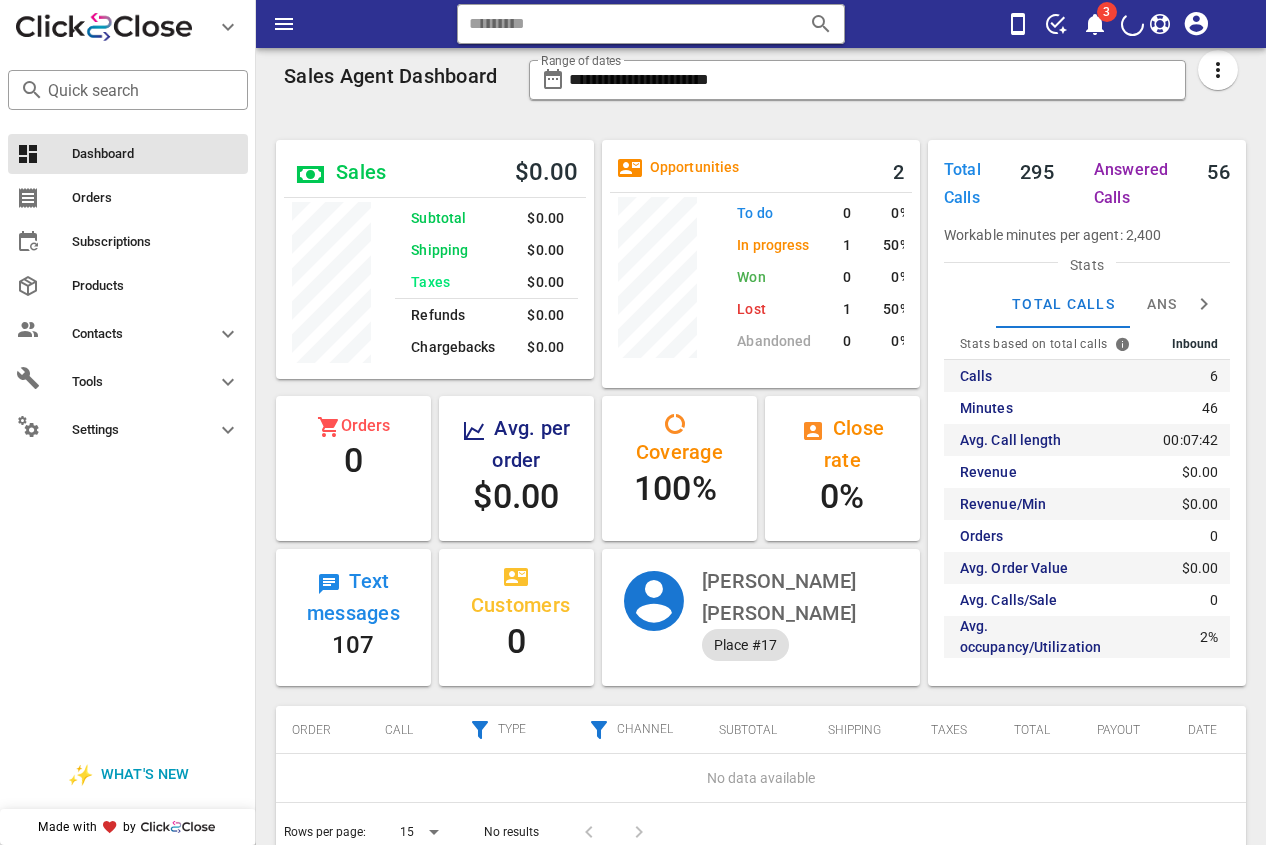 scroll, scrollTop: 0, scrollLeft: 0, axis: both 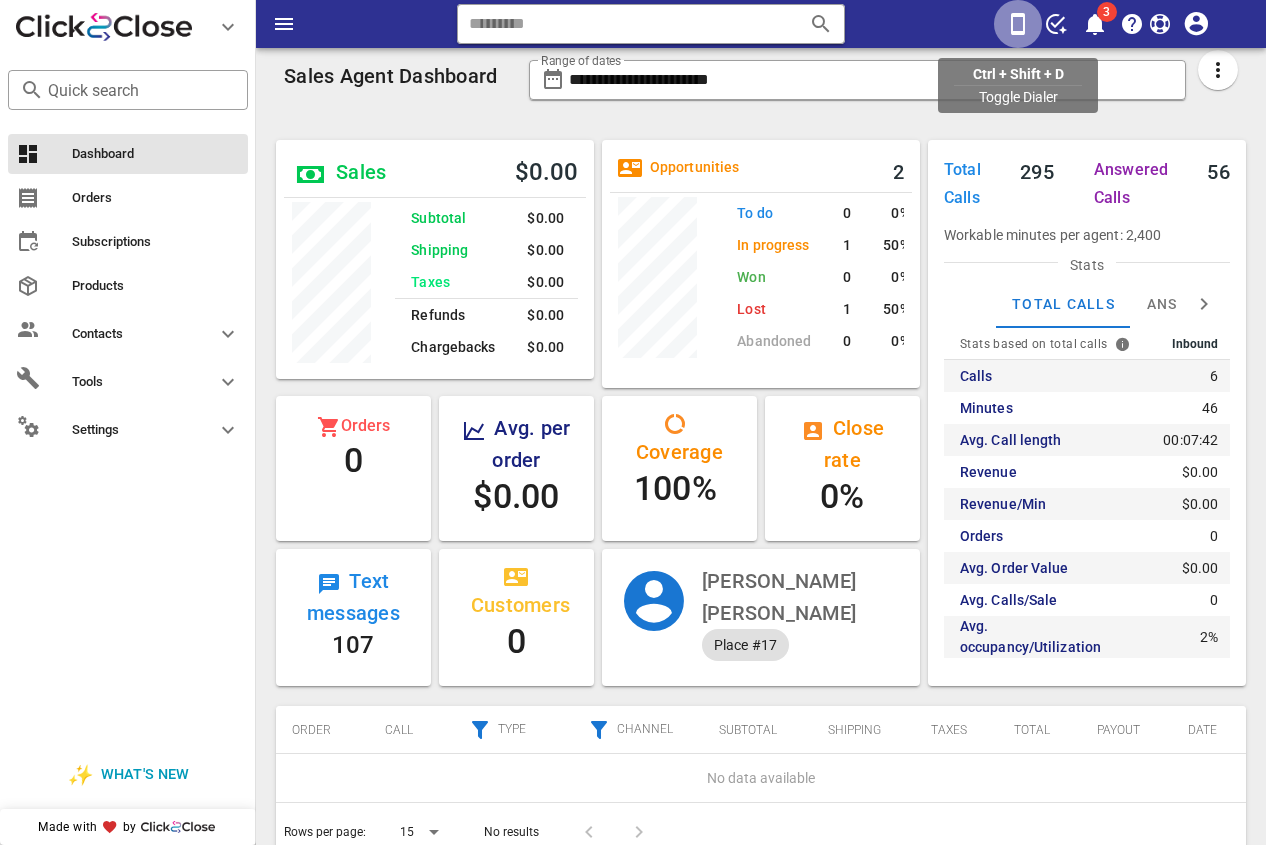 click at bounding box center (1018, 24) 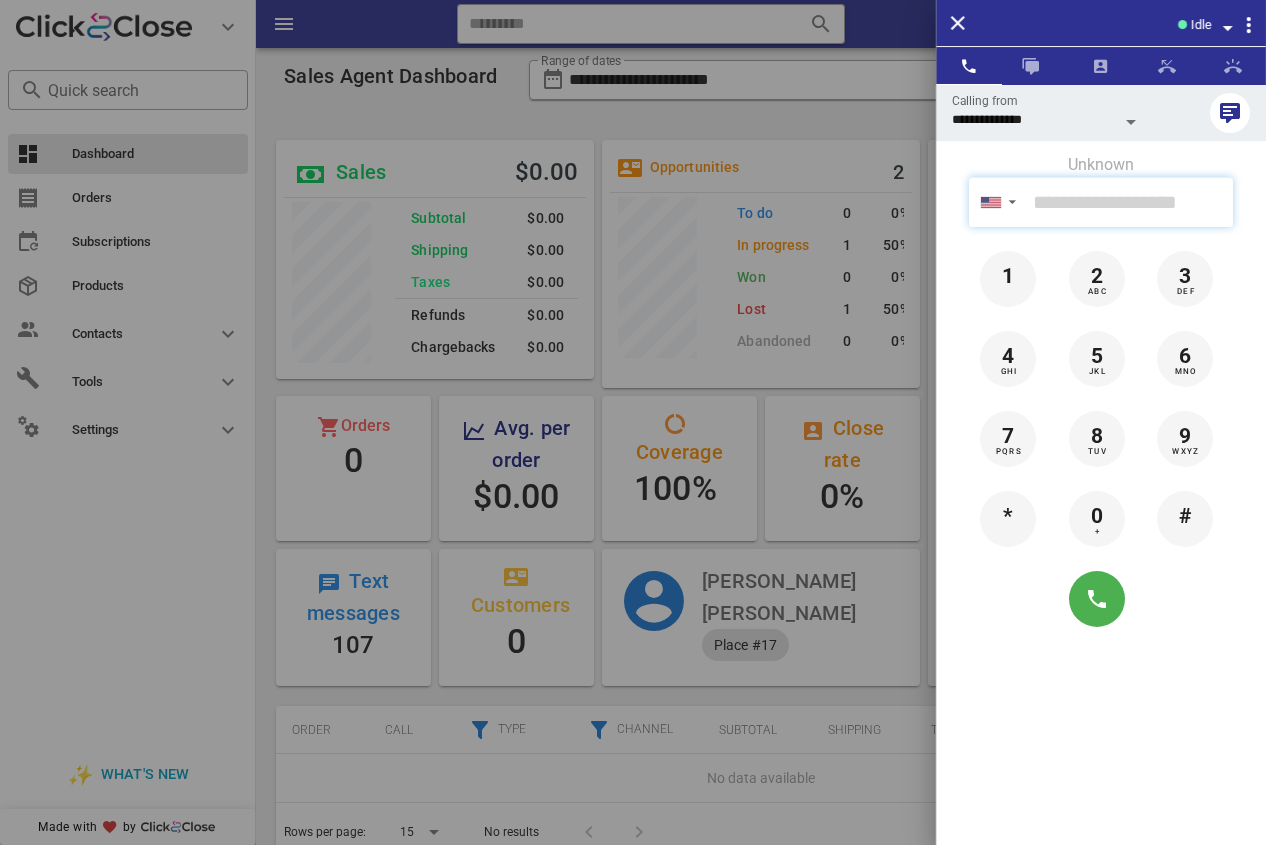 click at bounding box center (1129, 202) 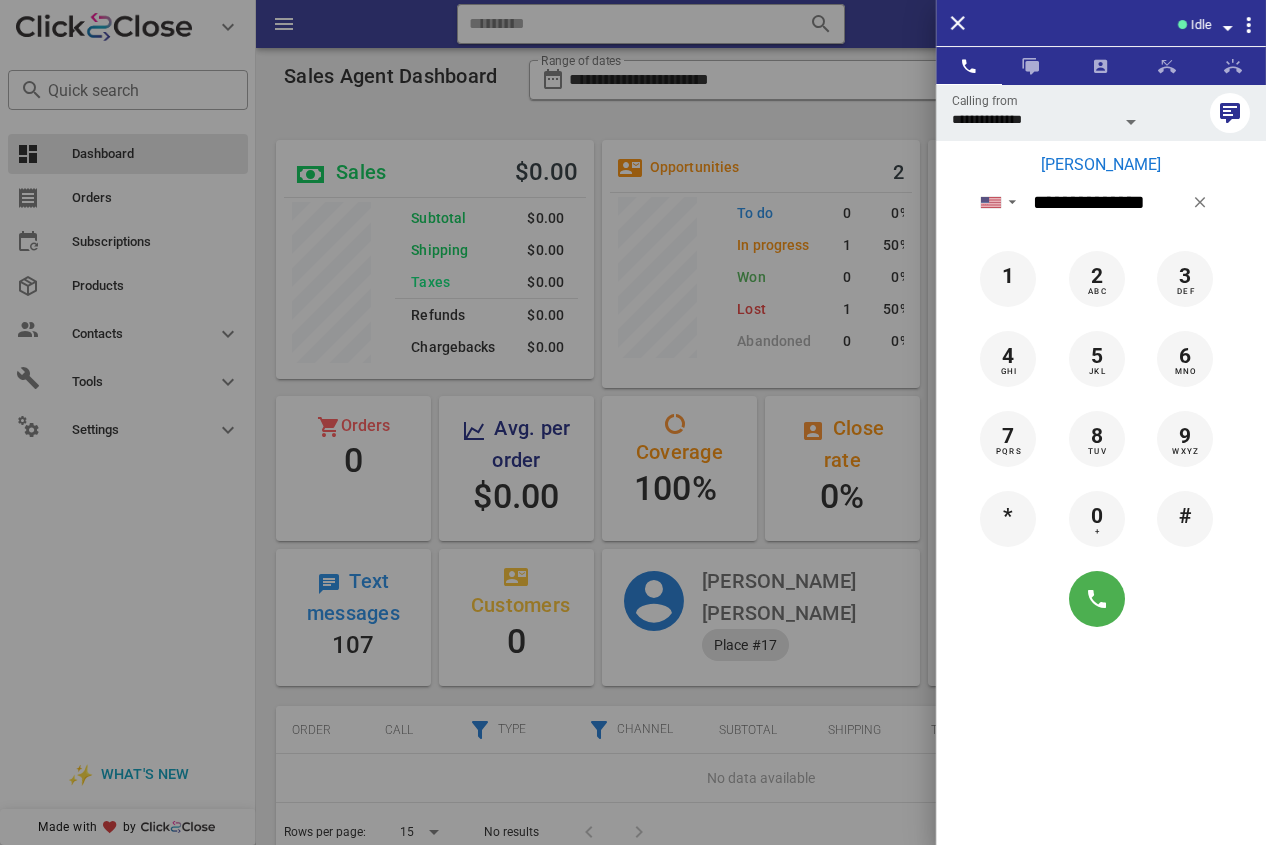 click on "[PERSON_NAME]" at bounding box center (1101, 165) 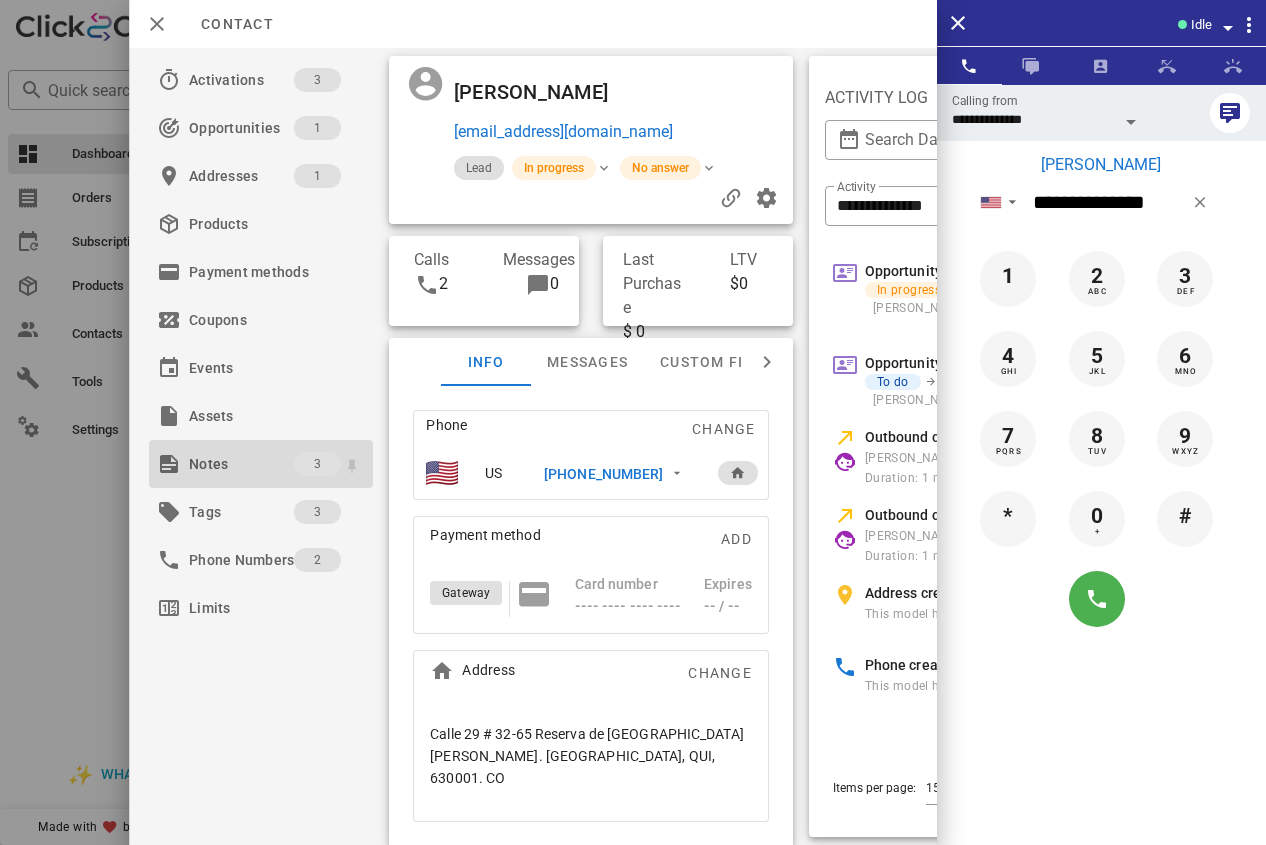 click on "Notes" at bounding box center (241, 464) 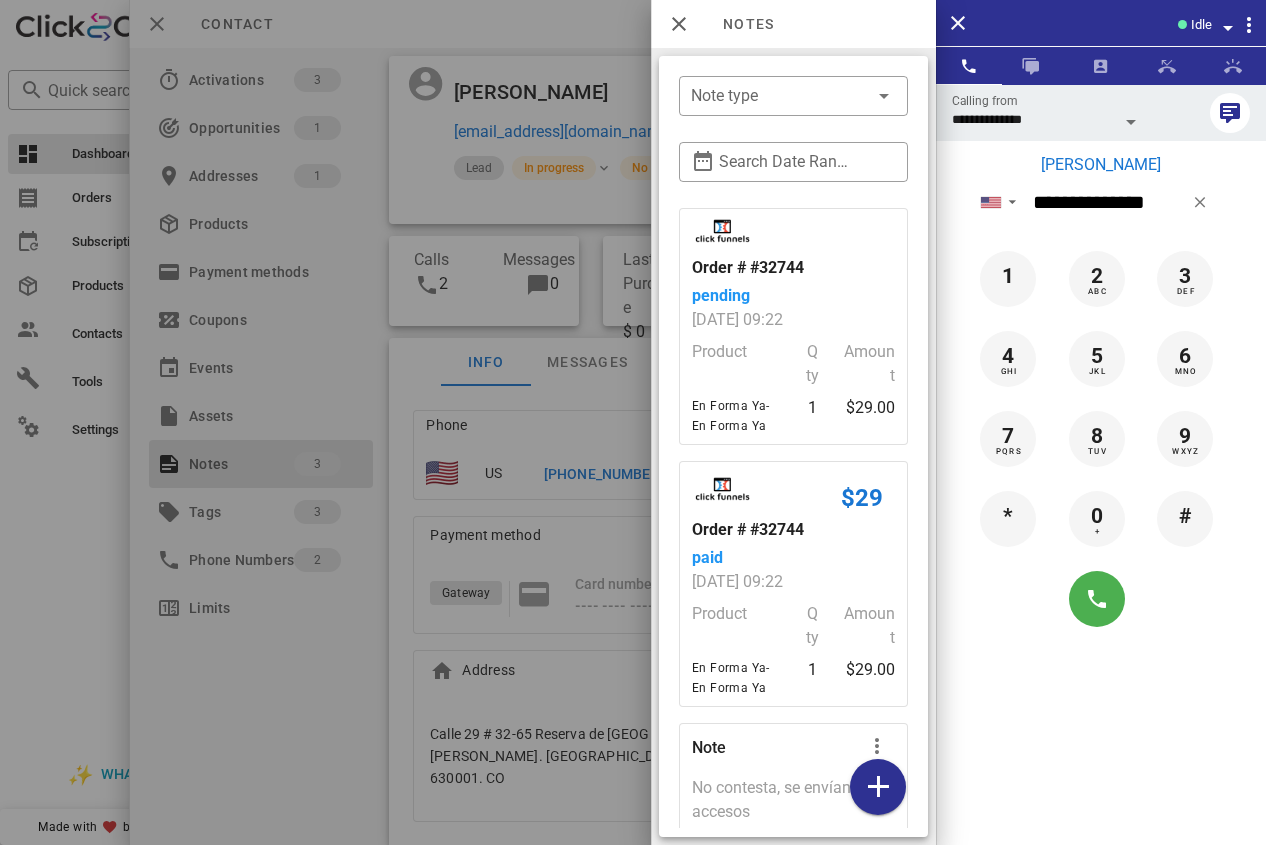 scroll, scrollTop: 160, scrollLeft: 0, axis: vertical 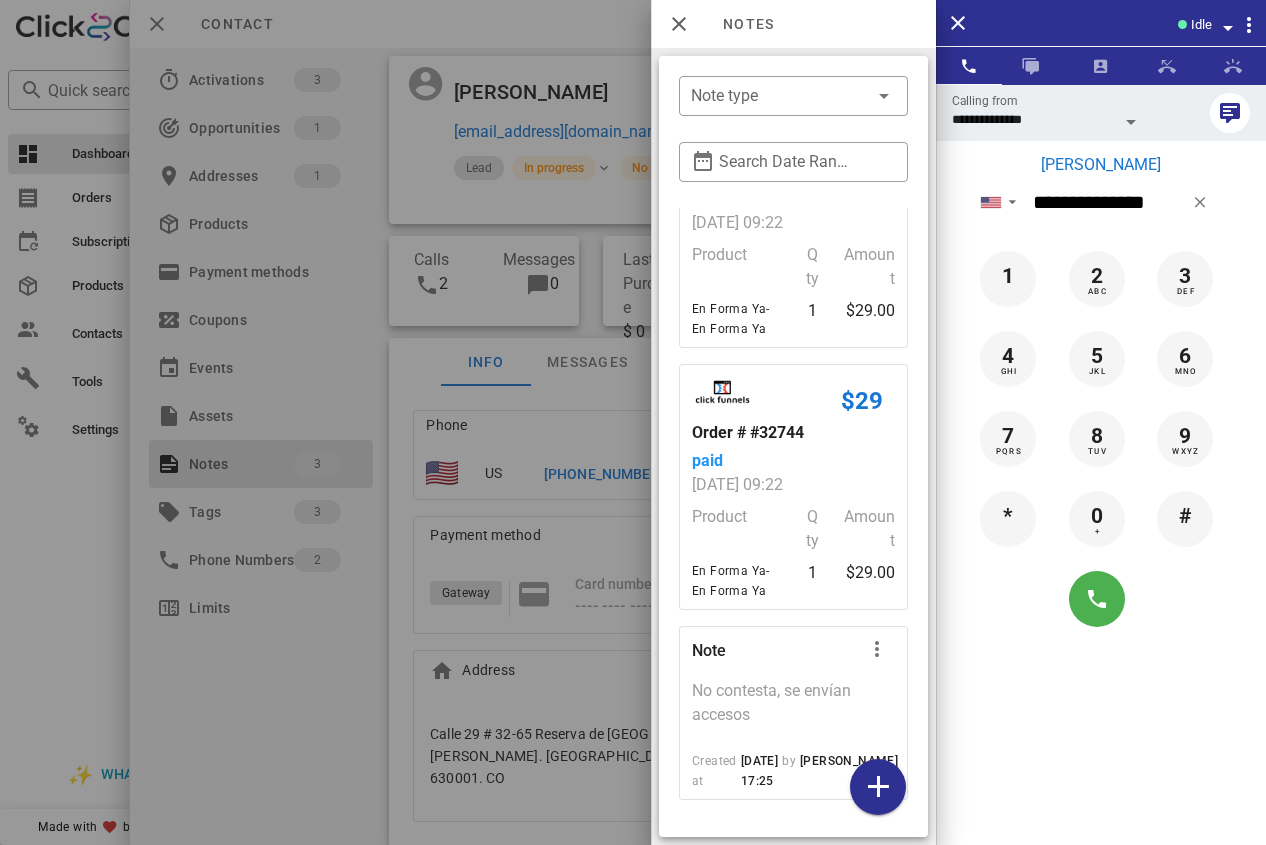 click at bounding box center (633, 422) 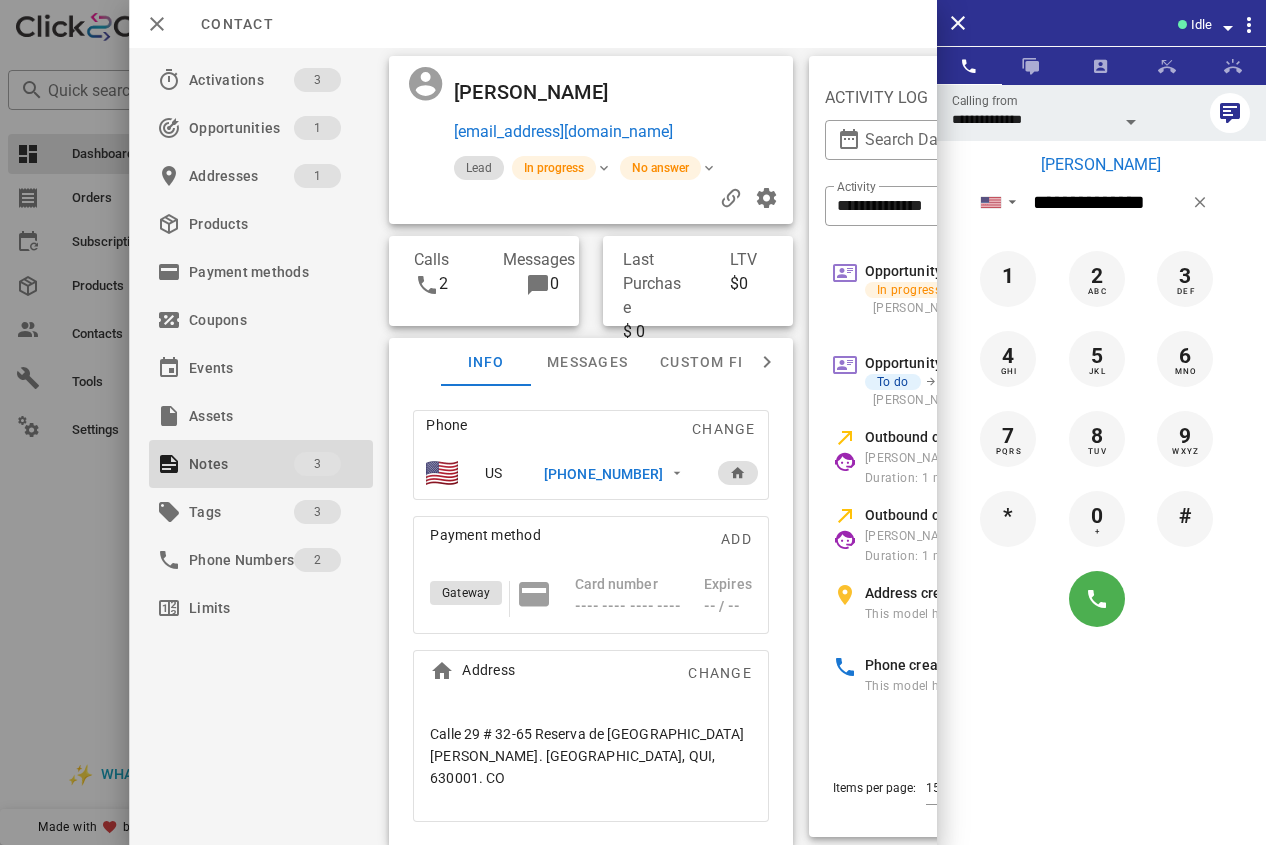 drag, startPoint x: 603, startPoint y: 499, endPoint x: 611, endPoint y: 472, distance: 28.160255 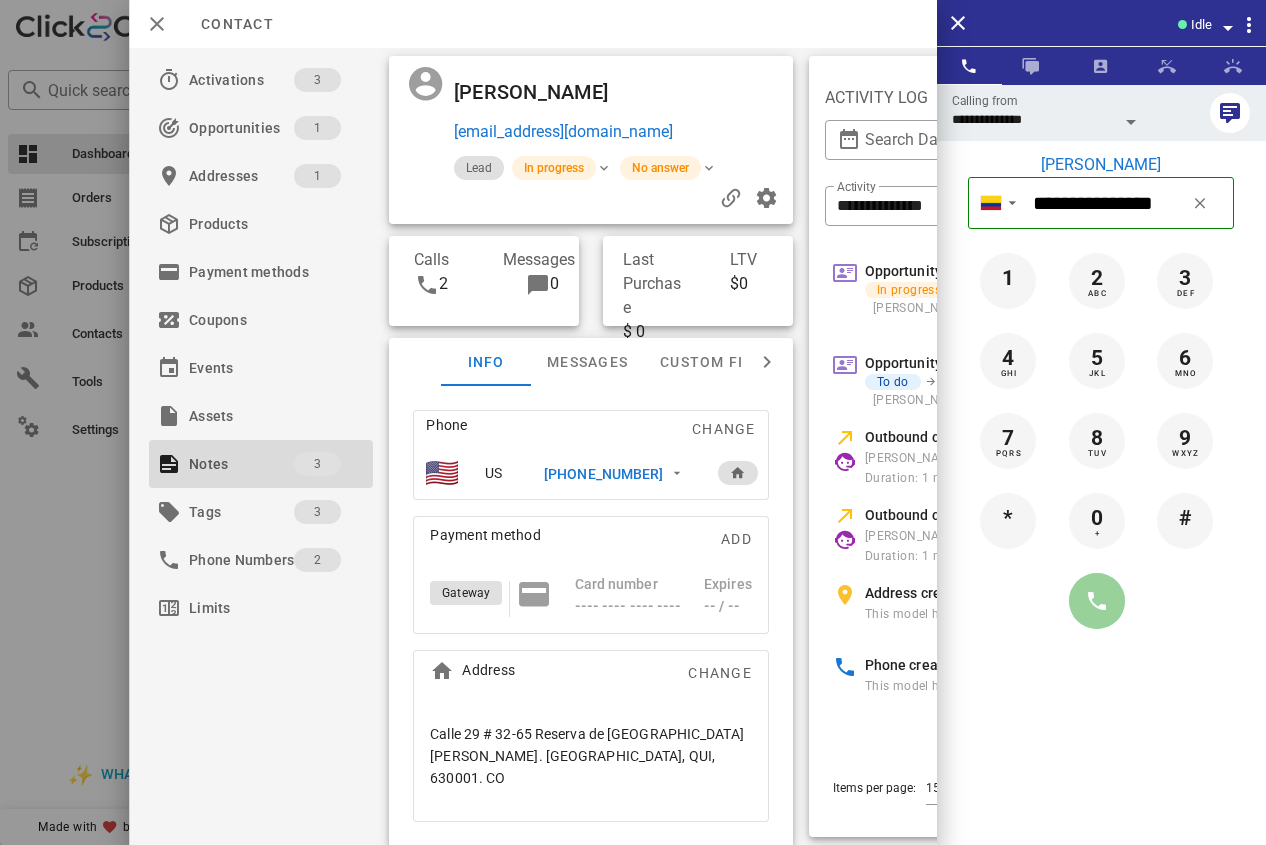 click at bounding box center [1097, 601] 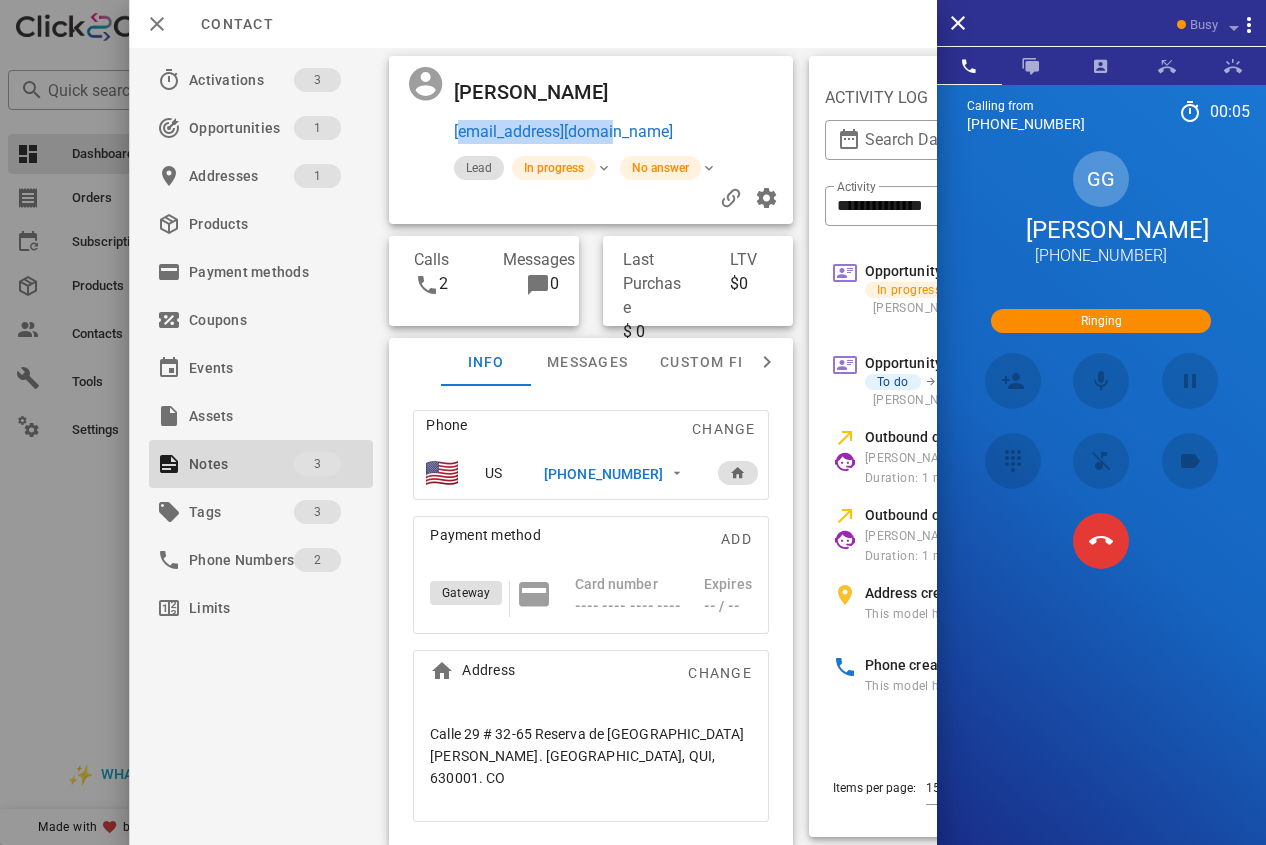 drag, startPoint x: 639, startPoint y: 139, endPoint x: 453, endPoint y: 149, distance: 186.26862 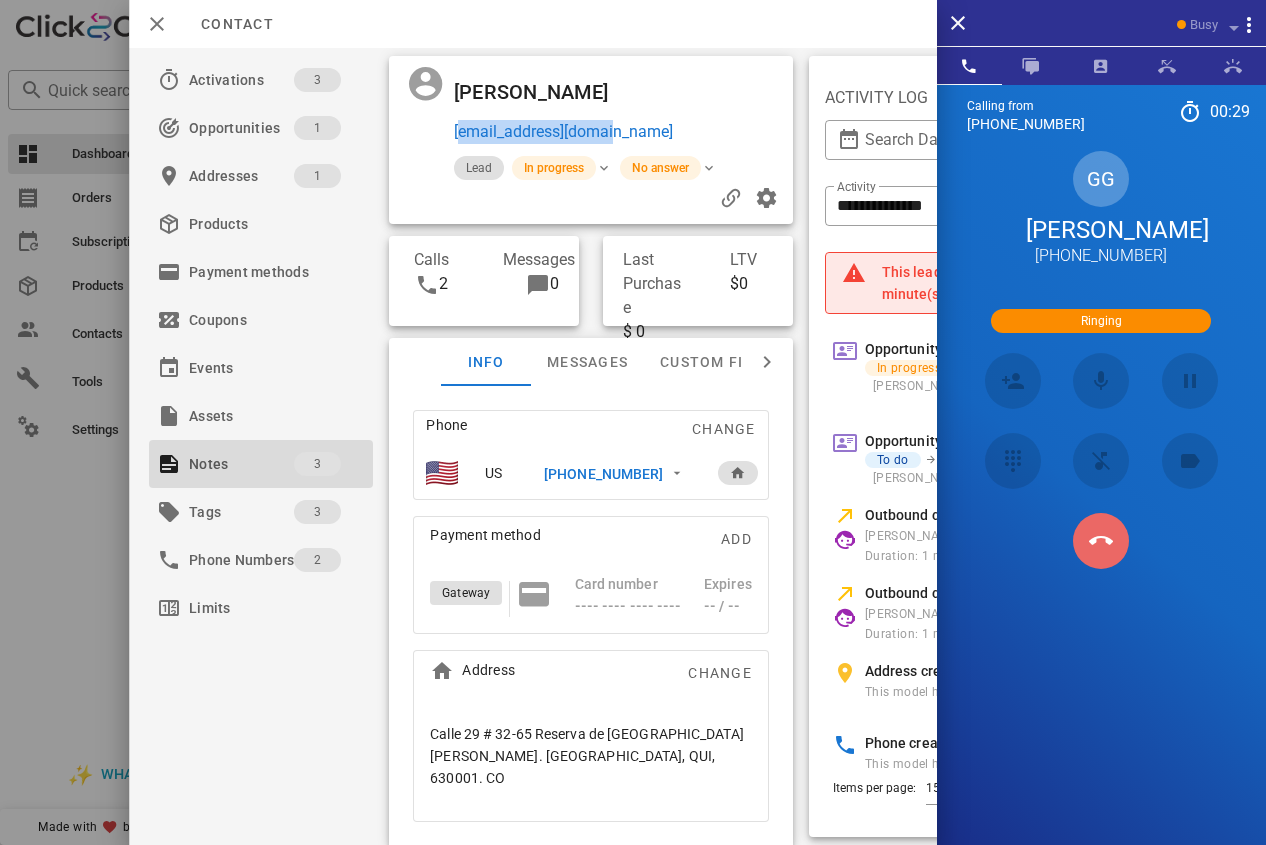click at bounding box center [1101, 541] 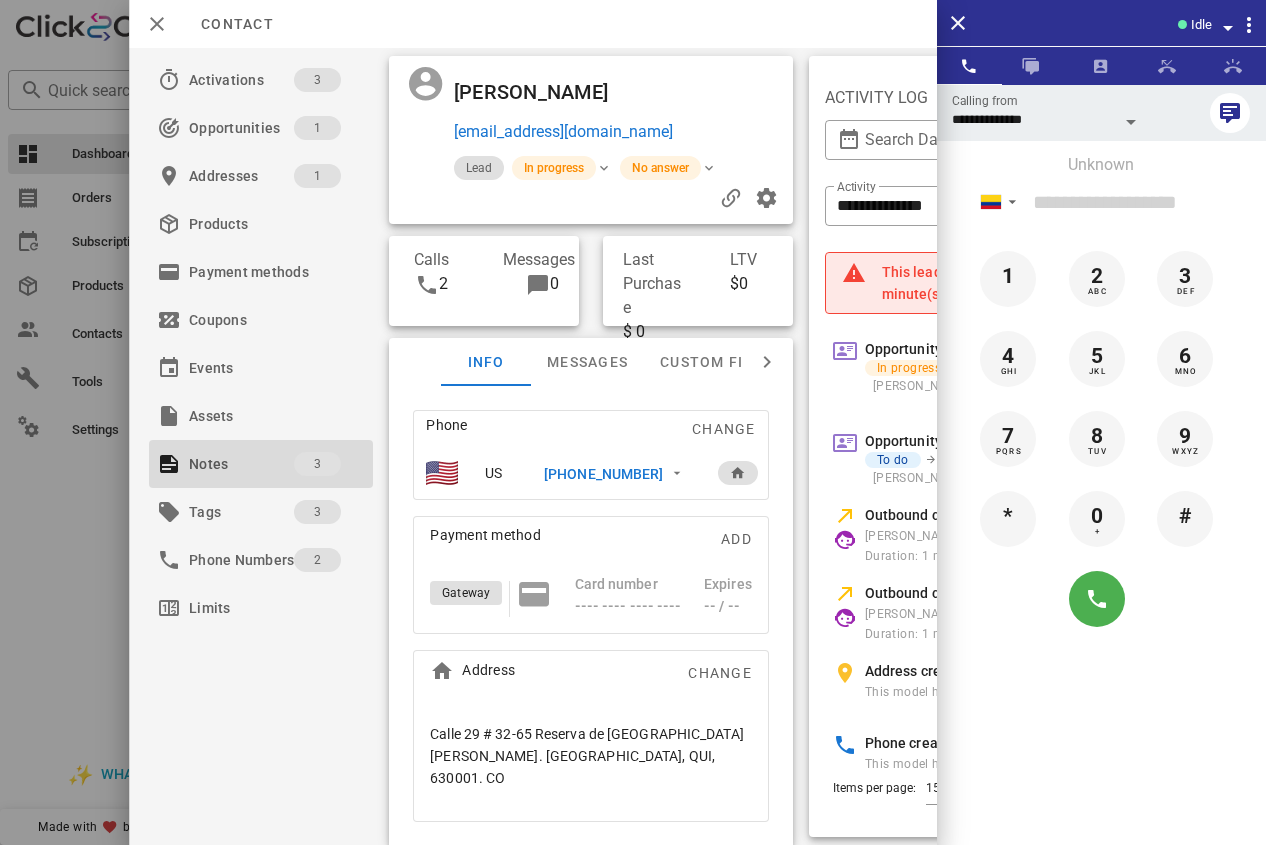 click on "[PHONE_NUMBER]" at bounding box center (603, 474) 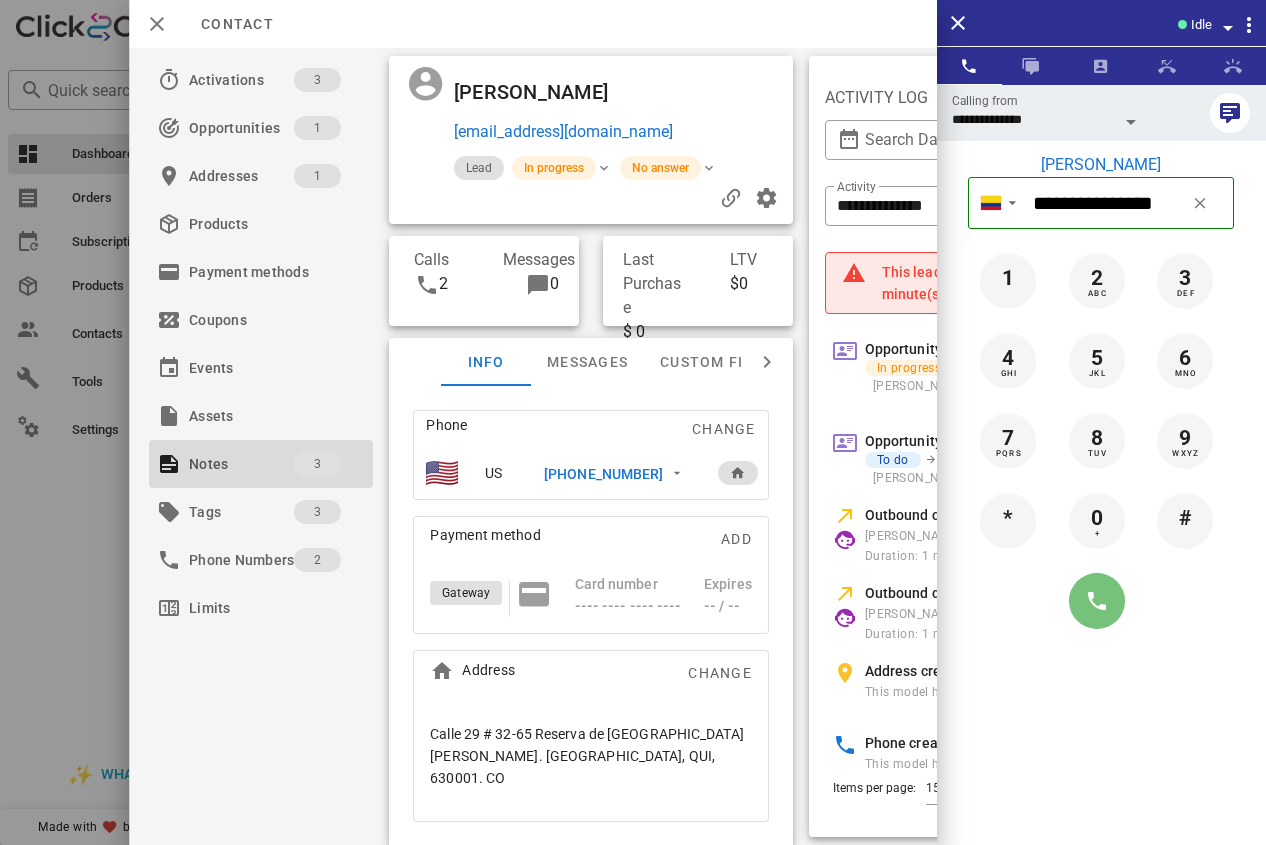click at bounding box center [1097, 601] 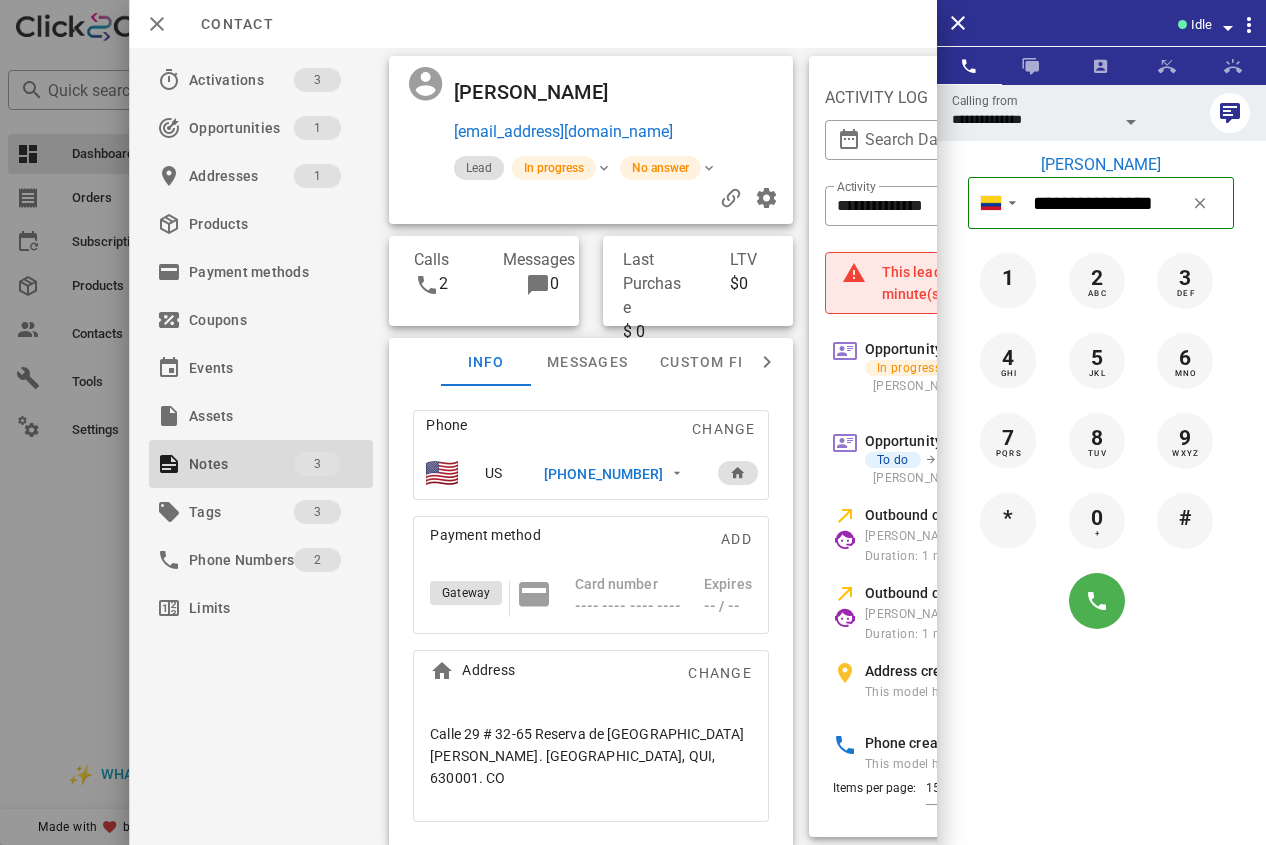 type 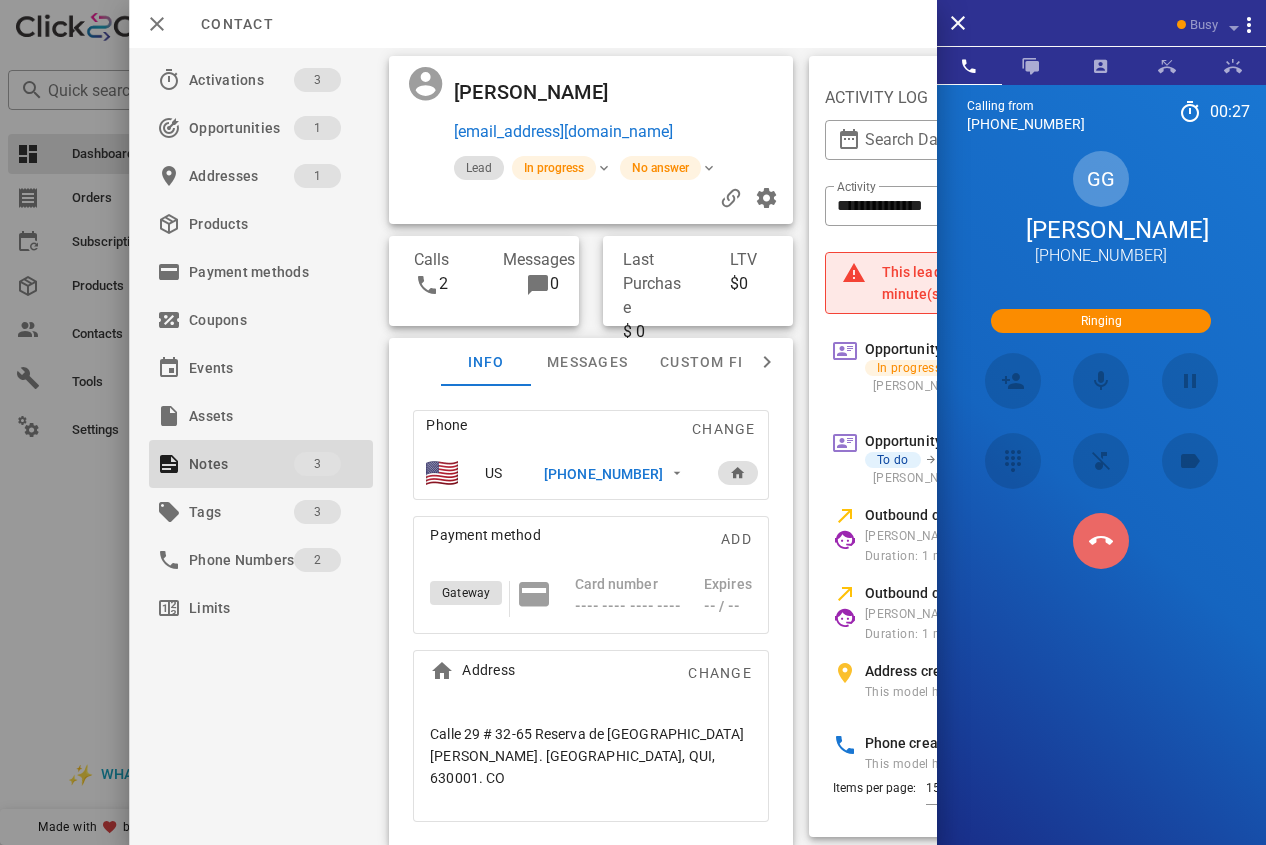 click at bounding box center (1101, 541) 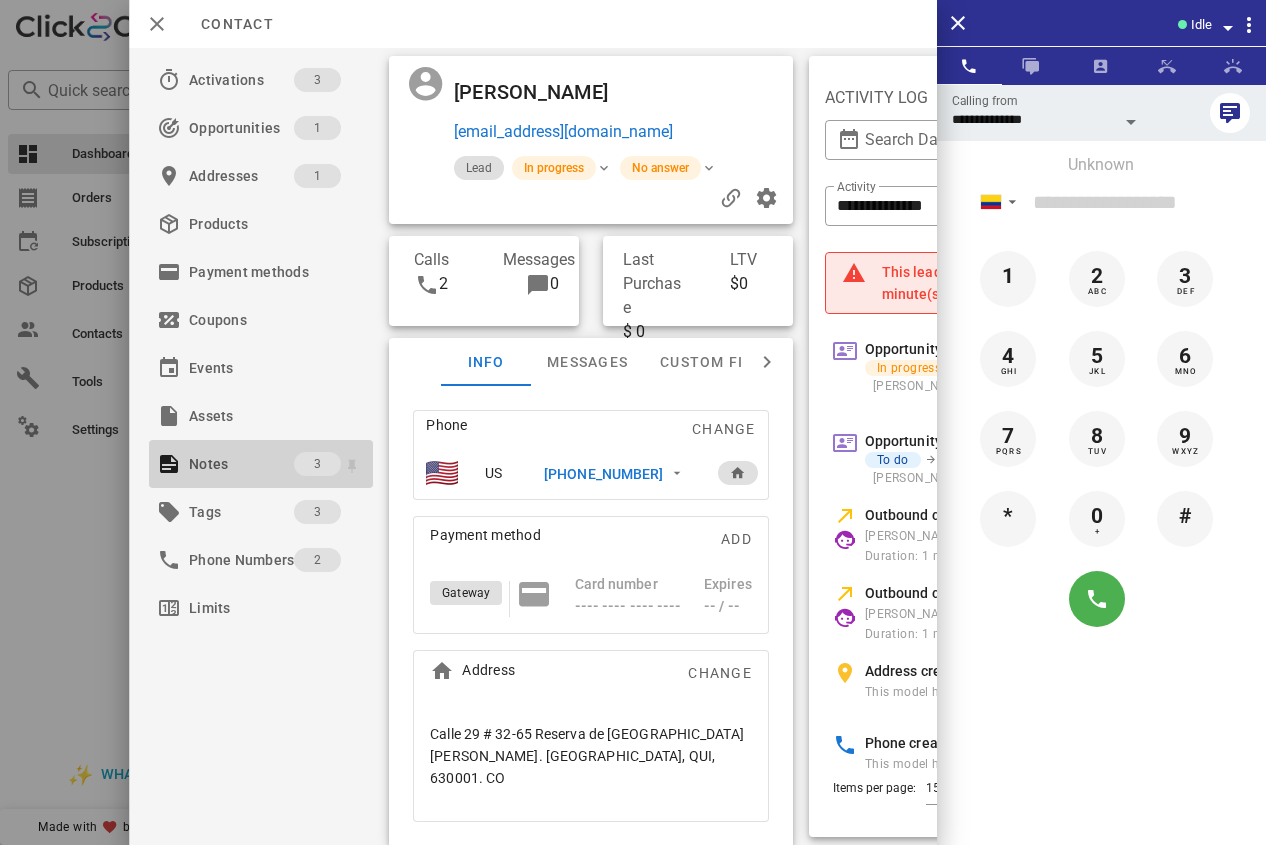 click on "Notes" at bounding box center [241, 464] 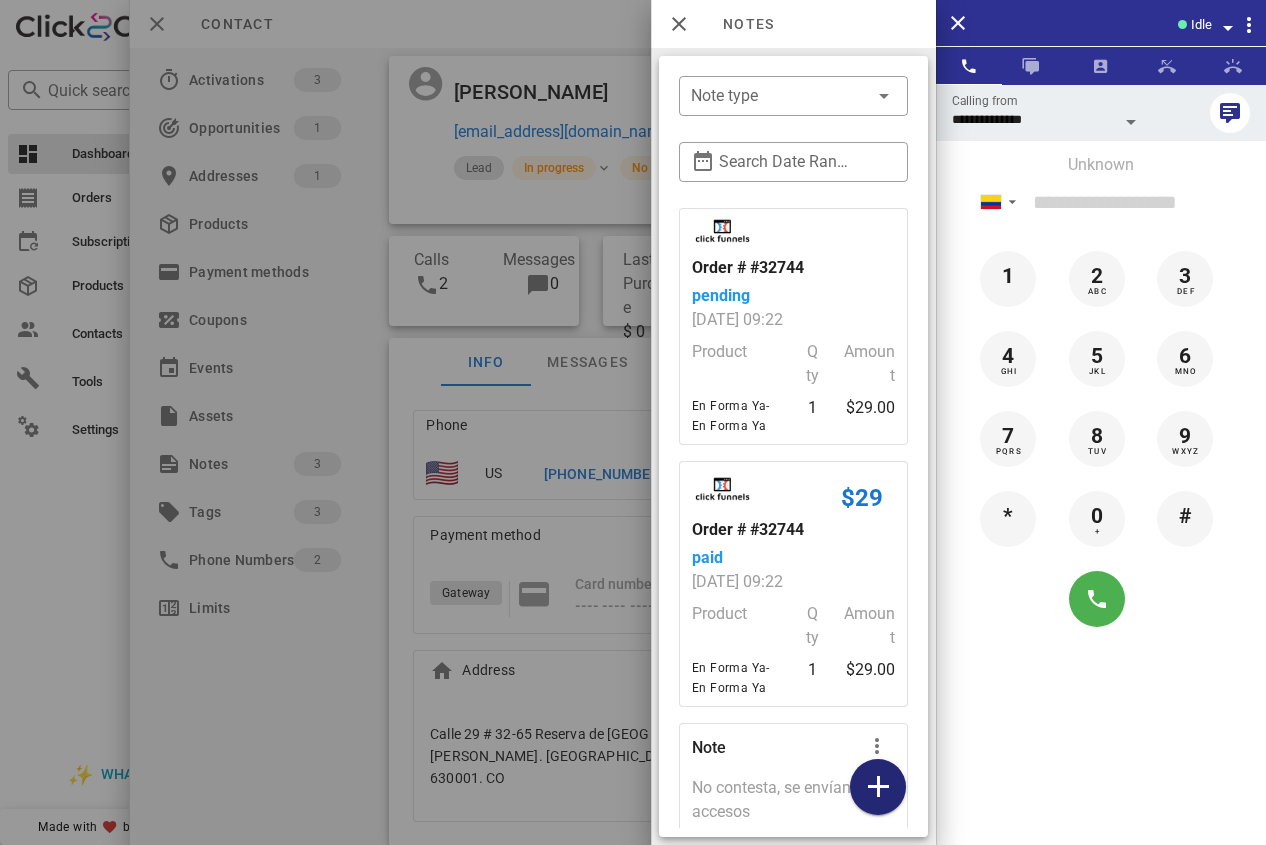 drag, startPoint x: 894, startPoint y: 778, endPoint x: 899, endPoint y: 764, distance: 14.866069 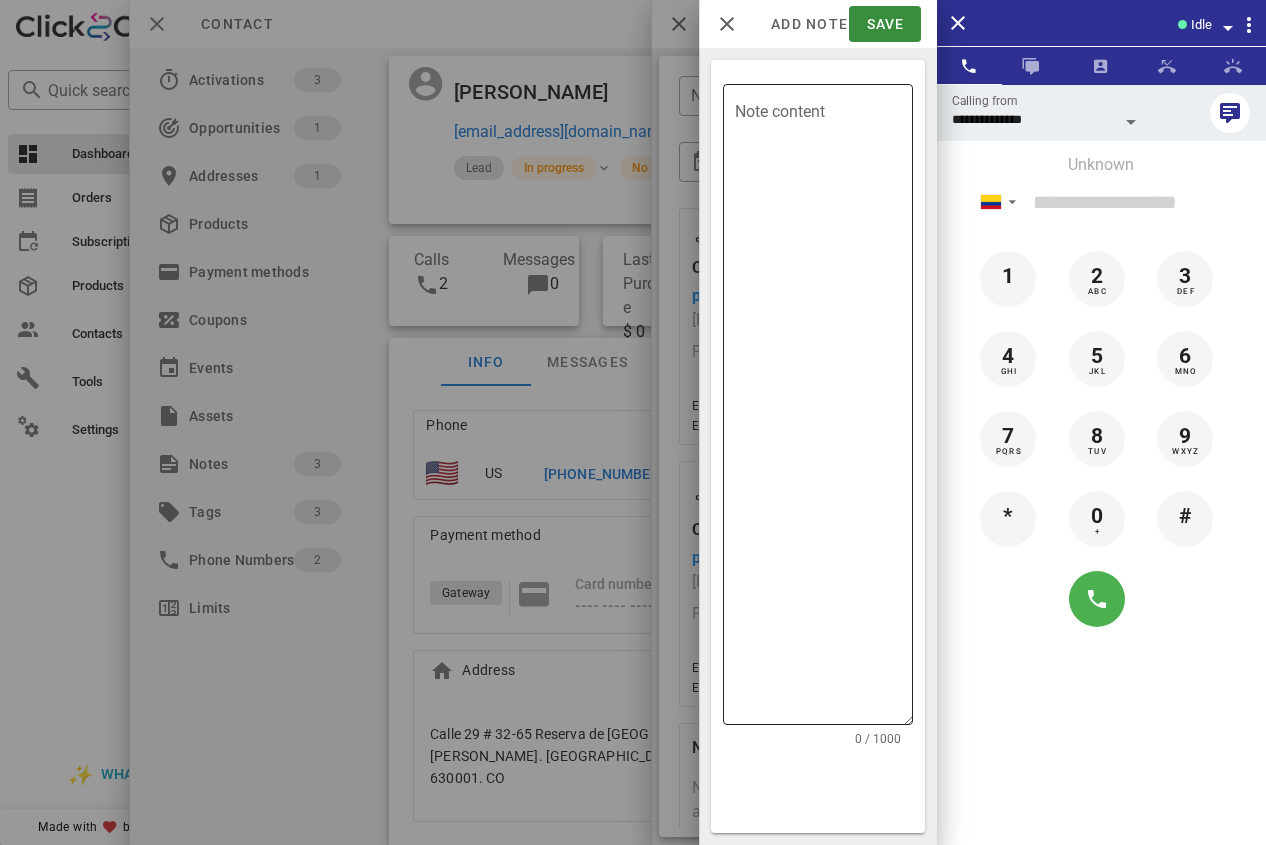 click on "Note content" at bounding box center (824, 409) 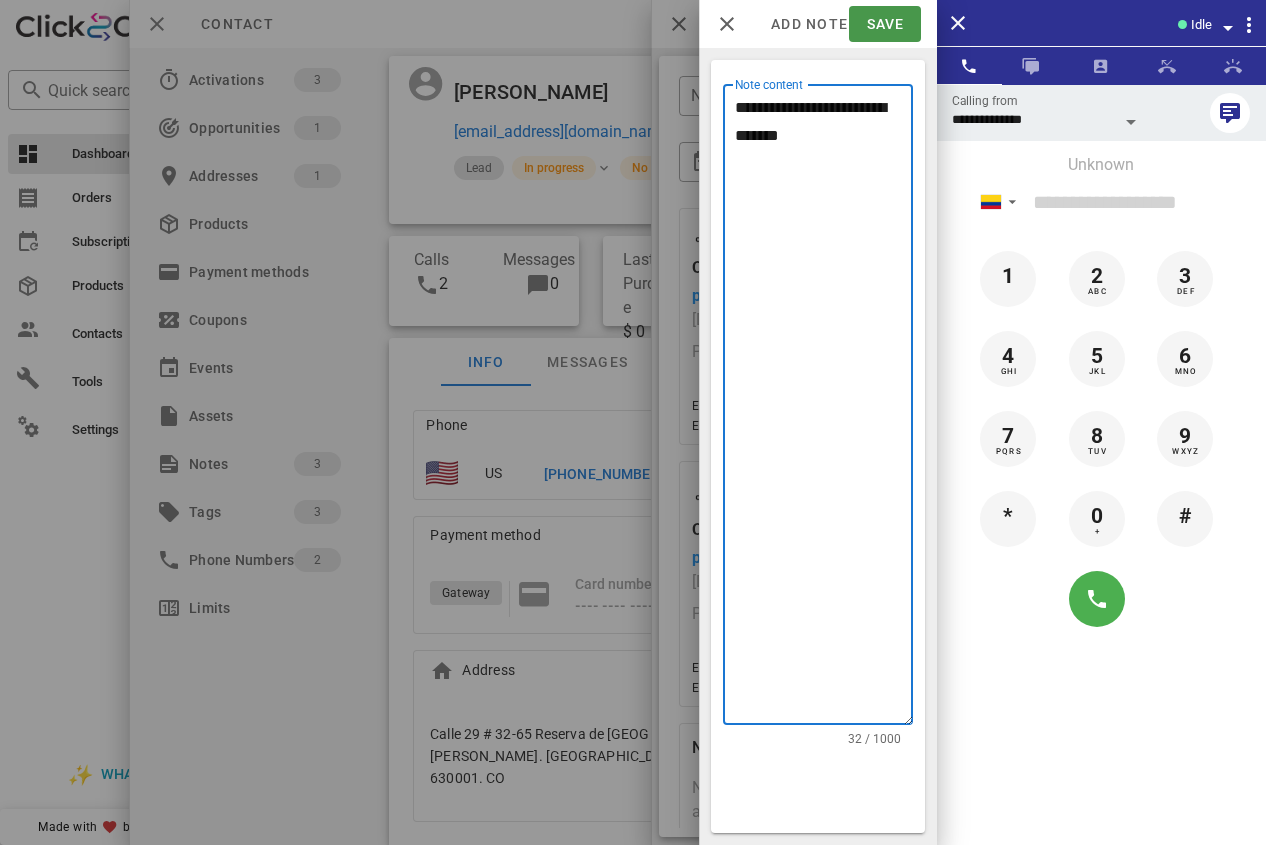 type on "**********" 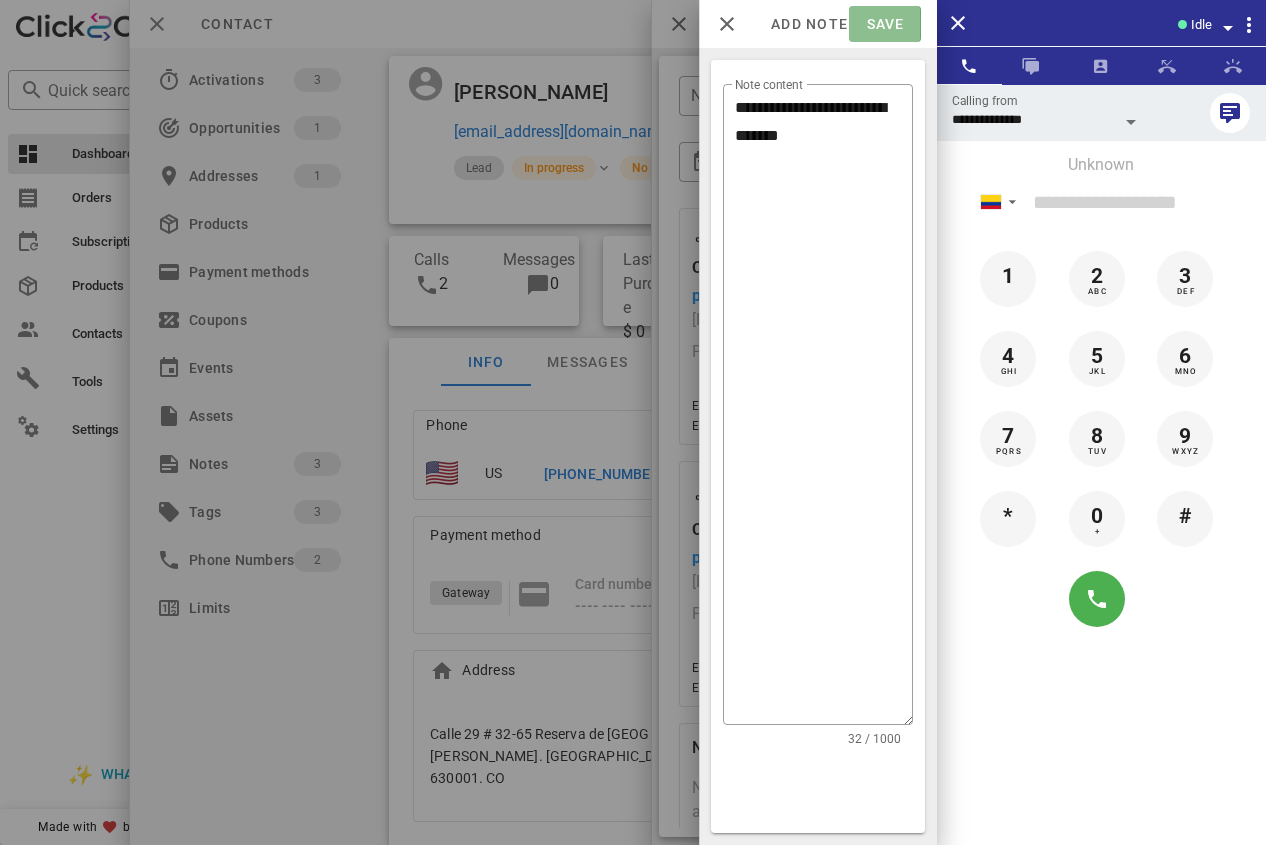 click on "Save" at bounding box center (884, 24) 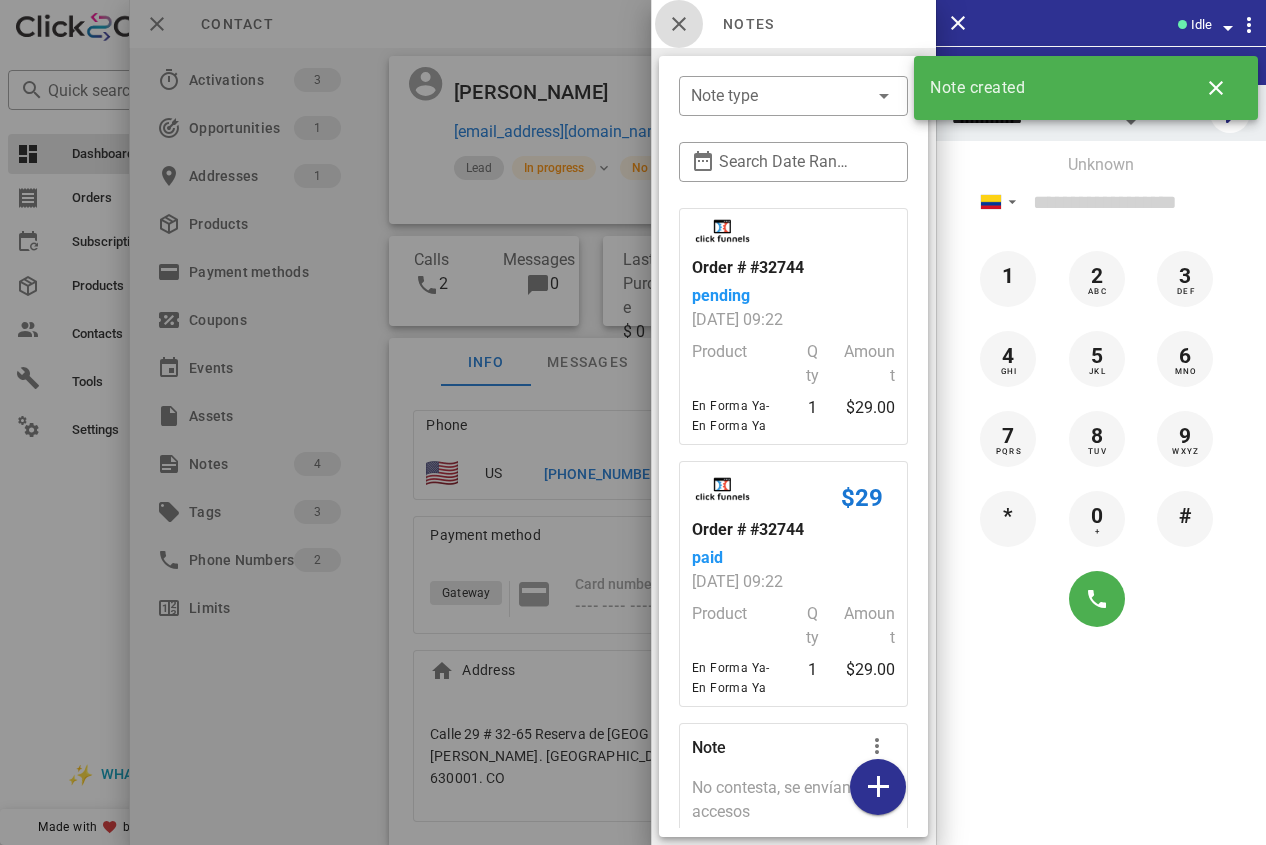 click at bounding box center (679, 24) 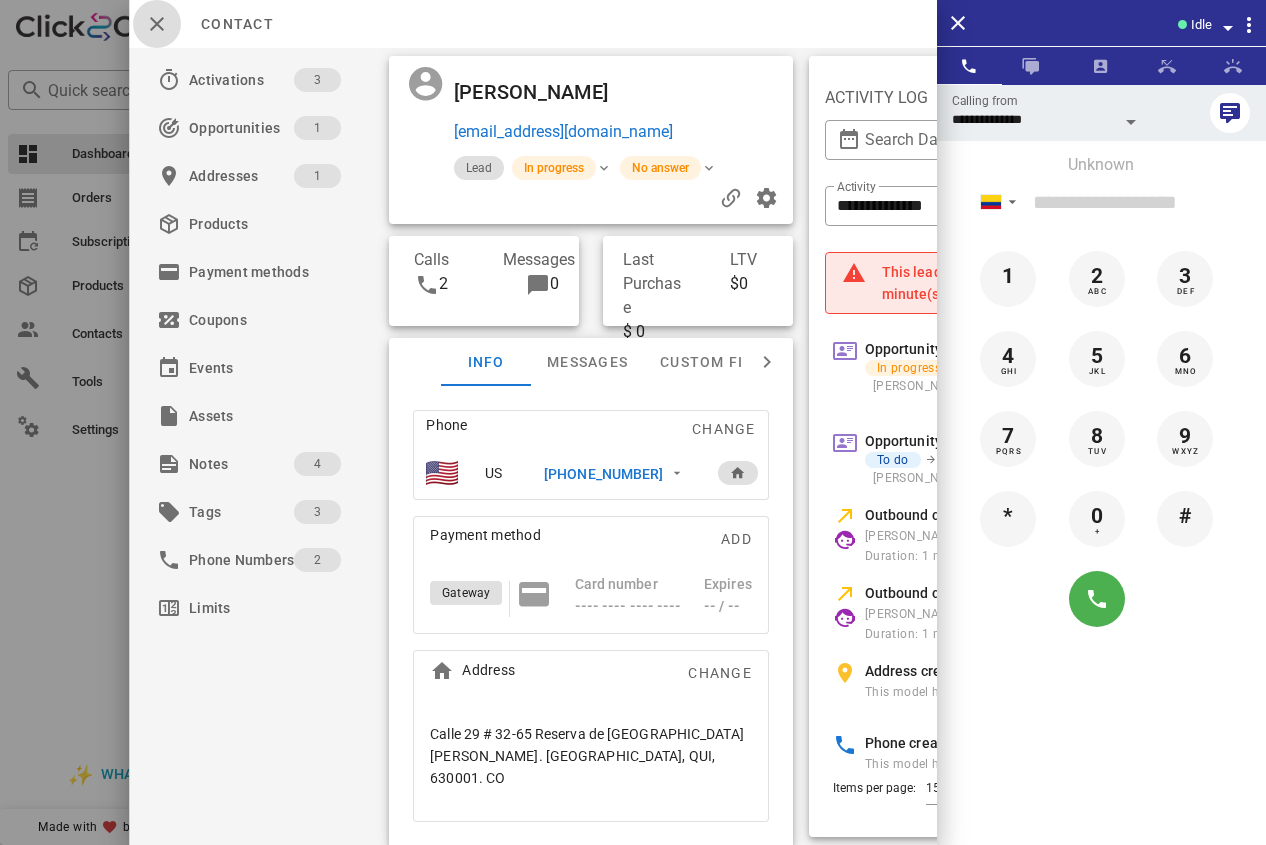 drag, startPoint x: 162, startPoint y: 15, endPoint x: 800, endPoint y: 202, distance: 664.8406 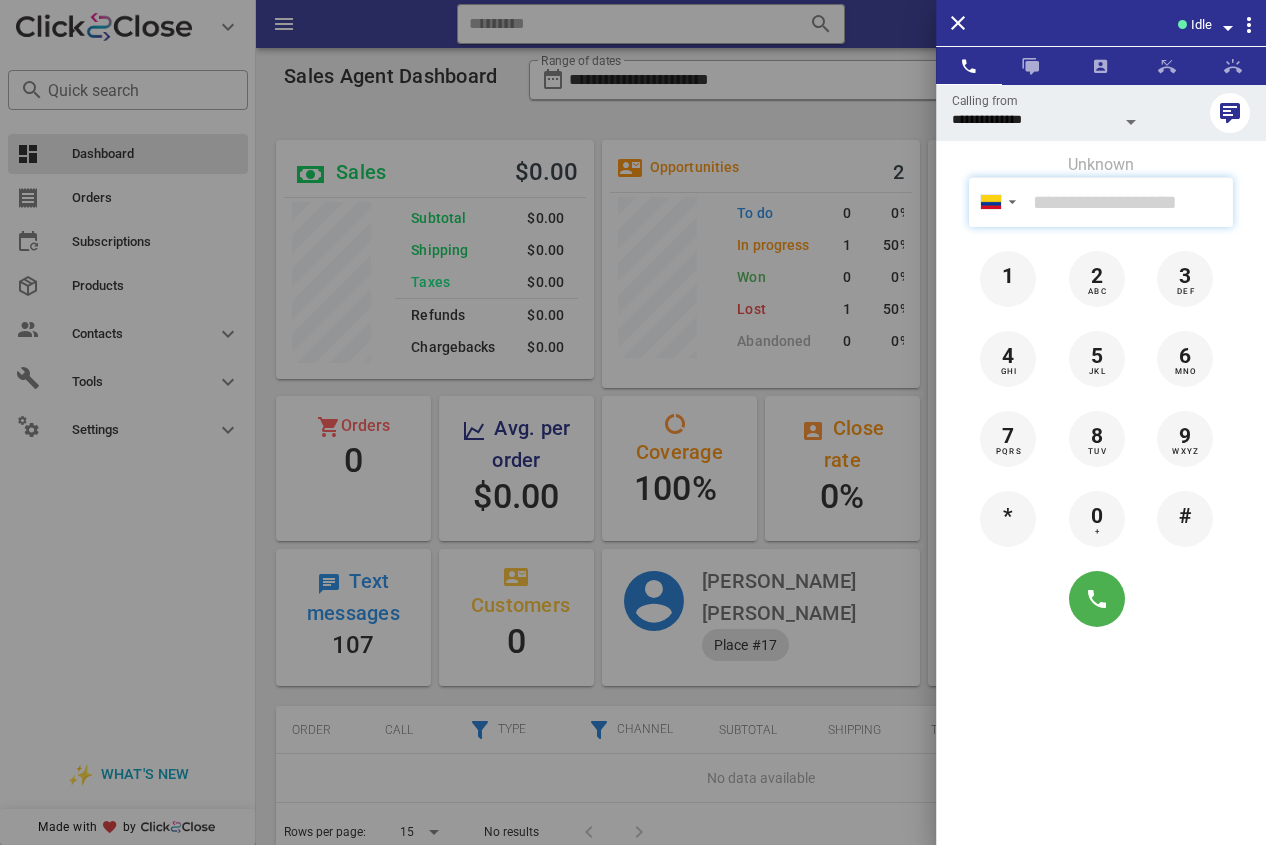 click at bounding box center [1129, 202] 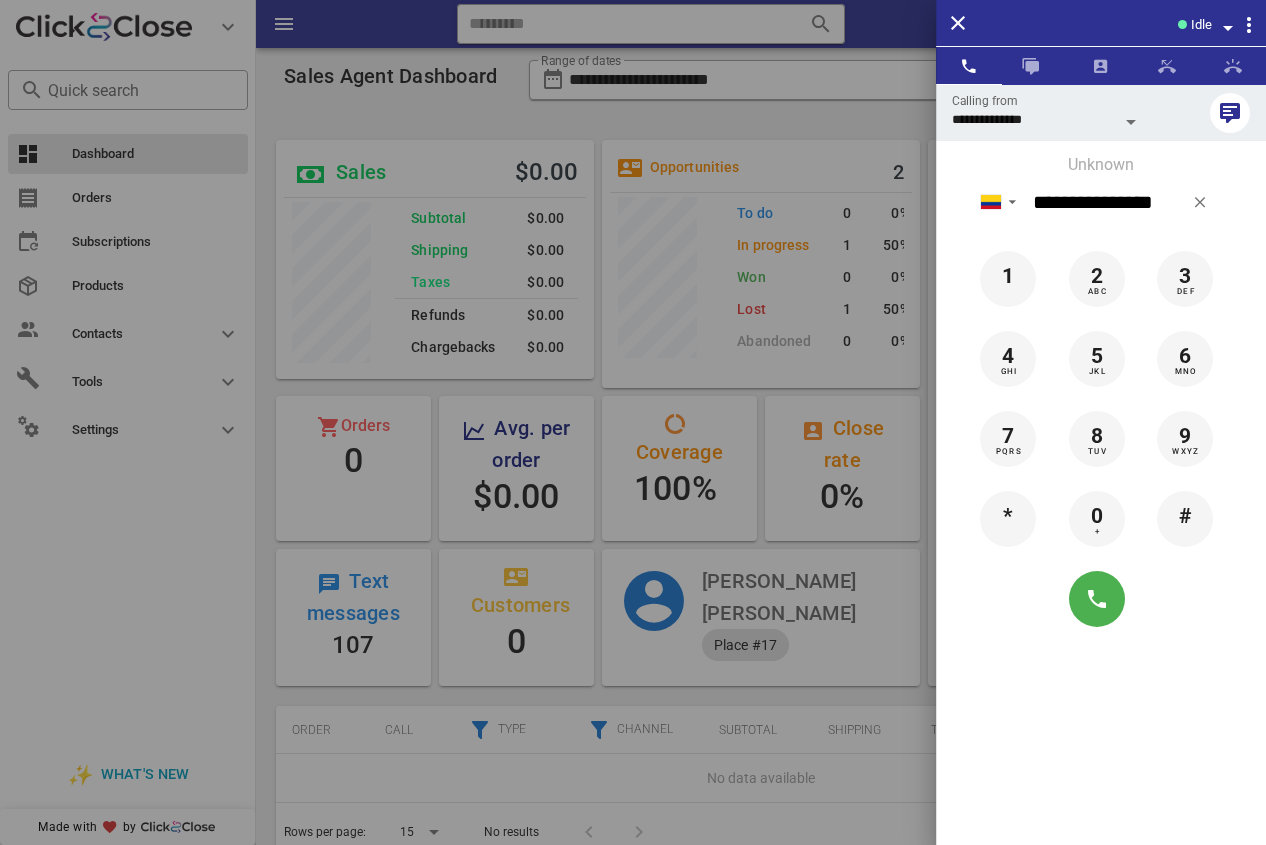 click at bounding box center [1101, 599] 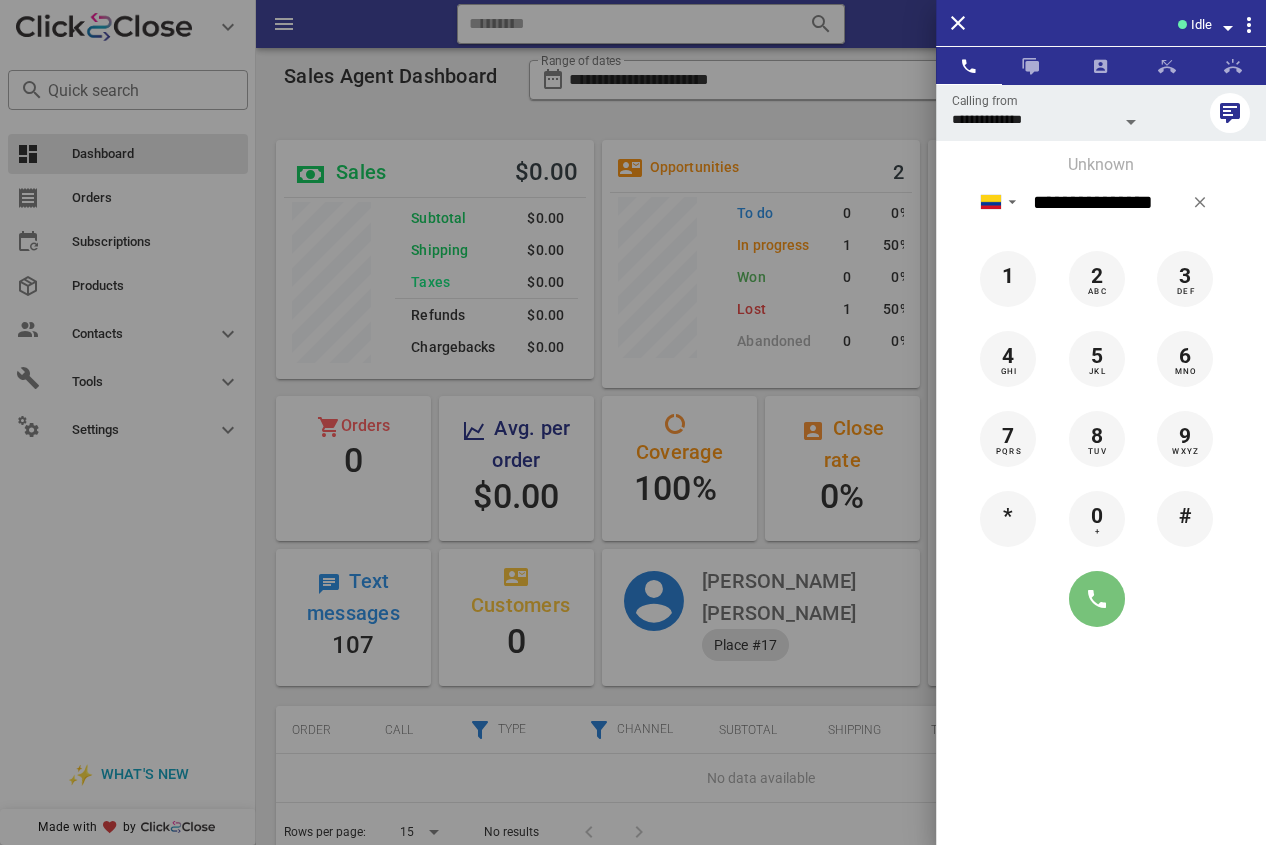 click at bounding box center (1097, 599) 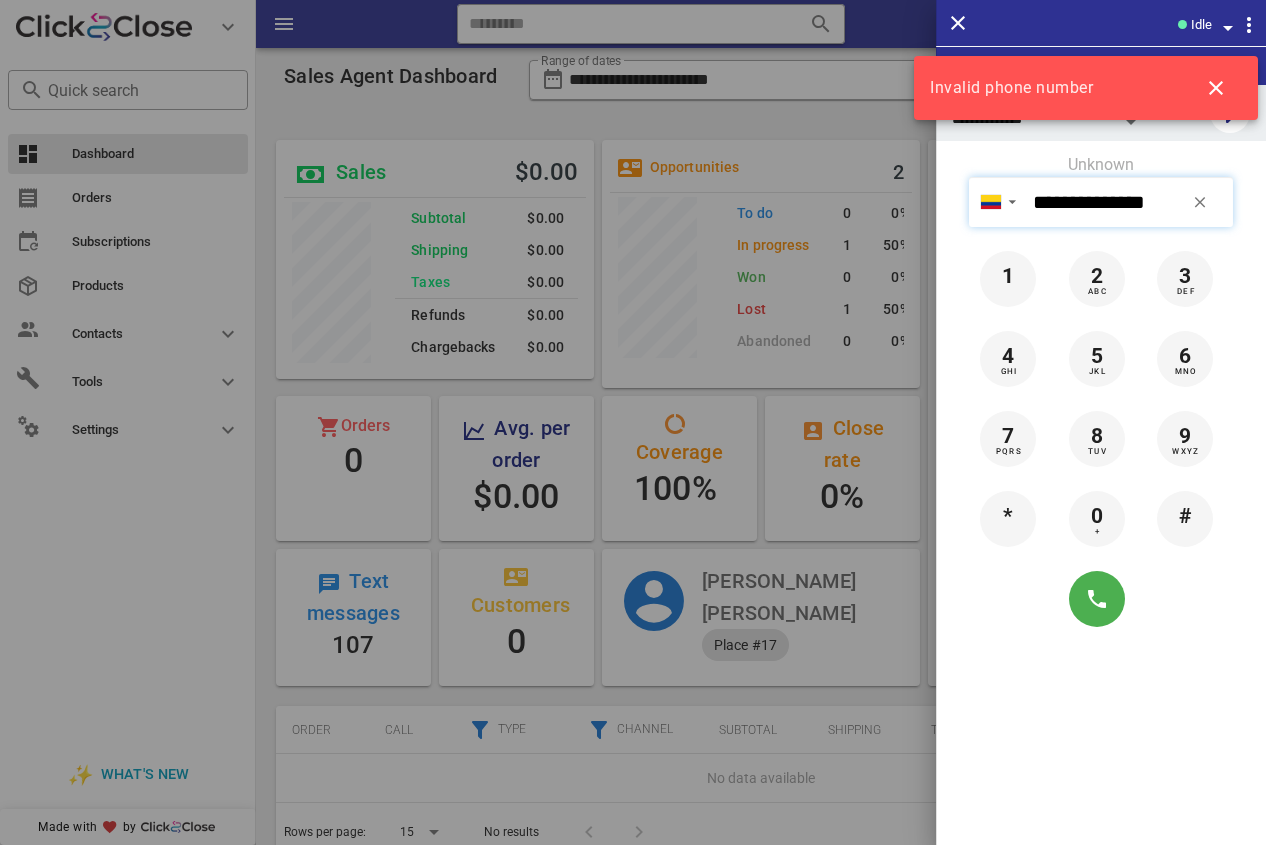 click on "**********" at bounding box center (1129, 202) 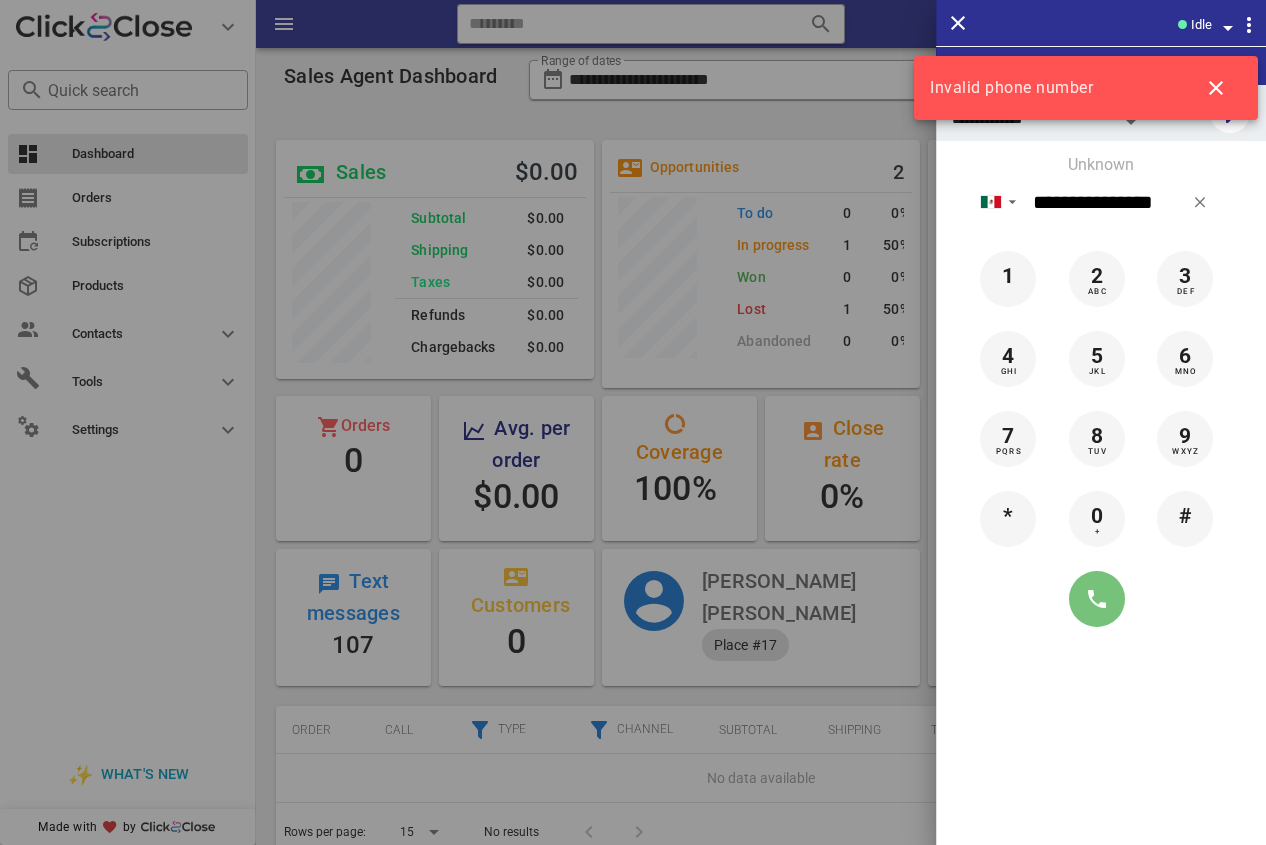 click at bounding box center [1097, 599] 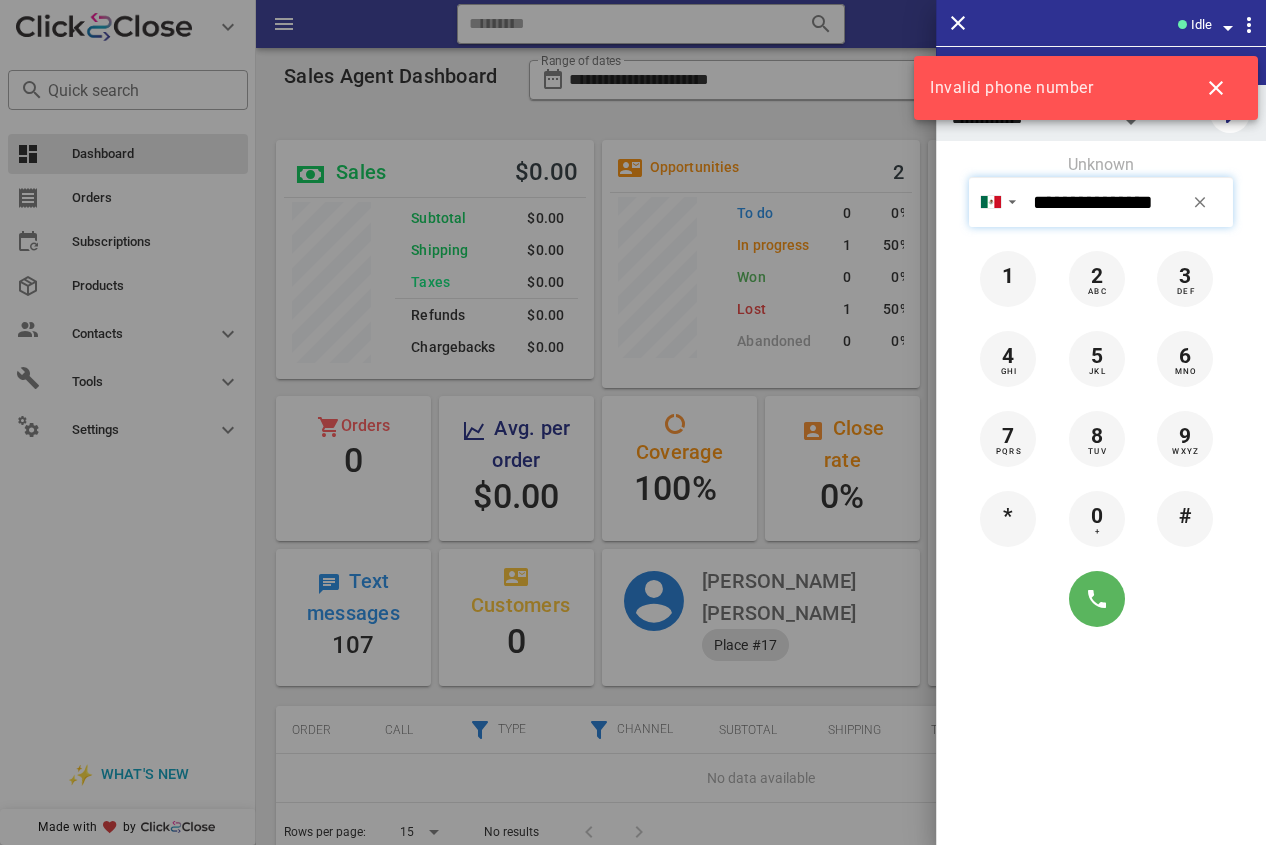 type on "**********" 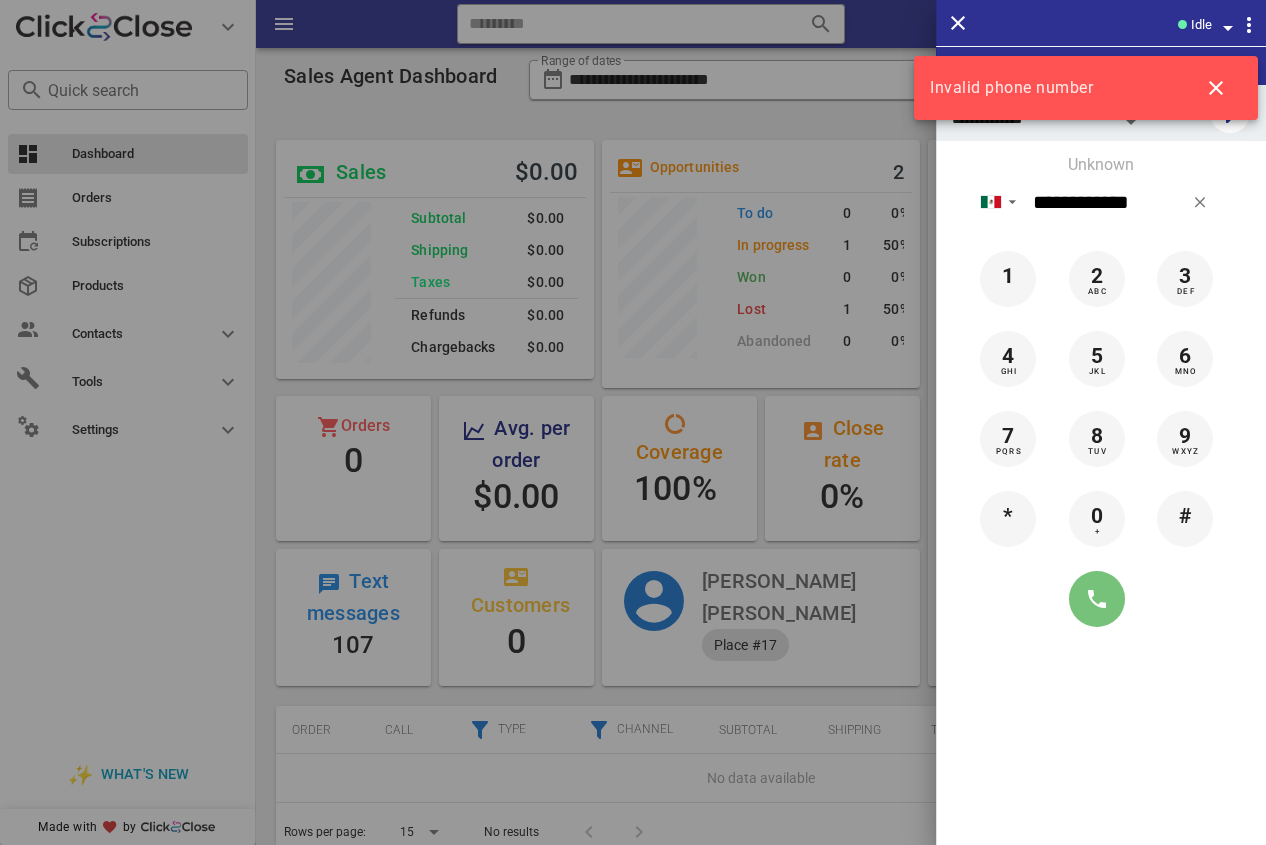 click at bounding box center (1097, 599) 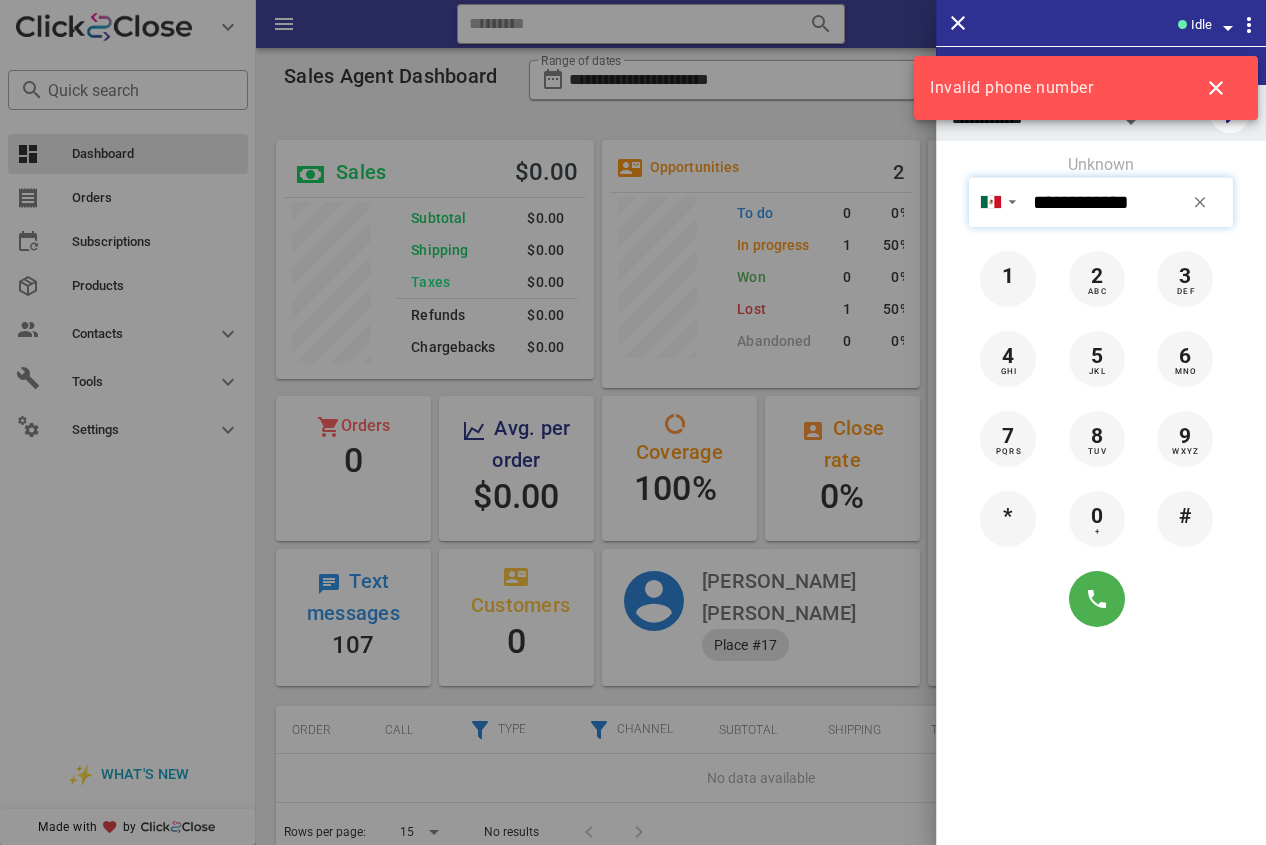 drag, startPoint x: 1051, startPoint y: 205, endPoint x: 1022, endPoint y: 213, distance: 30.083218 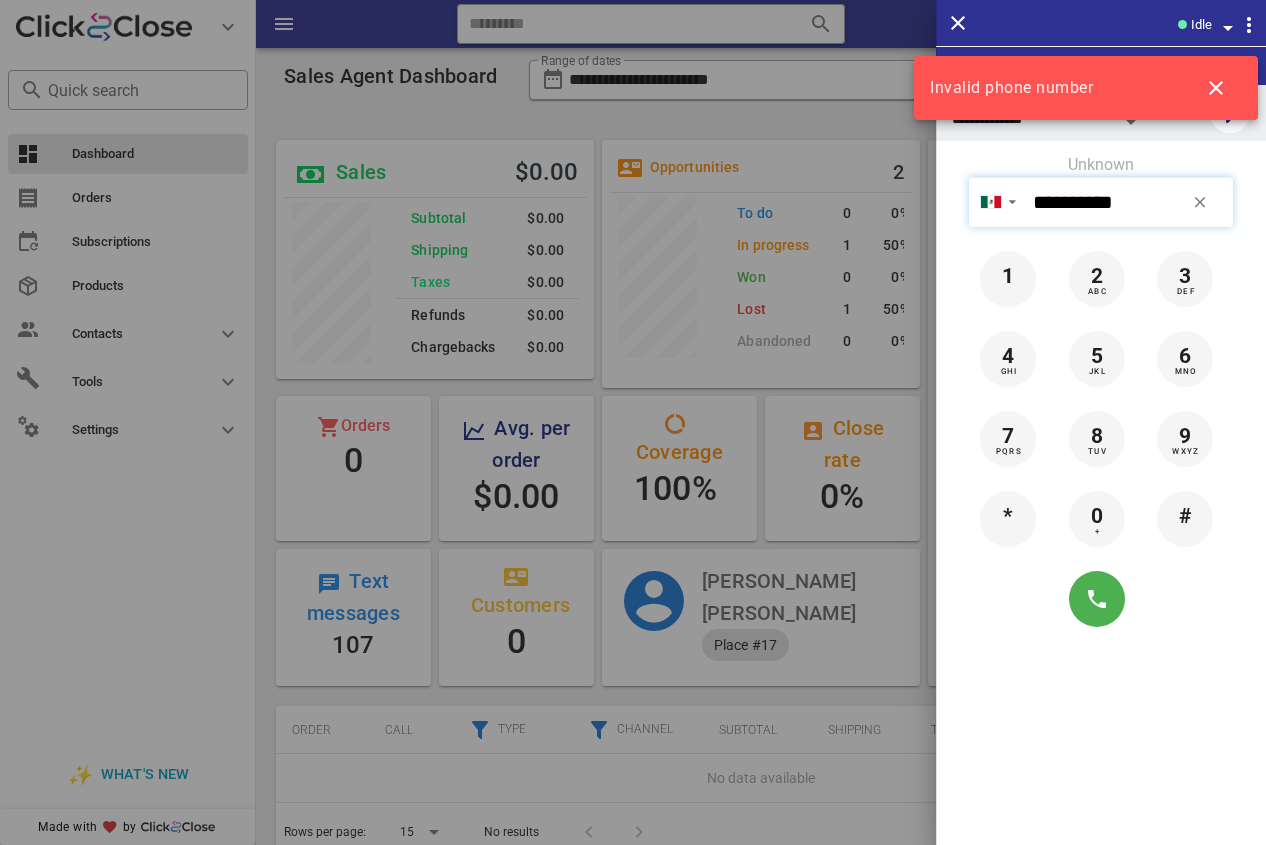 drag, startPoint x: 1045, startPoint y: 215, endPoint x: 1030, endPoint y: 215, distance: 15 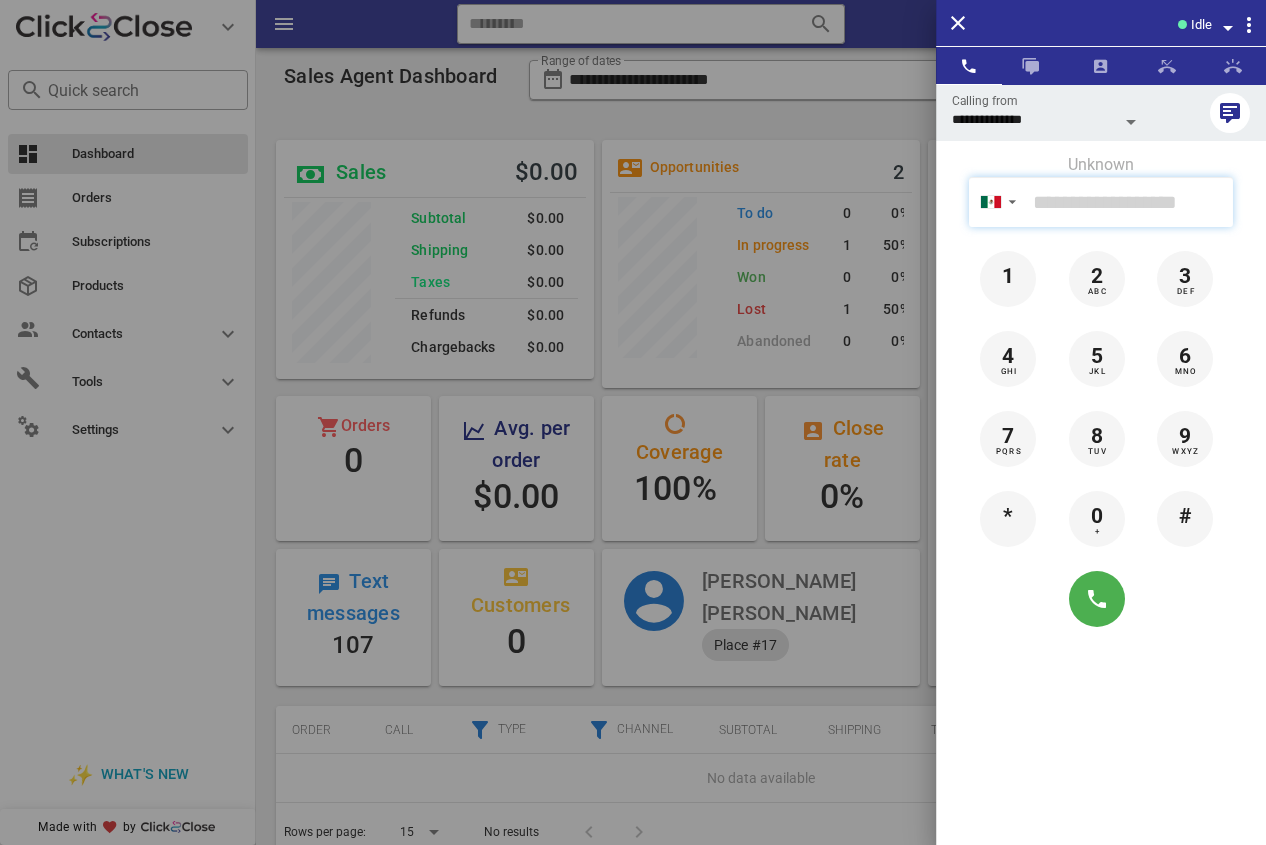 paste on "**********" 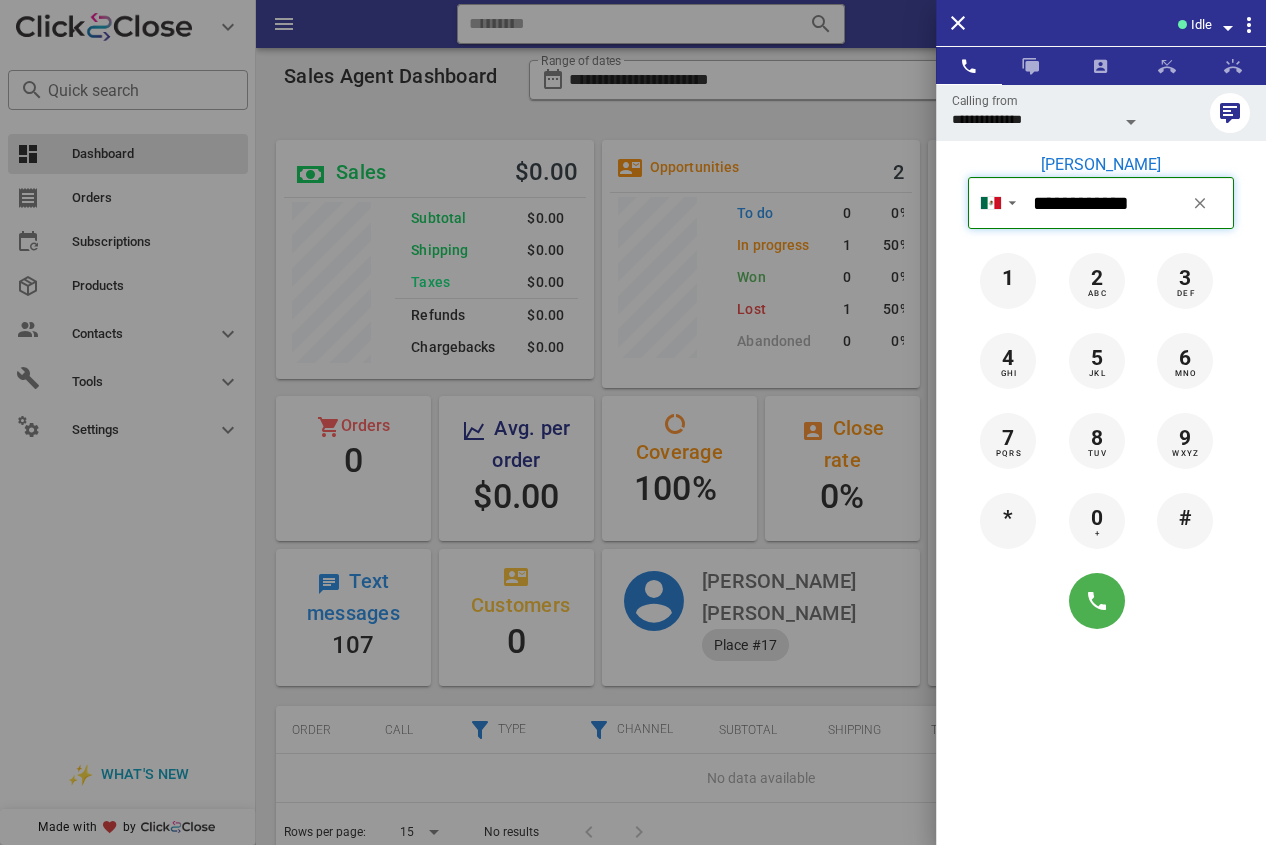 drag, startPoint x: 1027, startPoint y: 212, endPoint x: 1164, endPoint y: 209, distance: 137.03284 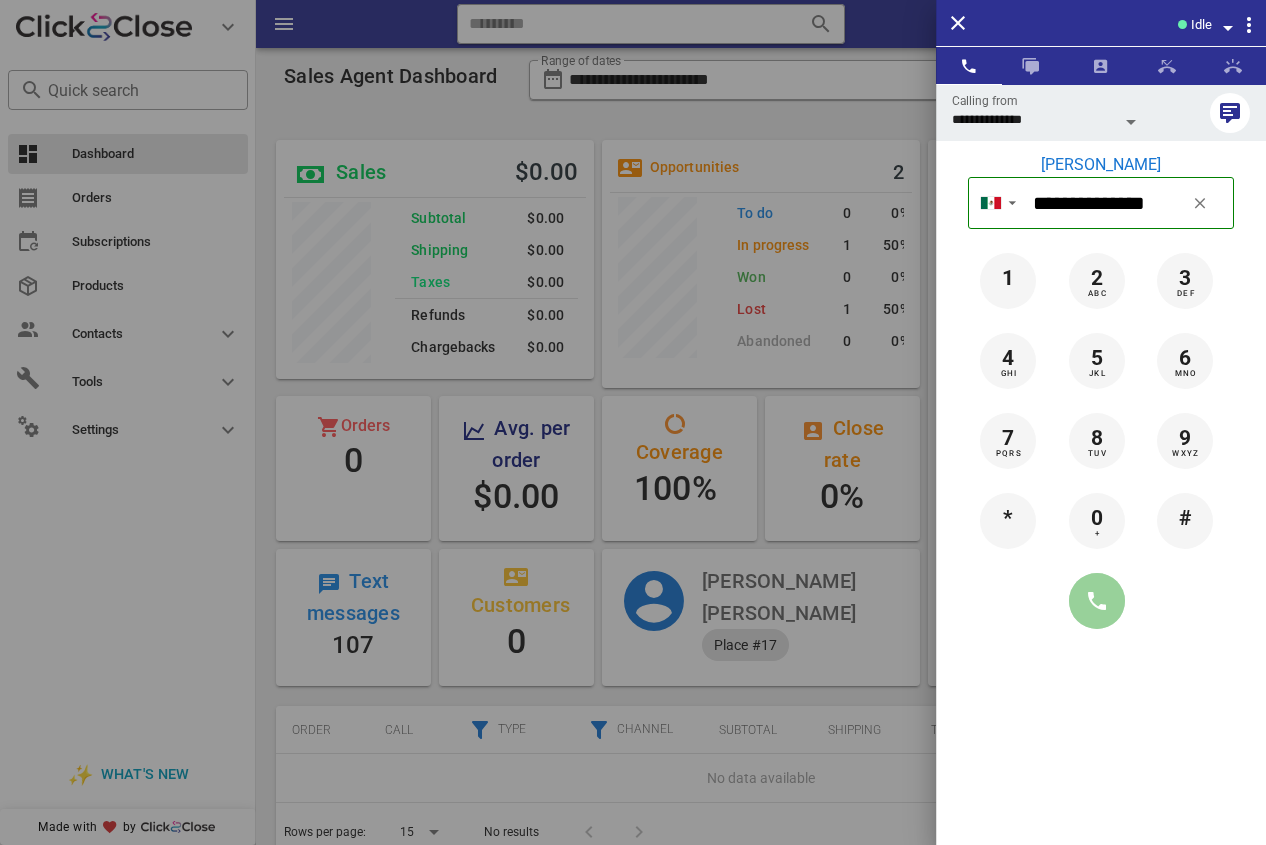 click at bounding box center [1097, 601] 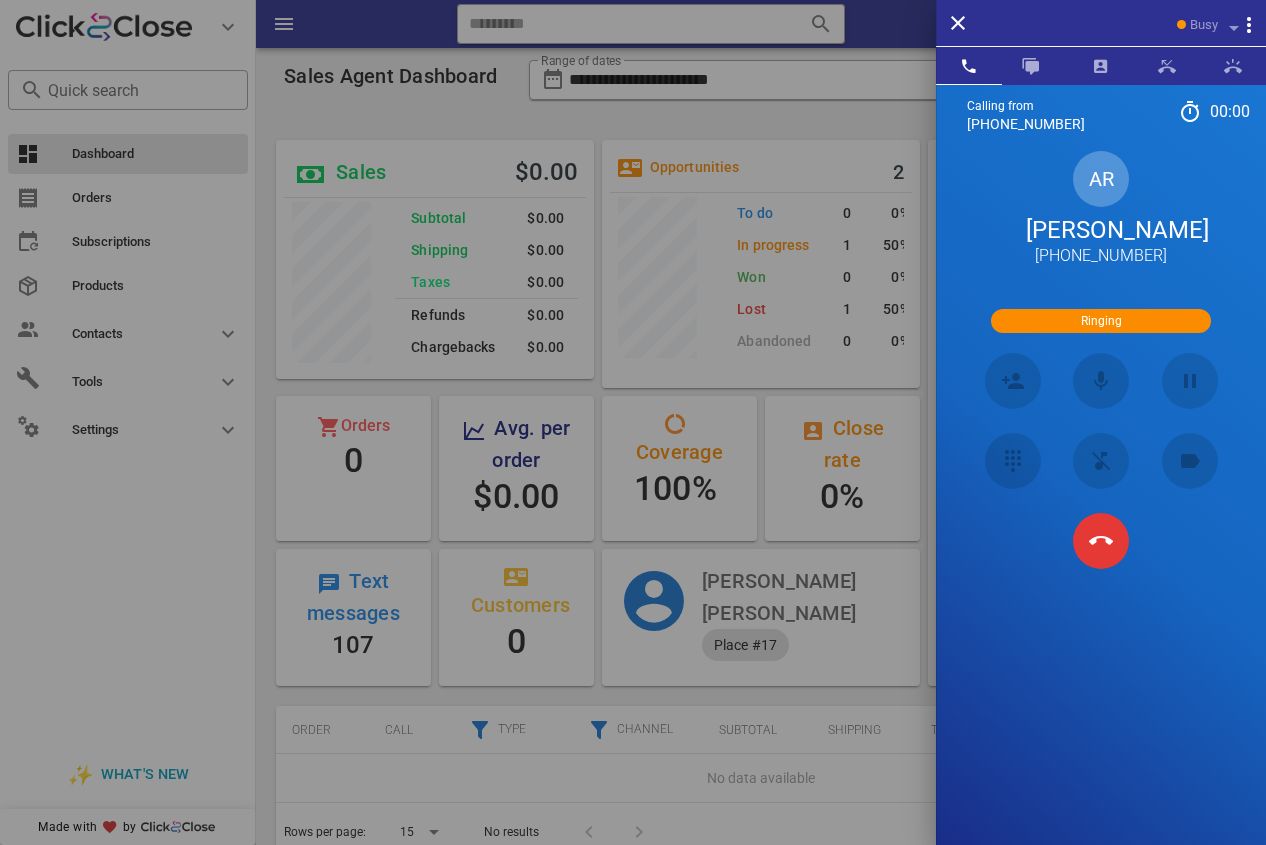 click on "[PERSON_NAME]" at bounding box center [1101, 230] 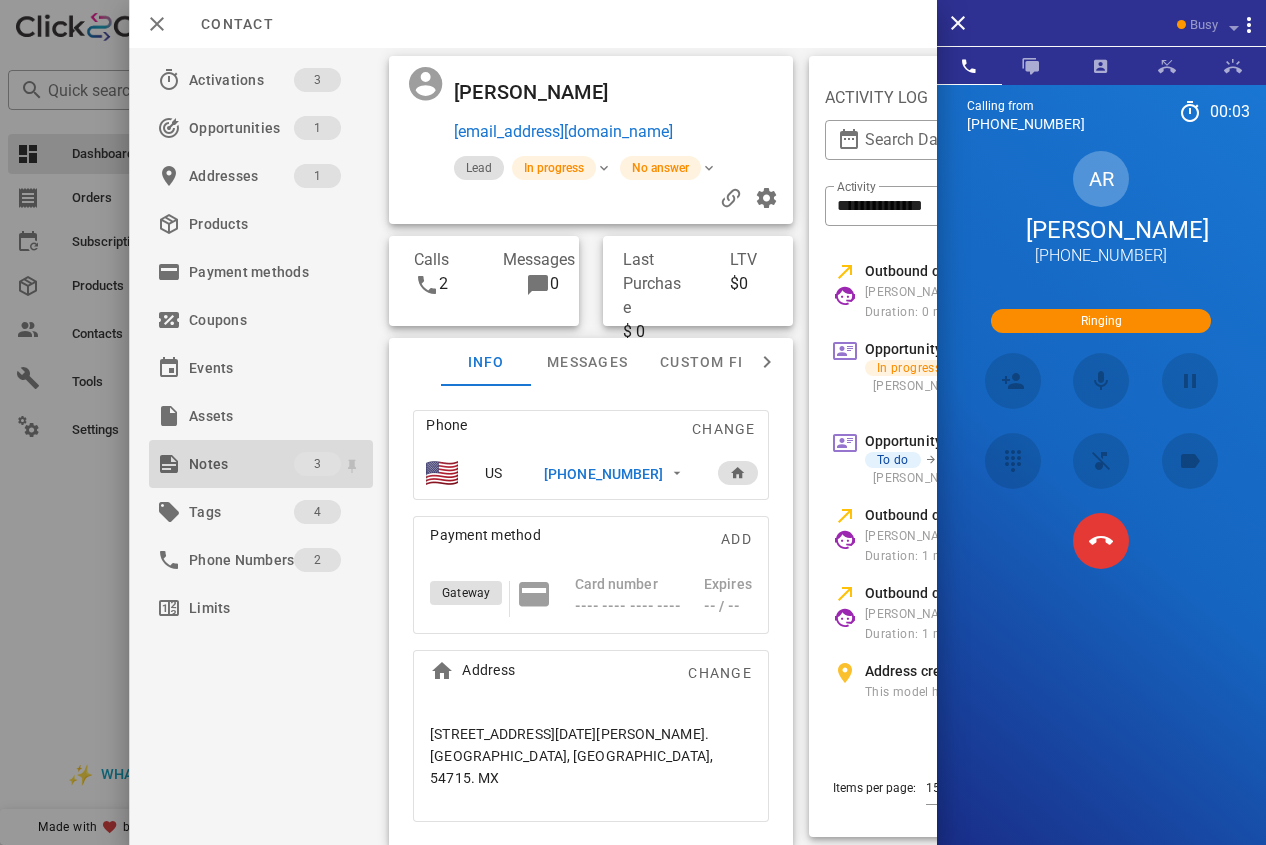 click on "Notes" at bounding box center (241, 464) 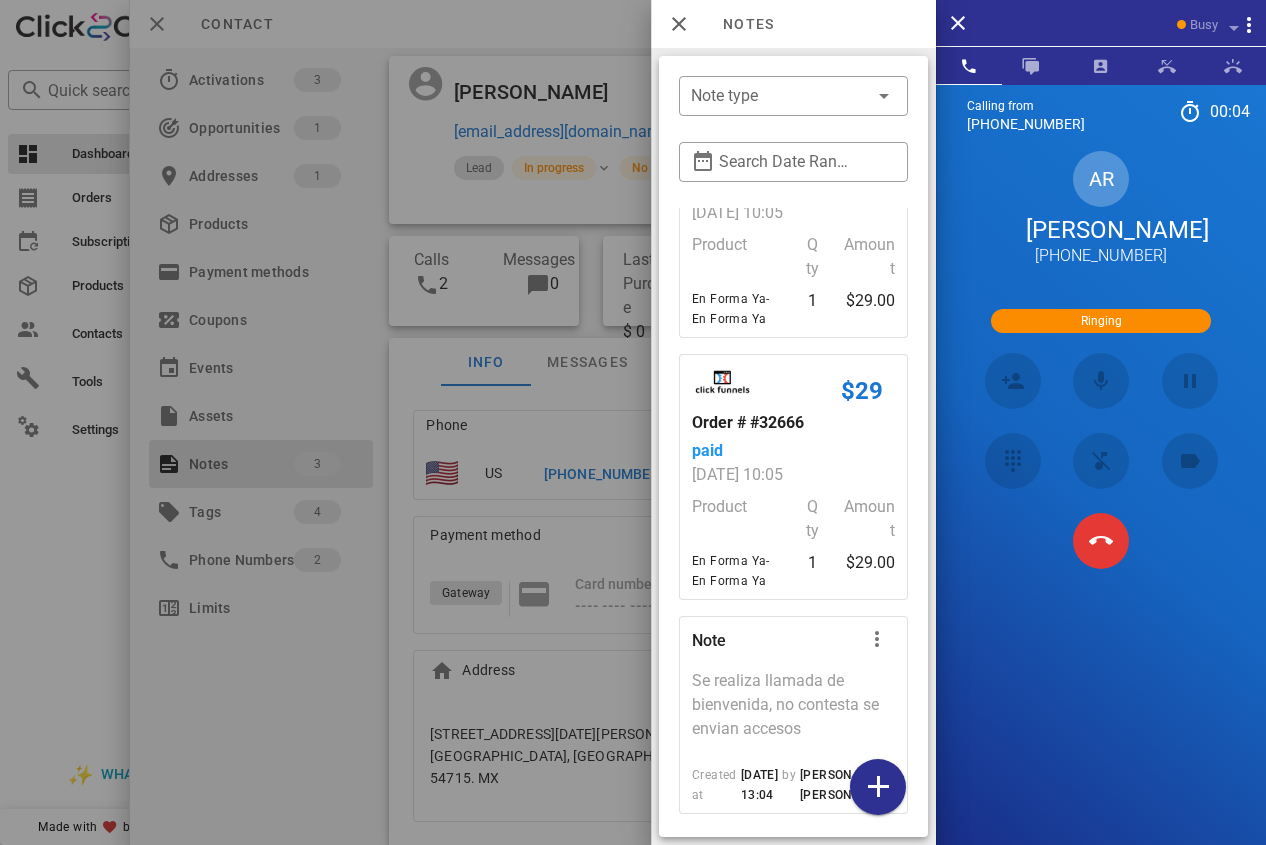 scroll, scrollTop: 204, scrollLeft: 0, axis: vertical 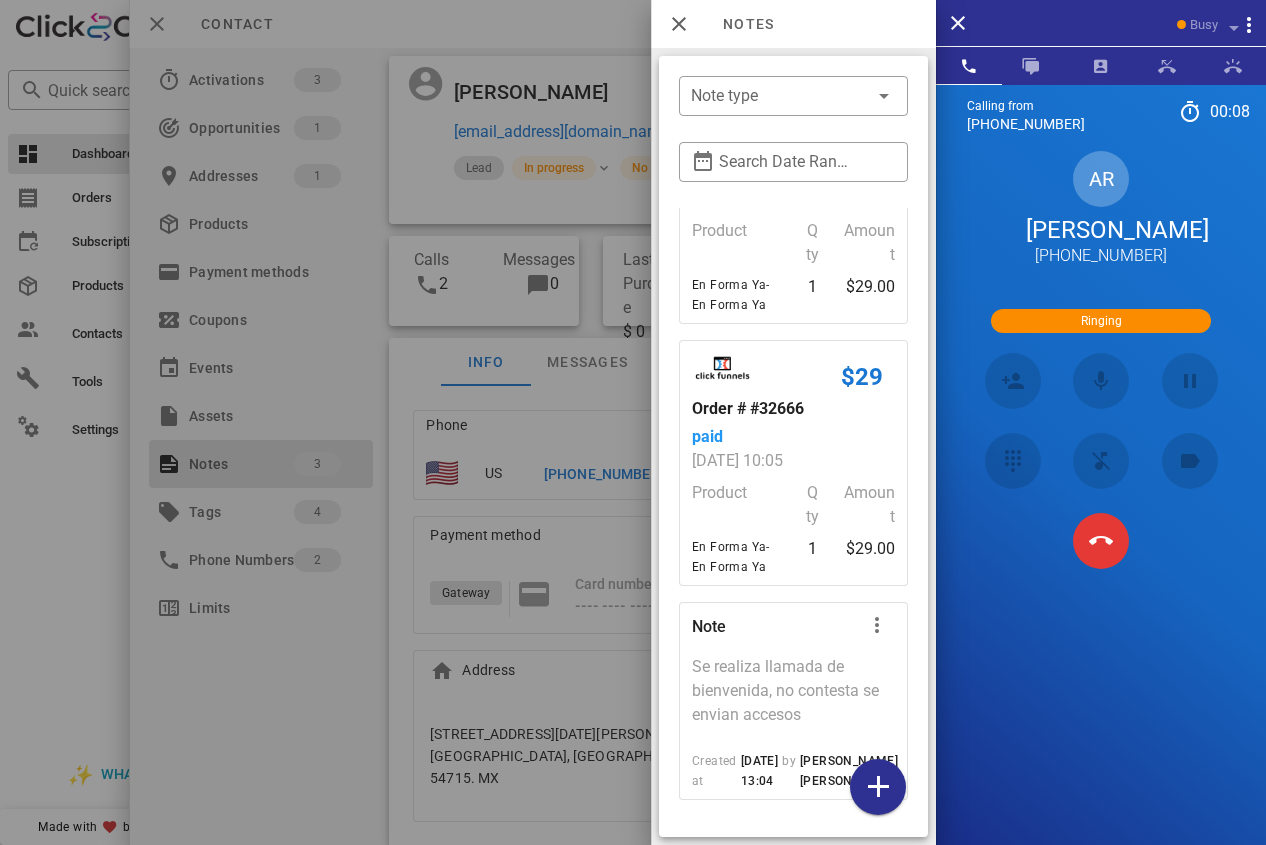 click at bounding box center [633, 422] 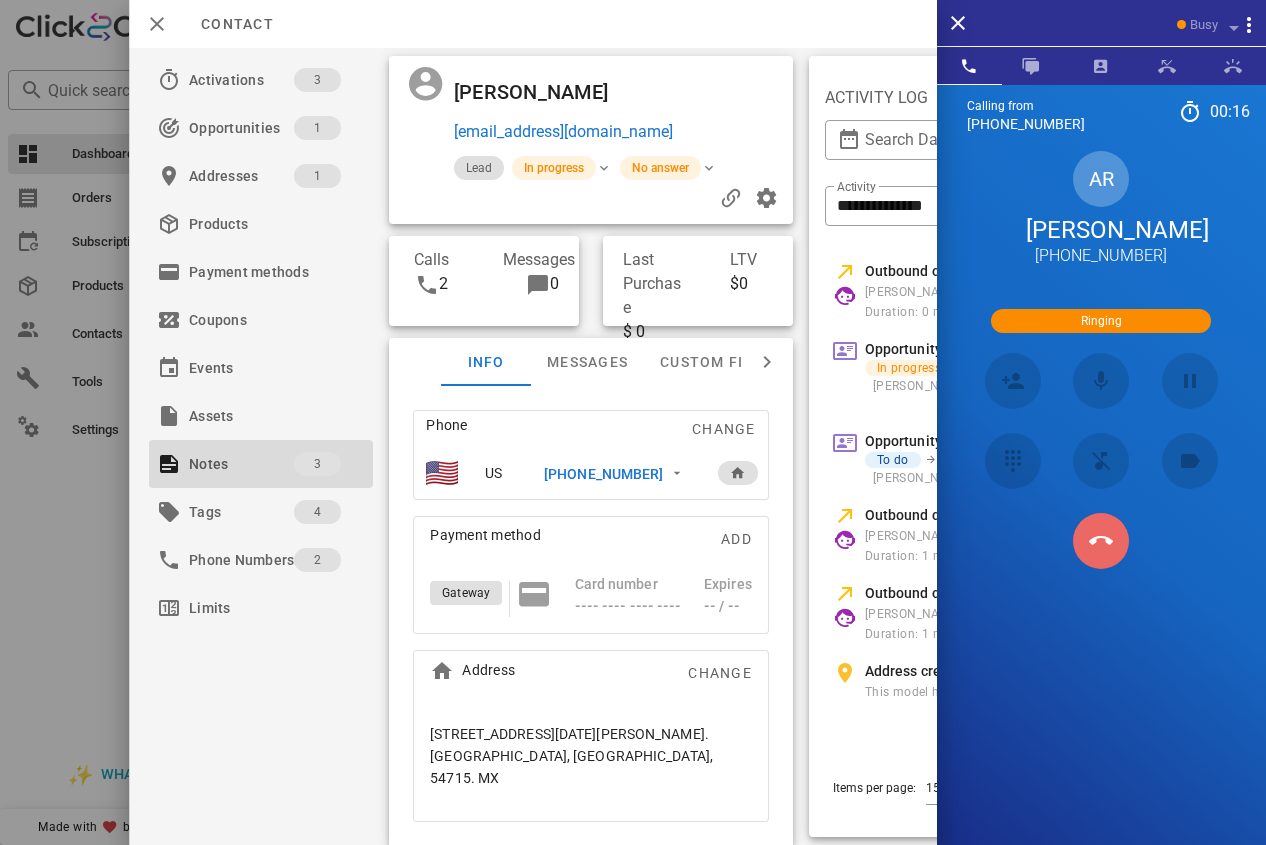 click at bounding box center (1101, 541) 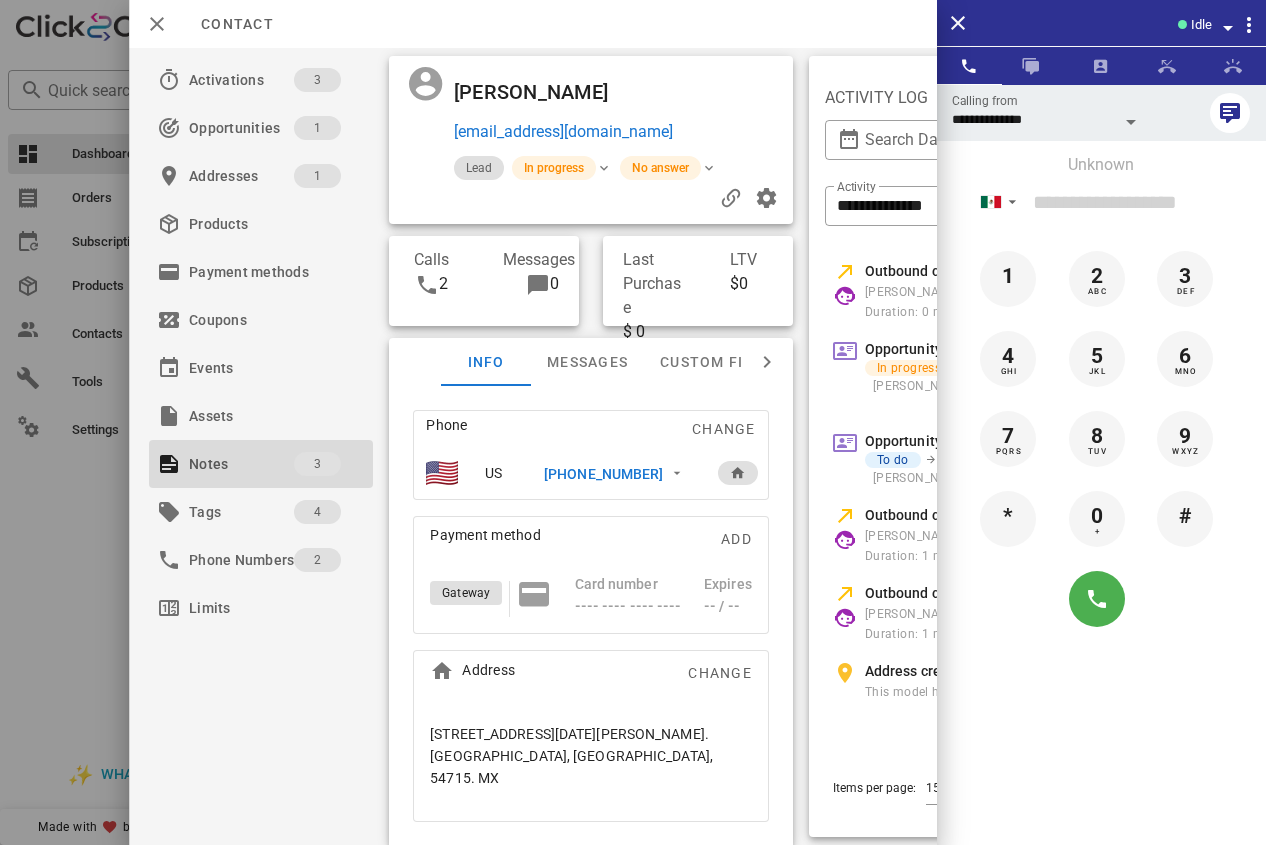 drag, startPoint x: 623, startPoint y: 505, endPoint x: 744, endPoint y: 520, distance: 121.92621 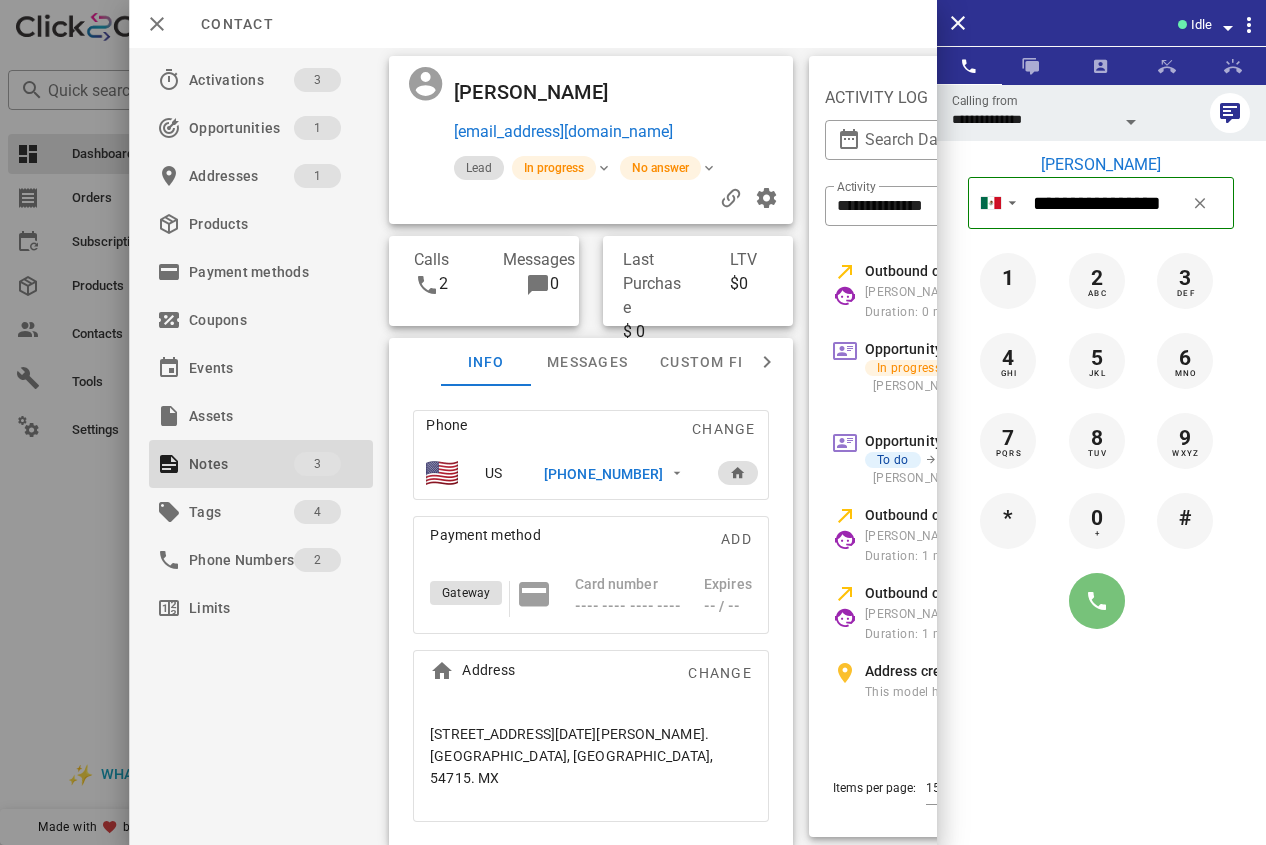 click at bounding box center (1097, 601) 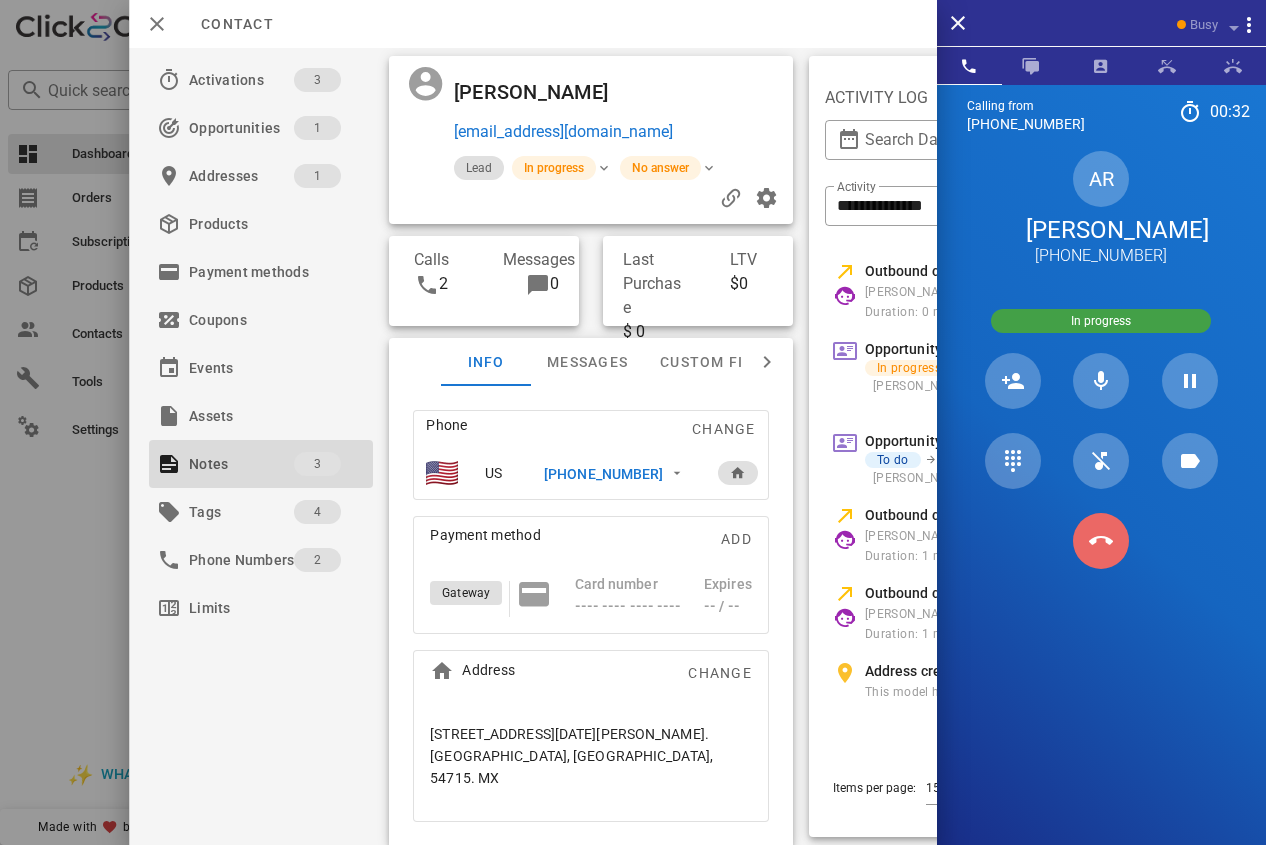 click at bounding box center (1101, 541) 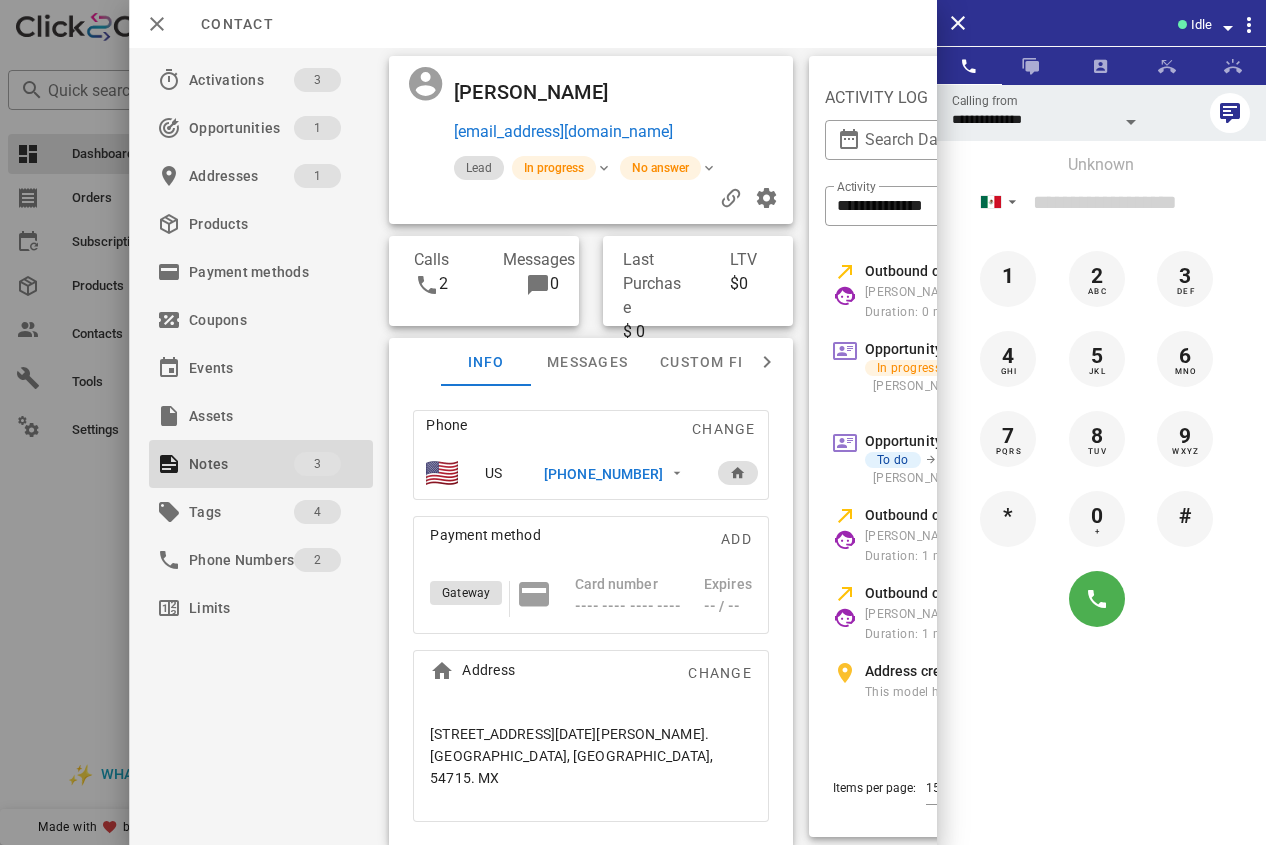 click on "[PHONE_NUMBER]" at bounding box center (603, 474) 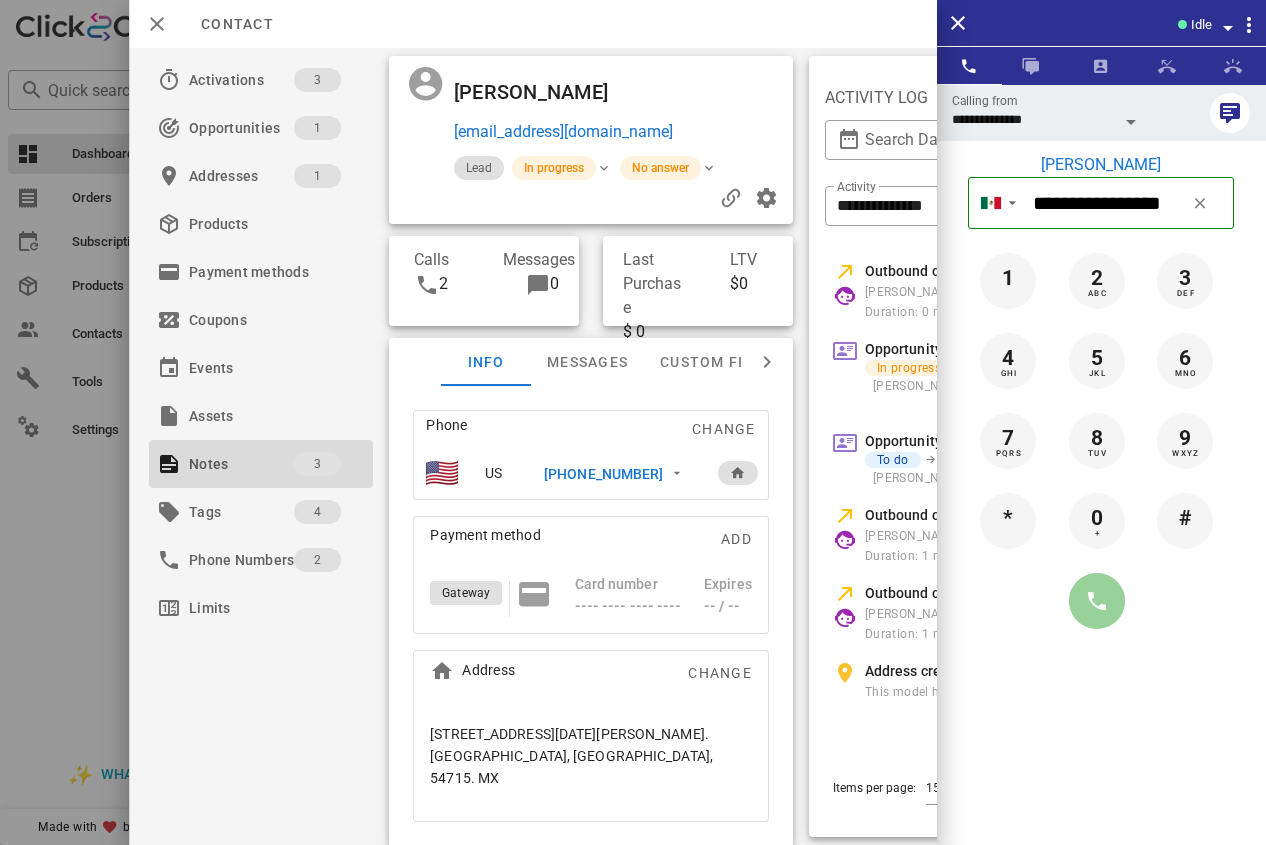 click at bounding box center [1097, 601] 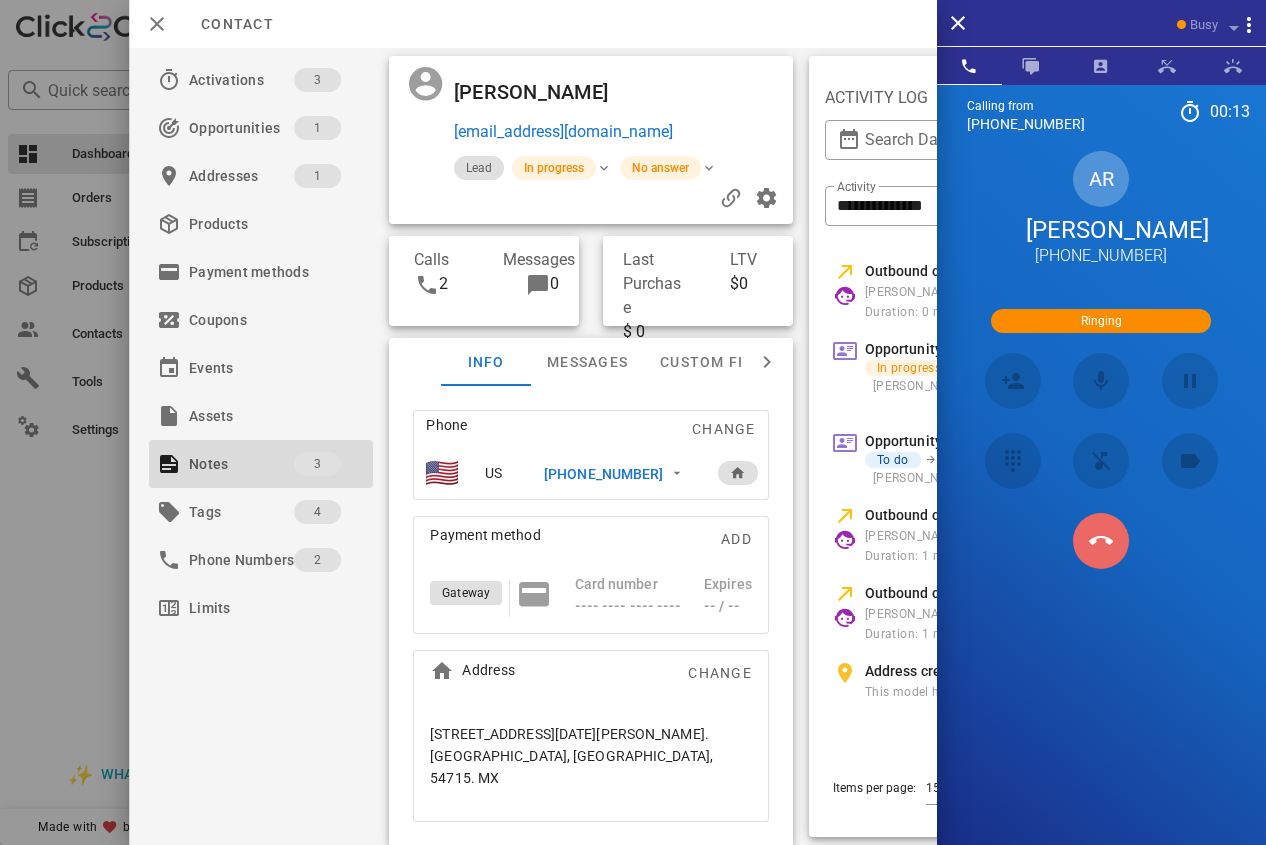 click at bounding box center [1101, 541] 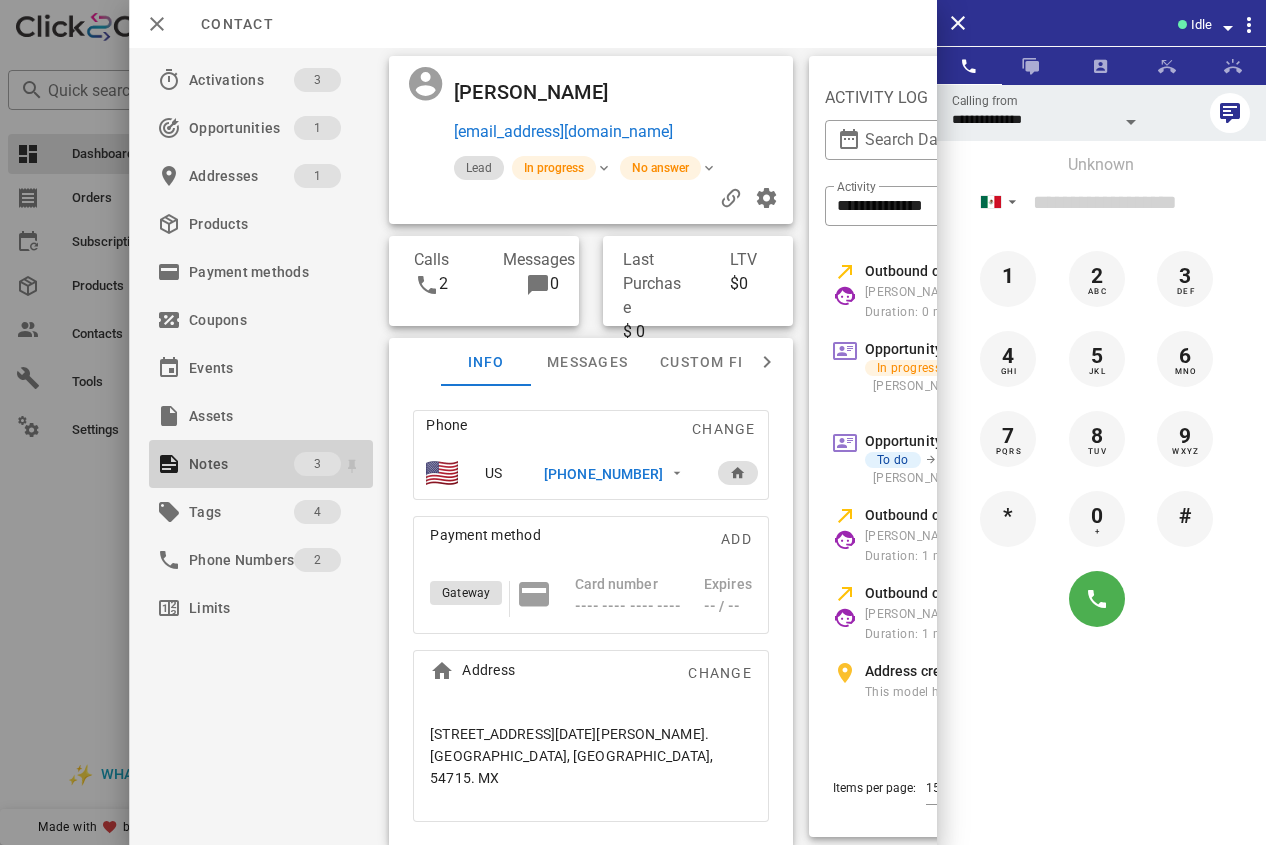 click on "Notes" at bounding box center (241, 464) 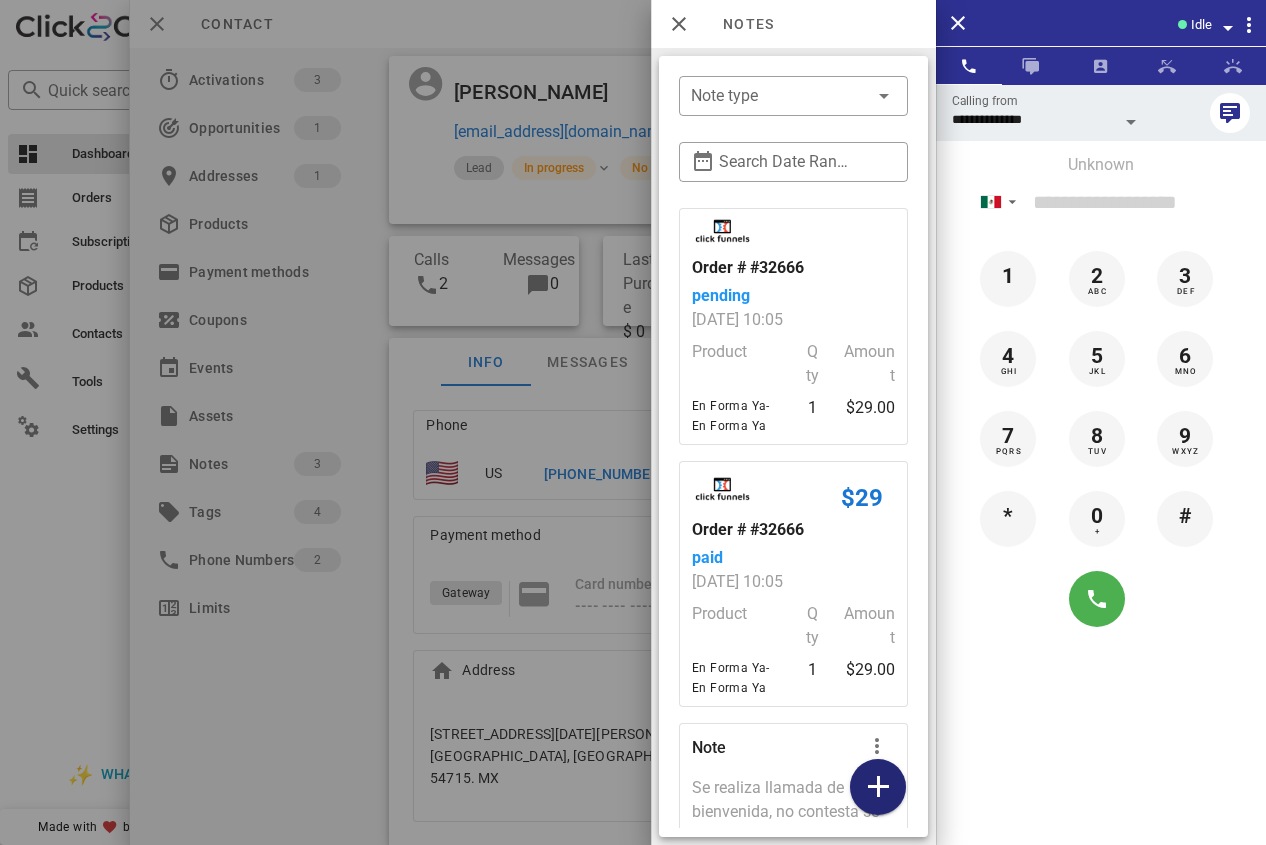 click at bounding box center [878, 787] 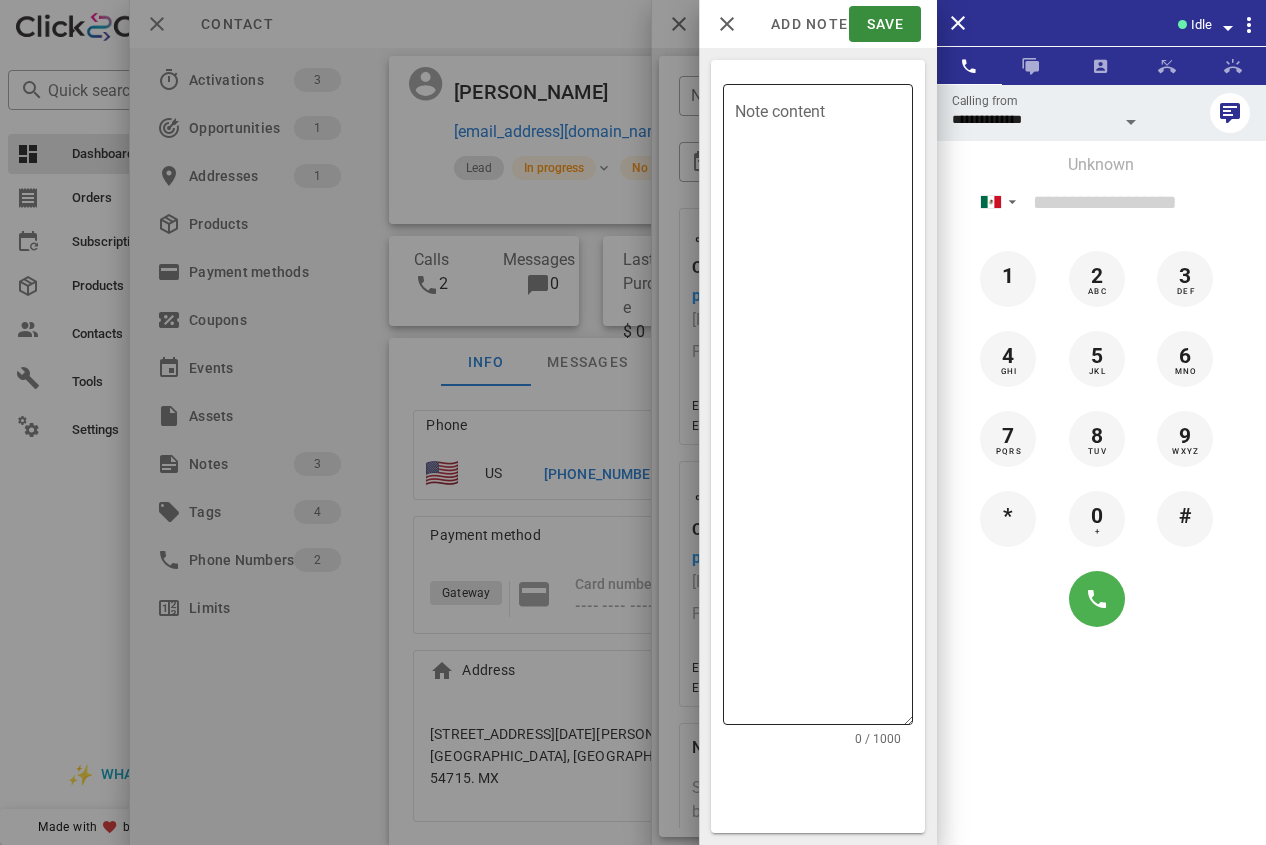 click on "Note content" at bounding box center [824, 409] 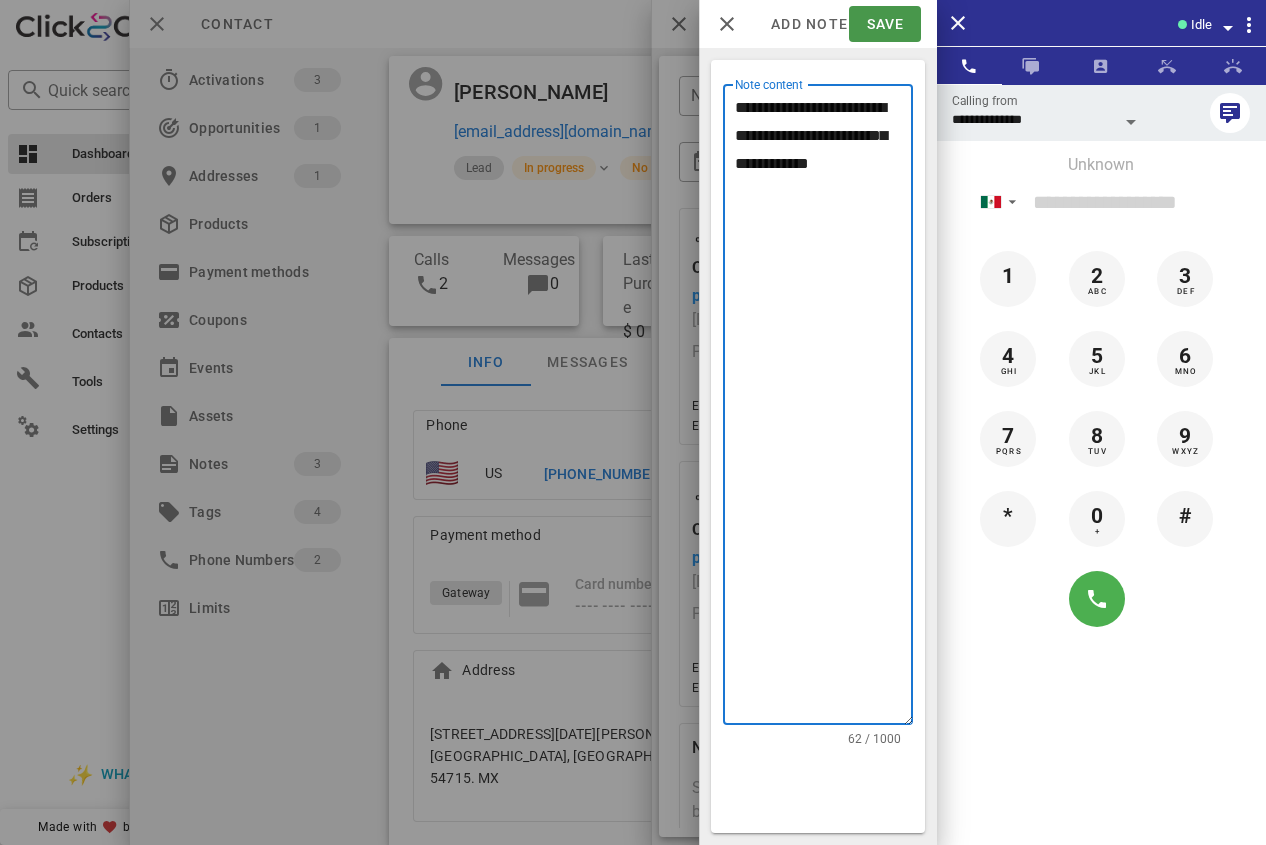 type on "**********" 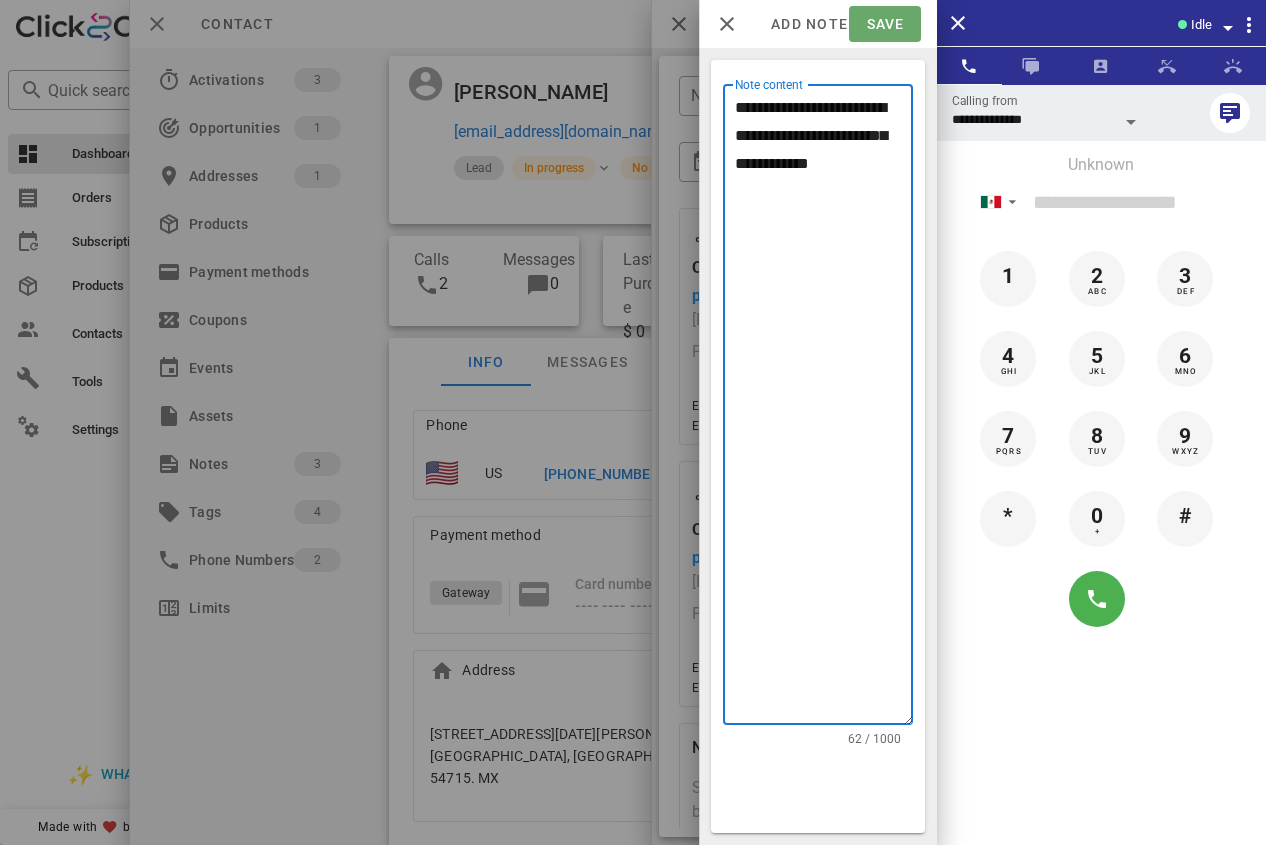 click on "Save" at bounding box center (884, 24) 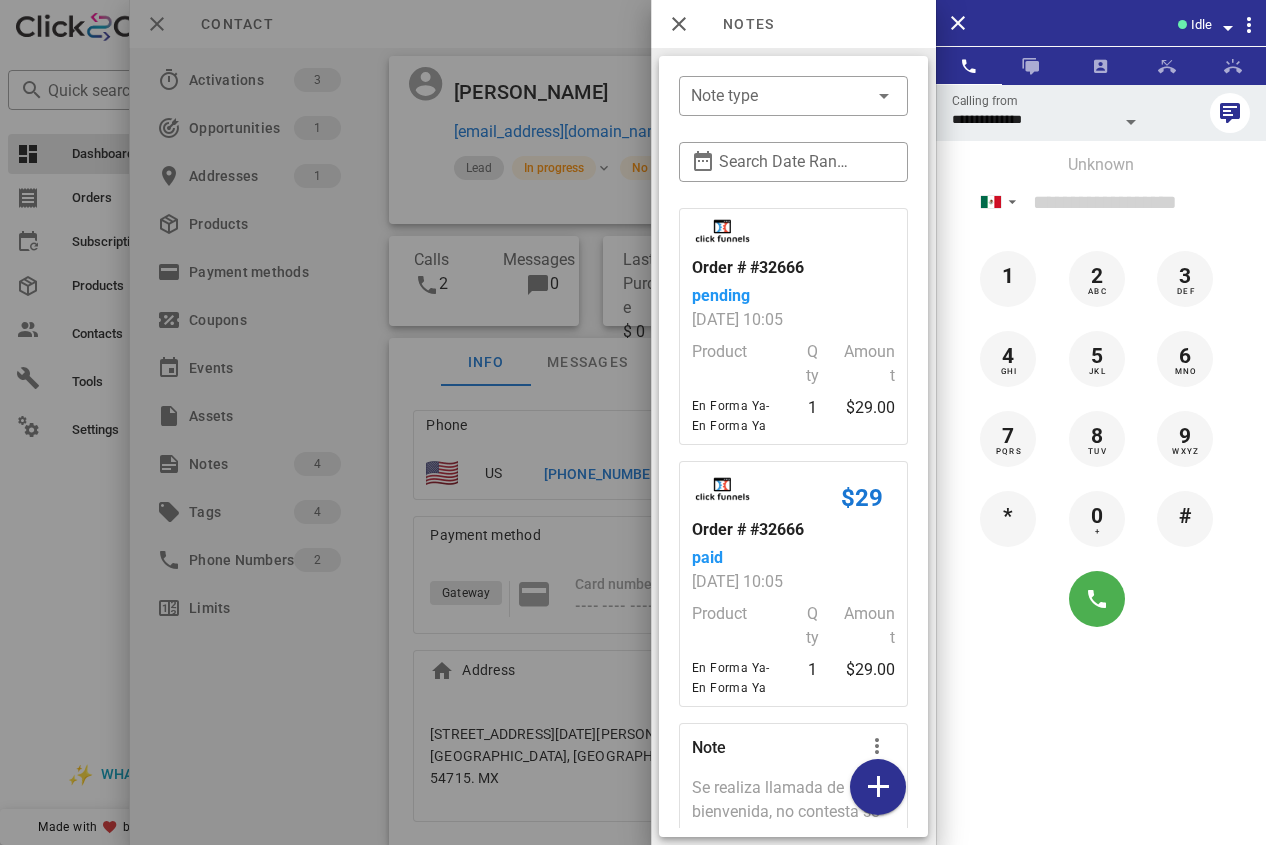 click at bounding box center [633, 422] 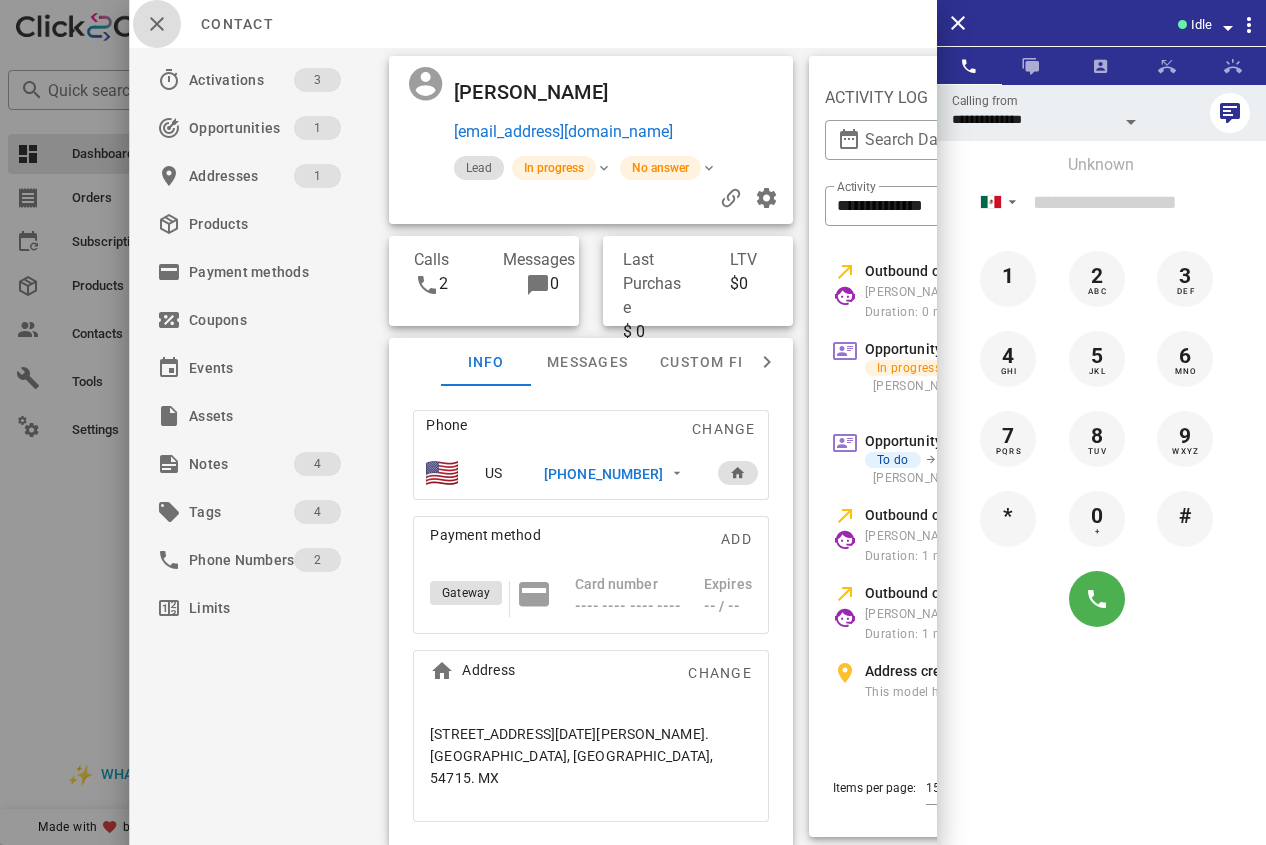 click at bounding box center [157, 24] 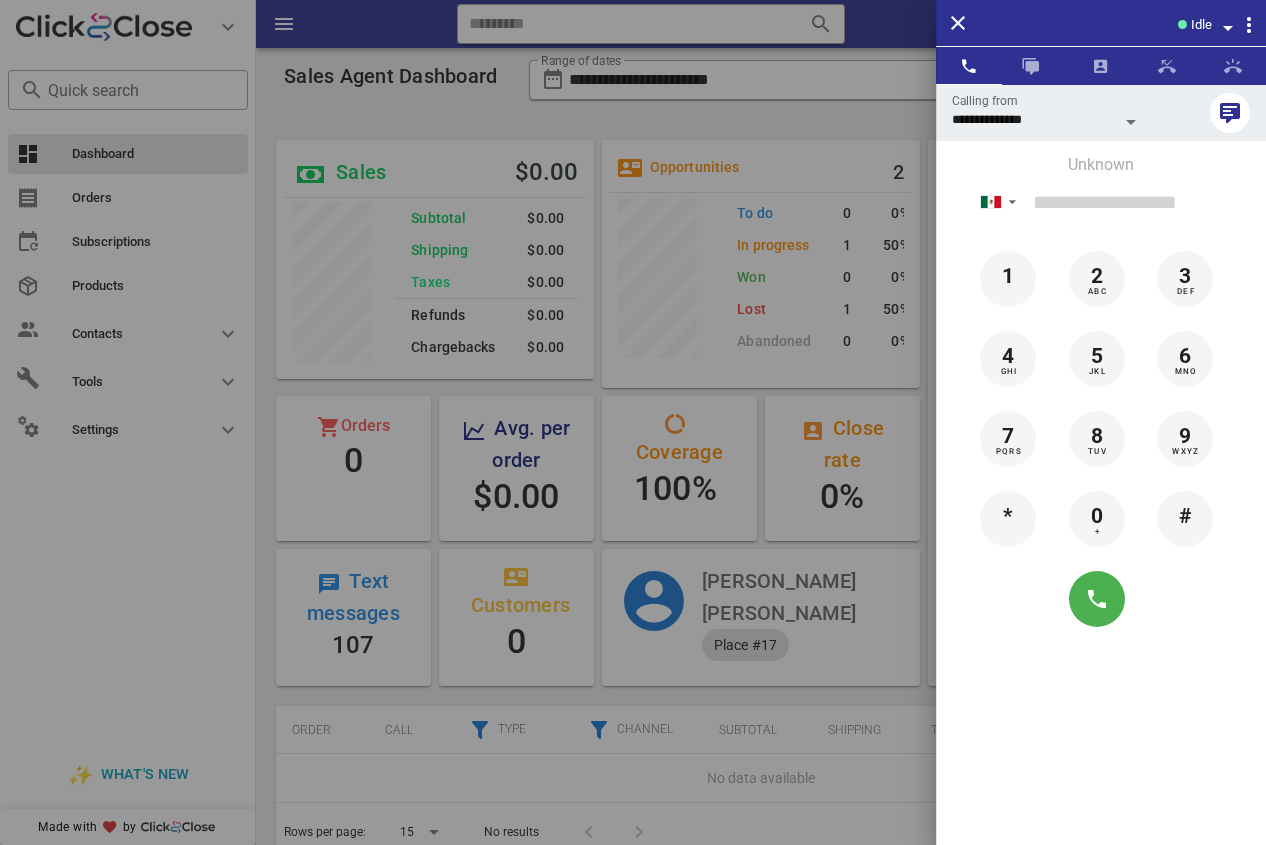 click at bounding box center [633, 422] 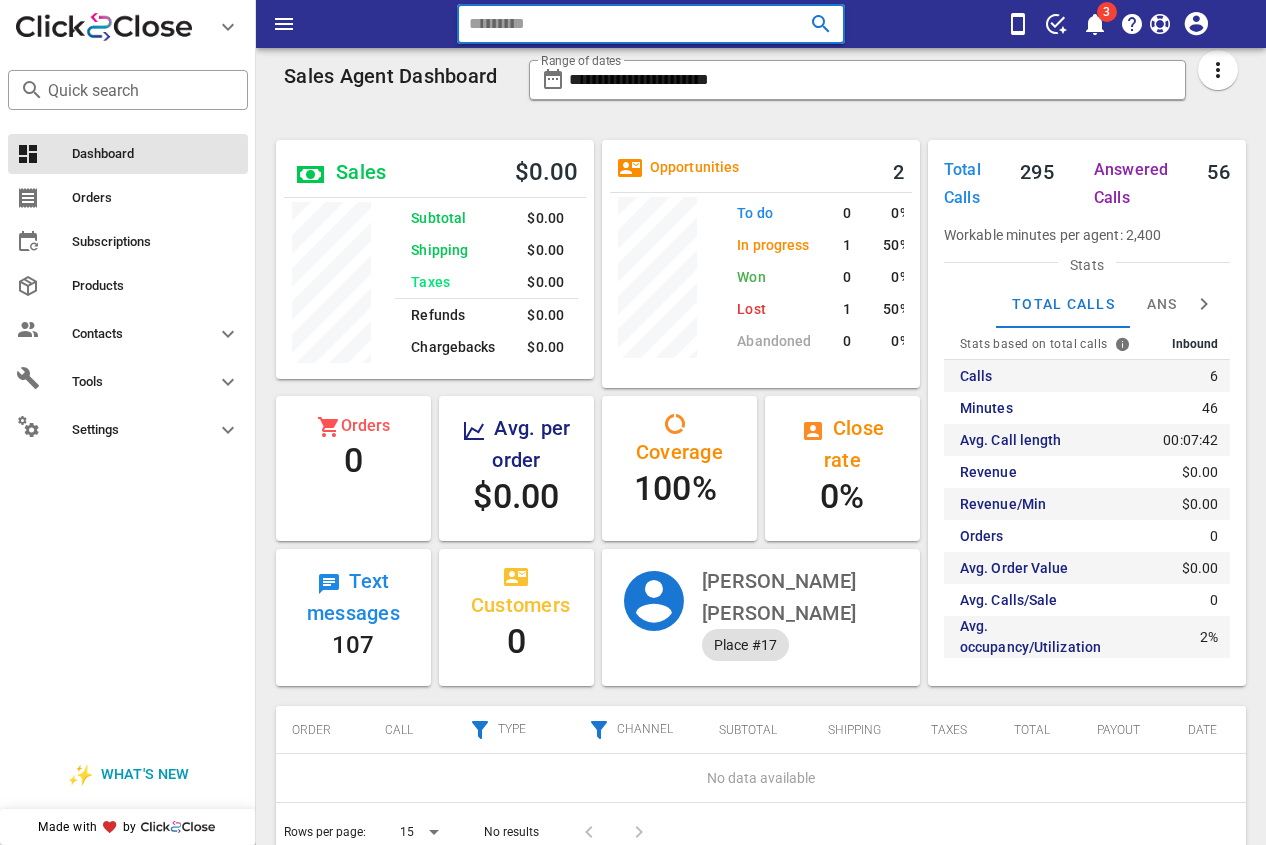 click at bounding box center (623, 24) 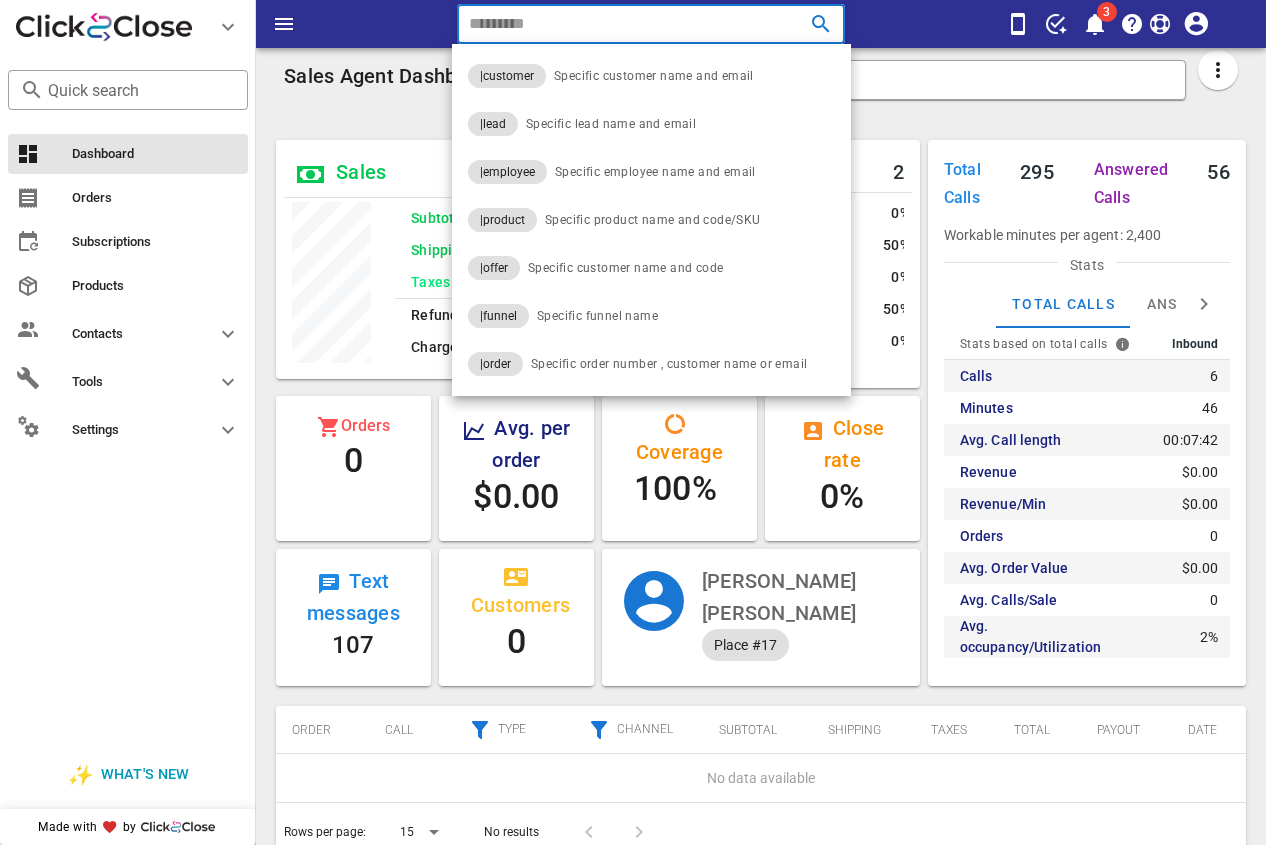 paste on "**********" 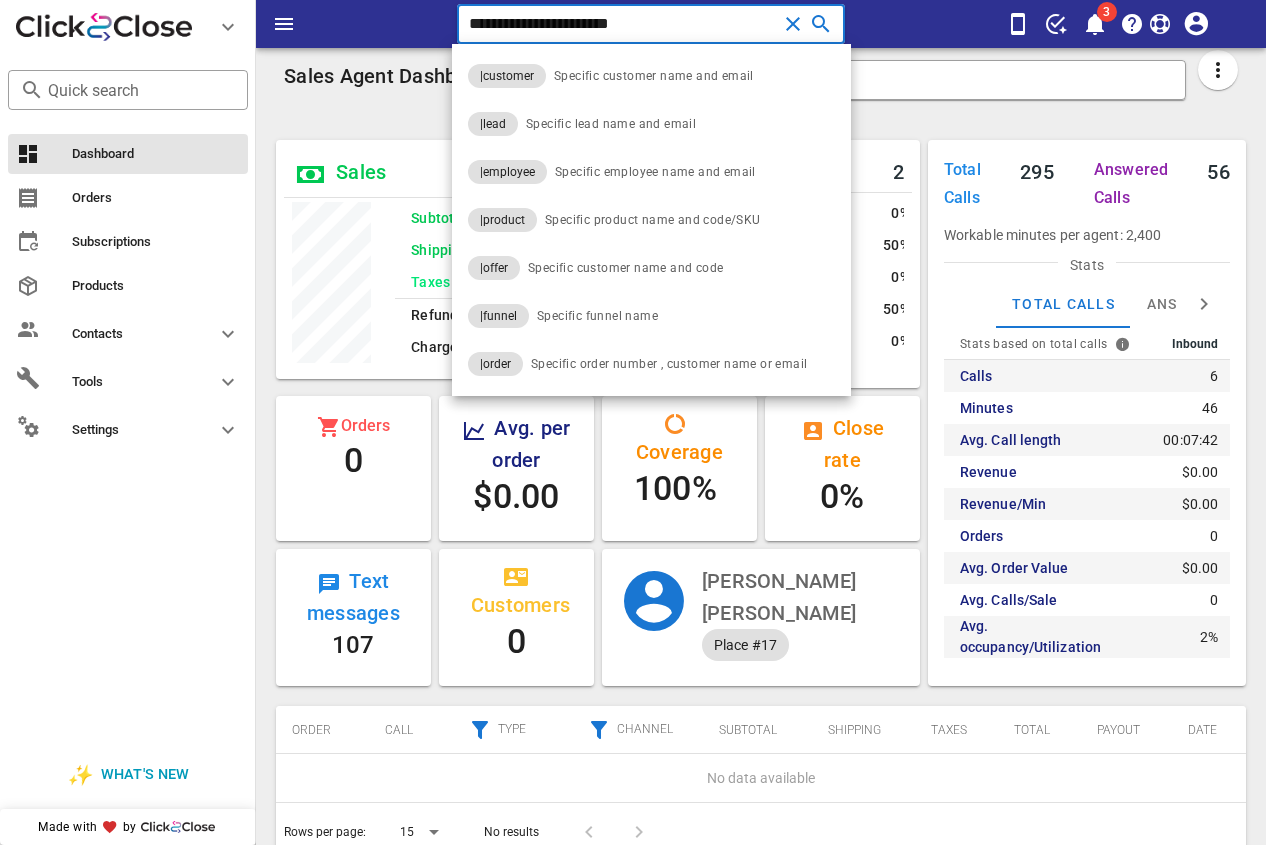 type on "**********" 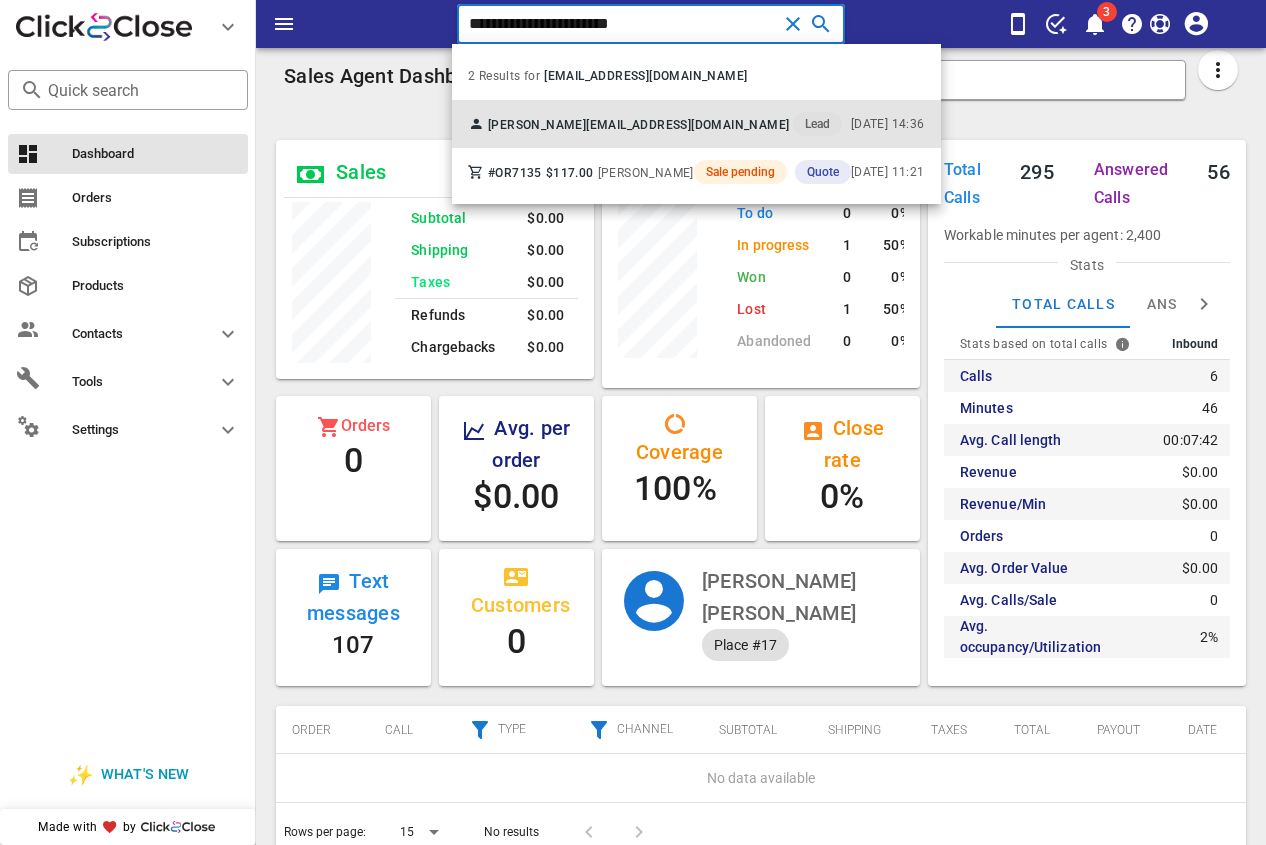 click on "[PERSON_NAME]   [EMAIL_ADDRESS][DOMAIN_NAME]   Lead   [DATE] 14:36" at bounding box center (696, 124) 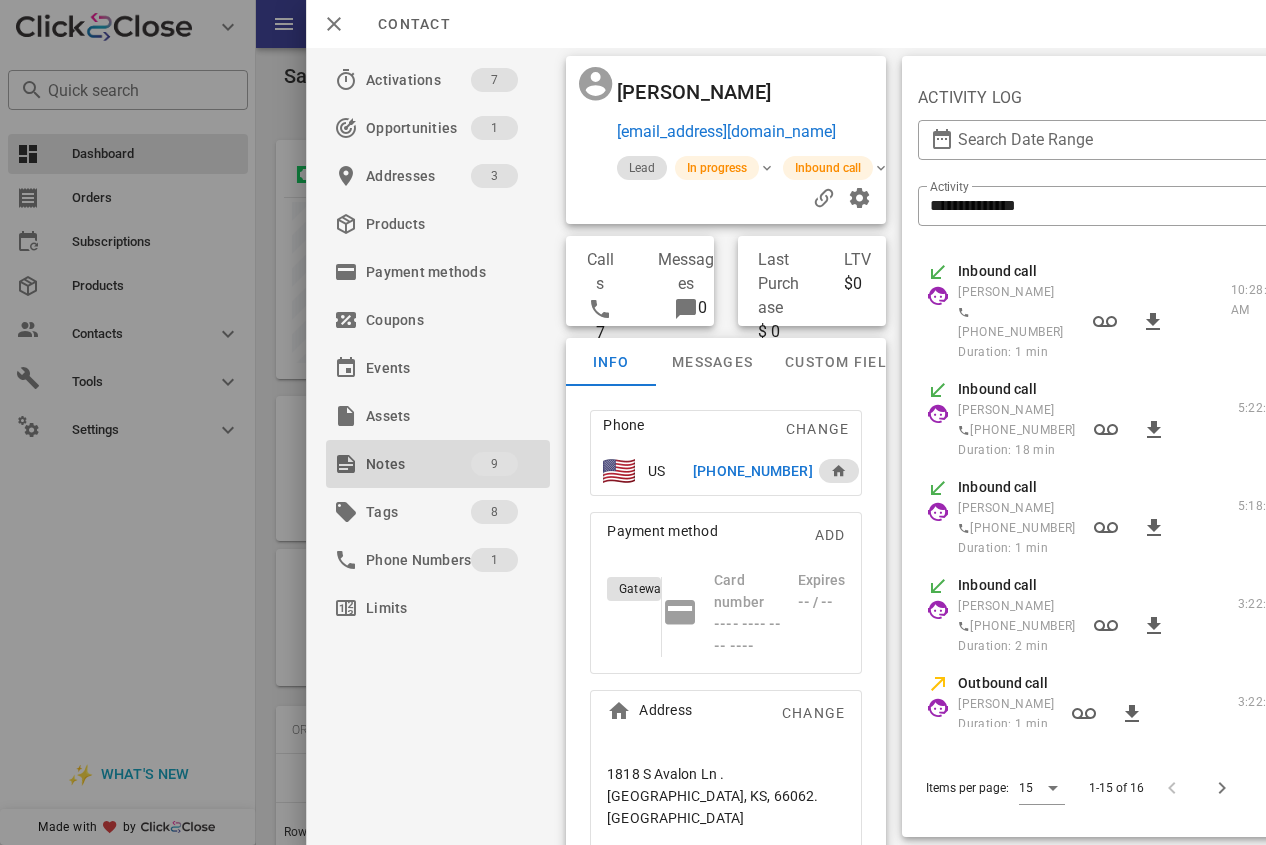 drag, startPoint x: 419, startPoint y: 473, endPoint x: 476, endPoint y: 472, distance: 57.00877 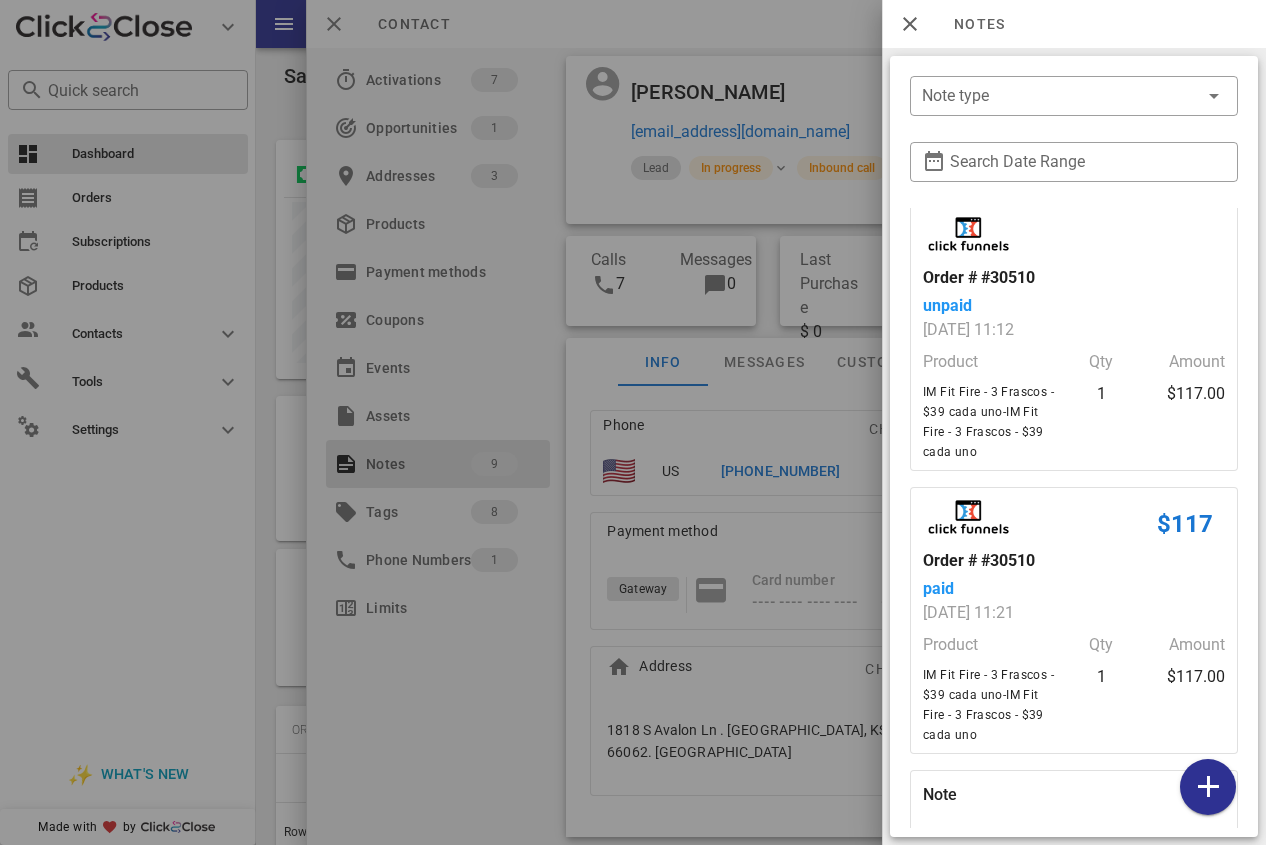 scroll, scrollTop: 1607, scrollLeft: 0, axis: vertical 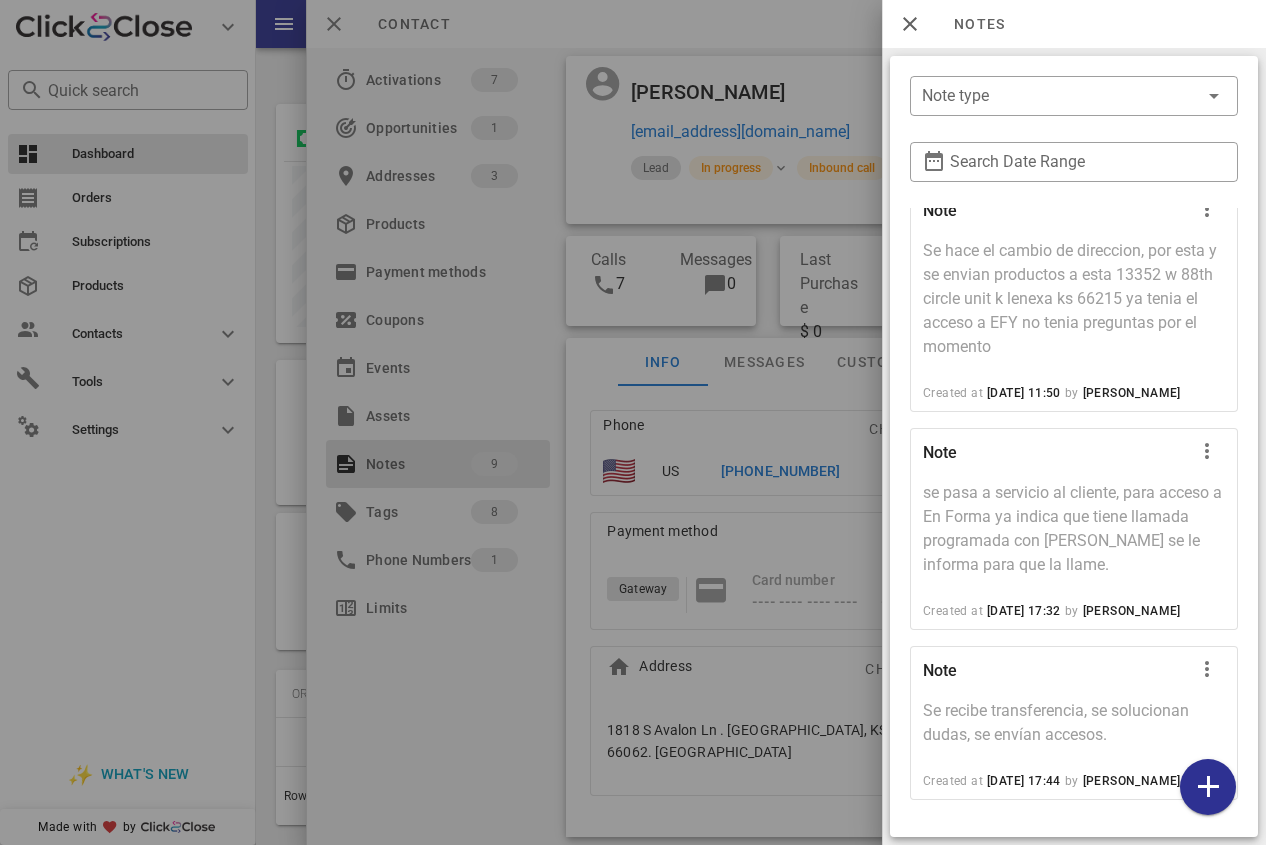 drag, startPoint x: 774, startPoint y: 420, endPoint x: 778, endPoint y: 496, distance: 76.105194 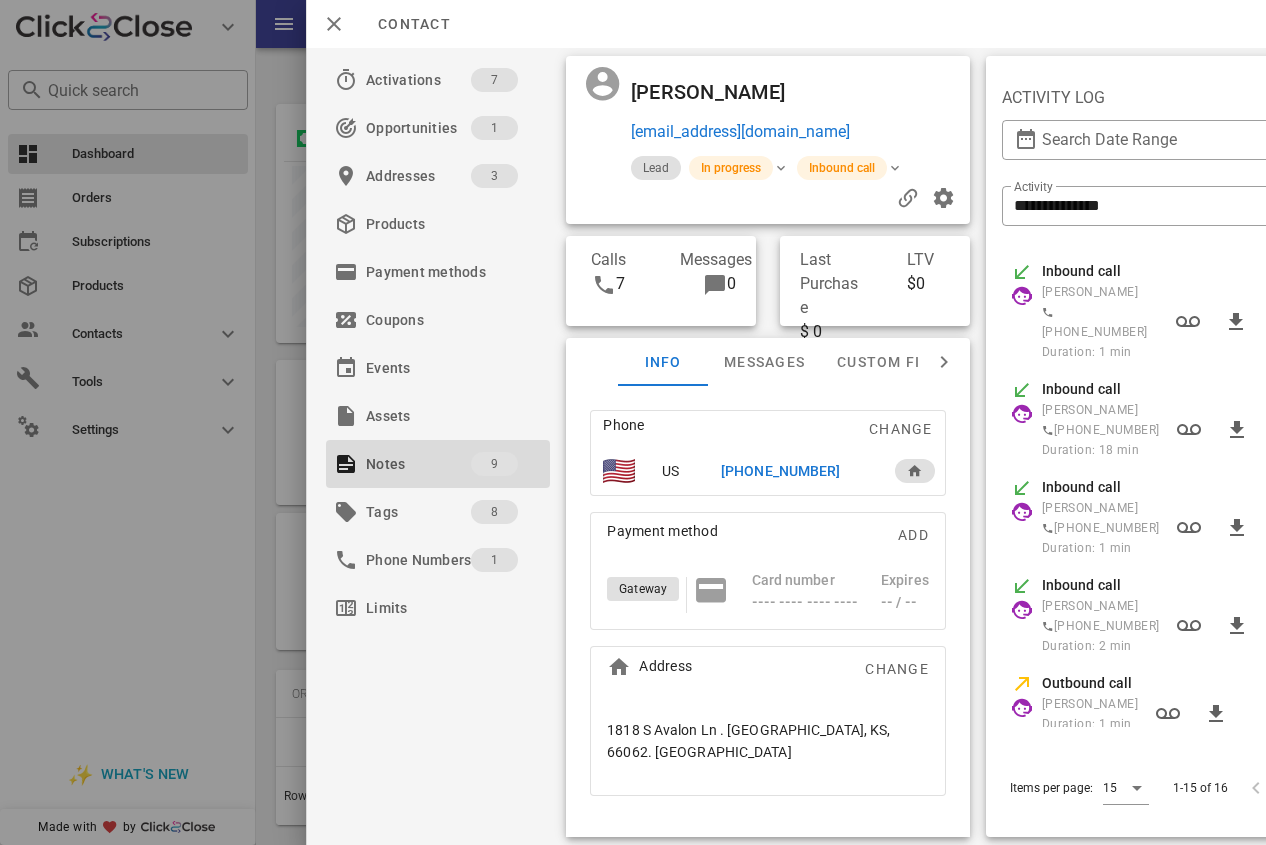 click on "[PHONE_NUMBER]" at bounding box center (780, 471) 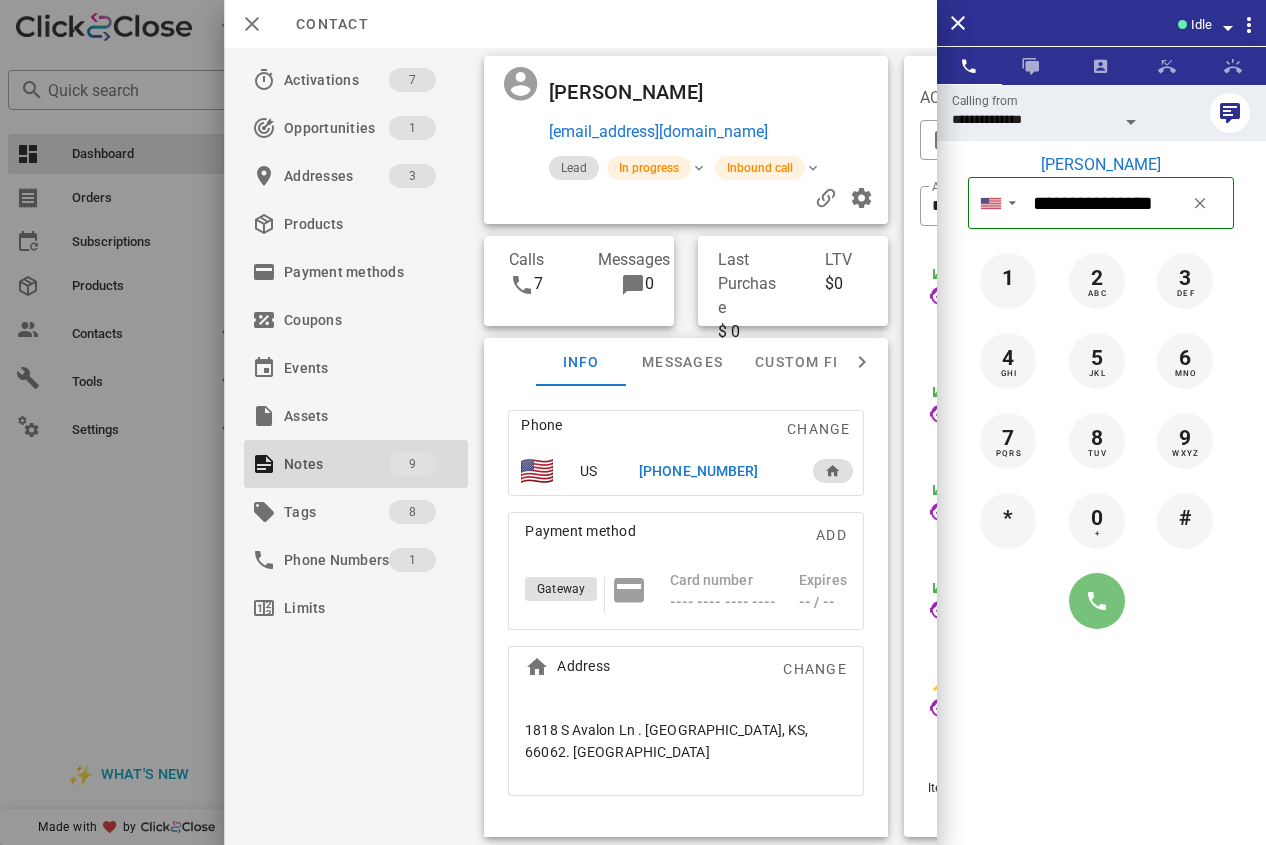 click at bounding box center (1097, 601) 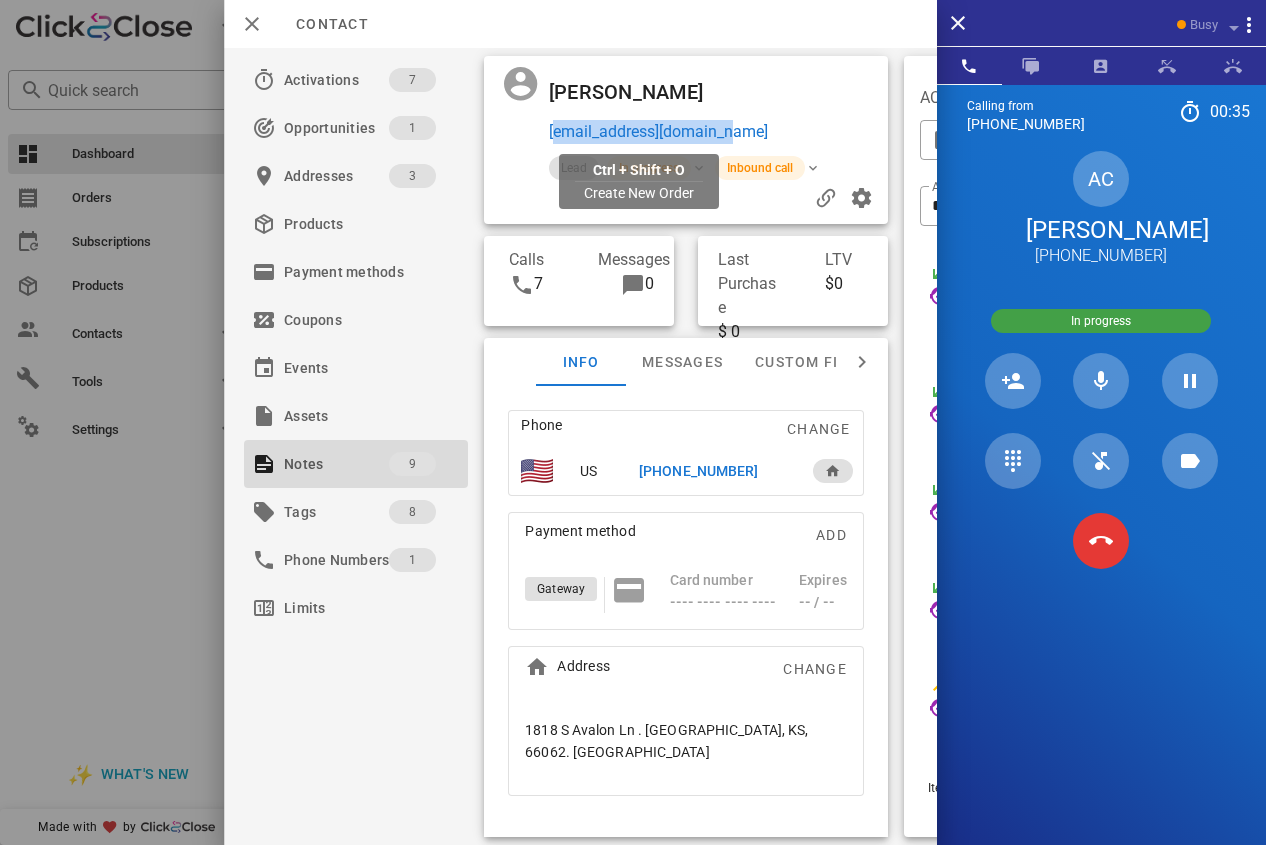 drag, startPoint x: 775, startPoint y: 128, endPoint x: 551, endPoint y: 125, distance: 224.0201 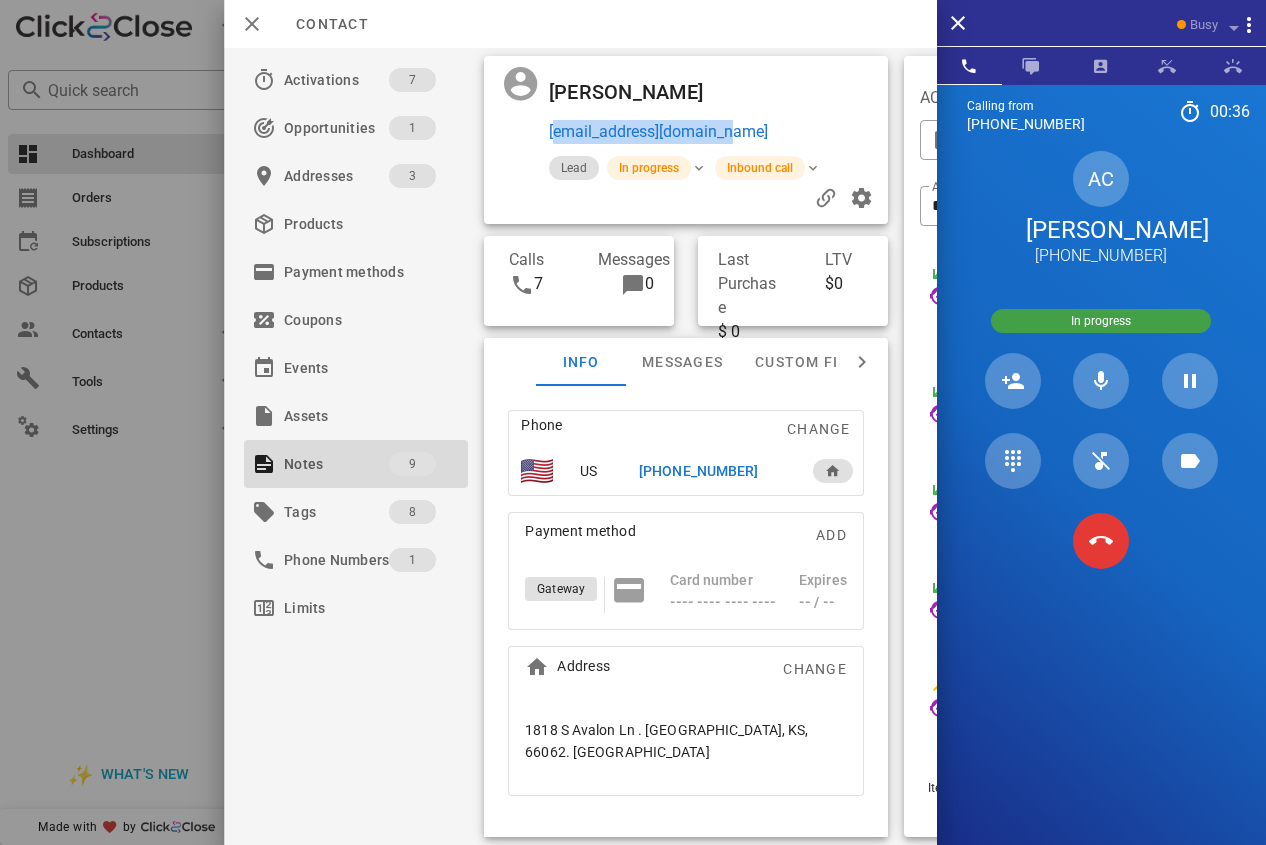 copy on "[EMAIL_ADDRESS][DOMAIN_NAME]" 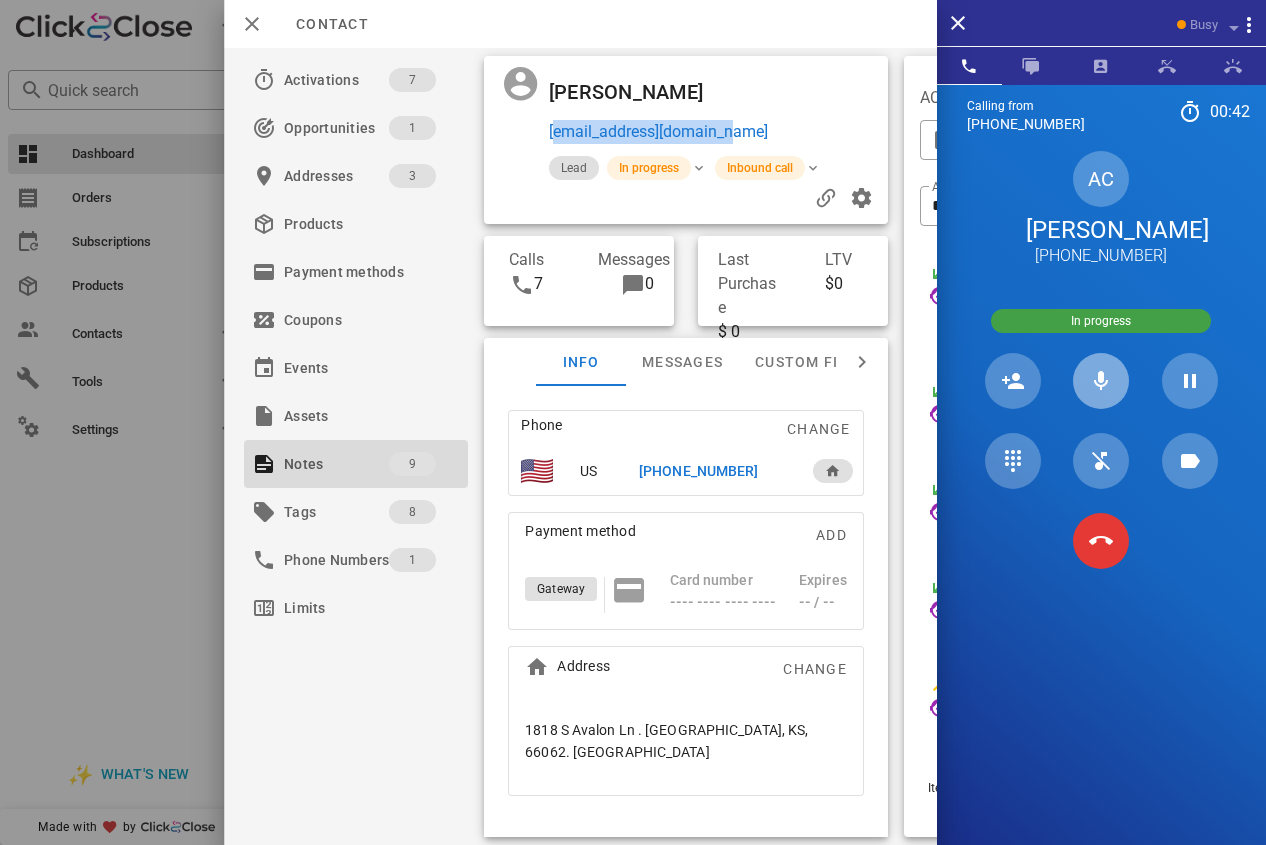 click at bounding box center (1101, 381) 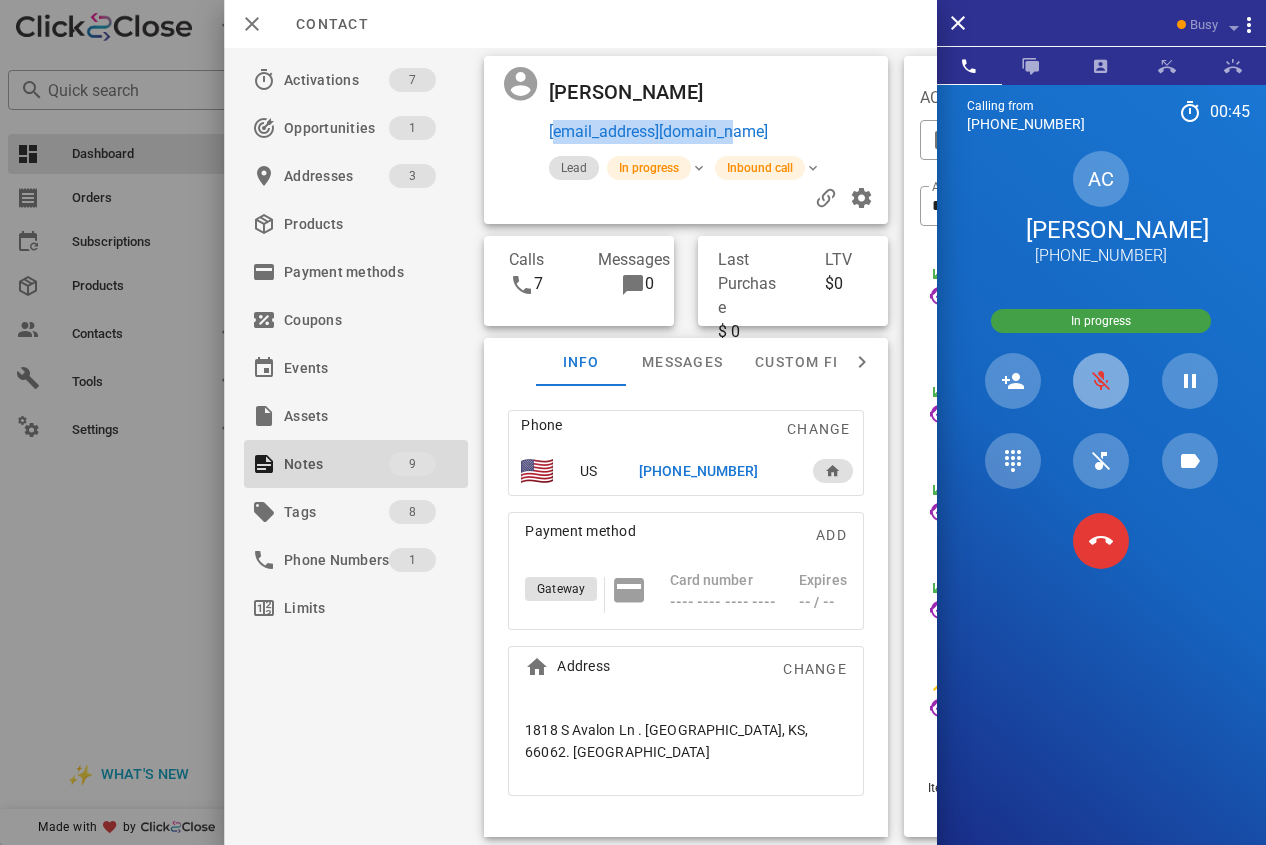 click at bounding box center [1101, 381] 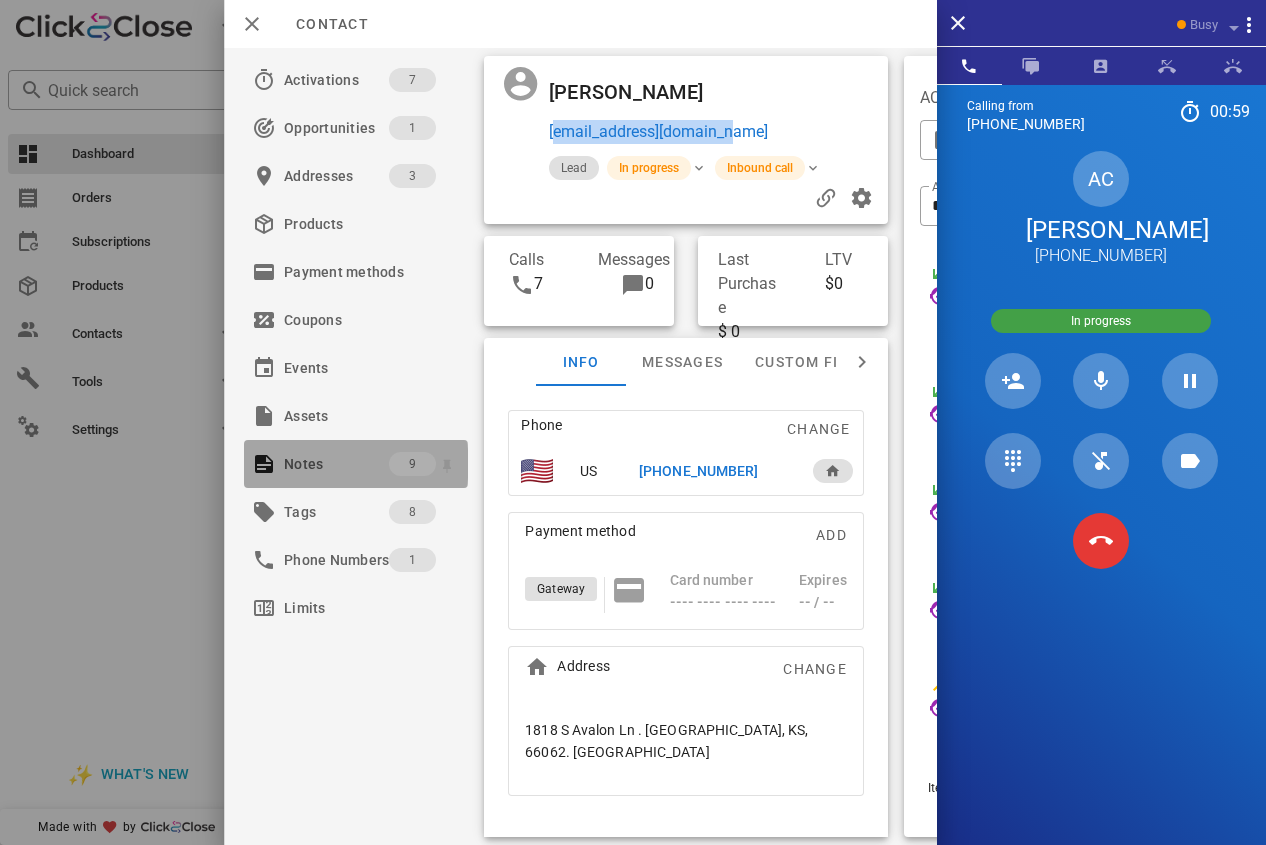click on "Notes  9" at bounding box center (356, 464) 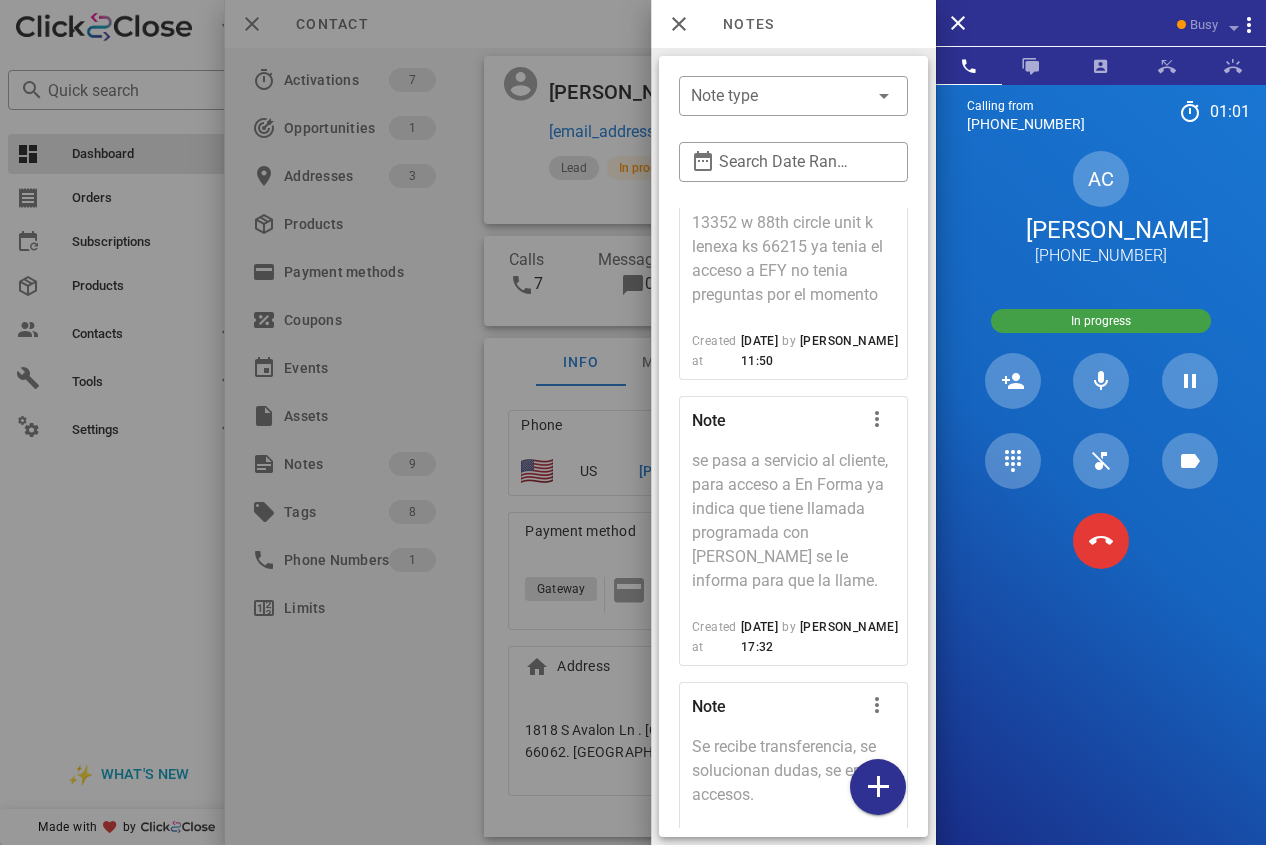 scroll, scrollTop: 2160, scrollLeft: 0, axis: vertical 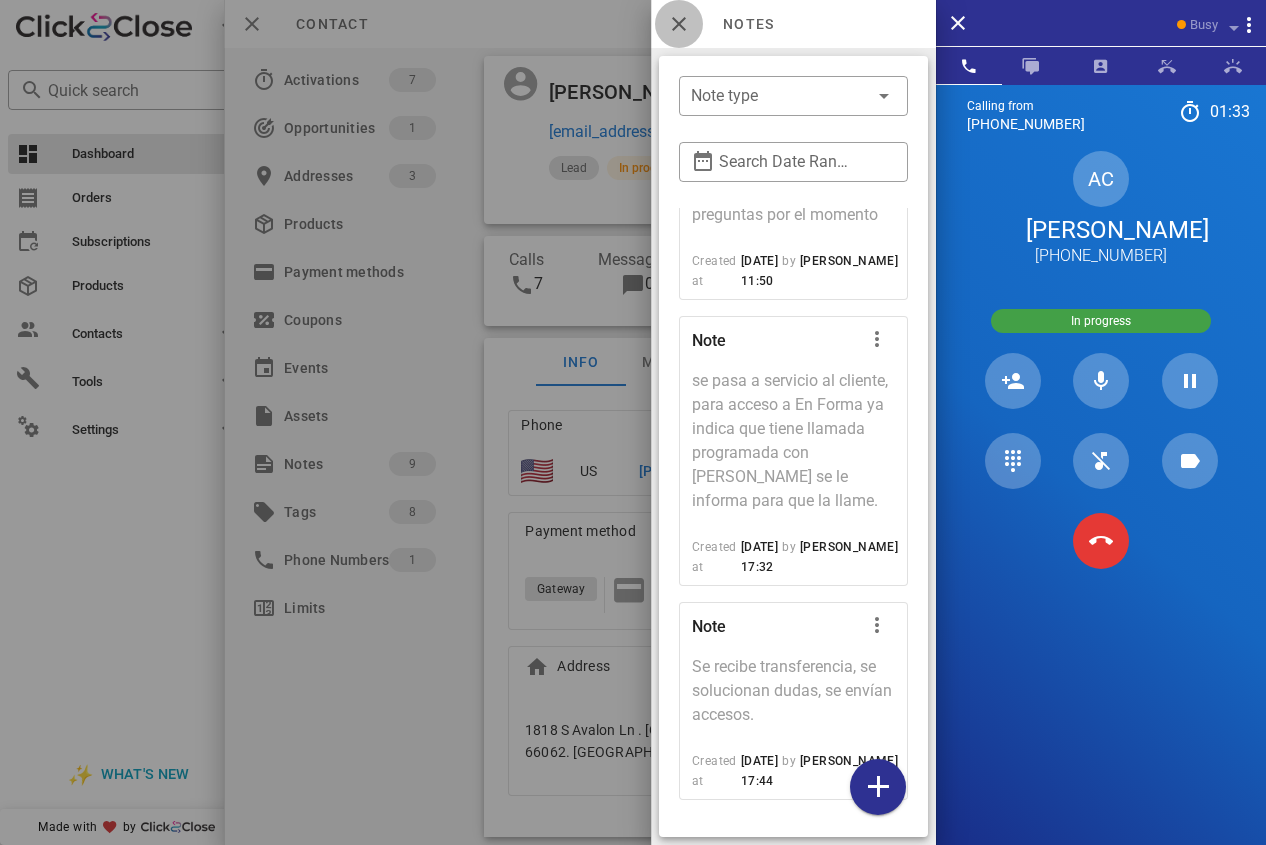 click at bounding box center [679, 24] 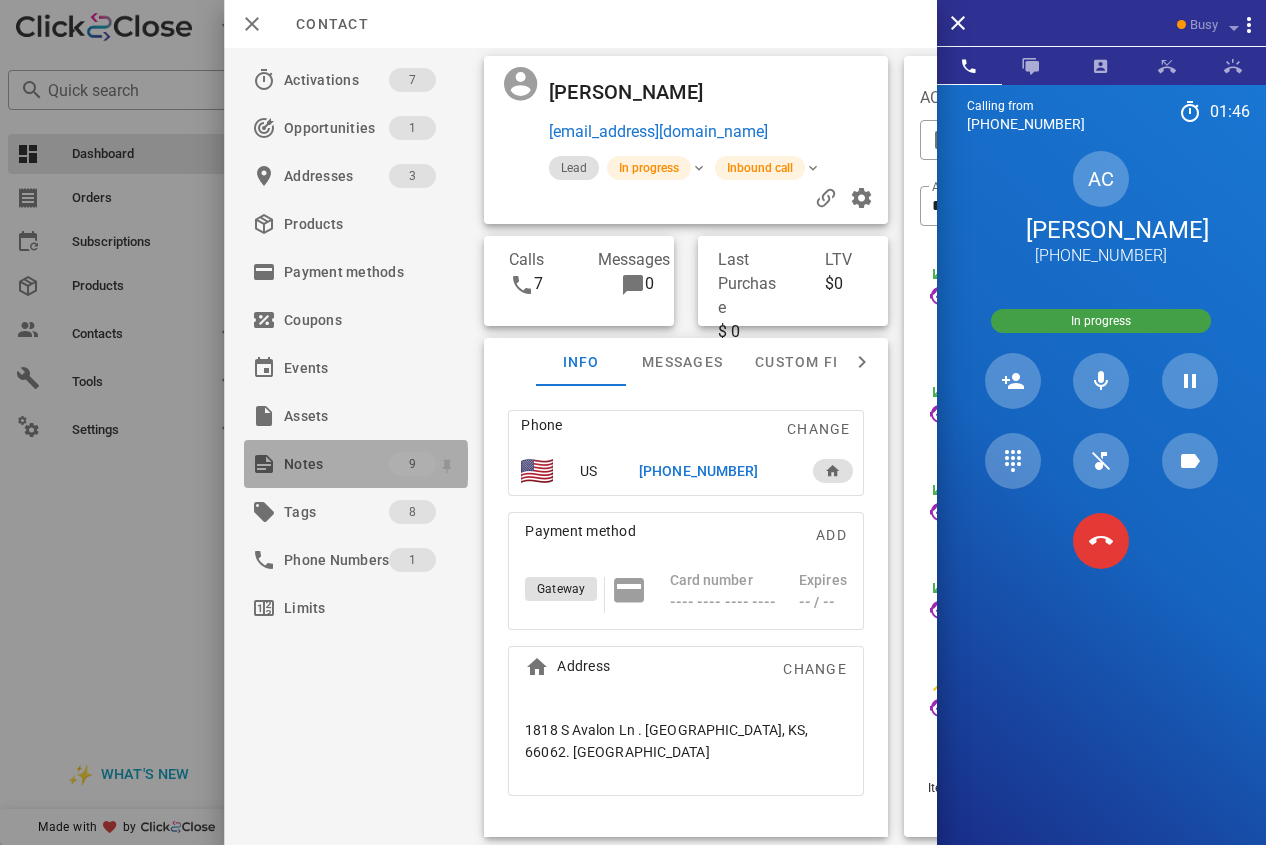 click on "Notes" at bounding box center [336, 464] 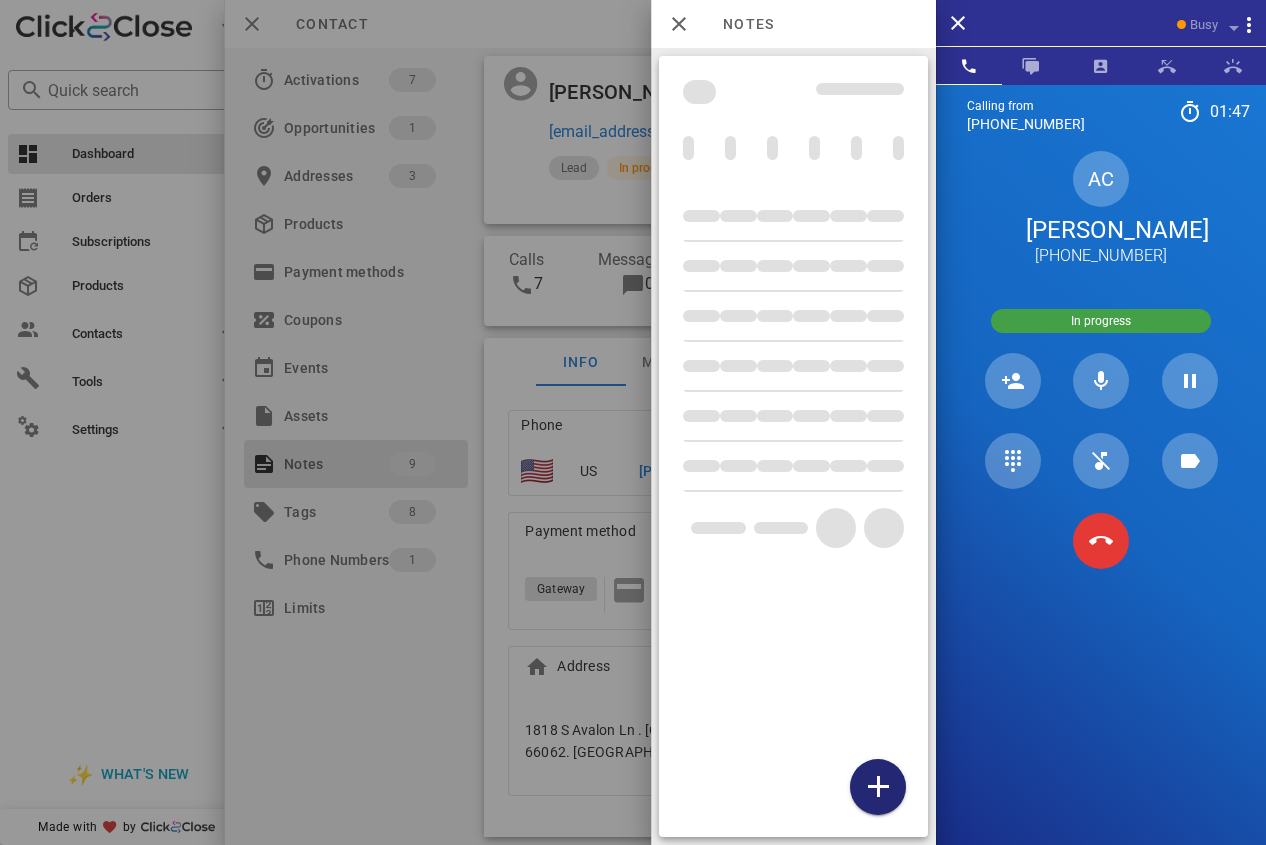 click at bounding box center [878, 787] 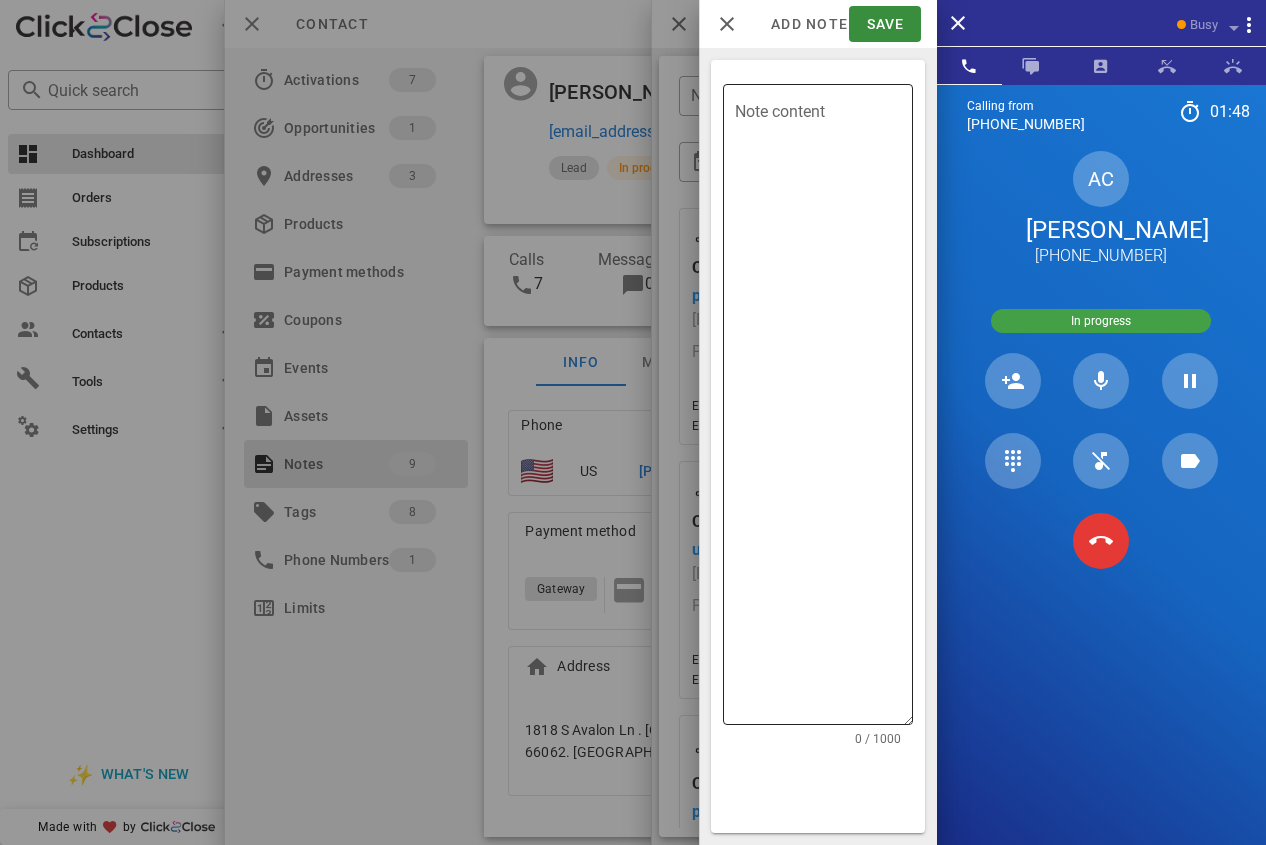 click on "Note content" at bounding box center (824, 409) 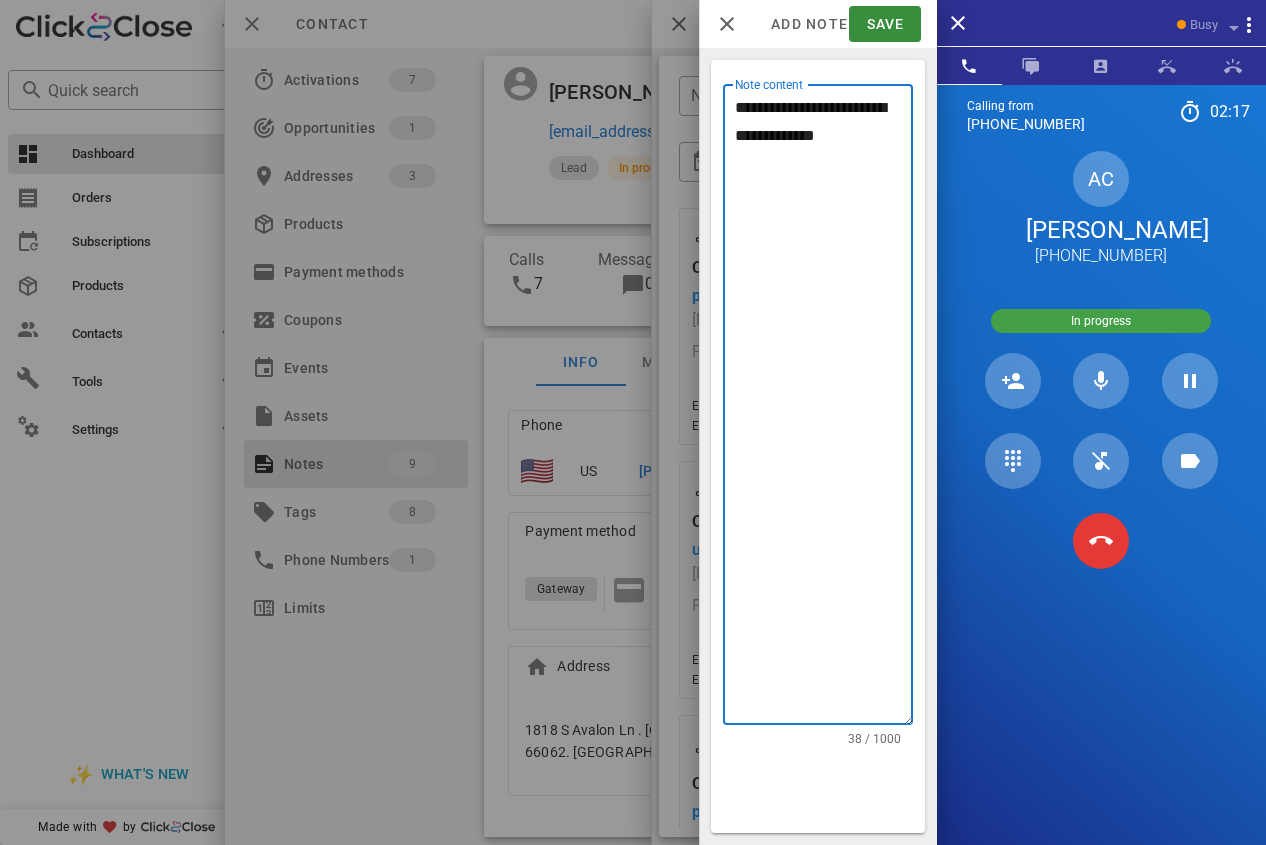 click on "**********" at bounding box center [824, 409] 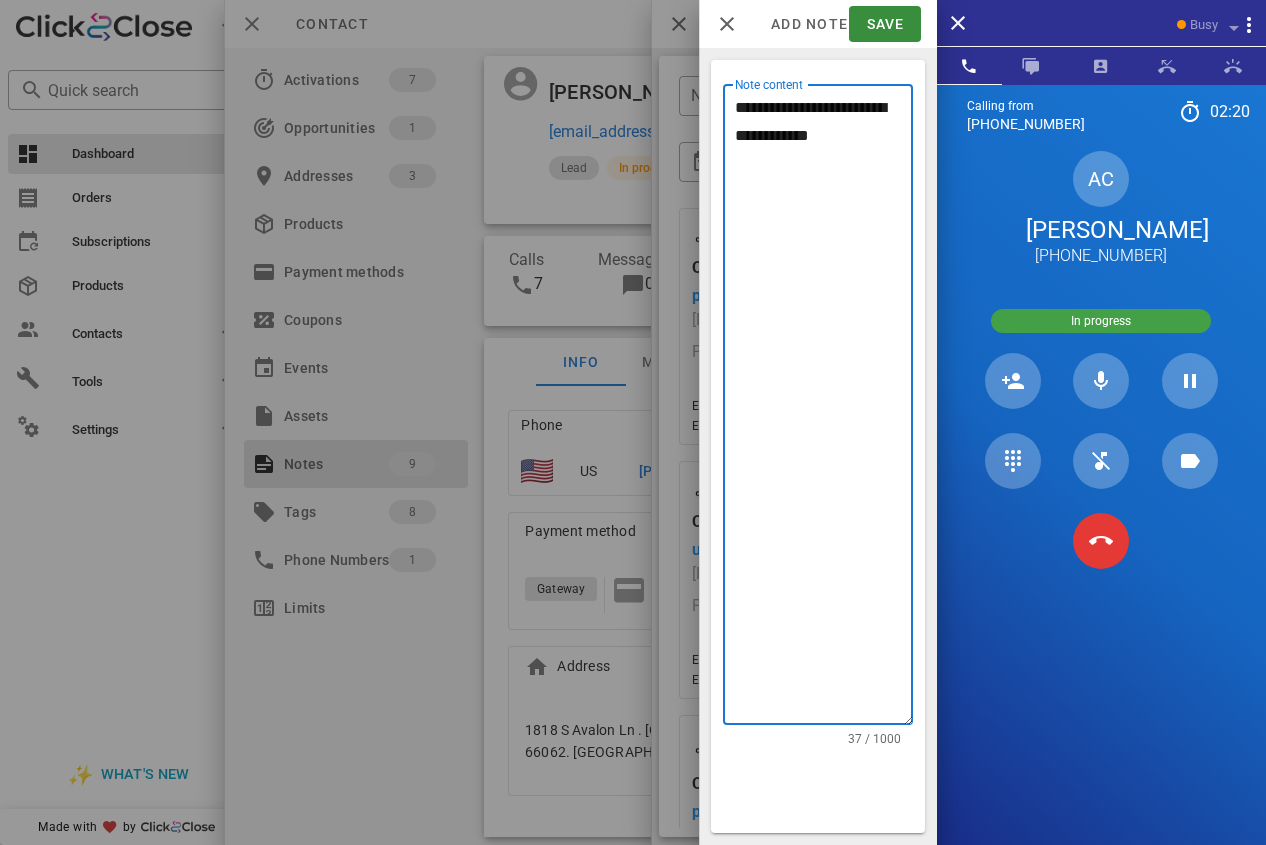 click on "**********" at bounding box center [824, 409] 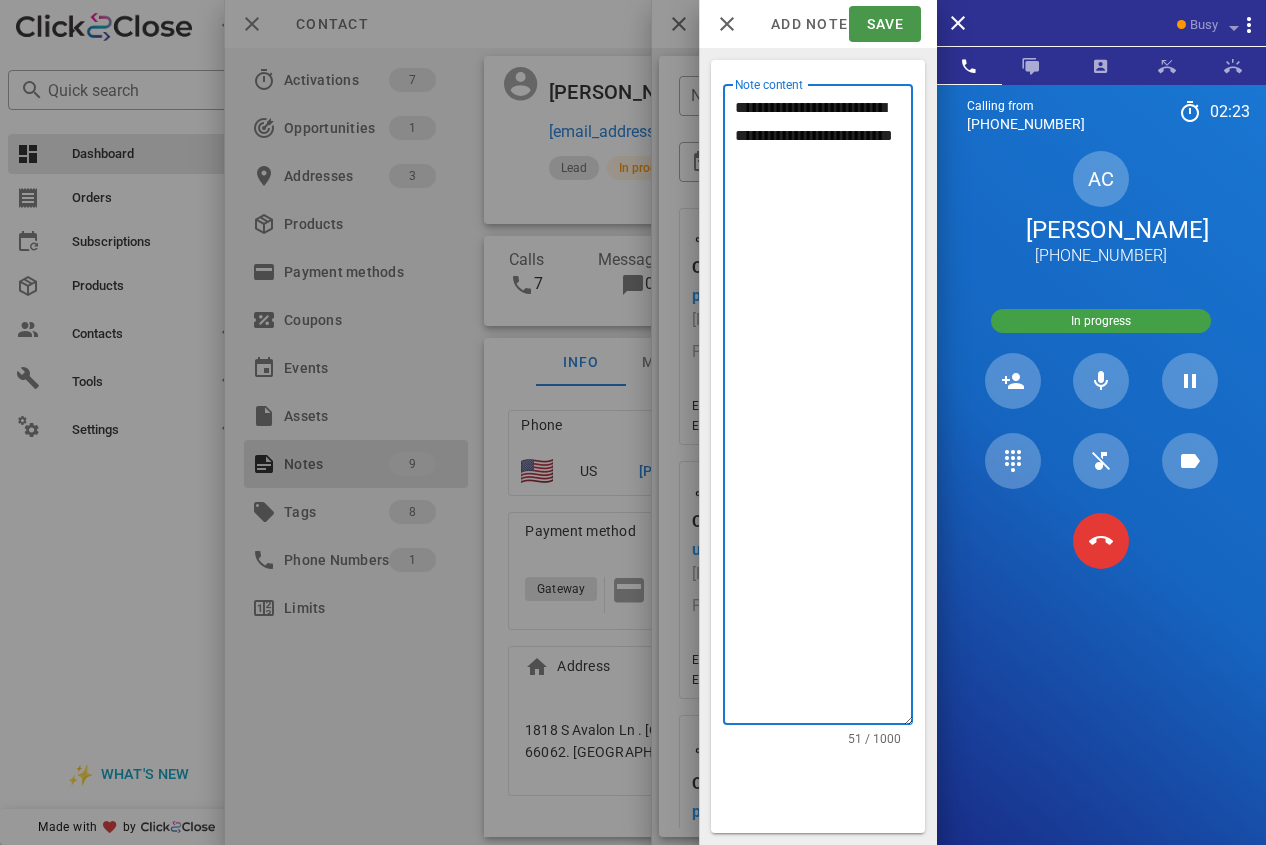 type on "**********" 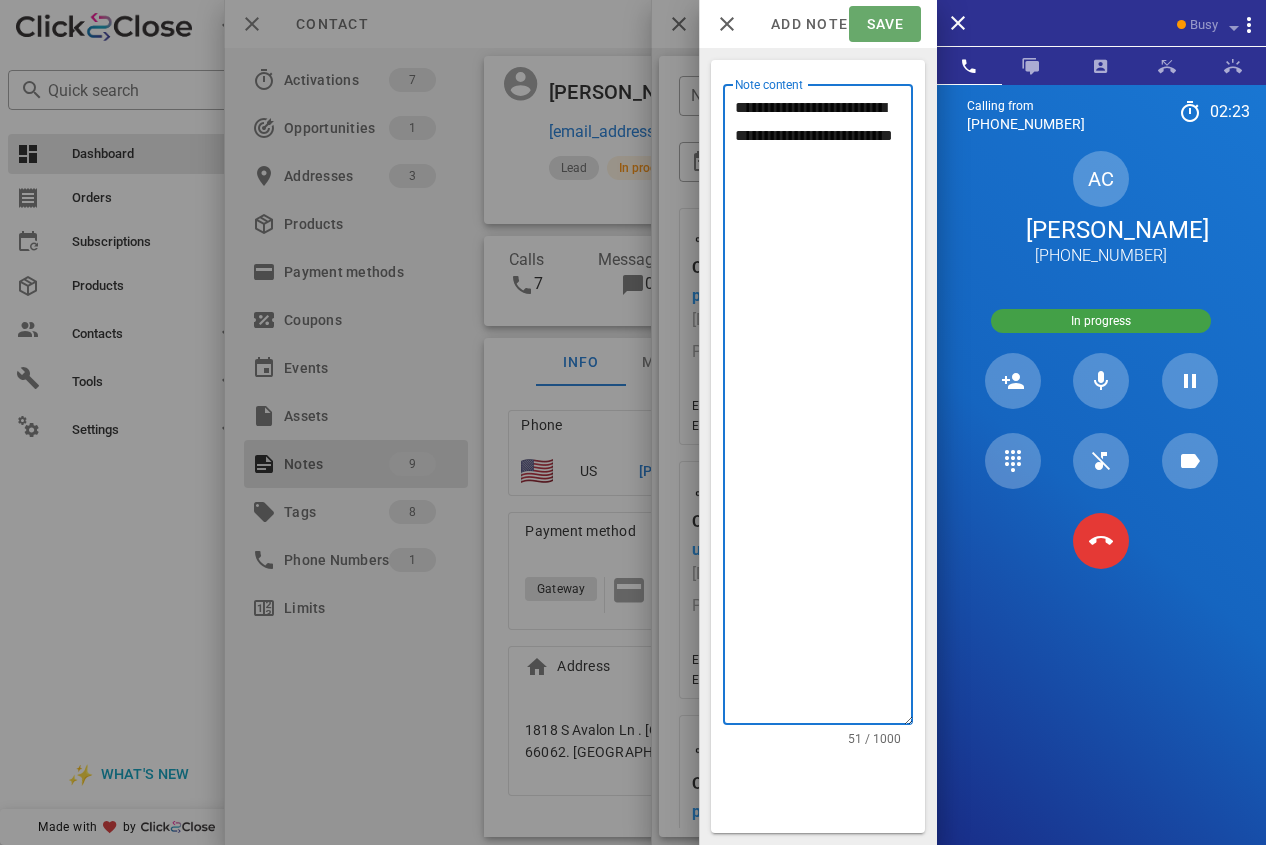 click on "Save" at bounding box center [884, 24] 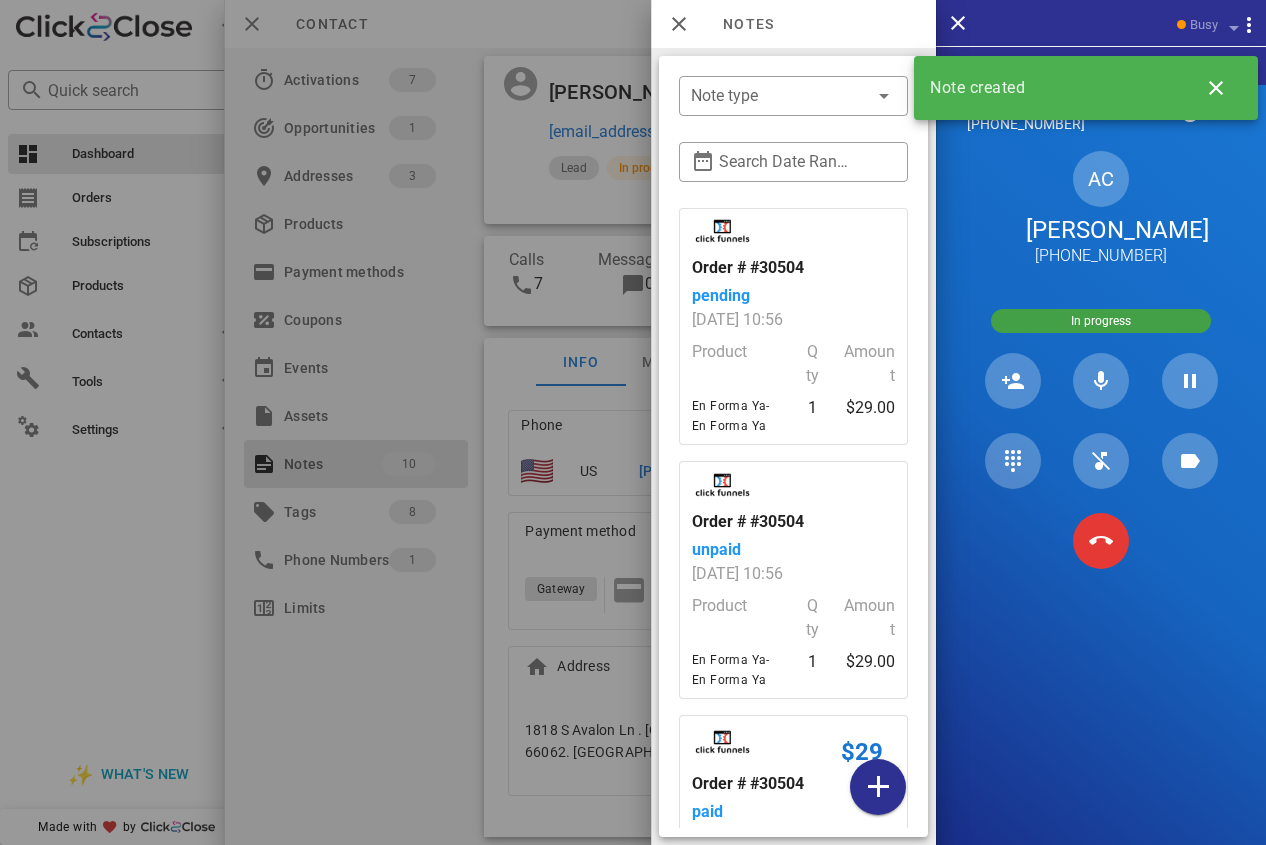 click at bounding box center [633, 422] 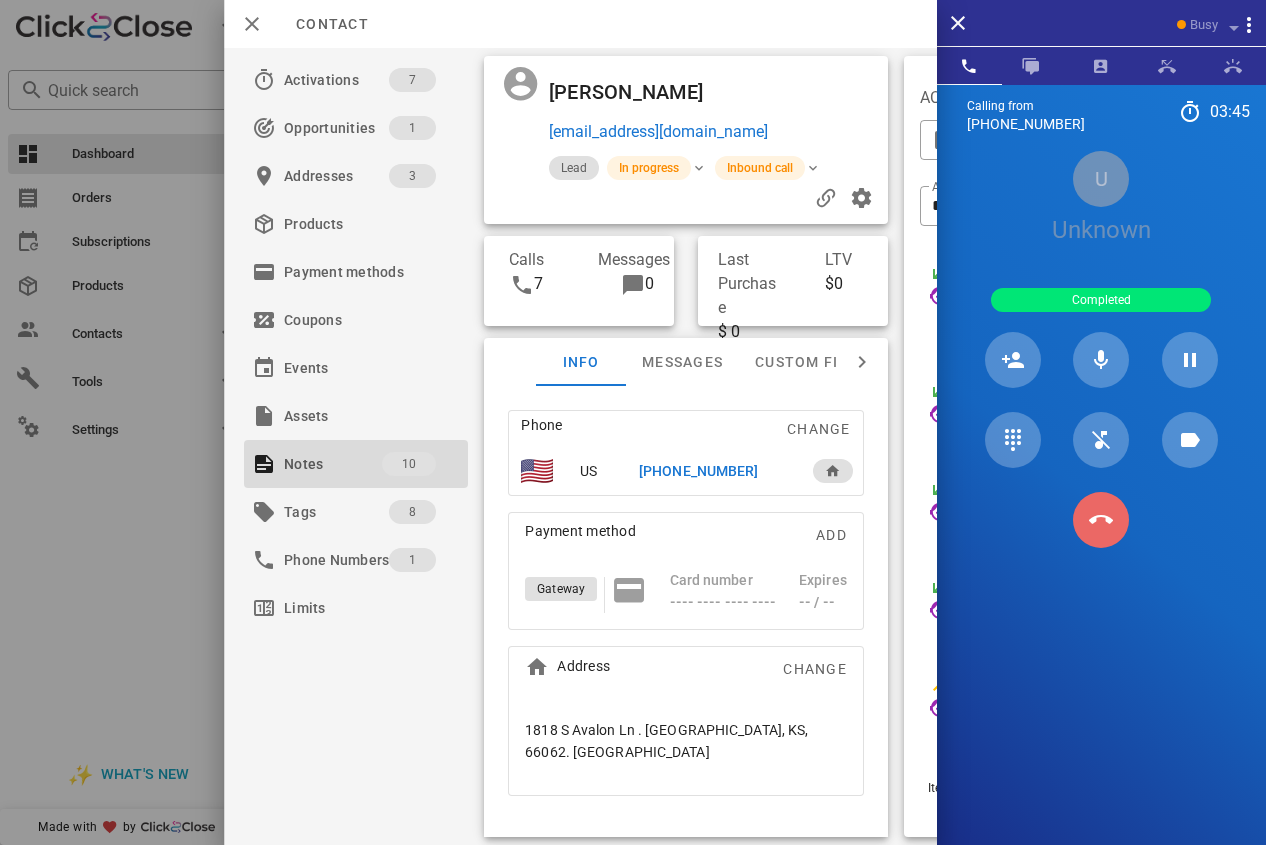 click at bounding box center [1101, 520] 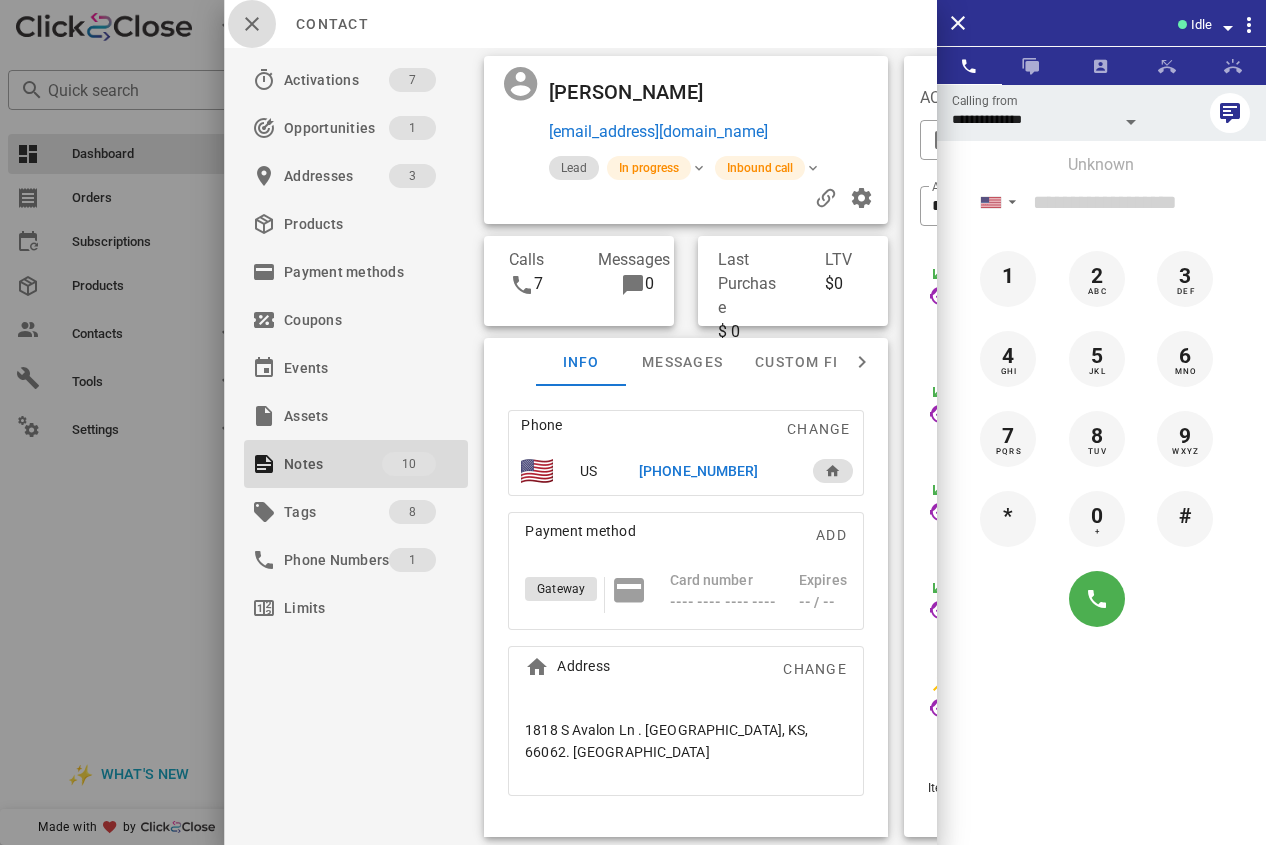 click at bounding box center [252, 24] 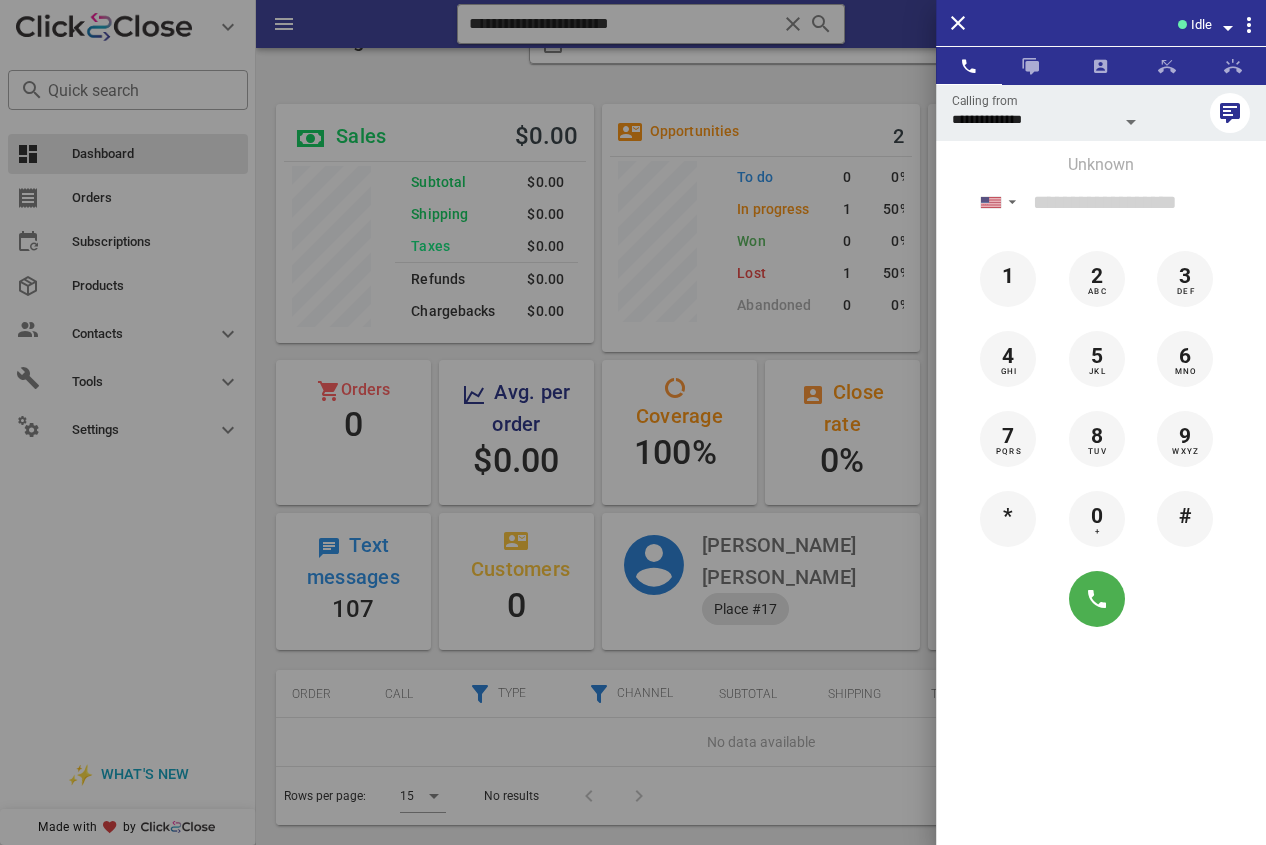 click at bounding box center [633, 422] 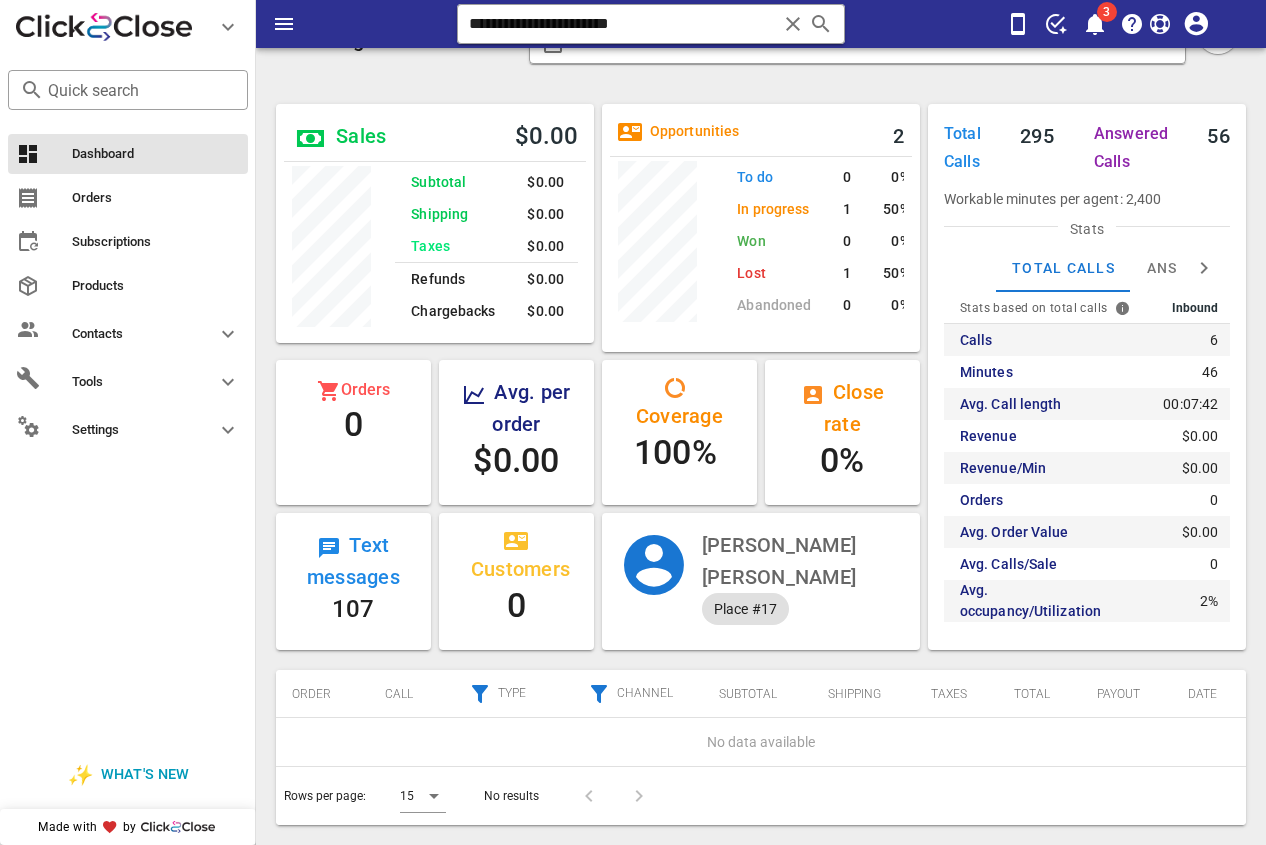 drag, startPoint x: 564, startPoint y: 48, endPoint x: 311, endPoint y: 82, distance: 255.27437 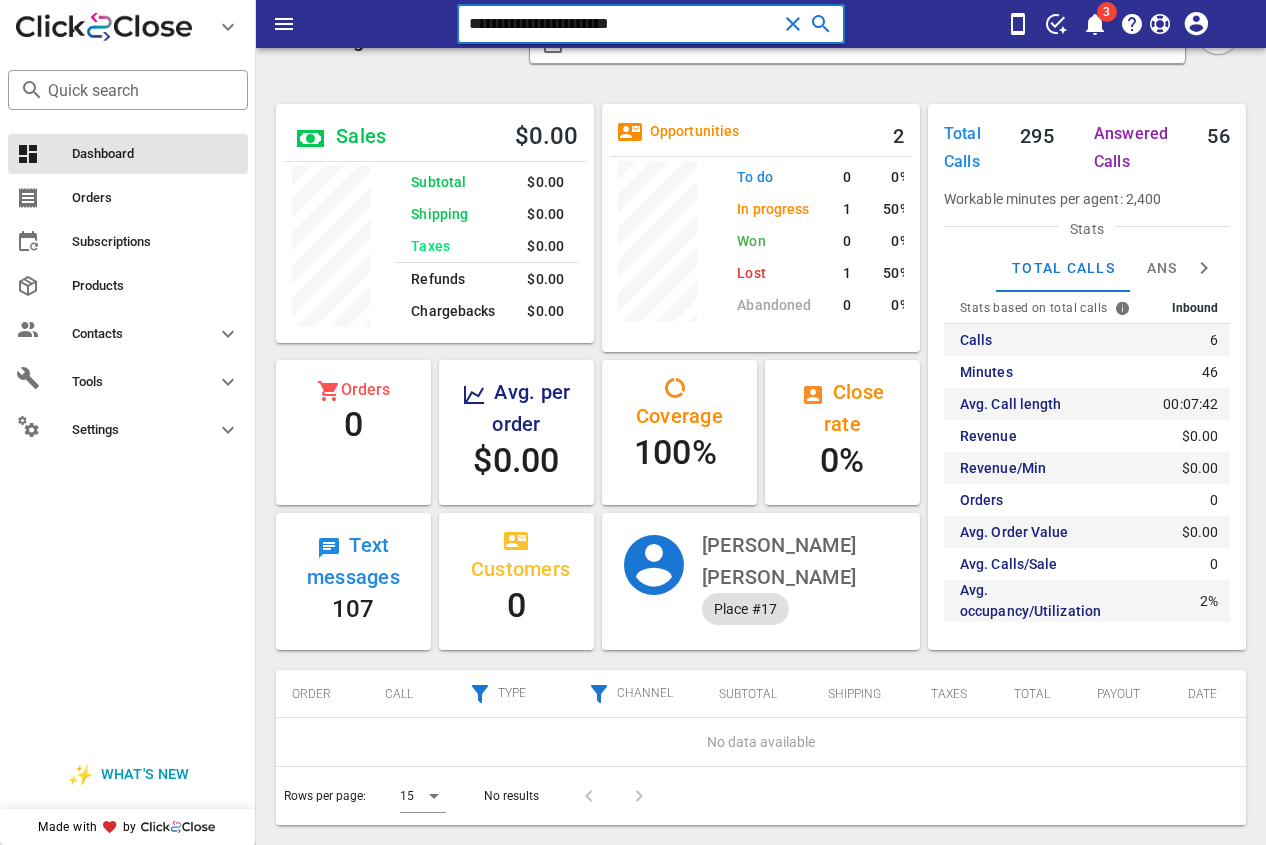 paste 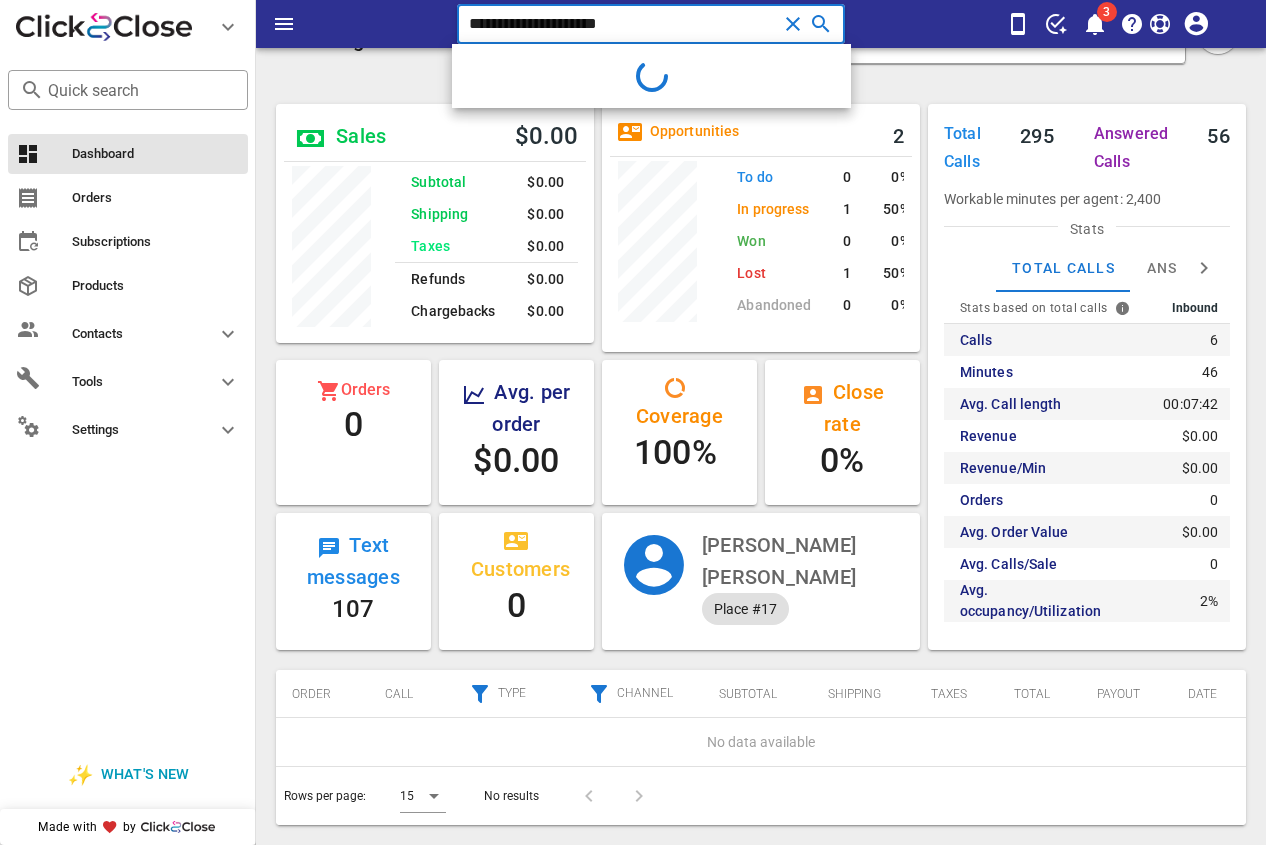 type on "**********" 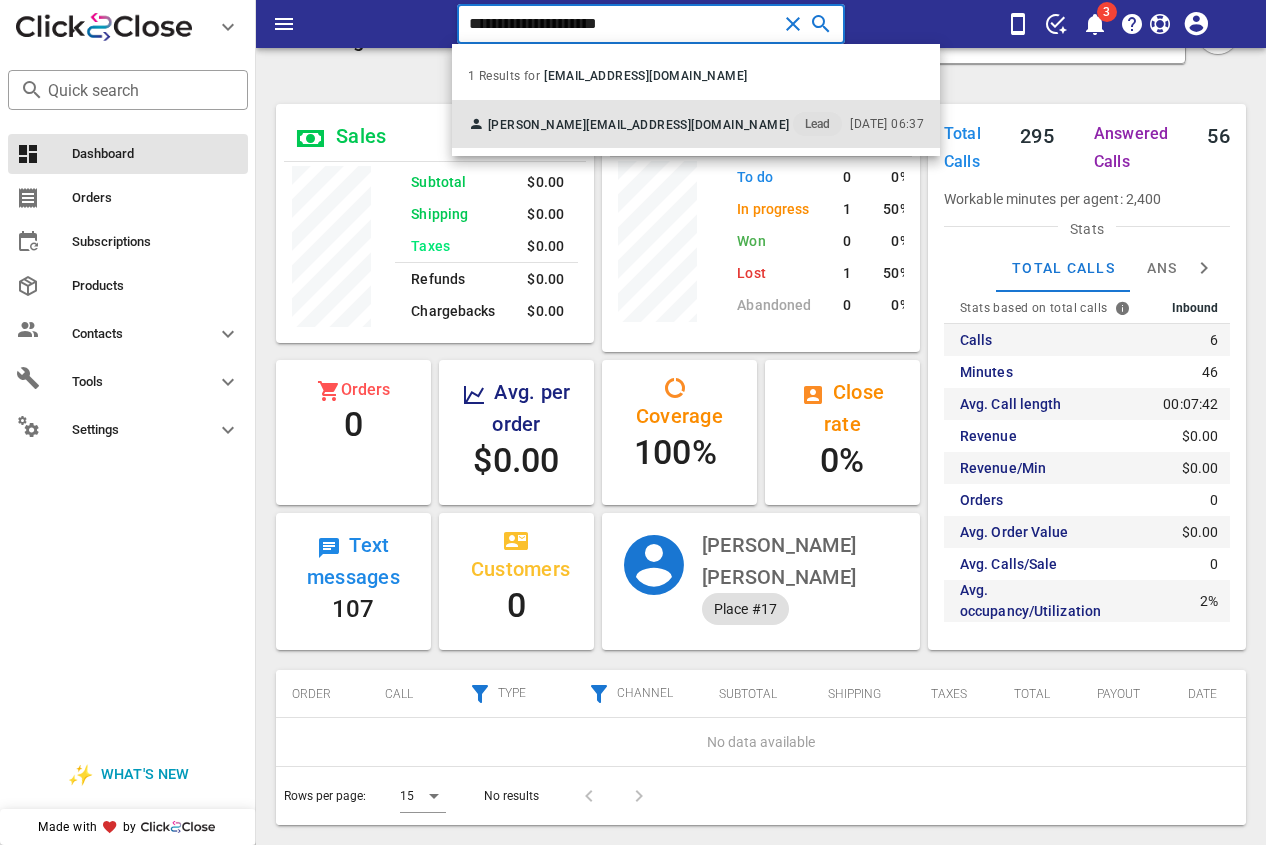 click on "[PERSON_NAME]" at bounding box center (537, 125) 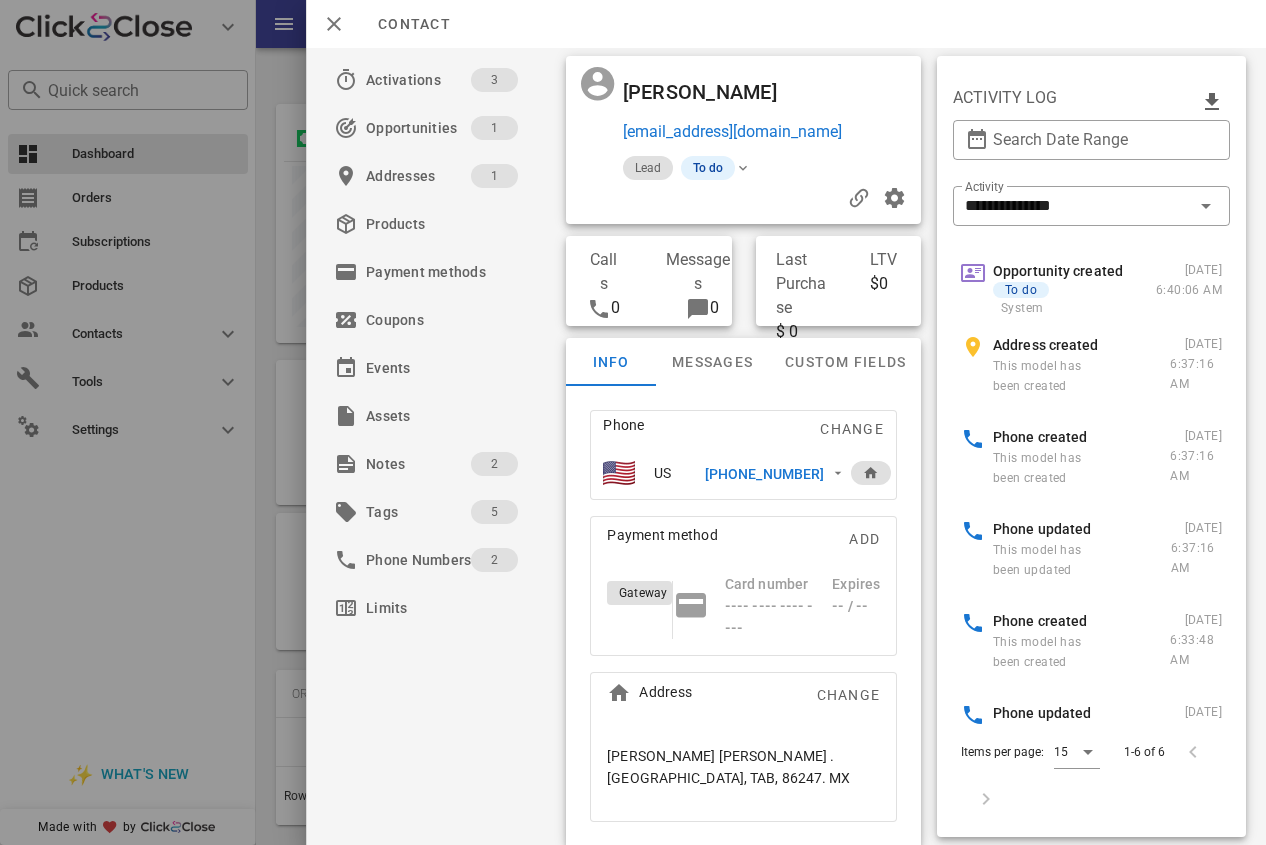 click on "[PHONE_NUMBER]" at bounding box center (764, 474) 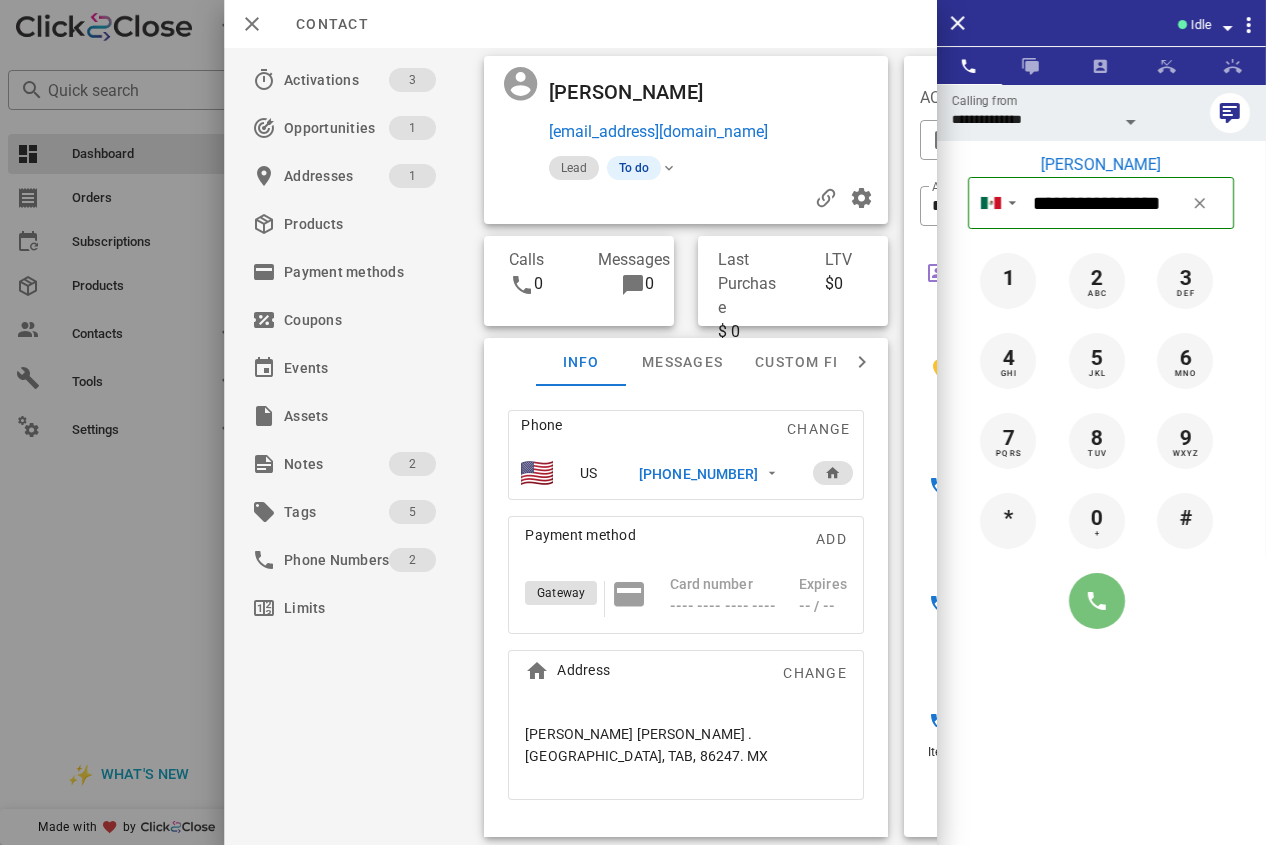 click at bounding box center [1097, 601] 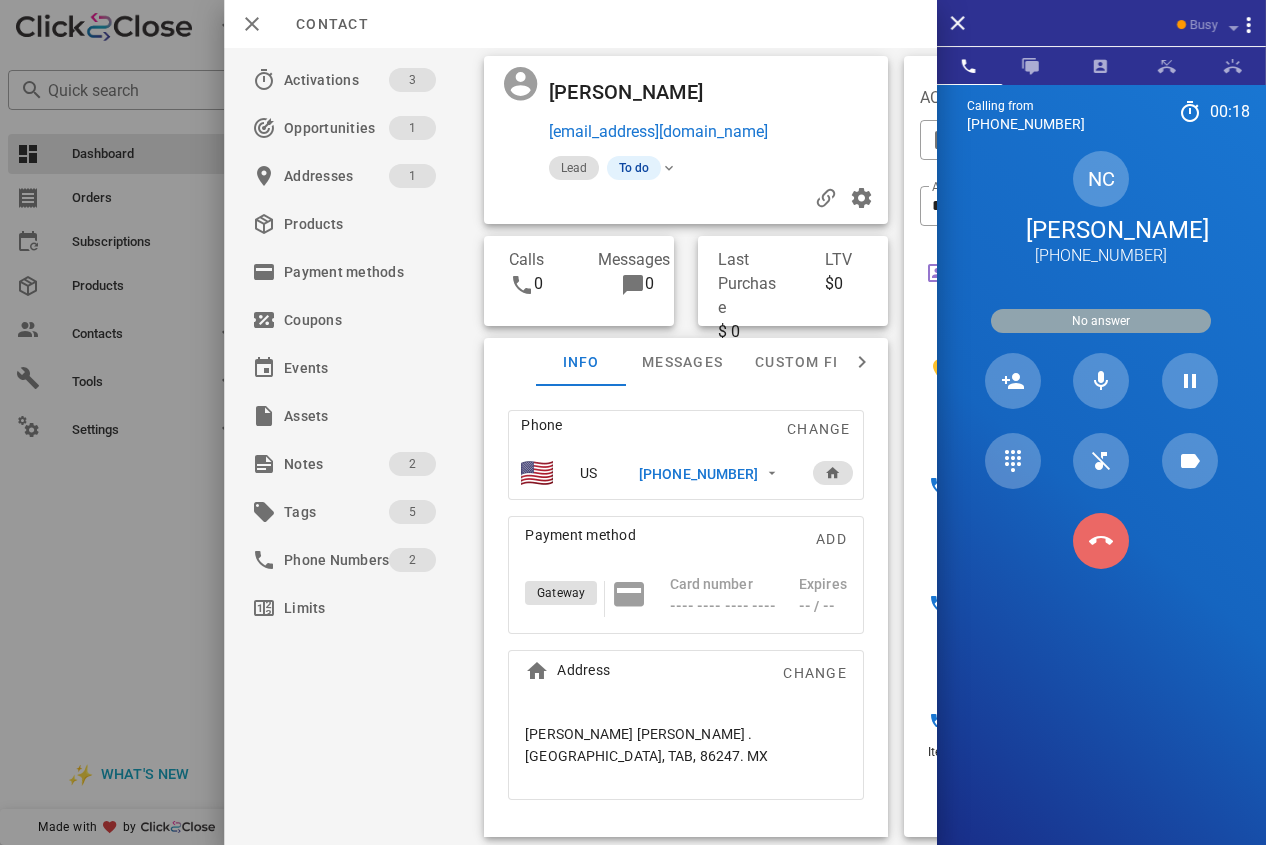 click at bounding box center (1101, 541) 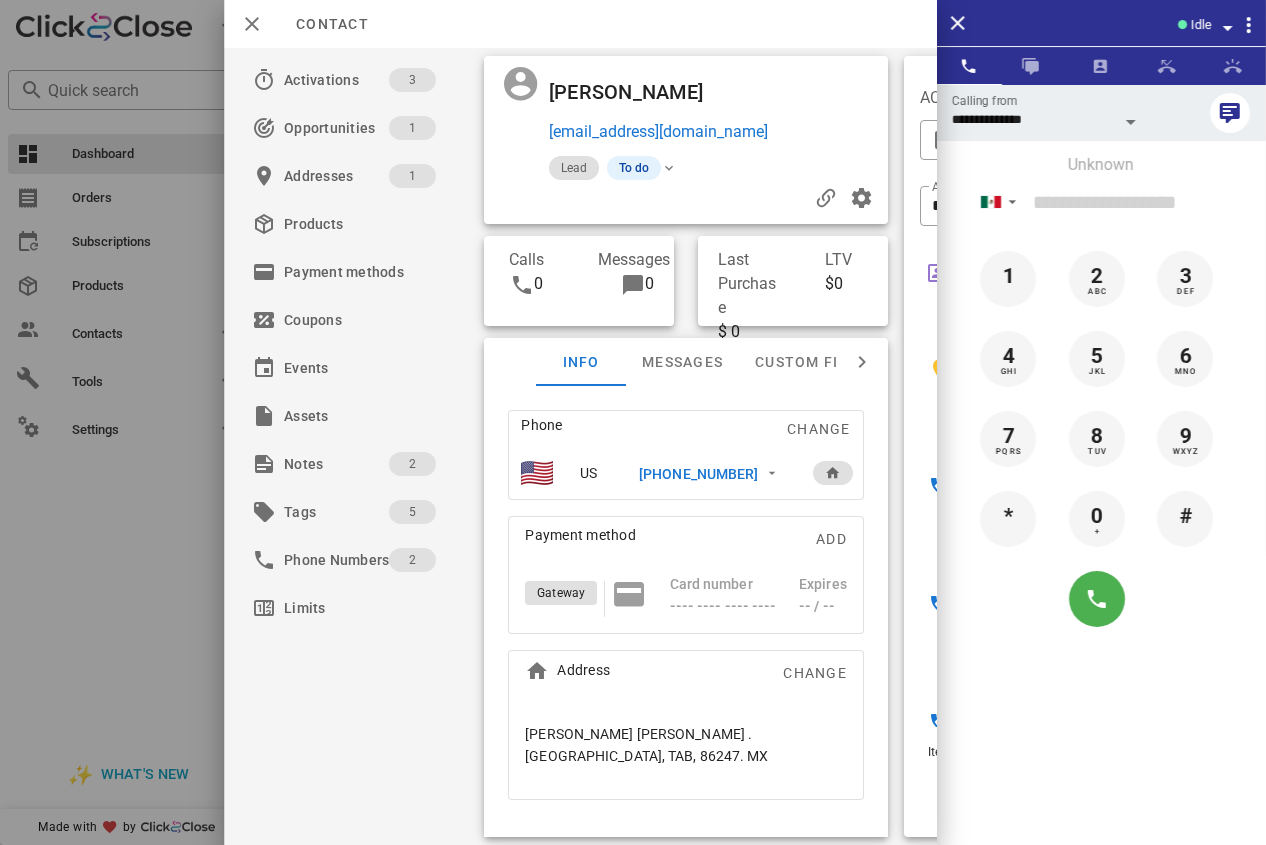 click on "[PHONE_NUMBER]" at bounding box center (698, 474) 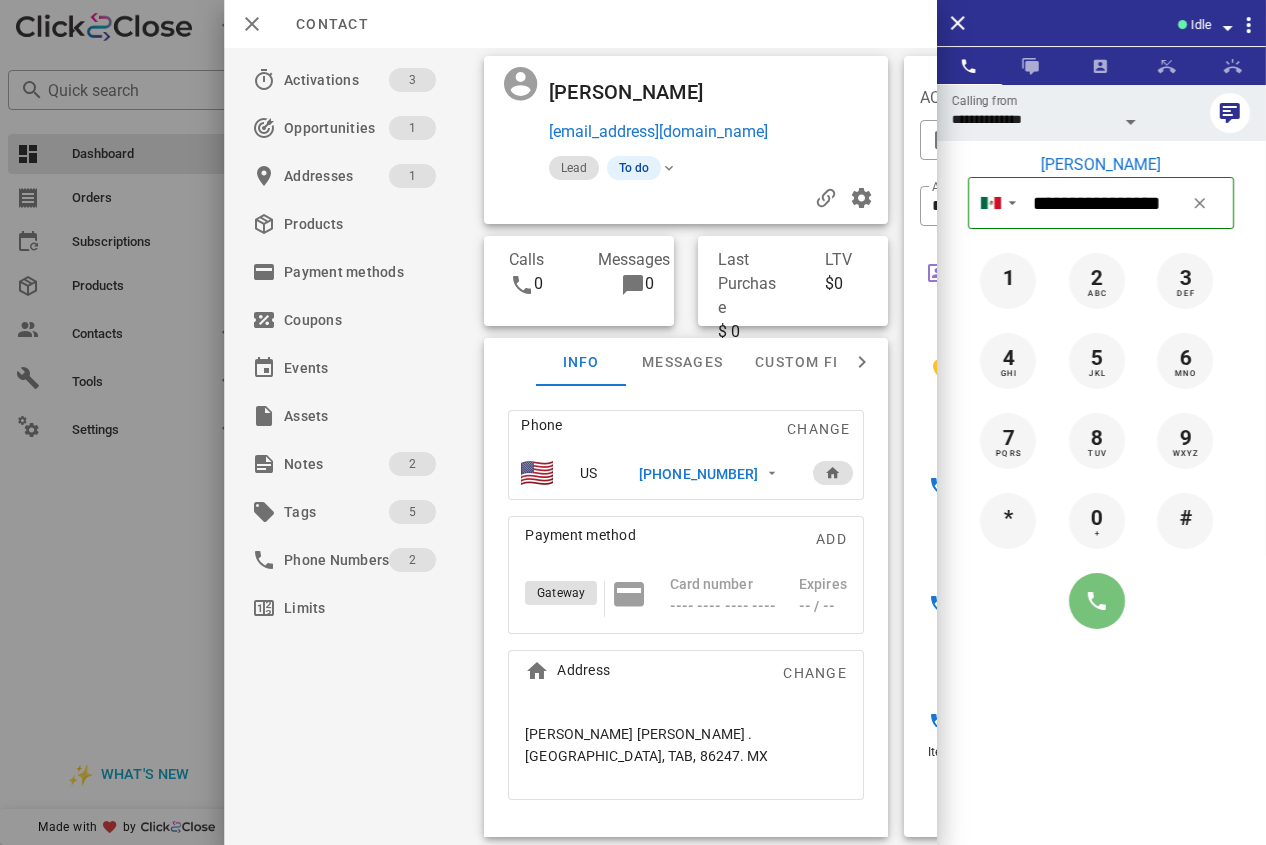 click at bounding box center [1097, 601] 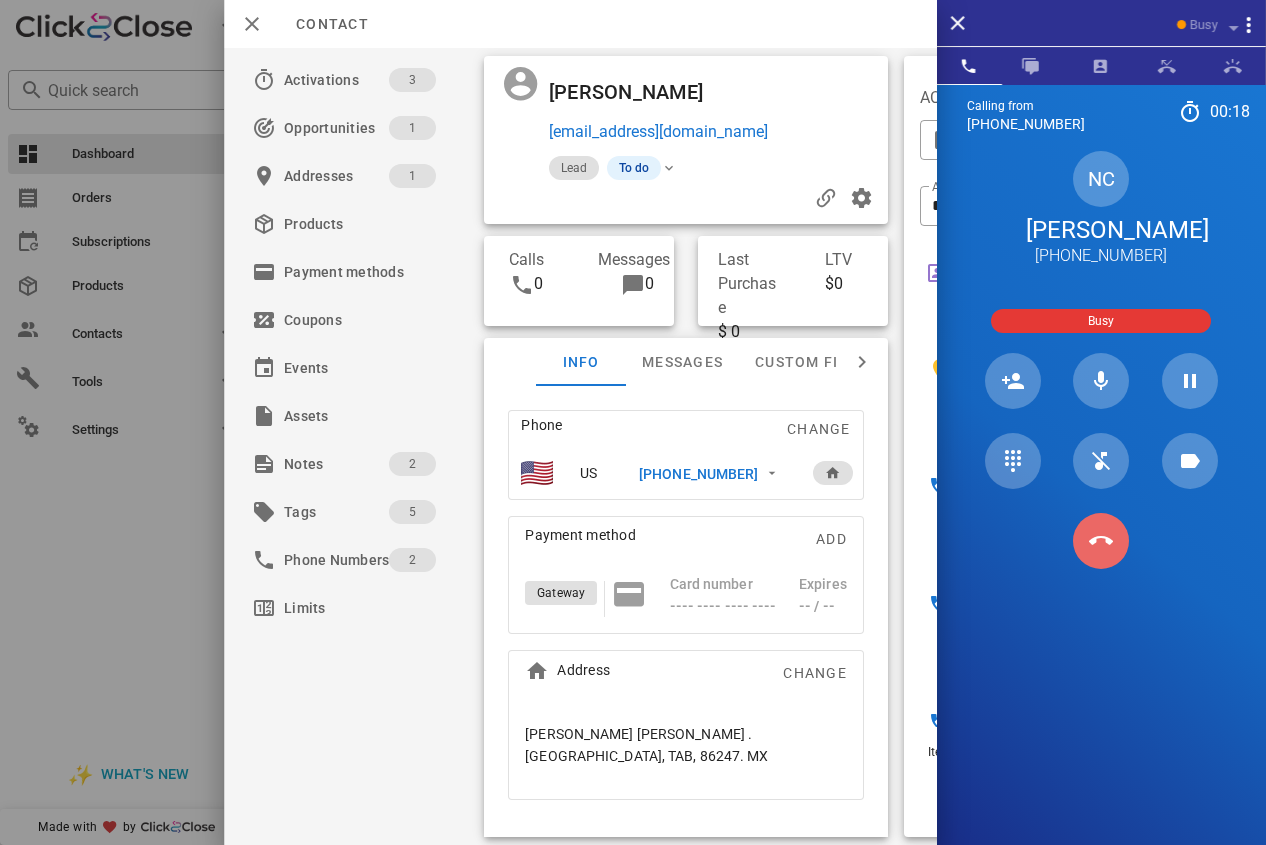 click at bounding box center [1101, 541] 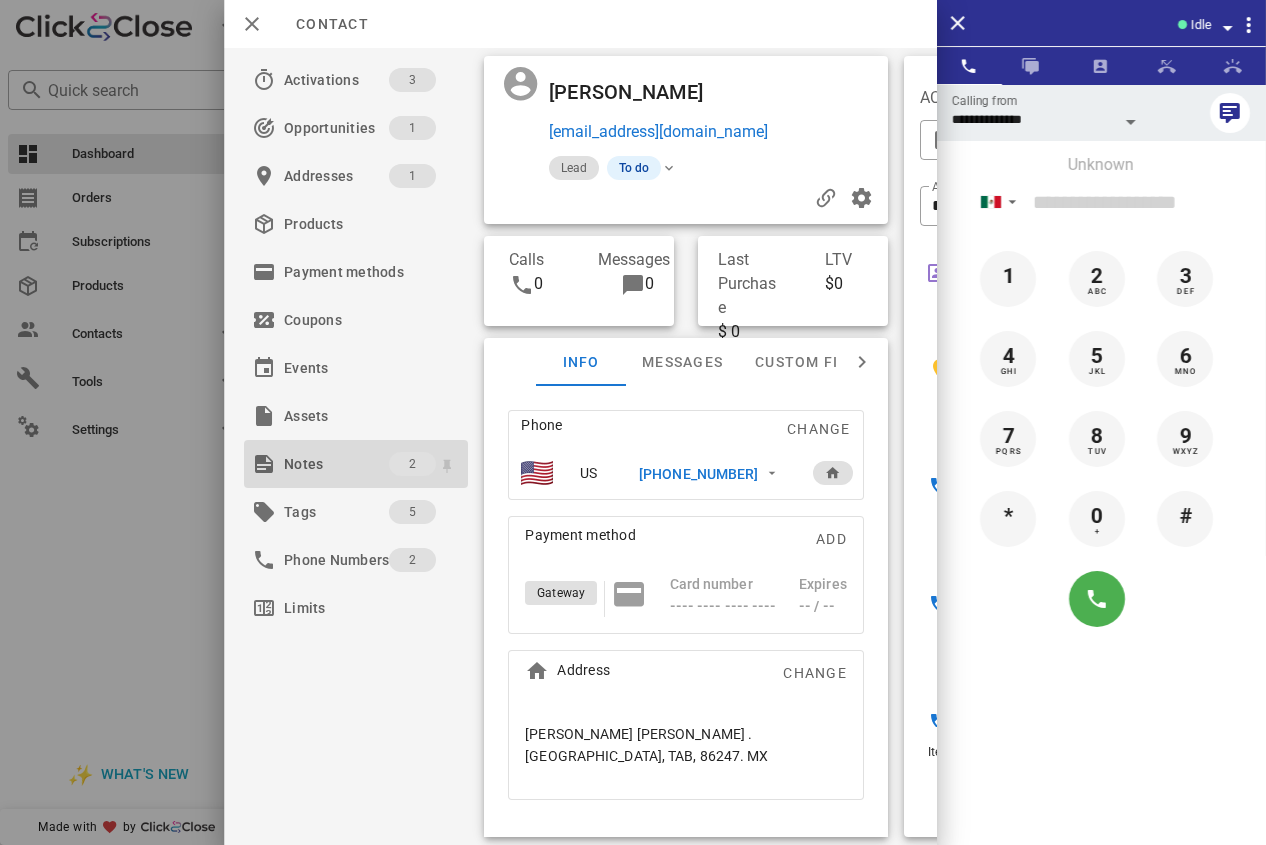 click on "Notes" at bounding box center (336, 464) 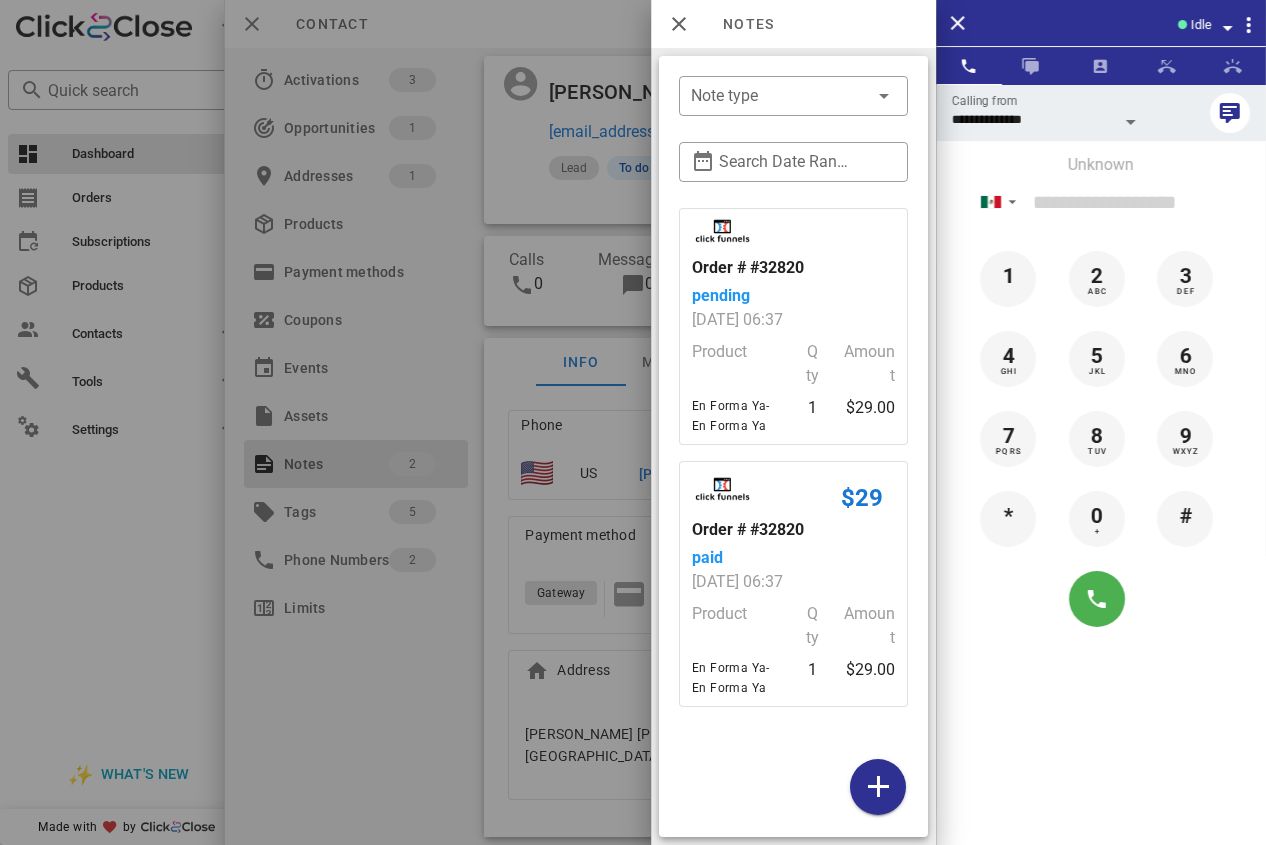 click at bounding box center [633, 422] 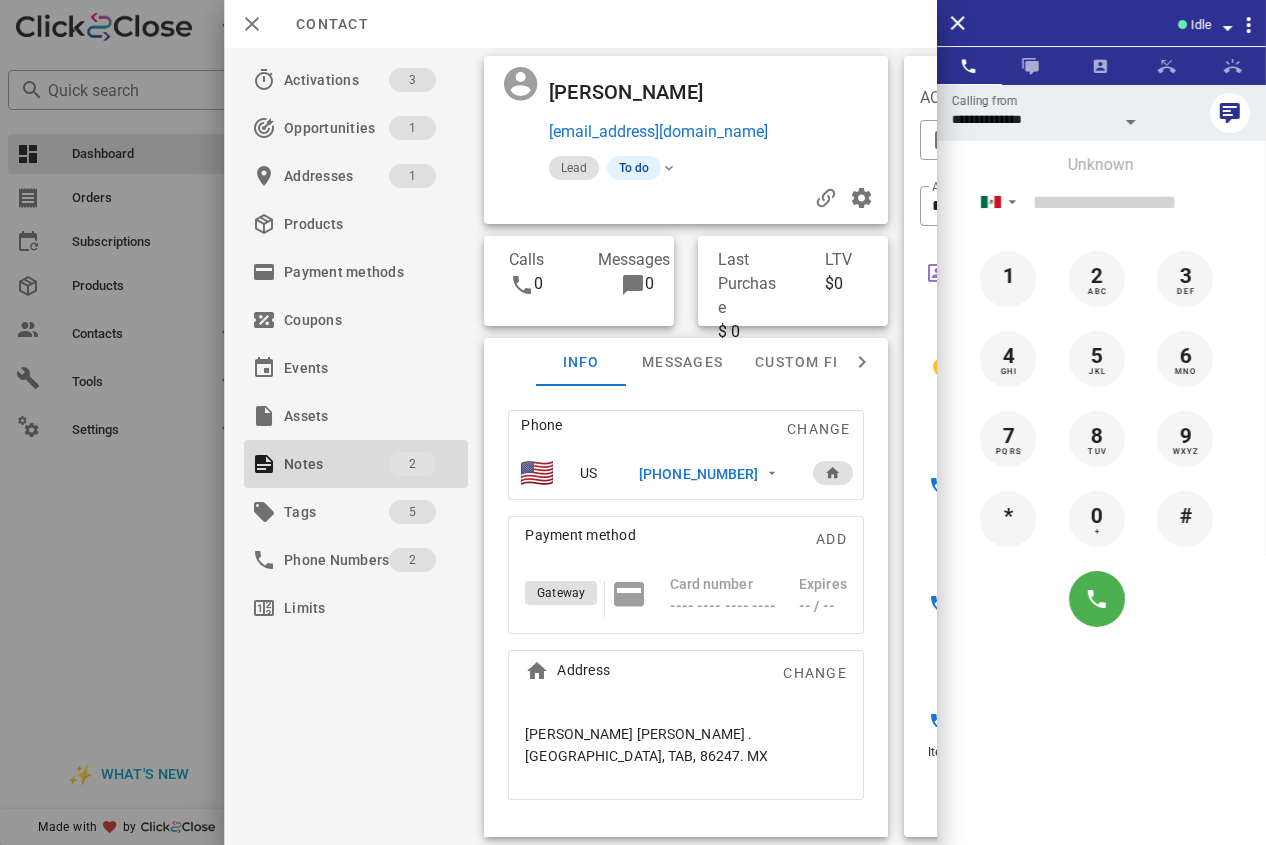 click on "[PHONE_NUMBER]" at bounding box center [698, 474] 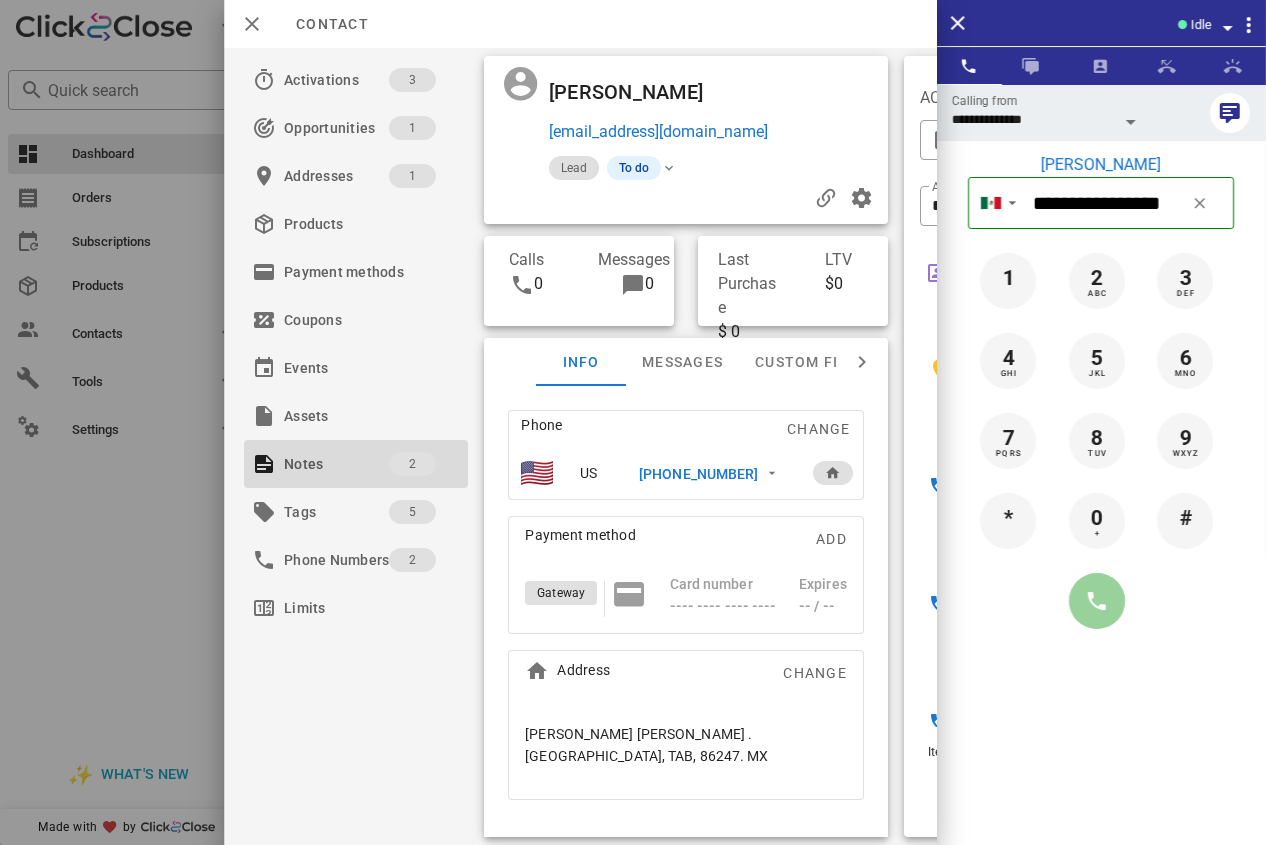 click at bounding box center [1097, 601] 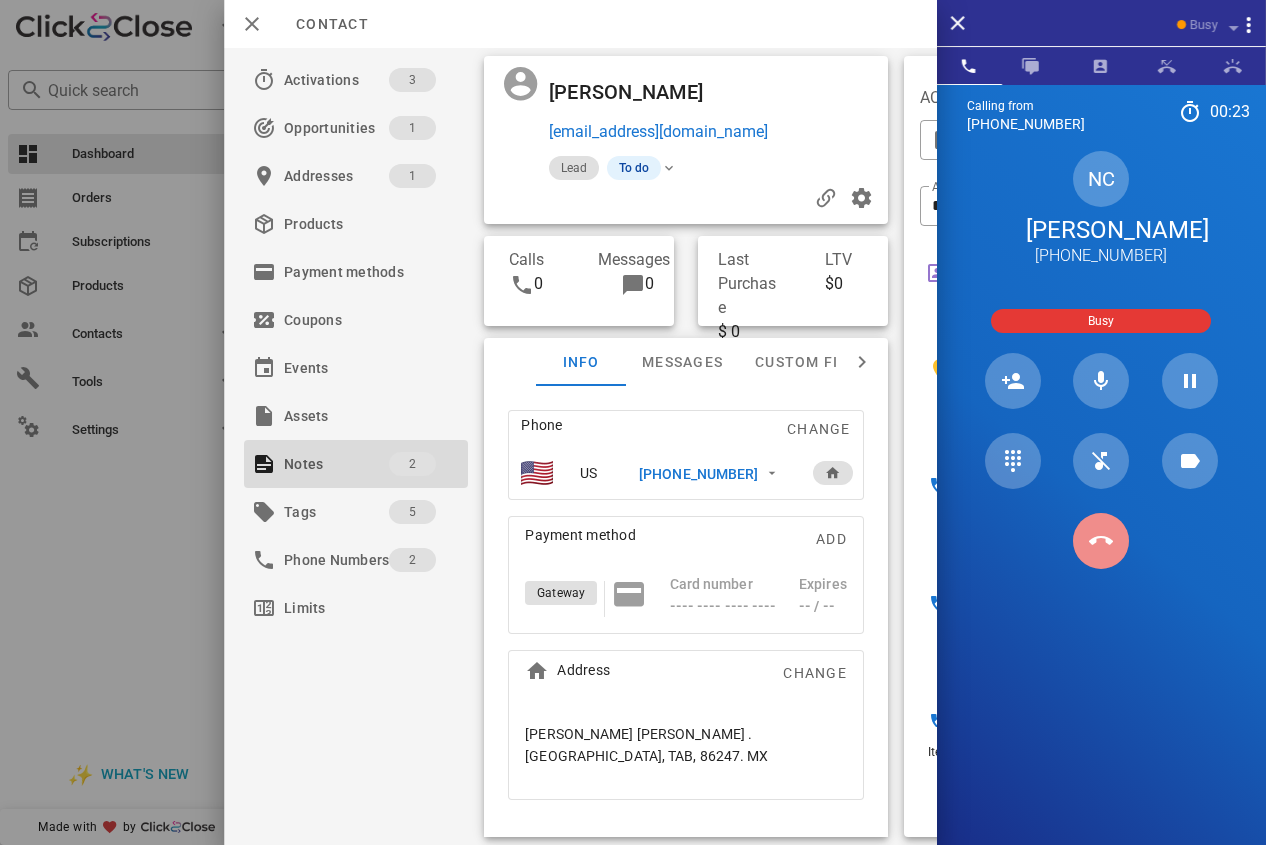 click at bounding box center (1101, 541) 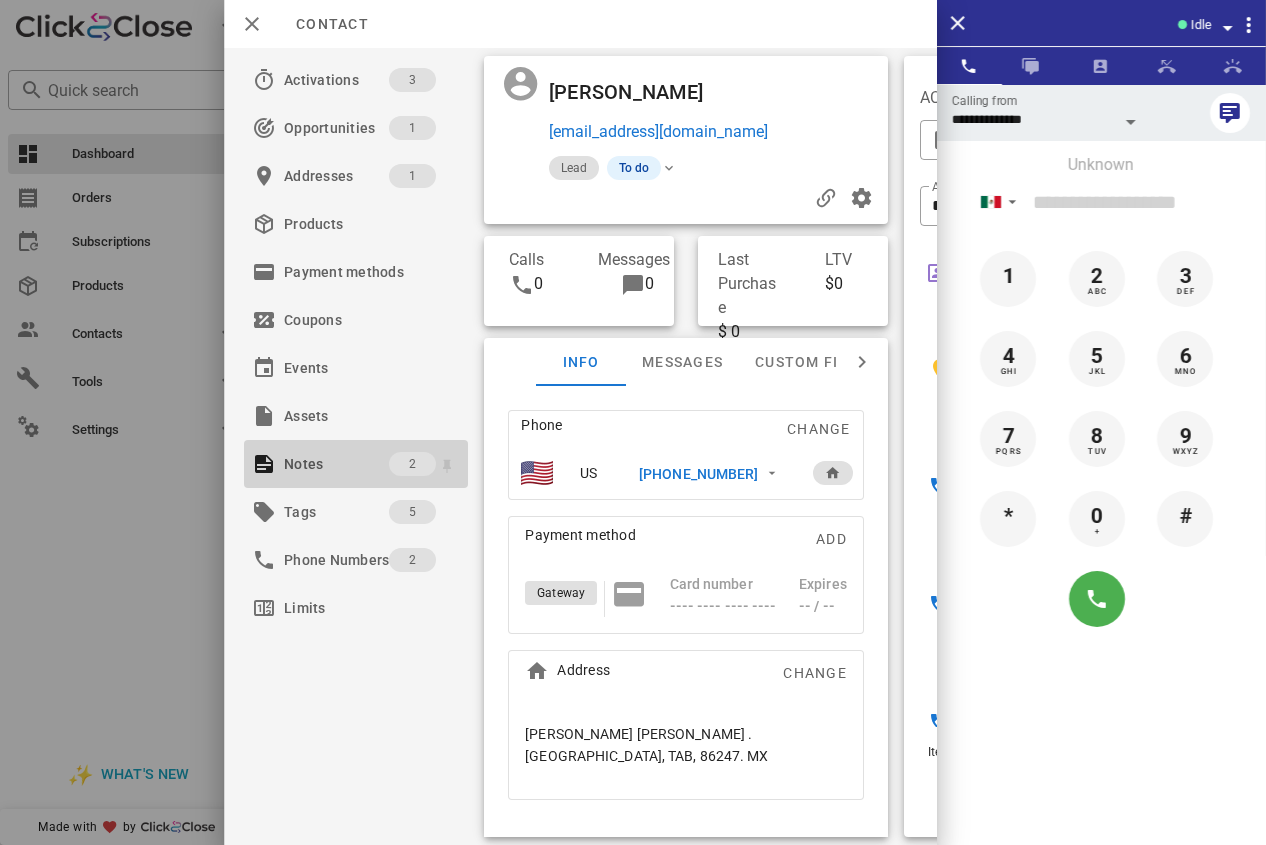 click on "Notes" at bounding box center [336, 464] 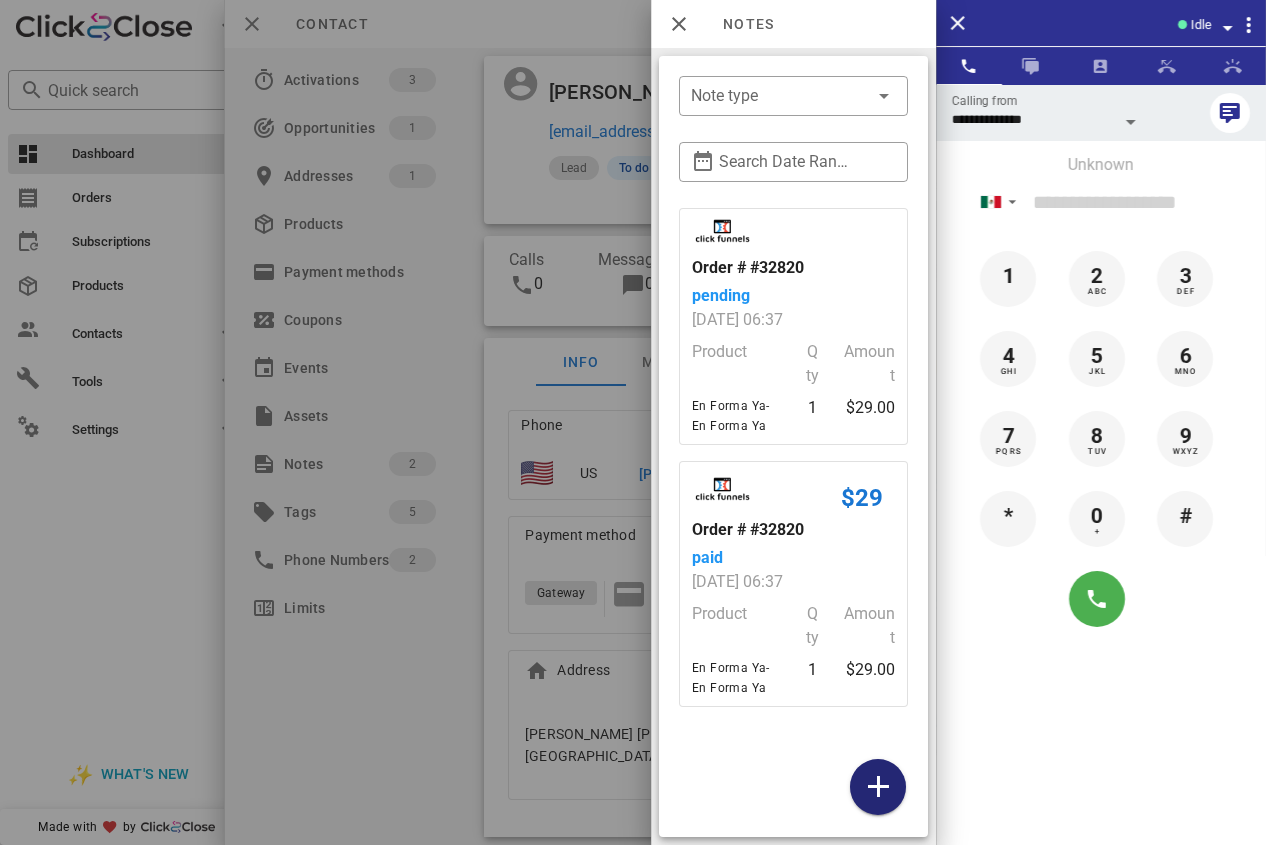 click at bounding box center [878, 787] 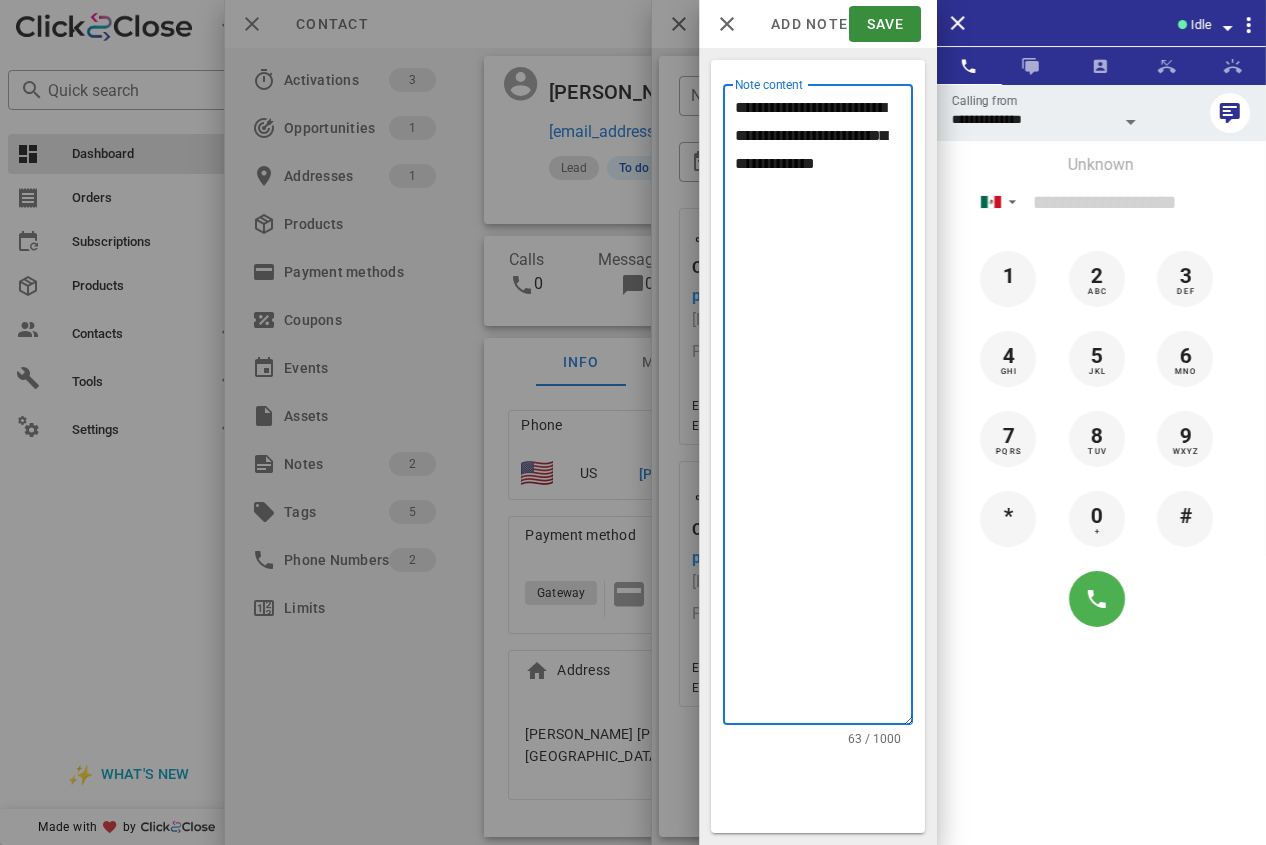 type on "**********" 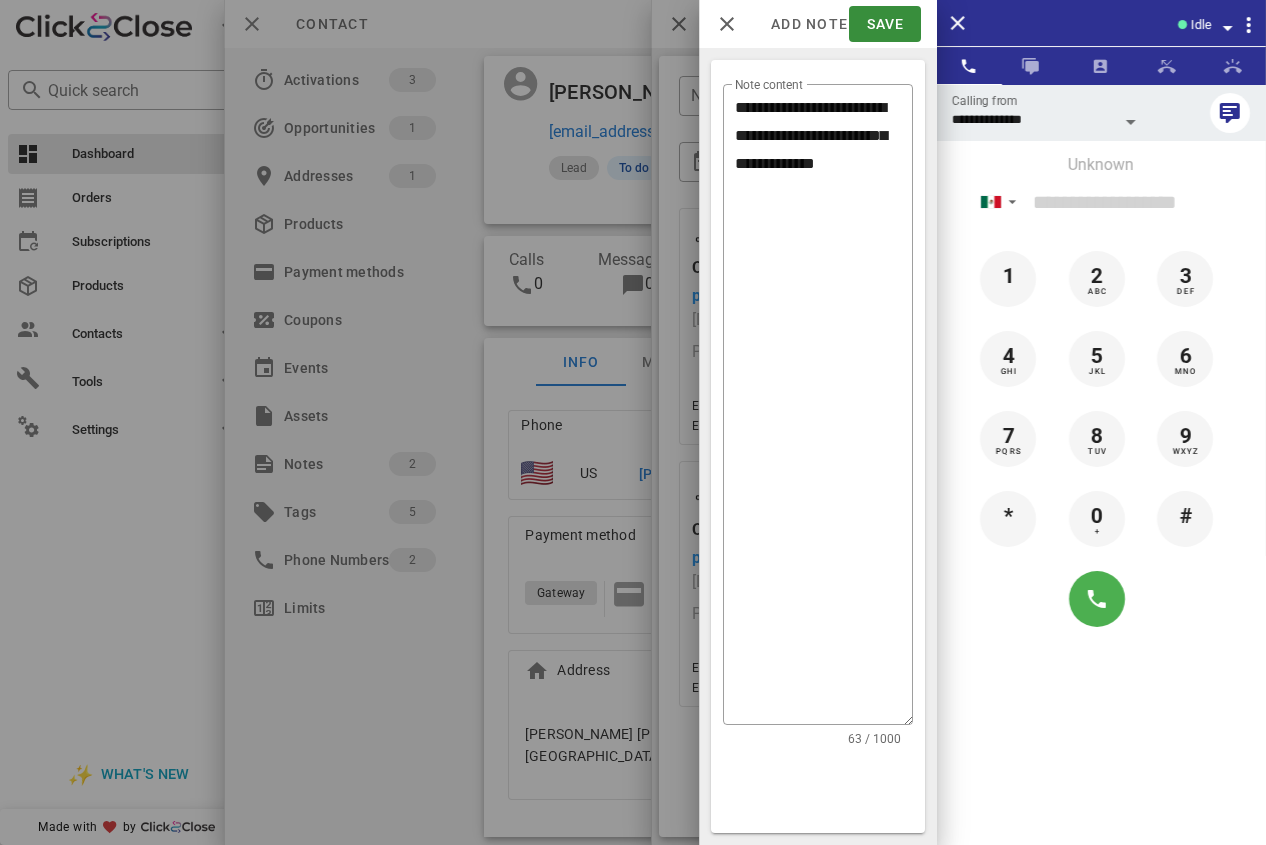 click on "Add note Save" at bounding box center (818, 24) 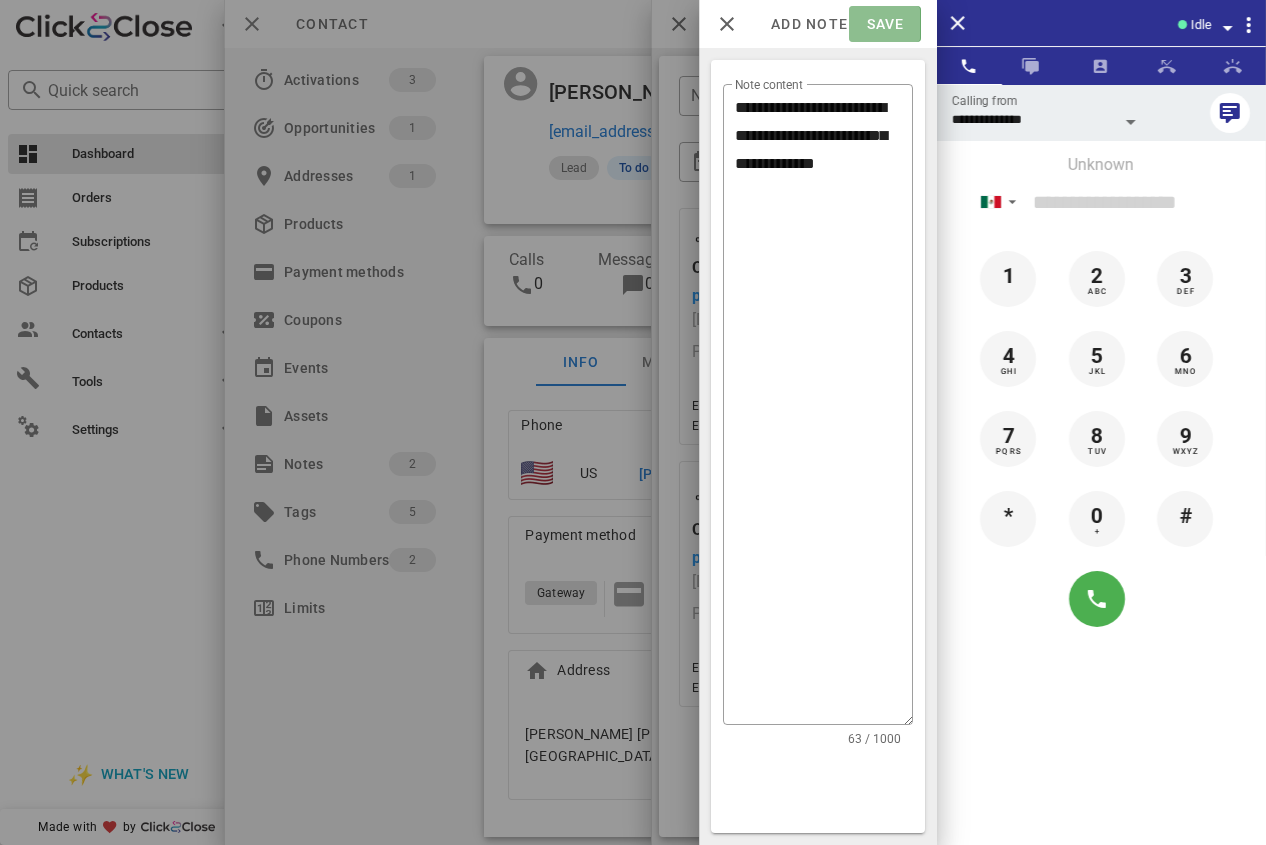 click on "Save" at bounding box center (884, 24) 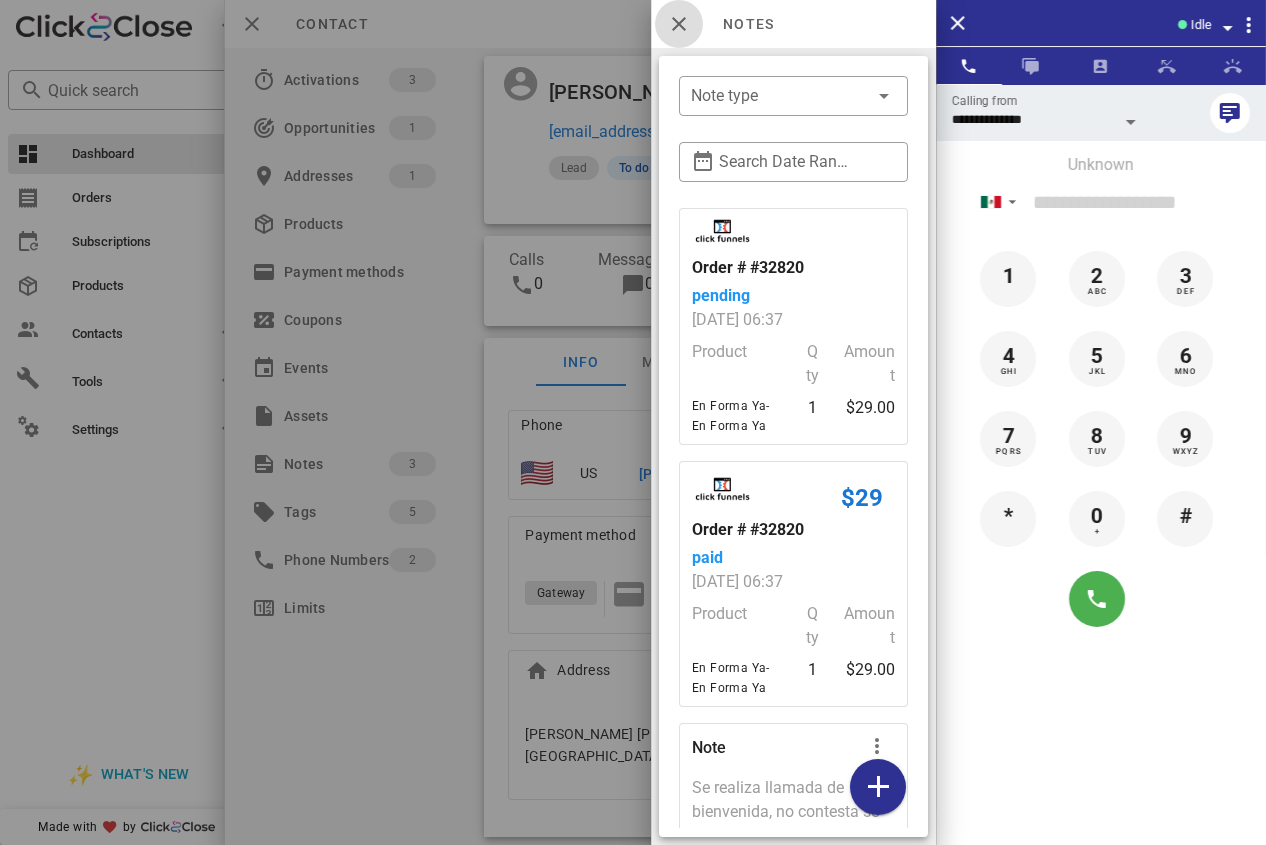 click at bounding box center (679, 24) 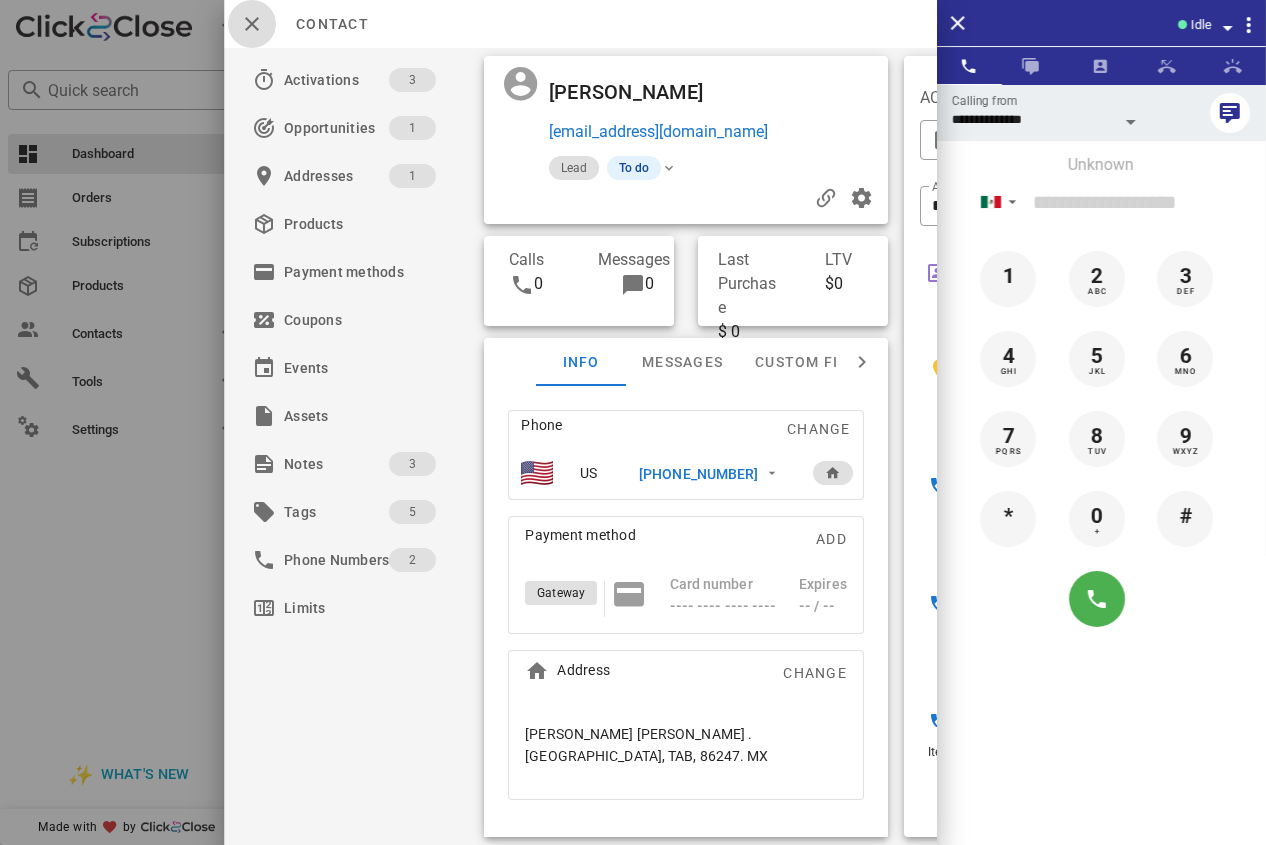 click at bounding box center [252, 24] 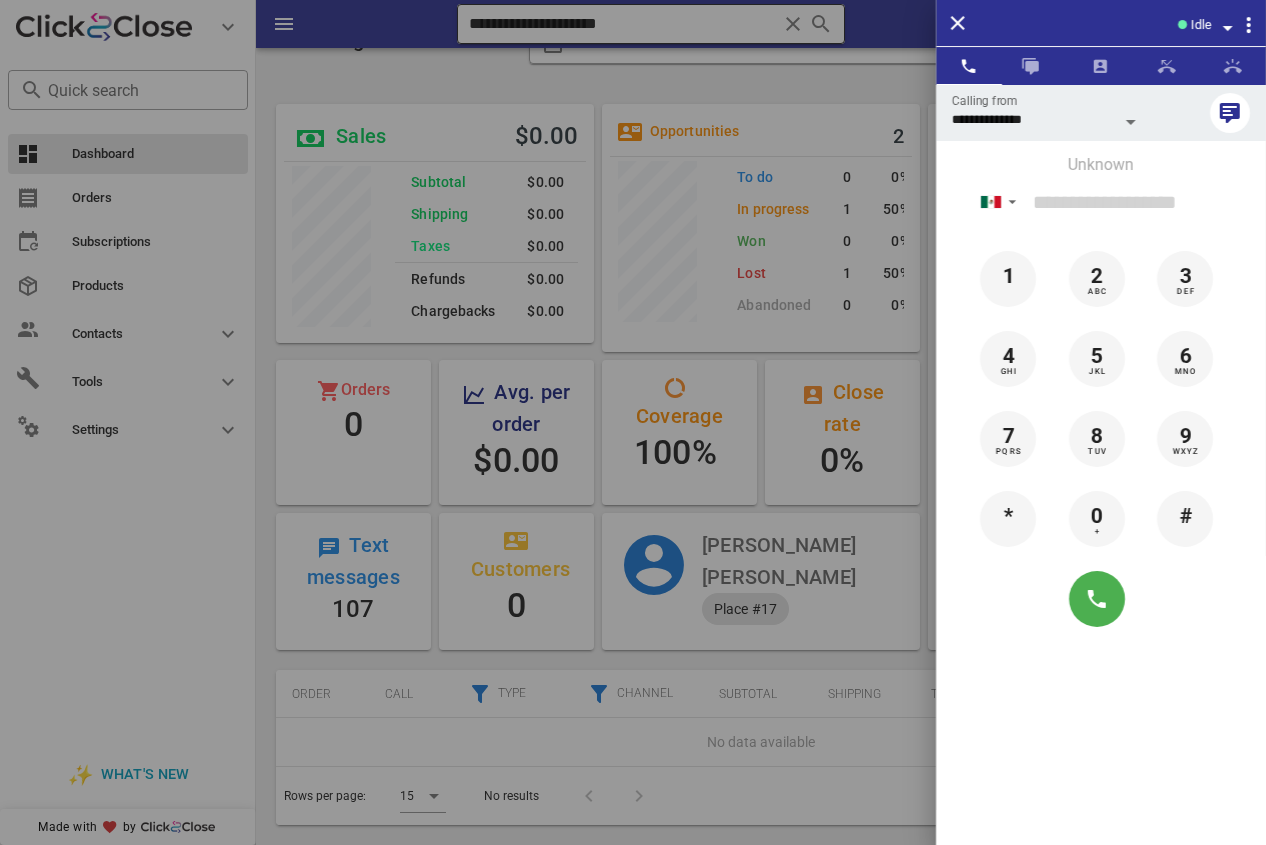 click at bounding box center (633, 422) 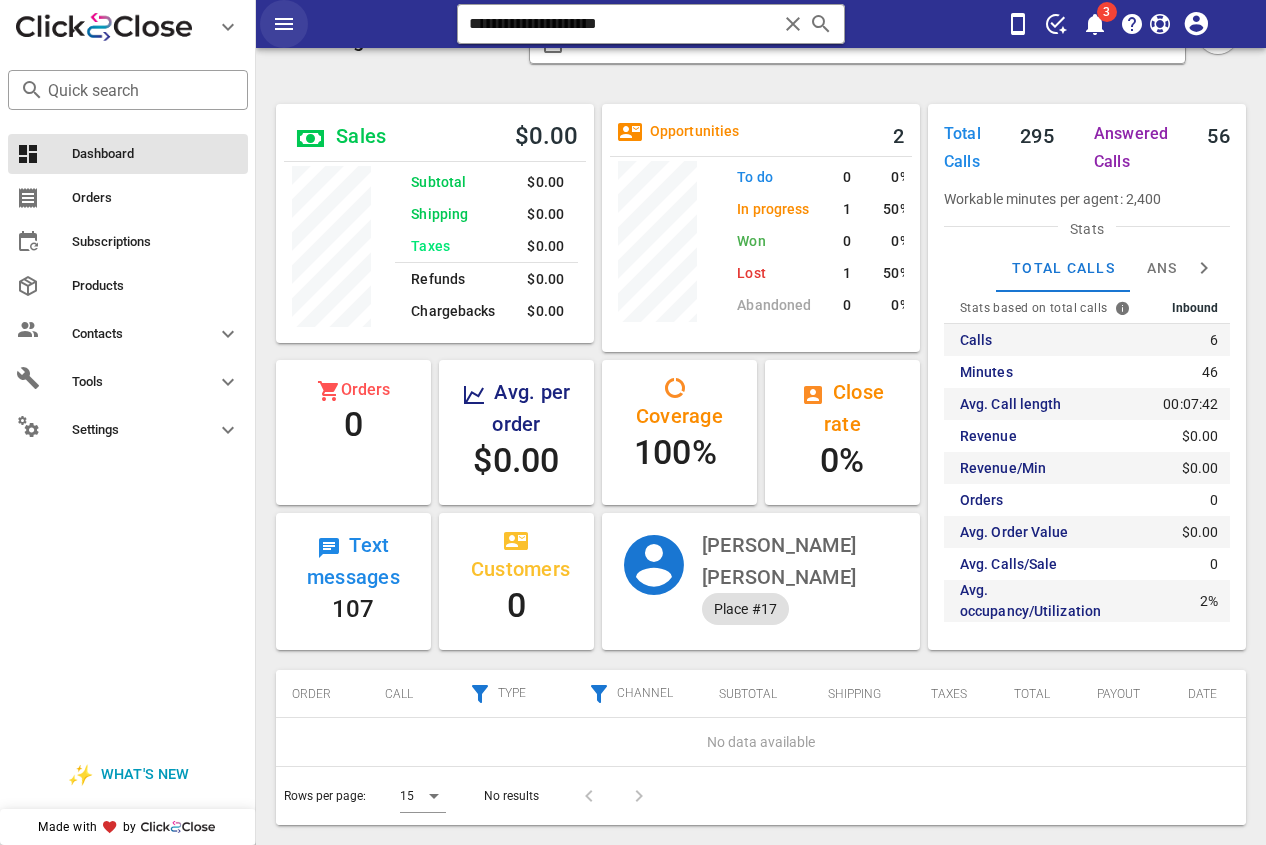 drag, startPoint x: 635, startPoint y: 31, endPoint x: 306, endPoint y: 31, distance: 329 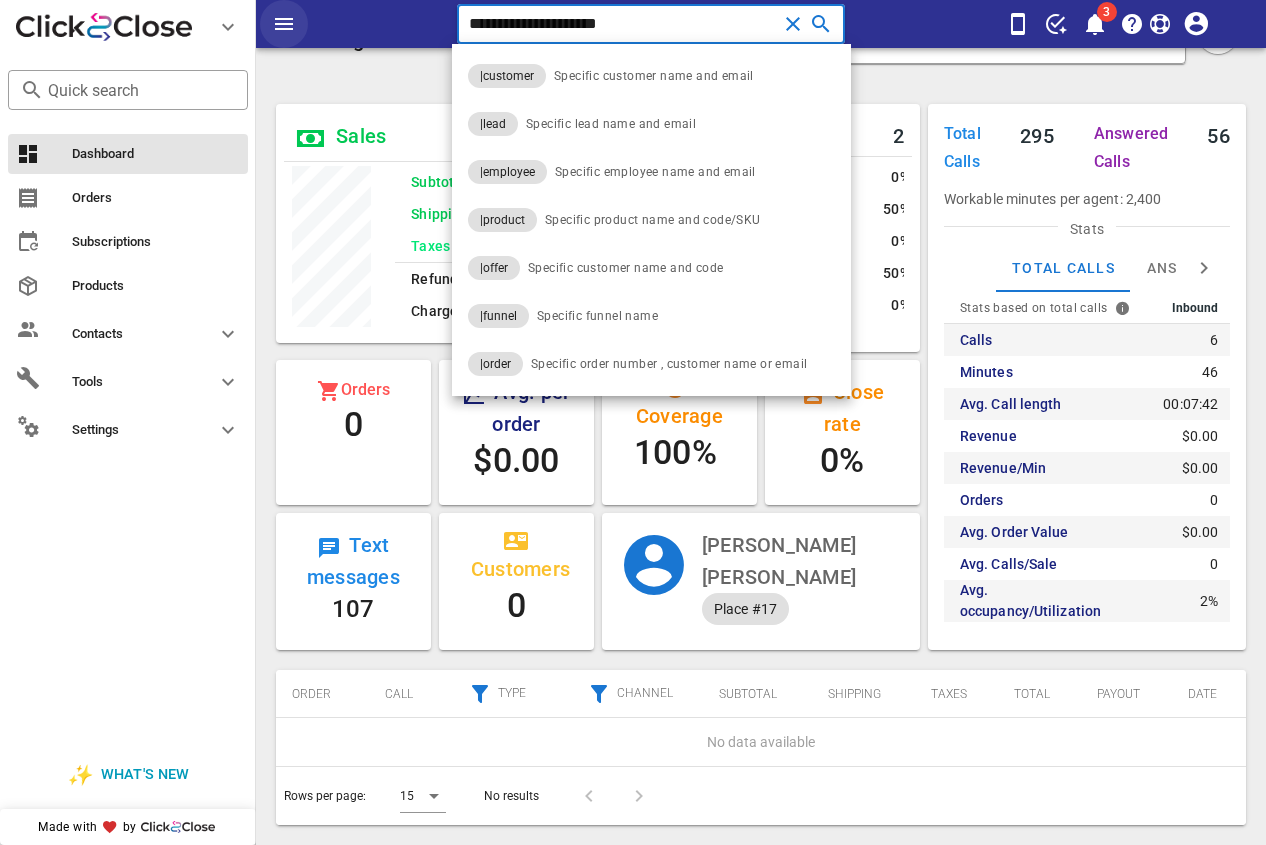 paste 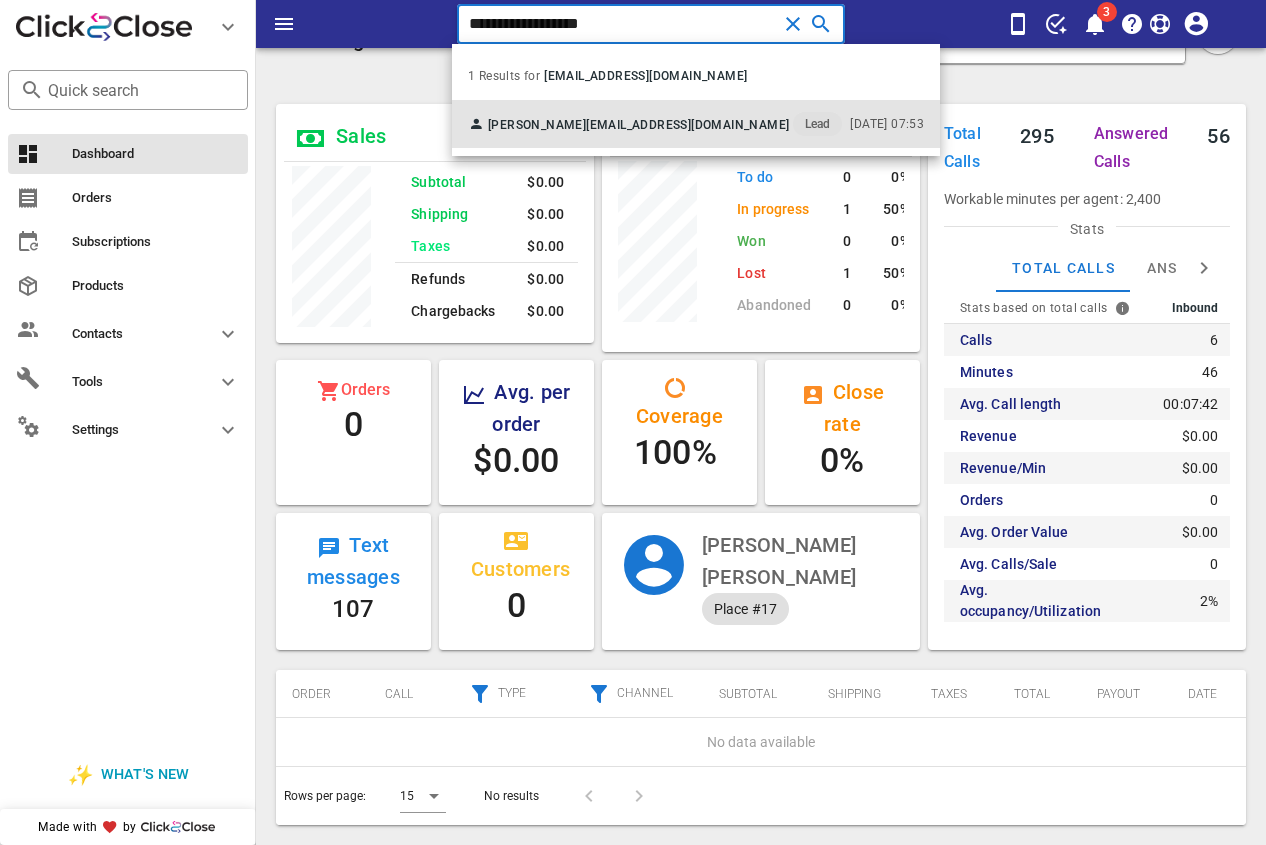 click on "[PERSON_NAME]   [EMAIL_ADDRESS][DOMAIN_NAME]   Lead" at bounding box center (655, 124) 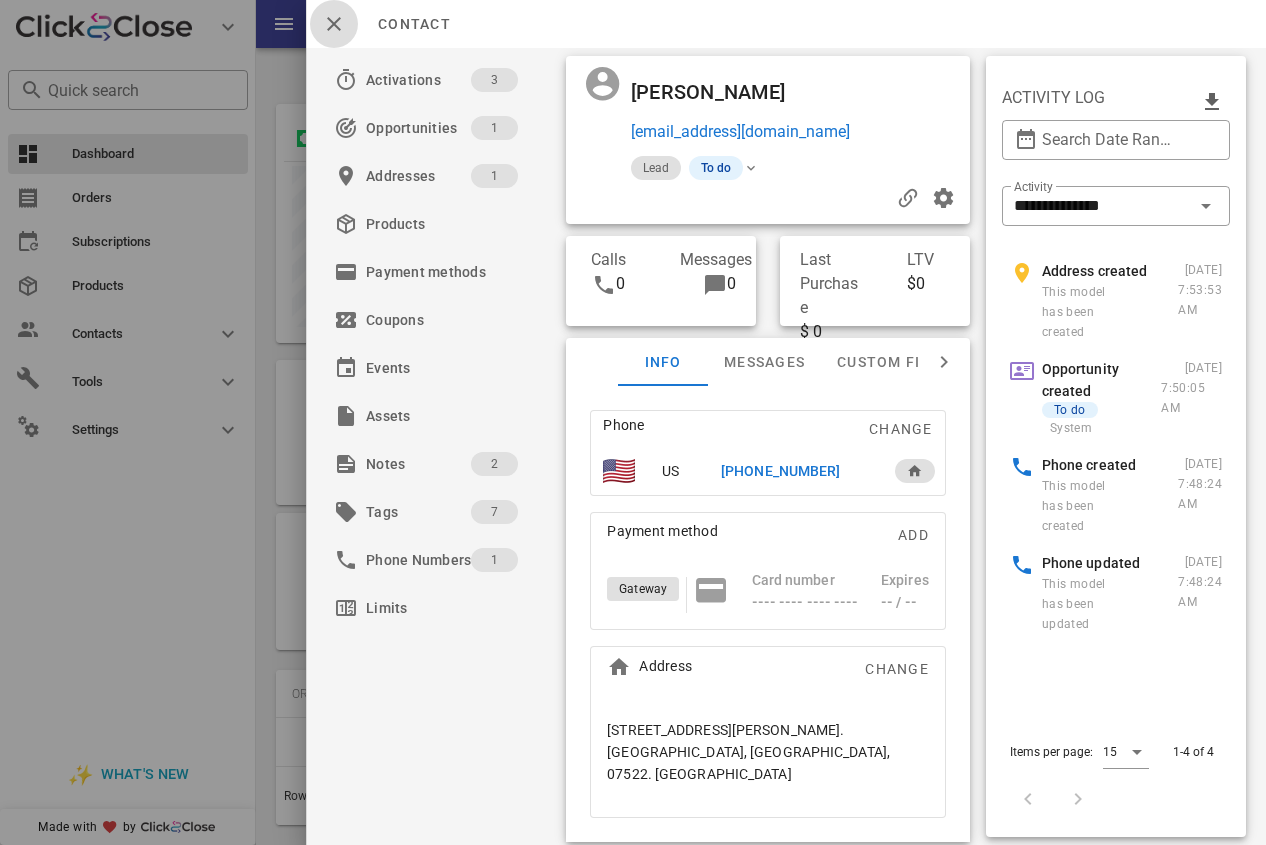 click at bounding box center (334, 24) 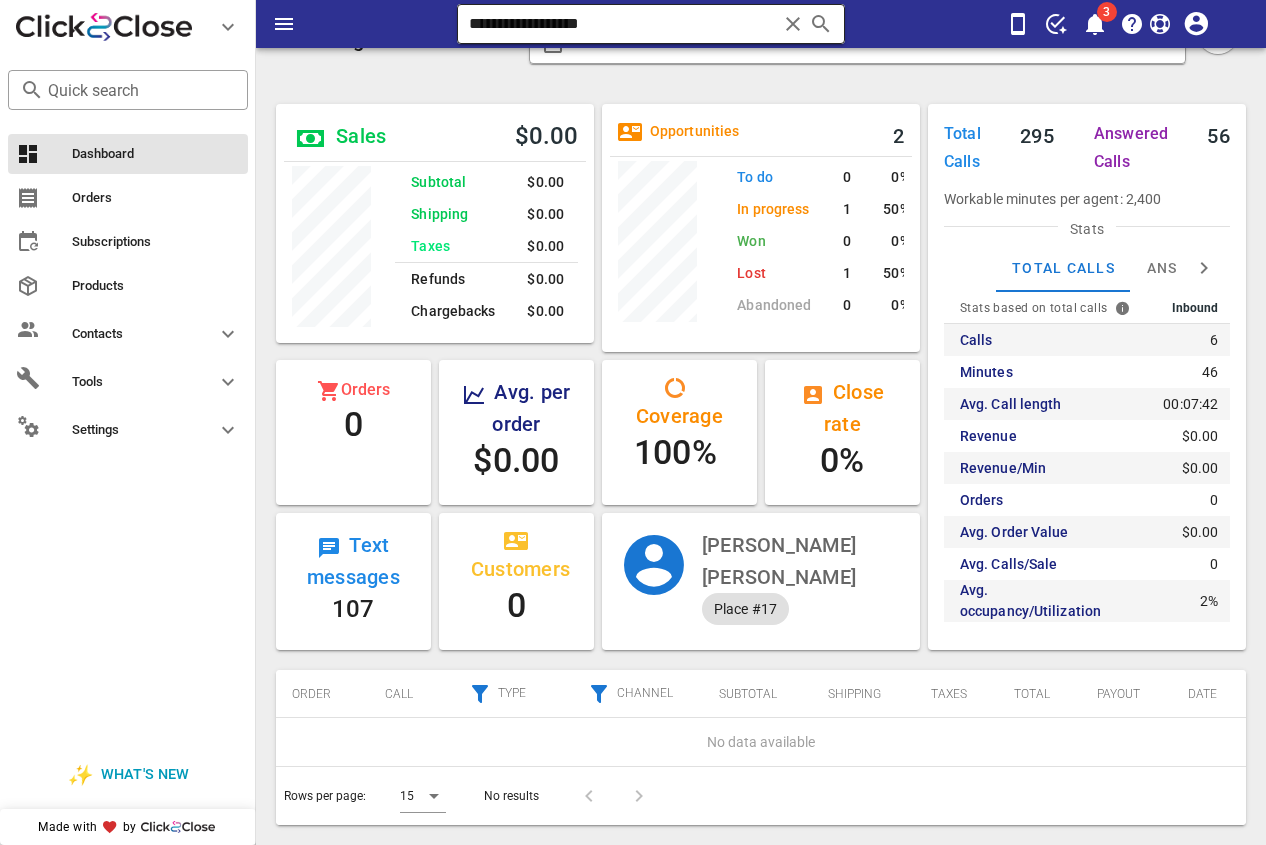 click on "**********" at bounding box center [623, 24] 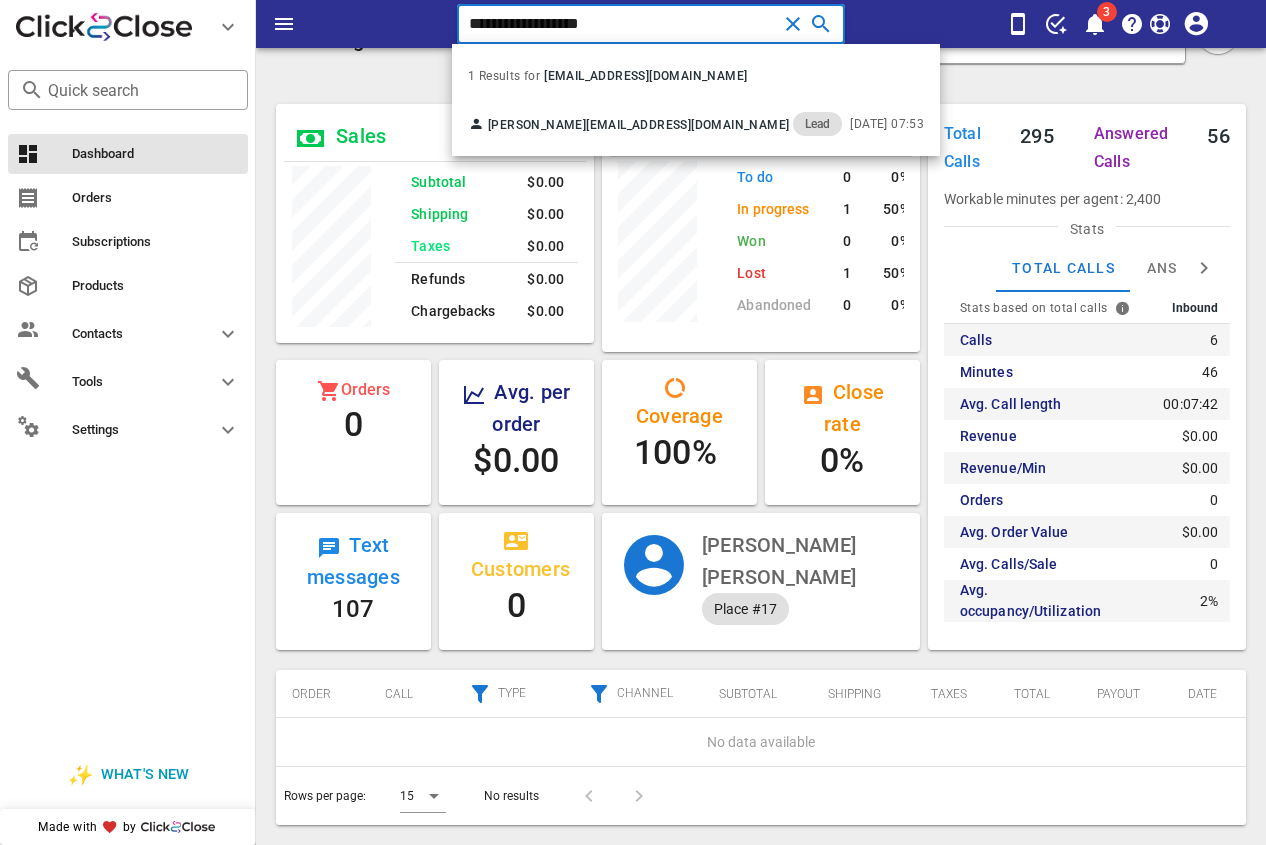 drag, startPoint x: 617, startPoint y: 30, endPoint x: 356, endPoint y: 33, distance: 261.01724 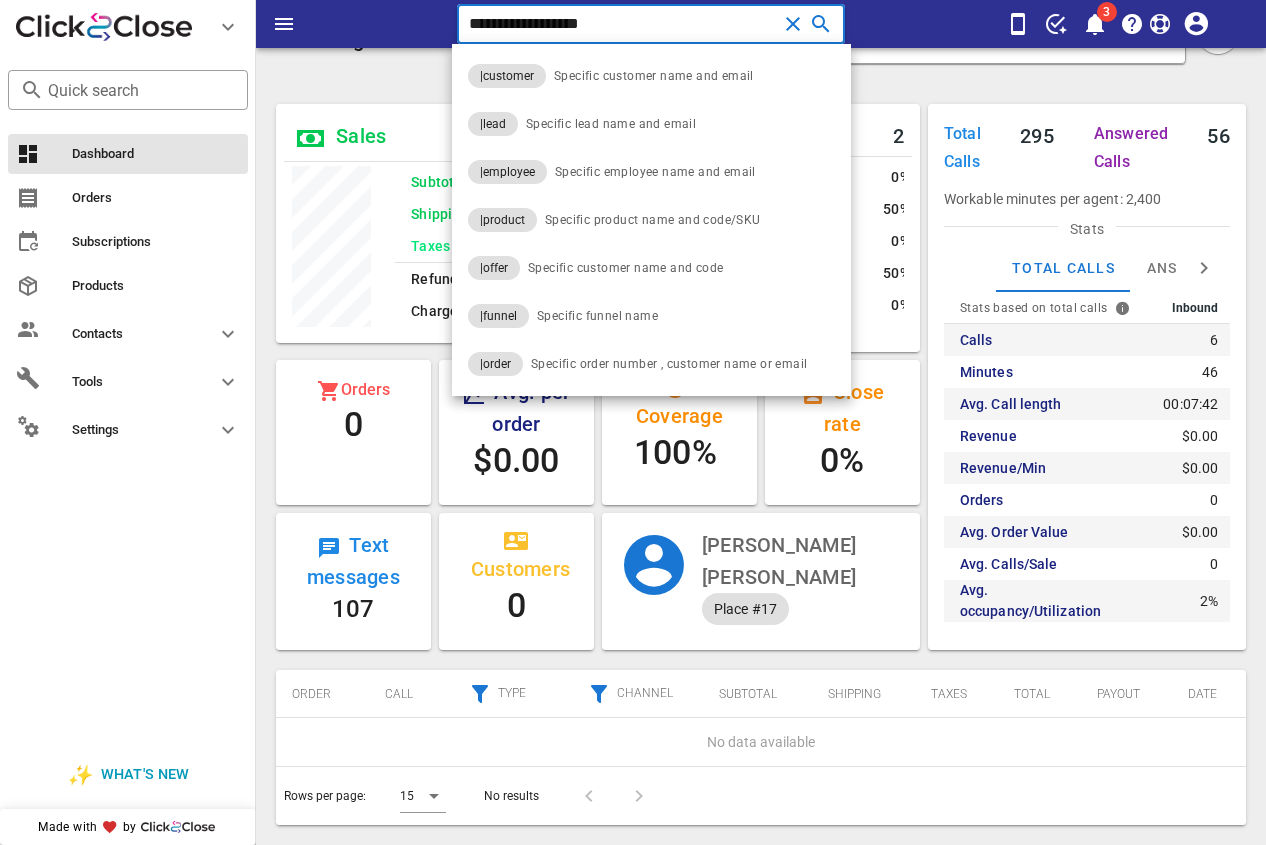 paste on "*******" 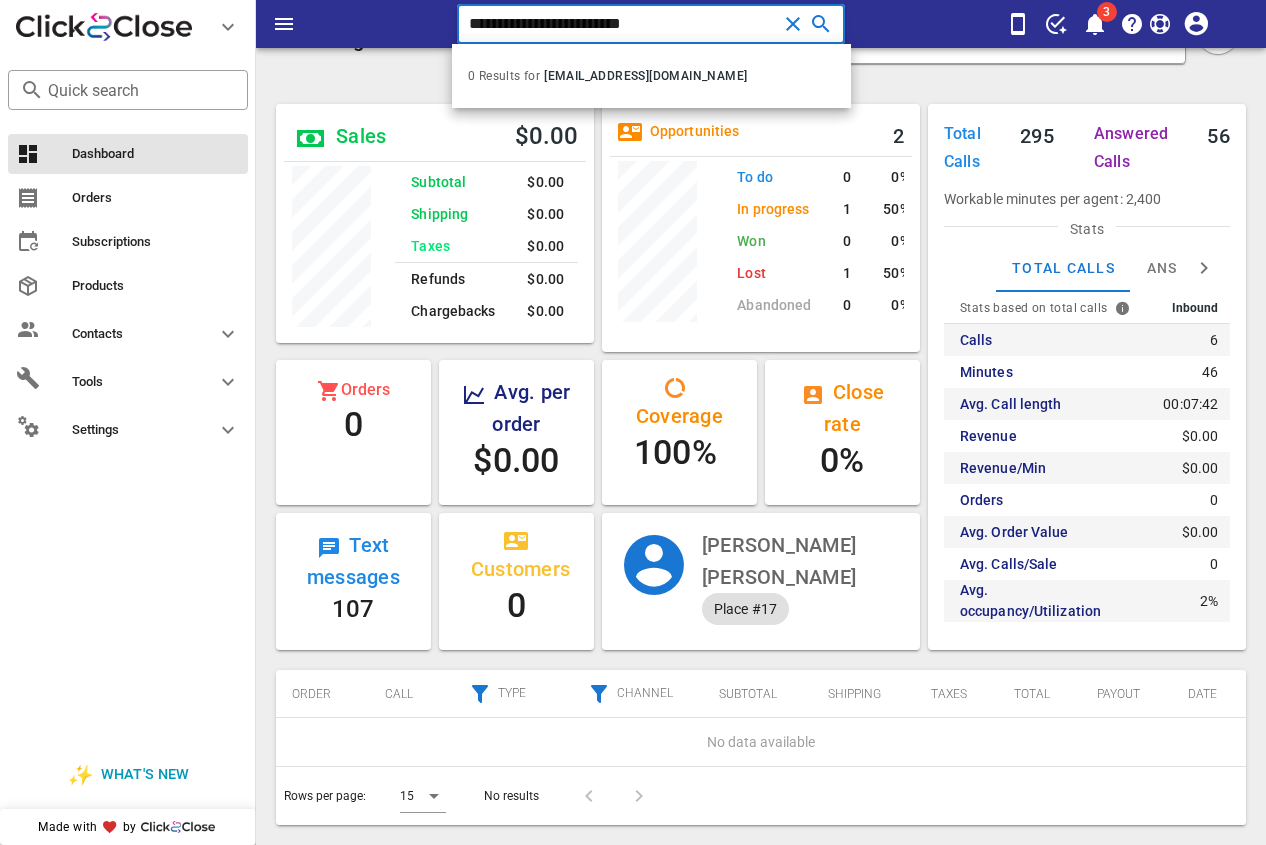 drag, startPoint x: 730, startPoint y: 24, endPoint x: 379, endPoint y: 23, distance: 351.00143 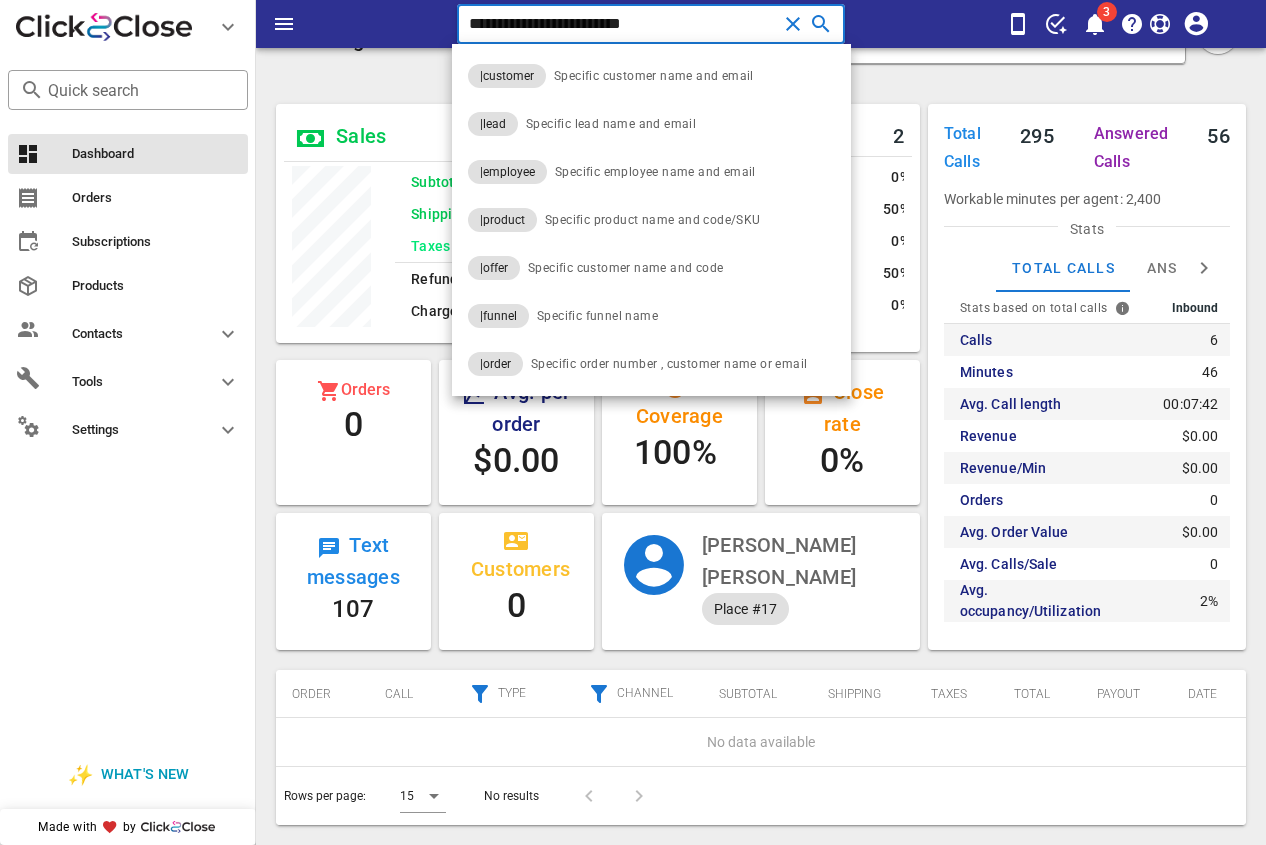paste 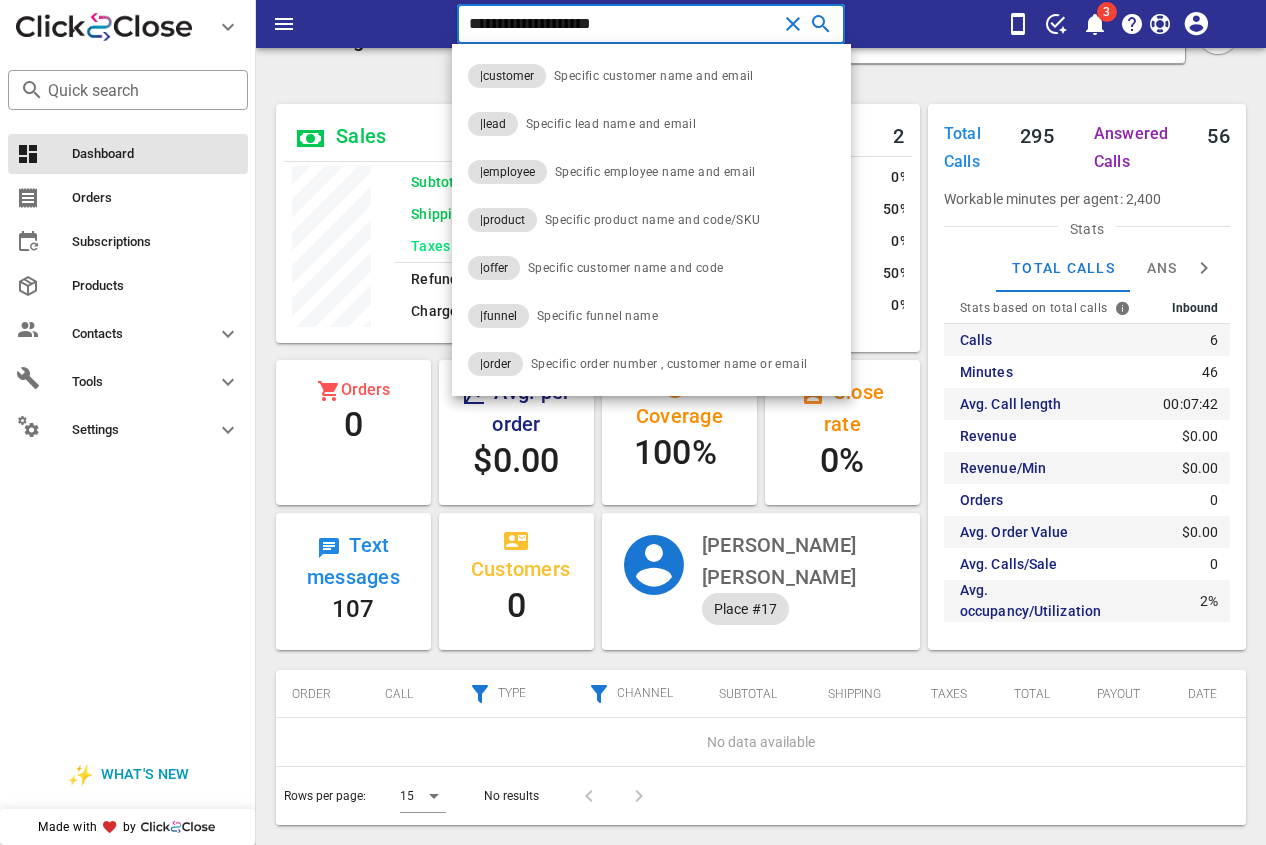 type on "**********" 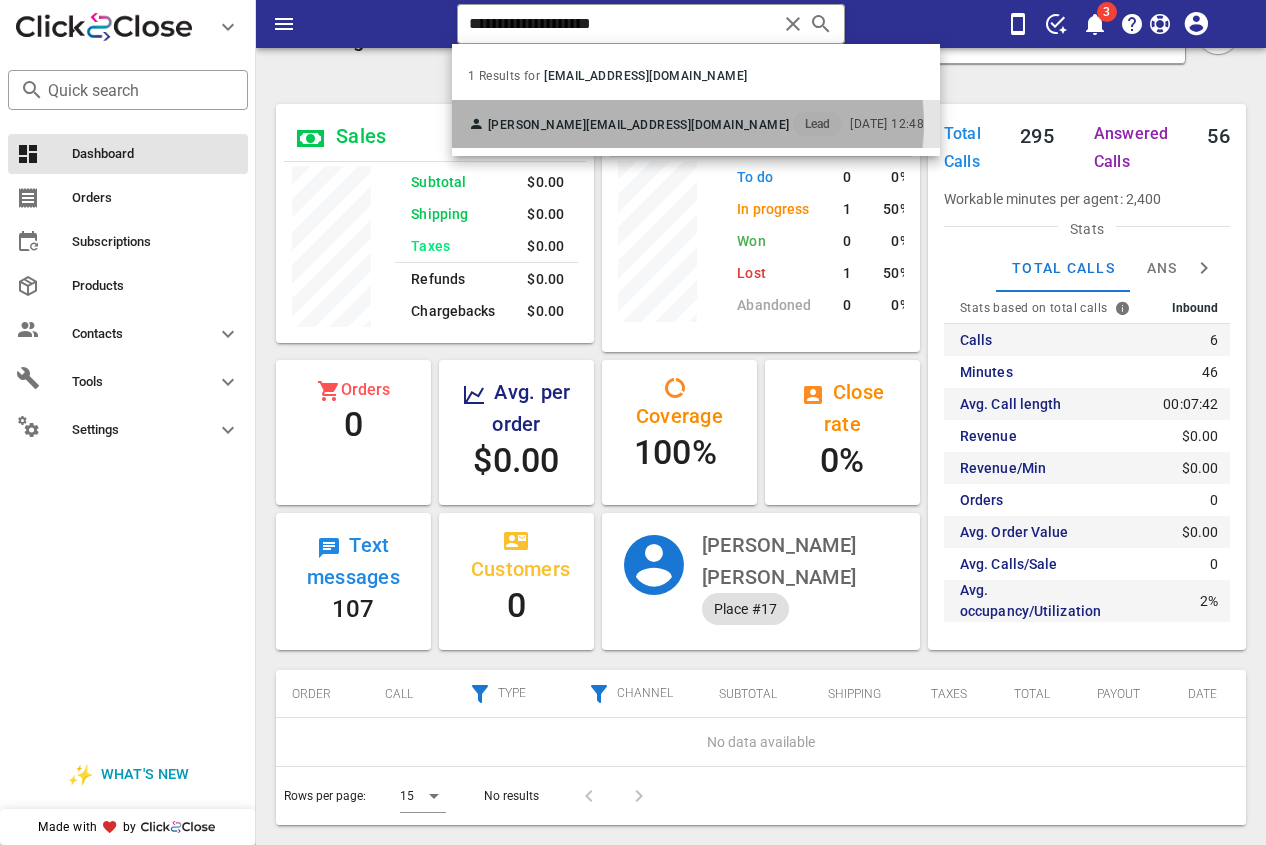 click on "[PERSON_NAME]   [EMAIL_ADDRESS][DOMAIN_NAME]   Lead" at bounding box center (655, 124) 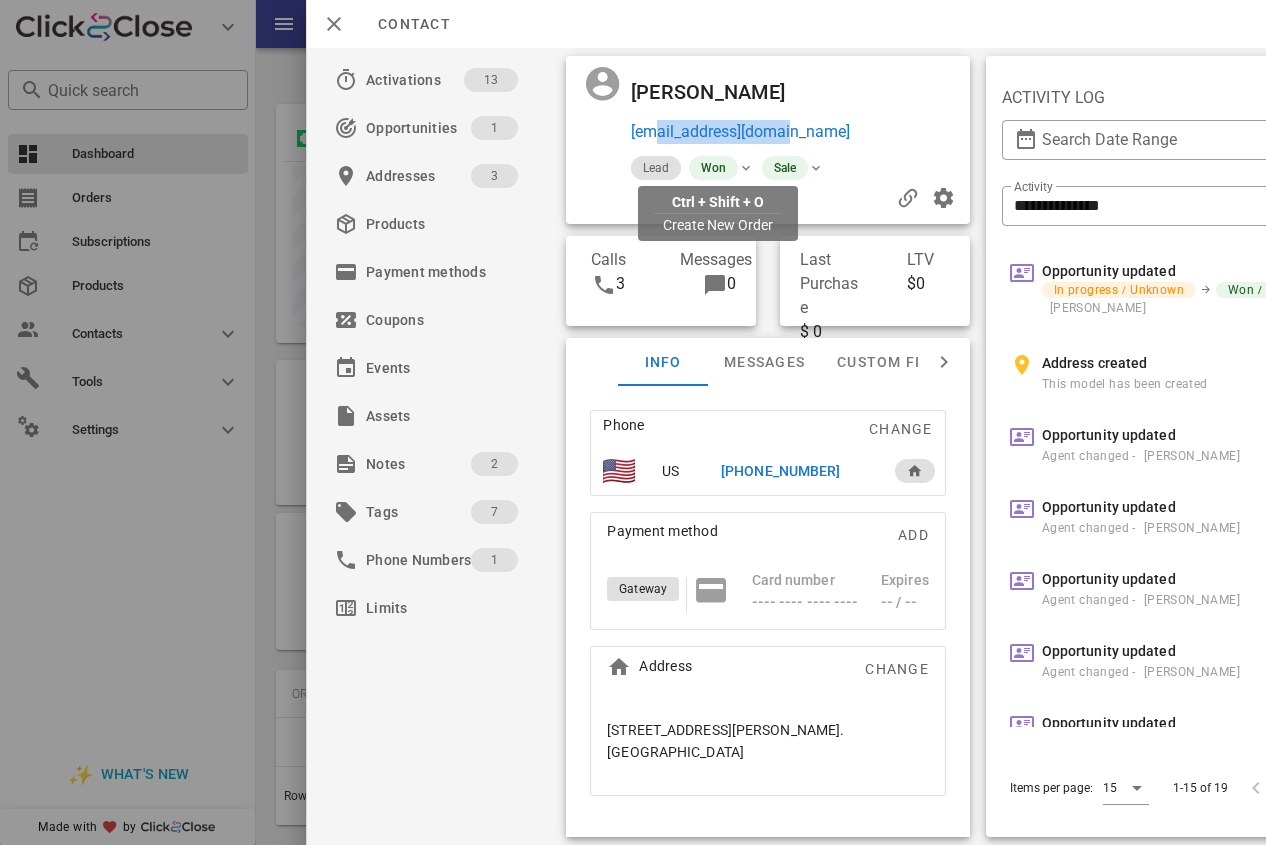 drag, startPoint x: 805, startPoint y: 174, endPoint x: 656, endPoint y: 167, distance: 149.16434 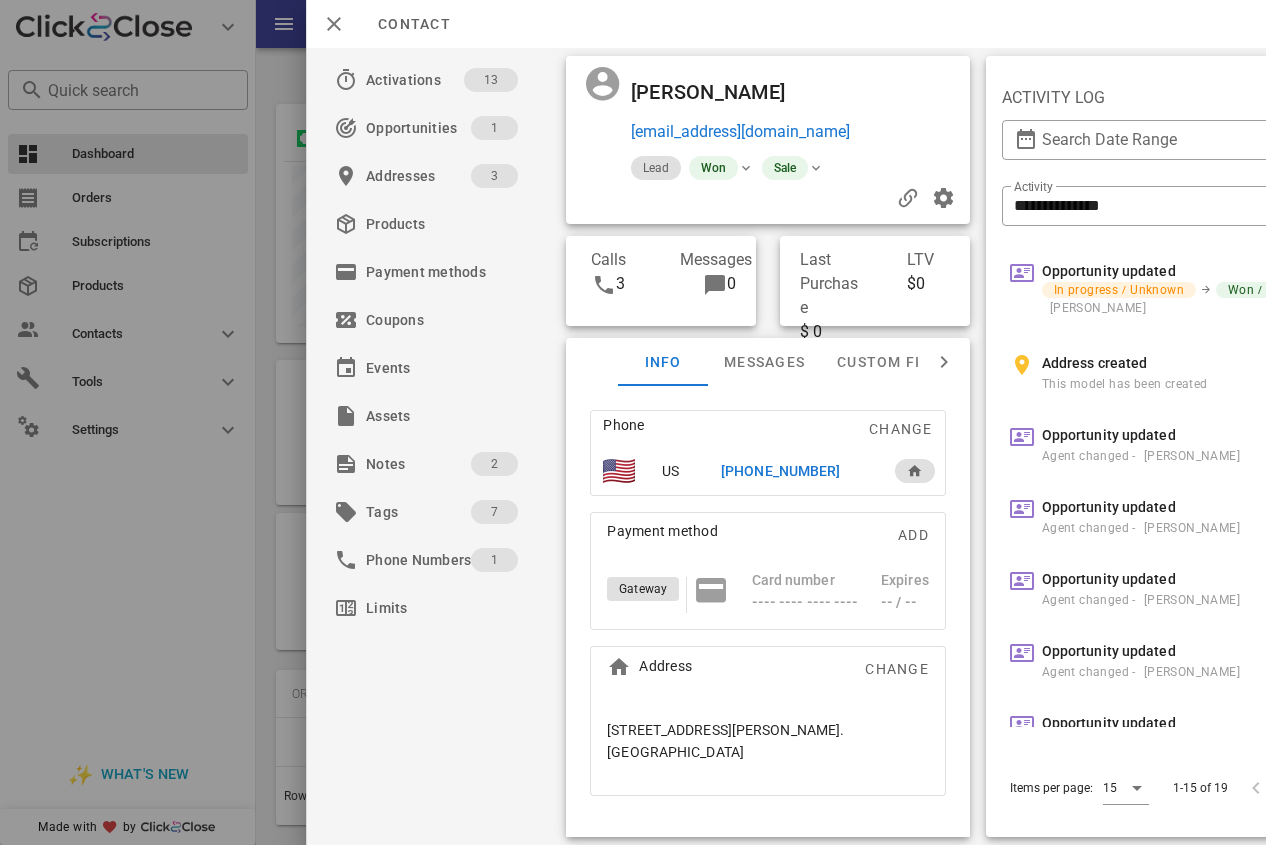 click on "[PHONE_NUMBER]" at bounding box center [780, 471] 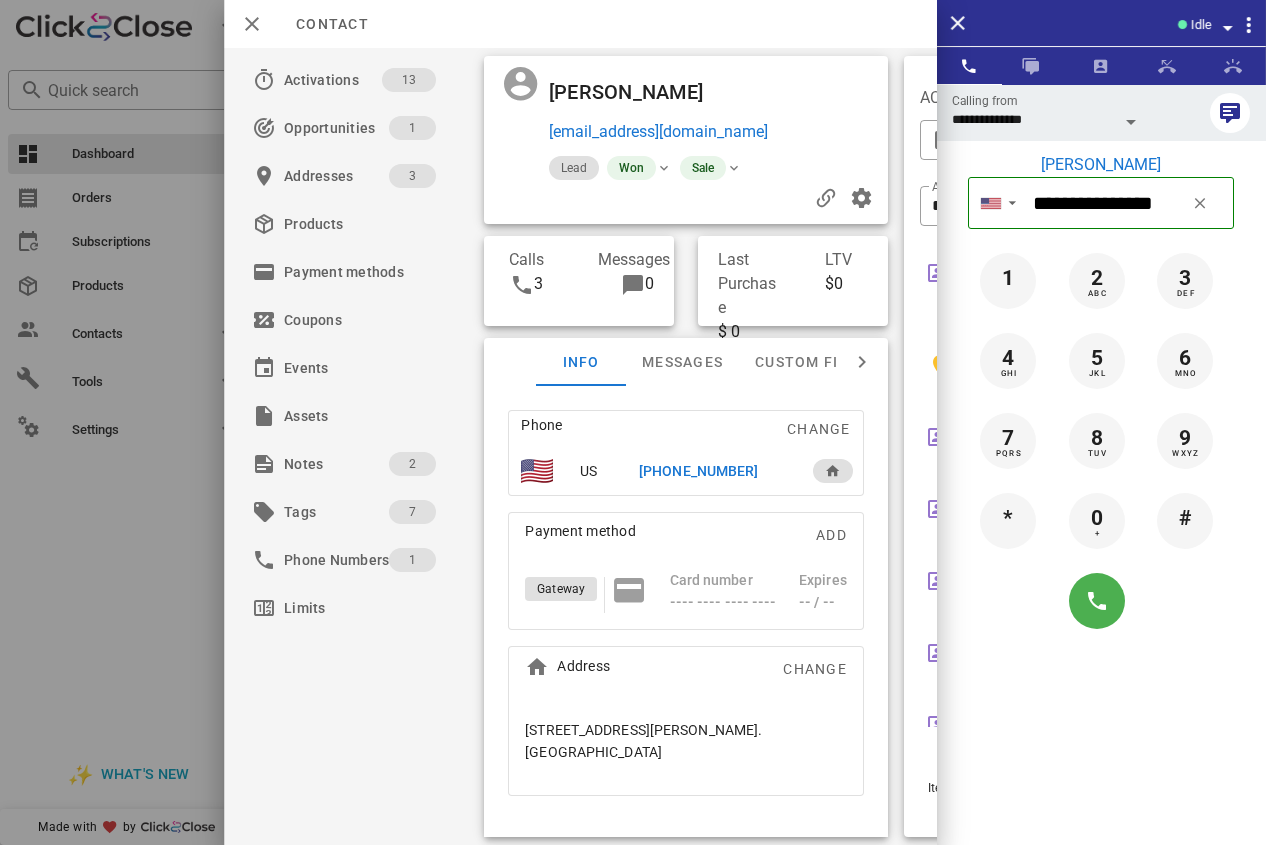drag, startPoint x: 703, startPoint y: 503, endPoint x: 1204, endPoint y: 598, distance: 509.92746 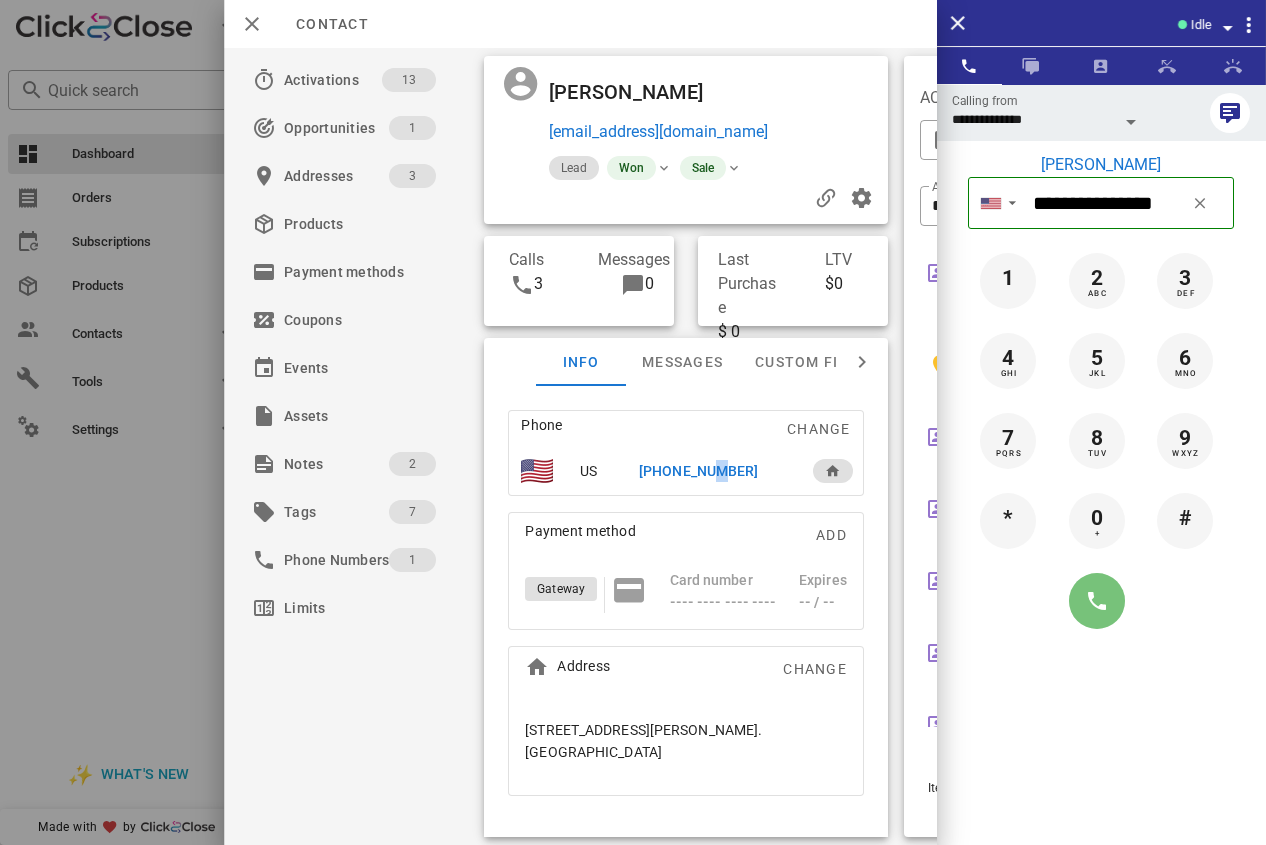 click at bounding box center (1097, 601) 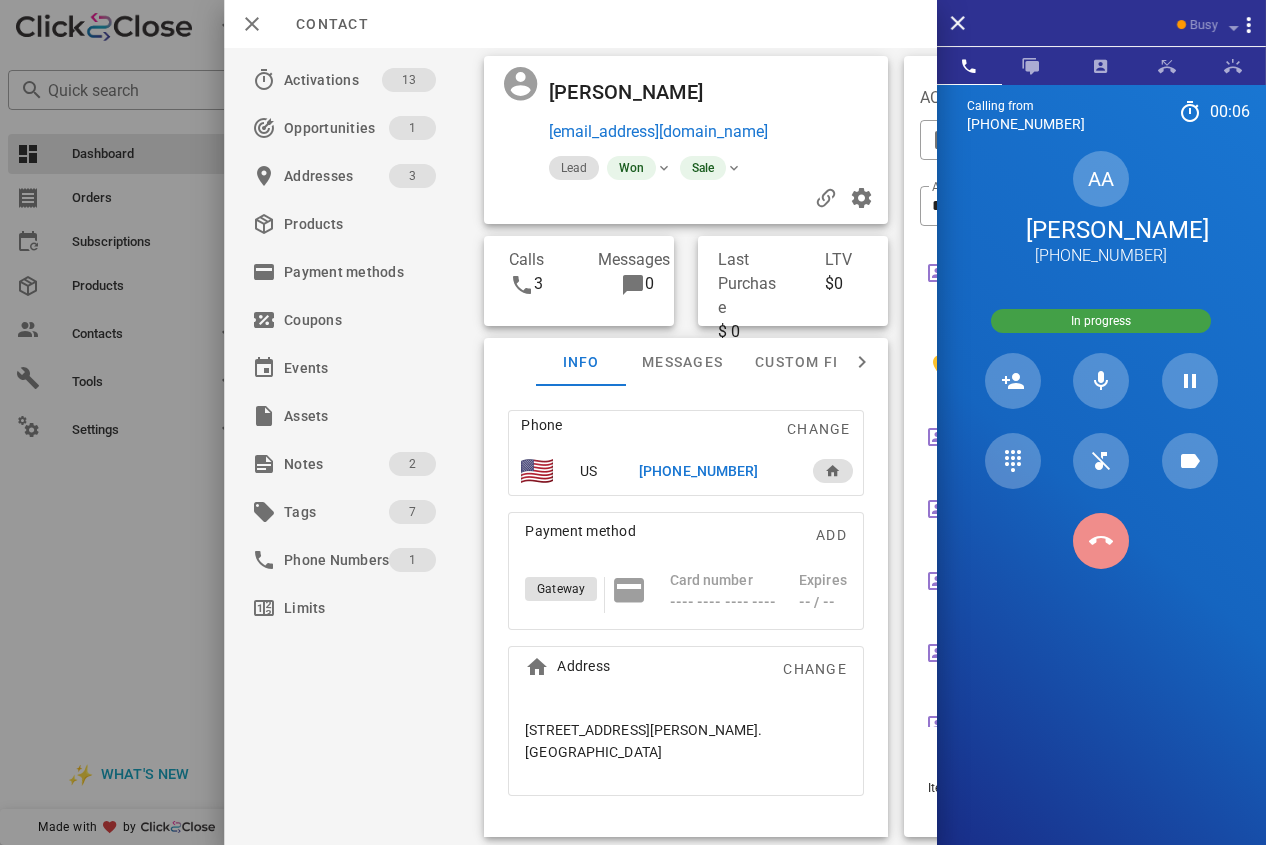 drag, startPoint x: 1105, startPoint y: 563, endPoint x: 698, endPoint y: 501, distance: 411.69528 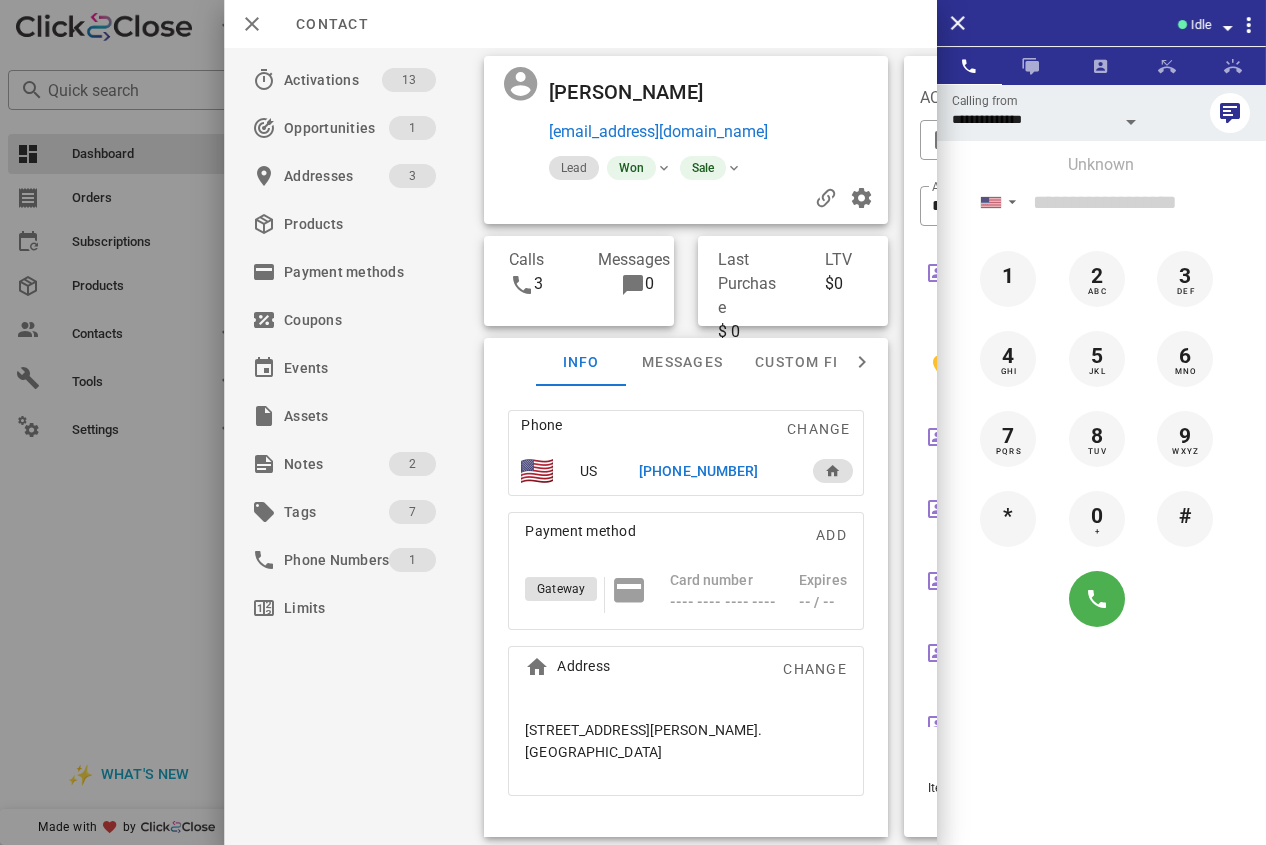 click on "[PHONE_NUMBER]" at bounding box center [698, 471] 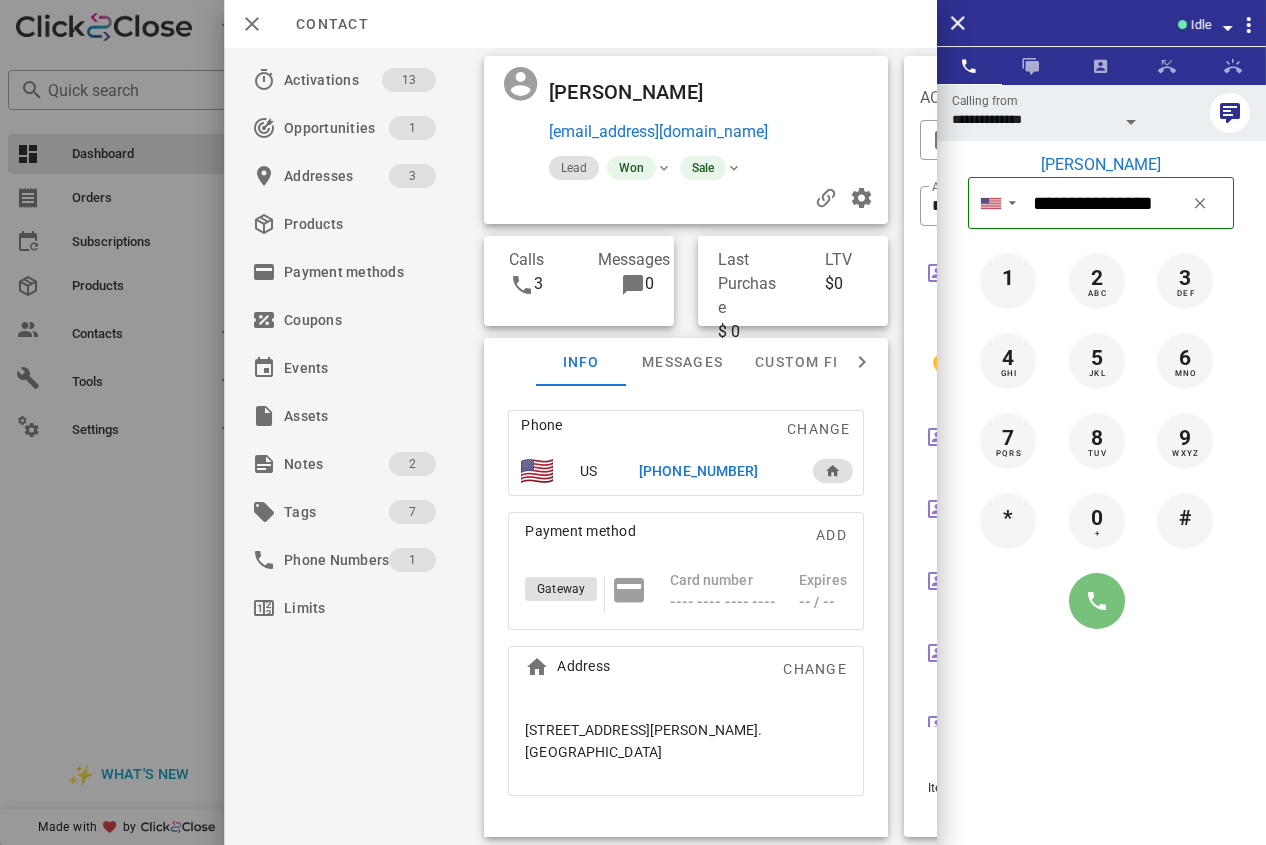 click at bounding box center [1097, 601] 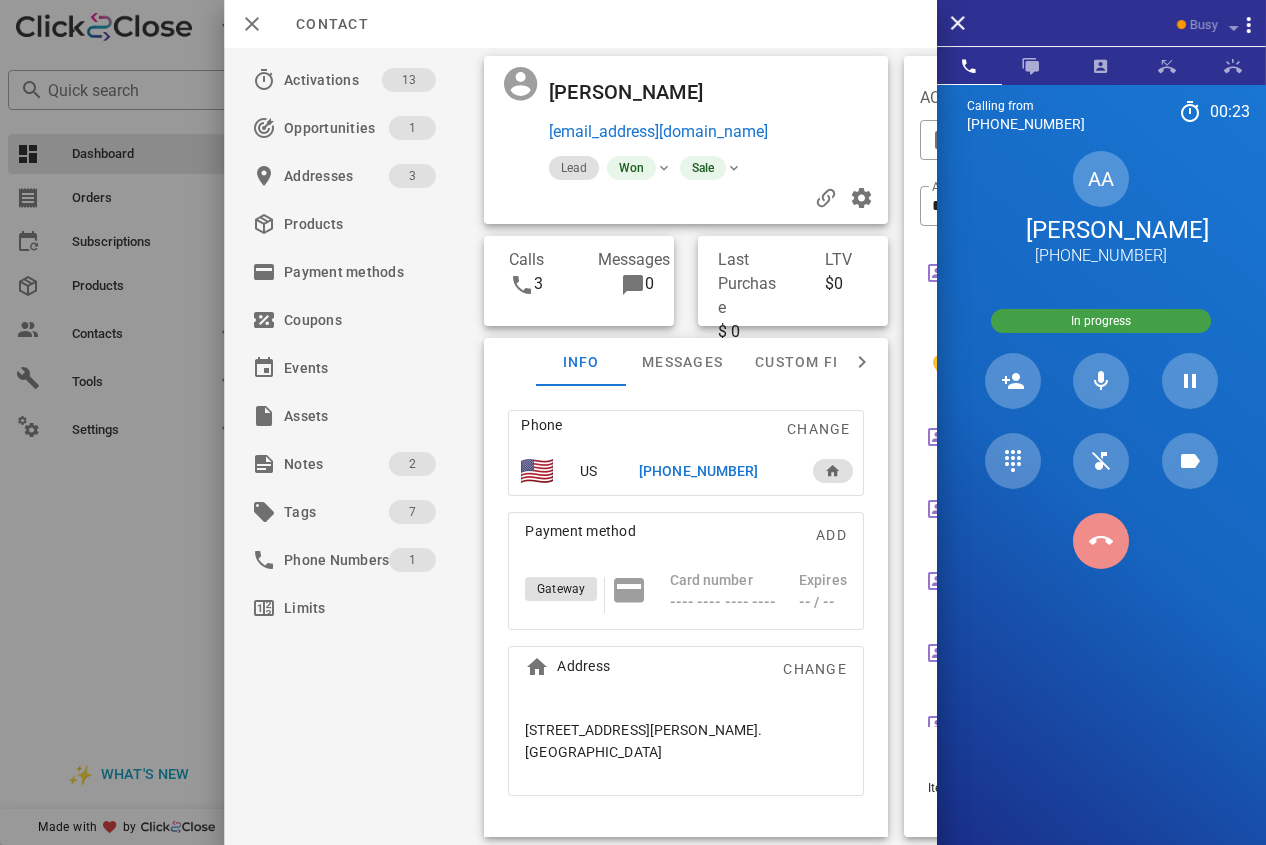 click at bounding box center [1101, 541] 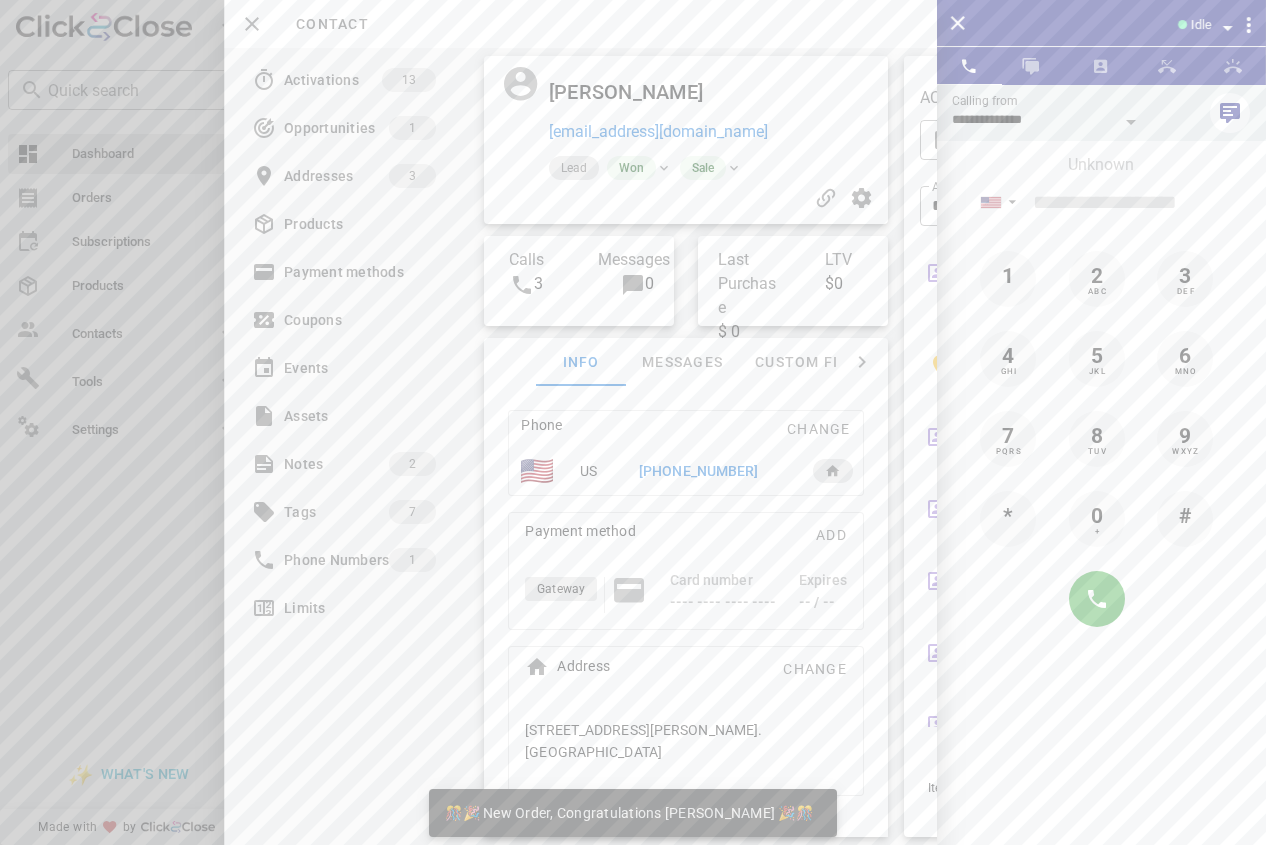 scroll, scrollTop: 999746, scrollLeft: 999682, axis: both 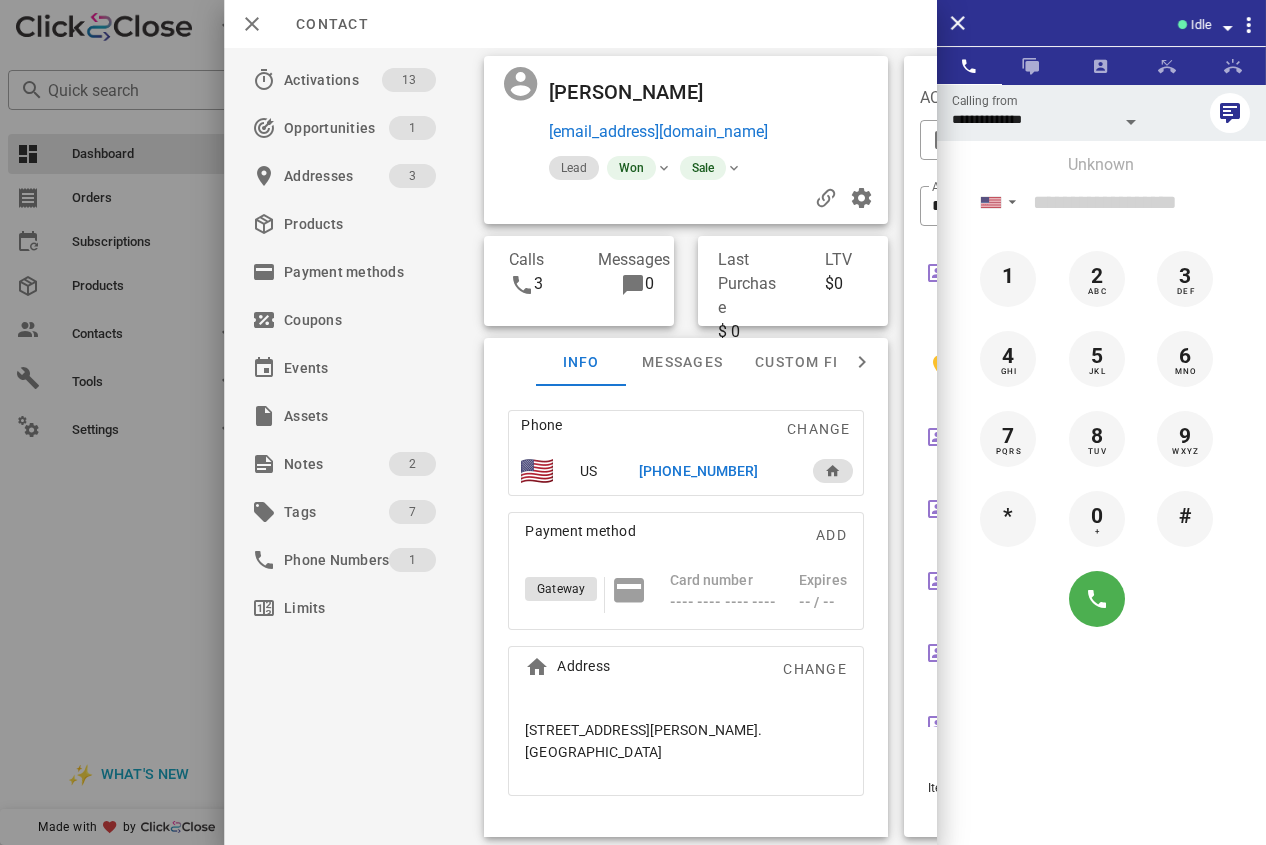 click on "[PHONE_NUMBER]" at bounding box center [698, 471] 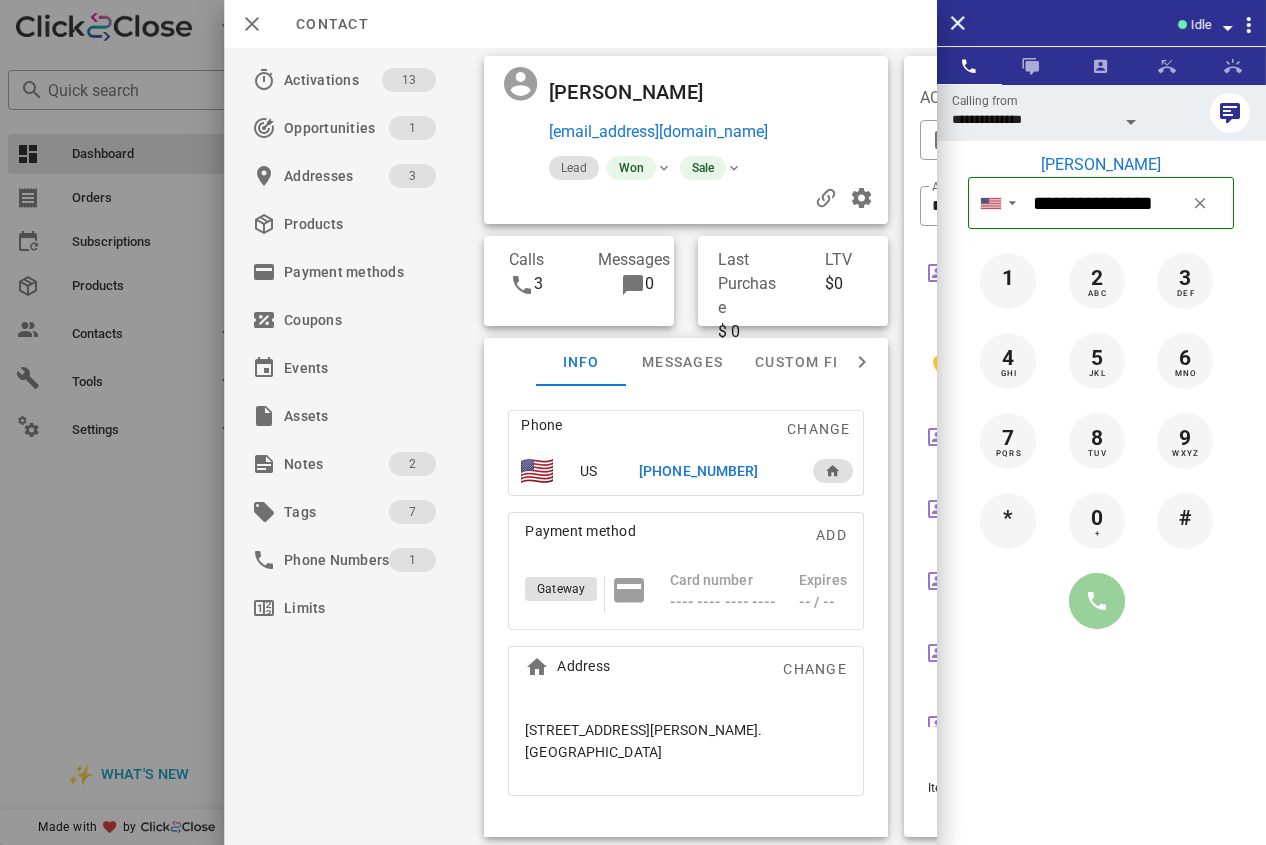 click at bounding box center [1097, 601] 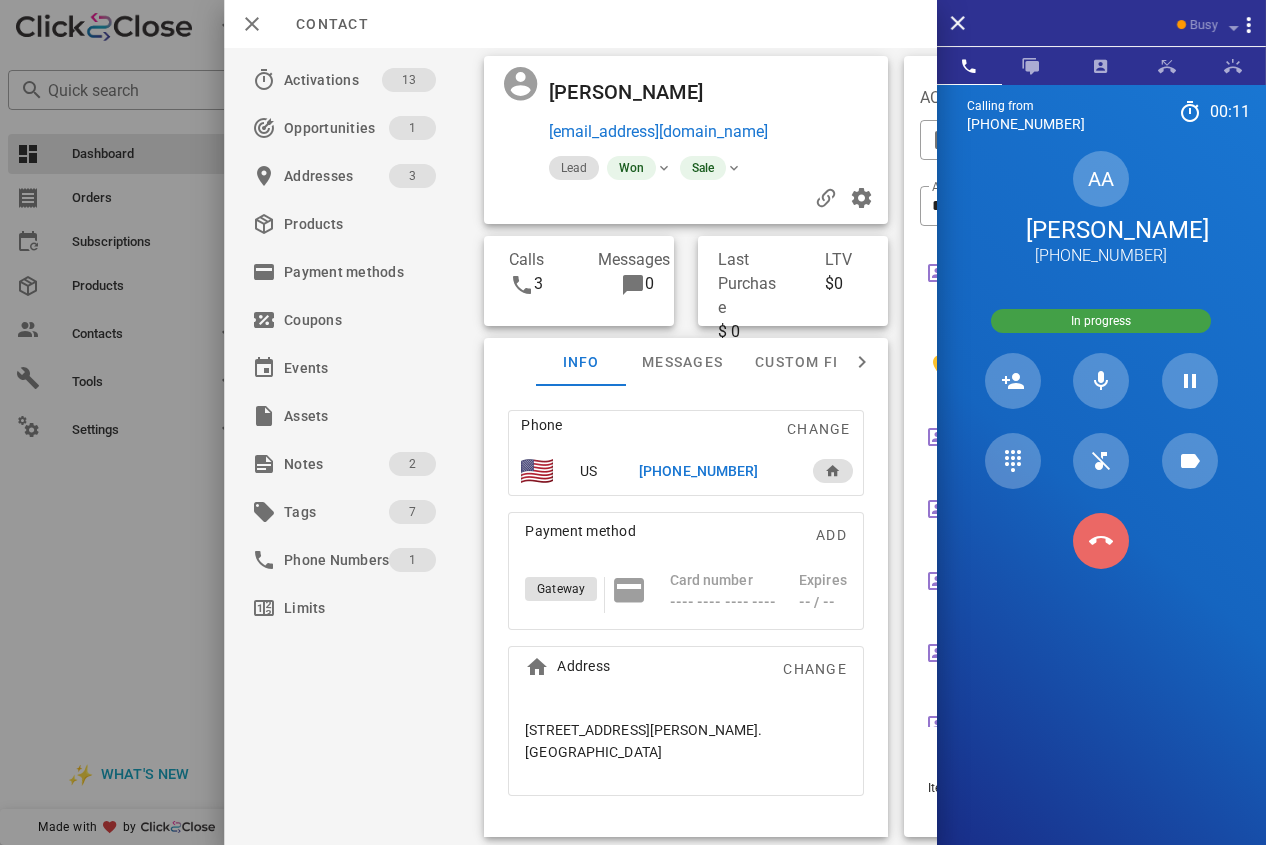 click at bounding box center [1101, 541] 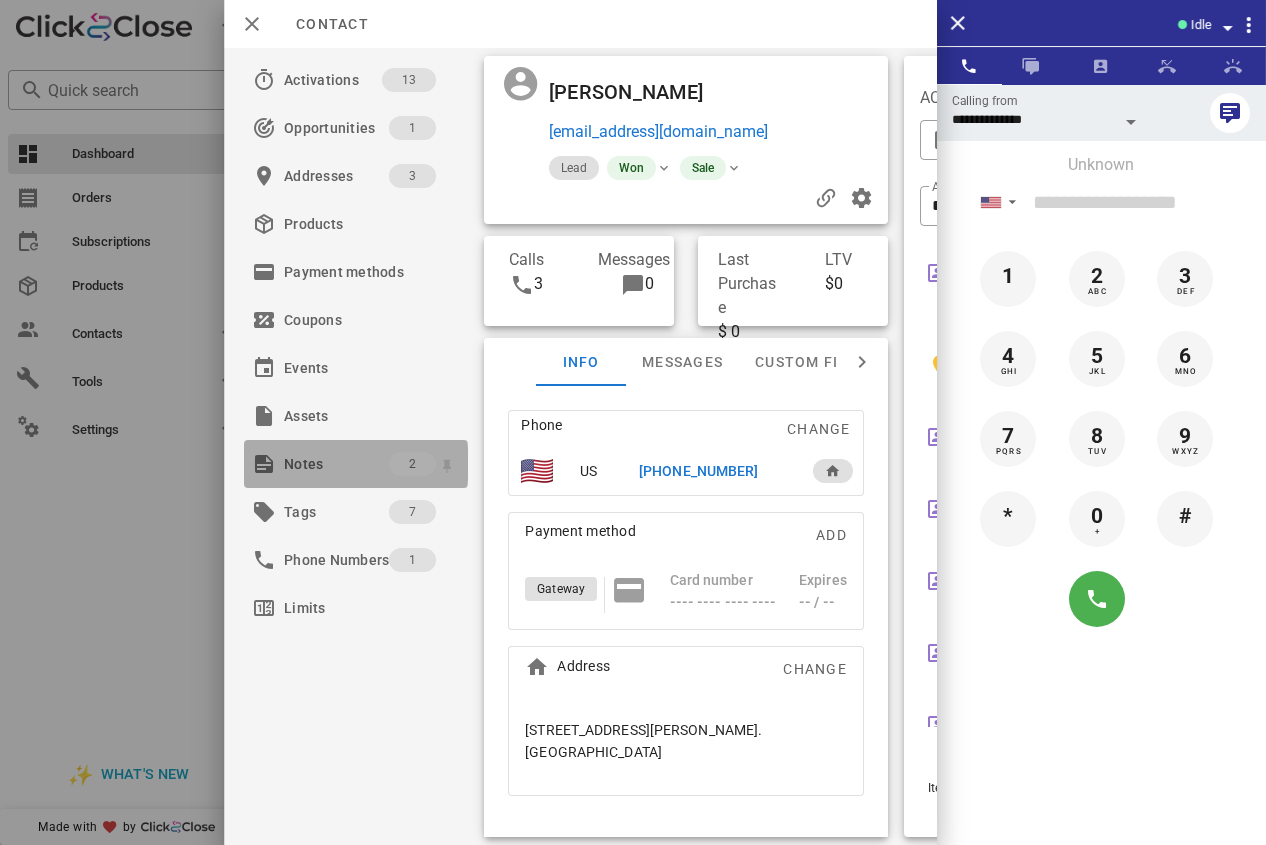 click on "Notes" at bounding box center [336, 464] 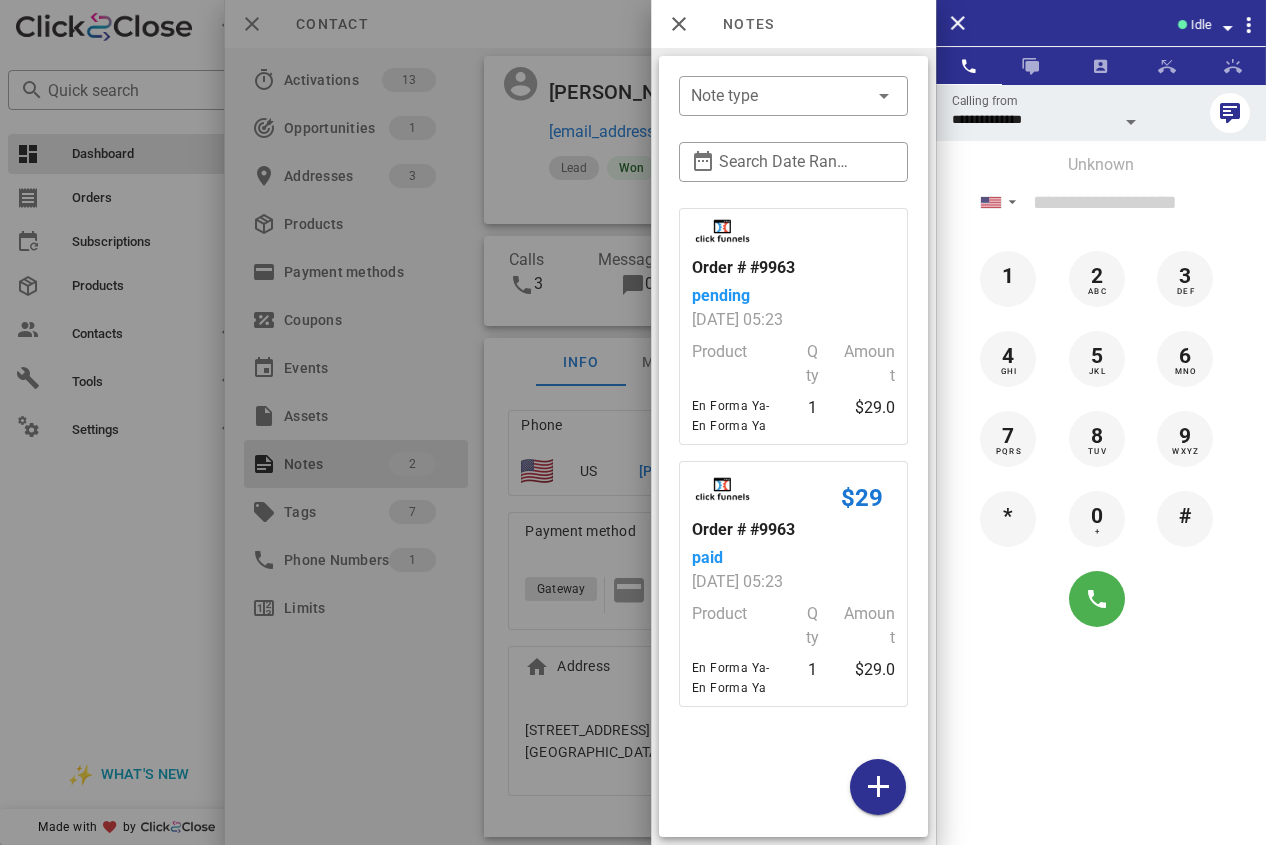 click at bounding box center [633, 422] 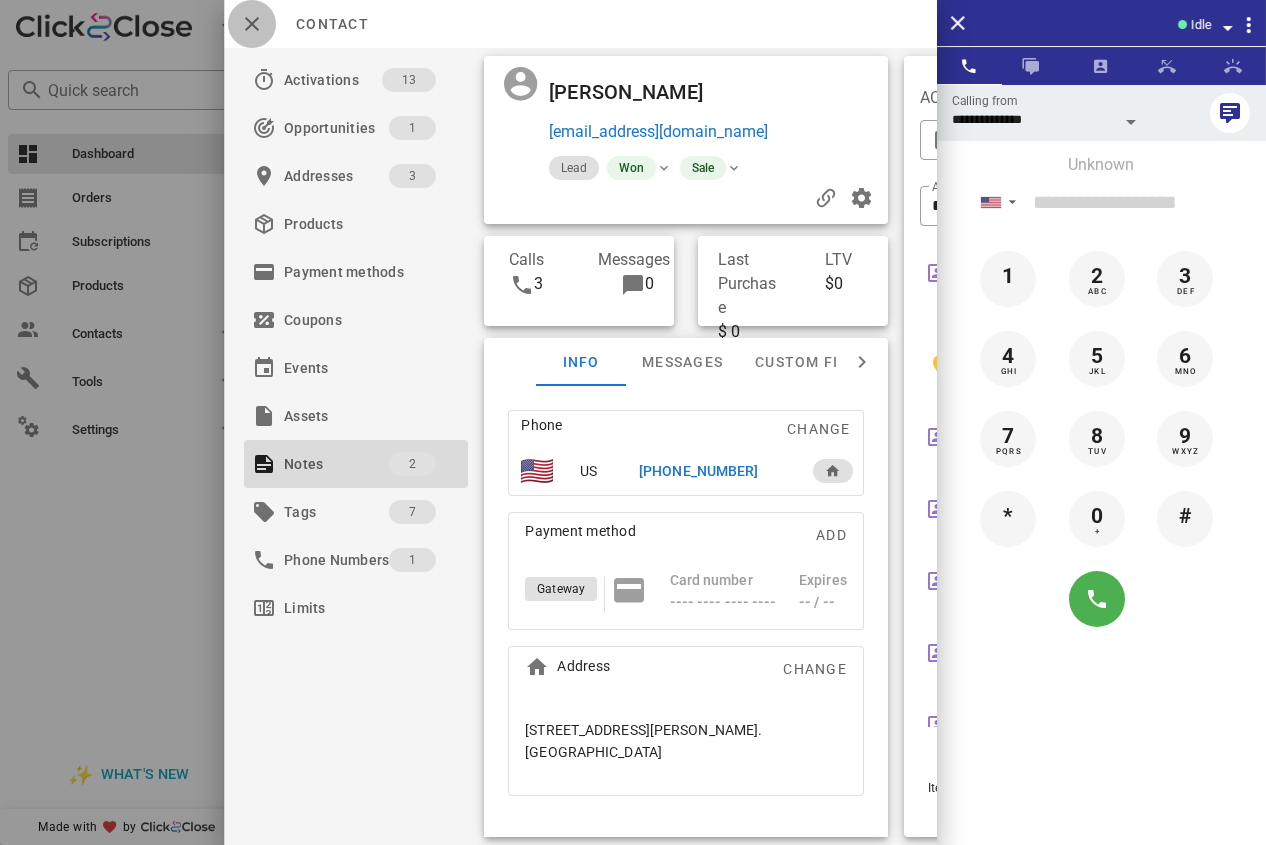 click at bounding box center (252, 24) 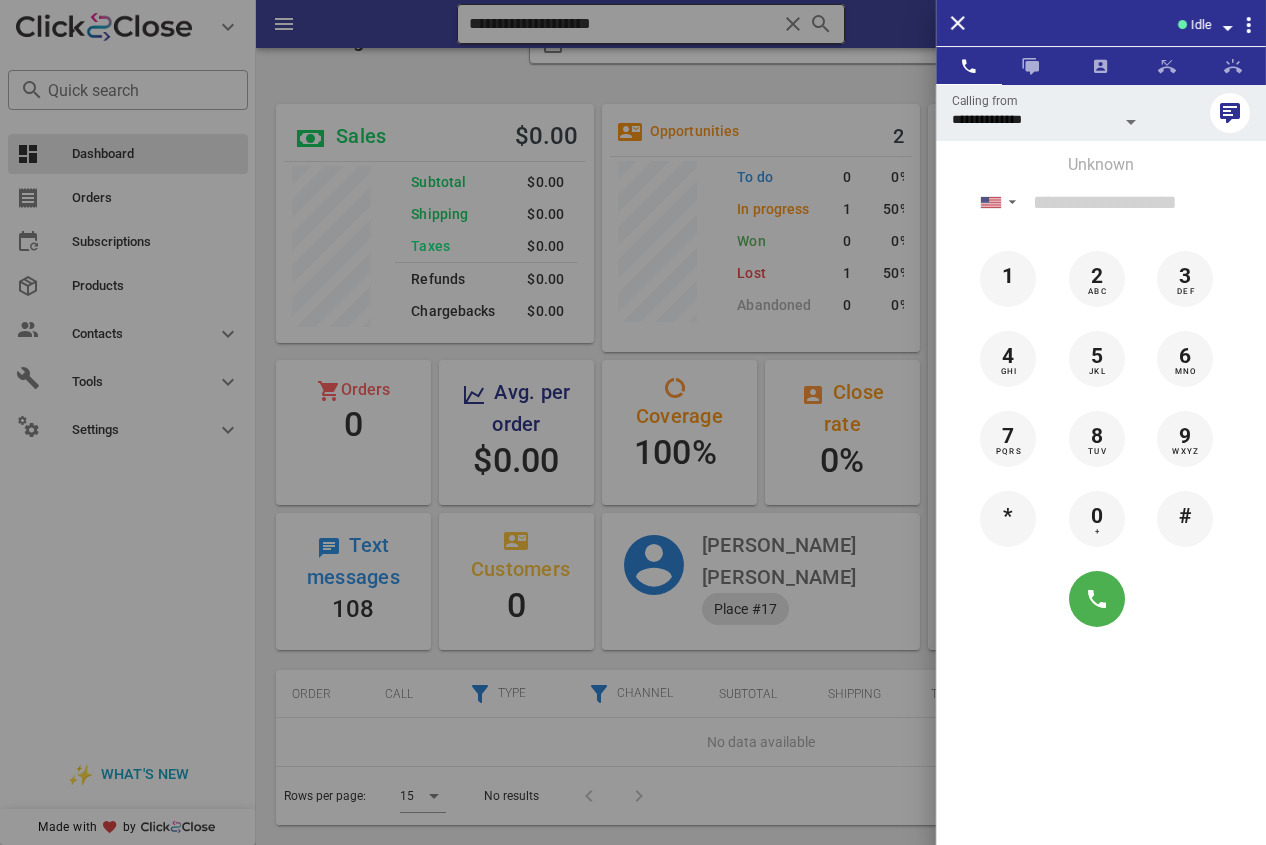 click at bounding box center [633, 422] 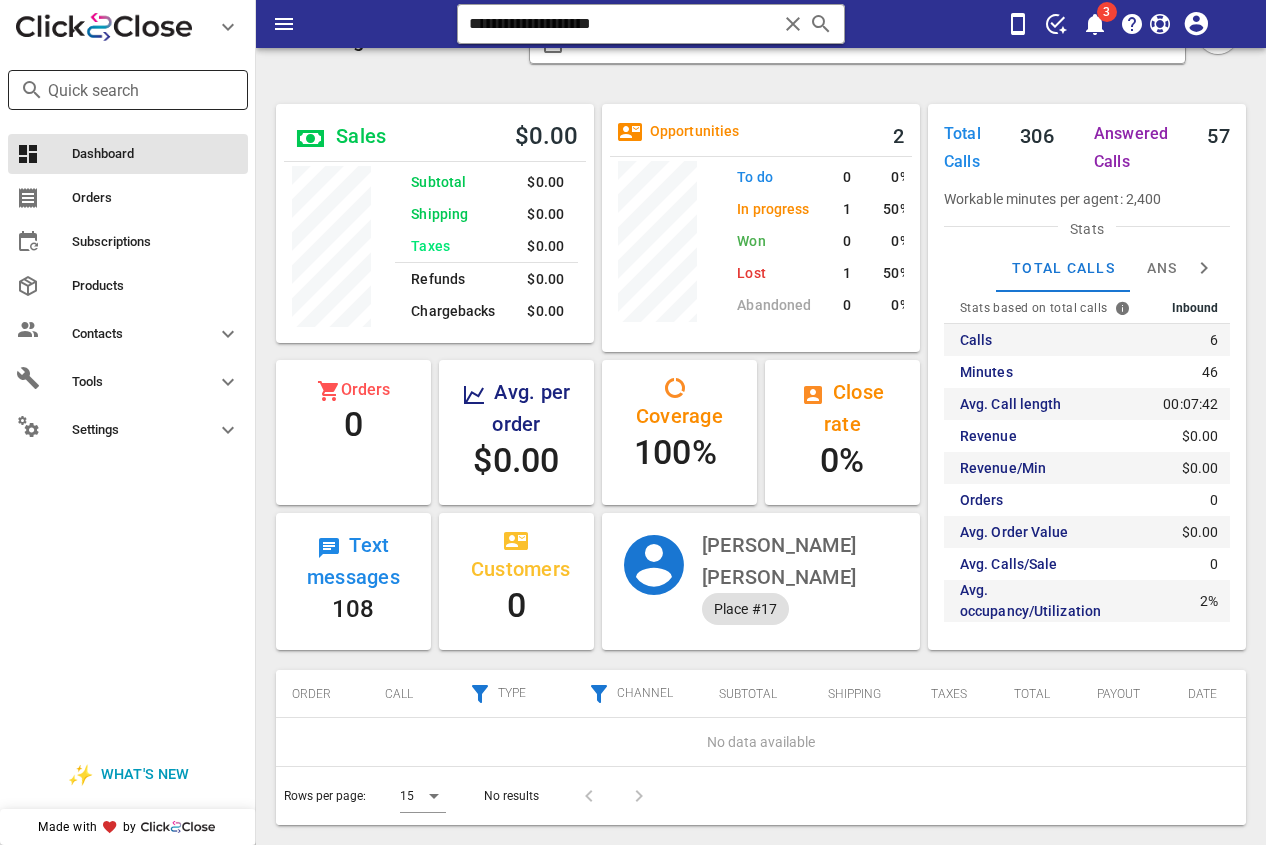 drag, startPoint x: 564, startPoint y: 15, endPoint x: 172, endPoint y: 86, distance: 398.37796 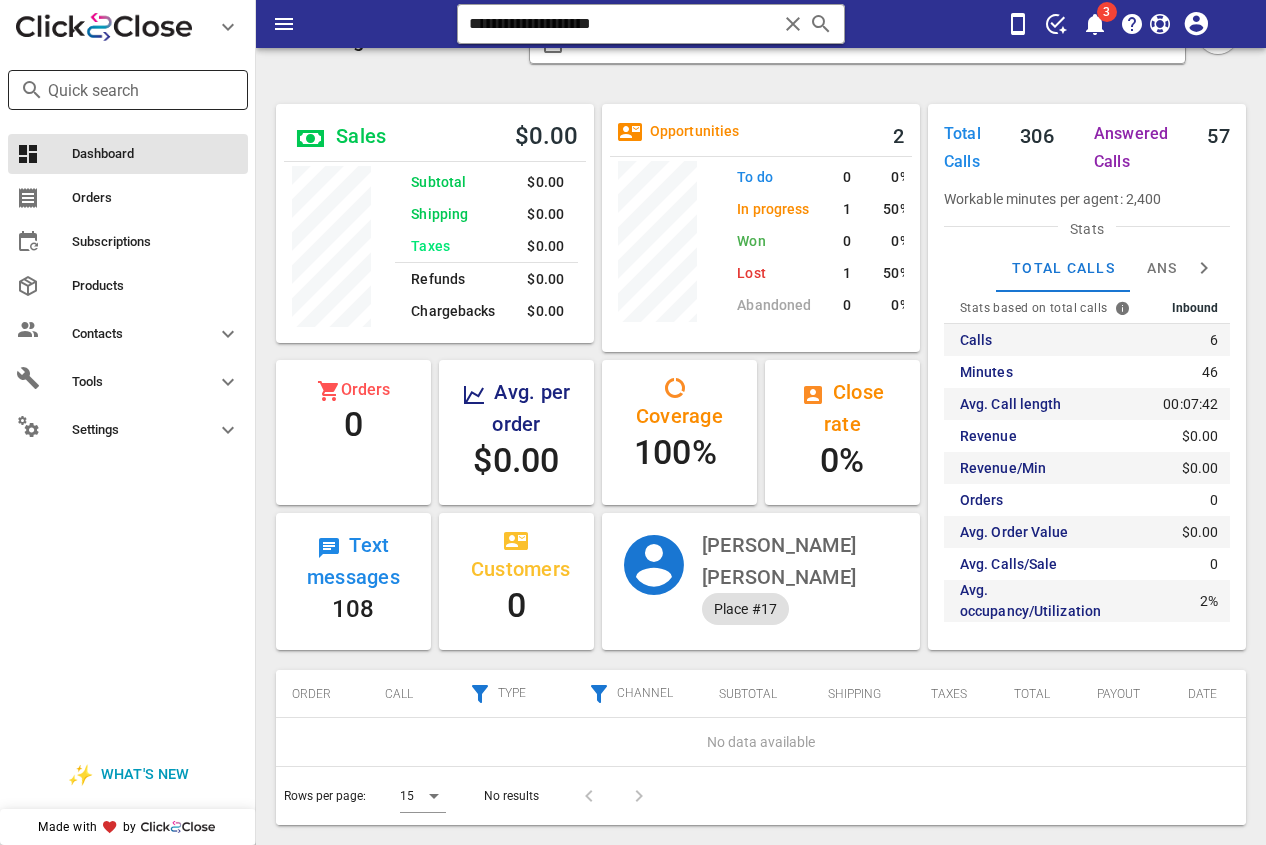 click on "**********" at bounding box center [761, 428] 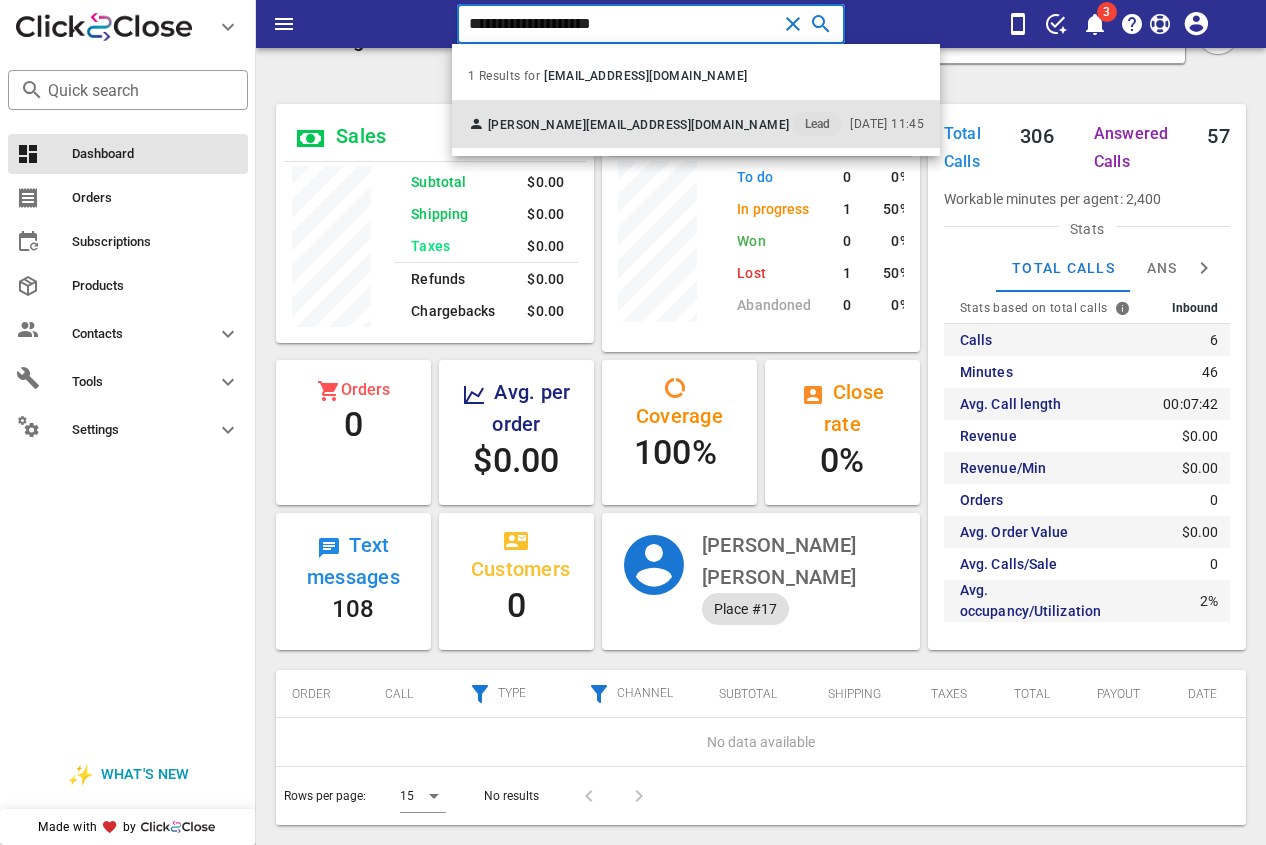click on "[PERSON_NAME]   [EMAIL_ADDRESS][DOMAIN_NAME]   Lead   [DATE] 11:45" at bounding box center (696, 124) 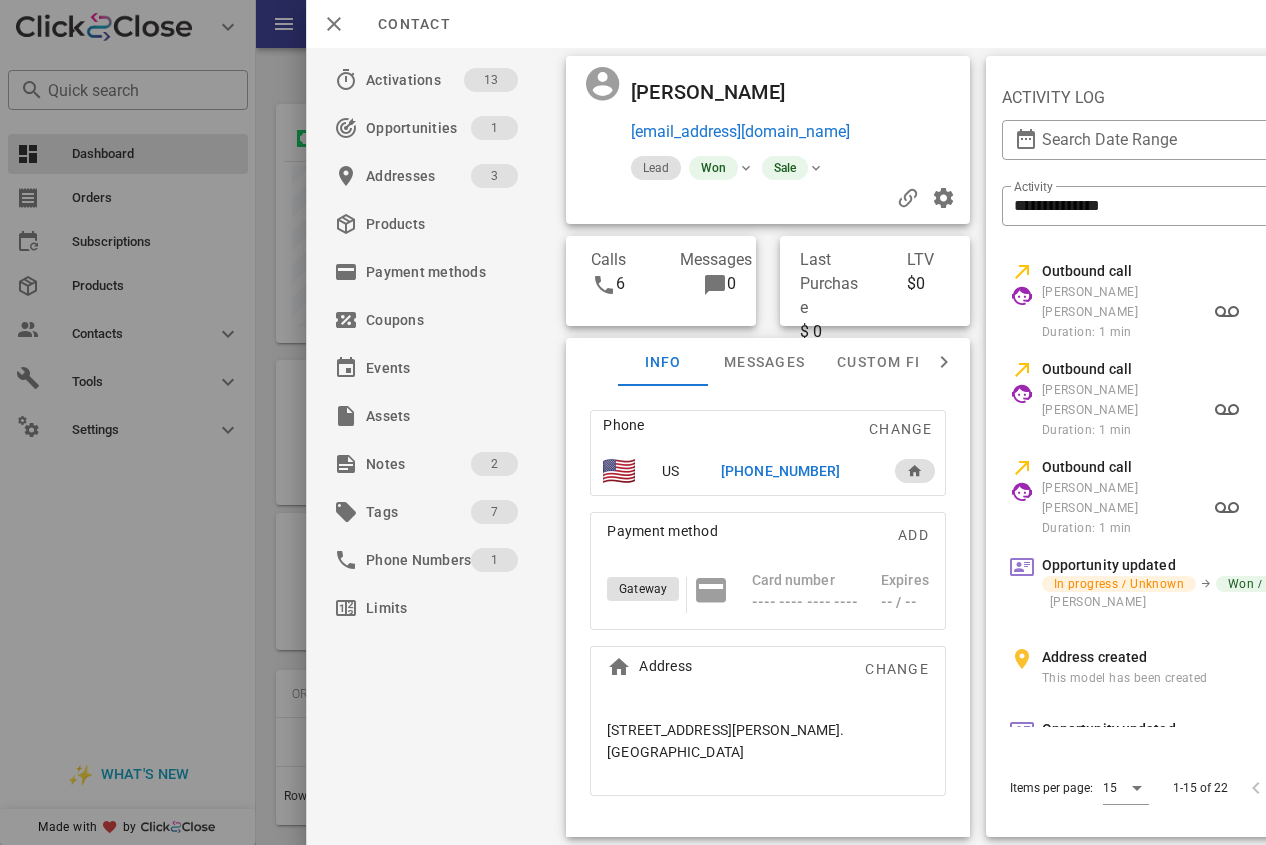 drag, startPoint x: 796, startPoint y: 503, endPoint x: 847, endPoint y: 502, distance: 51.009804 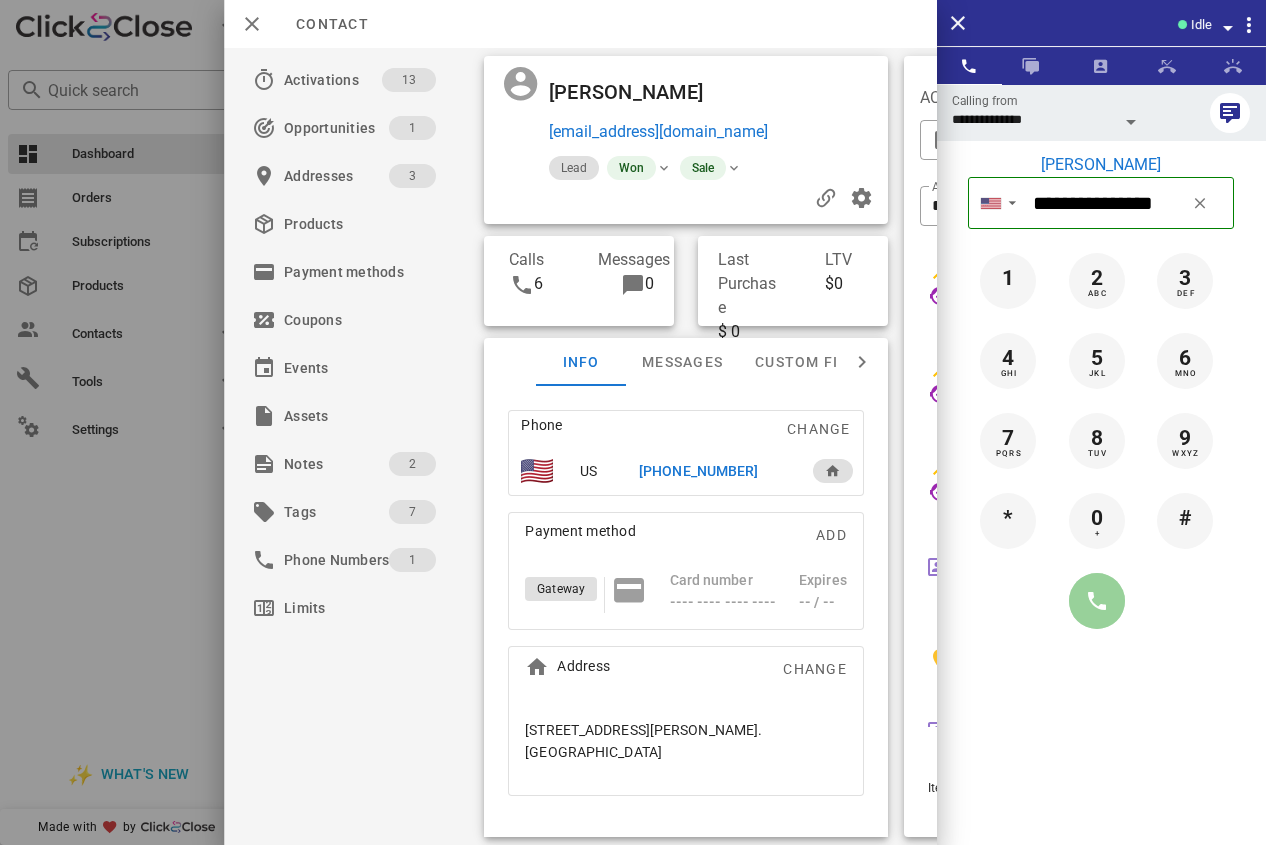 click at bounding box center [1097, 601] 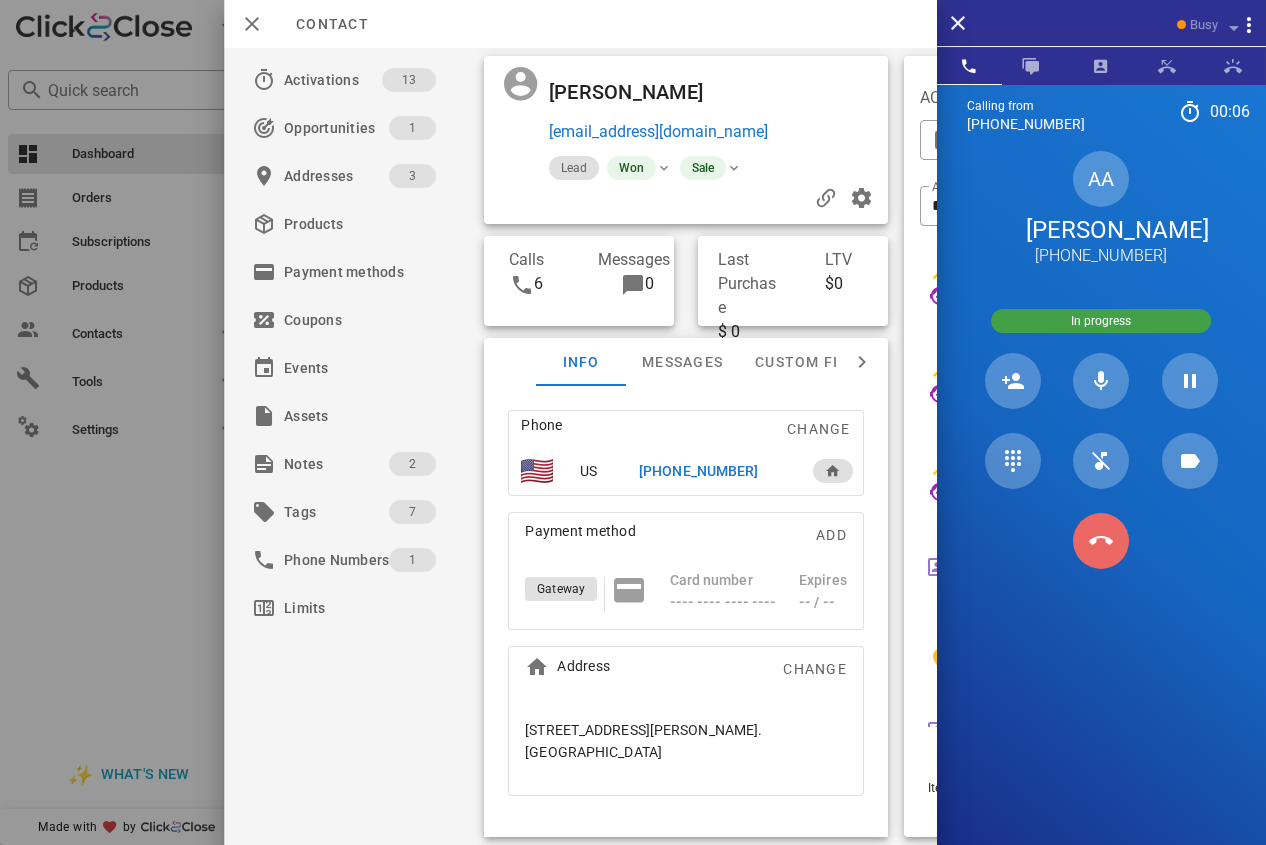 click at bounding box center (1101, 541) 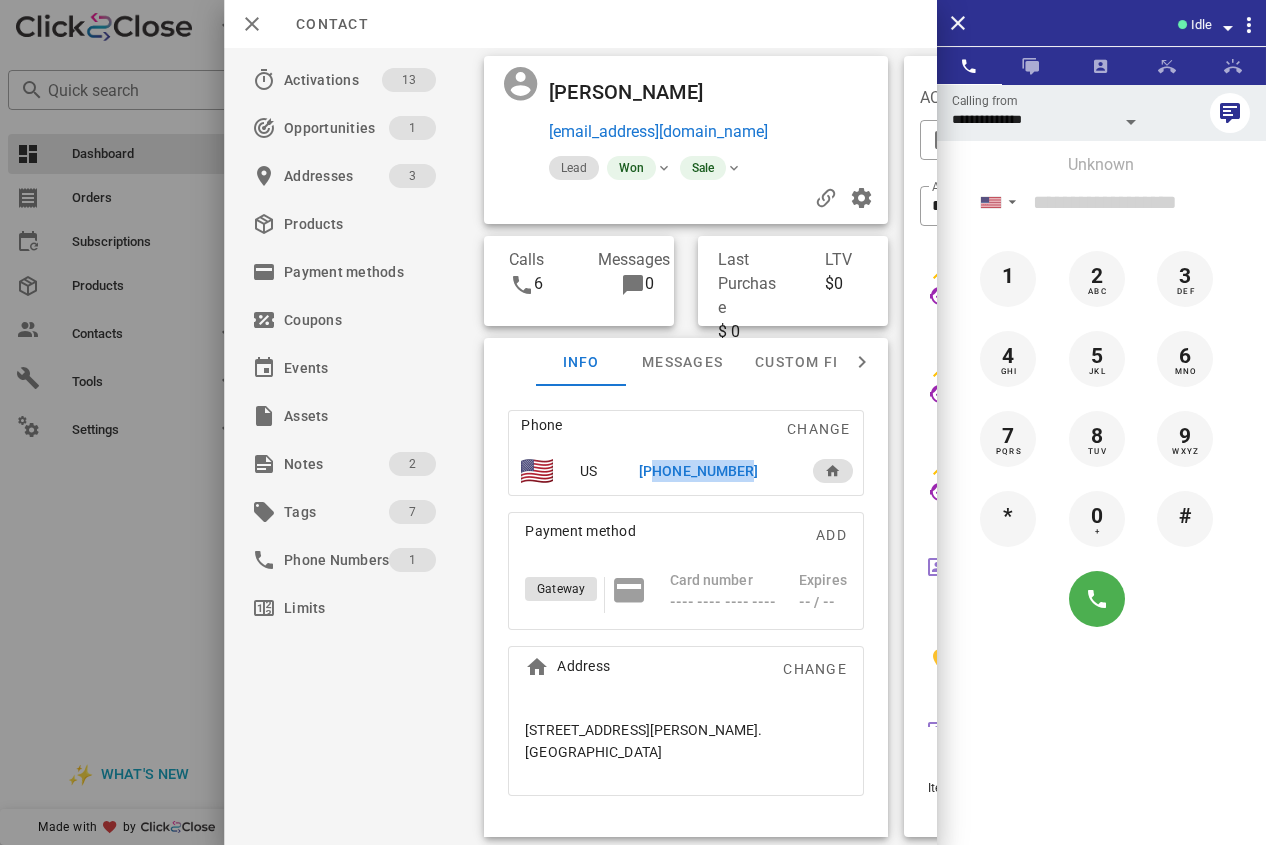 drag, startPoint x: 712, startPoint y: 509, endPoint x: 737, endPoint y: 513, distance: 25.317978 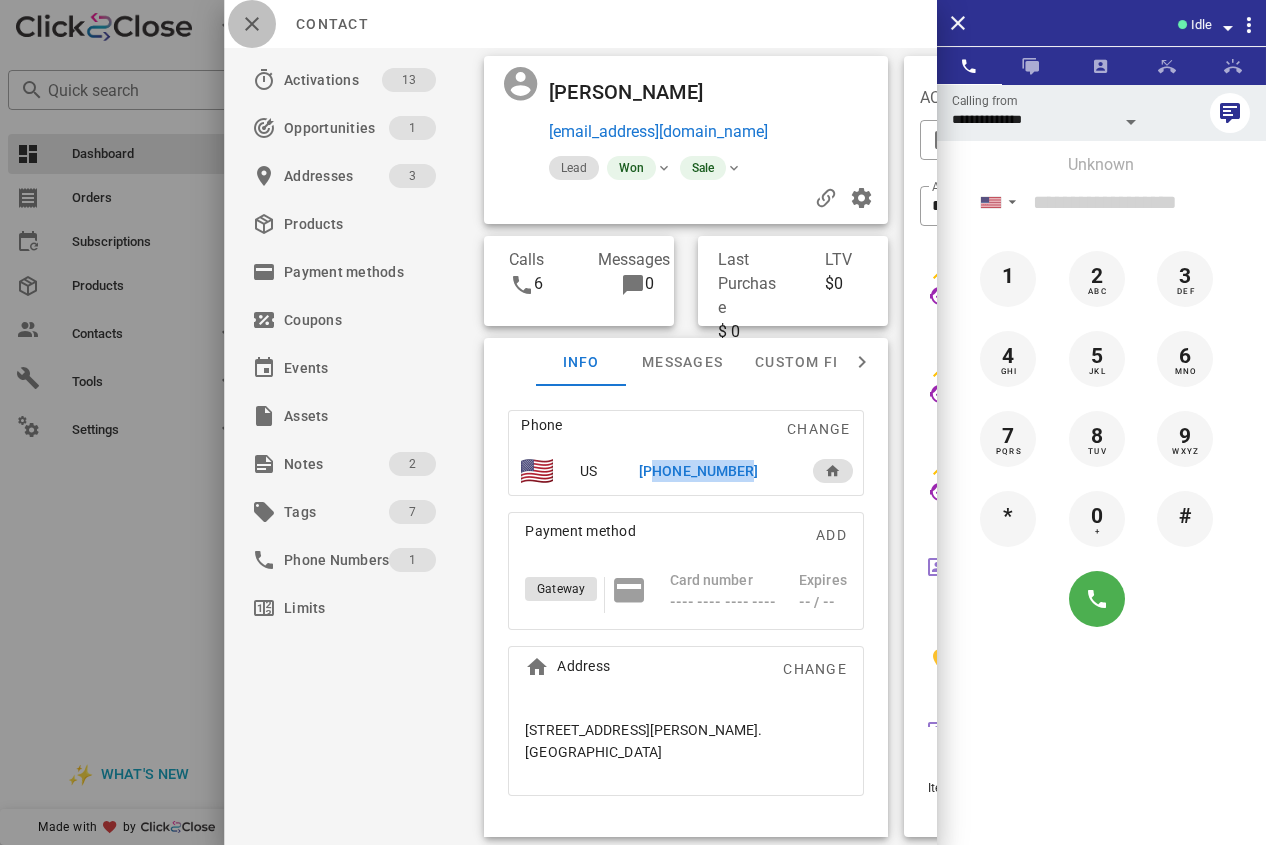 click at bounding box center (252, 24) 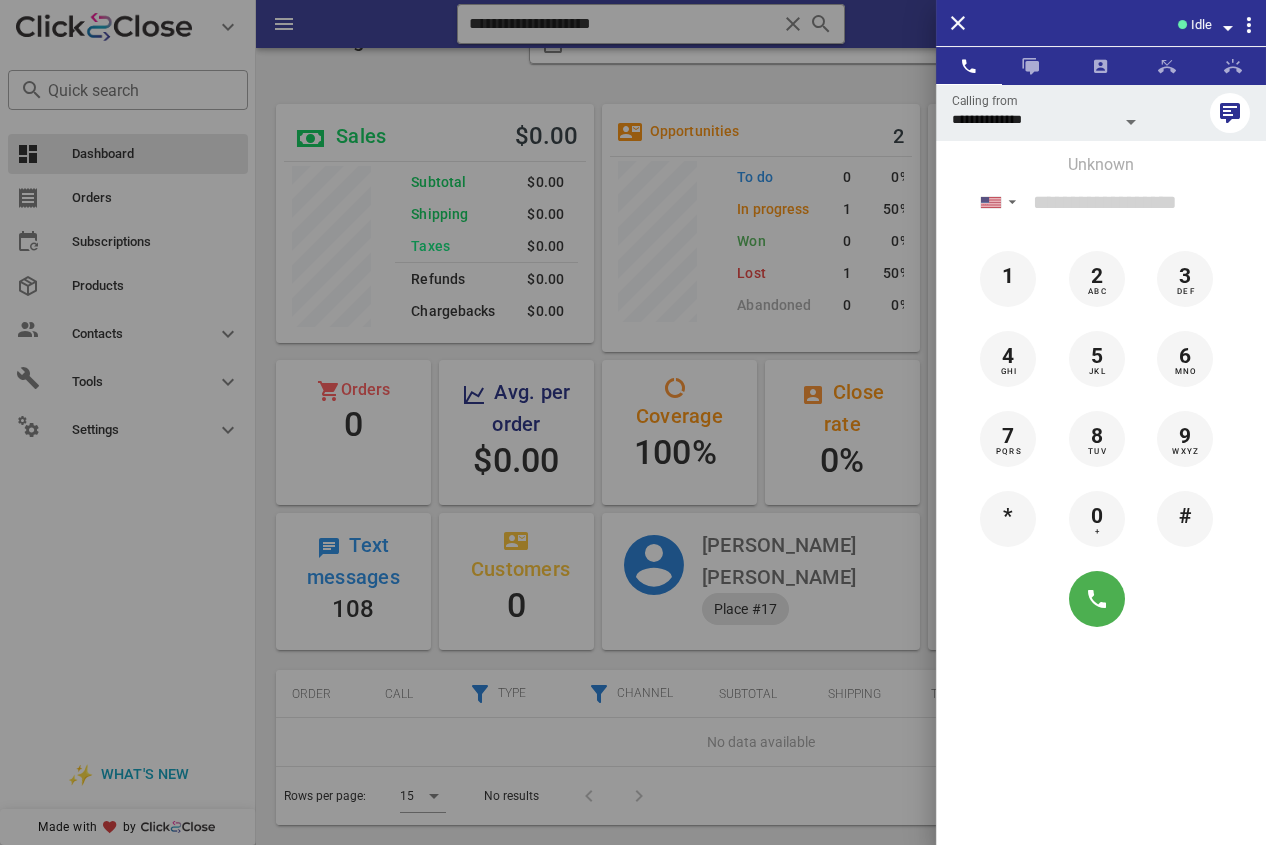 click at bounding box center [633, 422] 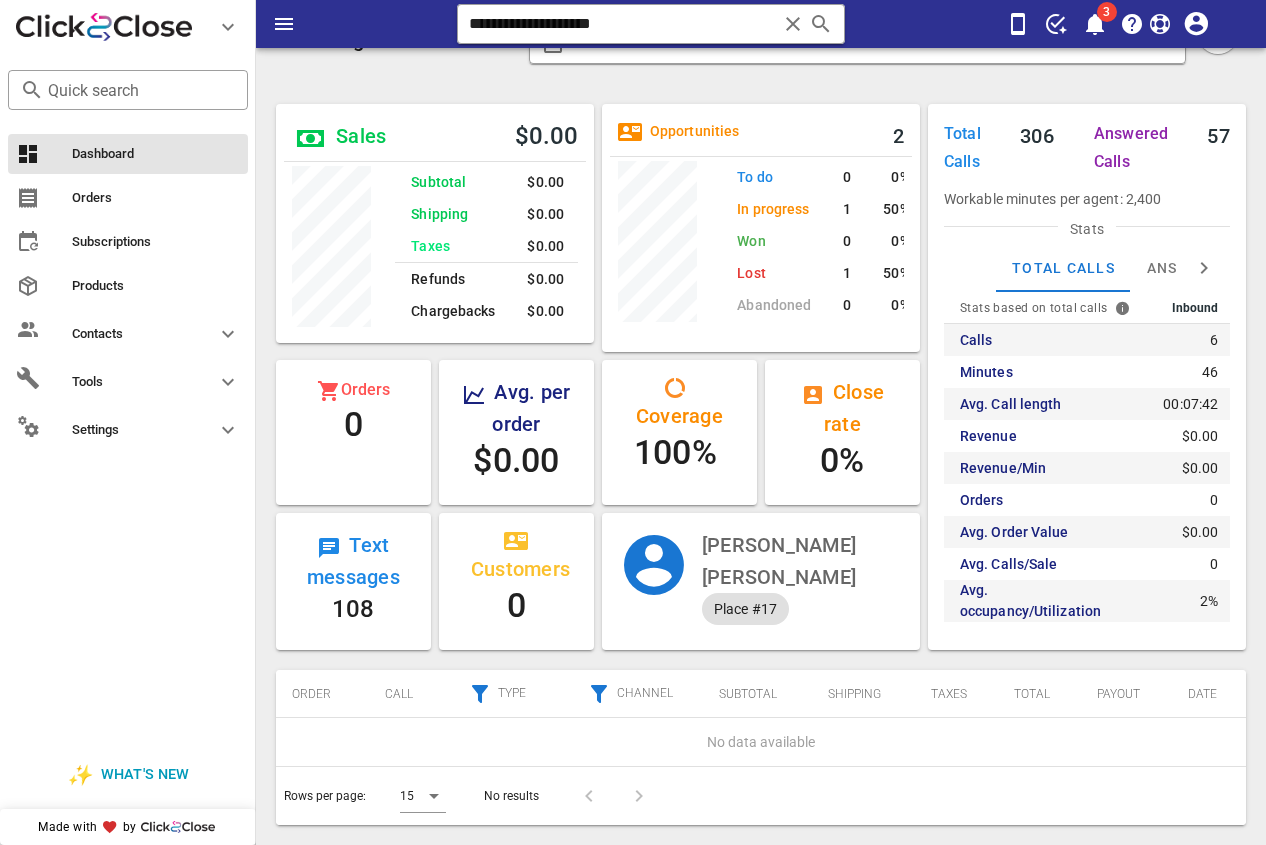 drag, startPoint x: 561, startPoint y: 32, endPoint x: 295, endPoint y: 55, distance: 266.99252 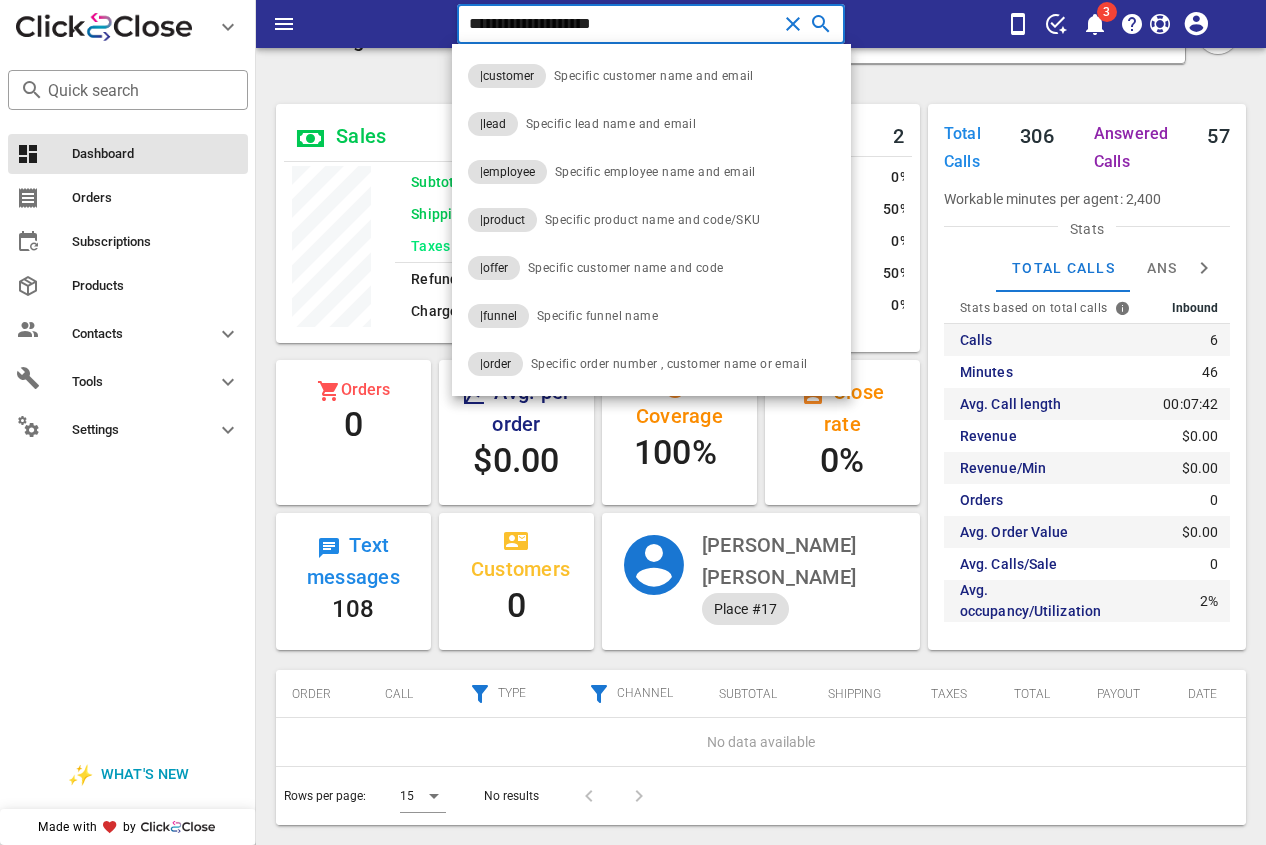 paste on "***" 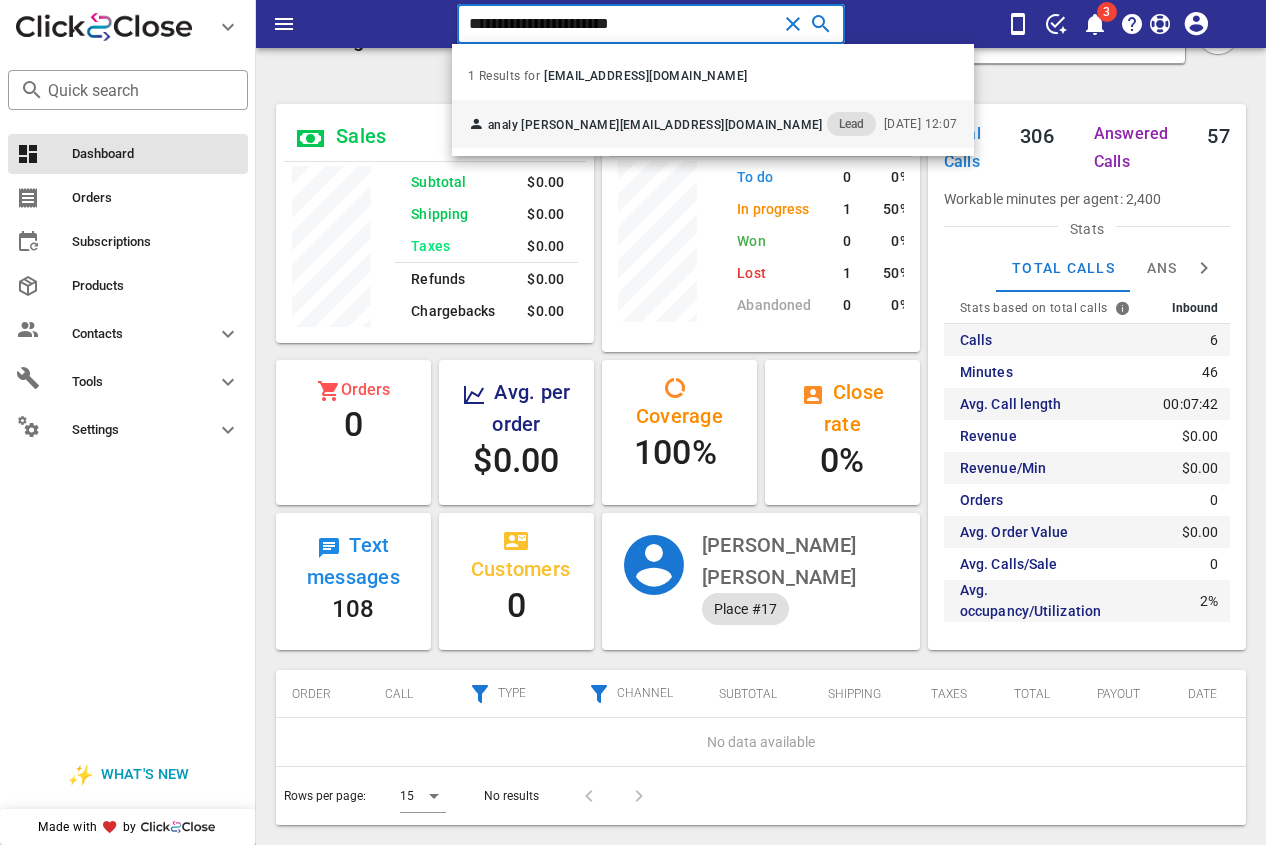 type on "**********" 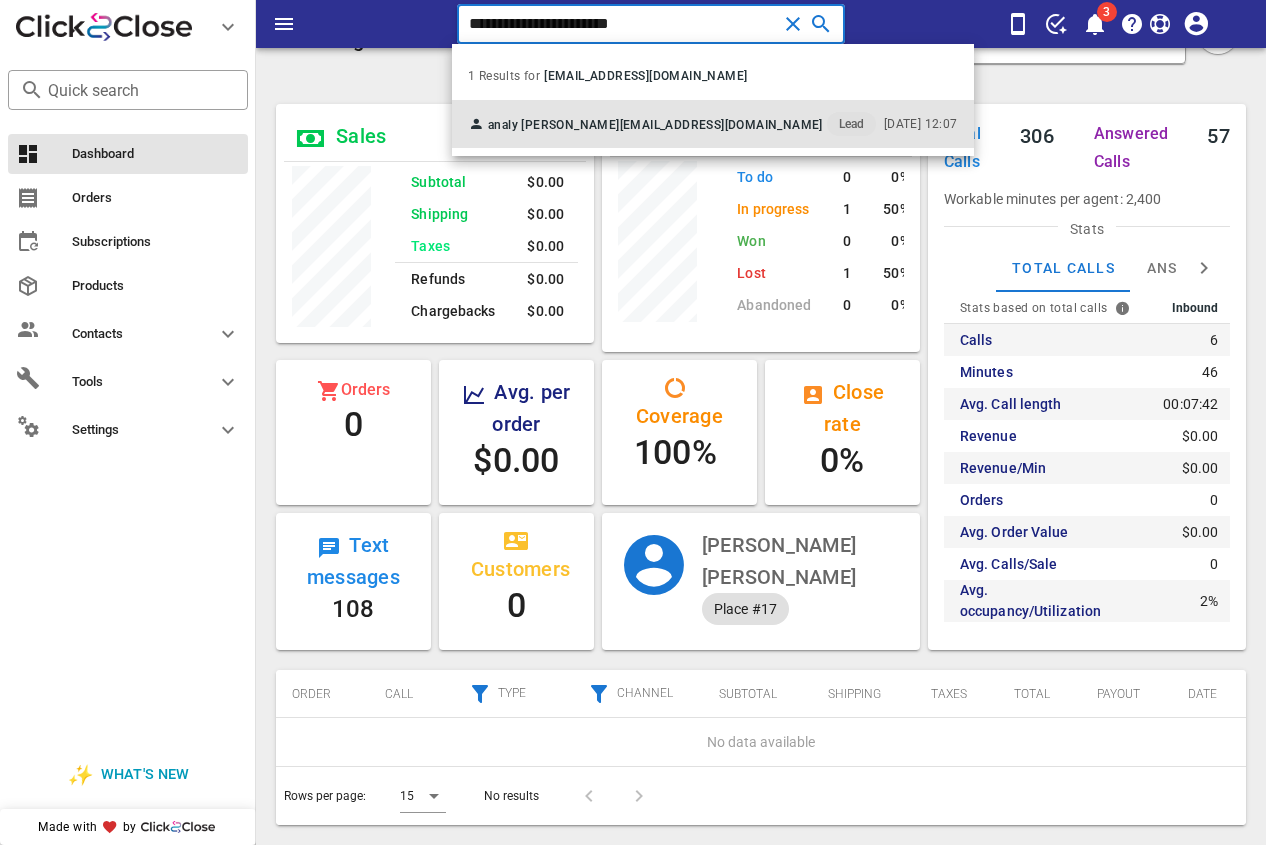 click on "[EMAIL_ADDRESS][DOMAIN_NAME]" at bounding box center [721, 125] 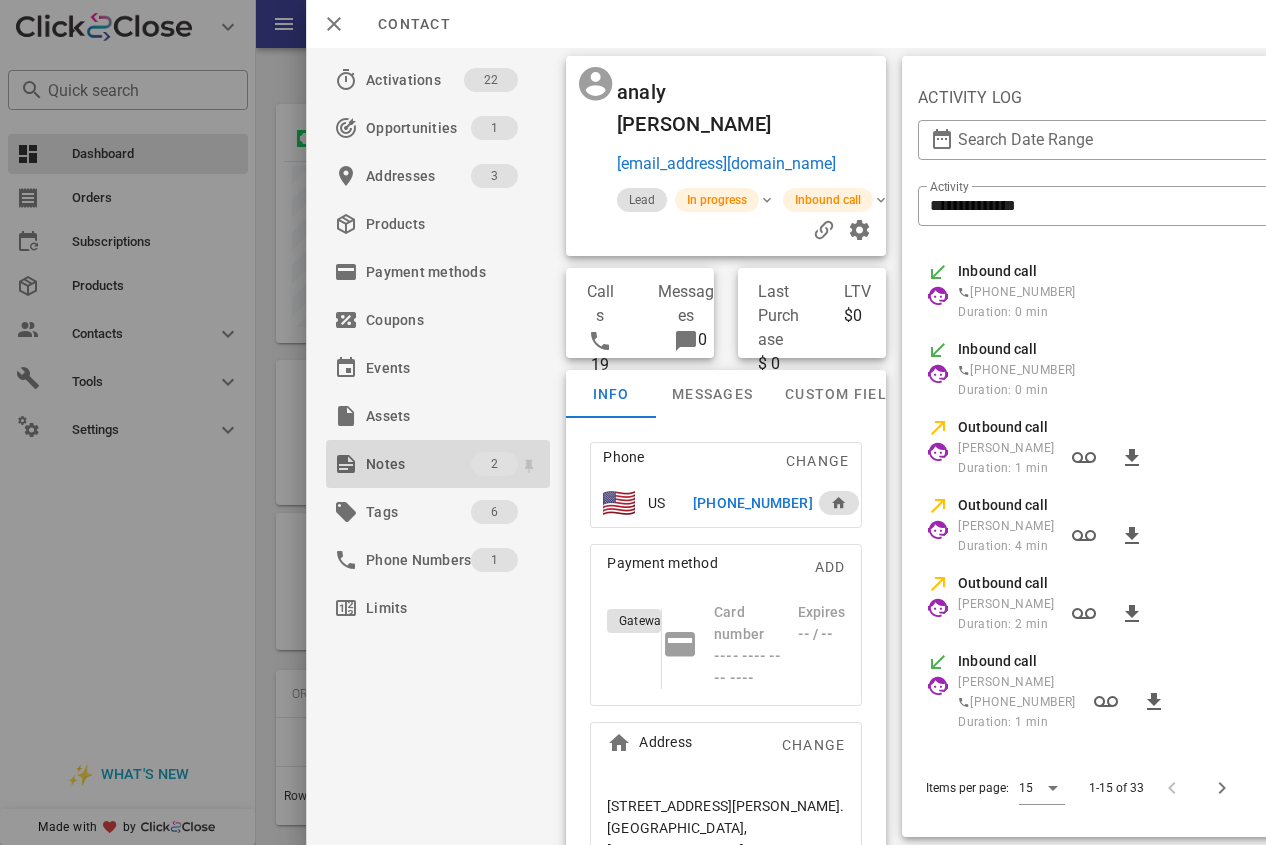 click on "Notes" at bounding box center (418, 464) 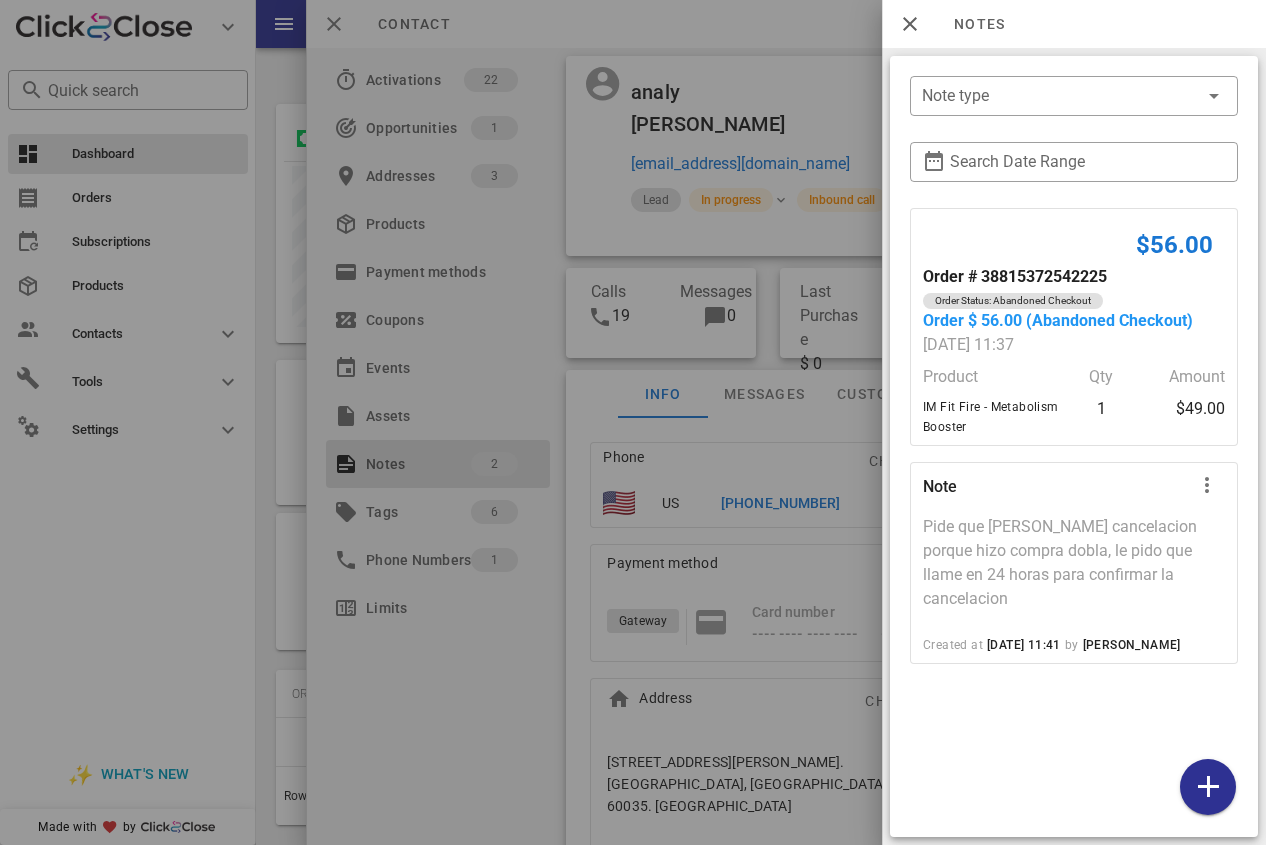 click at bounding box center [633, 422] 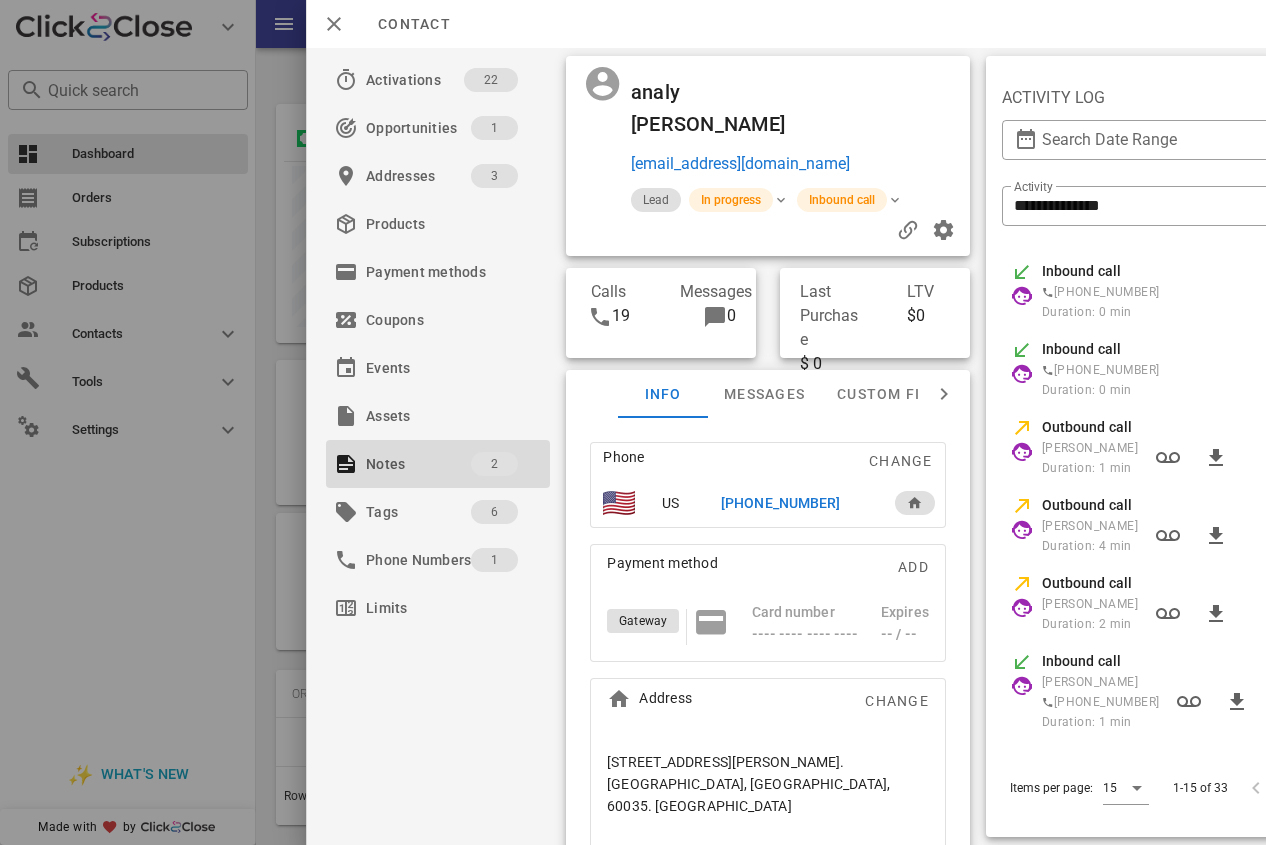 click on "[PHONE_NUMBER]" at bounding box center [780, 503] 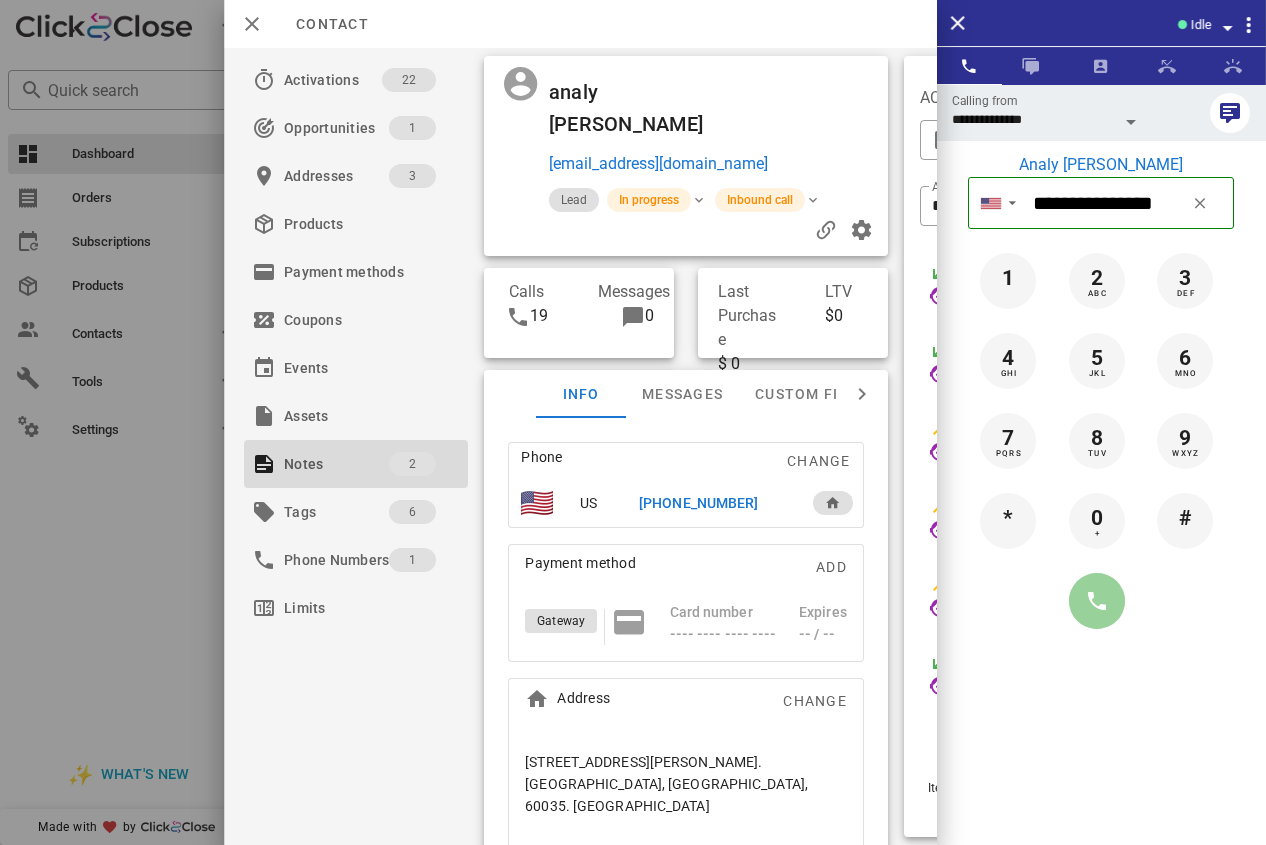 click at bounding box center [1097, 601] 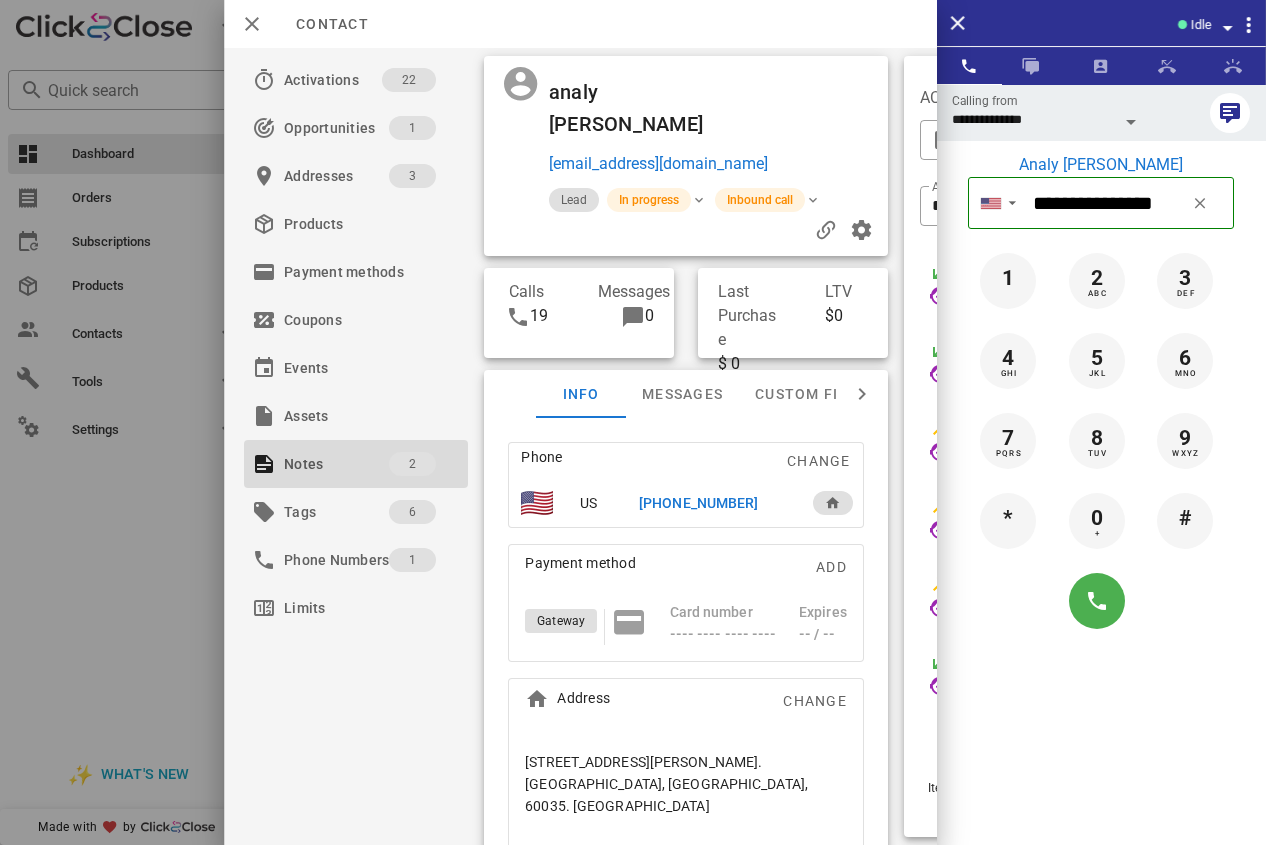 type 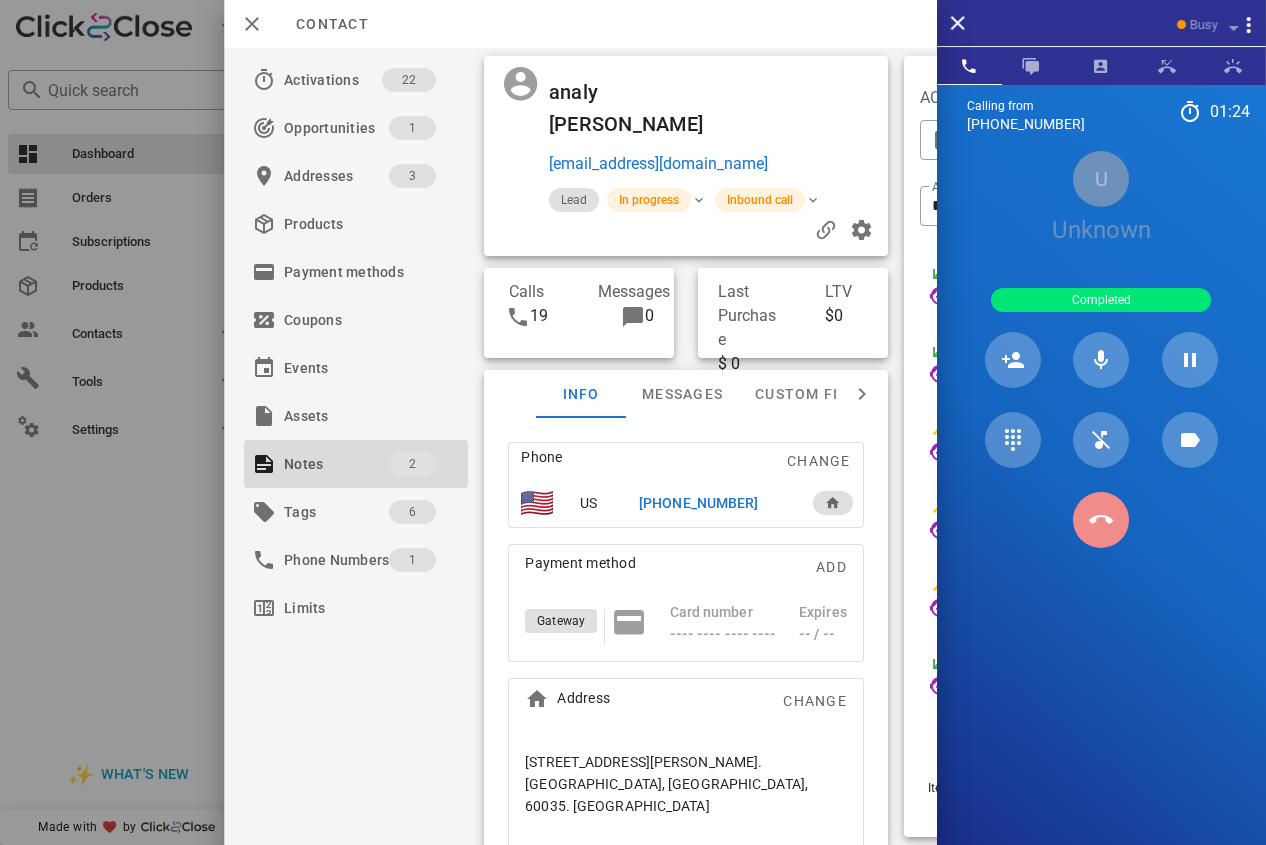 click at bounding box center (1101, 520) 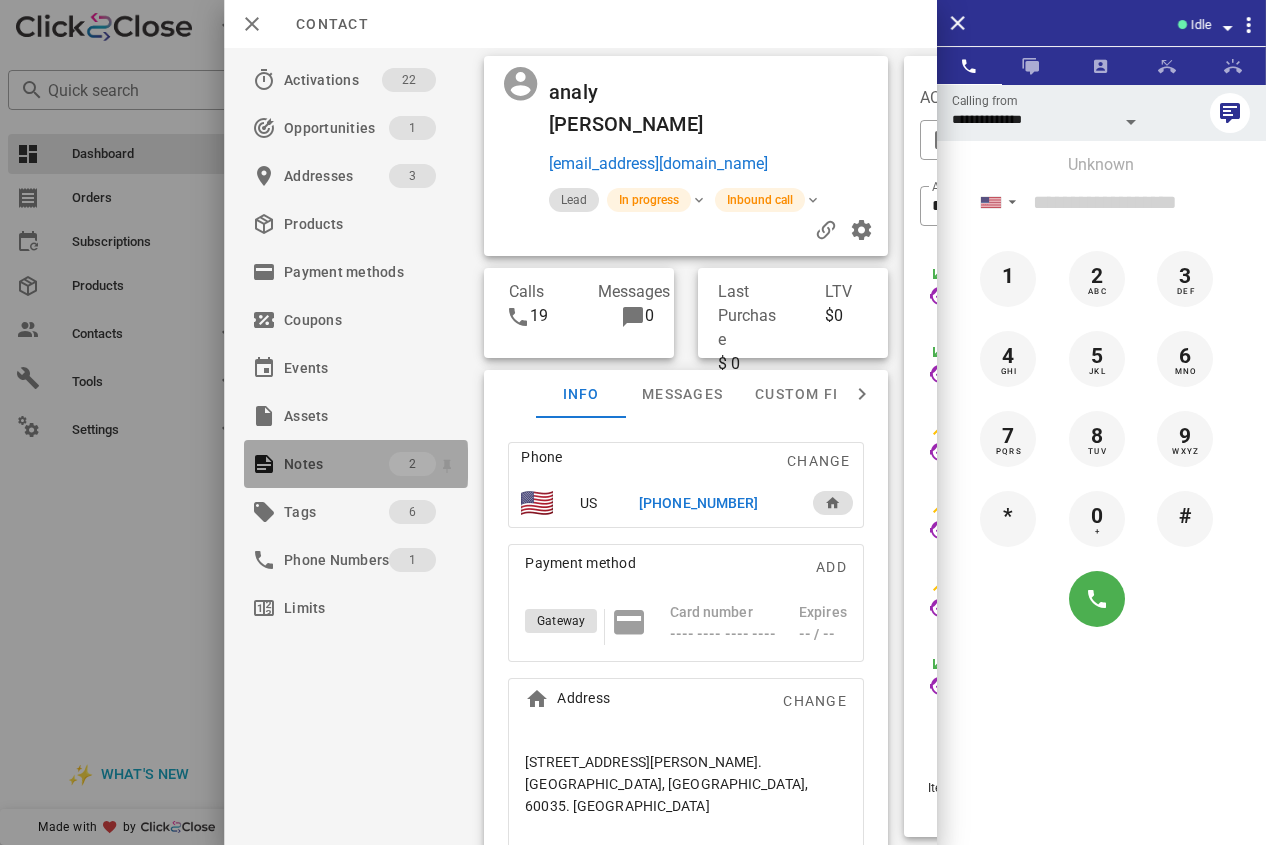 click on "Notes" at bounding box center (336, 464) 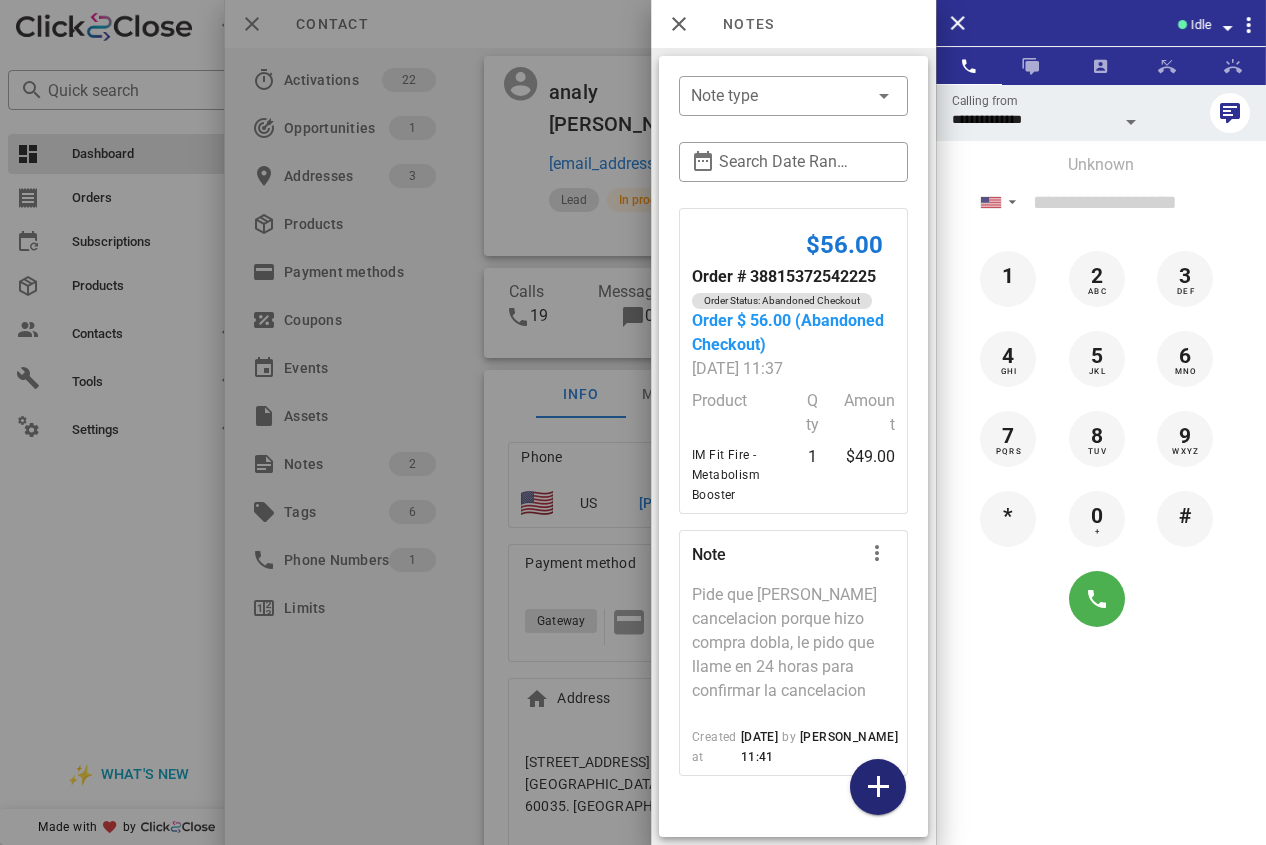 click at bounding box center [878, 787] 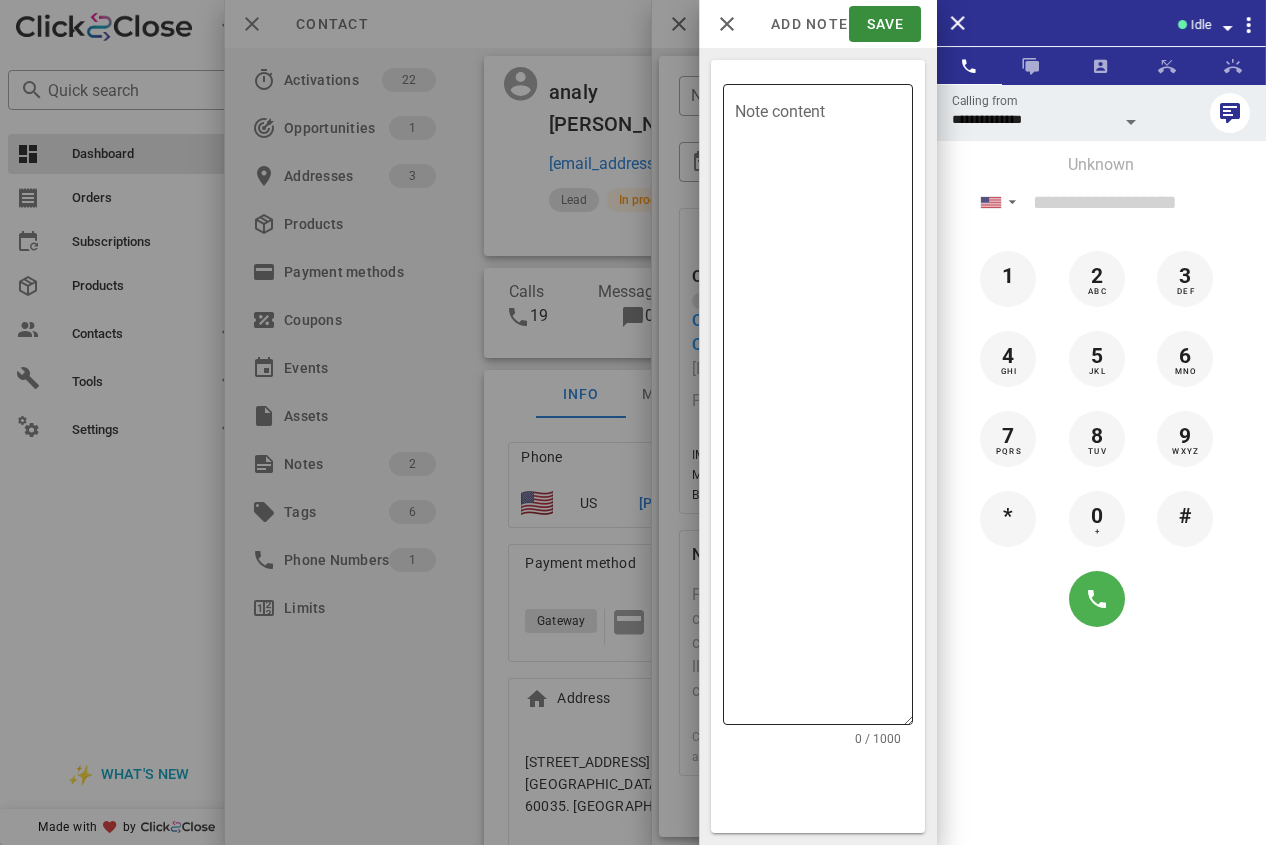 click on "Note content" at bounding box center (824, 409) 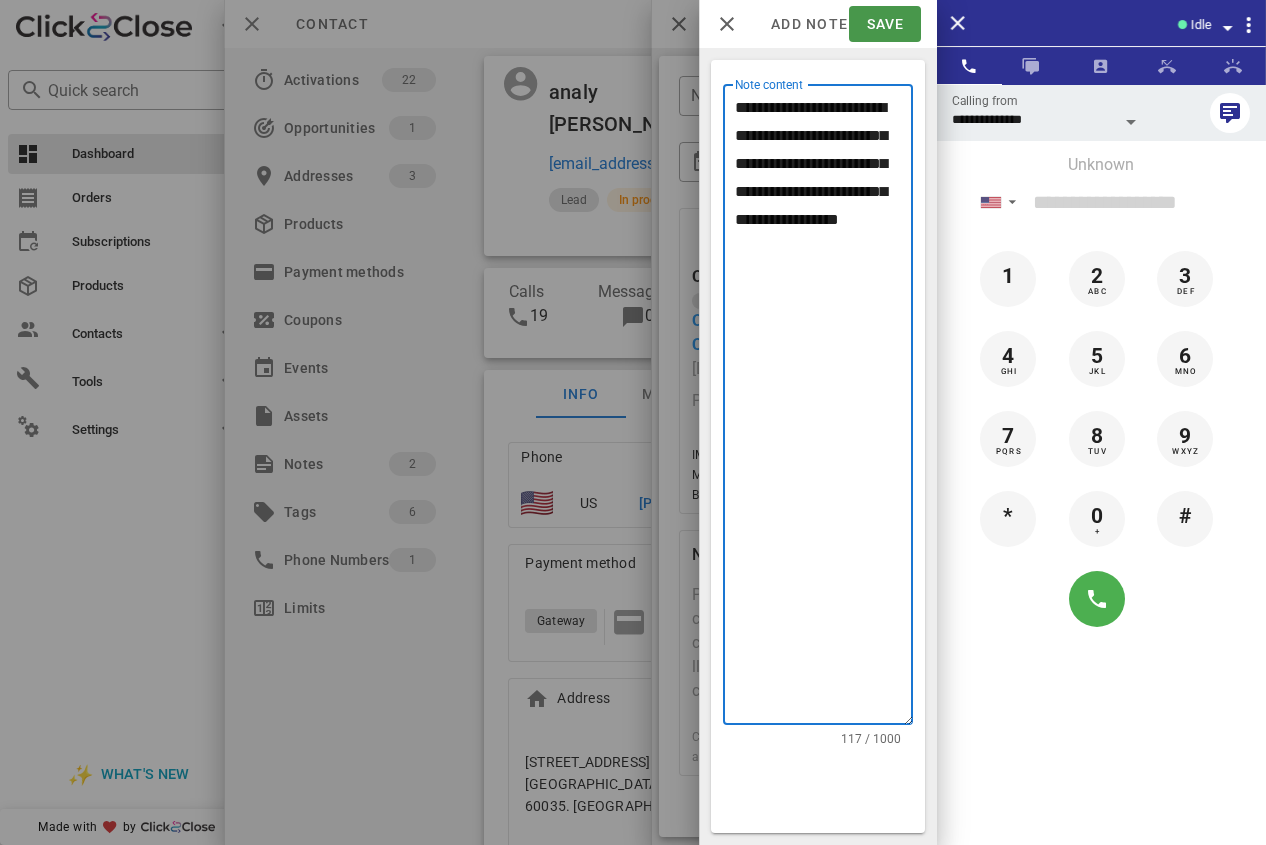 type on "**********" 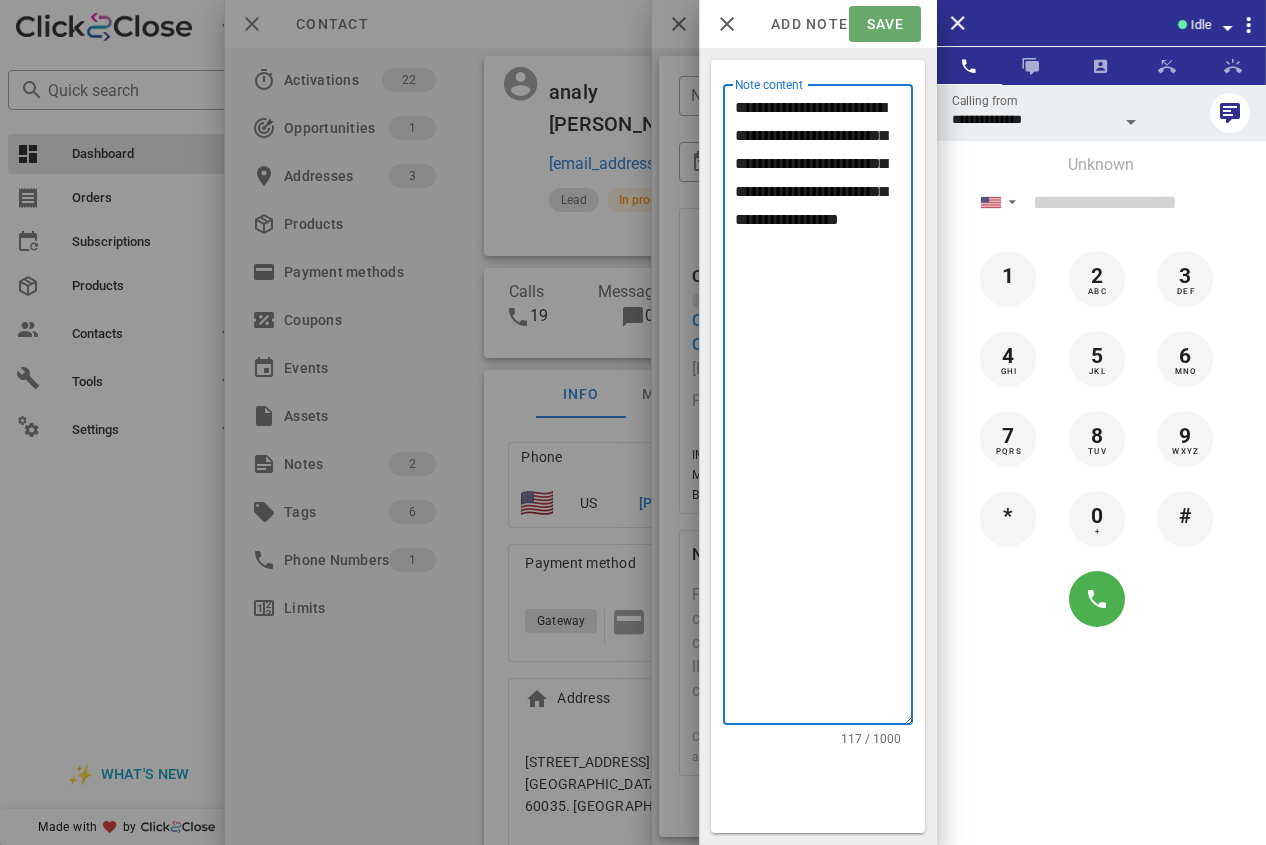 click on "Save" at bounding box center [884, 24] 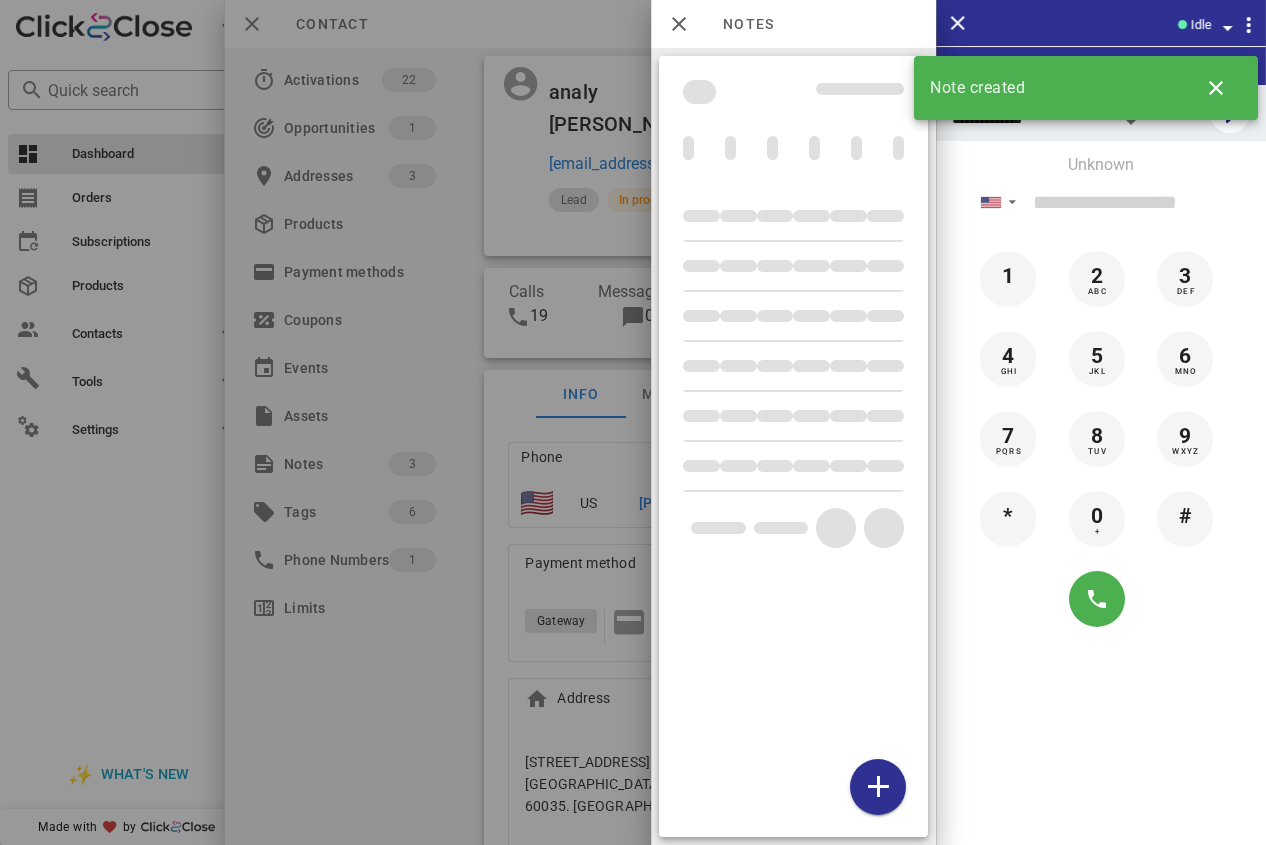 click at bounding box center [633, 422] 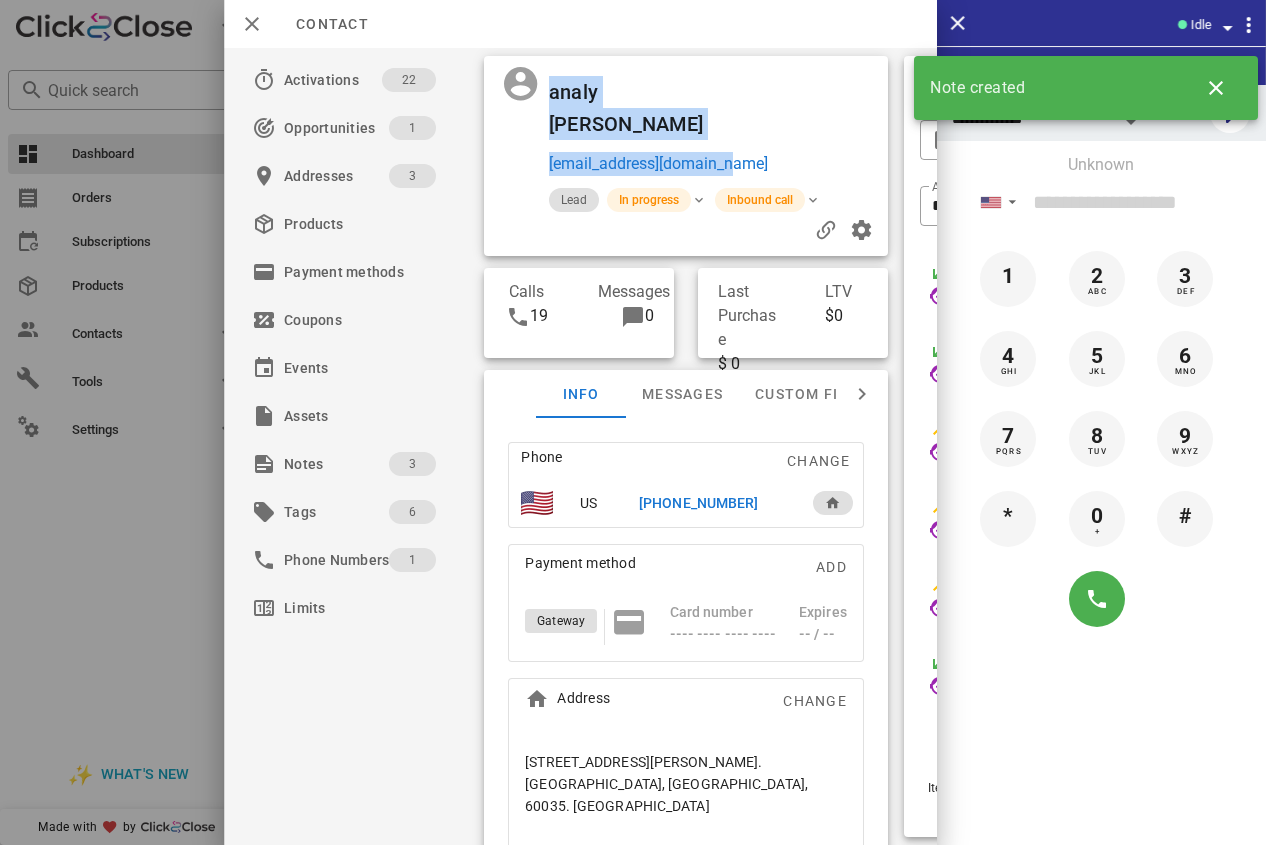 drag, startPoint x: 796, startPoint y: 140, endPoint x: 546, endPoint y: 135, distance: 250.04999 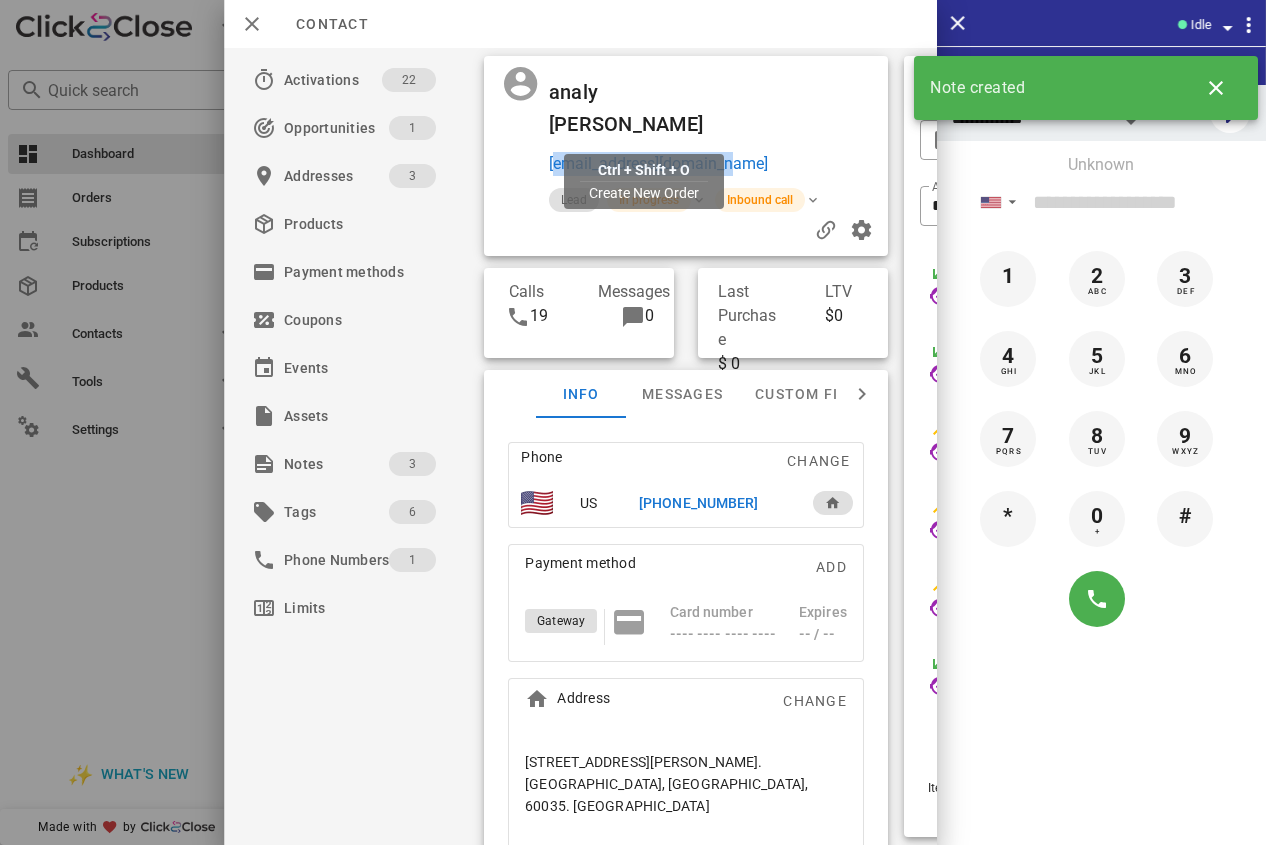 drag, startPoint x: 790, startPoint y: 130, endPoint x: 550, endPoint y: 129, distance: 240.00209 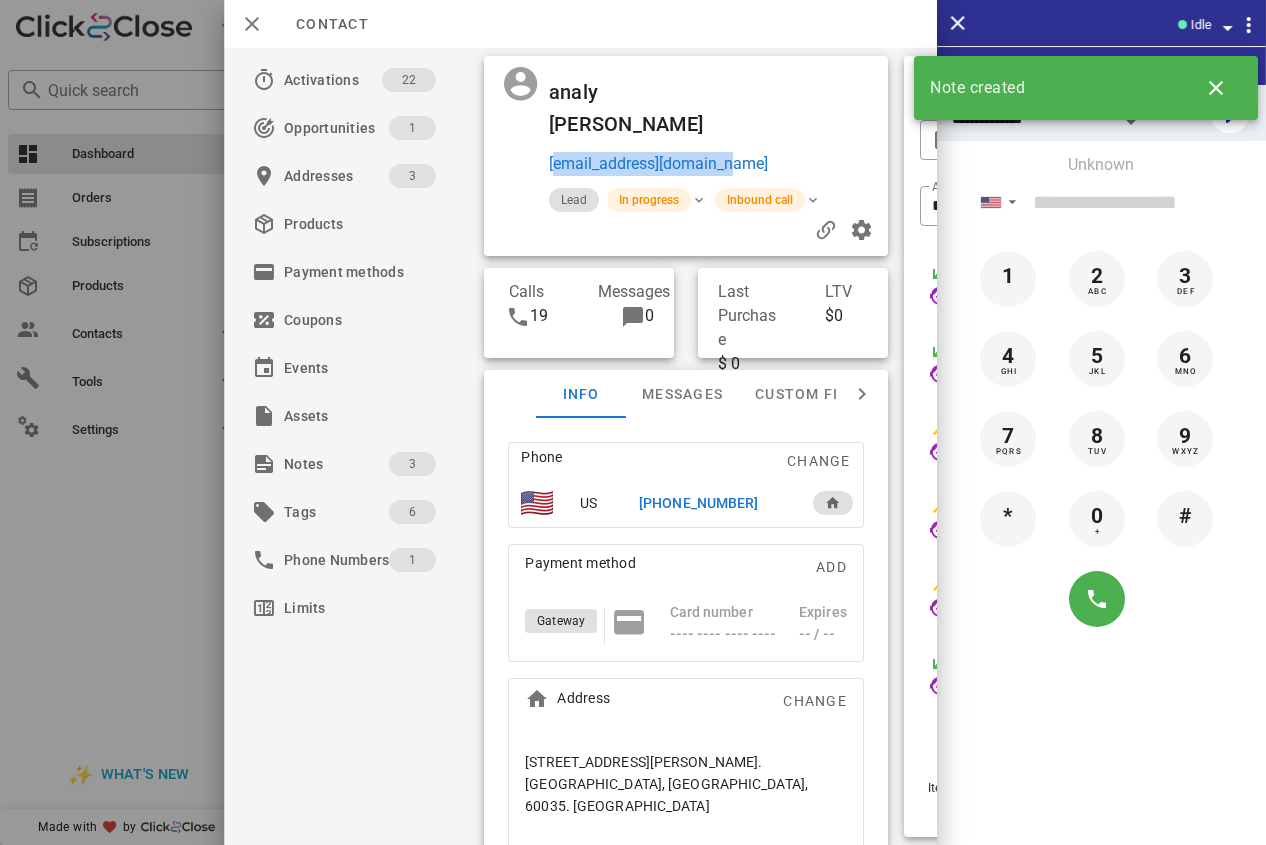 copy on "[EMAIL_ADDRESS][DOMAIN_NAME]" 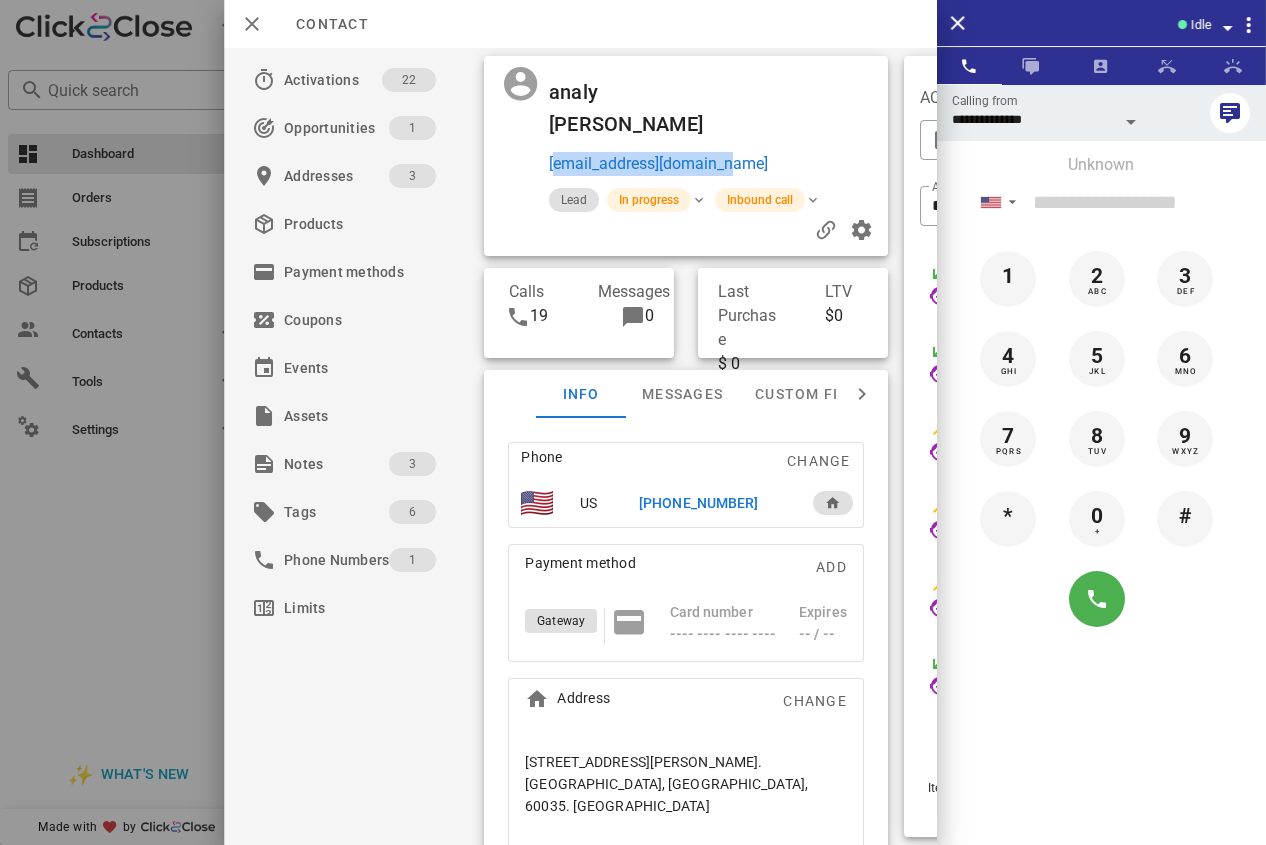 click on "[EMAIL_ADDRESS][DOMAIN_NAME]" at bounding box center (713, 164) 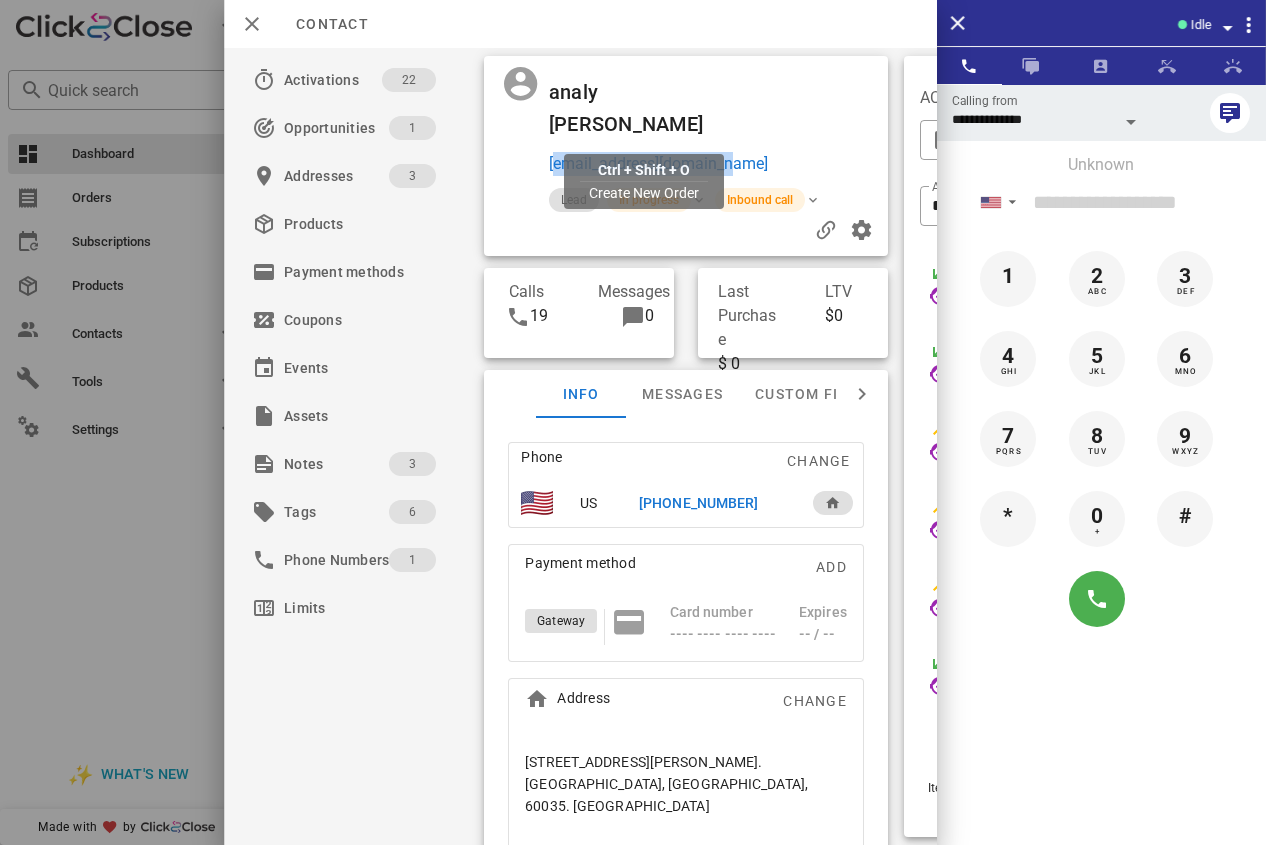 drag, startPoint x: 777, startPoint y: 125, endPoint x: 552, endPoint y: 136, distance: 225.26872 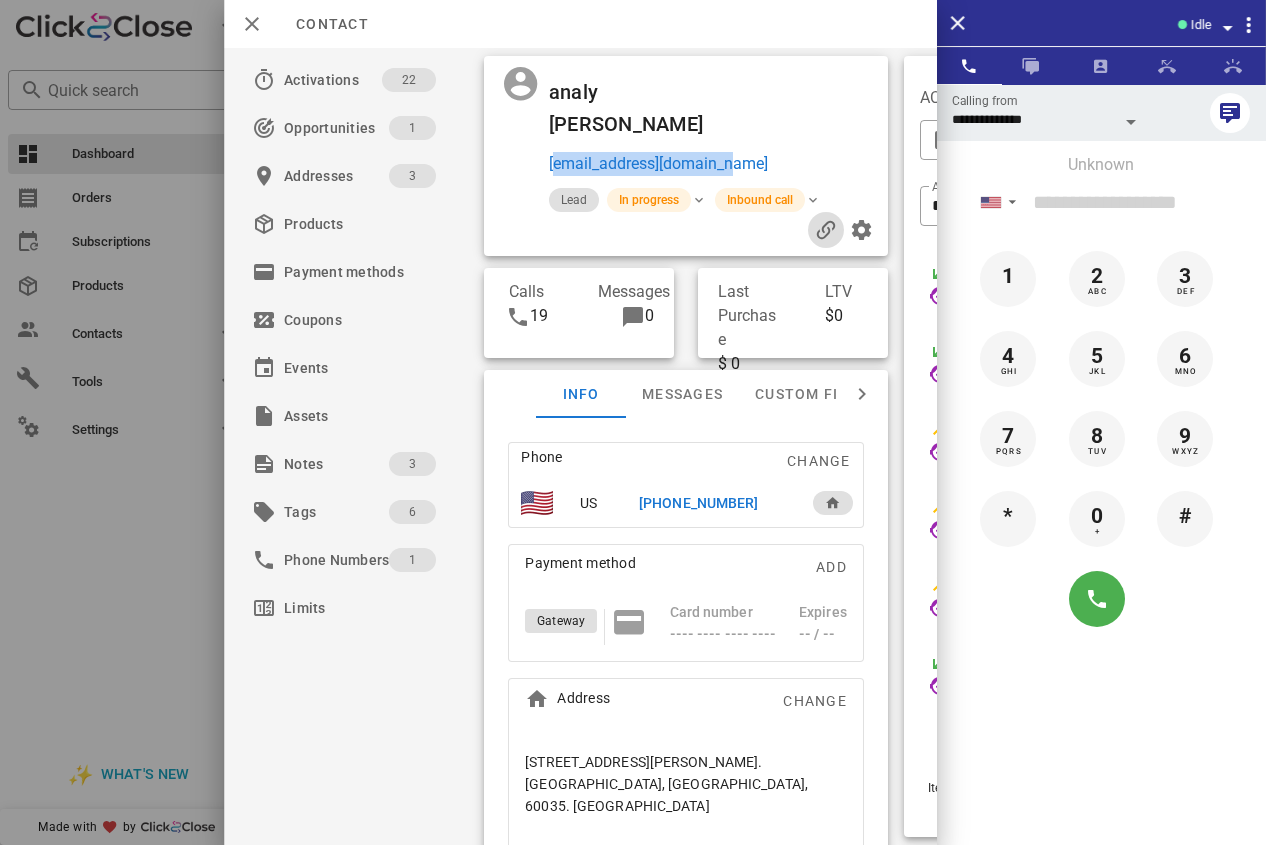 type 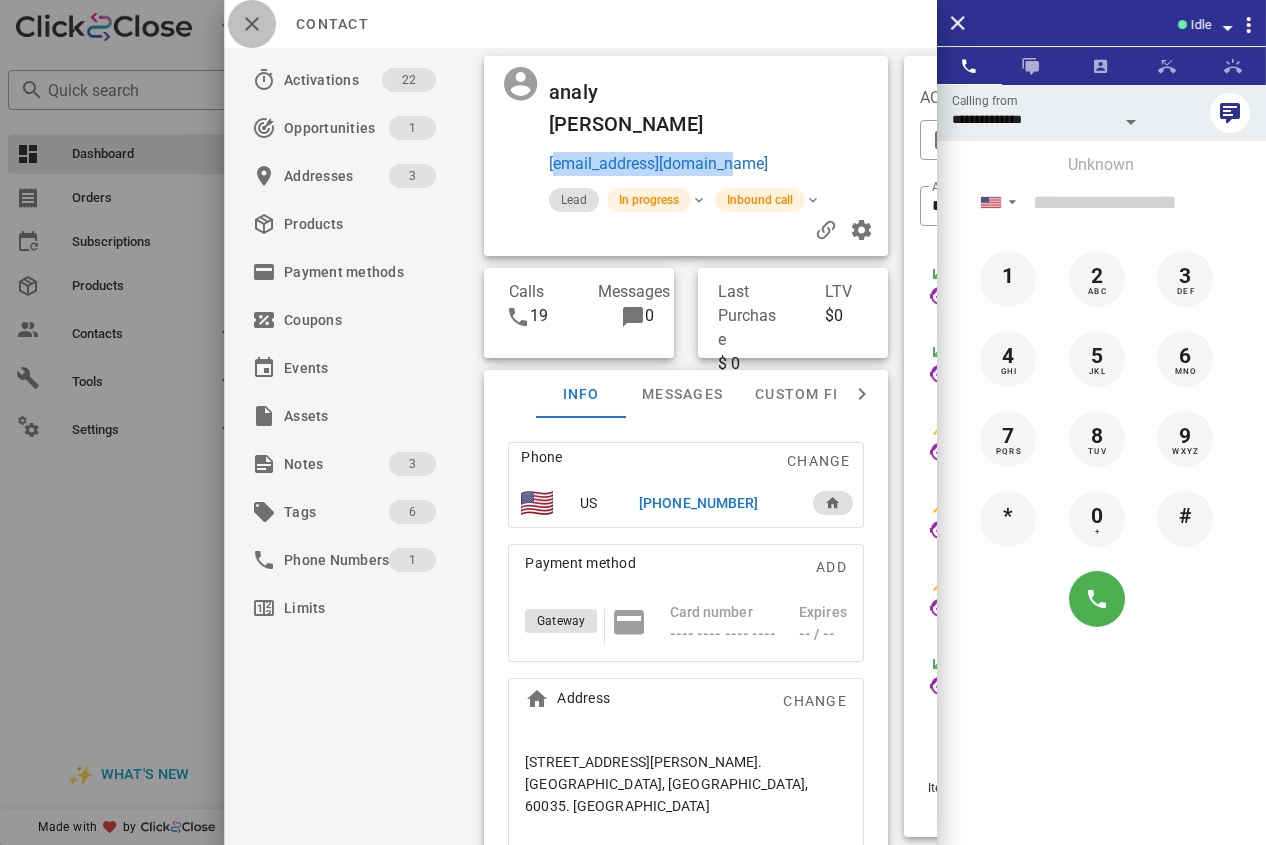 drag, startPoint x: 245, startPoint y: 26, endPoint x: 394, endPoint y: 47, distance: 150.4726 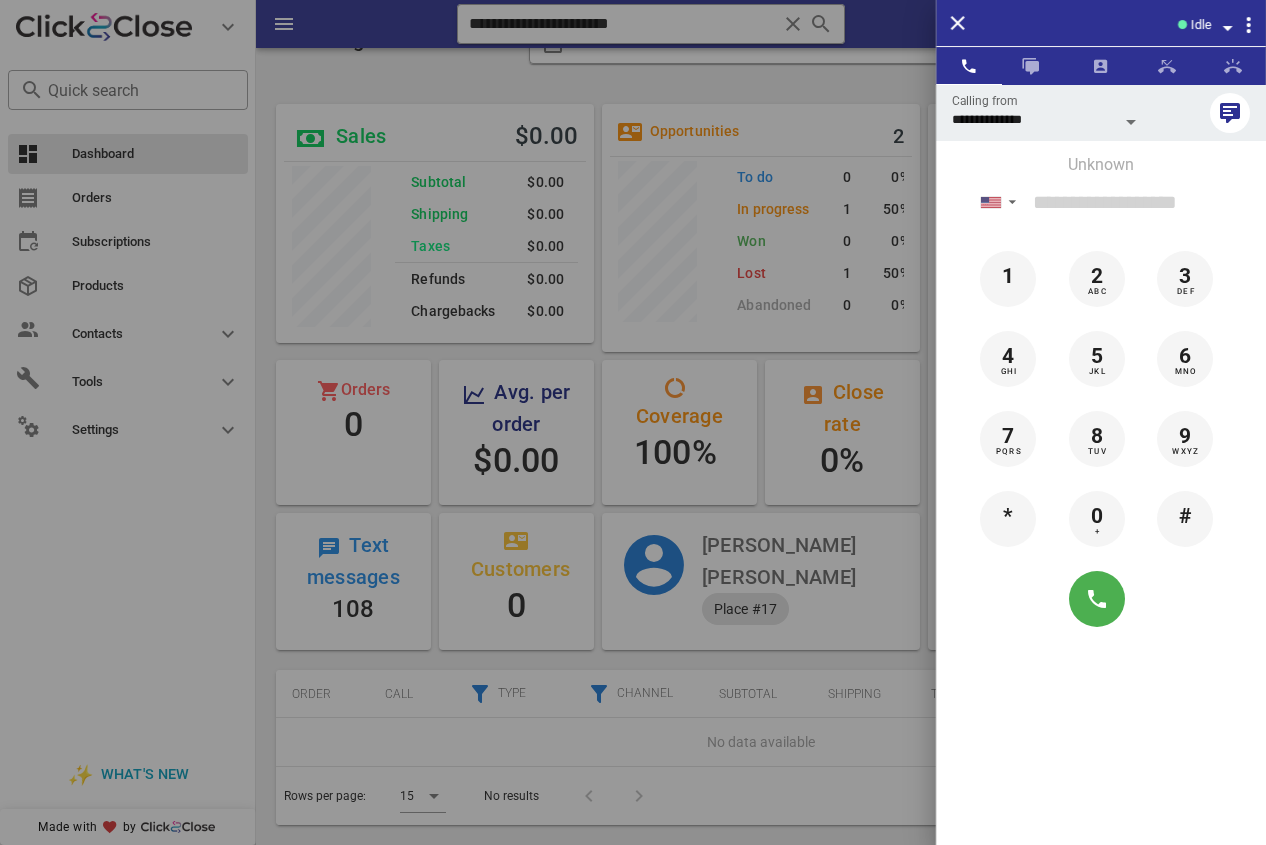 click at bounding box center [633, 422] 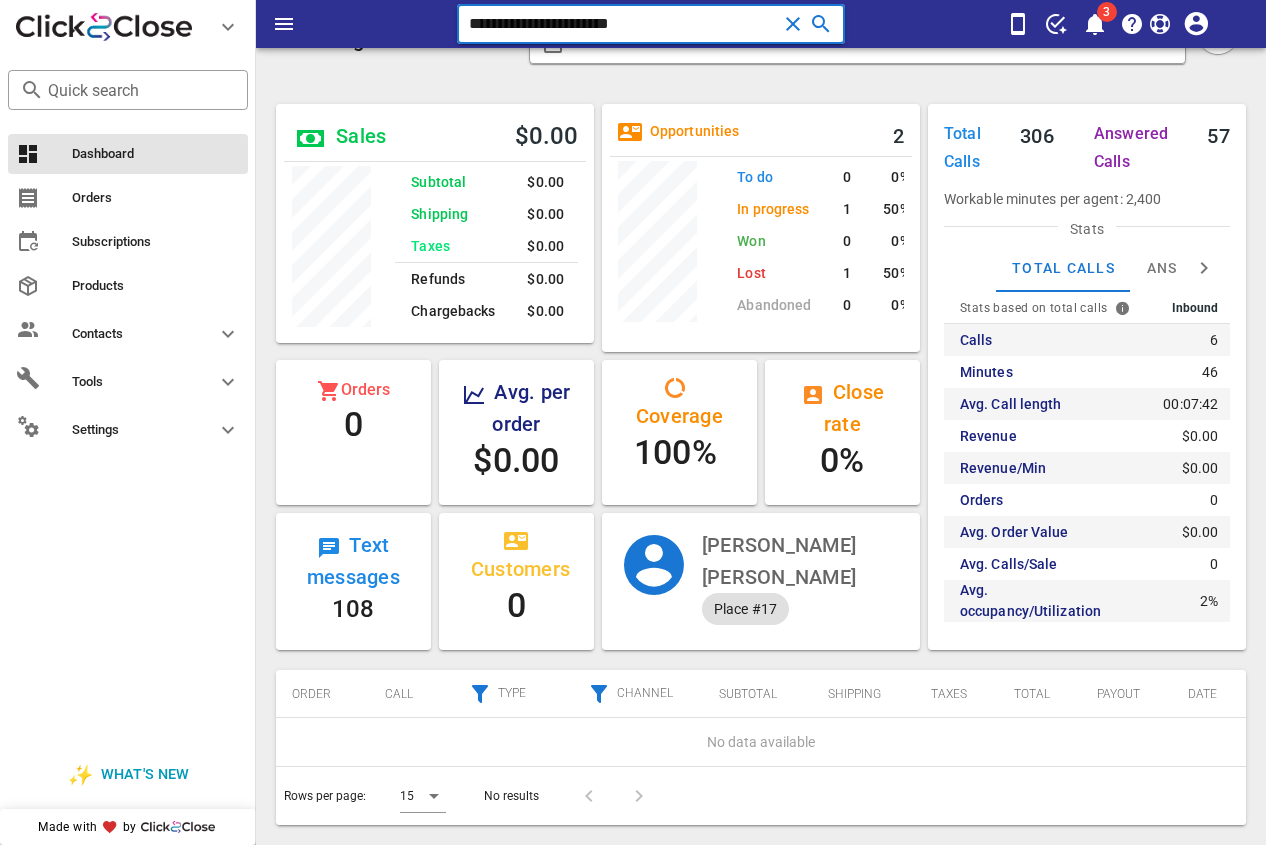 click on "**********" at bounding box center (623, 24) 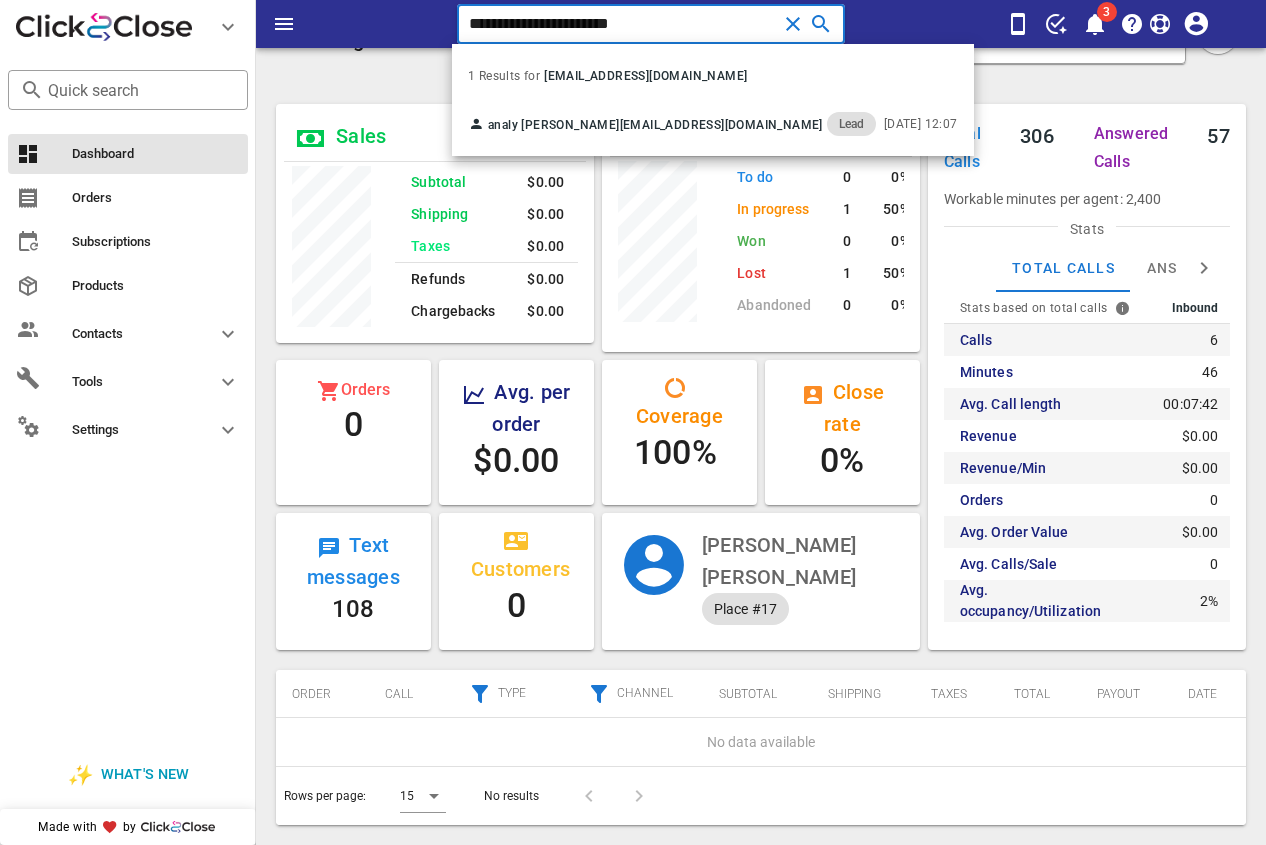 drag, startPoint x: 662, startPoint y: 26, endPoint x: 365, endPoint y: 42, distance: 297.43066 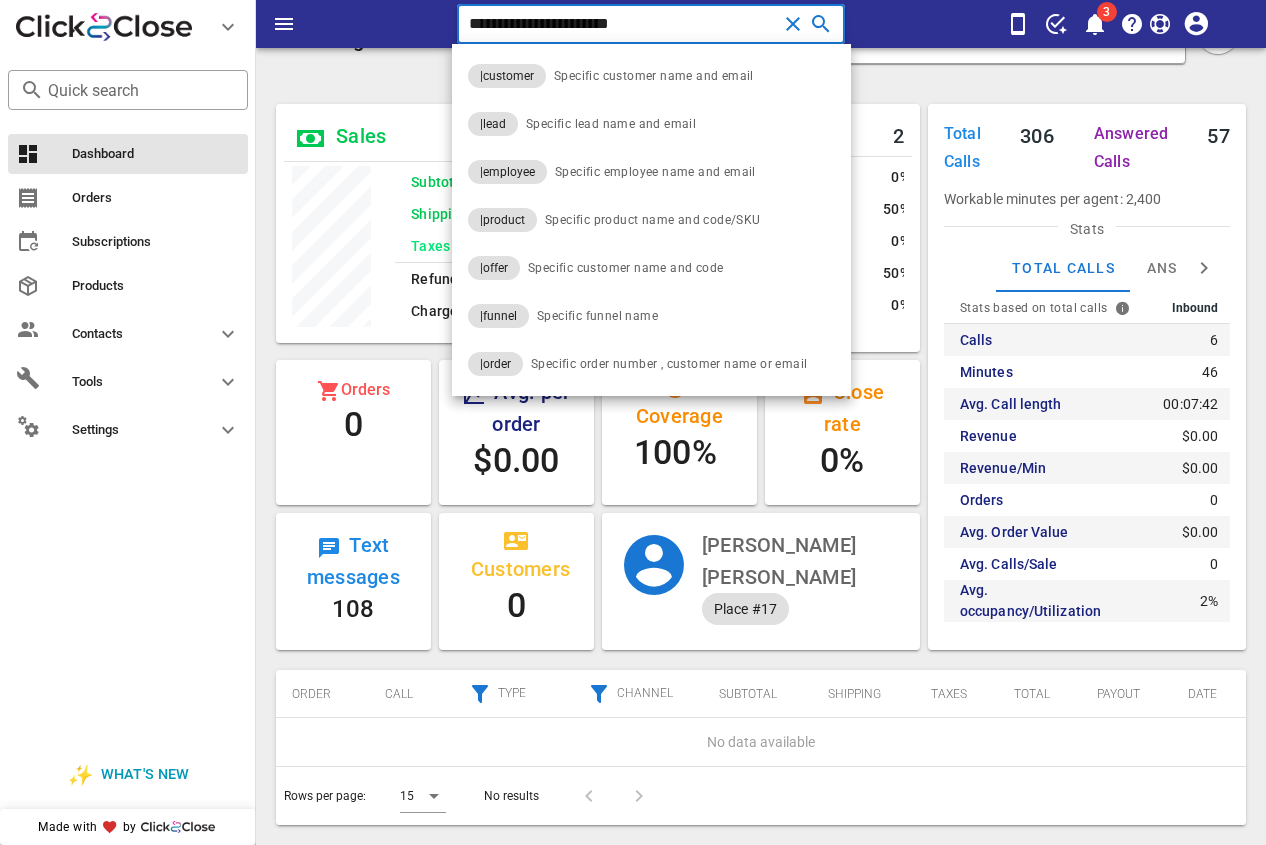 paste 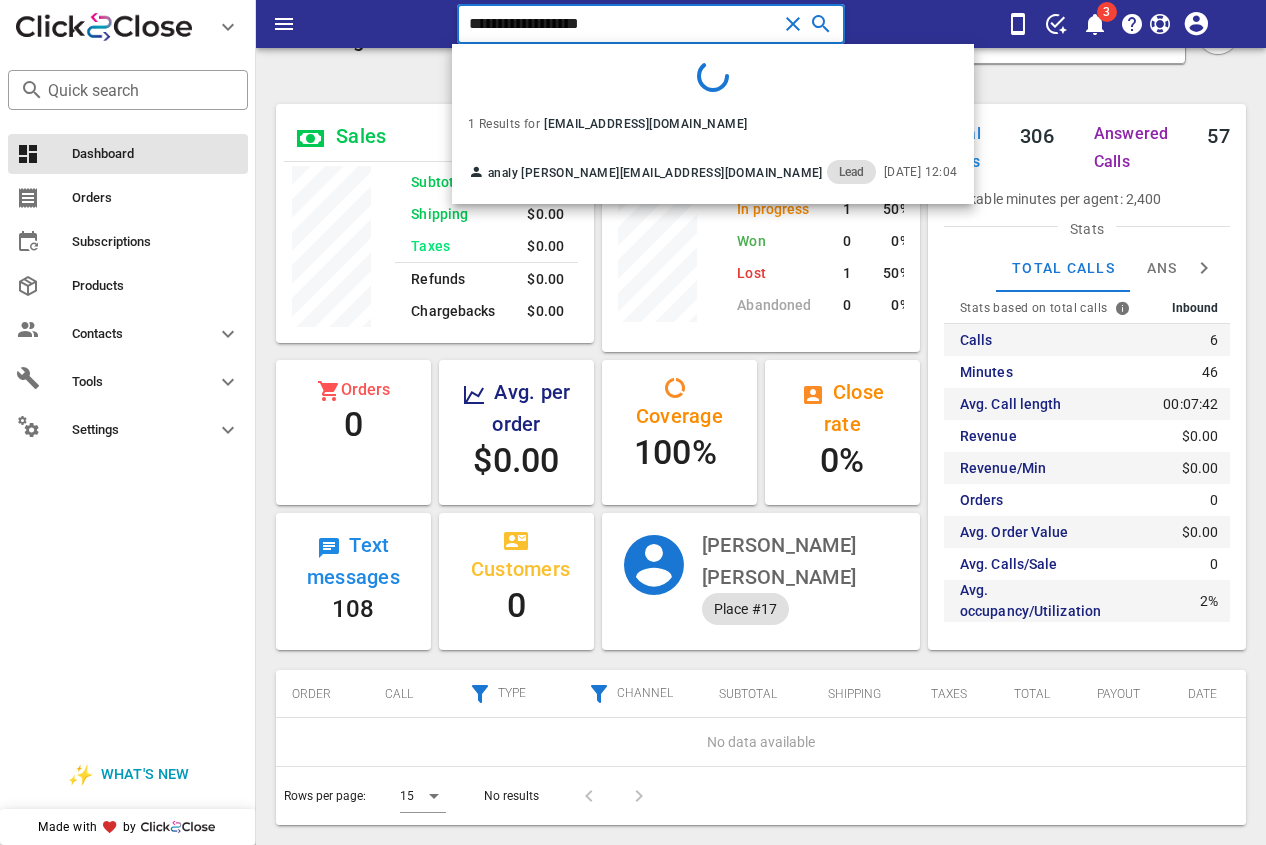 type on "**********" 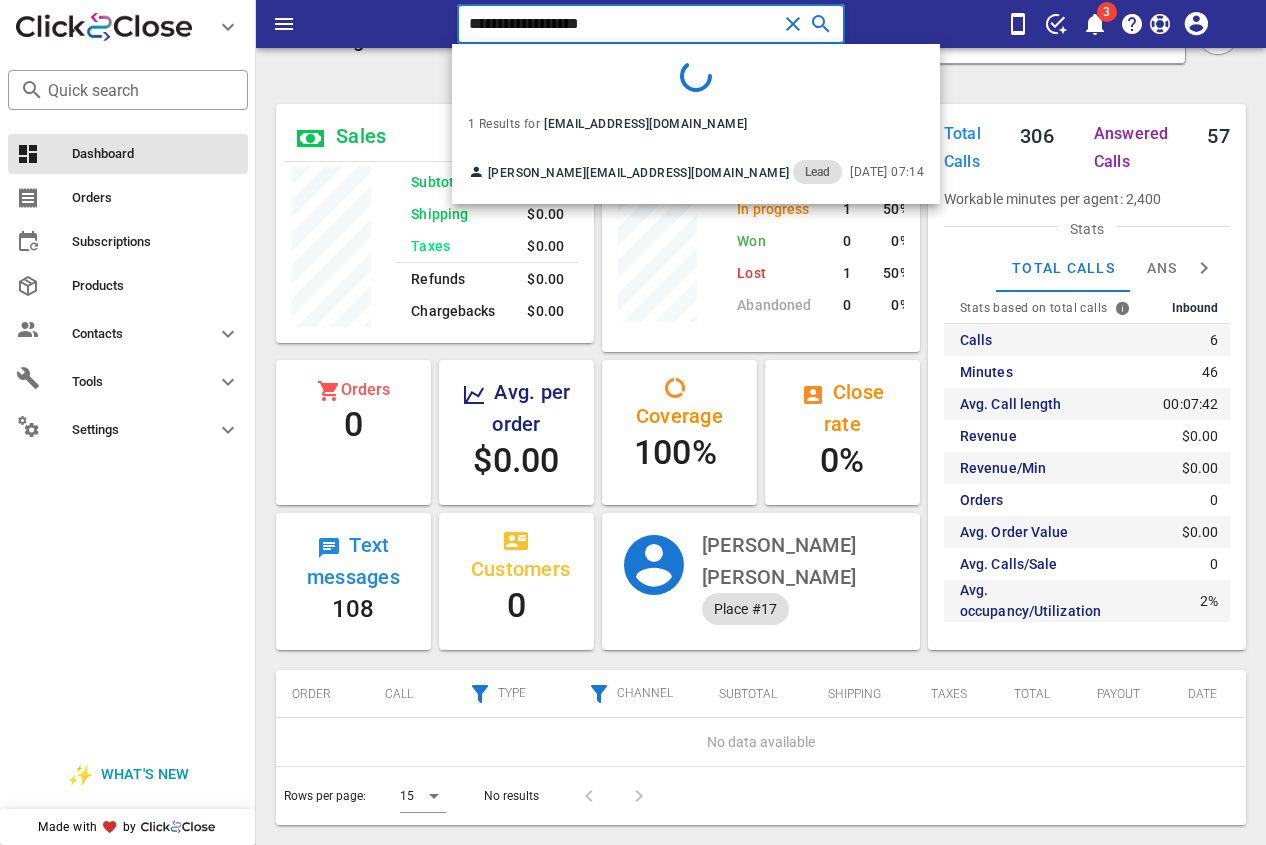 click on "Subtotal   $0.00   Shipping   $0.00   Taxes   $0.00   Refunds   $0.00   Chargebacks   $0.00" at bounding box center [486, 252] 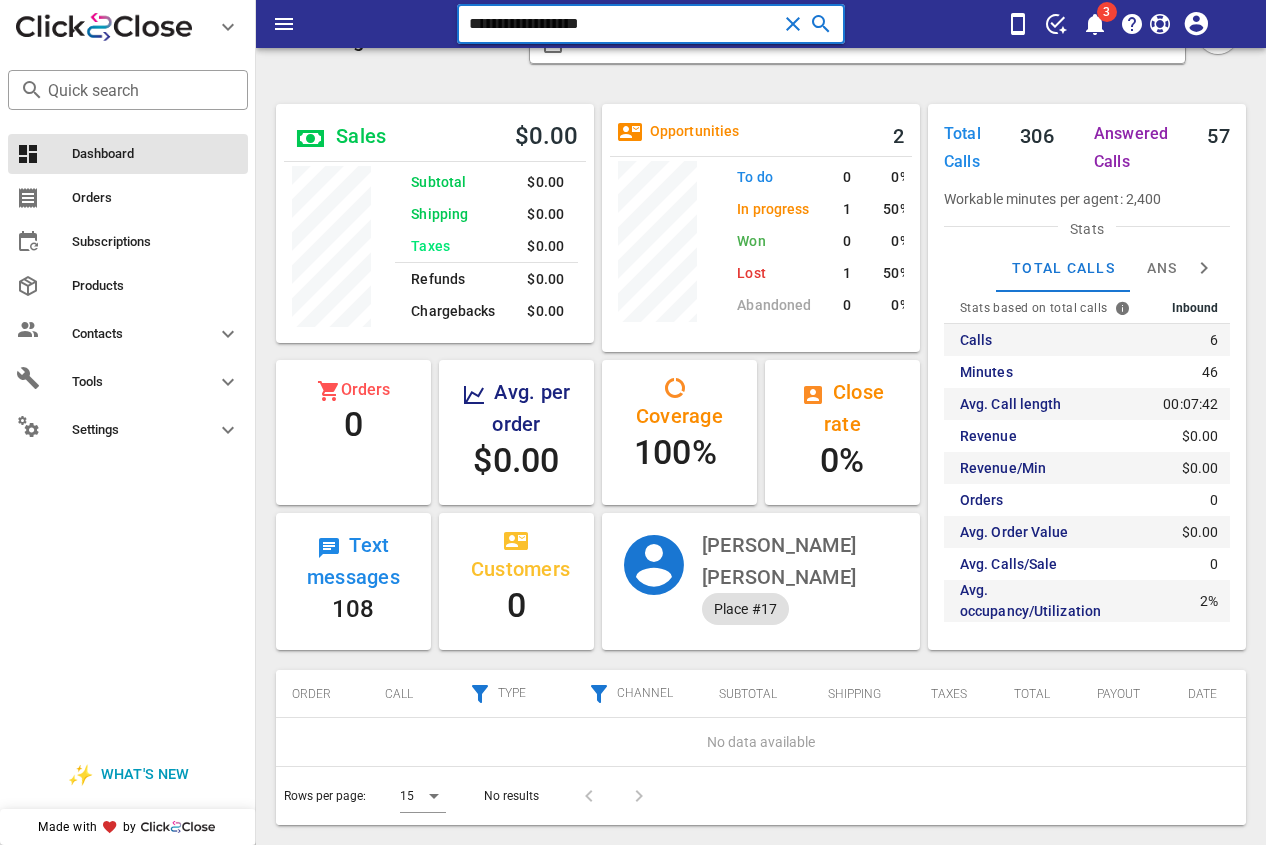 click on "**********" at bounding box center (623, 24) 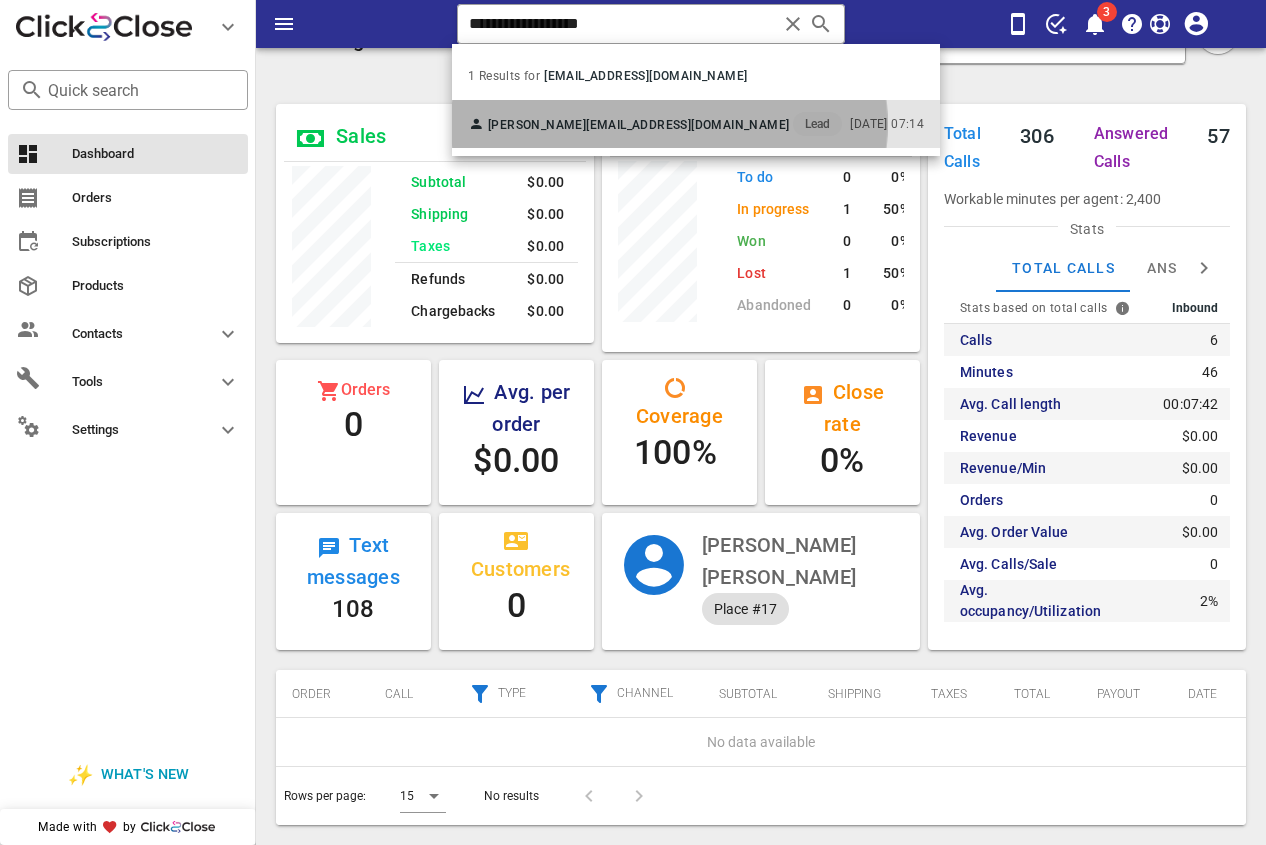 click on "[EMAIL_ADDRESS][DOMAIN_NAME]" at bounding box center [687, 125] 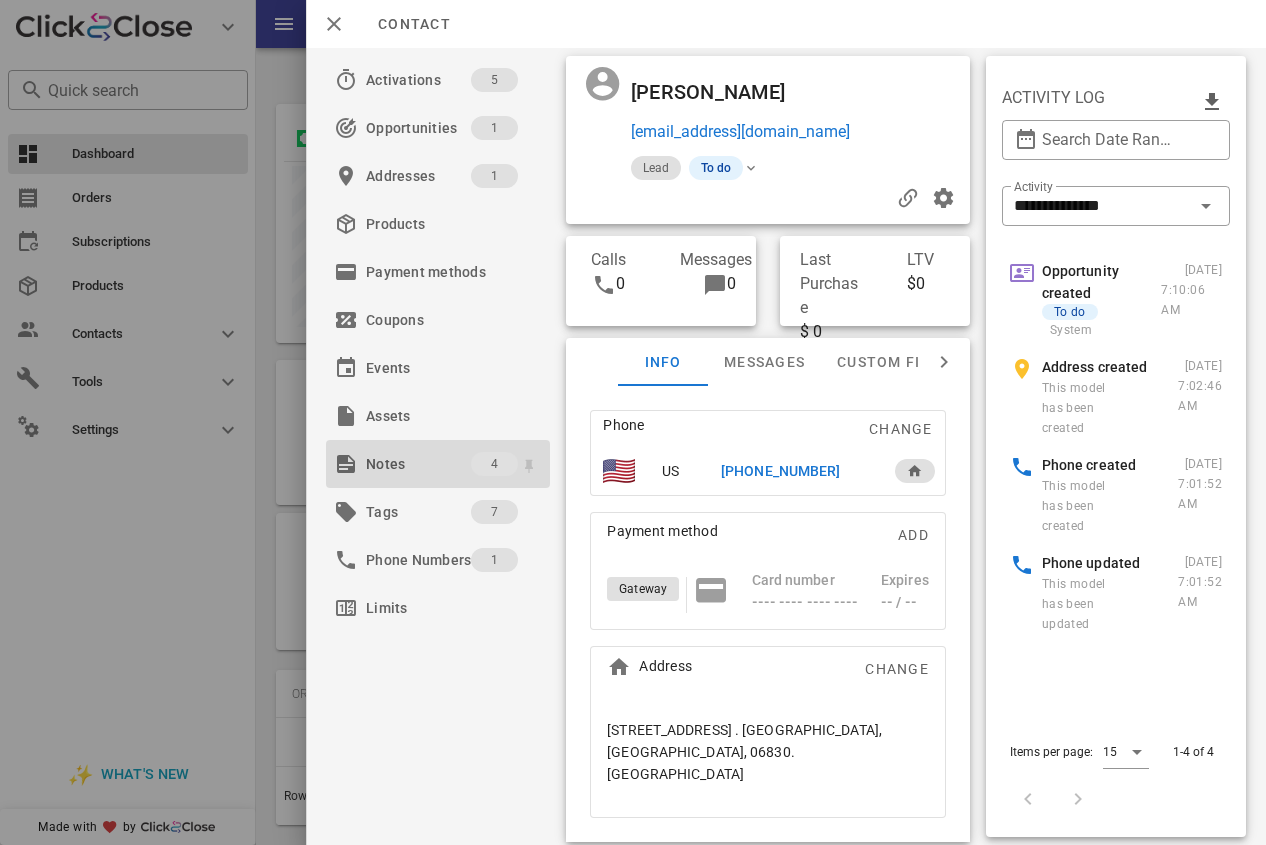 click on "Notes" at bounding box center [418, 464] 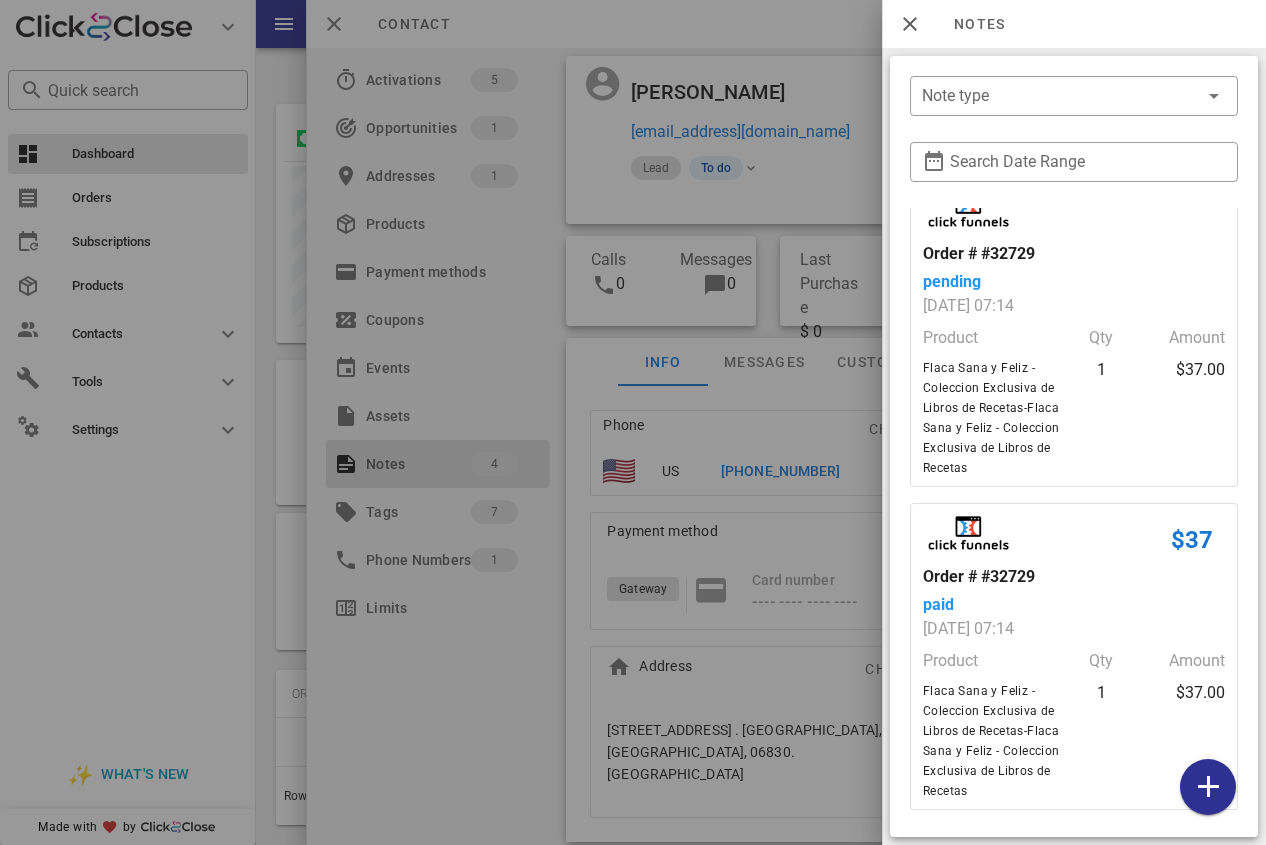 scroll, scrollTop: 516, scrollLeft: 0, axis: vertical 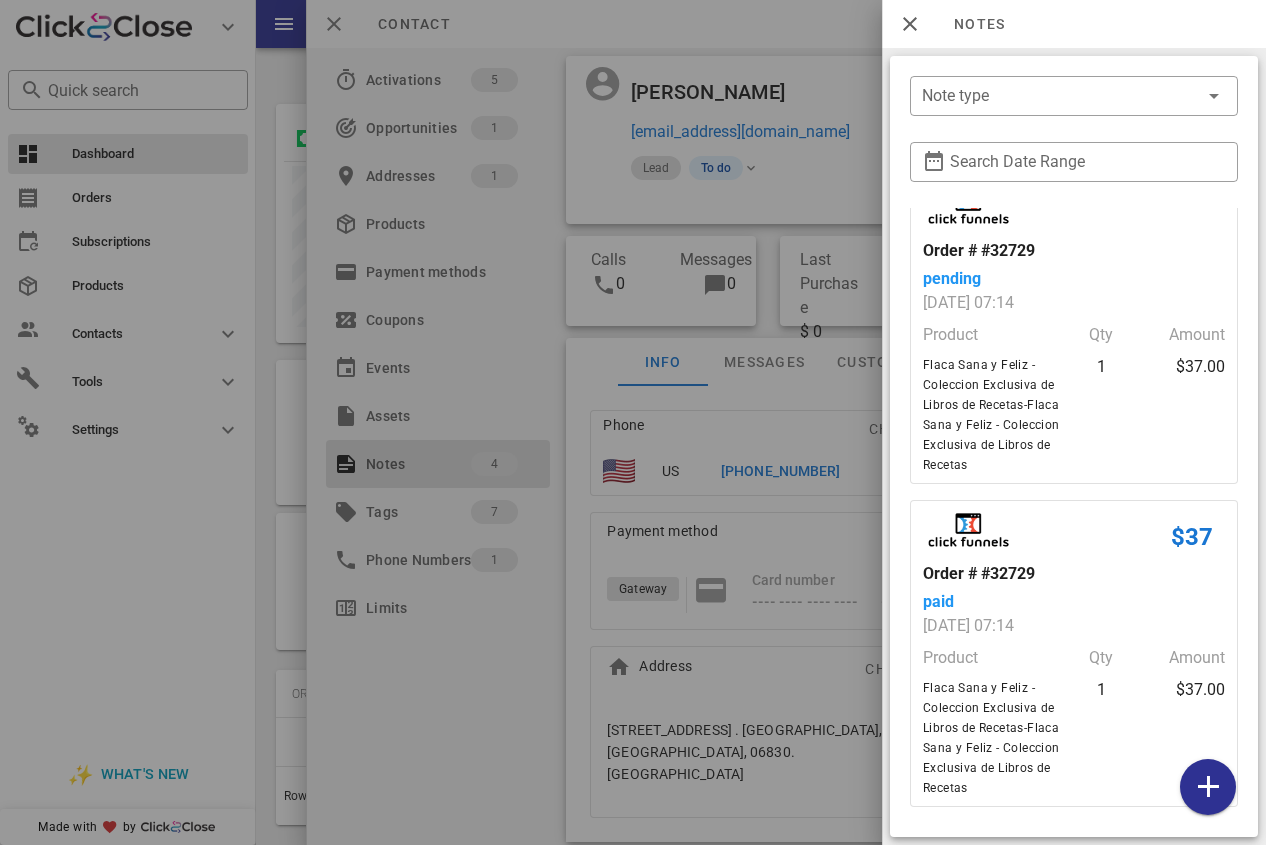 click at bounding box center [633, 422] 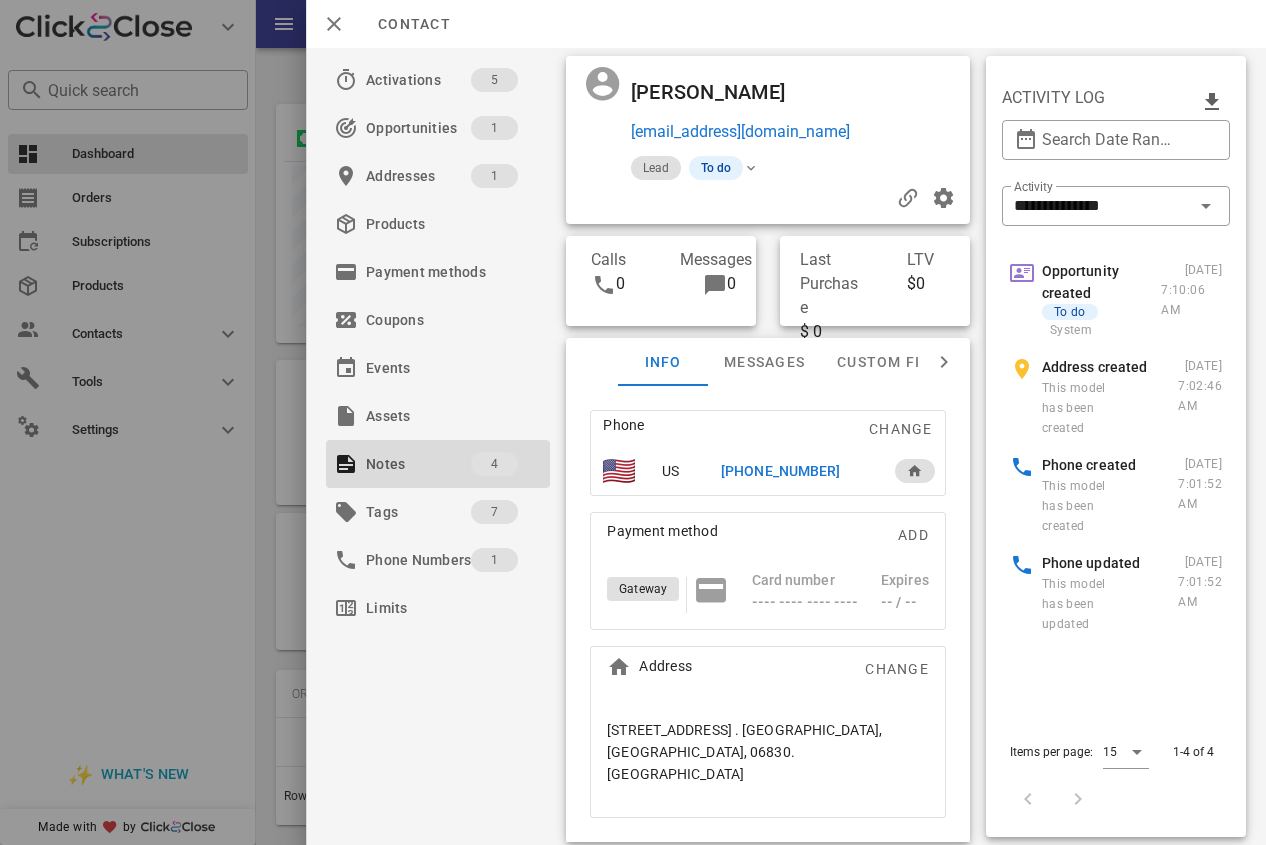 click on "[PHONE_NUMBER]" at bounding box center [797, 471] 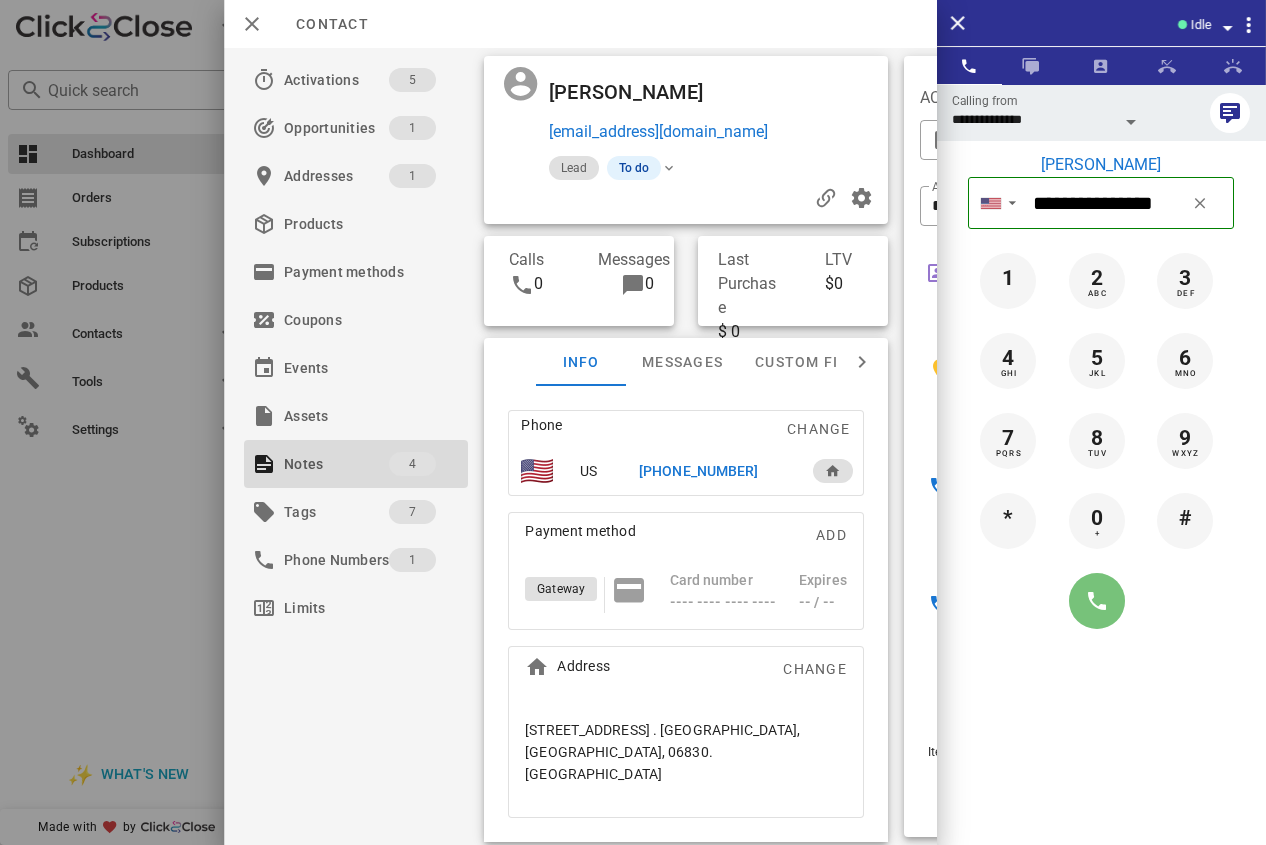 click at bounding box center [1097, 601] 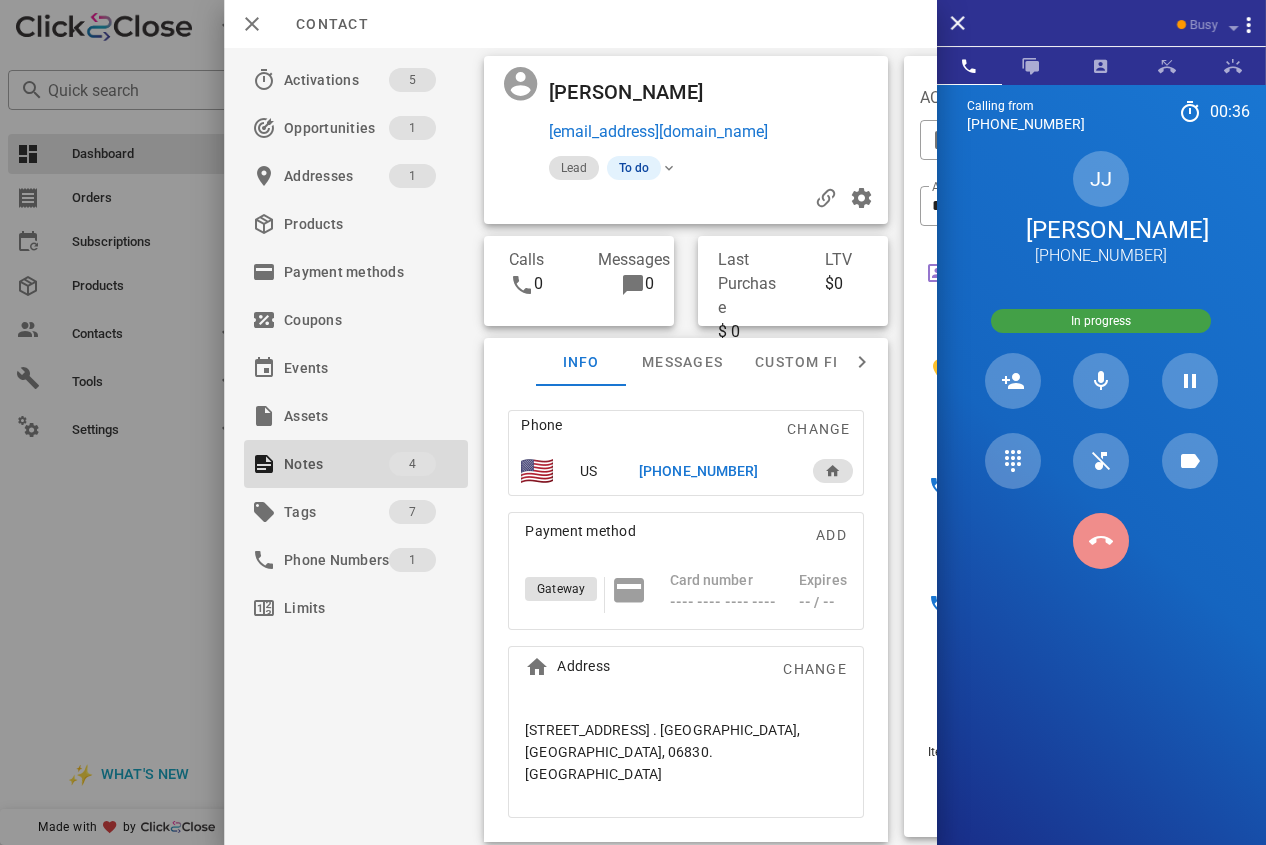 click at bounding box center (1101, 541) 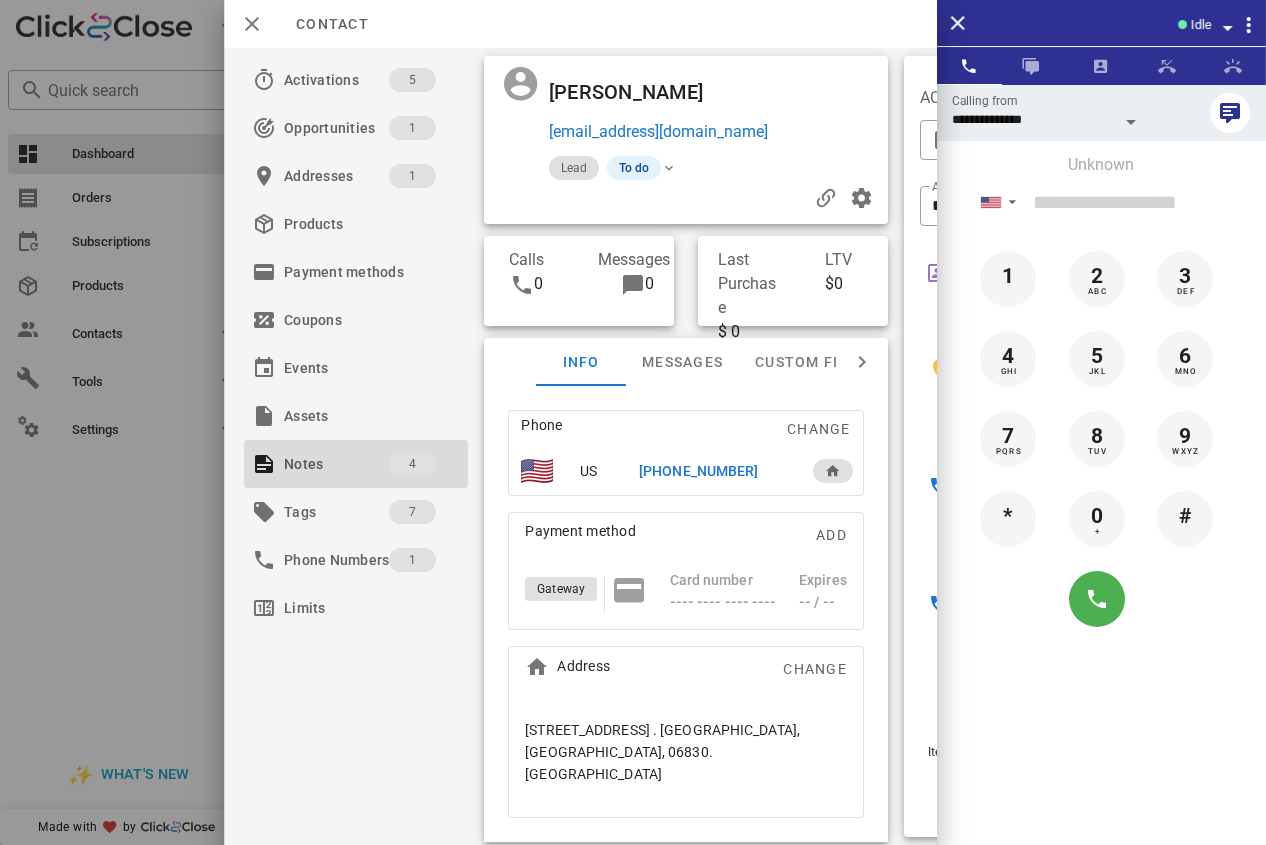 click on "[PHONE_NUMBER]" at bounding box center (698, 471) 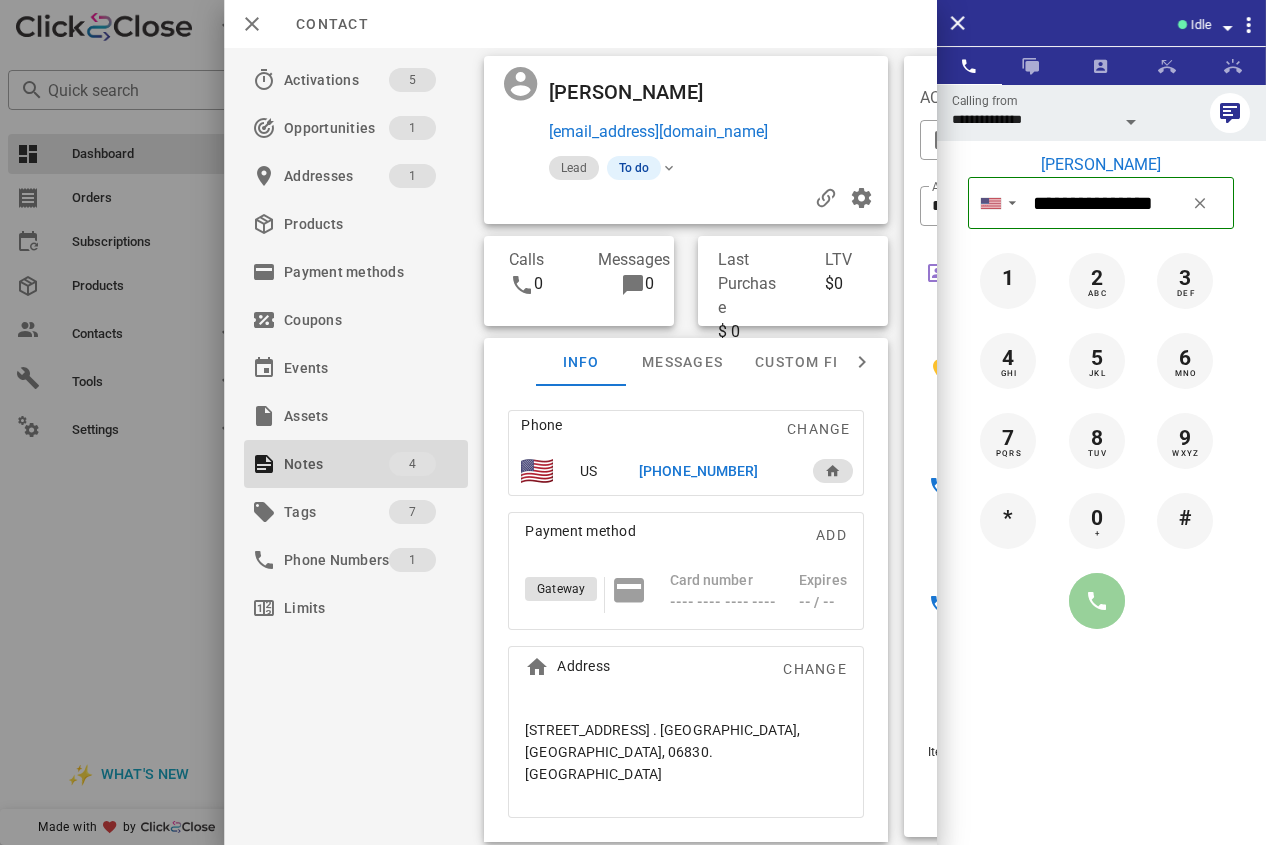 click at bounding box center [1097, 601] 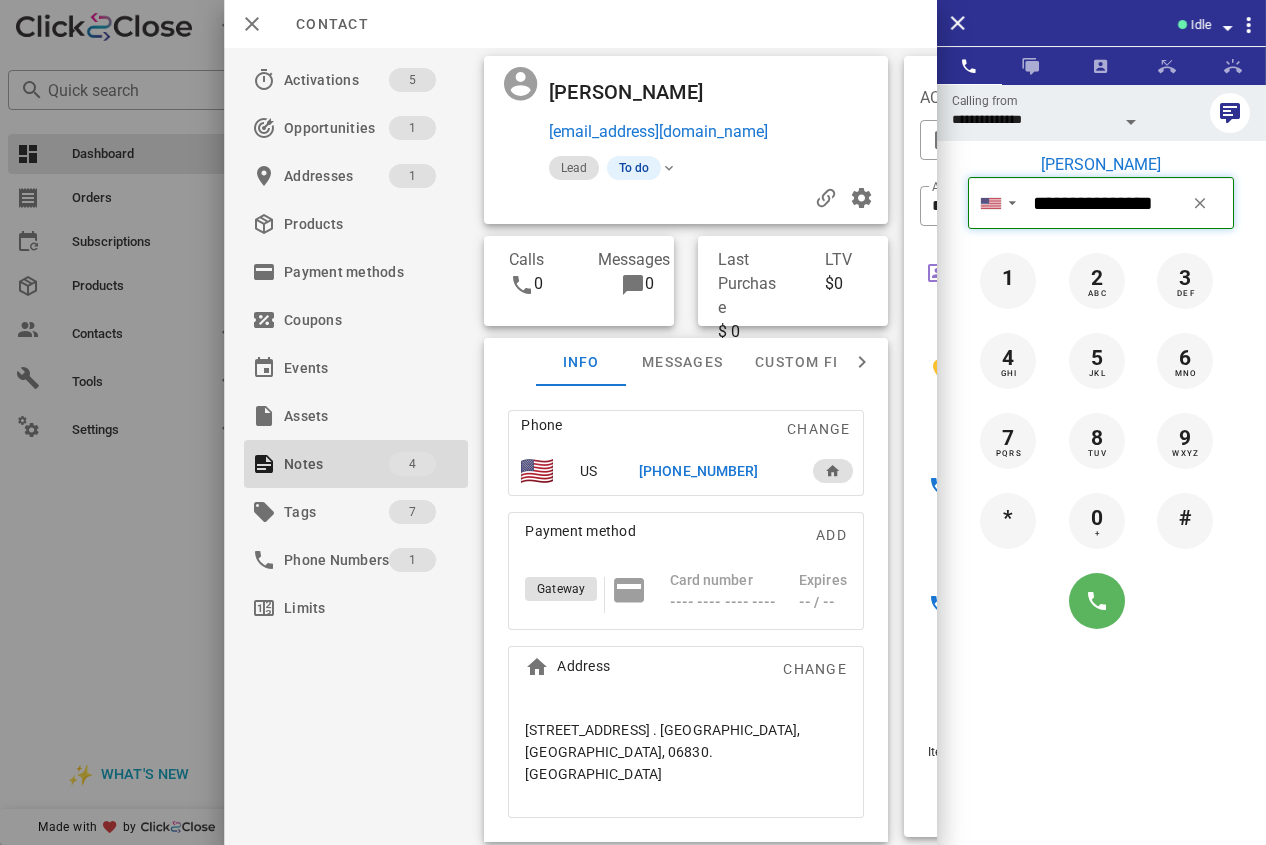 type 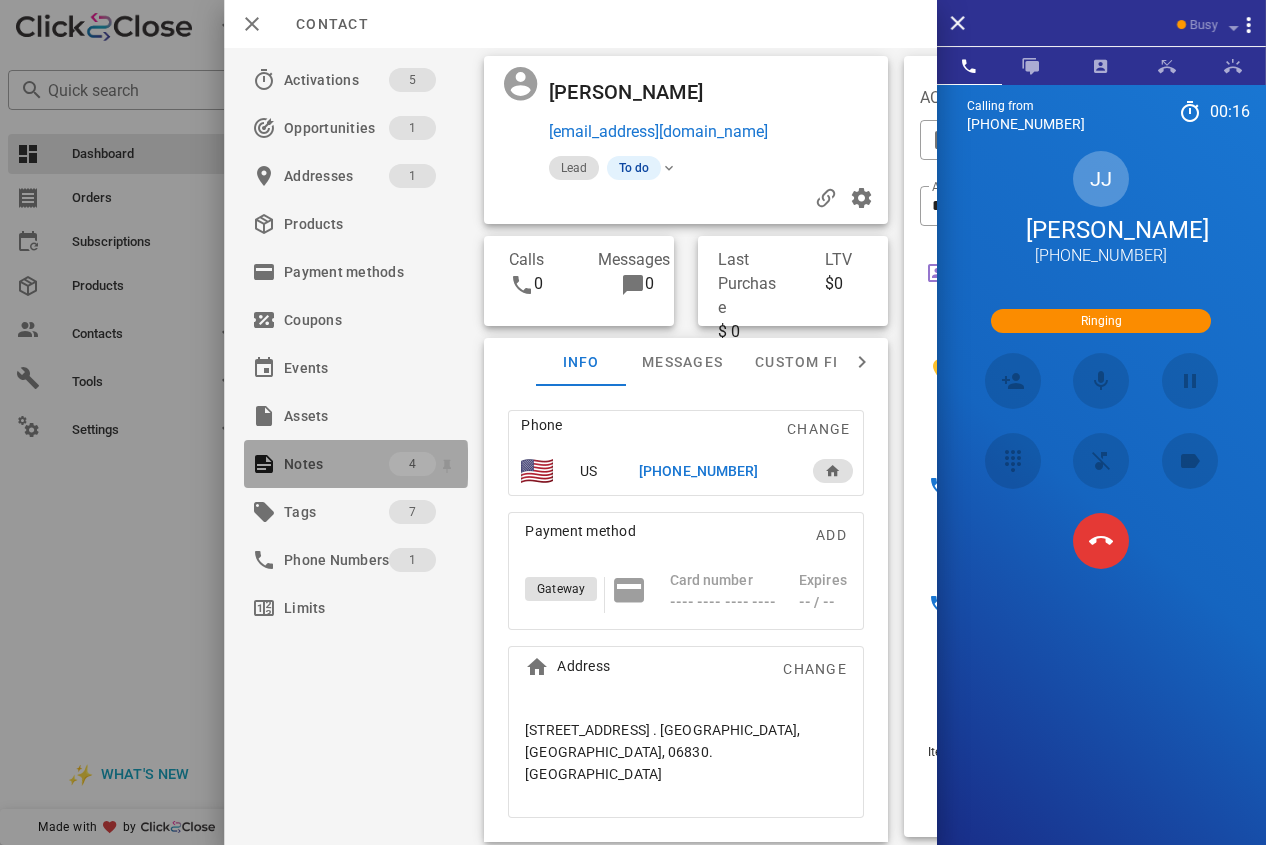 click on "4" at bounding box center [424, 464] 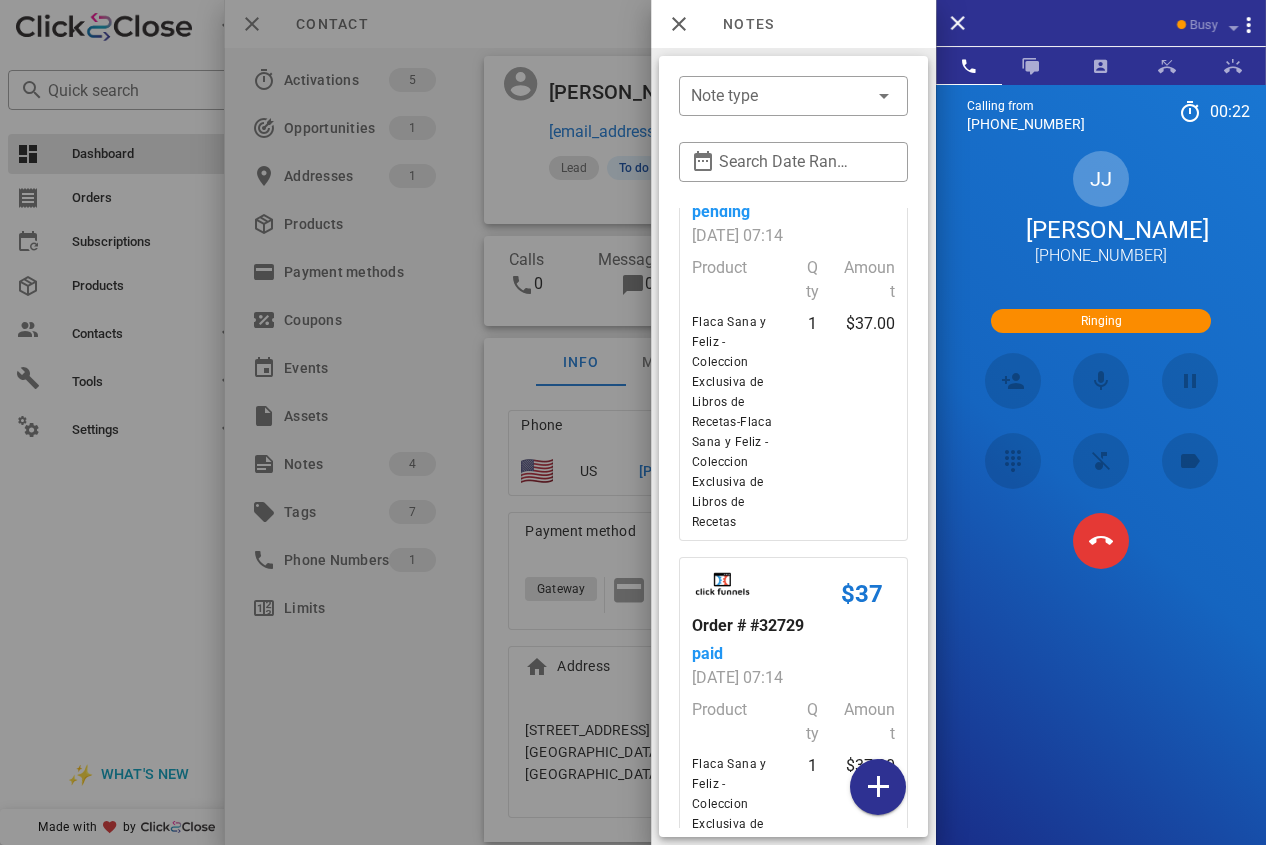scroll, scrollTop: 591, scrollLeft: 0, axis: vertical 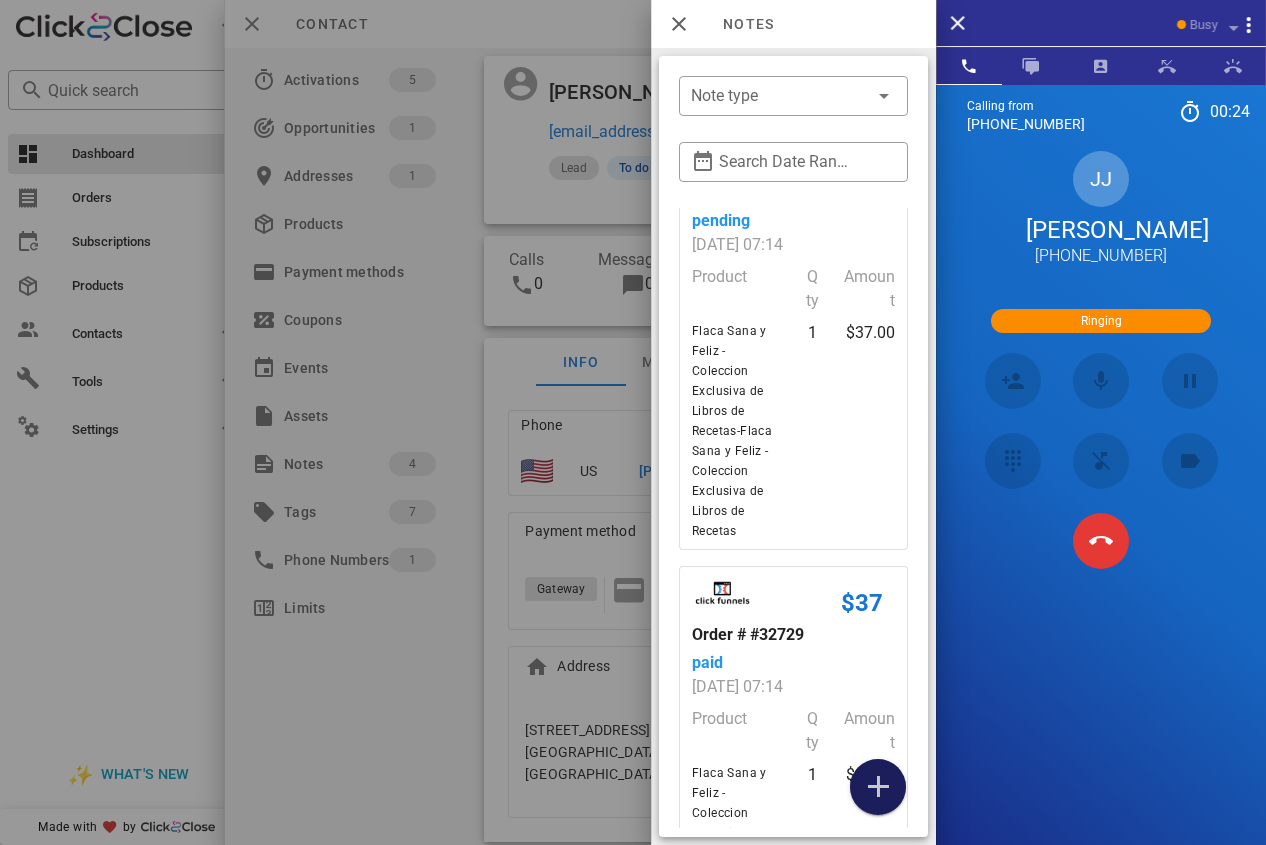 click at bounding box center [878, 787] 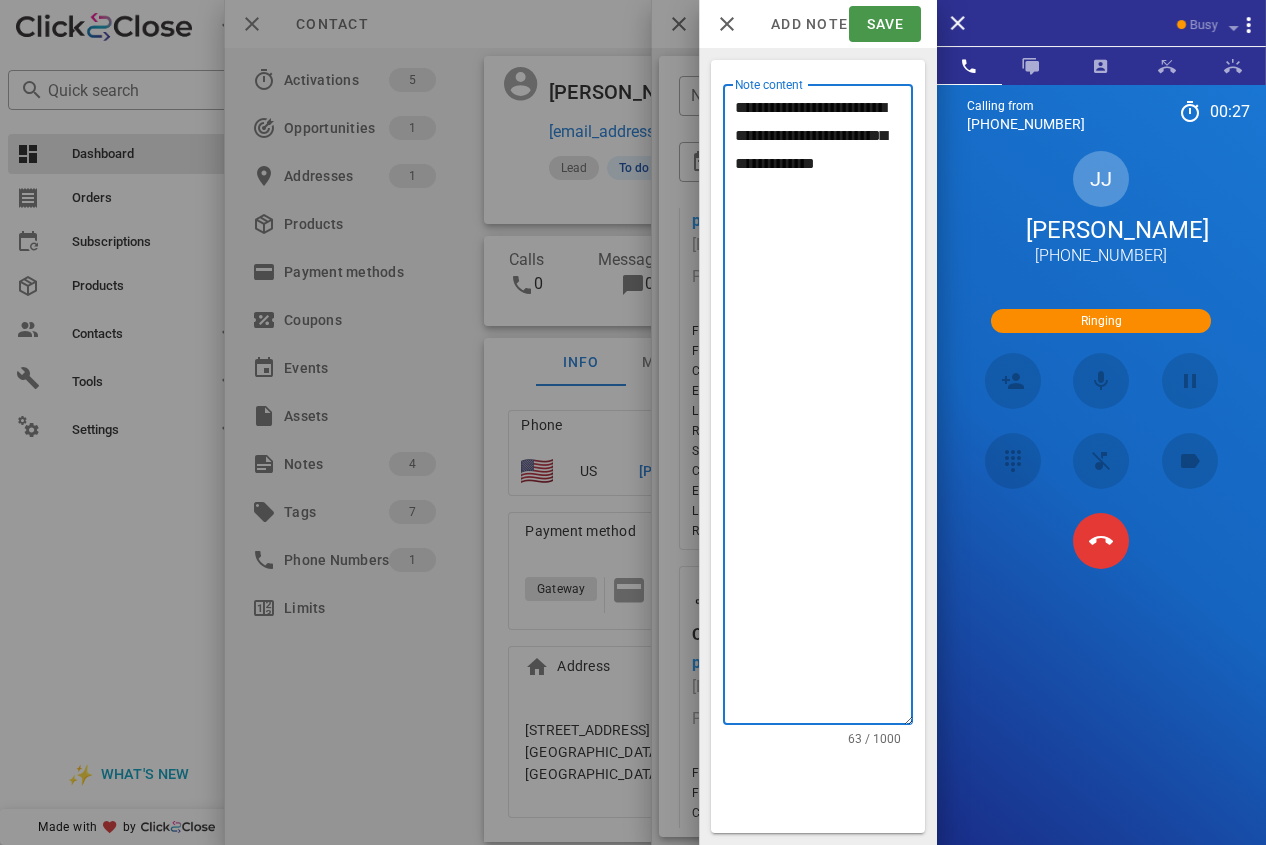 type on "**********" 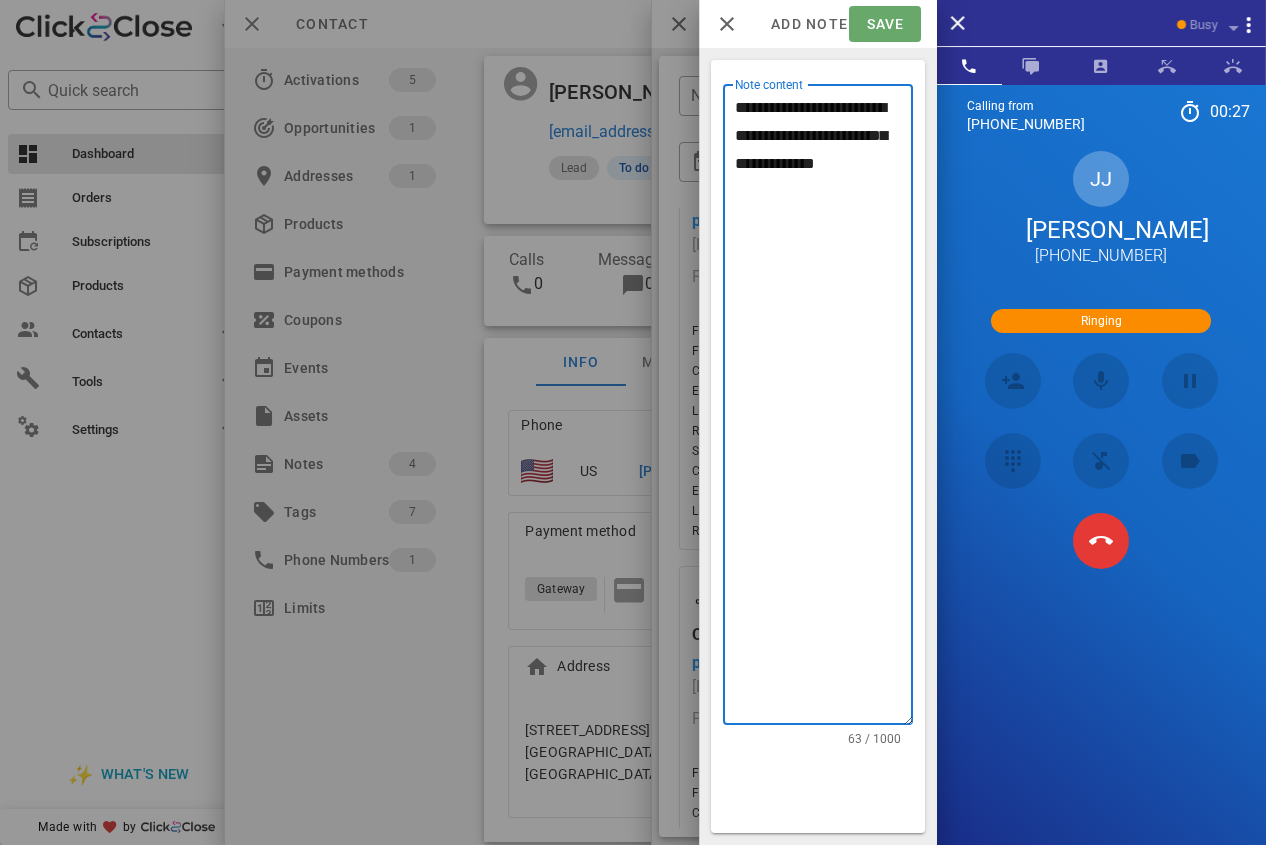 click on "Save" at bounding box center (884, 24) 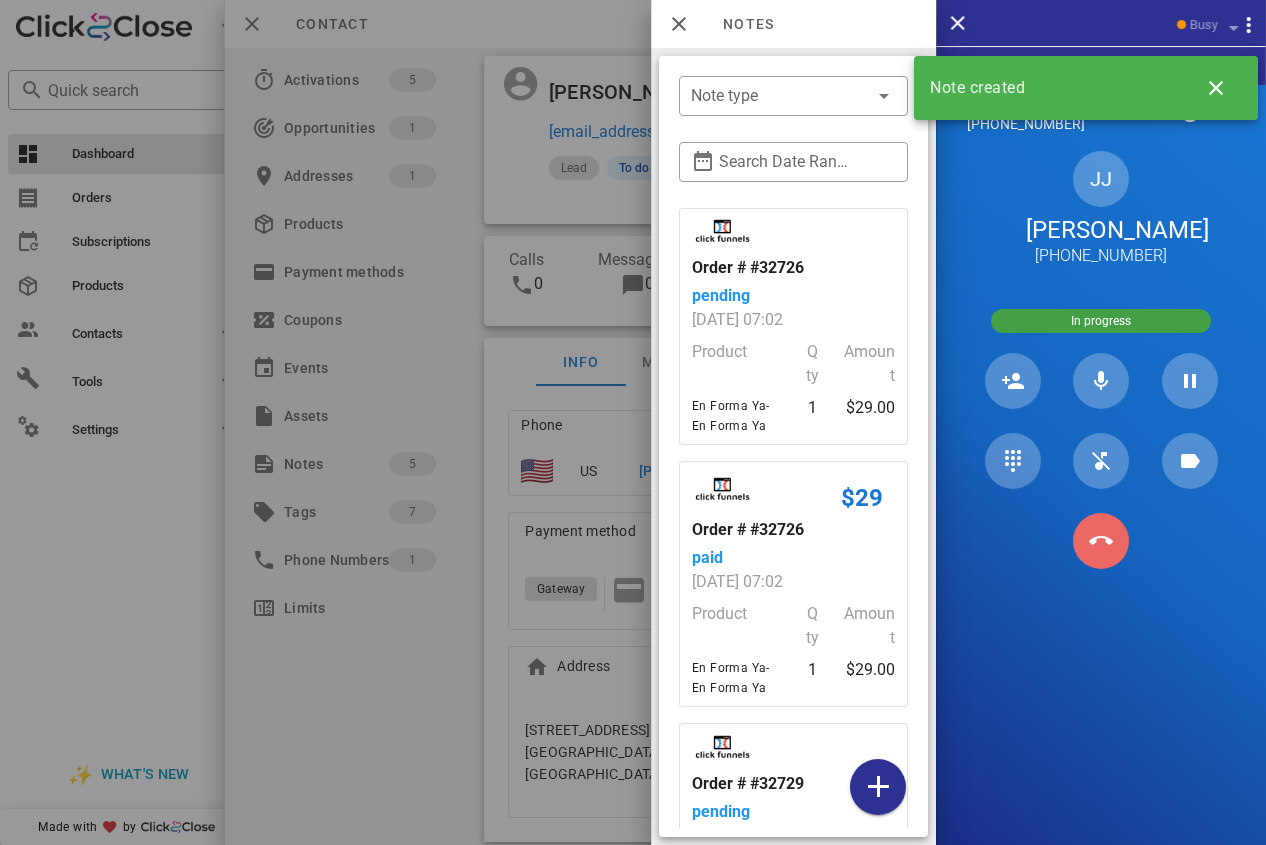 click at bounding box center (1101, 541) 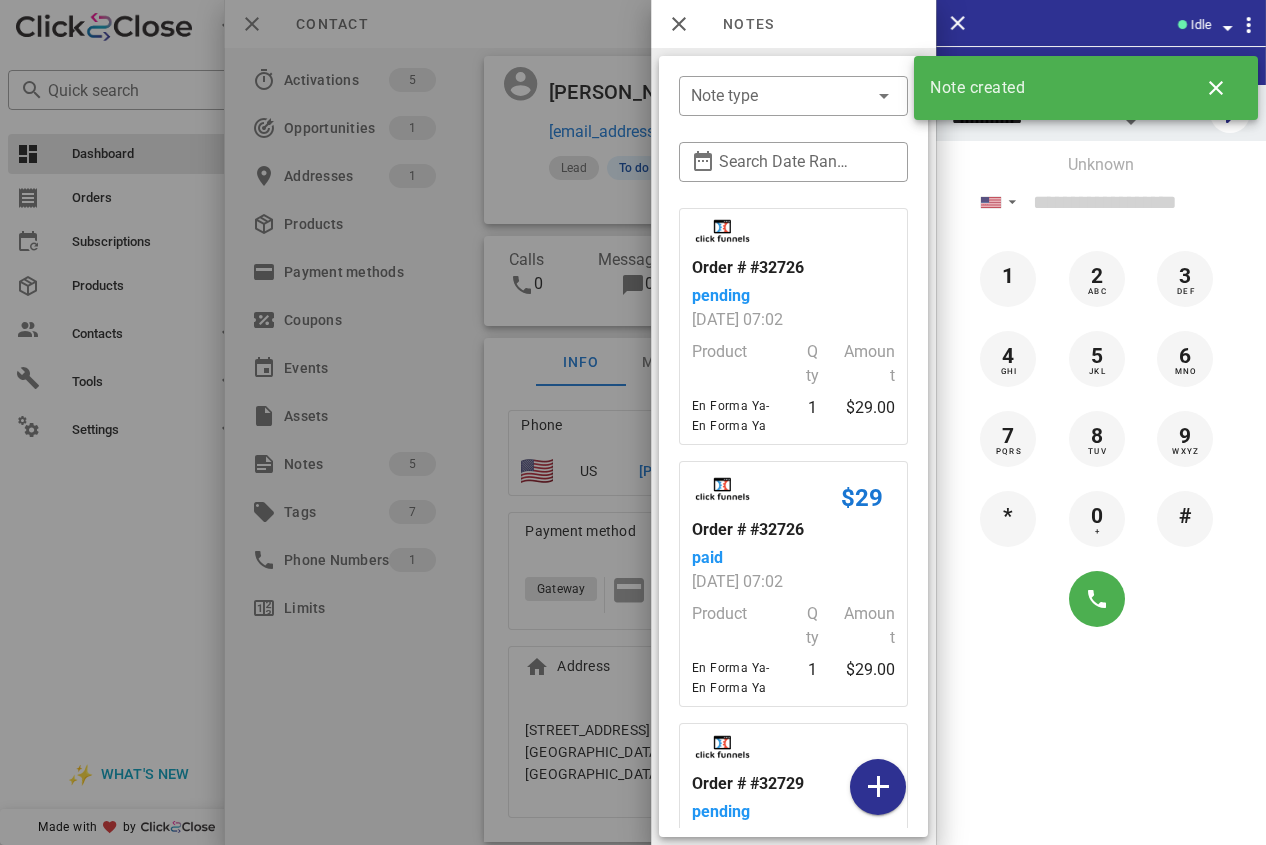click at bounding box center [633, 422] 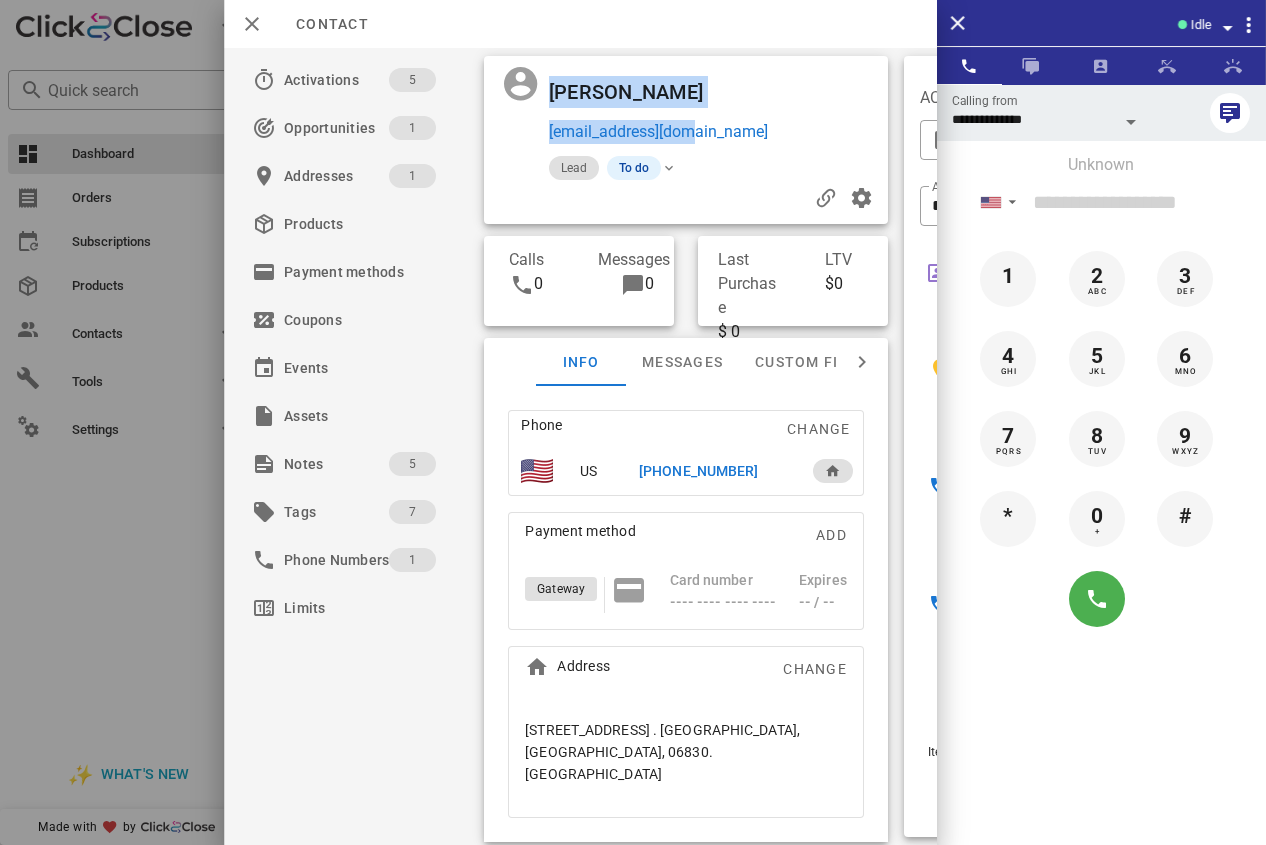 drag, startPoint x: 712, startPoint y: 124, endPoint x: 546, endPoint y: 140, distance: 166.7693 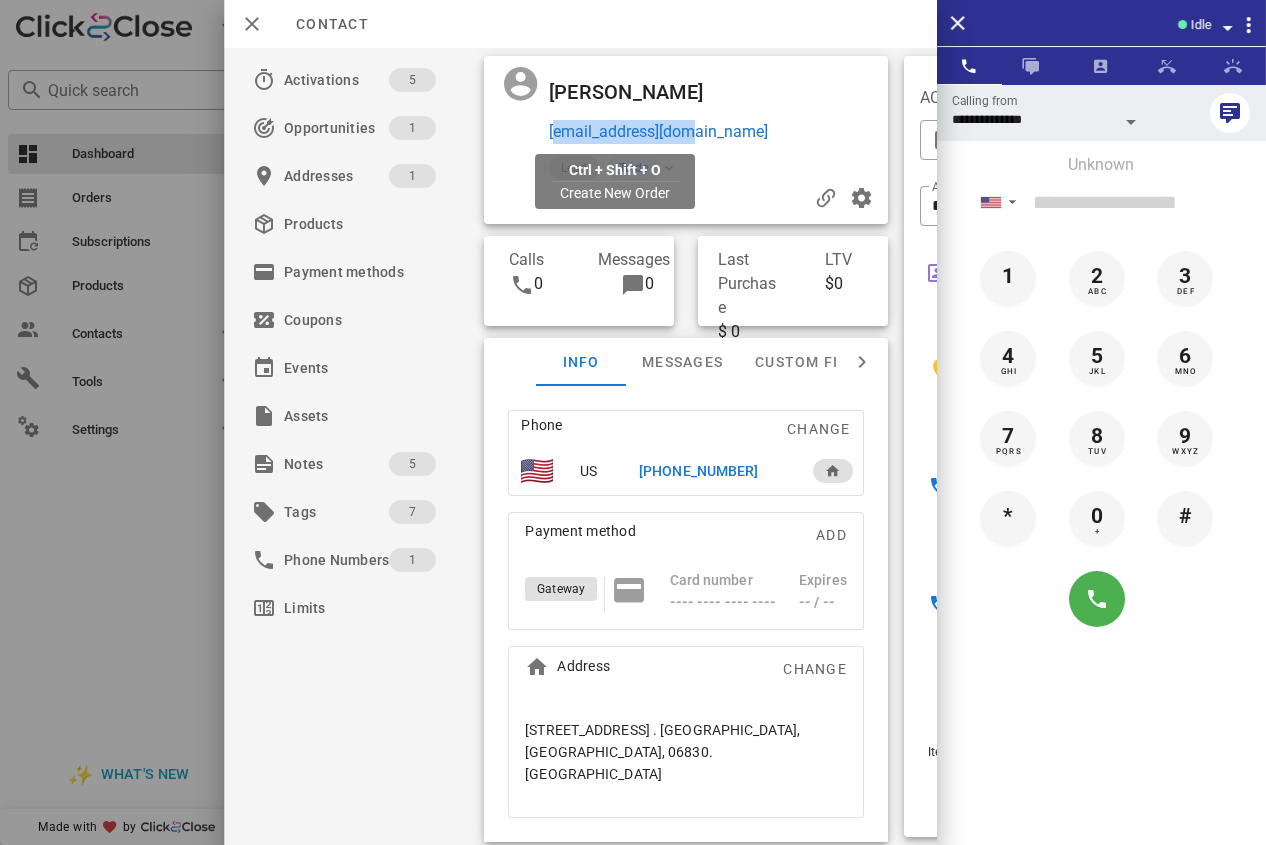 drag, startPoint x: 716, startPoint y: 142, endPoint x: 549, endPoint y: 140, distance: 167.01198 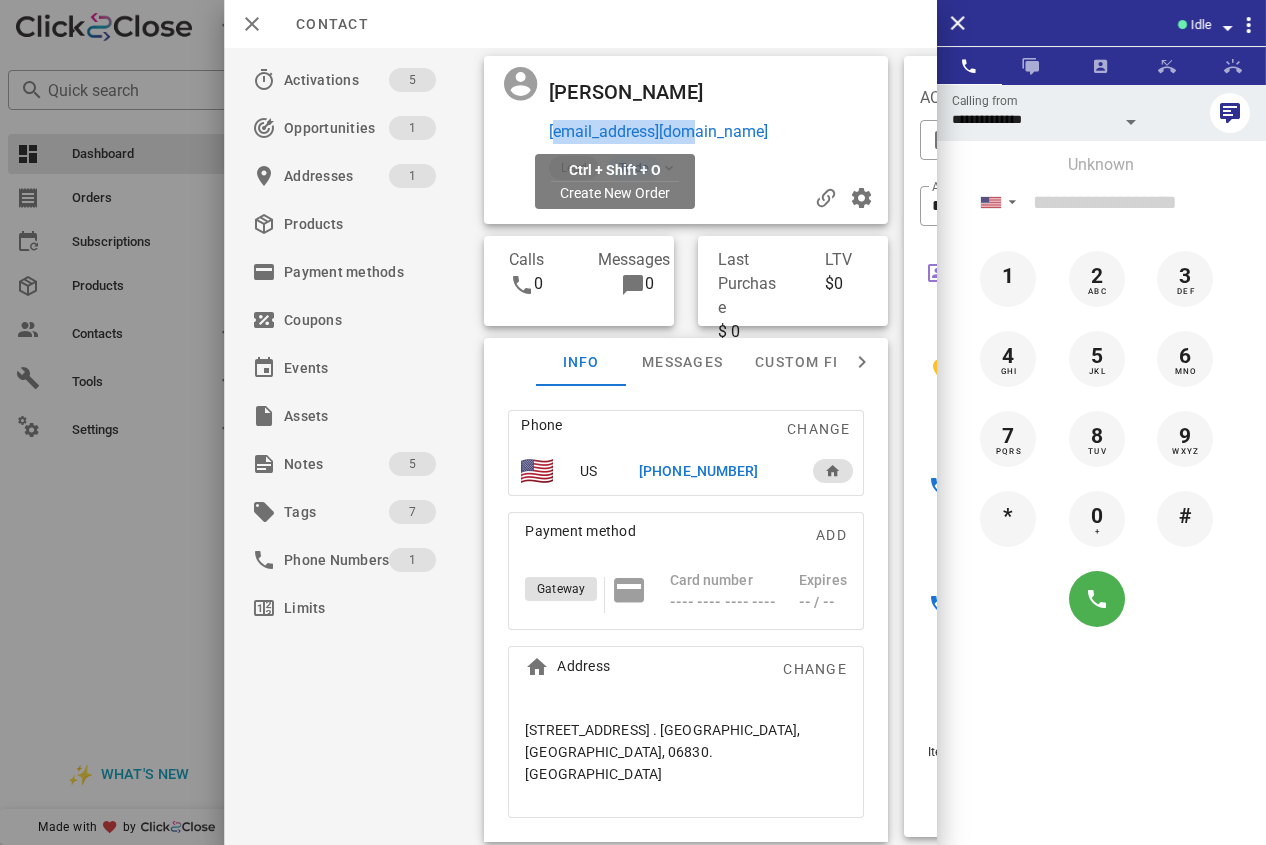 copy on "[EMAIL_ADDRESS][DOMAIN_NAME]" 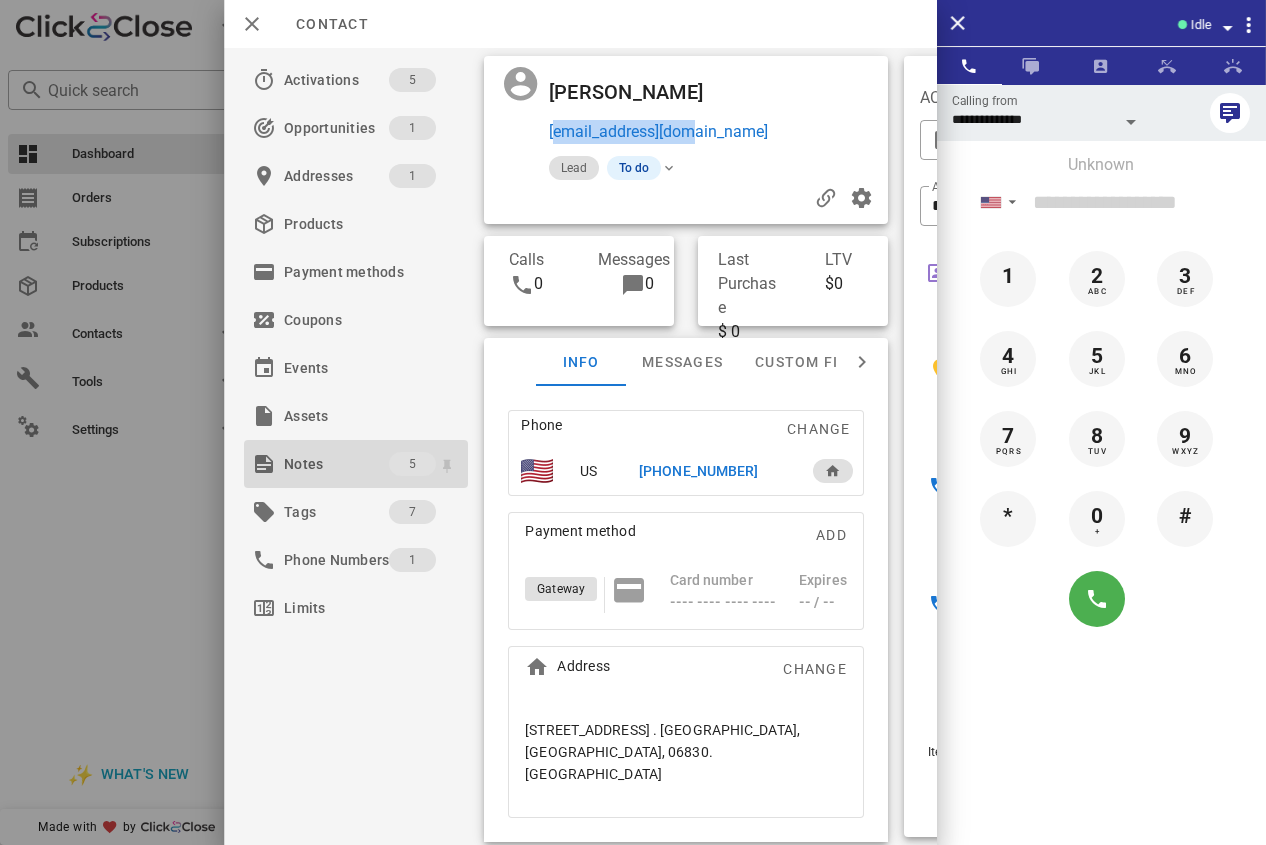 click on "Notes" at bounding box center [336, 464] 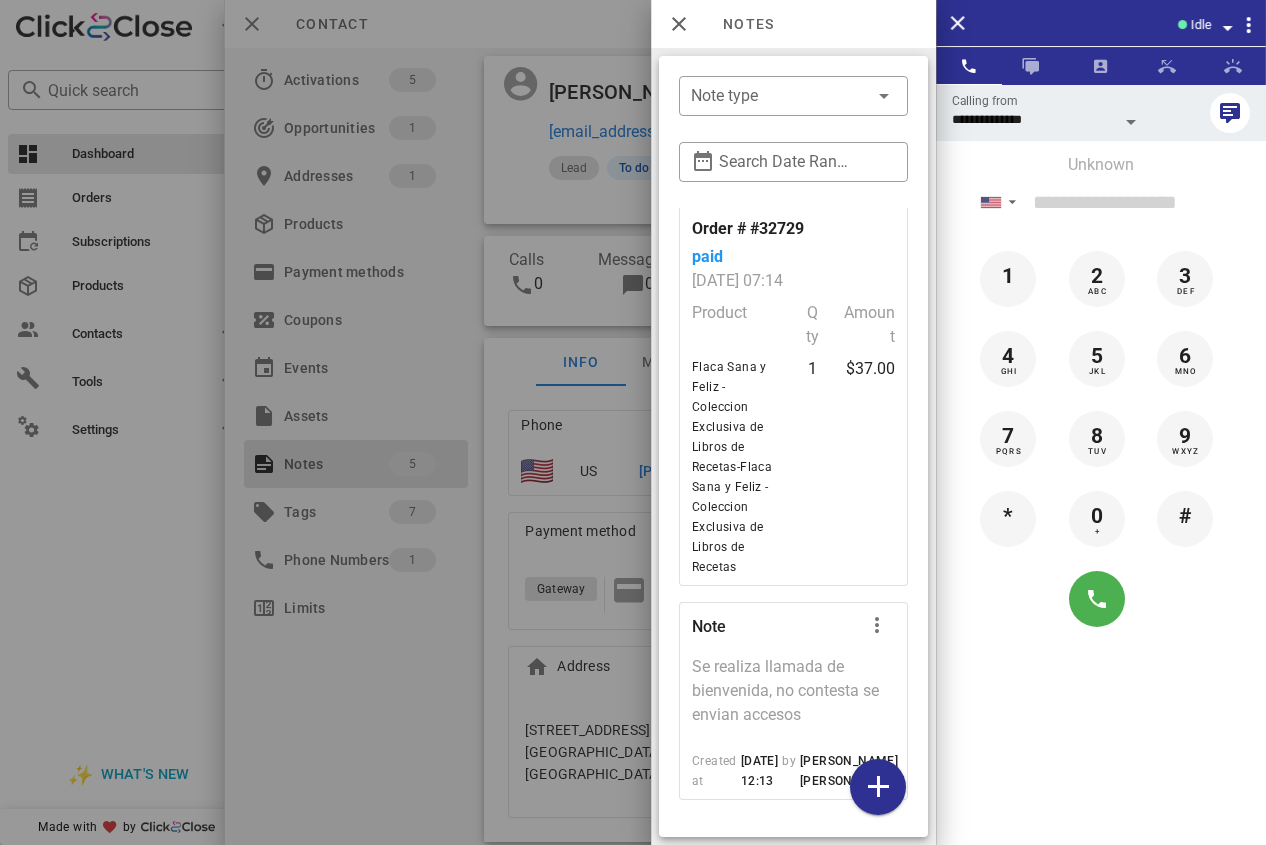 scroll, scrollTop: 1125, scrollLeft: 0, axis: vertical 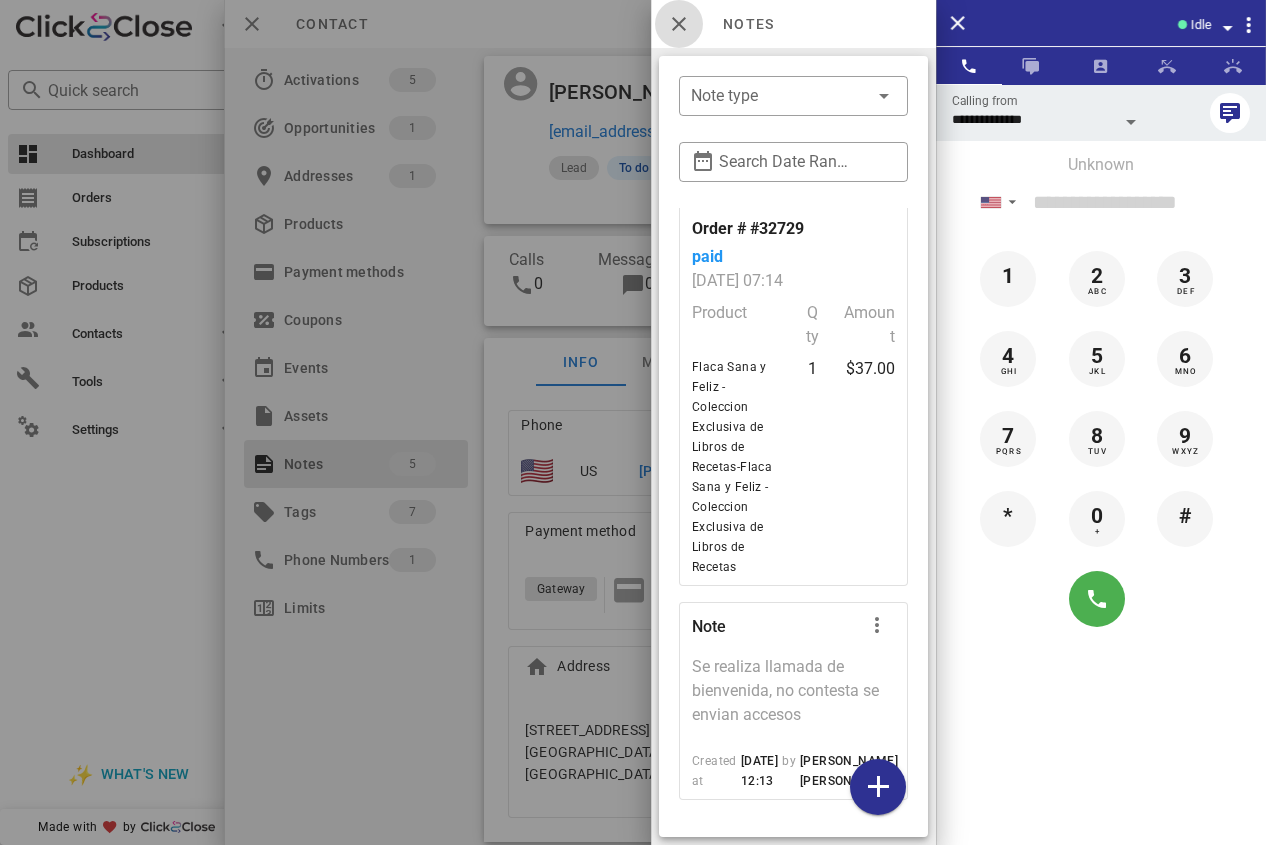 click at bounding box center (679, 24) 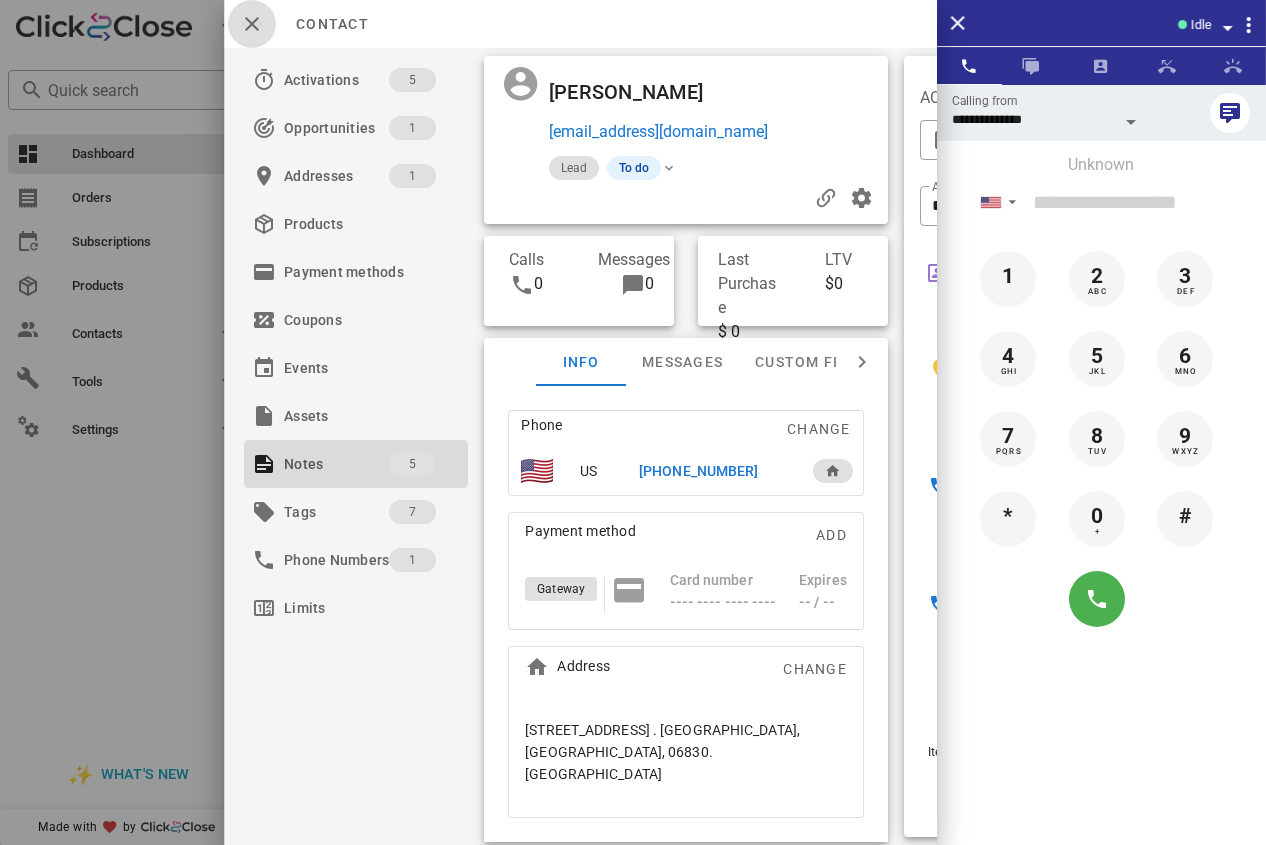 click at bounding box center [252, 24] 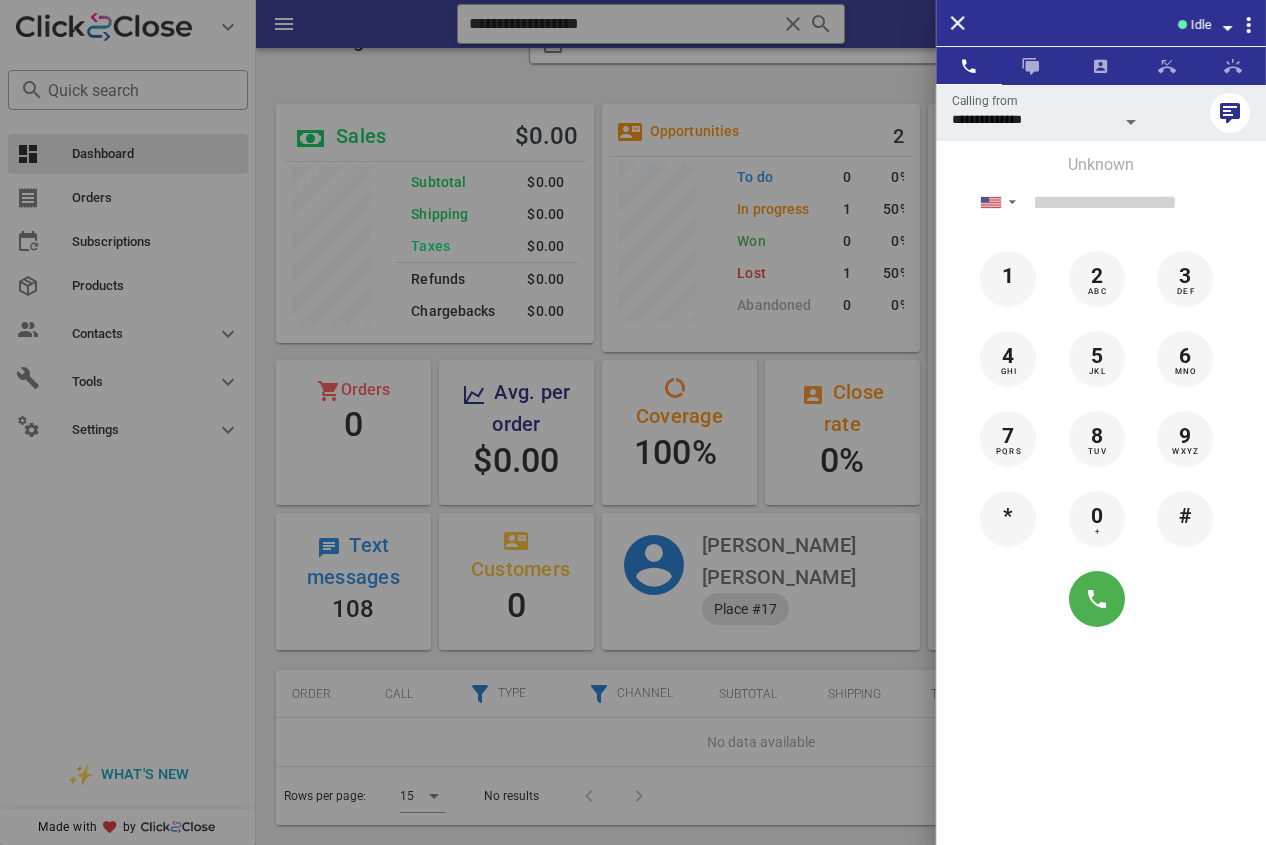click at bounding box center [633, 422] 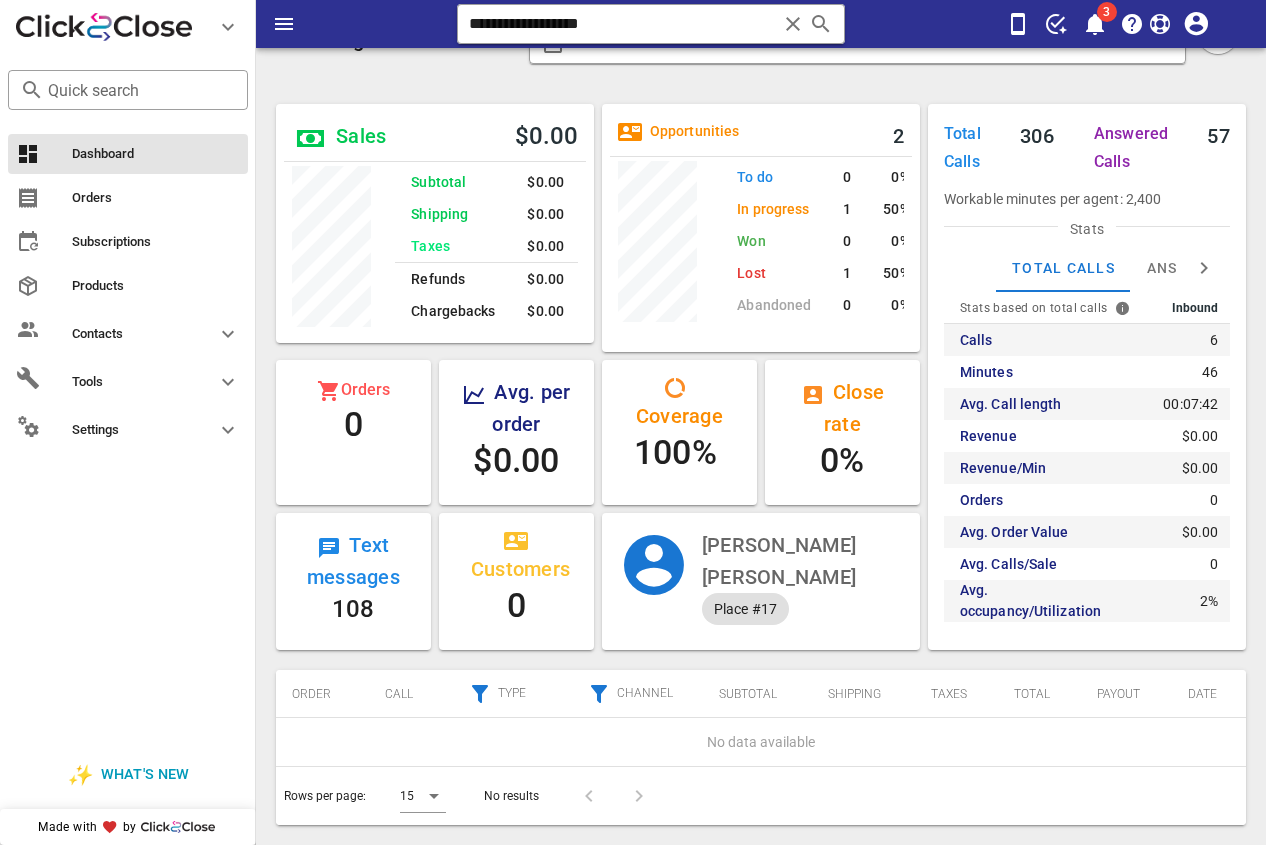 drag, startPoint x: 563, startPoint y: 32, endPoint x: 327, endPoint y: 32, distance: 236 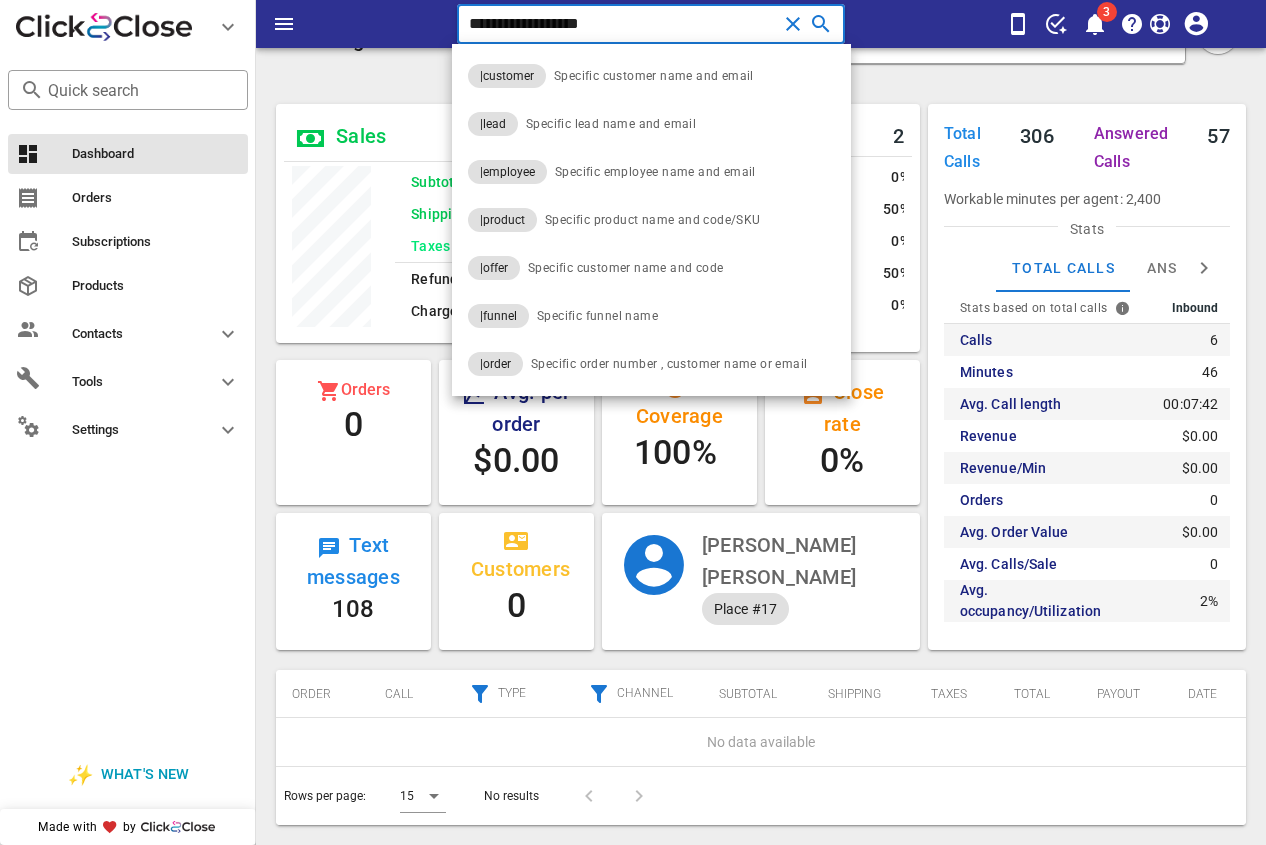 paste on "**********" 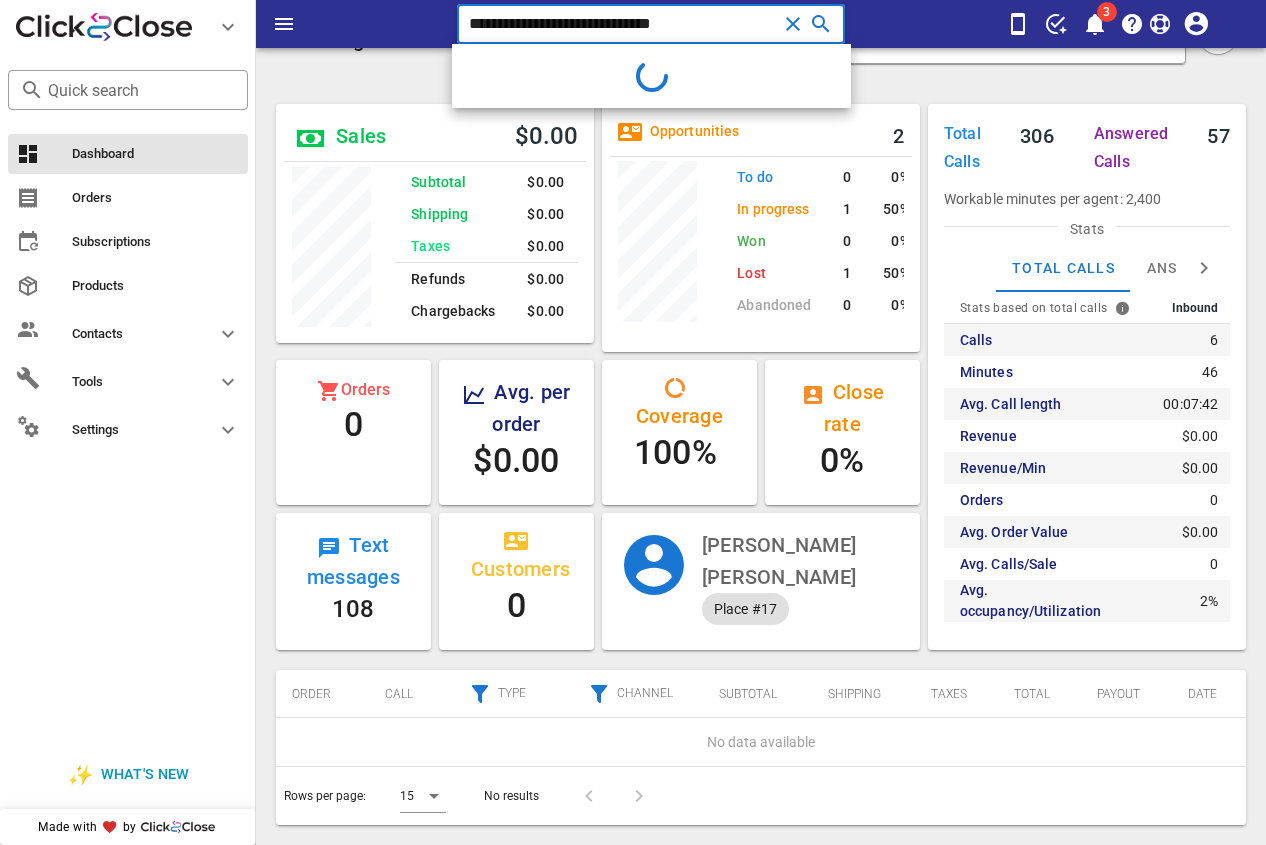 drag, startPoint x: 710, startPoint y: 29, endPoint x: 326, endPoint y: -2, distance: 385.24927 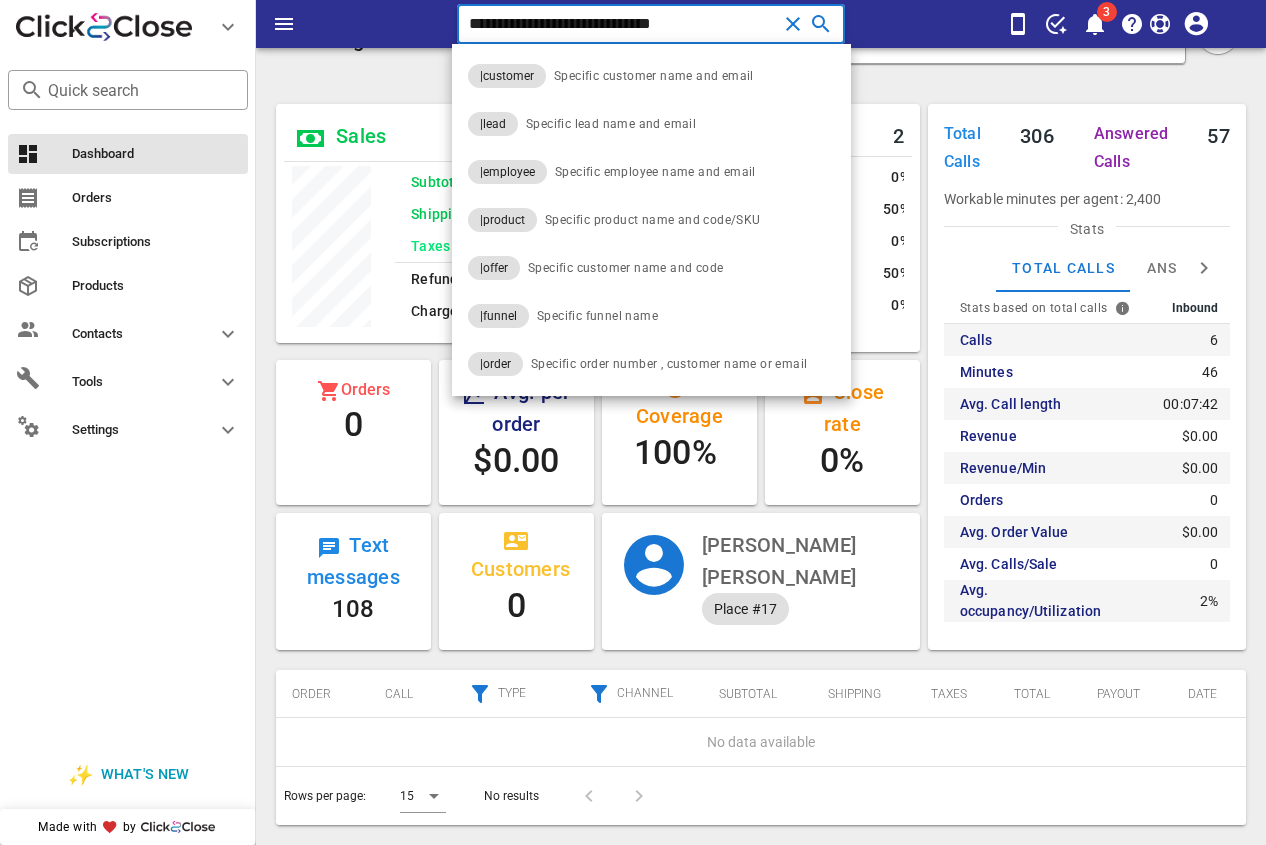 paste on "*" 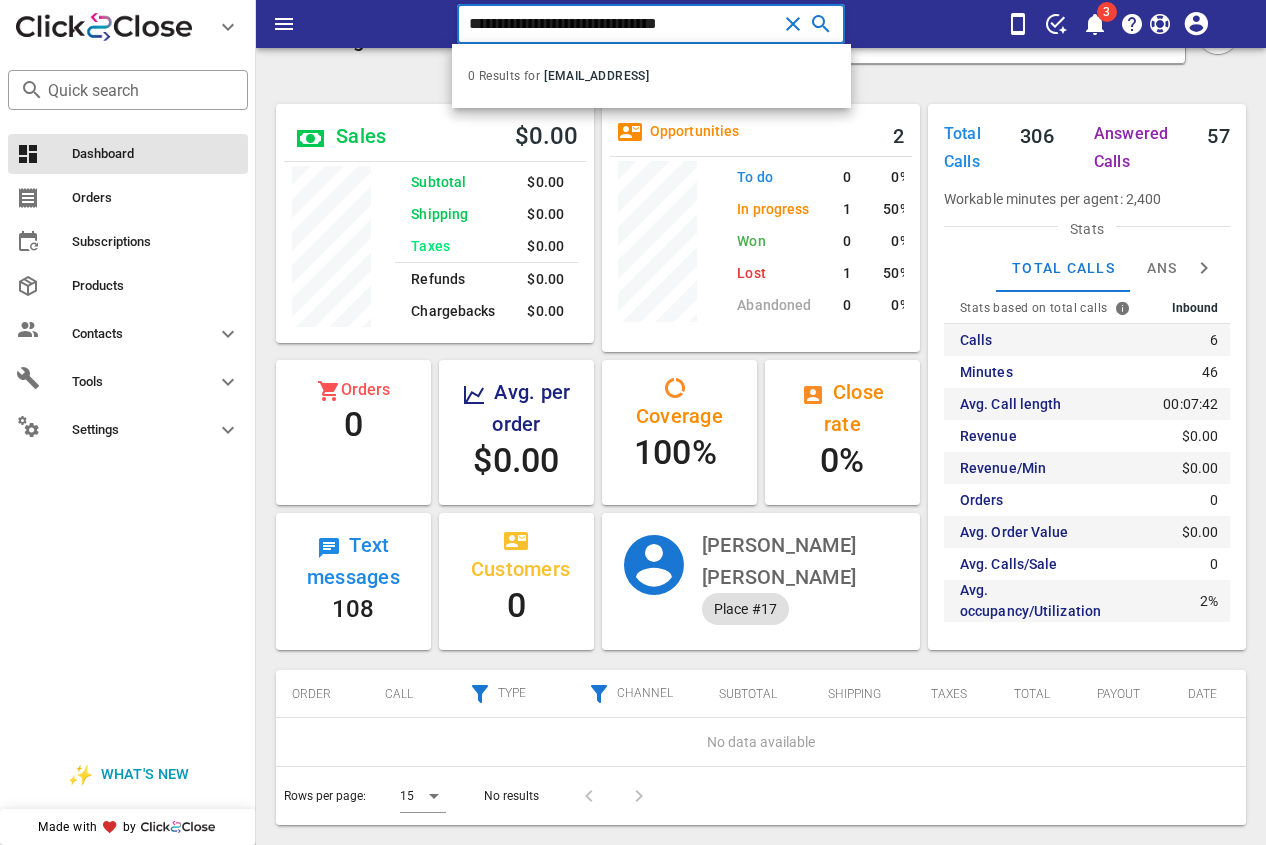 click on "**********" at bounding box center (623, 24) 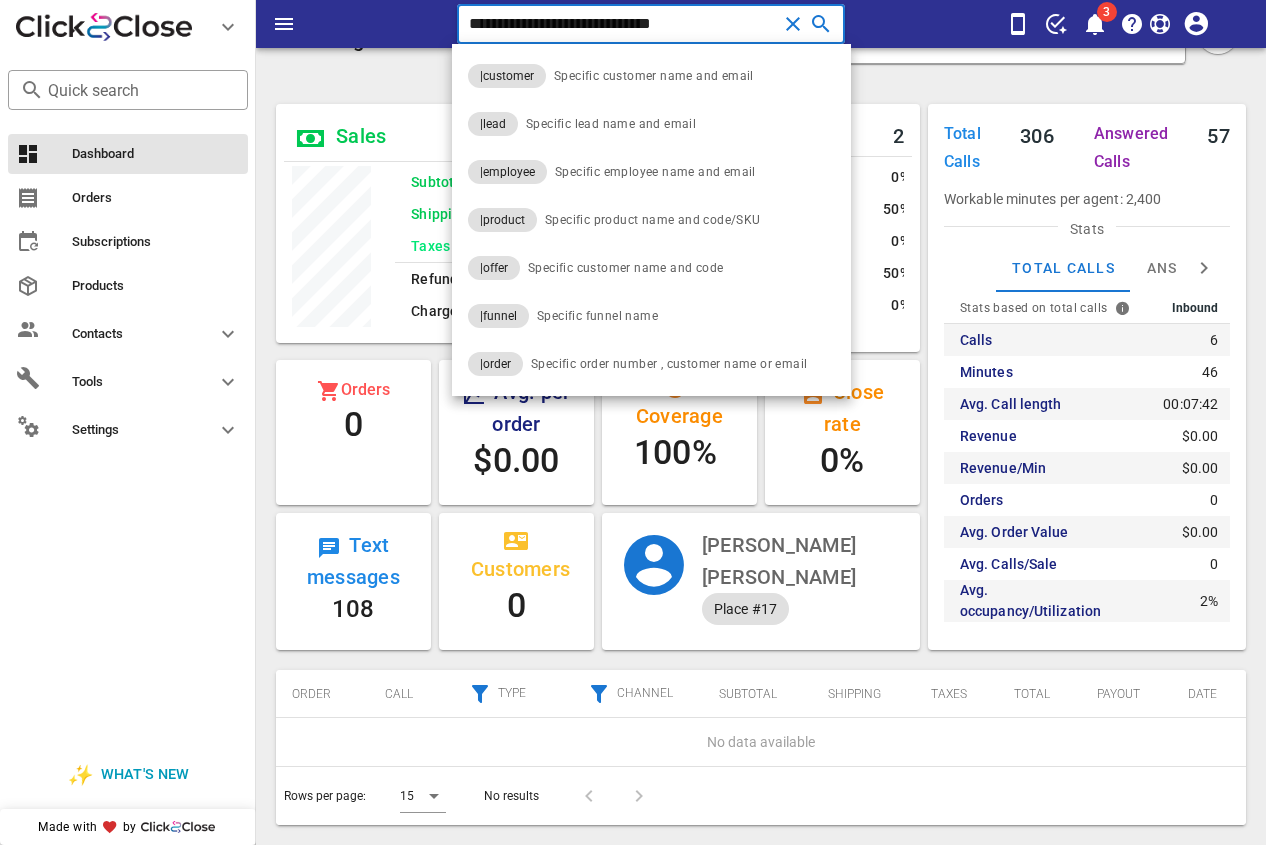 type on "**********" 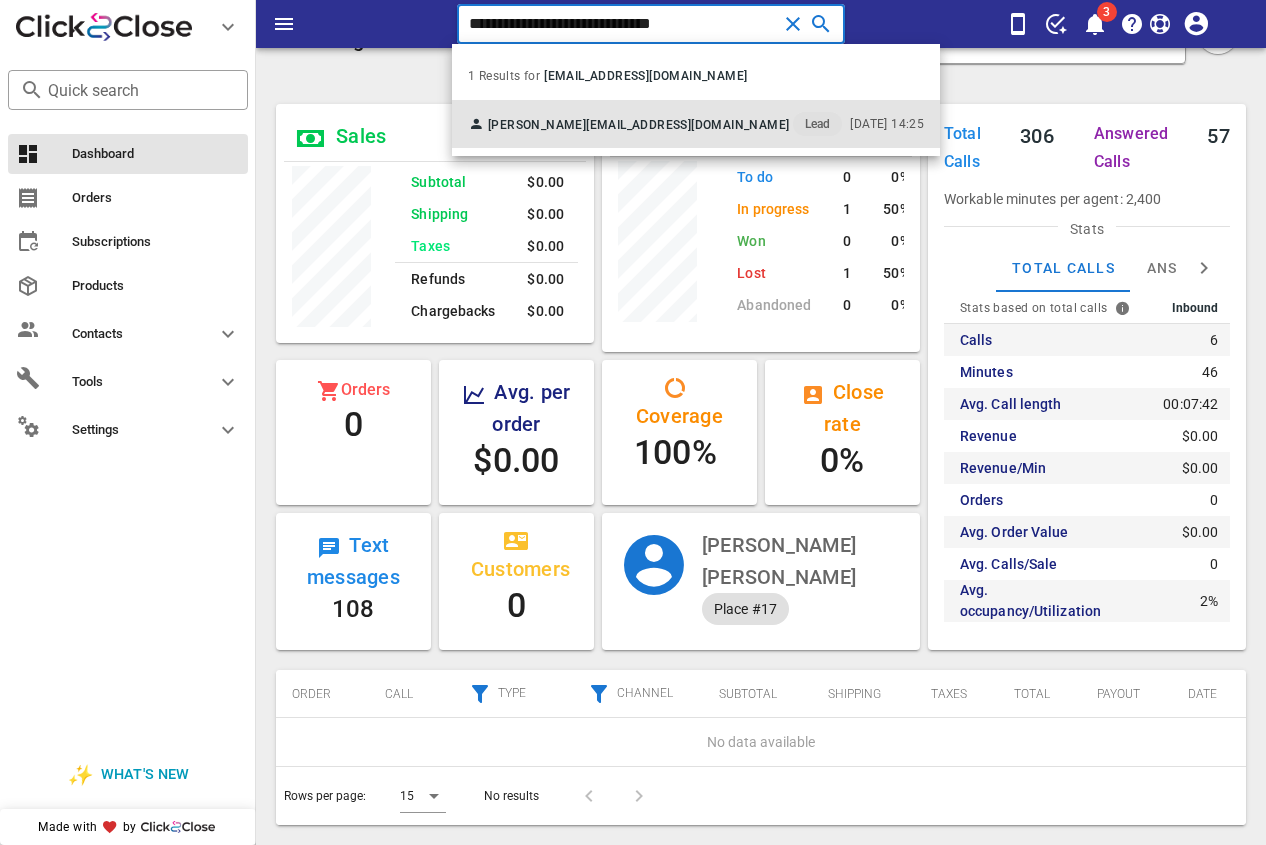 click on "[PERSON_NAME]   [EMAIL_ADDRESS][DOMAIN_NAME]   Lead" at bounding box center (655, 124) 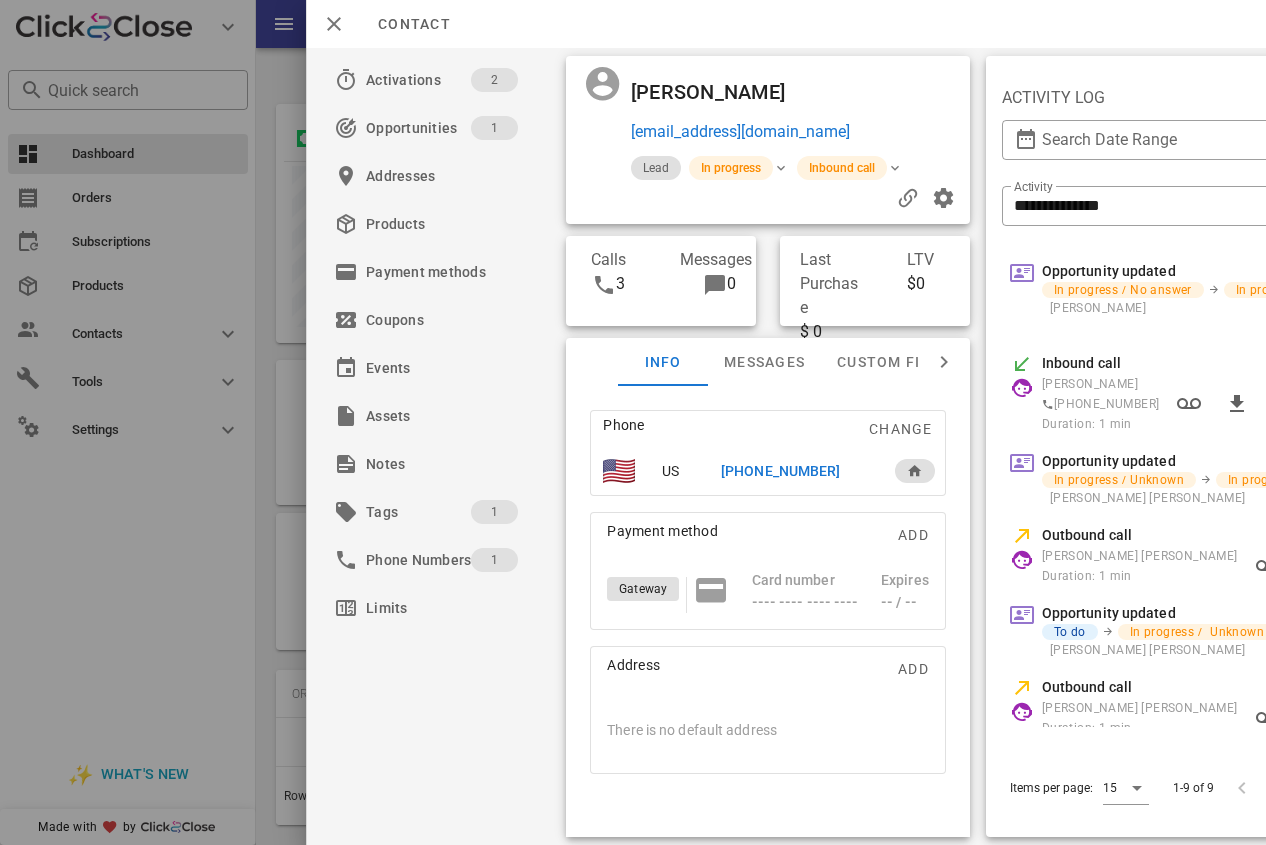 click on "[PHONE_NUMBER]" at bounding box center [780, 471] 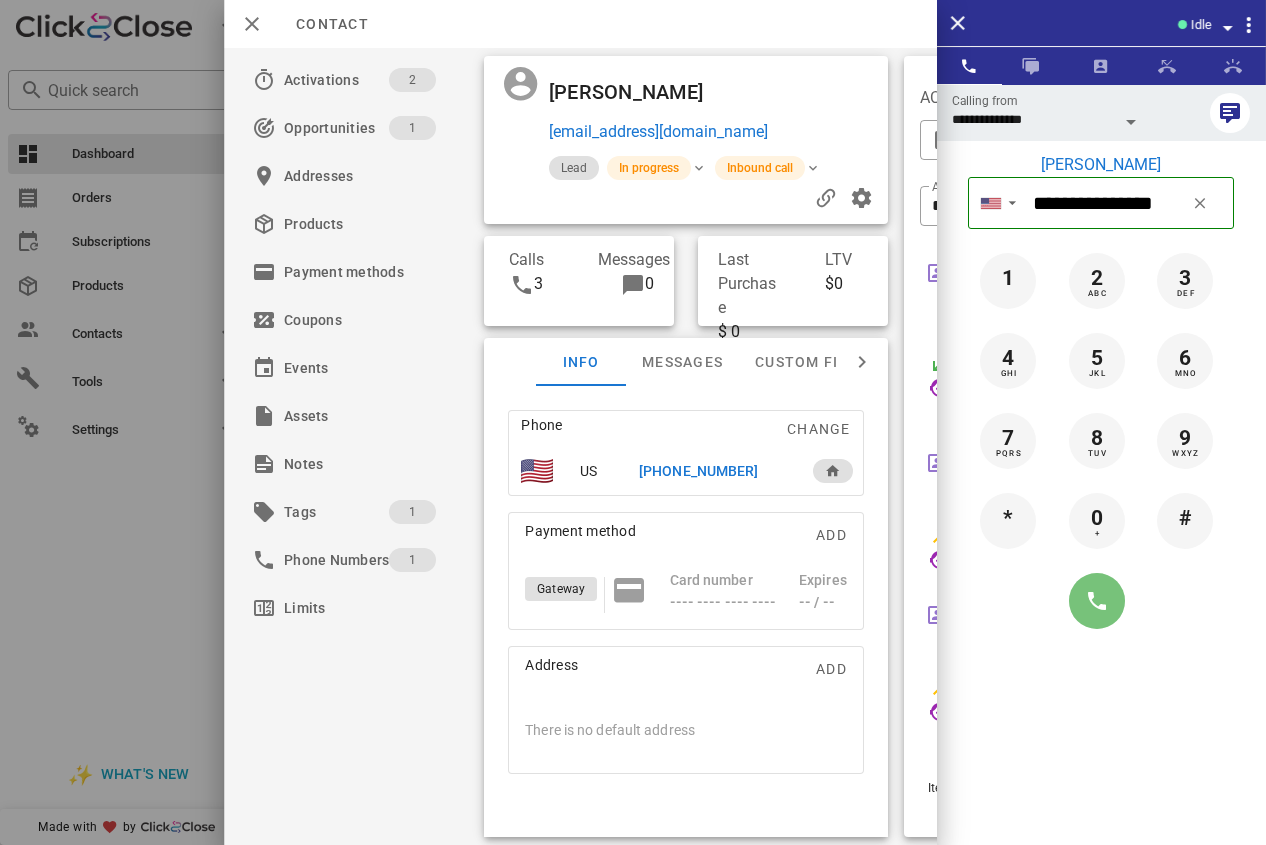 click at bounding box center [1097, 601] 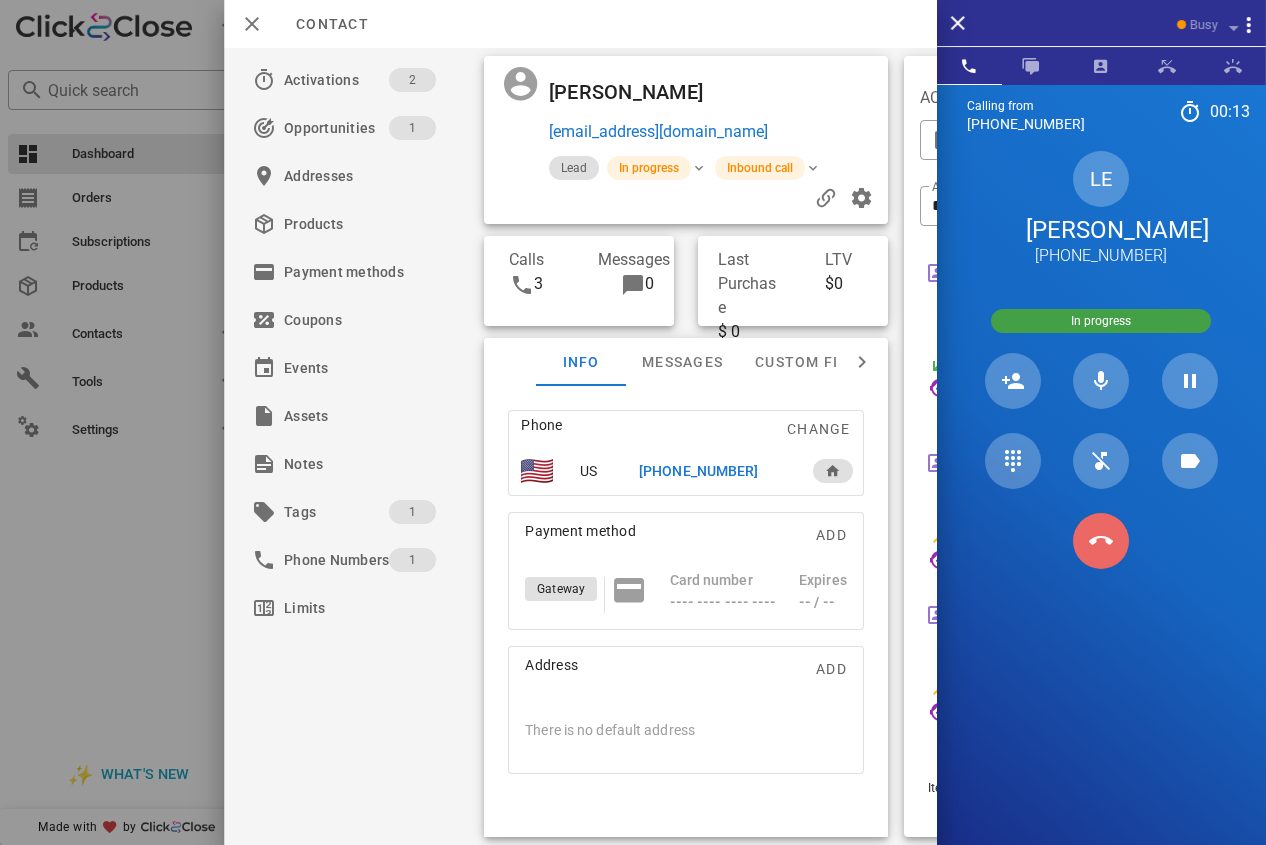 drag, startPoint x: 1105, startPoint y: 574, endPoint x: 756, endPoint y: 465, distance: 365.6255 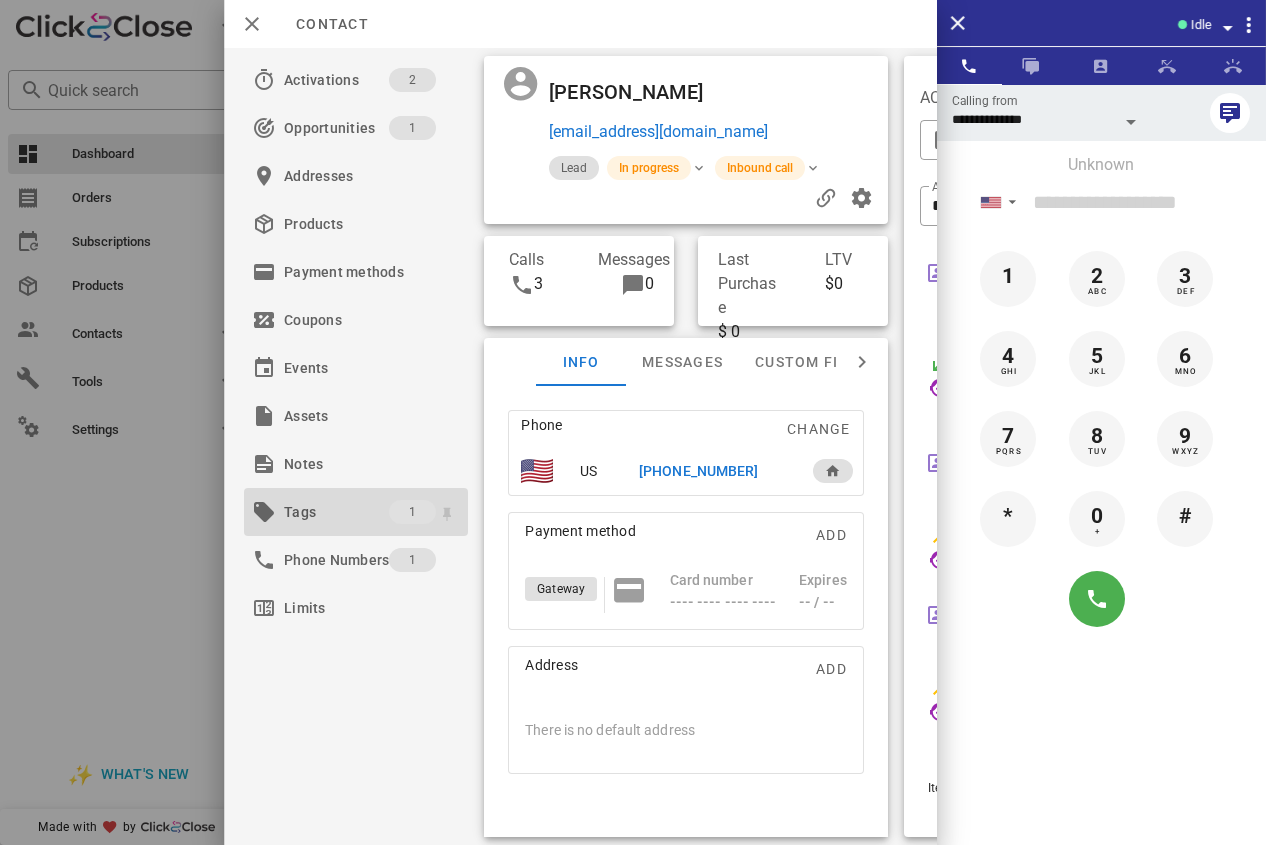 click on "Tags" at bounding box center [336, 512] 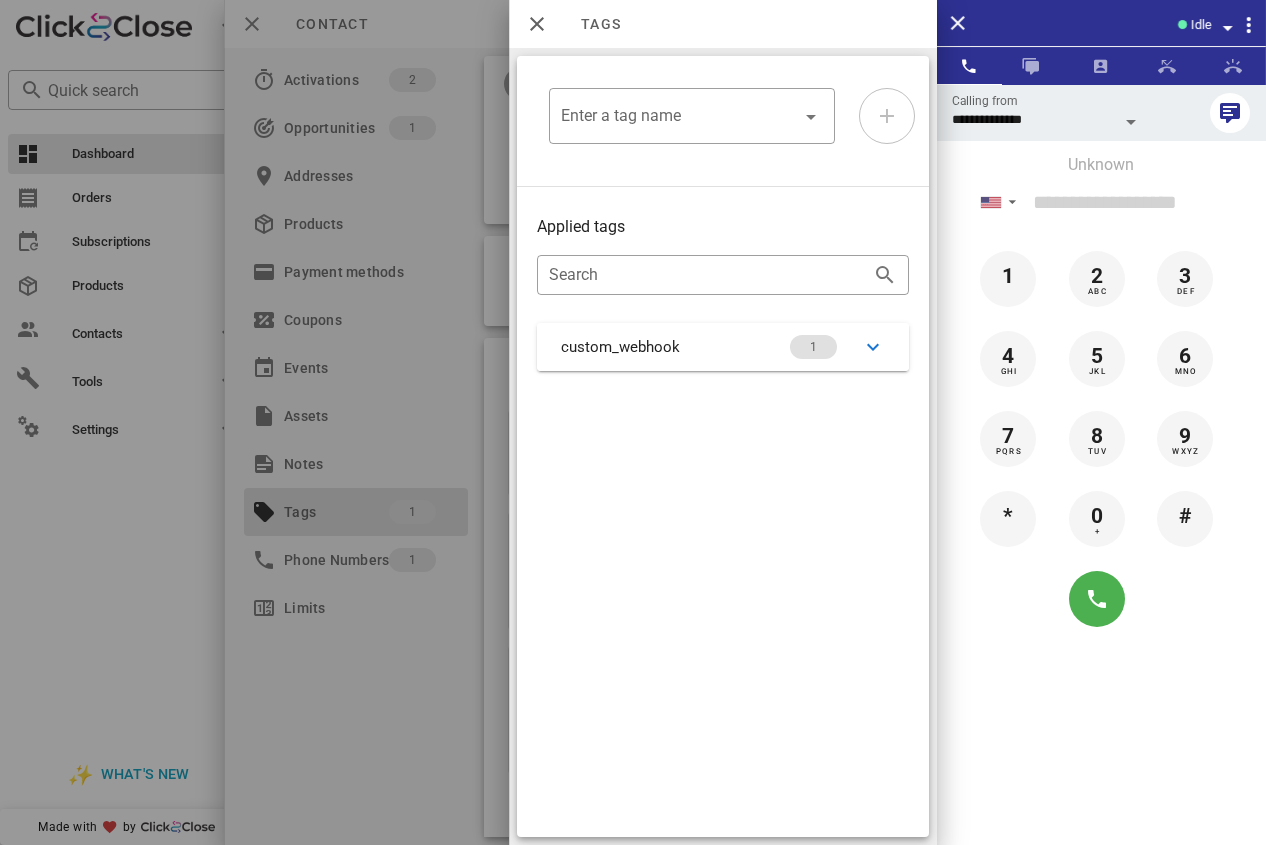 click at bounding box center [633, 422] 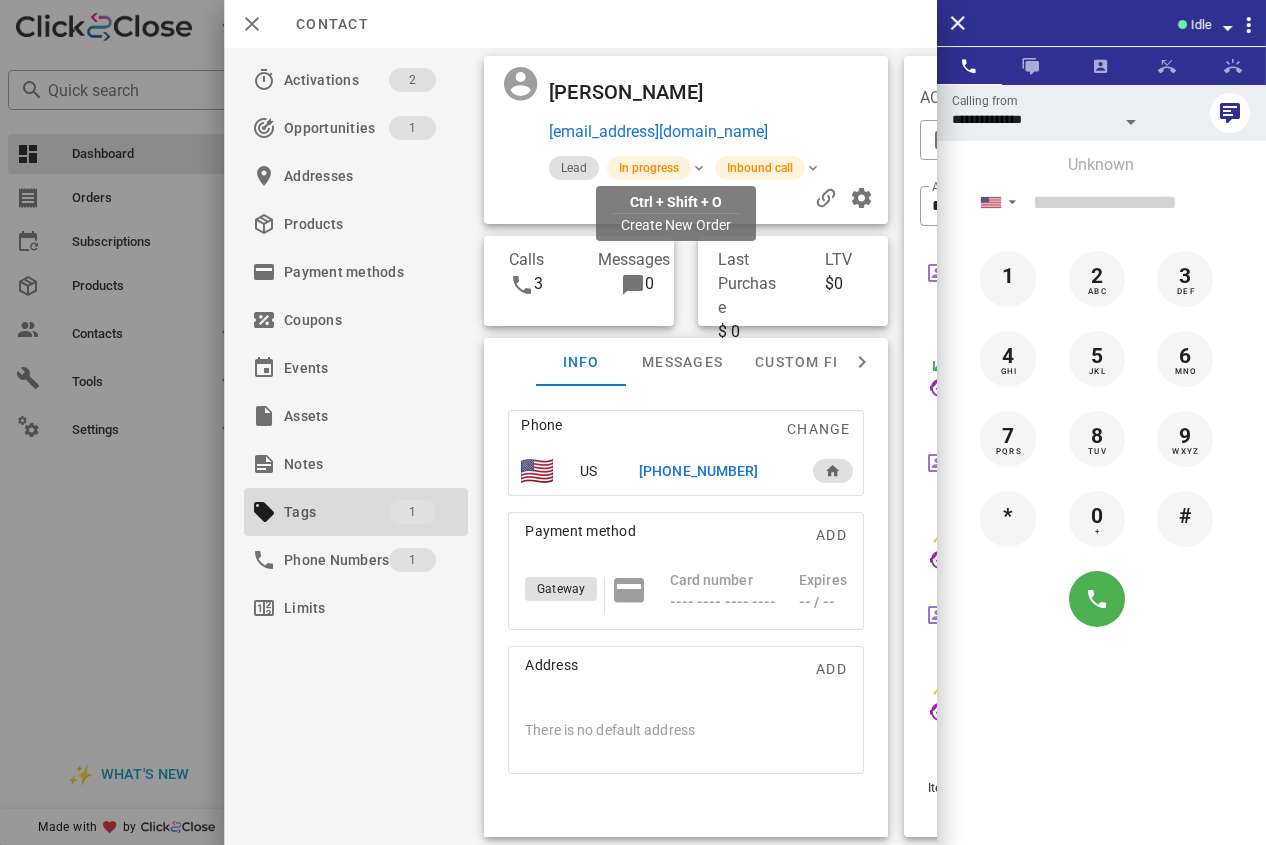 drag, startPoint x: 818, startPoint y: 161, endPoint x: 549, endPoint y: 168, distance: 269.09106 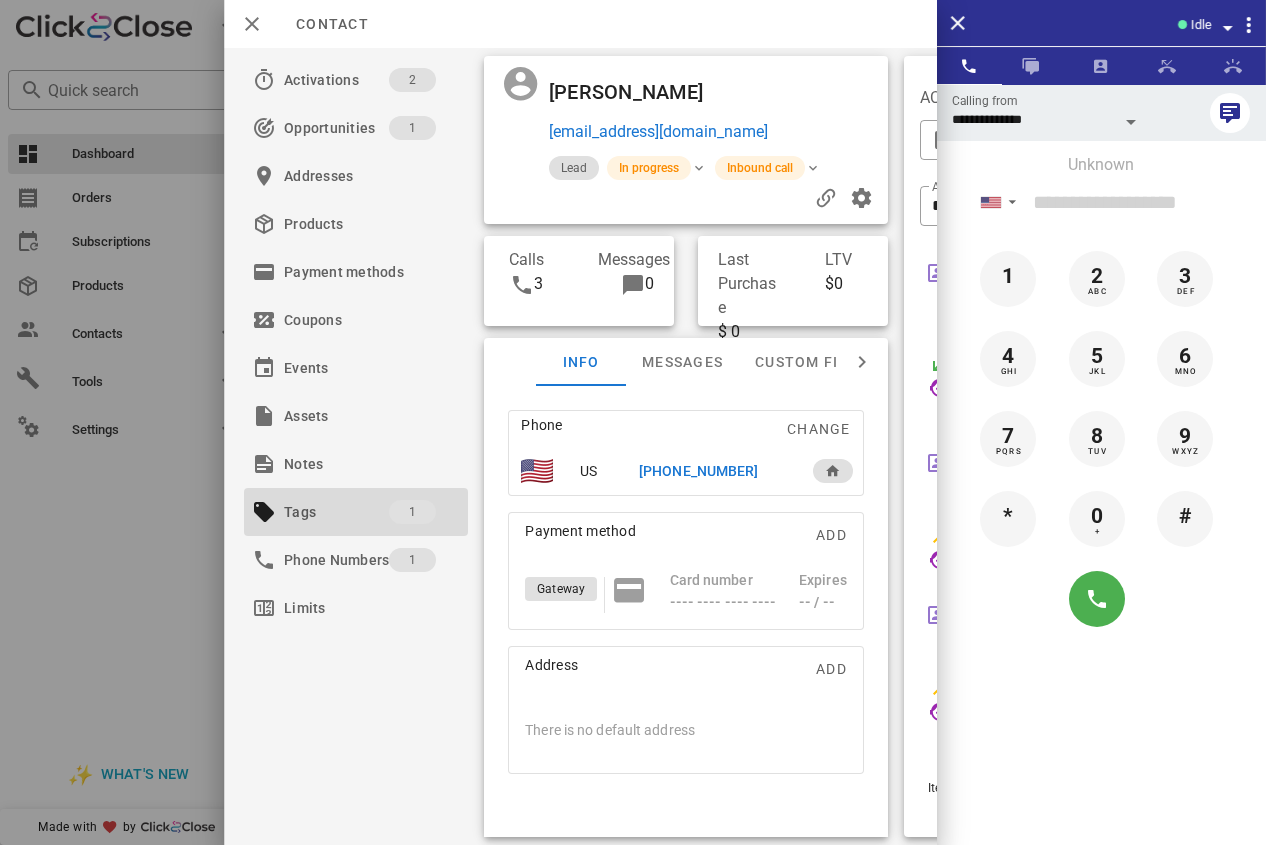 copy on "[EMAIL_ADDRESS][DOMAIN_NAME]" 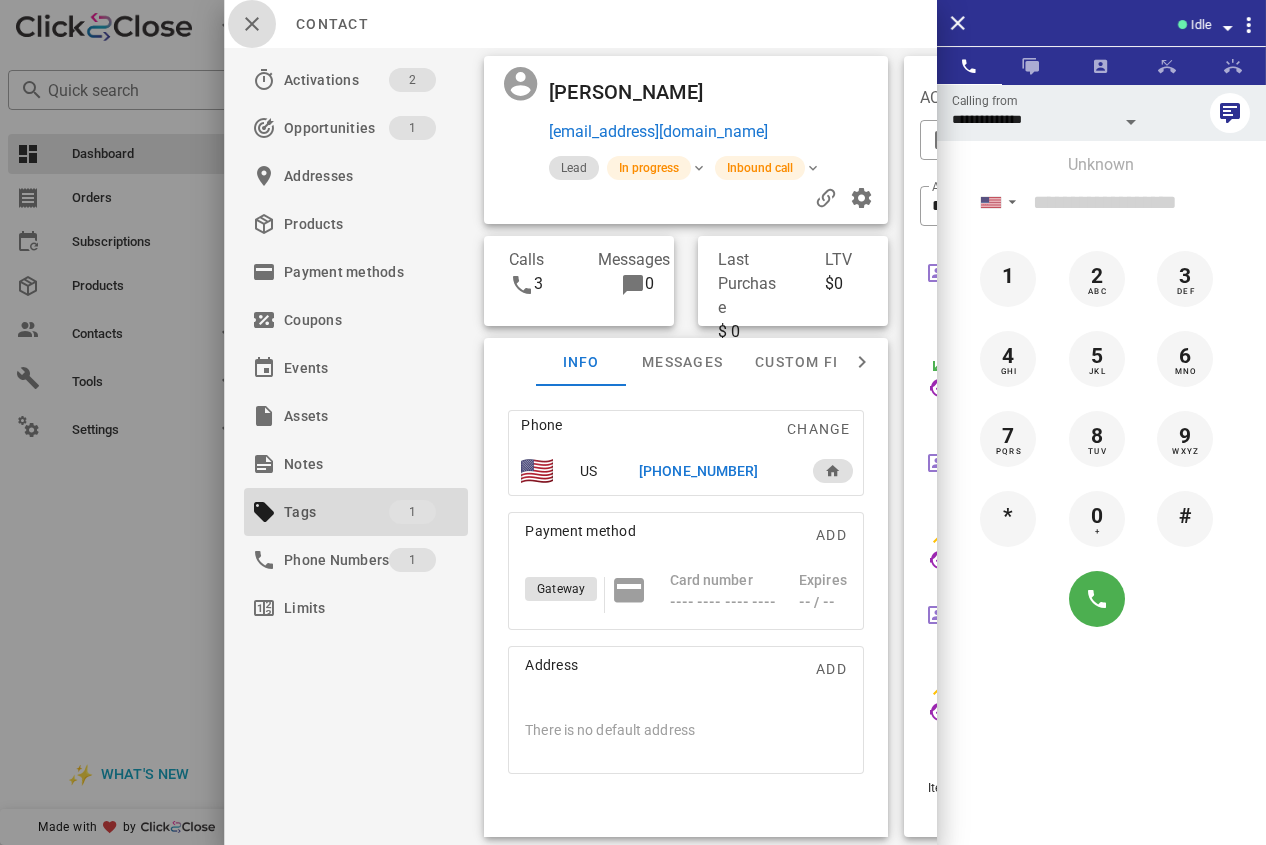 click at bounding box center [252, 24] 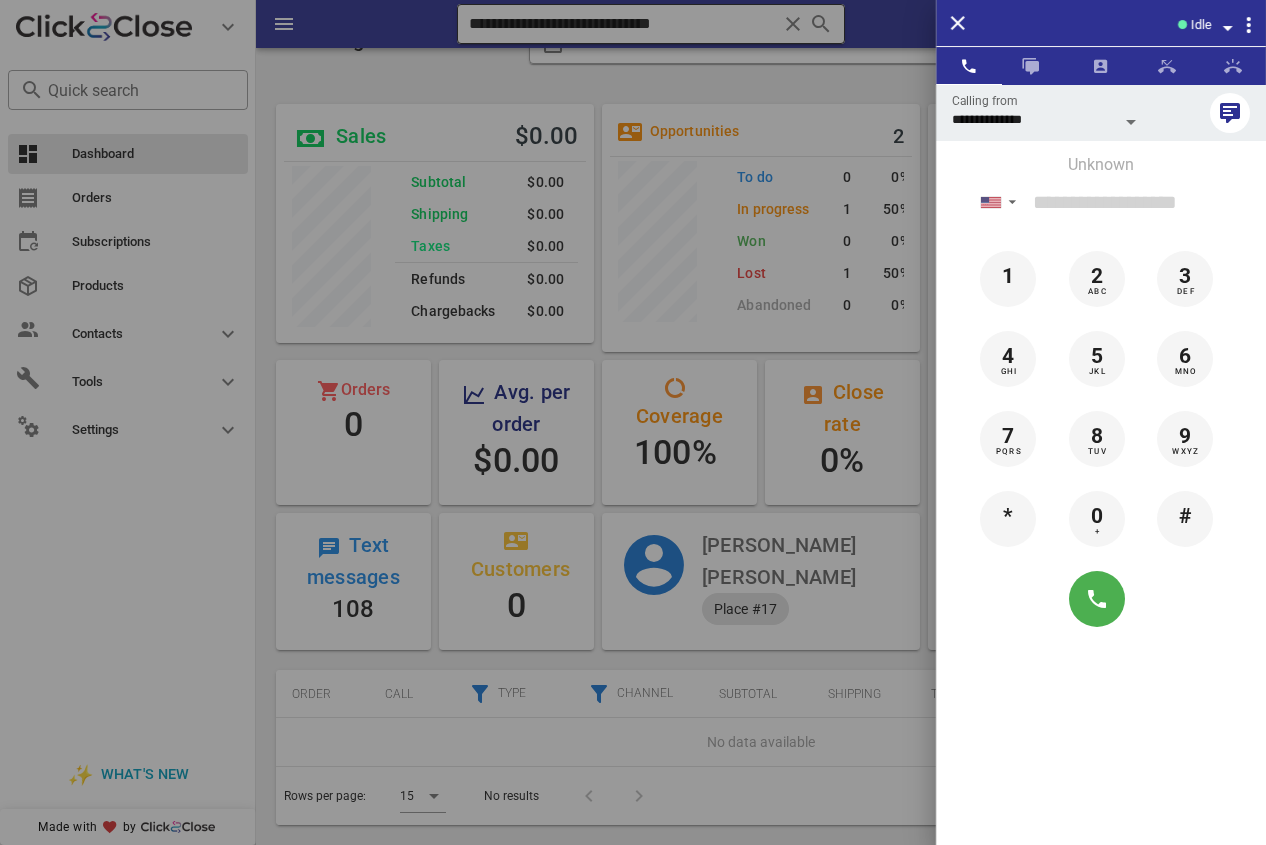 drag, startPoint x: 593, startPoint y: 14, endPoint x: 769, endPoint y: 27, distance: 176.47946 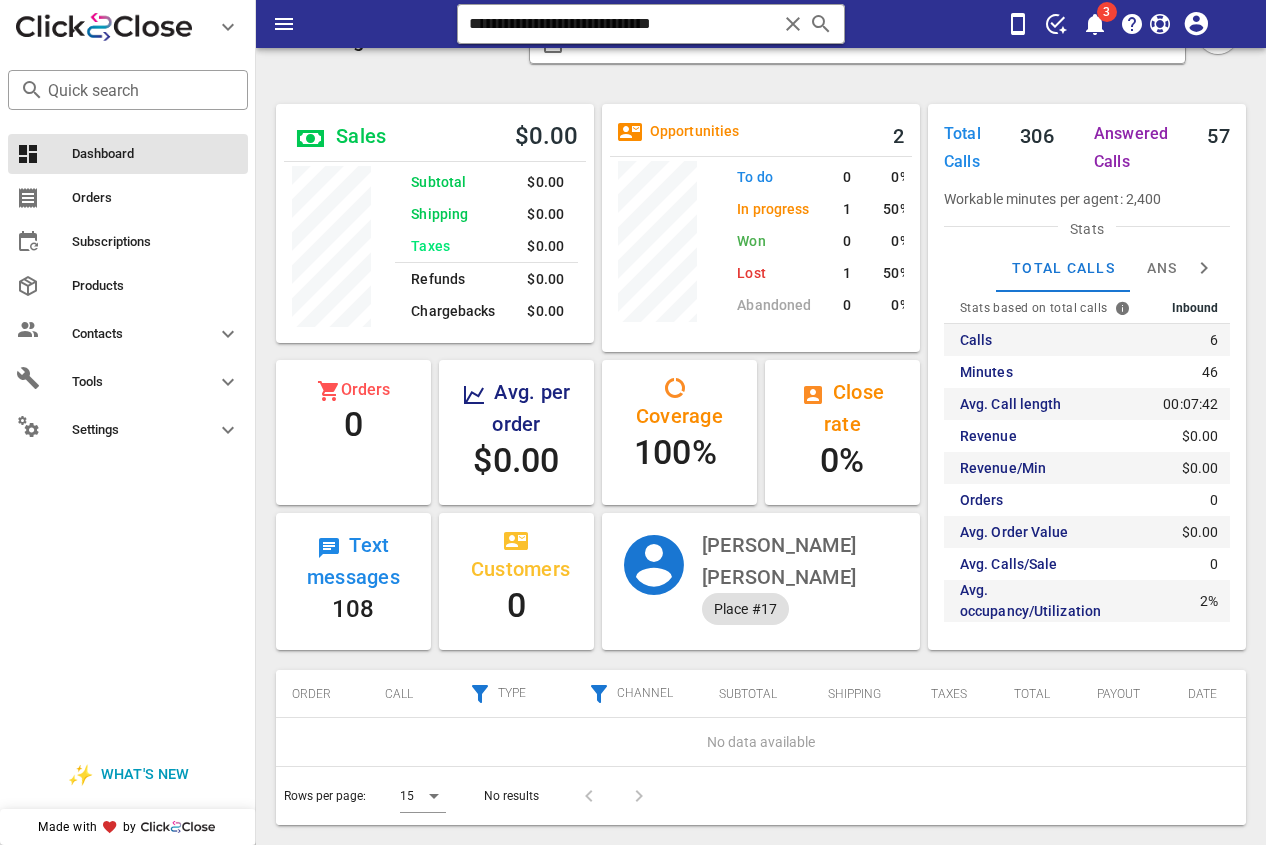 drag, startPoint x: 743, startPoint y: 21, endPoint x: 369, endPoint y: 34, distance: 374.22586 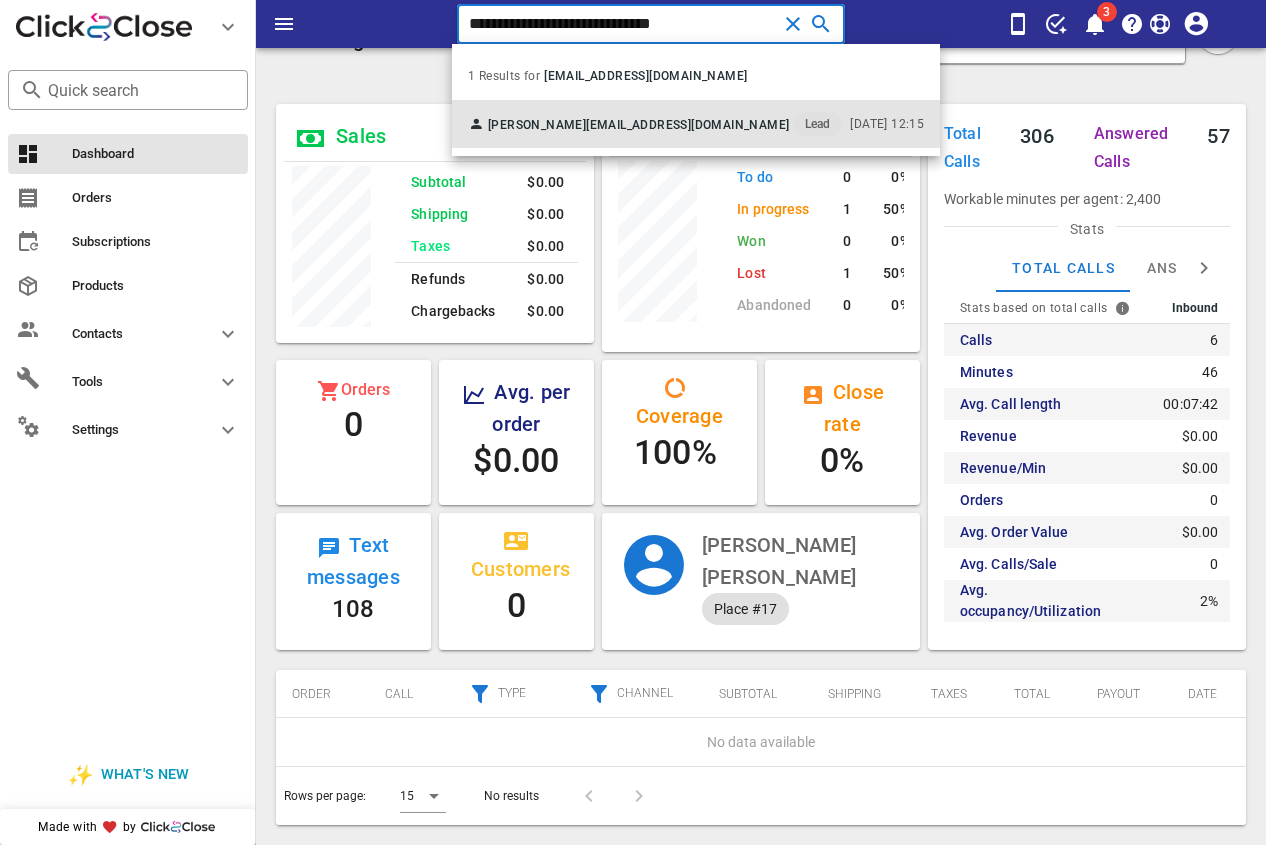 click on "[PERSON_NAME]" at bounding box center [537, 125] 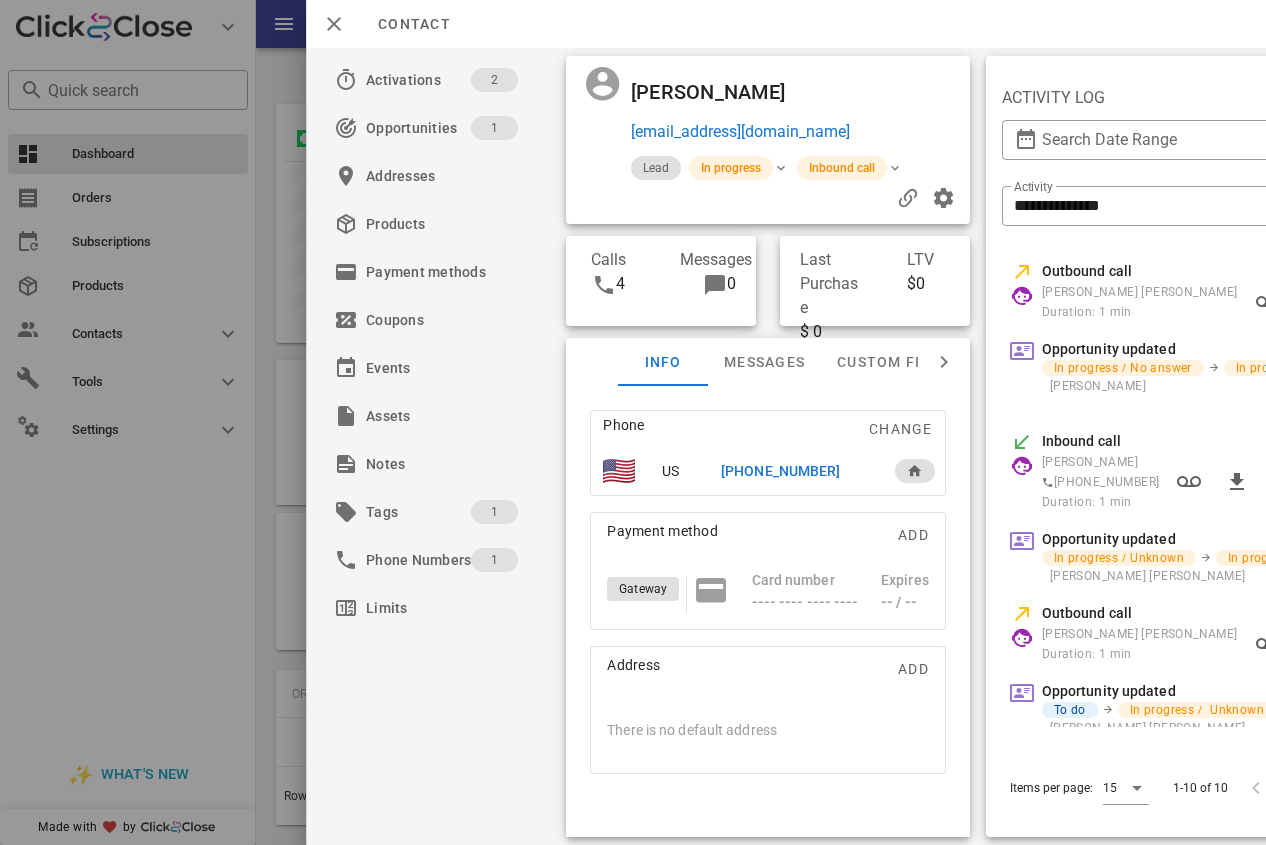 click on "[PHONE_NUMBER]" at bounding box center [780, 471] 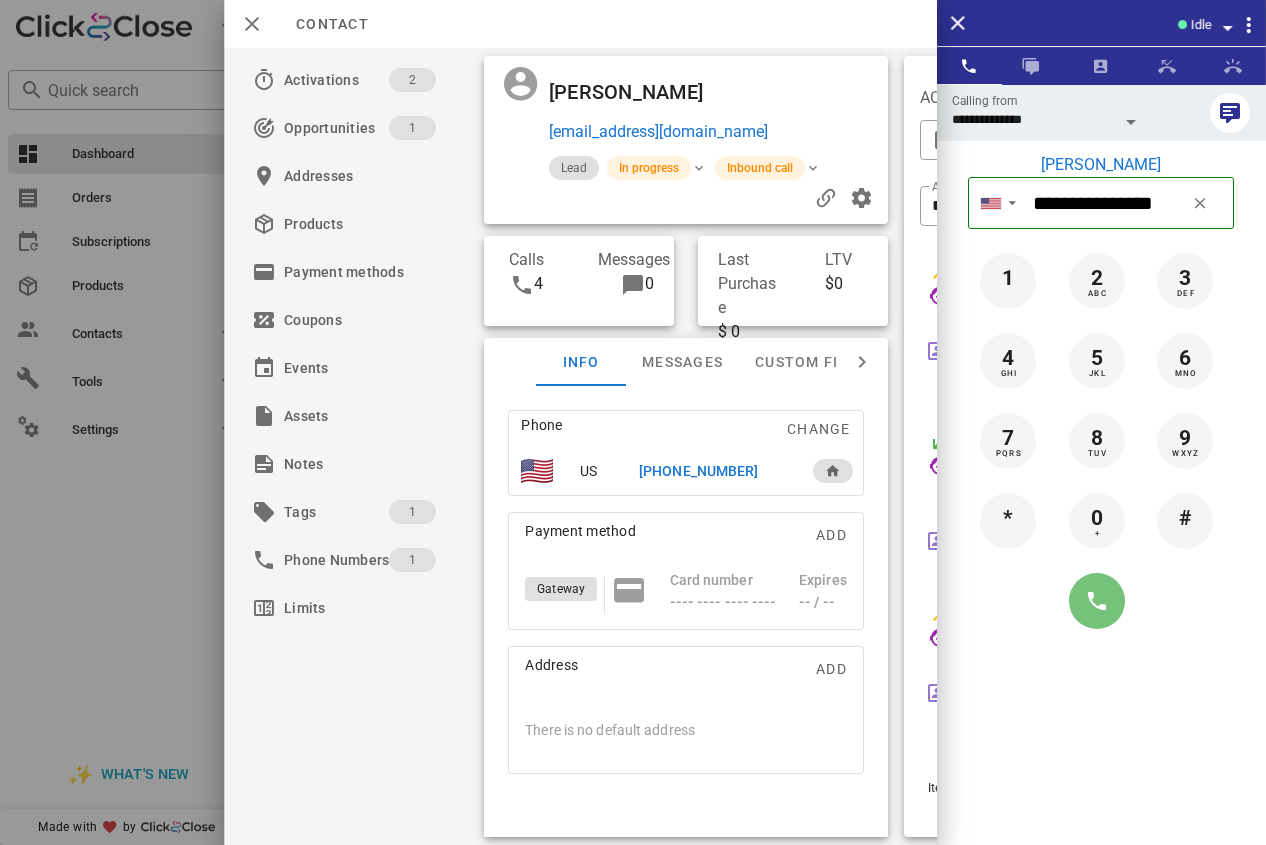 click at bounding box center (1097, 601) 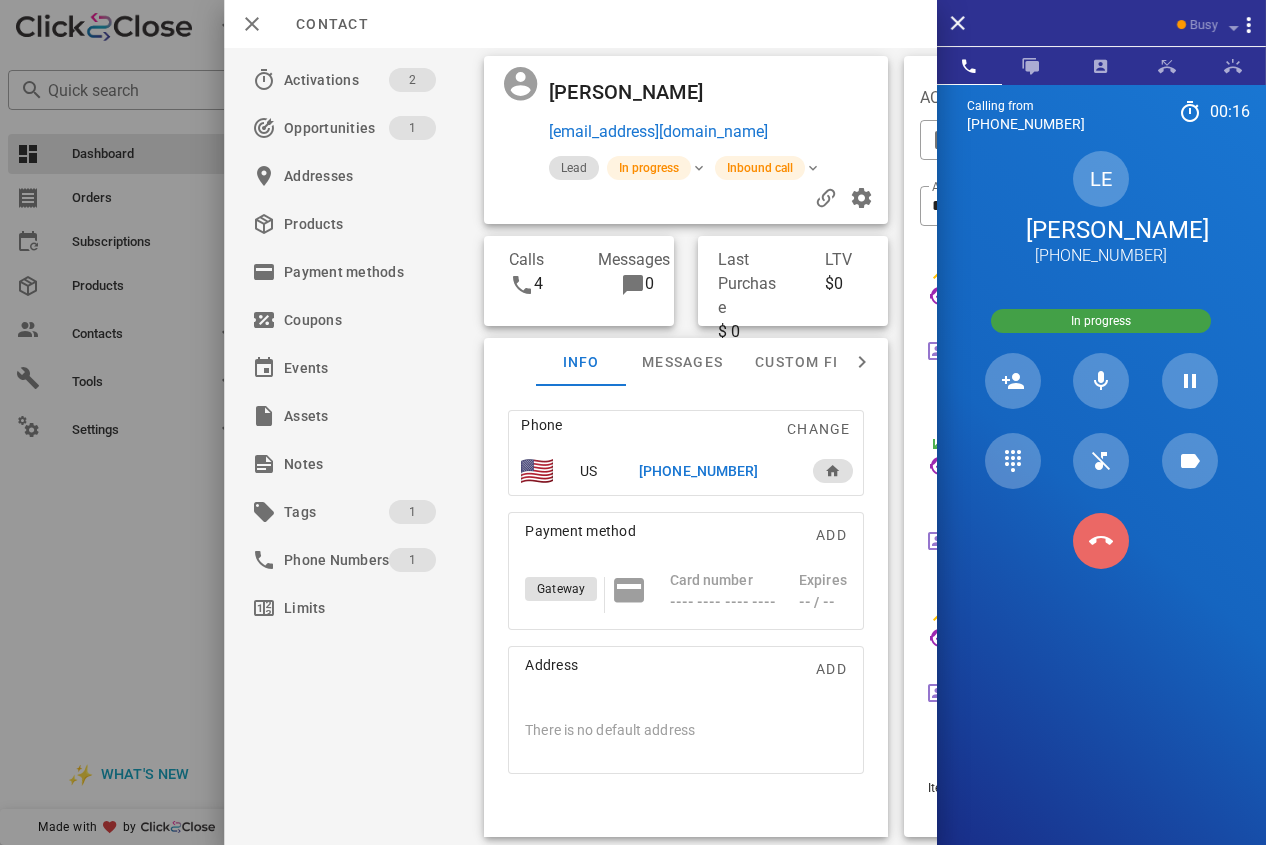 click at bounding box center (1101, 541) 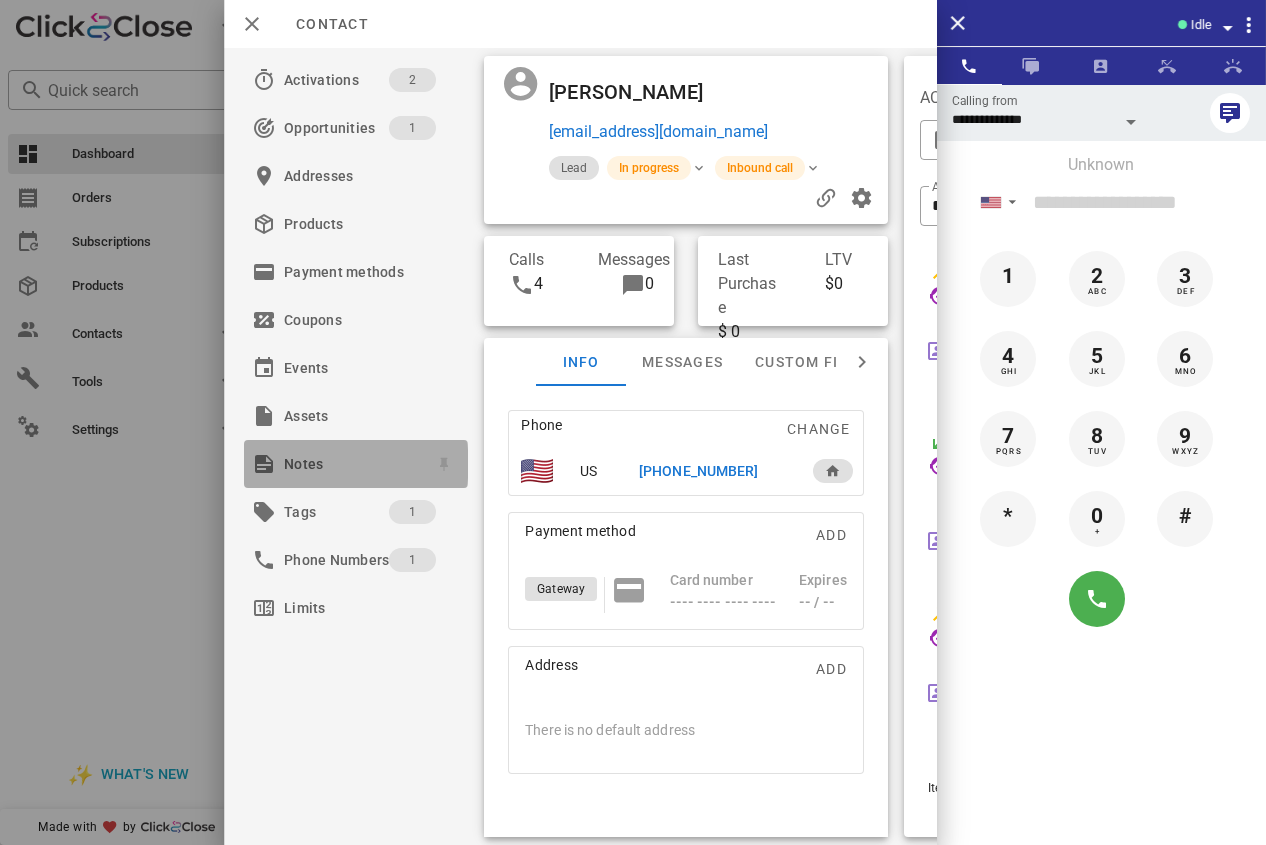 click on "Notes" at bounding box center (352, 464) 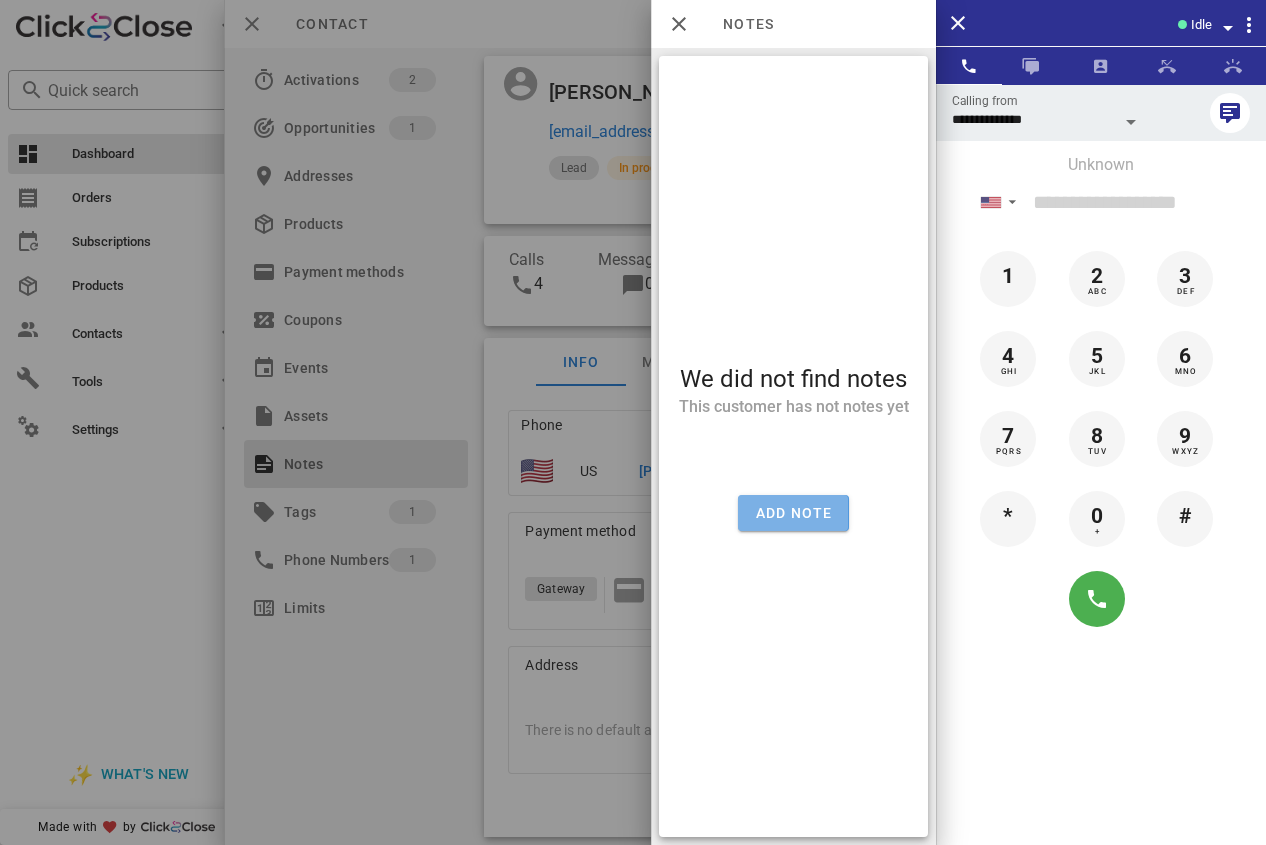 click on "Add note" at bounding box center [793, 513] 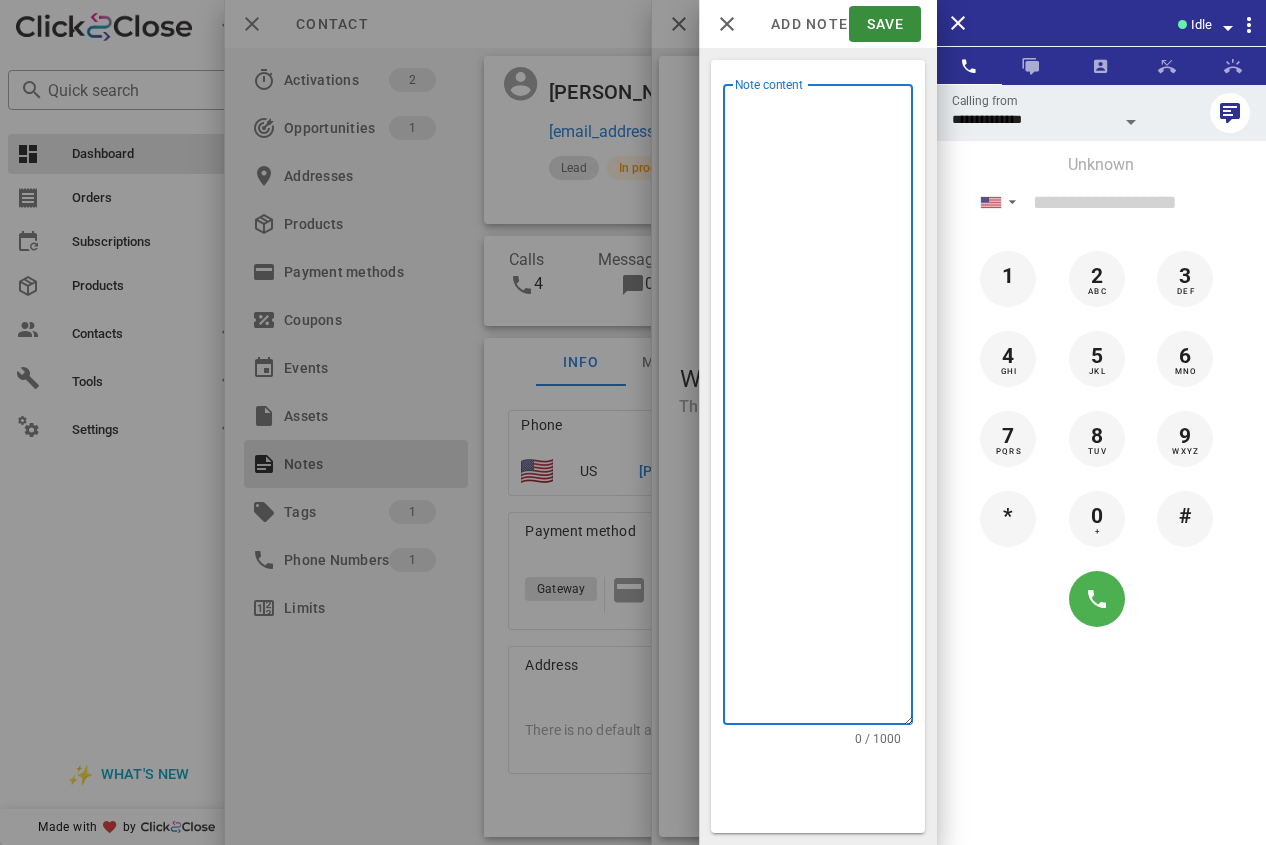 click on "Note content" at bounding box center (824, 409) 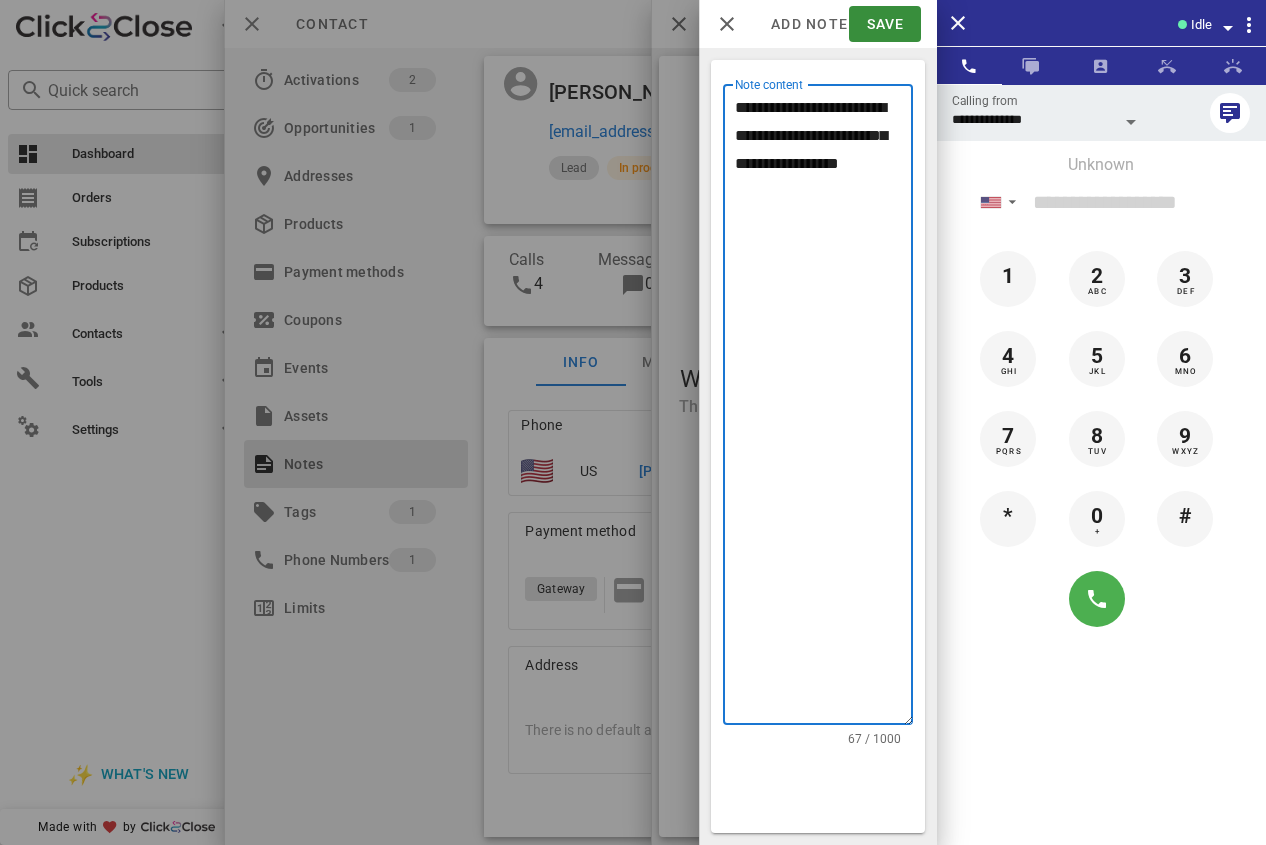 click on "**********" at bounding box center [824, 409] 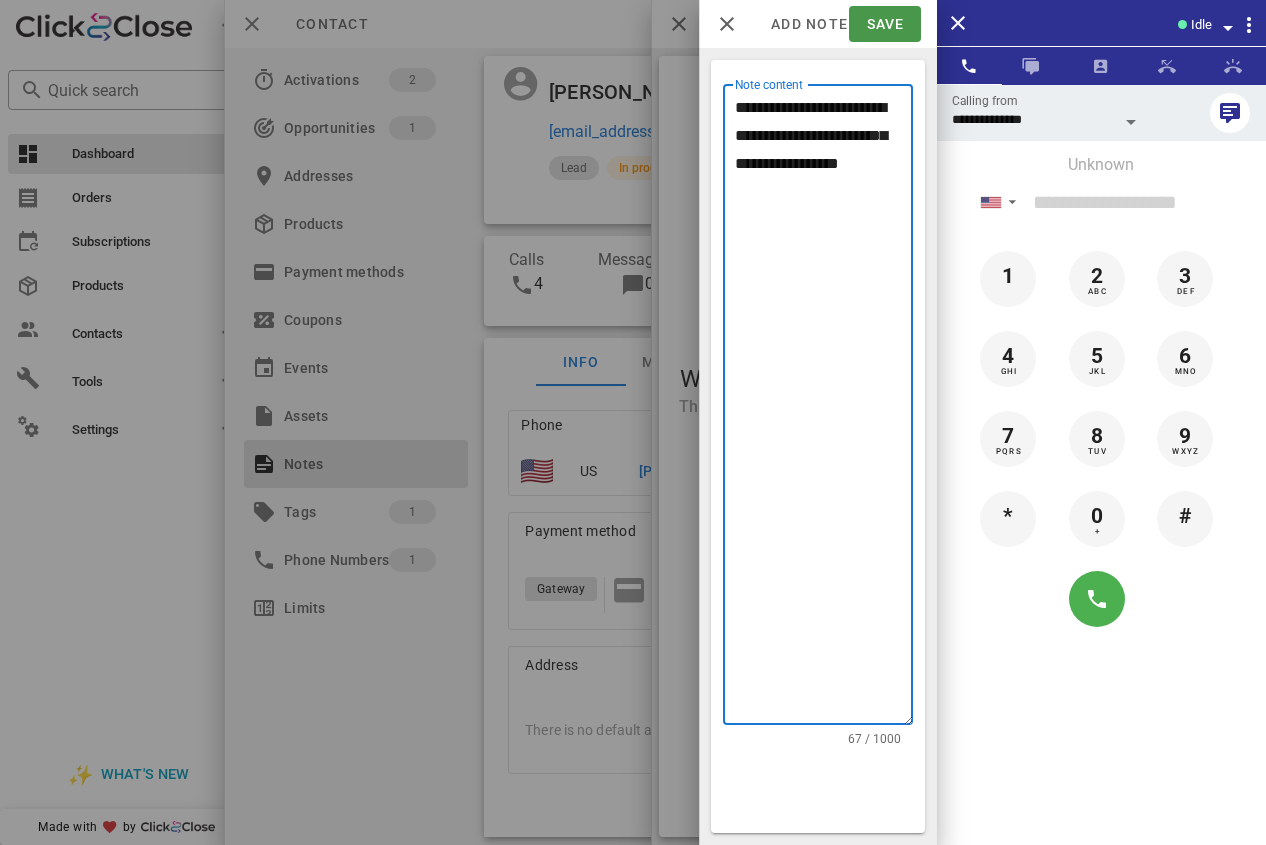 type on "**********" 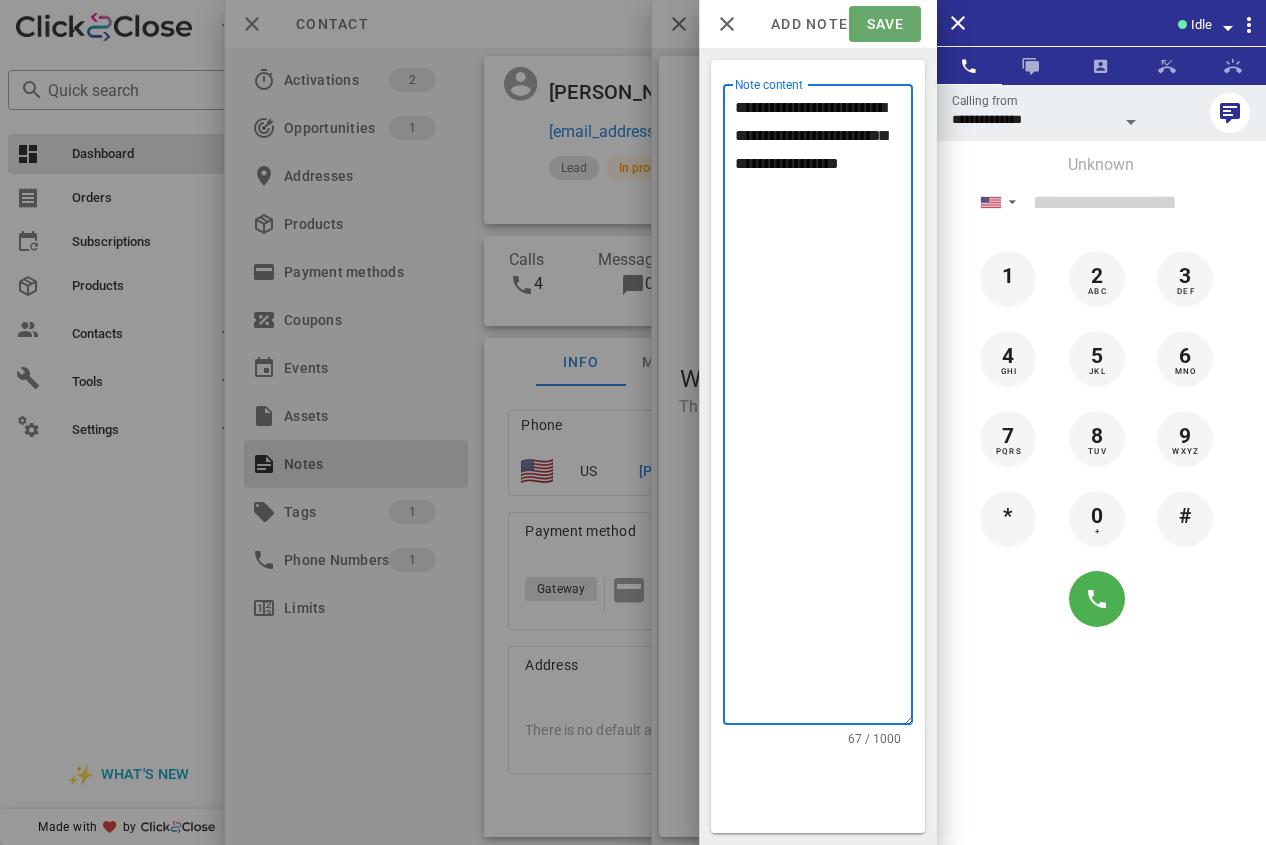click on "Save" at bounding box center (884, 24) 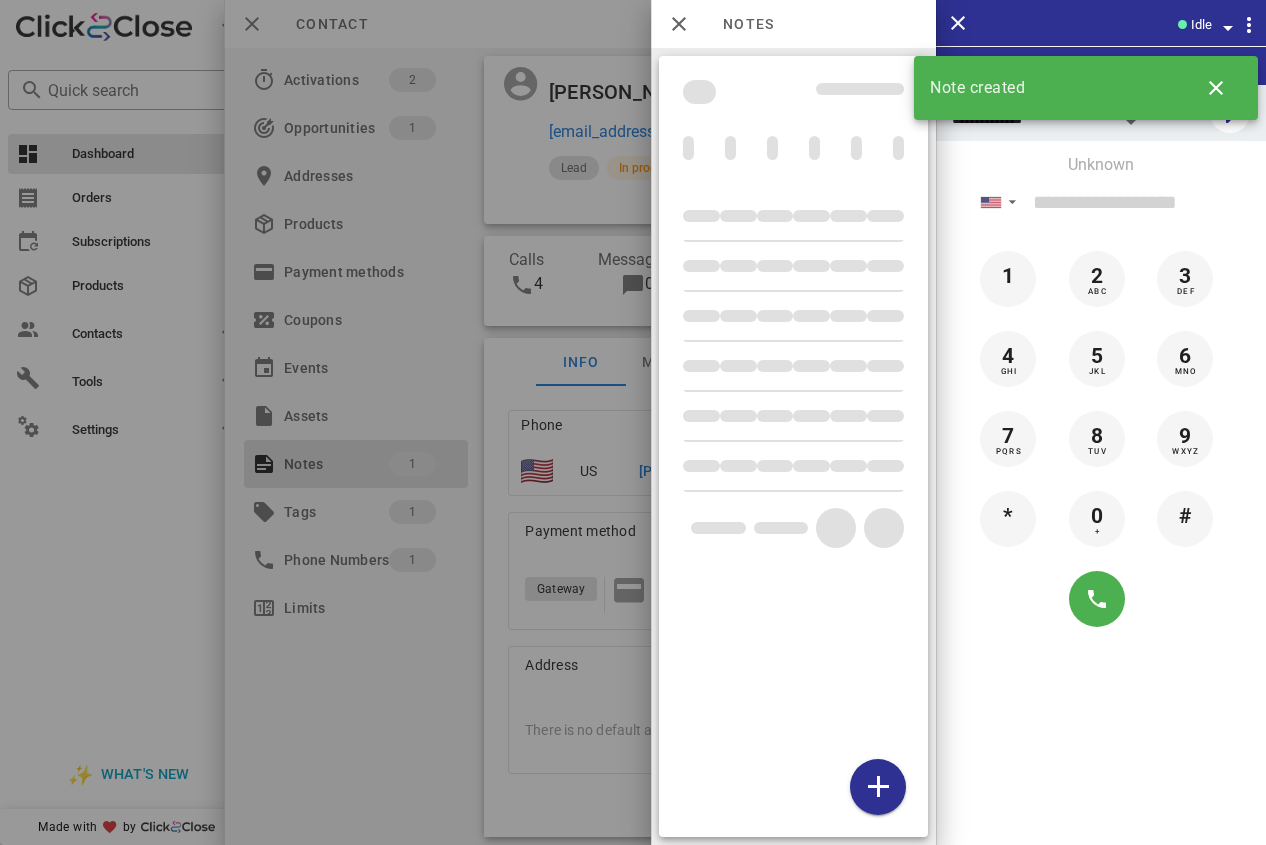 click at bounding box center (633, 422) 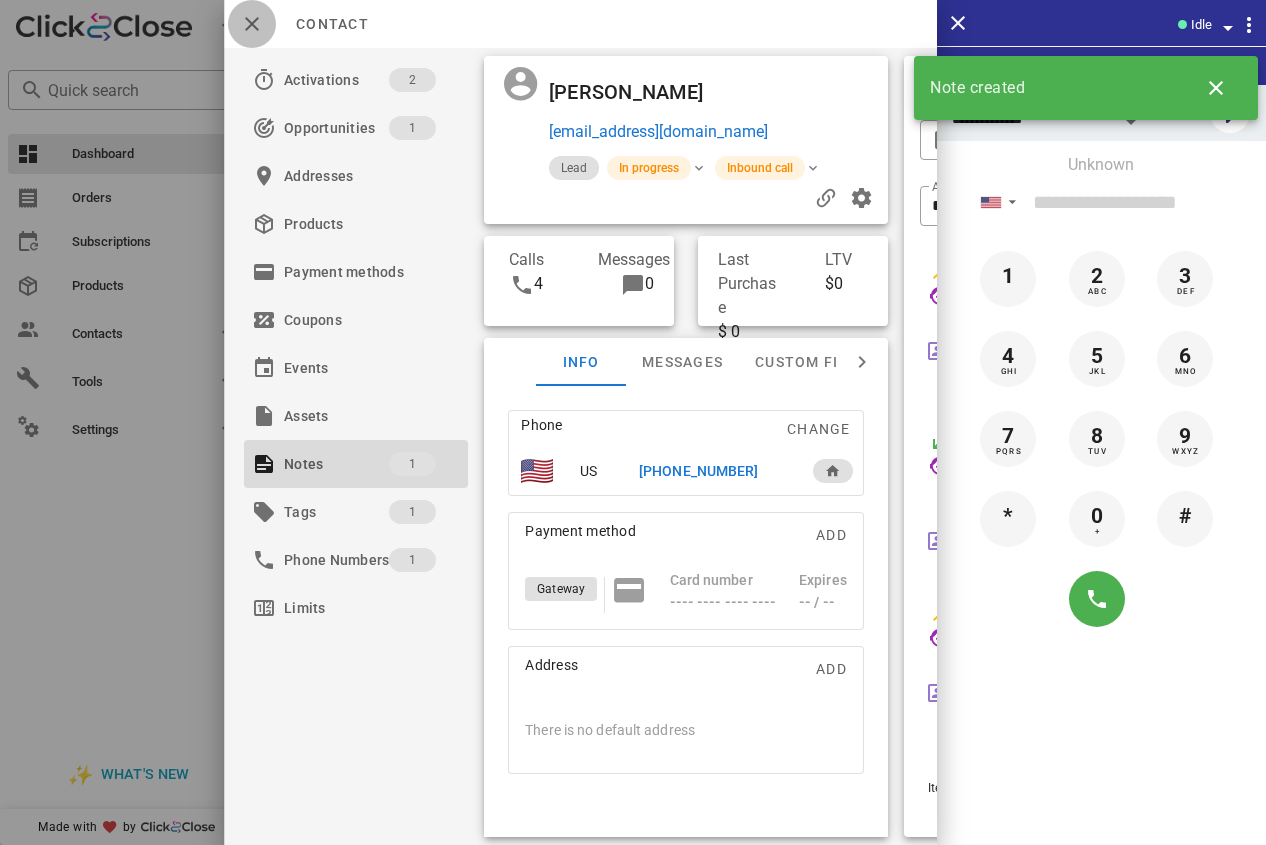 click at bounding box center [252, 24] 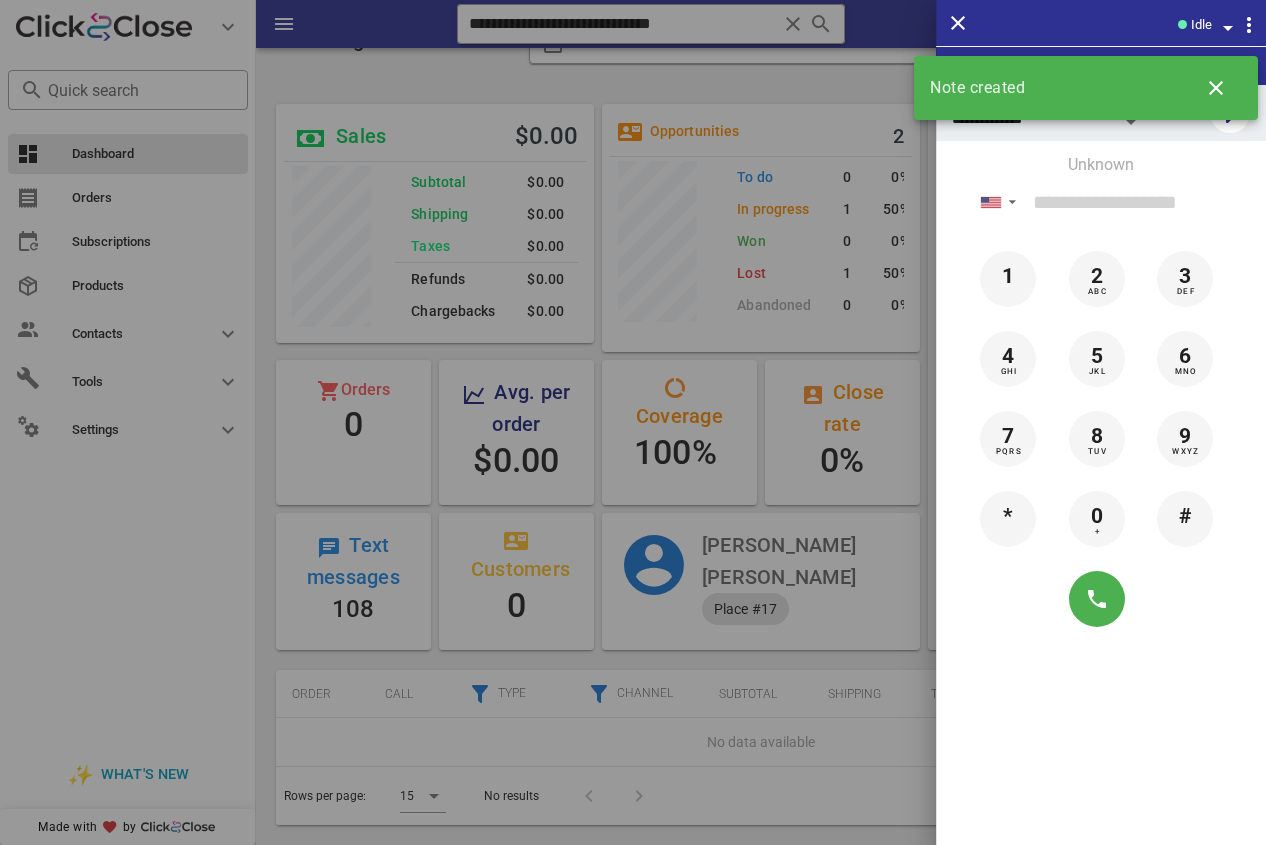 click at bounding box center [633, 422] 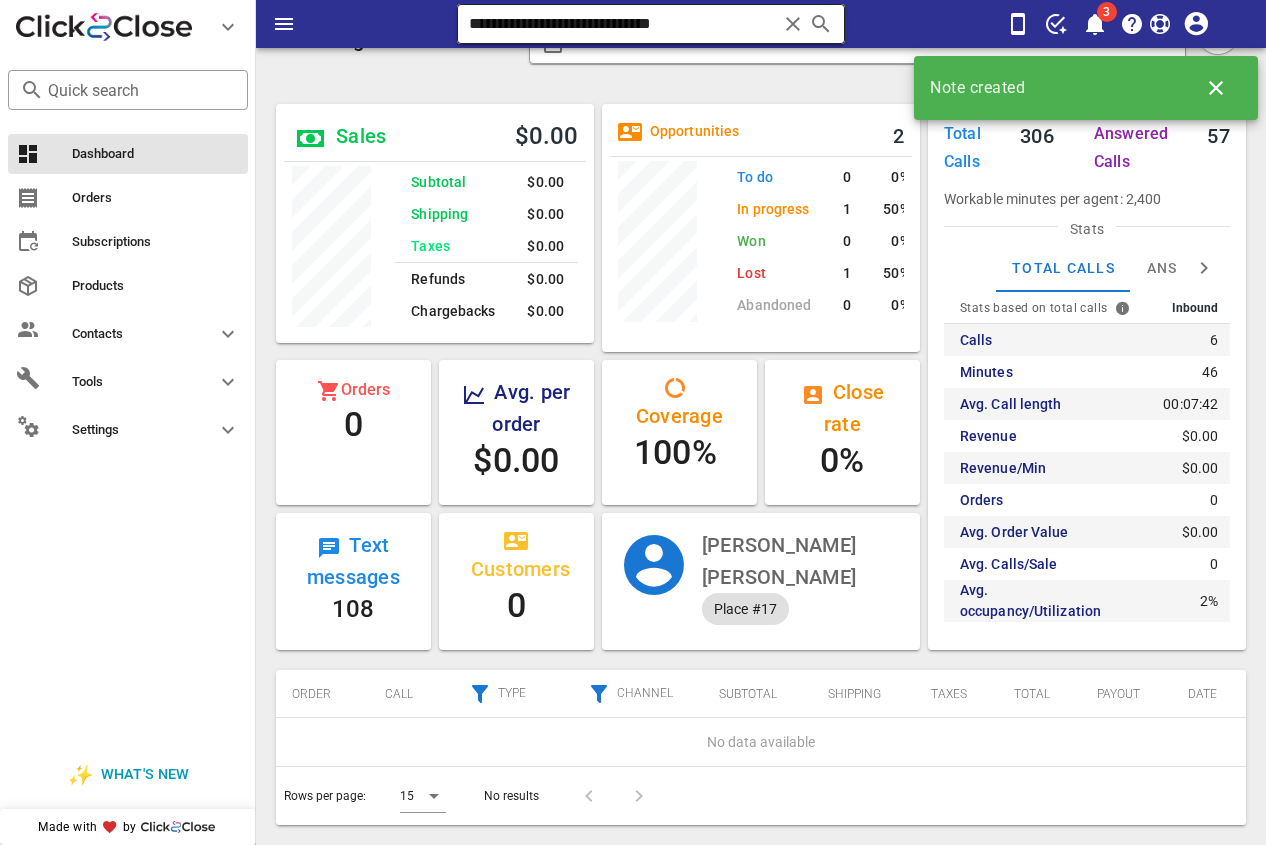 click on "**********" at bounding box center (623, 24) 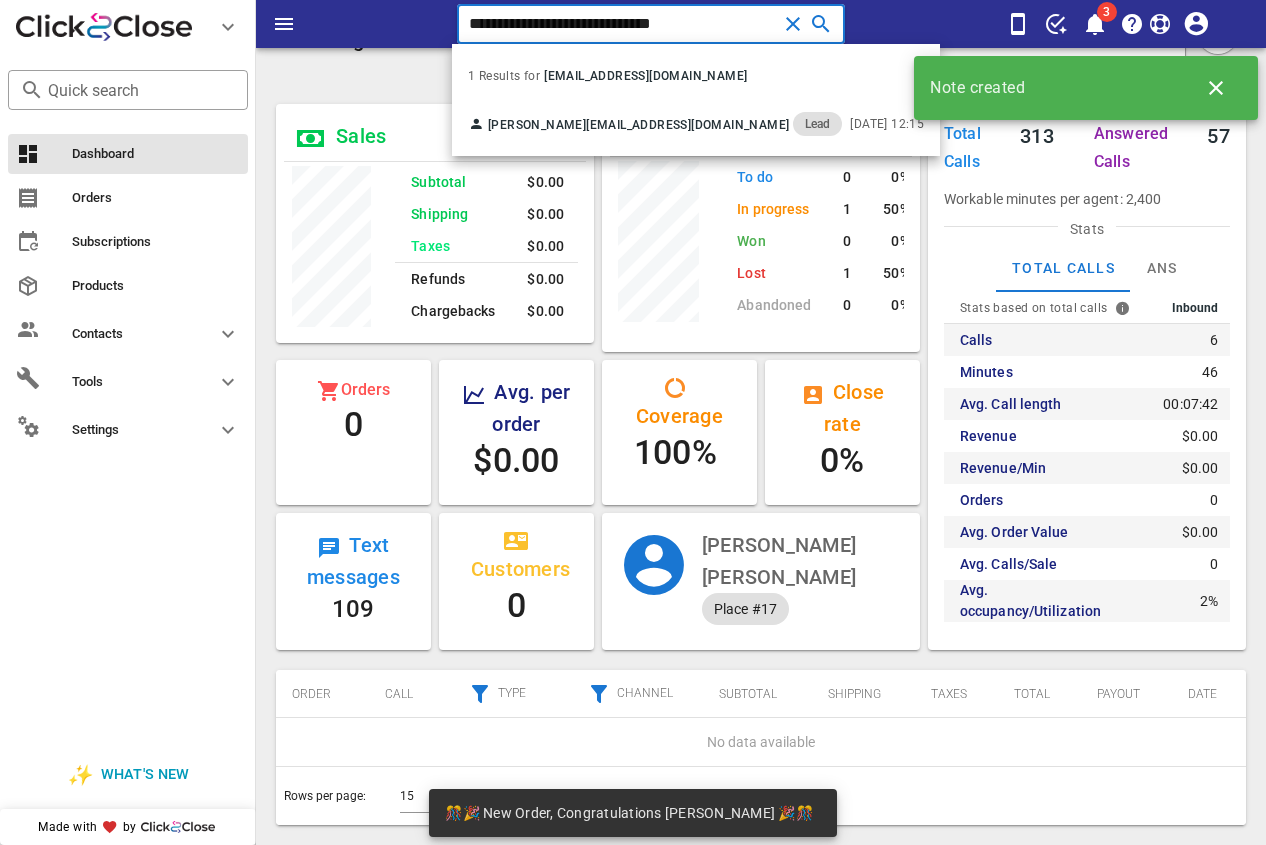 scroll, scrollTop: 0, scrollLeft: 0, axis: both 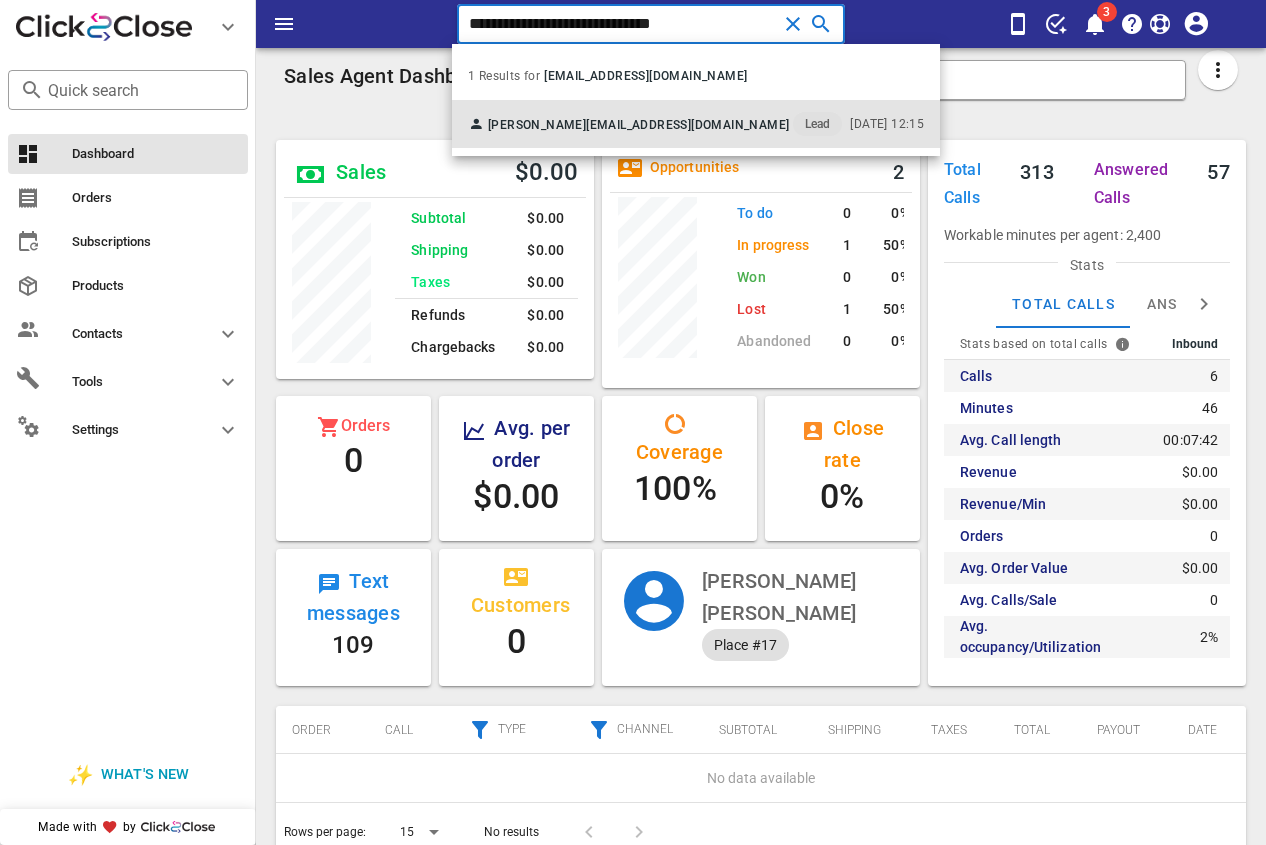 click on "[EMAIL_ADDRESS][DOMAIN_NAME]" at bounding box center (687, 125) 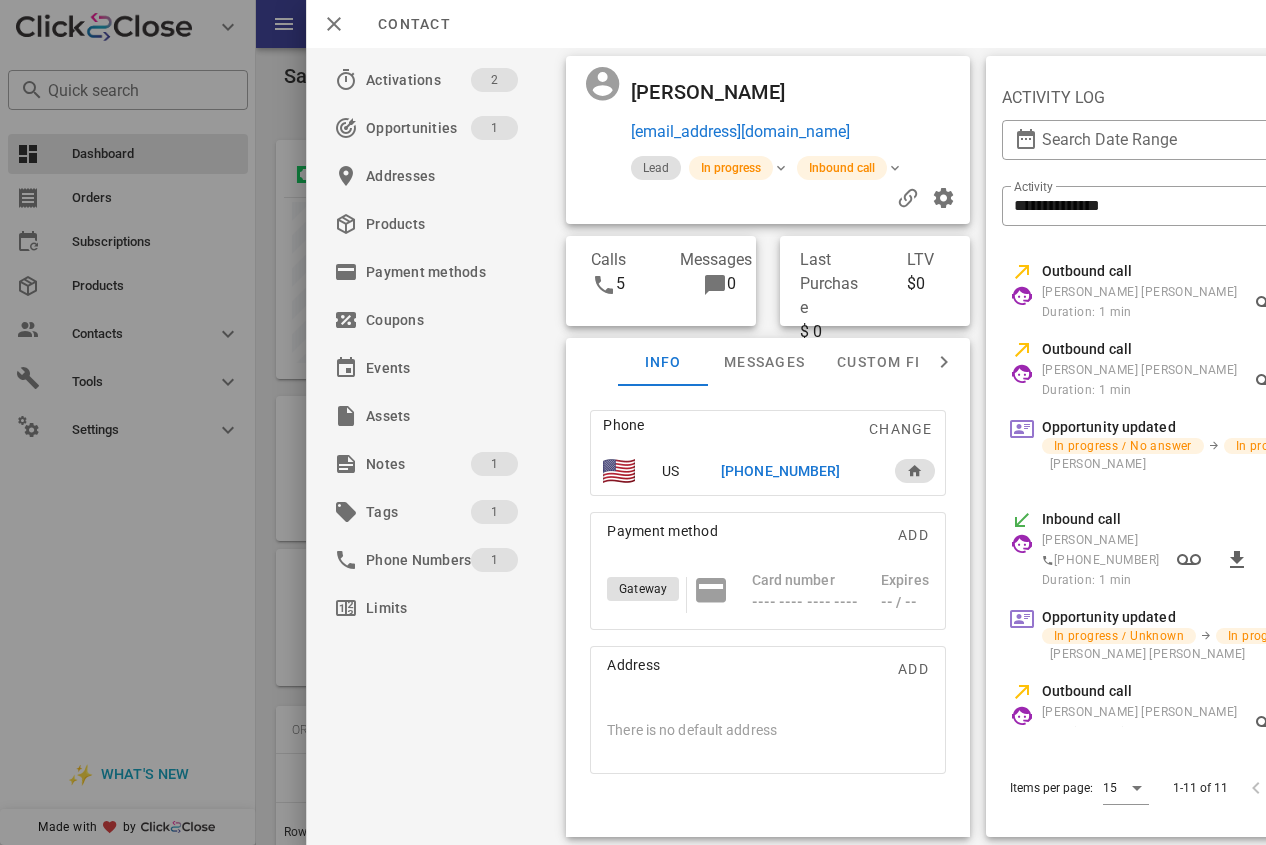drag, startPoint x: 829, startPoint y: 169, endPoint x: 631, endPoint y: 180, distance: 198.30531 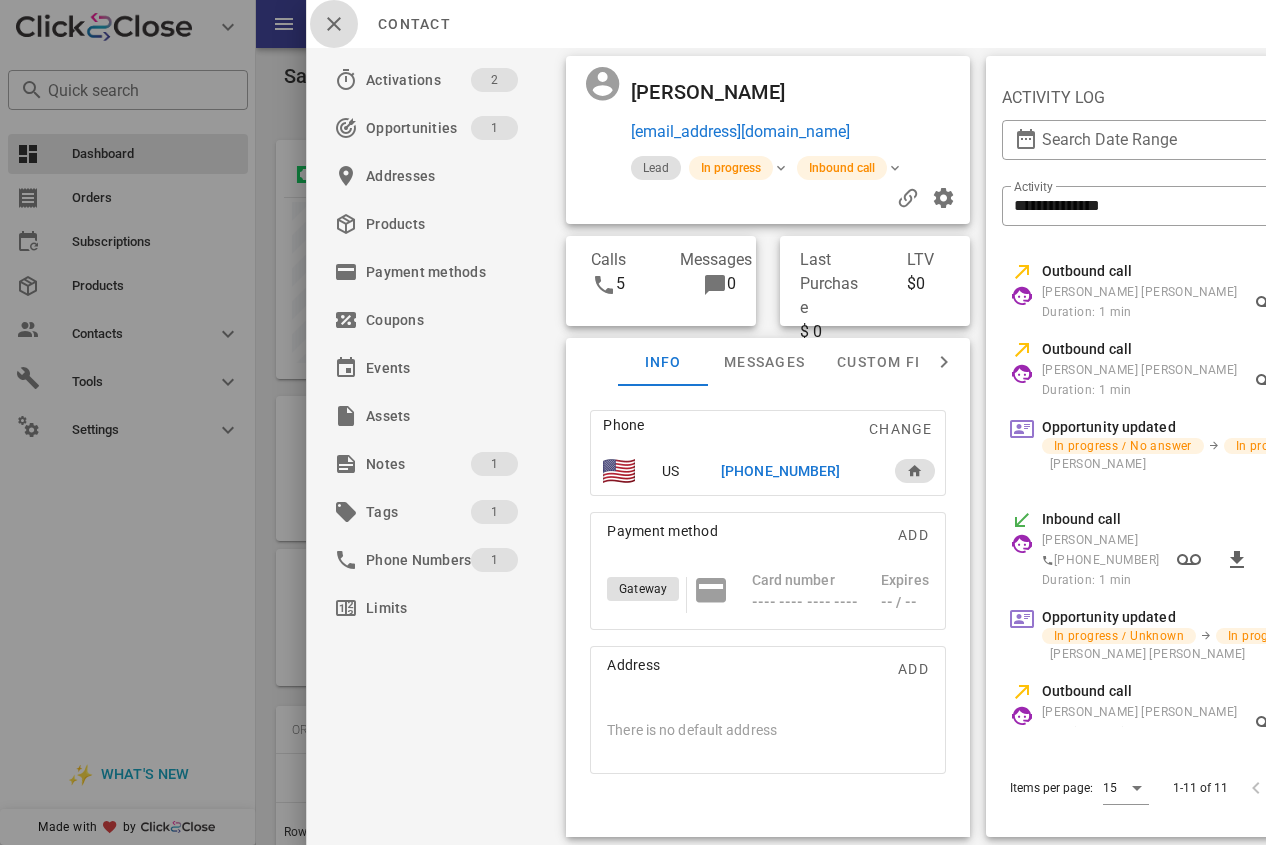 click at bounding box center (334, 24) 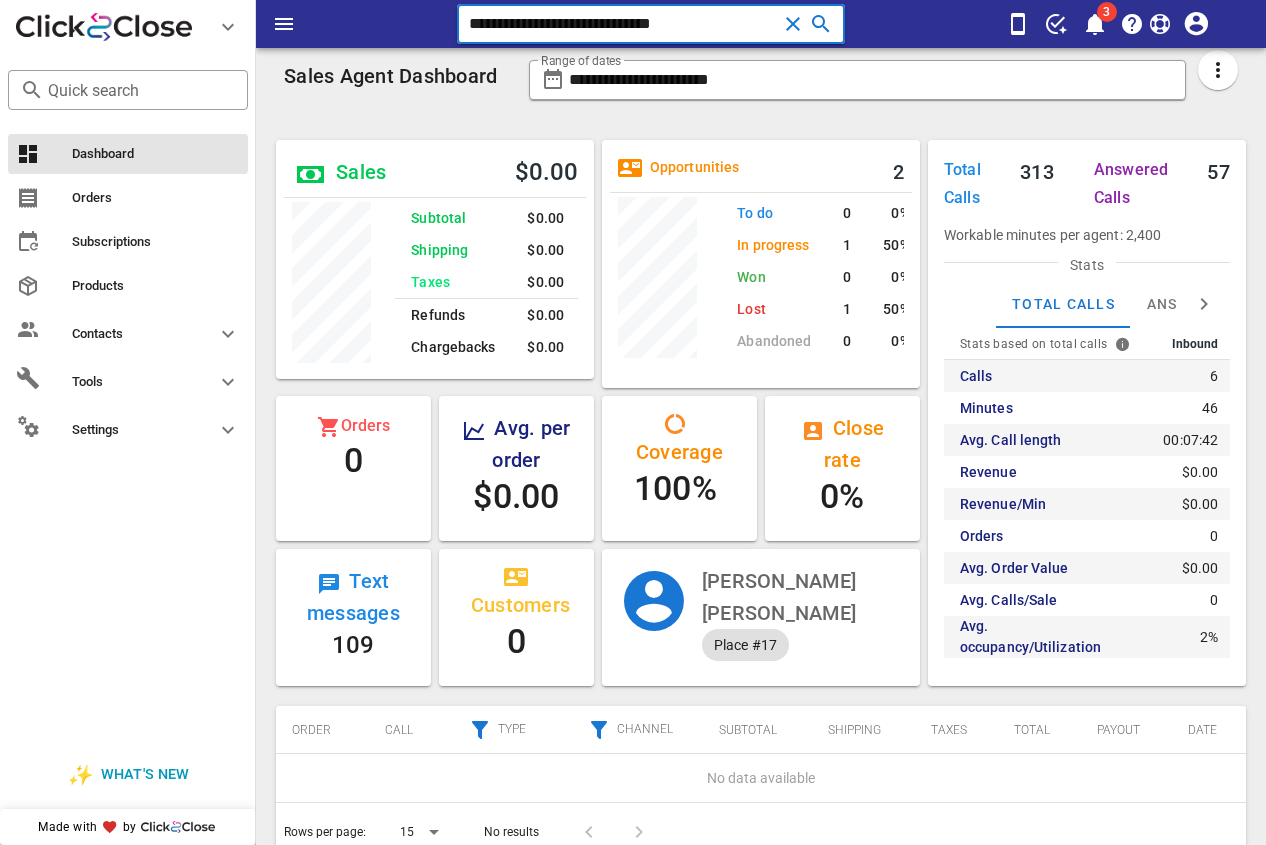 click on "**********" at bounding box center (623, 24) 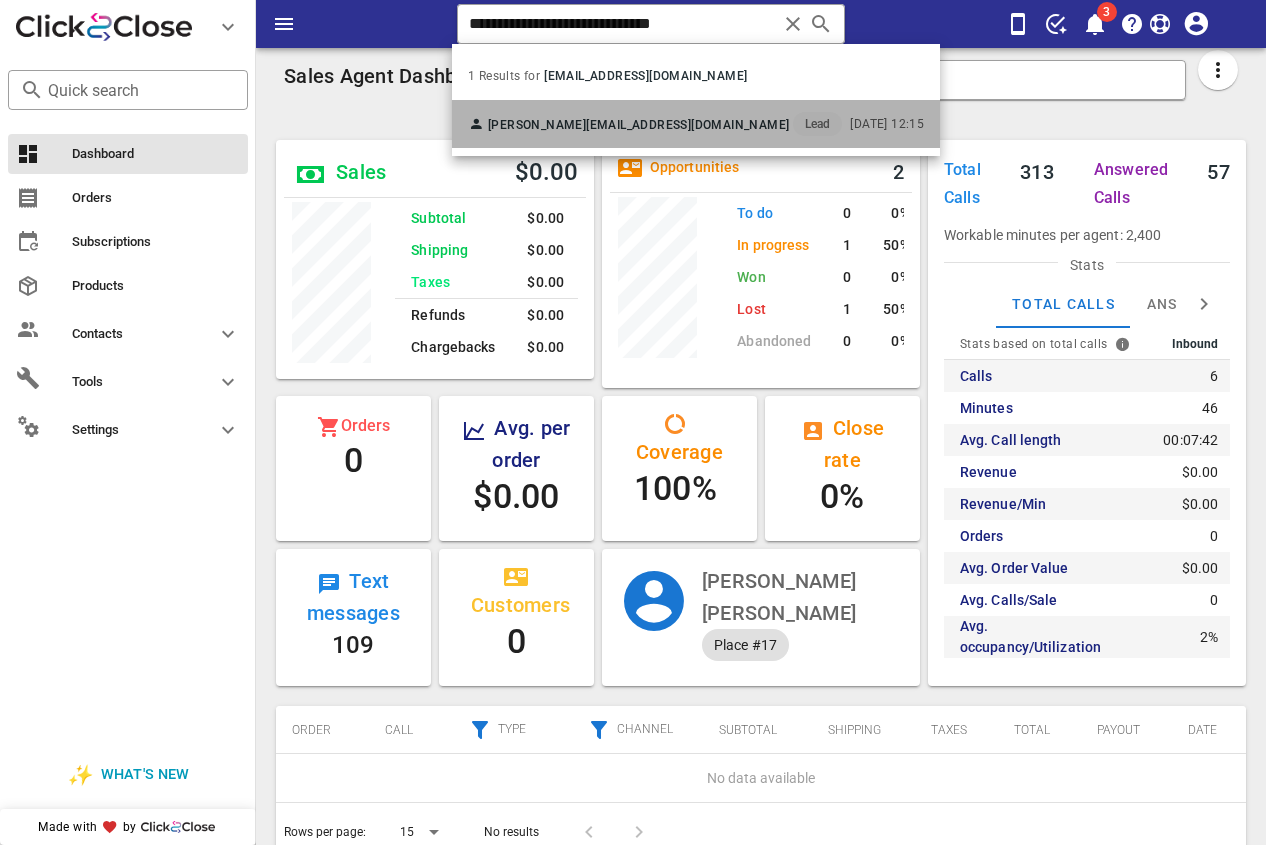 click on "[EMAIL_ADDRESS][DOMAIN_NAME]" at bounding box center [687, 125] 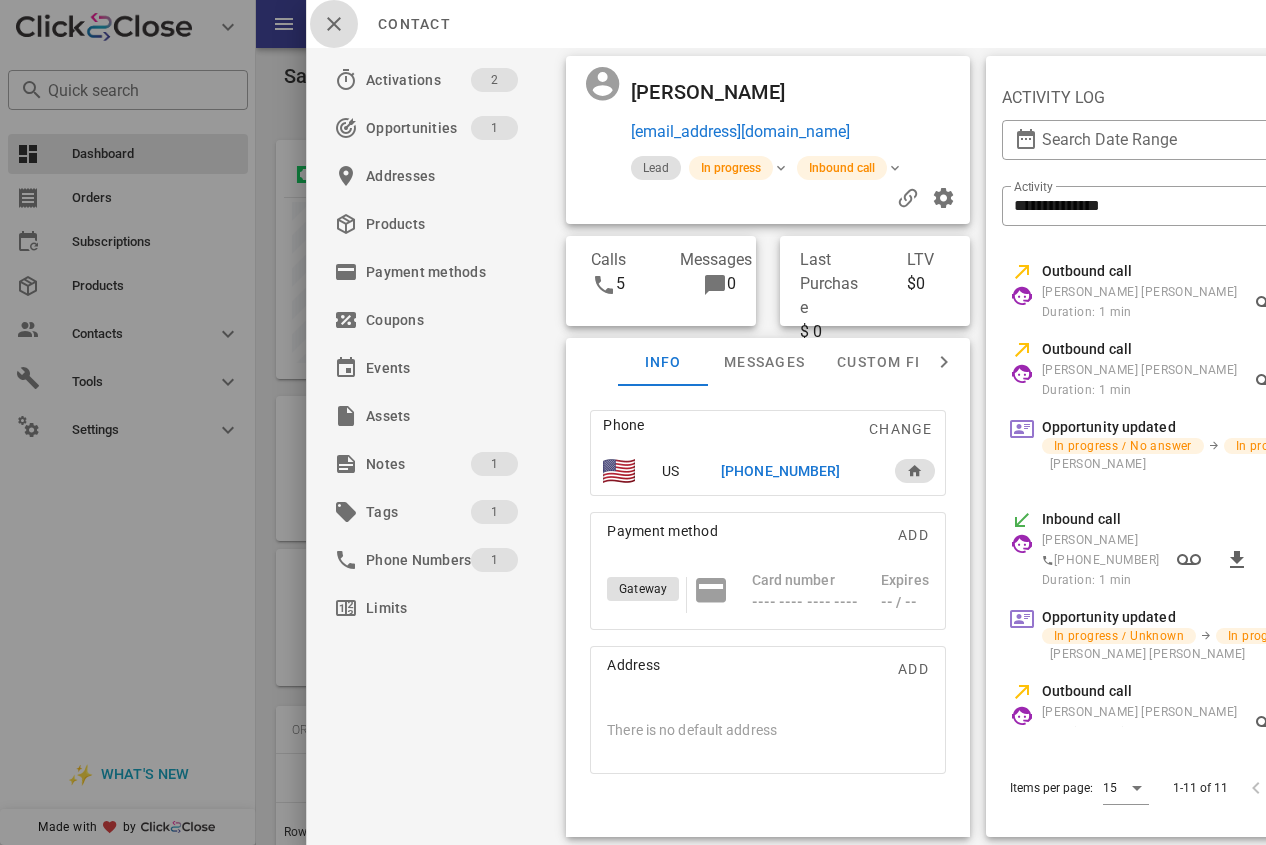 click at bounding box center (334, 24) 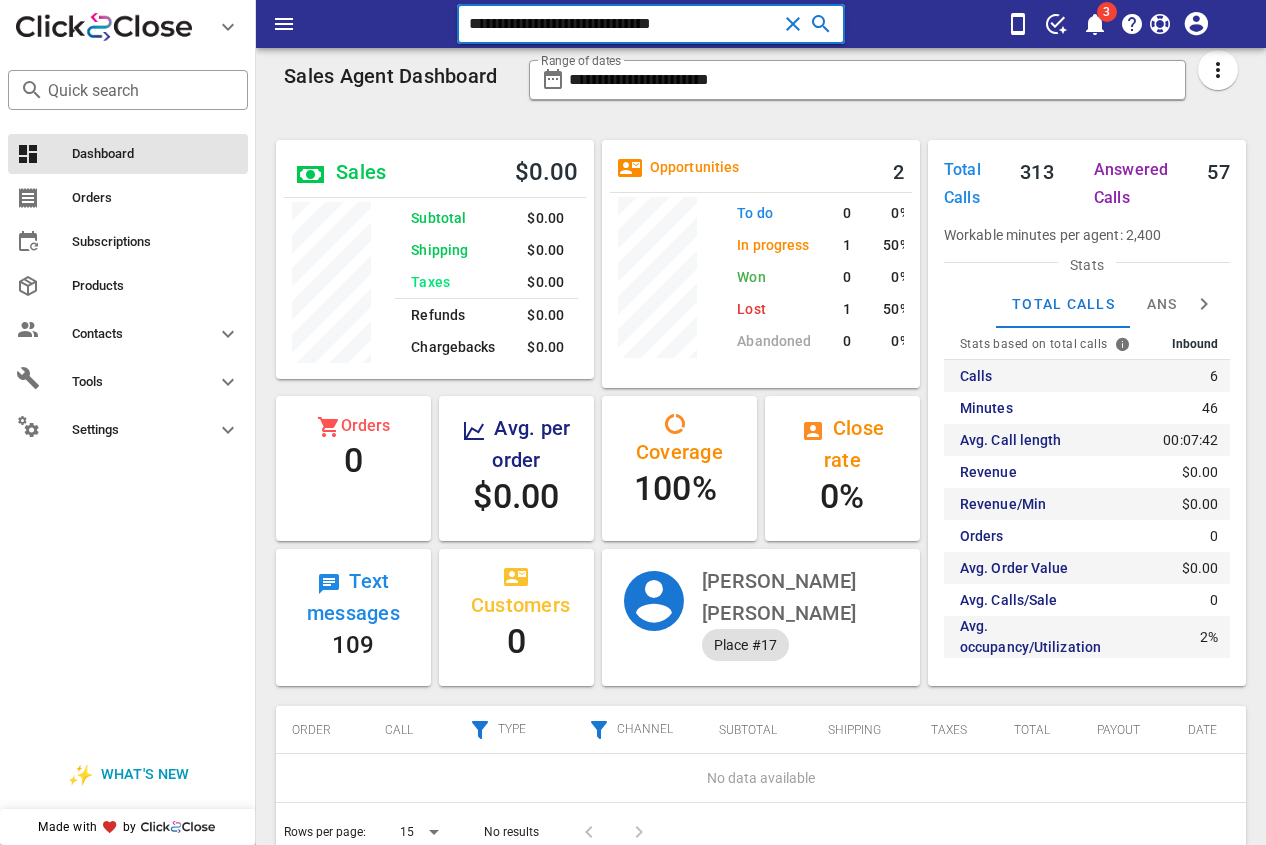 click on "**********" at bounding box center [623, 24] 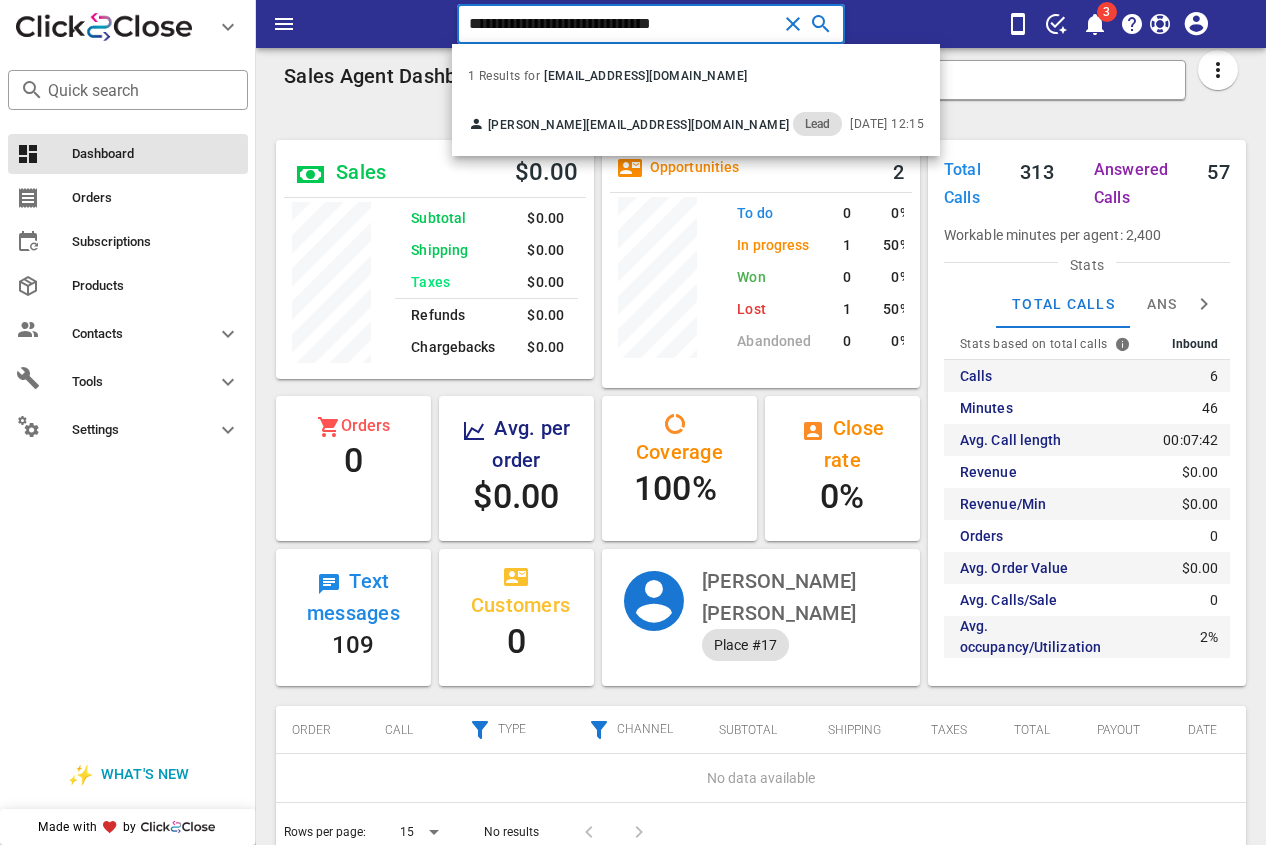 drag, startPoint x: 728, startPoint y: 22, endPoint x: 500, endPoint y: 29, distance: 228.10744 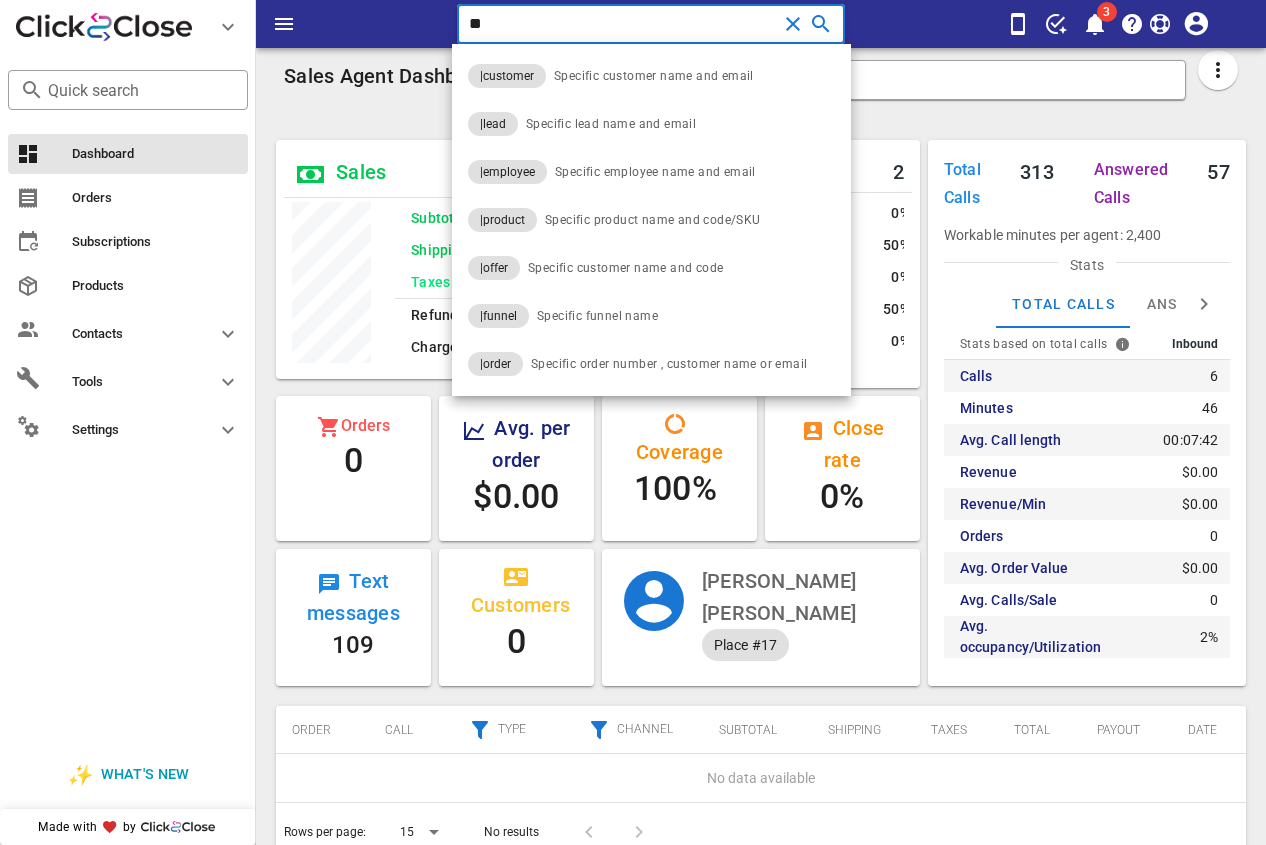 type on "*" 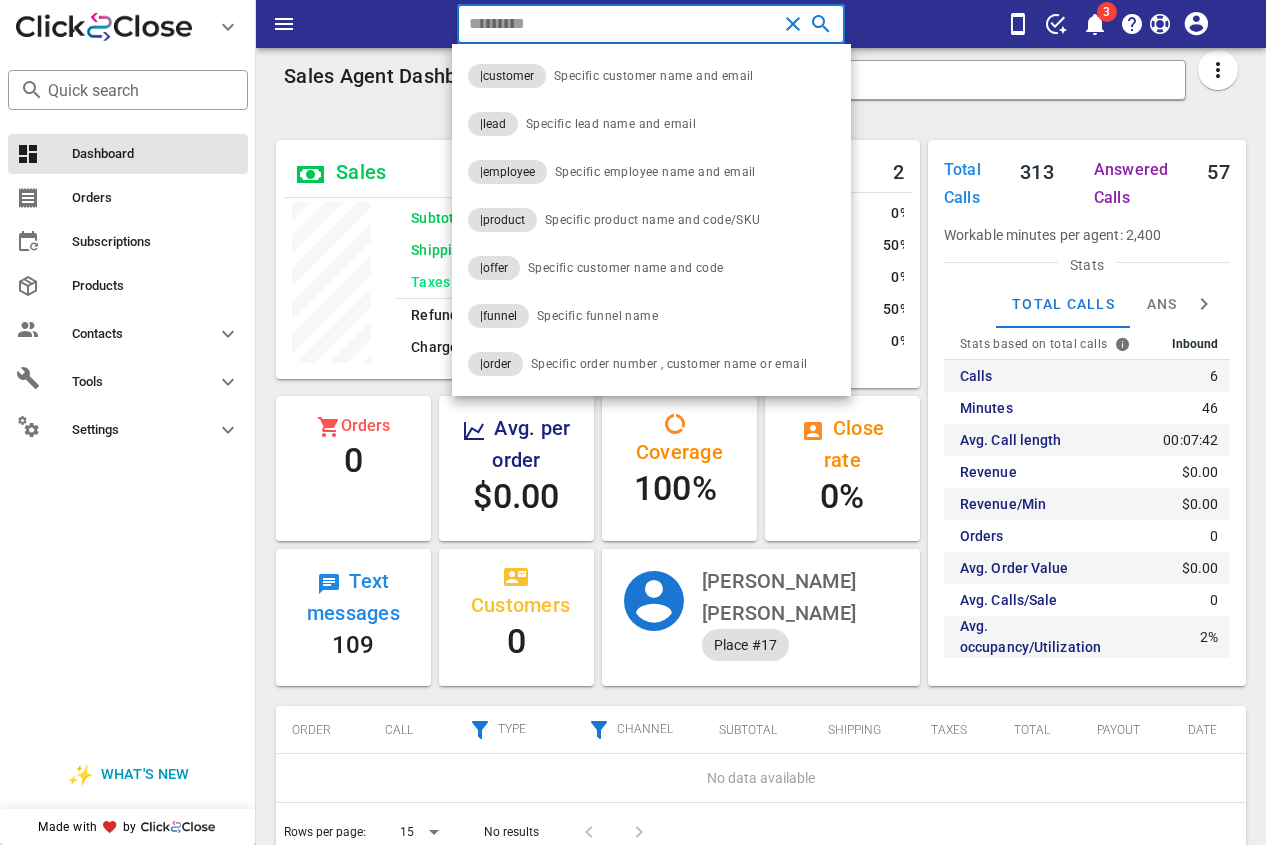 paste on "**********" 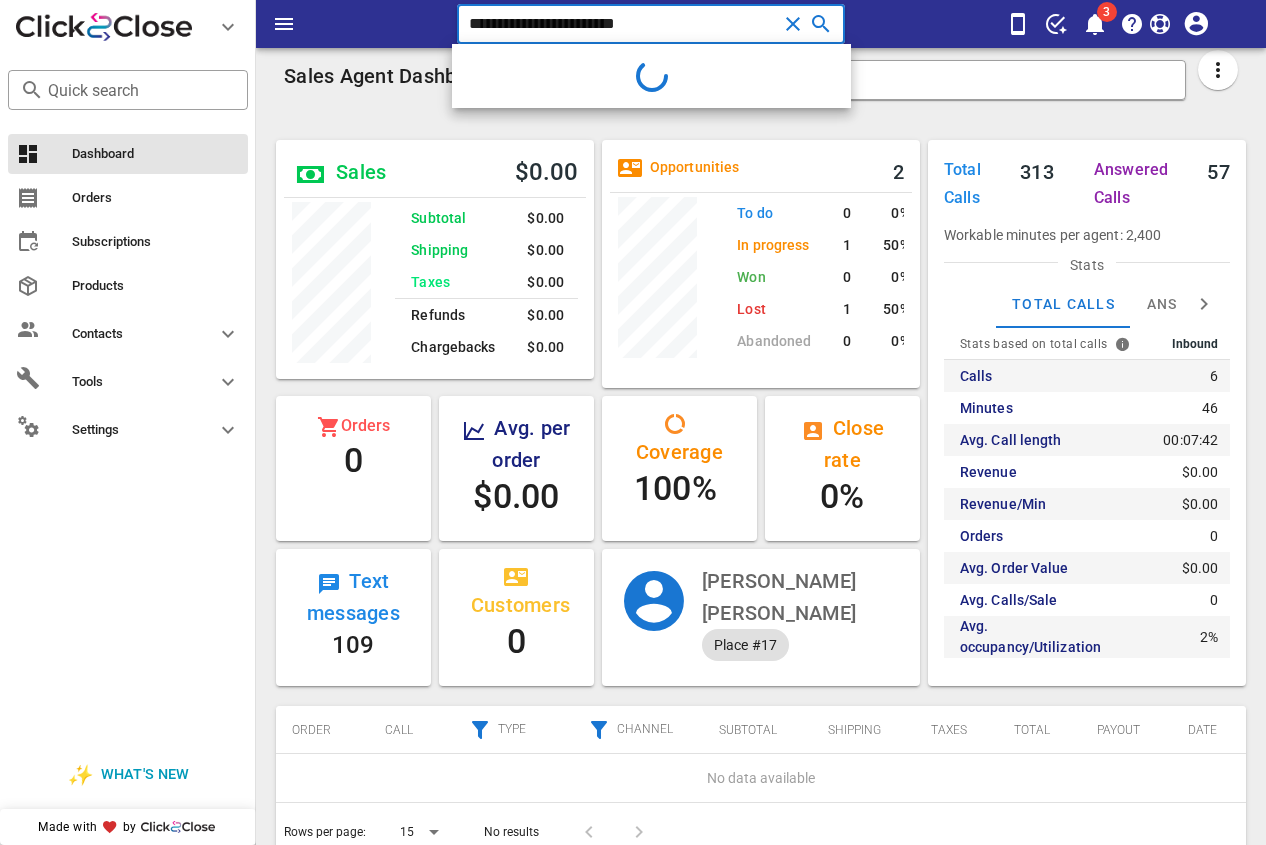 type on "**********" 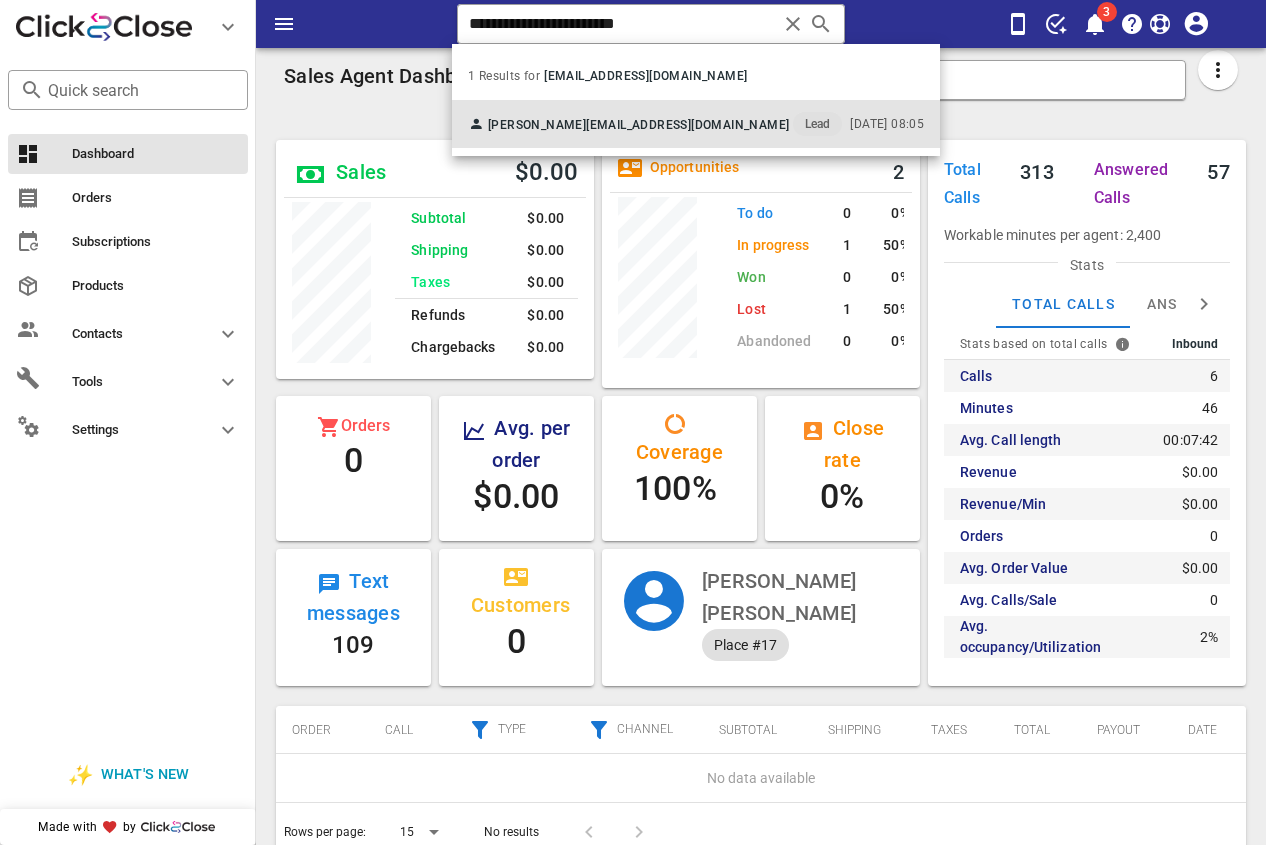 click on "[EMAIL_ADDRESS][DOMAIN_NAME]" at bounding box center (687, 125) 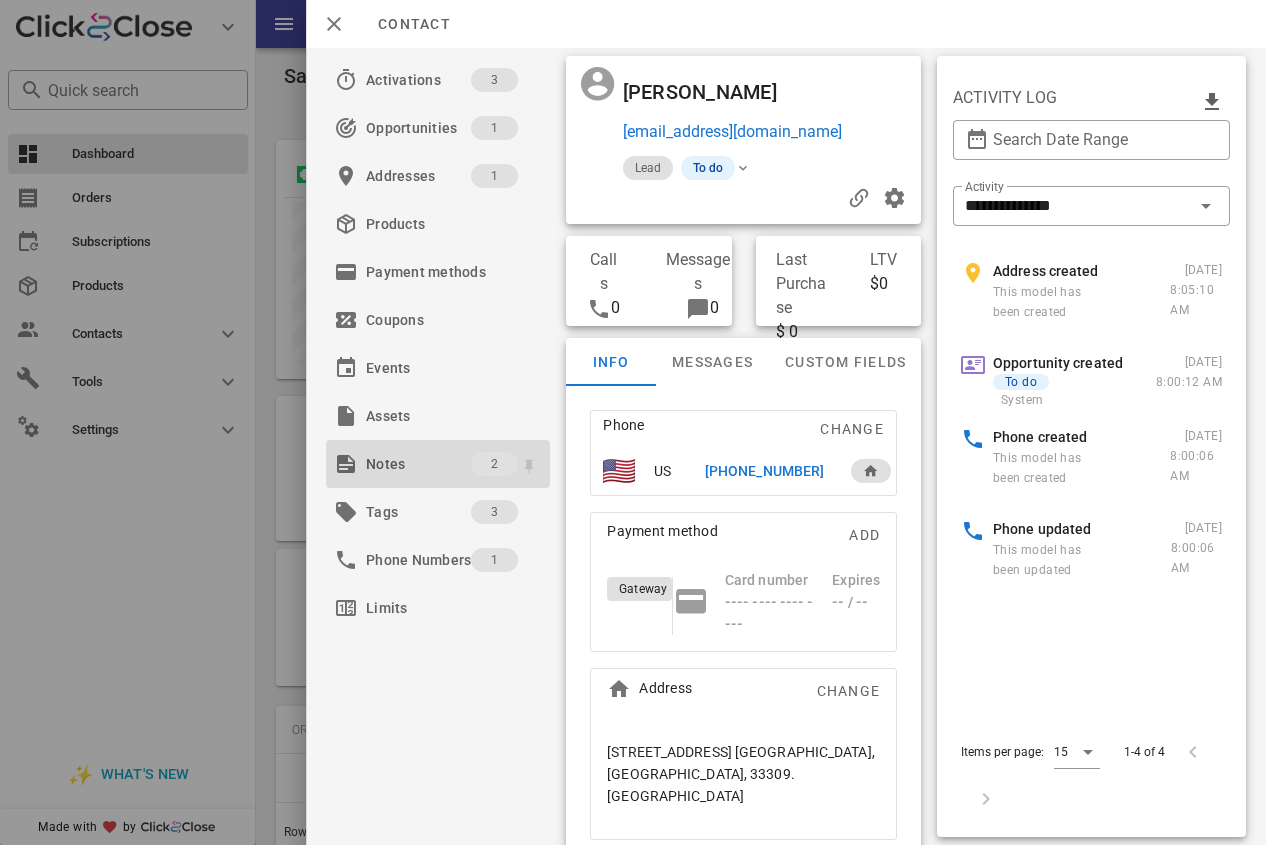 click on "Notes" at bounding box center (418, 464) 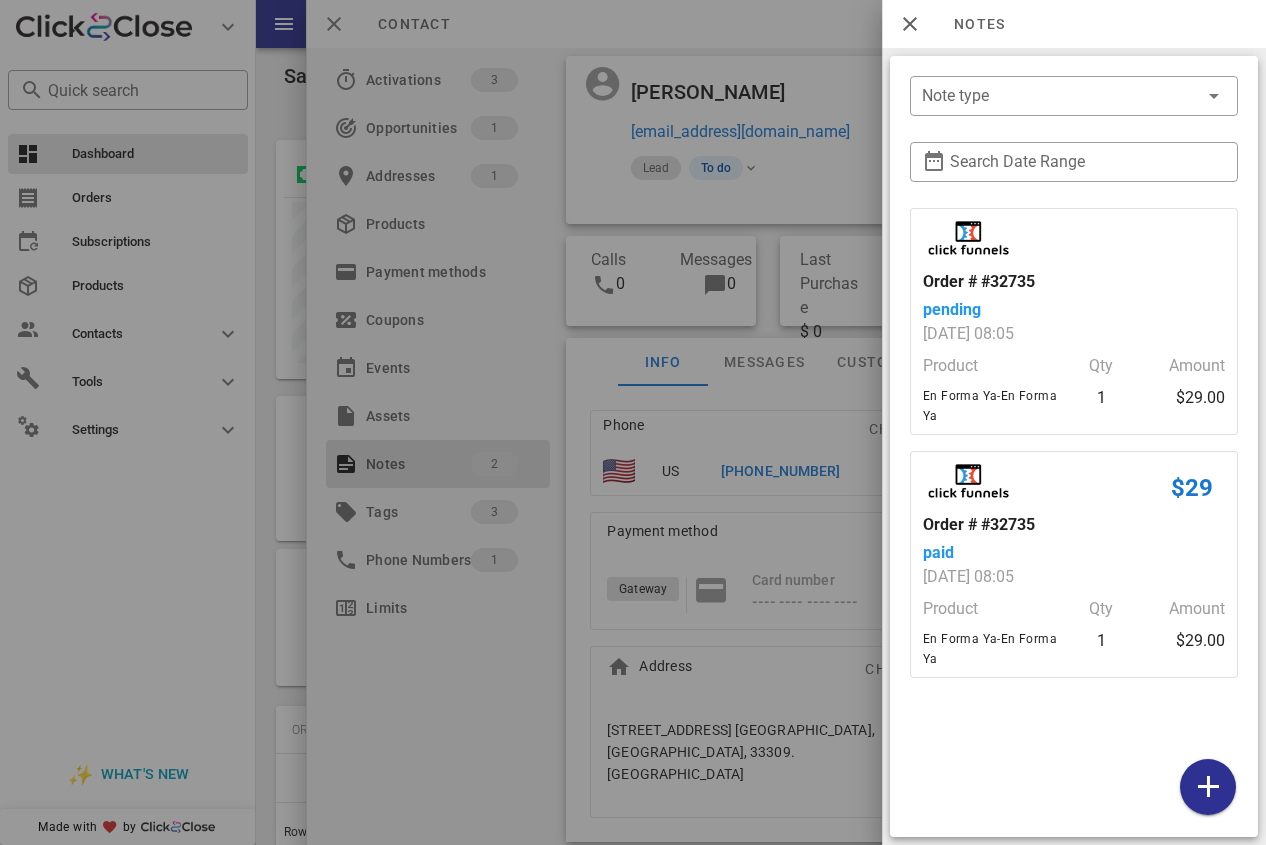 click at bounding box center [633, 422] 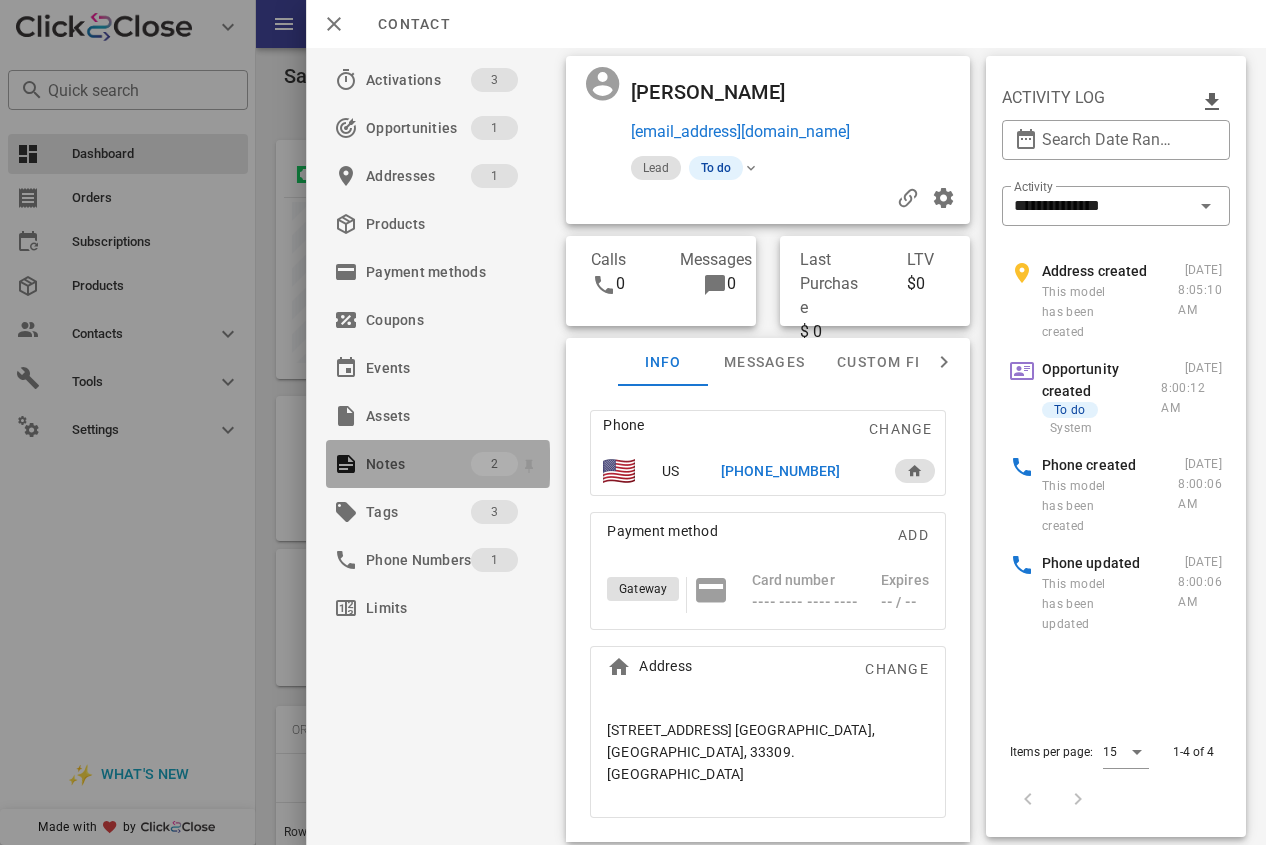 click on "Notes" at bounding box center (418, 464) 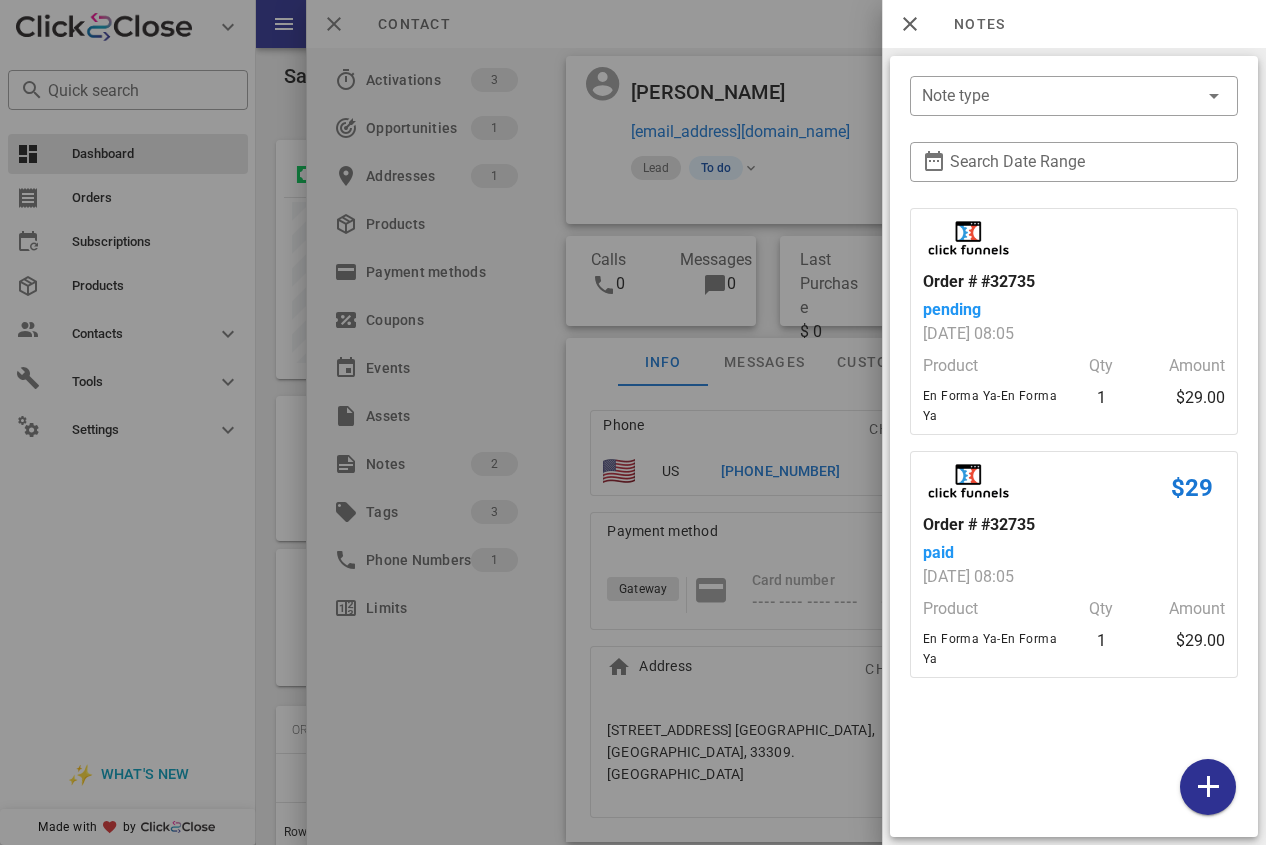drag, startPoint x: 714, startPoint y: 392, endPoint x: 798, endPoint y: 547, distance: 176.29805 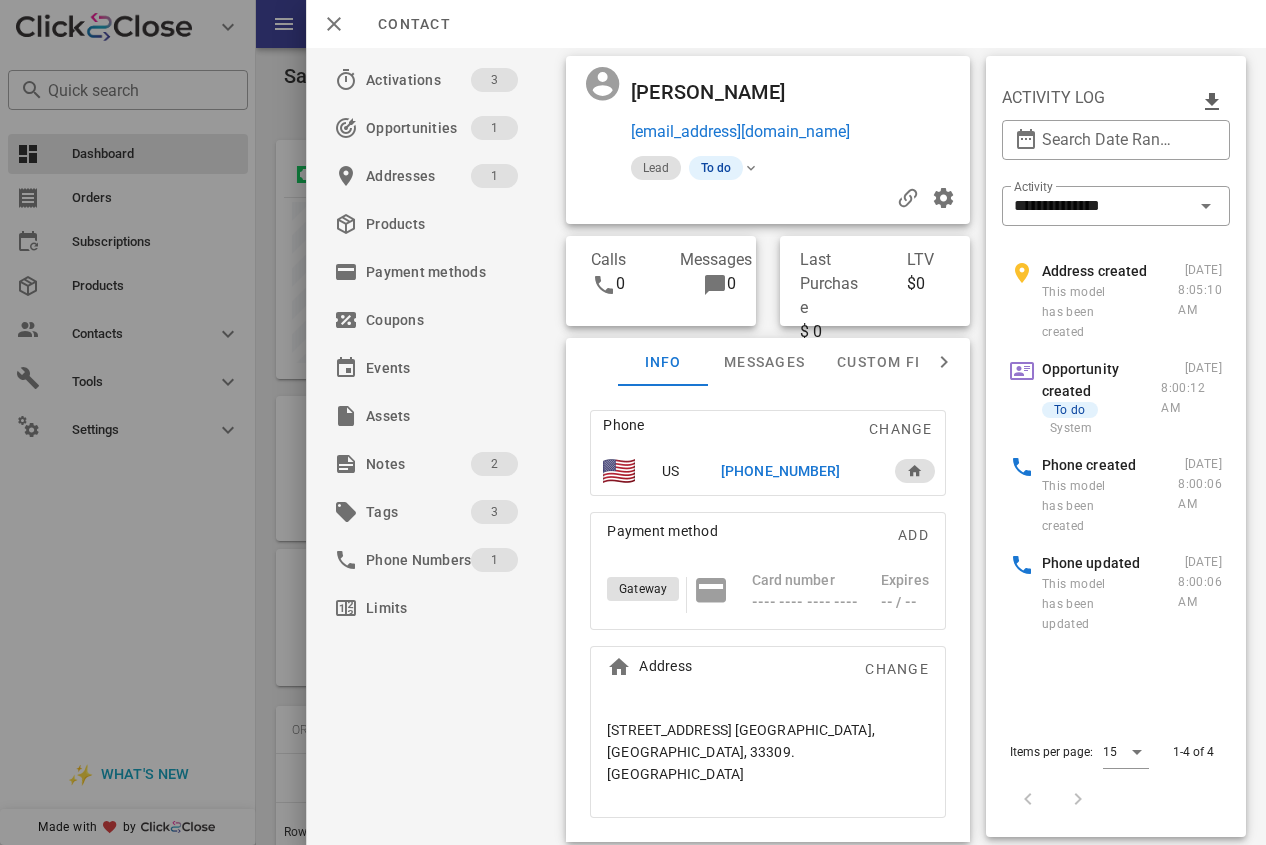 click on "[PHONE_NUMBER]" at bounding box center (780, 471) 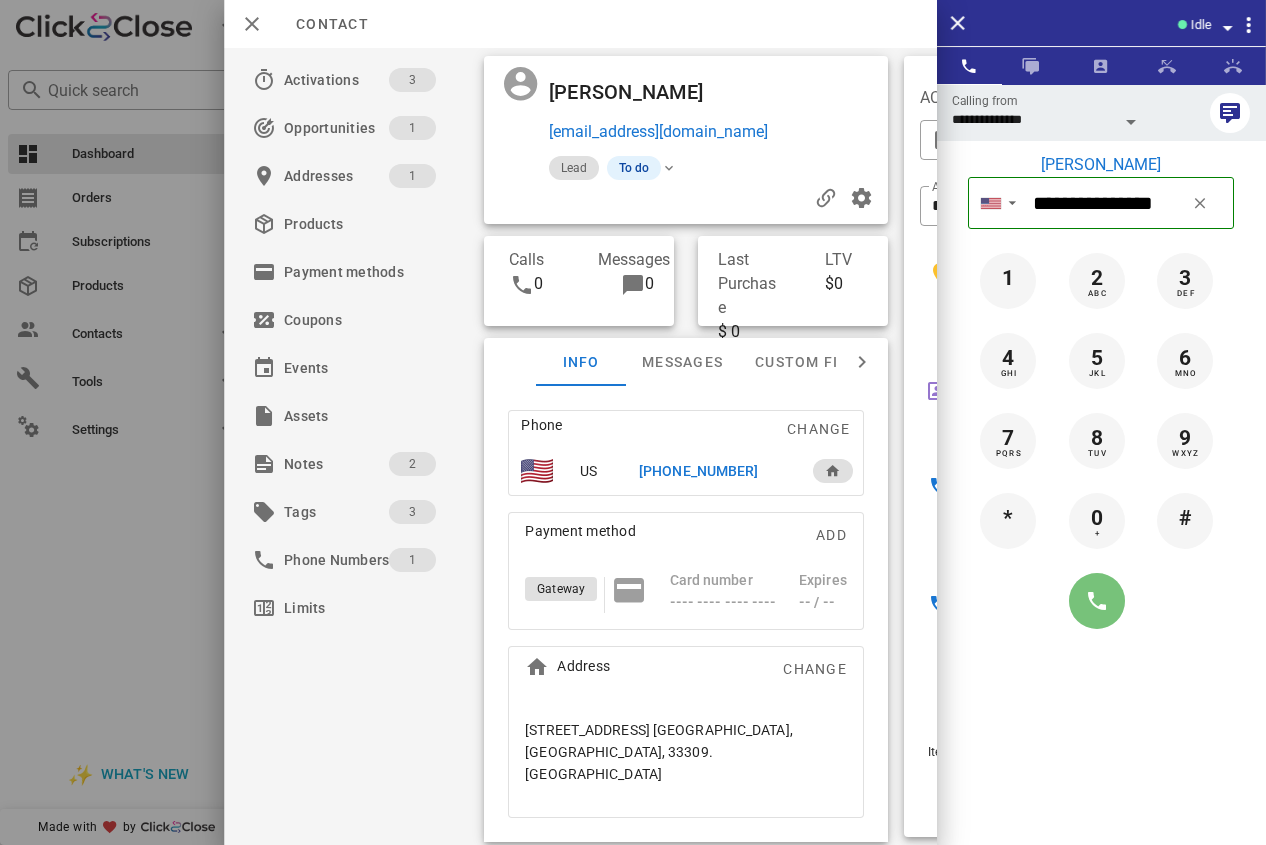 click at bounding box center (1097, 601) 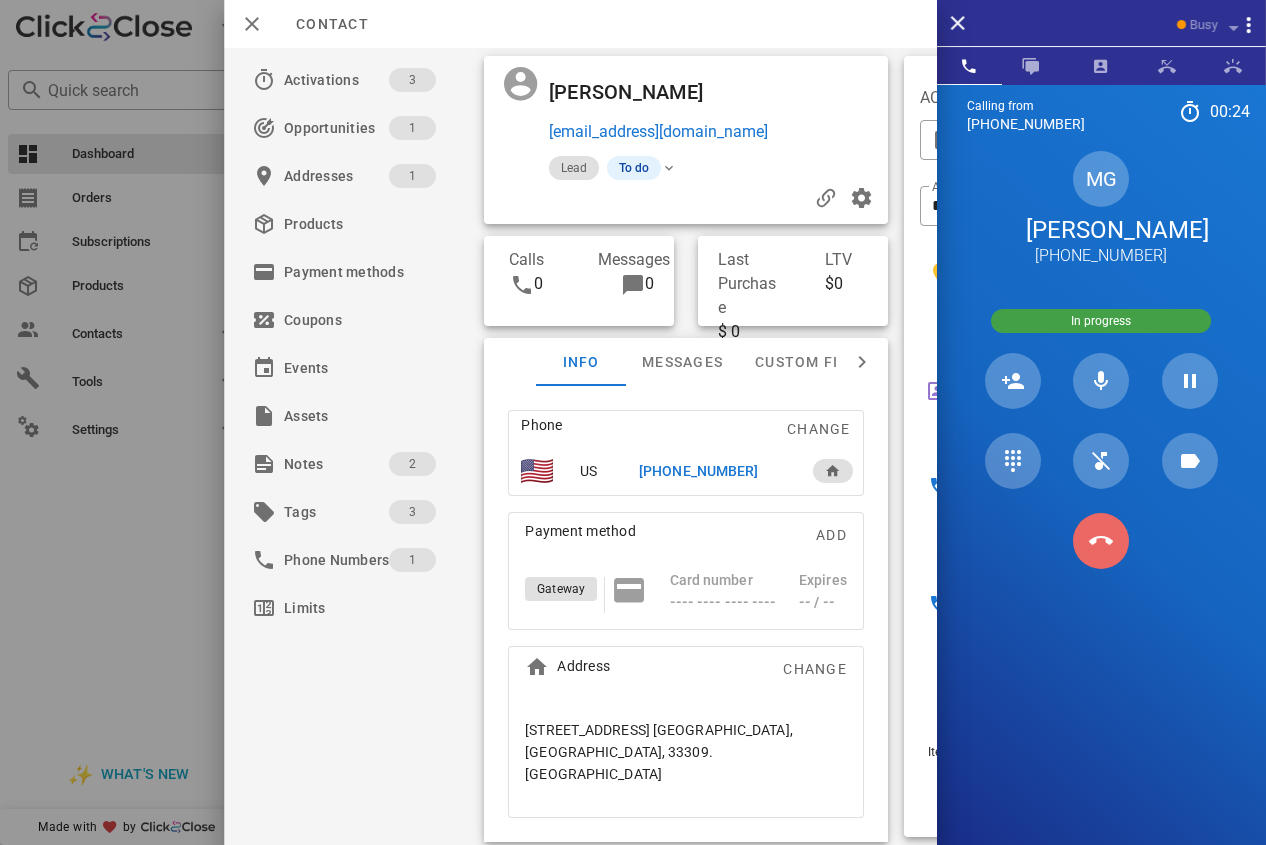 click at bounding box center [1101, 541] 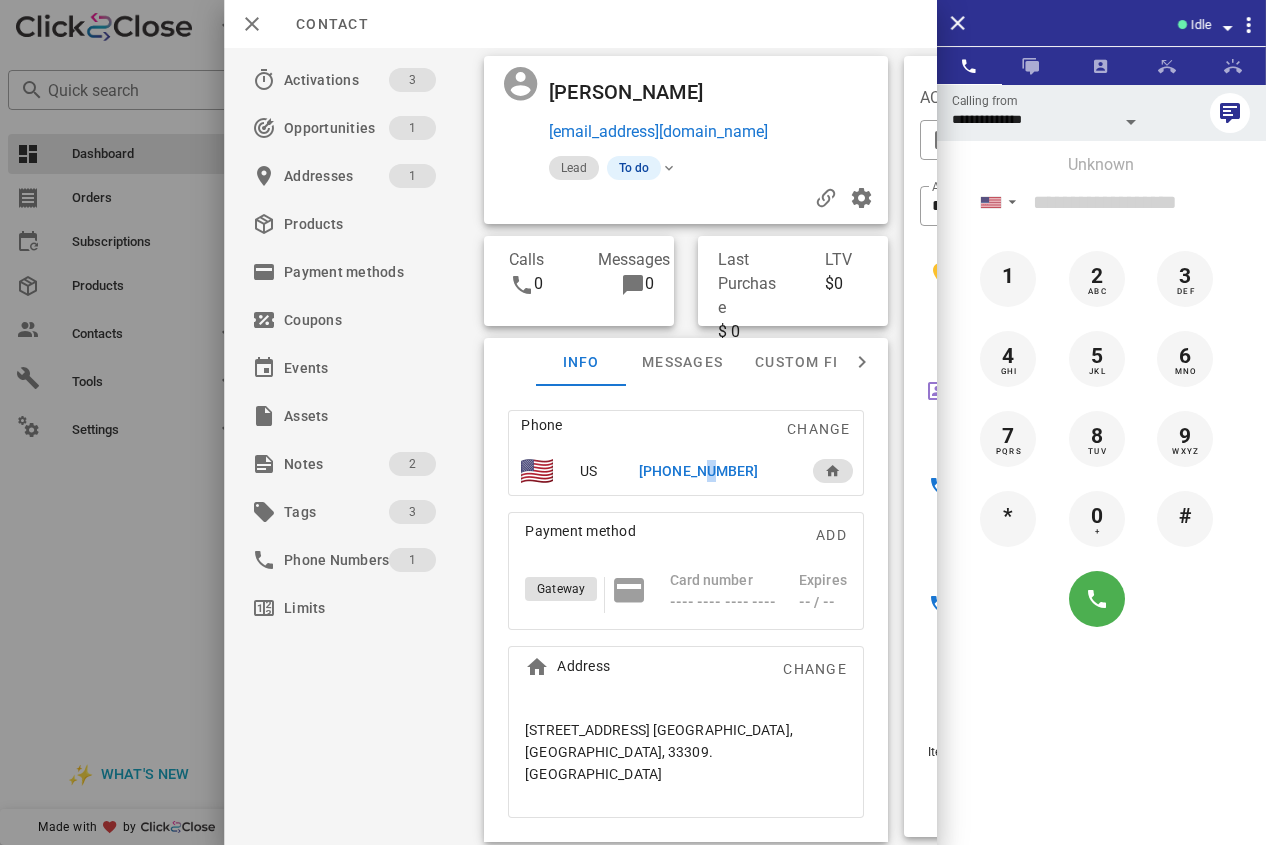 click on "[PHONE_NUMBER]" at bounding box center [698, 471] 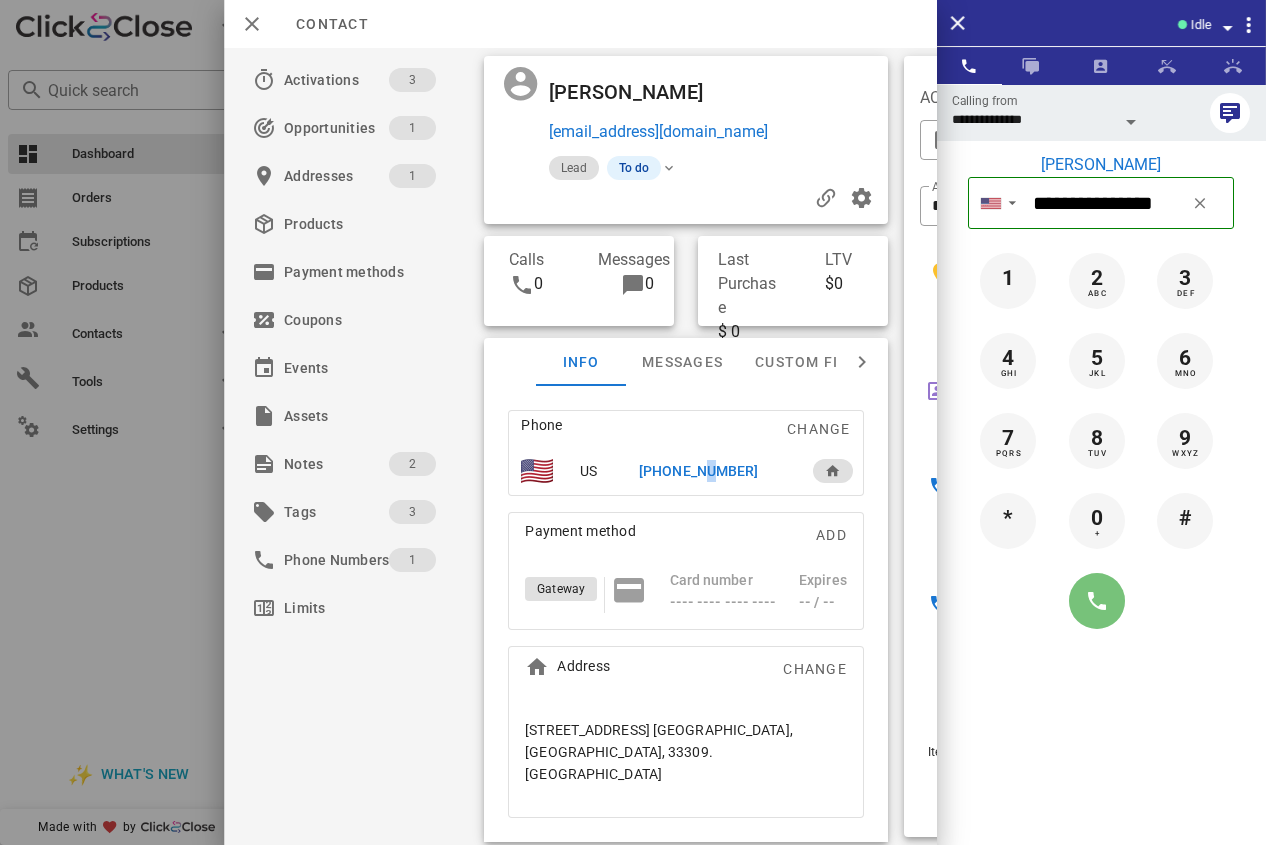 click at bounding box center (1097, 601) 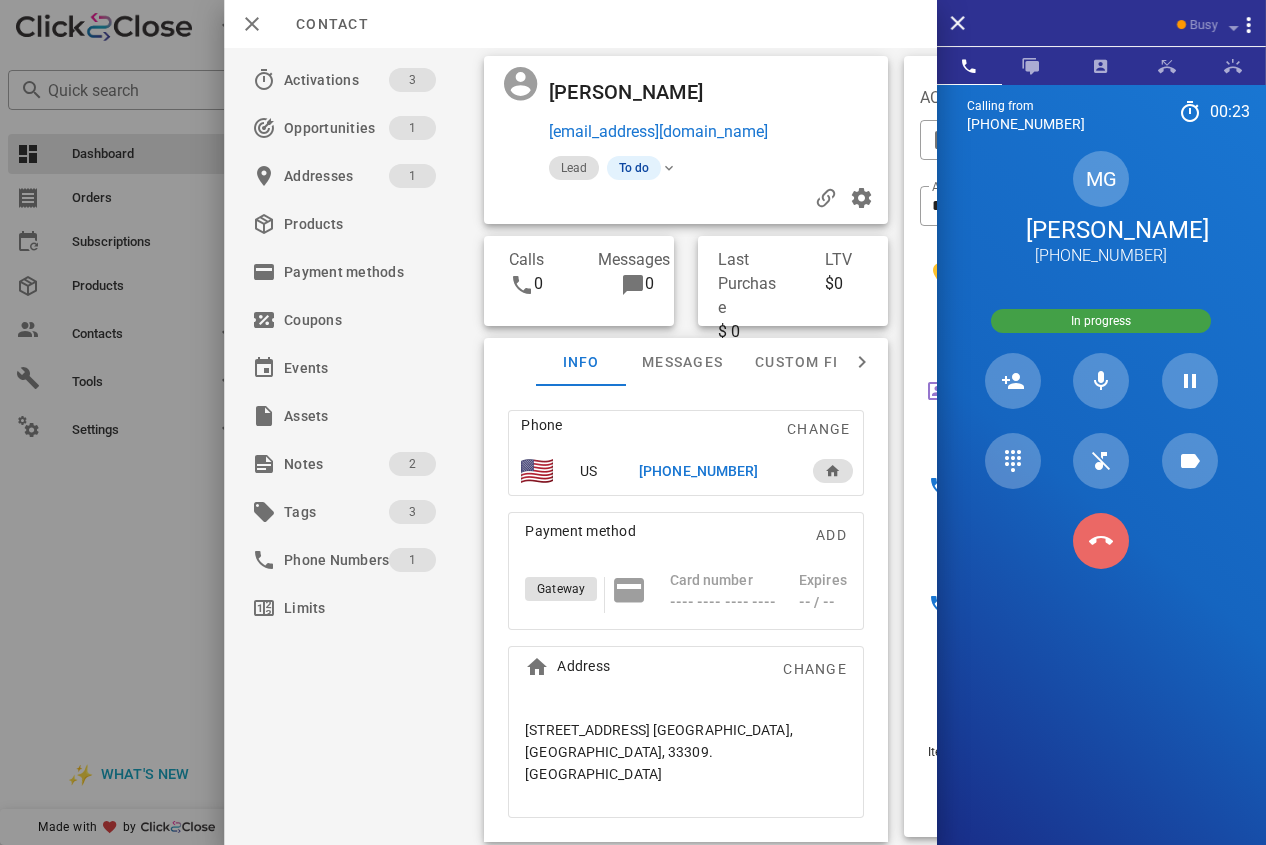 click at bounding box center (1101, 541) 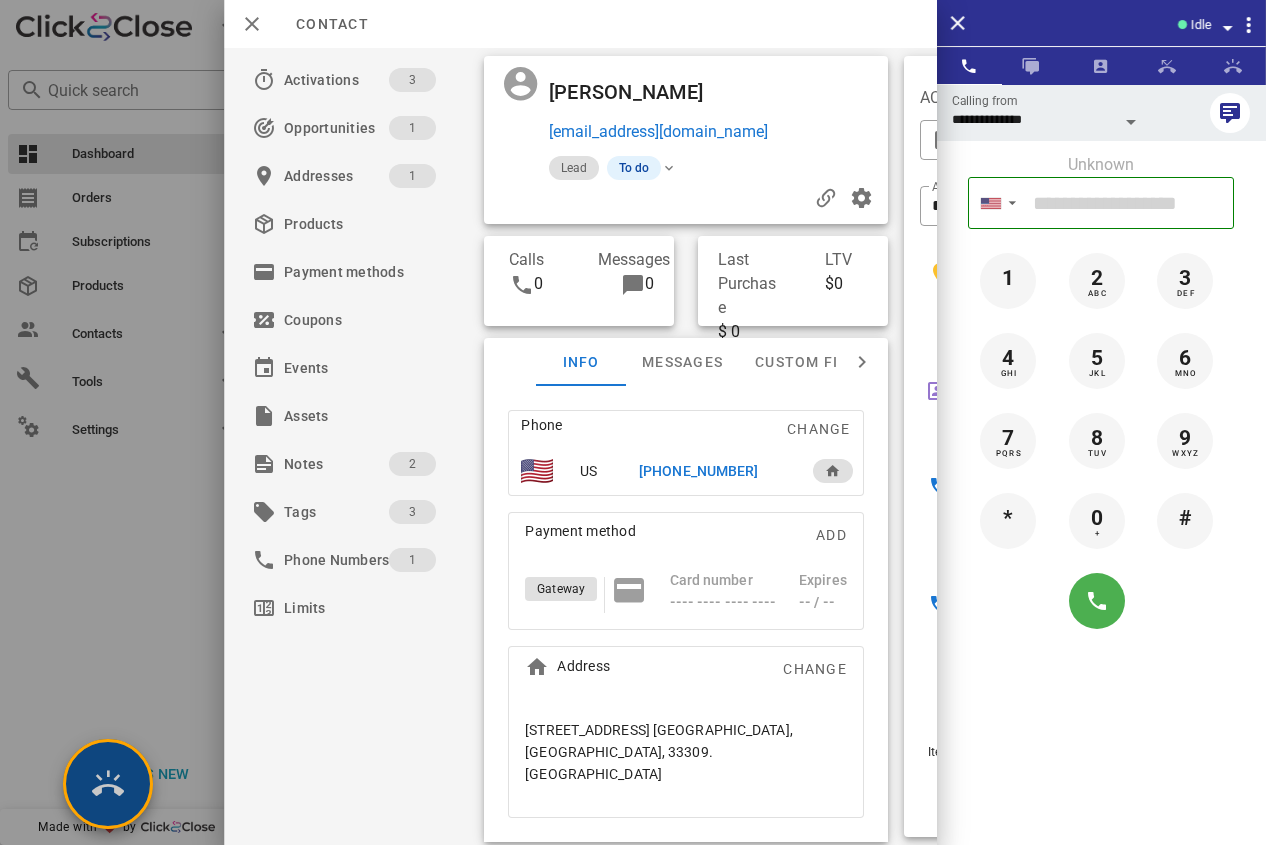 click at bounding box center [108, 784] 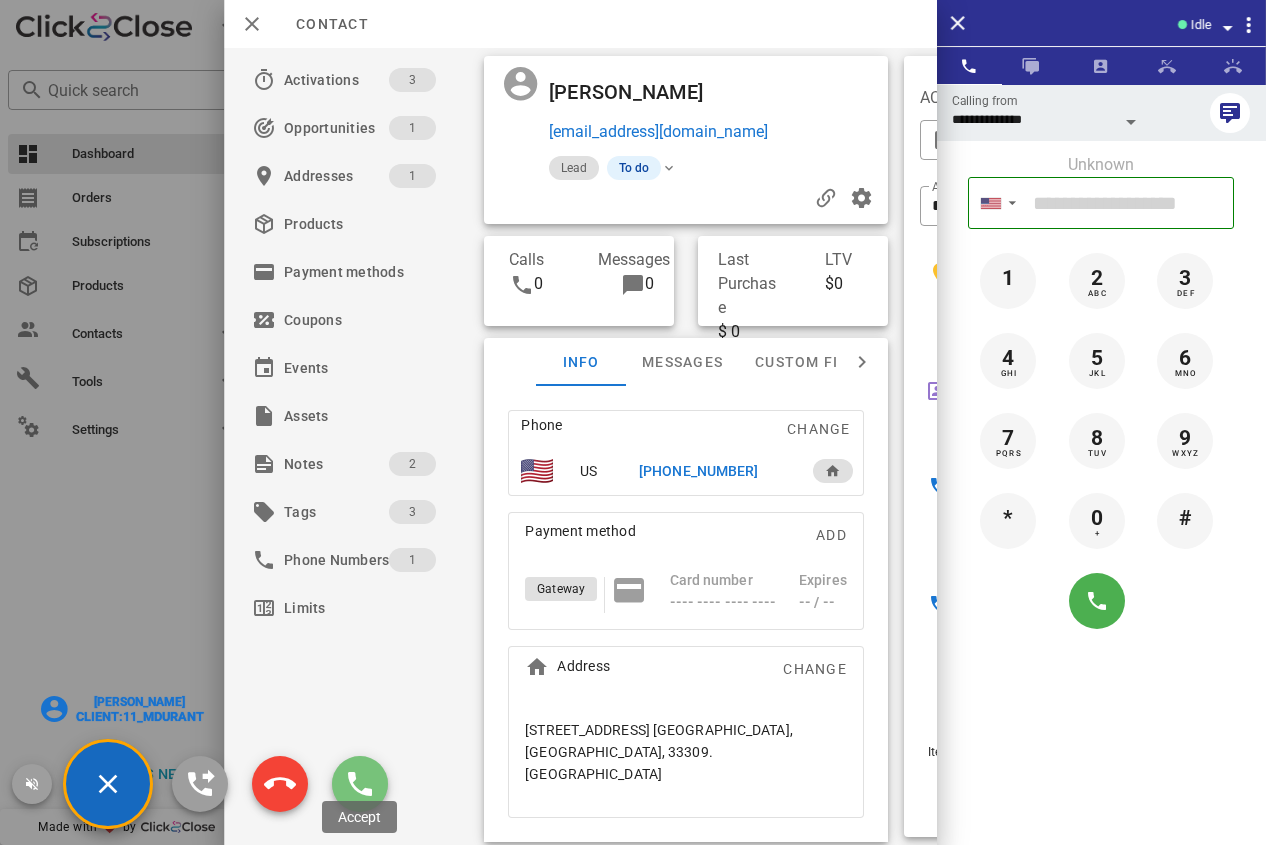 click at bounding box center (360, 784) 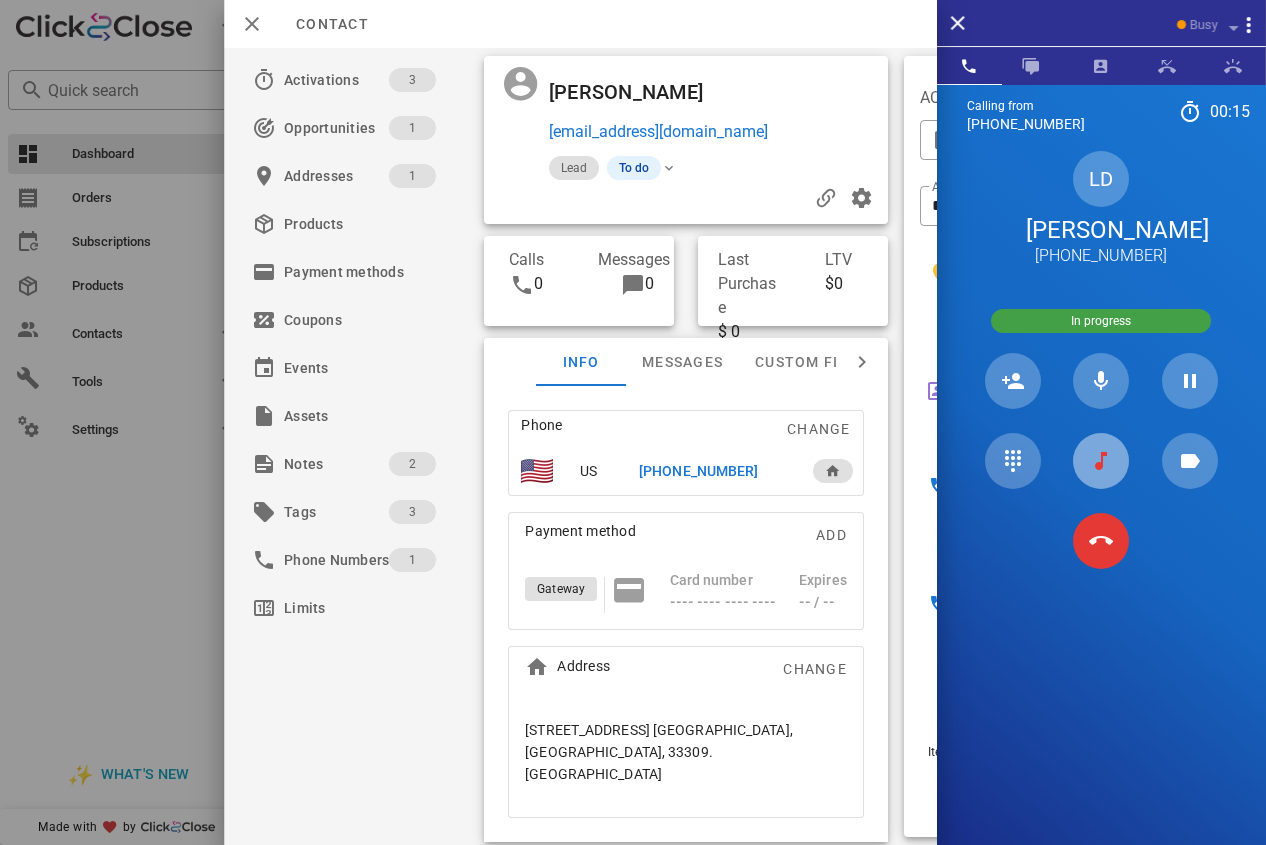 click at bounding box center [1101, 461] 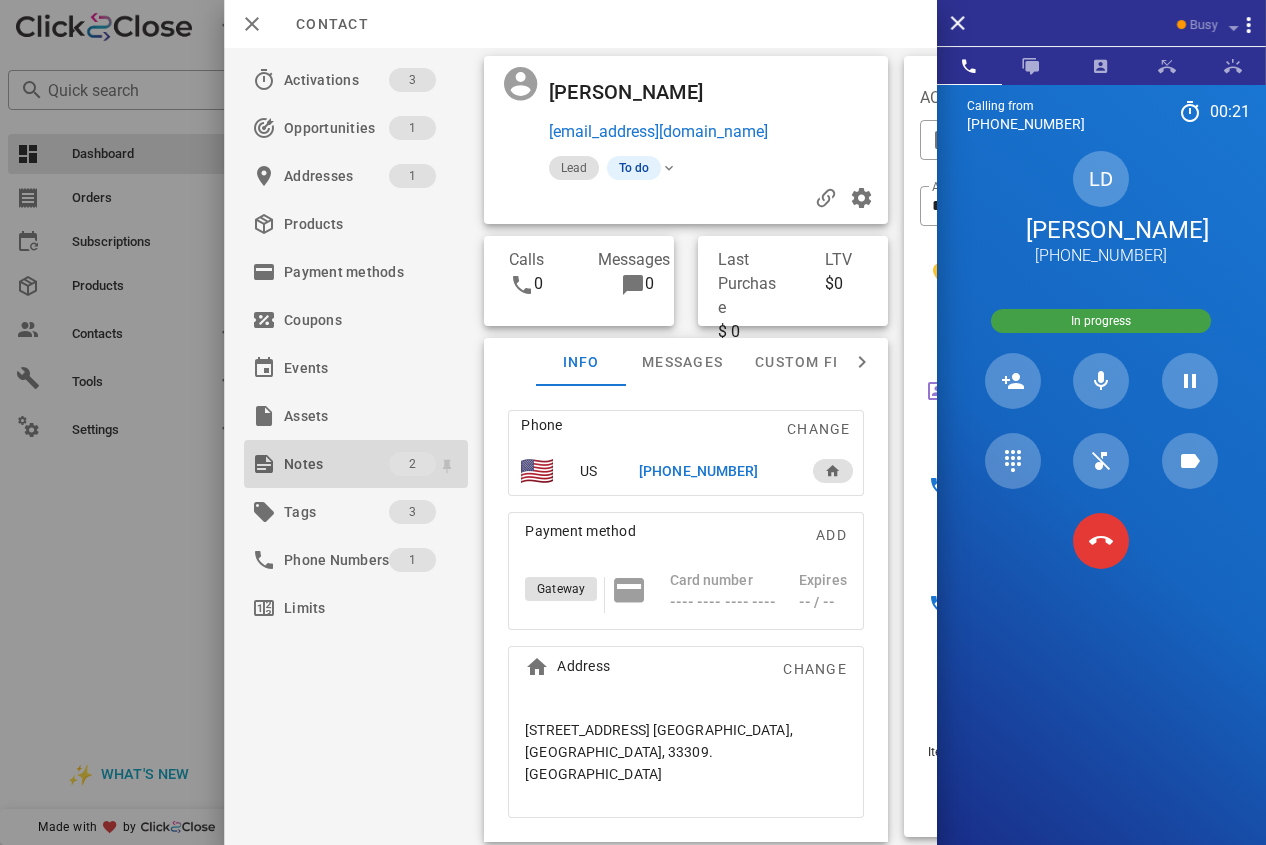 click on "Notes" at bounding box center (336, 464) 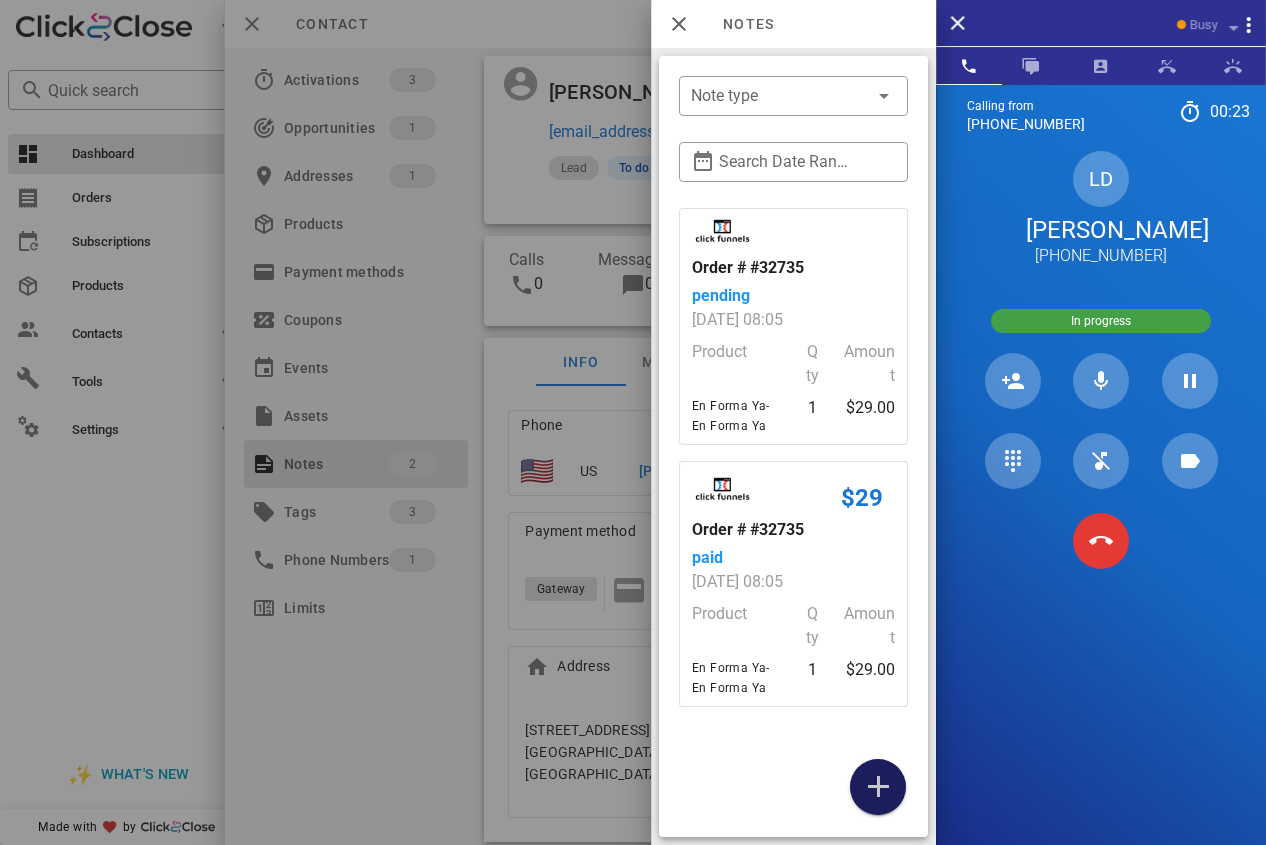 click at bounding box center (878, 787) 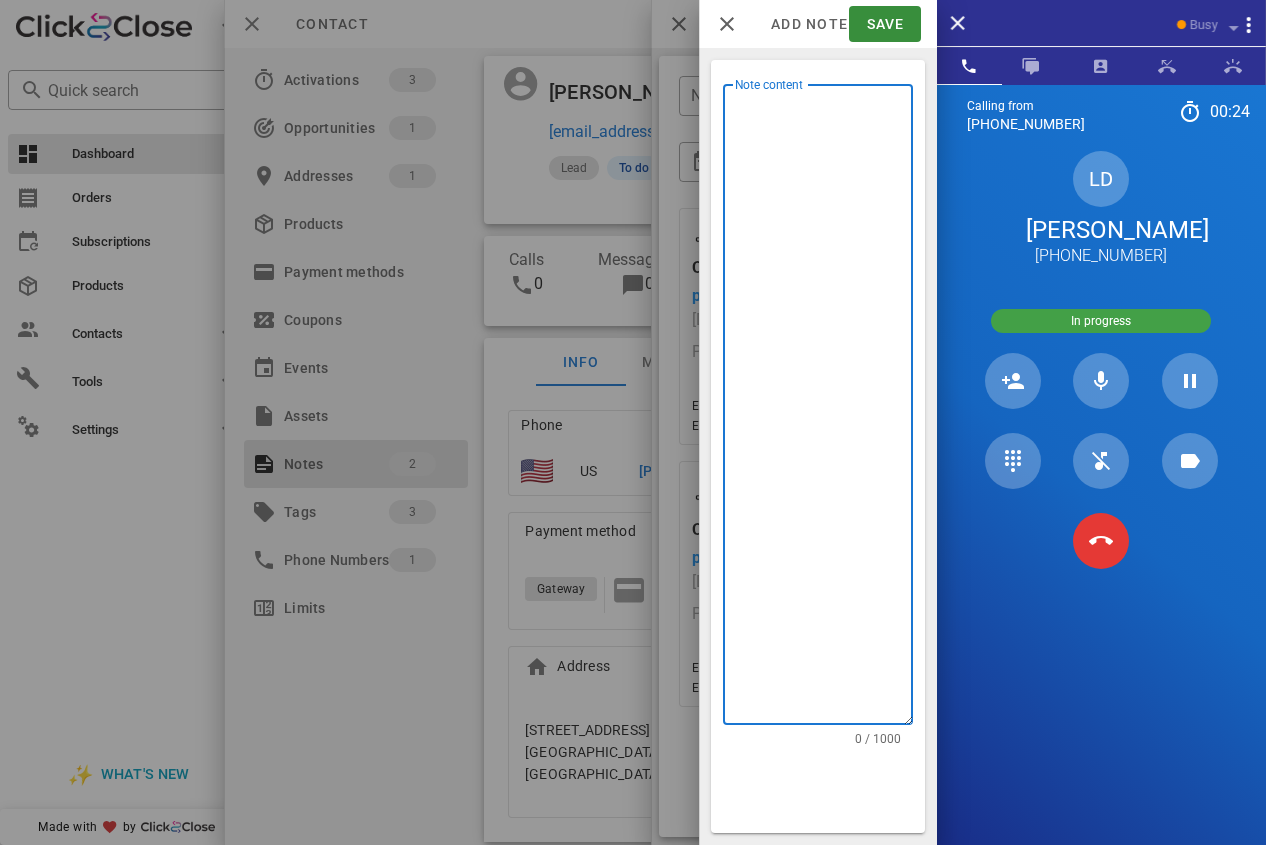 drag, startPoint x: 905, startPoint y: 633, endPoint x: 766, endPoint y: 347, distance: 317.98898 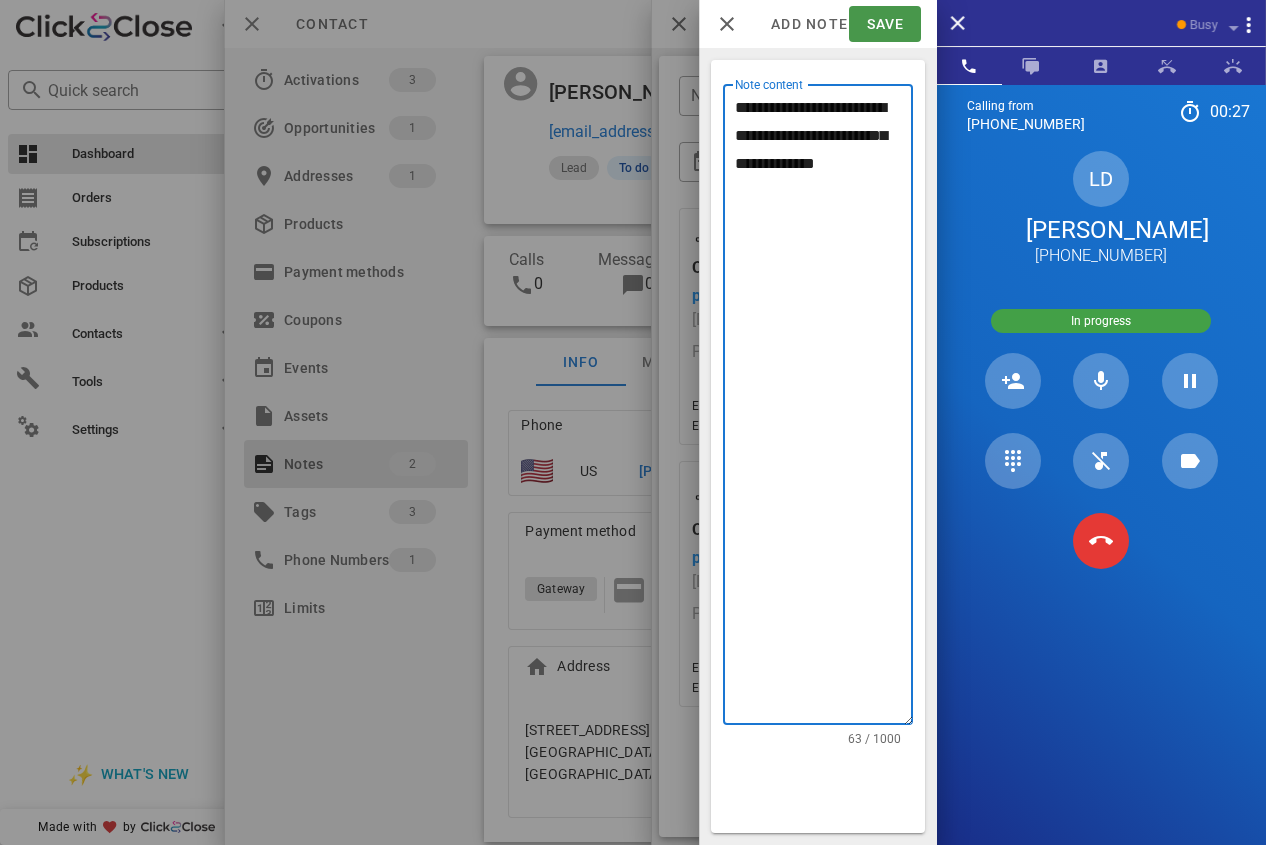 type on "**********" 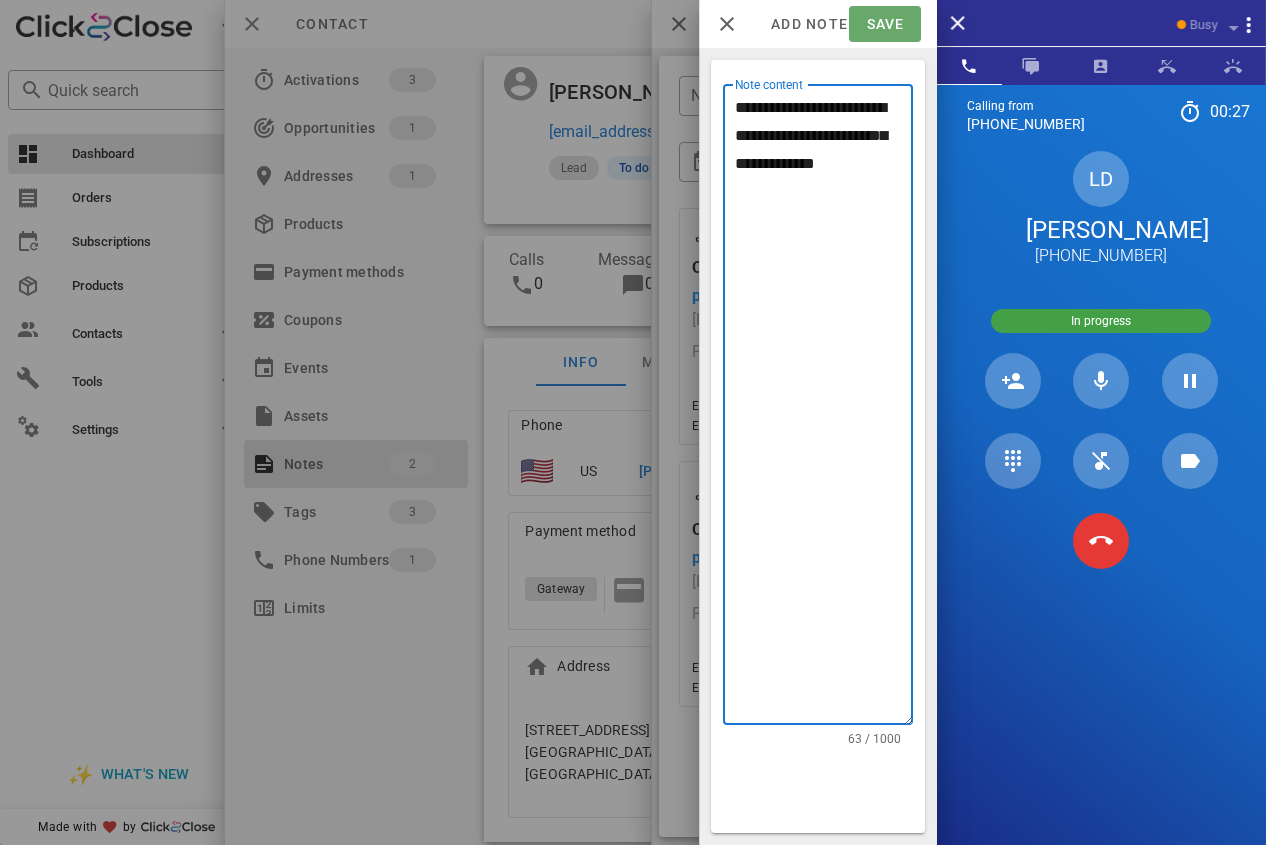 drag, startPoint x: 879, startPoint y: 29, endPoint x: 873, endPoint y: 20, distance: 10.816654 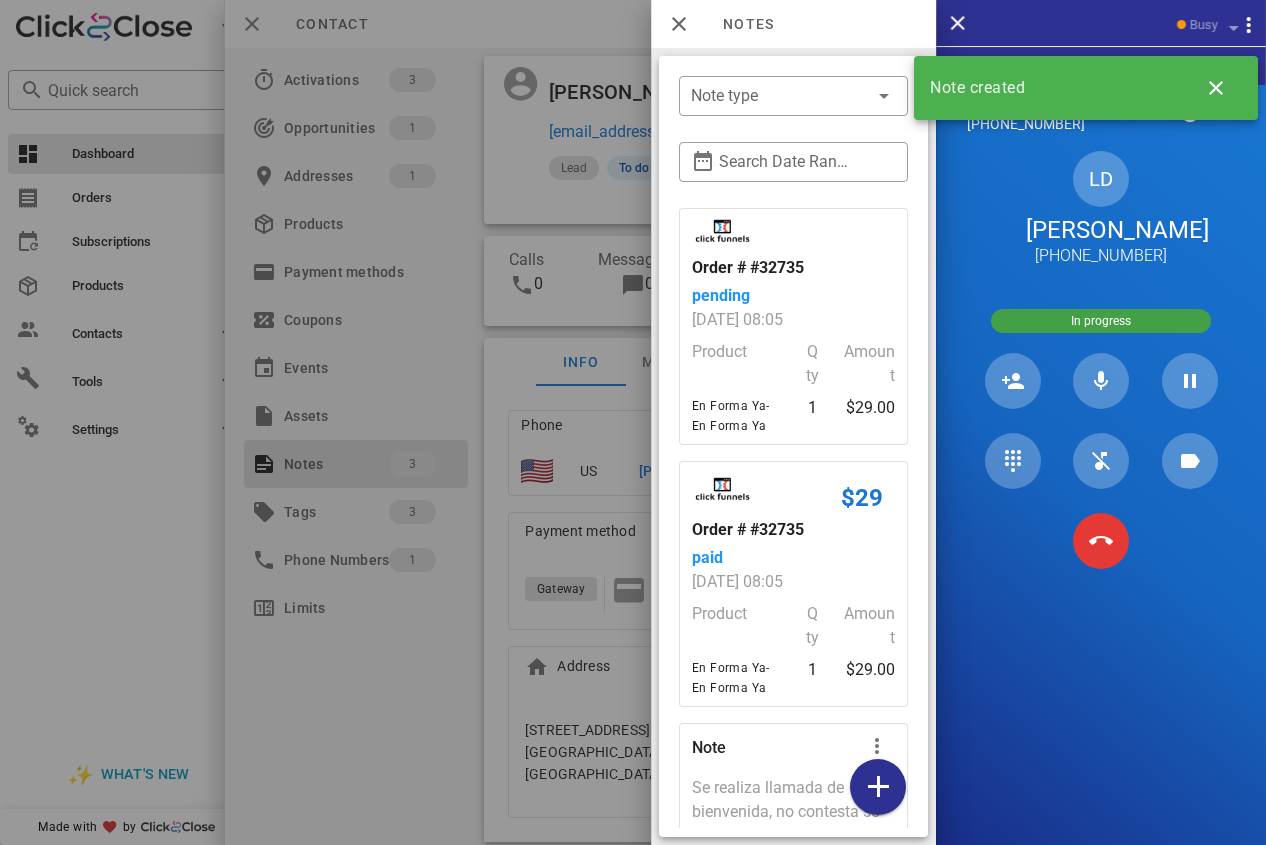 click at bounding box center (633, 422) 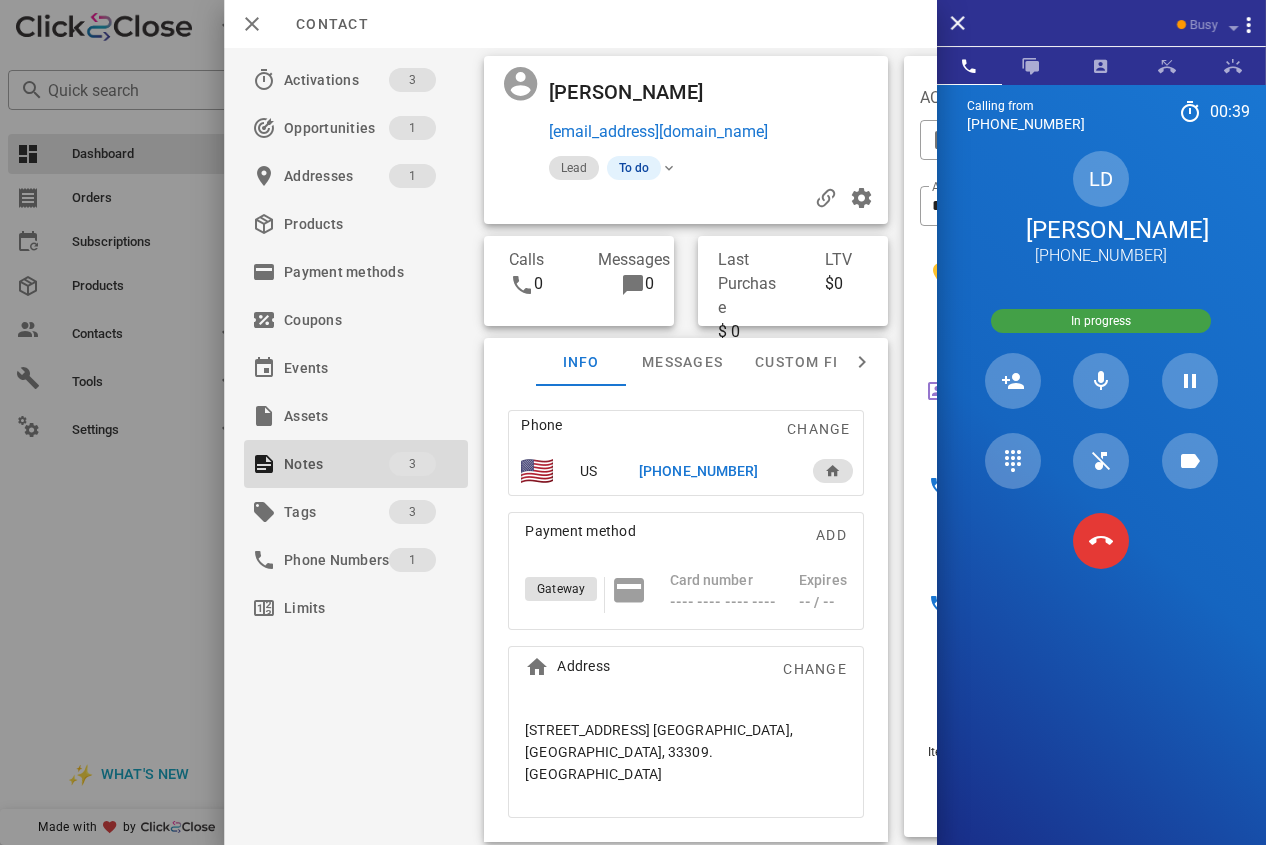 click on "[PERSON_NAME]" at bounding box center (1101, 230) 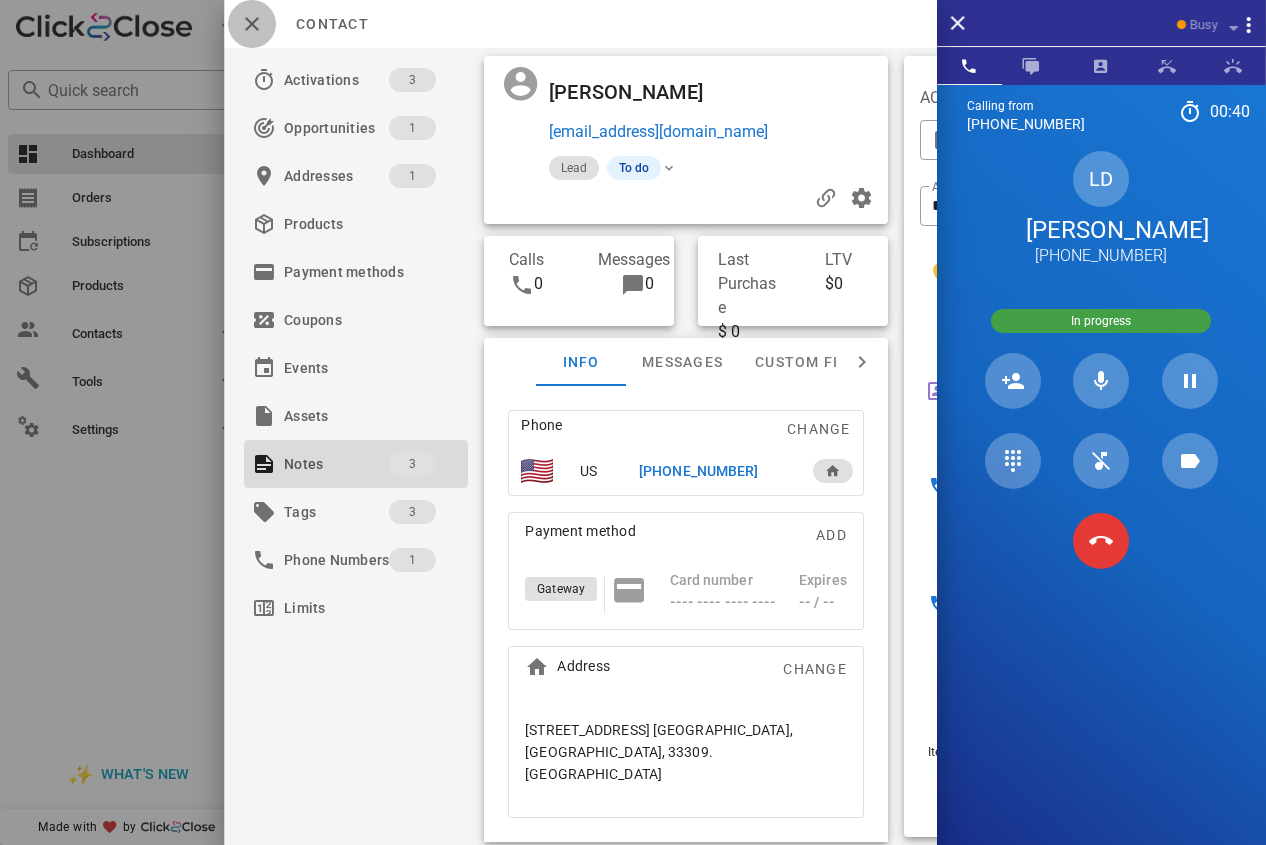 click at bounding box center (252, 24) 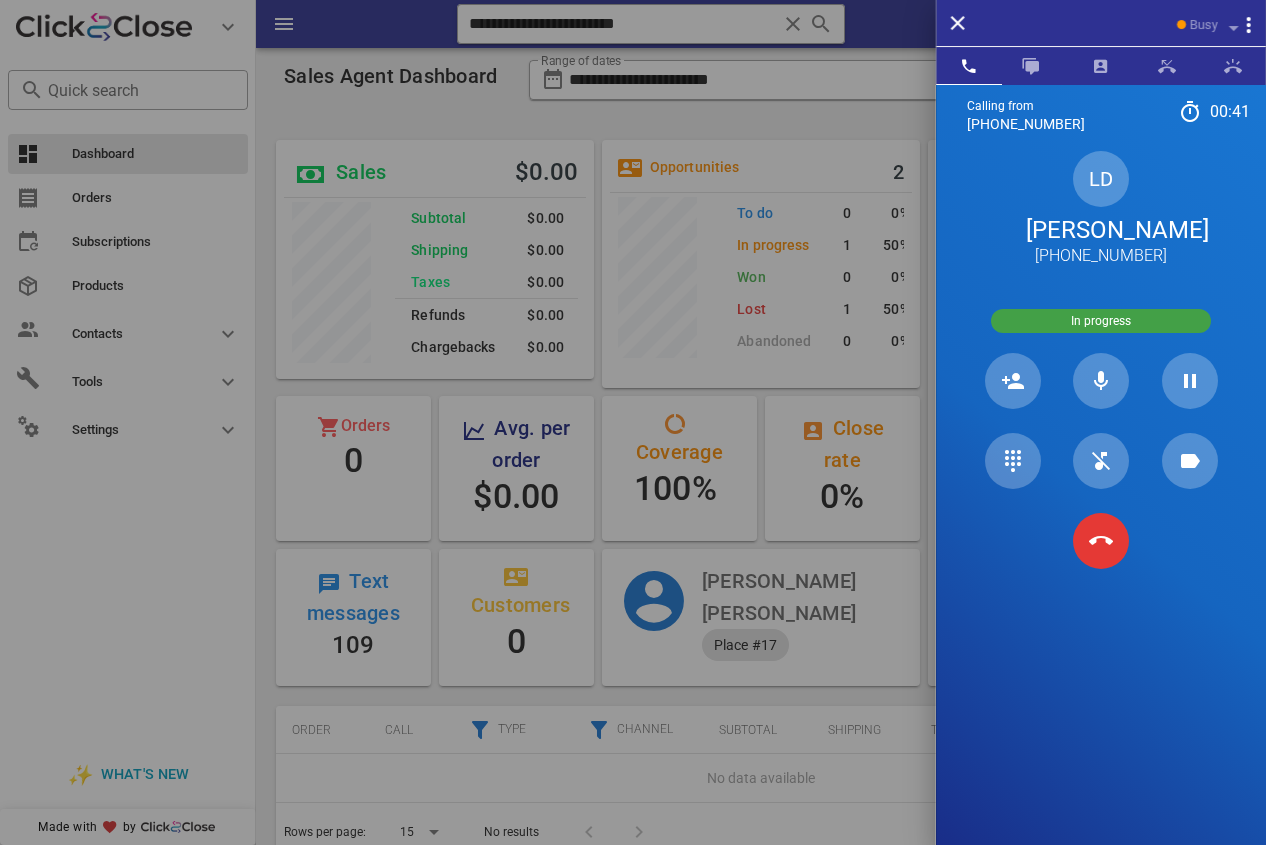 click on "[PERSON_NAME]" at bounding box center (1101, 230) 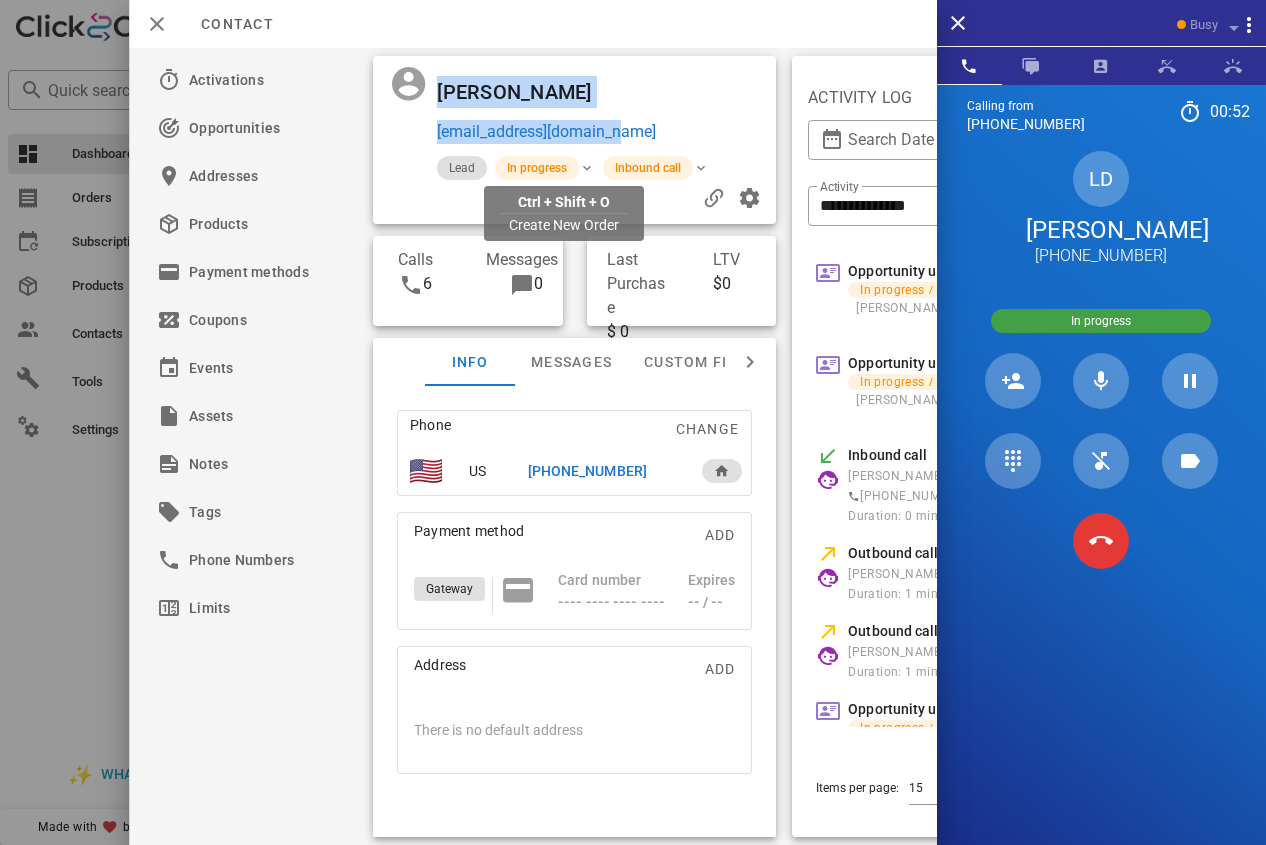 drag, startPoint x: 429, startPoint y: 163, endPoint x: 642, endPoint y: 175, distance: 213.33775 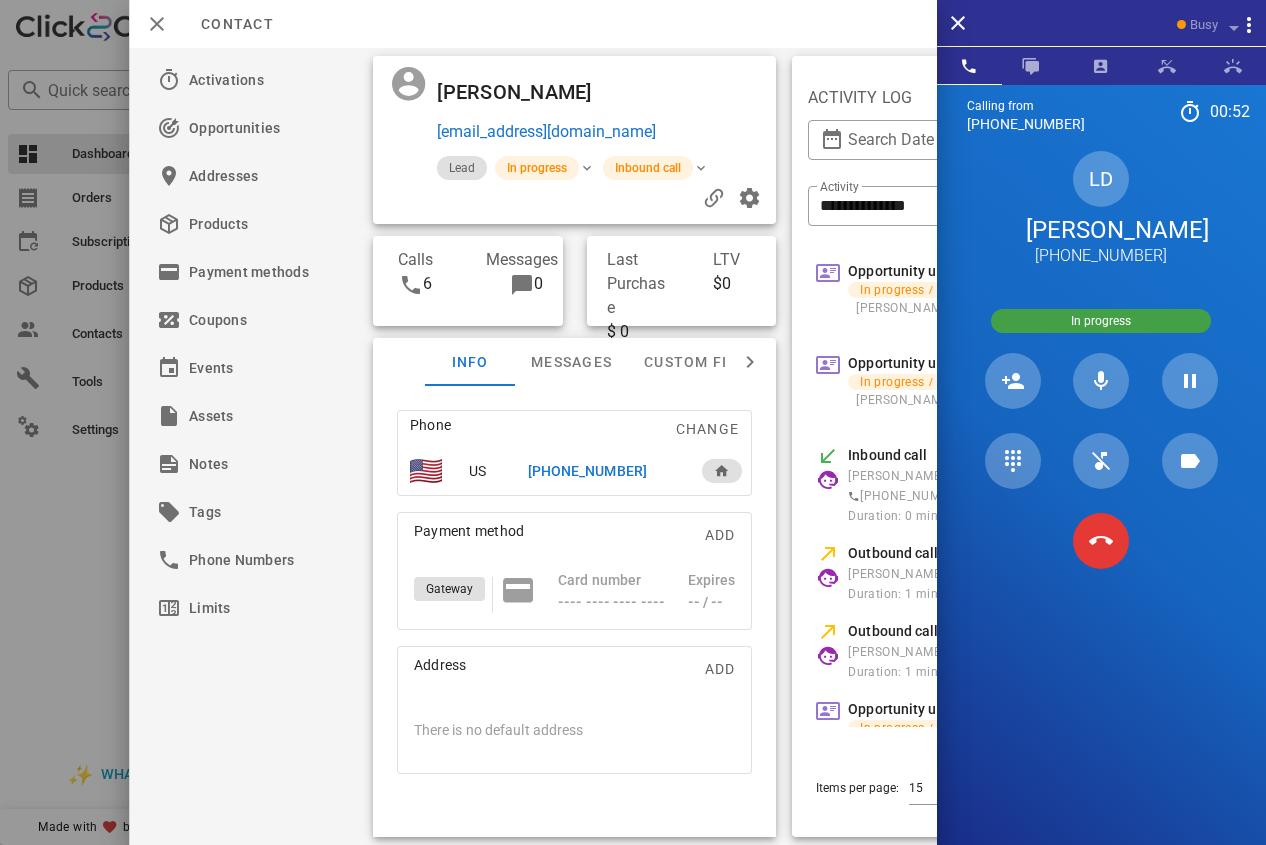 click on "[EMAIL_ADDRESS][DOMAIN_NAME]" at bounding box center (602, 132) 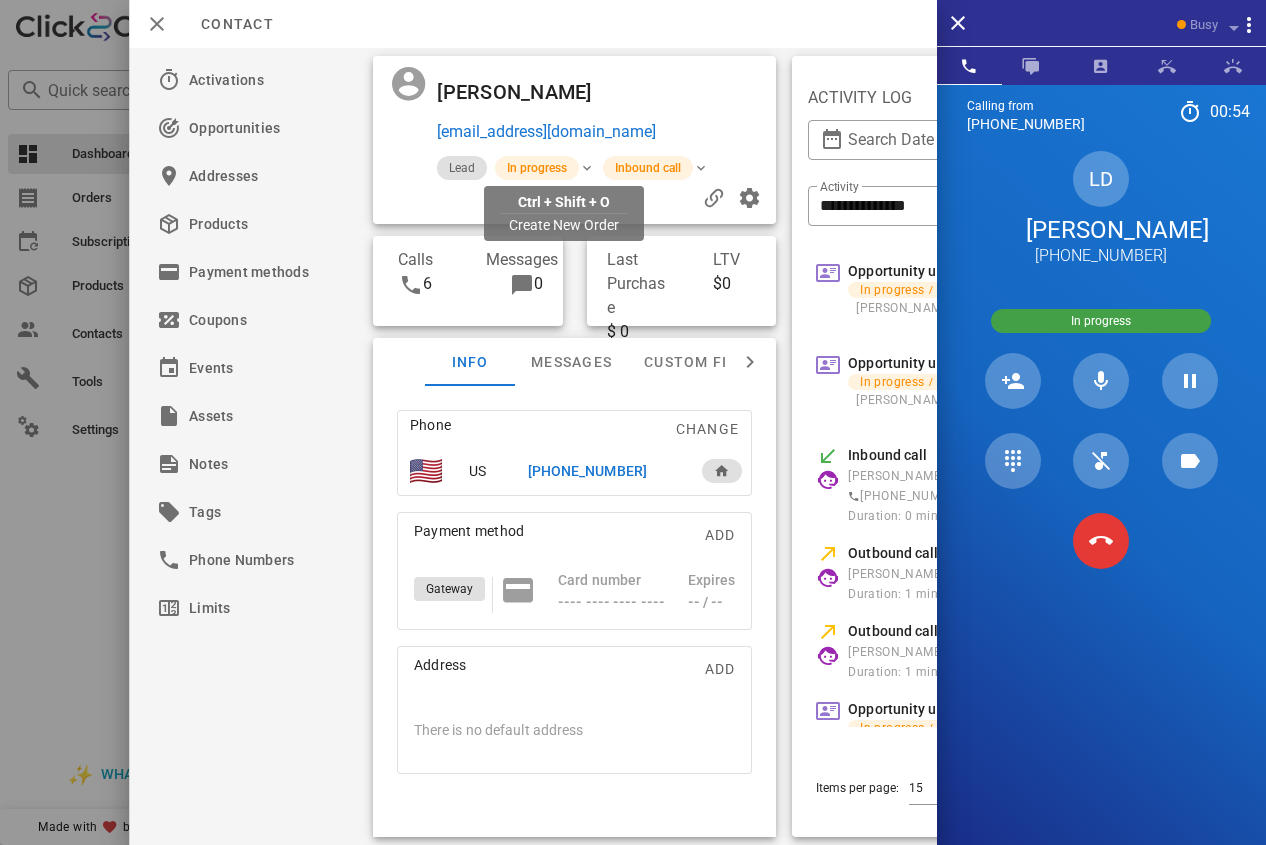 drag, startPoint x: 696, startPoint y: 167, endPoint x: 436, endPoint y: 165, distance: 260.0077 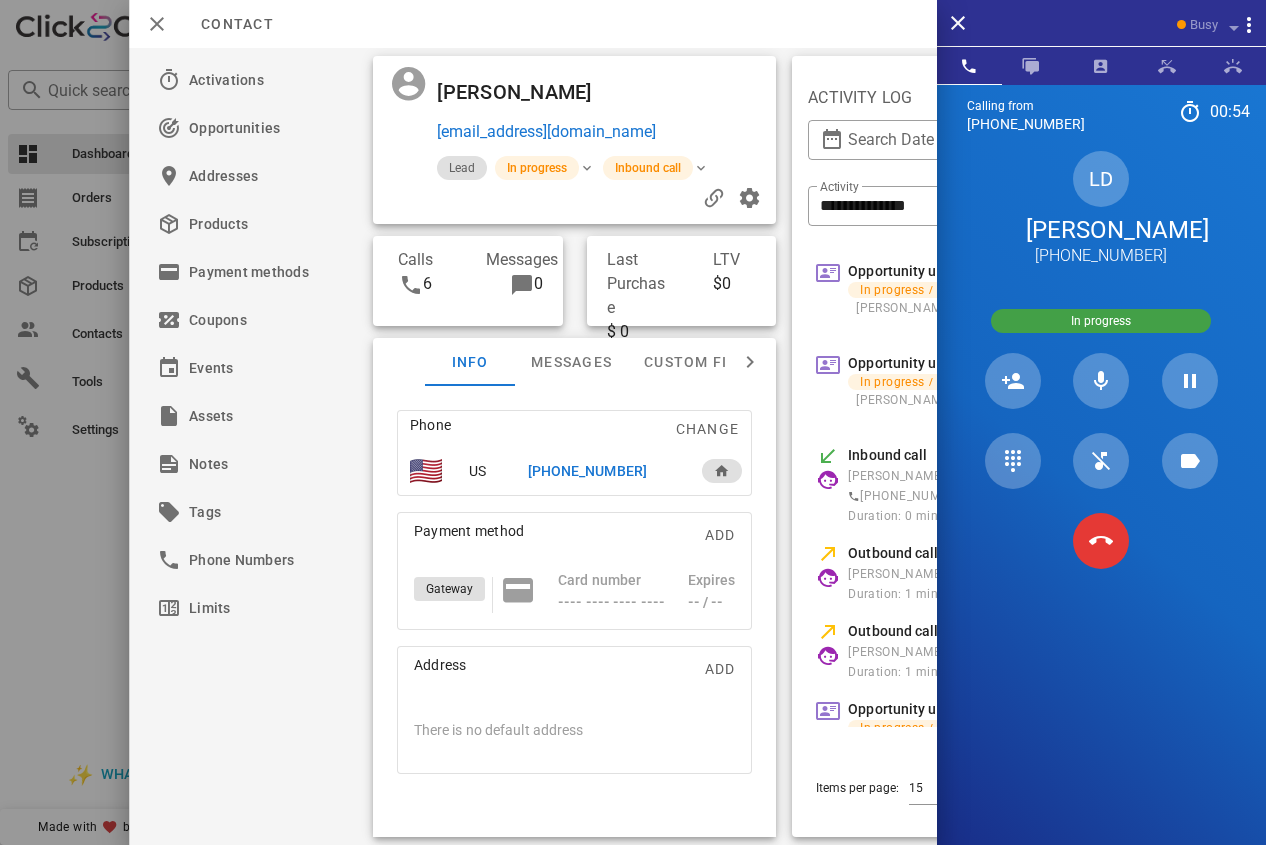copy on "[EMAIL_ADDRESS][DOMAIN_NAME]" 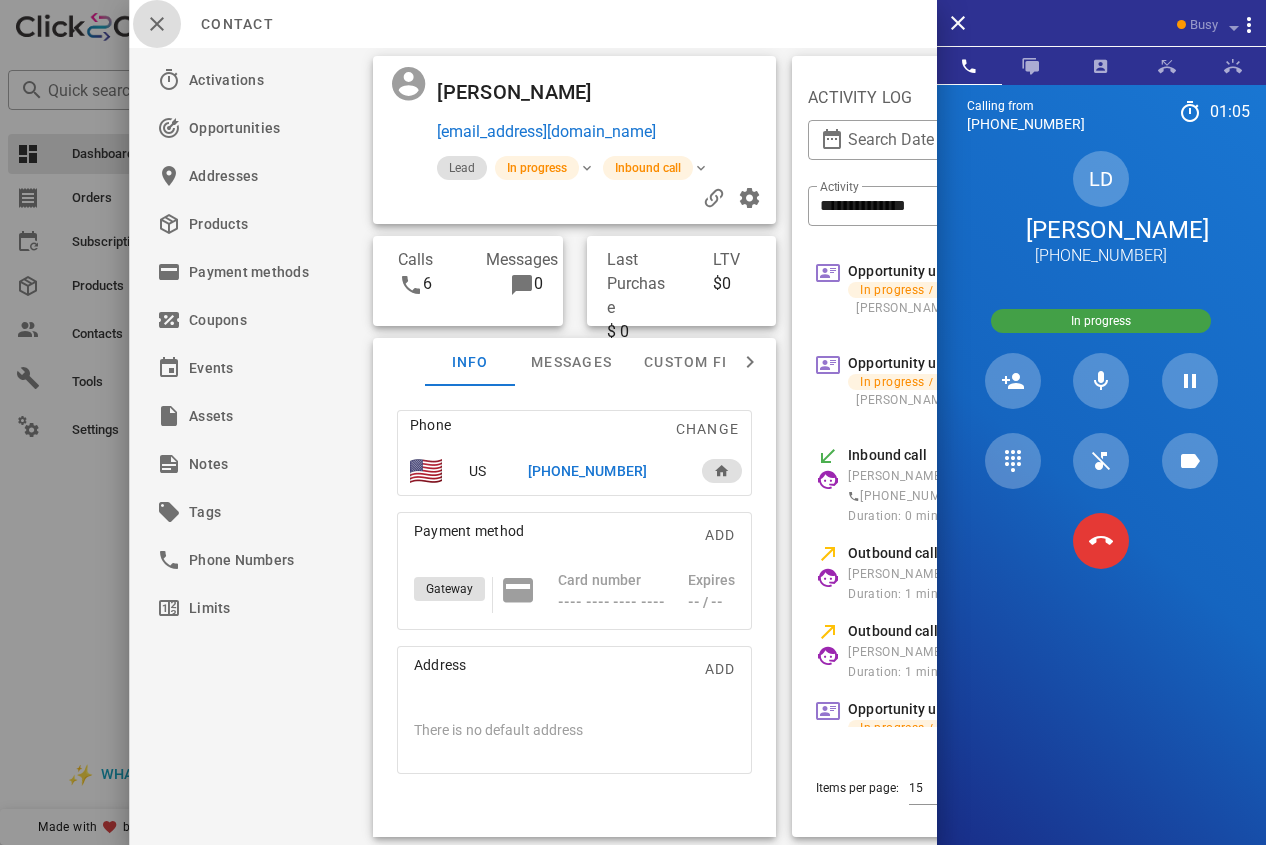 click at bounding box center [157, 24] 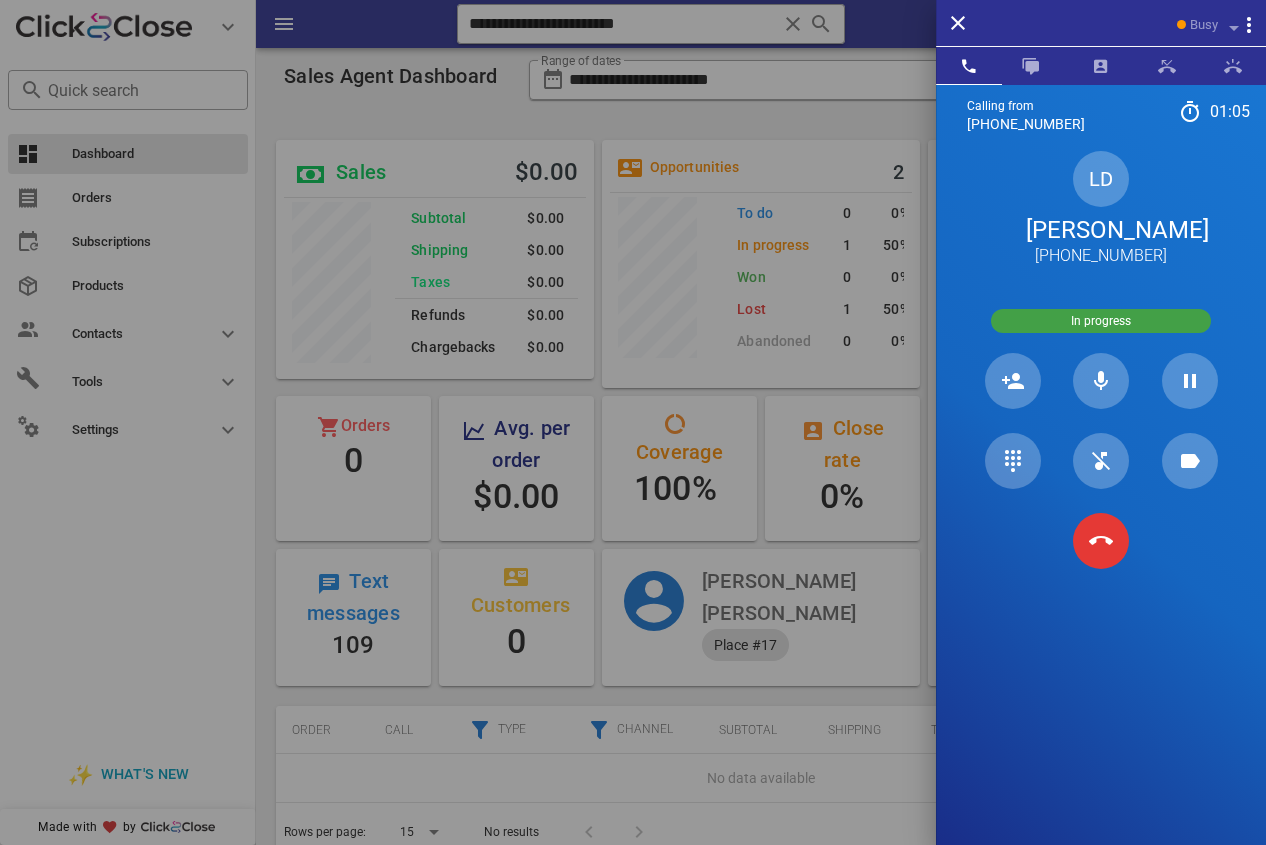 click at bounding box center [633, 422] 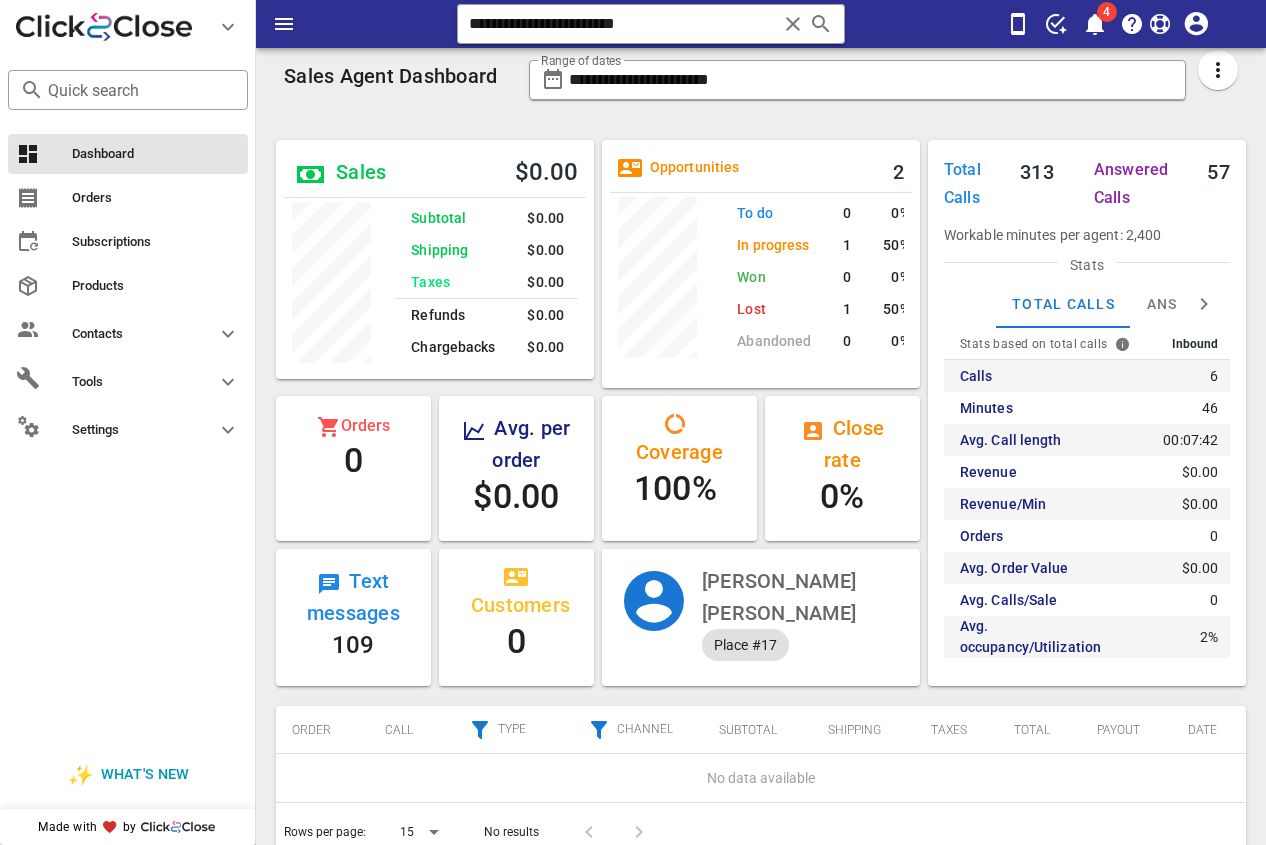 click on "**********" at bounding box center [761, 24] 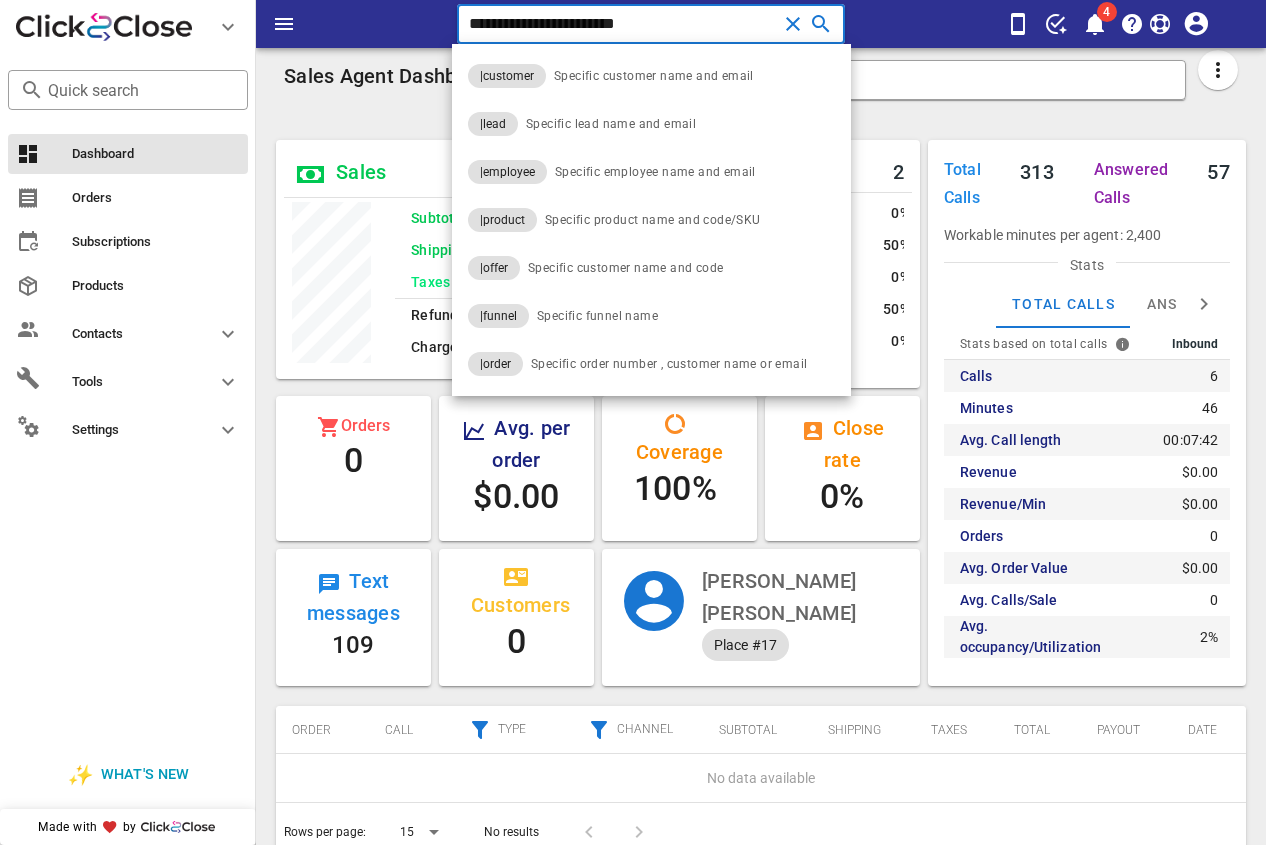 paste on "******" 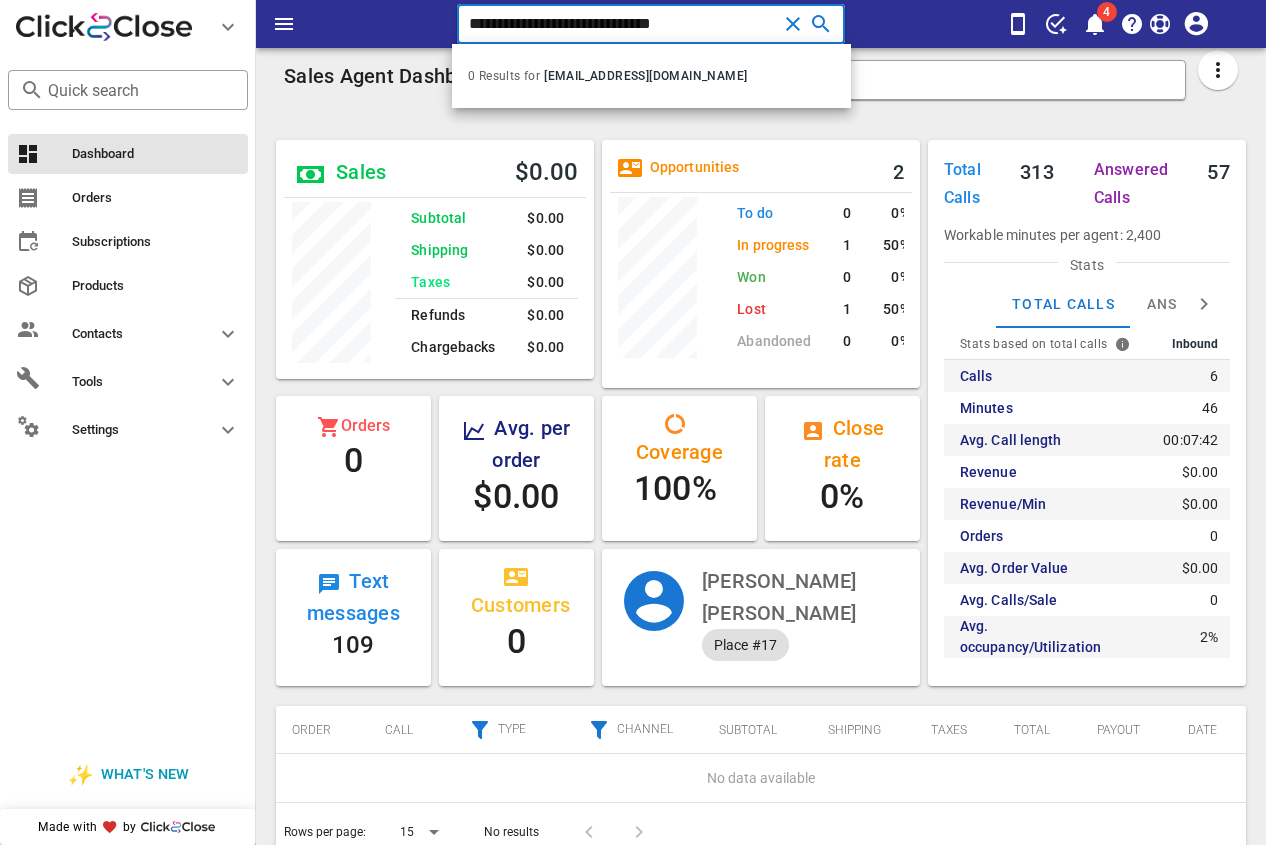click on "**********" at bounding box center (623, 24) 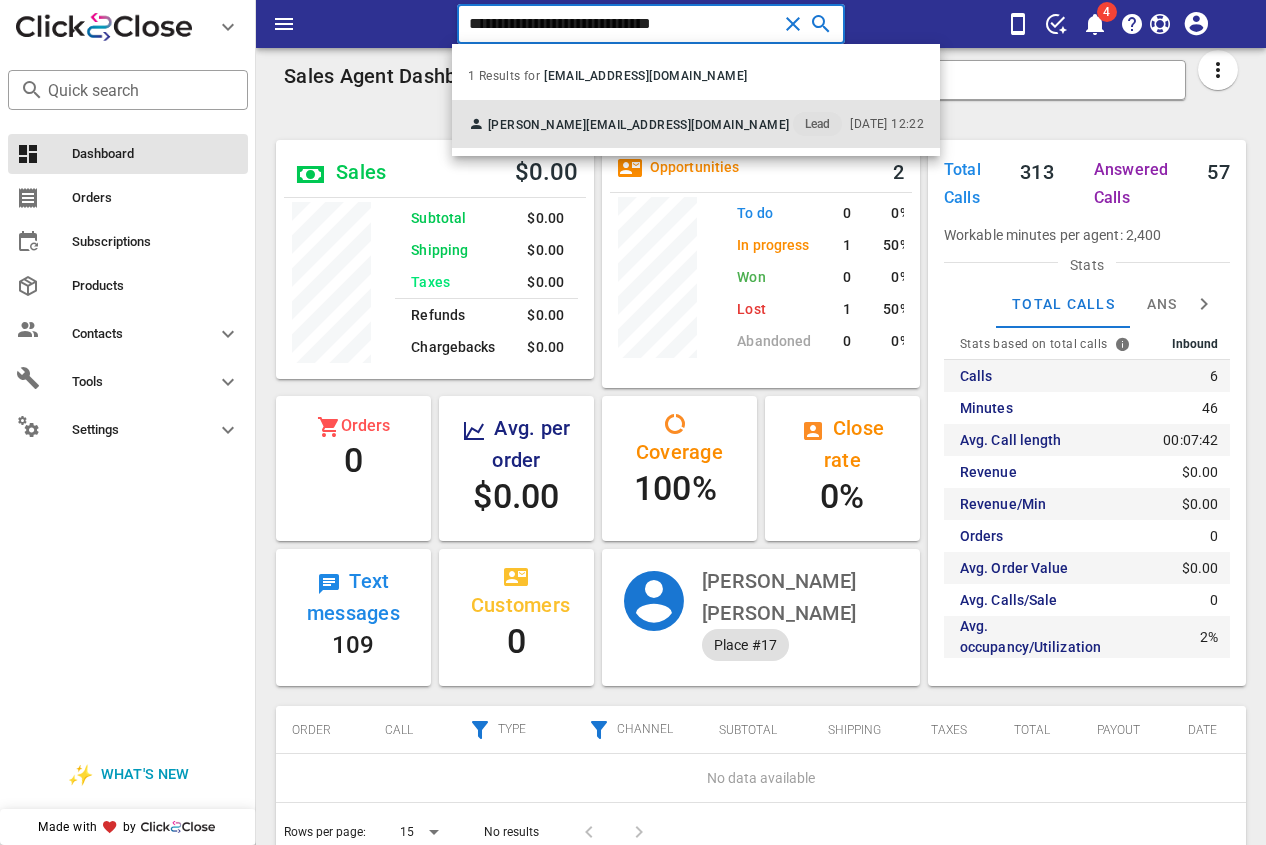 click on "[EMAIL_ADDRESS][DOMAIN_NAME]" at bounding box center [687, 125] 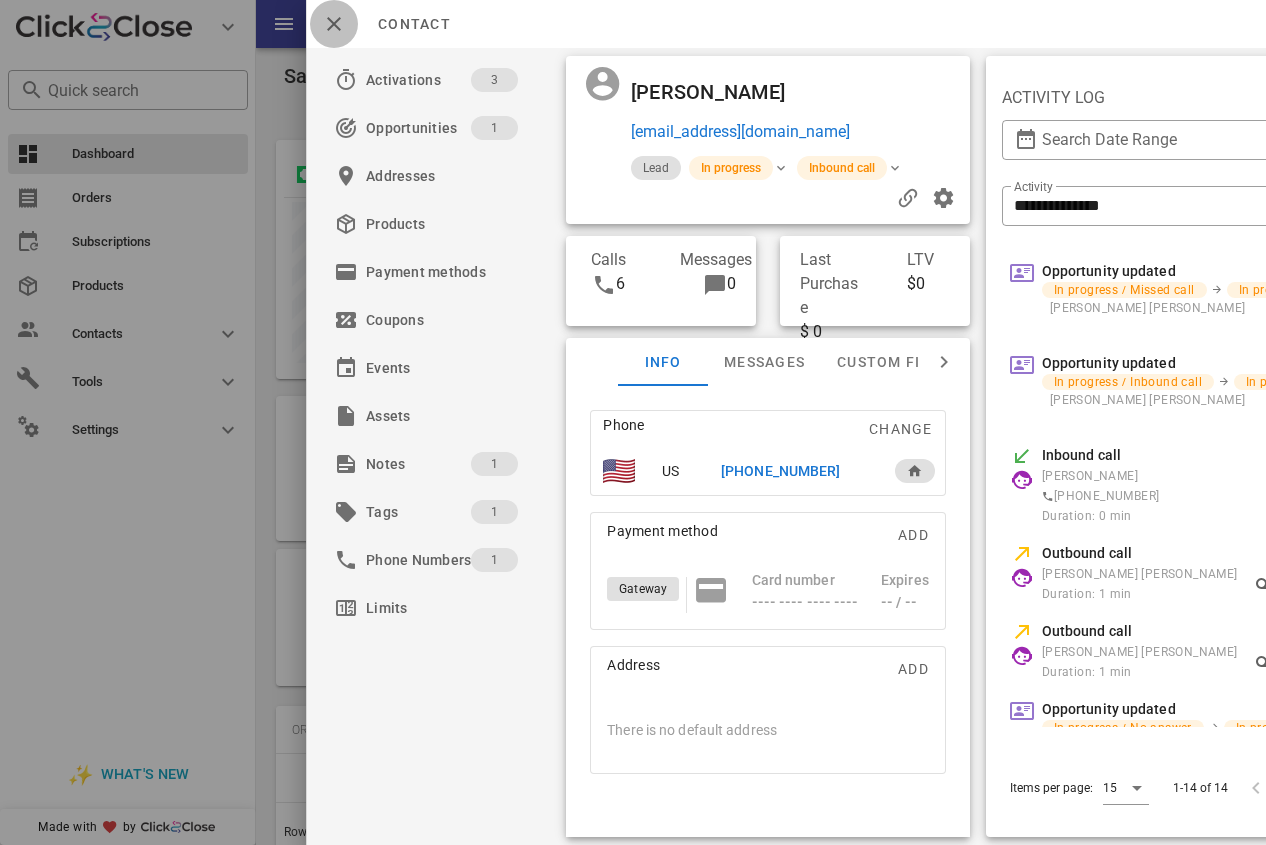 click at bounding box center [334, 24] 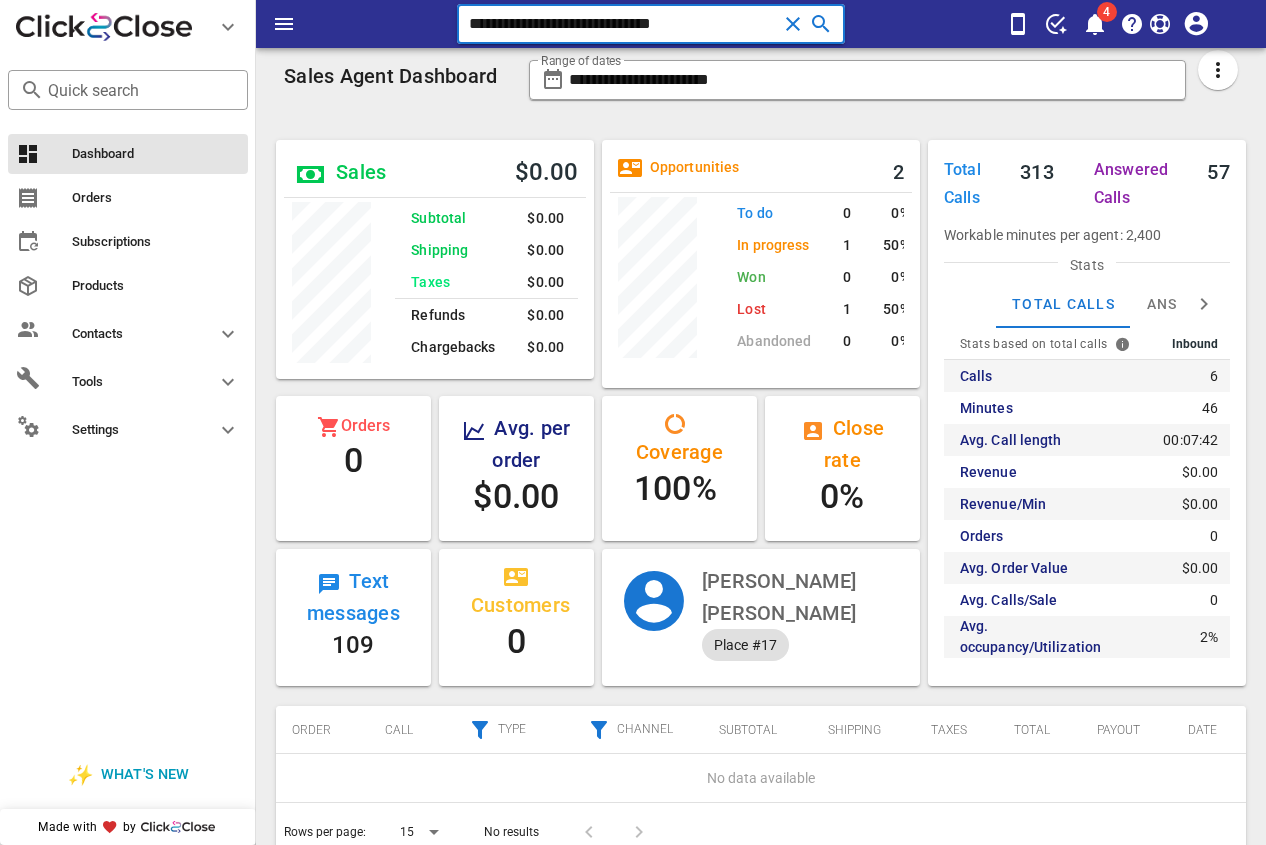 drag, startPoint x: 735, startPoint y: 18, endPoint x: 427, endPoint y: 33, distance: 308.36505 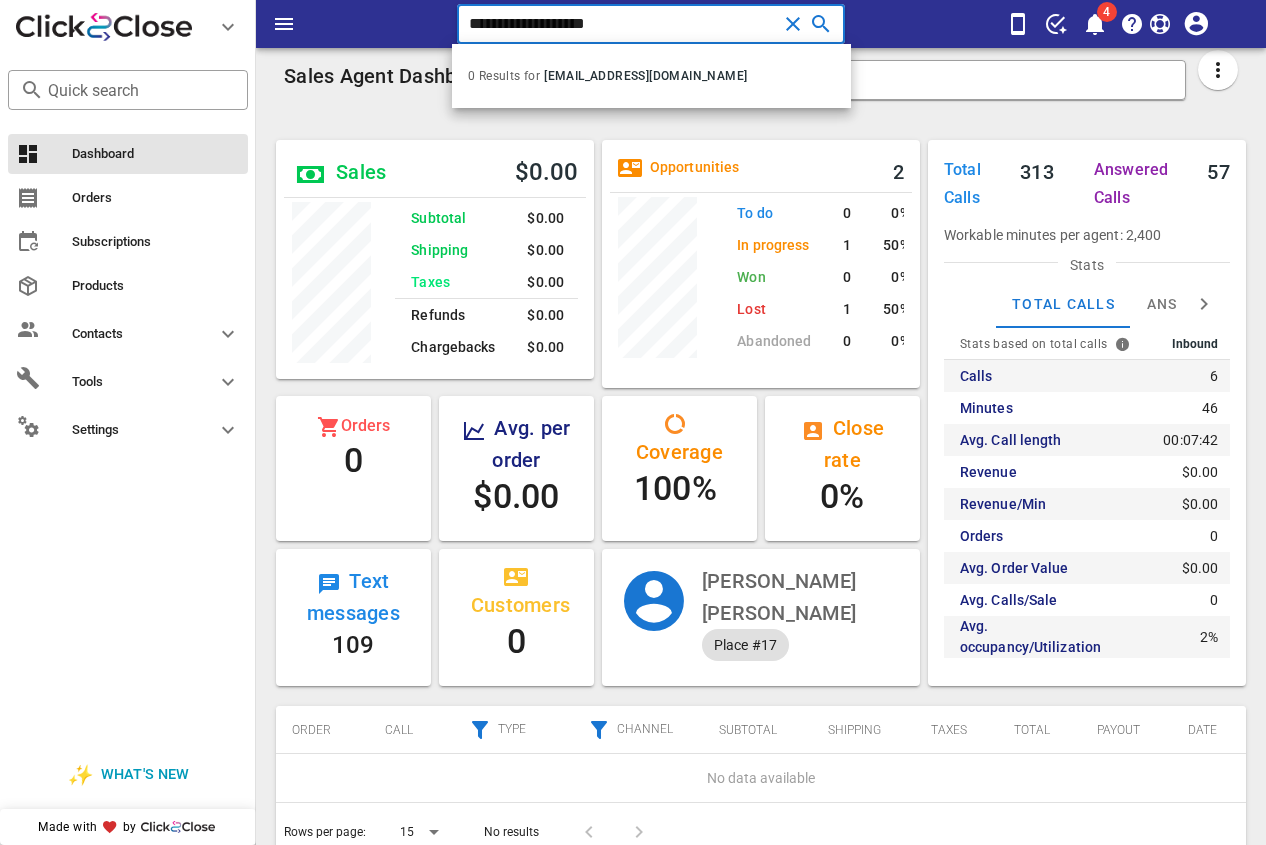 drag, startPoint x: 658, startPoint y: 39, endPoint x: 447, endPoint y: 36, distance: 211.02133 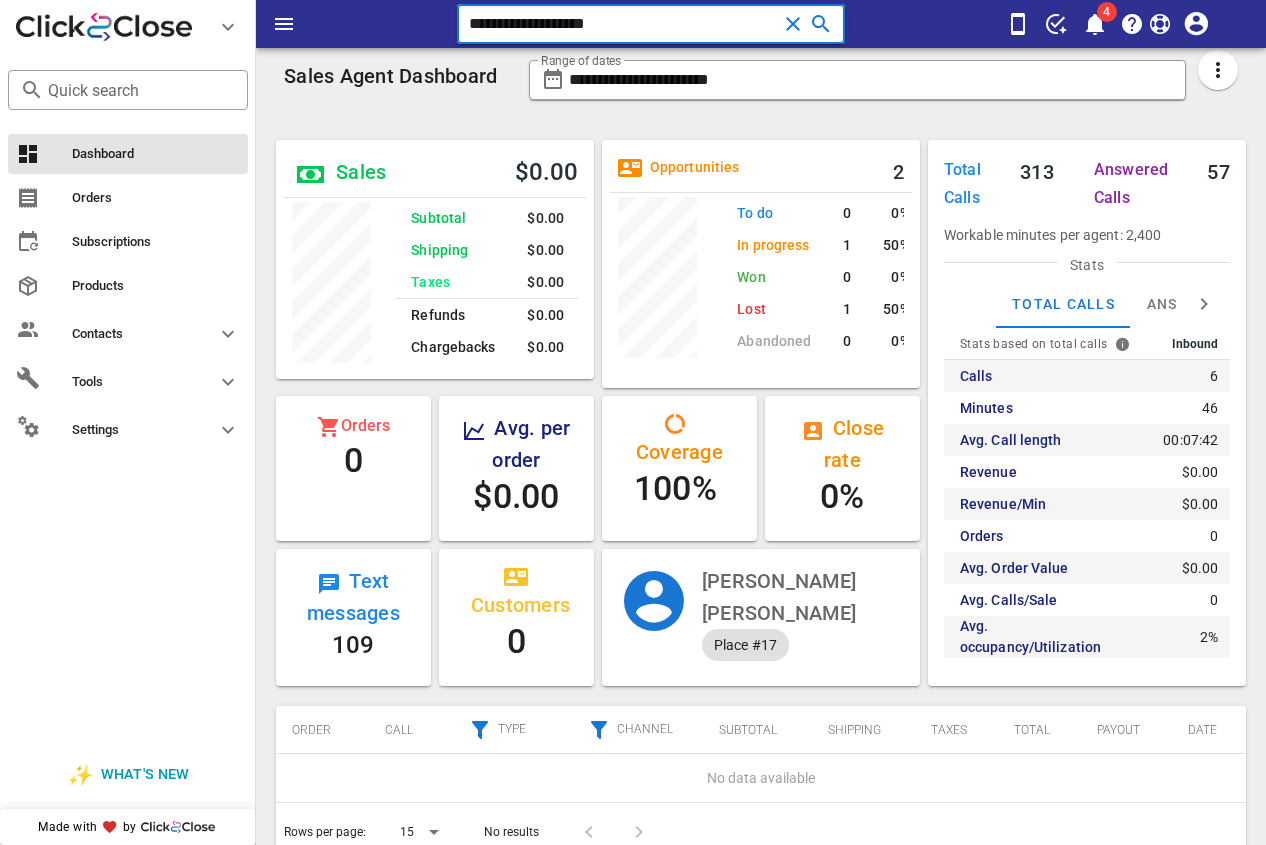 paste on "**" 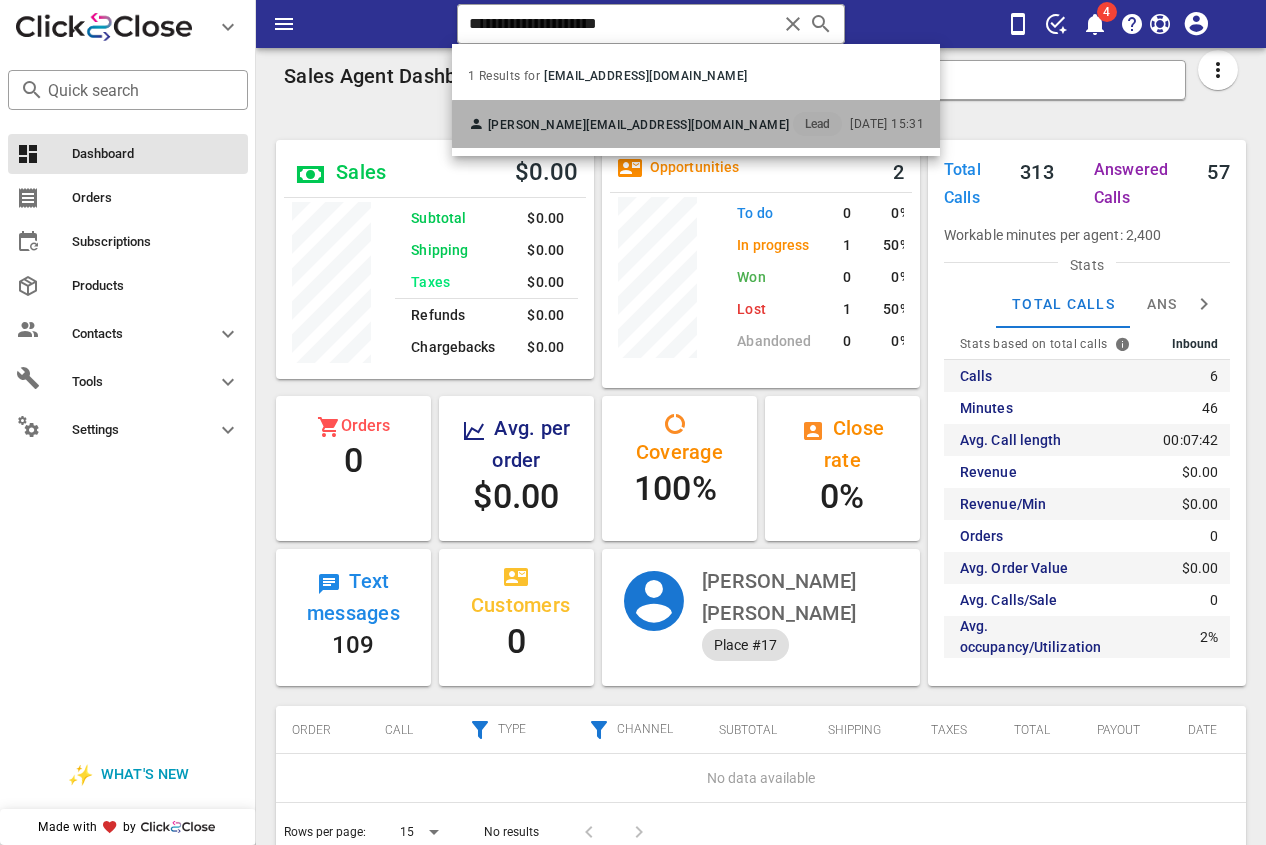 click on "[PERSON_NAME]" at bounding box center (537, 125) 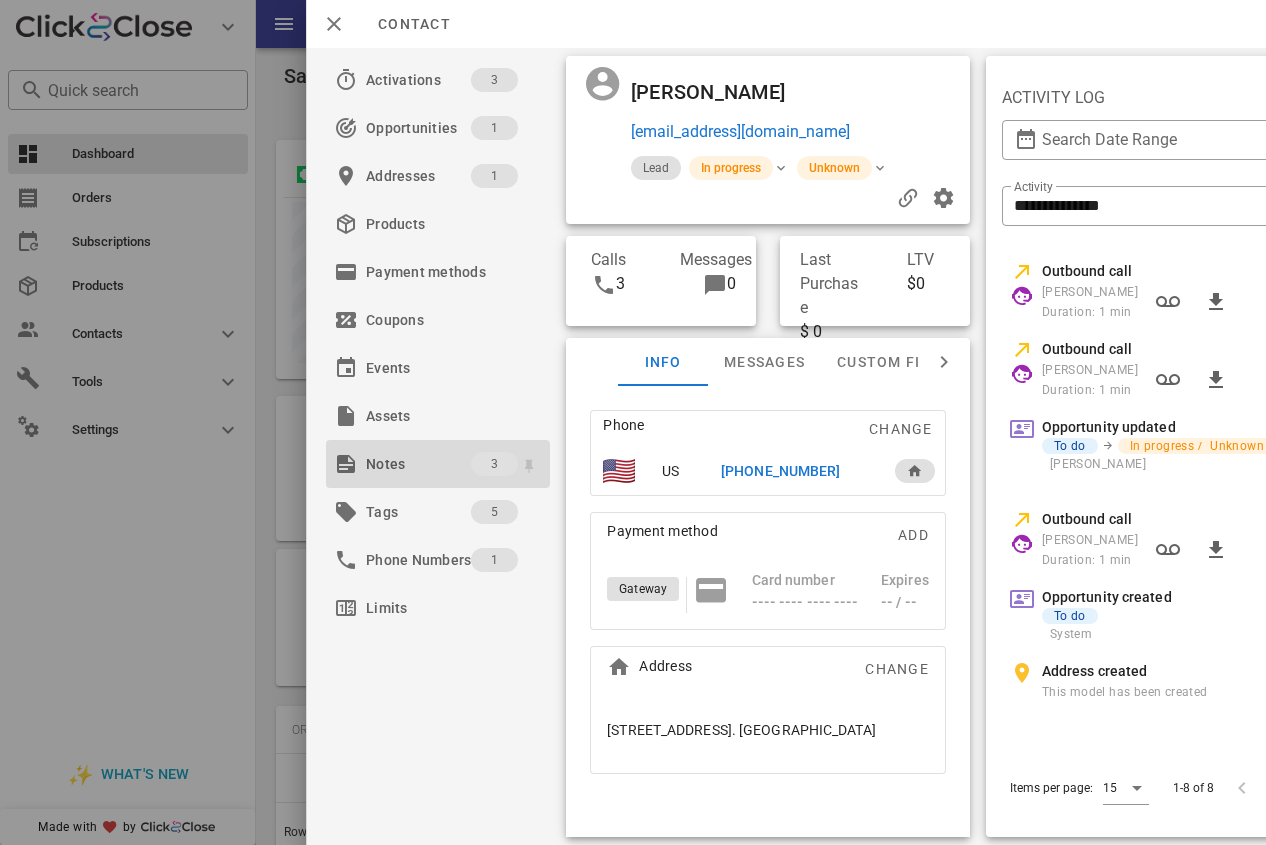 click on "Notes" at bounding box center [418, 464] 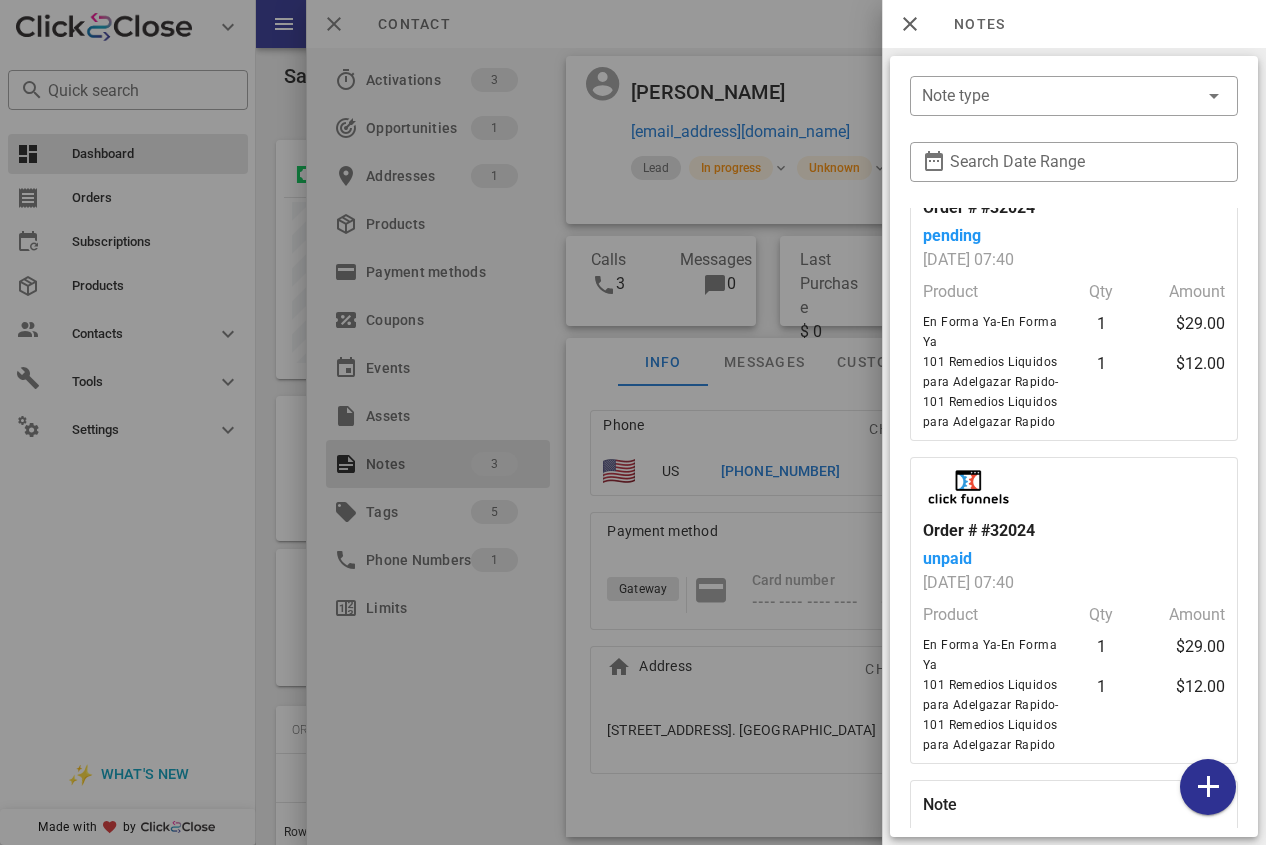 scroll, scrollTop: 220, scrollLeft: 0, axis: vertical 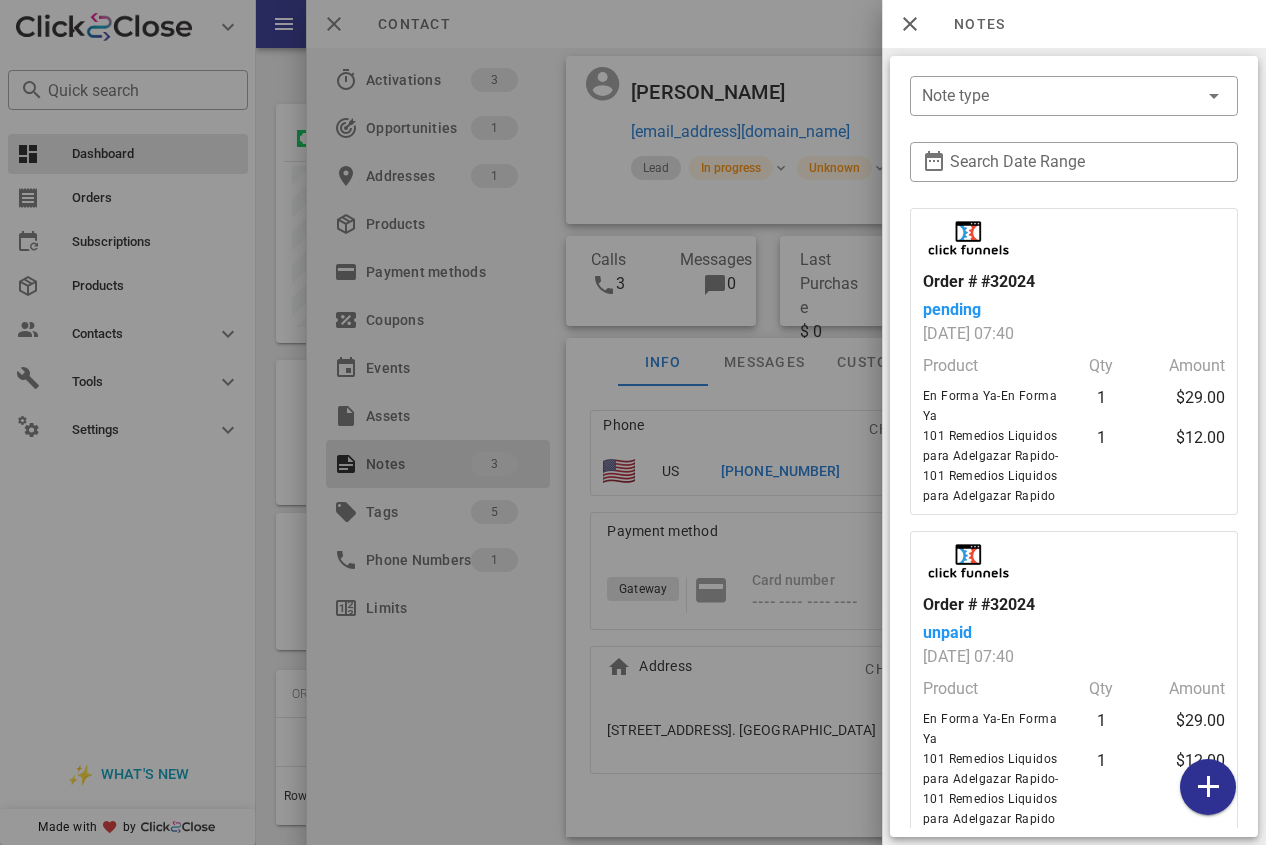 click at bounding box center [1119, 560] 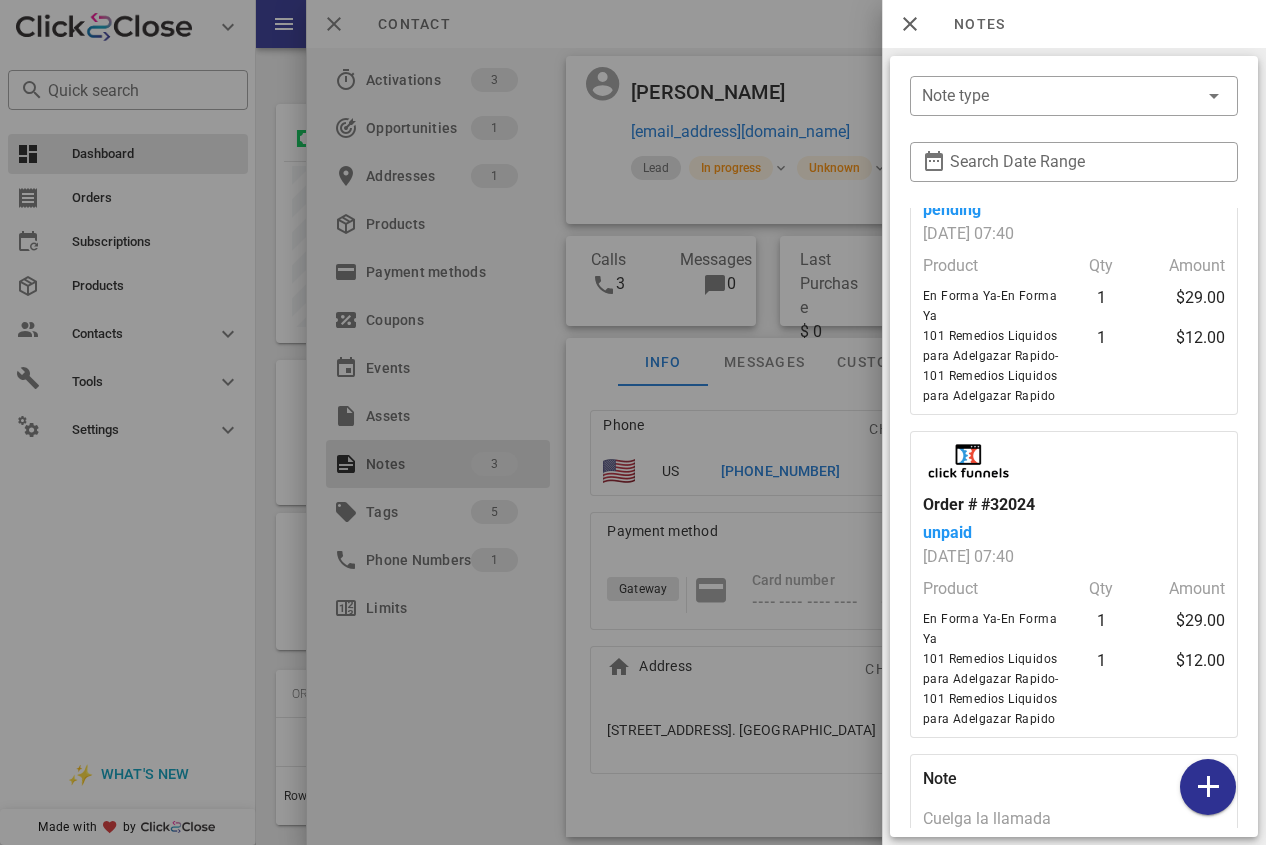 scroll, scrollTop: 0, scrollLeft: 0, axis: both 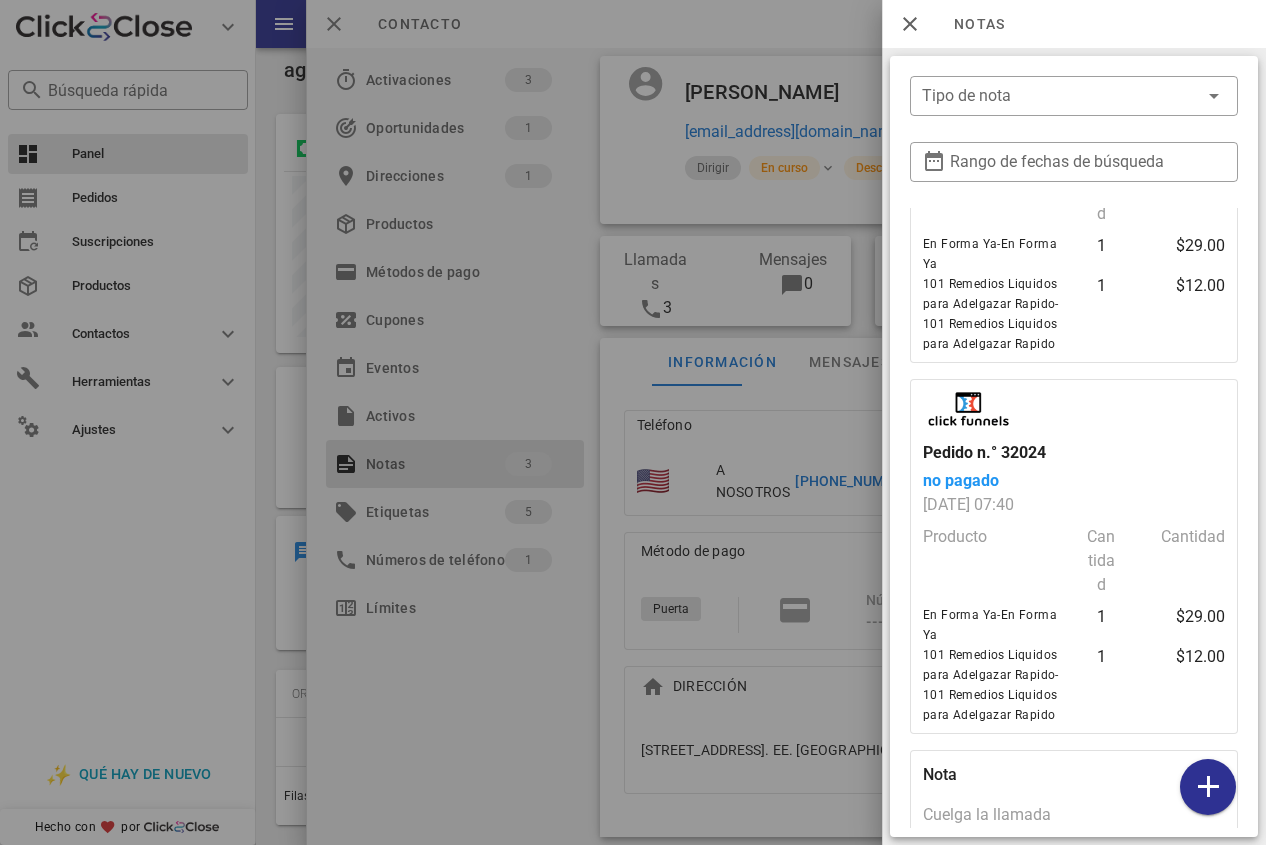 click at bounding box center [1119, 408] 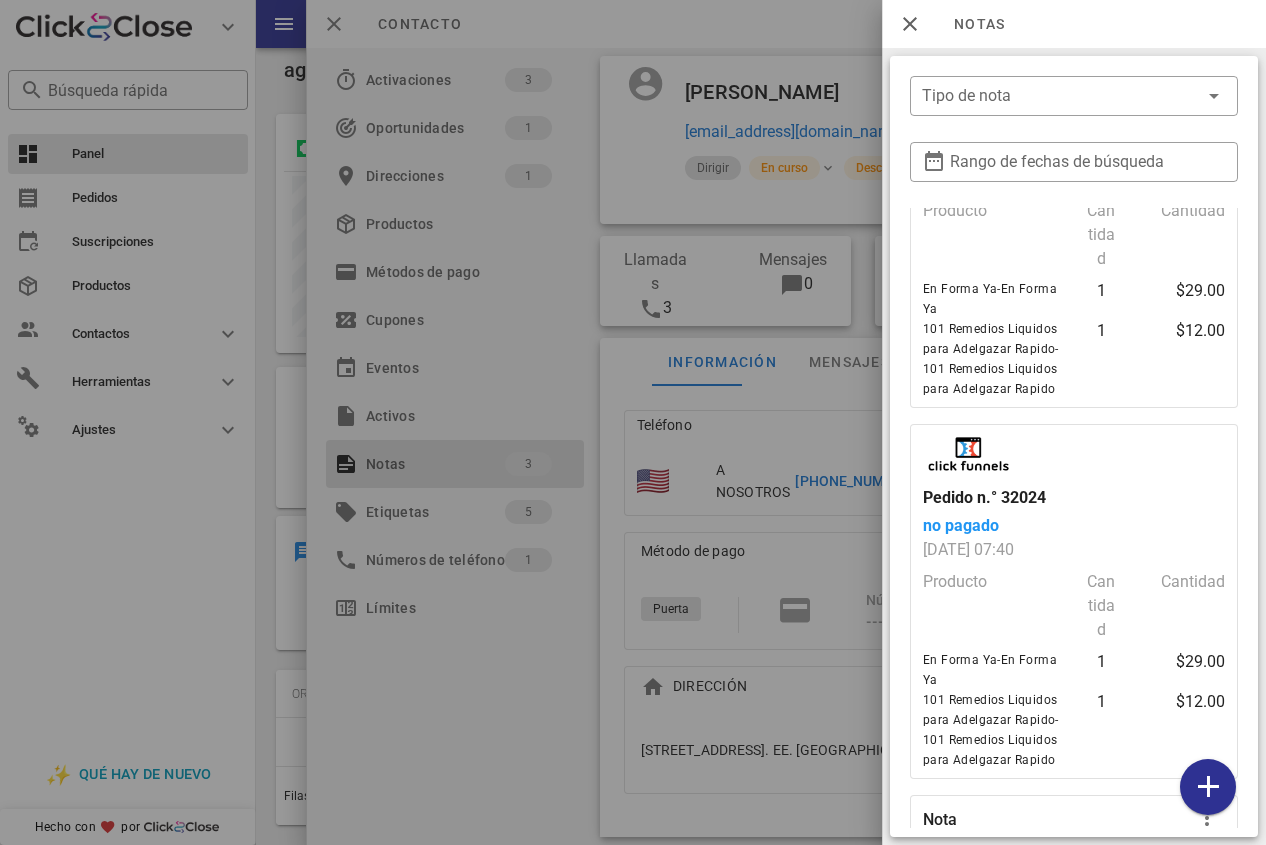 scroll, scrollTop: 316, scrollLeft: 0, axis: vertical 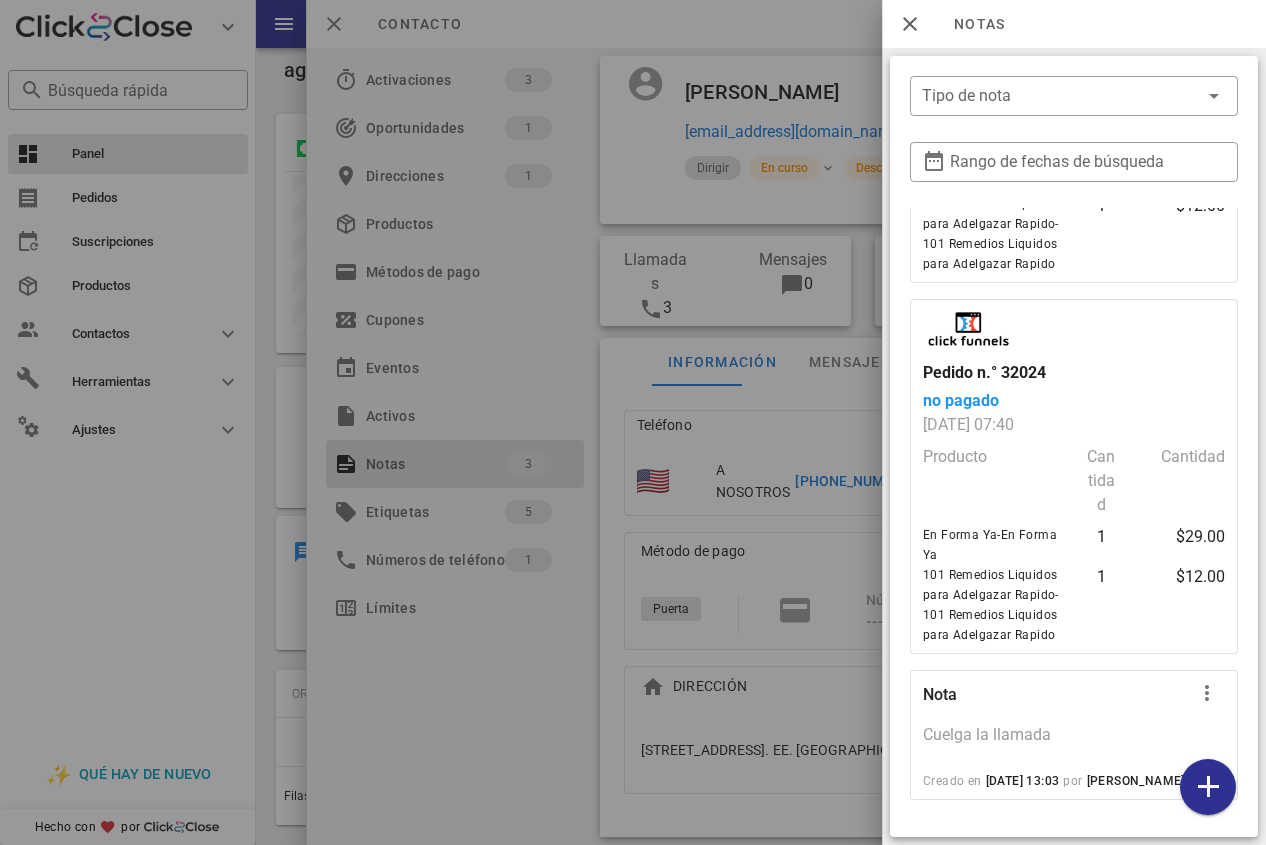 click at bounding box center [633, 422] 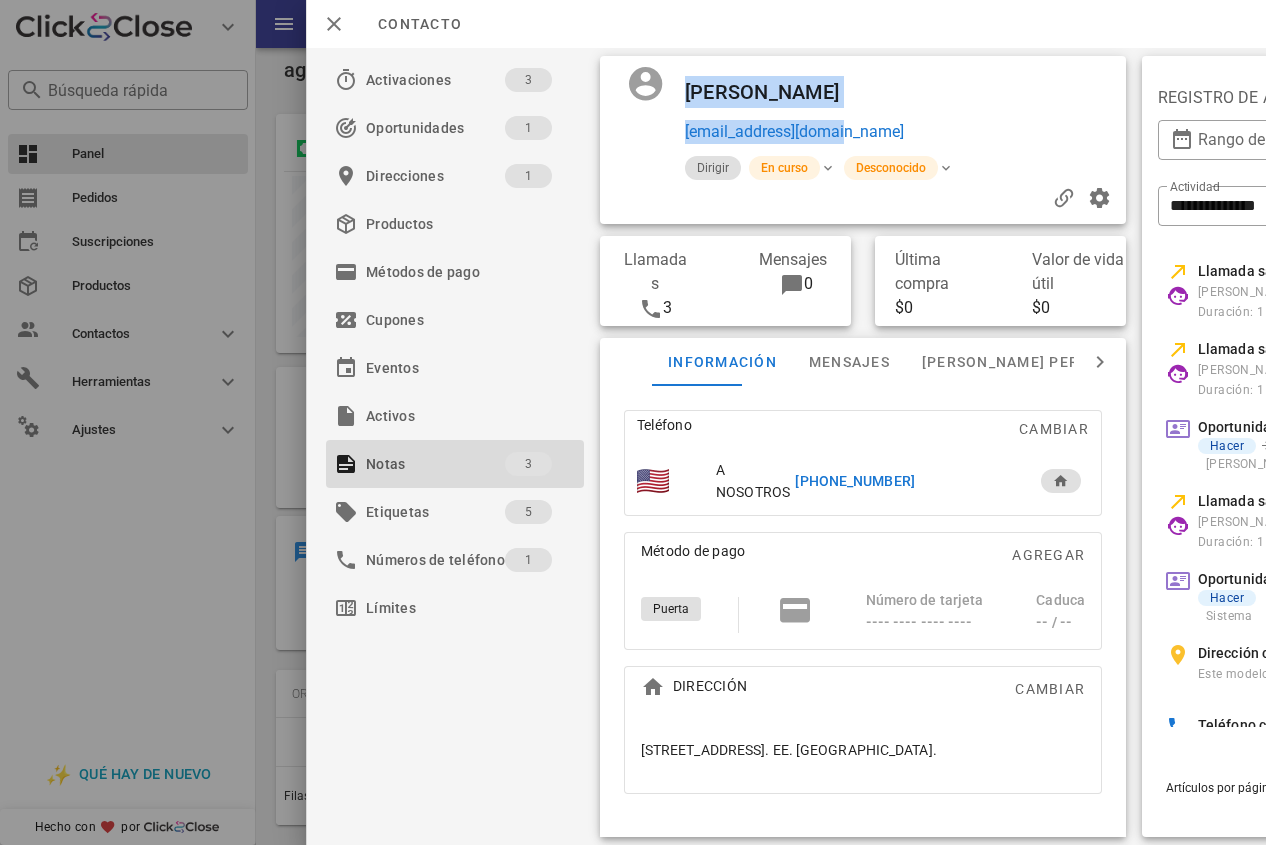 drag, startPoint x: 870, startPoint y: 129, endPoint x: 679, endPoint y: 133, distance: 191.04189 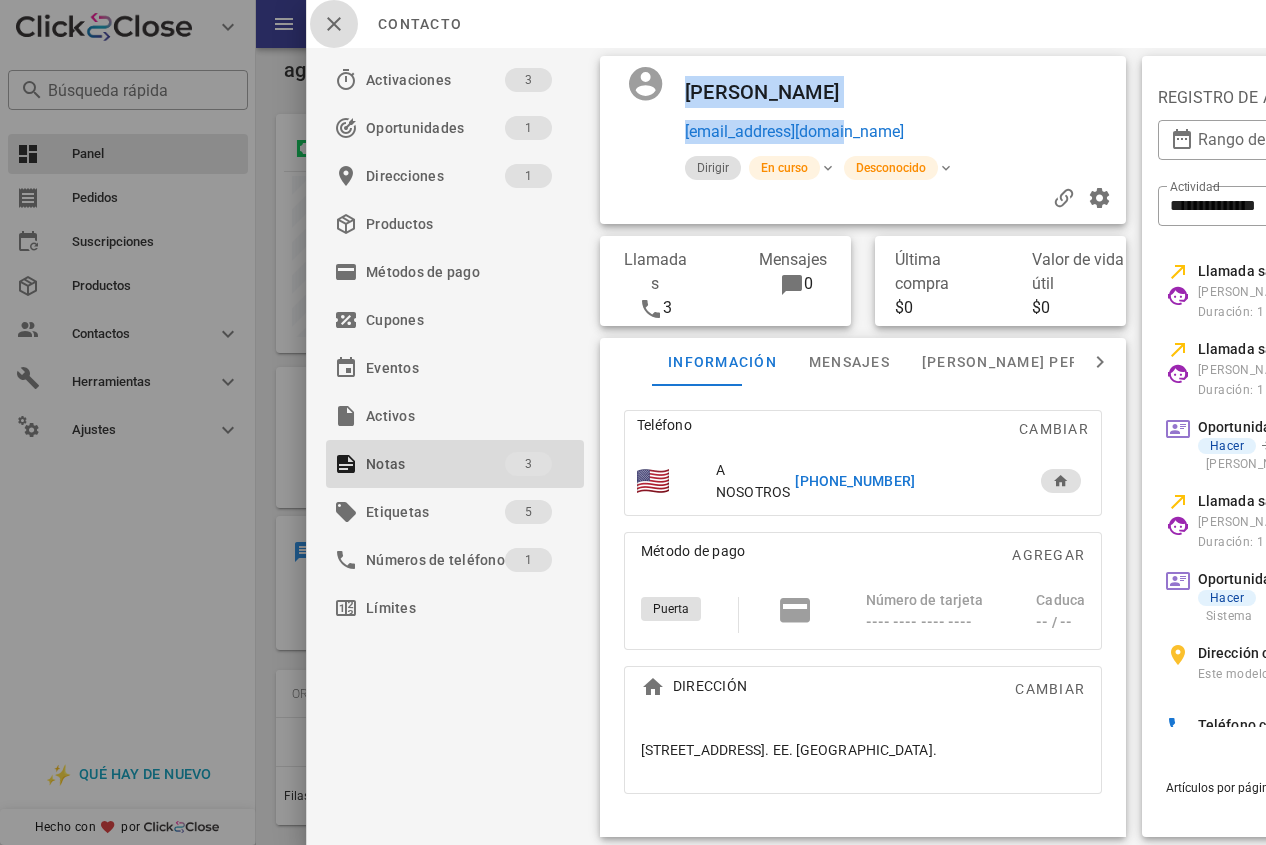 click at bounding box center [334, 24] 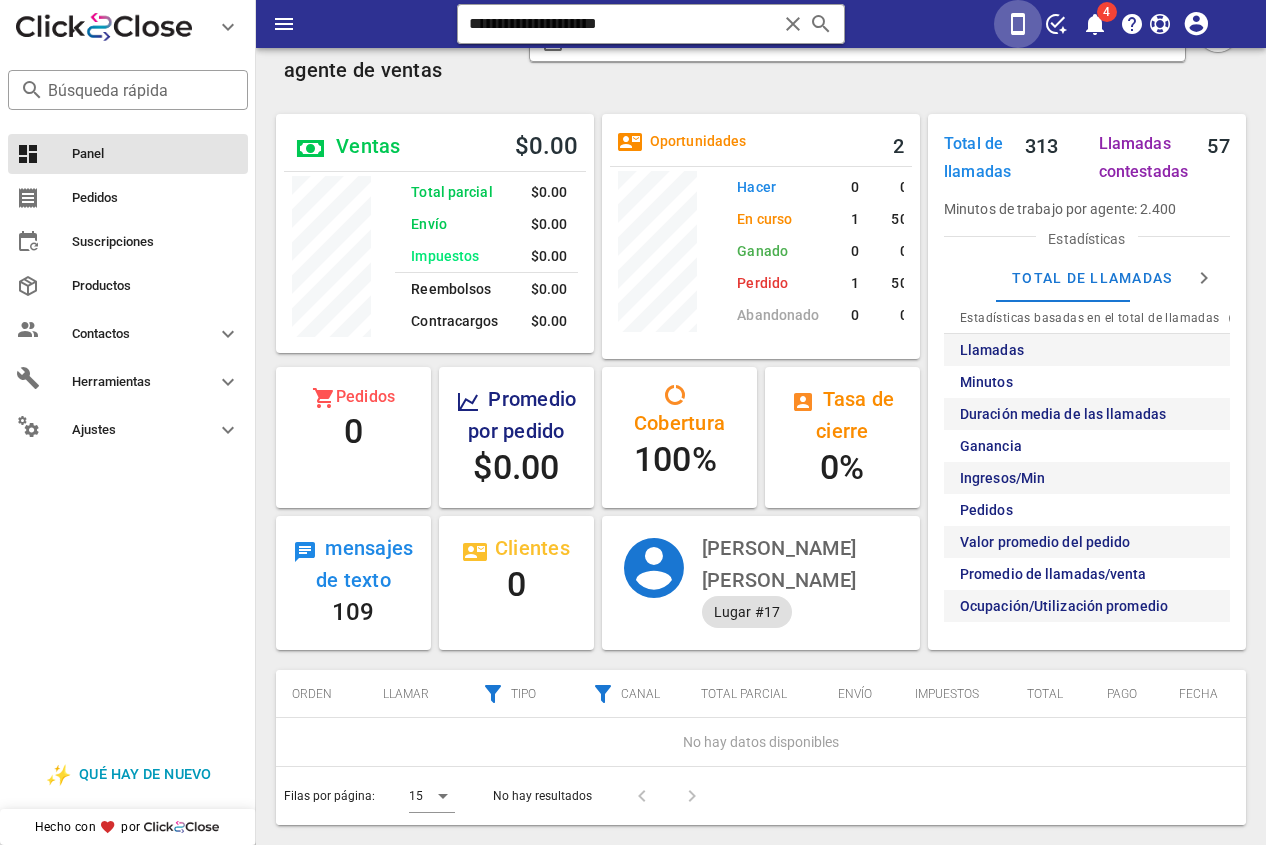 drag, startPoint x: 1021, startPoint y: 22, endPoint x: 1057, endPoint y: 336, distance: 316.05695 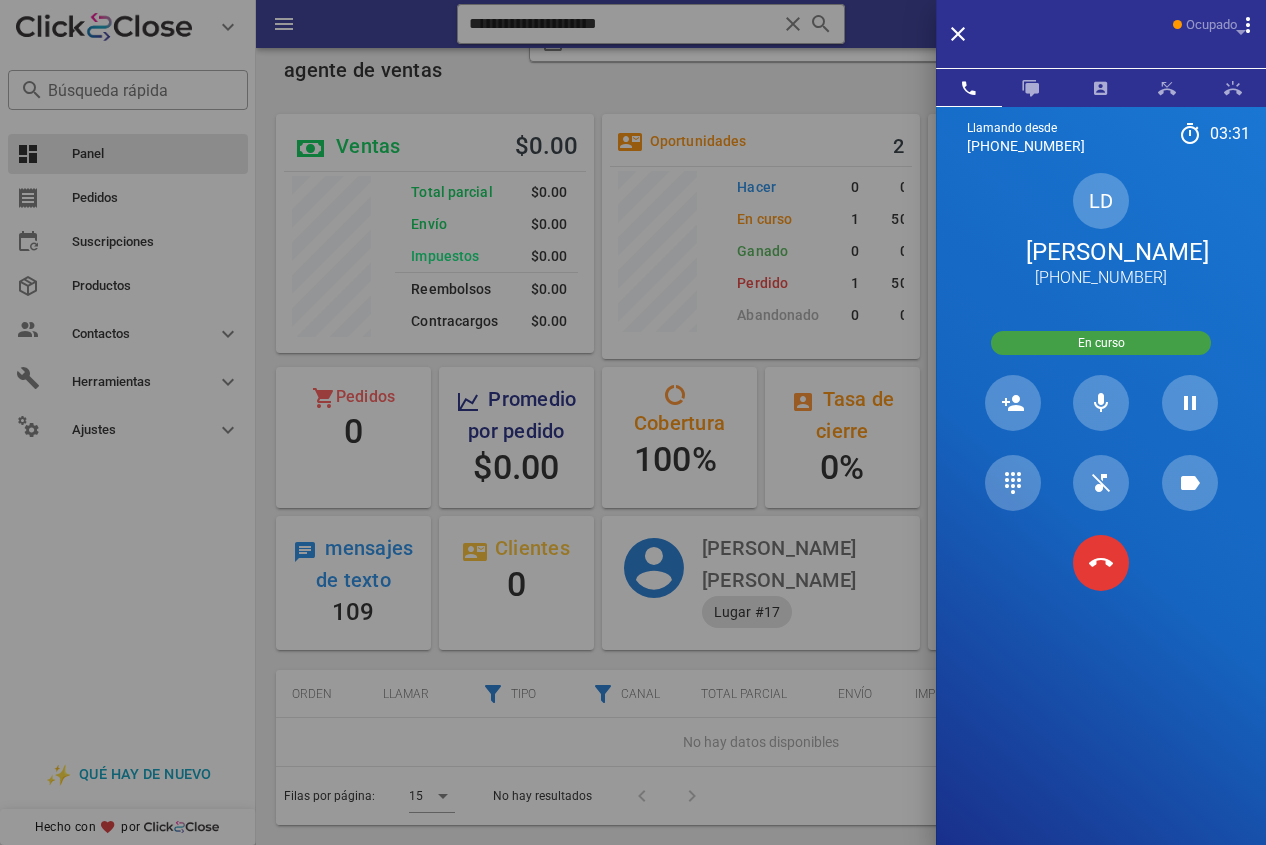 click on "[PERSON_NAME]" at bounding box center (1117, 252) 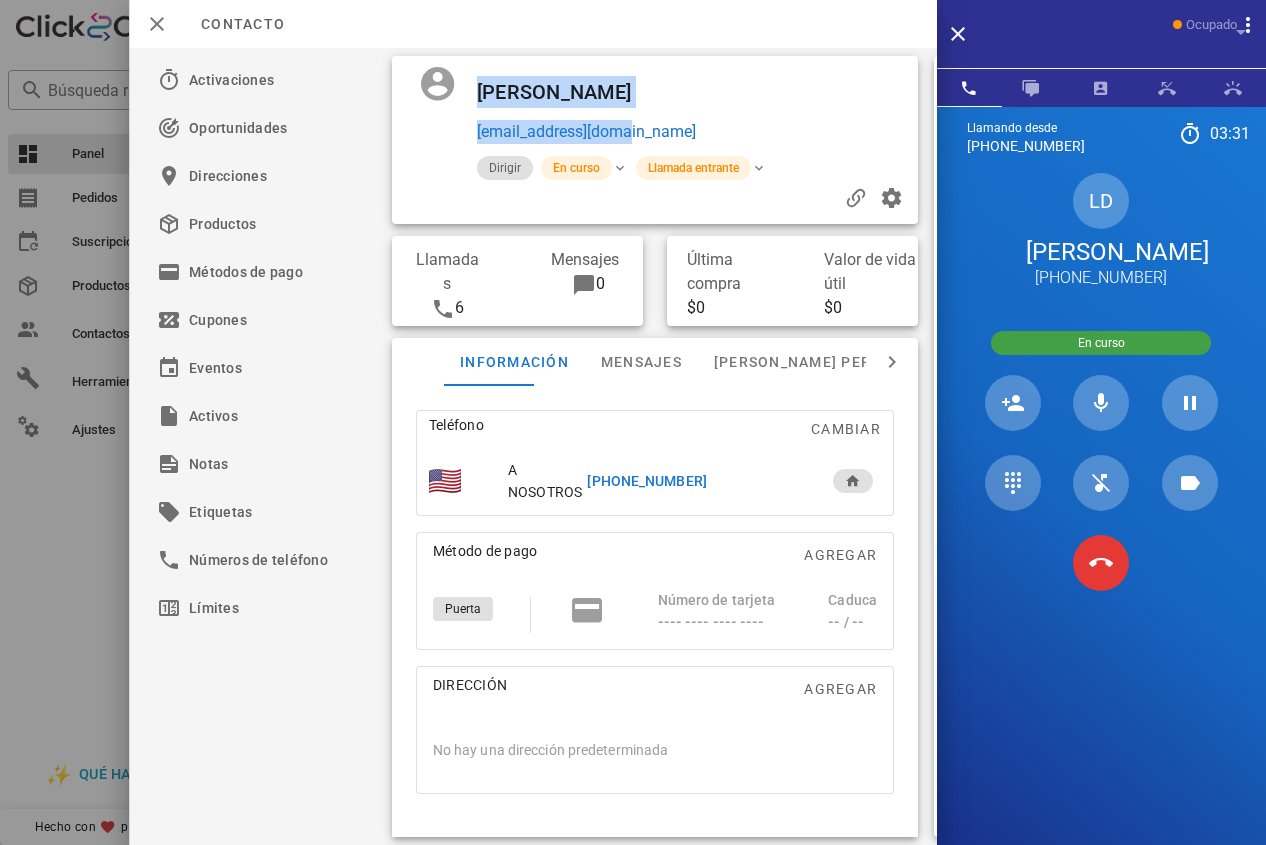 drag, startPoint x: 469, startPoint y: 132, endPoint x: 644, endPoint y: 147, distance: 175.64168 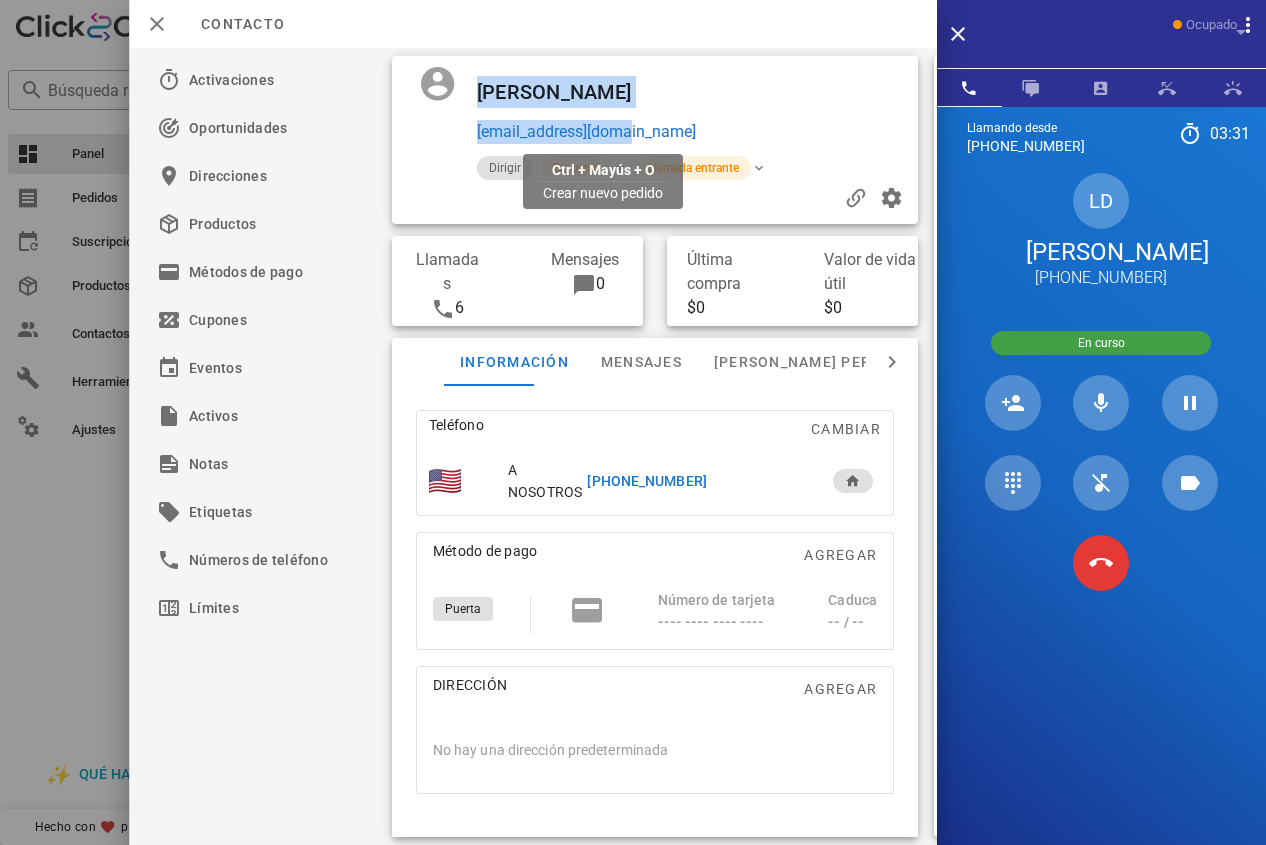 click on "[EMAIL_ADDRESS][DOMAIN_NAME]" at bounding box center (585, 131) 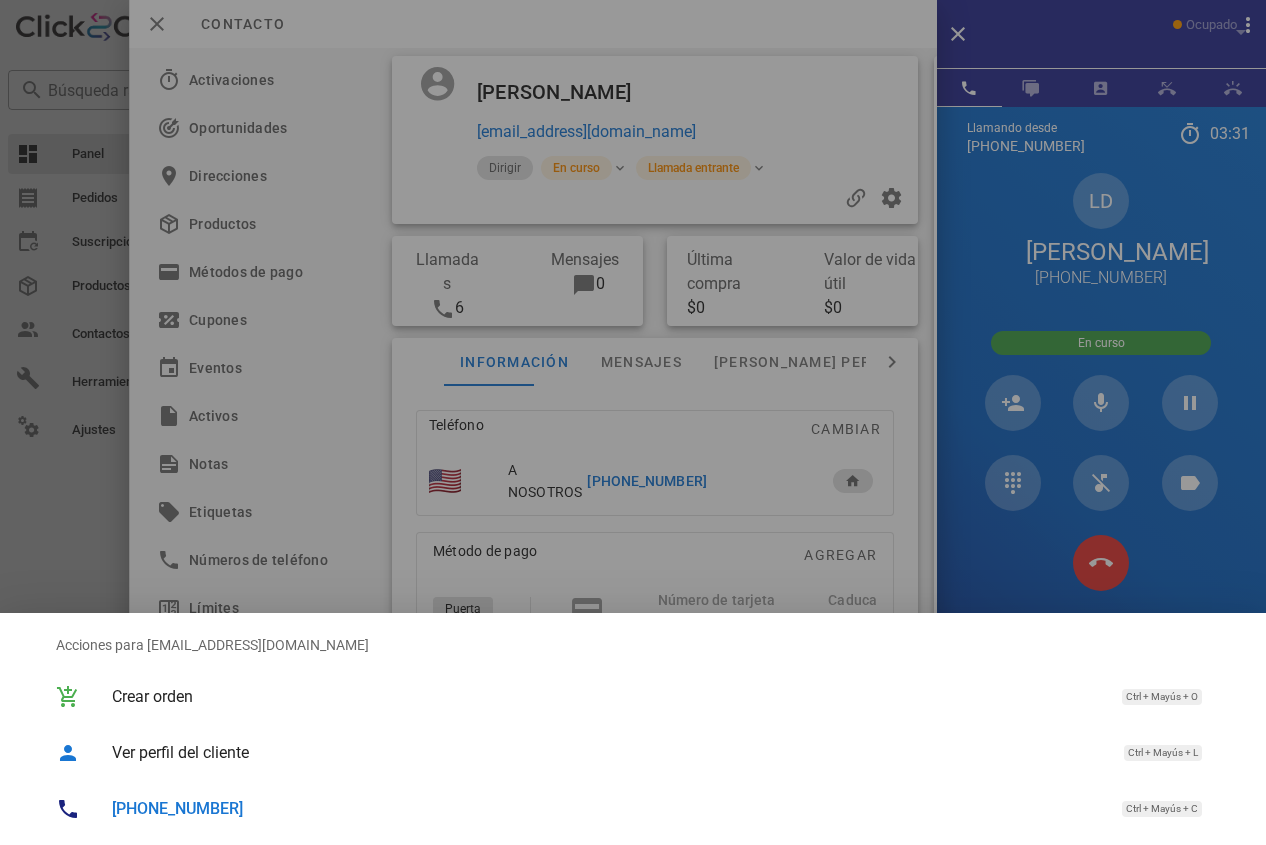 click at bounding box center [633, 422] 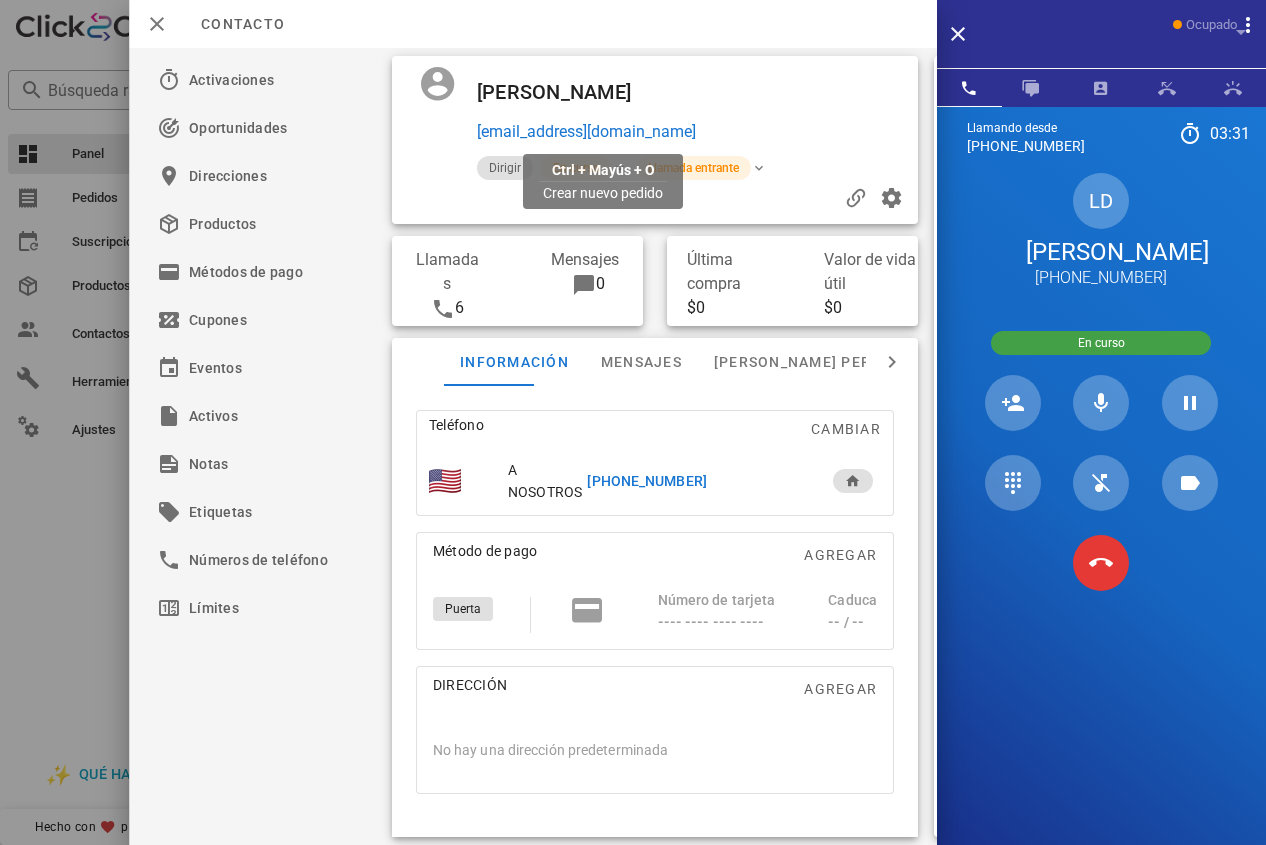 drag, startPoint x: 744, startPoint y: 126, endPoint x: 478, endPoint y: 135, distance: 266.15222 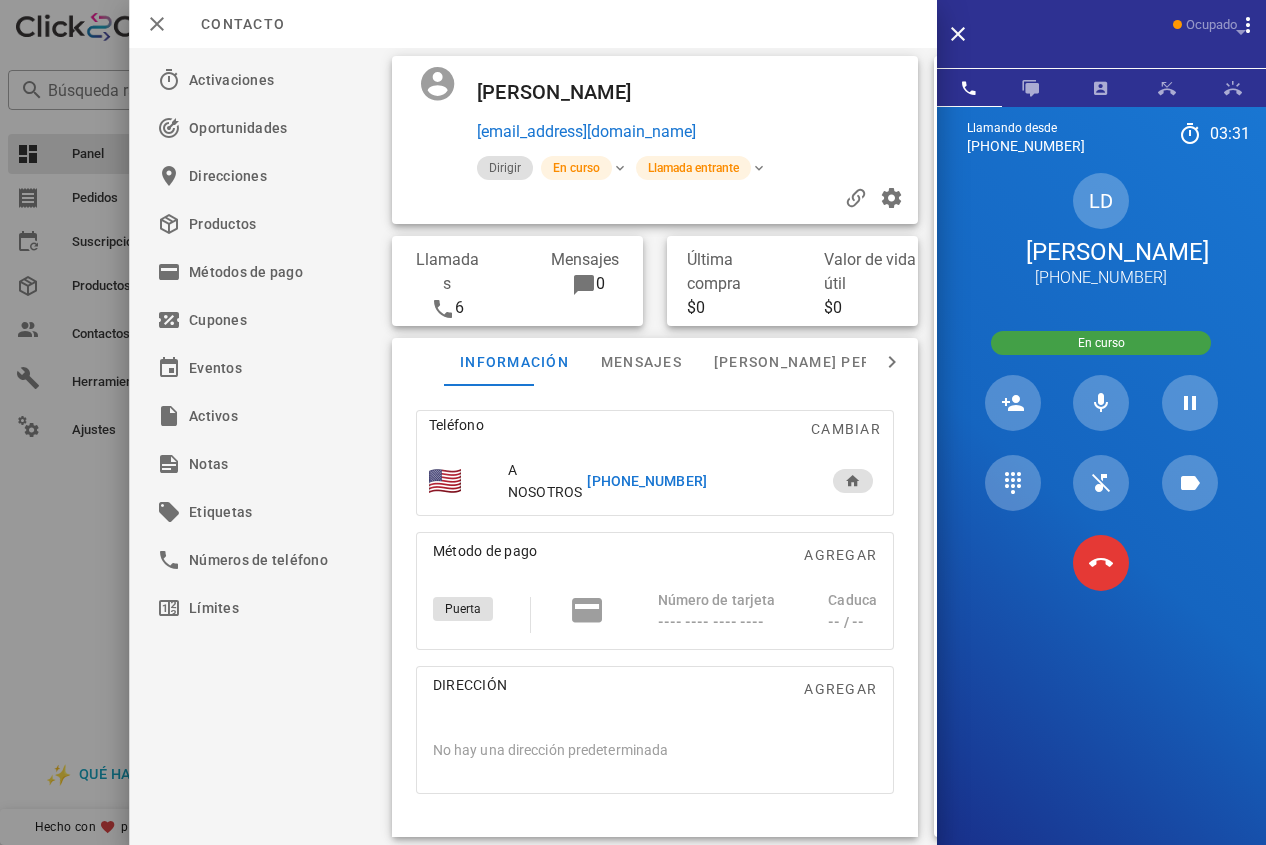 click on "[EMAIL_ADDRESS][DOMAIN_NAME]" at bounding box center (692, 132) 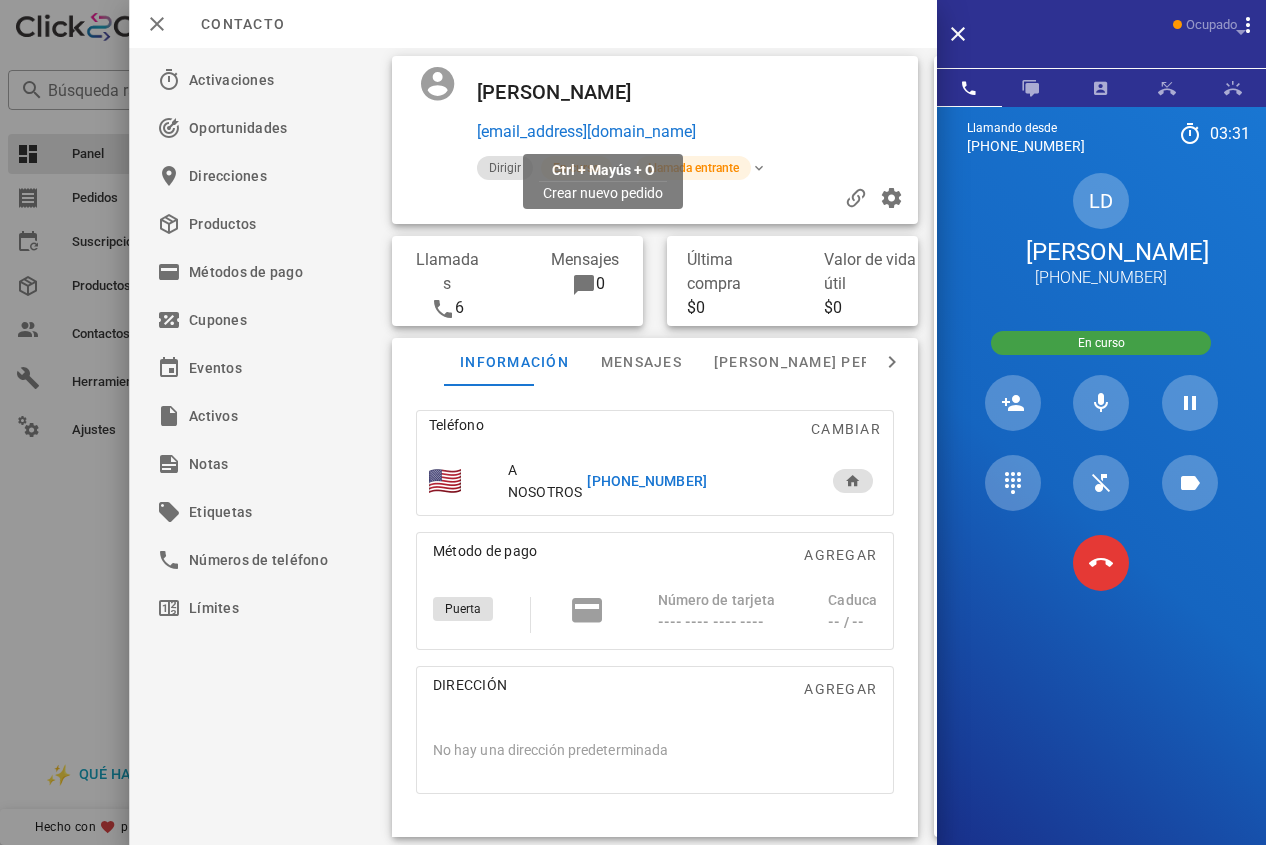 drag, startPoint x: 753, startPoint y: 126, endPoint x: 475, endPoint y: 125, distance: 278.0018 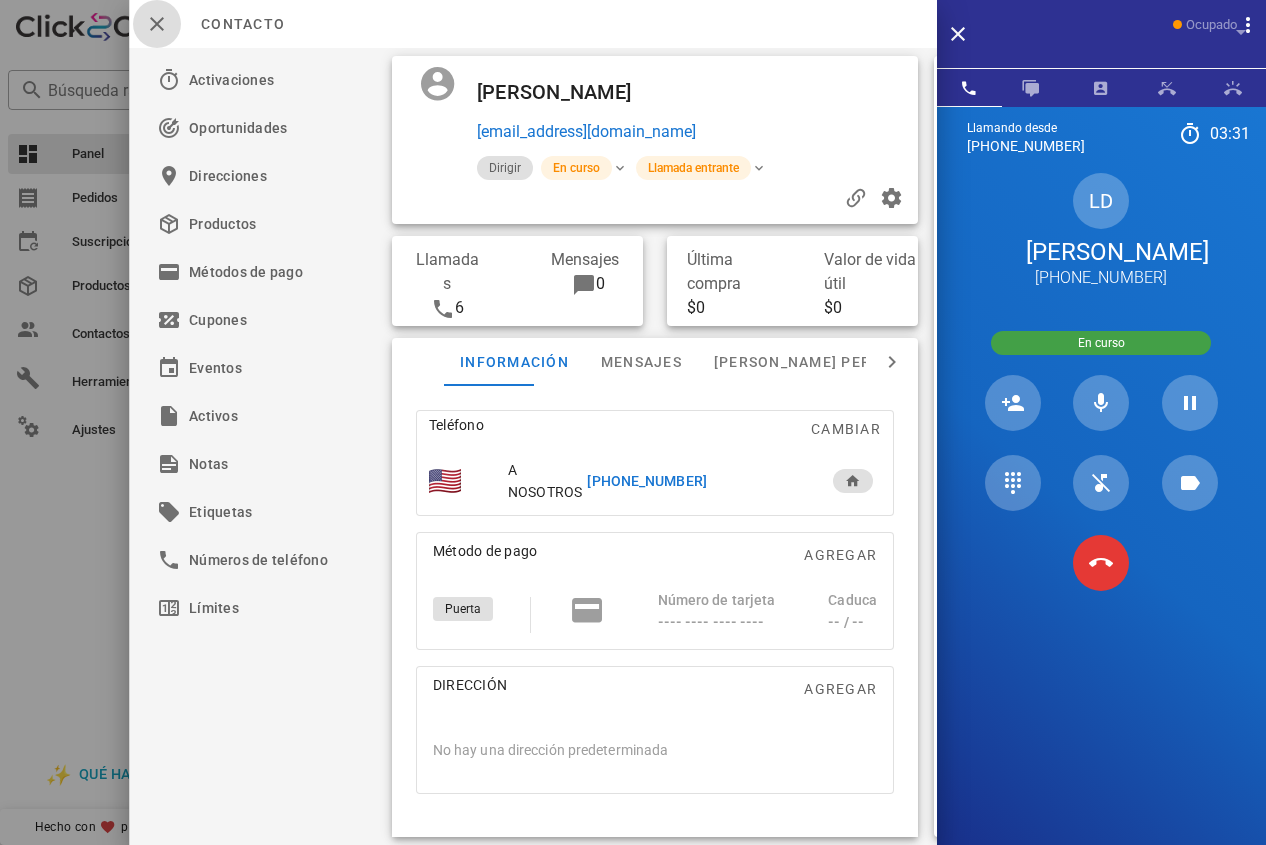 click at bounding box center [157, 24] 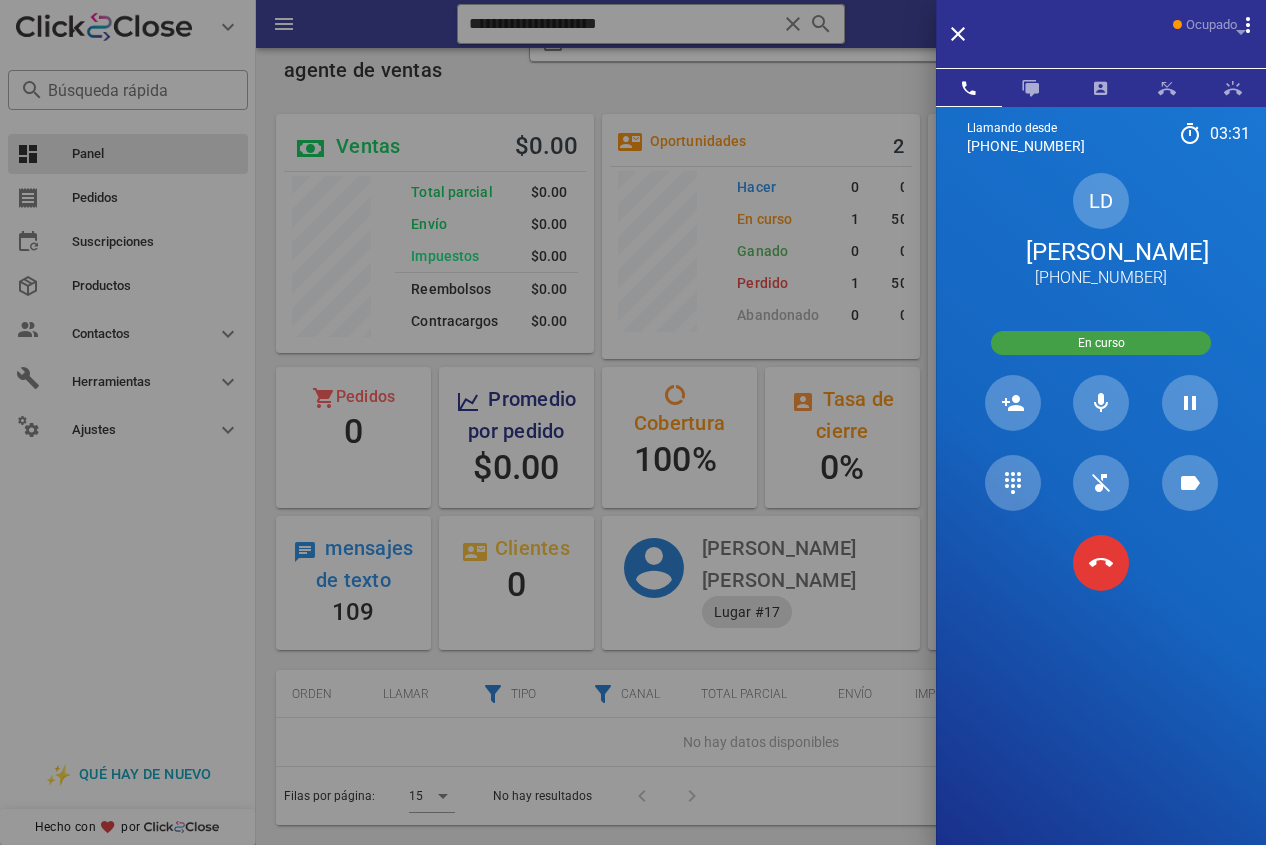 click at bounding box center [633, 422] 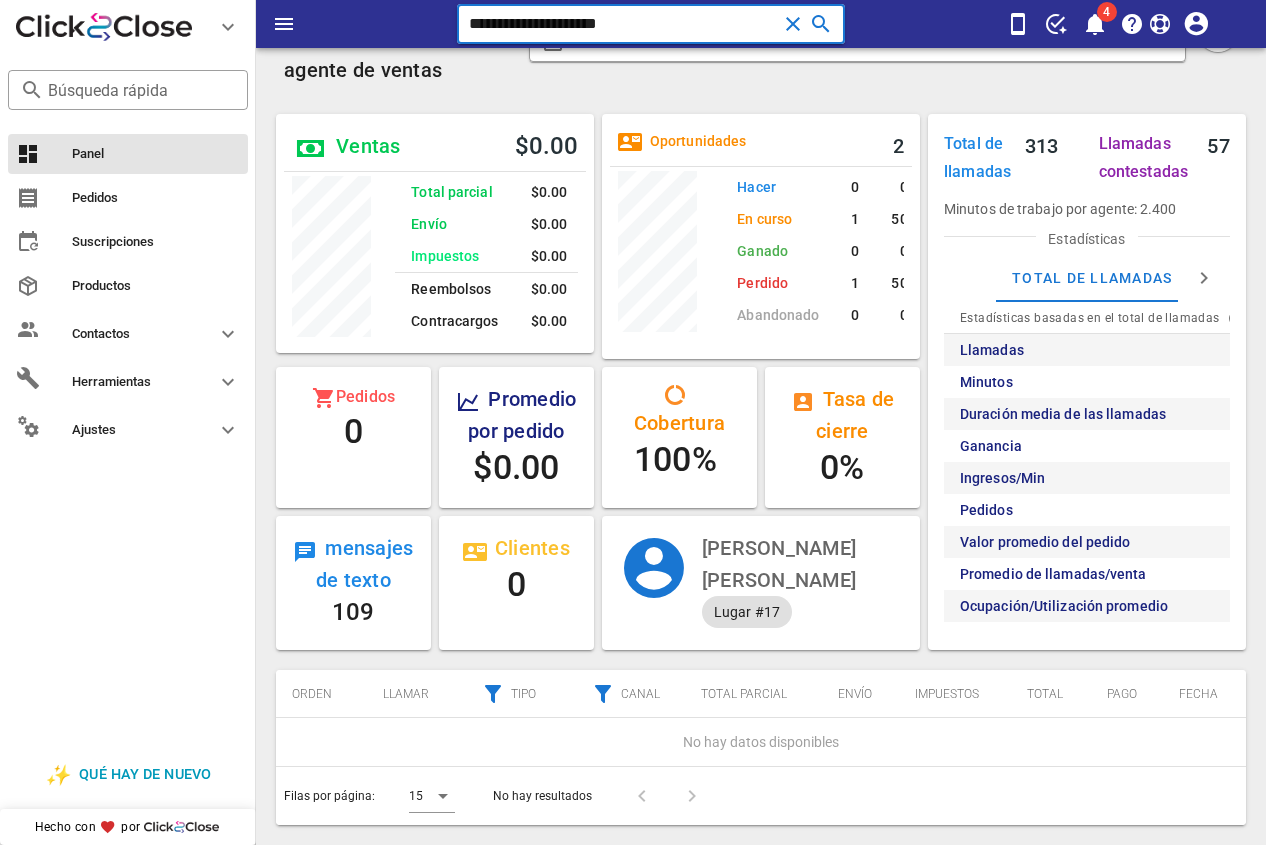 drag, startPoint x: 719, startPoint y: 16, endPoint x: 375, endPoint y: 14, distance: 344.00583 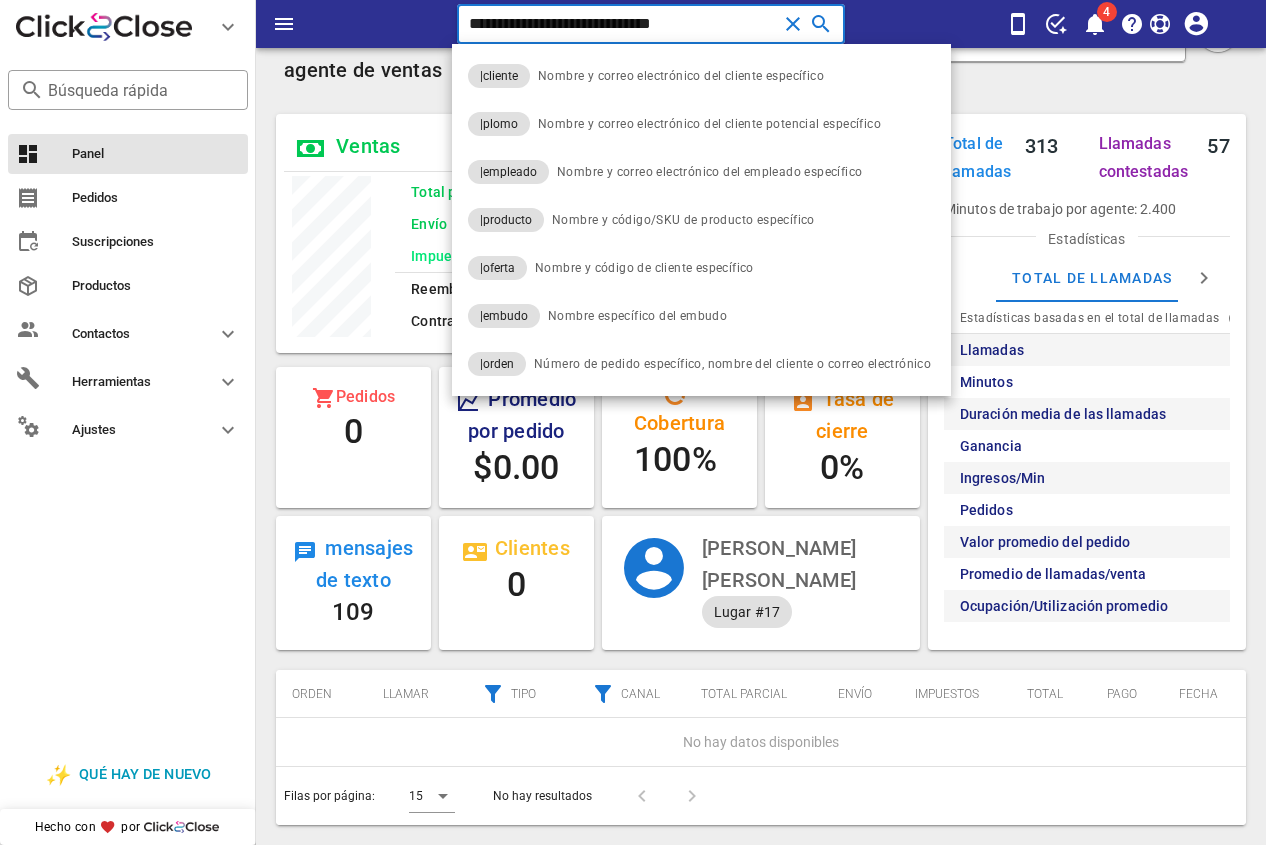 type on "**********" 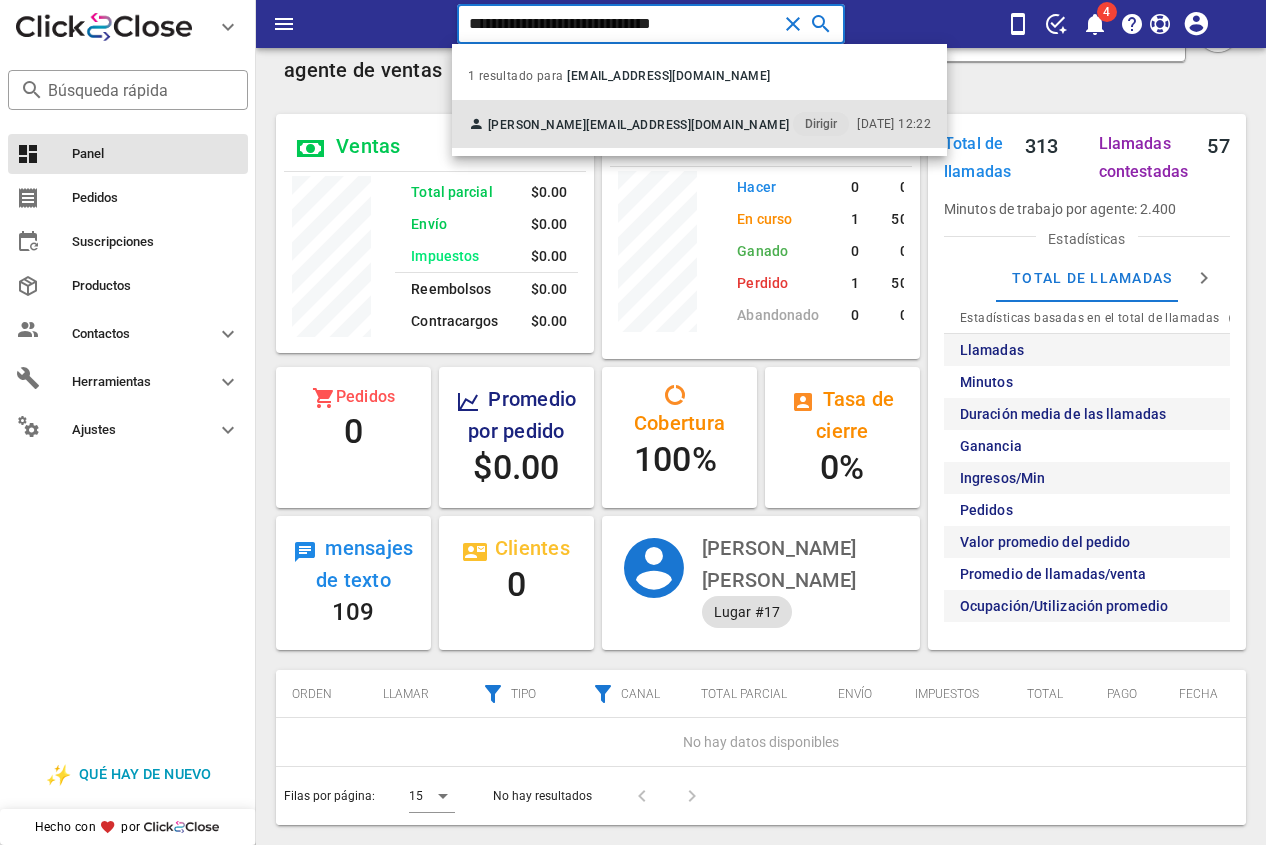 click on "[PERSON_NAME]" at bounding box center (537, 125) 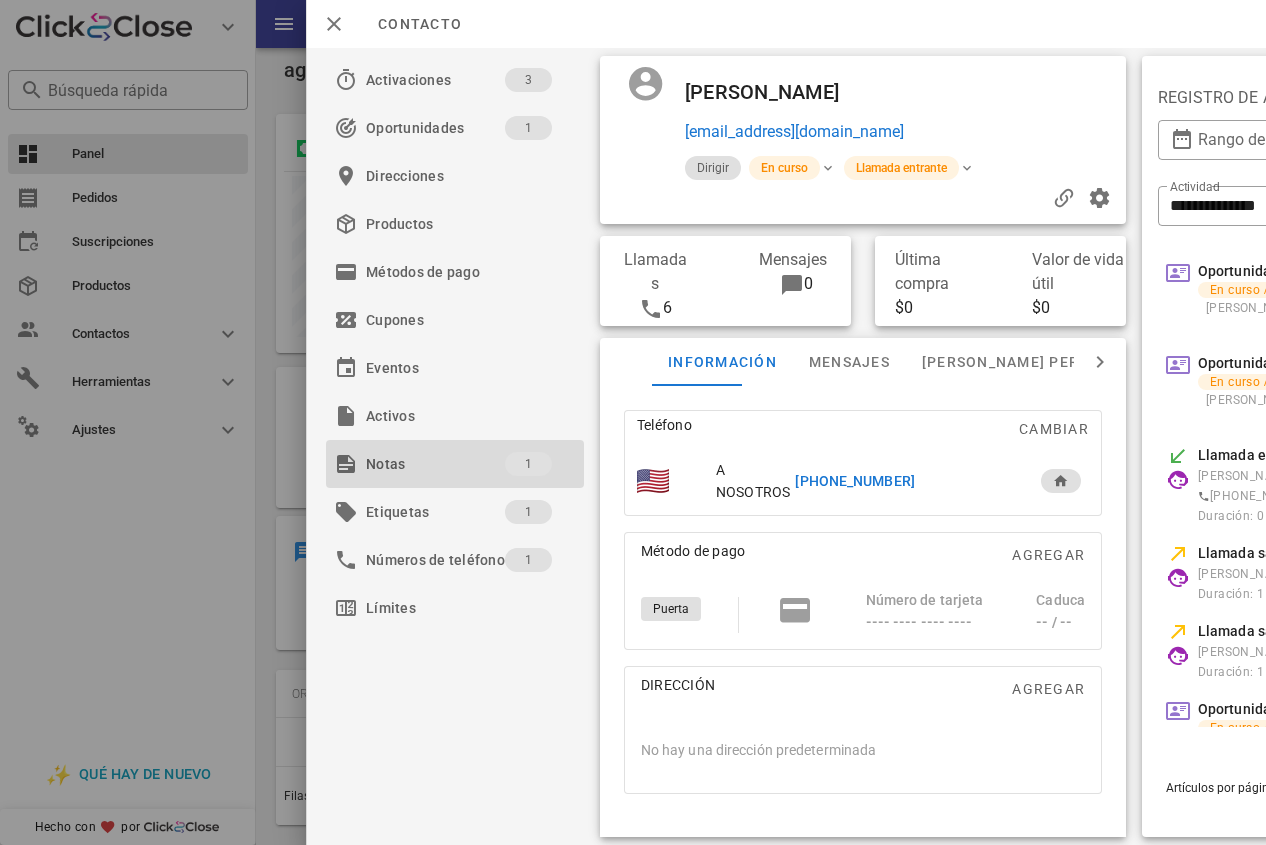 click on "Notas" at bounding box center (435, 464) 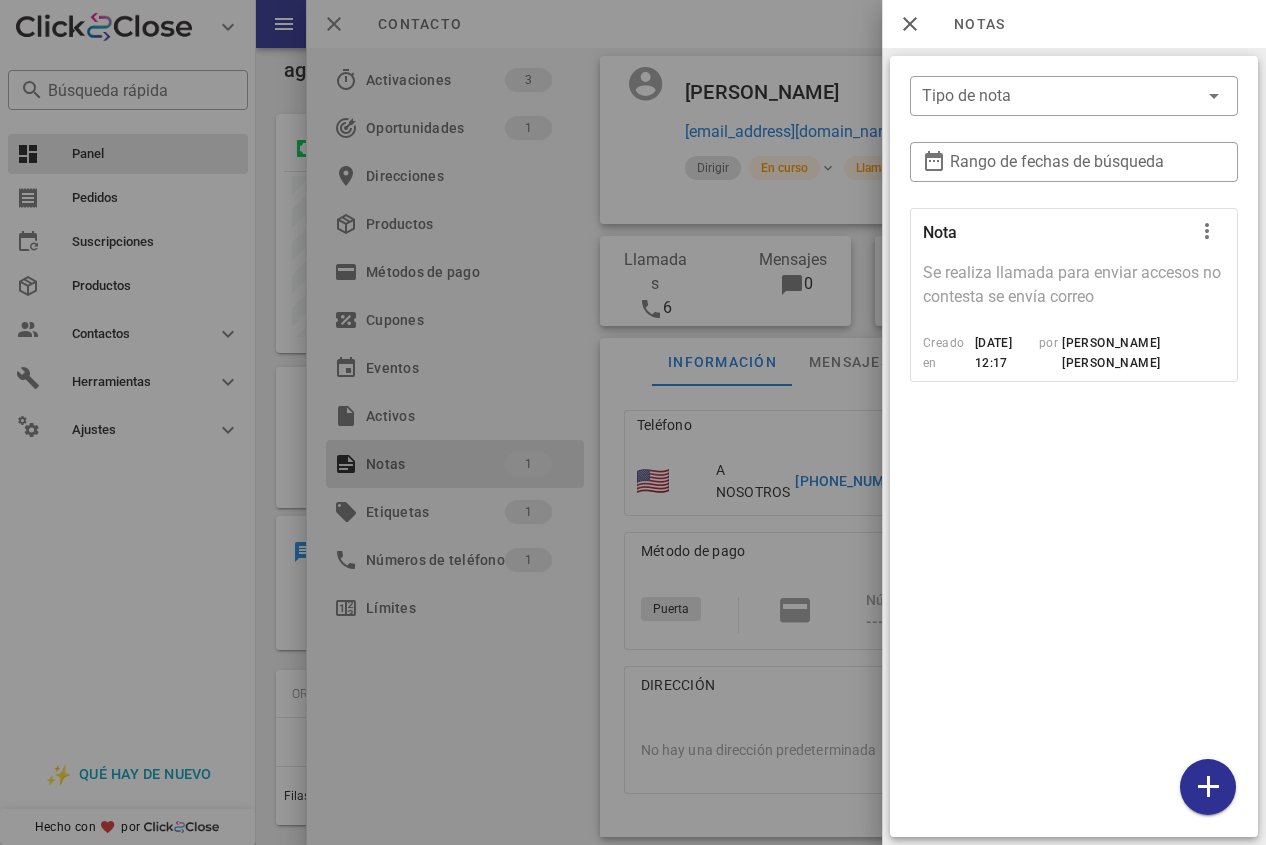 click at bounding box center [633, 422] 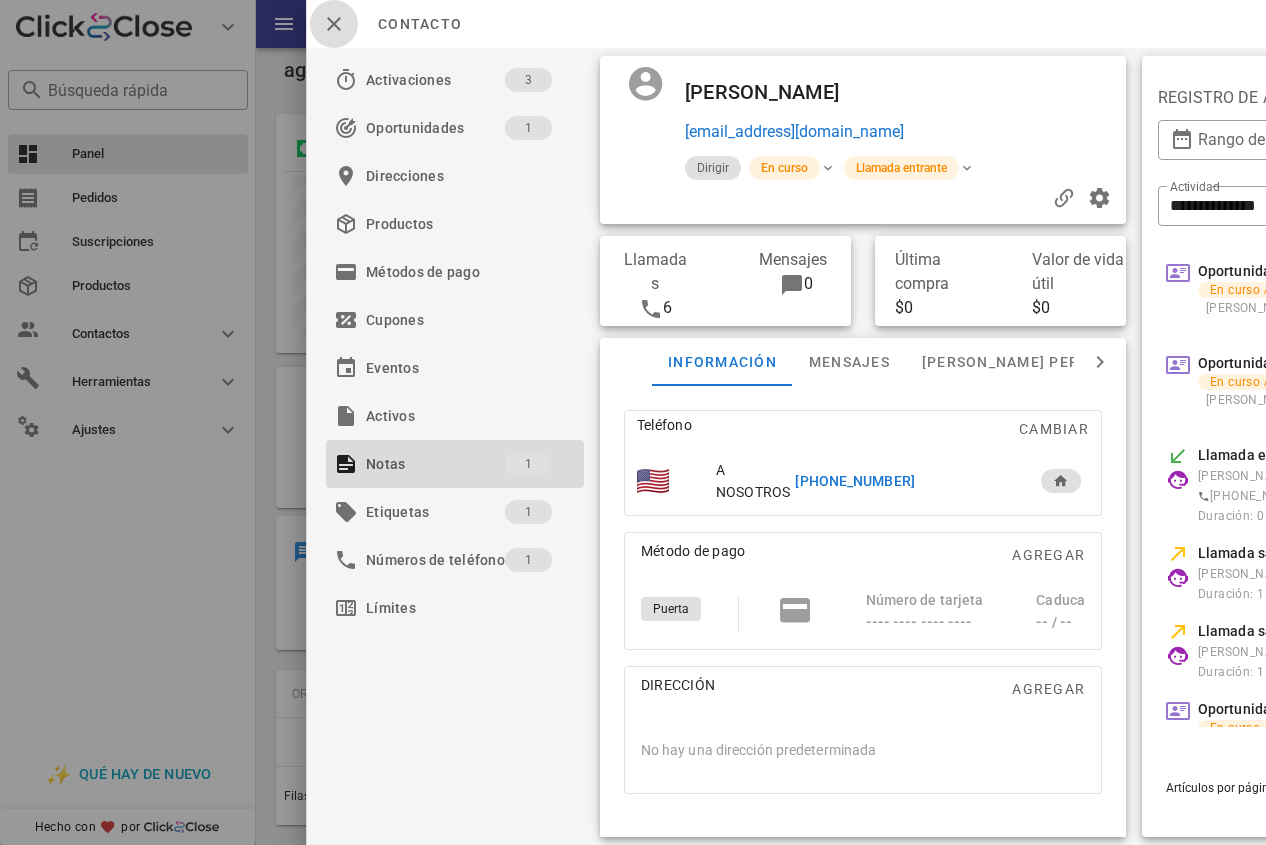 click at bounding box center (334, 24) 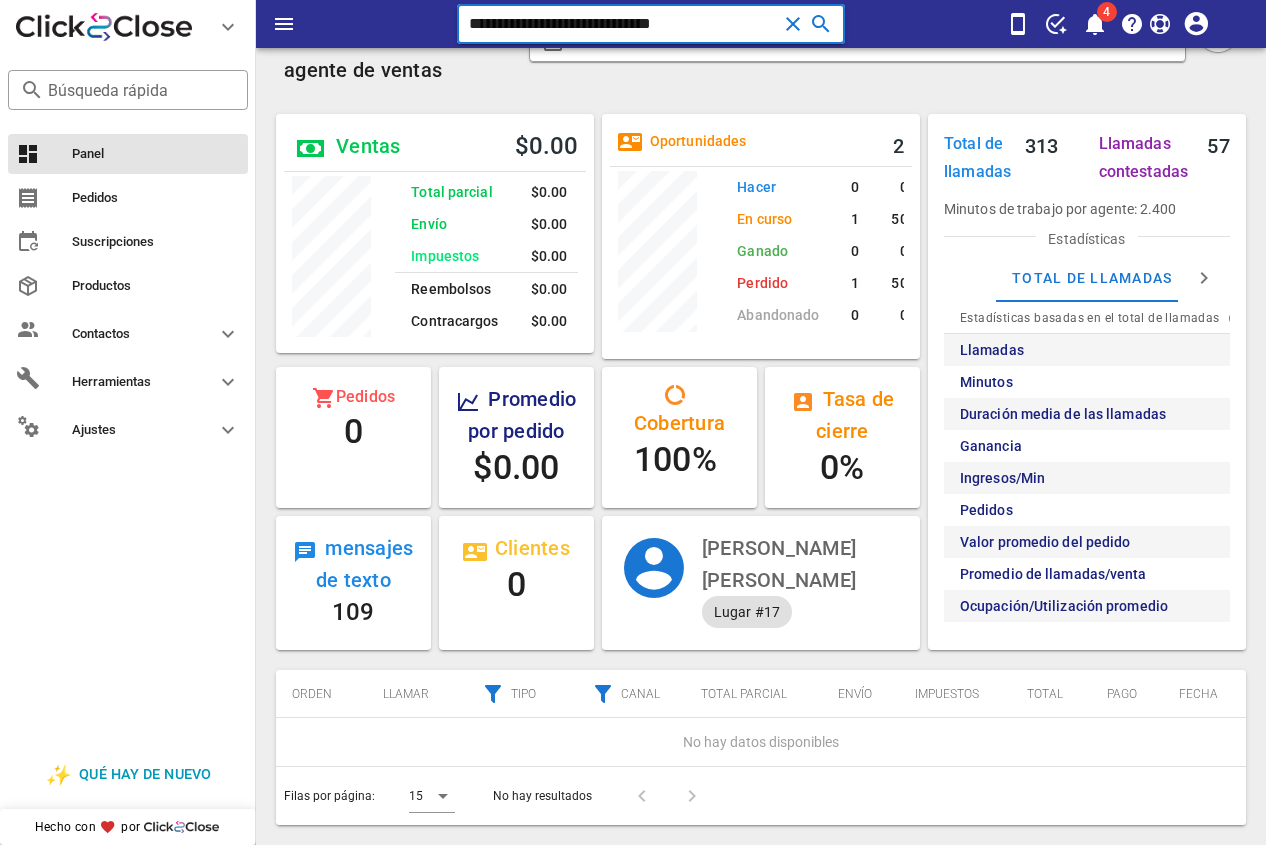 drag, startPoint x: 732, startPoint y: 17, endPoint x: 428, endPoint y: 18, distance: 304.00165 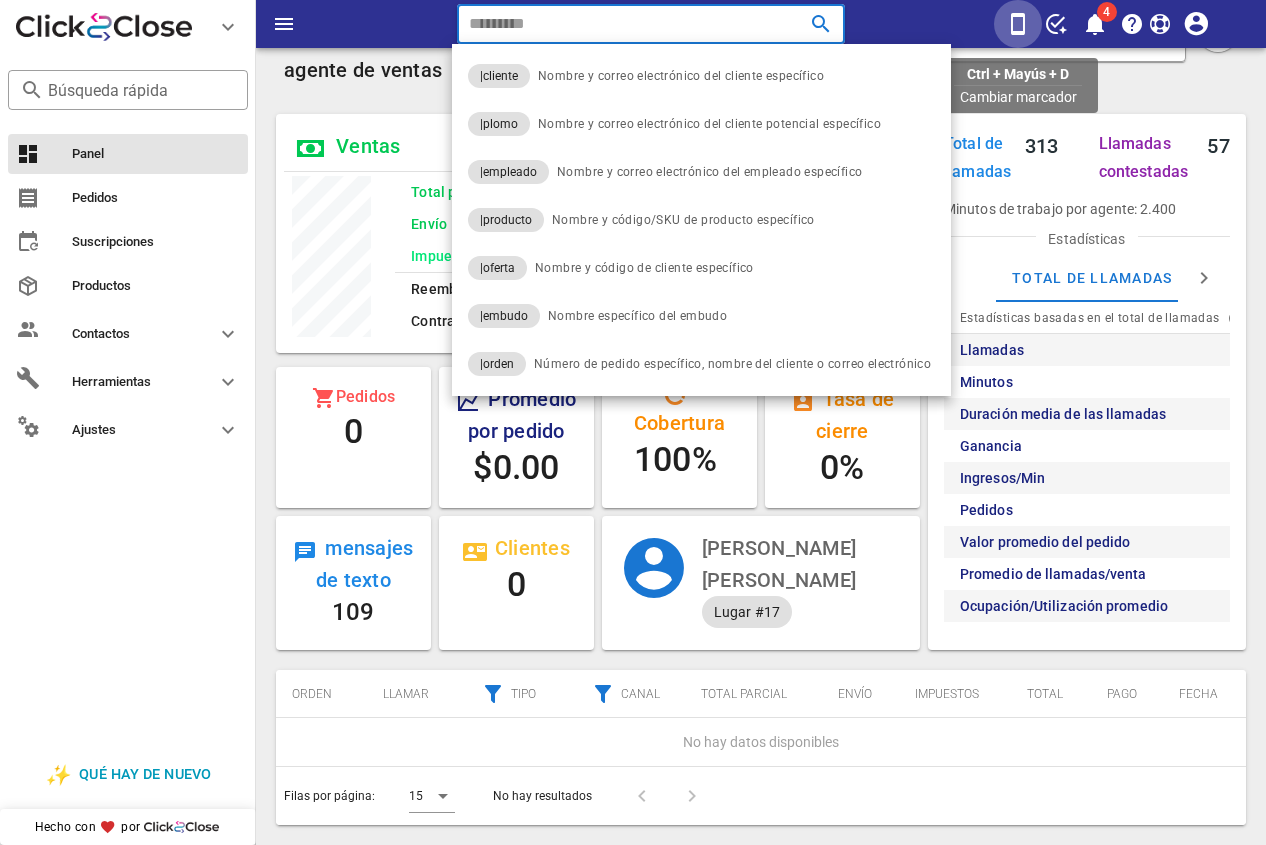 click at bounding box center (1018, 24) 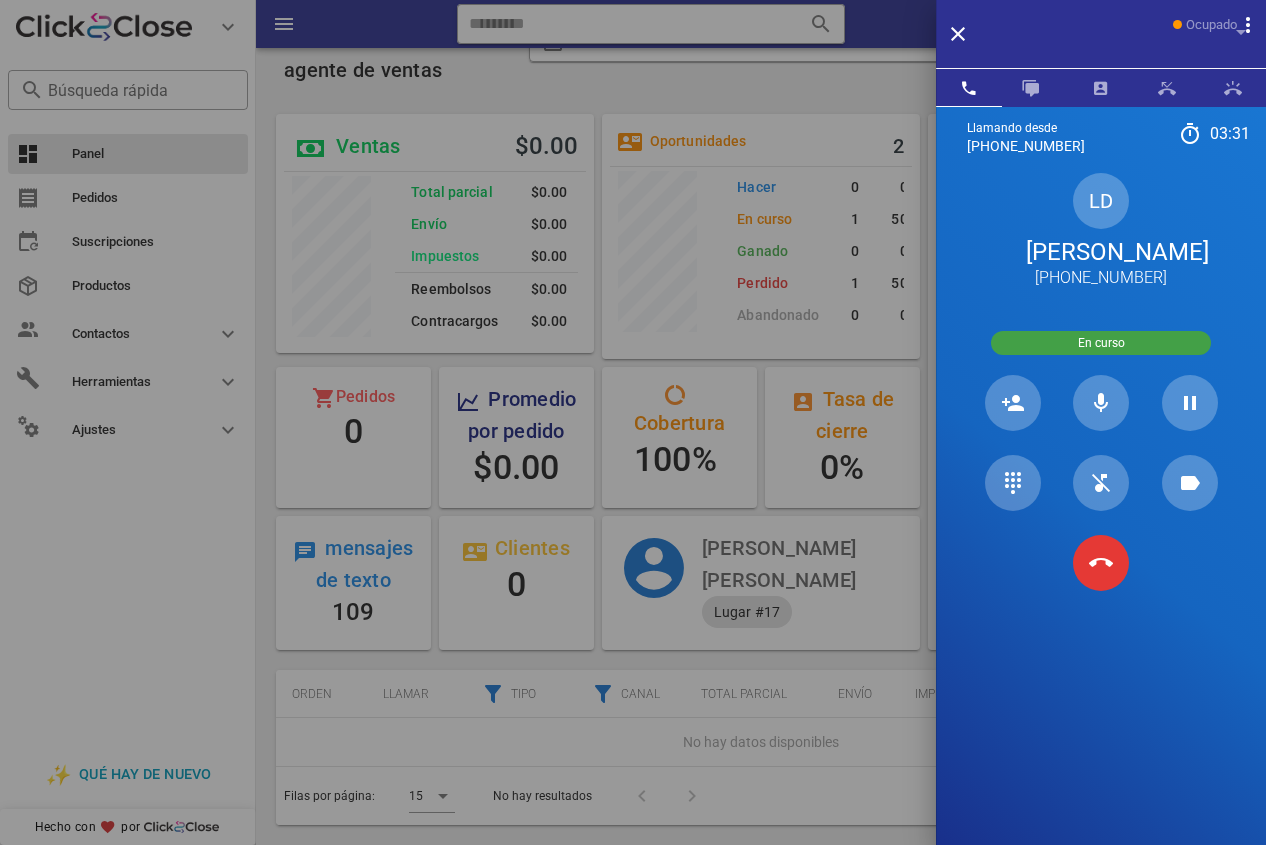 click at bounding box center (633, 422) 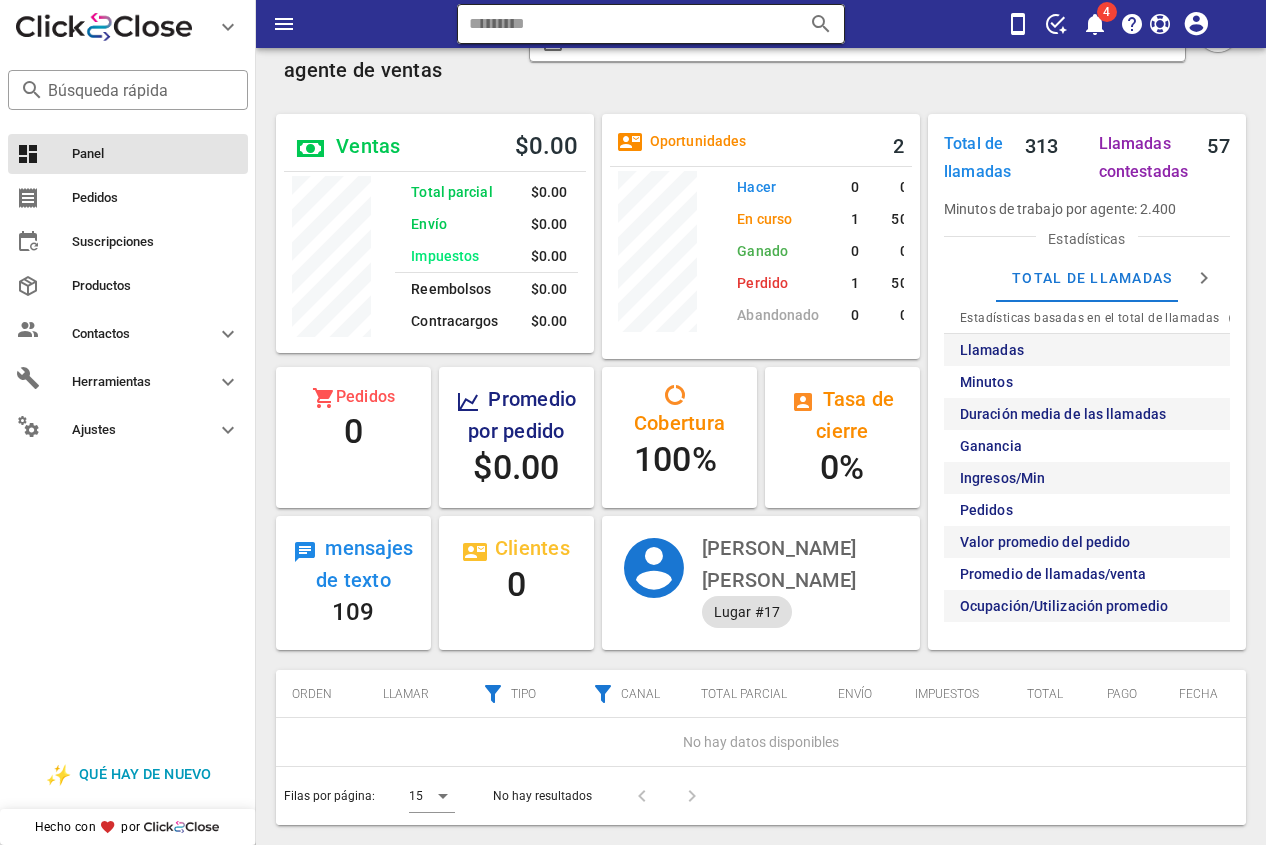 click at bounding box center [623, 24] 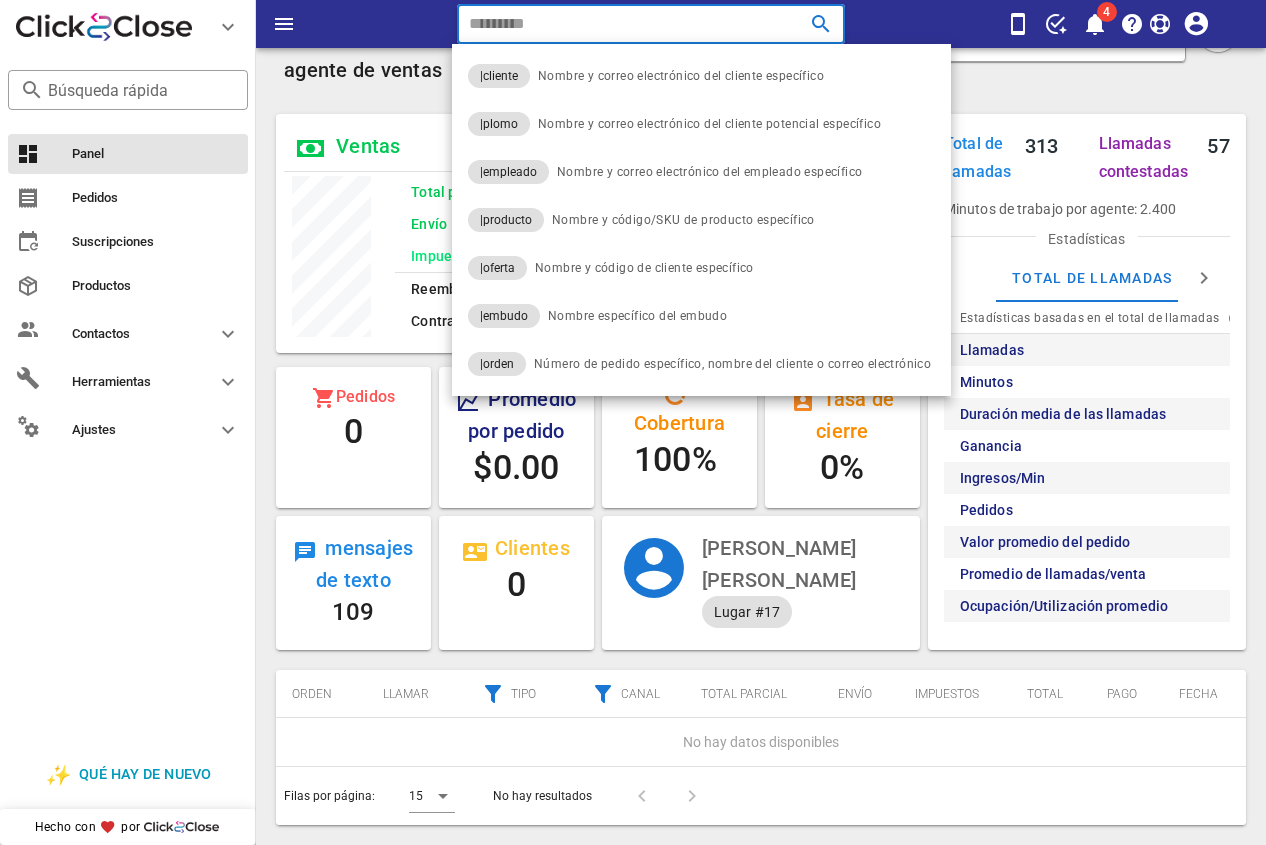 paste on "**********" 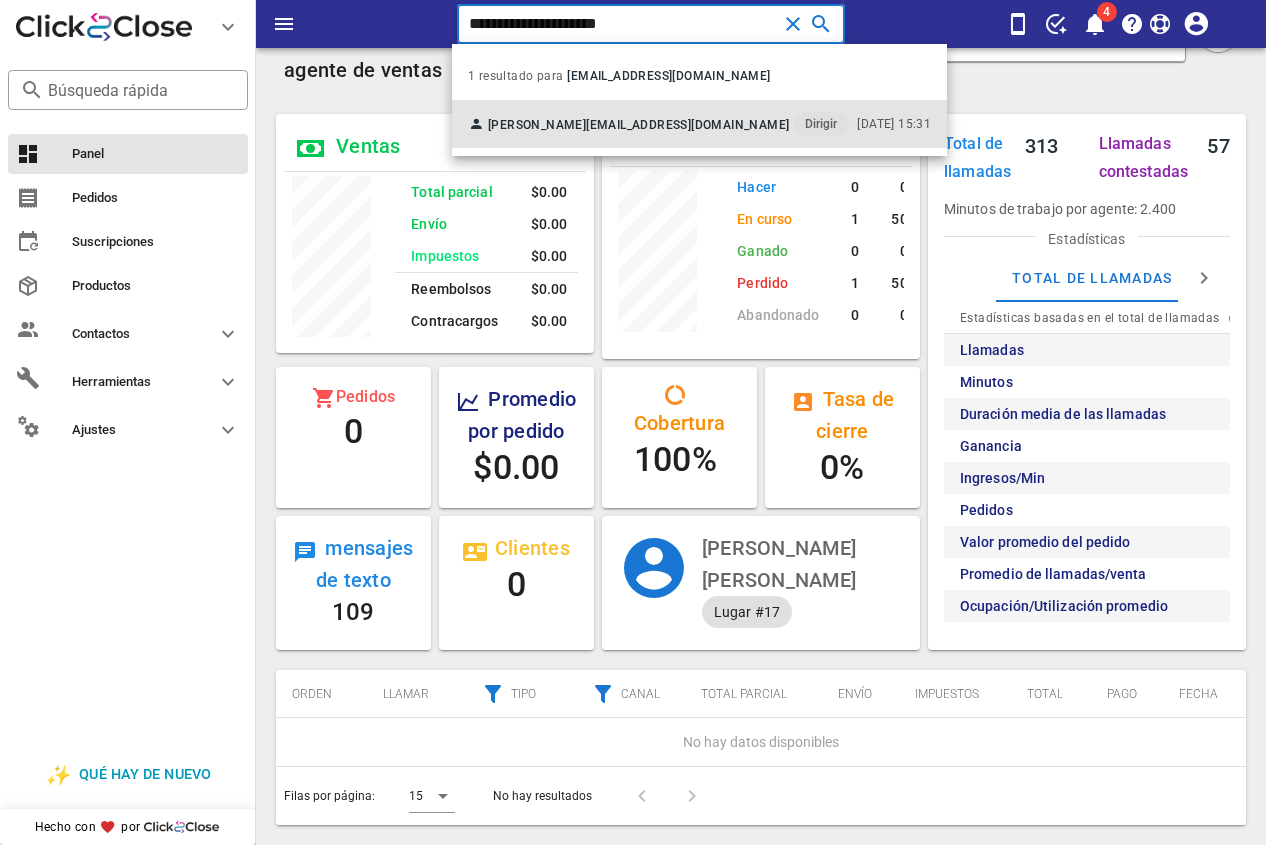 click on "[EMAIL_ADDRESS][DOMAIN_NAME]" at bounding box center [687, 125] 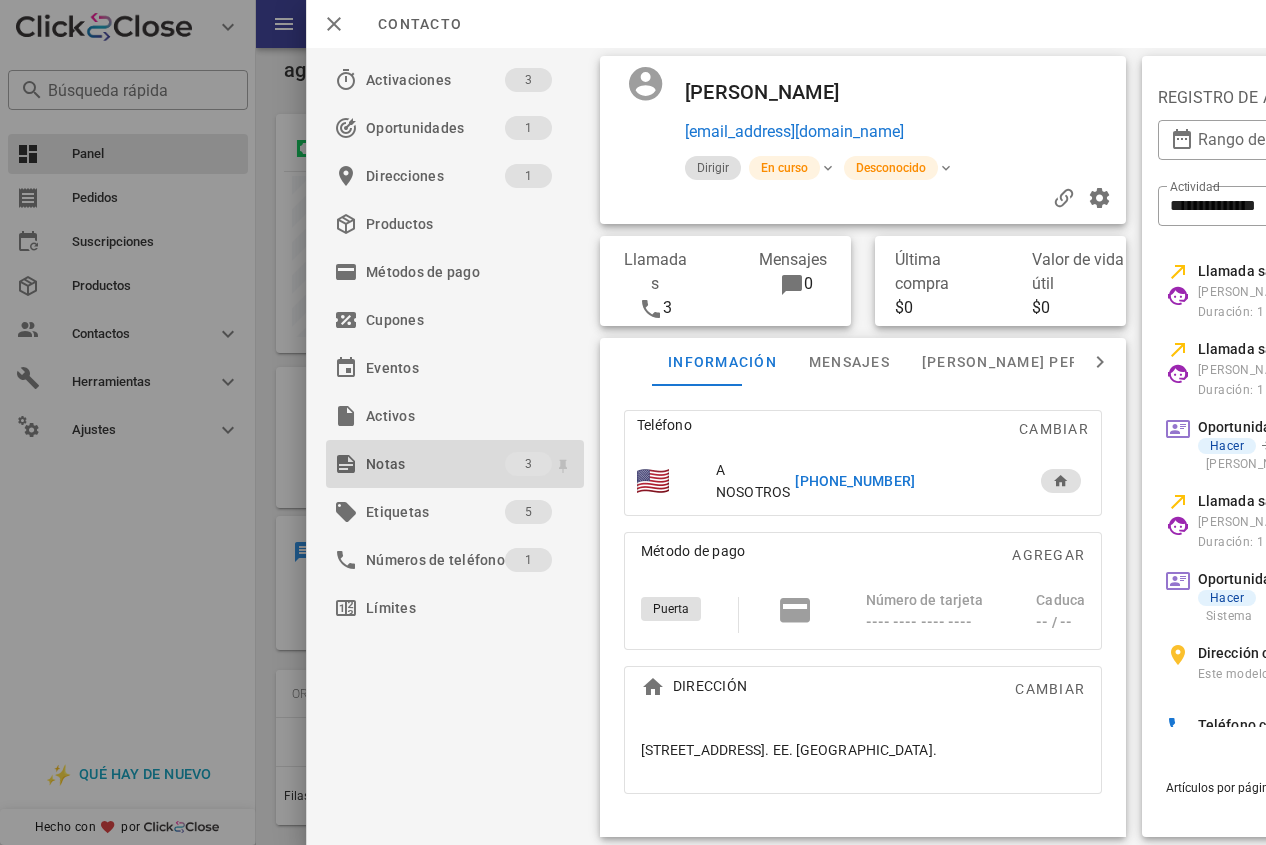 click on "Notas" at bounding box center [435, 464] 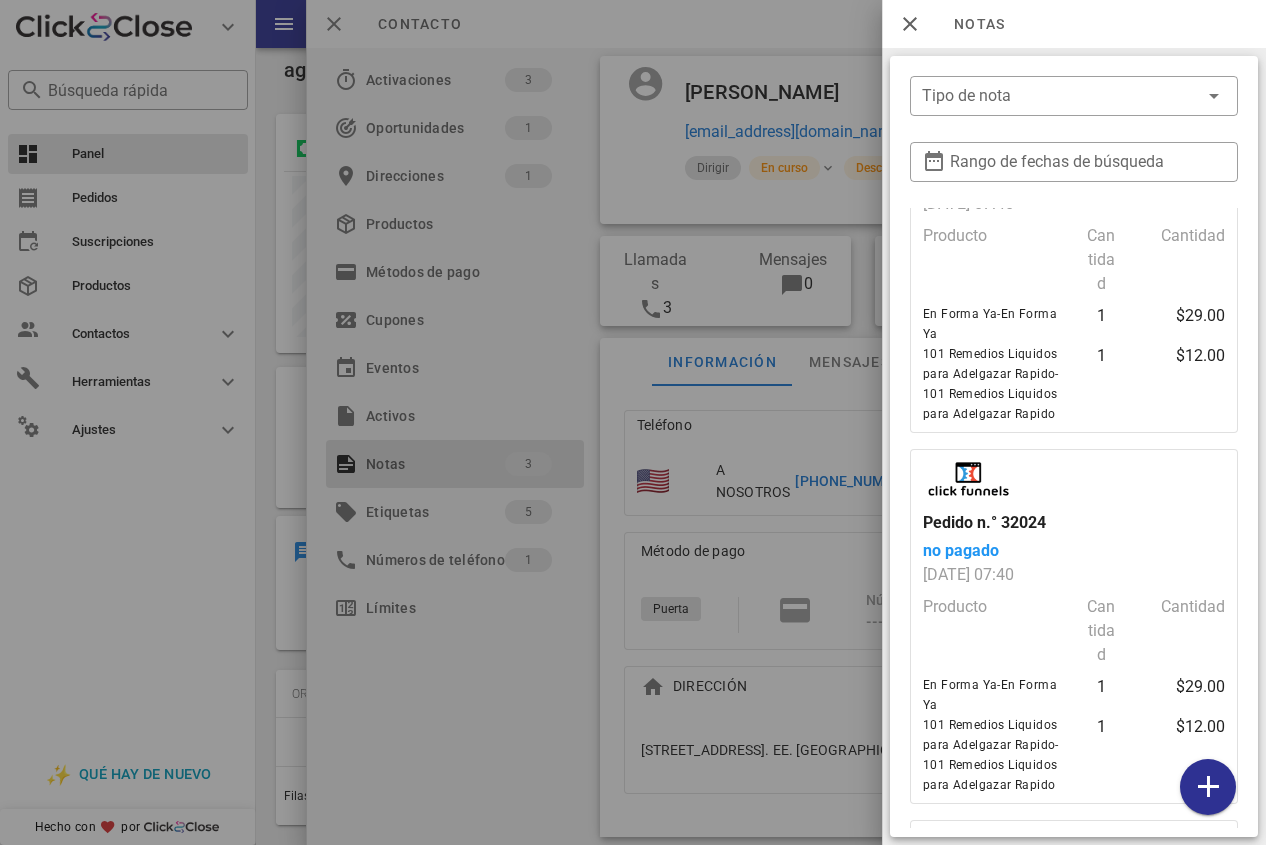 scroll, scrollTop: 0, scrollLeft: 0, axis: both 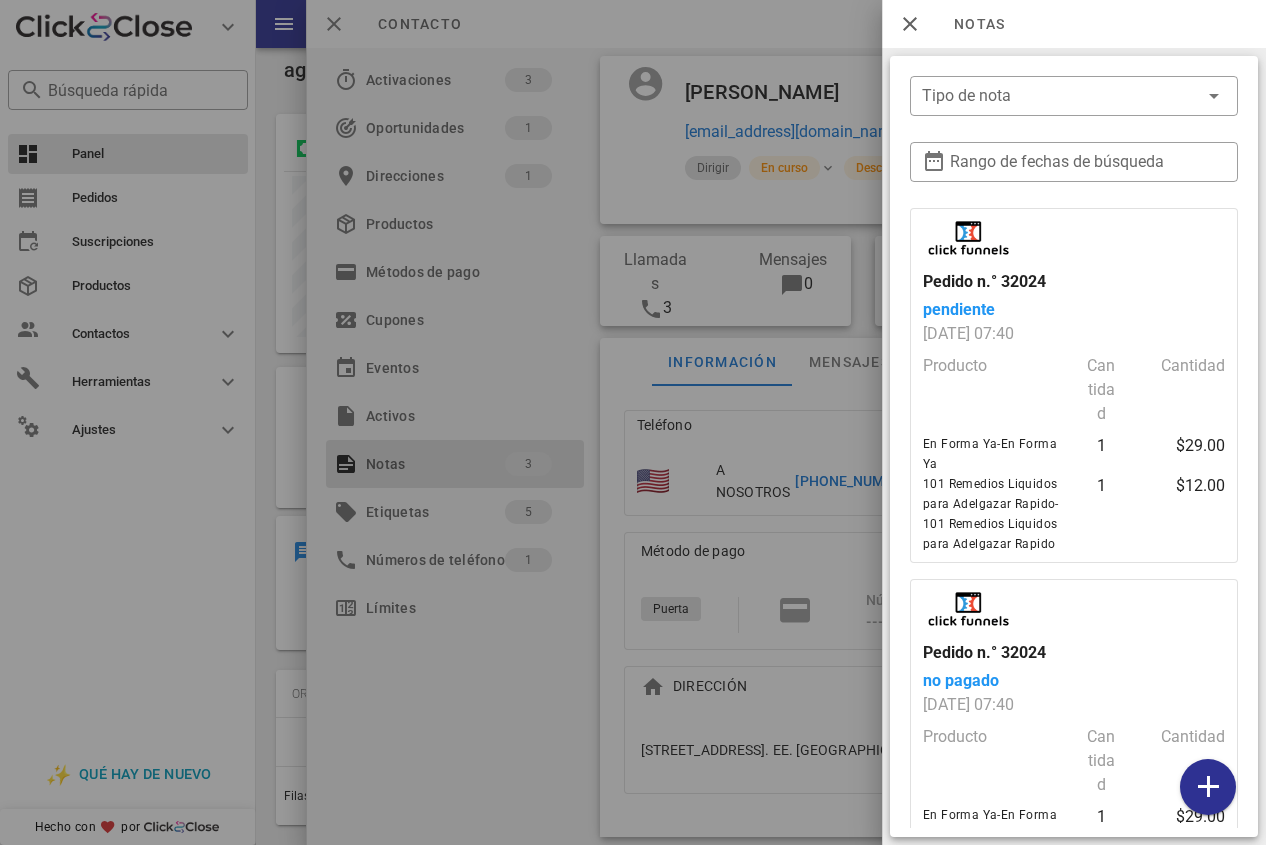 click at bounding box center [633, 422] 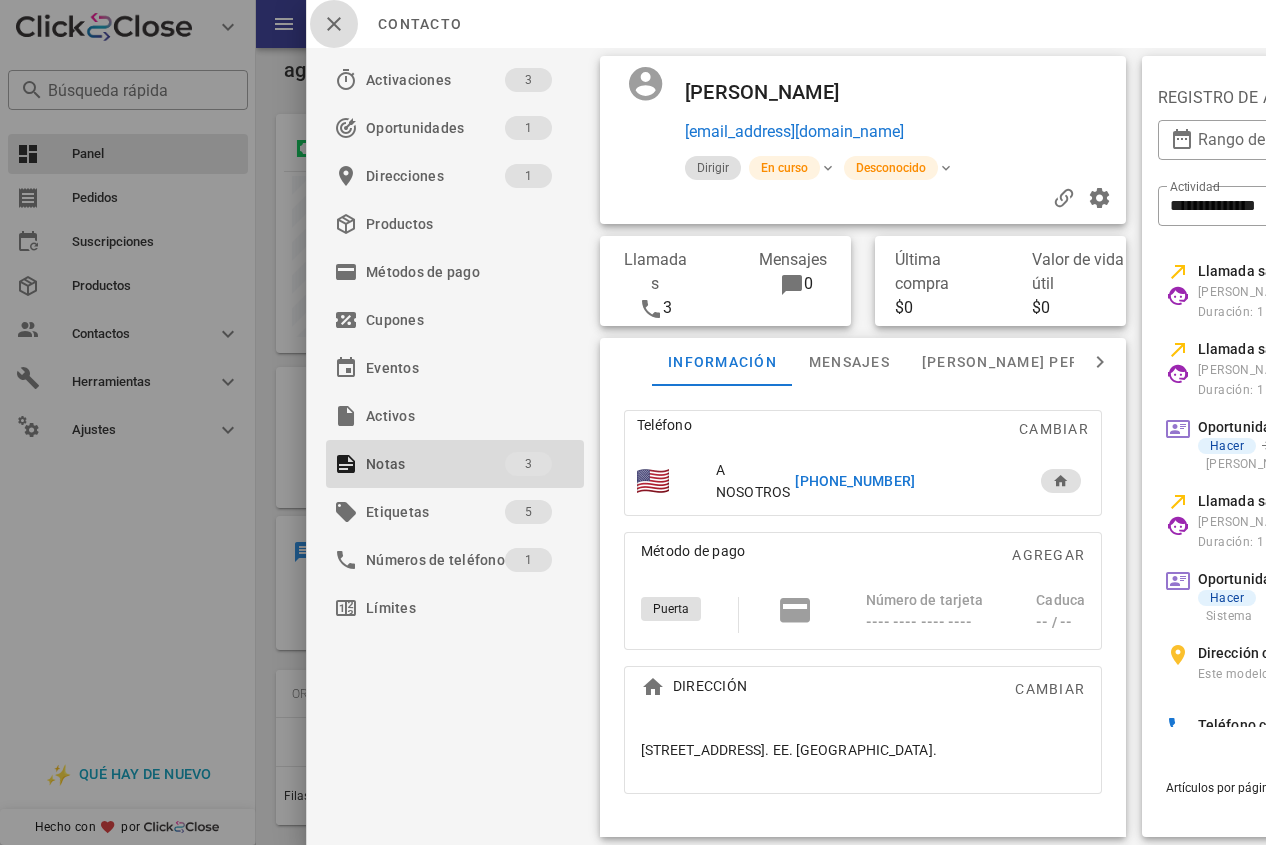 click at bounding box center (334, 24) 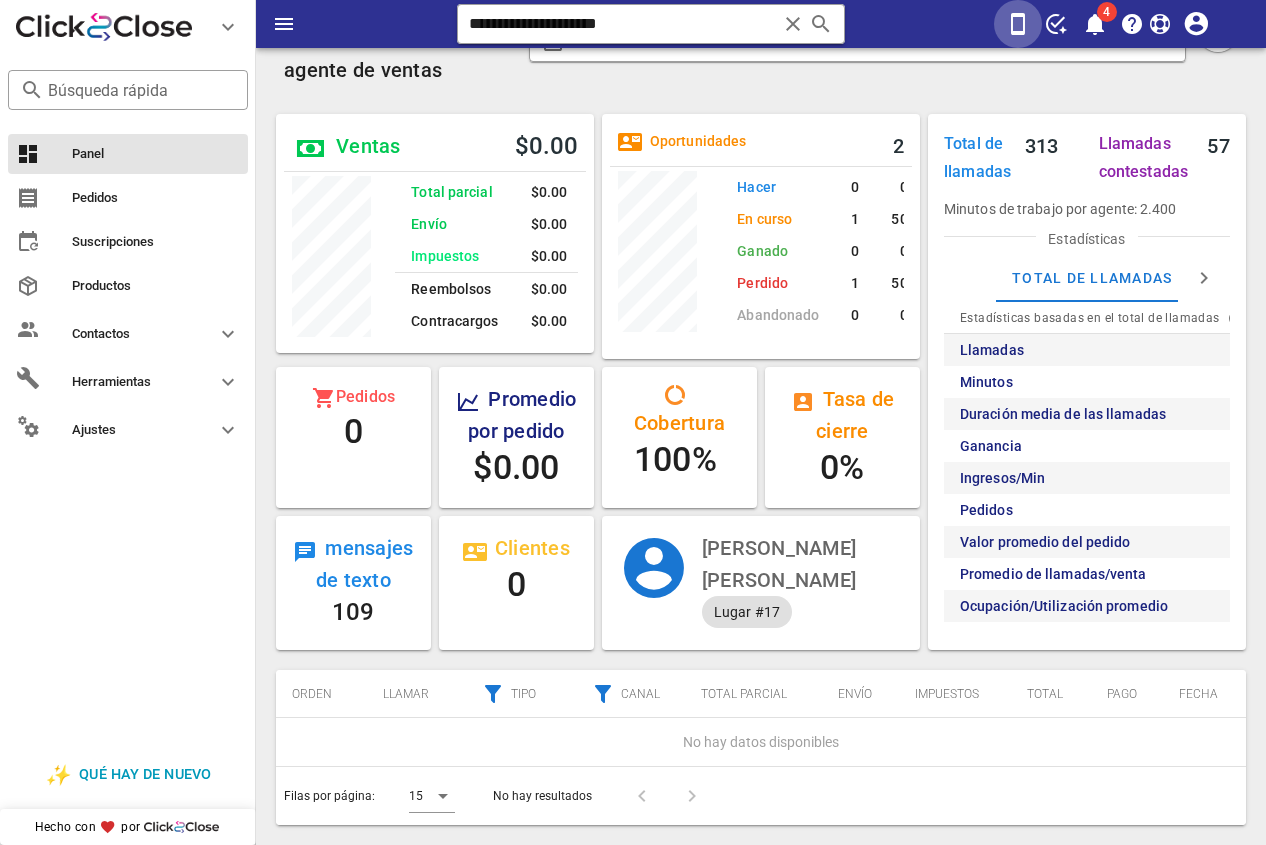click at bounding box center [1018, 24] 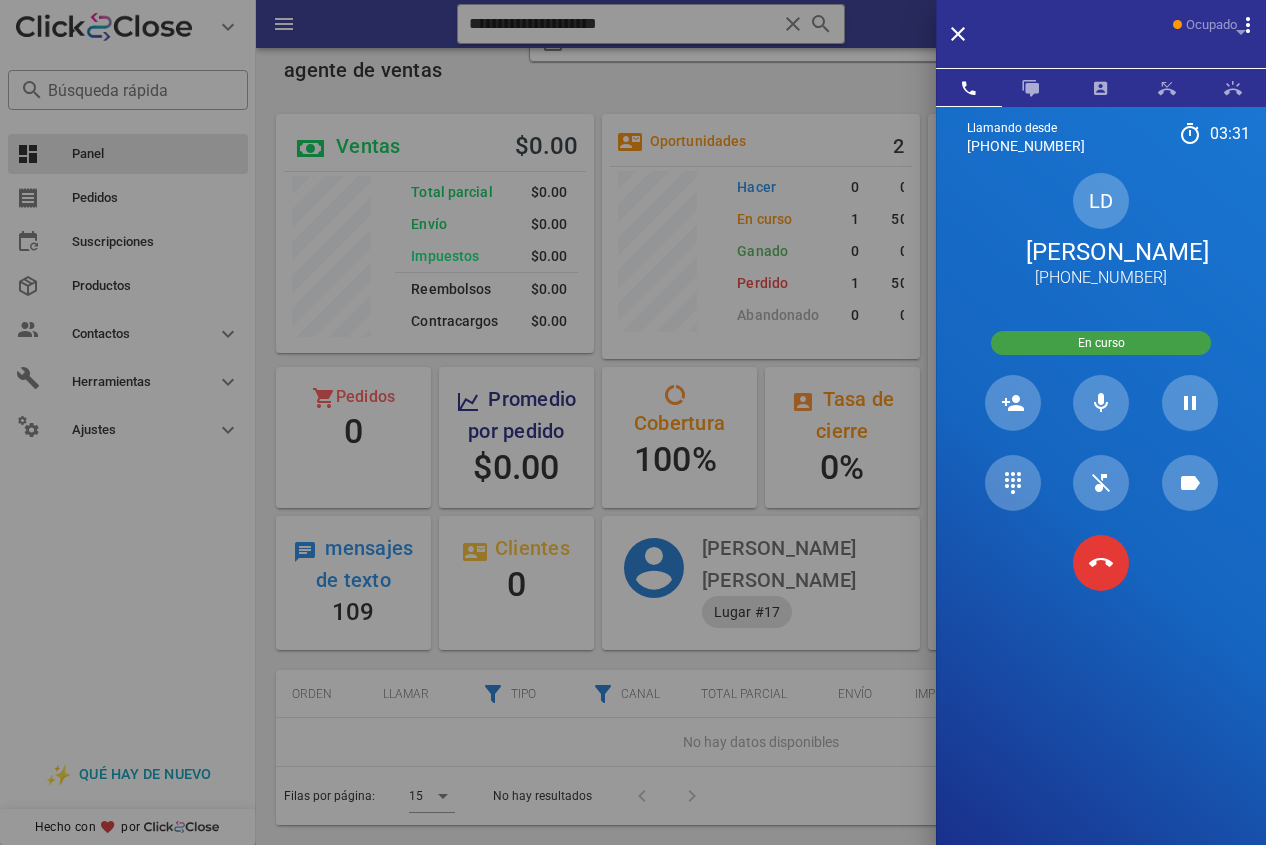 click on "[PERSON_NAME]" at bounding box center (1117, 252) 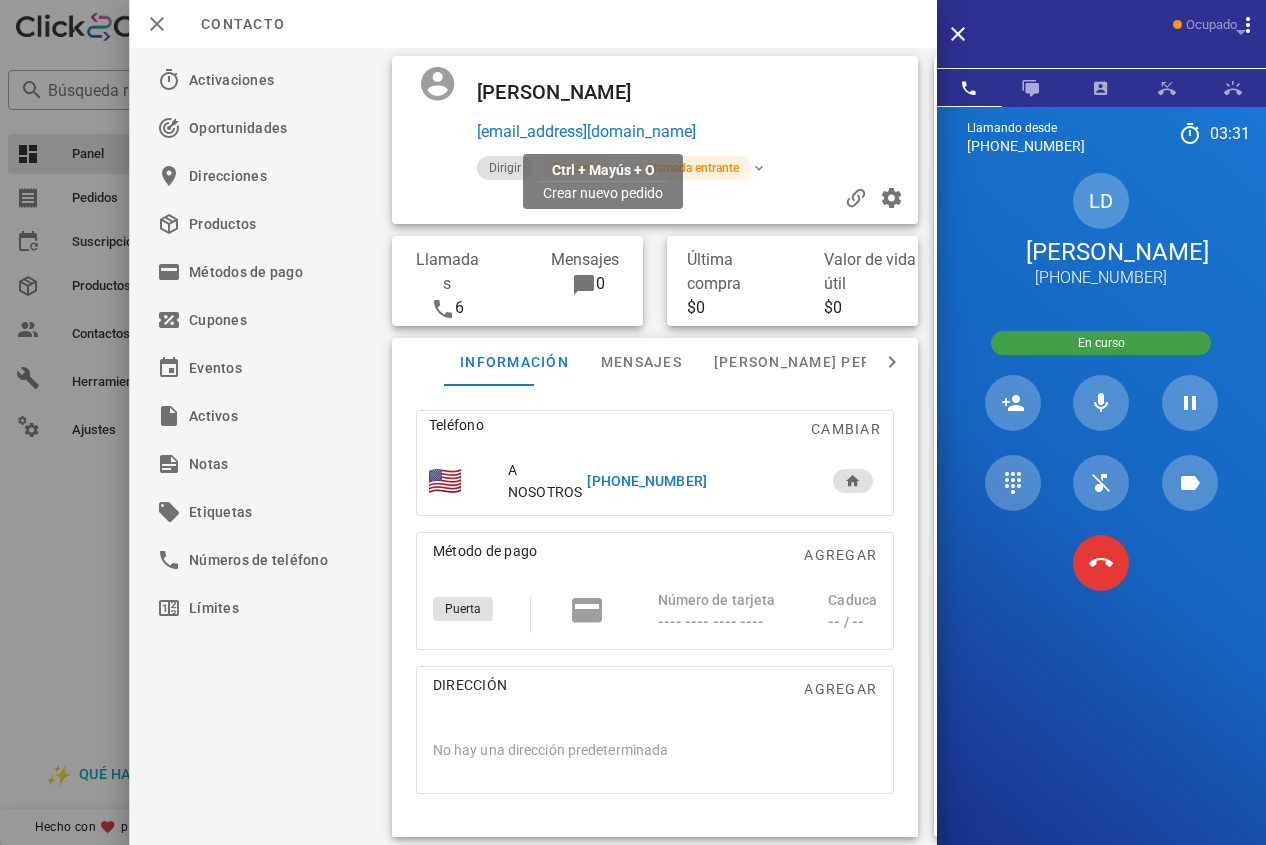 drag, startPoint x: 765, startPoint y: 126, endPoint x: 474, endPoint y: 138, distance: 291.2473 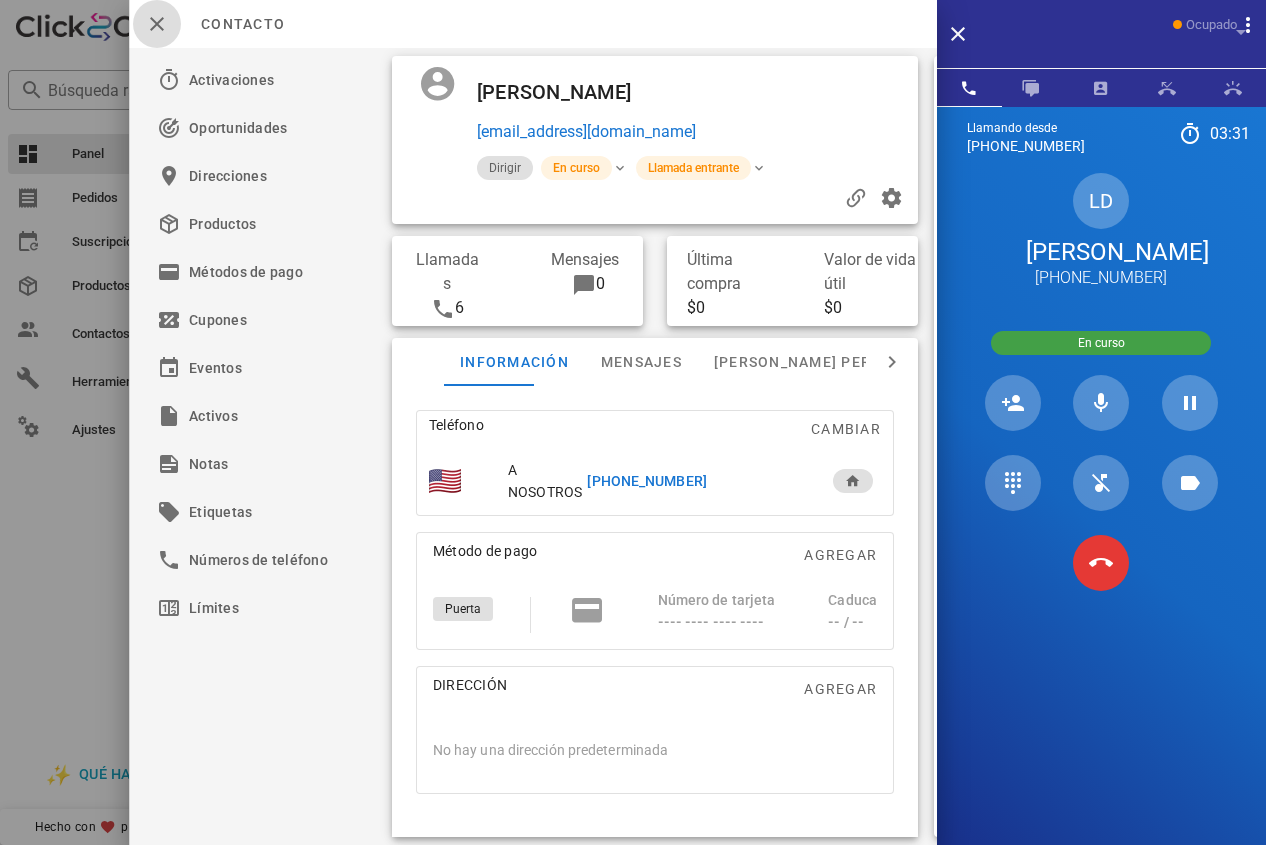 click at bounding box center [157, 24] 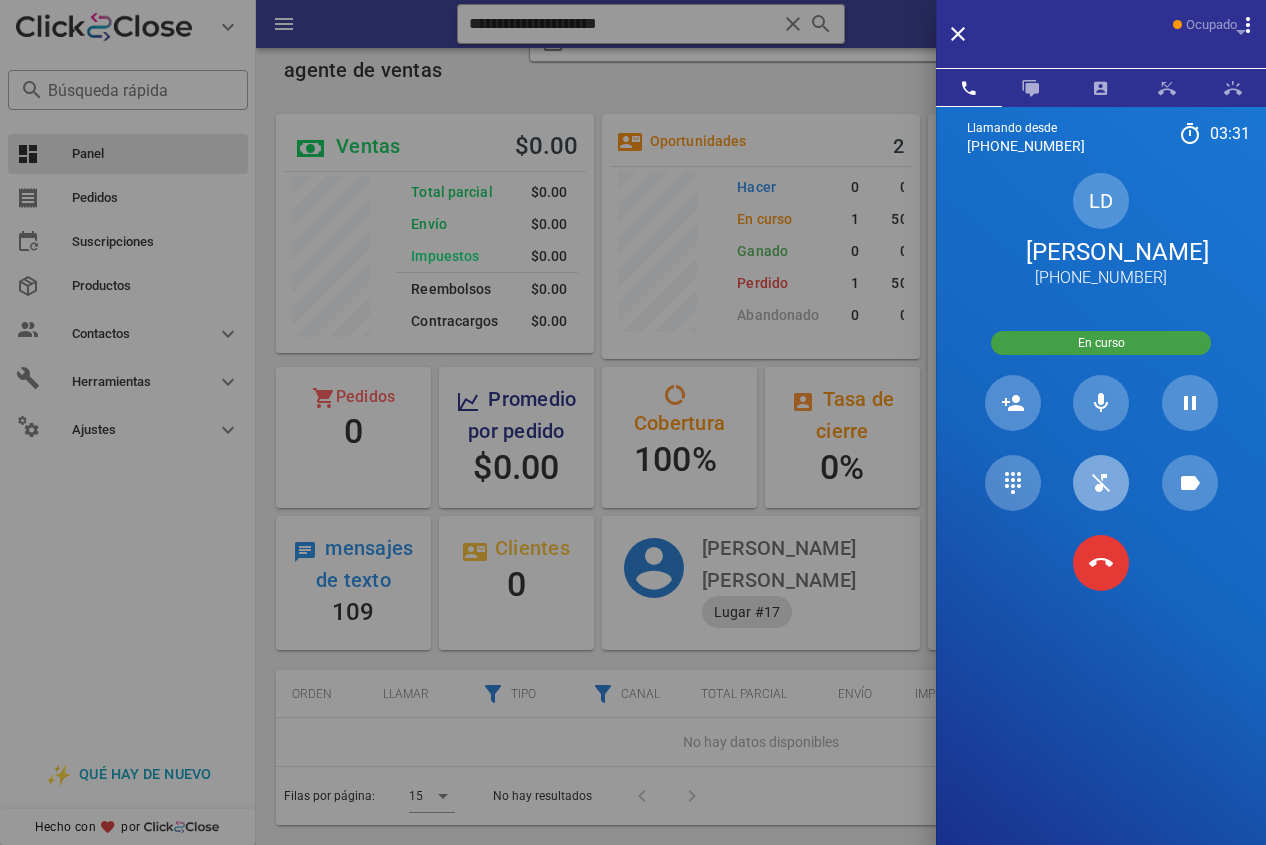 click at bounding box center (1101, 483) 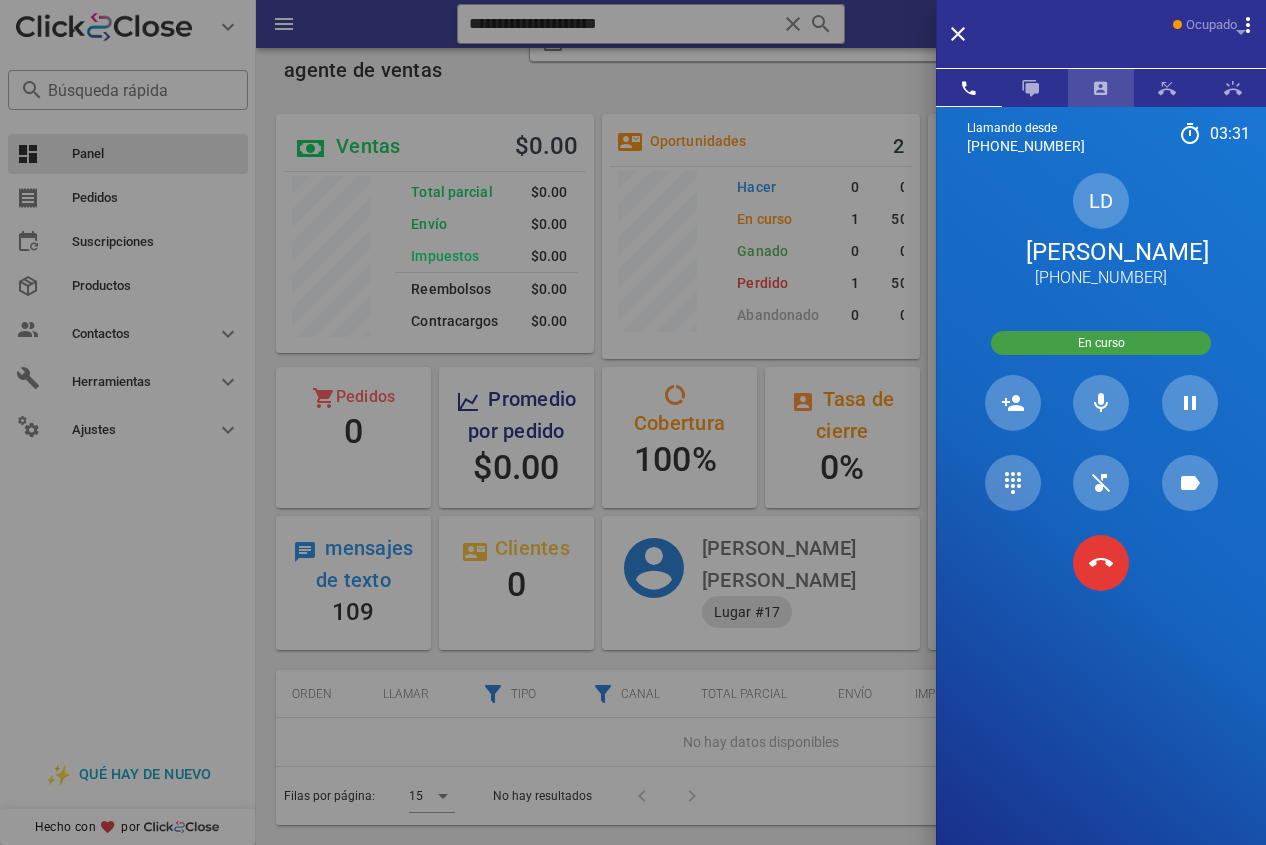 click at bounding box center (1101, 88) 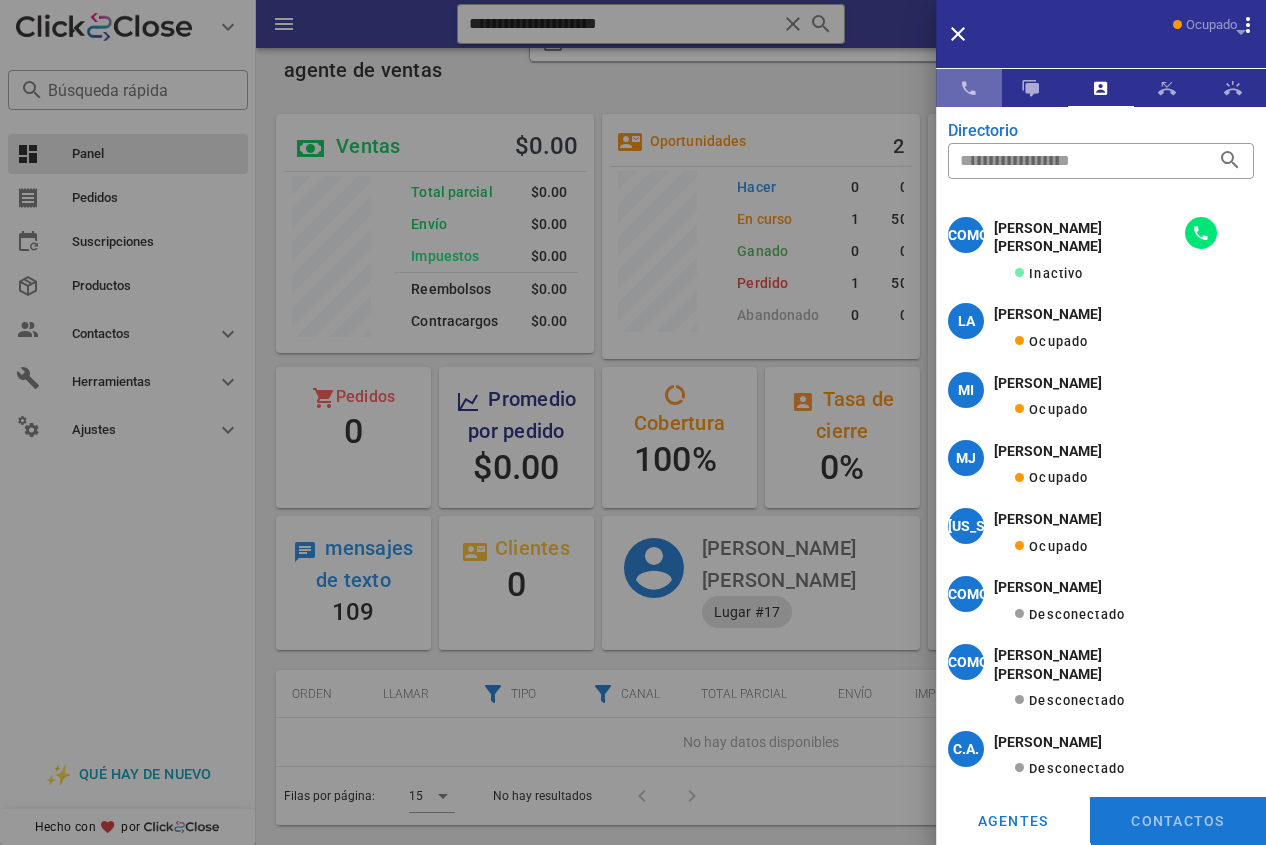 click at bounding box center [969, 88] 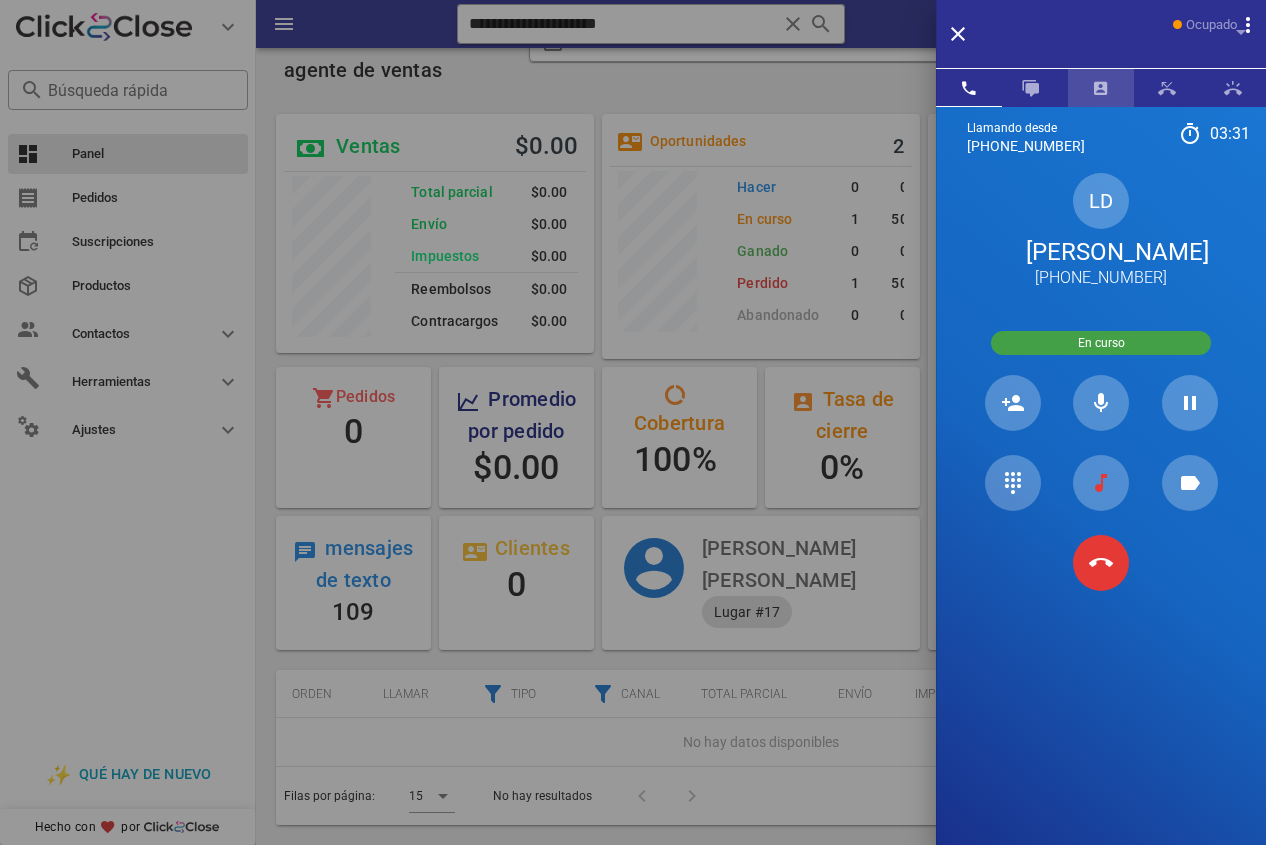 click at bounding box center [1101, 88] 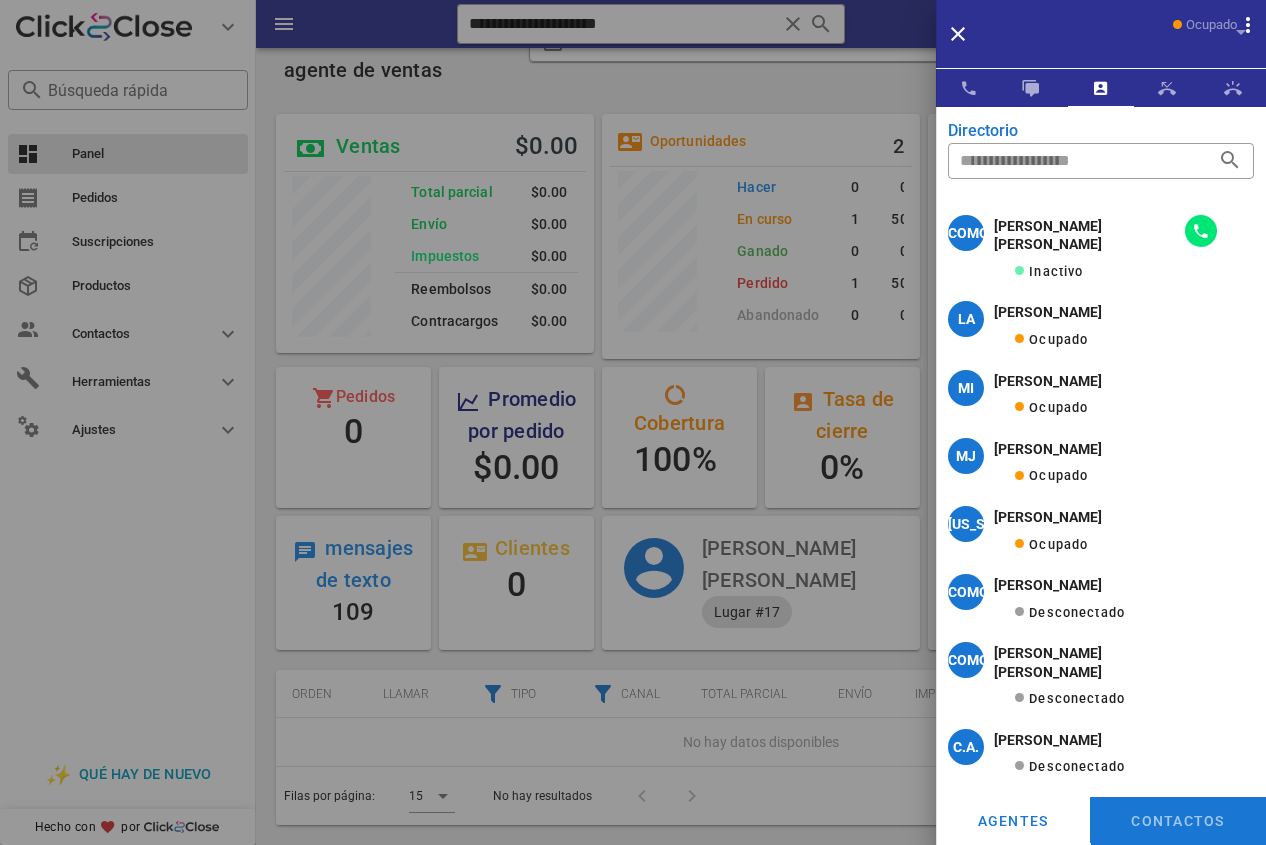 scroll, scrollTop: 0, scrollLeft: 0, axis: both 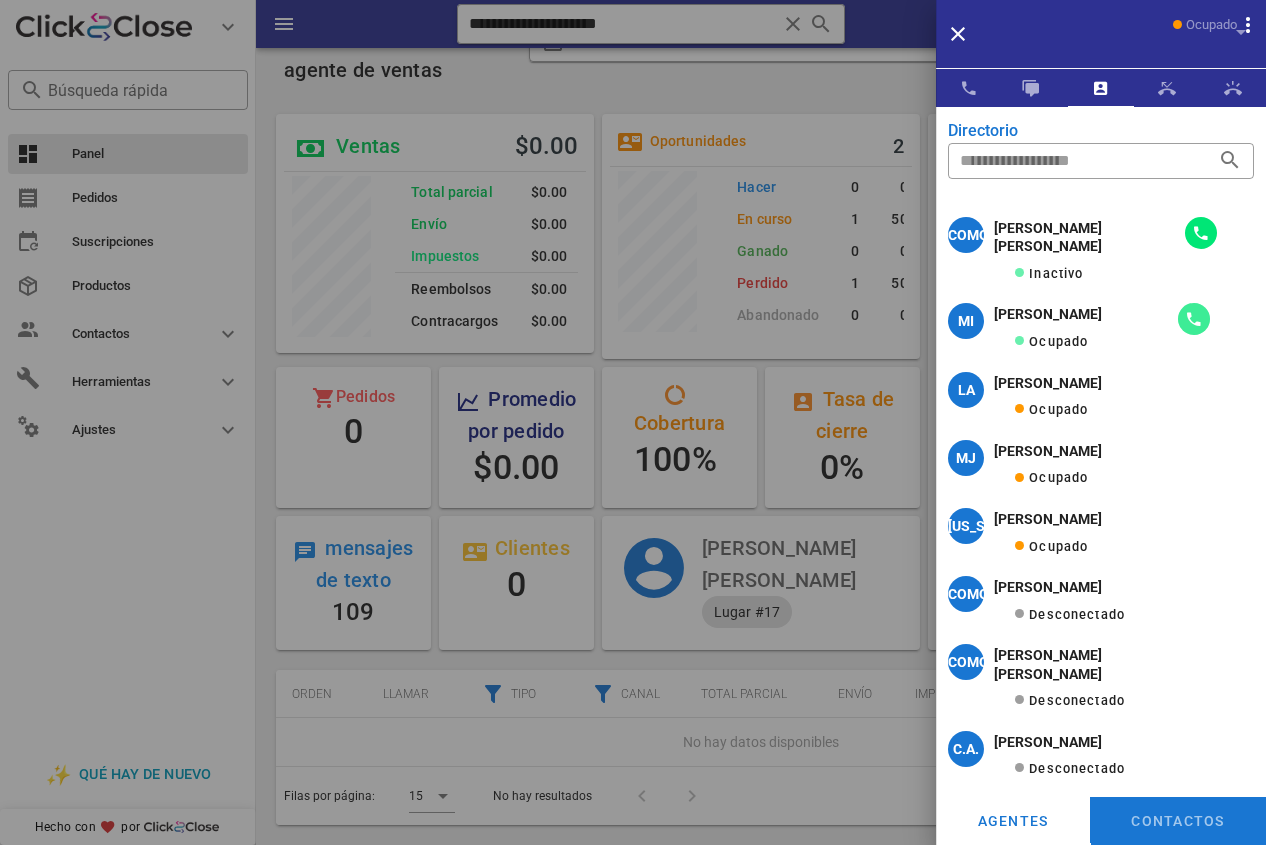 click at bounding box center (1194, 319) 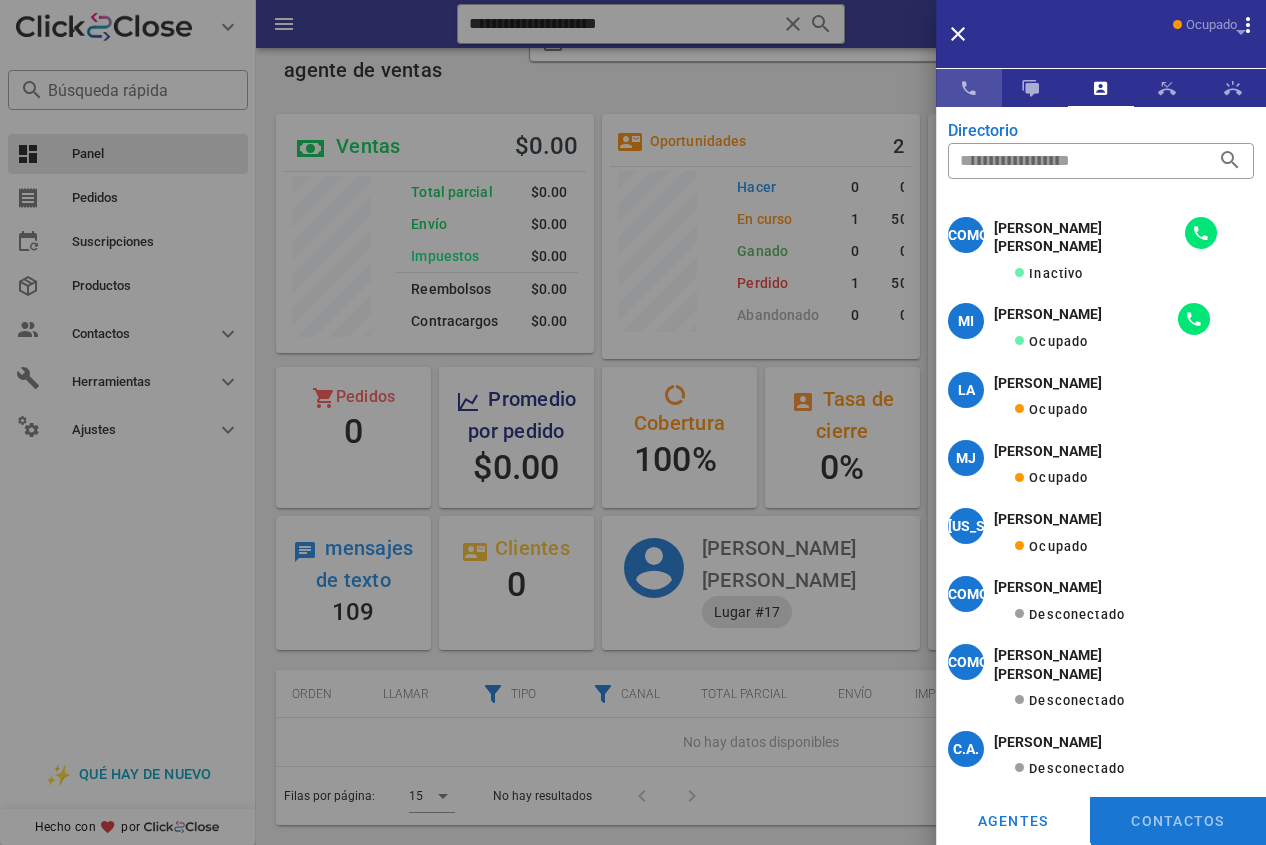 click at bounding box center [969, 88] 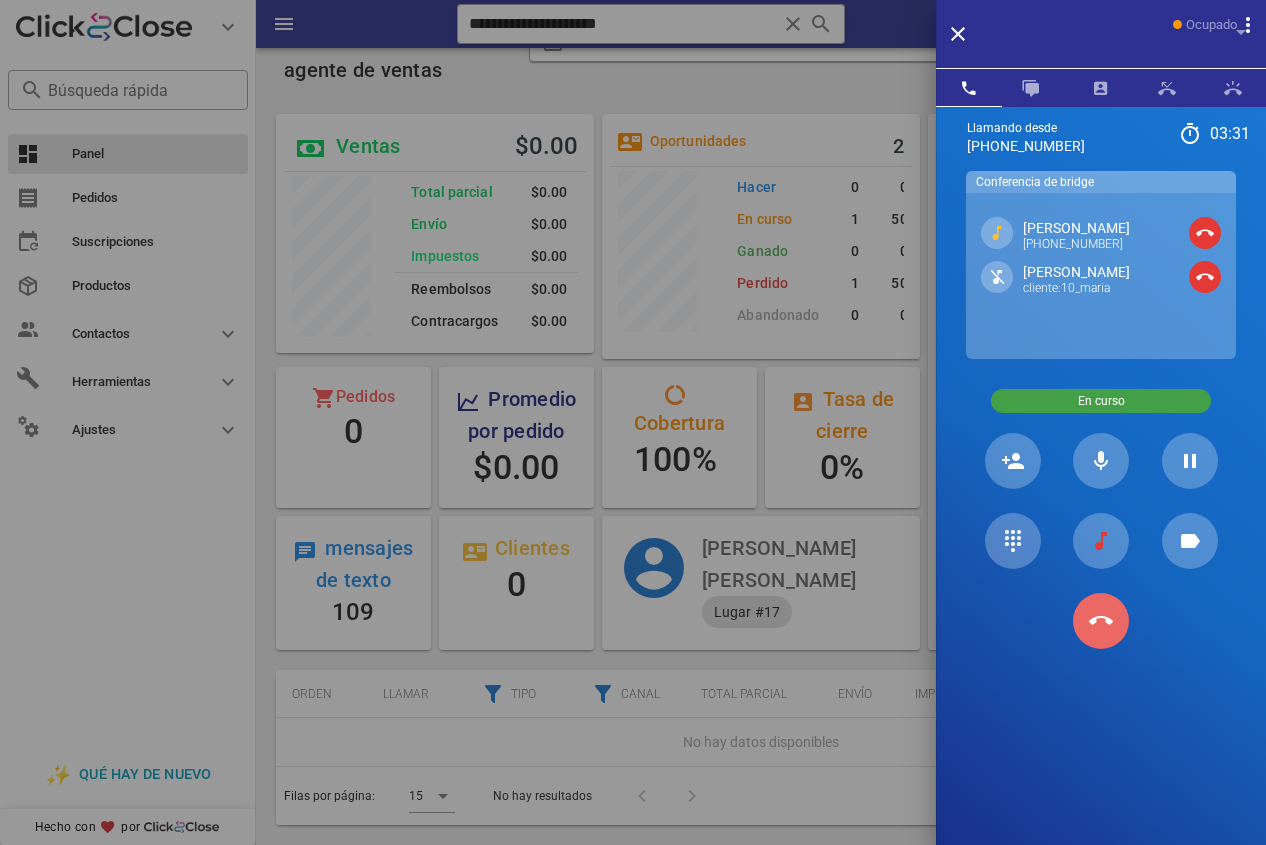 click at bounding box center [1101, 621] 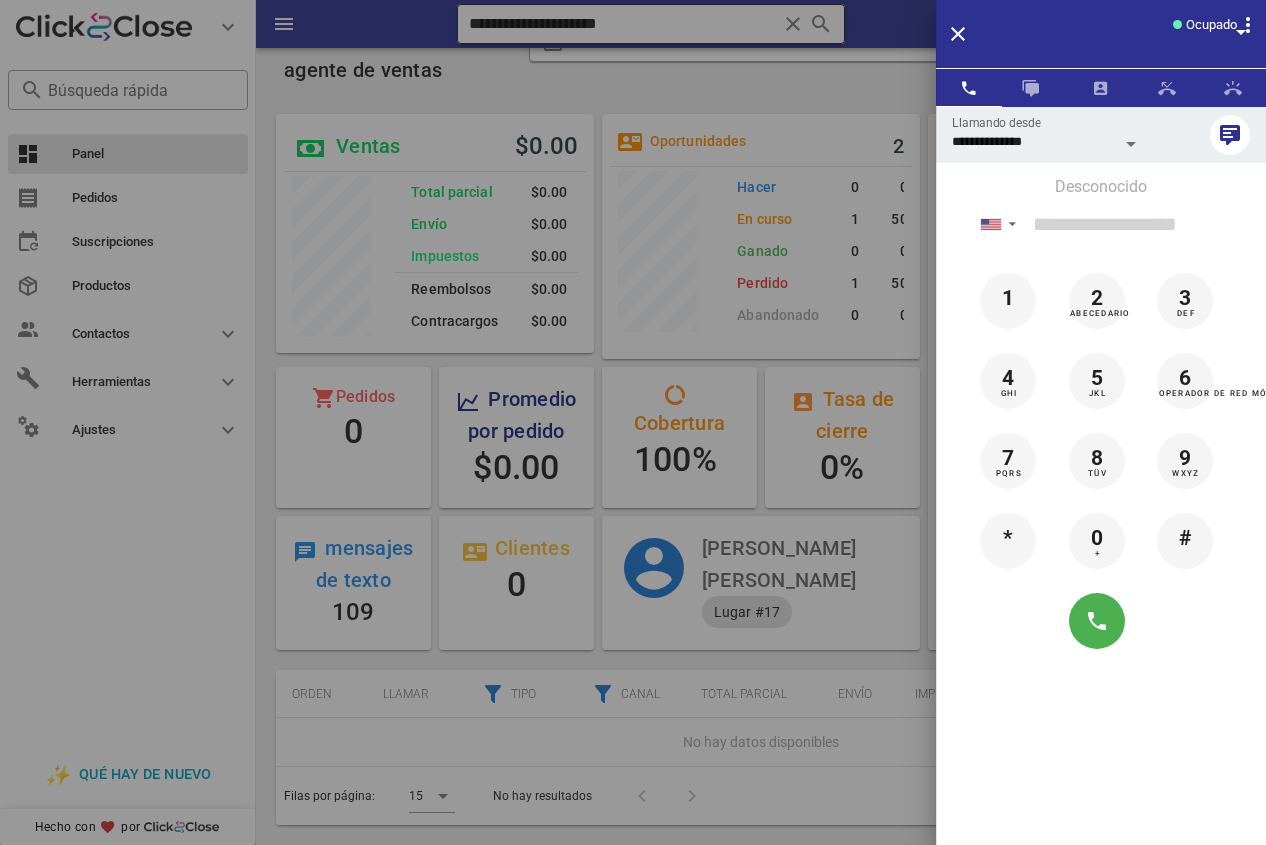 click at bounding box center (633, 422) 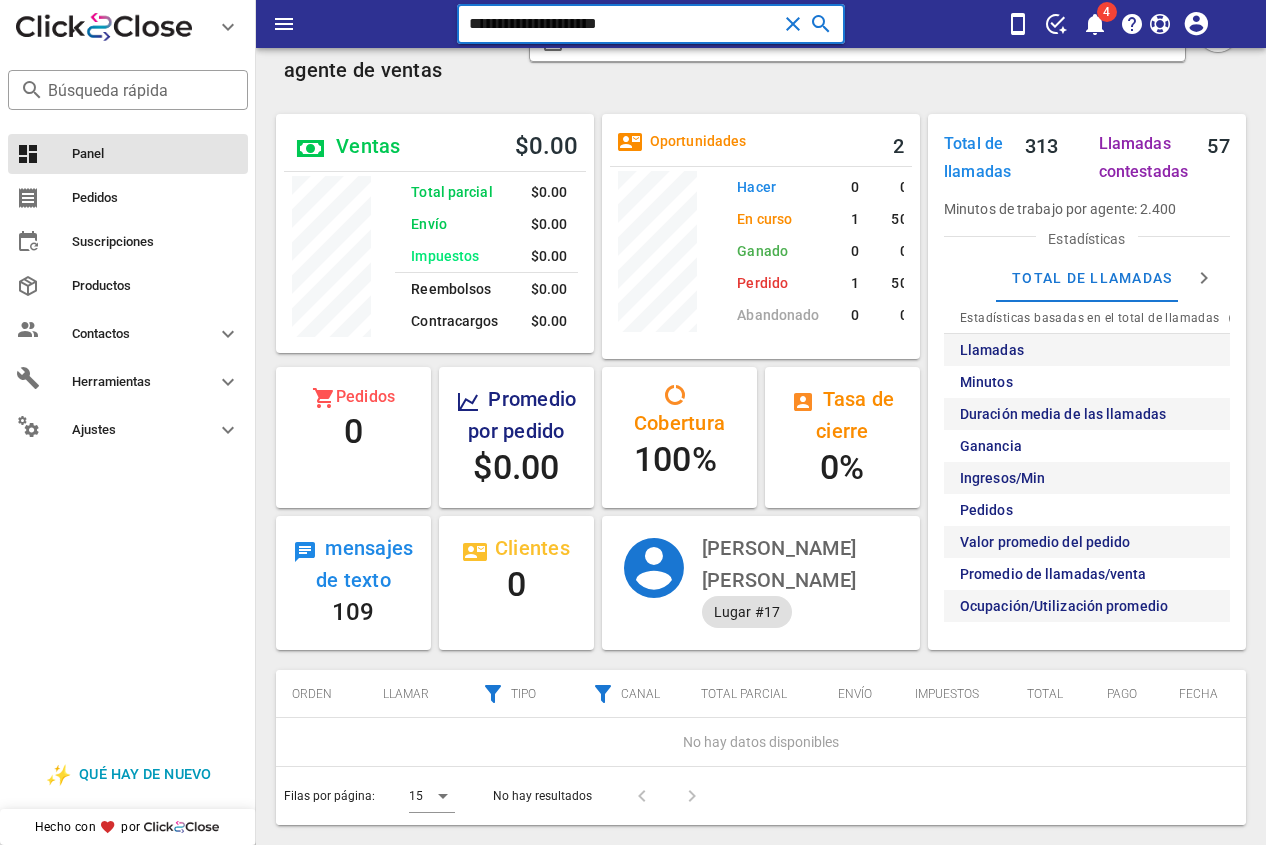 drag, startPoint x: 565, startPoint y: 25, endPoint x: 402, endPoint y: 25, distance: 163 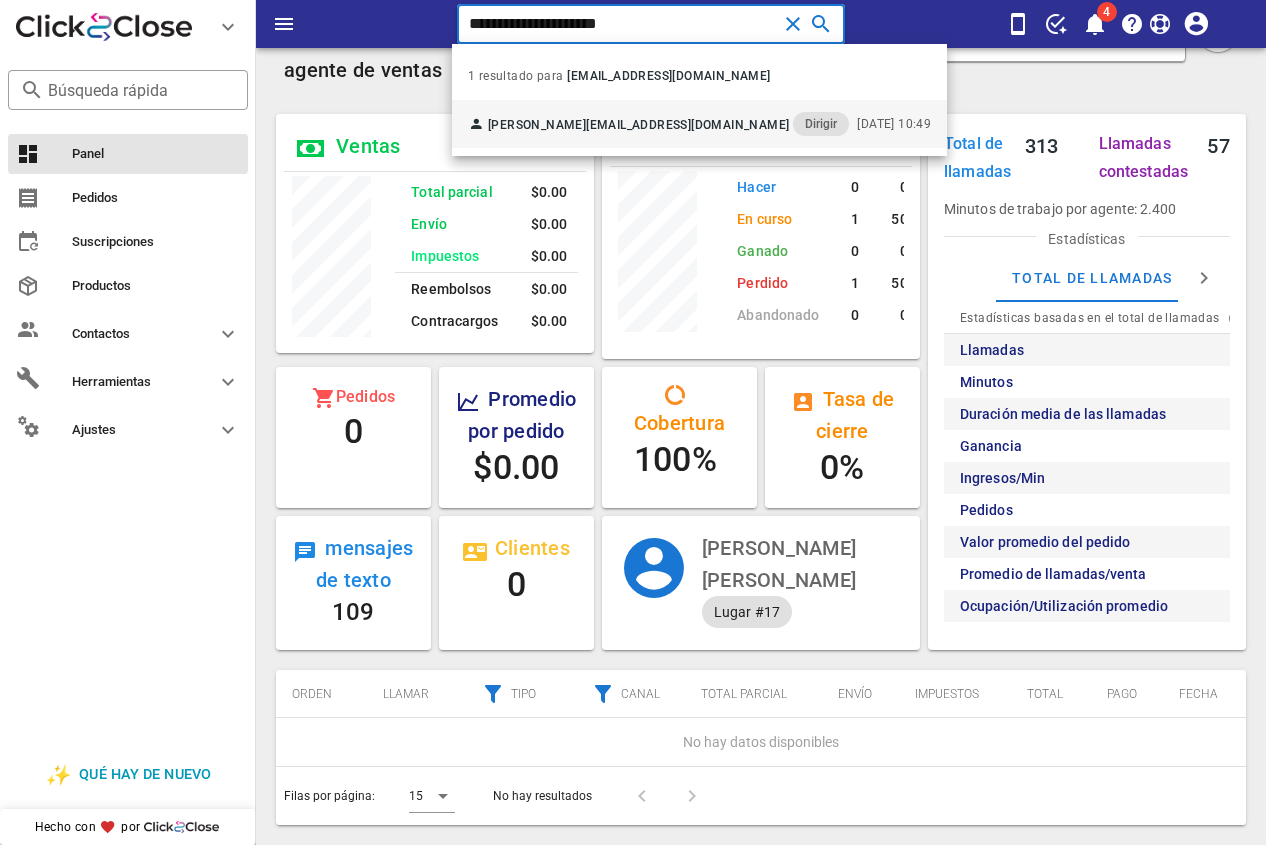 type on "**********" 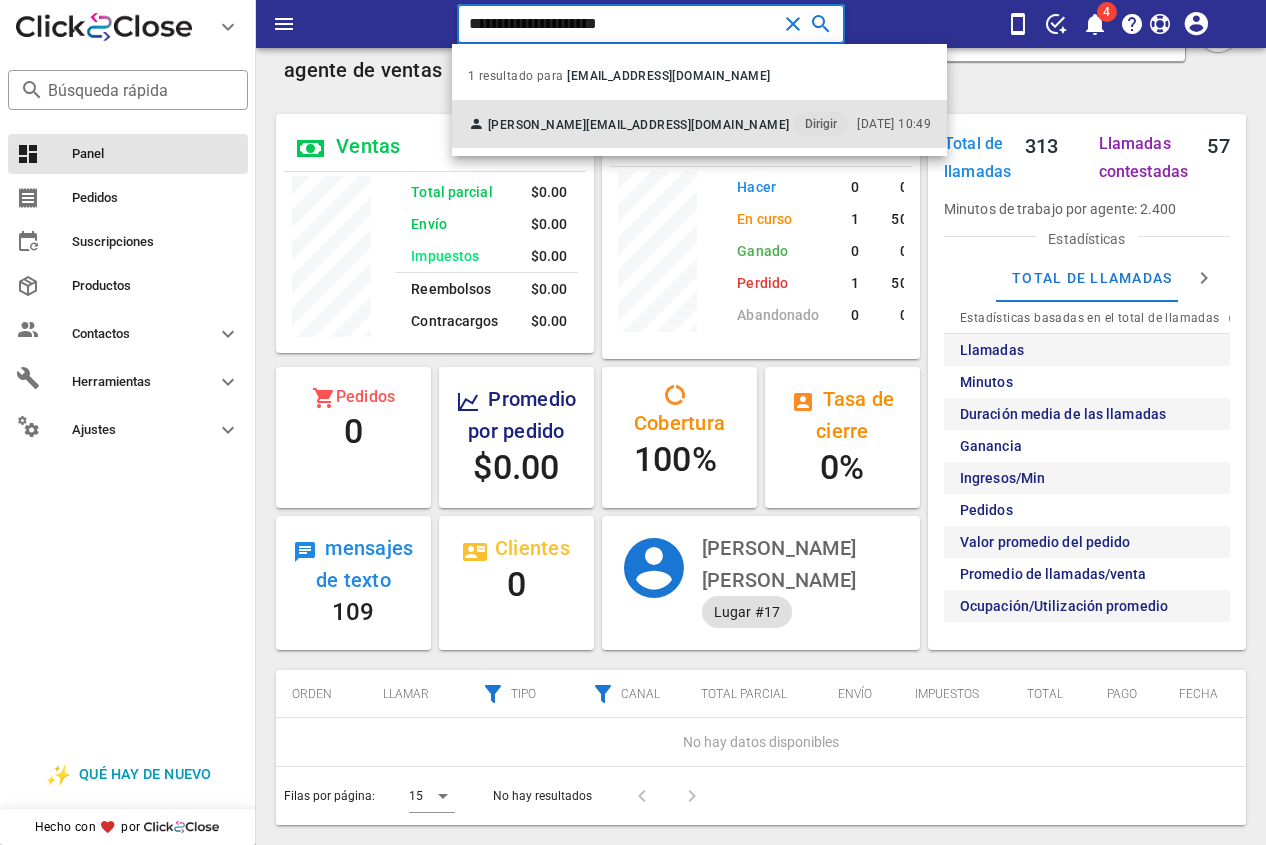 click on "[PERSON_NAME]" at bounding box center (537, 125) 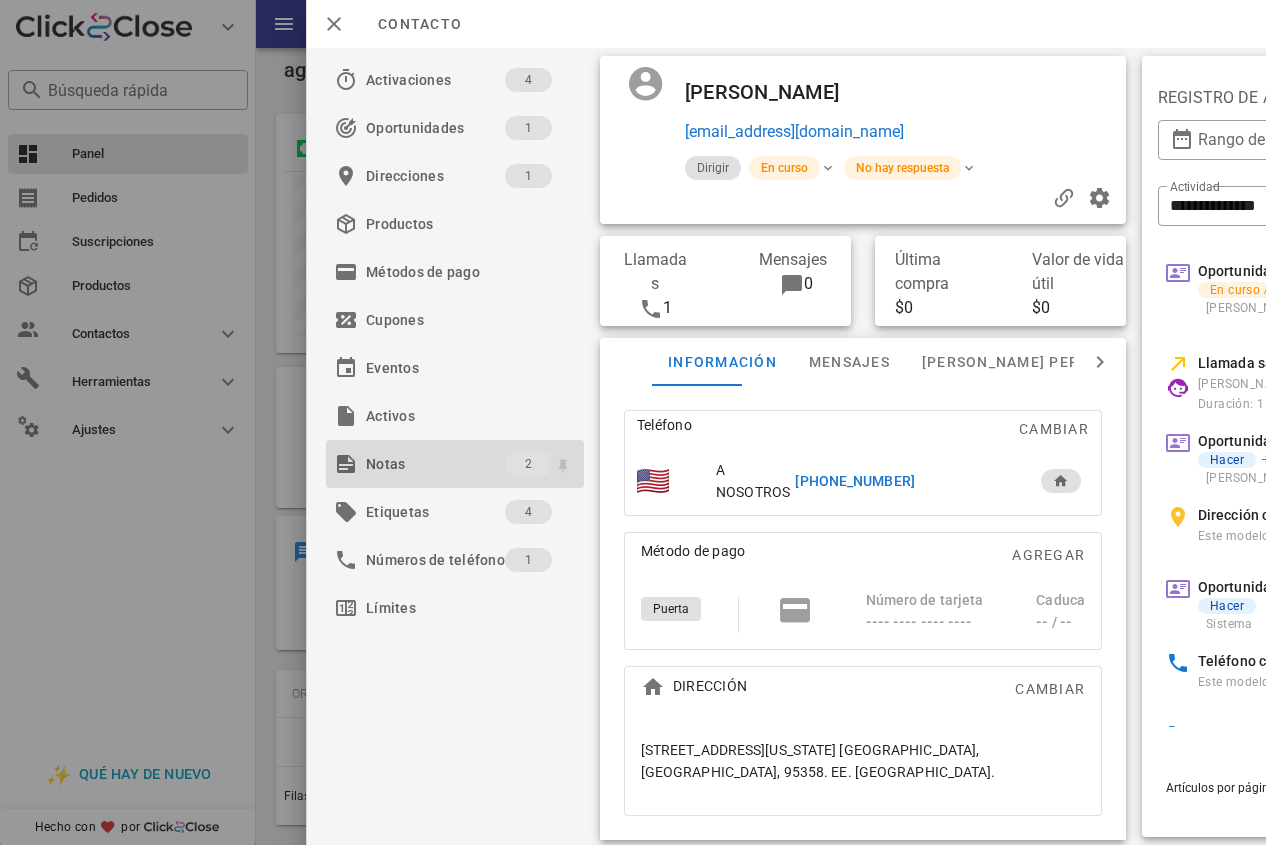 click on "Notas" at bounding box center [435, 464] 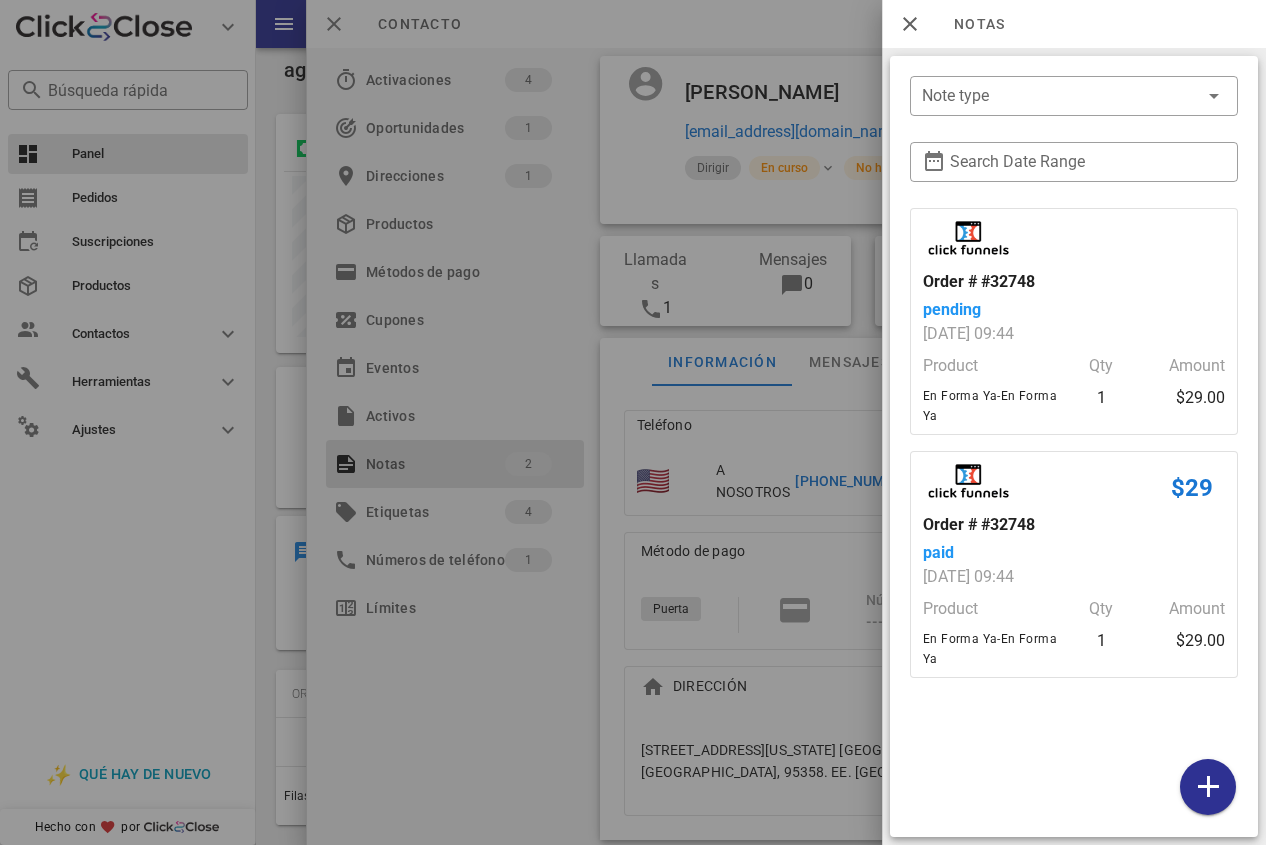 drag, startPoint x: 829, startPoint y: 420, endPoint x: 848, endPoint y: 496, distance: 78.339005 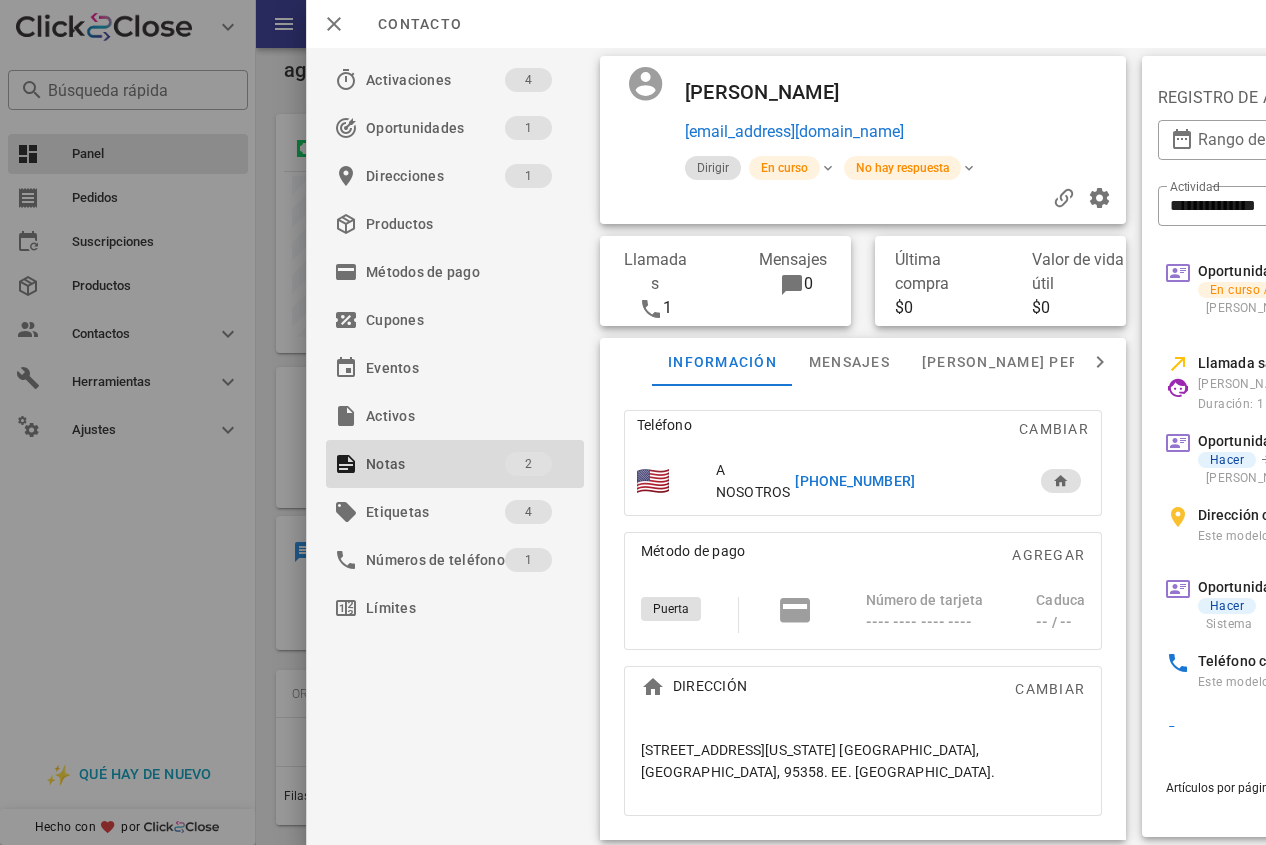 click on "[PHONE_NUMBER]" at bounding box center [854, 481] 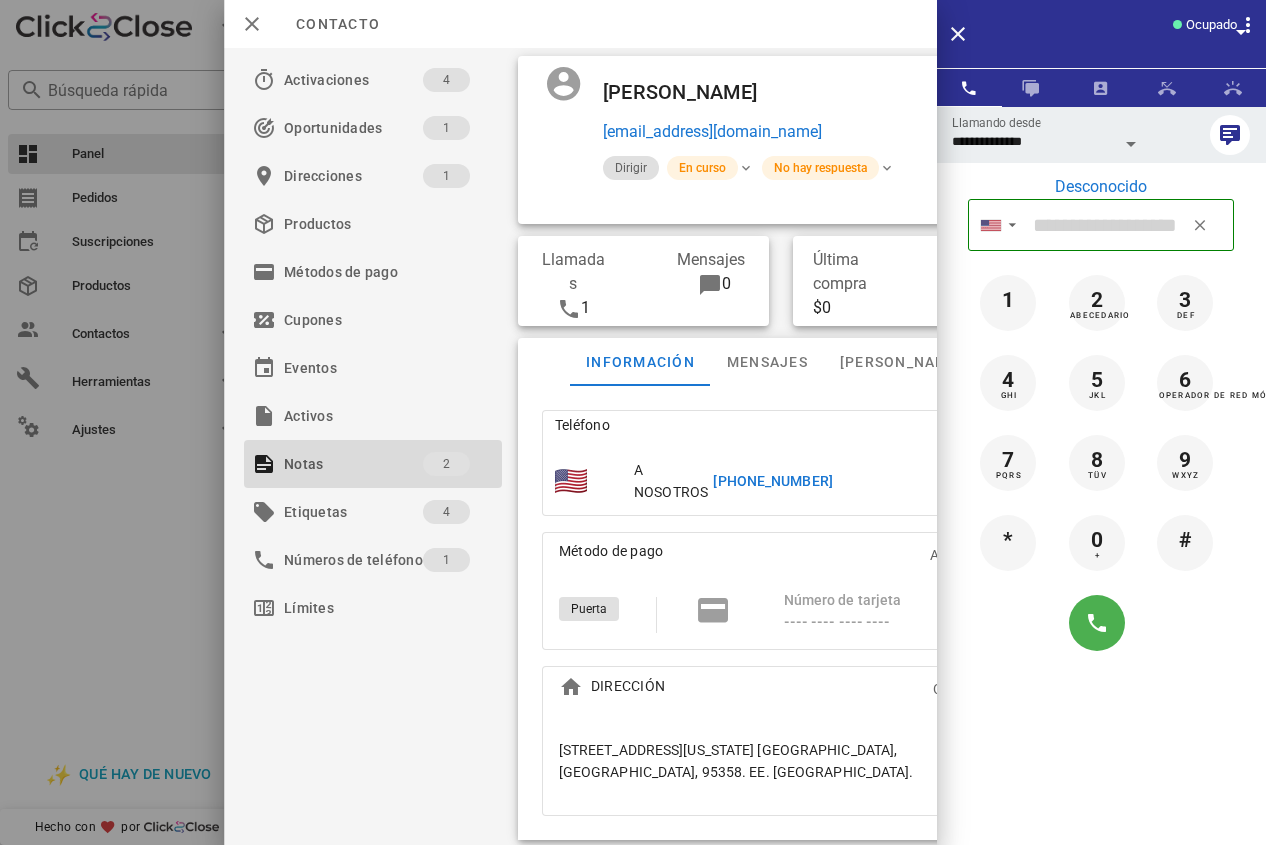 type on "**********" 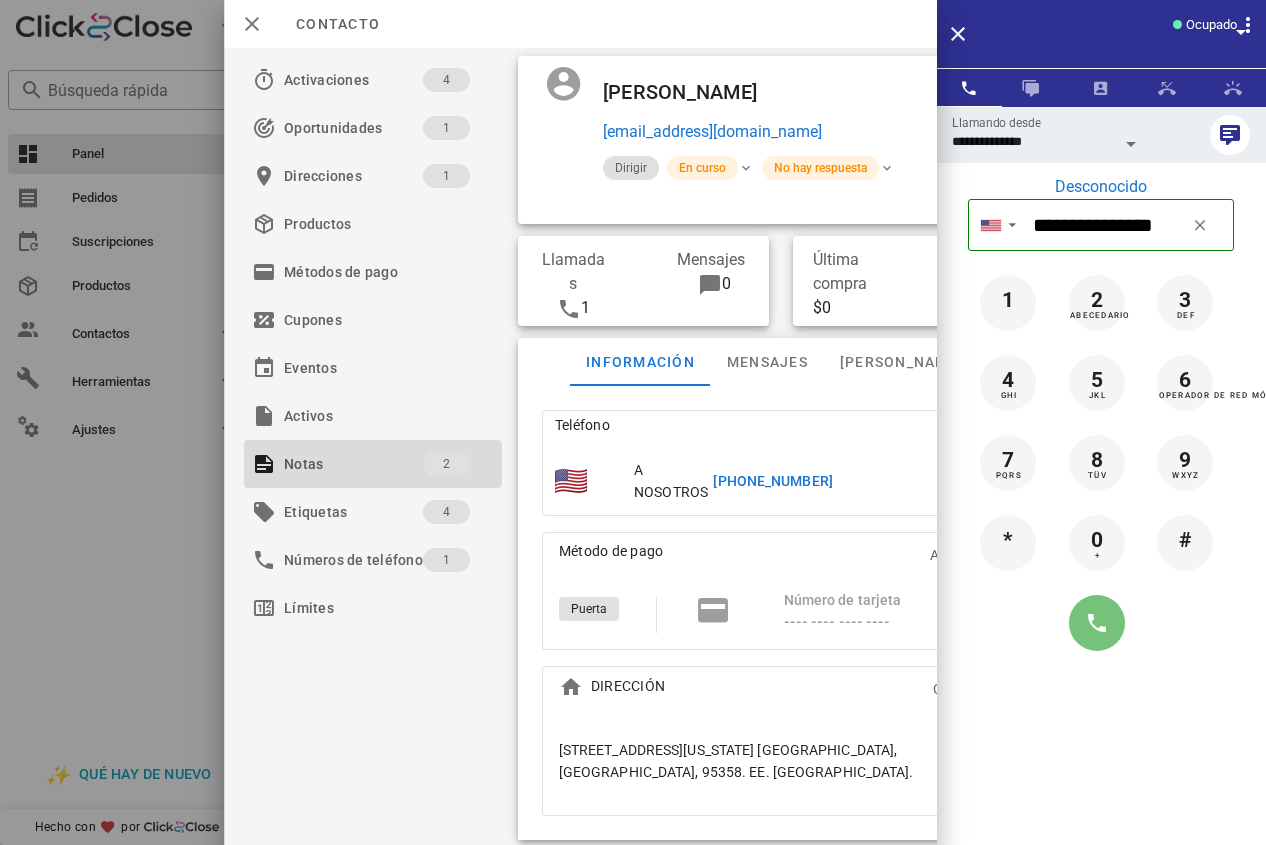 click at bounding box center (1097, 623) 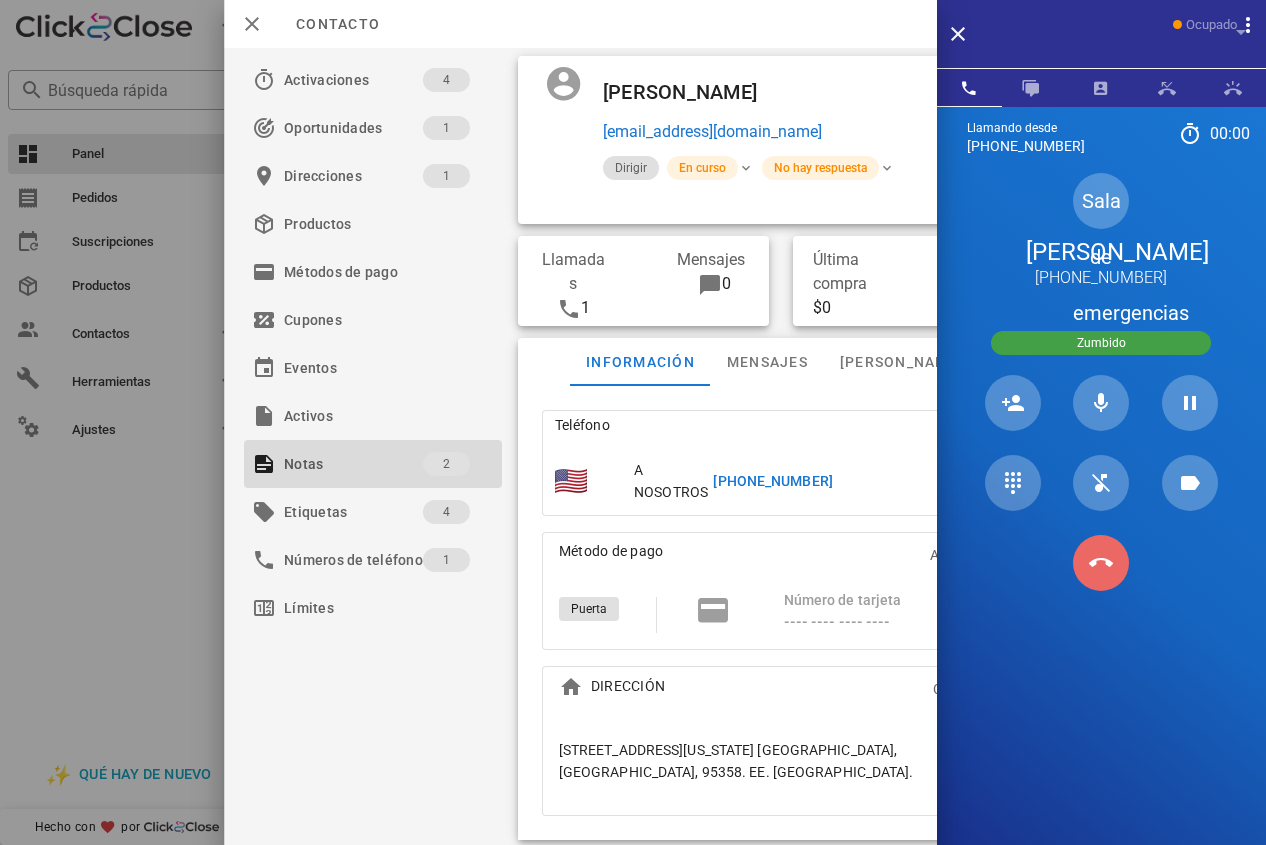 click at bounding box center [1101, 563] 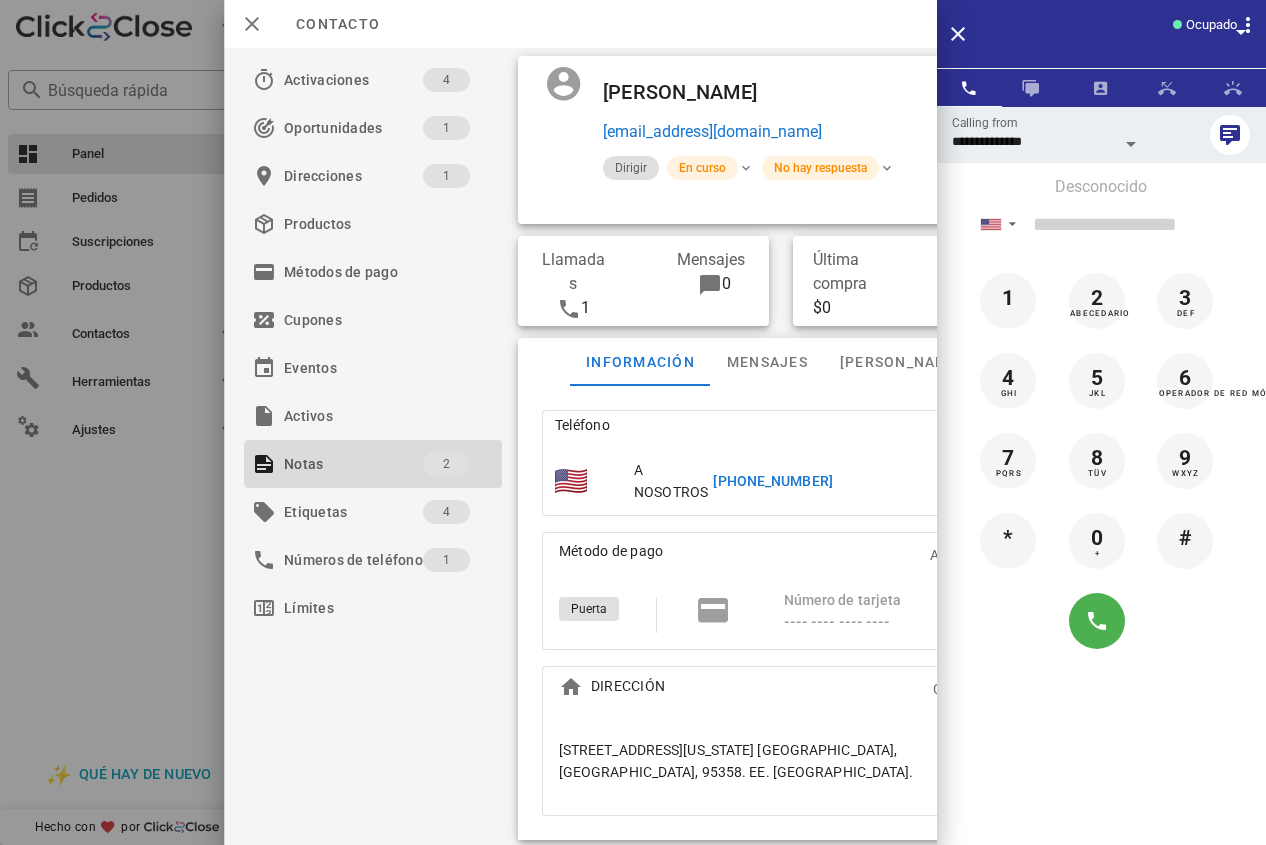 click on "[PHONE_NUMBER]" at bounding box center (772, 481) 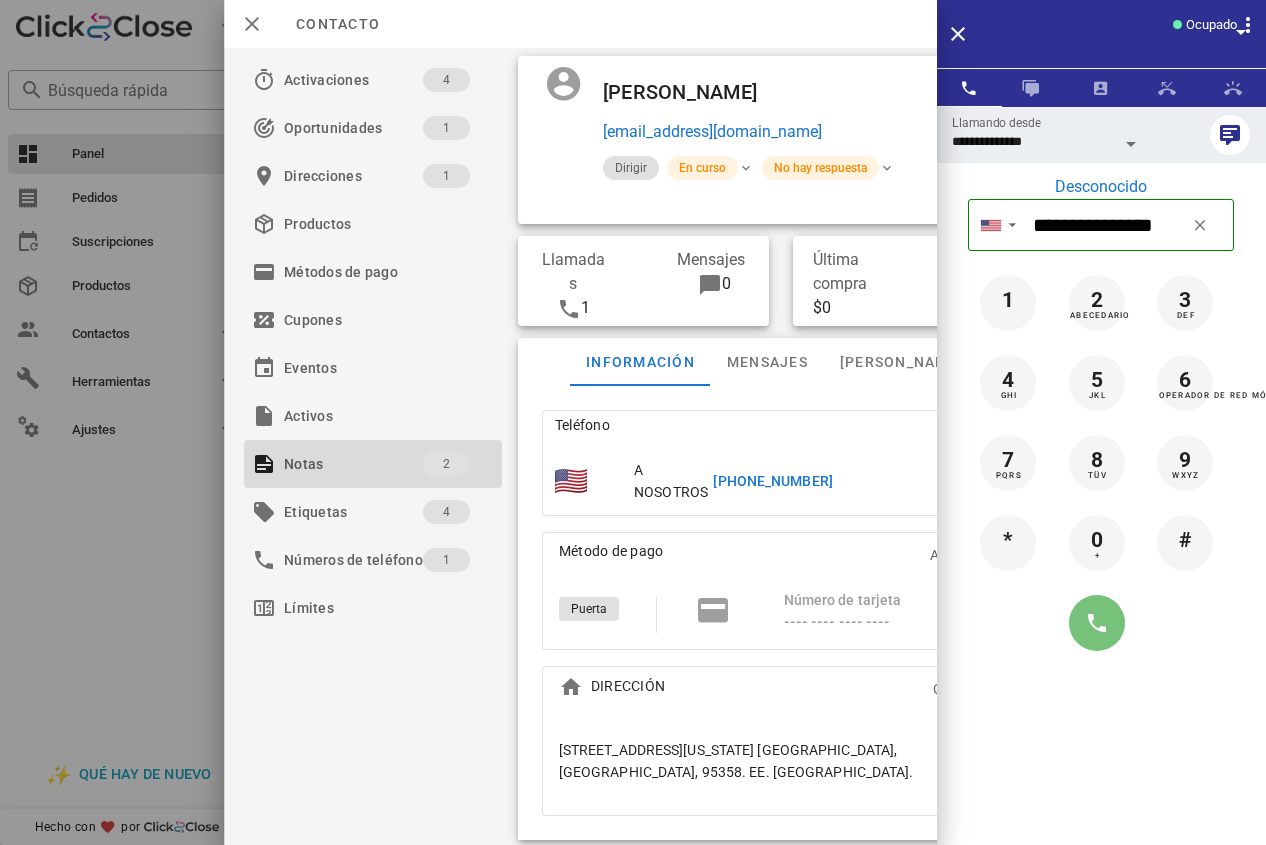 click at bounding box center [1097, 623] 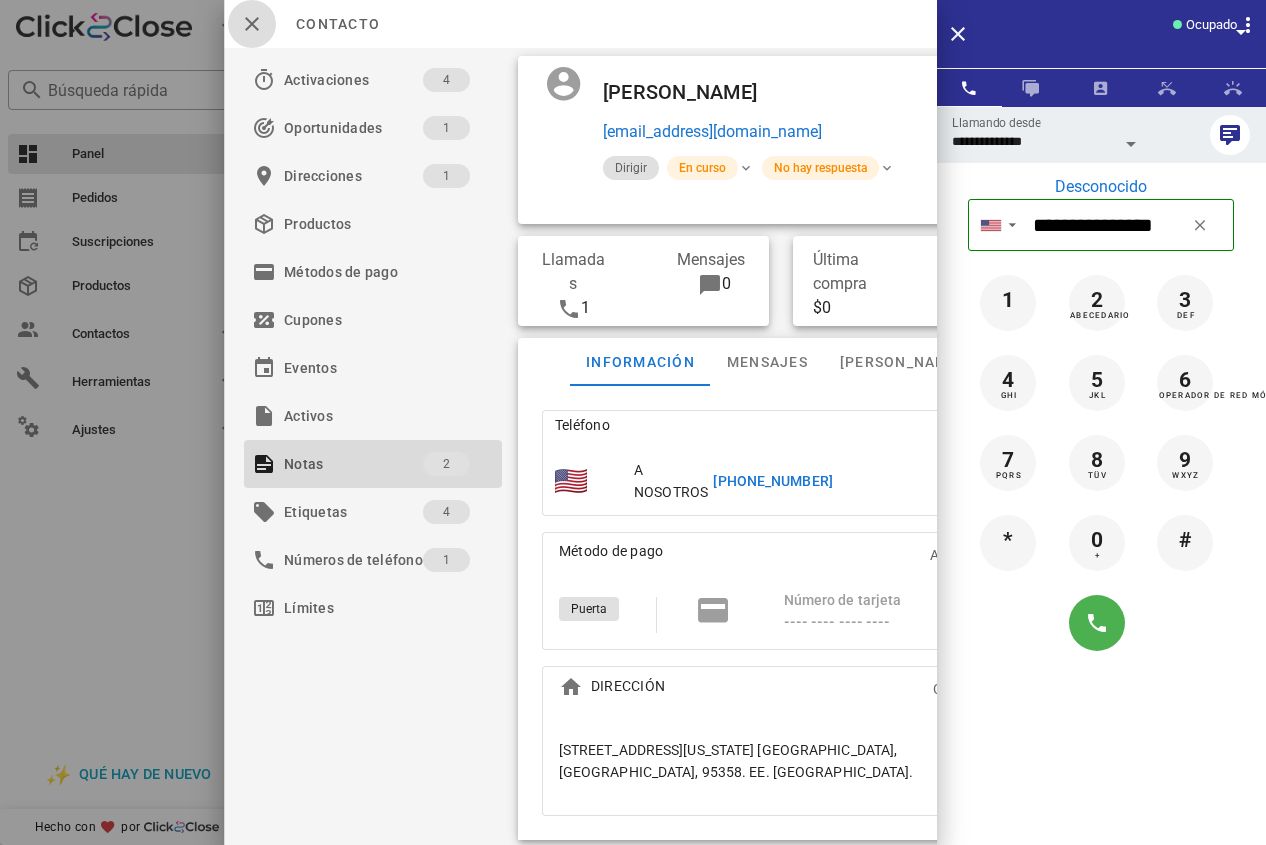 click at bounding box center [252, 24] 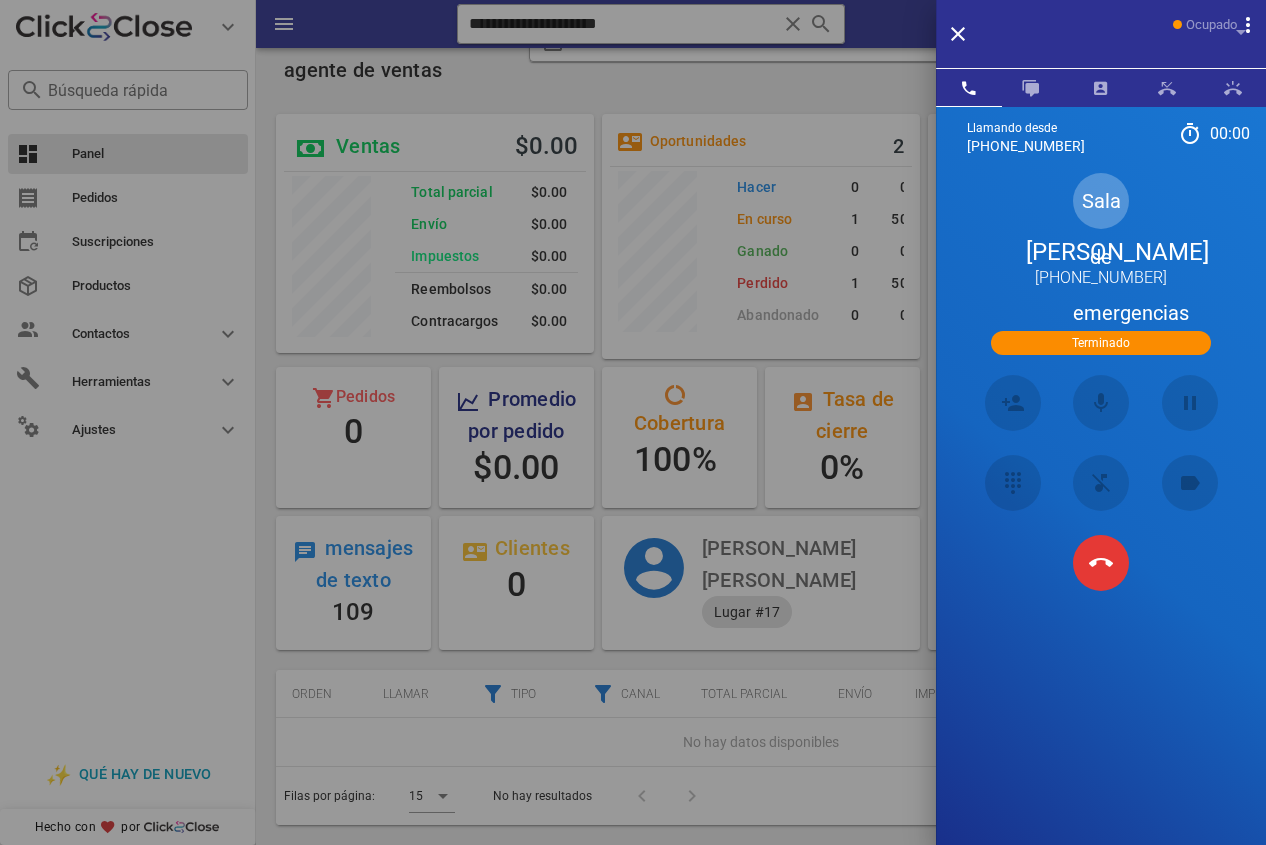 click on "[PERSON_NAME]" at bounding box center [1117, 252] 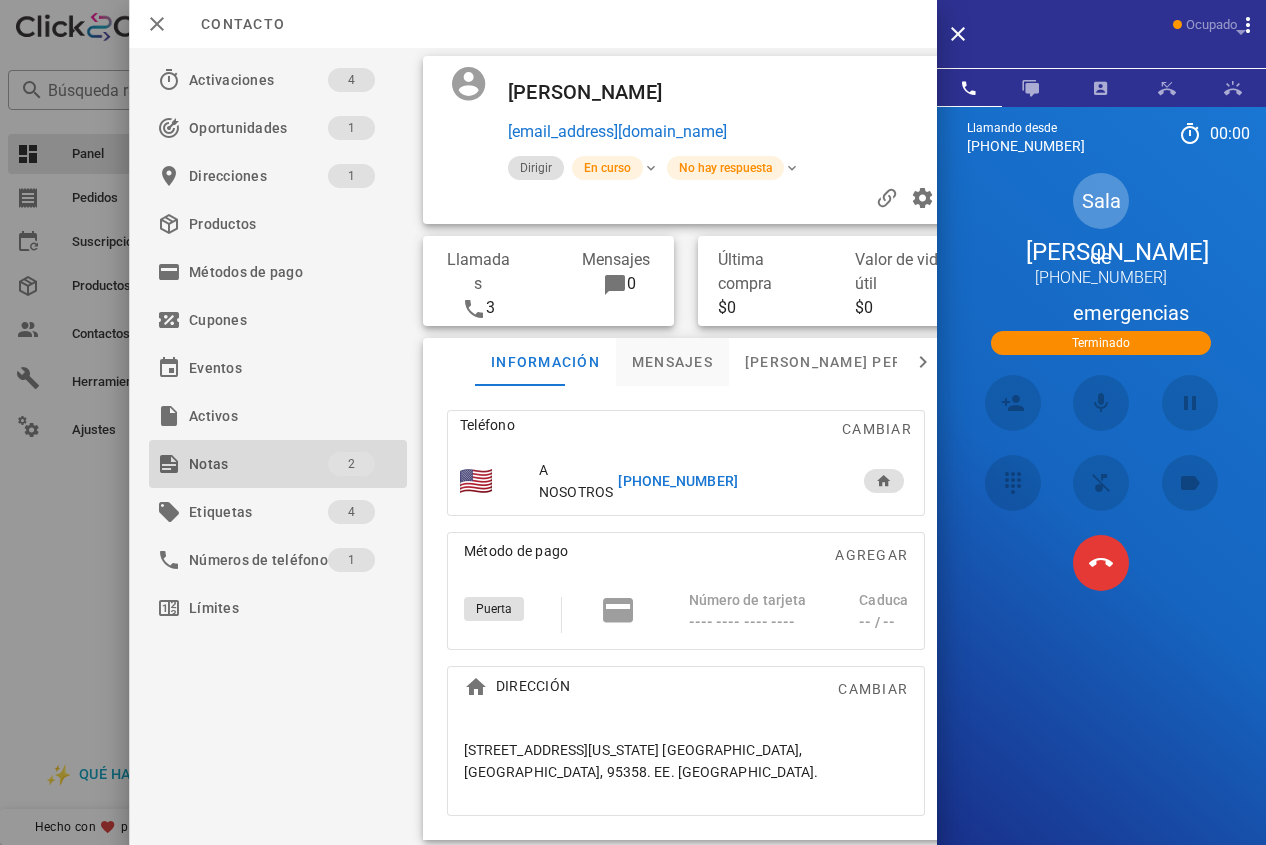 click on "Notas" at bounding box center (258, 464) 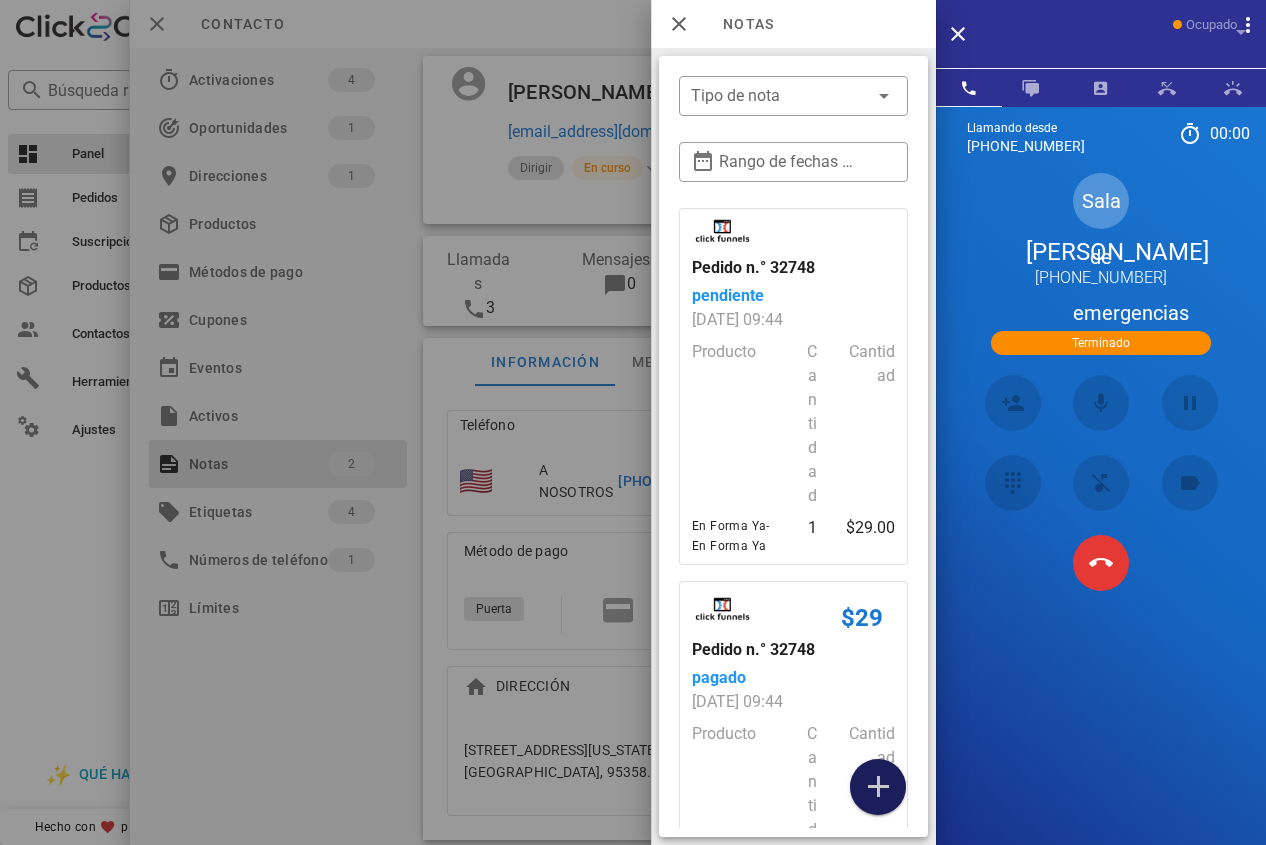 click at bounding box center (878, 787) 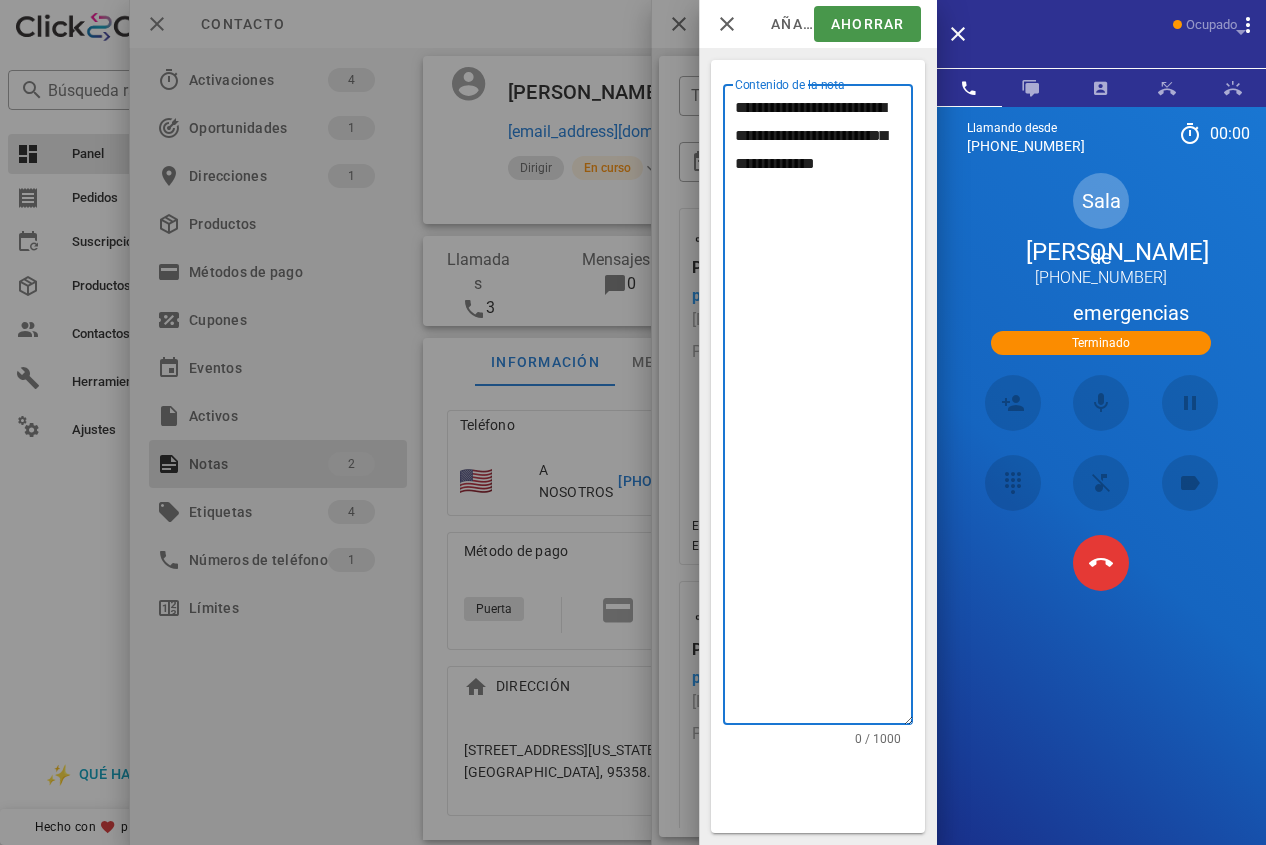 type on "**********" 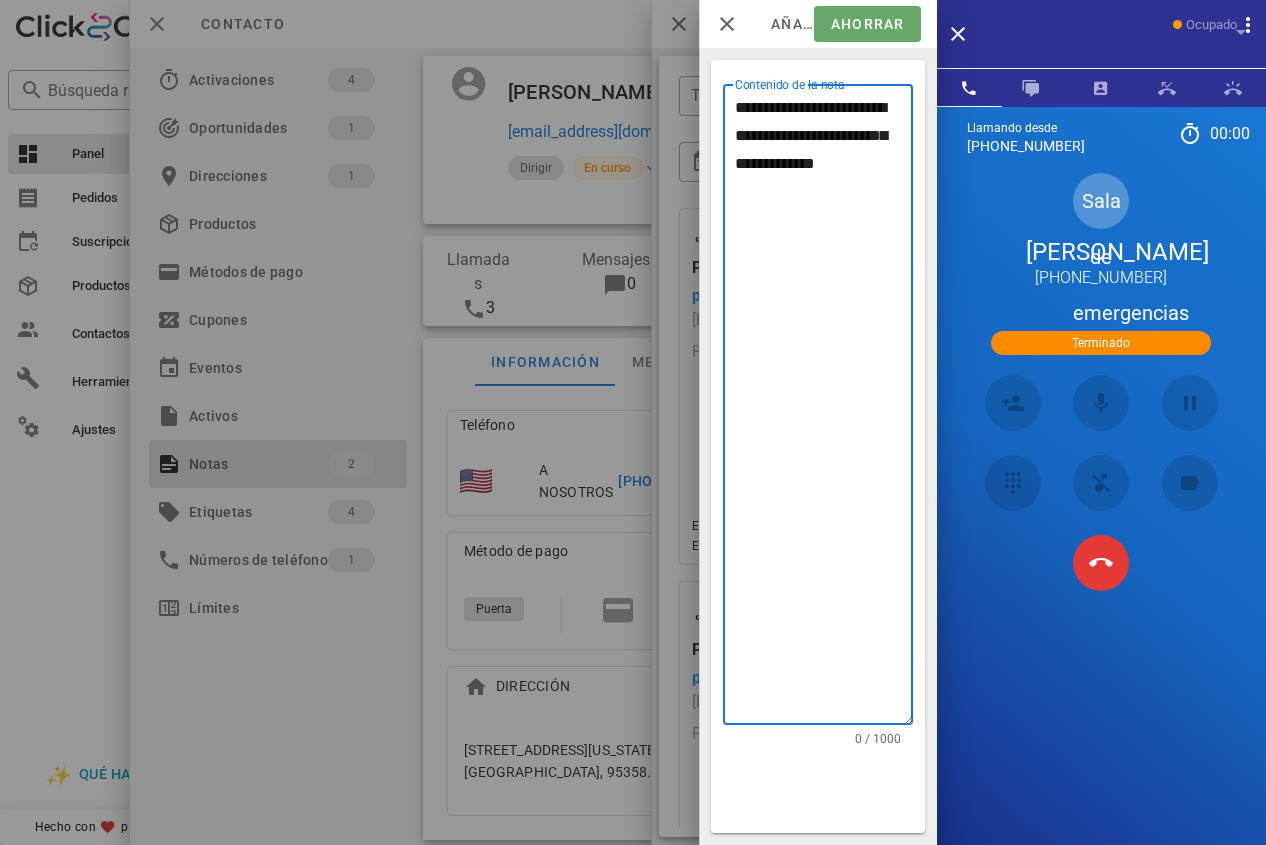 click on "Ahorrar" at bounding box center [867, 24] 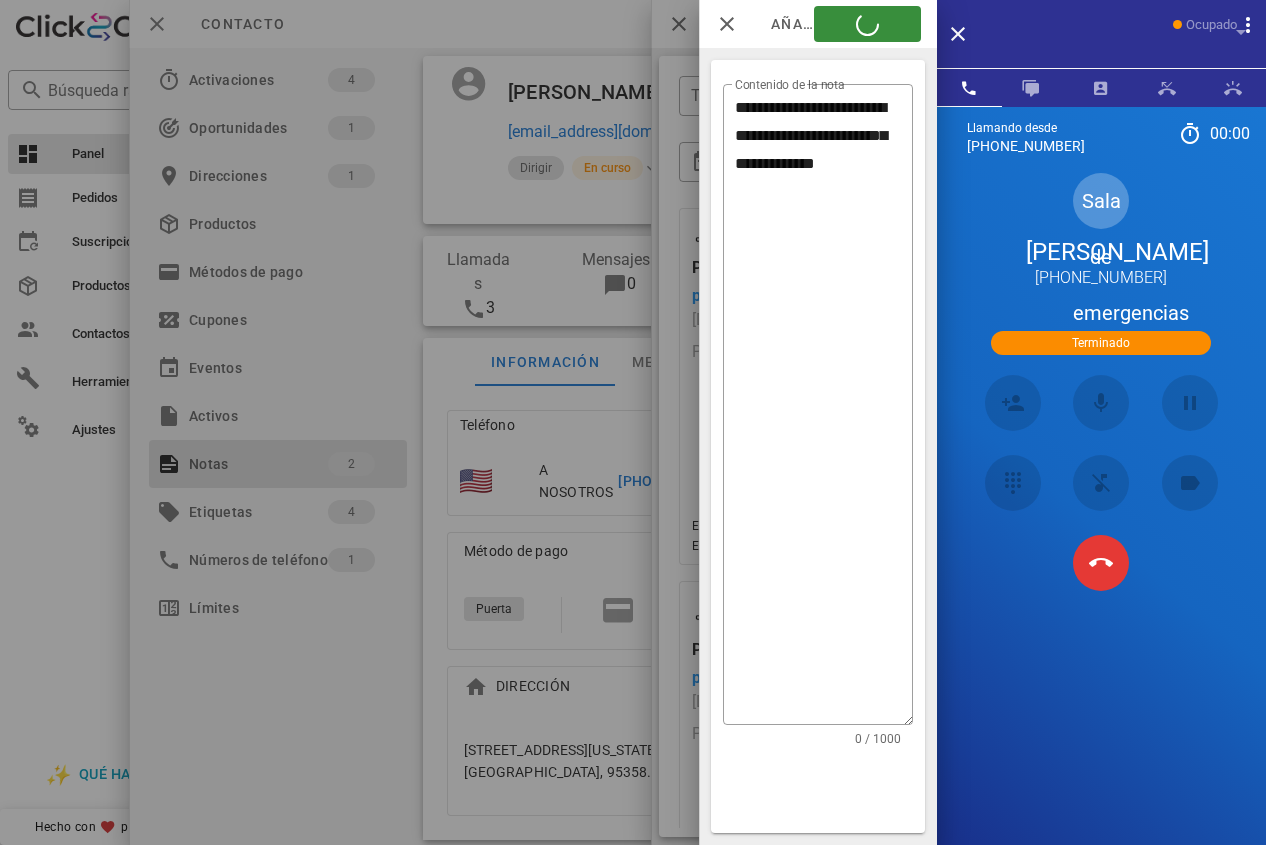 click at bounding box center (633, 422) 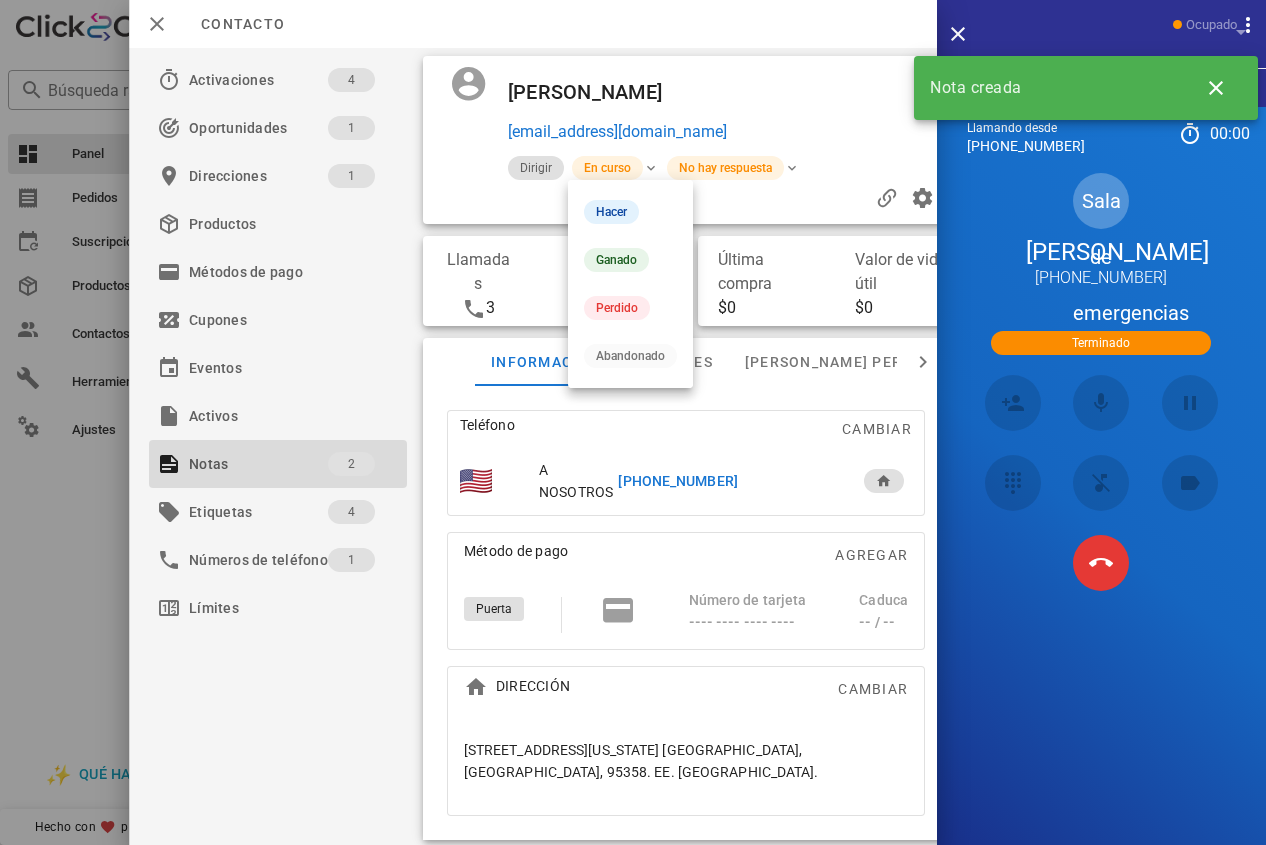 click at bounding box center (685, 198) 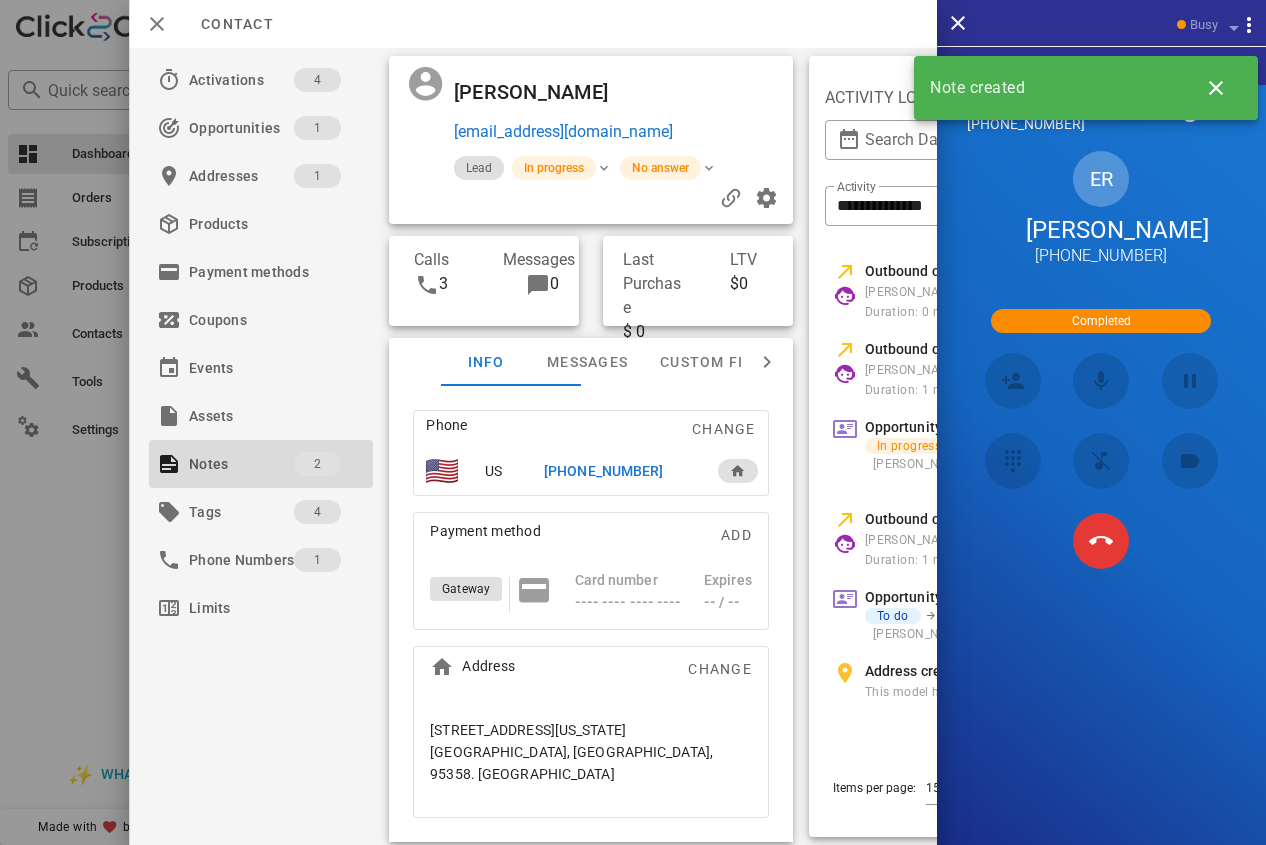 scroll, scrollTop: 51, scrollLeft: 0, axis: vertical 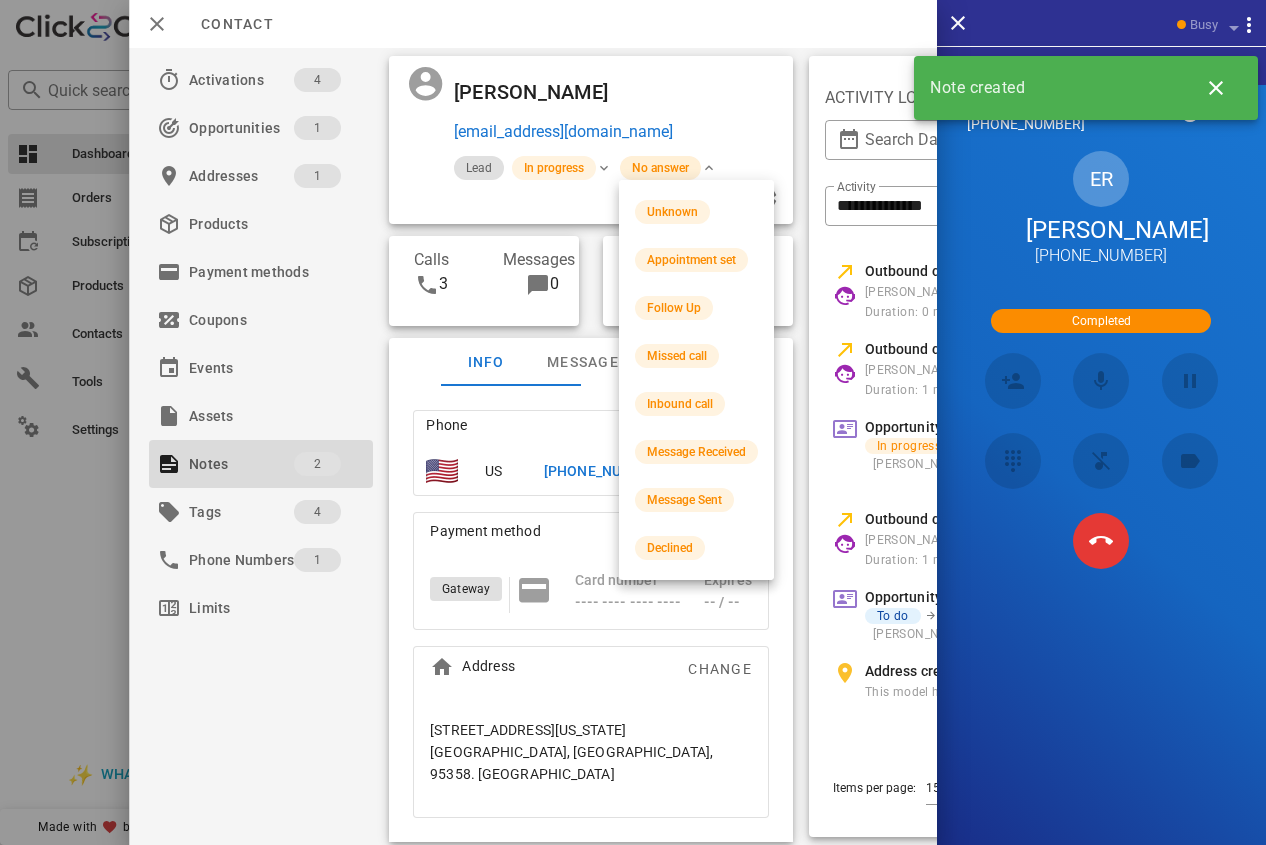 click on "No answer" at bounding box center [659, 168] 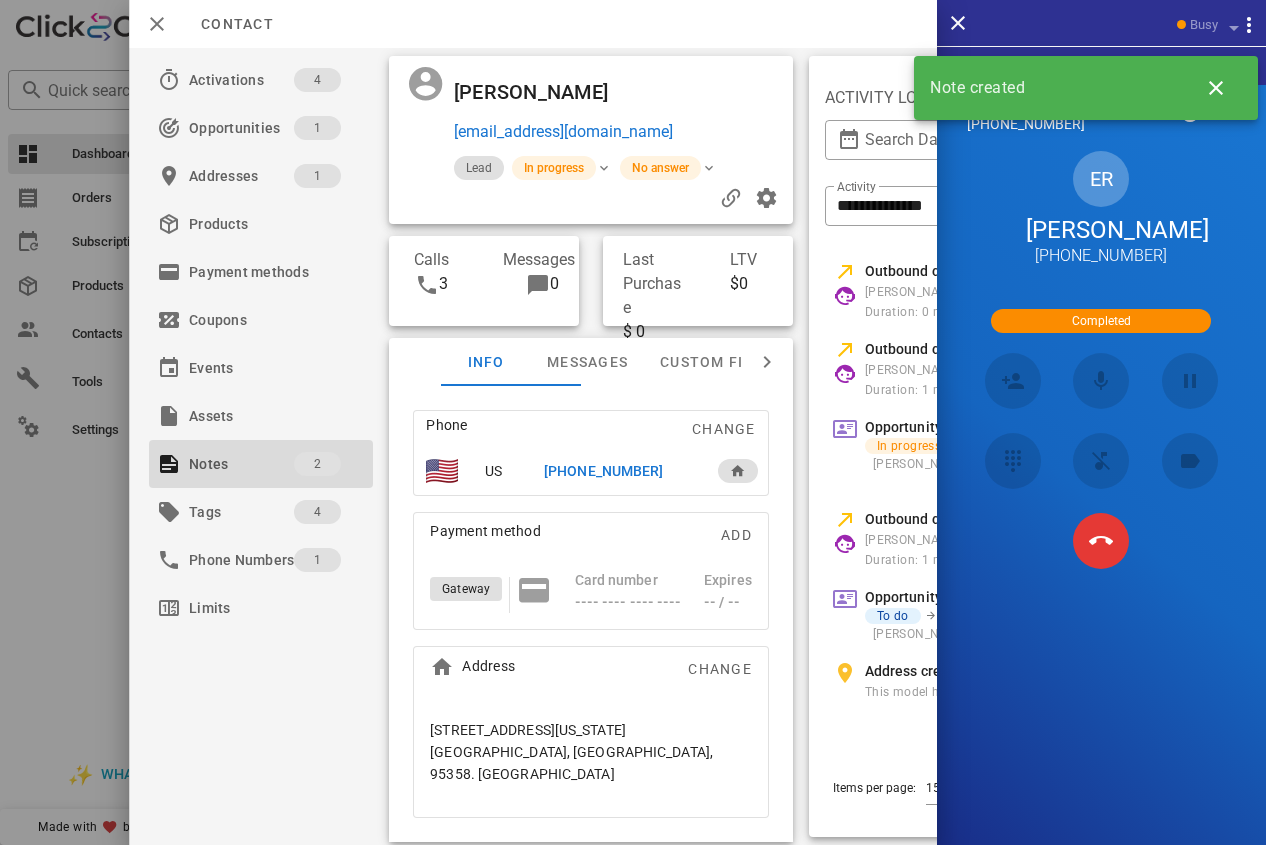 click at bounding box center (713, 92) 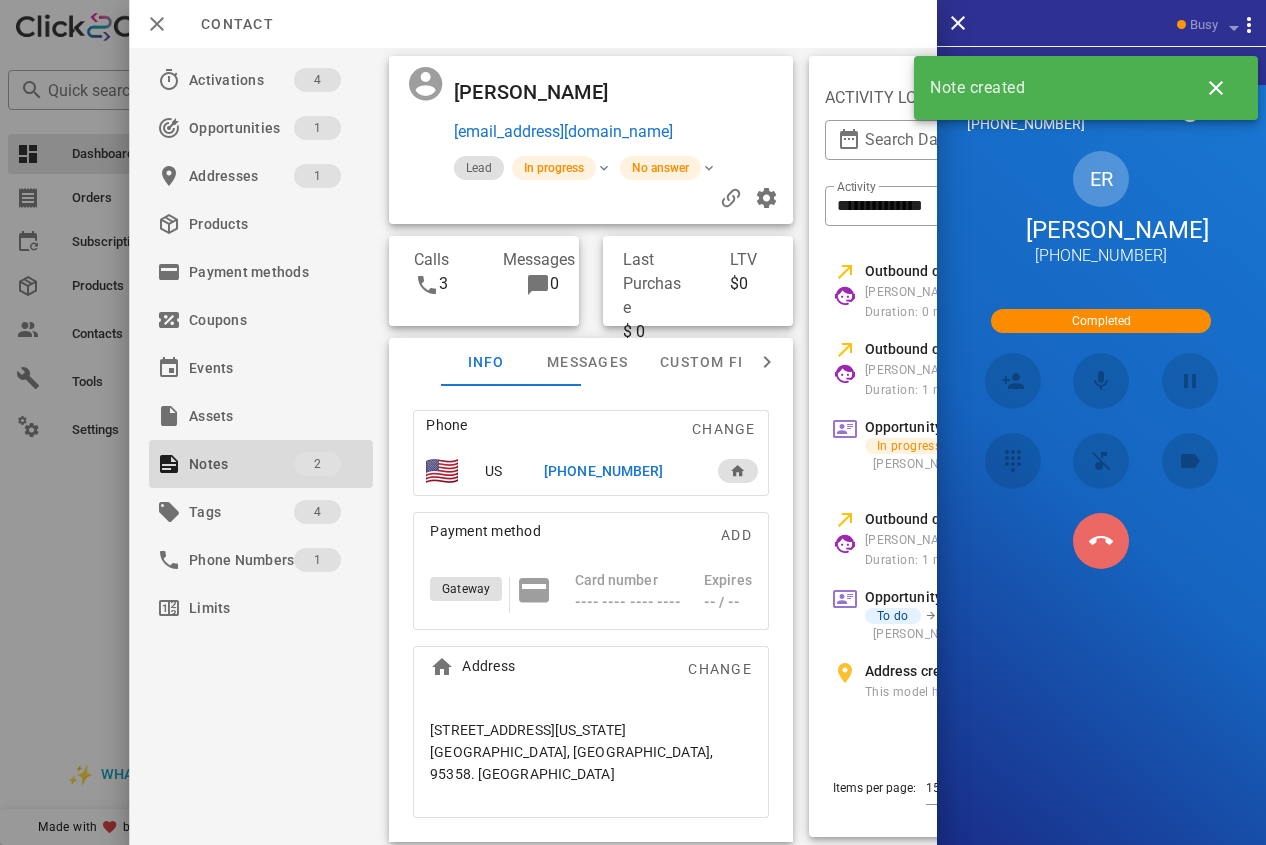 drag, startPoint x: 1107, startPoint y: 582, endPoint x: 424, endPoint y: 74, distance: 851.2068 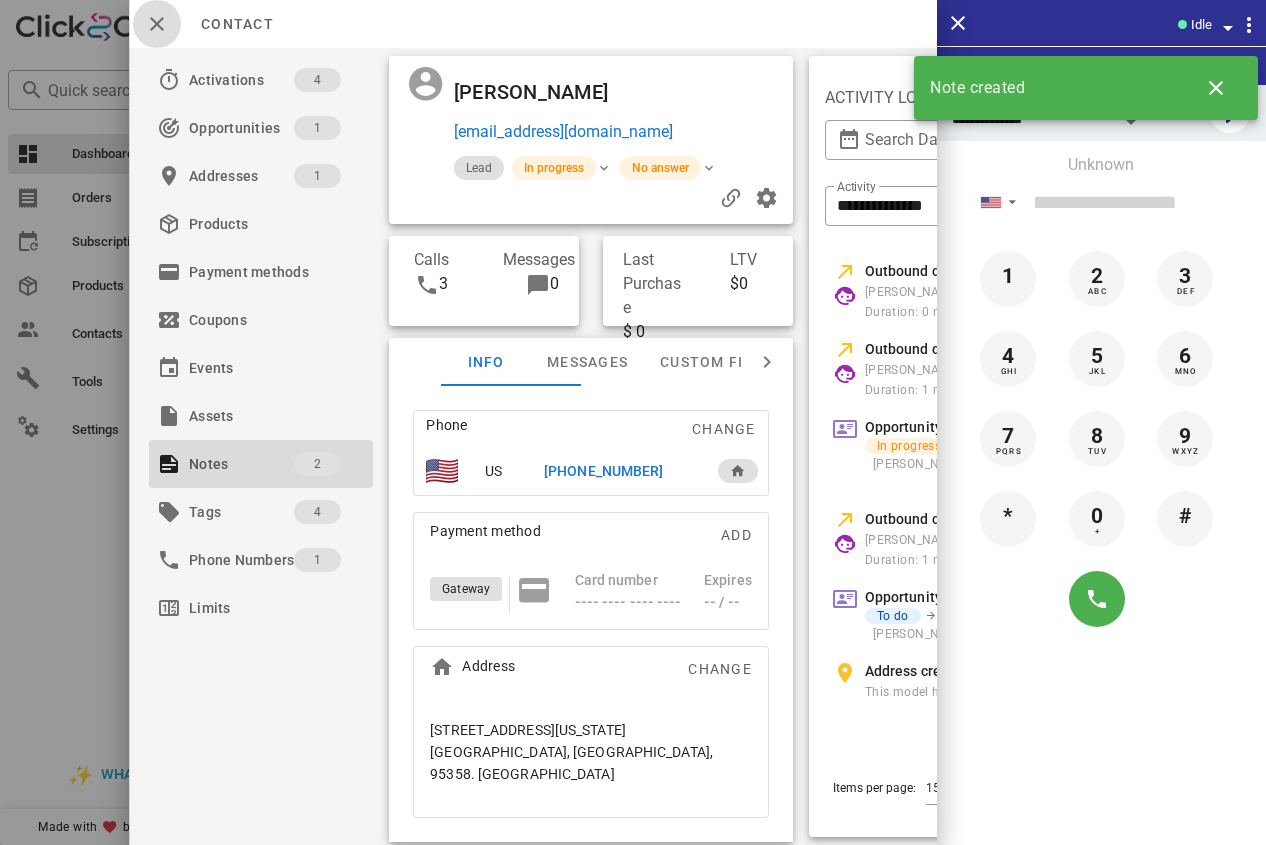 click at bounding box center (157, 24) 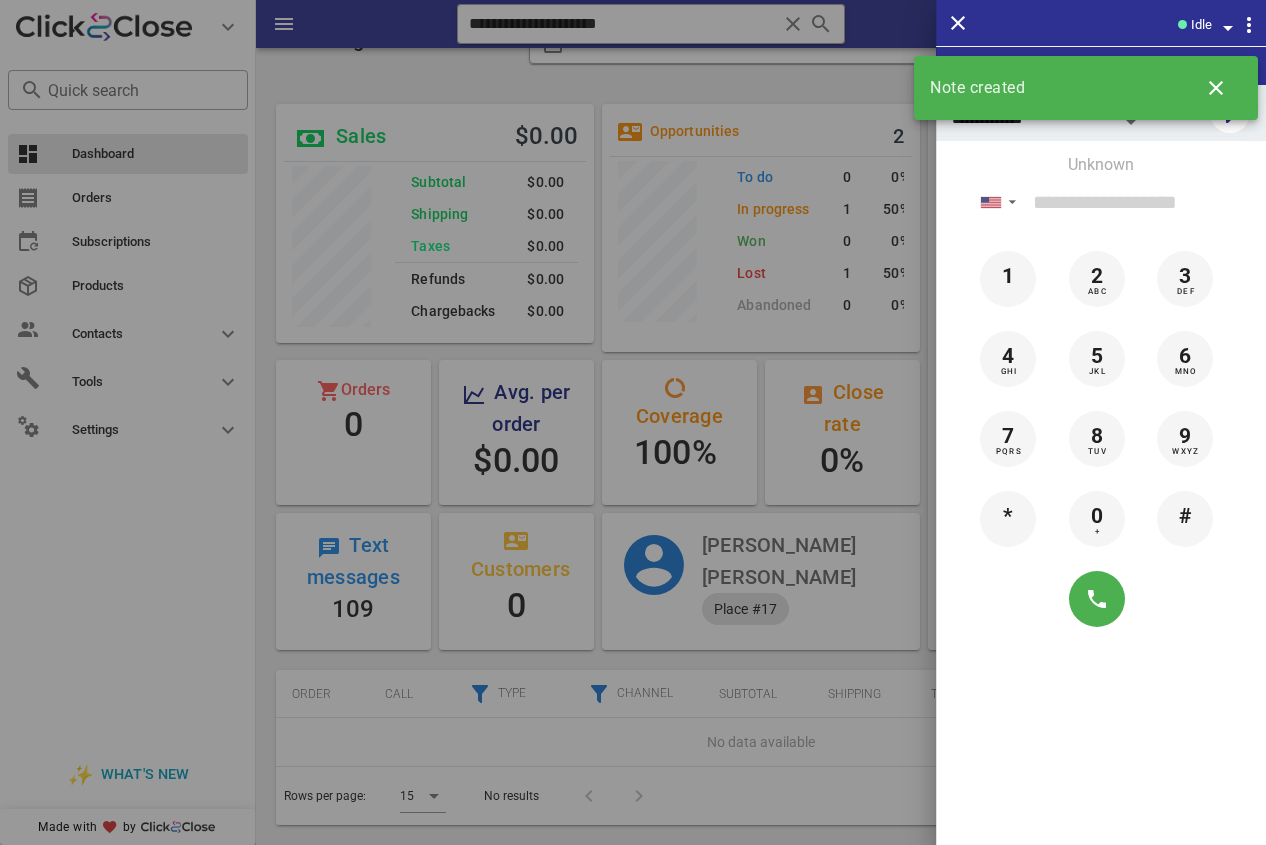 click at bounding box center [633, 422] 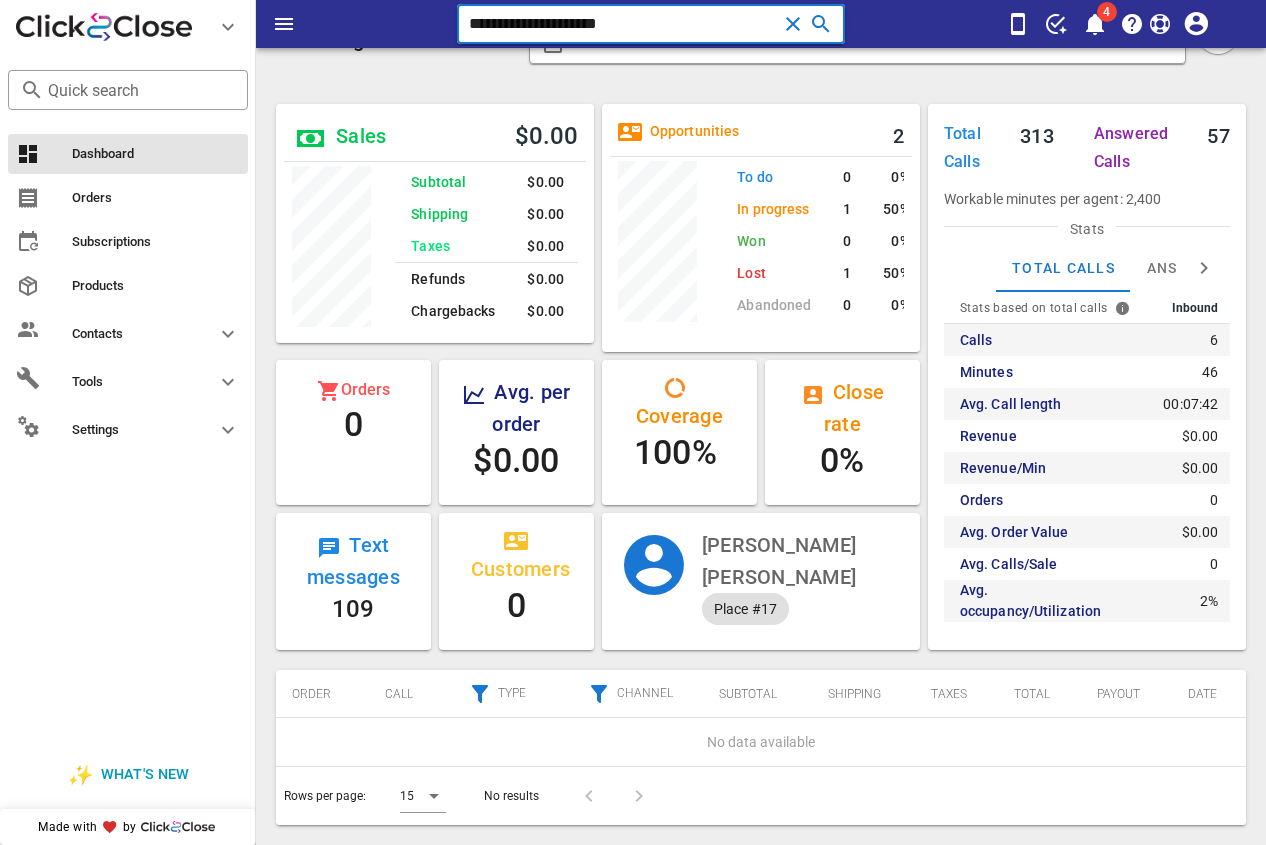 drag, startPoint x: 690, startPoint y: 12, endPoint x: 430, endPoint y: 17, distance: 260.04807 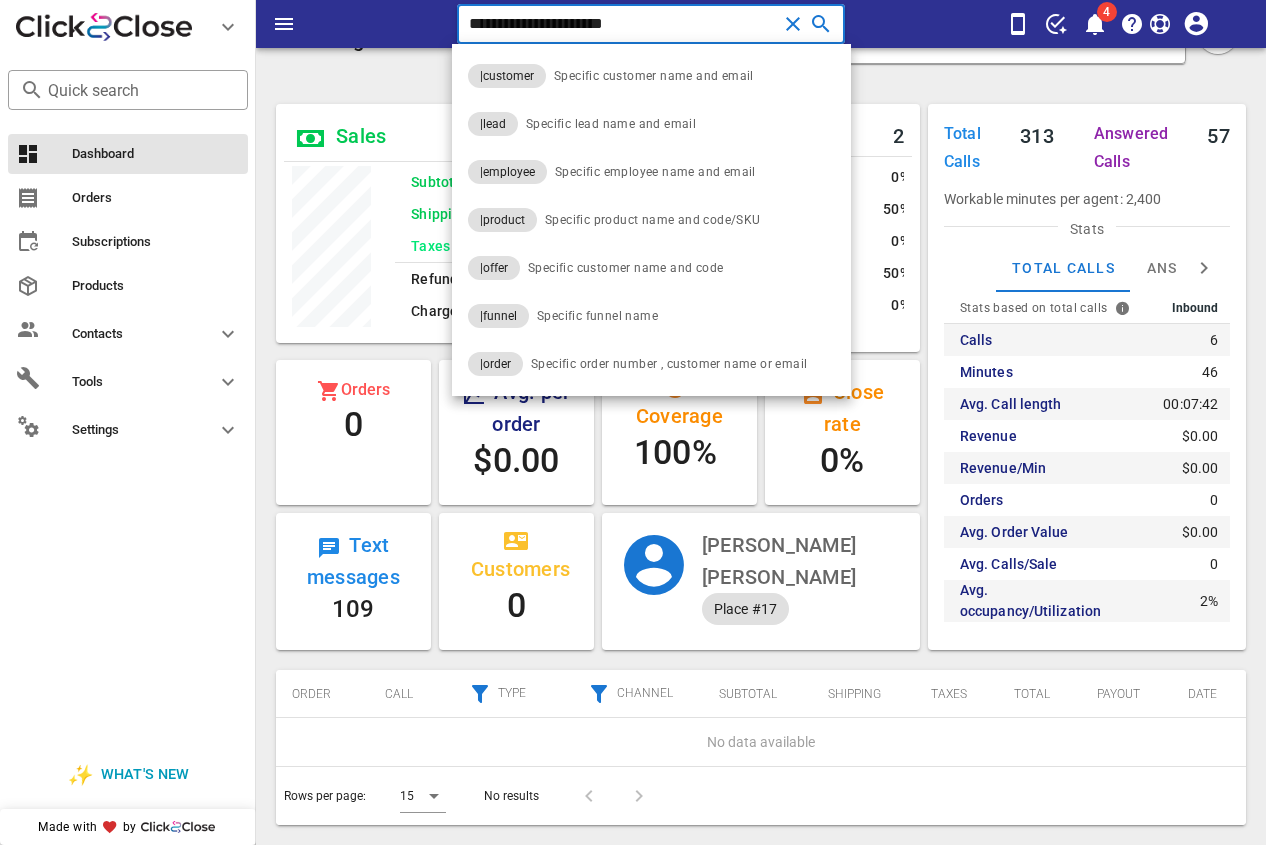 type on "**********" 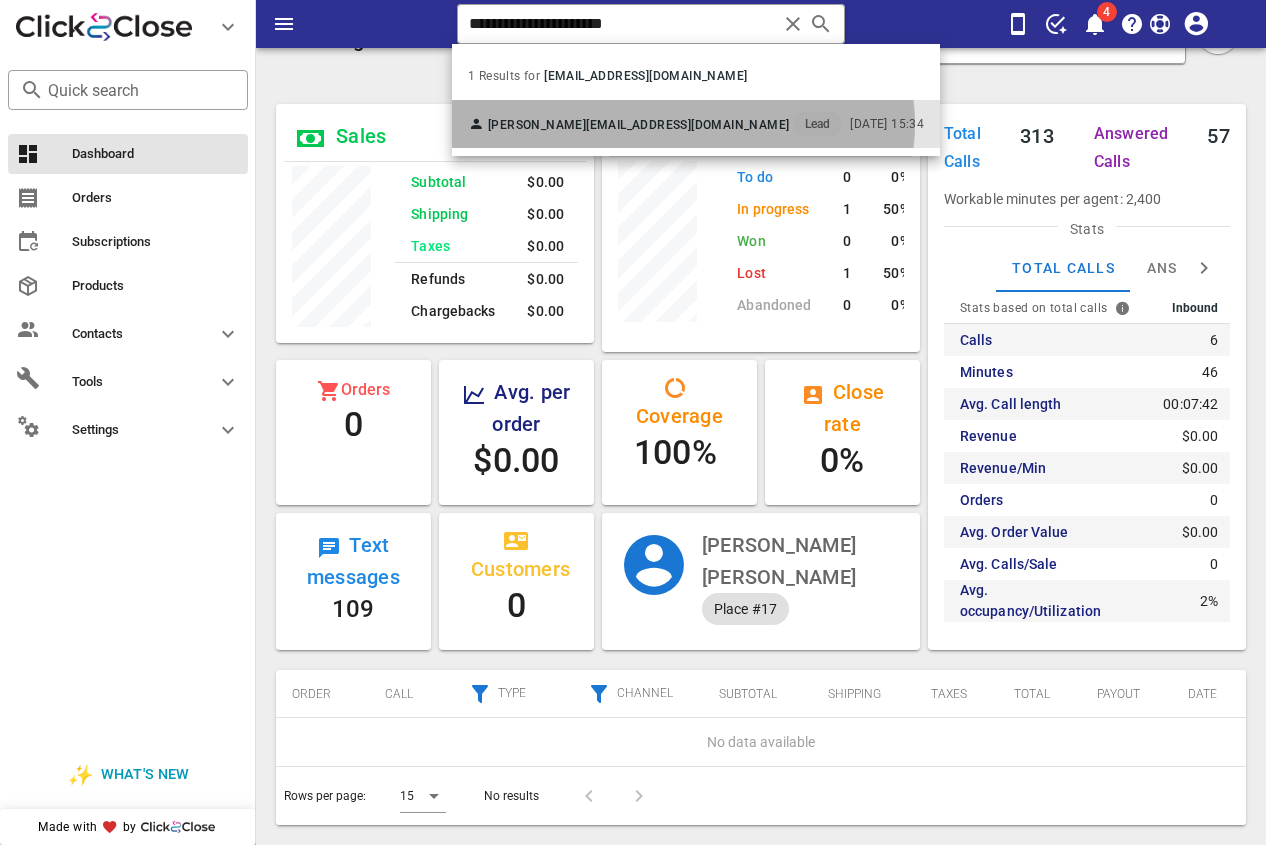 click on "[EMAIL_ADDRESS][DOMAIN_NAME]" at bounding box center [687, 125] 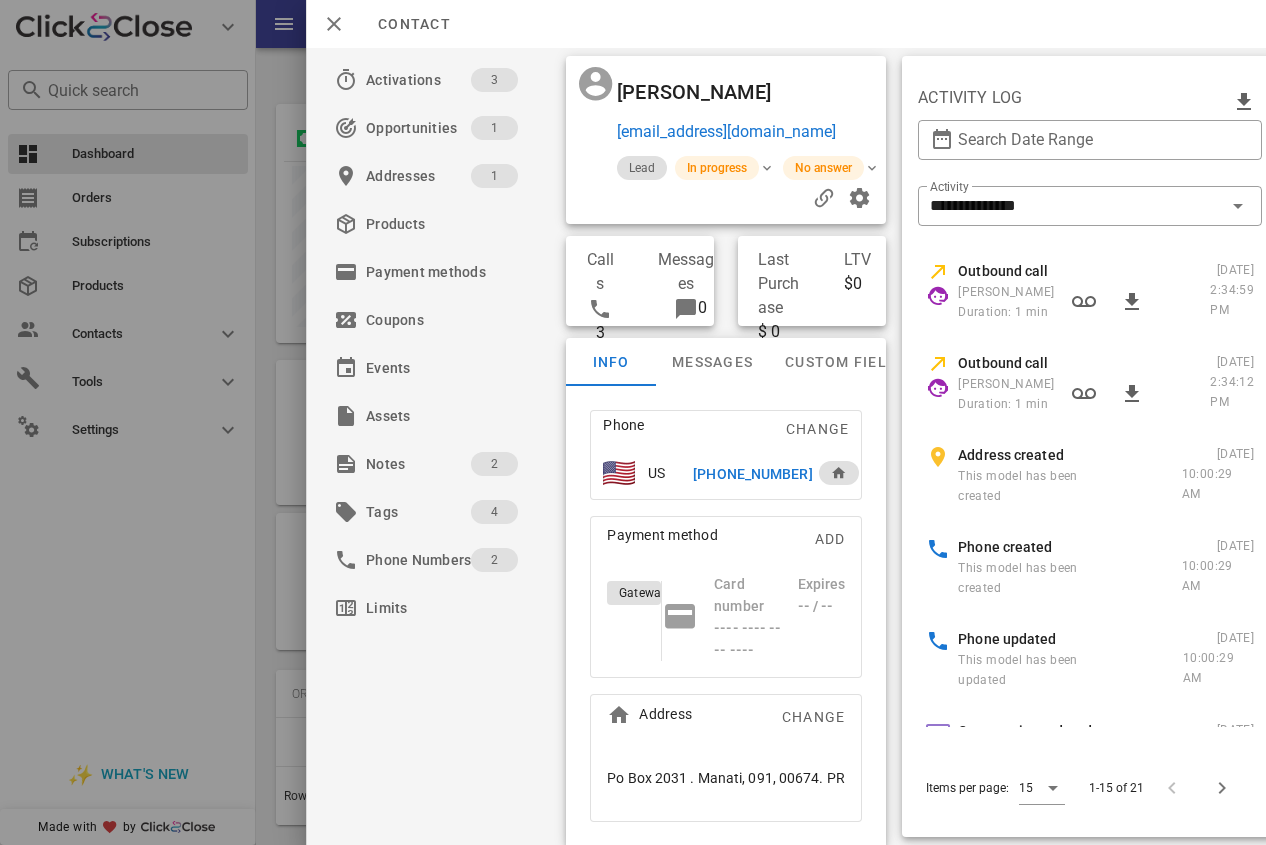 click on "[PHONE_NUMBER]" at bounding box center (752, 474) 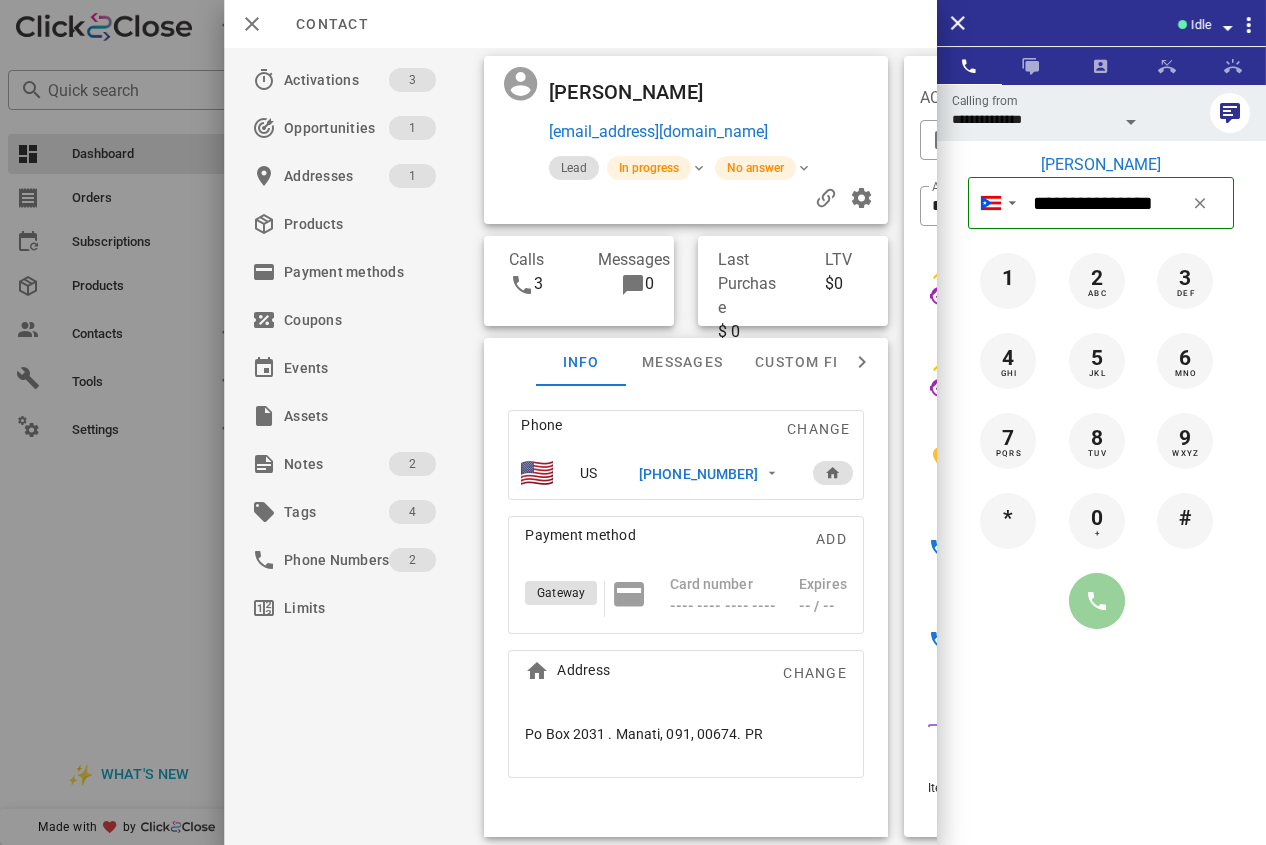 click at bounding box center [1097, 601] 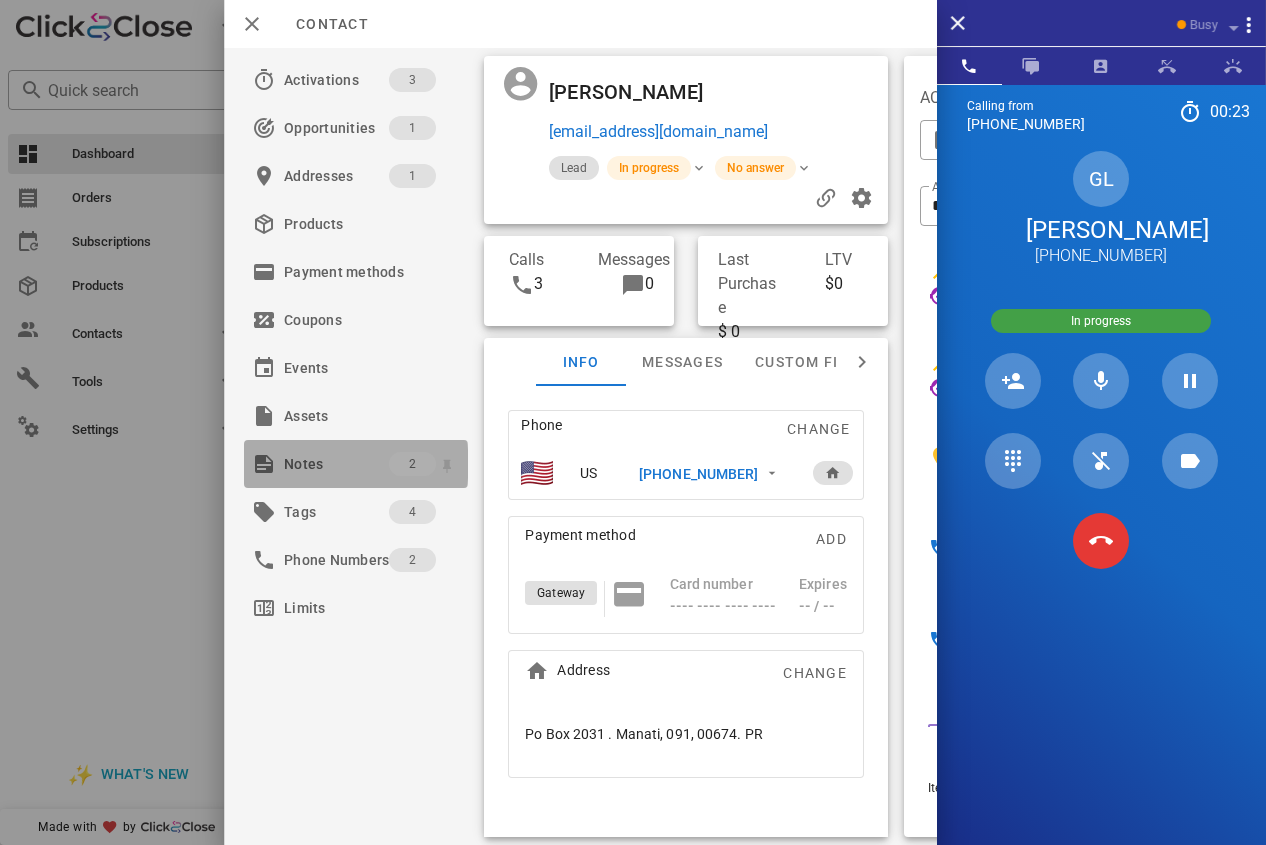click on "Notes" at bounding box center (336, 464) 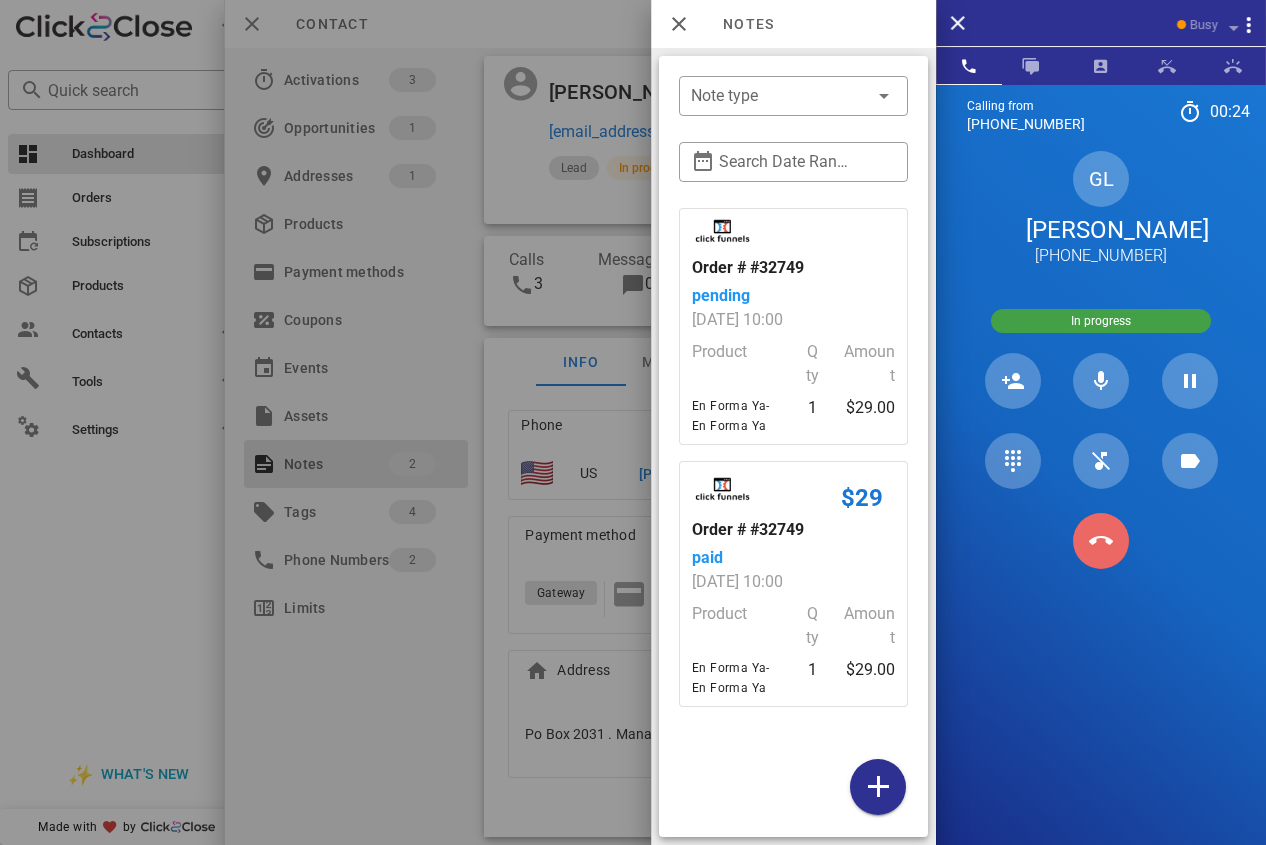 click at bounding box center [1101, 541] 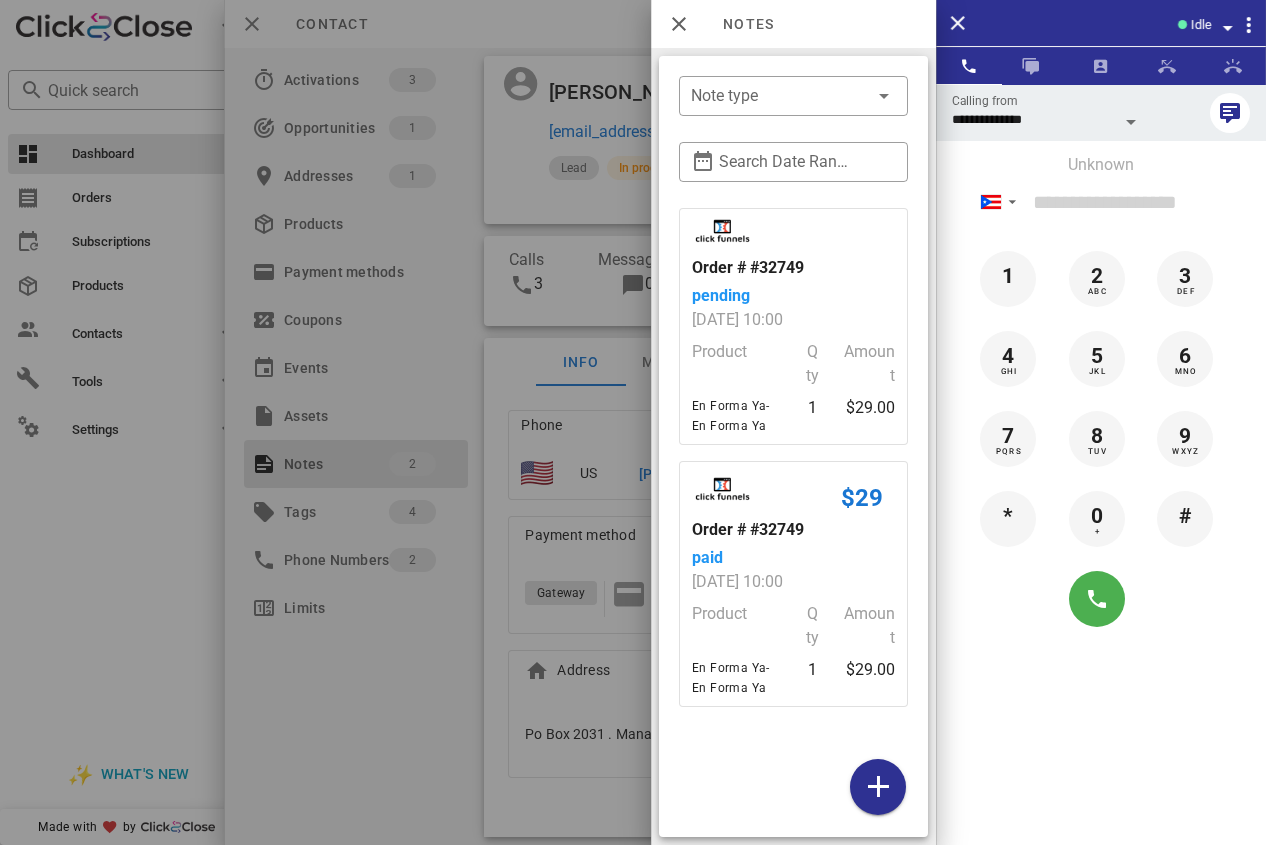 click at bounding box center [633, 422] 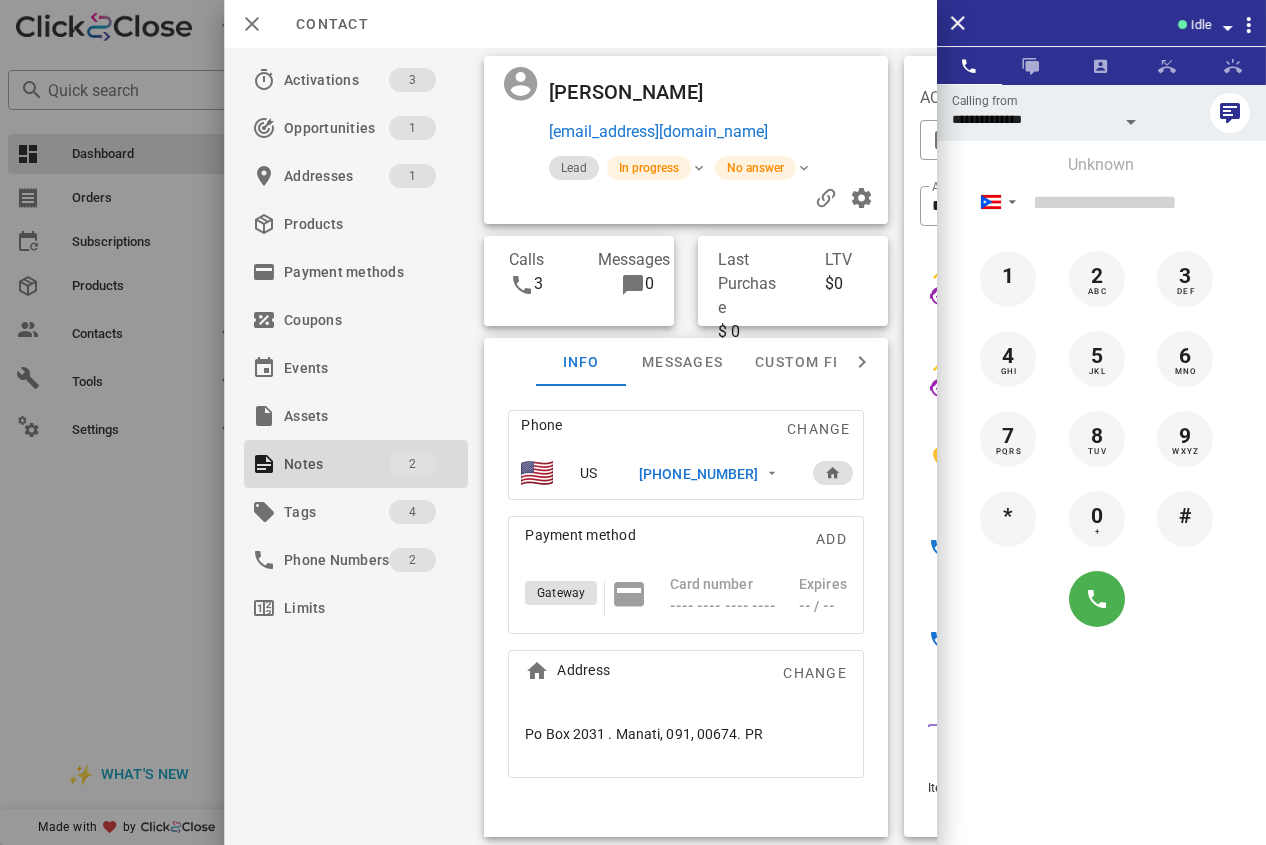 click on "[PHONE_NUMBER]" at bounding box center [698, 474] 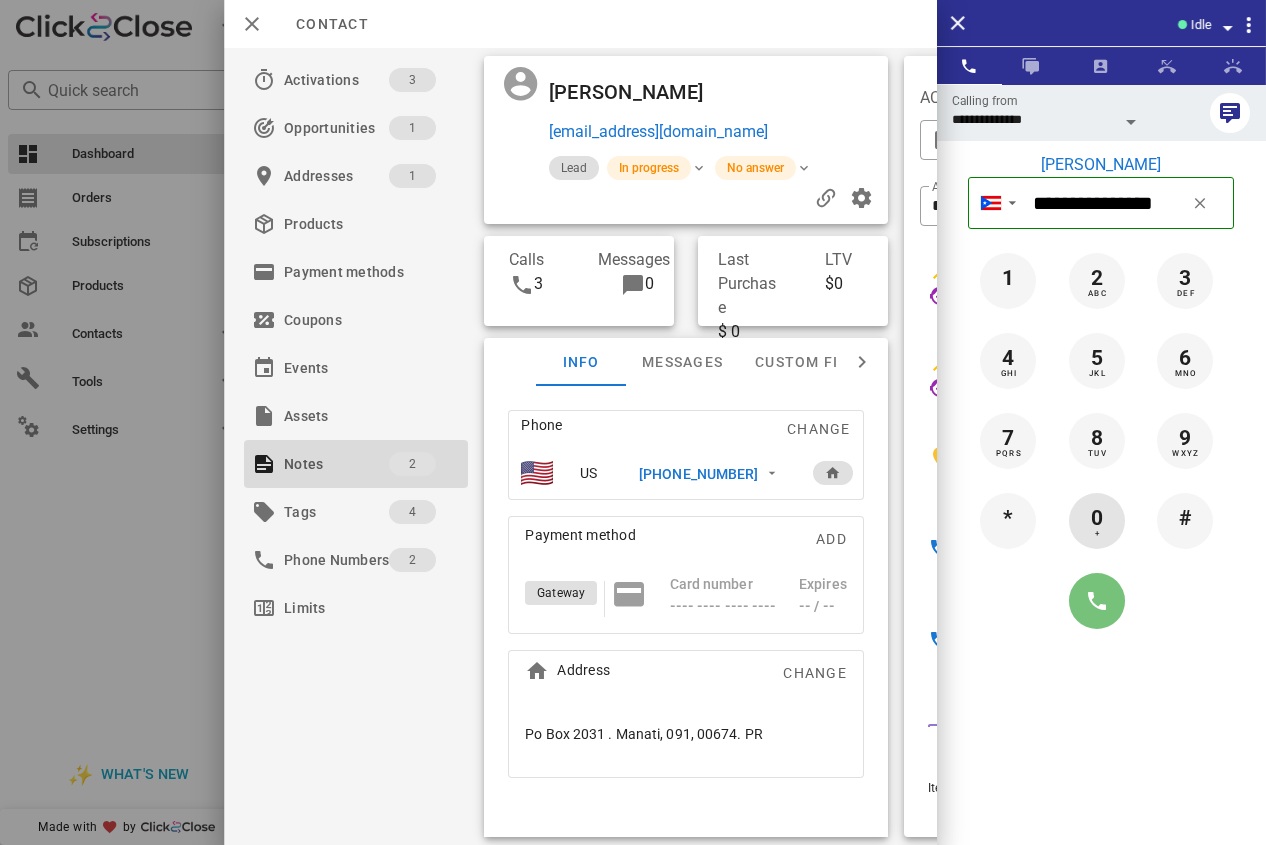 drag, startPoint x: 1093, startPoint y: 597, endPoint x: 1082, endPoint y: 517, distance: 80.75271 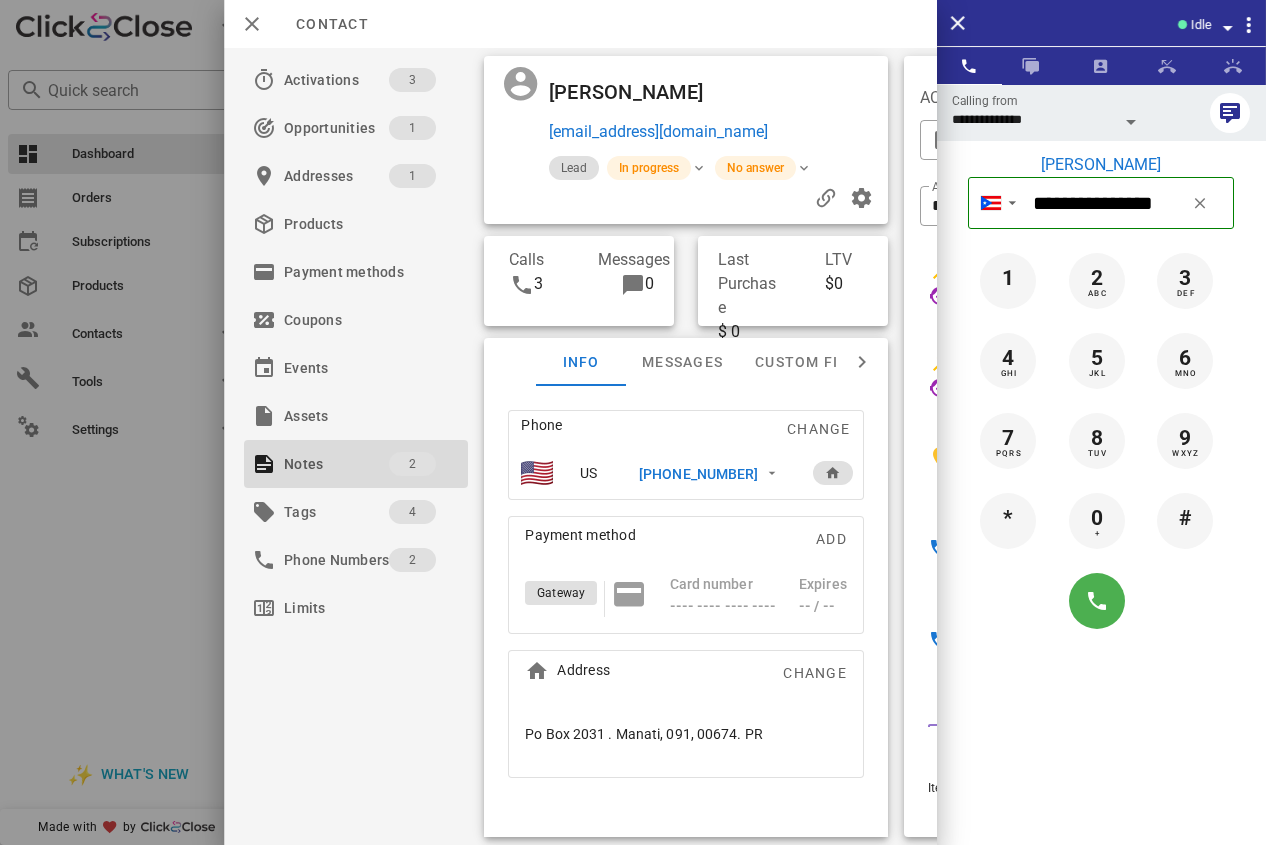 type 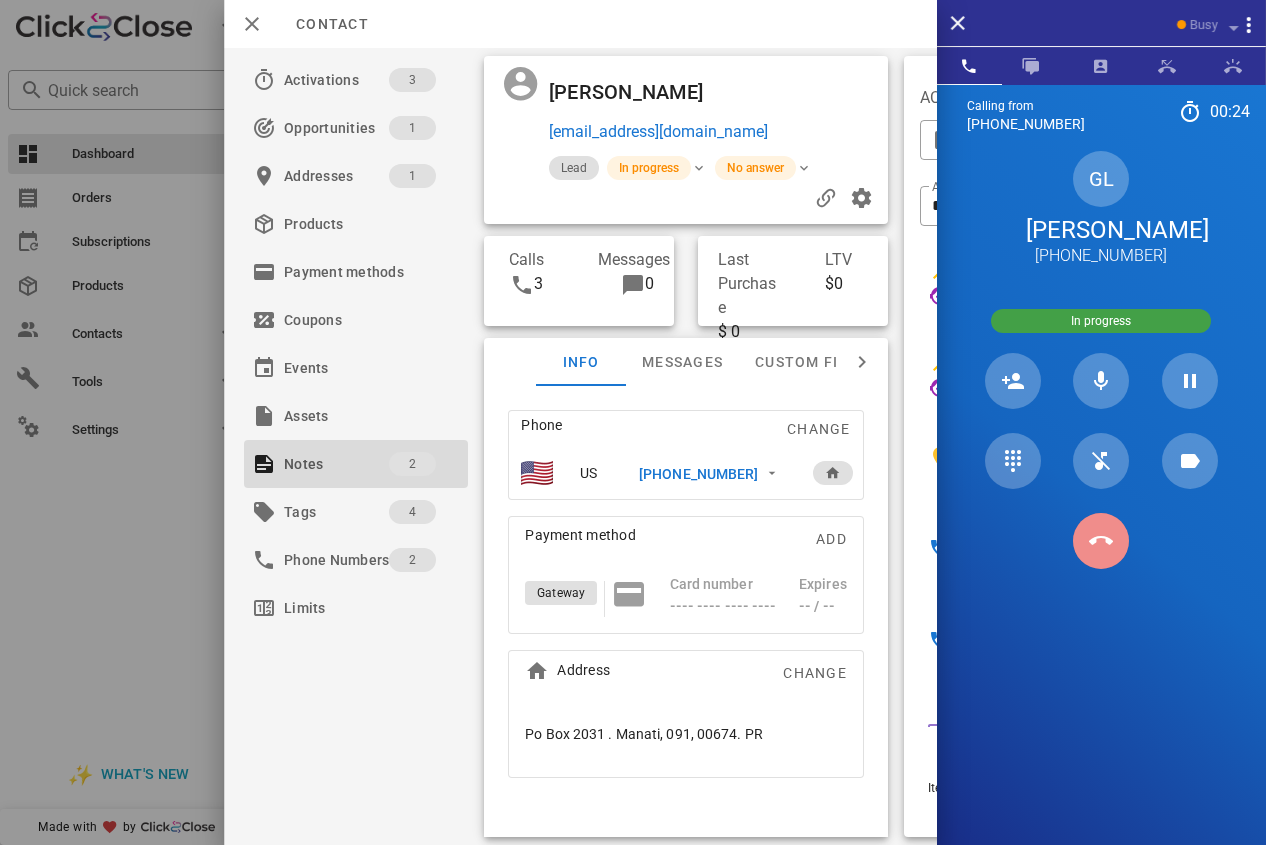 click at bounding box center (1101, 541) 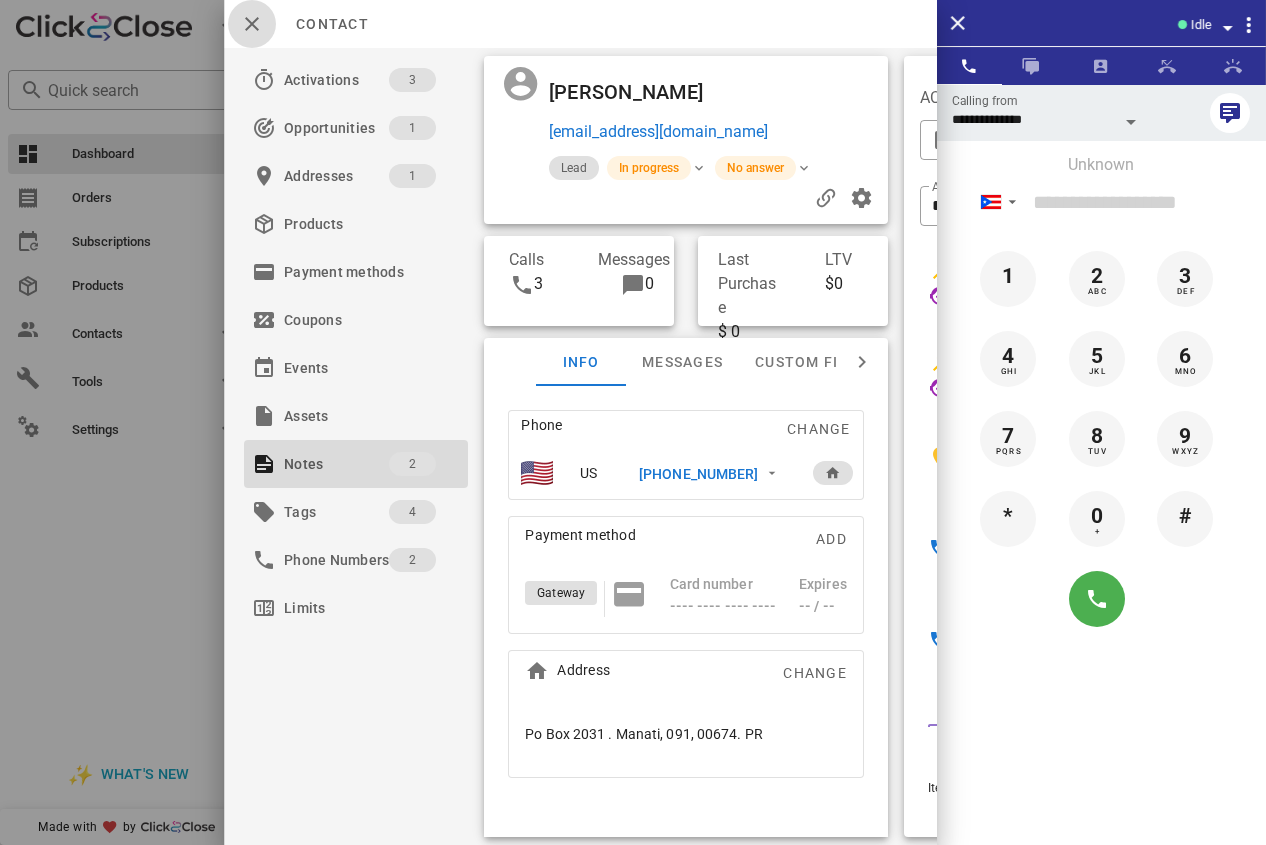 click at bounding box center (252, 24) 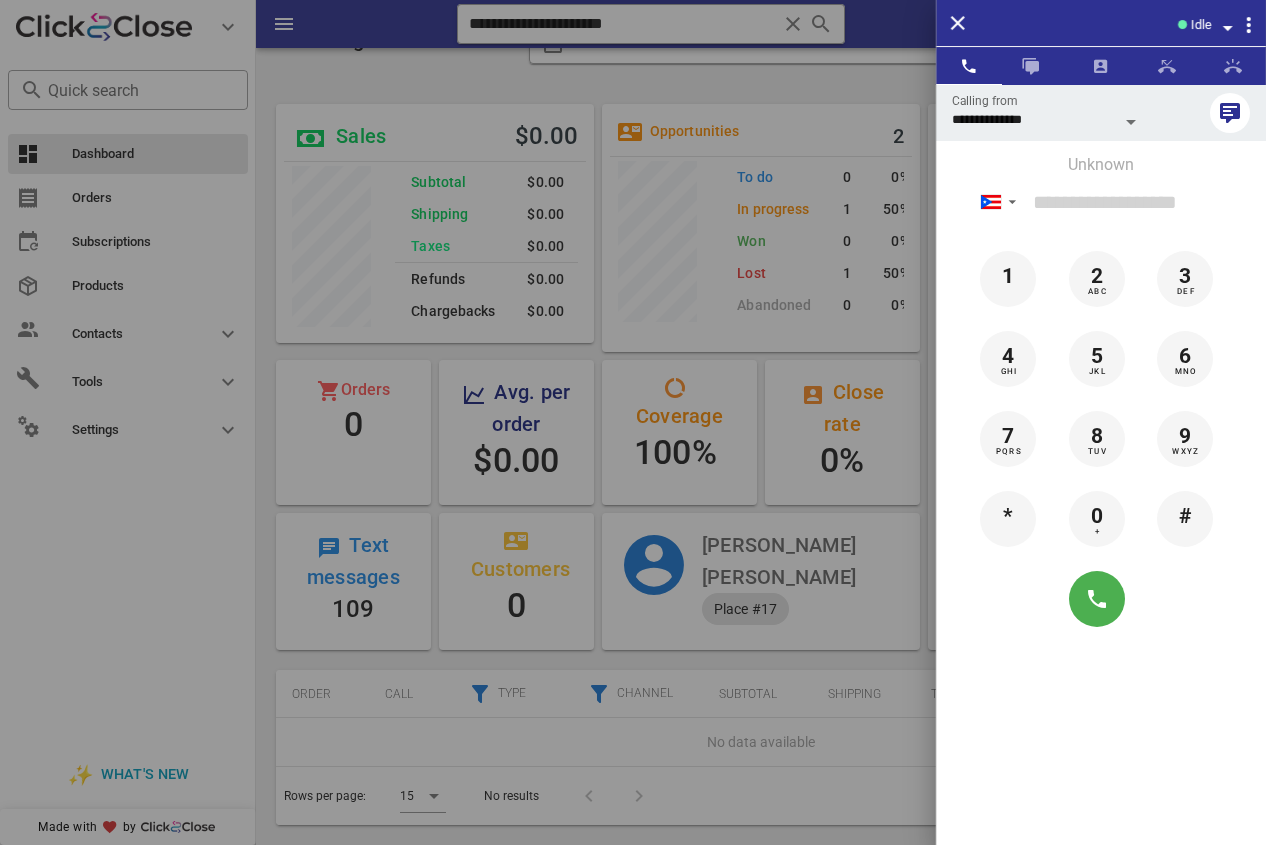 click at bounding box center (633, 422) 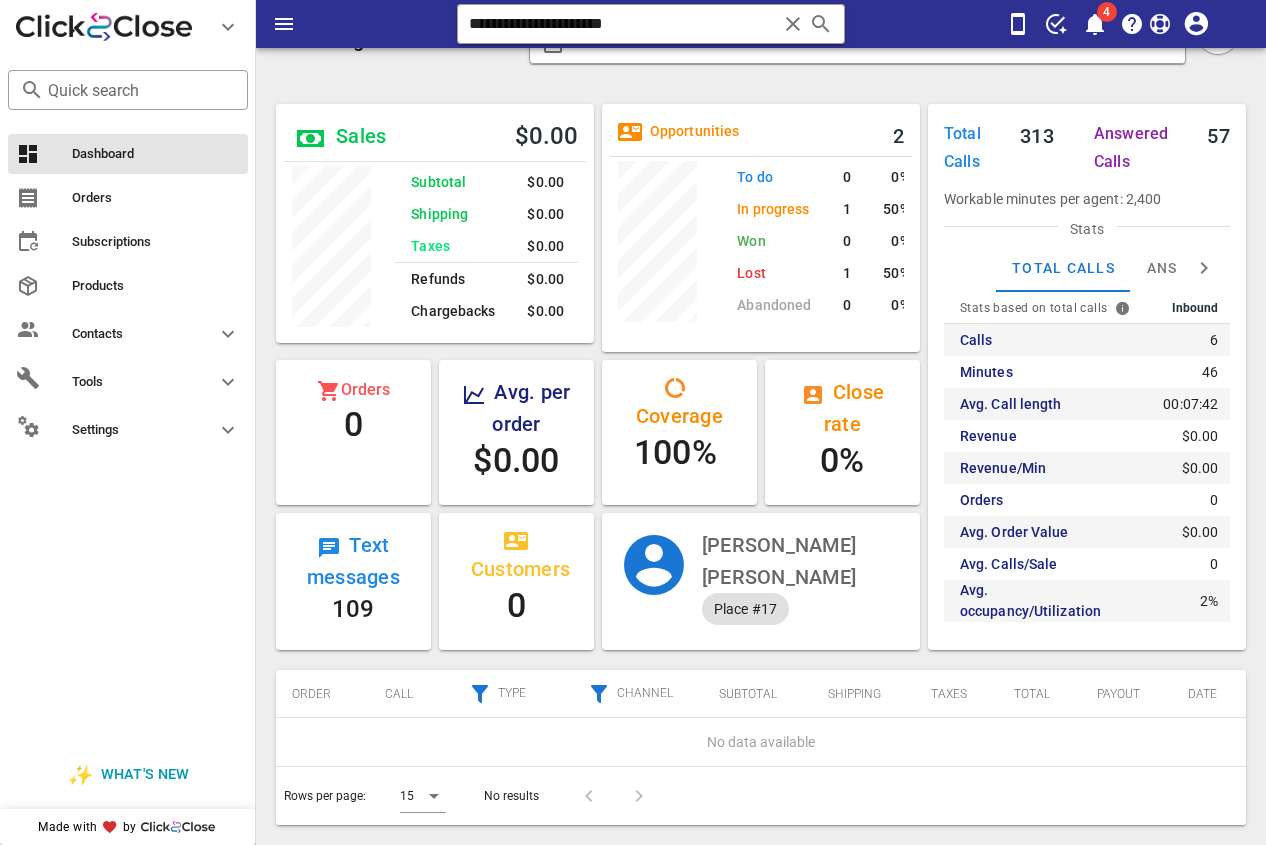 drag, startPoint x: 689, startPoint y: 19, endPoint x: 313, endPoint y: 18, distance: 376.00134 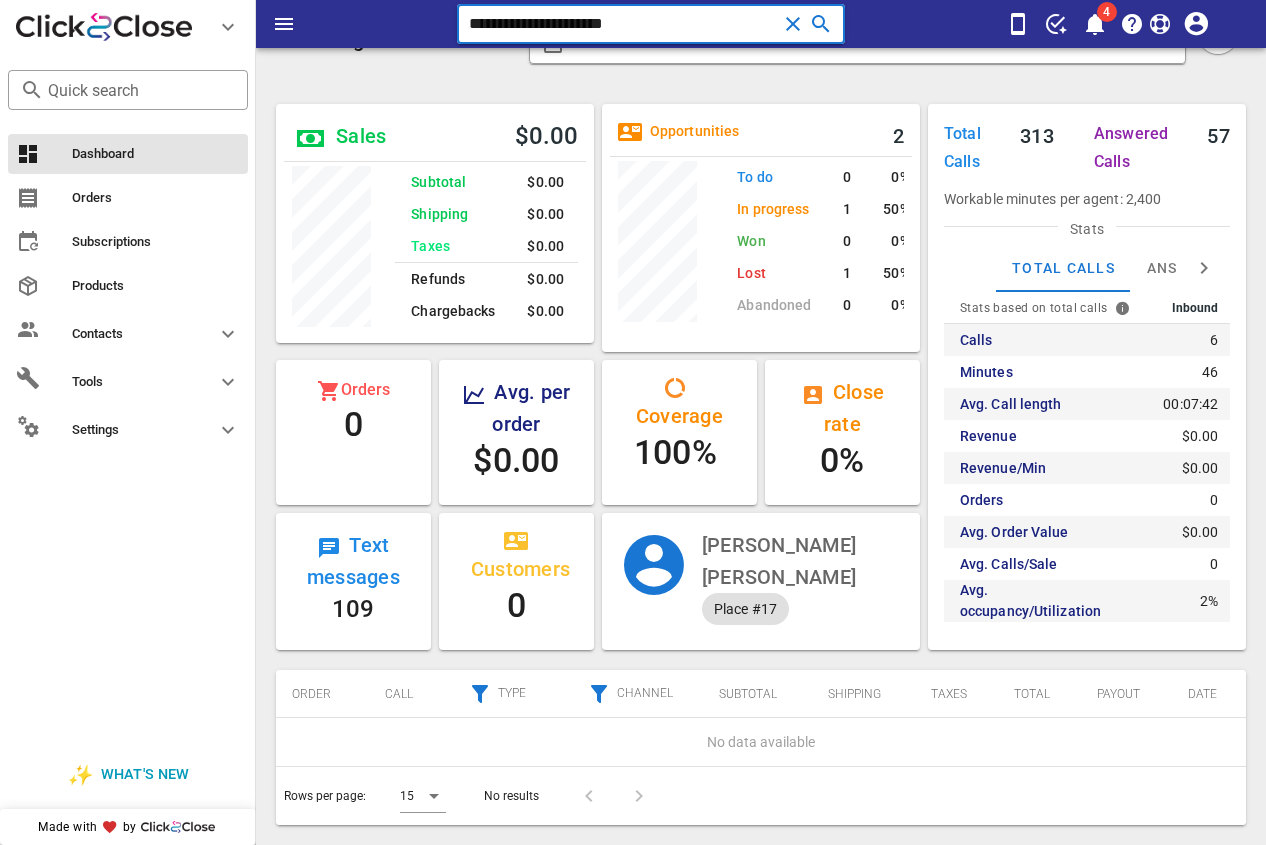 paste on "**" 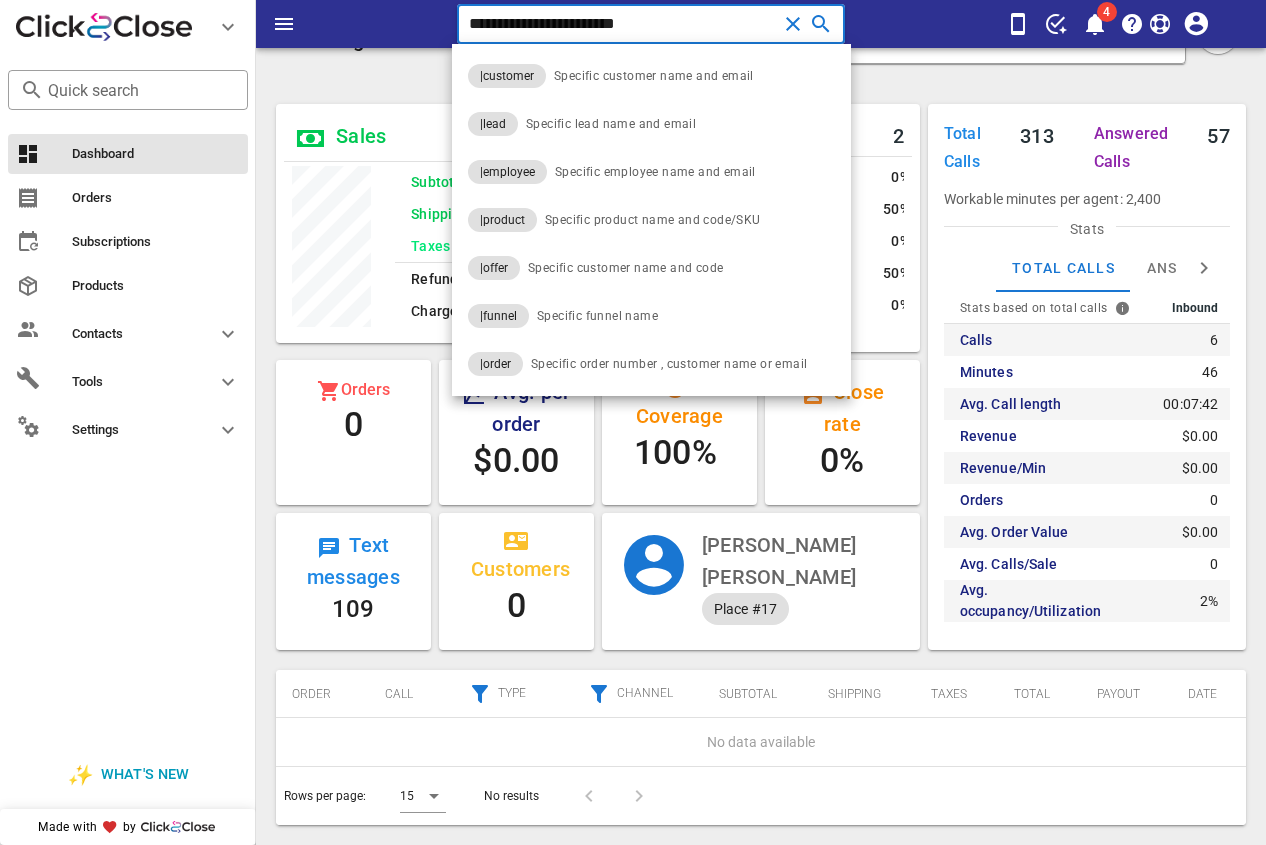 type on "**********" 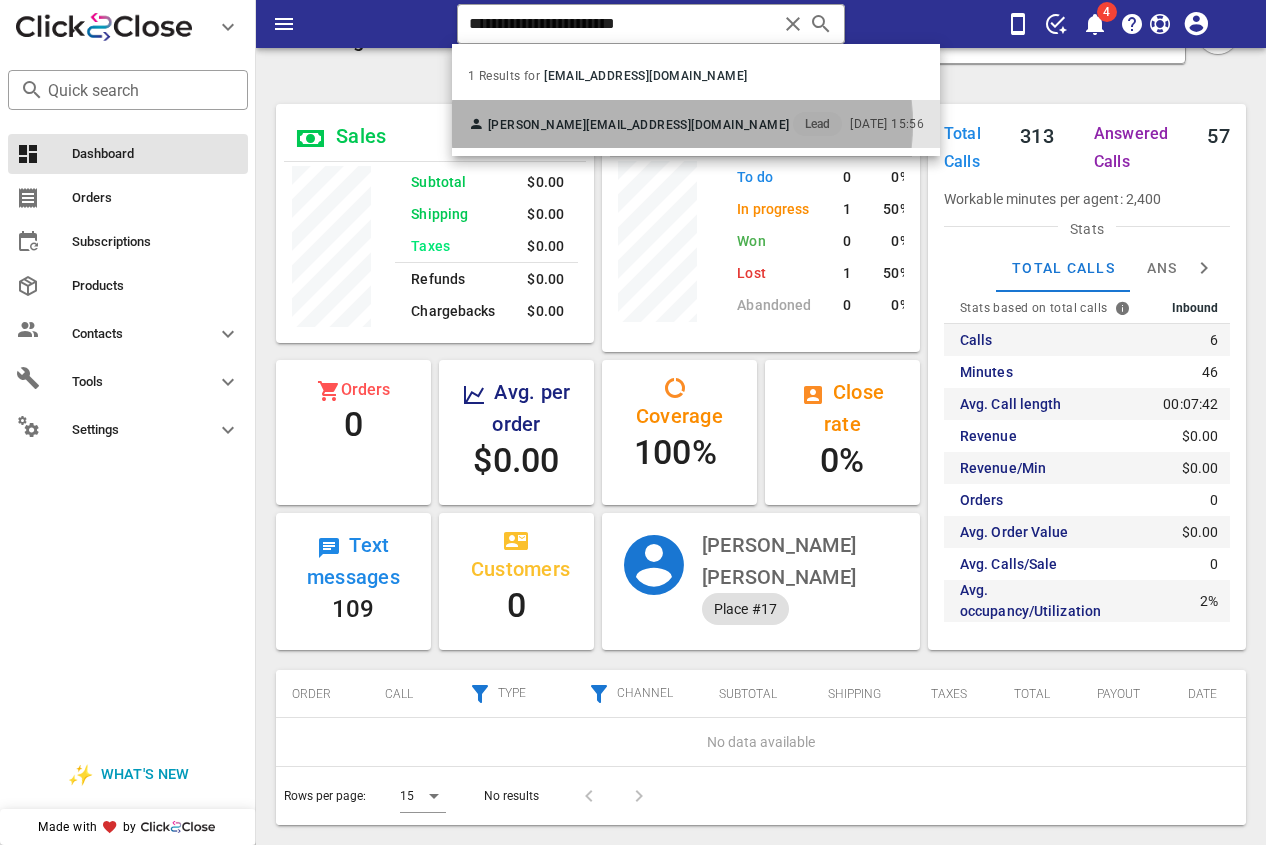 click on "[PERSON_NAME]   [EMAIL_ADDRESS][DOMAIN_NAME]   Lead" at bounding box center (655, 124) 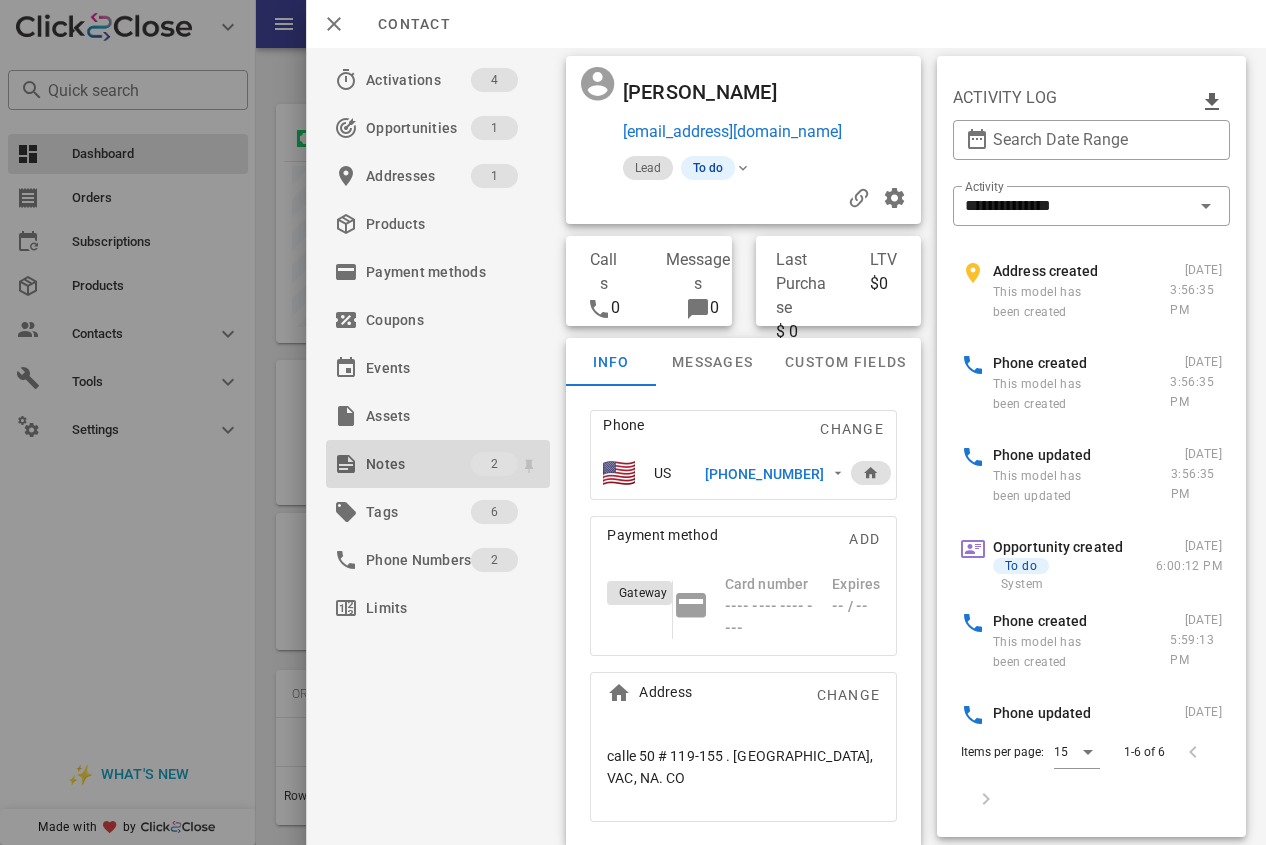 click on "Notes" at bounding box center [418, 464] 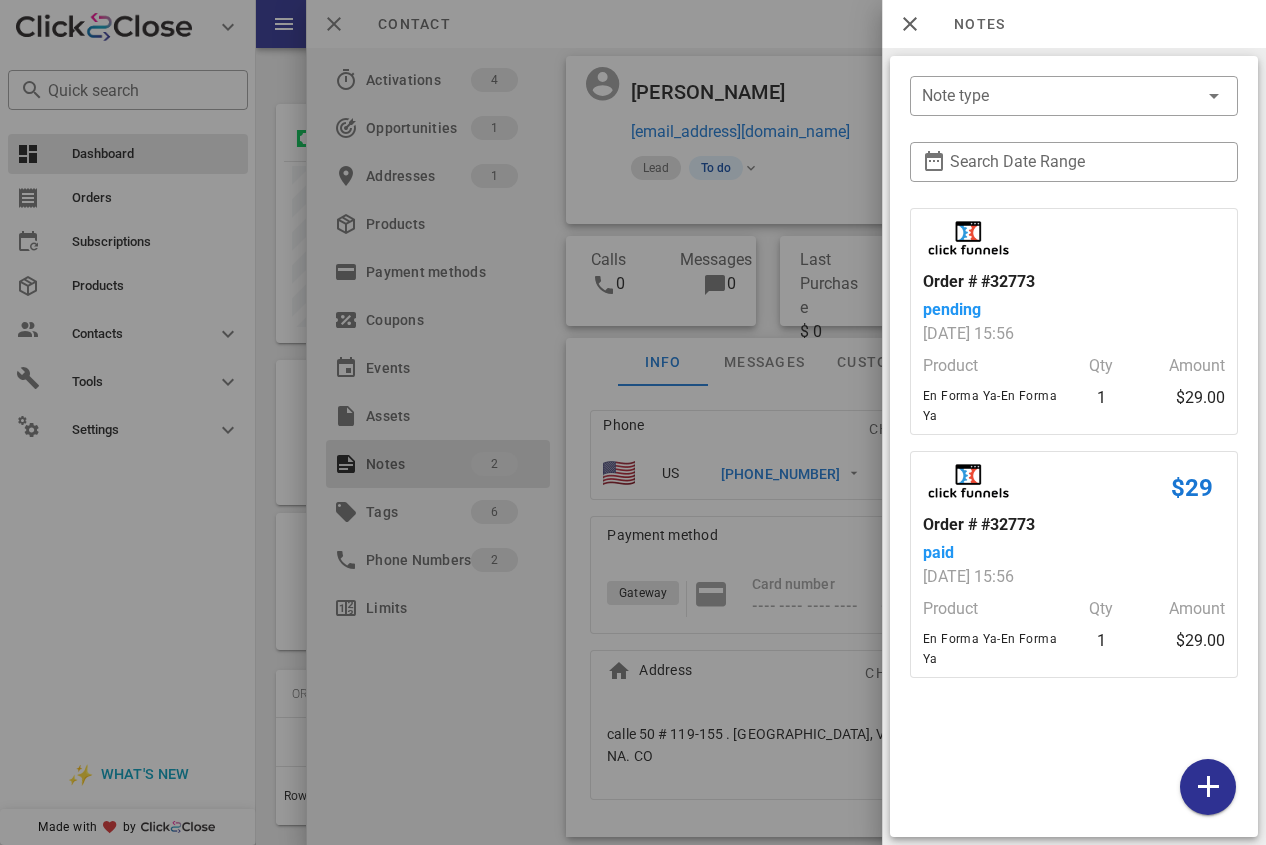 click at bounding box center [633, 422] 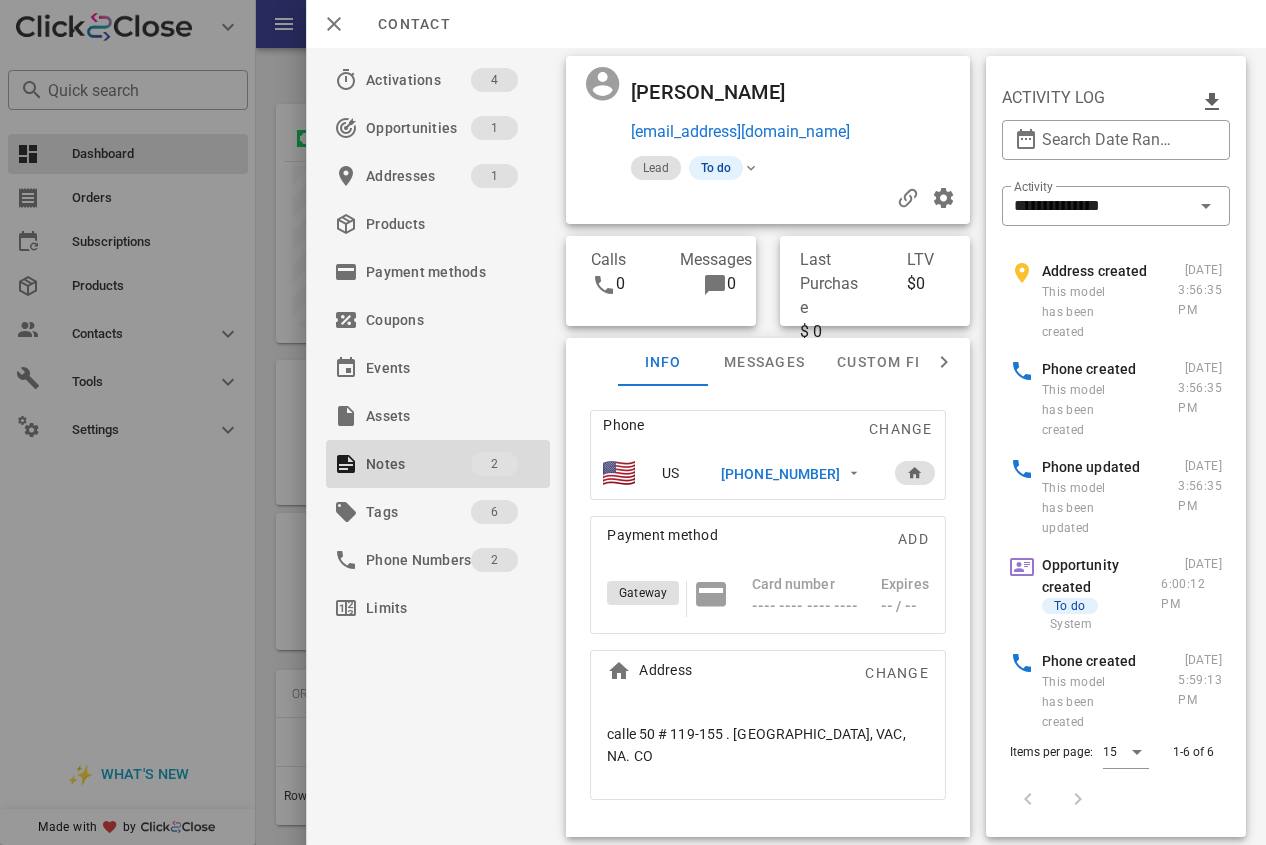 click on "[PHONE_NUMBER]" at bounding box center [780, 474] 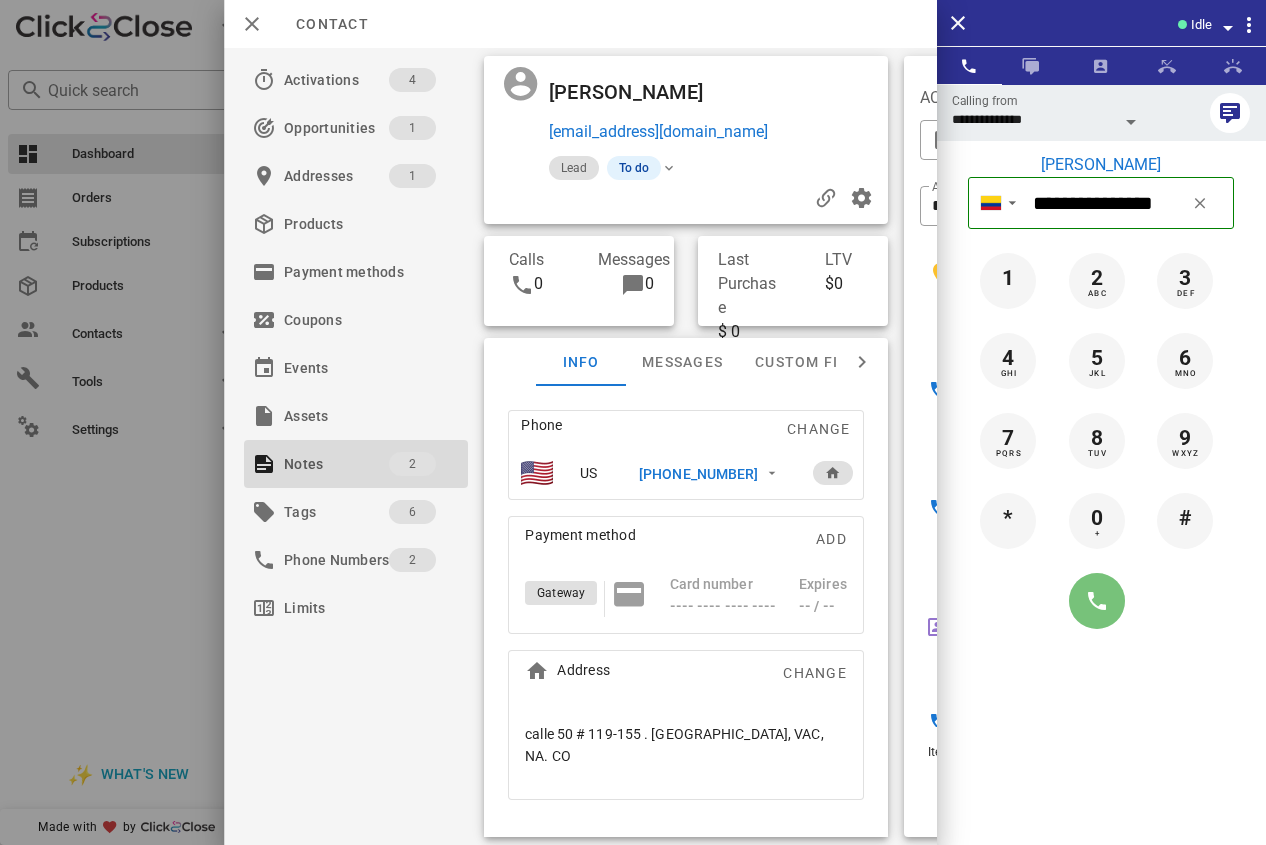 click at bounding box center (1097, 601) 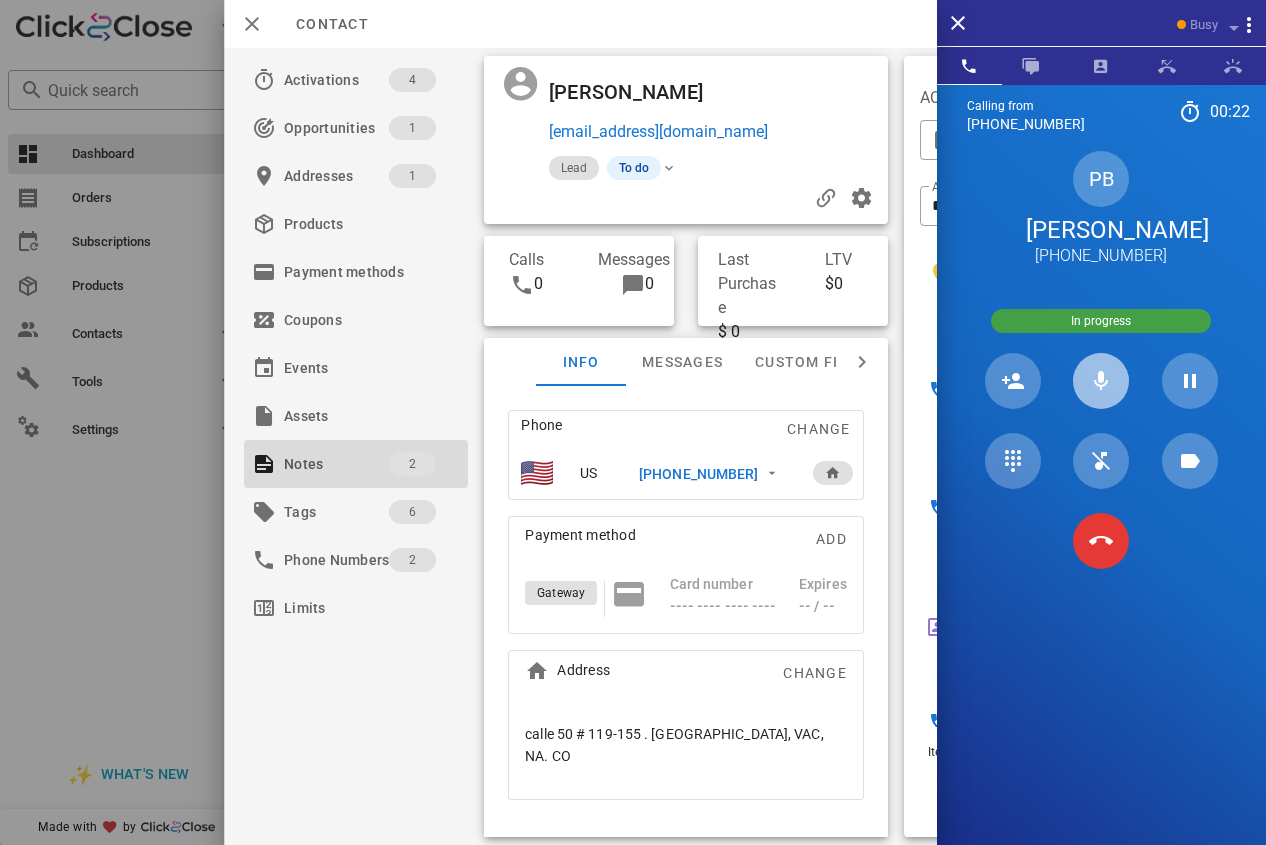 click at bounding box center [1101, 381] 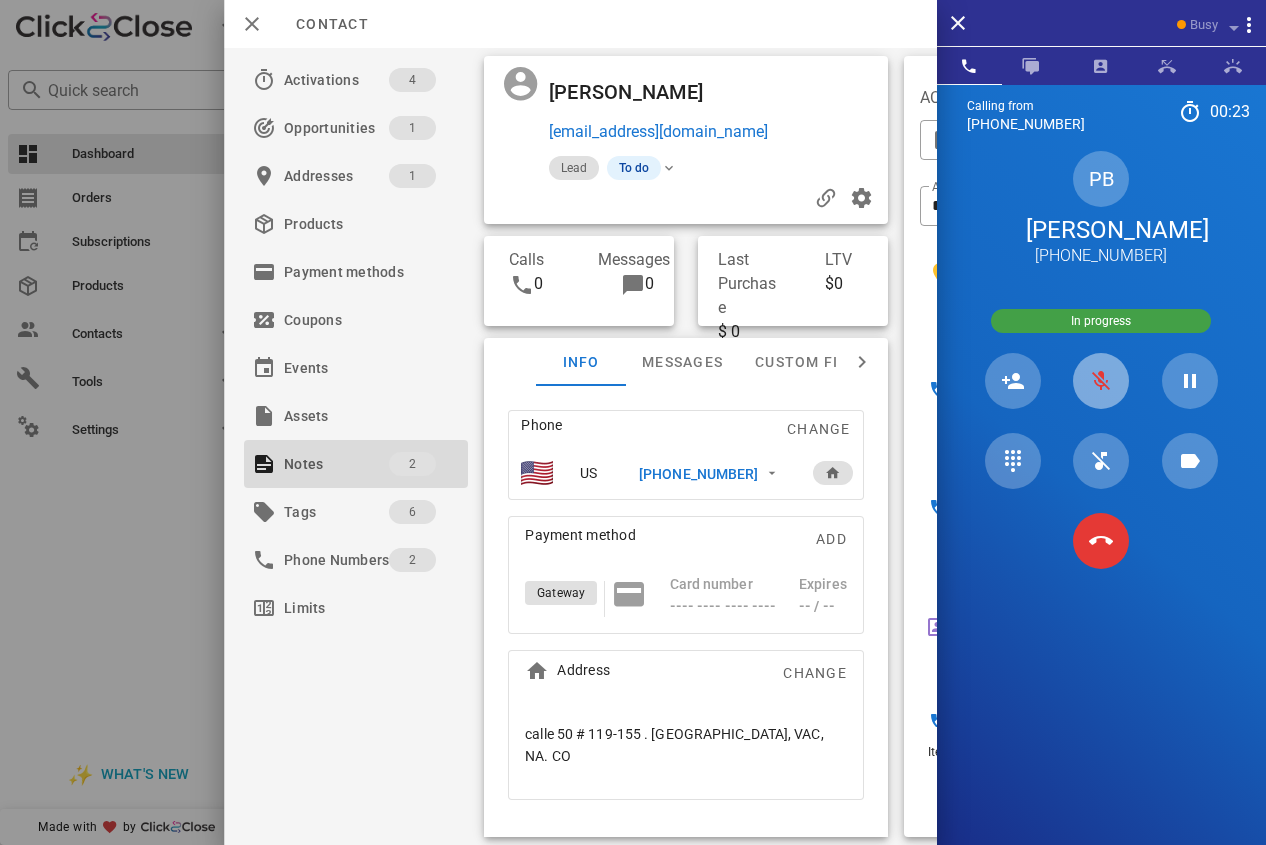 click at bounding box center (1101, 381) 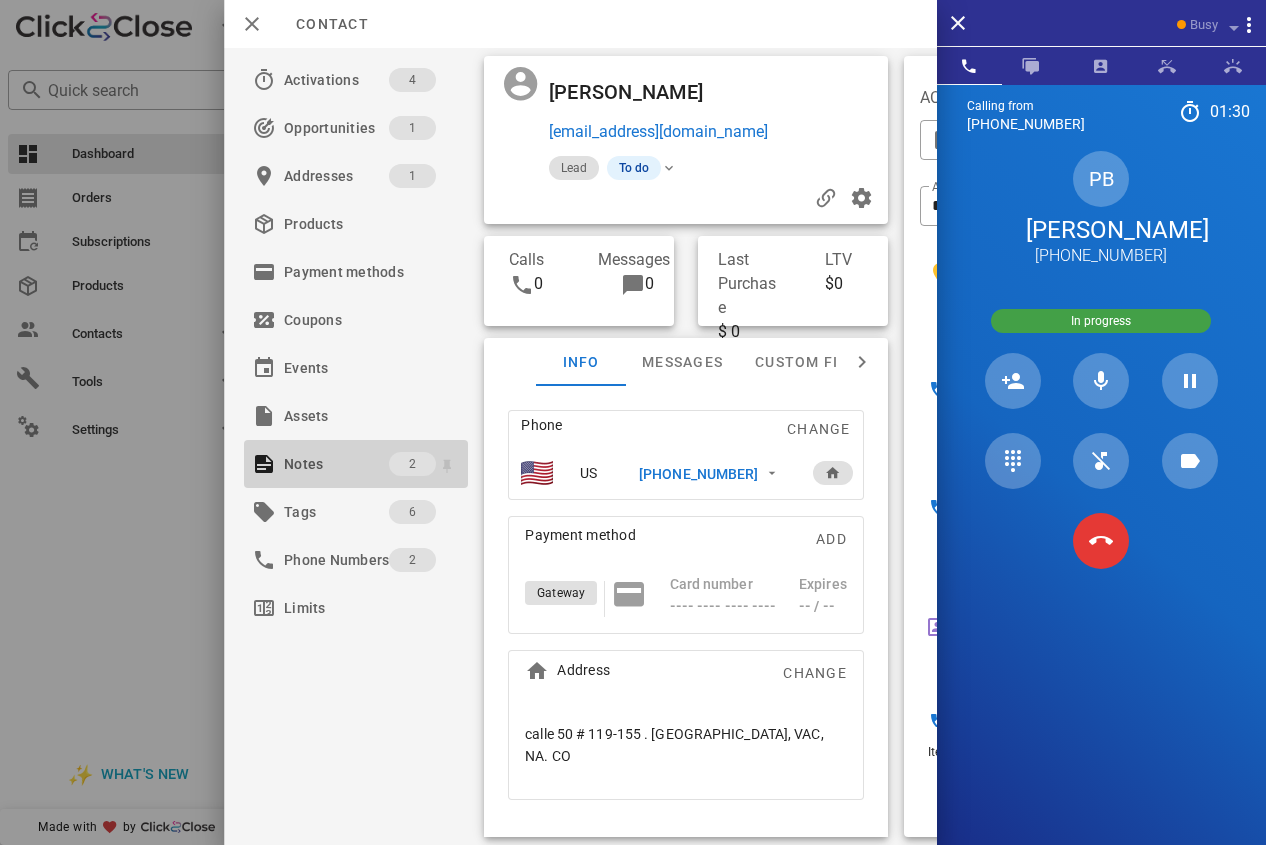 click on "Notes" at bounding box center (336, 464) 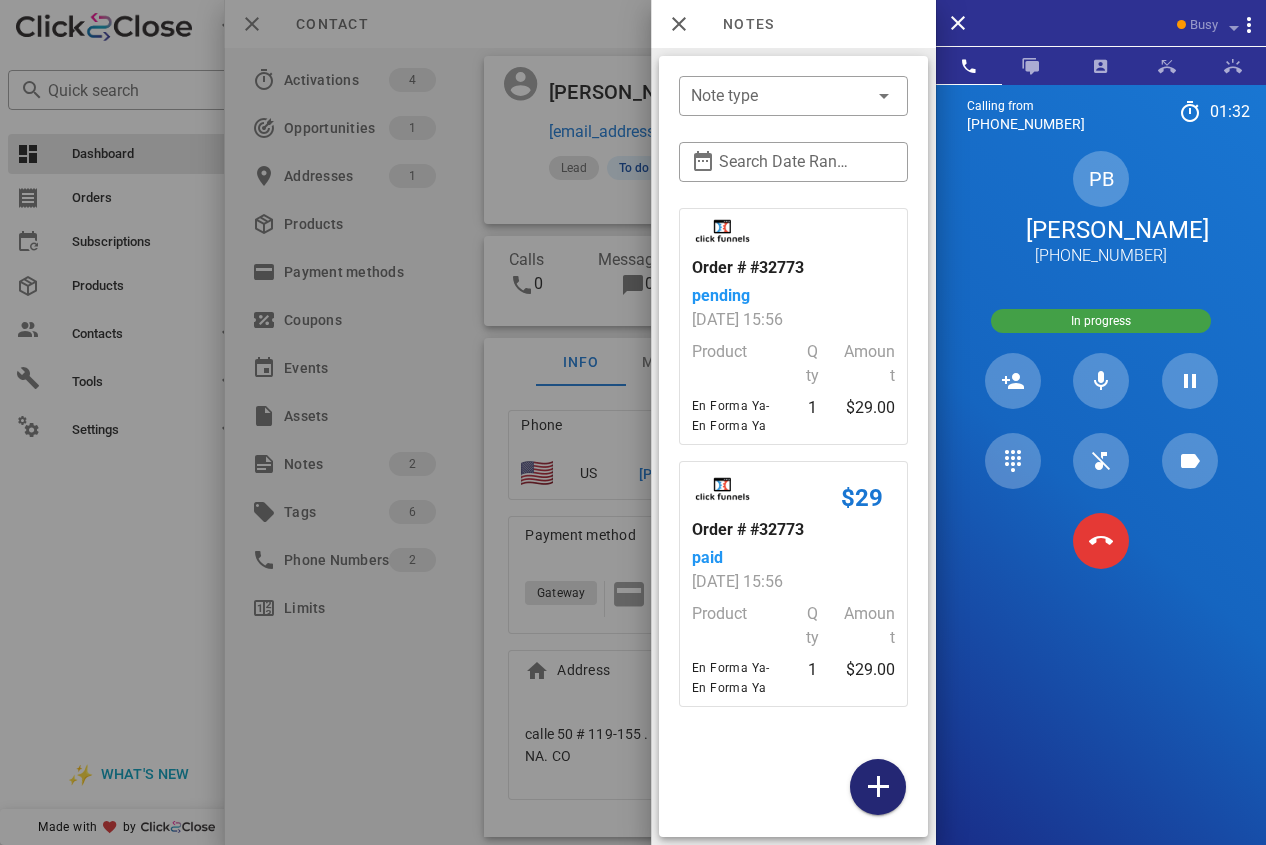 click at bounding box center (878, 787) 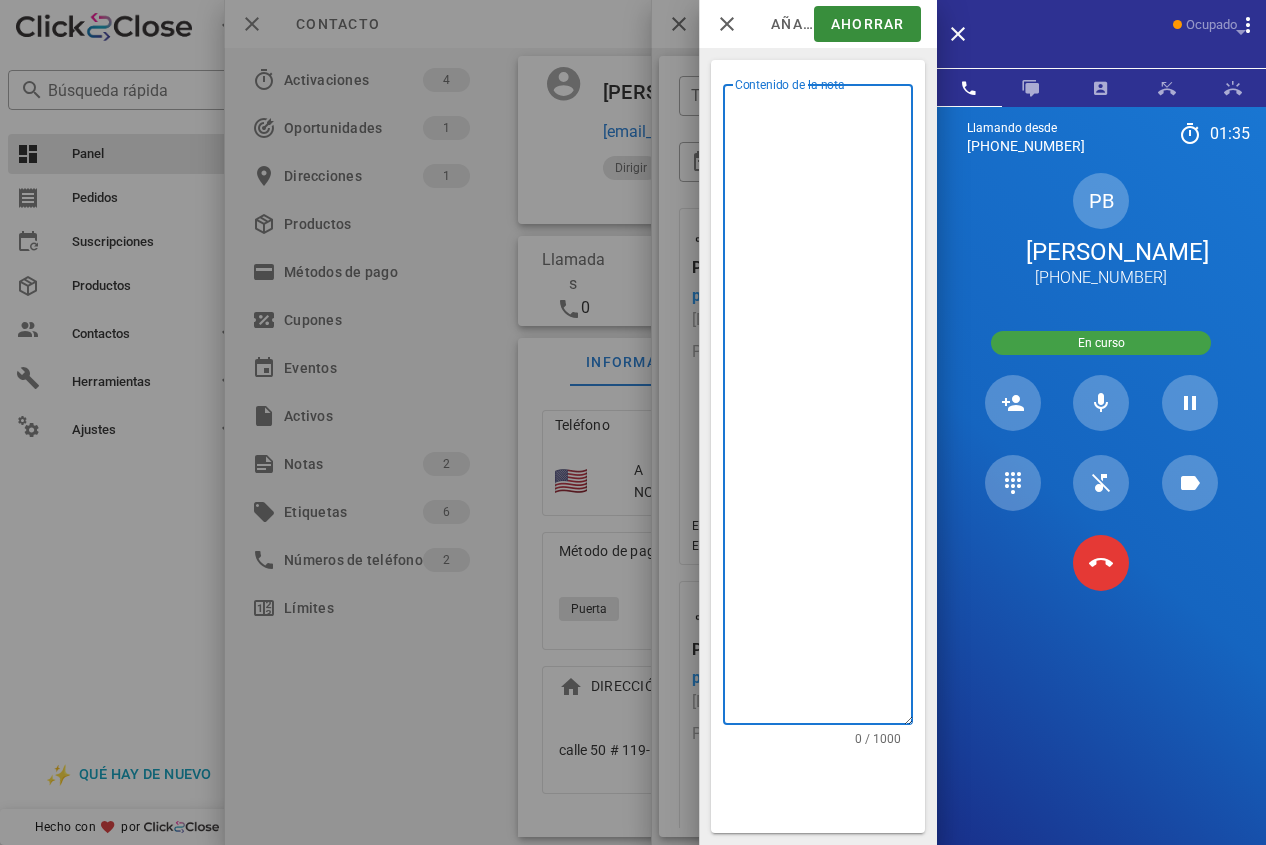 scroll, scrollTop: 999746, scrollLeft: 999682, axis: both 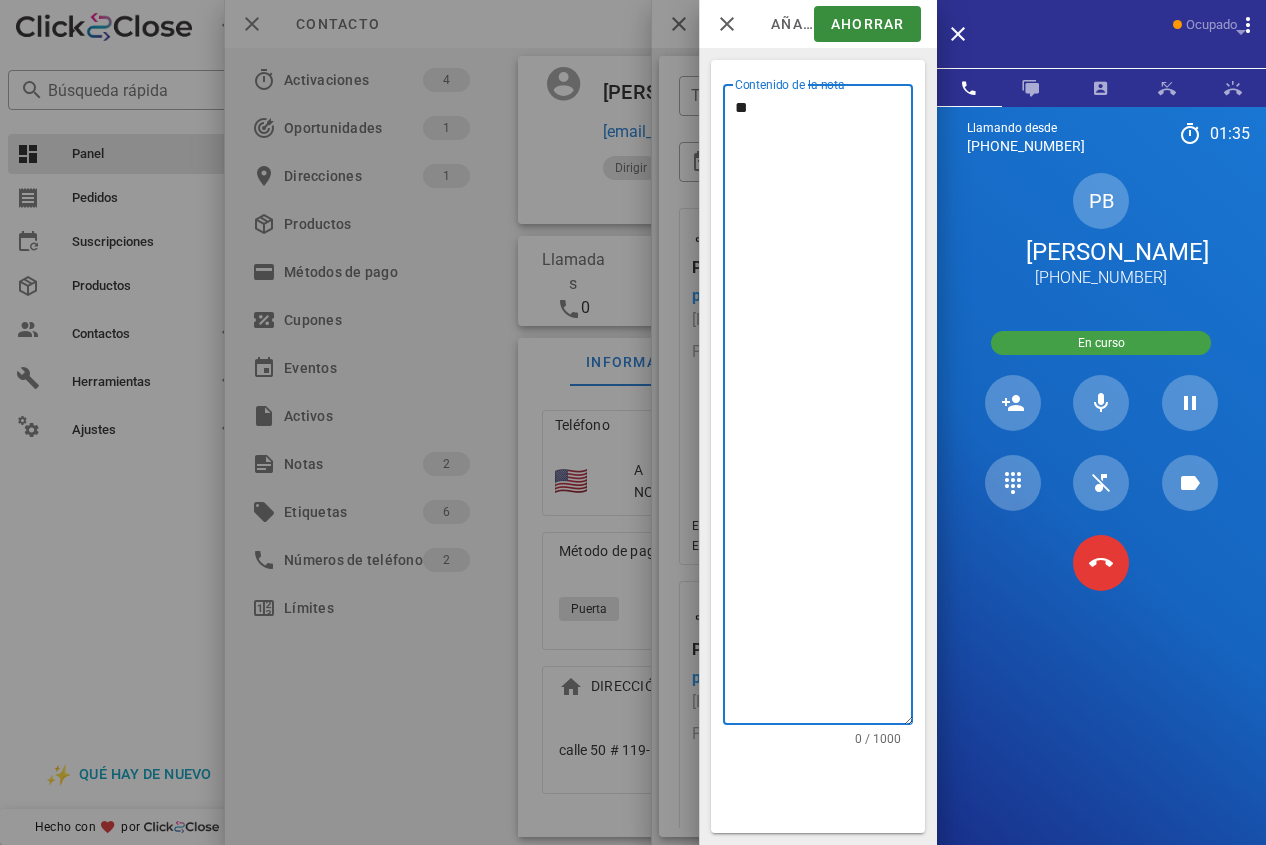 type on "*" 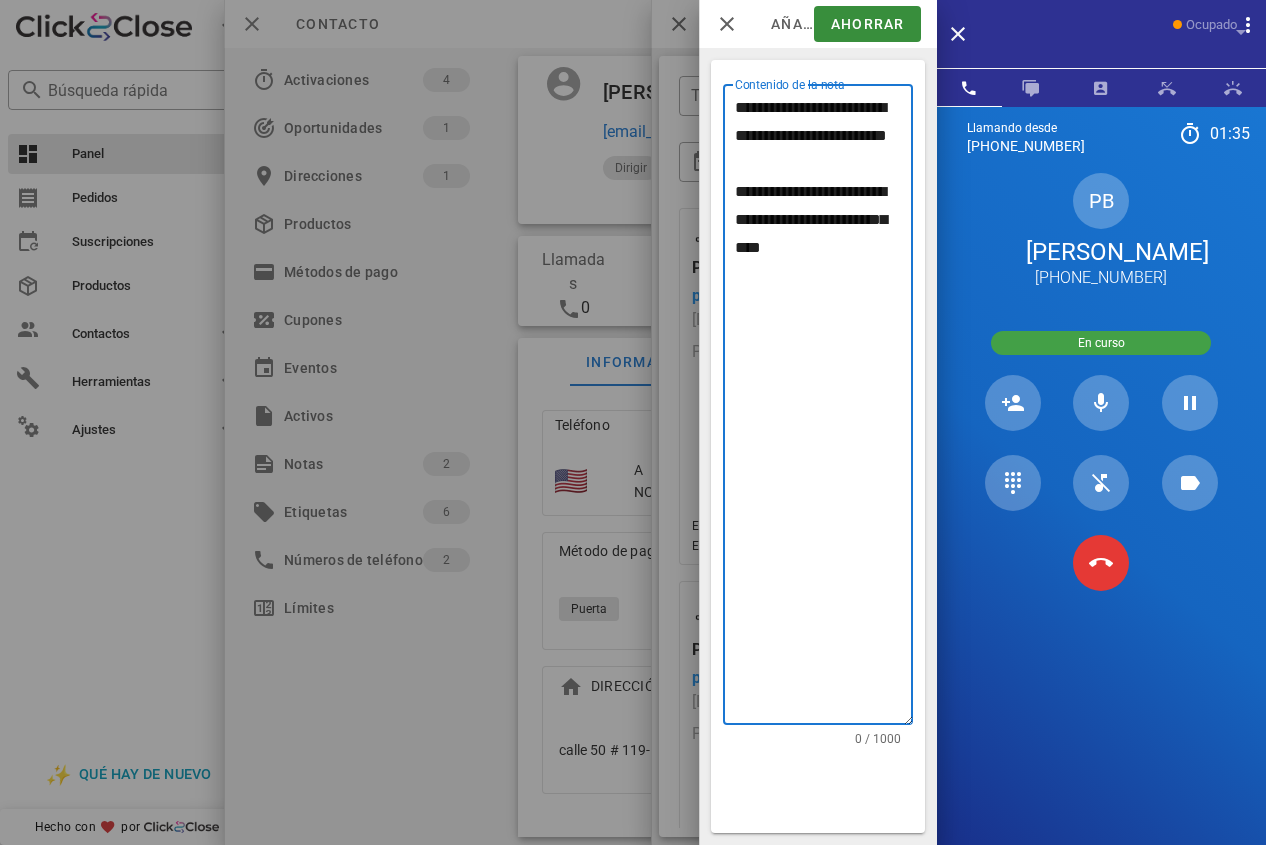 drag, startPoint x: 740, startPoint y: 214, endPoint x: 876, endPoint y: 254, distance: 141.76036 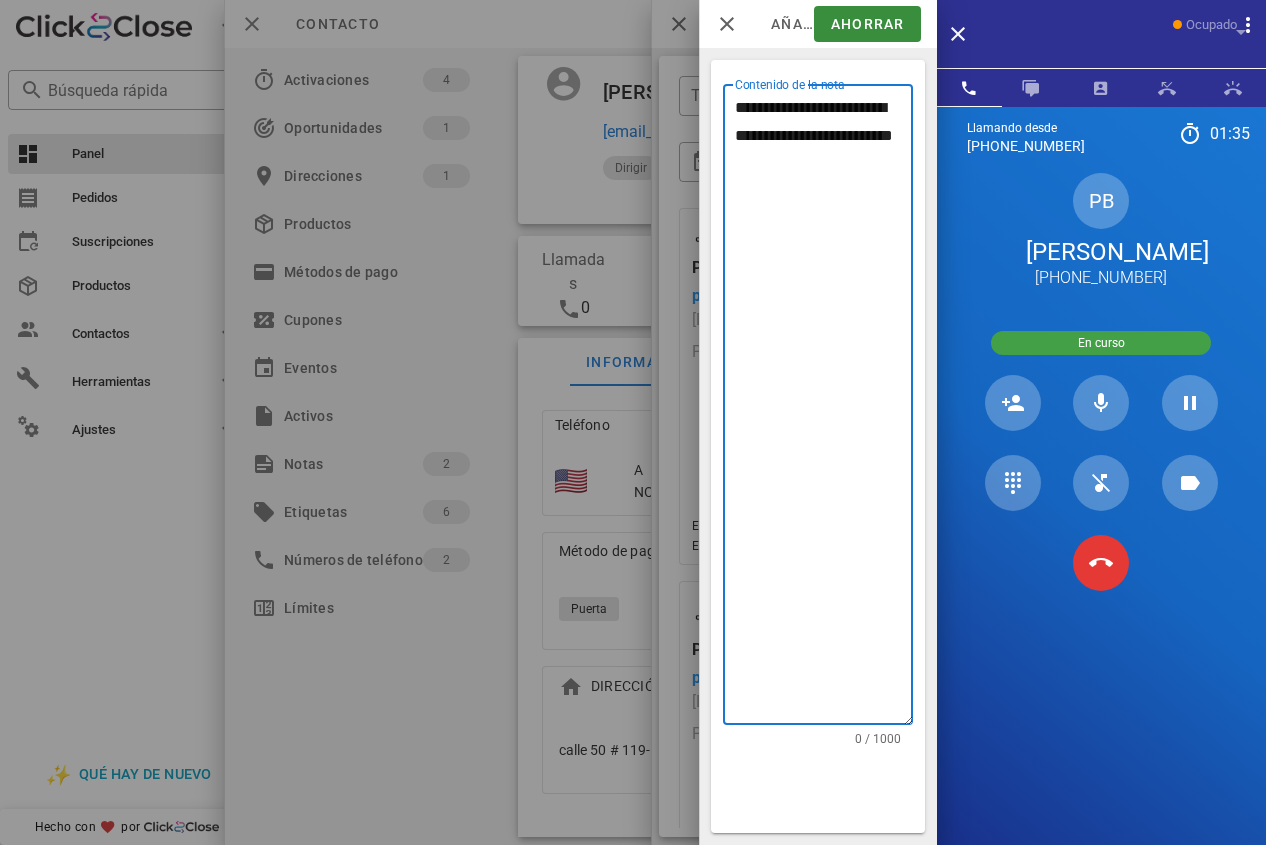 click on "**********" at bounding box center [824, 409] 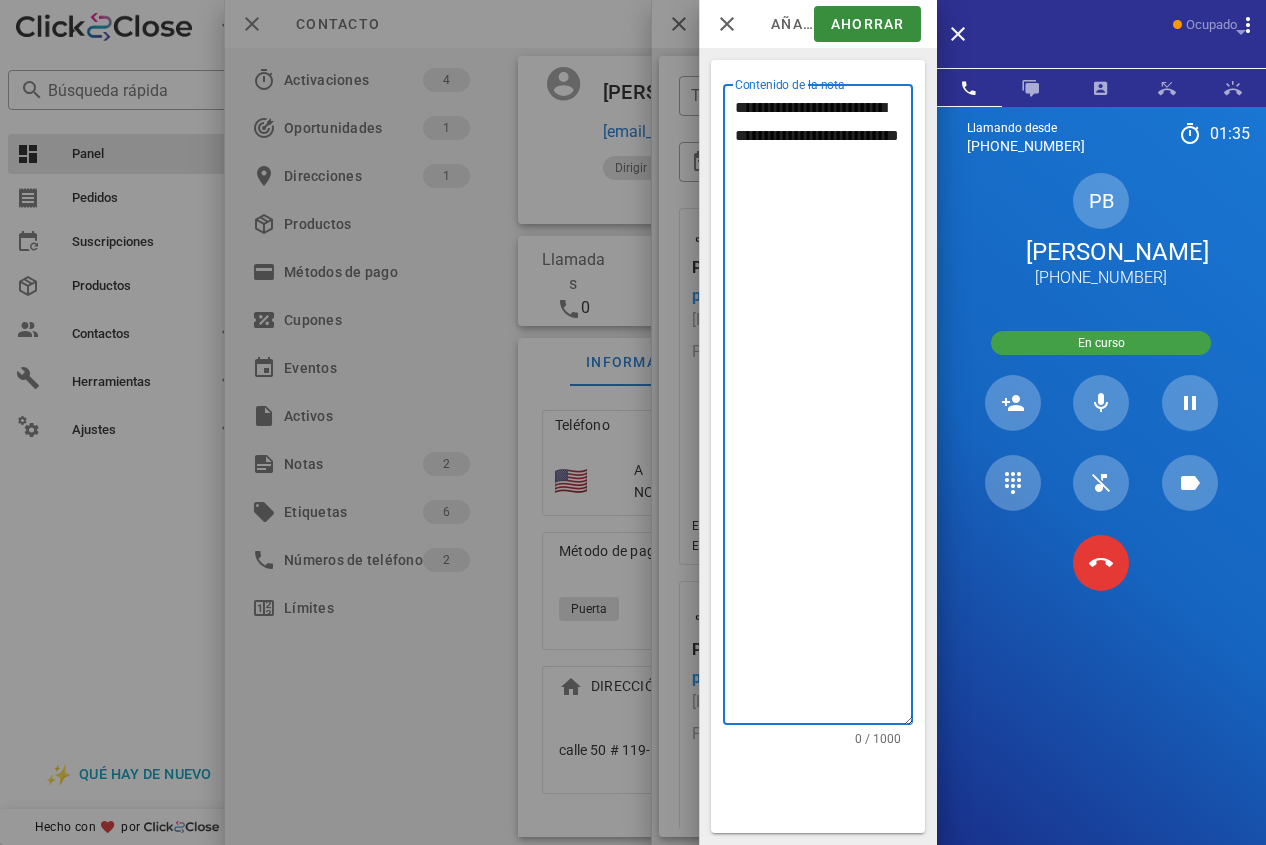click on "**********" at bounding box center [824, 409] 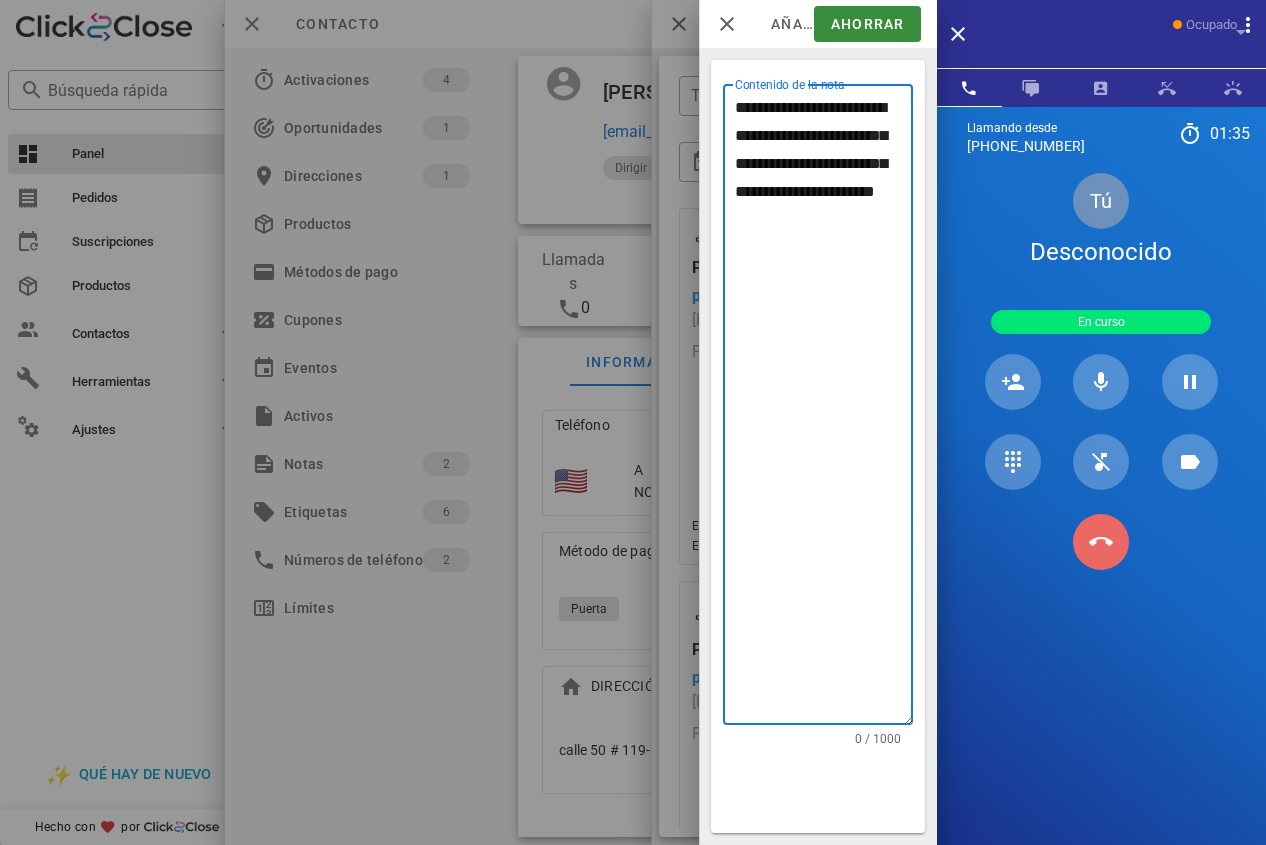 click at bounding box center (1101, 542) 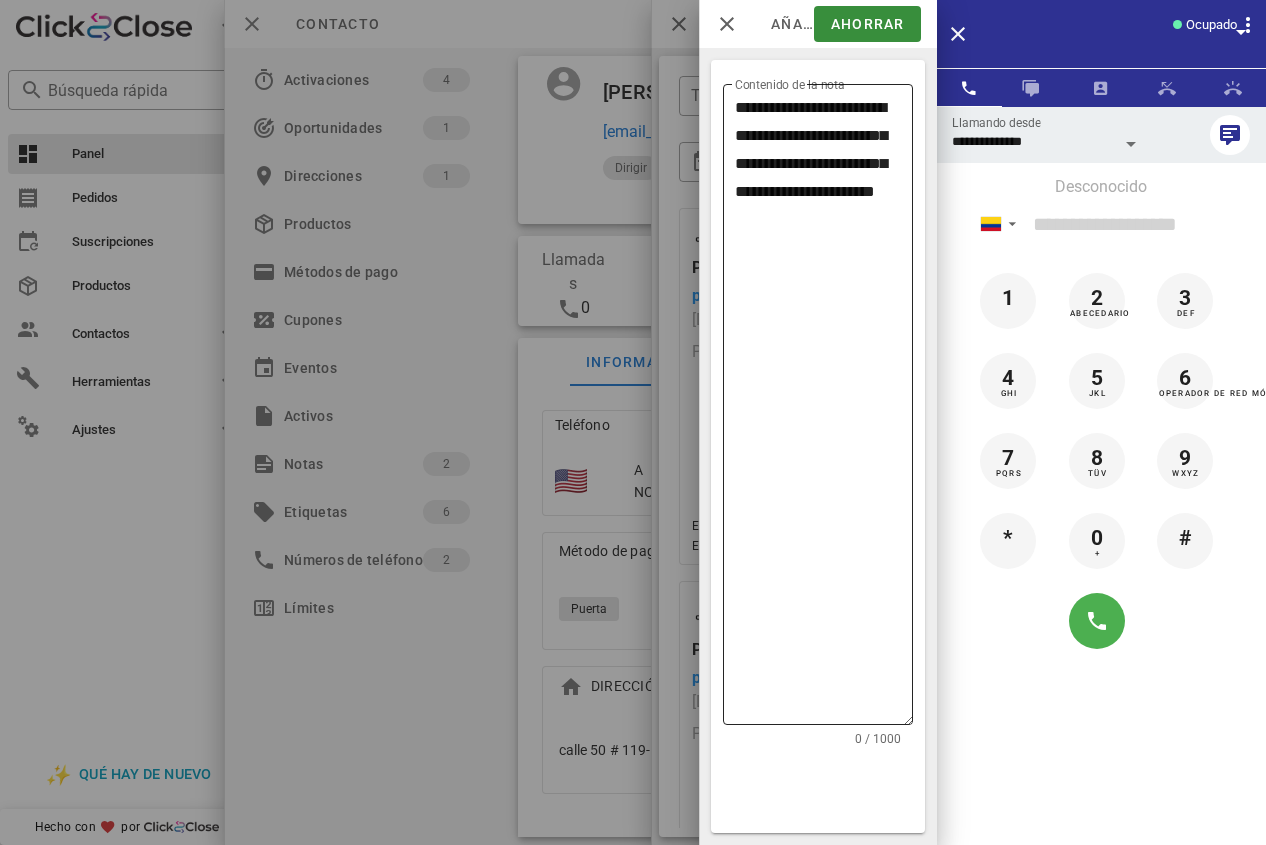 click on "**********" at bounding box center (824, 409) 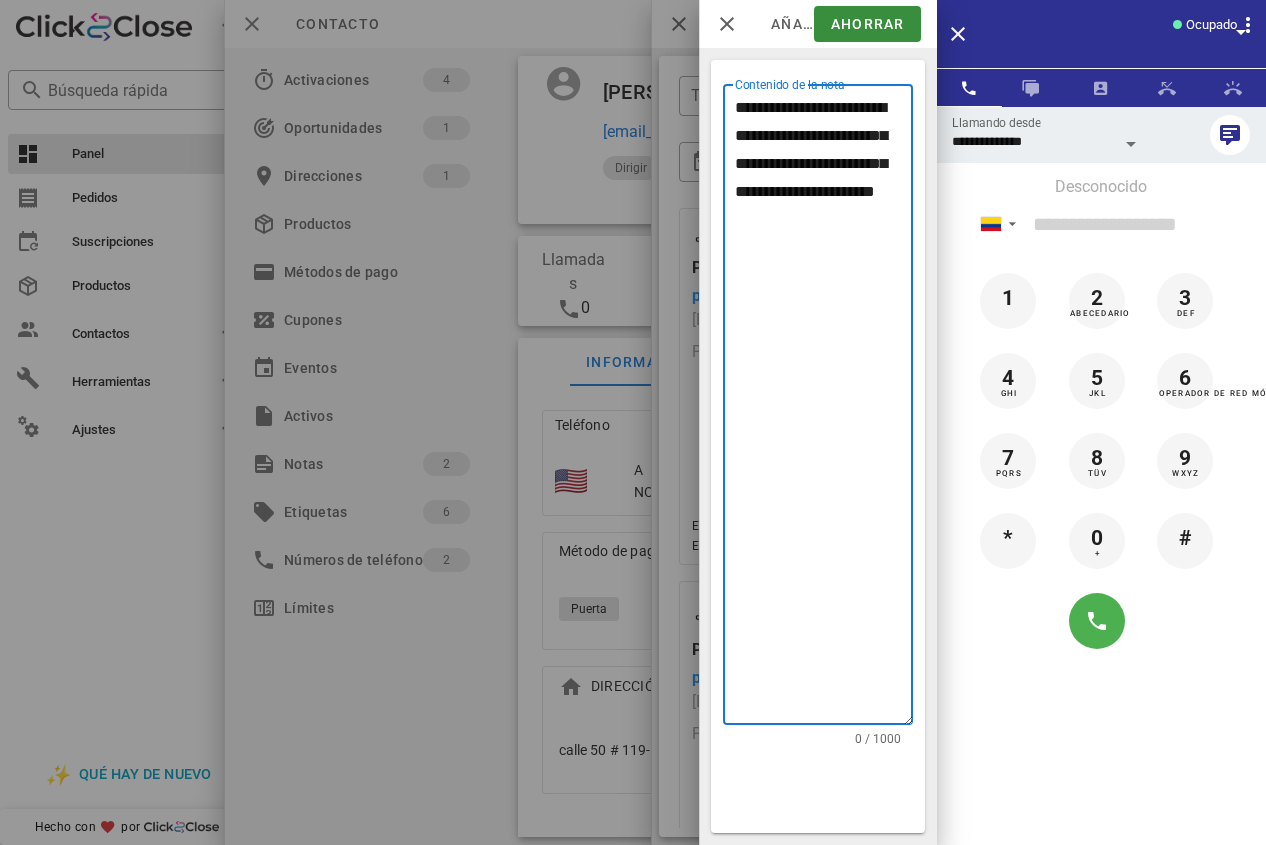 click on "**********" at bounding box center [824, 409] 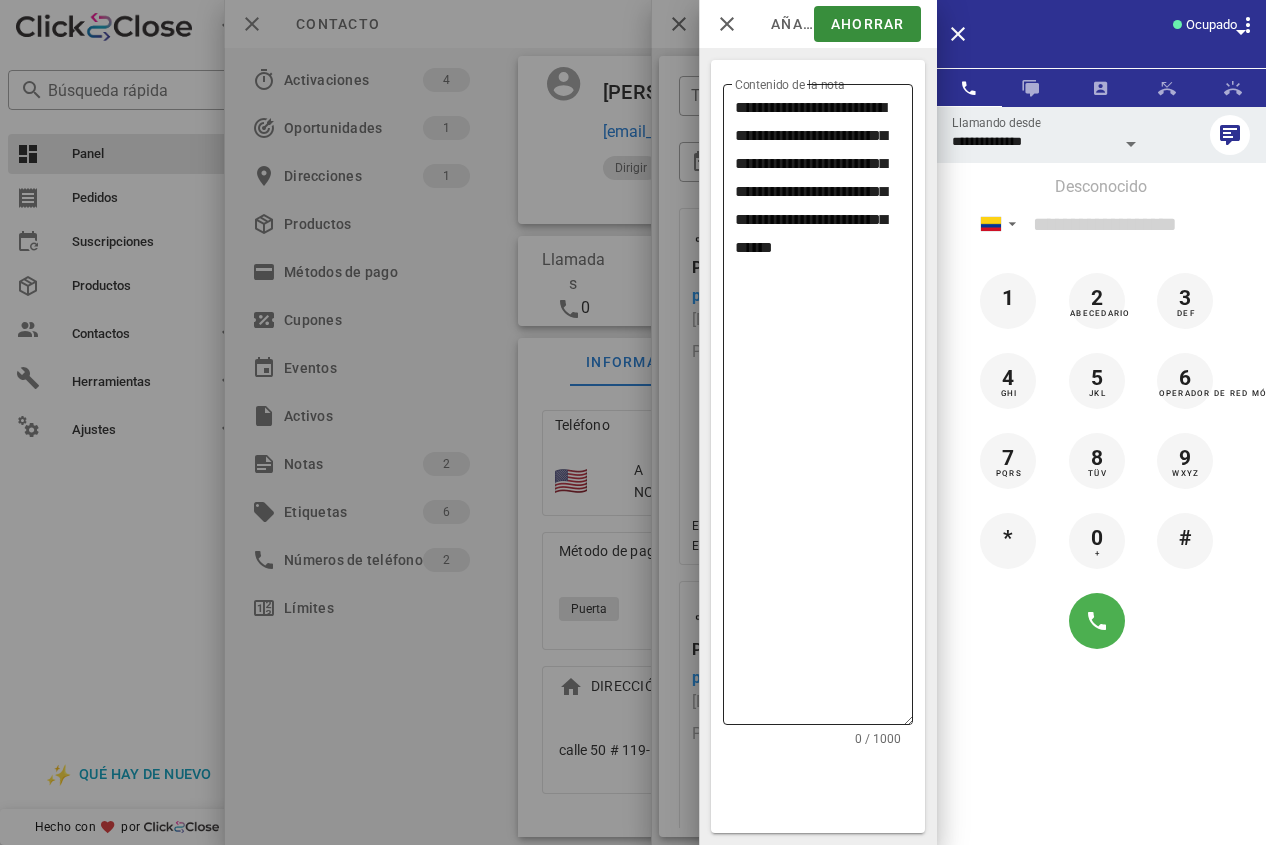click on "**********" at bounding box center (824, 409) 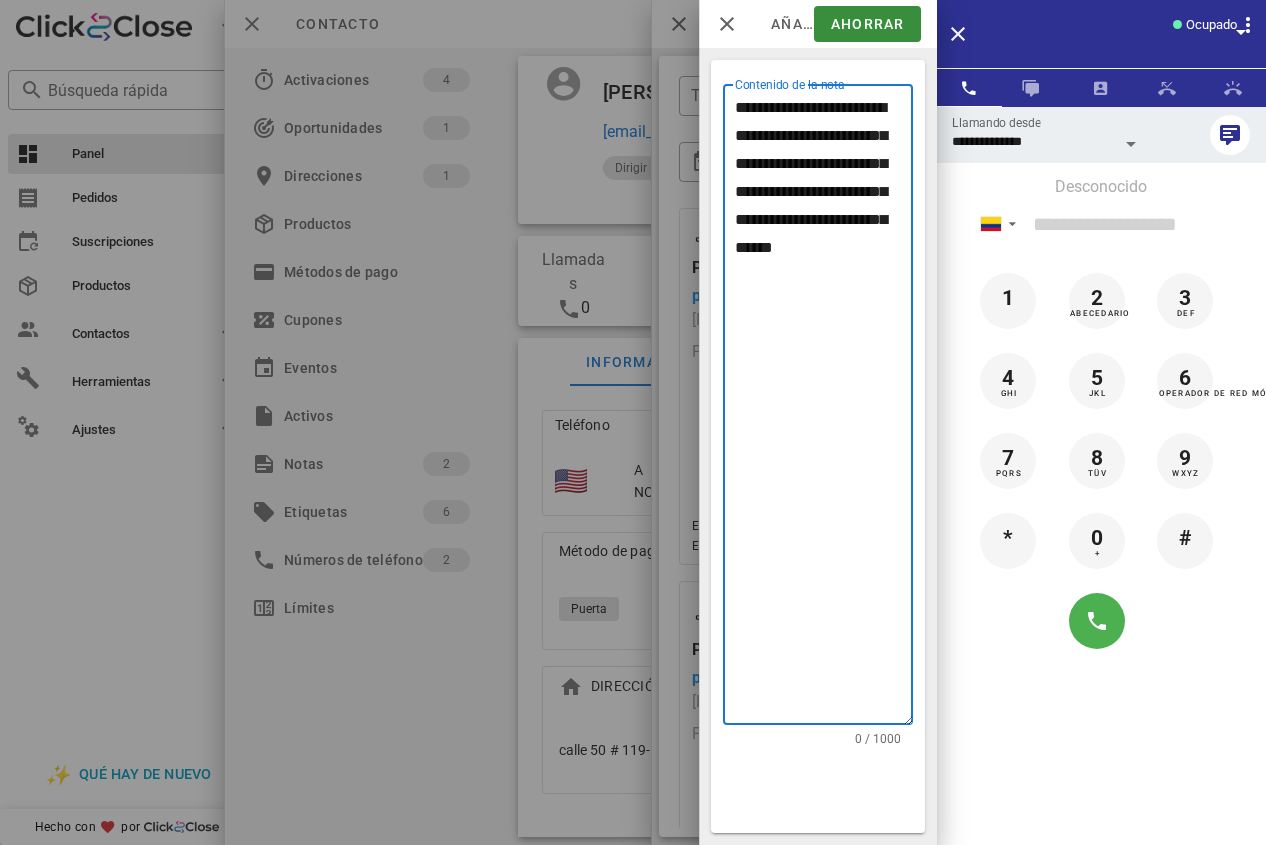 click on "**********" at bounding box center [824, 409] 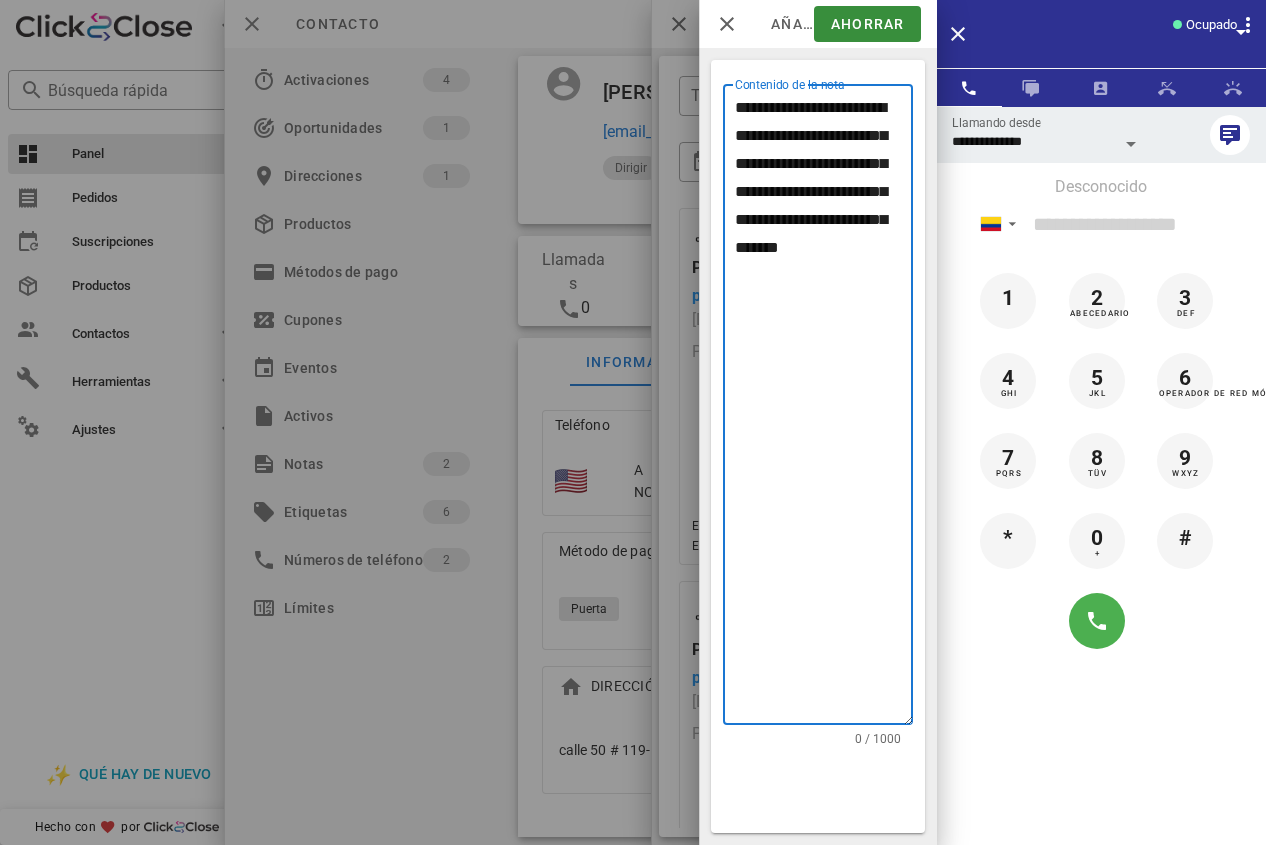 click on "**********" at bounding box center (824, 409) 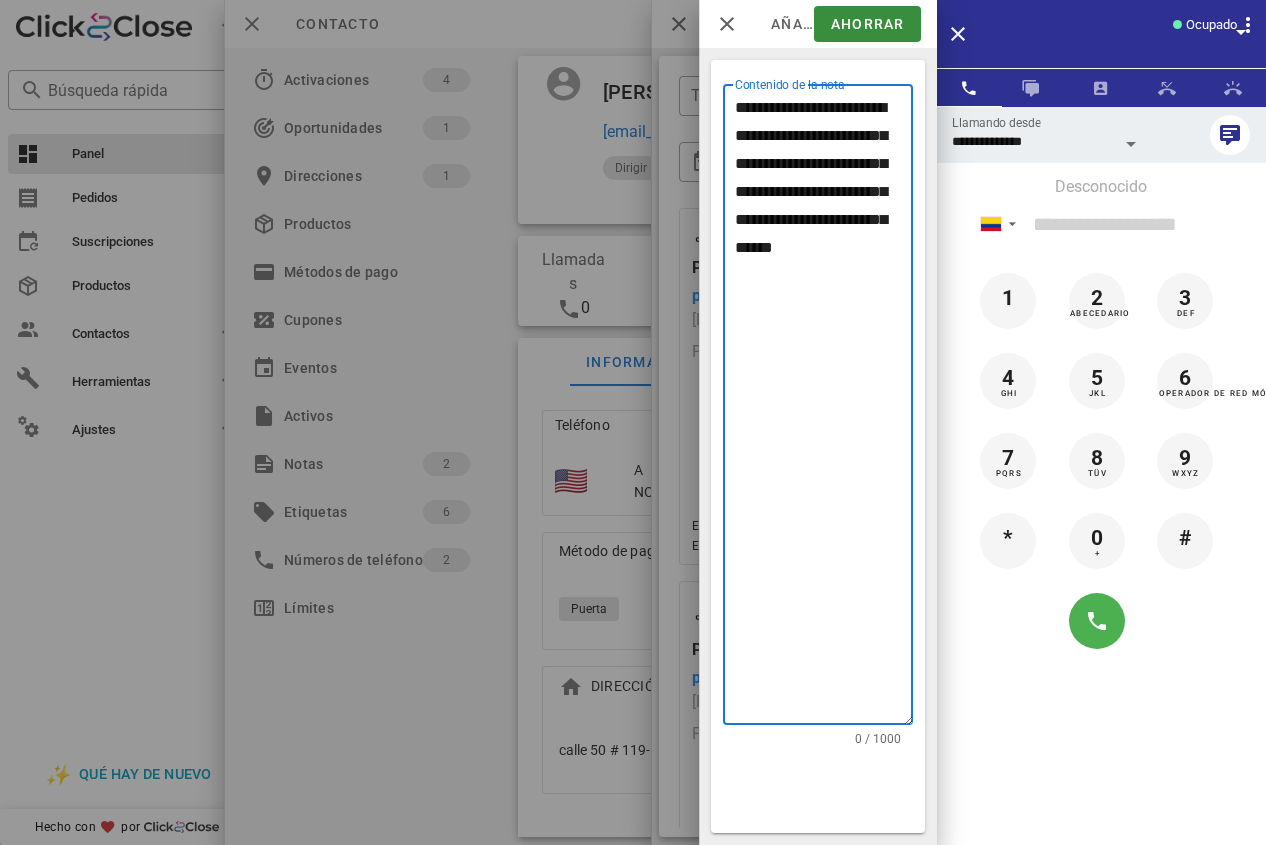 click on "**********" at bounding box center [824, 409] 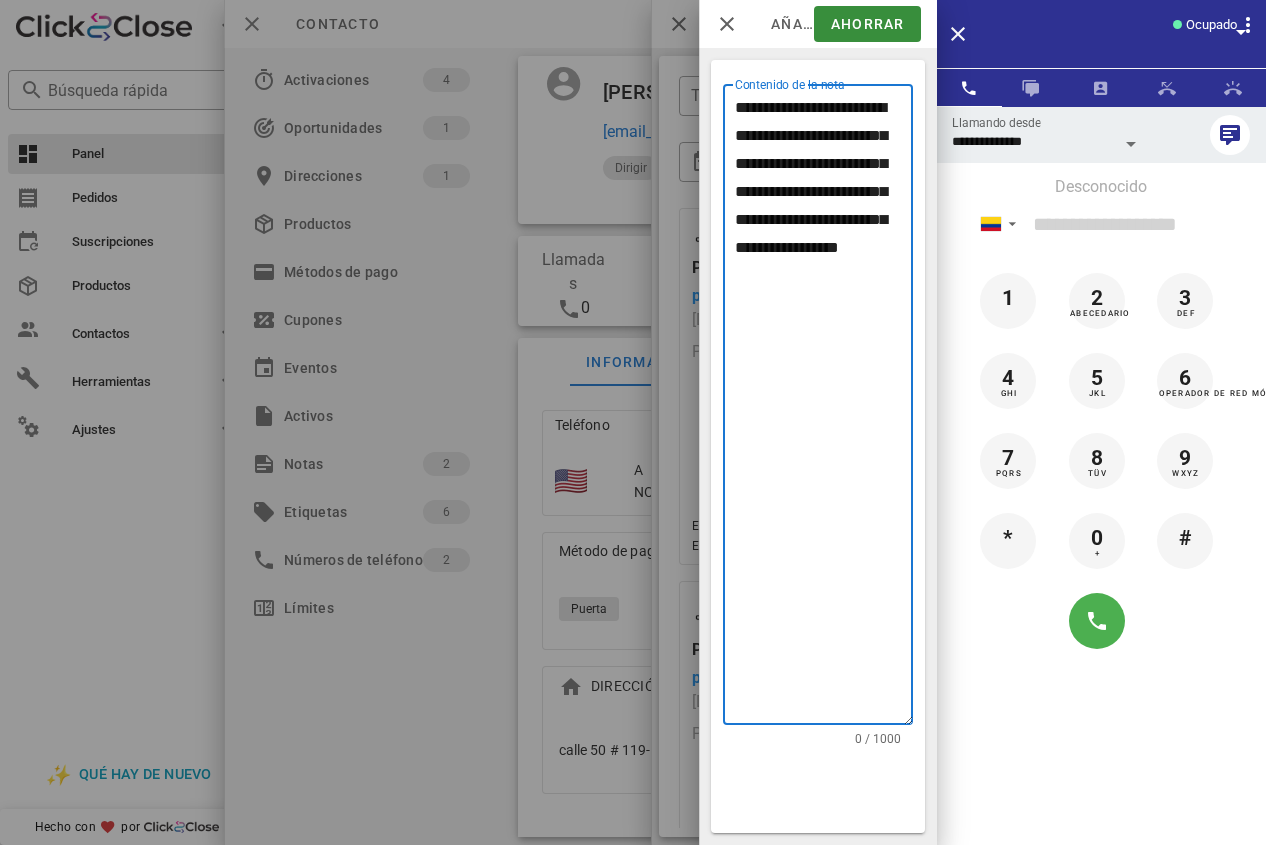 type on "**********" 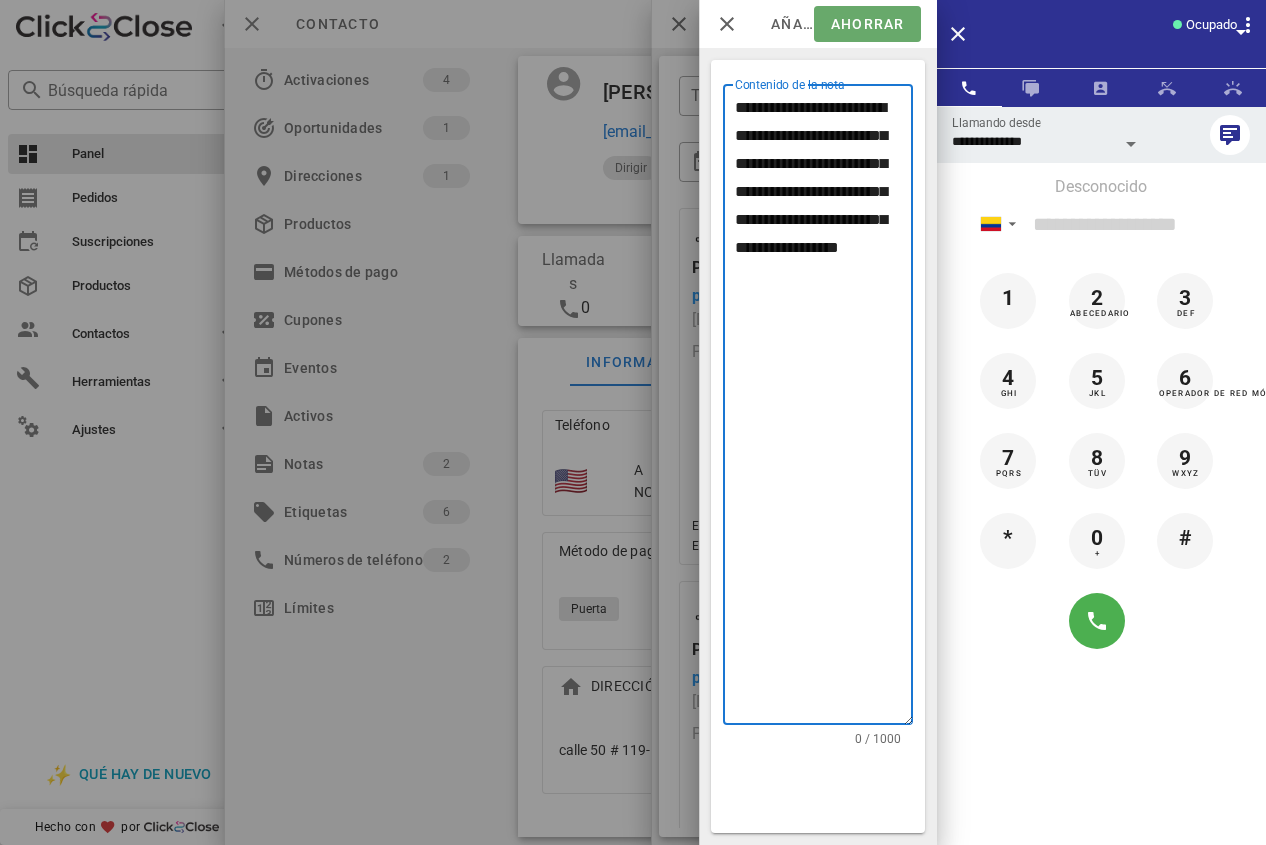 click on "Ahorrar" at bounding box center [867, 24] 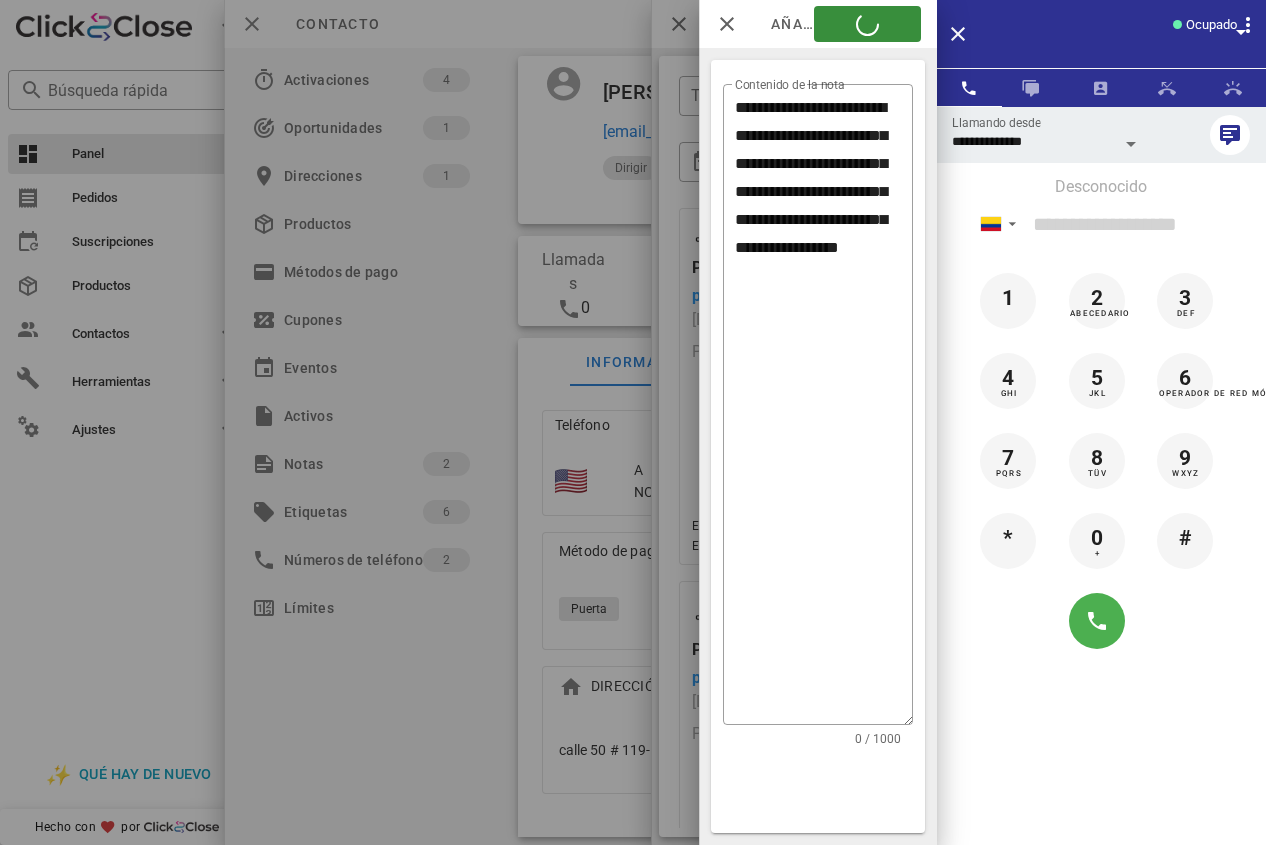 click at bounding box center [633, 422] 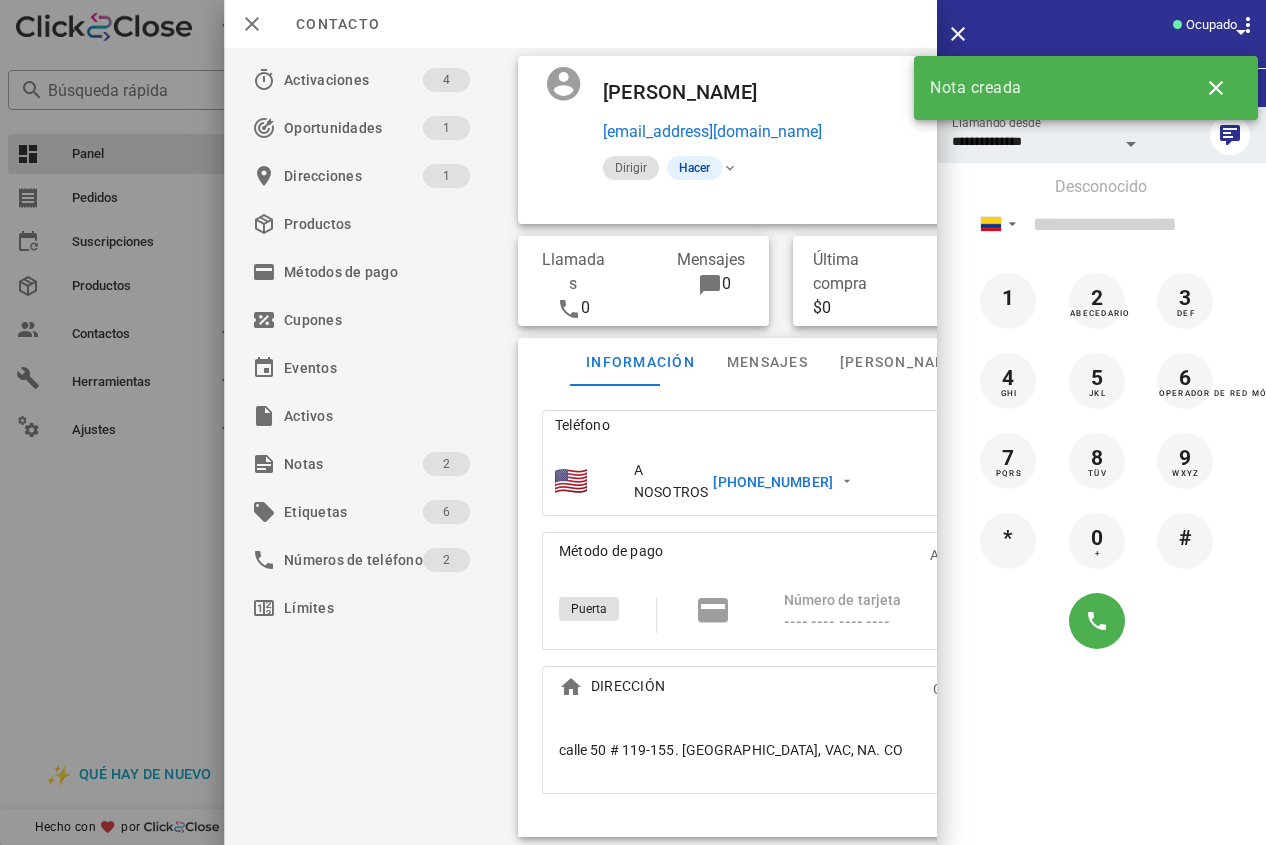 click at bounding box center [780, 198] 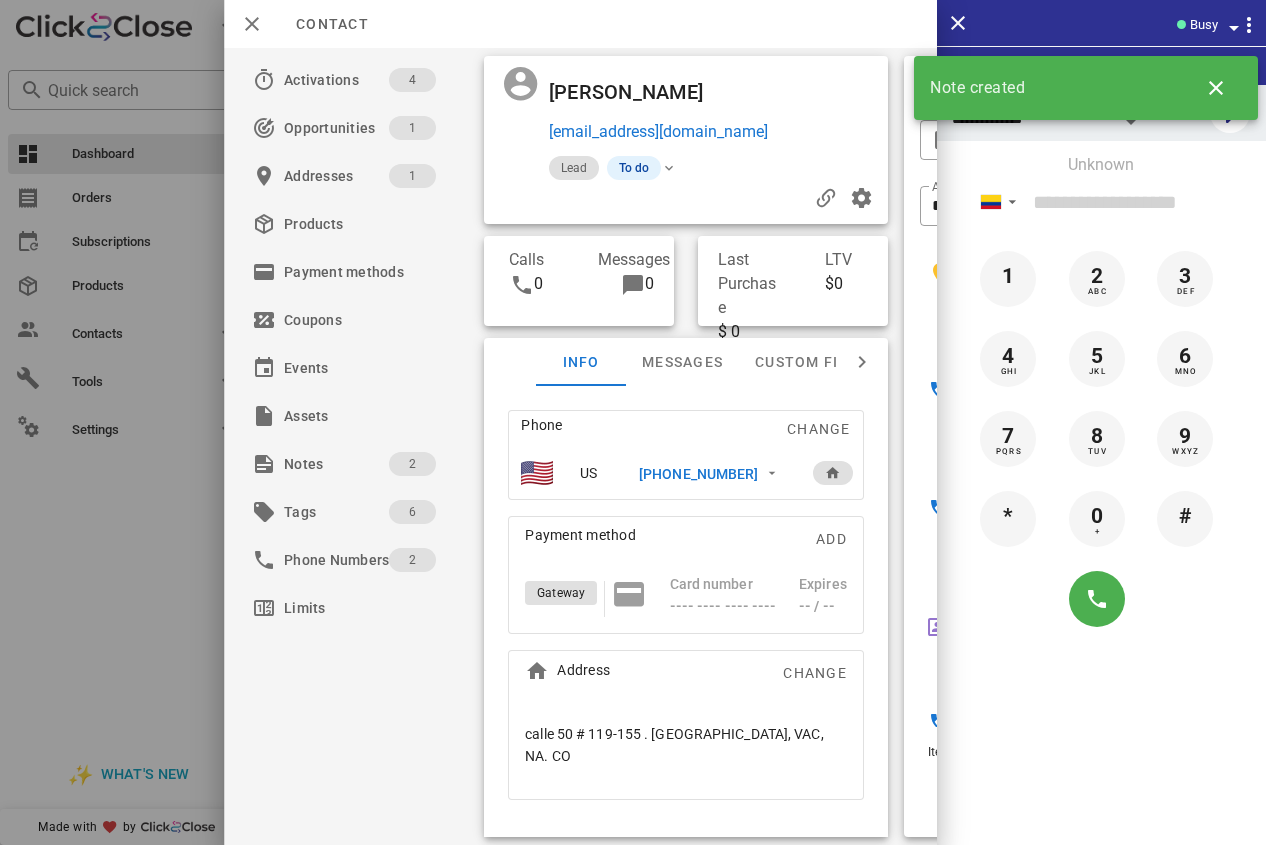 scroll, scrollTop: 240, scrollLeft: 318, axis: both 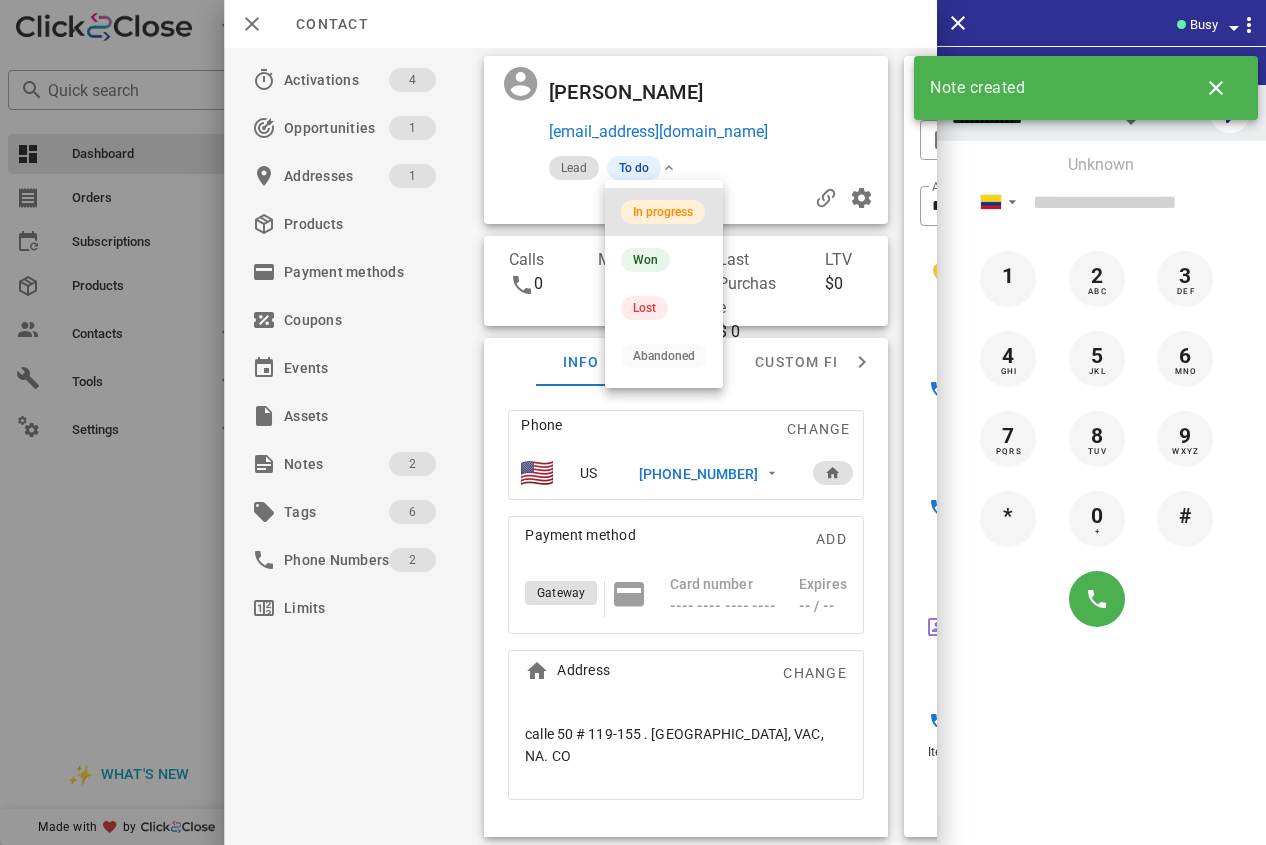 click on "In progress" at bounding box center [663, 212] 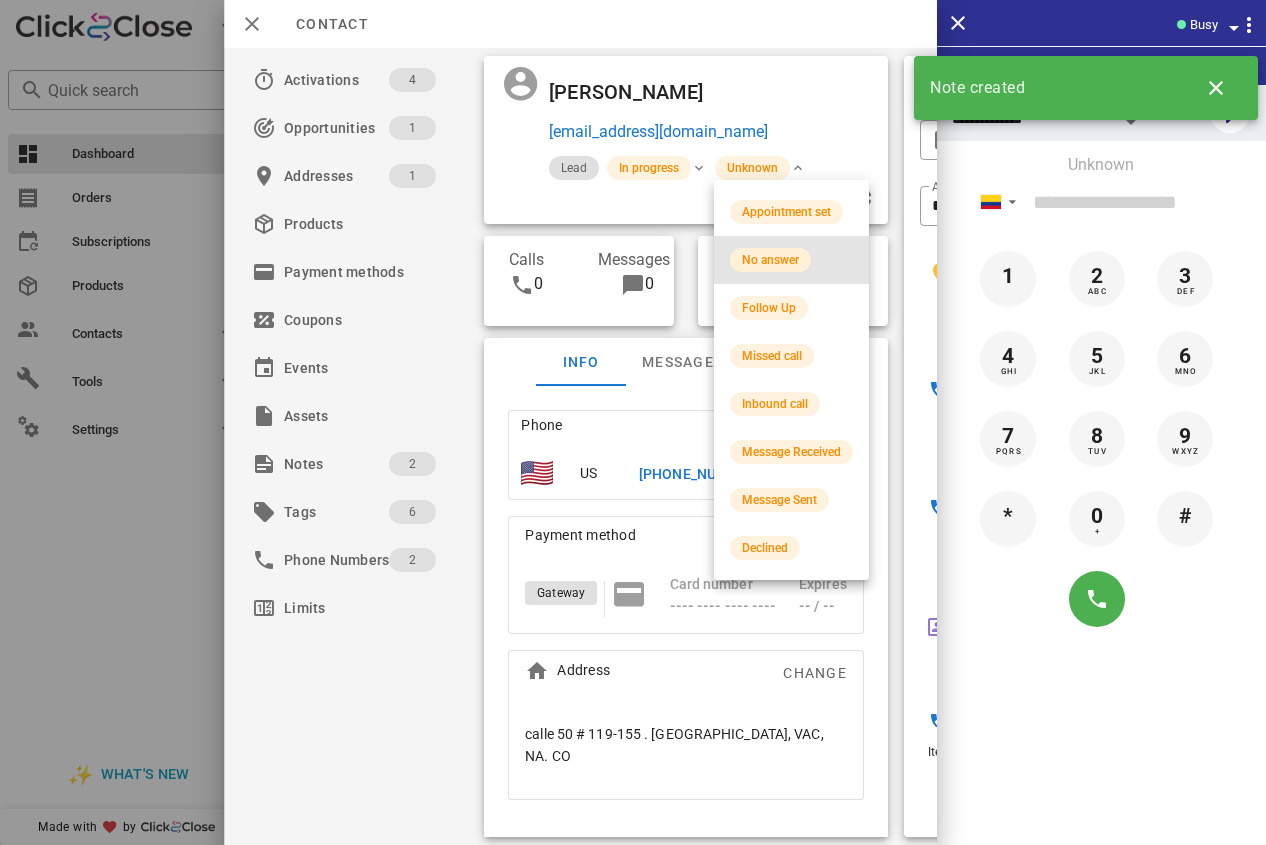 click on "No answer" at bounding box center [770, 260] 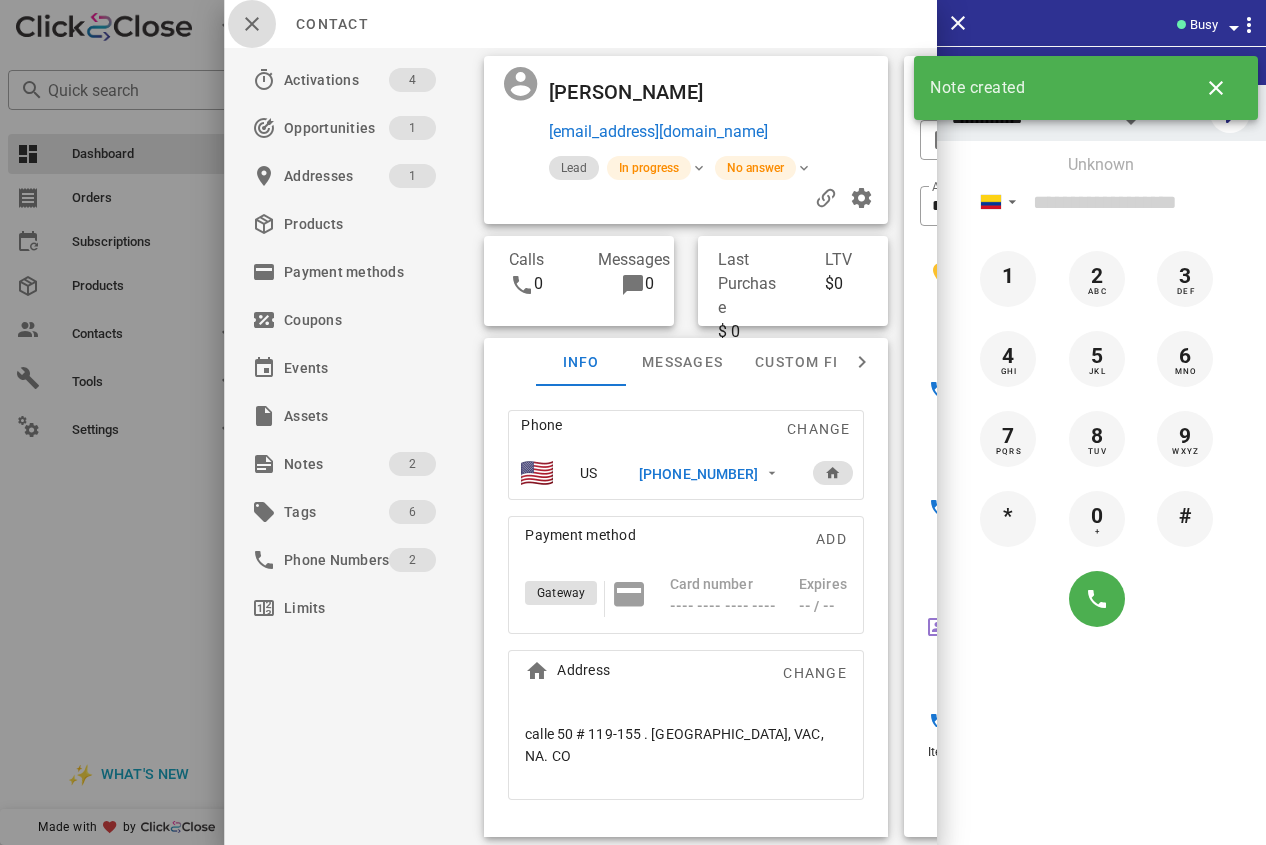 click at bounding box center (252, 24) 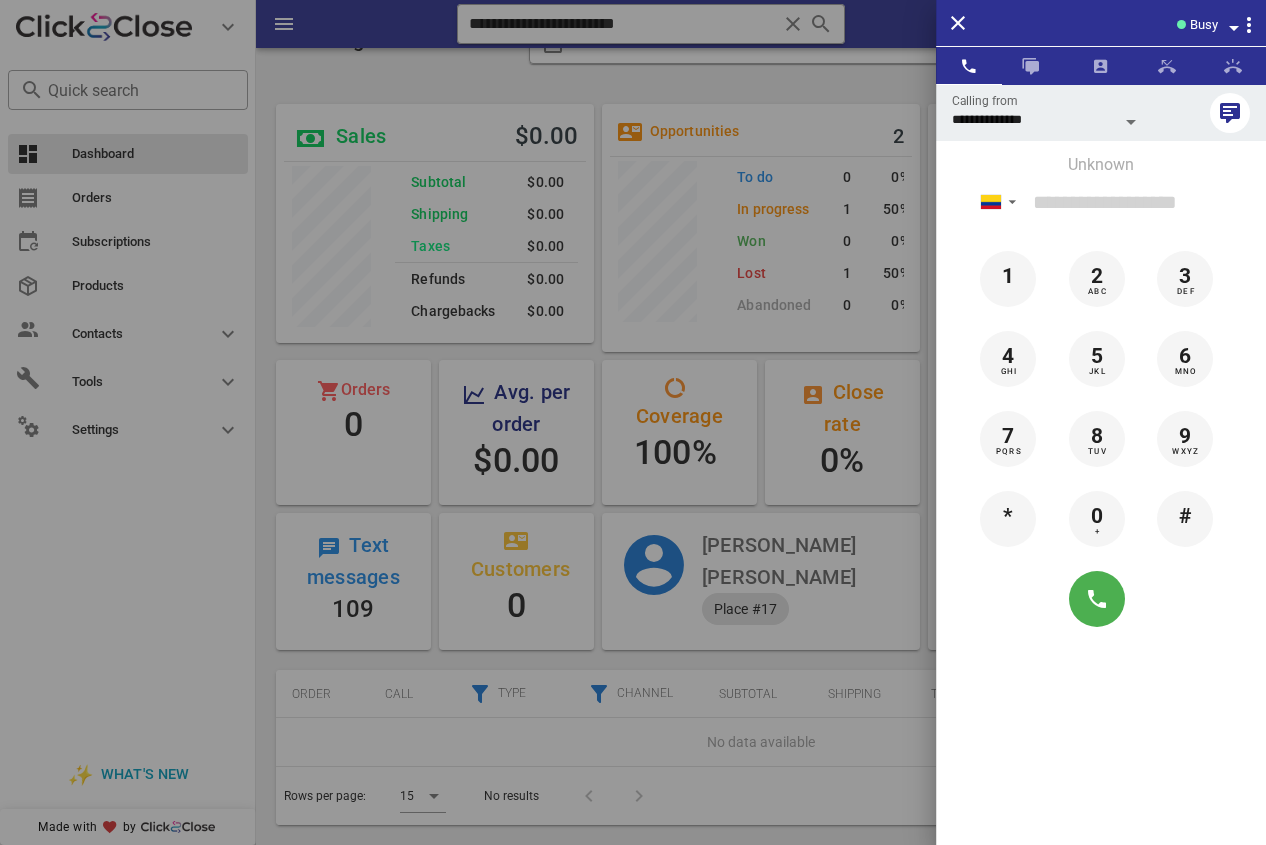 click at bounding box center [633, 422] 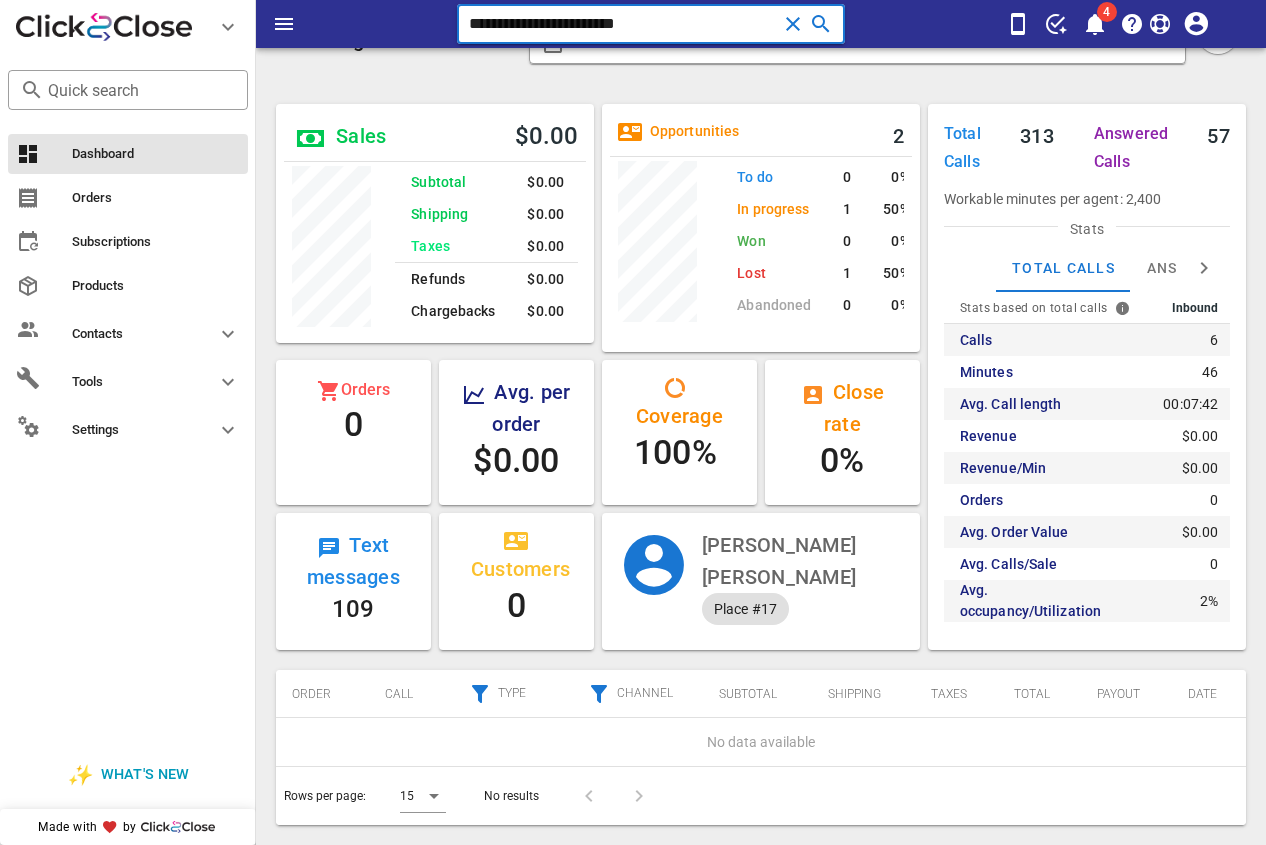 drag, startPoint x: 676, startPoint y: 23, endPoint x: 461, endPoint y: 34, distance: 215.2812 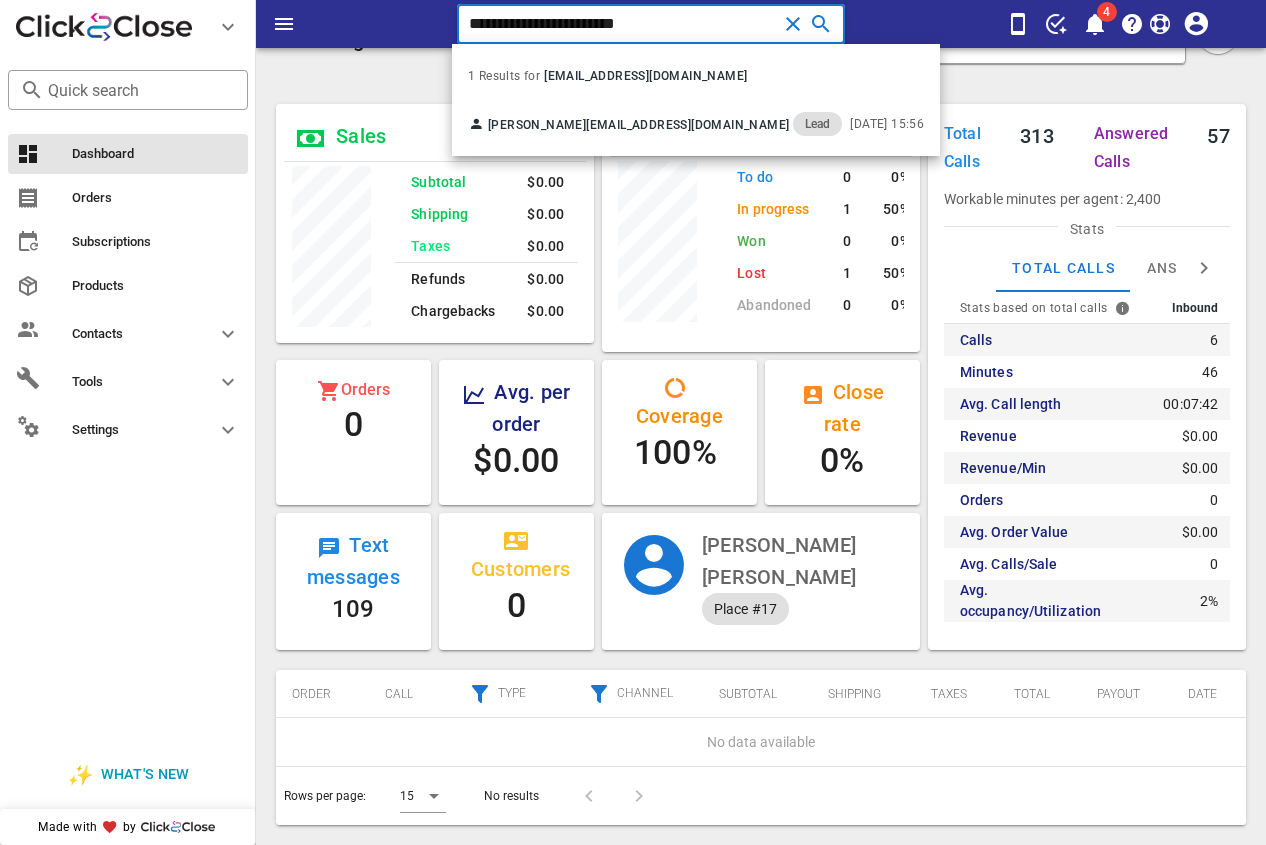 paste on "*" 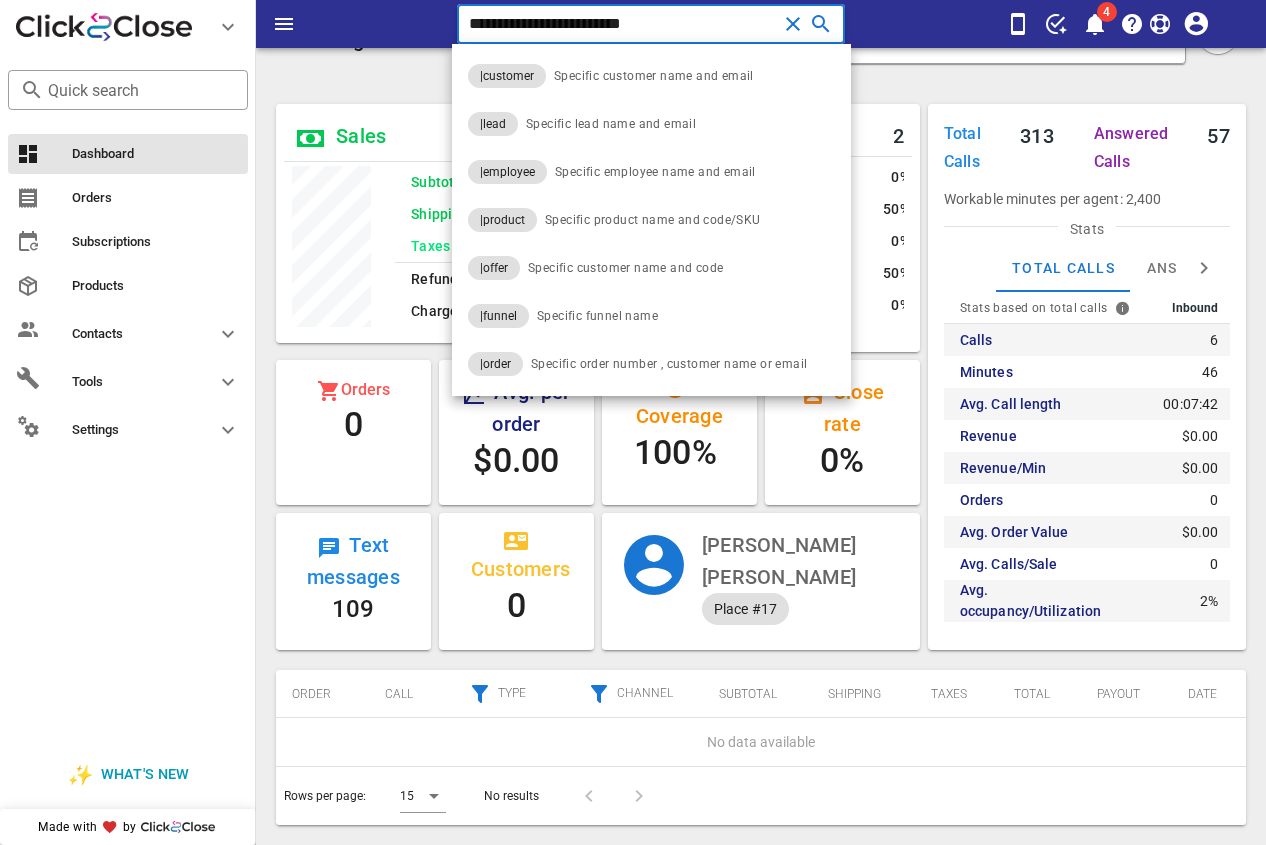 click on "**********" at bounding box center (761, 428) 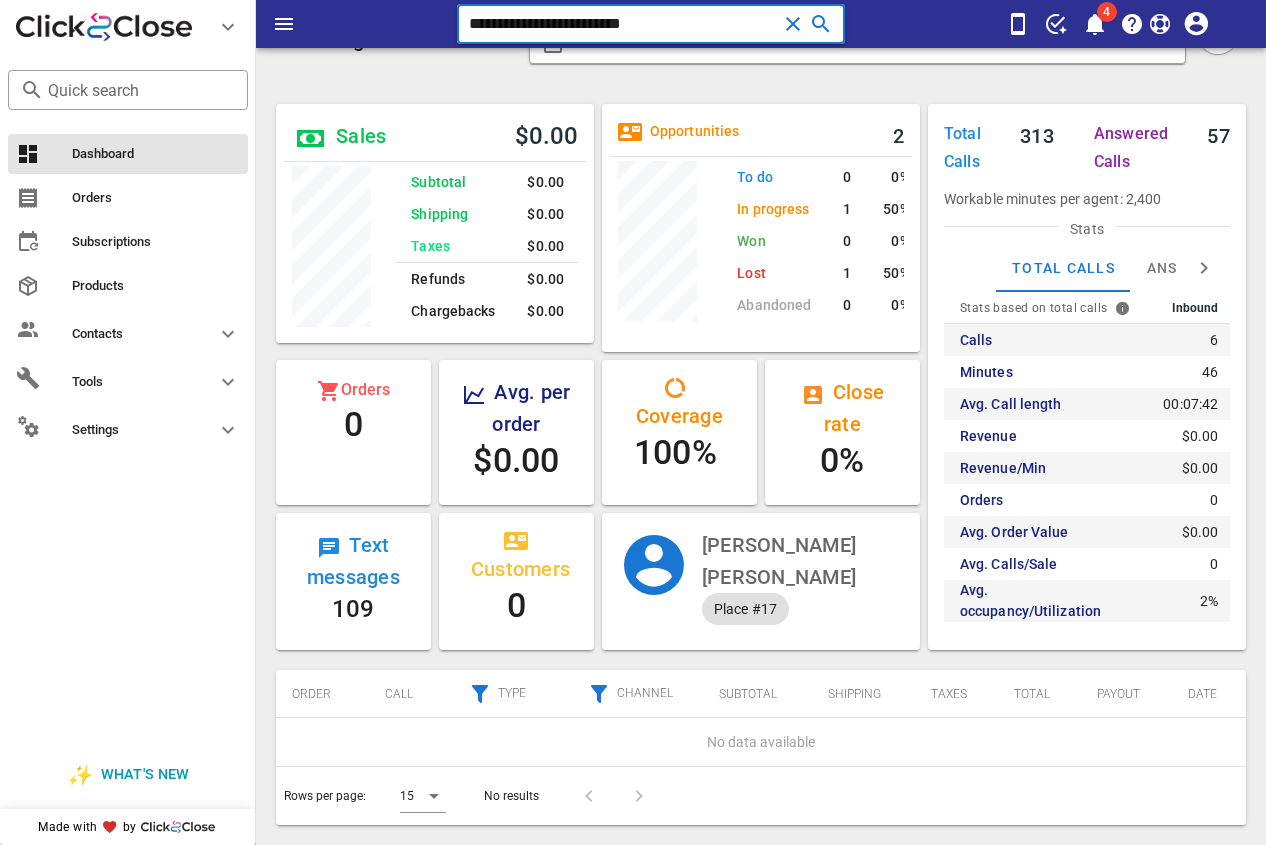 paste 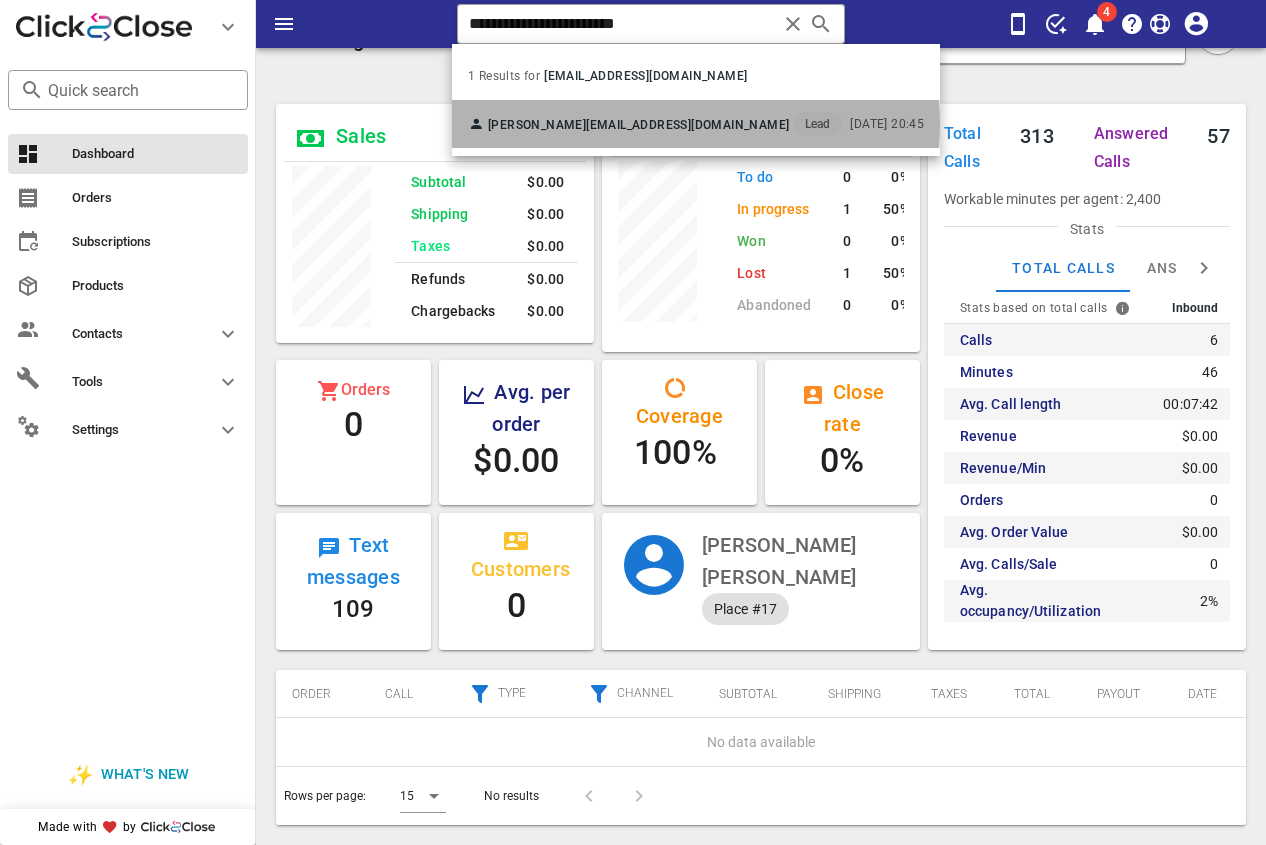 click on "[PERSON_NAME]" at bounding box center (537, 125) 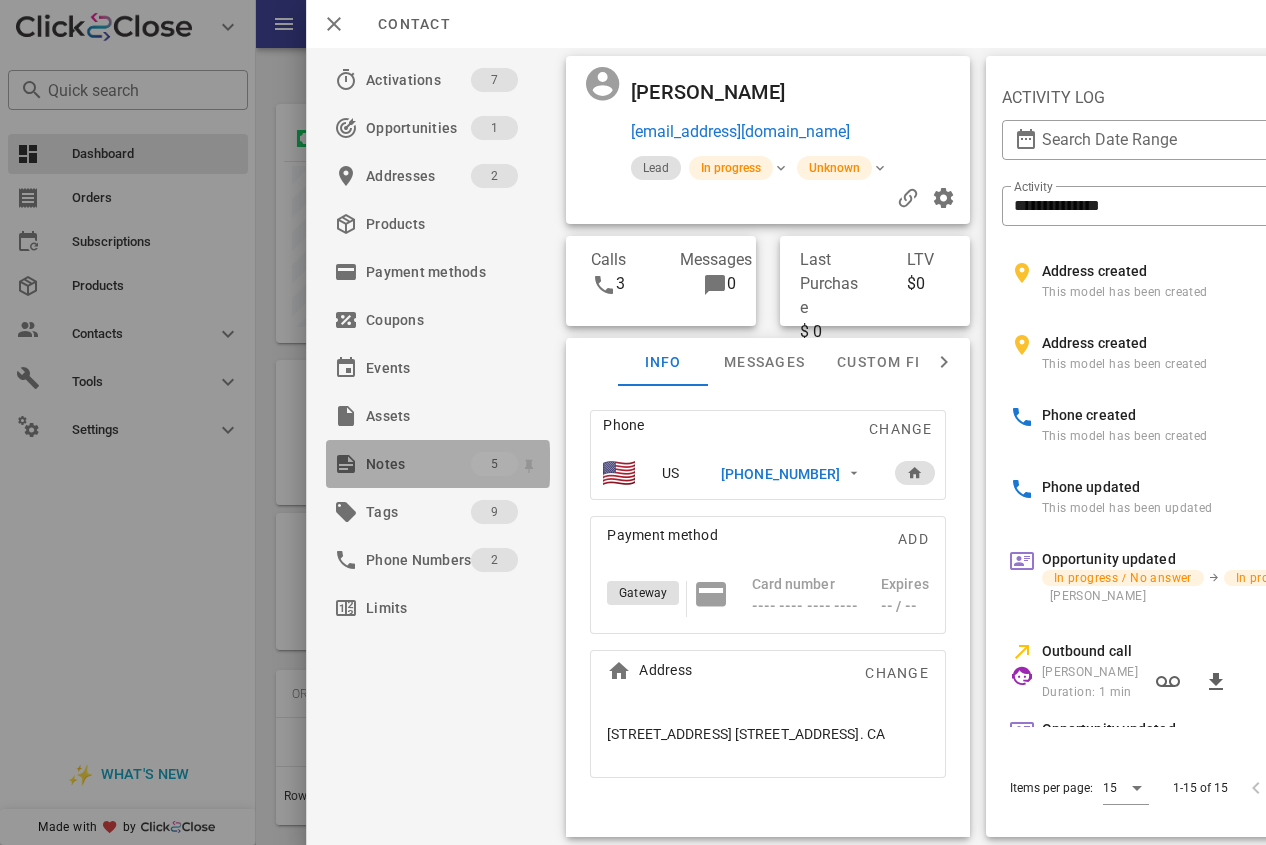 click on "Notes" at bounding box center [418, 464] 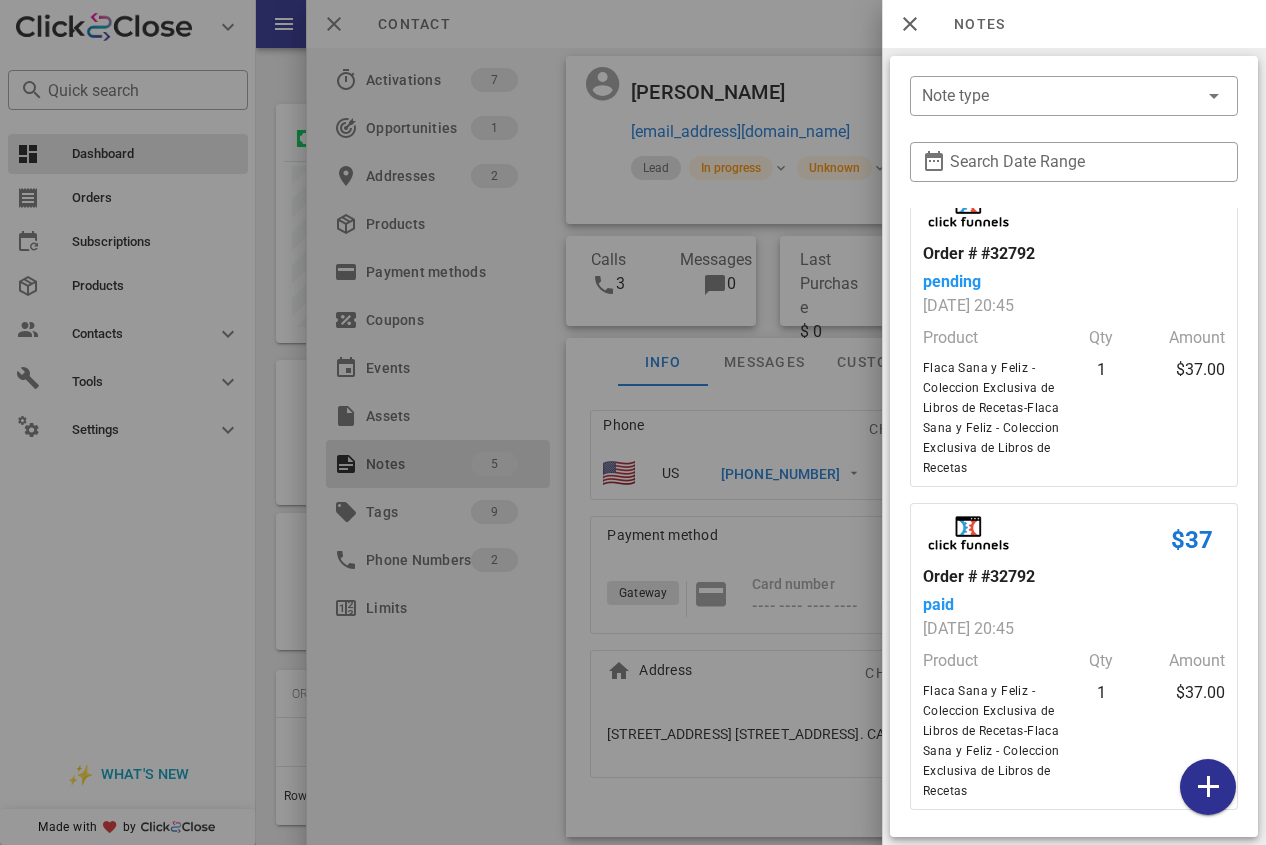 scroll, scrollTop: 56, scrollLeft: 0, axis: vertical 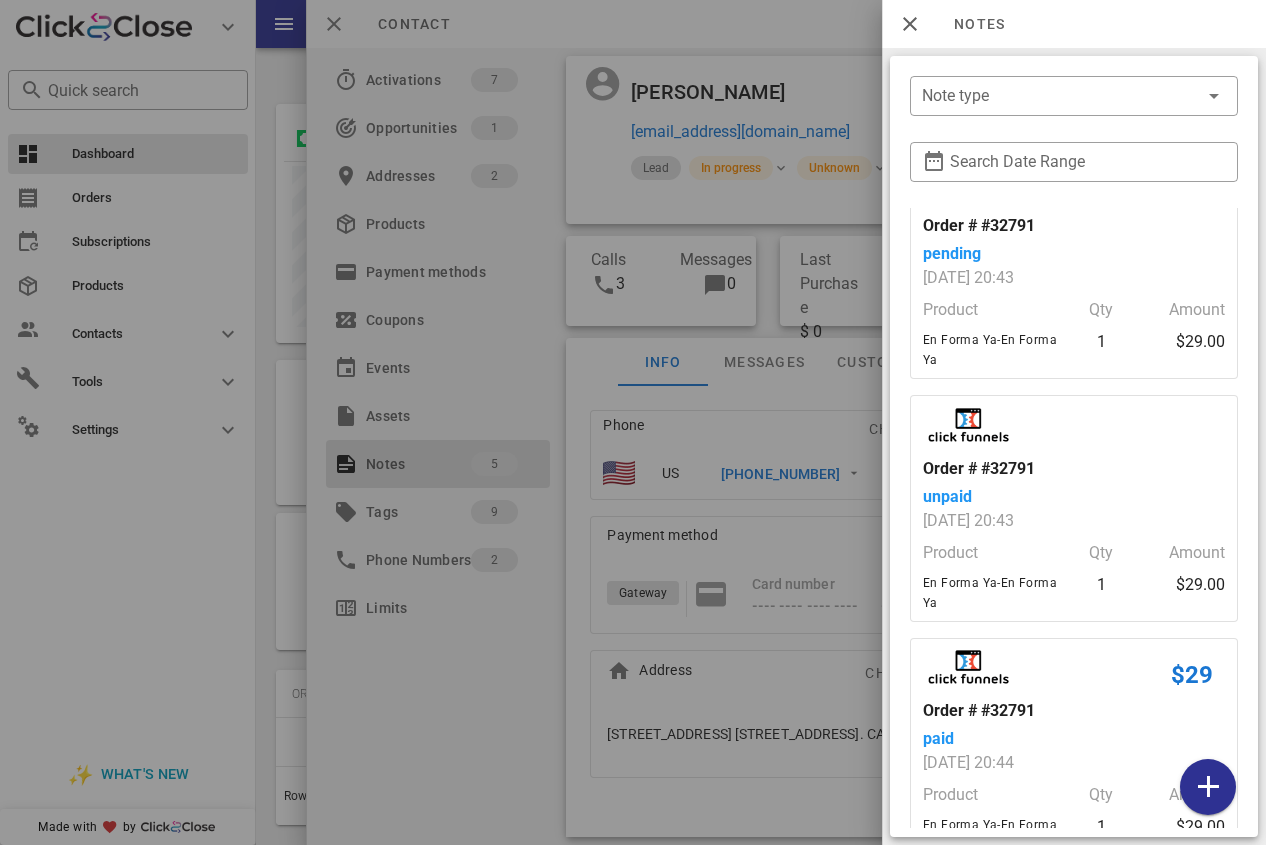 click at bounding box center (633, 422) 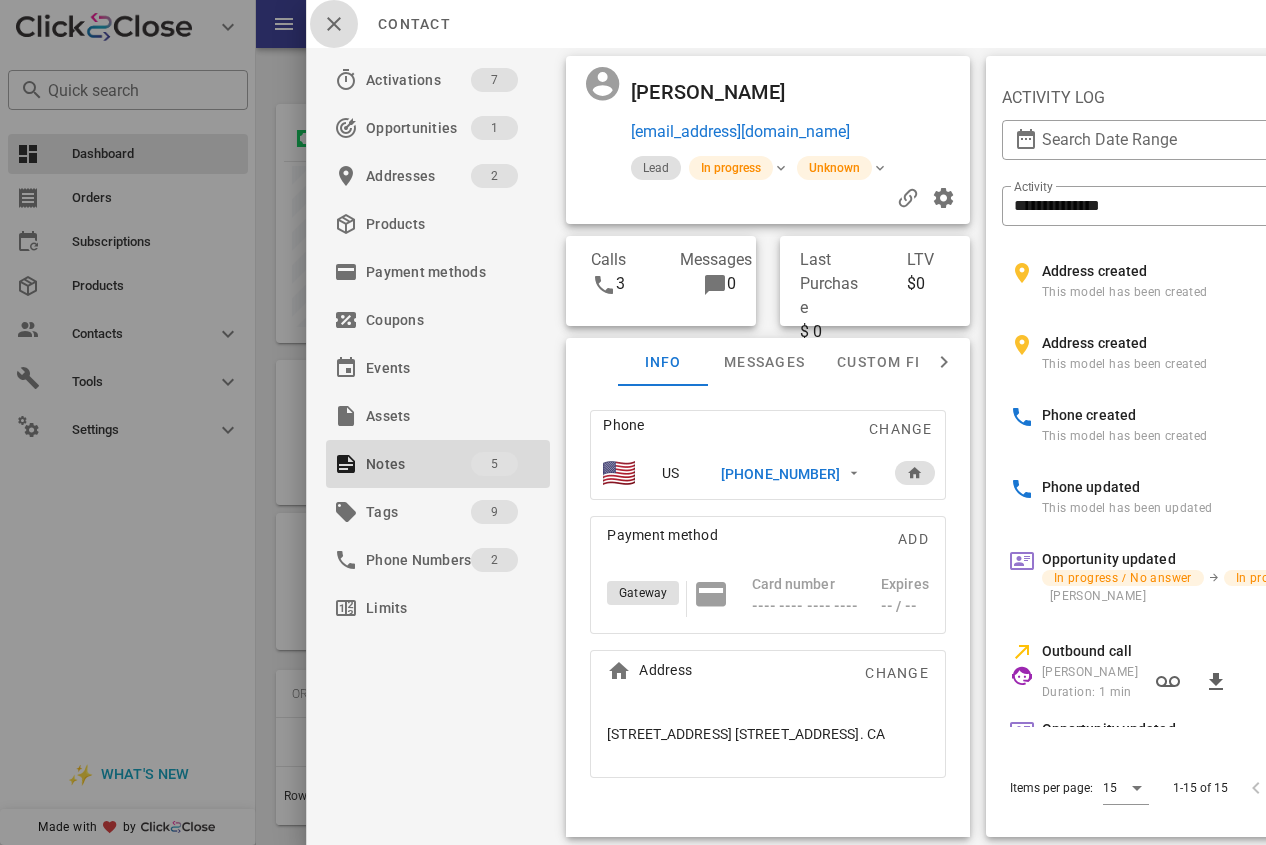 drag, startPoint x: 338, startPoint y: 26, endPoint x: 383, endPoint y: 28, distance: 45.044422 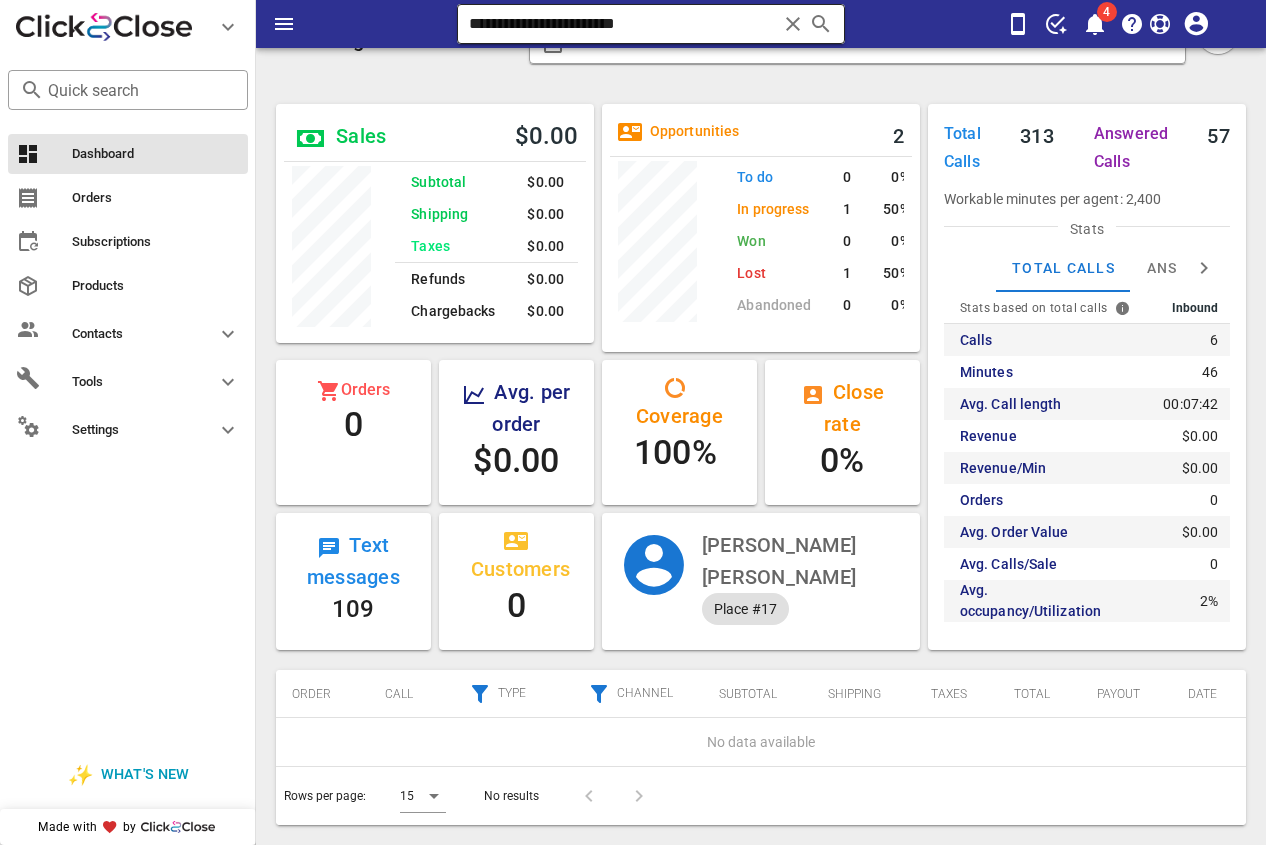 click on "**********" at bounding box center [623, 24] 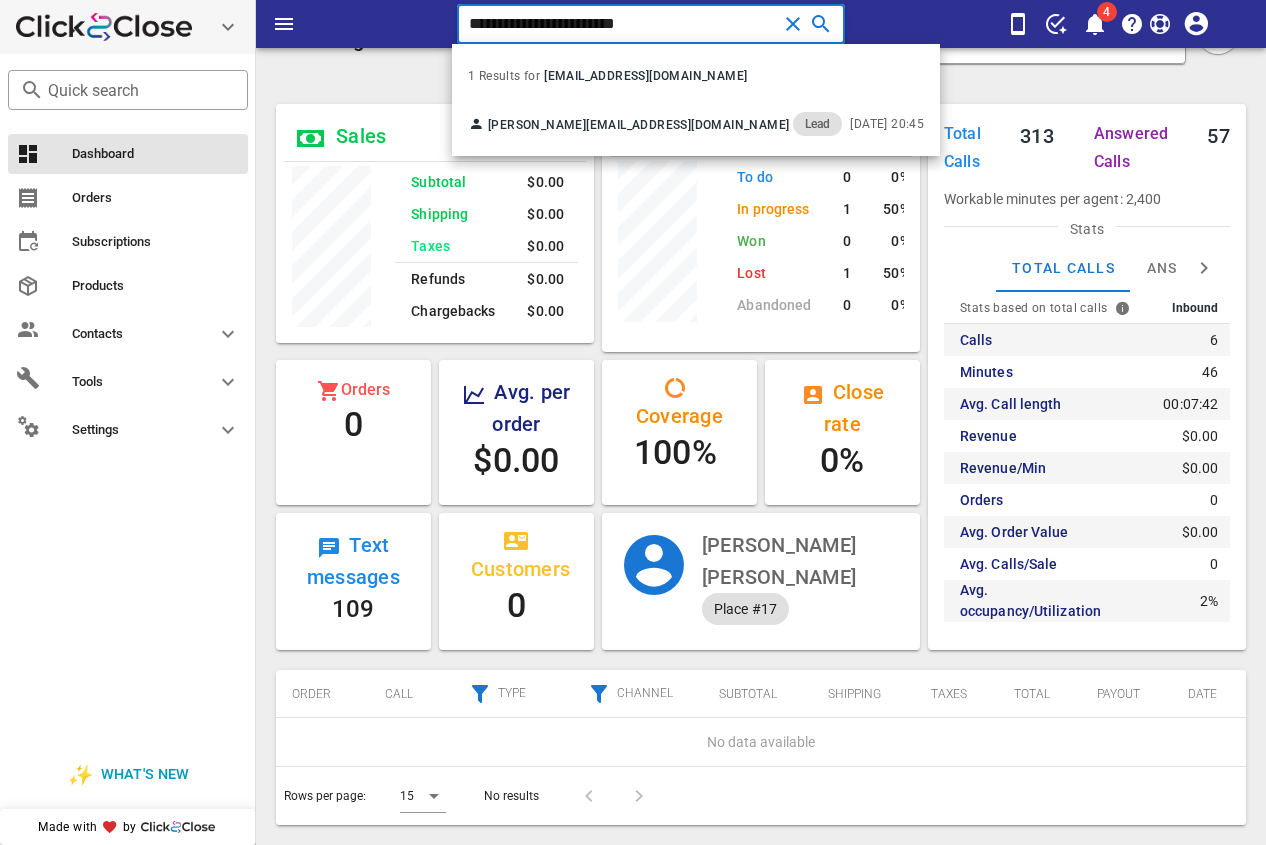 drag, startPoint x: 709, startPoint y: 22, endPoint x: 216, endPoint y: 37, distance: 493.22815 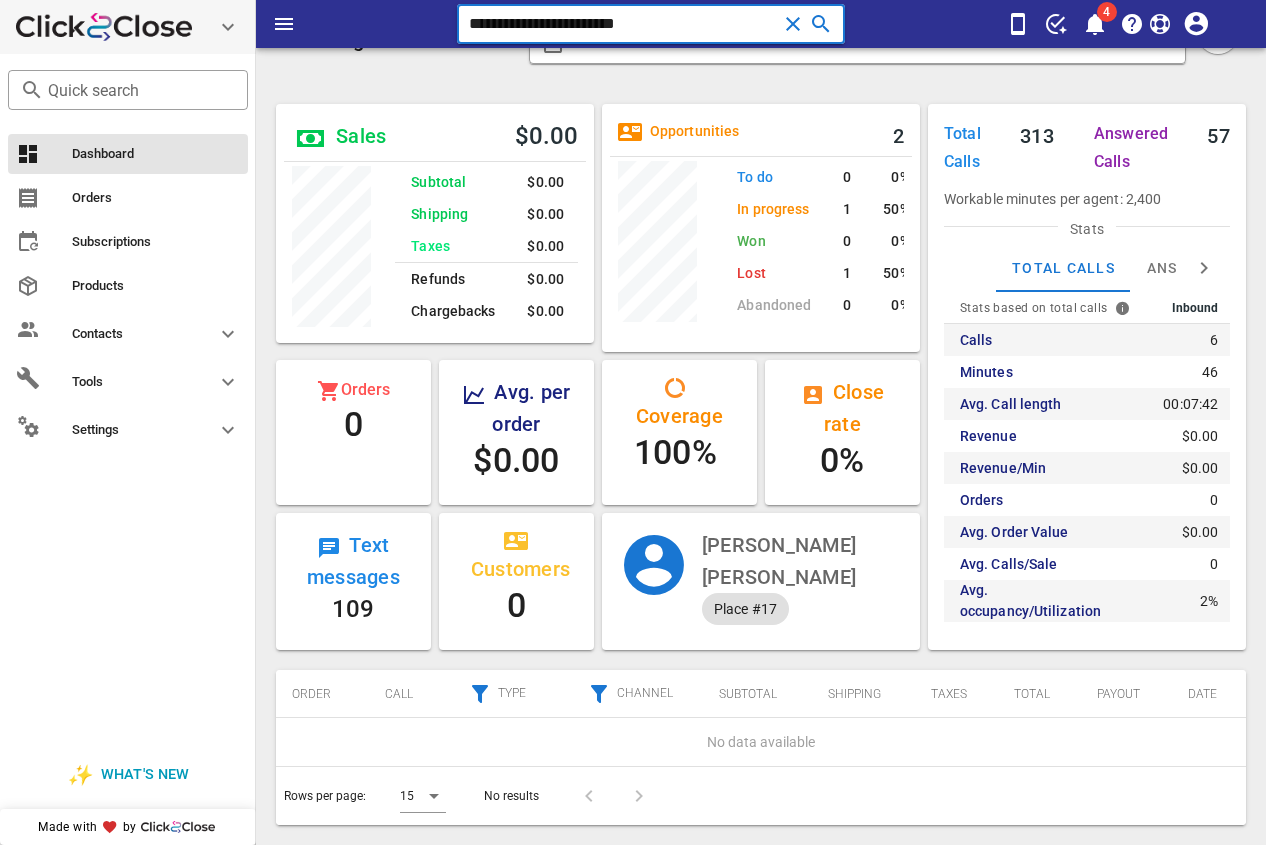 paste on "*" 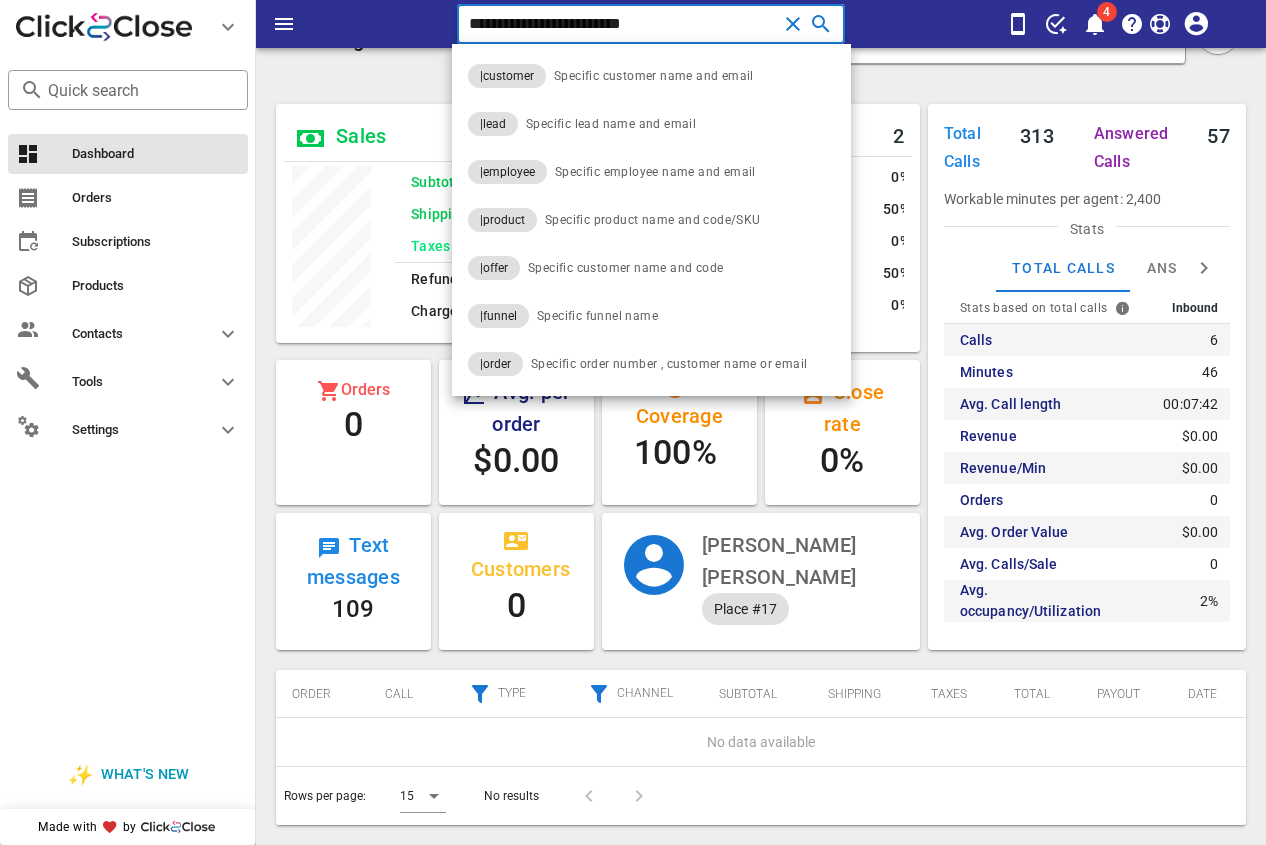 type on "**********" 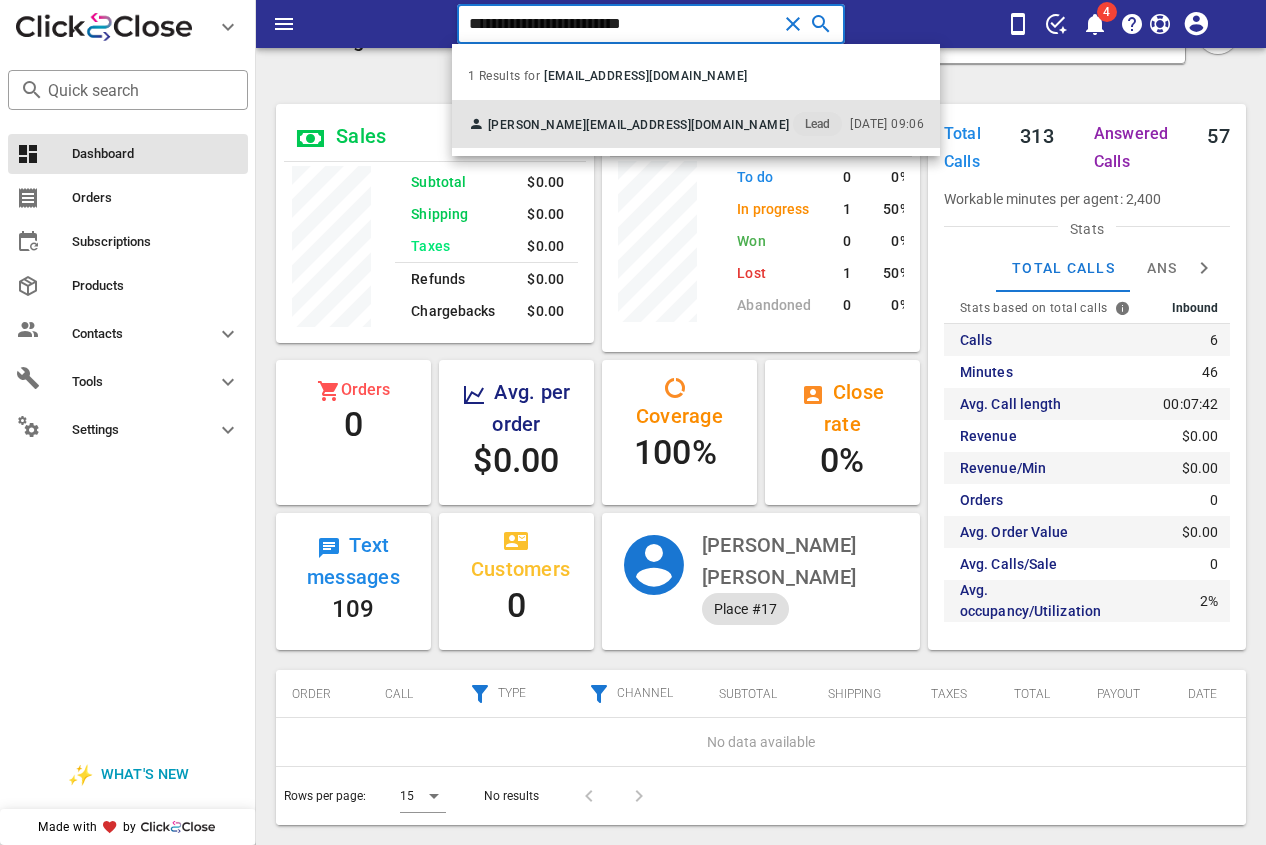click on "[EMAIL_ADDRESS][DOMAIN_NAME]" at bounding box center [687, 125] 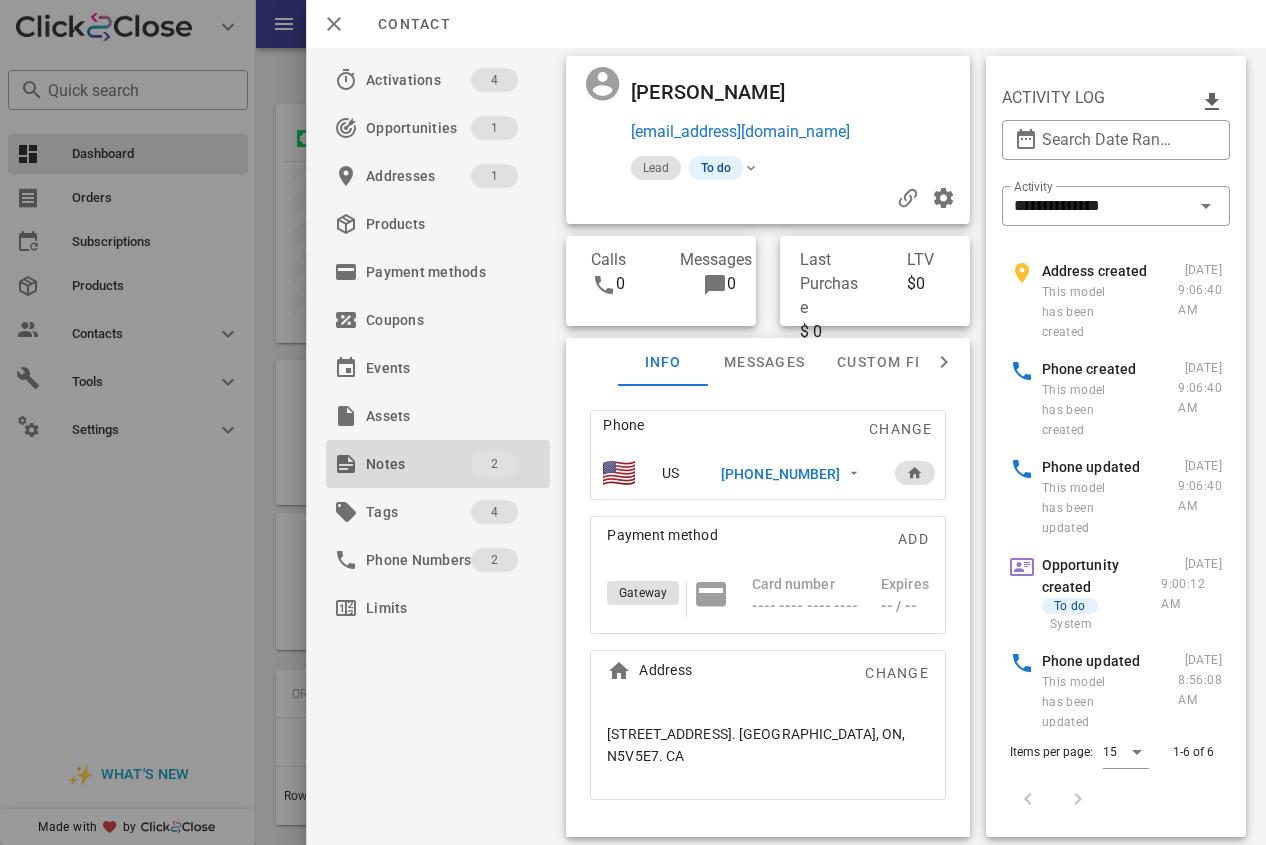click on "Notes" at bounding box center [418, 464] 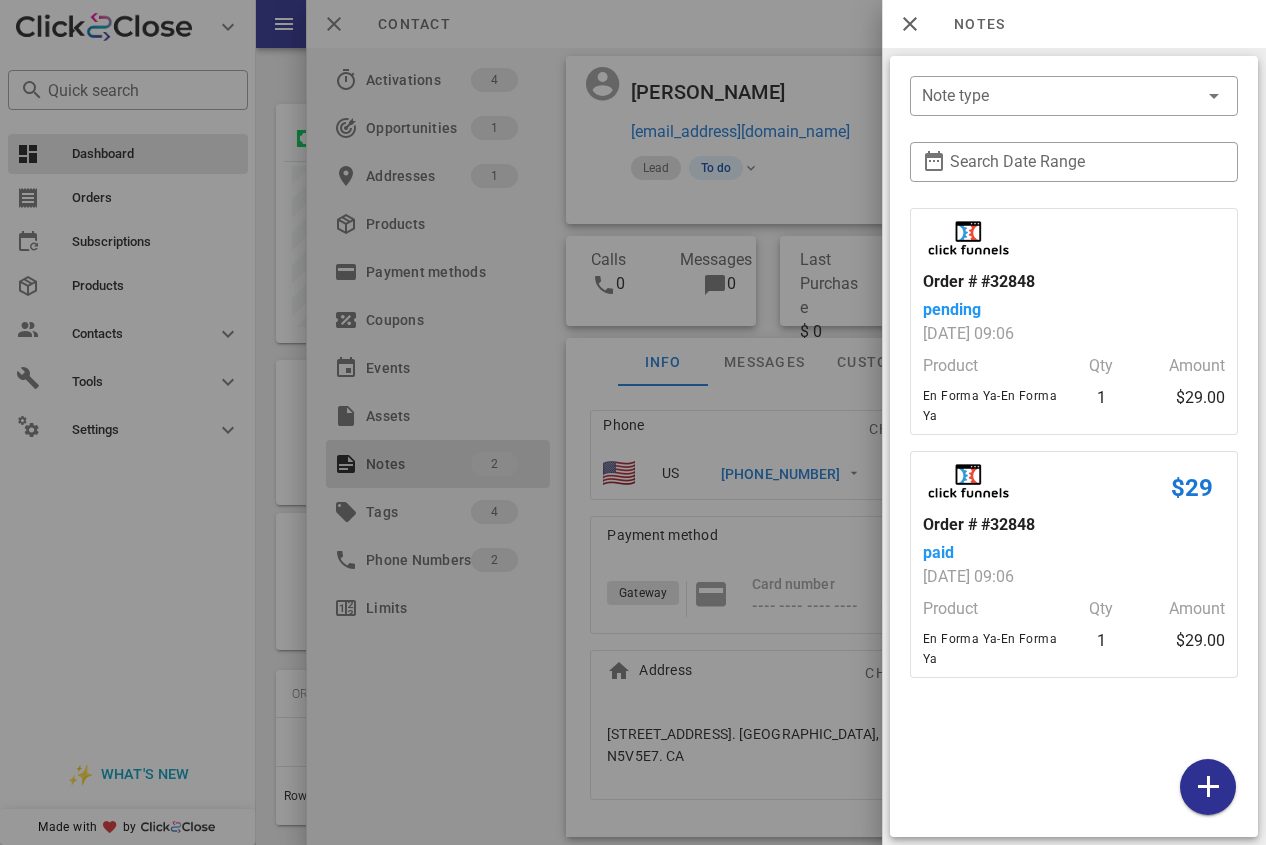 click at bounding box center [633, 422] 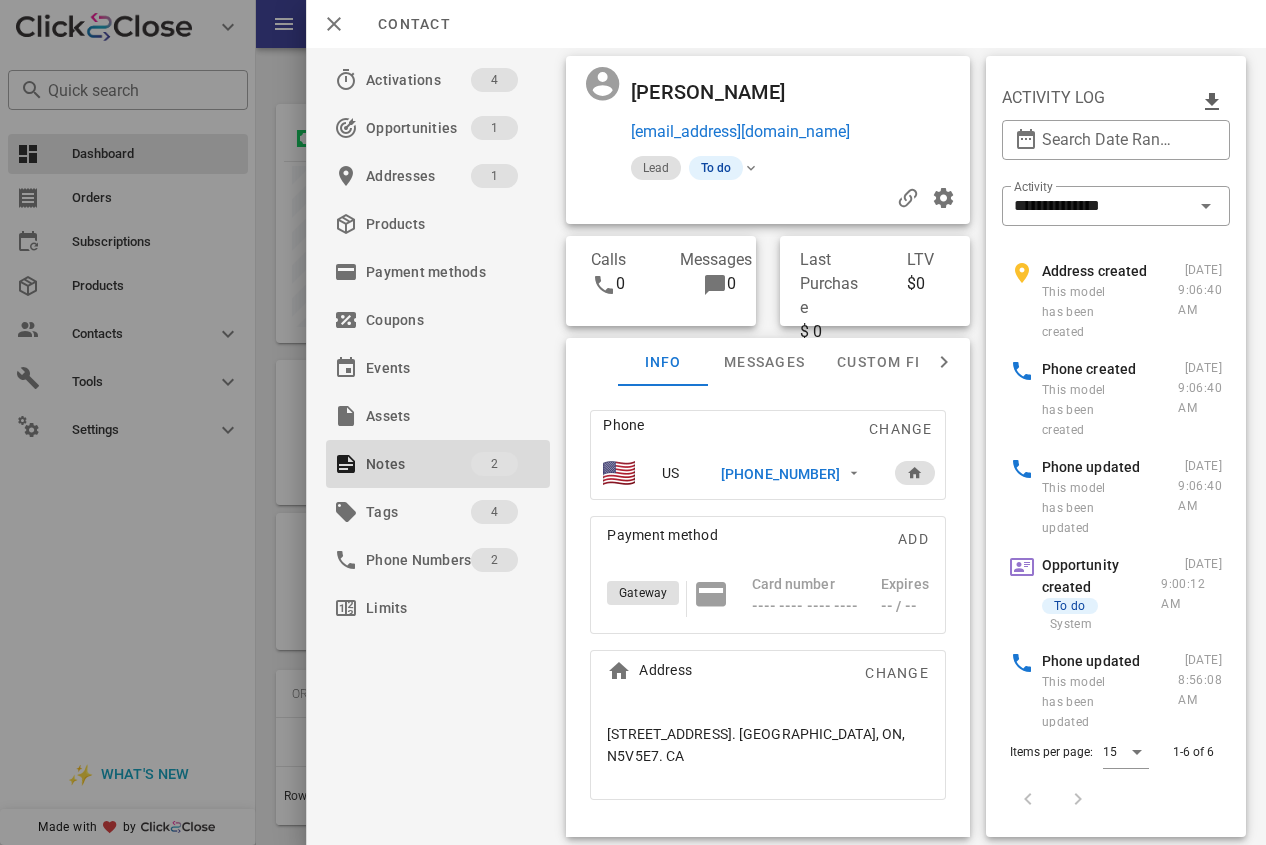 click on "[PHONE_NUMBER]" at bounding box center [780, 474] 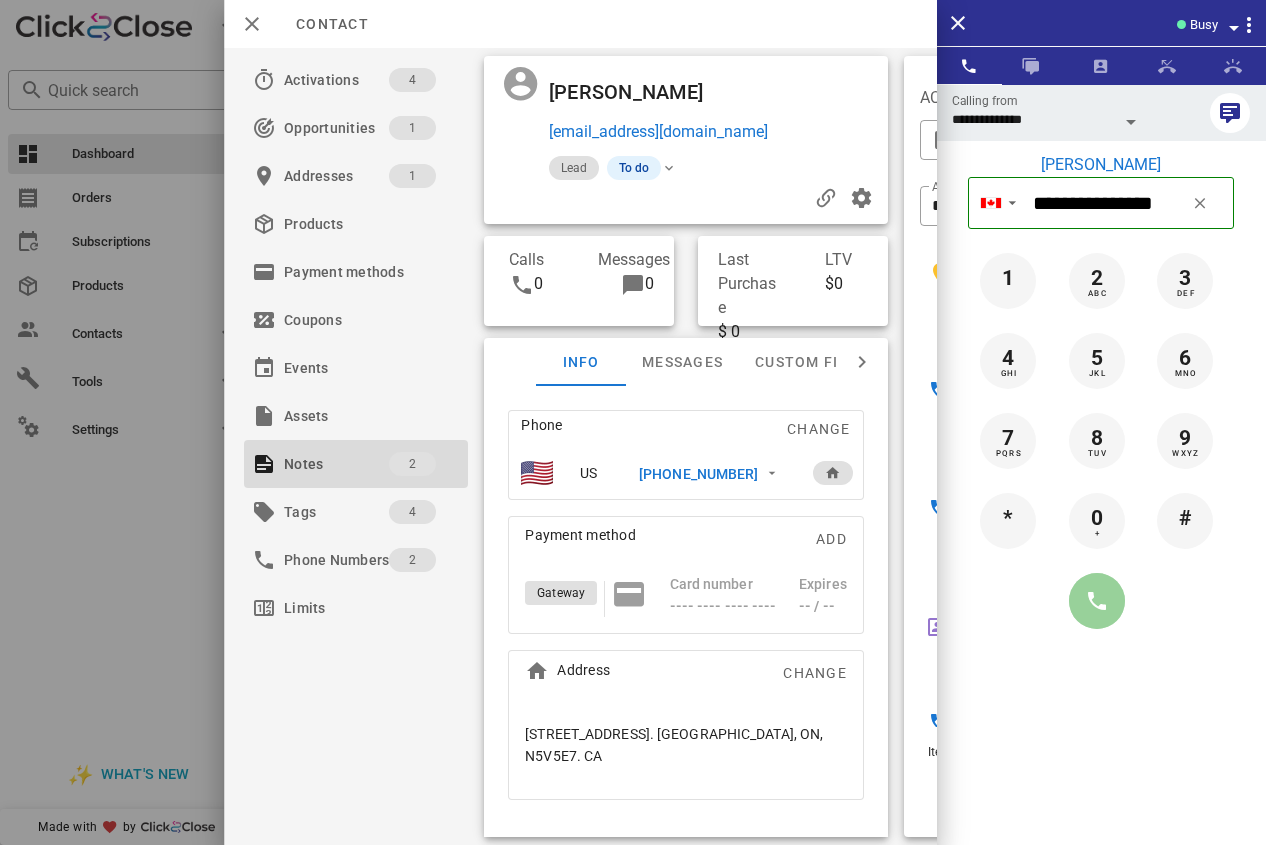 click at bounding box center (1101, 601) 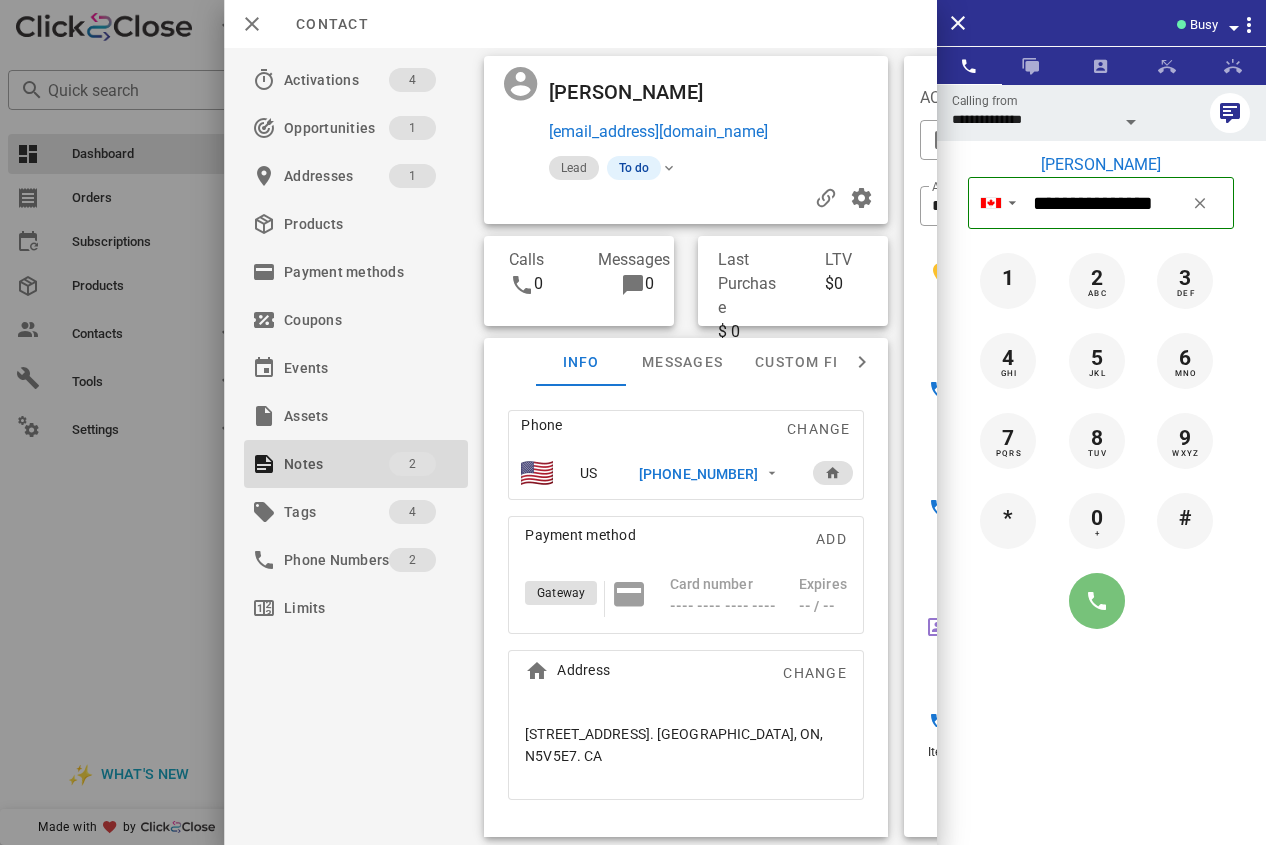 click at bounding box center [1097, 601] 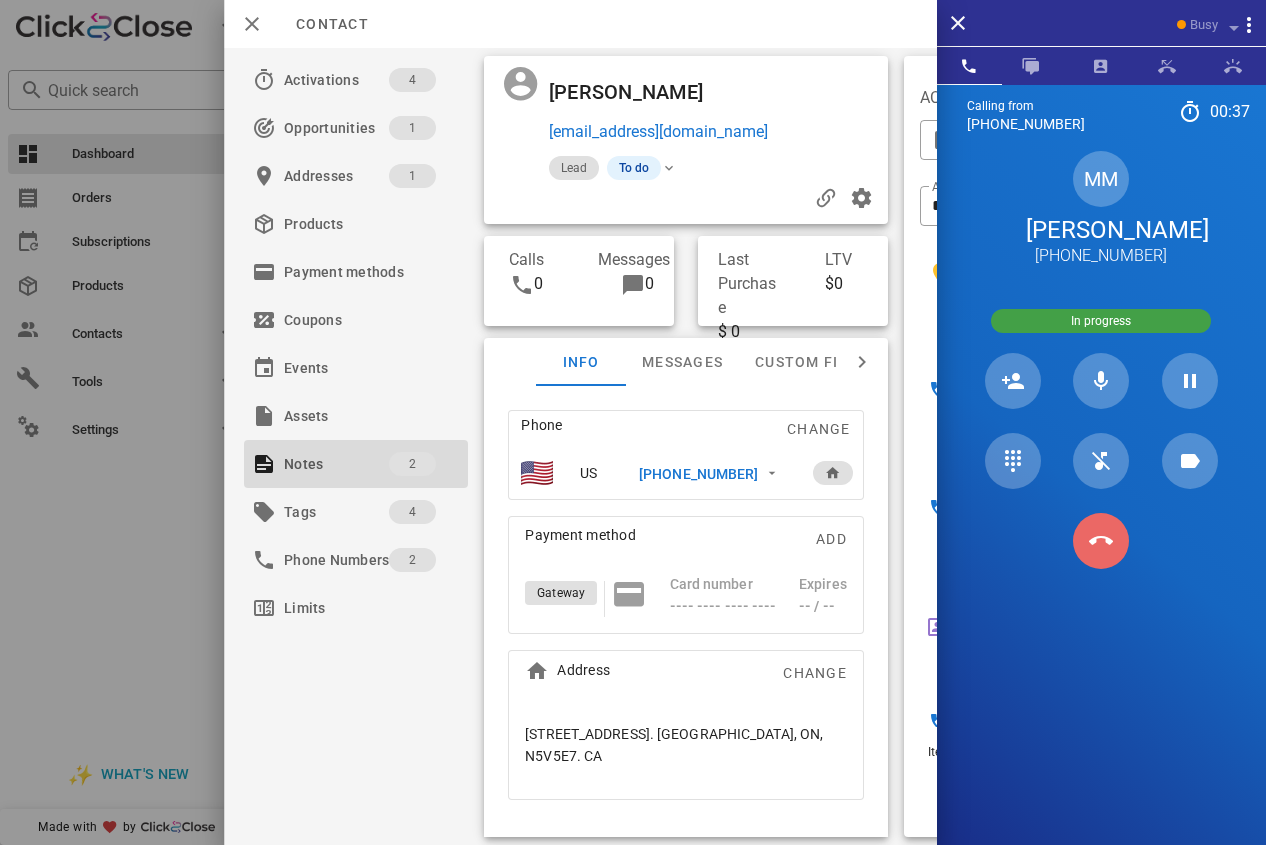 drag, startPoint x: 1096, startPoint y: 533, endPoint x: 701, endPoint y: 484, distance: 398.02765 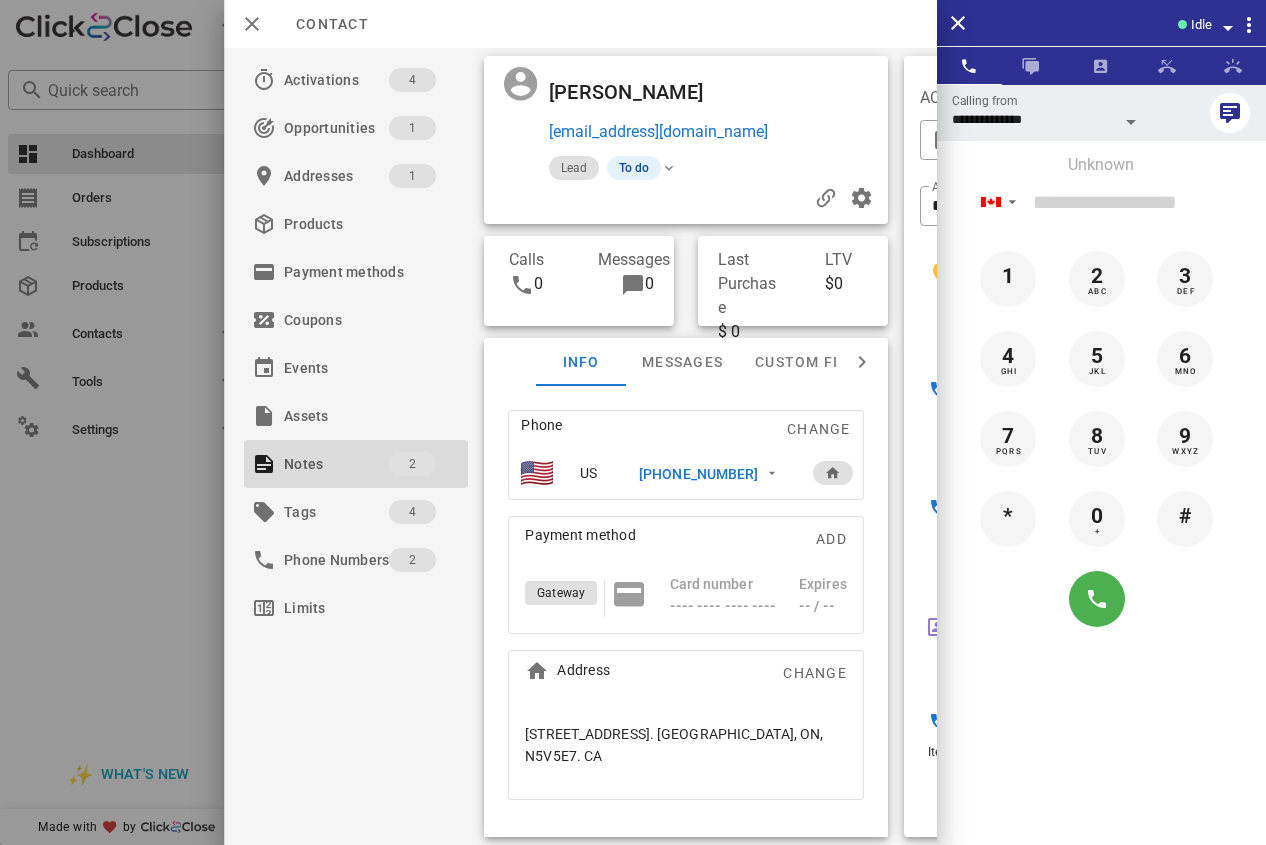 click on "[PHONE_NUMBER]" at bounding box center (698, 474) 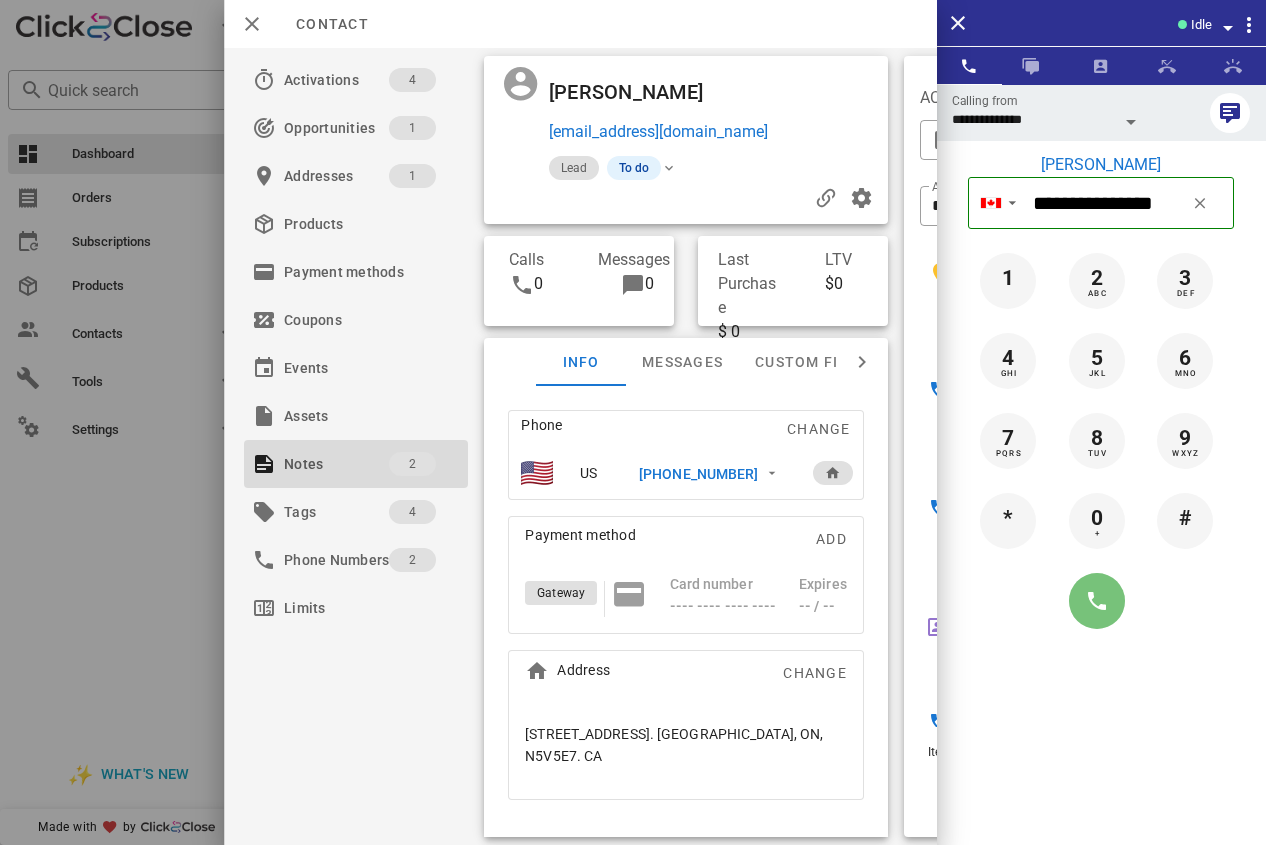 click at bounding box center (1097, 601) 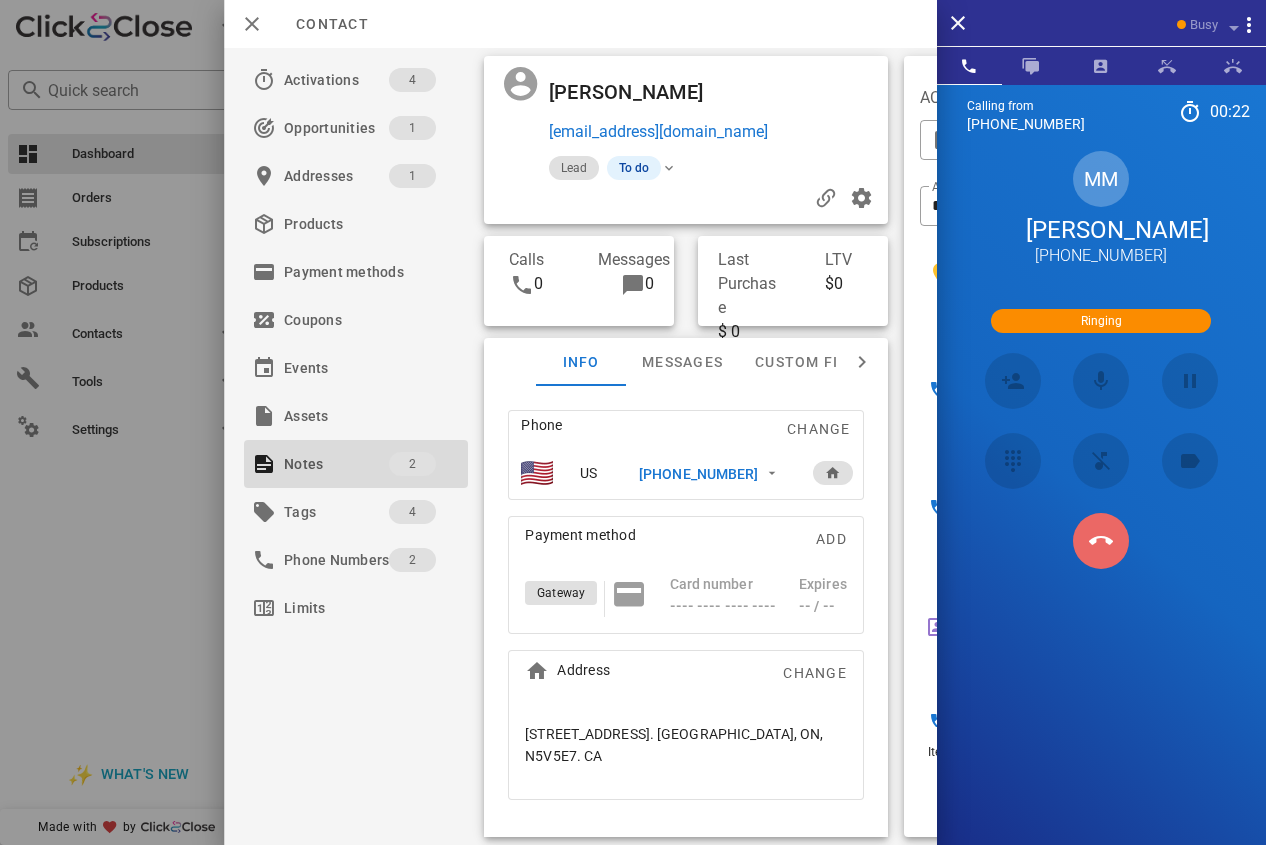 click at bounding box center [1101, 541] 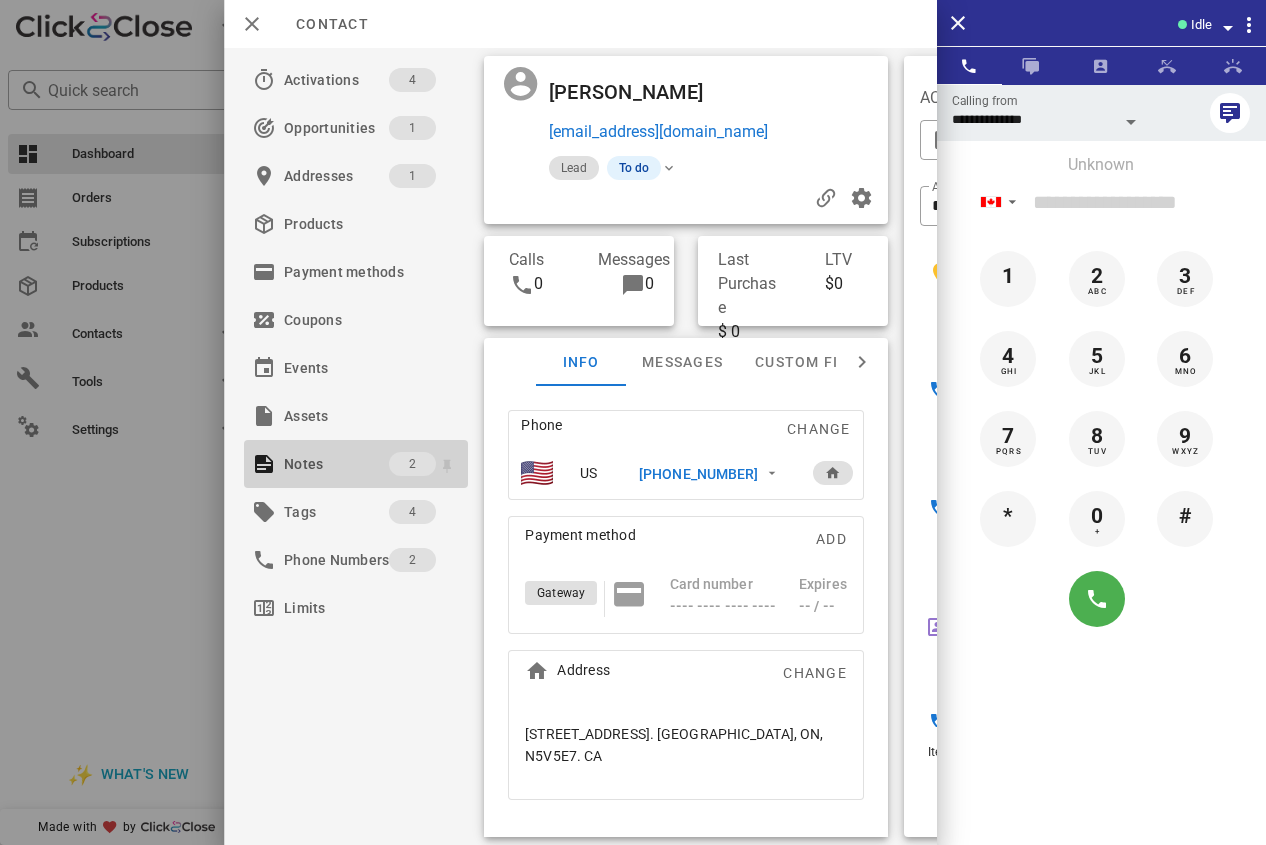click on "Notes" at bounding box center [336, 464] 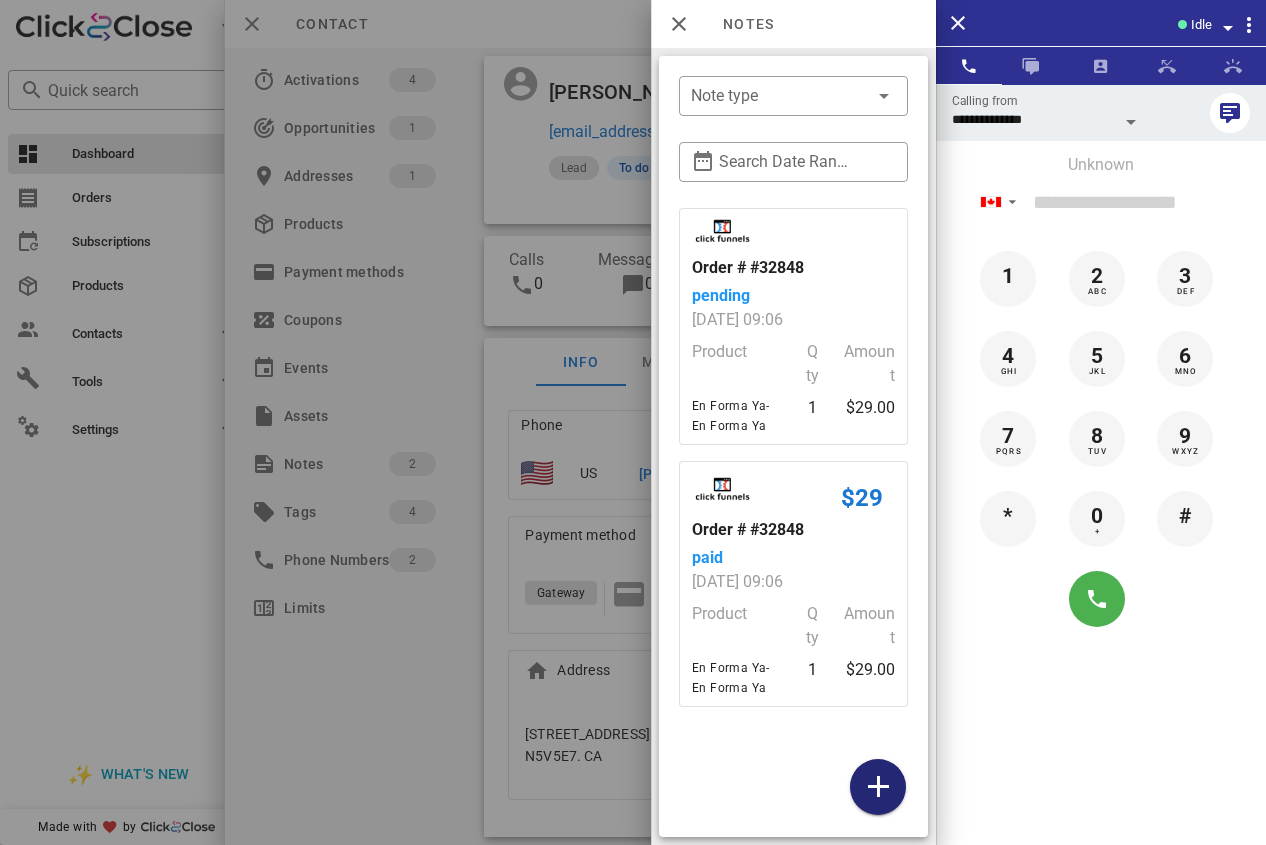 click at bounding box center [878, 787] 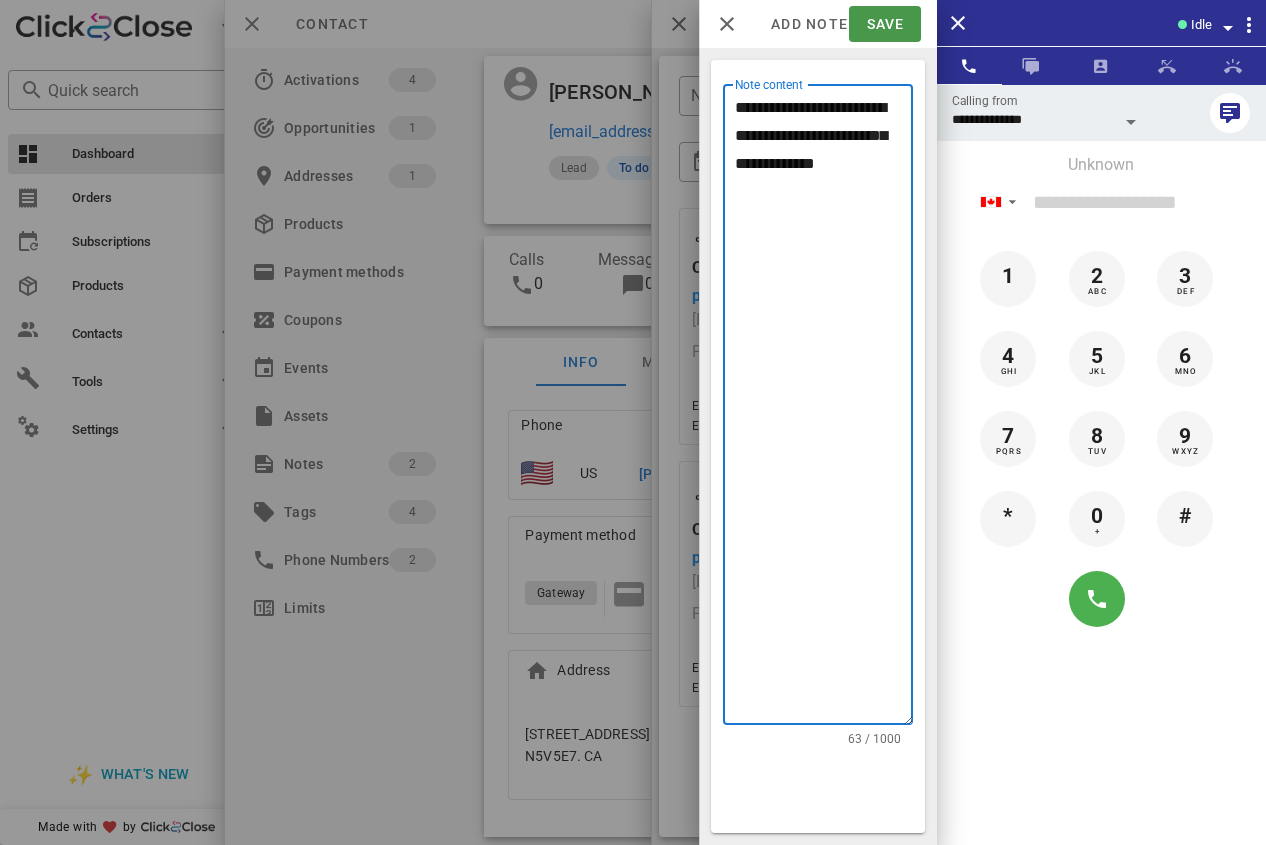 type on "**********" 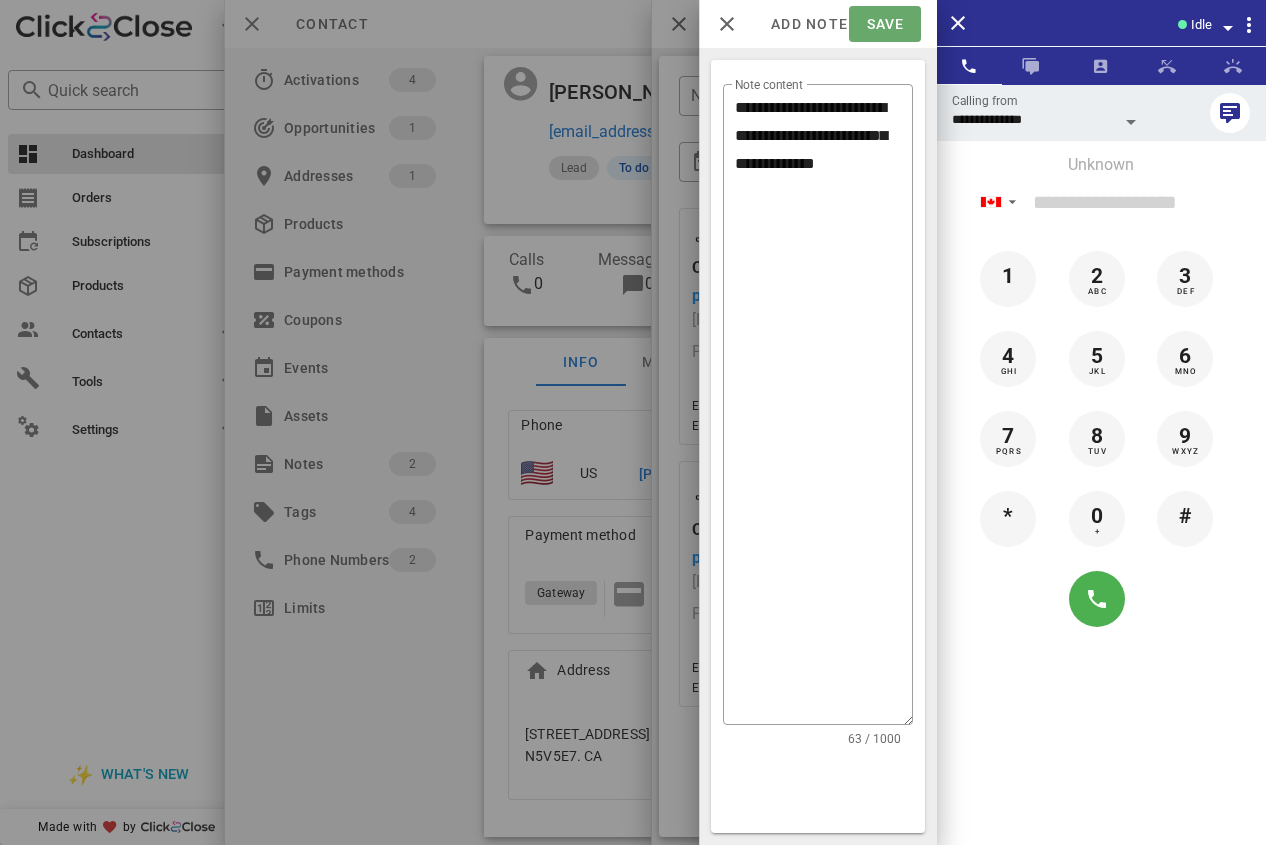 click on "Save" at bounding box center [884, 24] 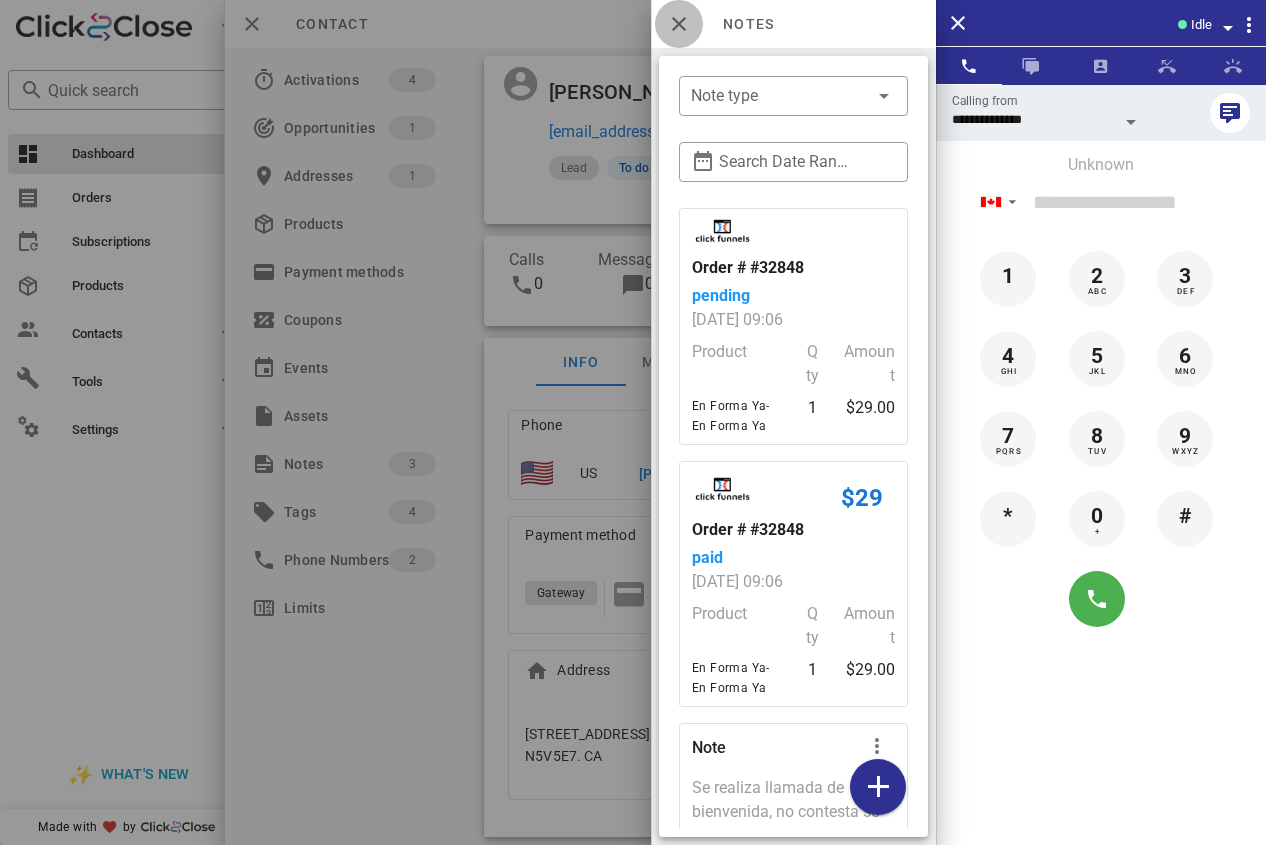 click at bounding box center [679, 24] 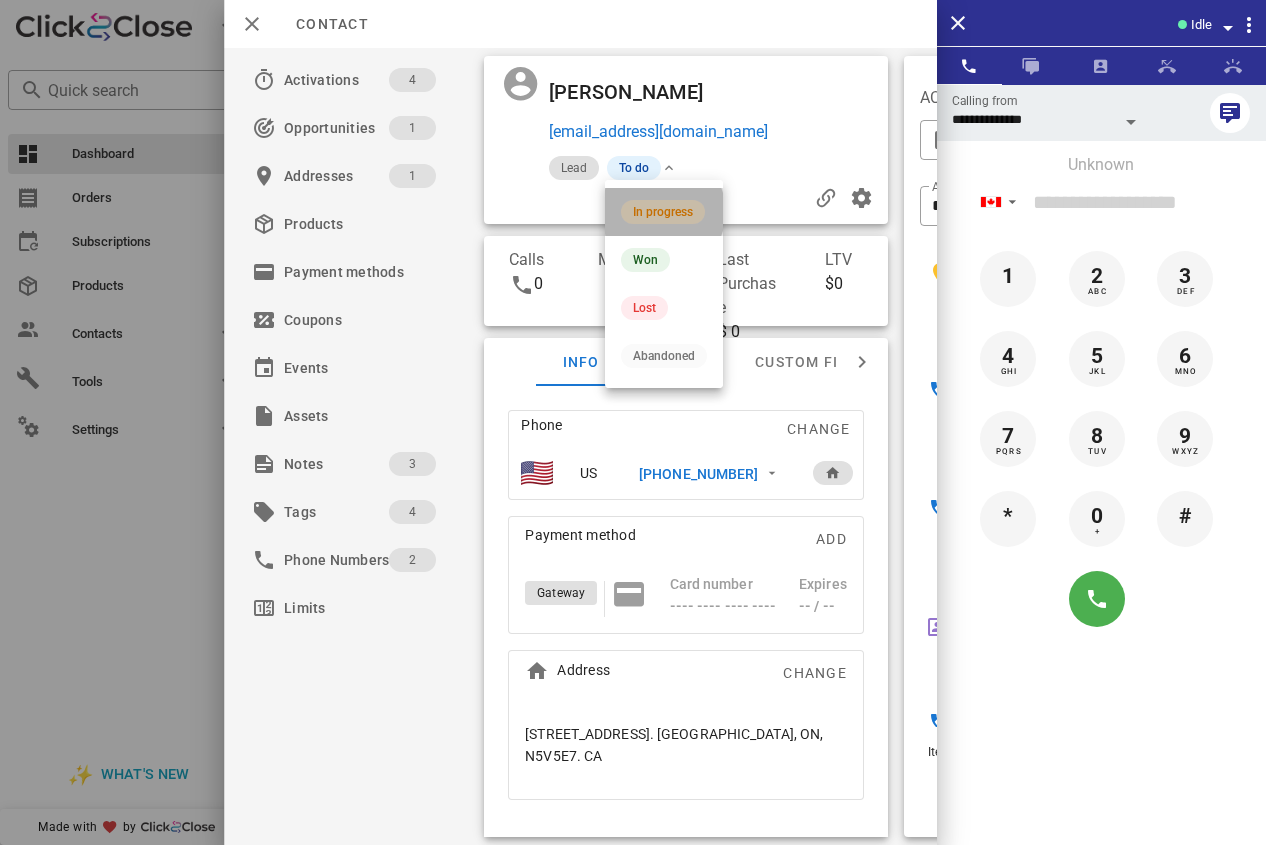 click on "In progress" at bounding box center (663, 212) 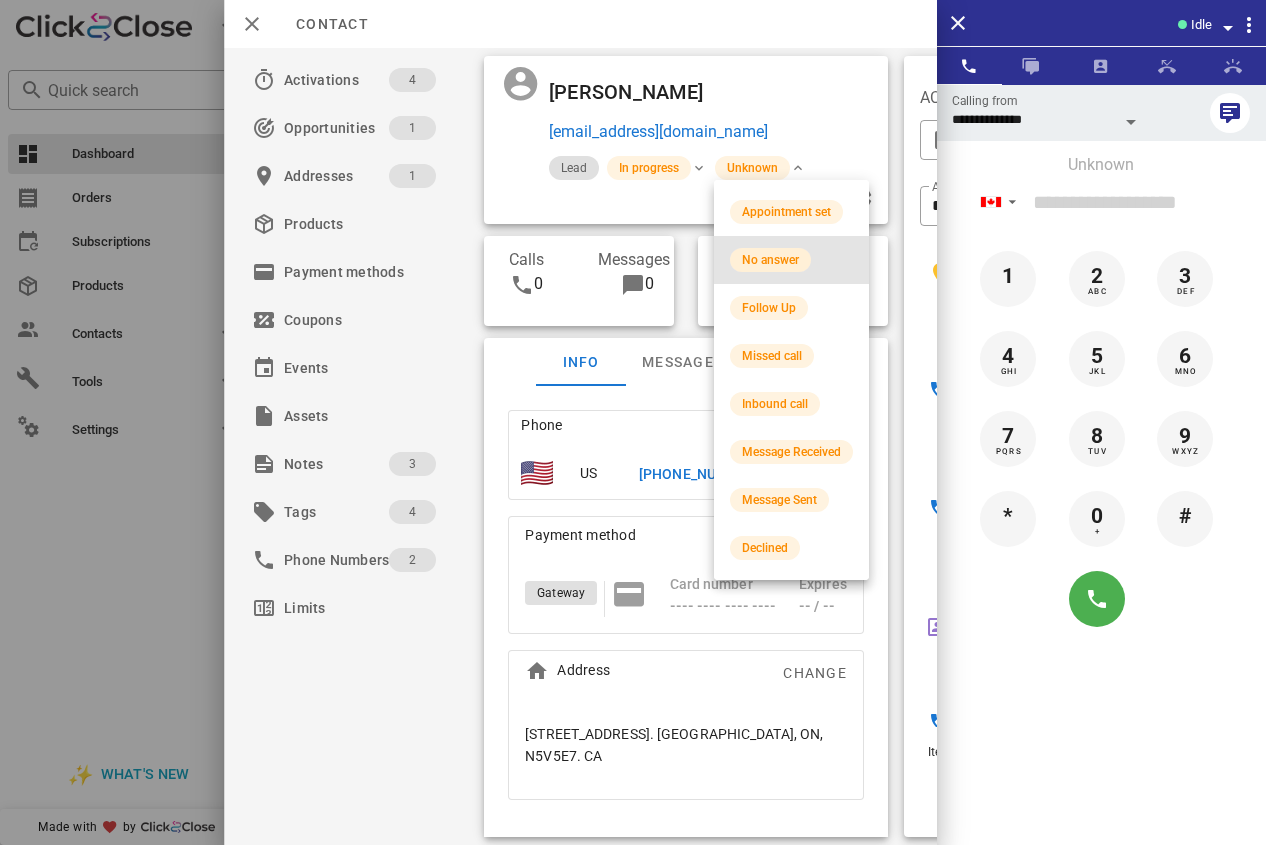 click on "No answer" at bounding box center [770, 260] 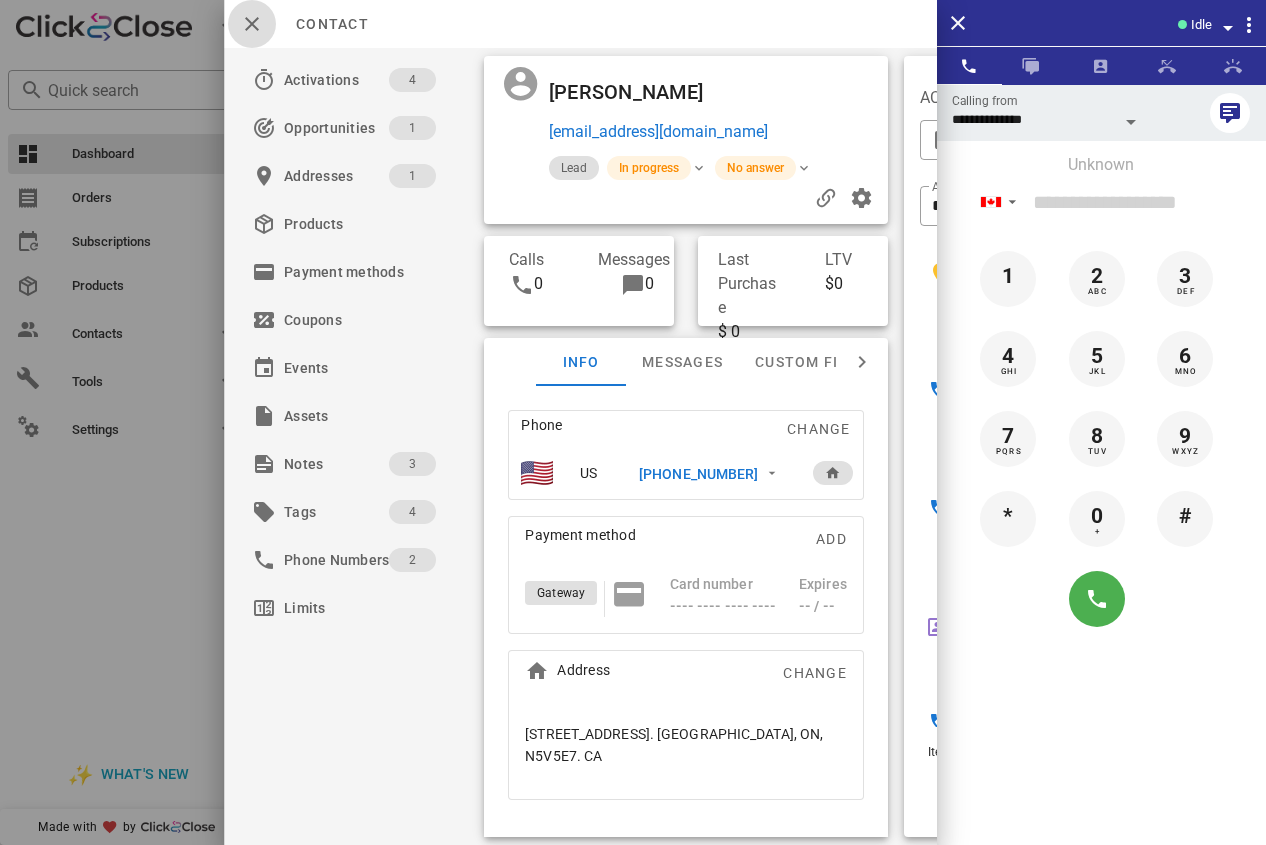 drag, startPoint x: 244, startPoint y: 26, endPoint x: 530, endPoint y: 41, distance: 286.3931 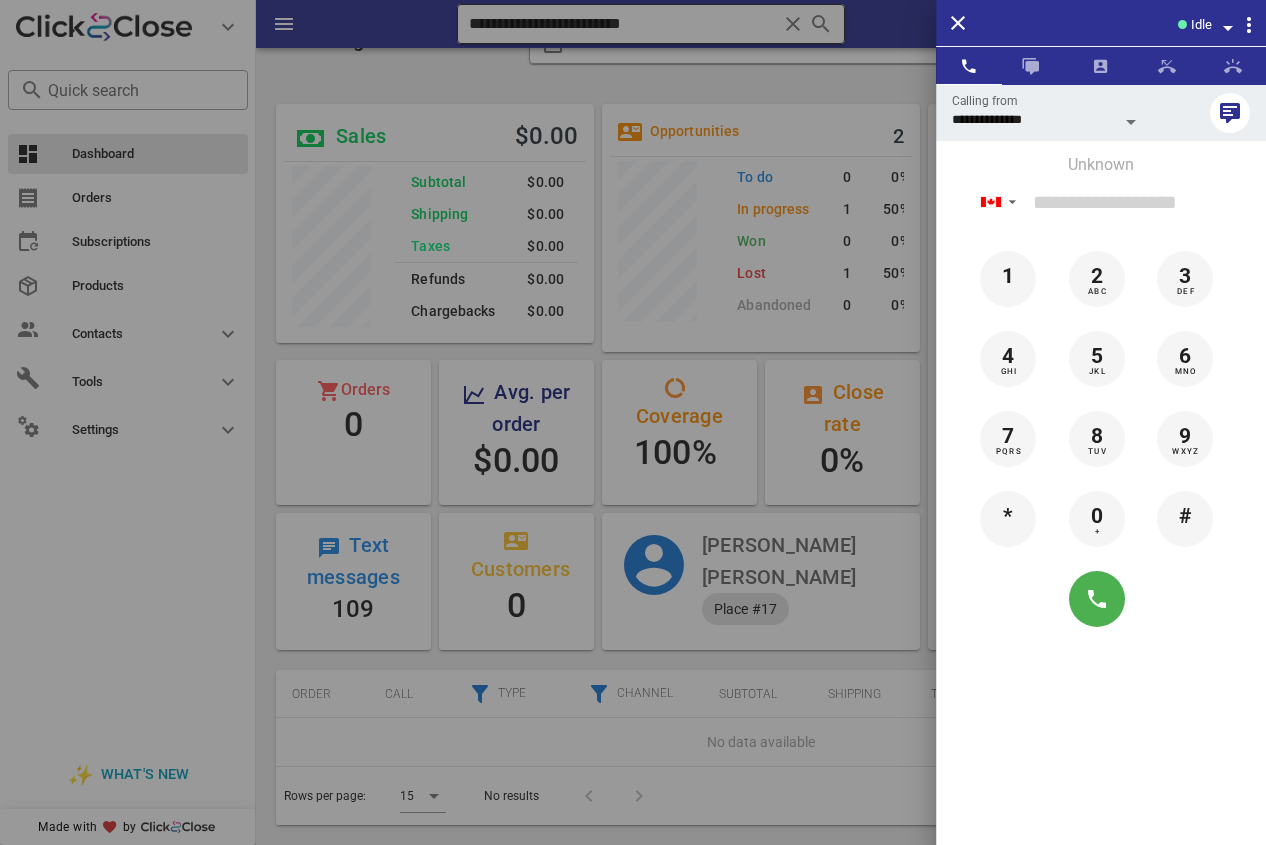 drag, startPoint x: 602, startPoint y: 39, endPoint x: 675, endPoint y: 32, distance: 73.33485 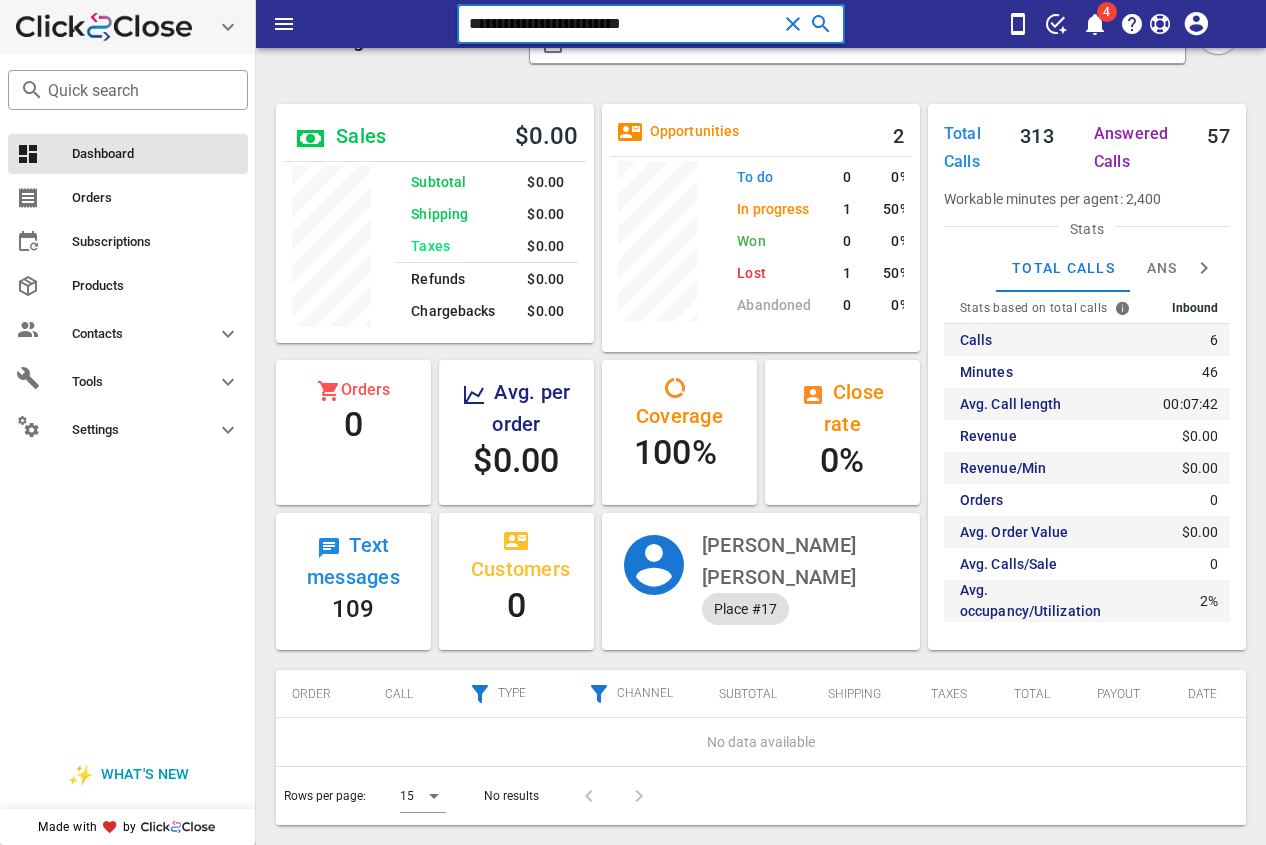 drag, startPoint x: 675, startPoint y: 32, endPoint x: 186, endPoint y: 23, distance: 489.08282 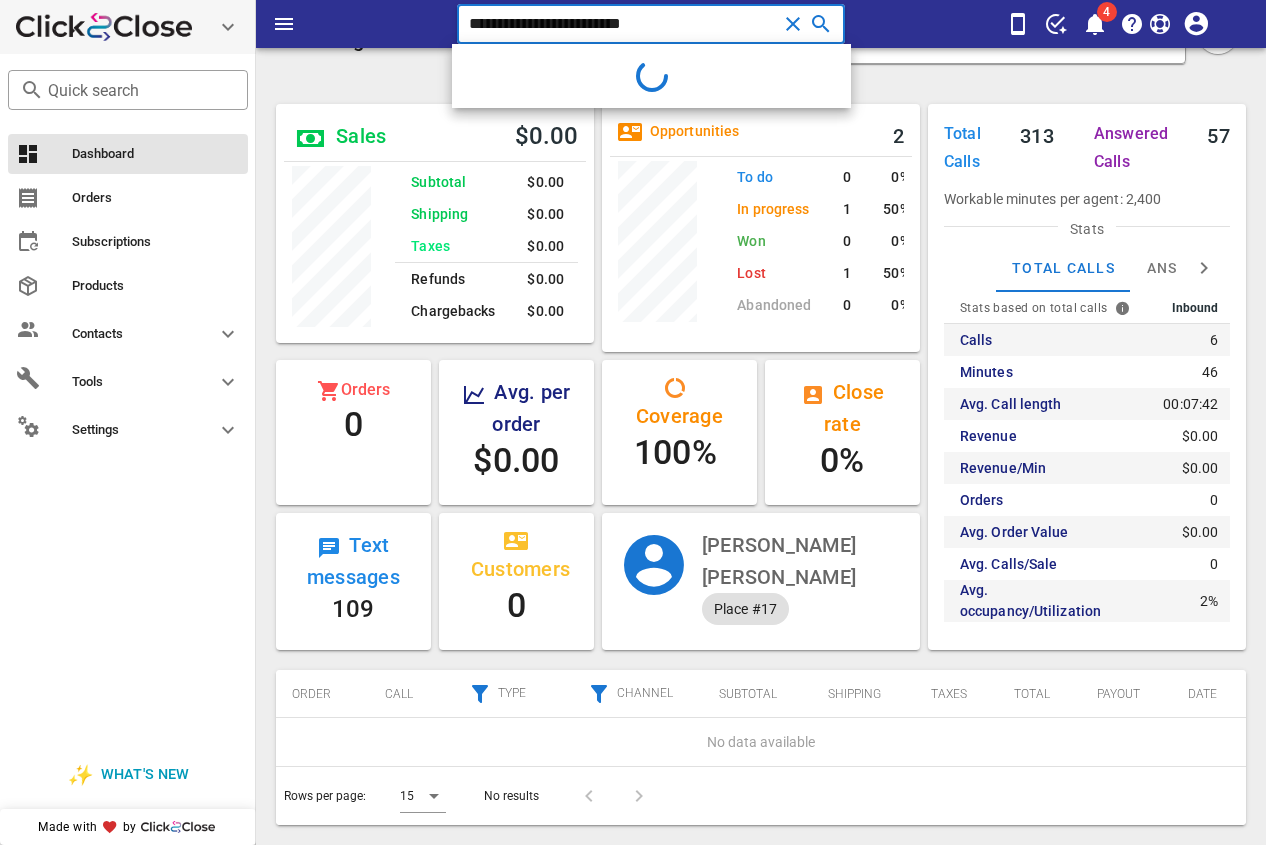 type on "**********" 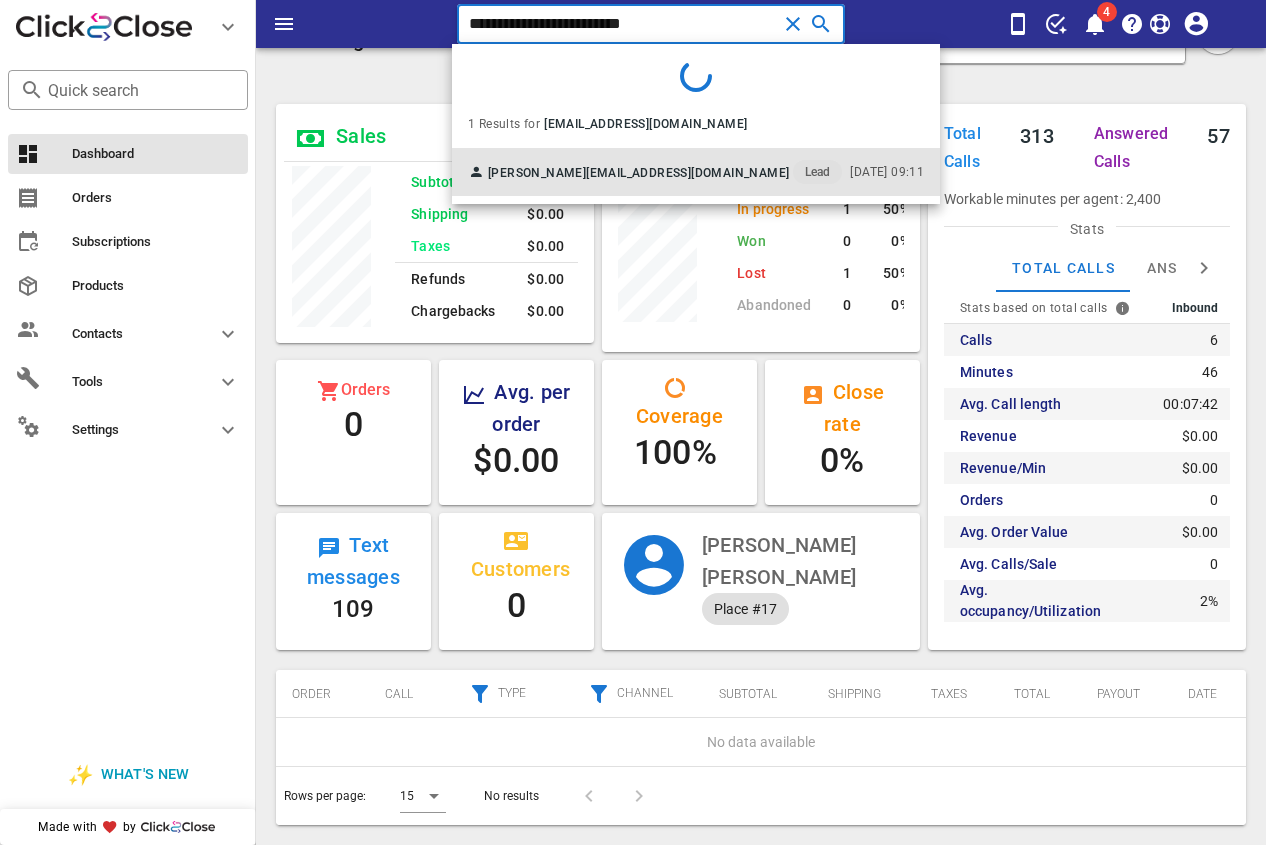 click on "**********" at bounding box center [633, 404] 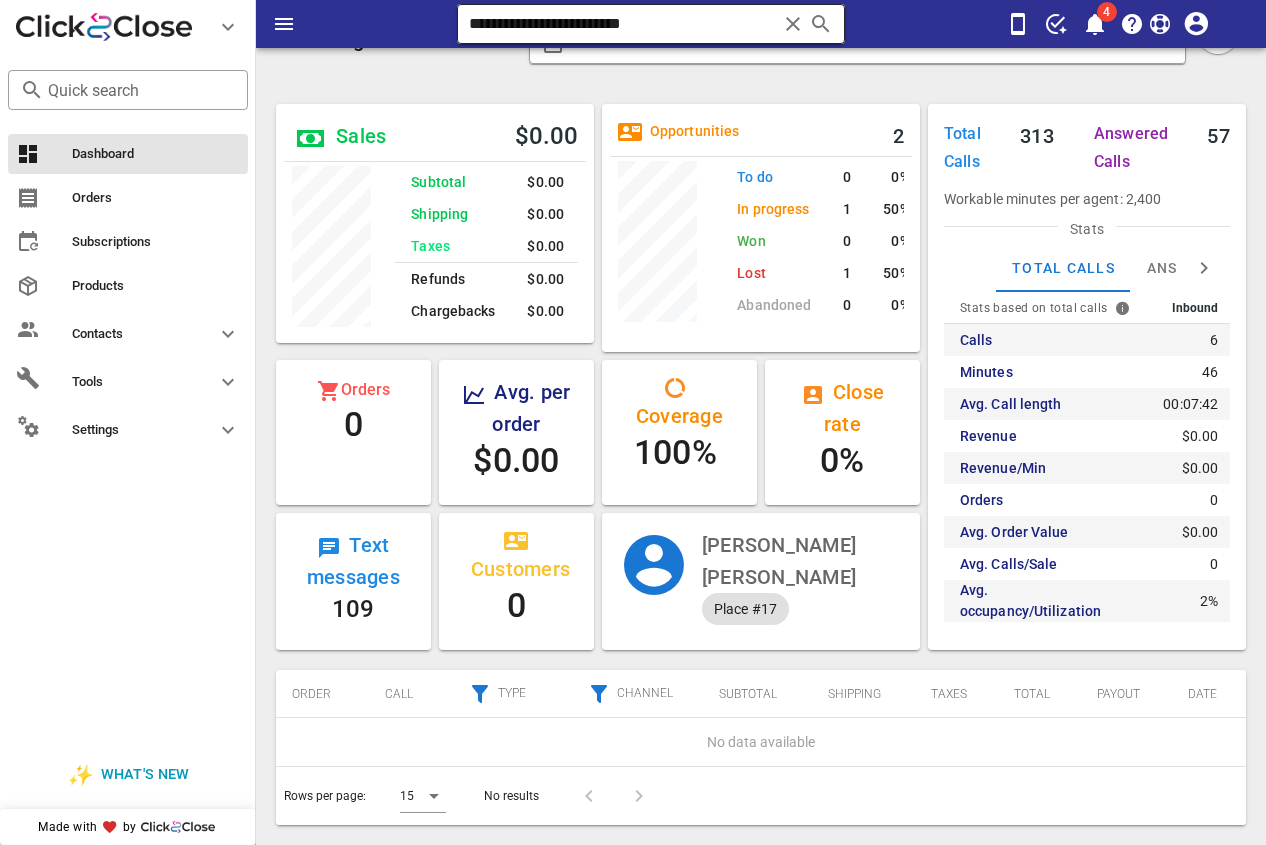 click on "**********" at bounding box center (623, 24) 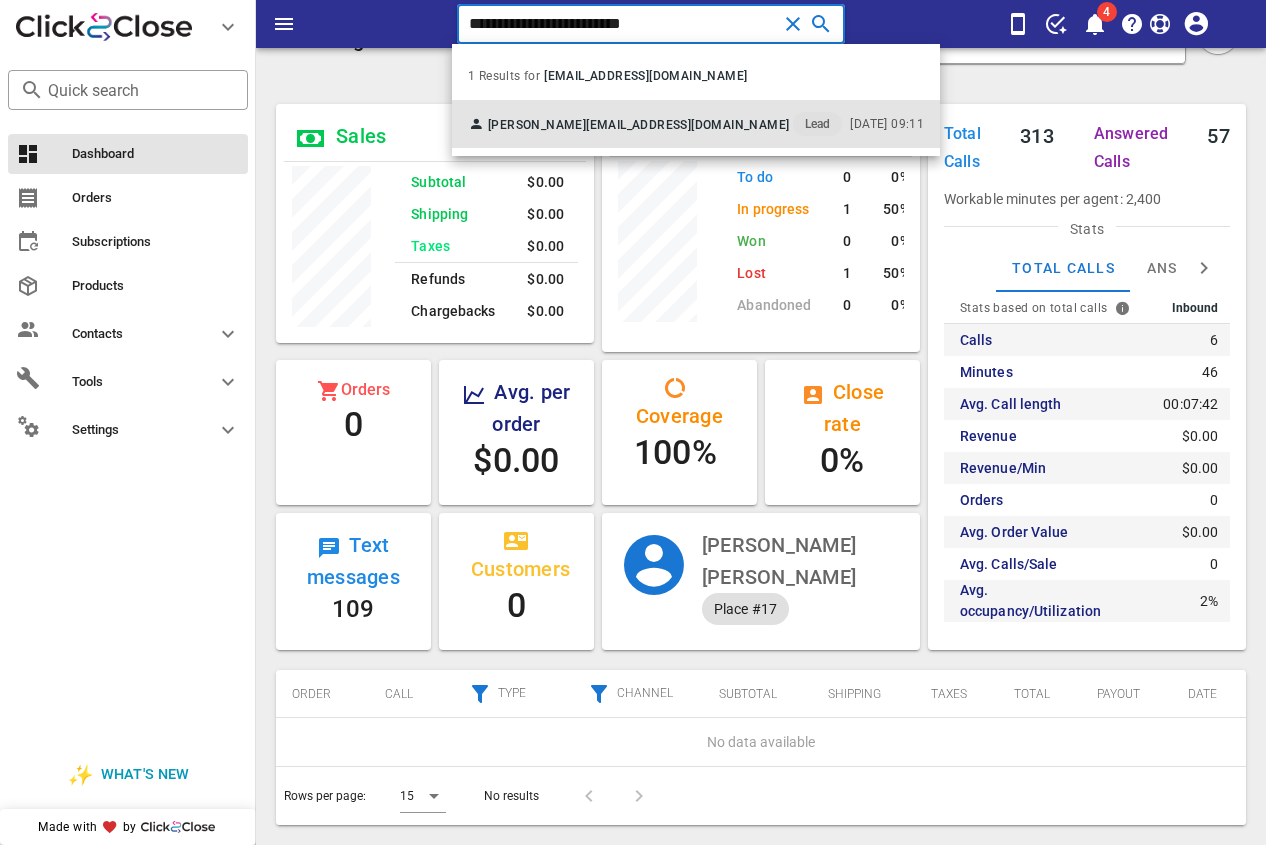 click on "[EMAIL_ADDRESS][DOMAIN_NAME]" at bounding box center [687, 125] 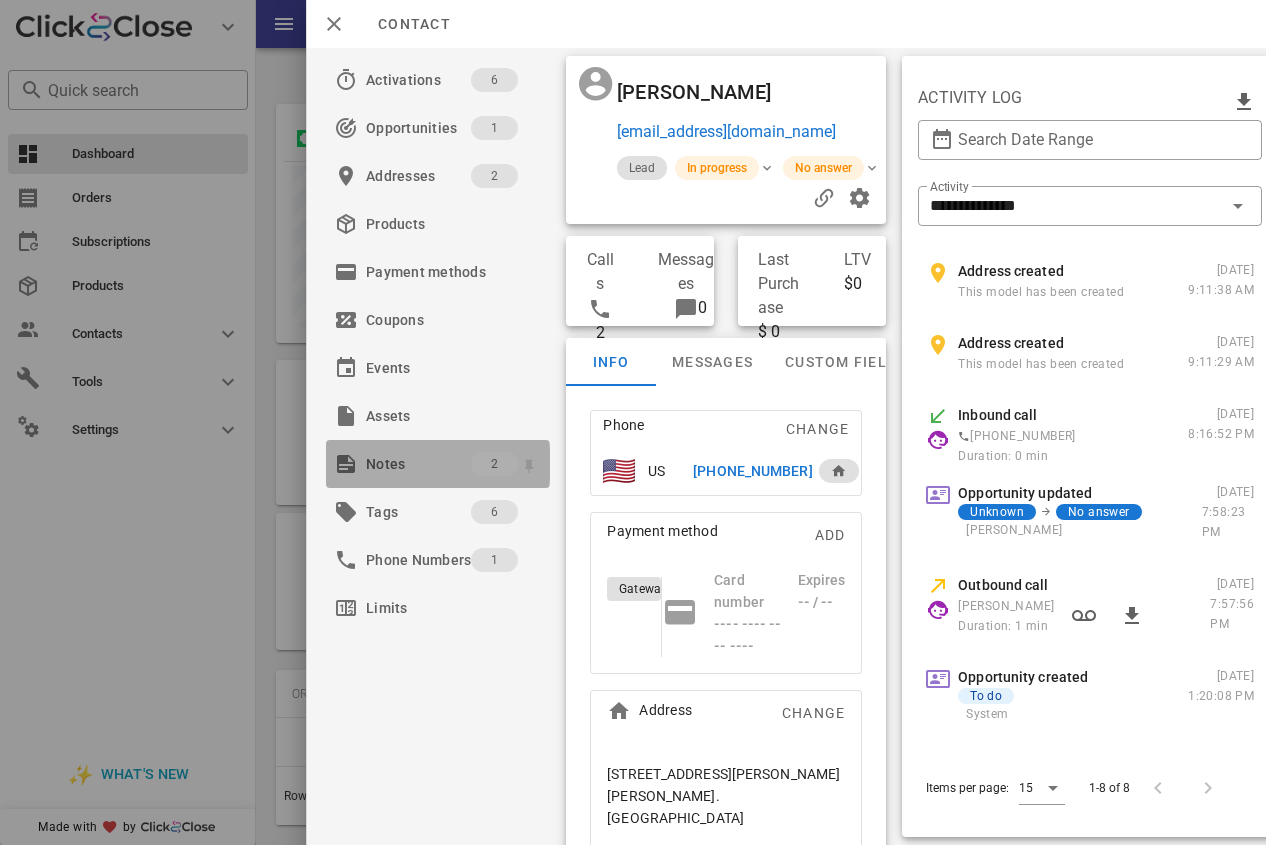 click on "Notes" at bounding box center [418, 464] 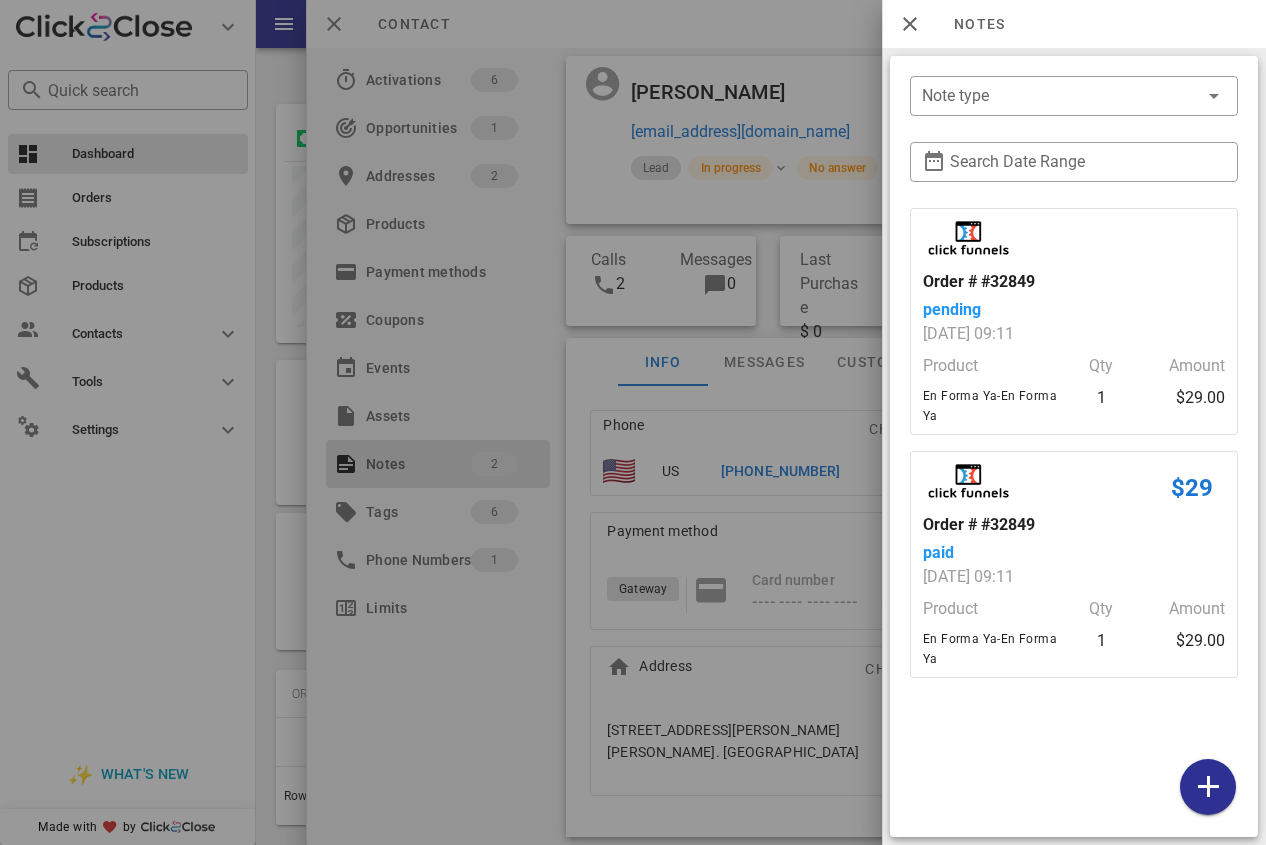 drag, startPoint x: 813, startPoint y: 206, endPoint x: 720, endPoint y: 390, distance: 206.1674 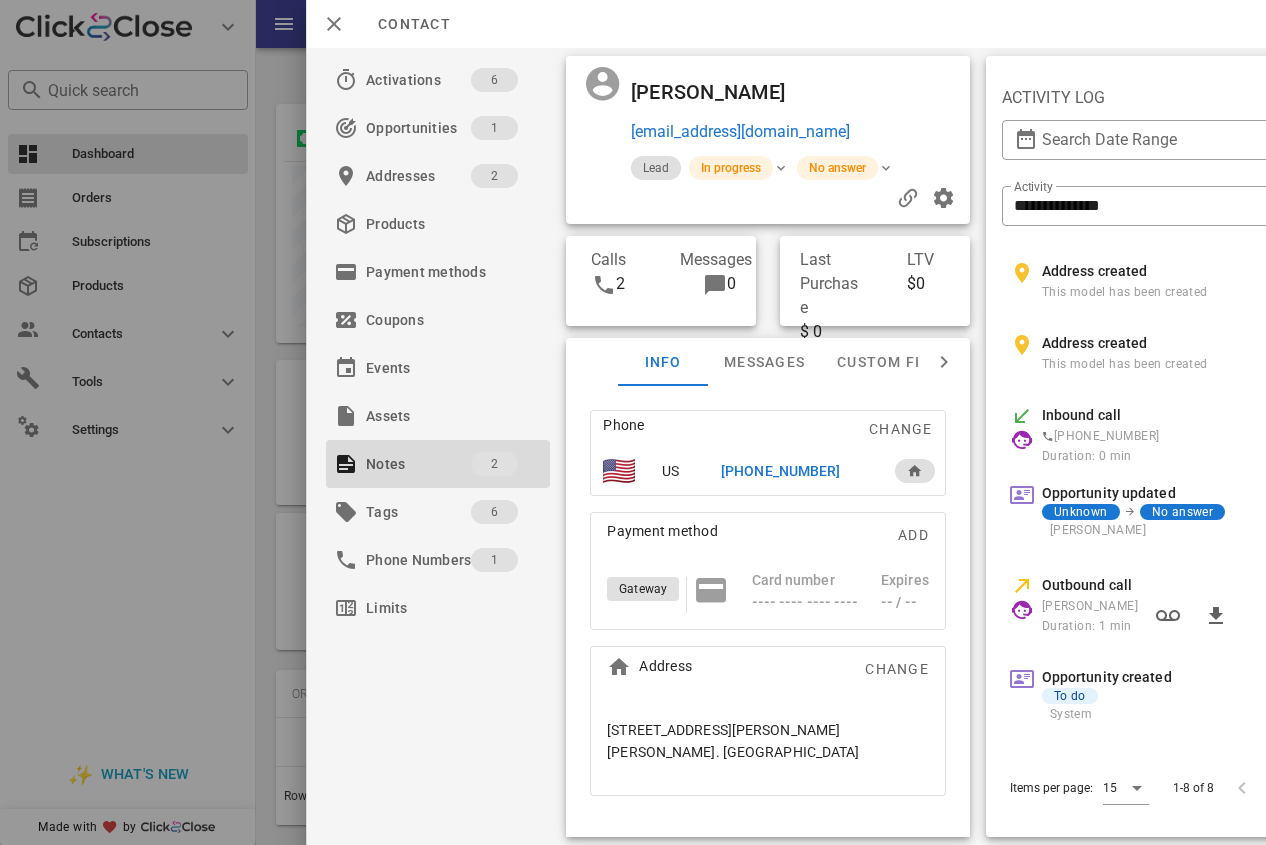 click on "[PHONE_NUMBER]" at bounding box center (780, 471) 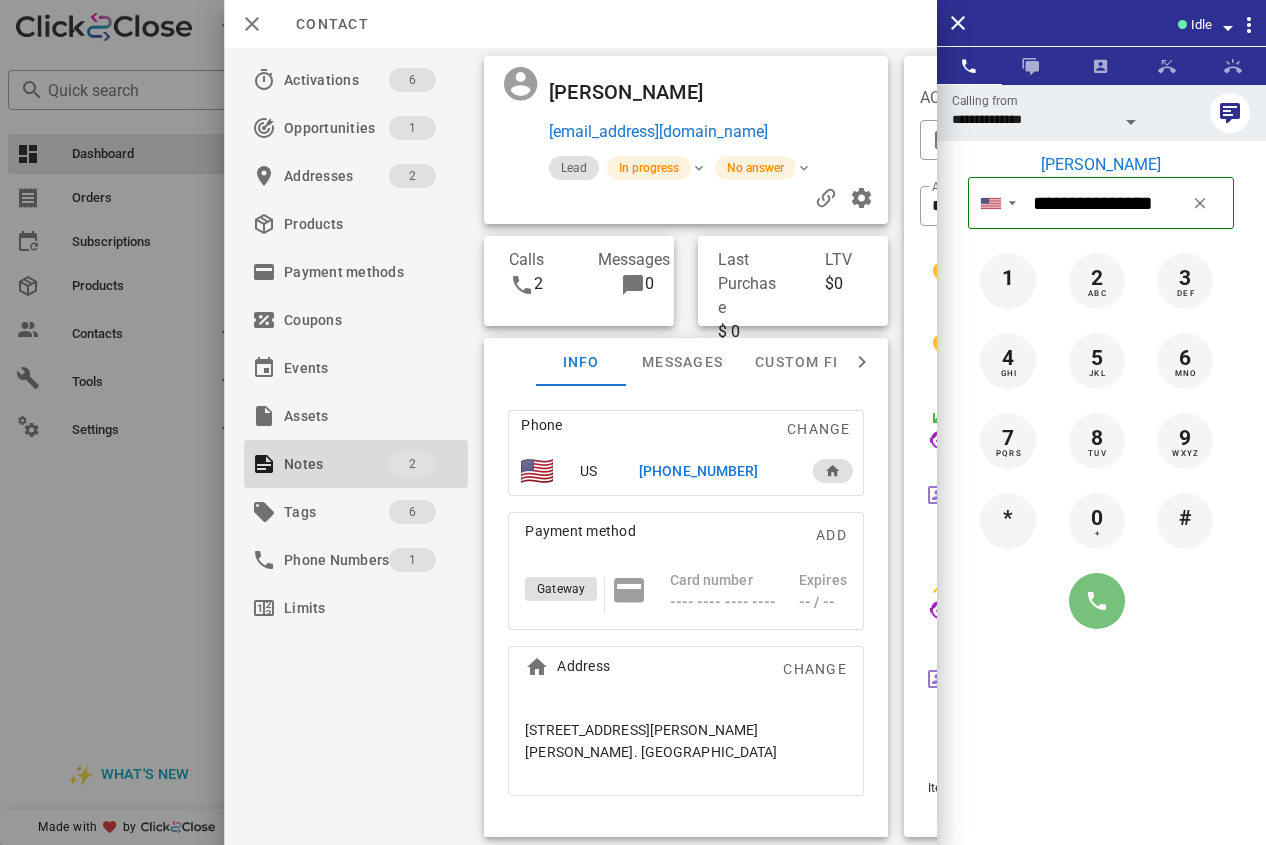 click at bounding box center [1097, 601] 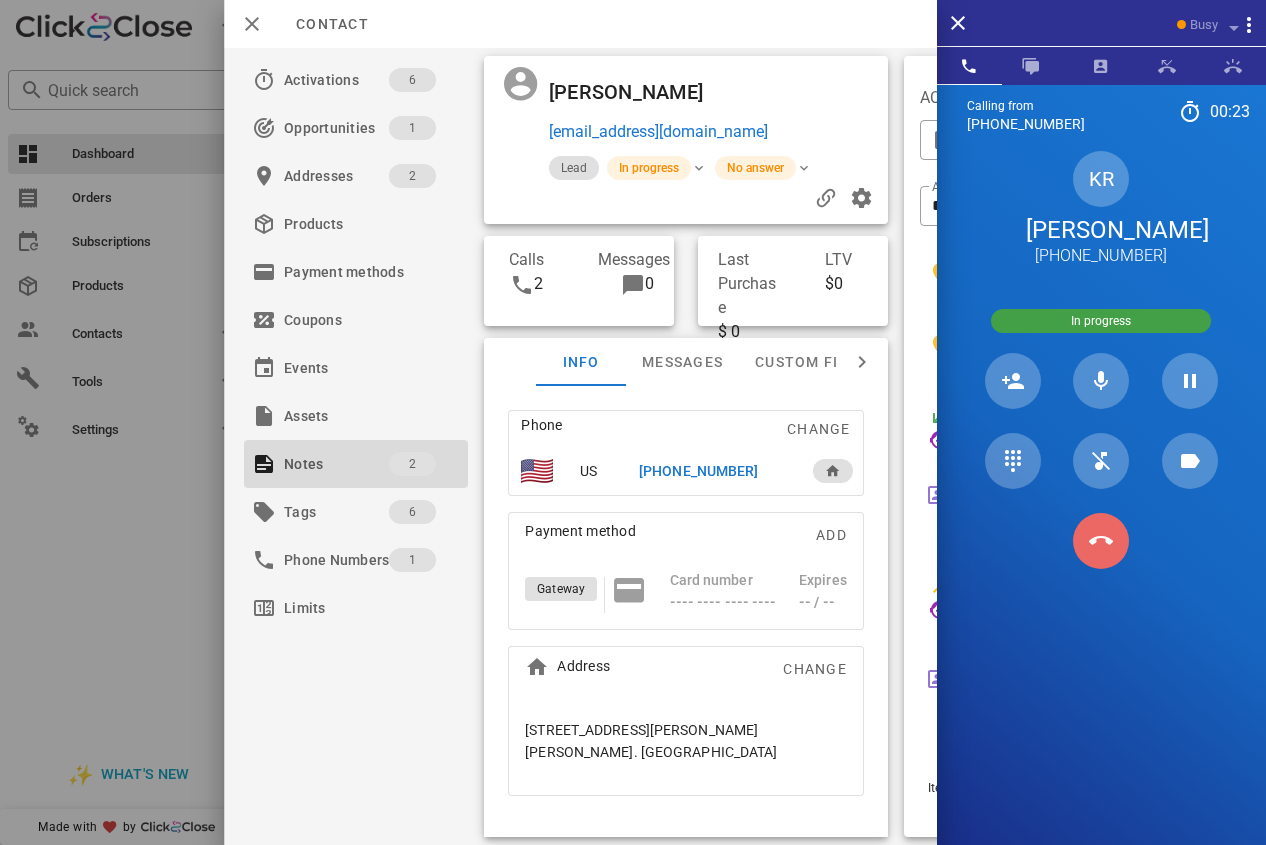 click at bounding box center (1101, 541) 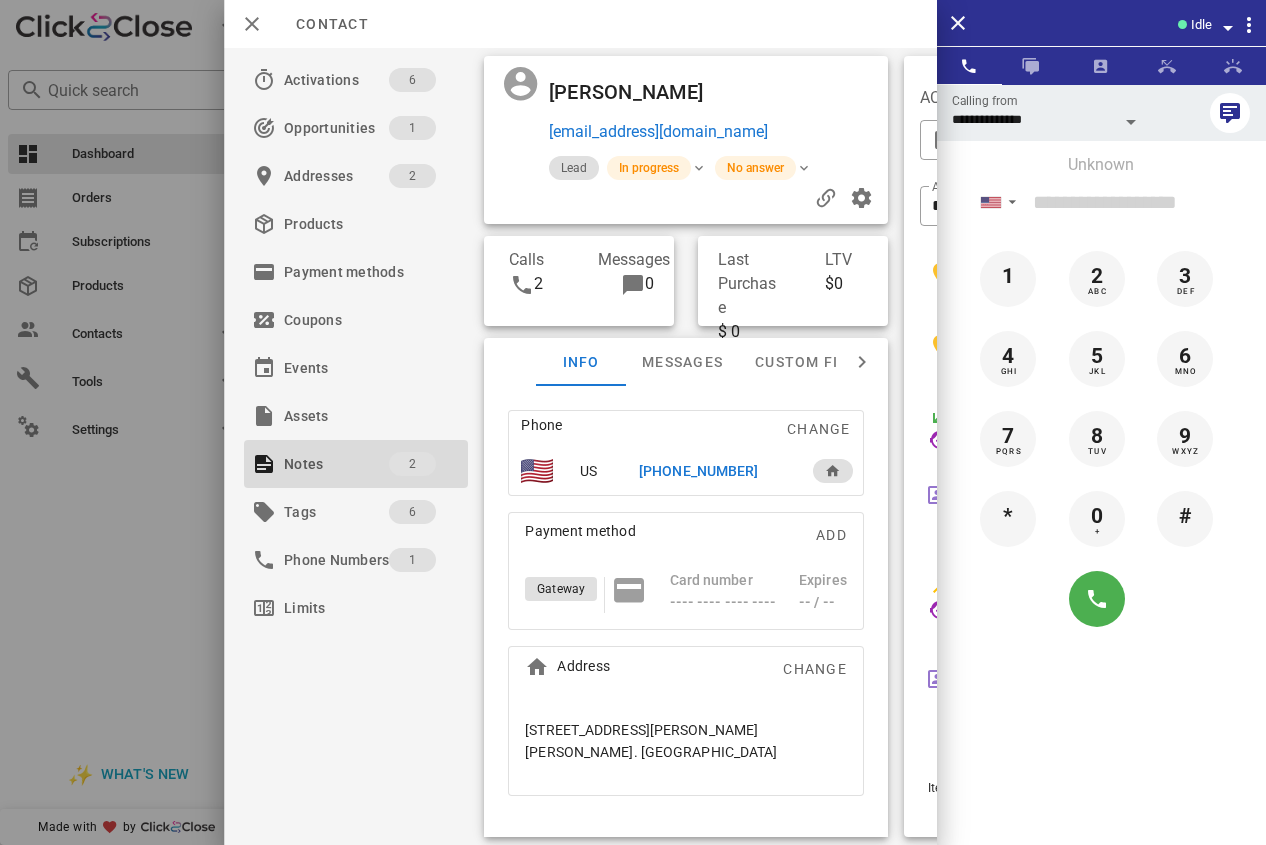 click on "[PHONE_NUMBER]" at bounding box center [698, 471] 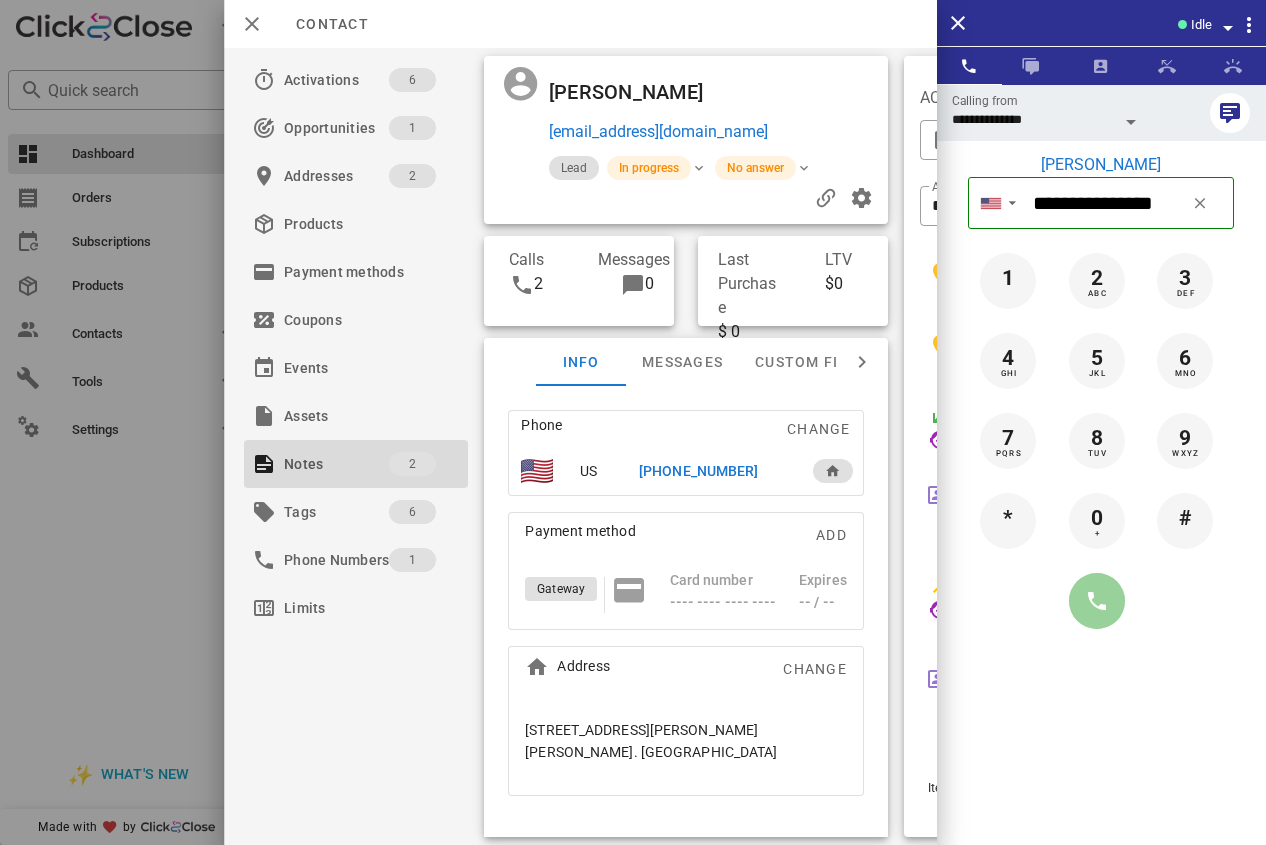 click at bounding box center [1097, 601] 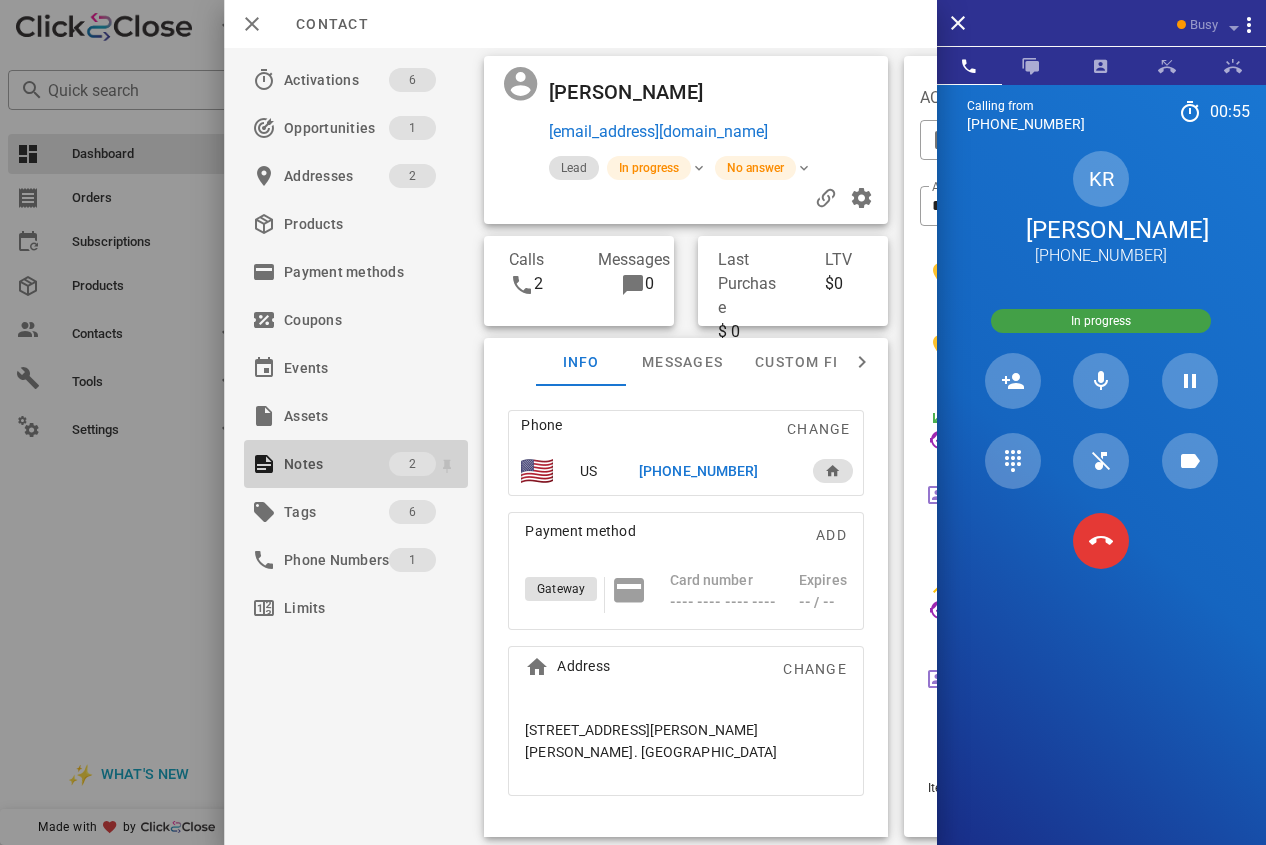 click on "Notes" at bounding box center (336, 464) 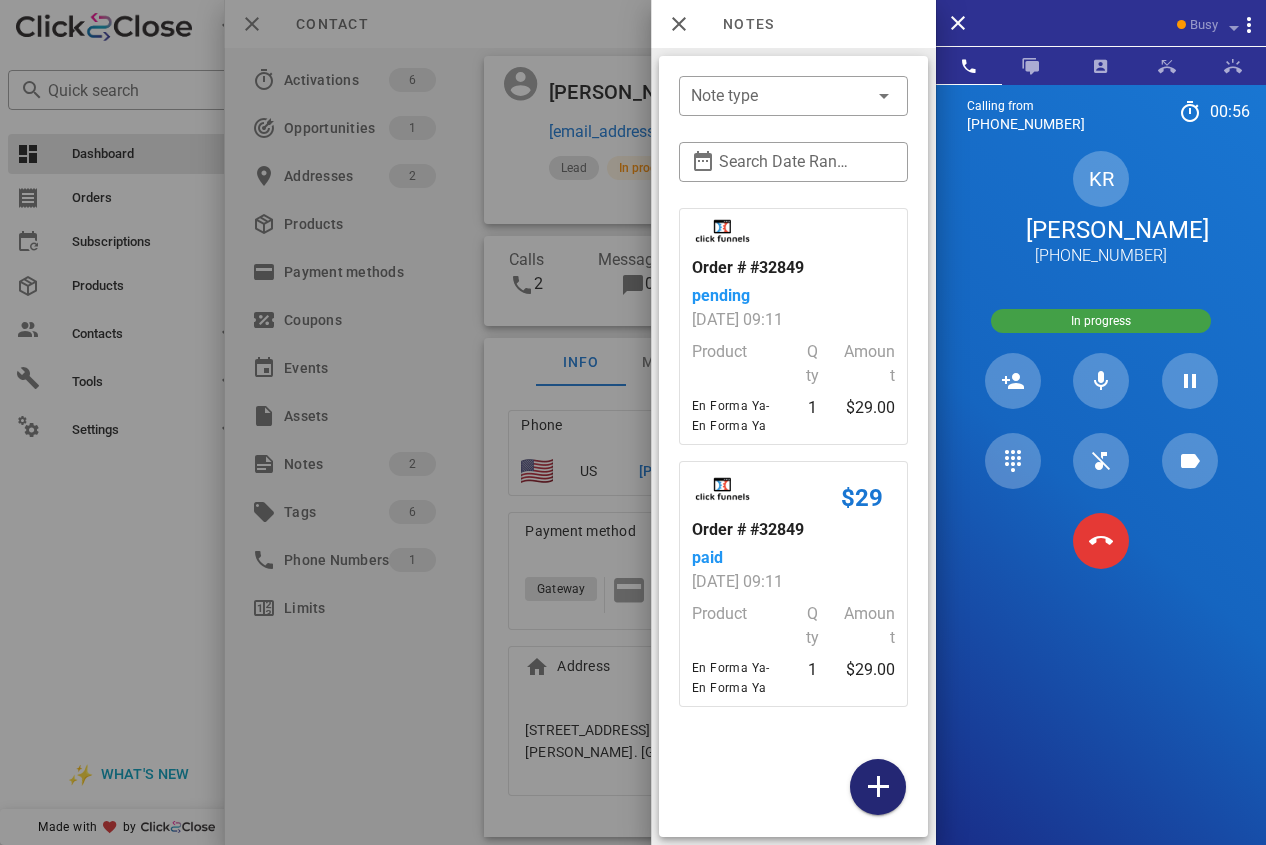 click at bounding box center [878, 787] 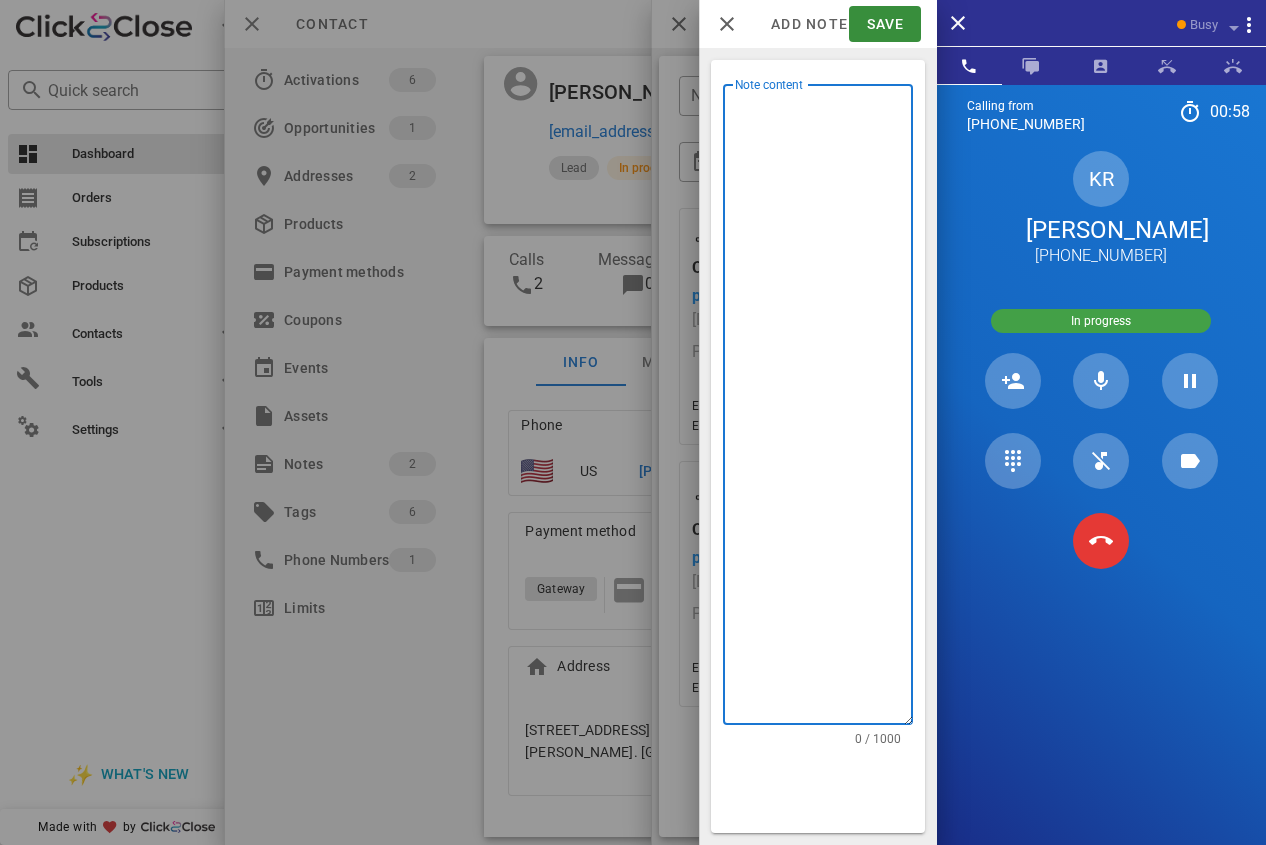 type on "**********" 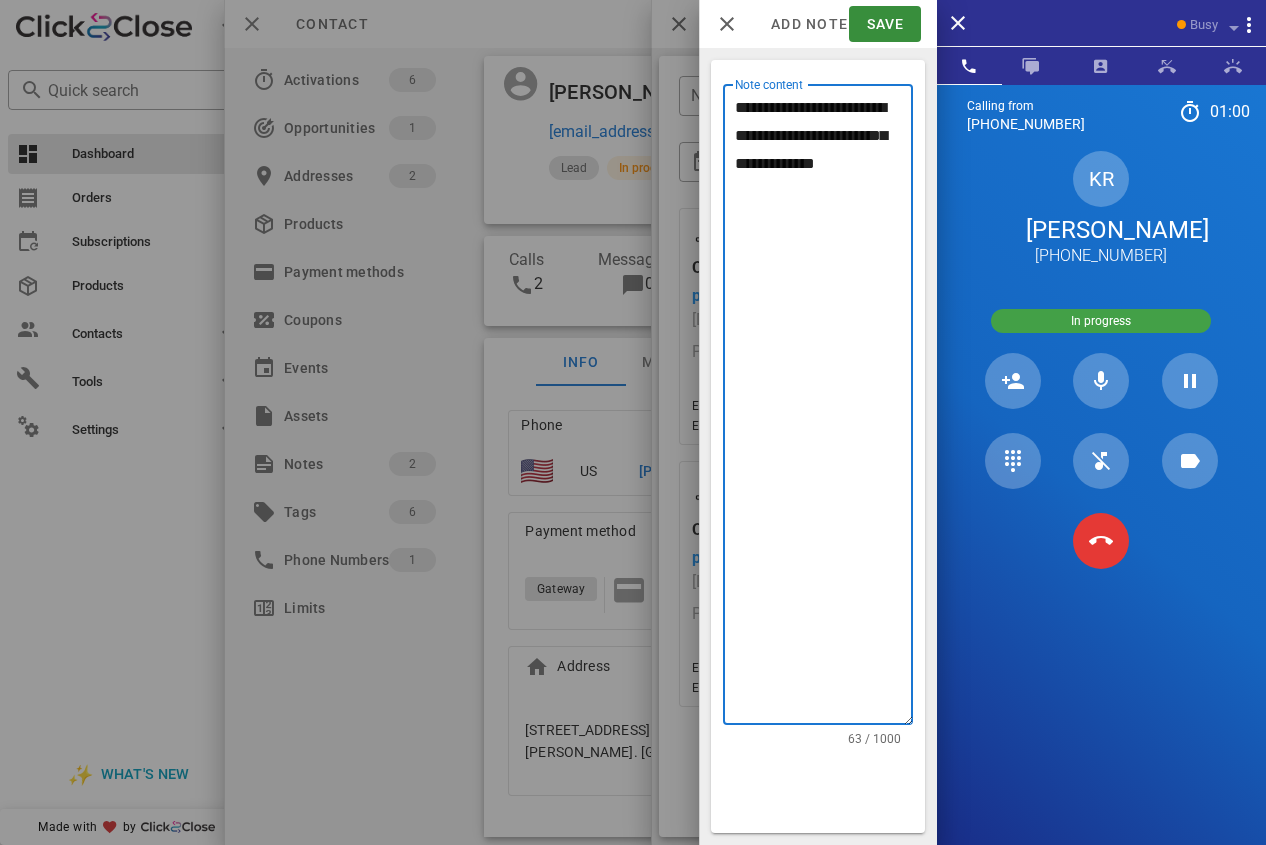 drag, startPoint x: 819, startPoint y: 232, endPoint x: 724, endPoint y: 114, distance: 151.48927 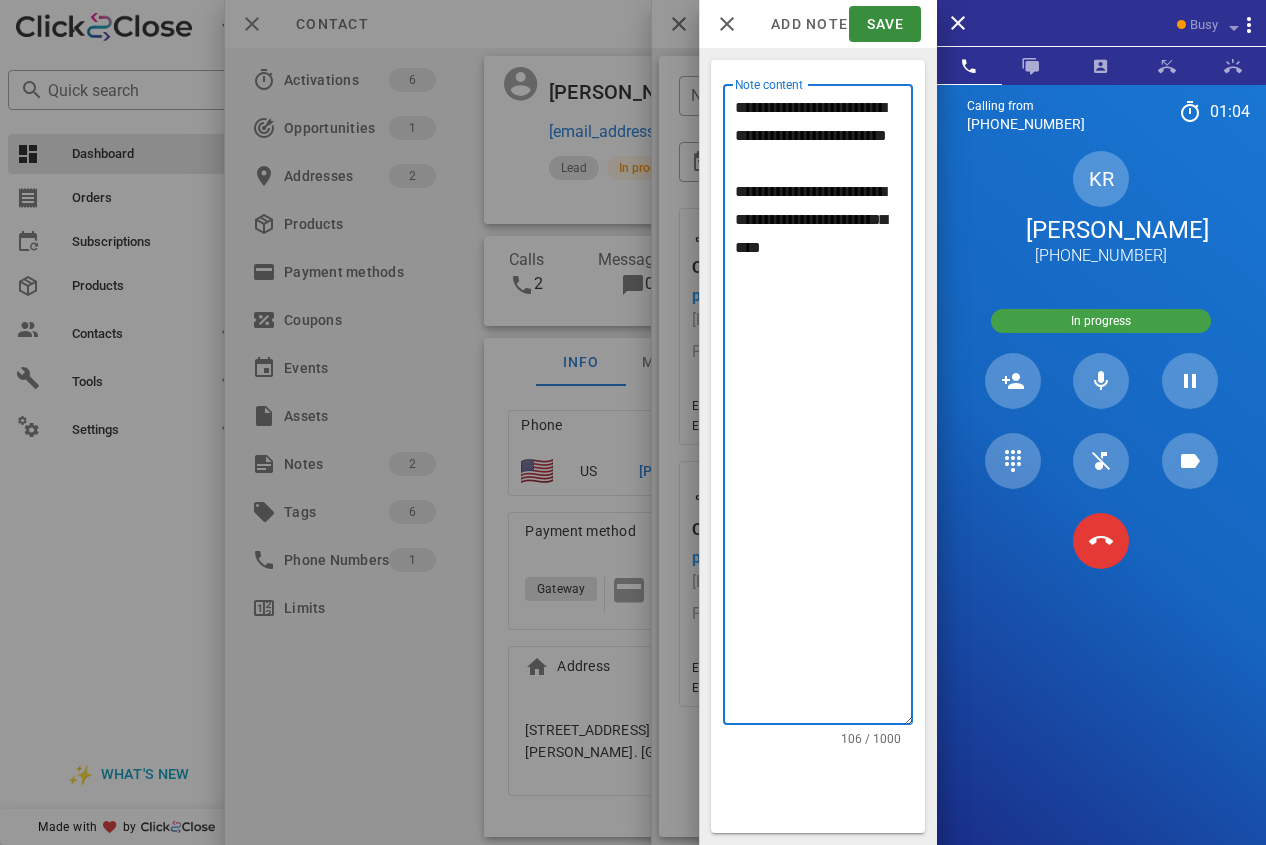 drag, startPoint x: 740, startPoint y: 211, endPoint x: 886, endPoint y: 367, distance: 213.66328 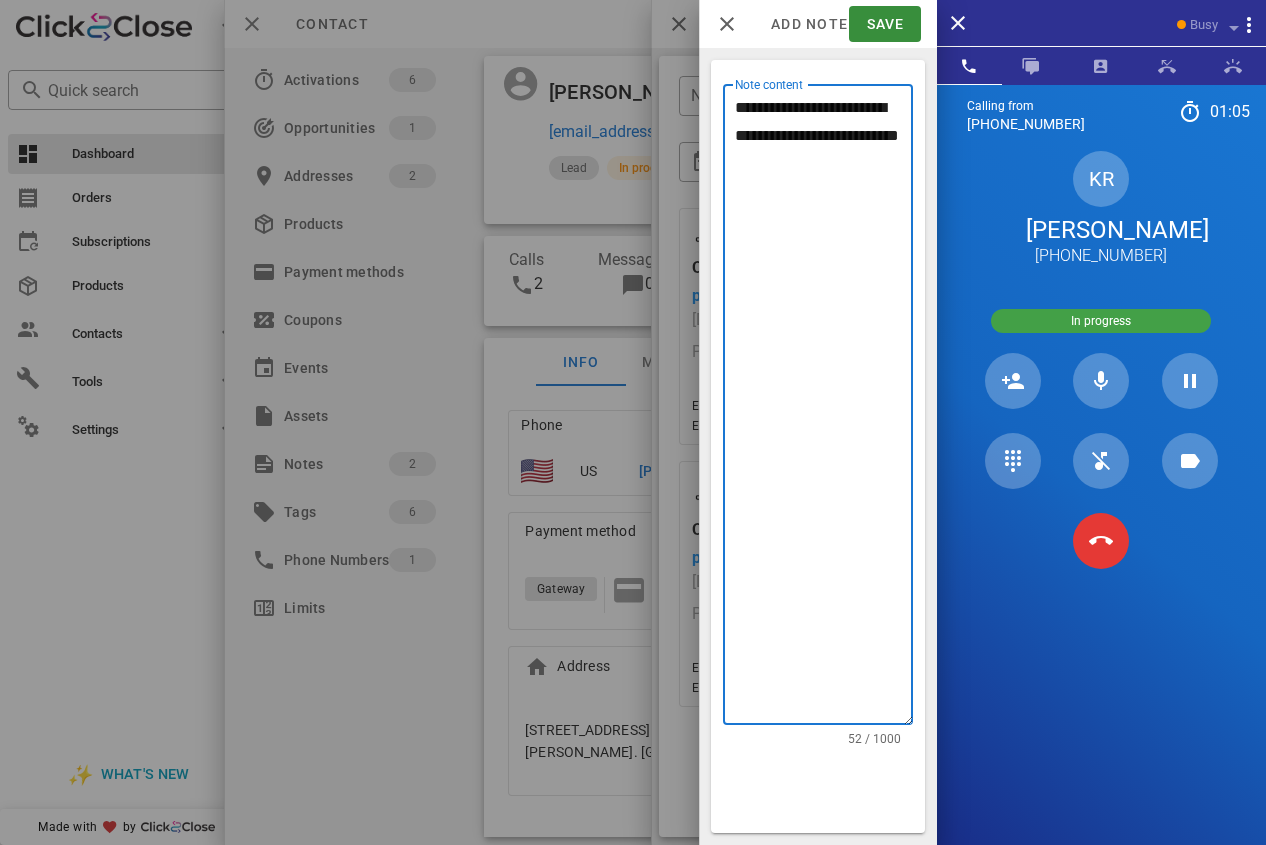 type on "**********" 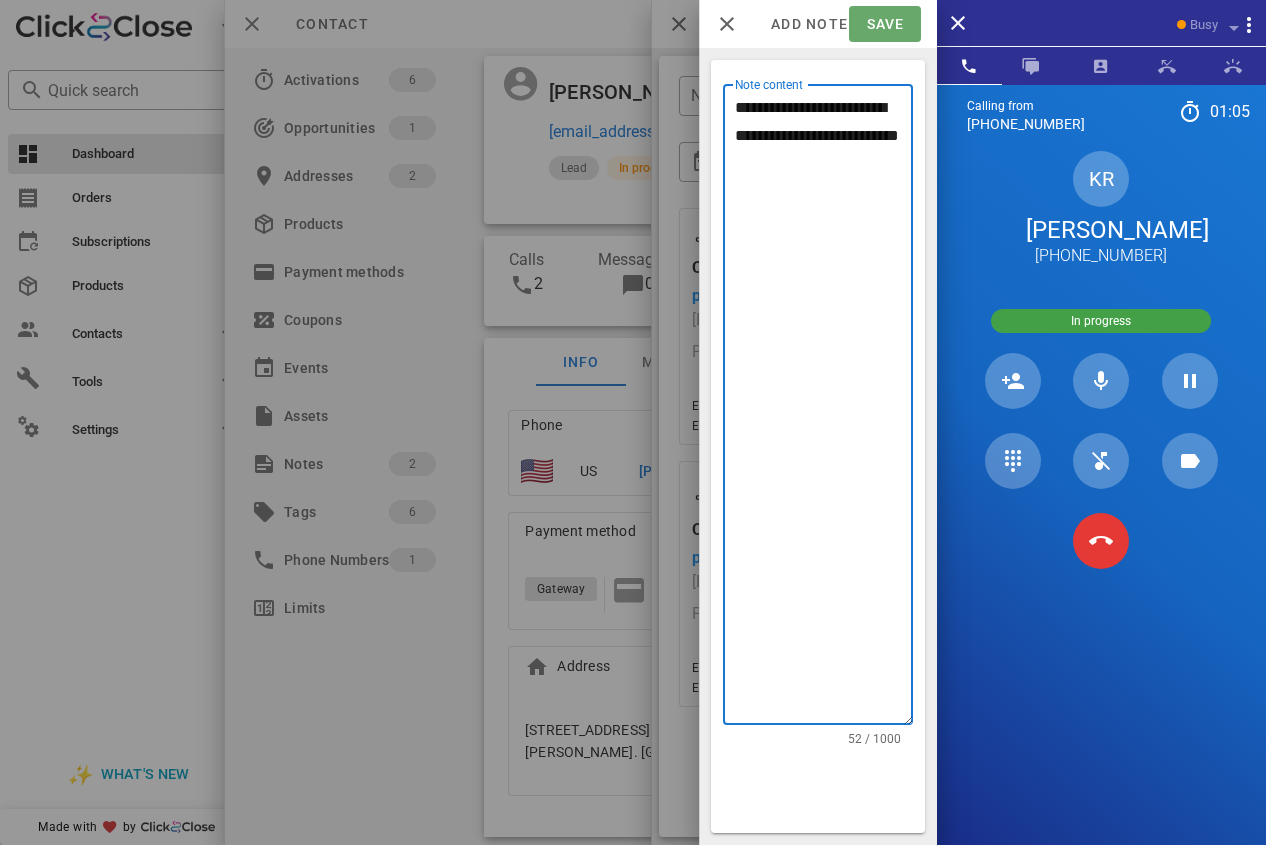 click on "Save" at bounding box center (884, 24) 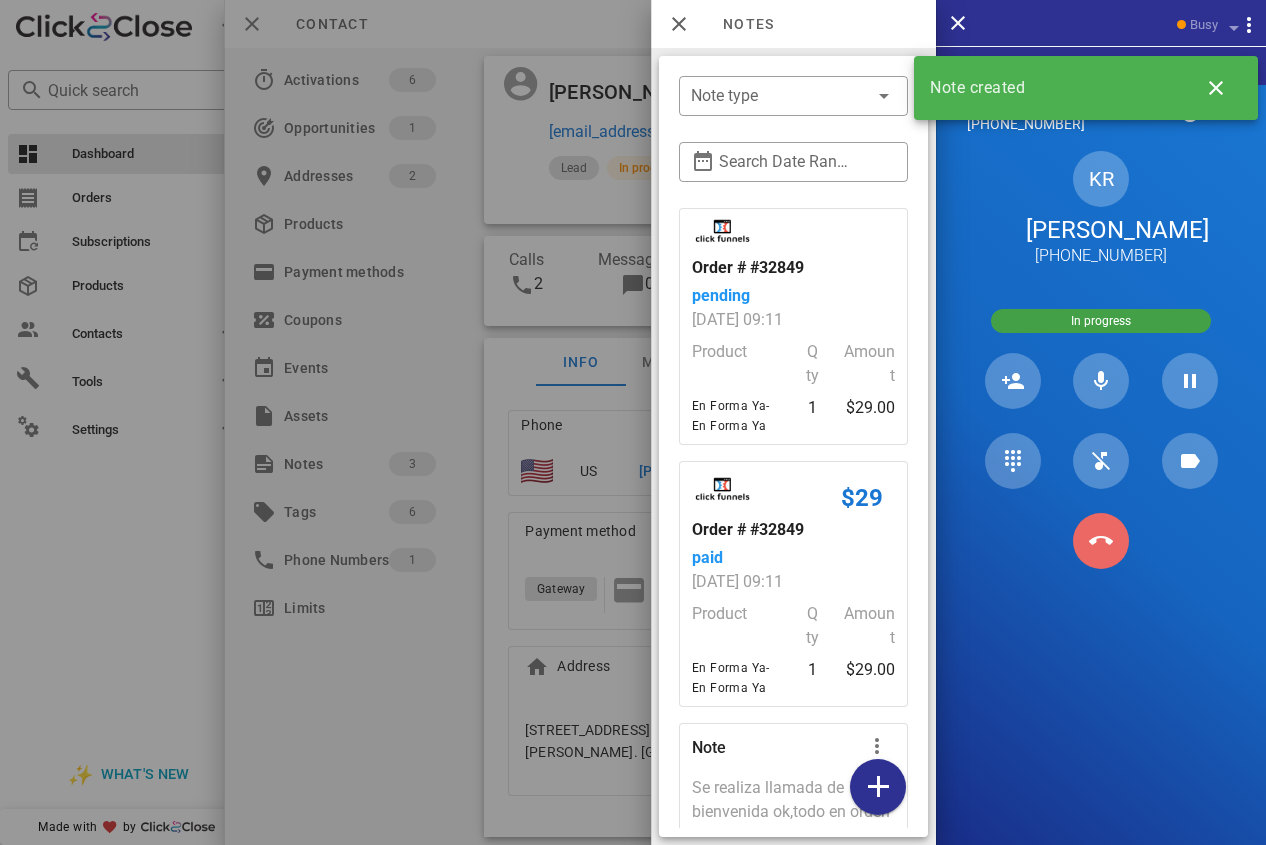 click at bounding box center [1101, 541] 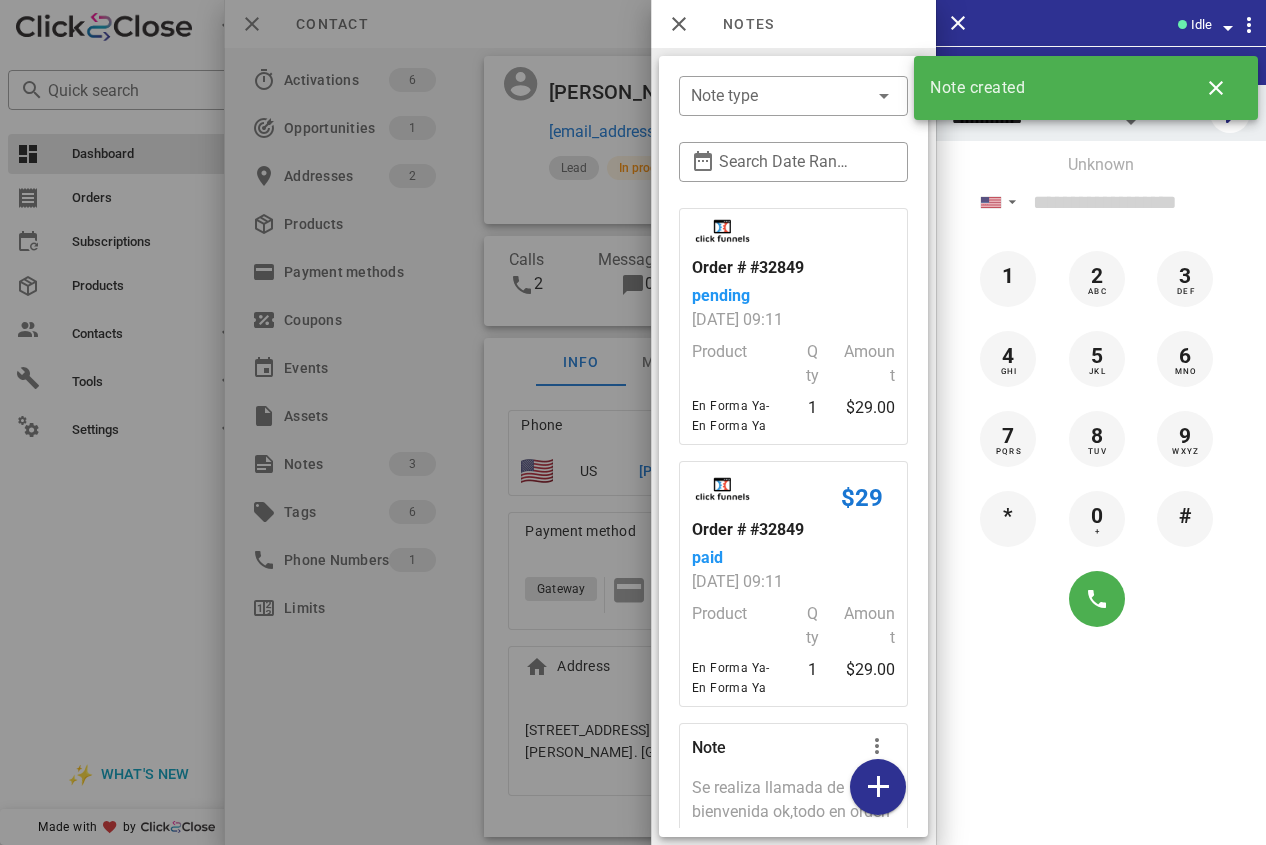 click at bounding box center (633, 422) 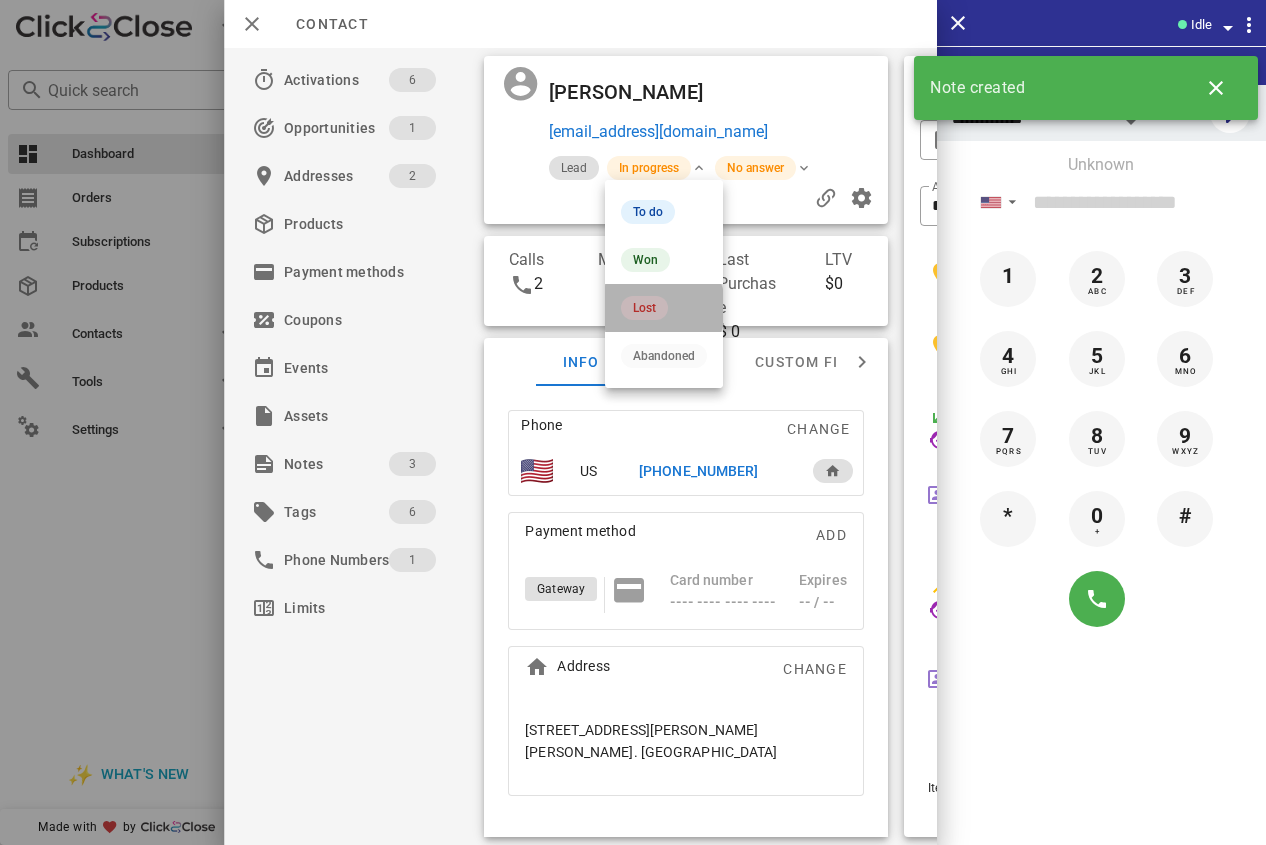 drag, startPoint x: 670, startPoint y: 316, endPoint x: 724, endPoint y: 229, distance: 102.396286 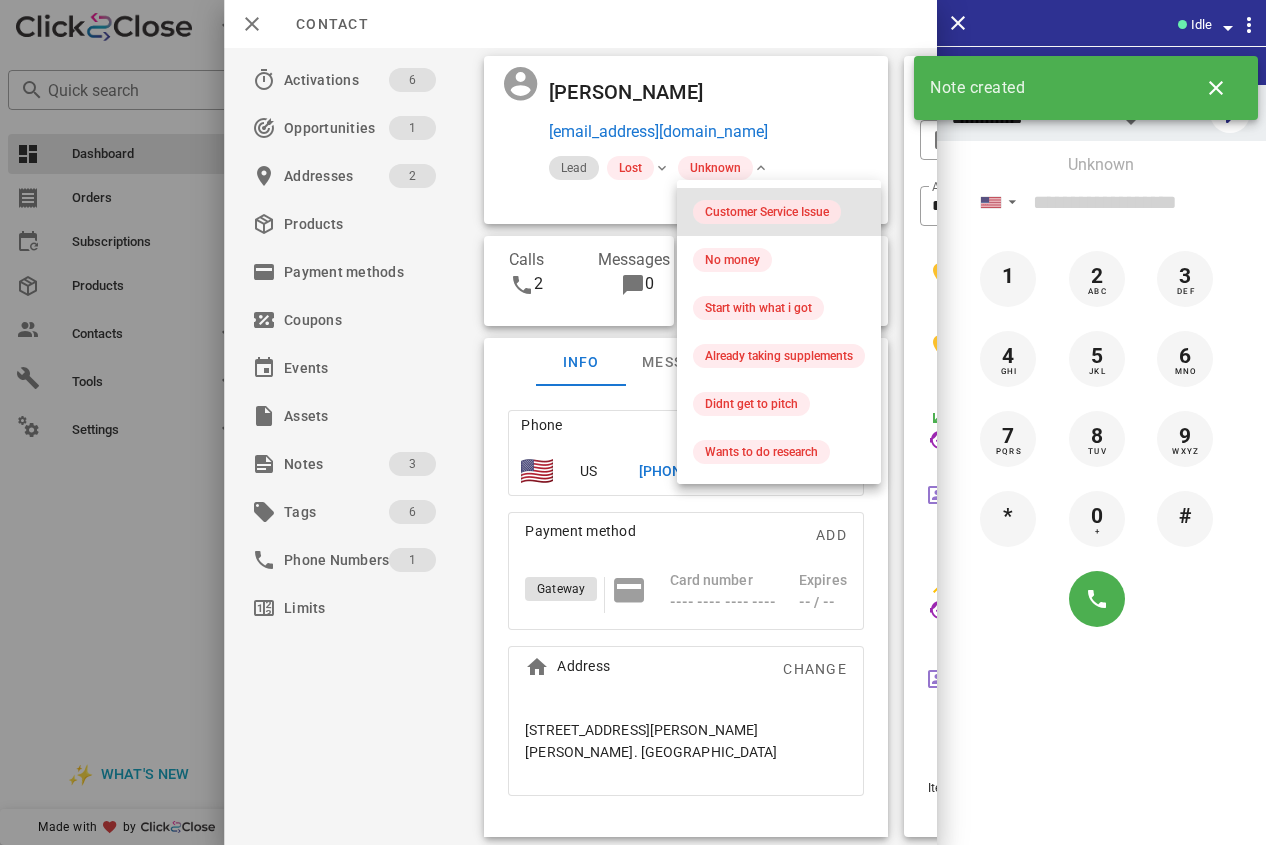 click on "Customer Service Issue" at bounding box center [767, 212] 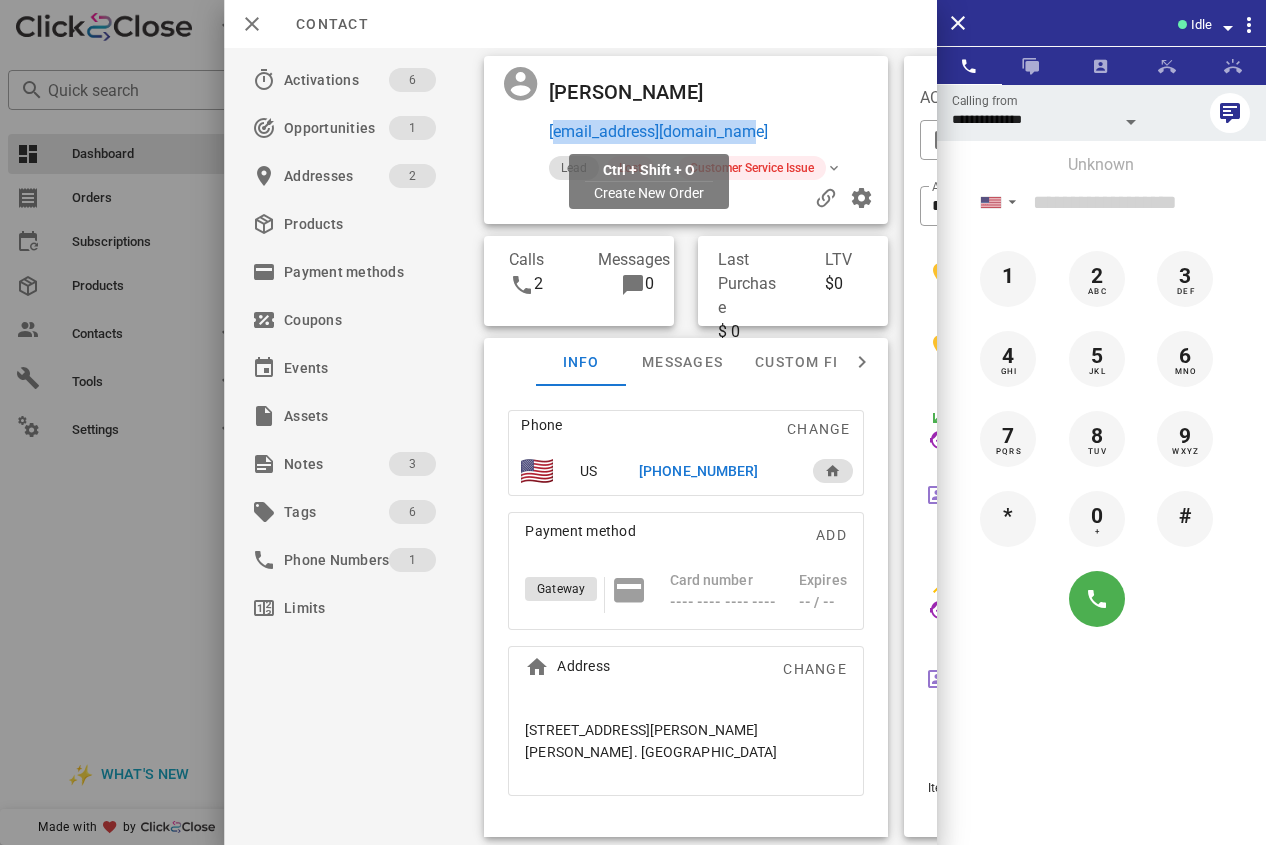 drag, startPoint x: 780, startPoint y: 133, endPoint x: 549, endPoint y: 128, distance: 231.05411 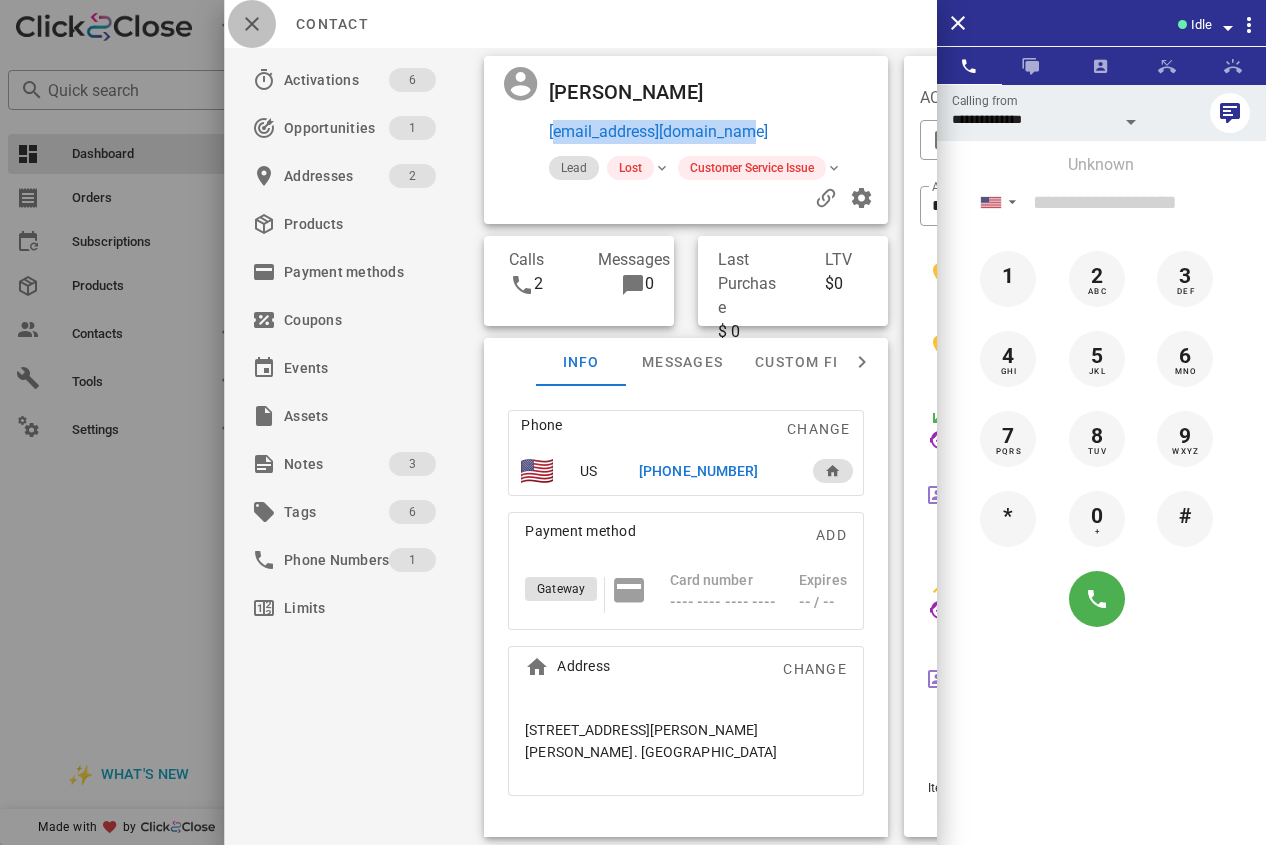 click at bounding box center (252, 24) 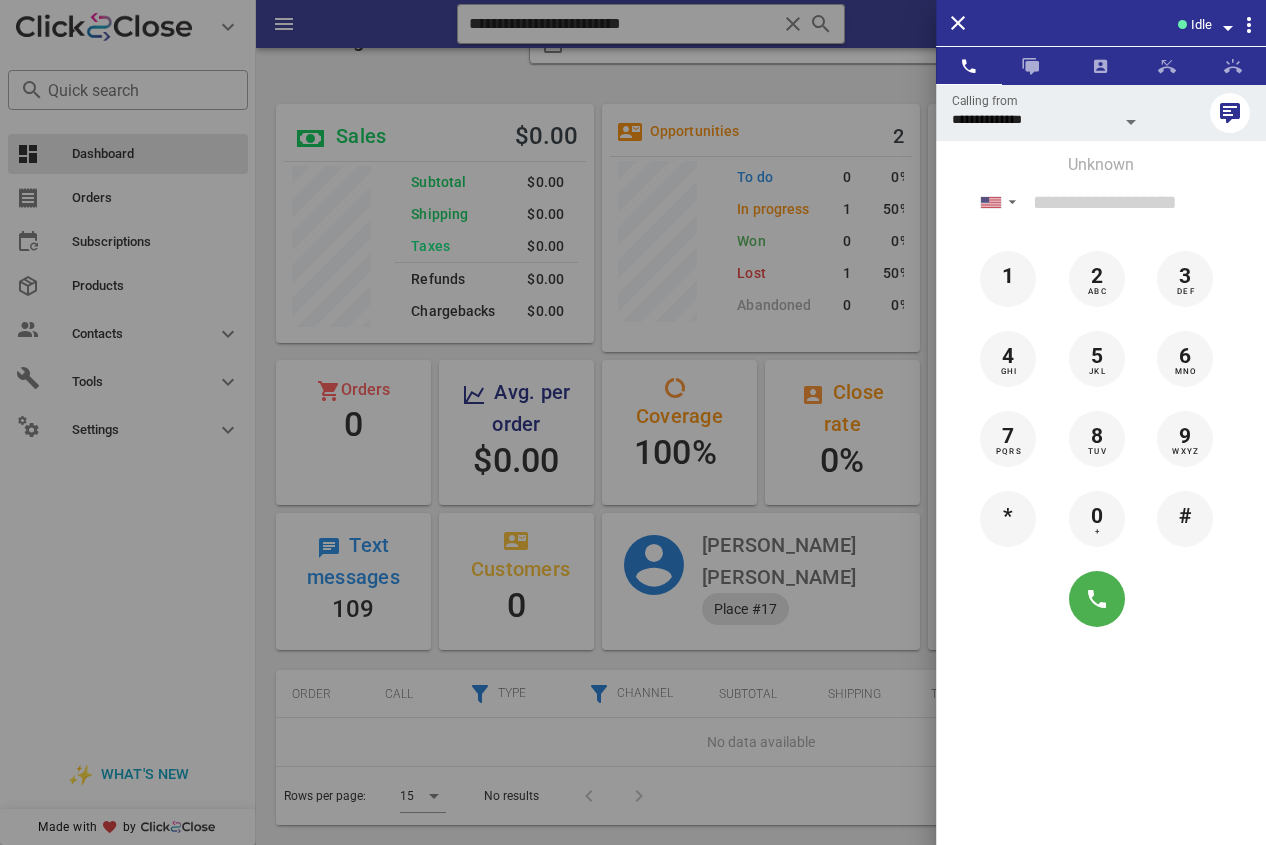 click at bounding box center [633, 422] 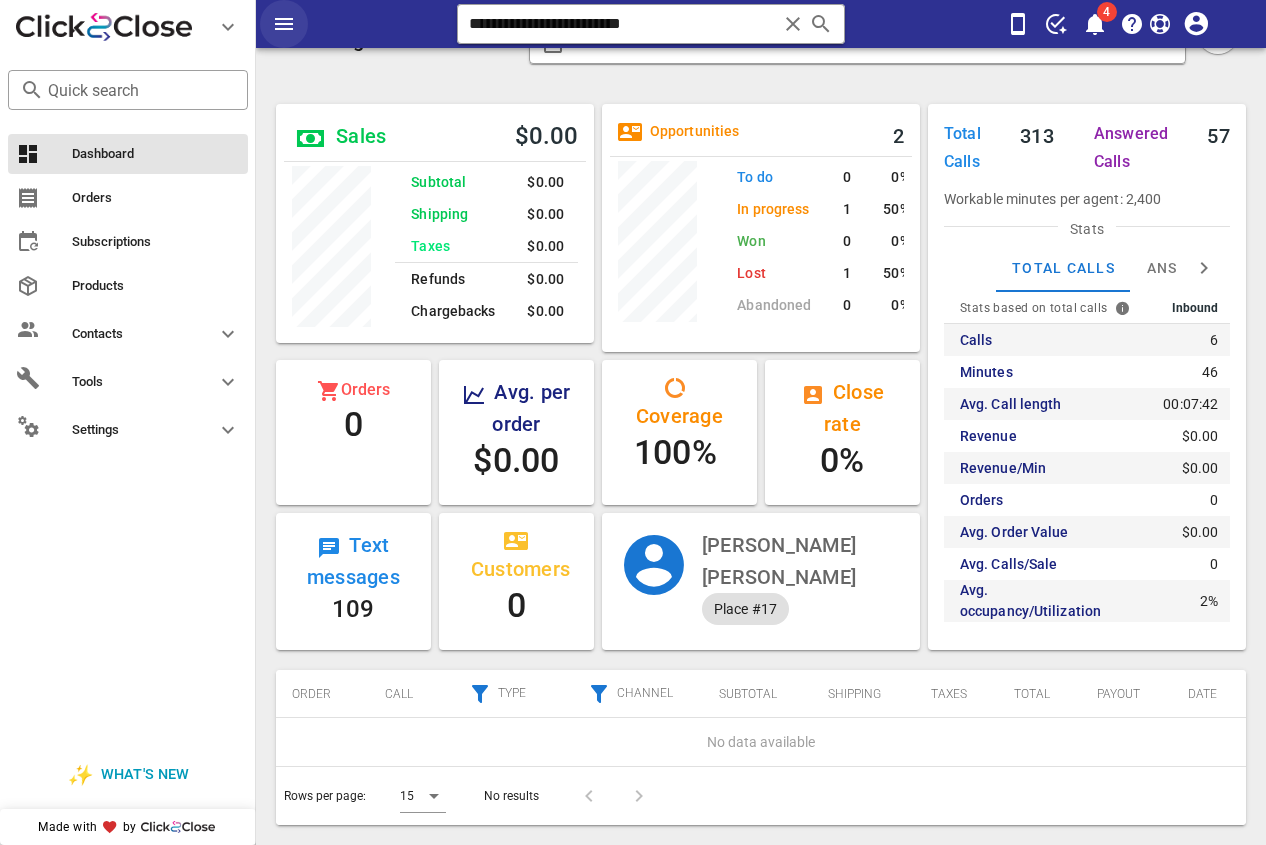 click on "**********" at bounding box center [761, 24] 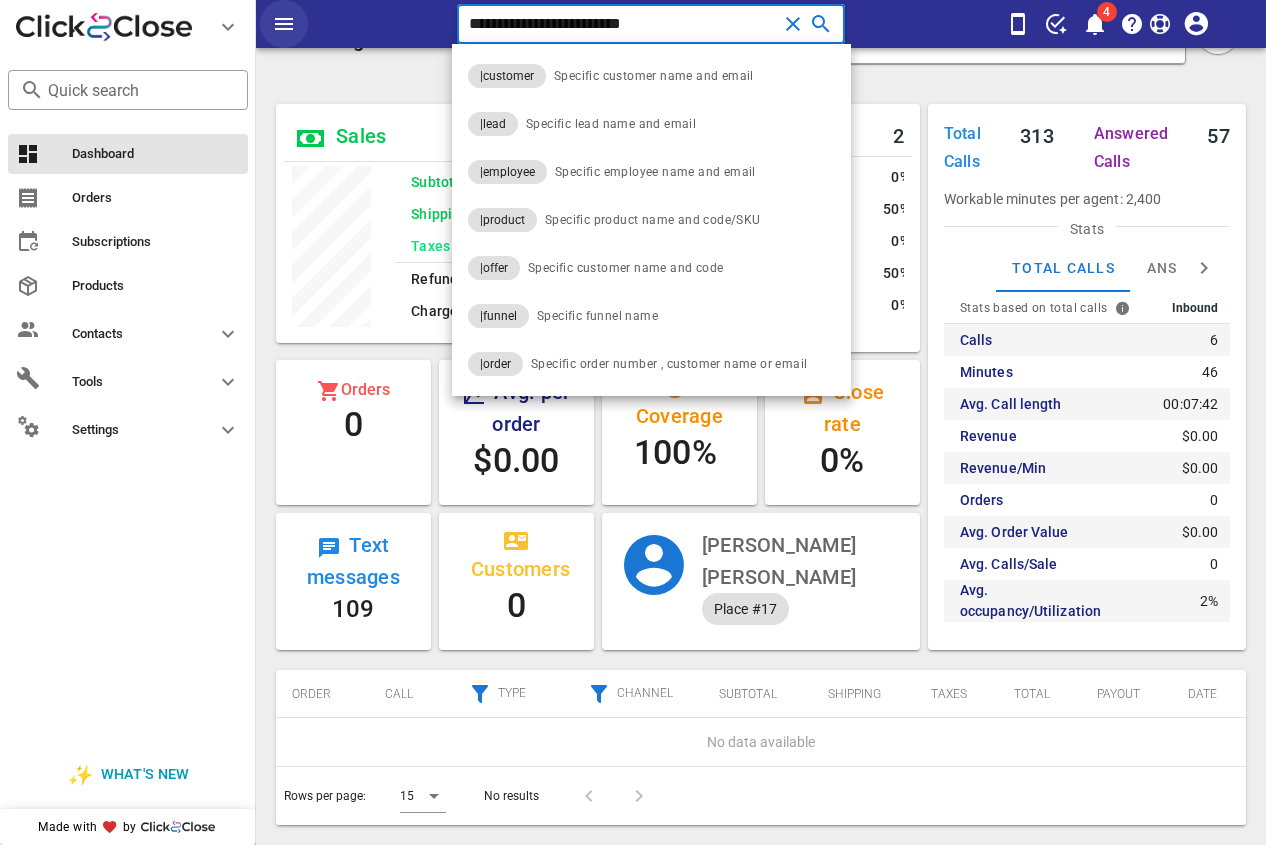 paste 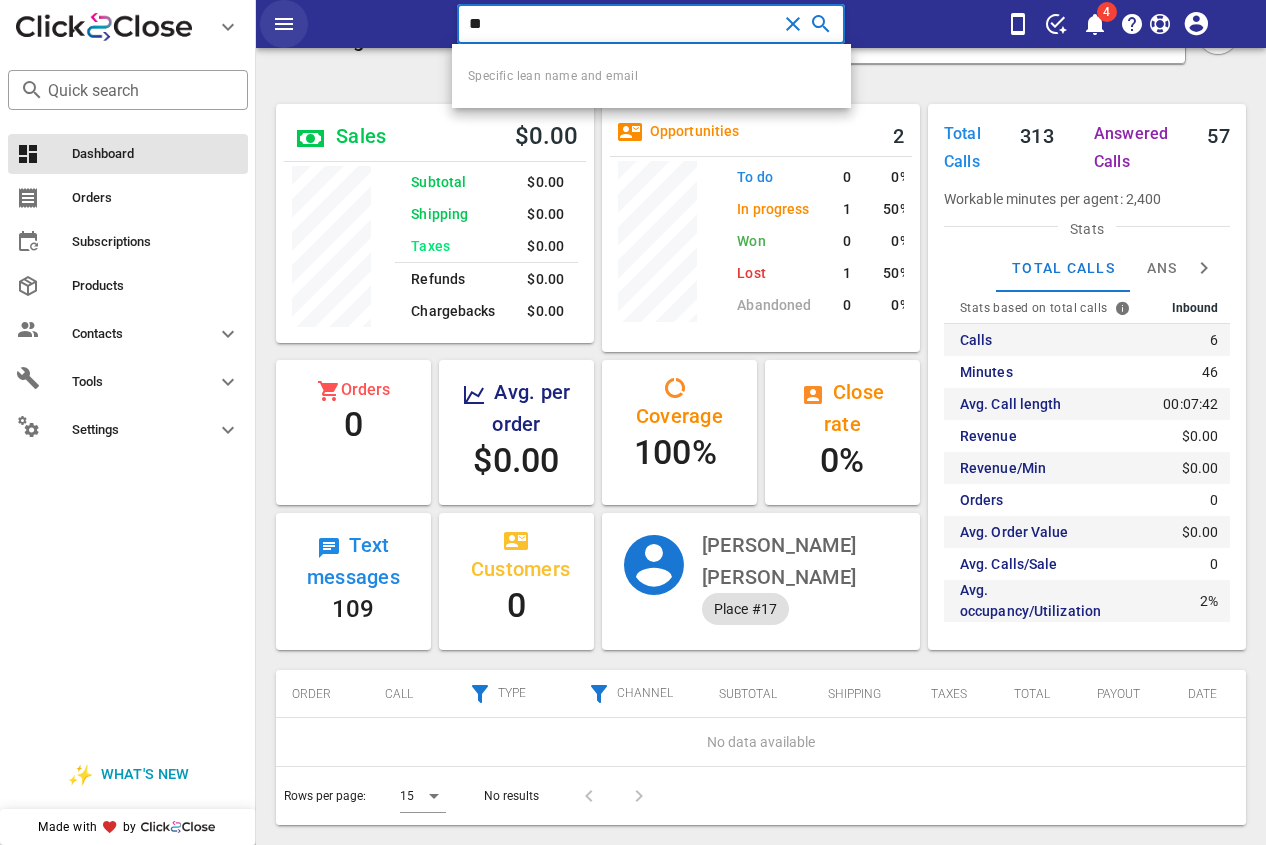 type on "*" 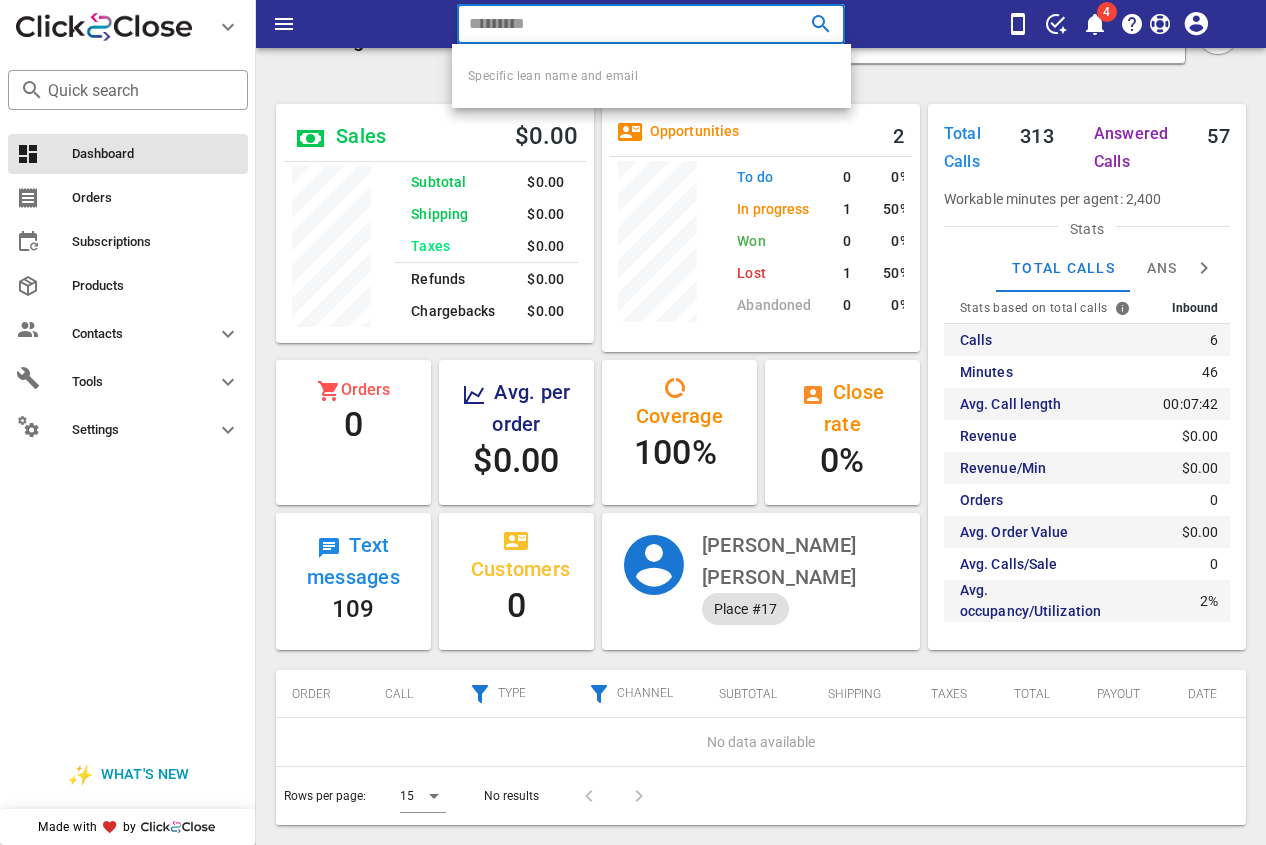 click at bounding box center [623, 24] 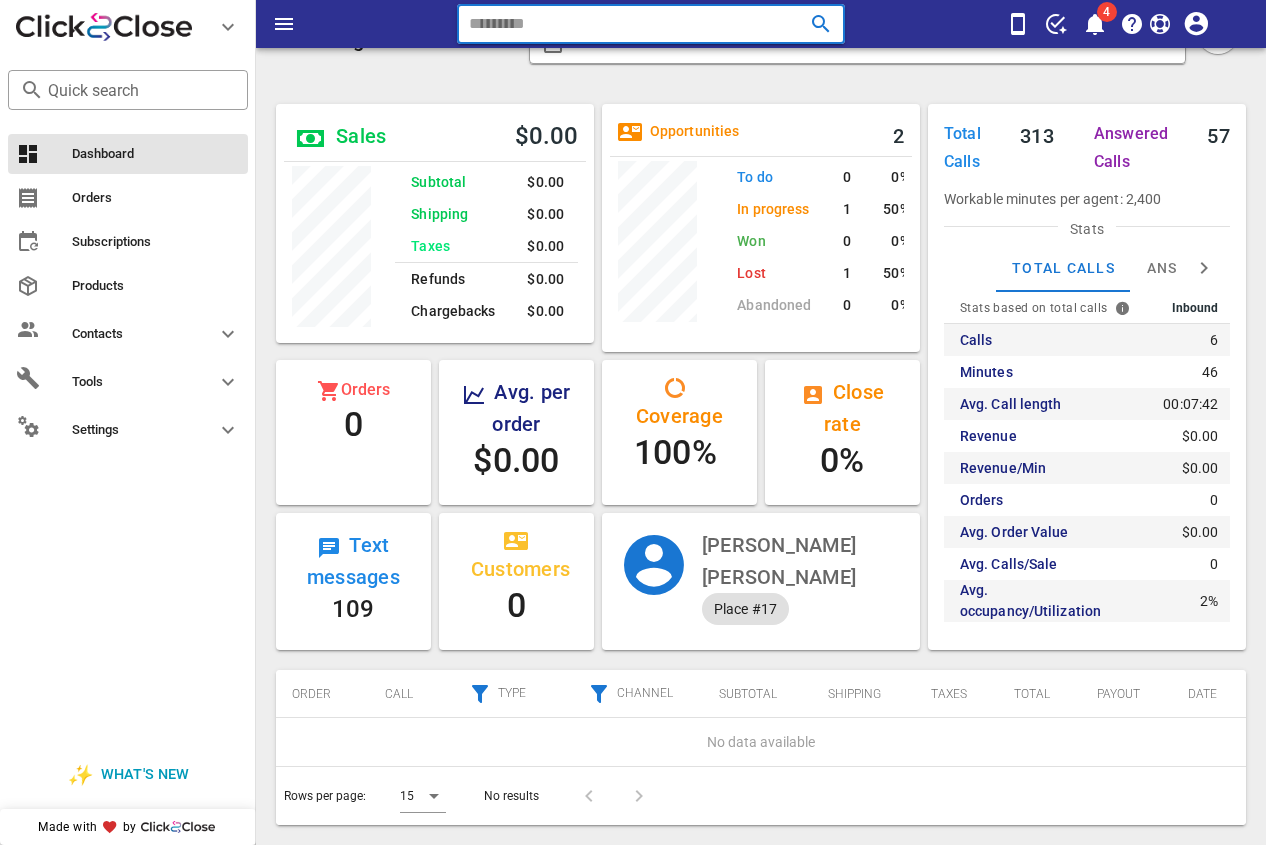 paste on "**********" 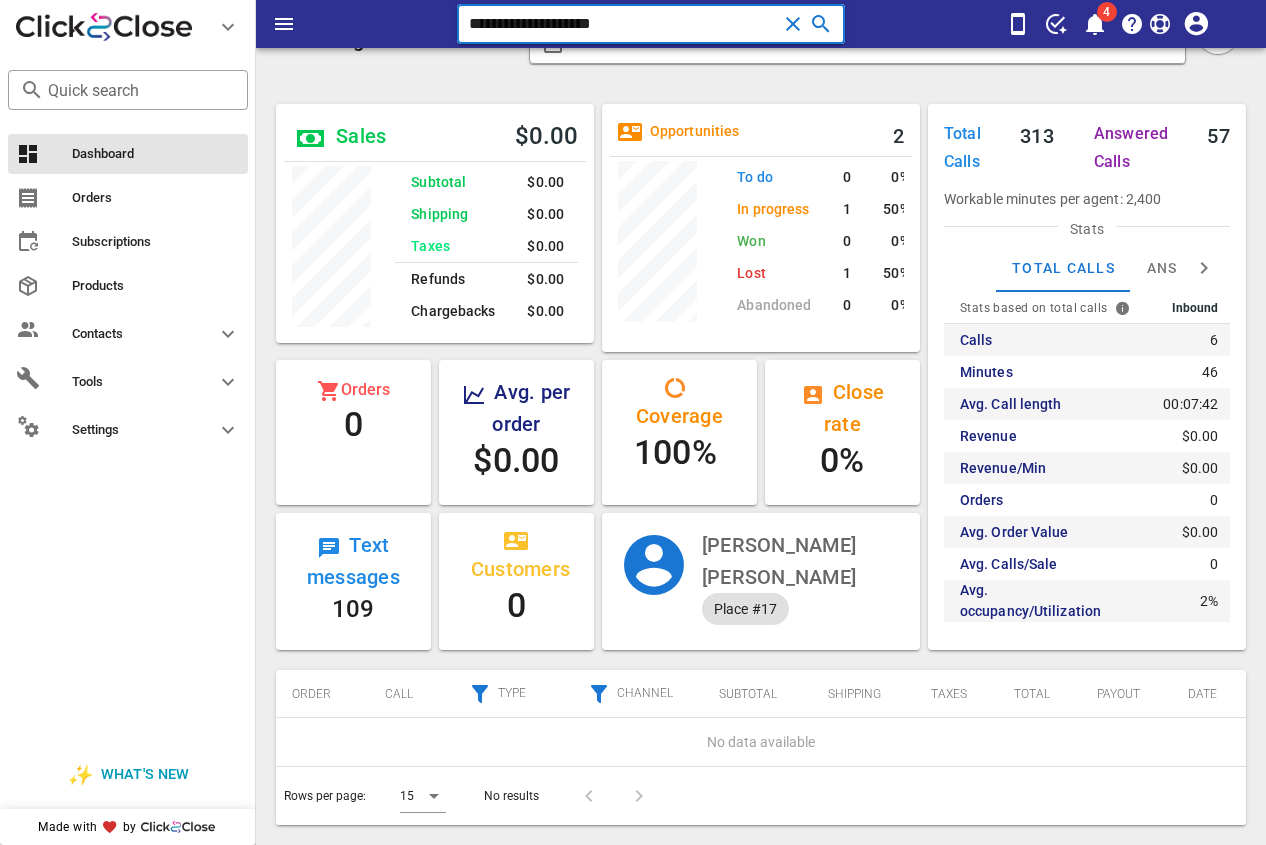type on "**********" 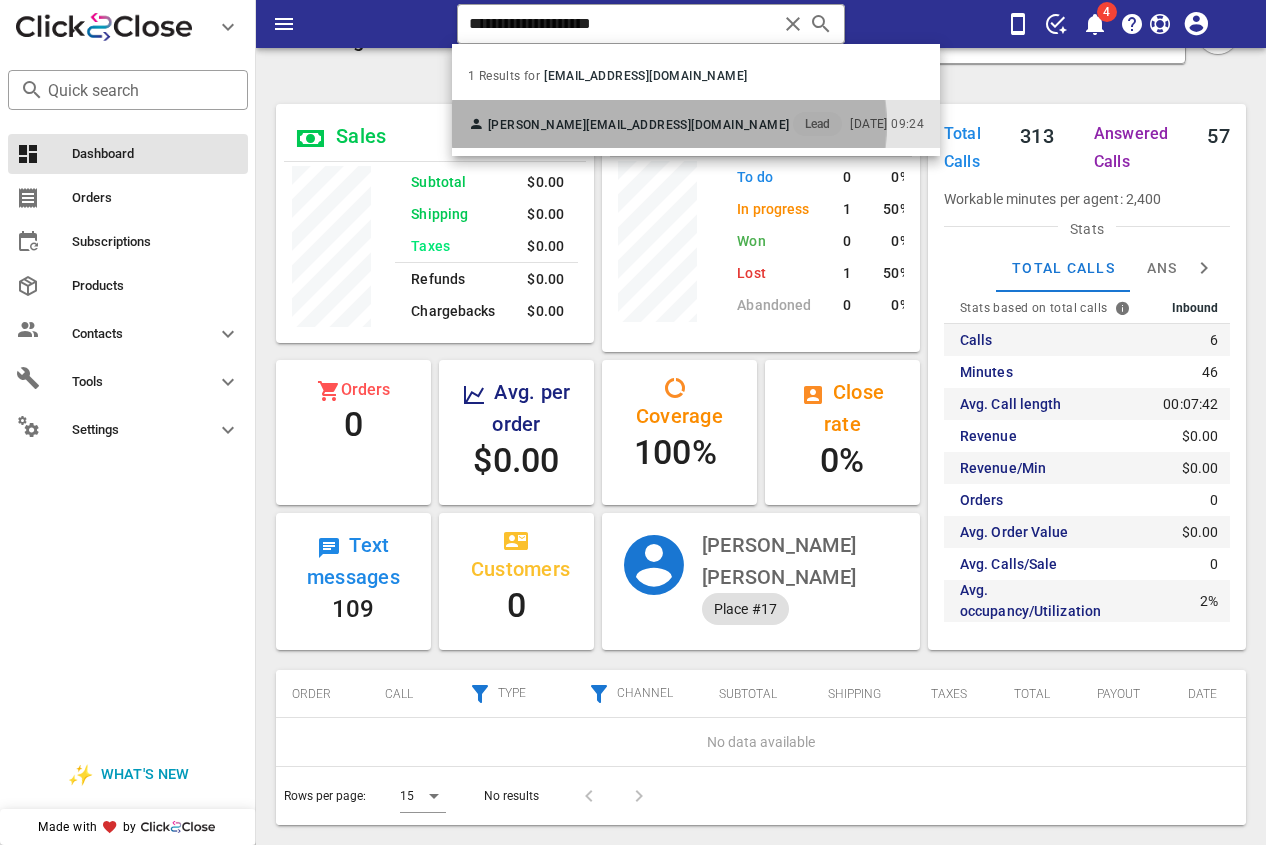click on "[EMAIL_ADDRESS][DOMAIN_NAME]" at bounding box center [687, 125] 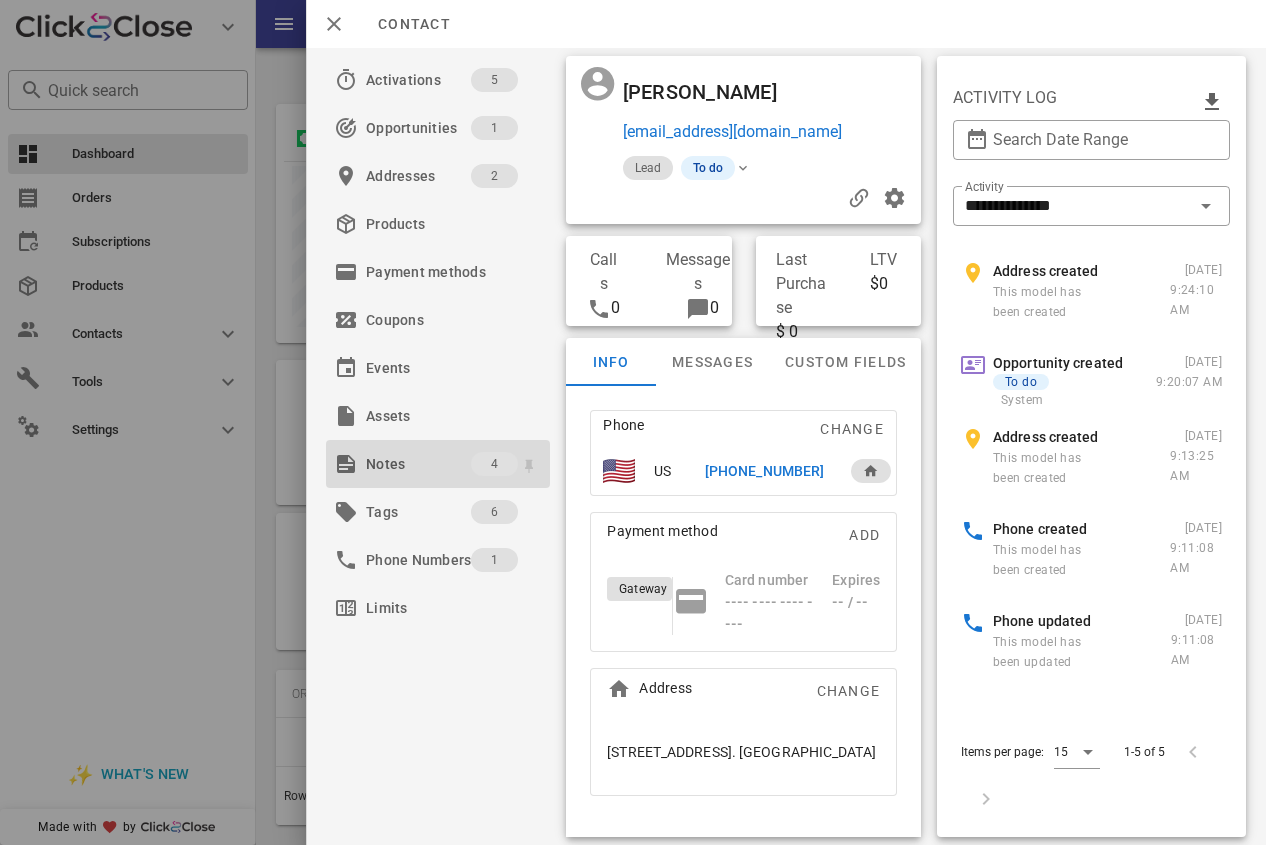click on "Notes" at bounding box center (418, 464) 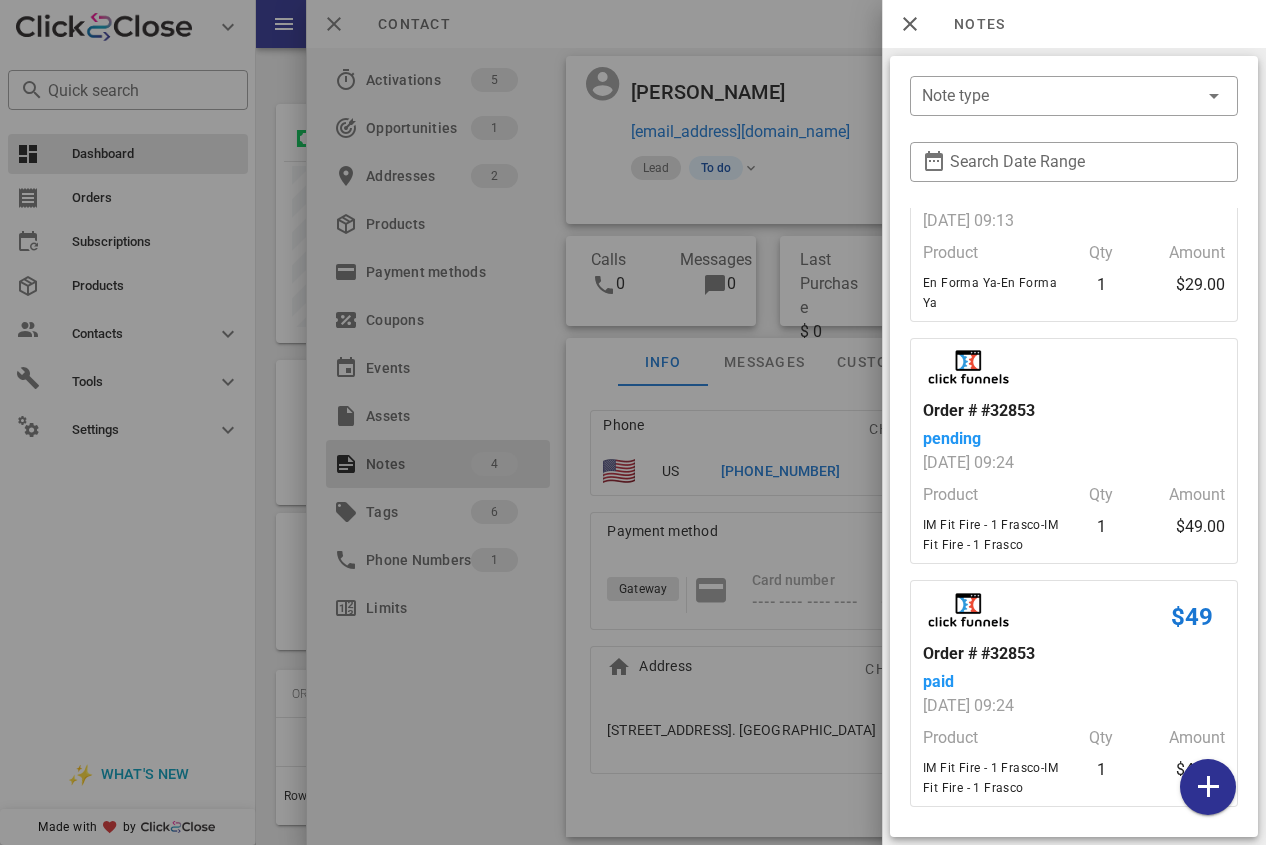 scroll, scrollTop: 0, scrollLeft: 0, axis: both 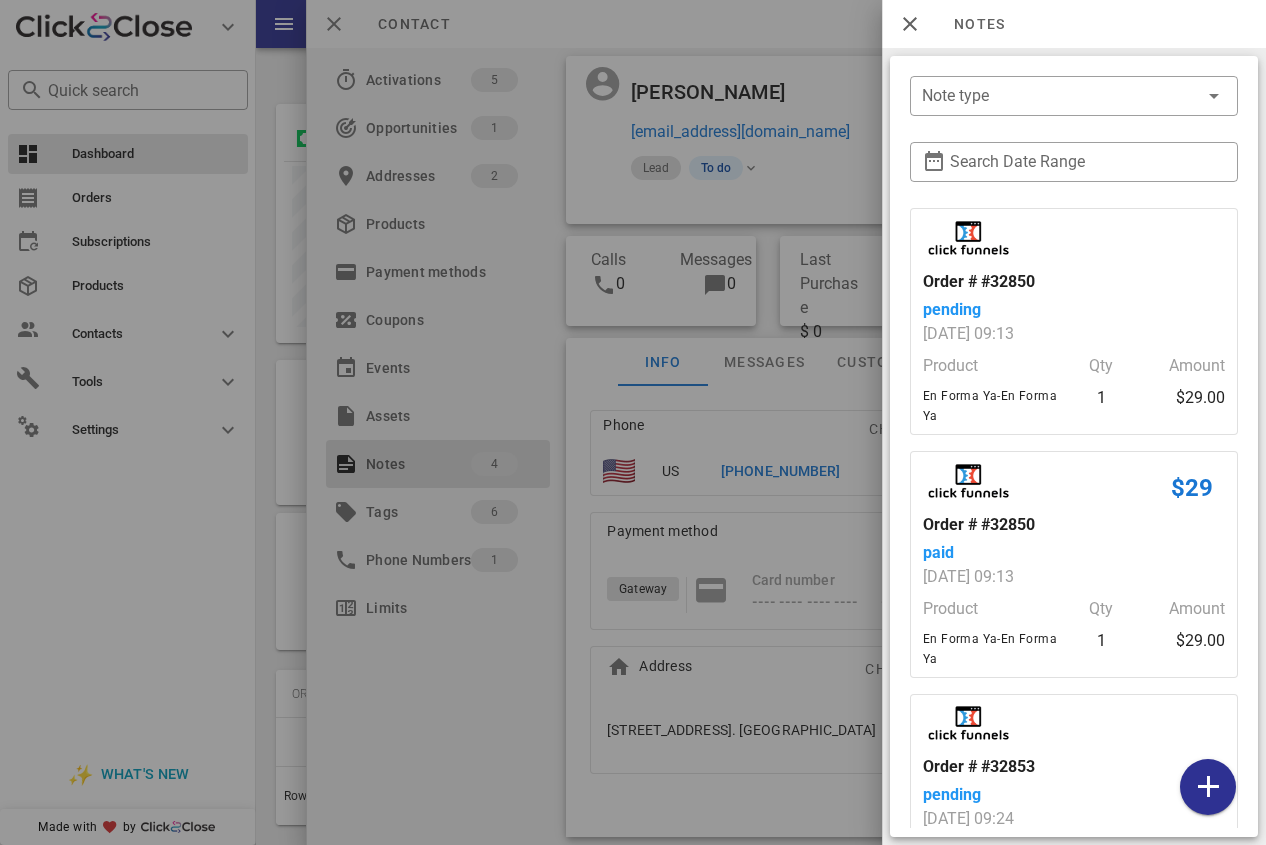 click at bounding box center [633, 422] 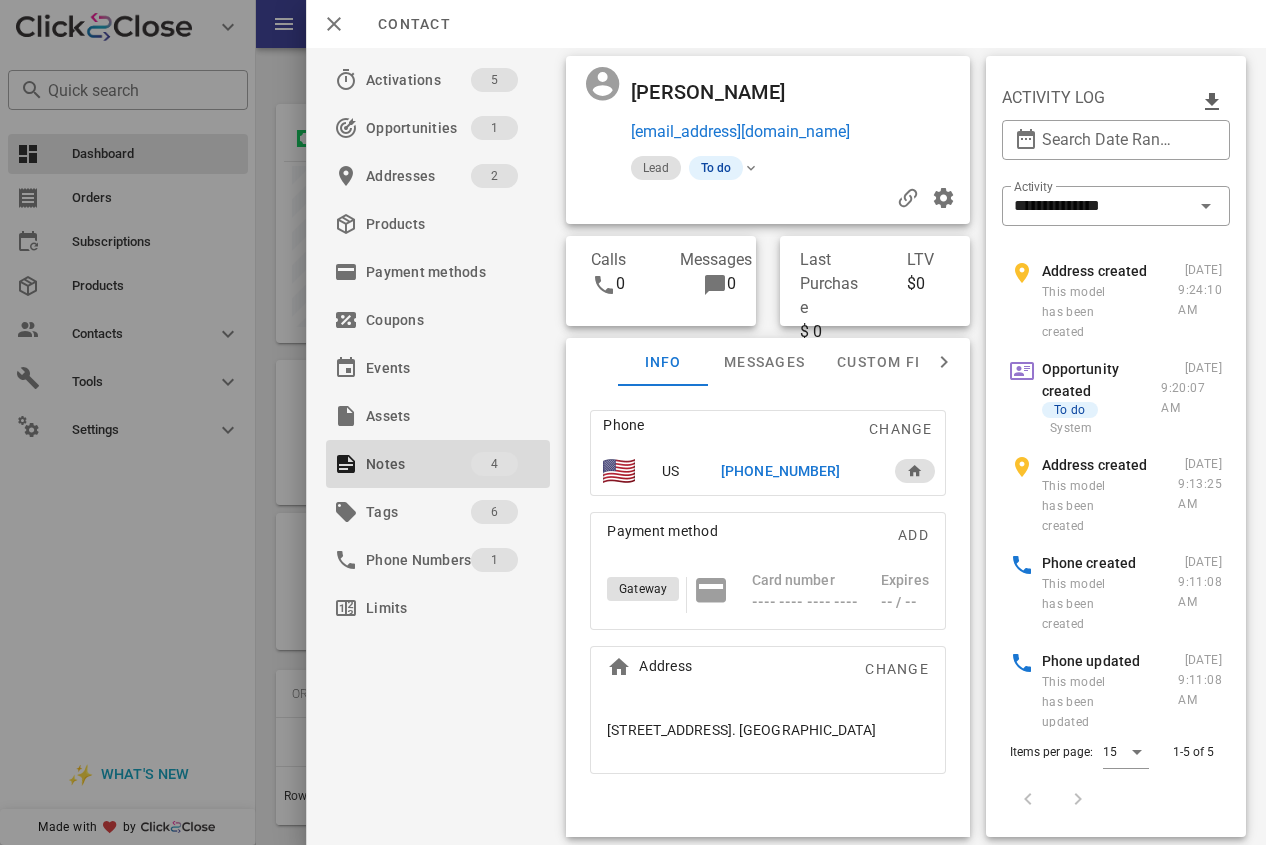 click on "[PHONE_NUMBER]" at bounding box center (780, 471) 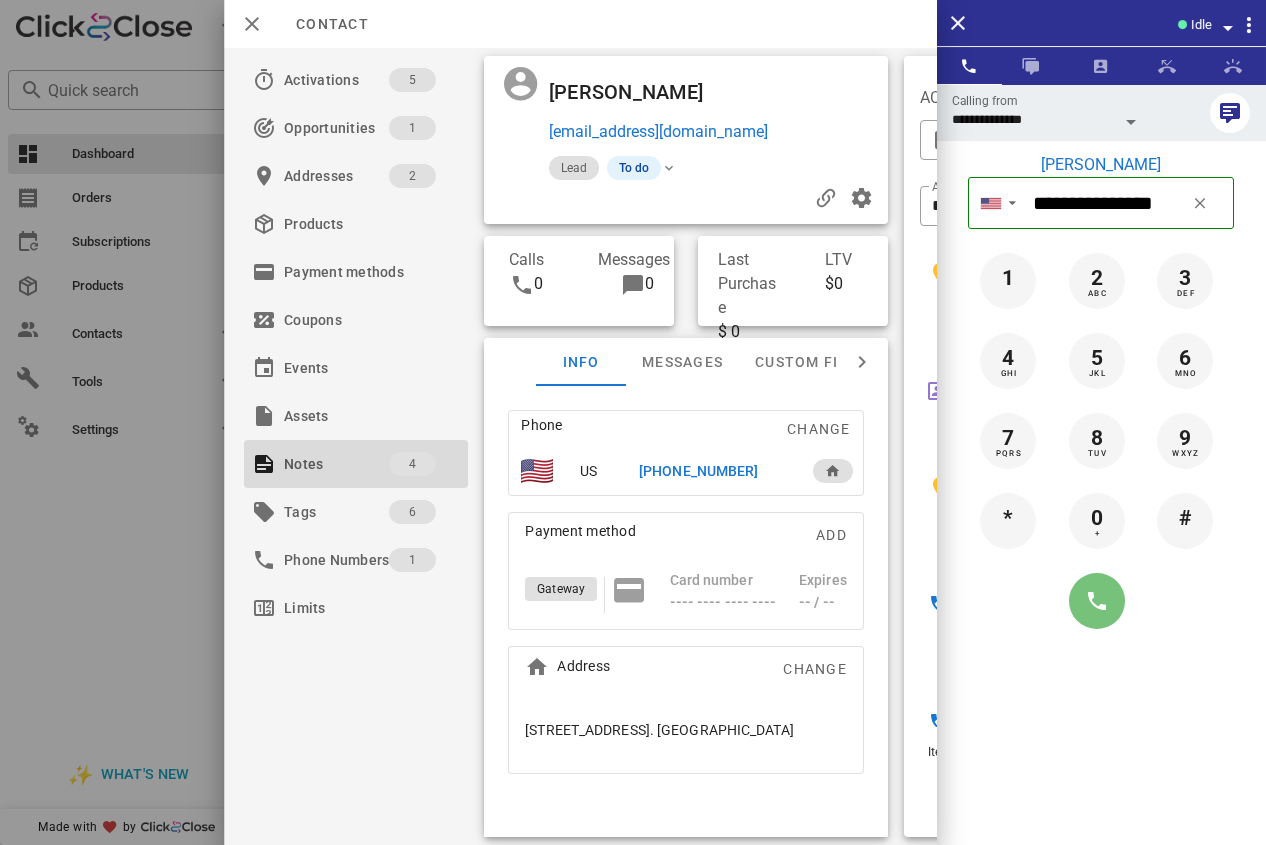 click at bounding box center (1097, 601) 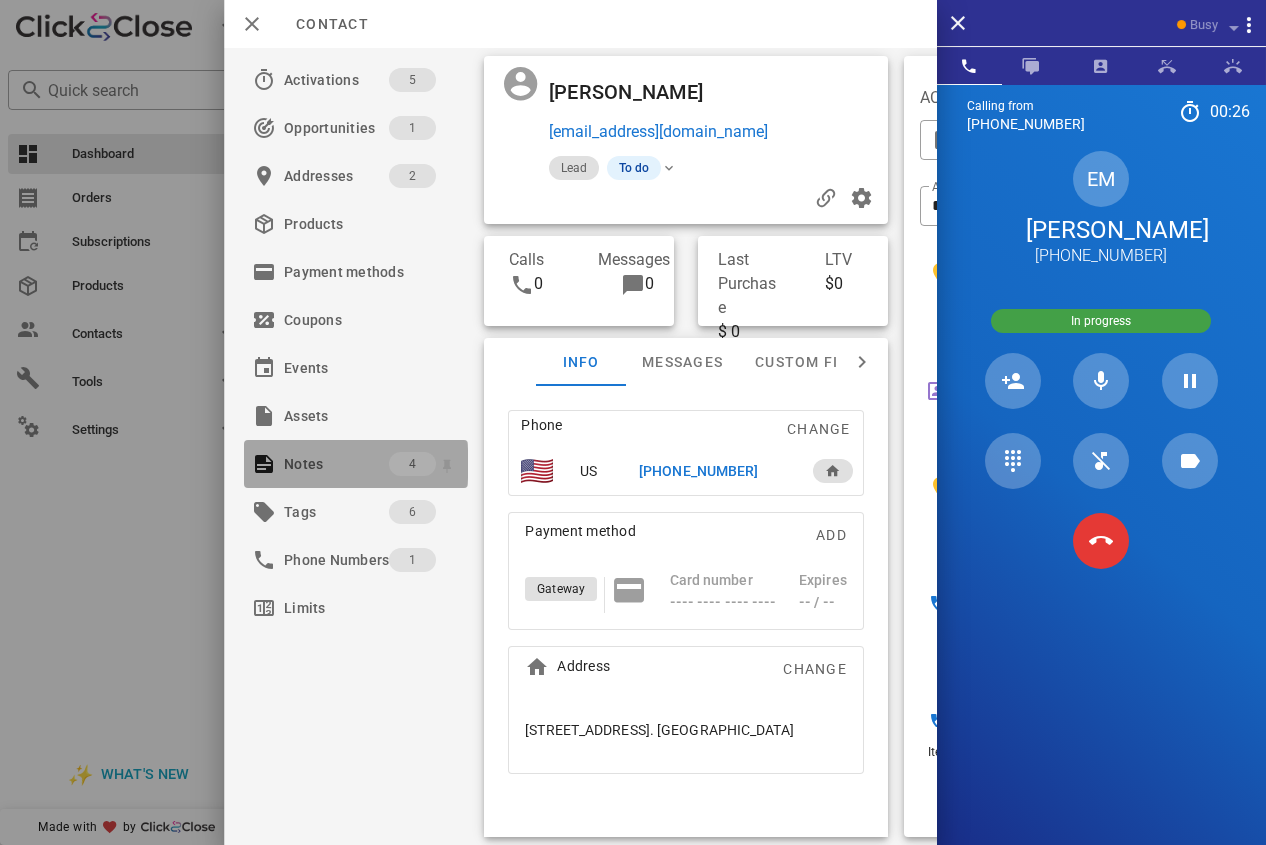 click on "Notes" at bounding box center [336, 464] 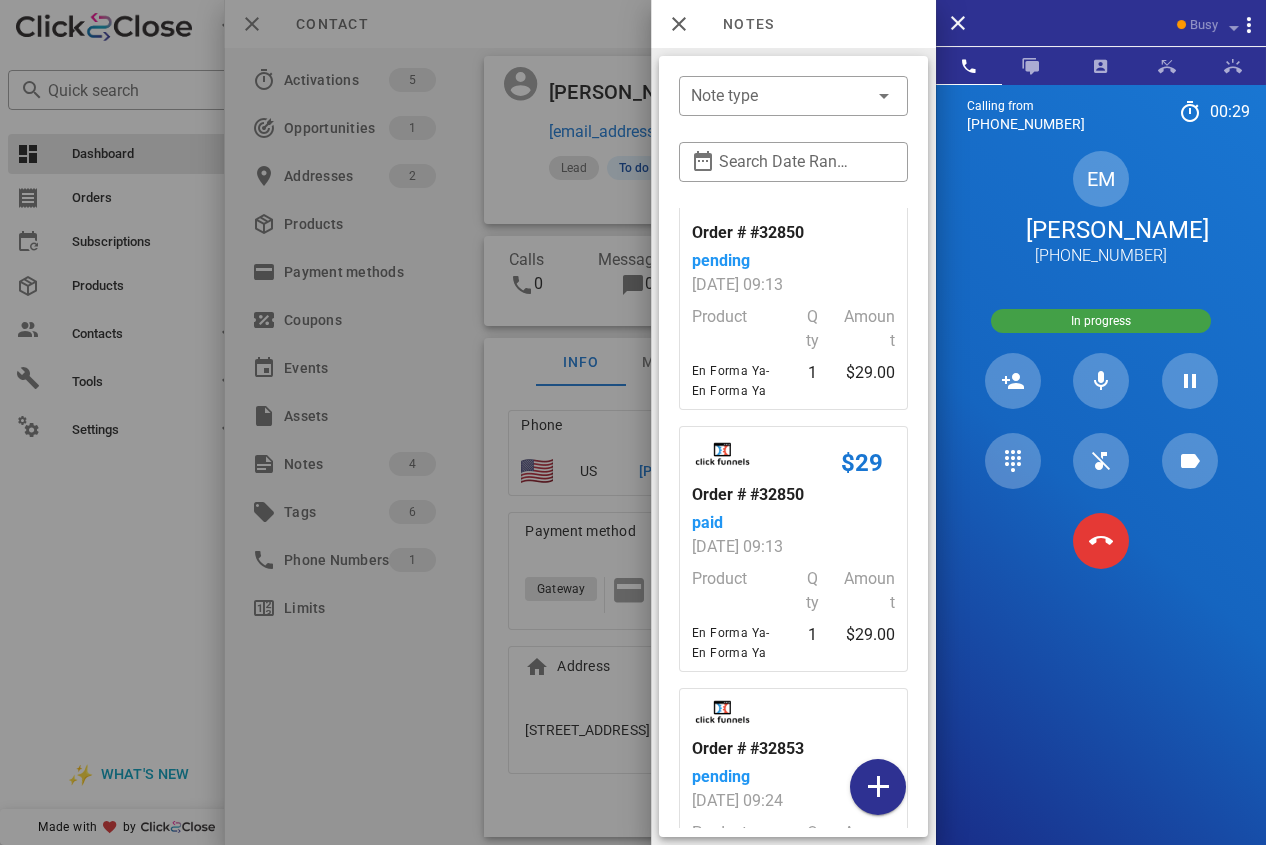 scroll, scrollTop: 0, scrollLeft: 0, axis: both 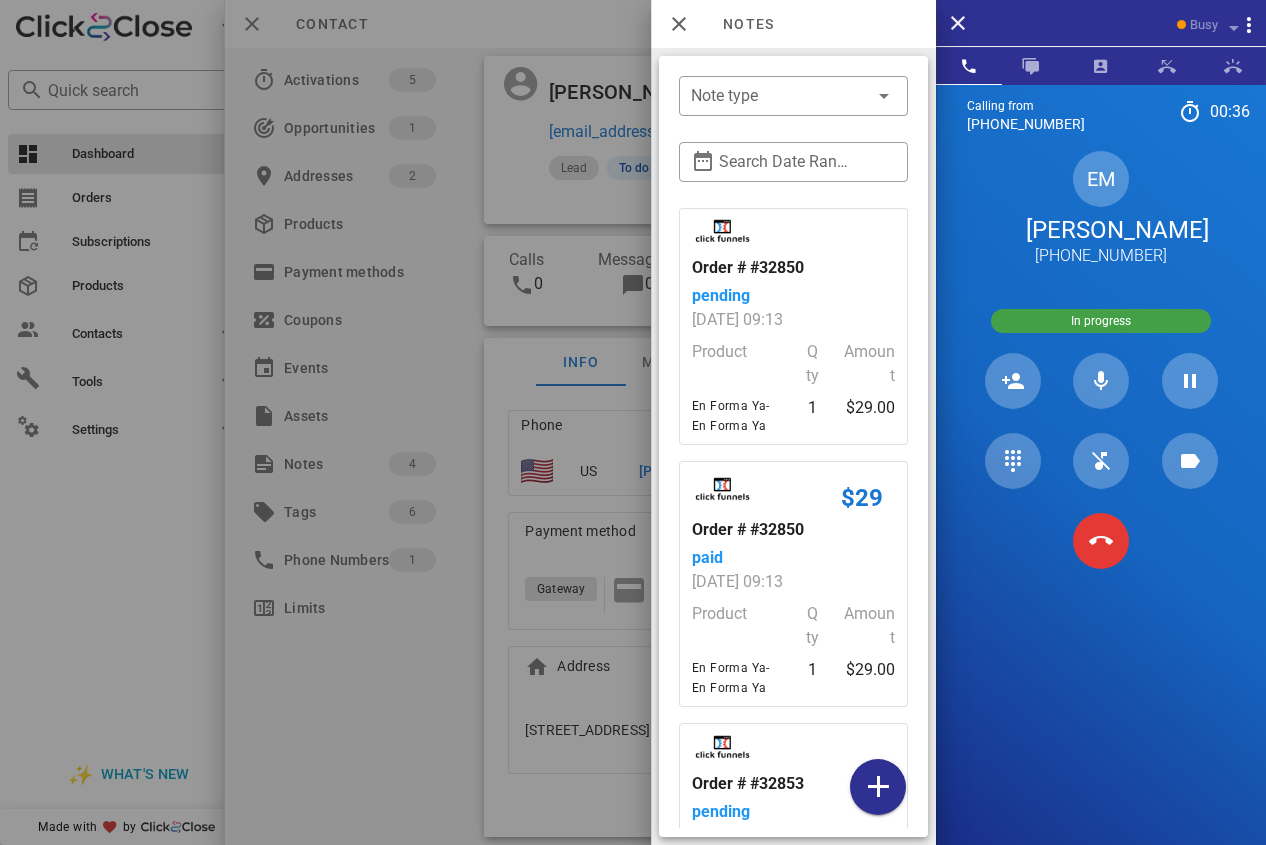click at bounding box center [633, 422] 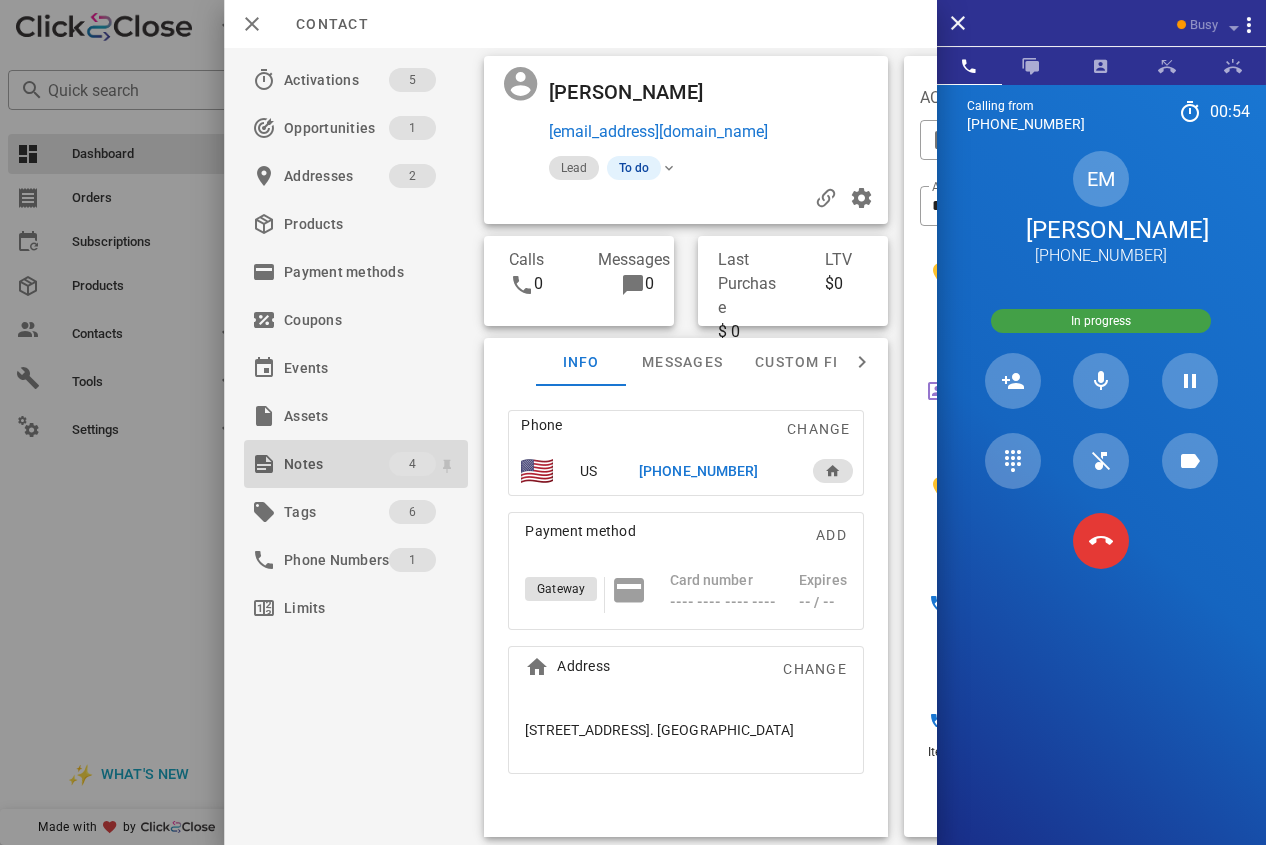 click on "Notes" at bounding box center [336, 464] 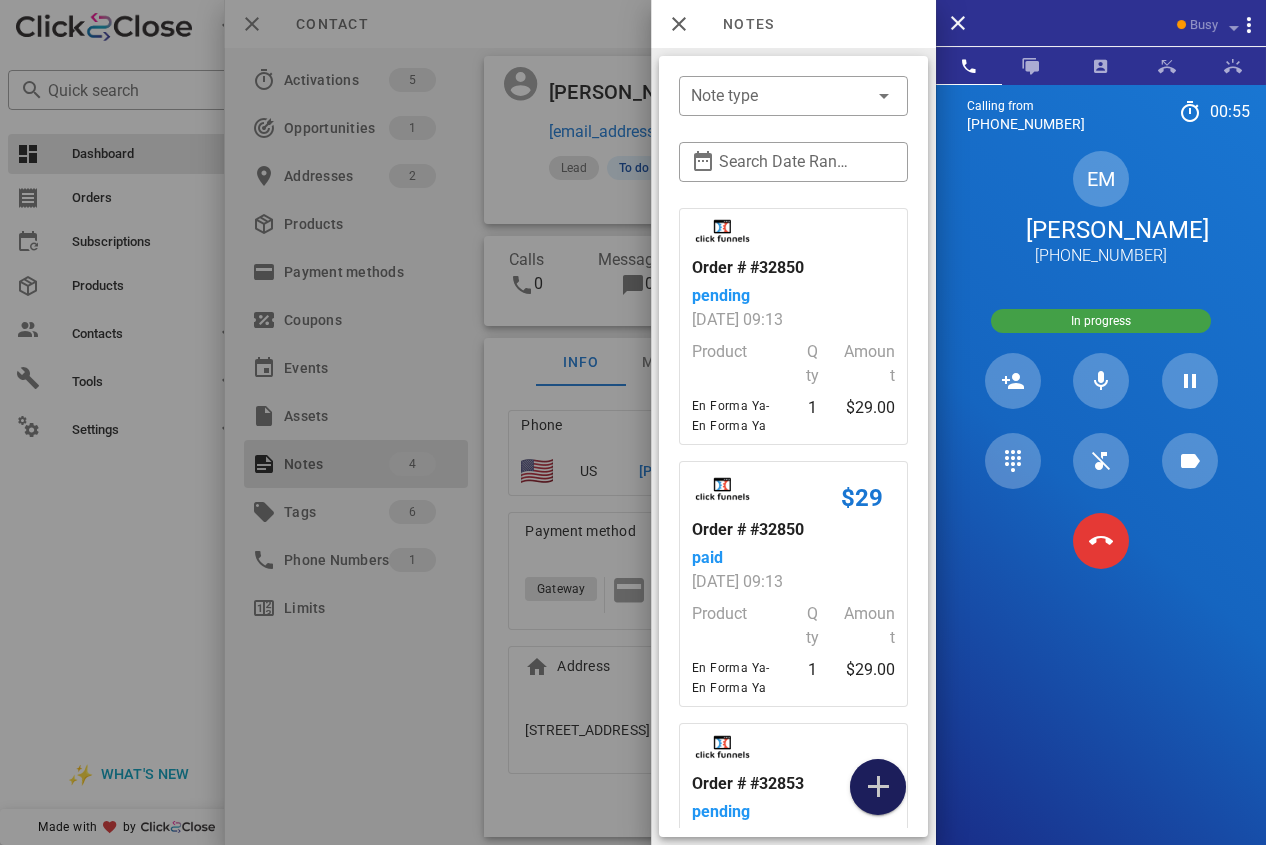 drag, startPoint x: 890, startPoint y: 769, endPoint x: 901, endPoint y: 621, distance: 148.40822 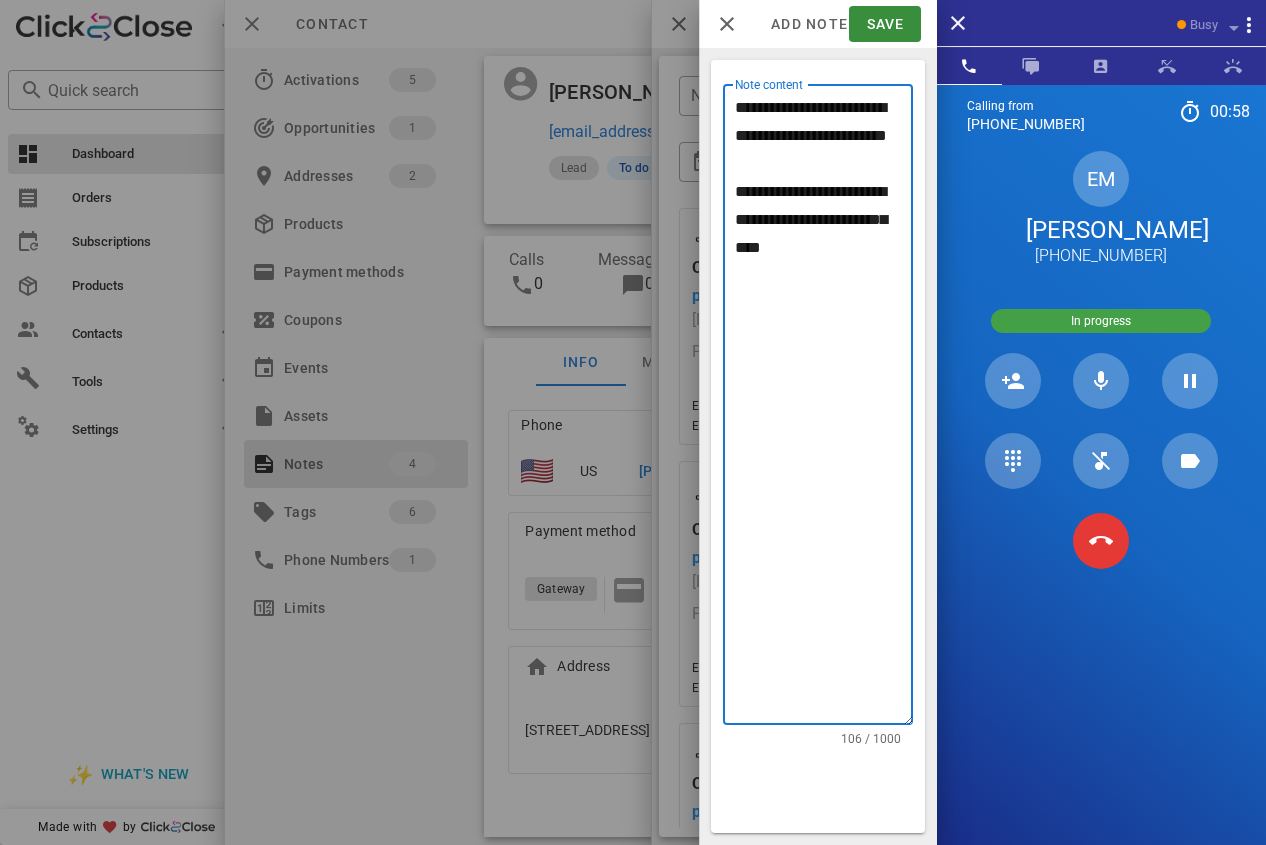 drag, startPoint x: 743, startPoint y: 223, endPoint x: 826, endPoint y: 293, distance: 108.57716 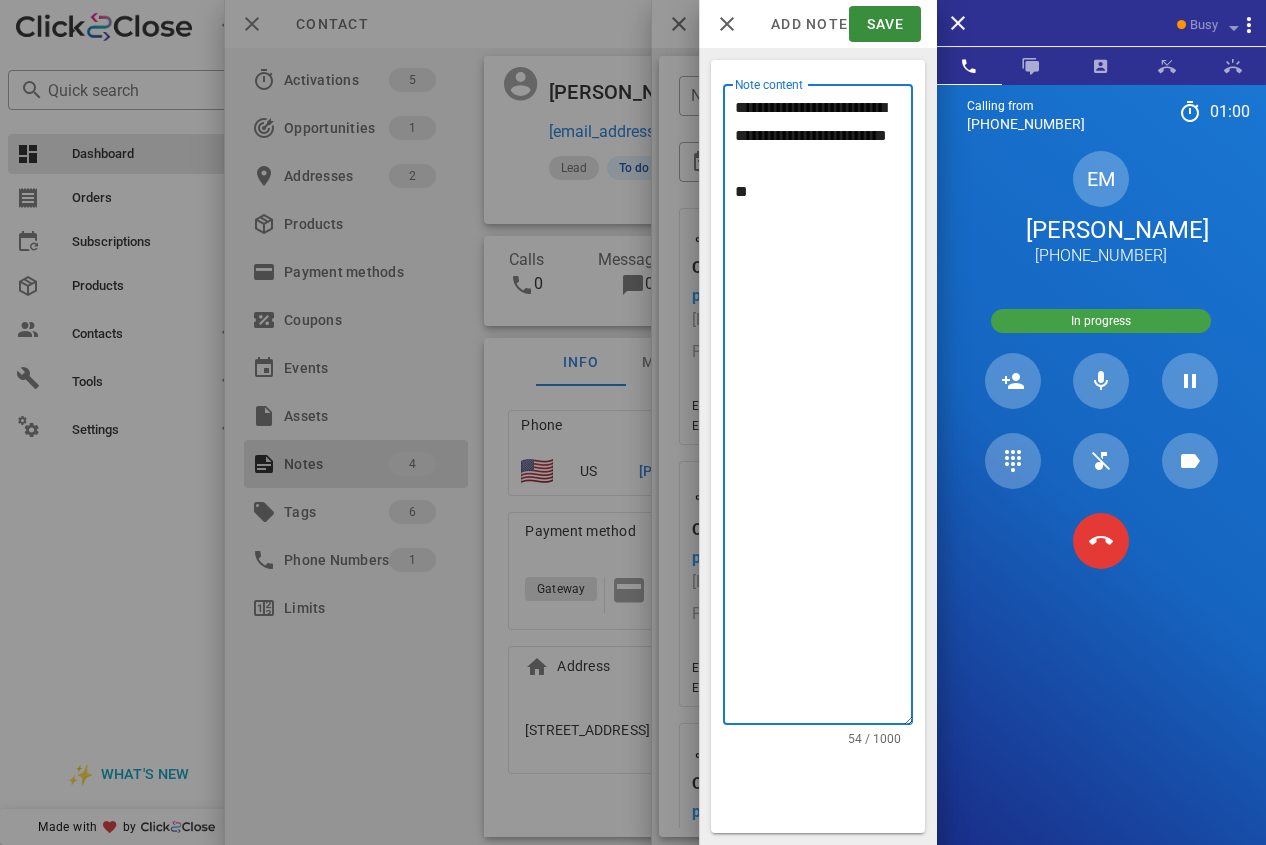 drag, startPoint x: 743, startPoint y: 216, endPoint x: 753, endPoint y: 215, distance: 10.049875 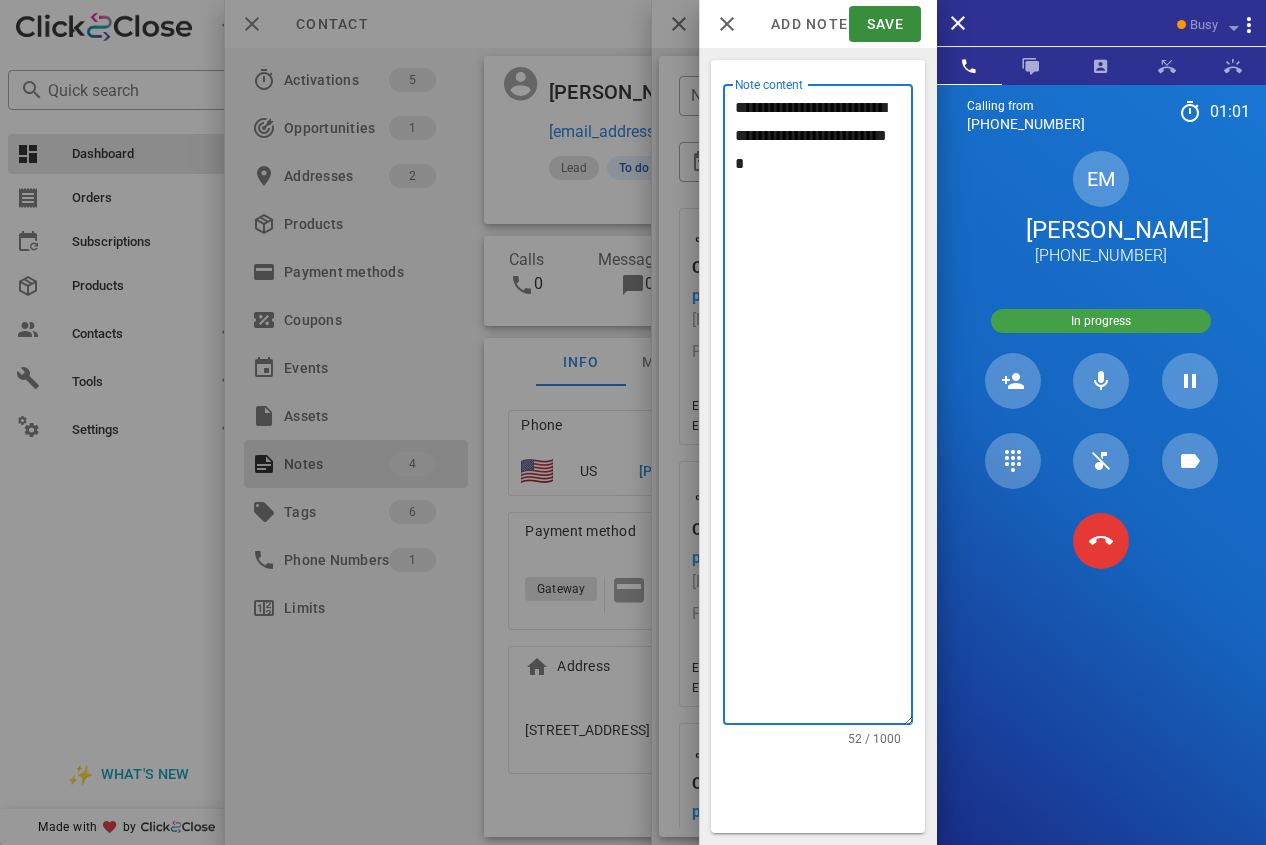 click on "**********" at bounding box center (824, 409) 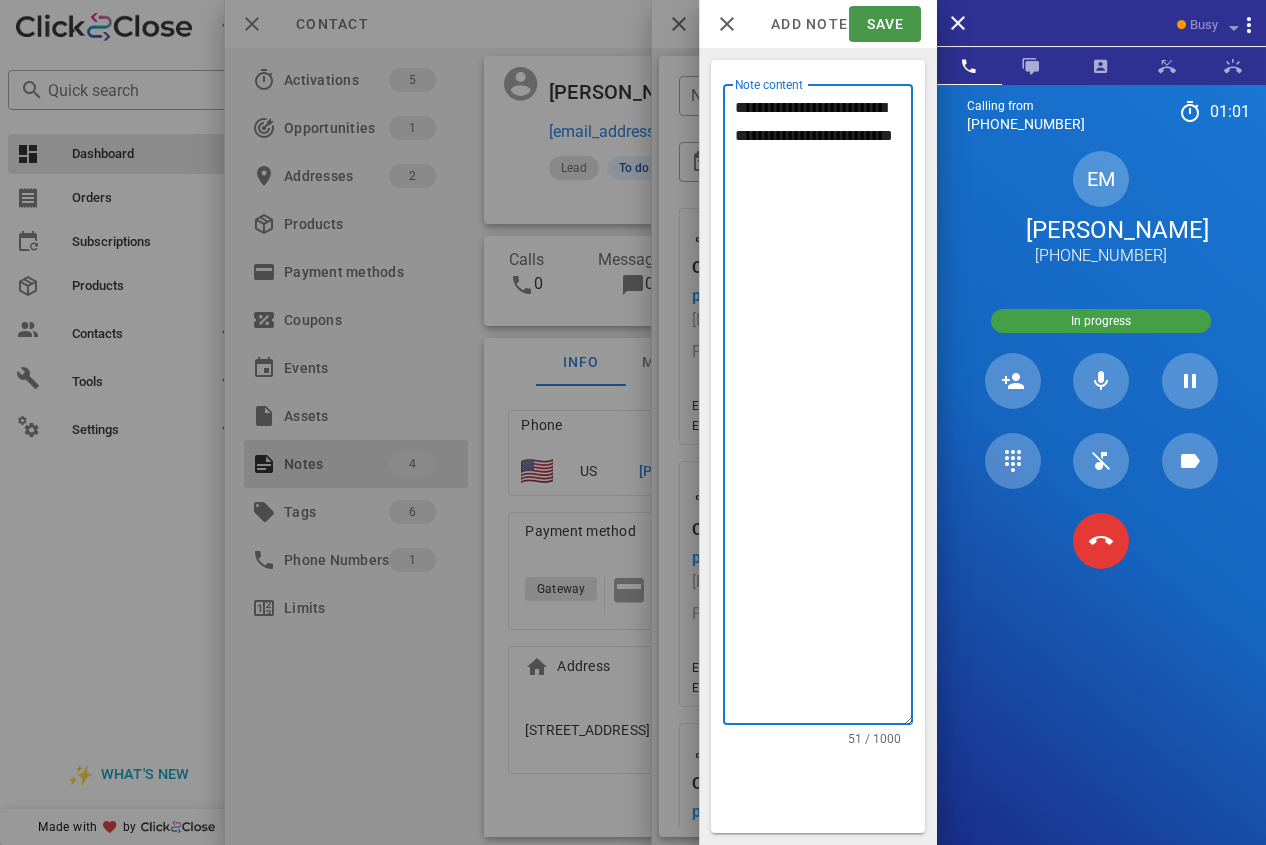 type on "**********" 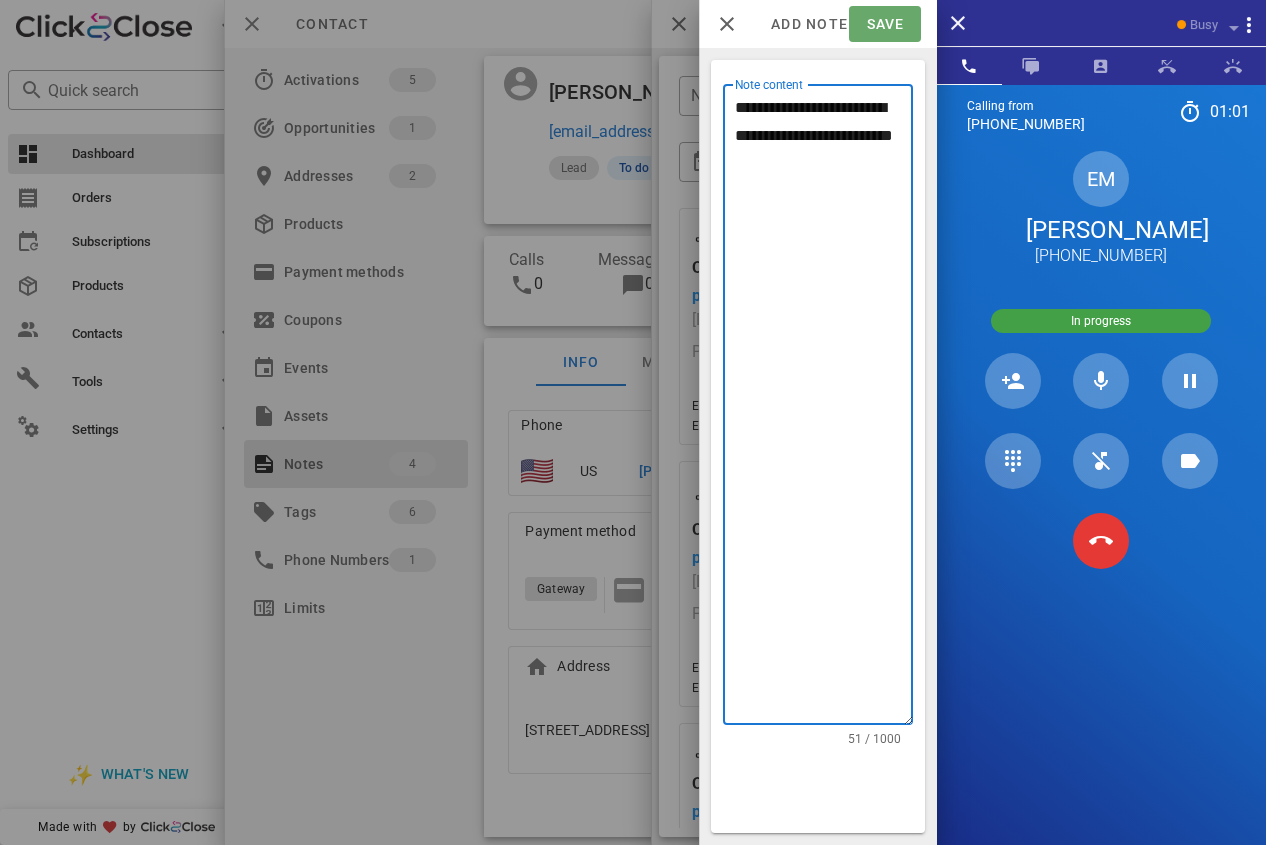 click on "Save" at bounding box center (884, 24) 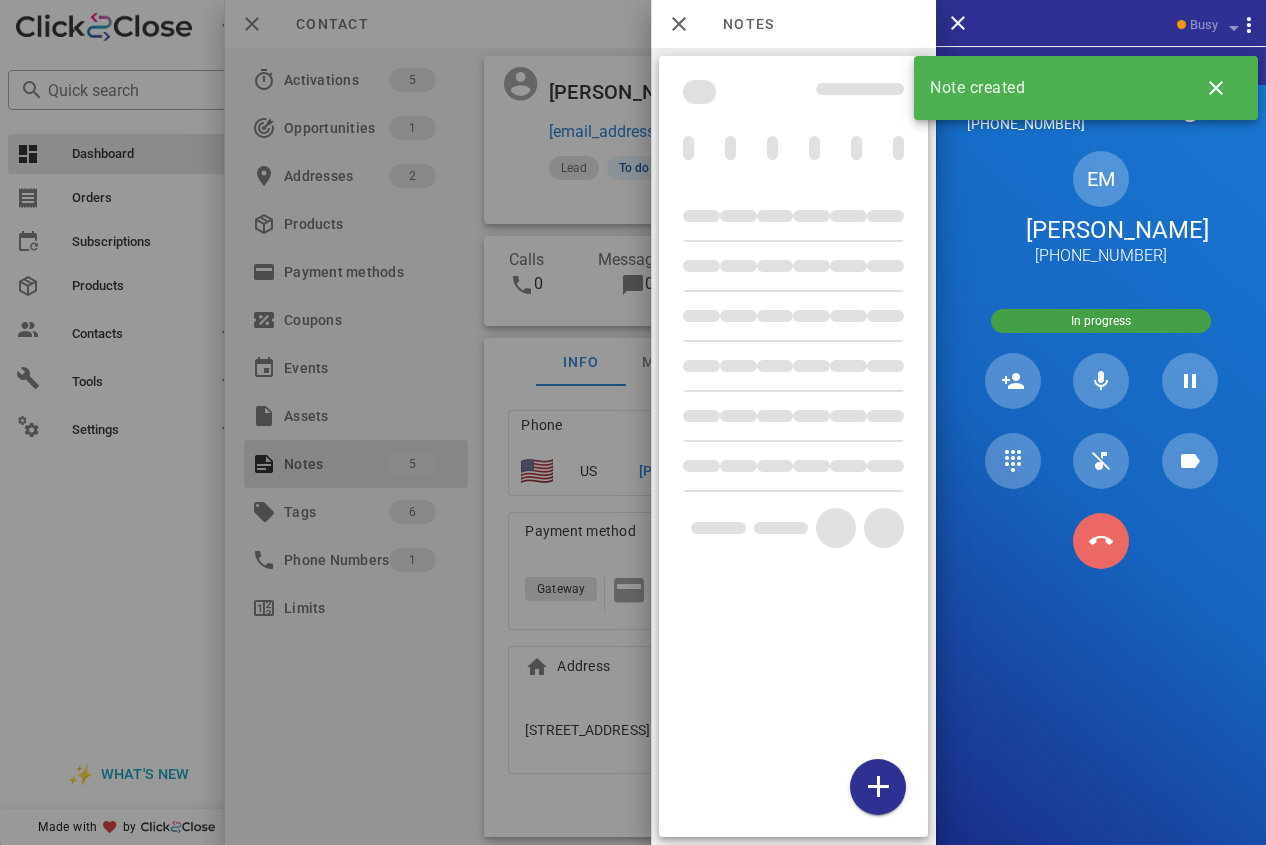 click at bounding box center (1101, 541) 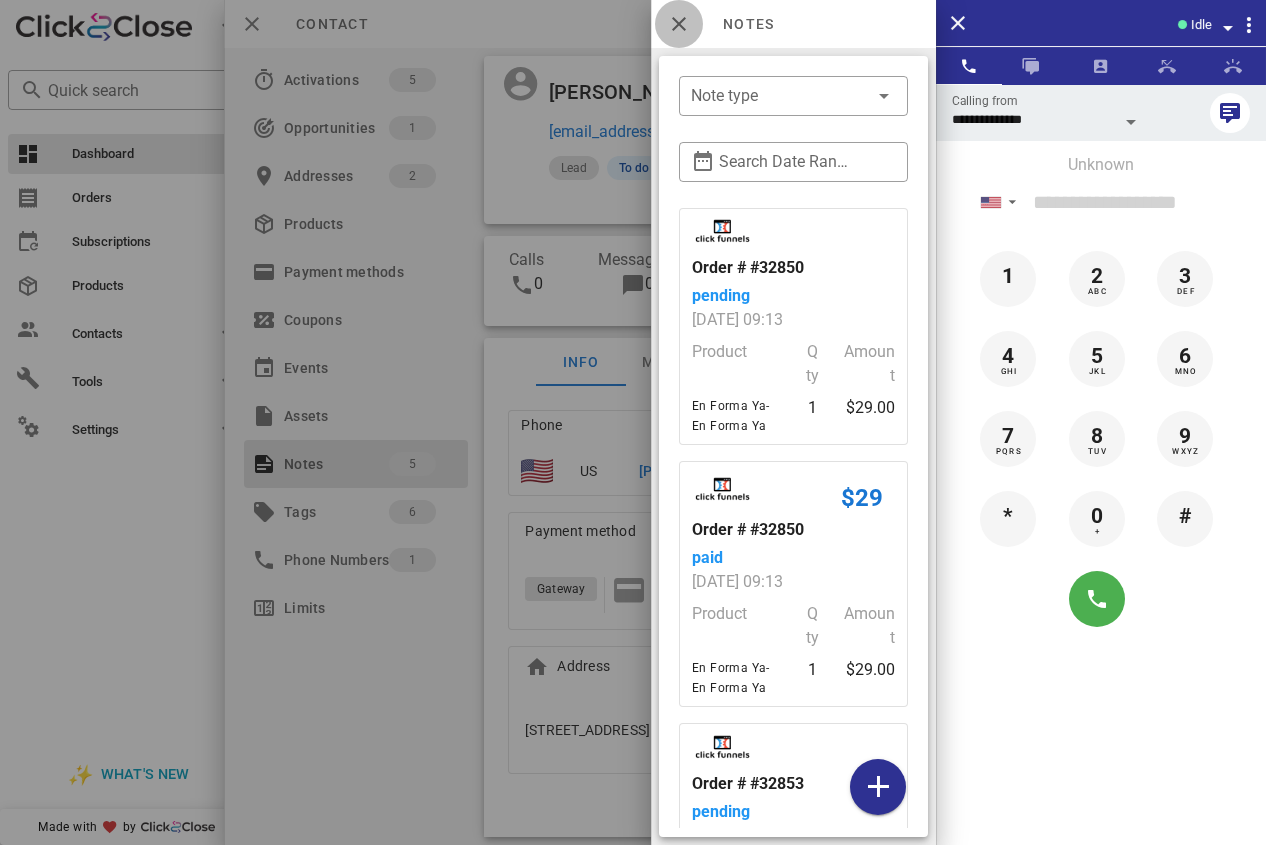 click at bounding box center [679, 24] 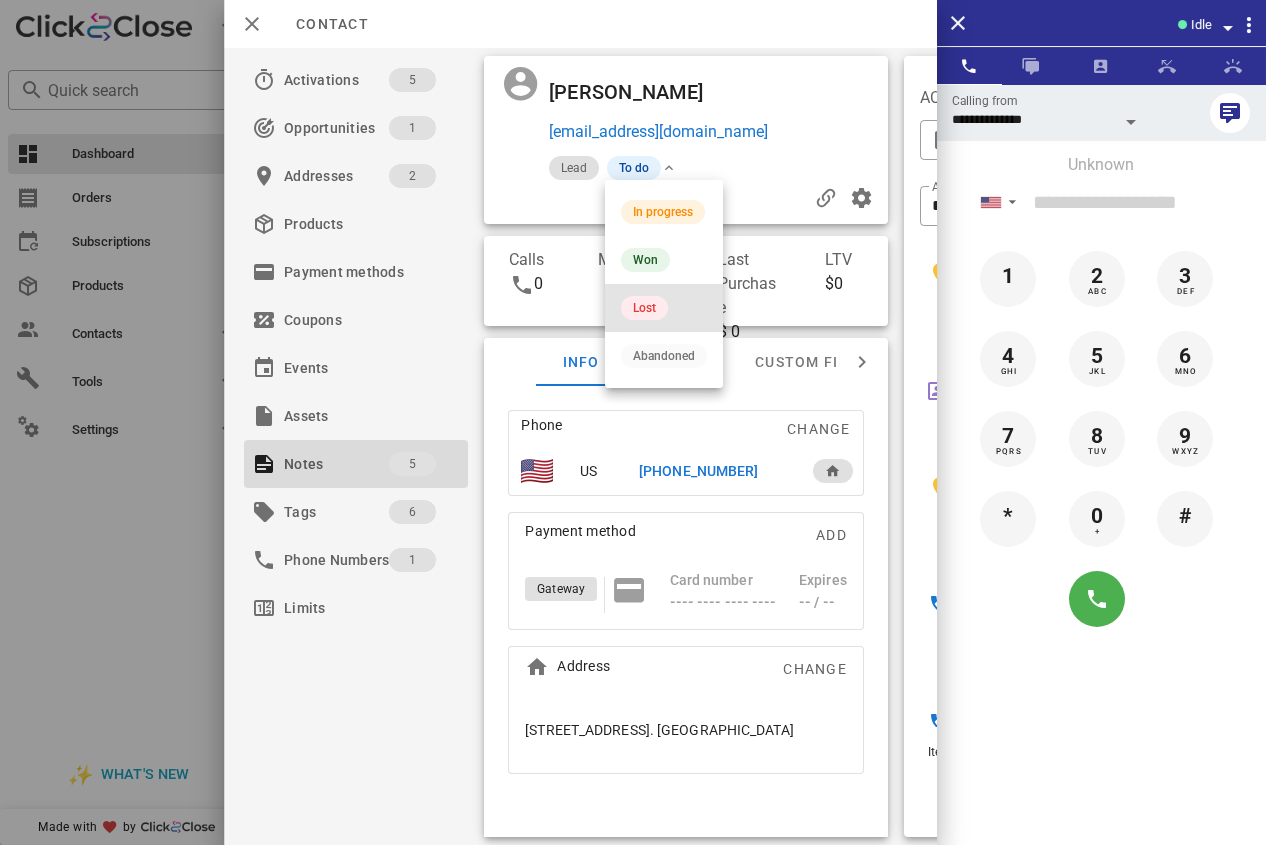 click on "Lost" at bounding box center [664, 308] 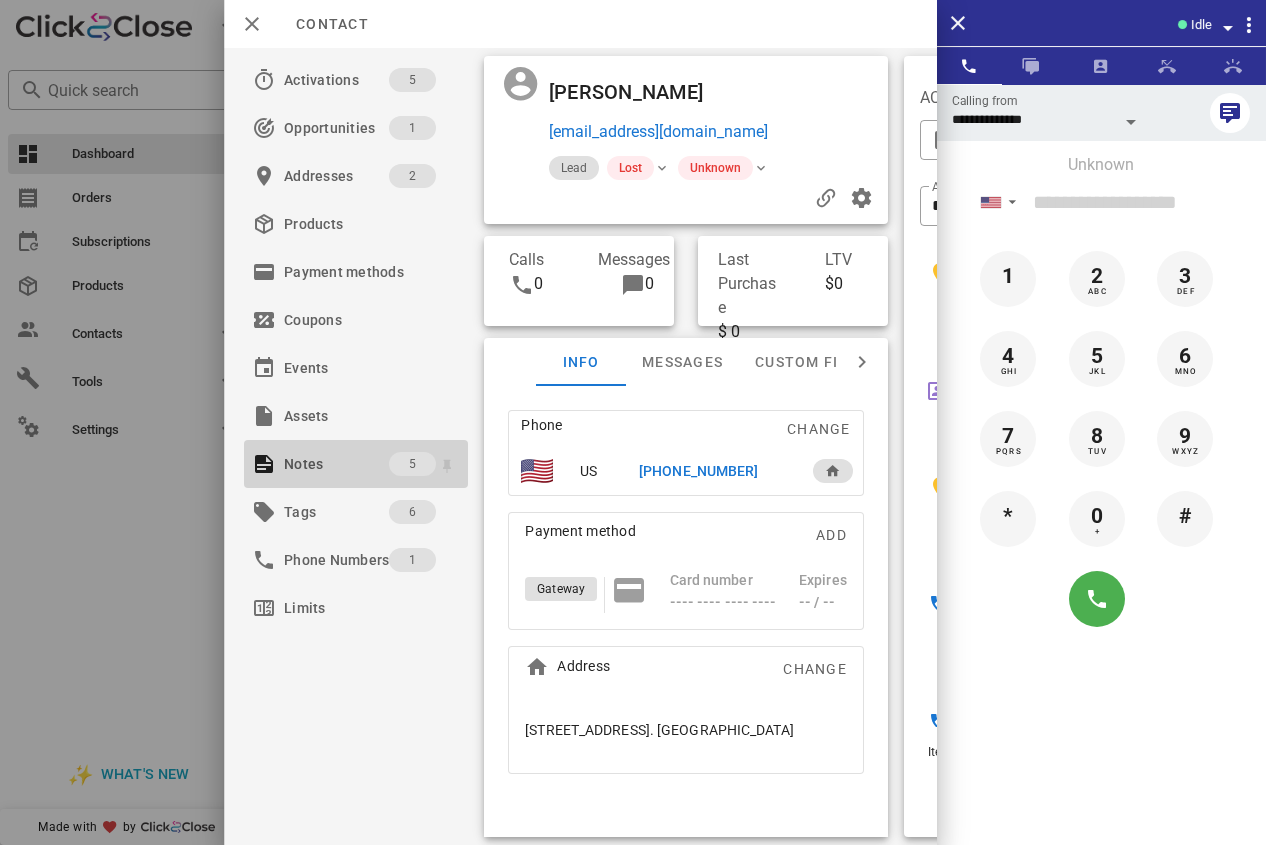 click on "Notes" at bounding box center [336, 464] 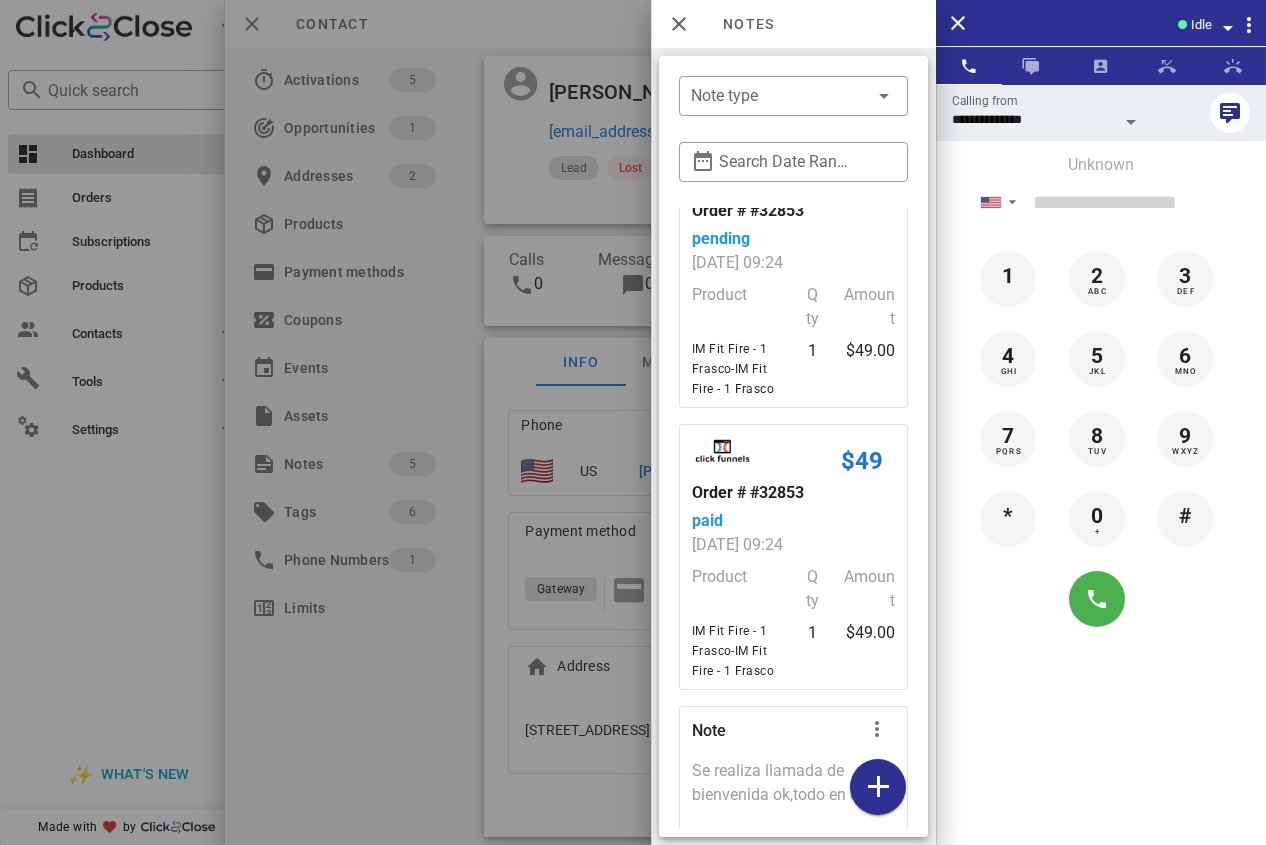 scroll, scrollTop: 405, scrollLeft: 0, axis: vertical 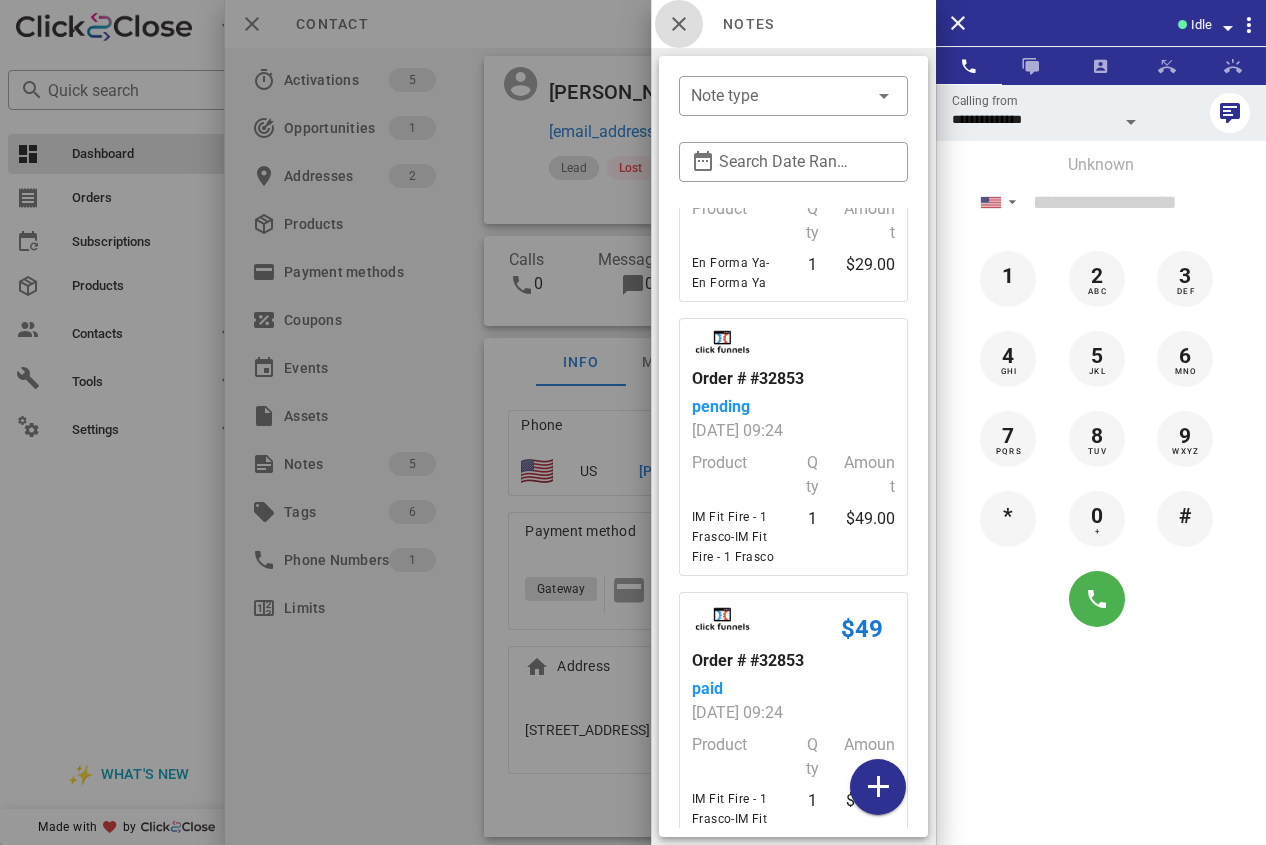 click at bounding box center [679, 24] 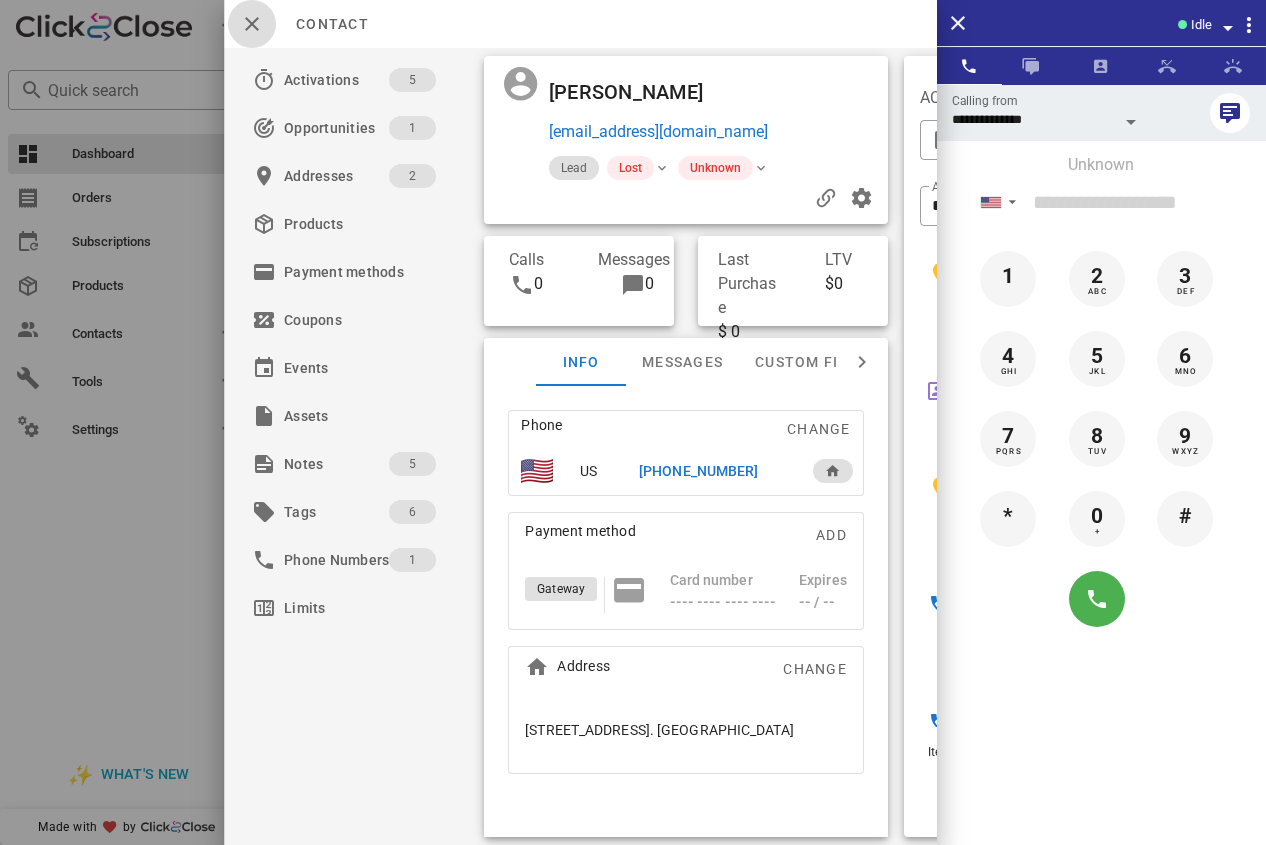 click at bounding box center [252, 24] 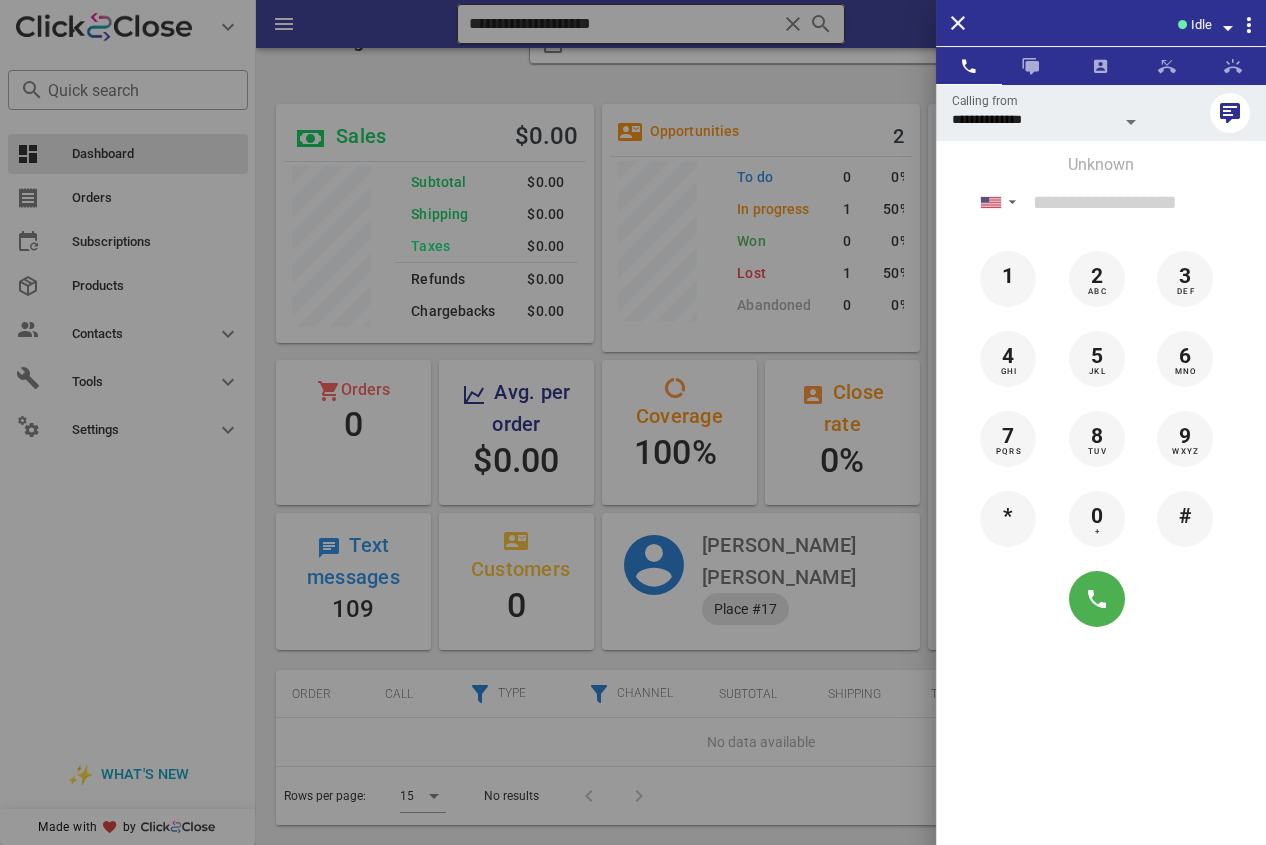drag, startPoint x: 674, startPoint y: 21, endPoint x: 685, endPoint y: 21, distance: 11 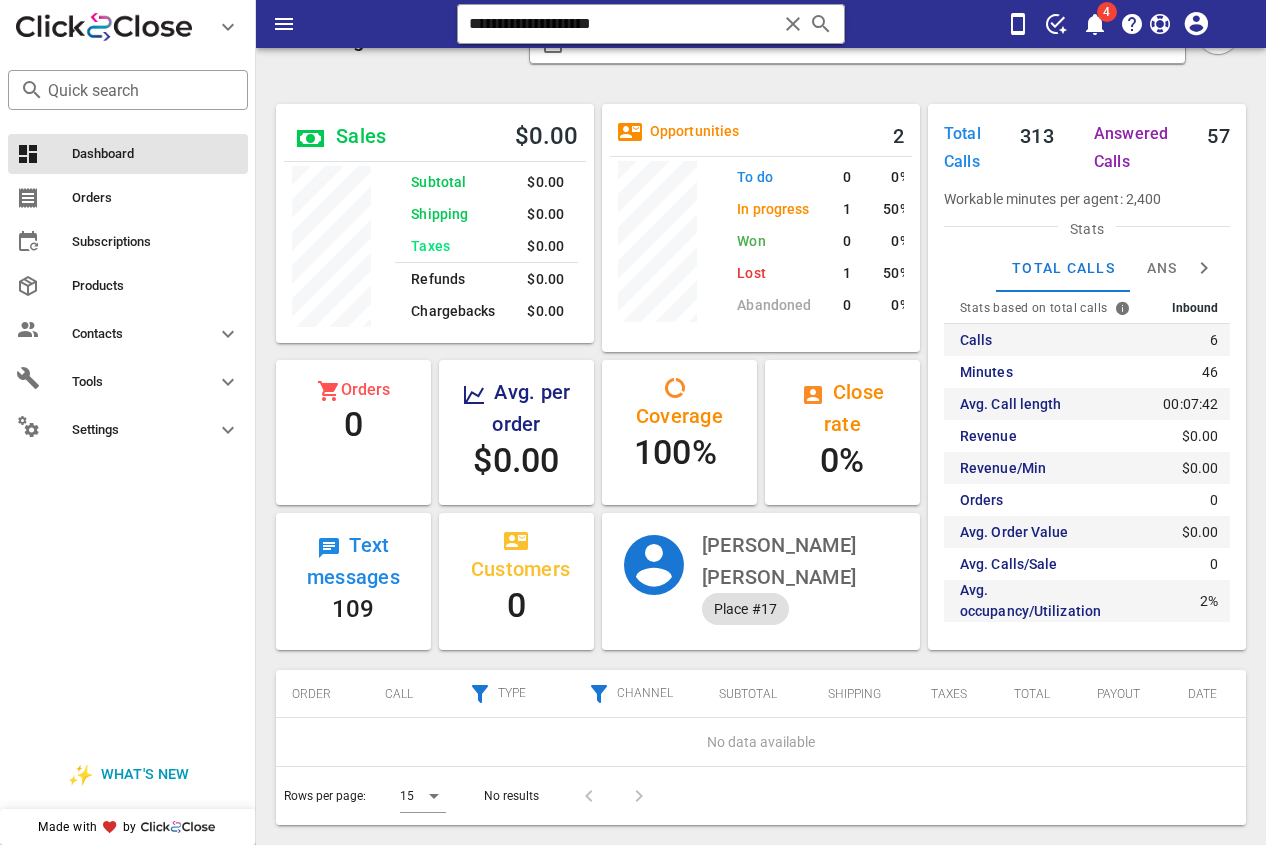 drag, startPoint x: 572, startPoint y: 21, endPoint x: 319, endPoint y: 21, distance: 253 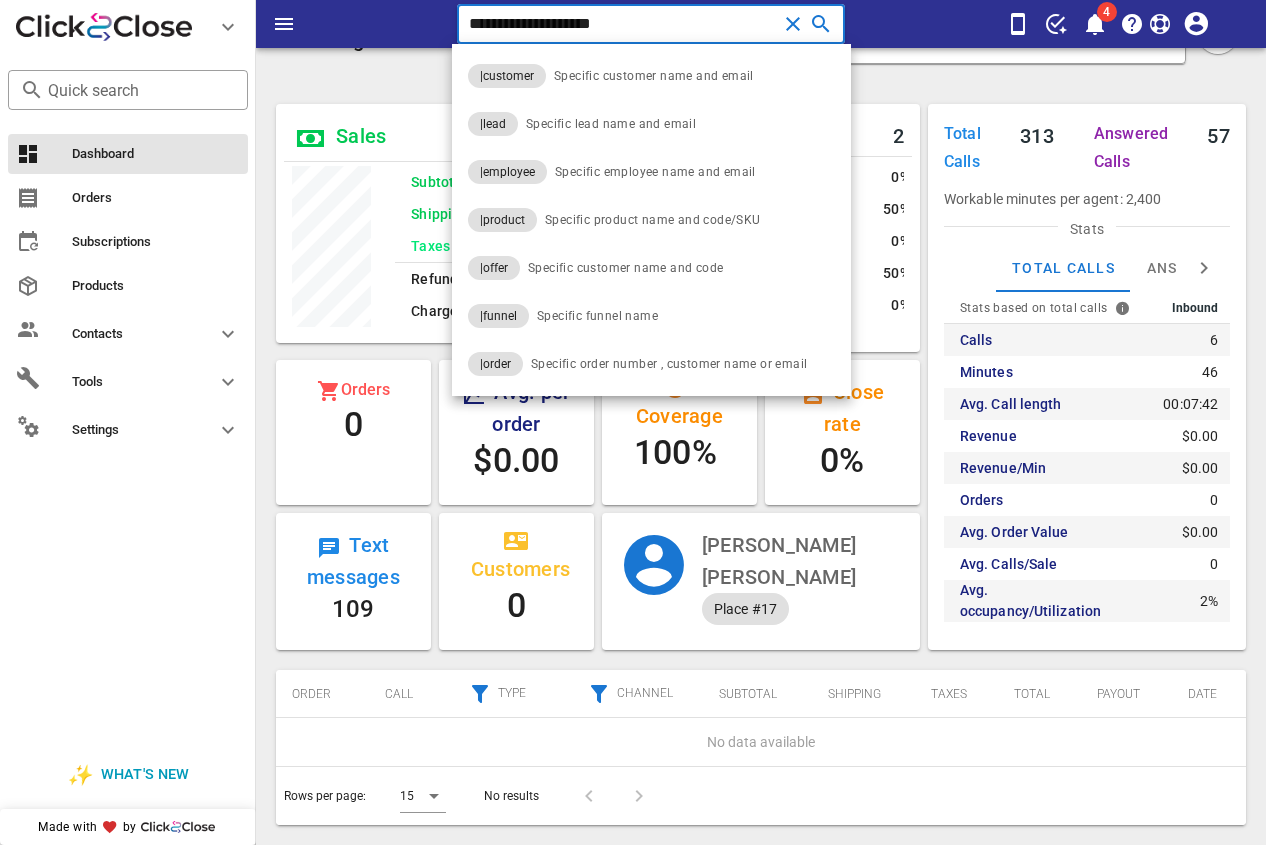 paste on "*****" 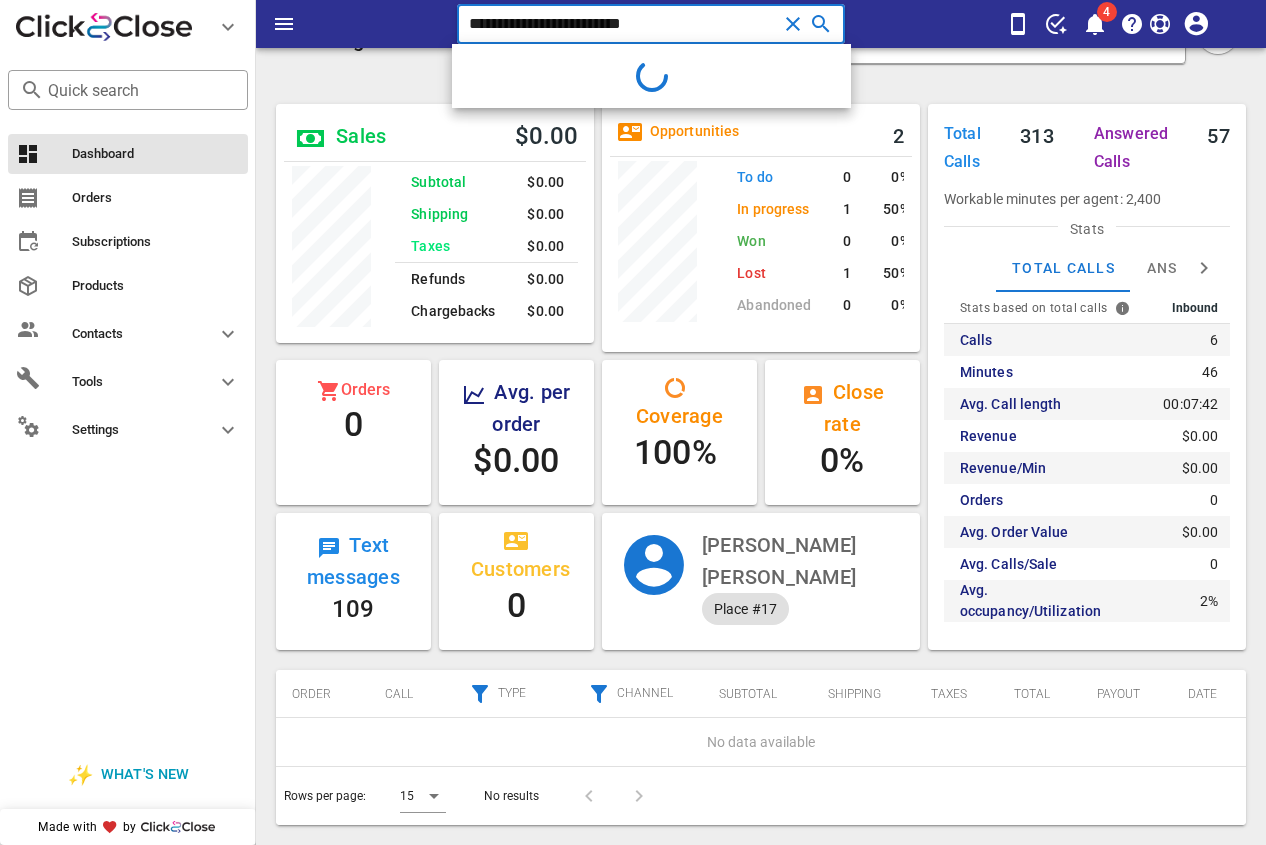 type on "**********" 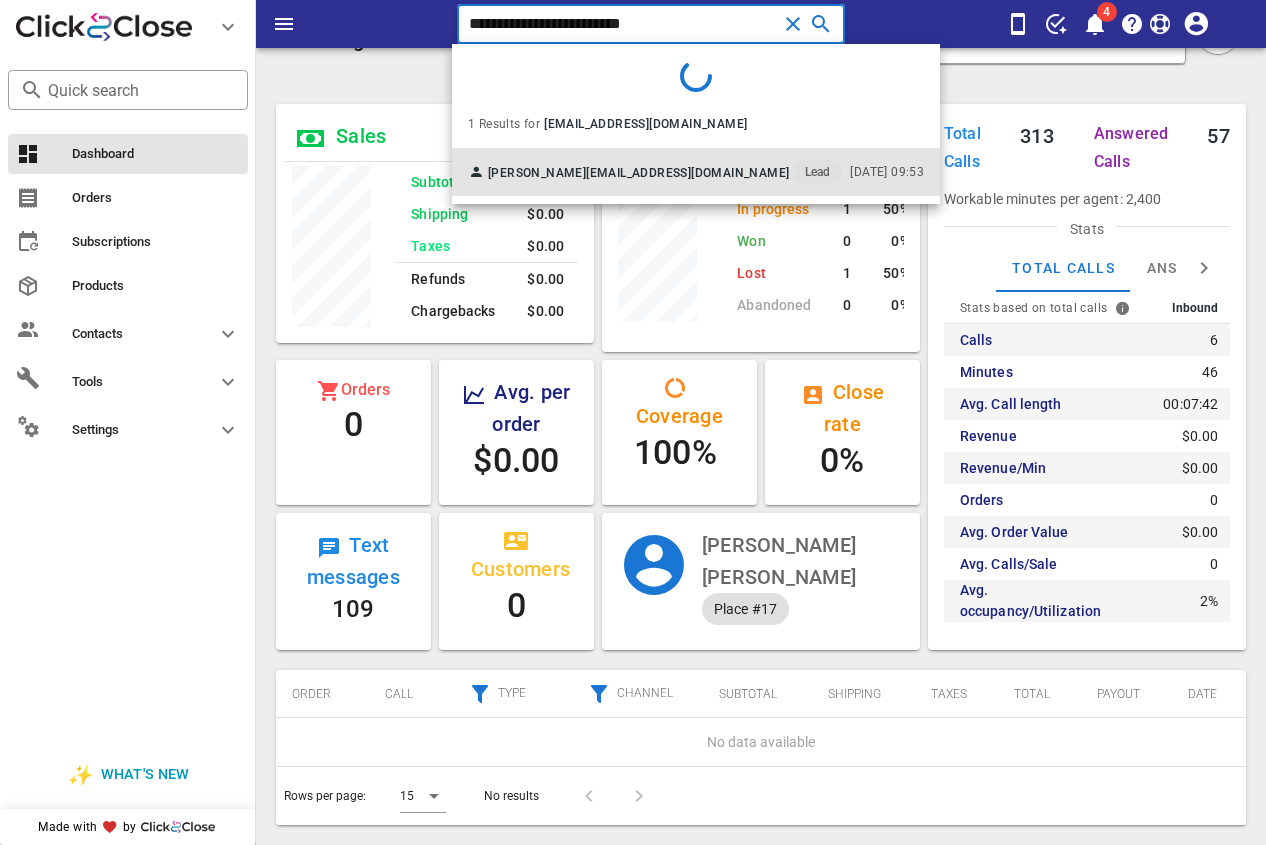 click on "[PERSON_NAME]" at bounding box center [537, 173] 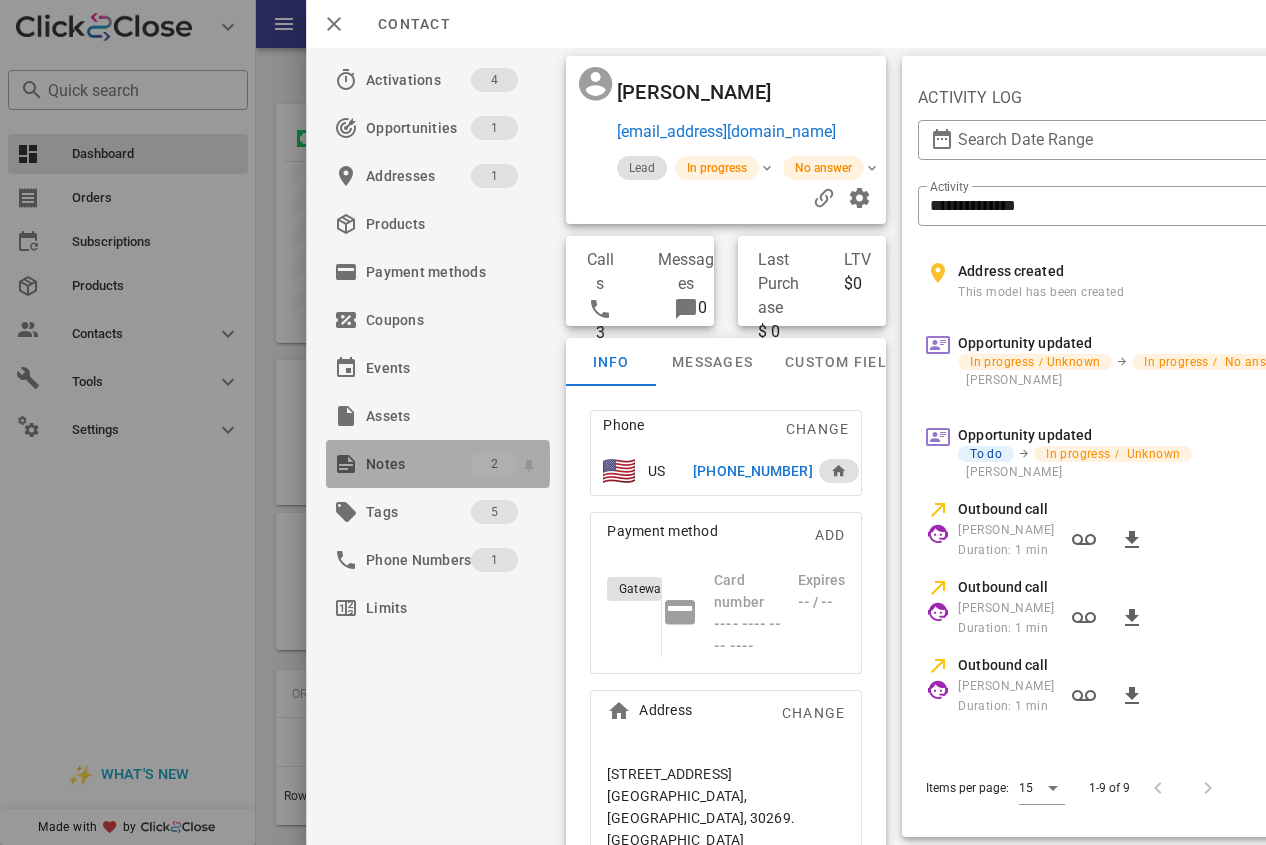 drag, startPoint x: 424, startPoint y: 461, endPoint x: 487, endPoint y: 435, distance: 68.154236 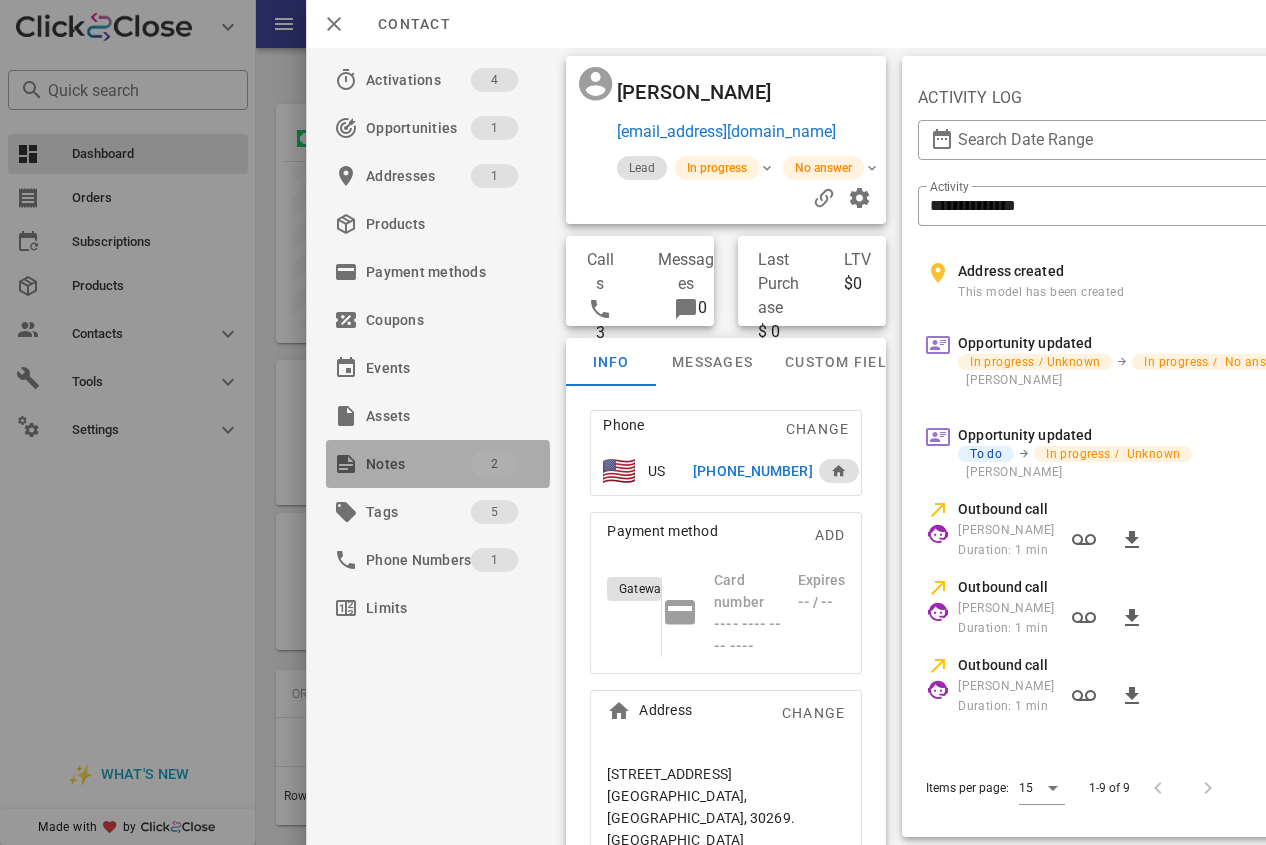 click on "Notes" at bounding box center [418, 464] 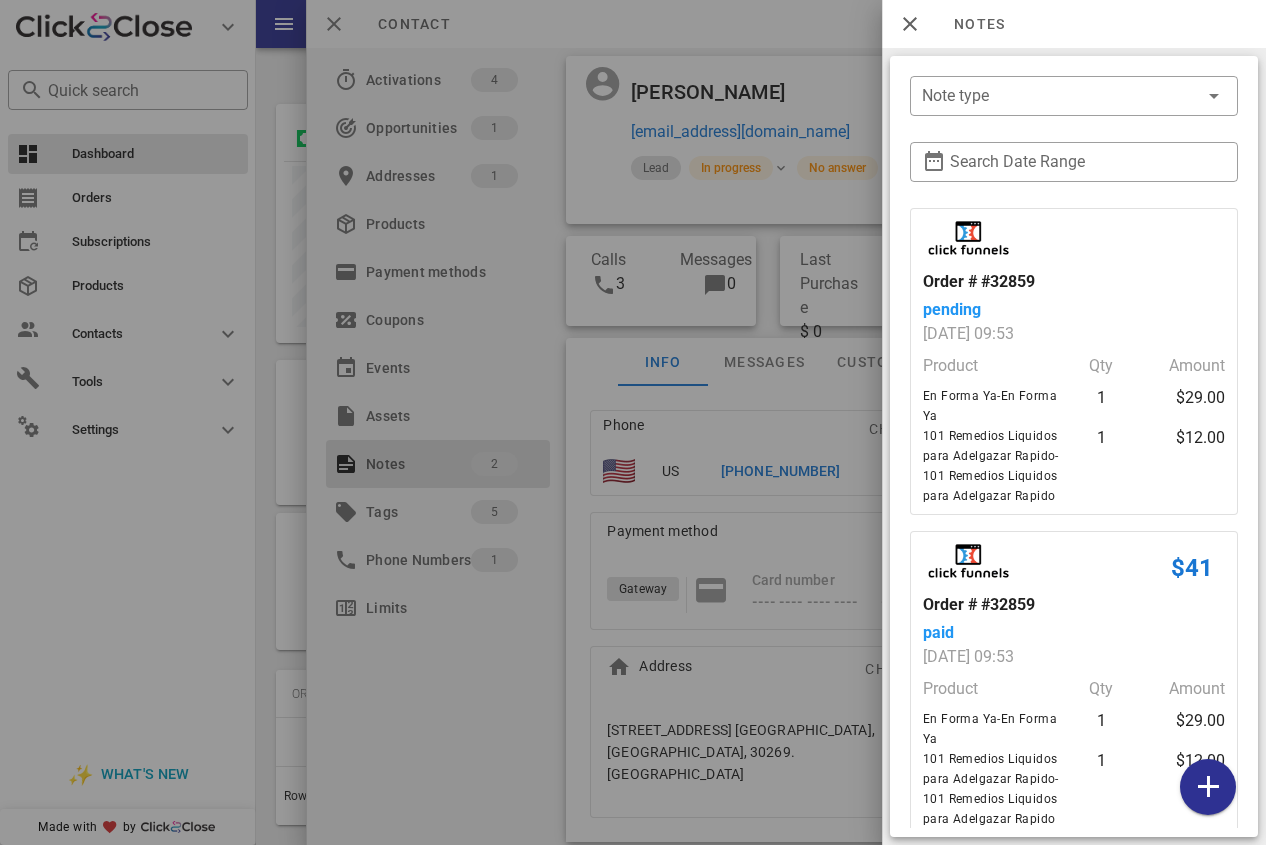 click at bounding box center [633, 422] 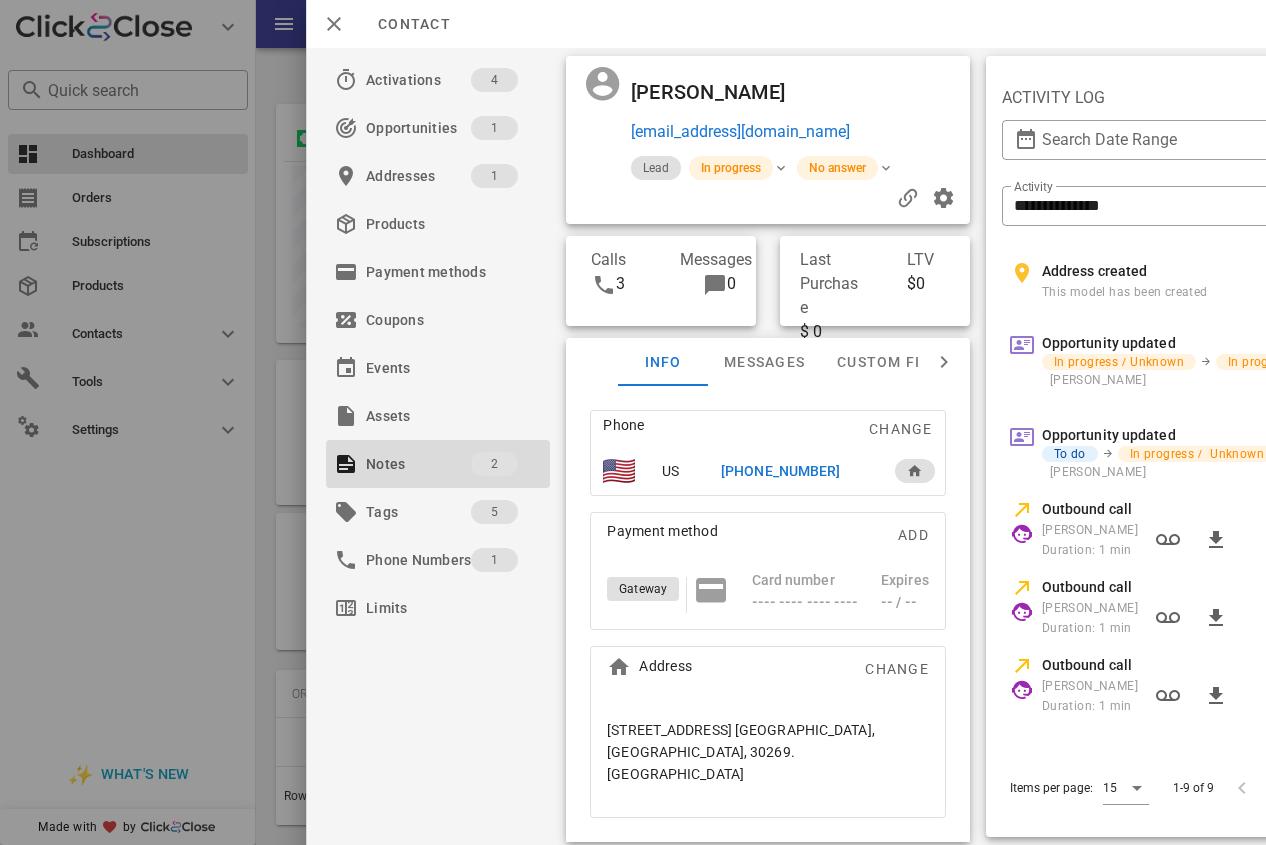 drag, startPoint x: 765, startPoint y: 454, endPoint x: 799, endPoint y: 469, distance: 37.161808 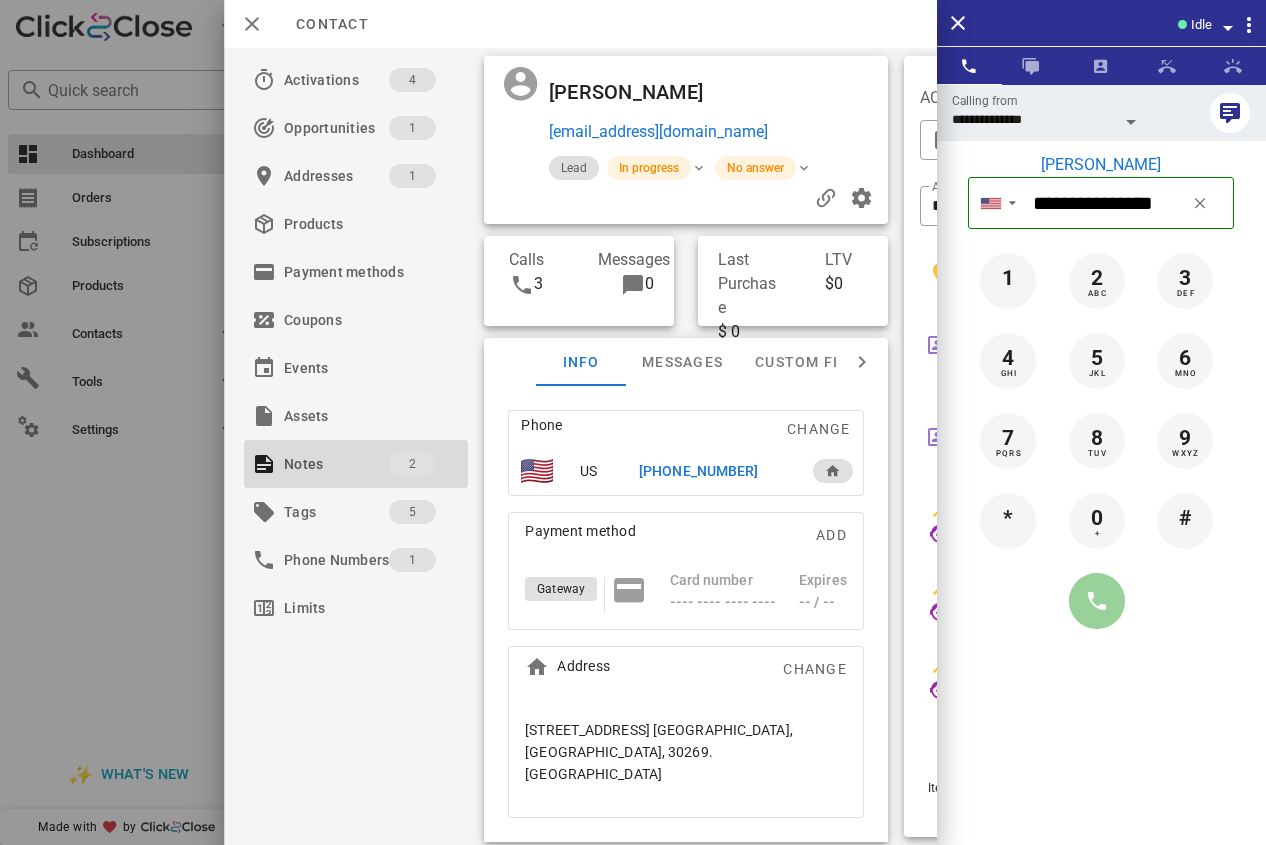 click at bounding box center (1097, 601) 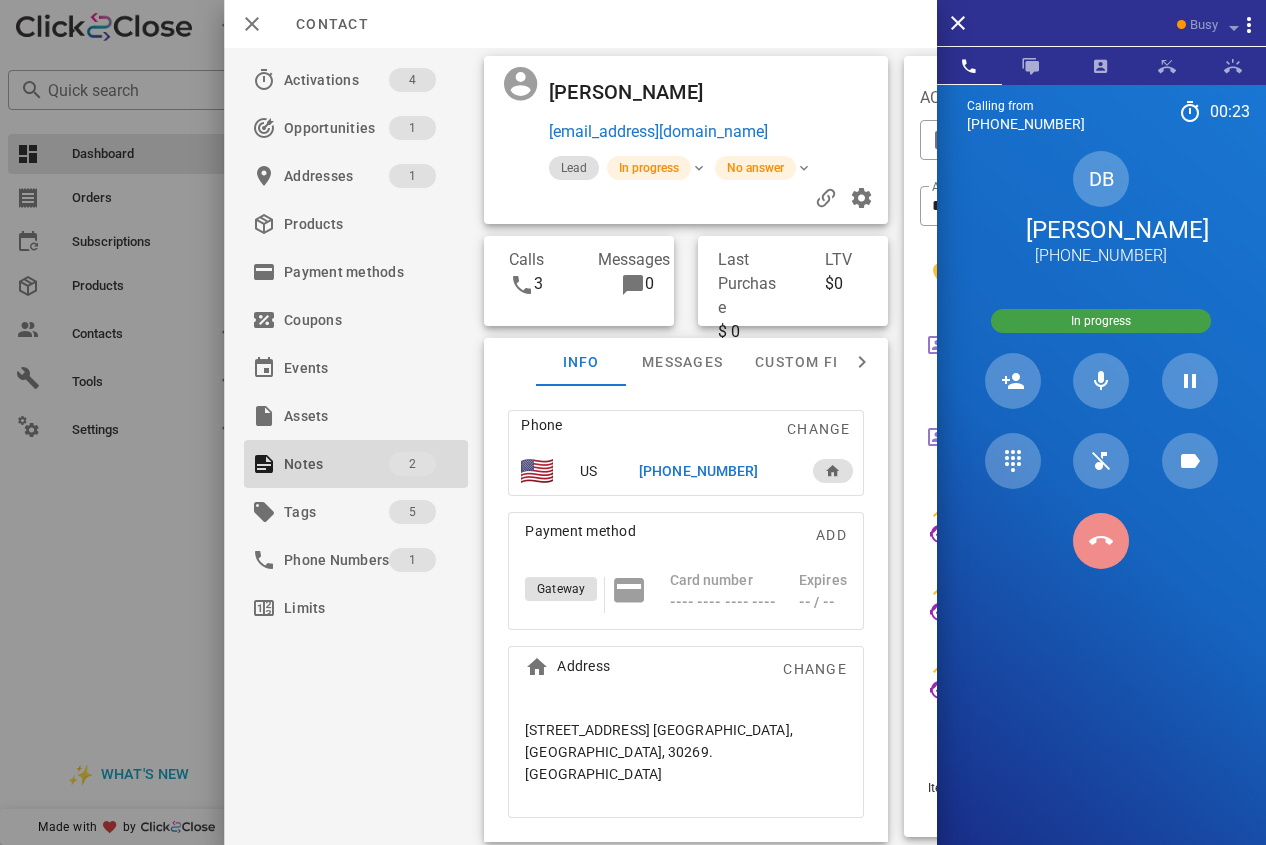 click at bounding box center (1101, 541) 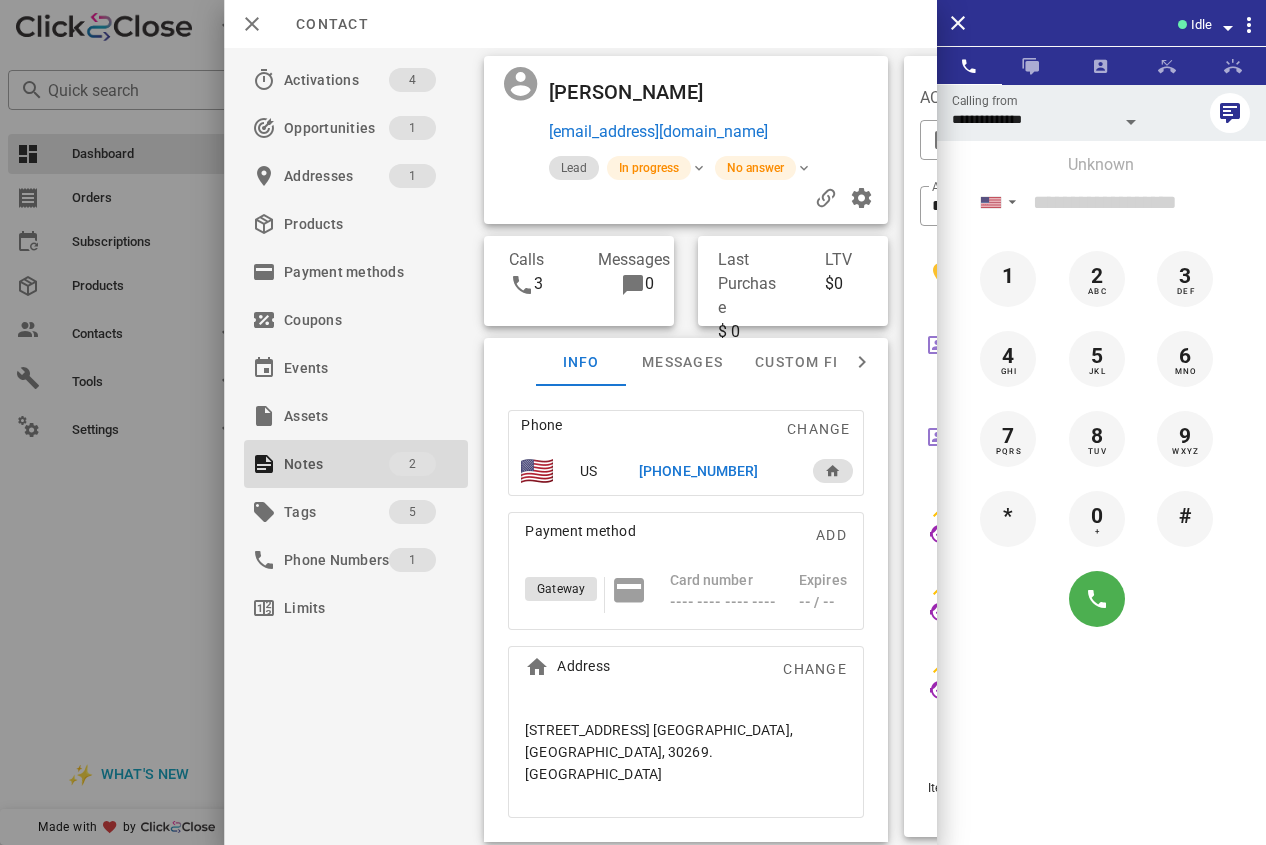 click on "[PHONE_NUMBER]" at bounding box center [698, 471] 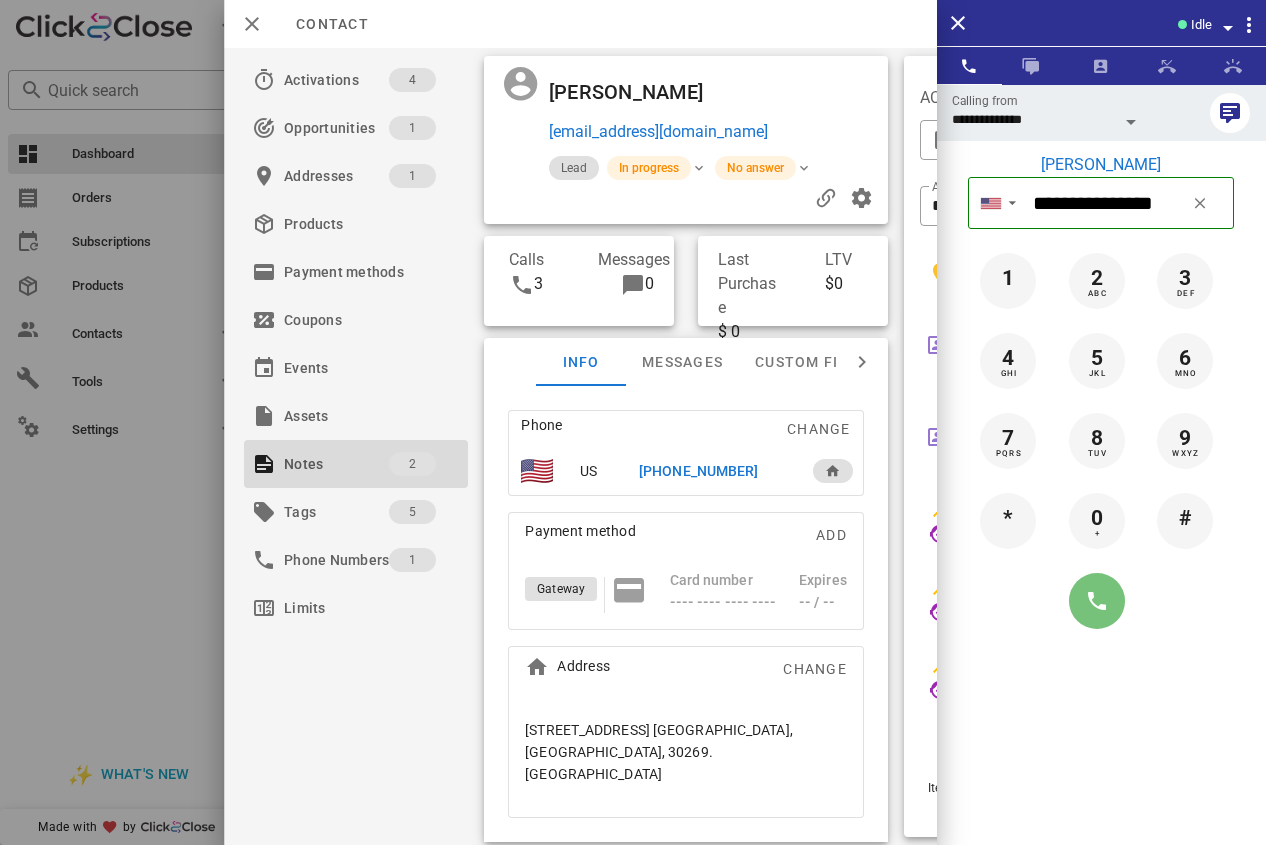 click at bounding box center [1101, 601] 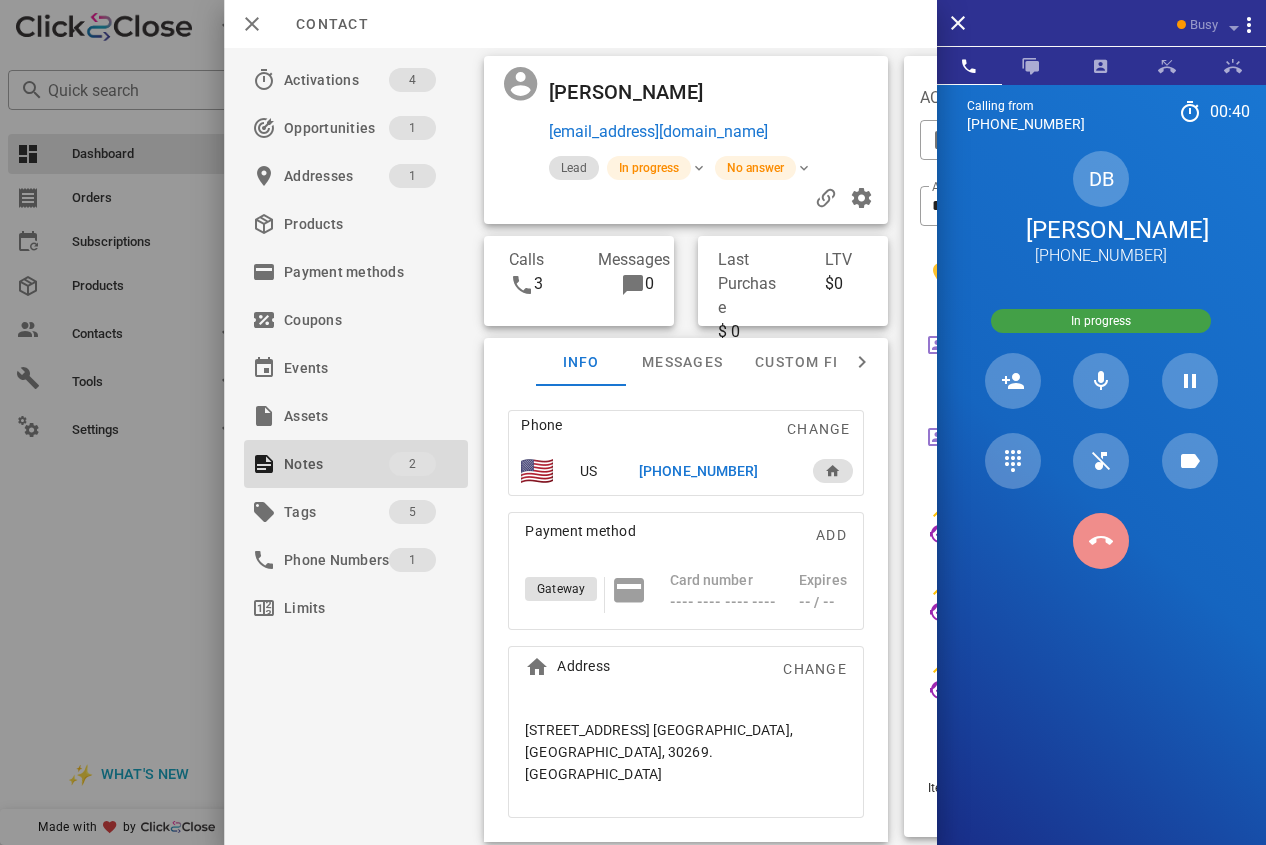drag, startPoint x: 1110, startPoint y: 536, endPoint x: 832, endPoint y: 513, distance: 278.94983 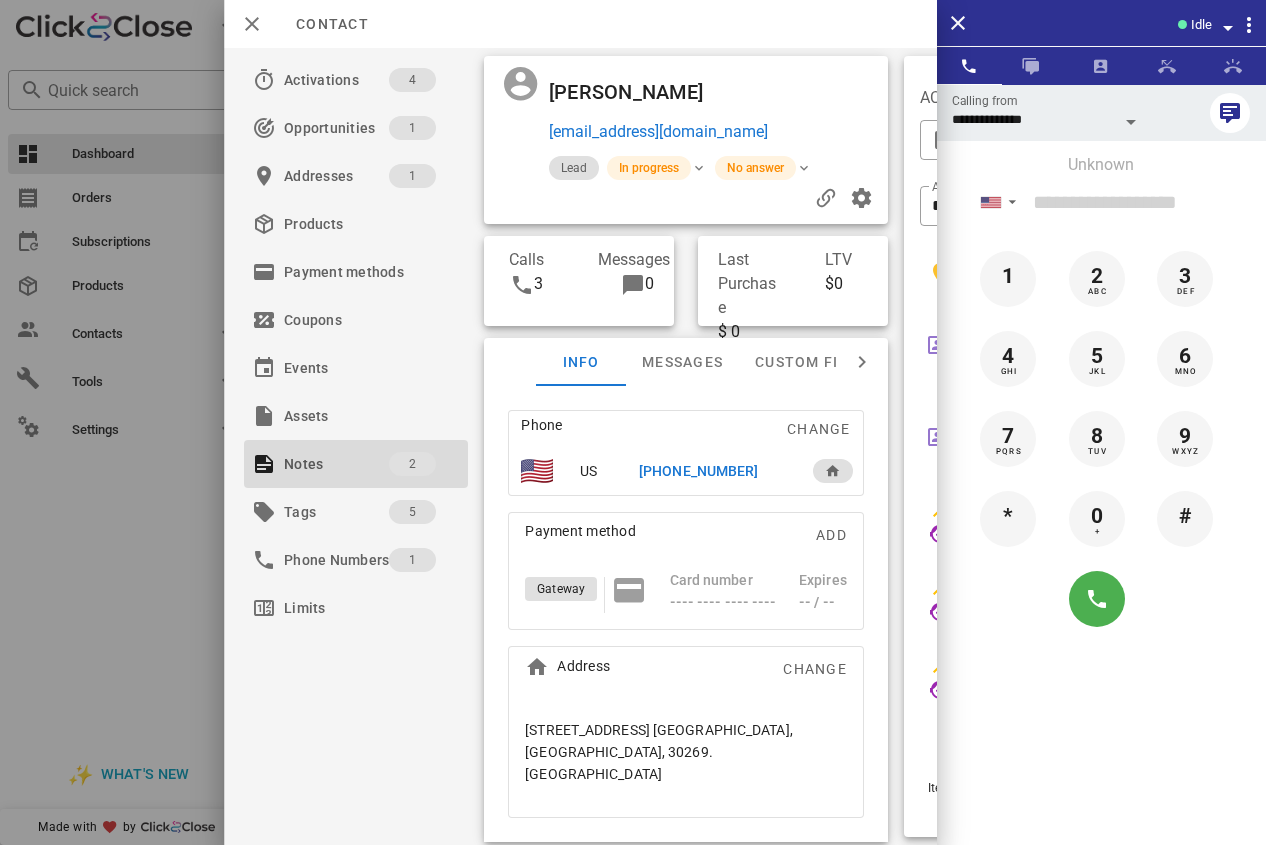 click on "[PHONE_NUMBER]" at bounding box center (698, 471) 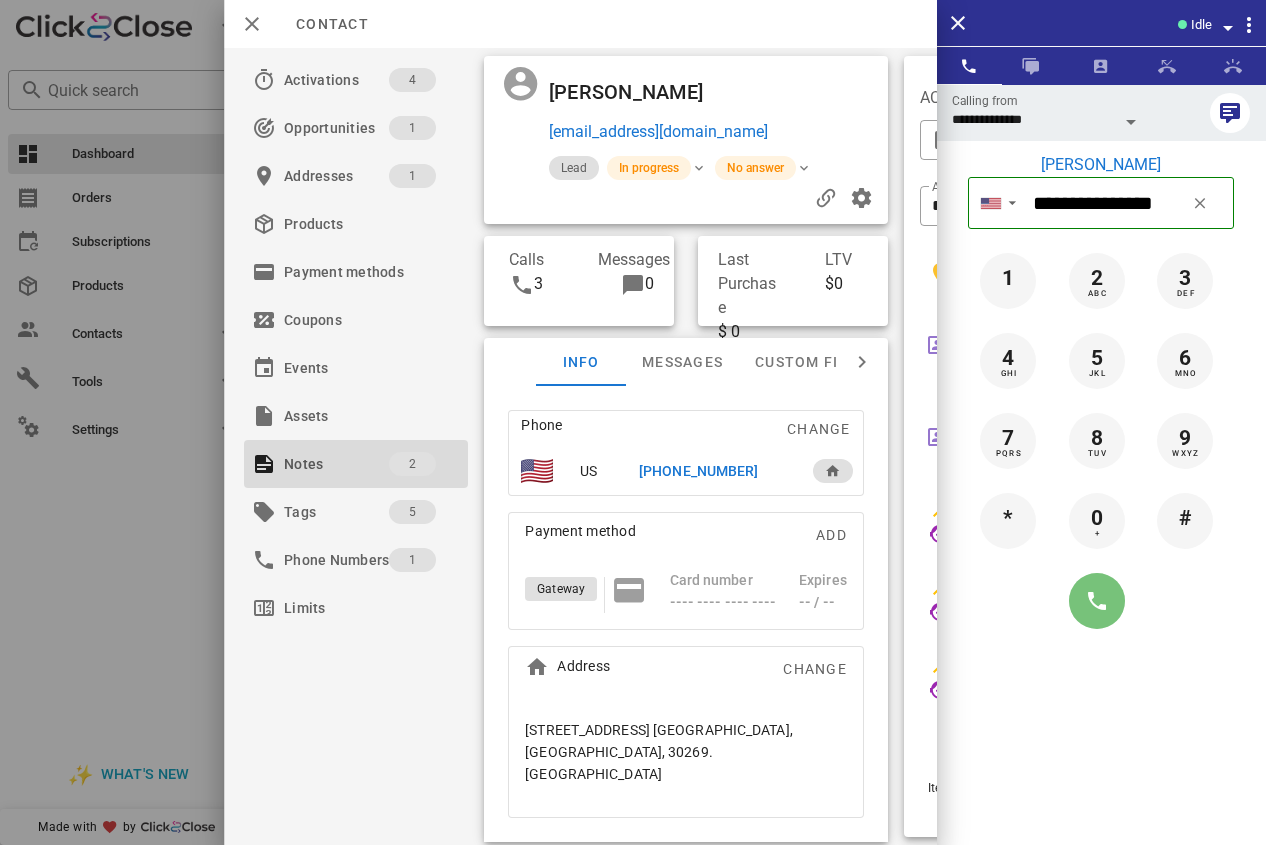 click at bounding box center (1097, 601) 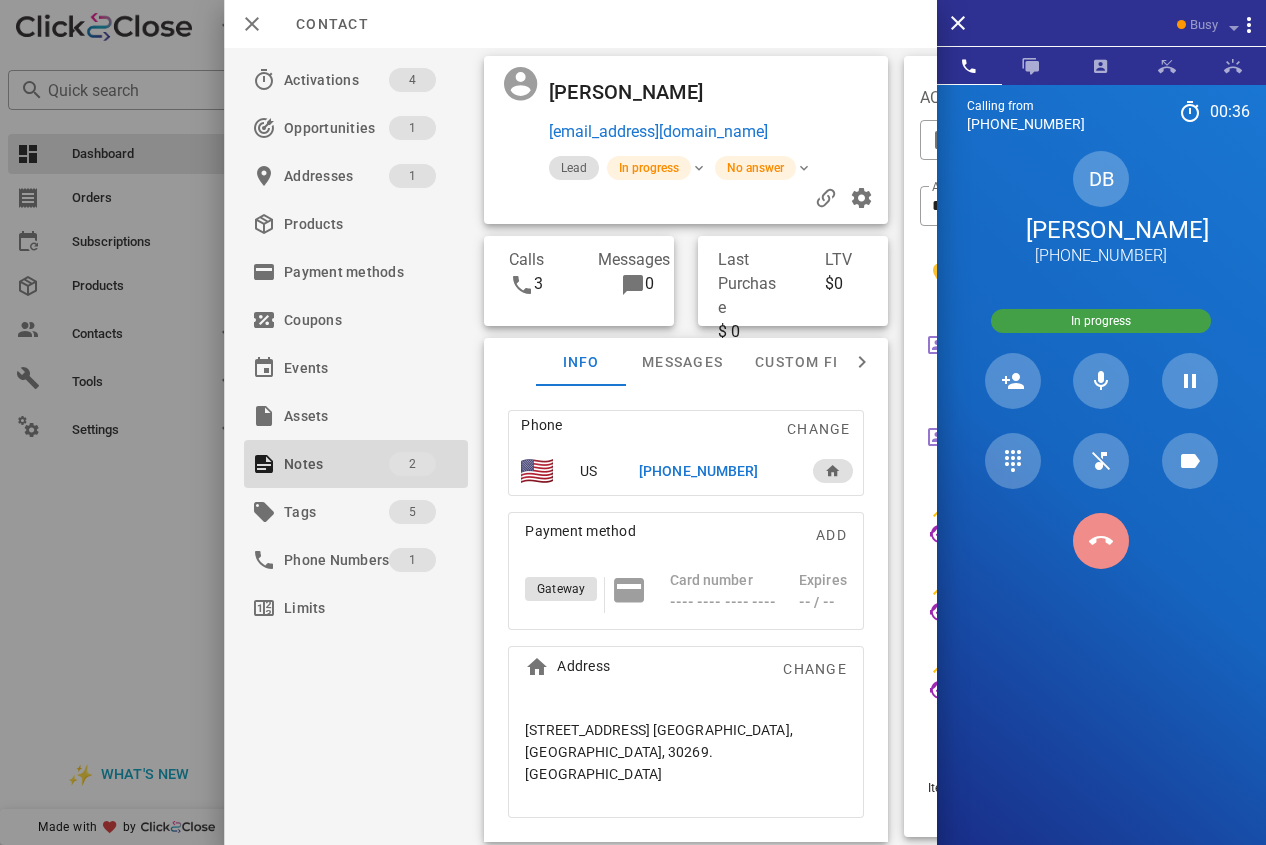 click at bounding box center [1101, 541] 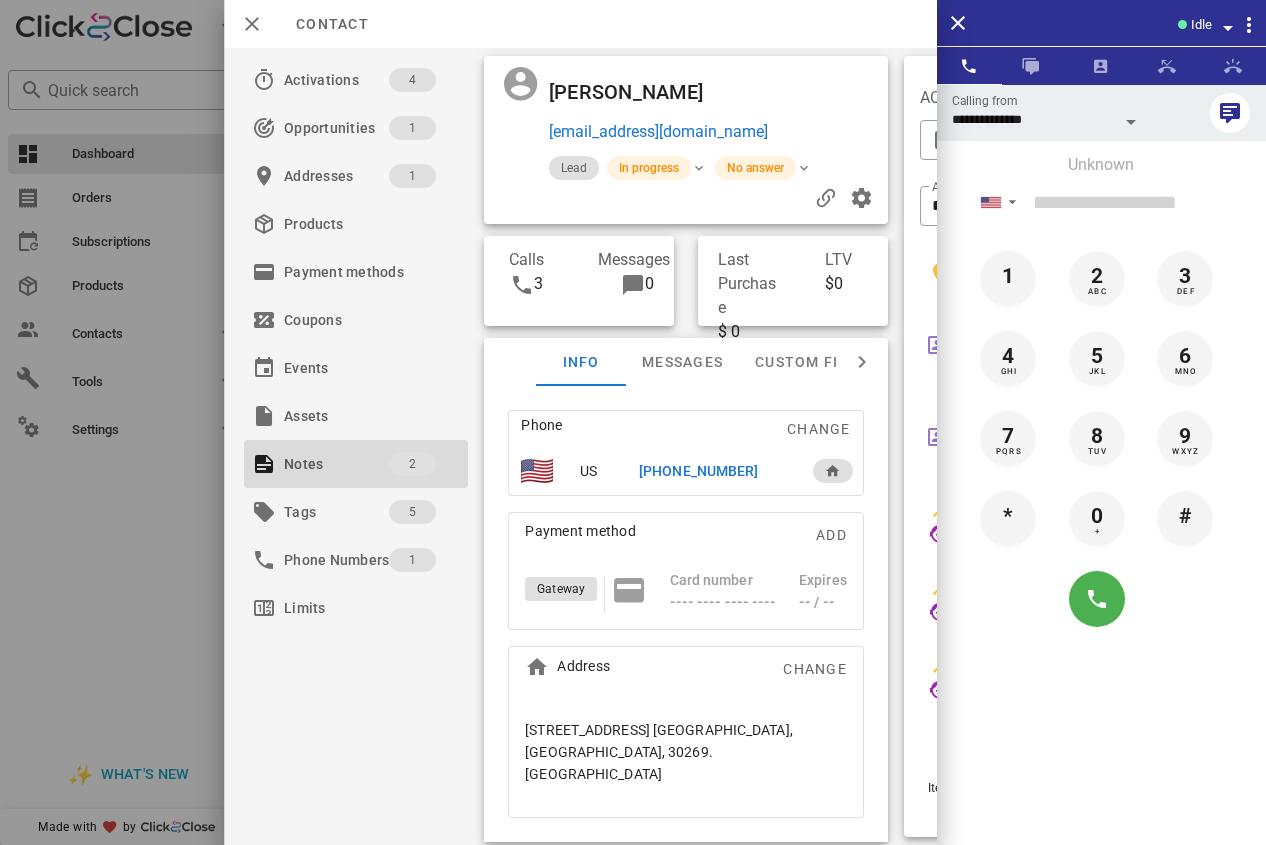 click on "[PHONE_NUMBER]" at bounding box center (698, 471) 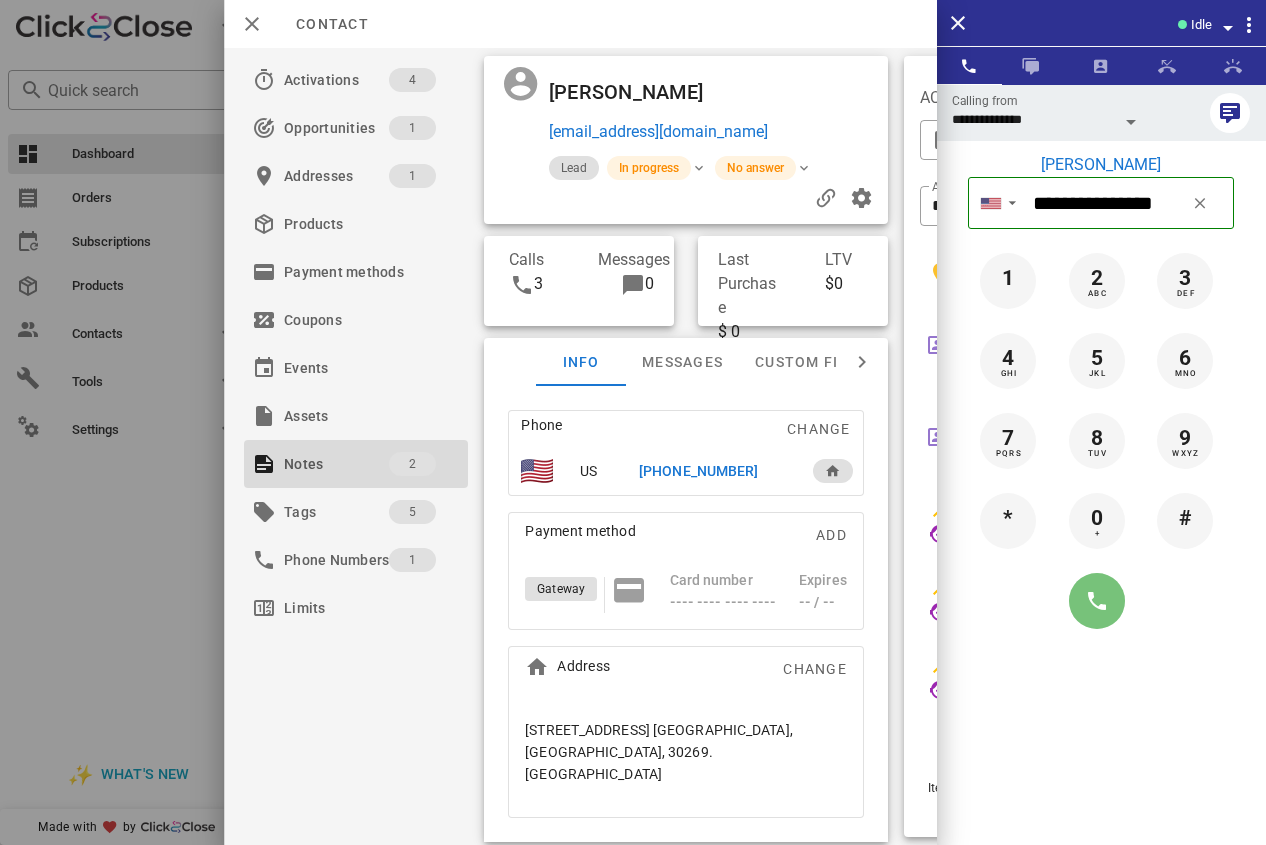 click at bounding box center [1097, 601] 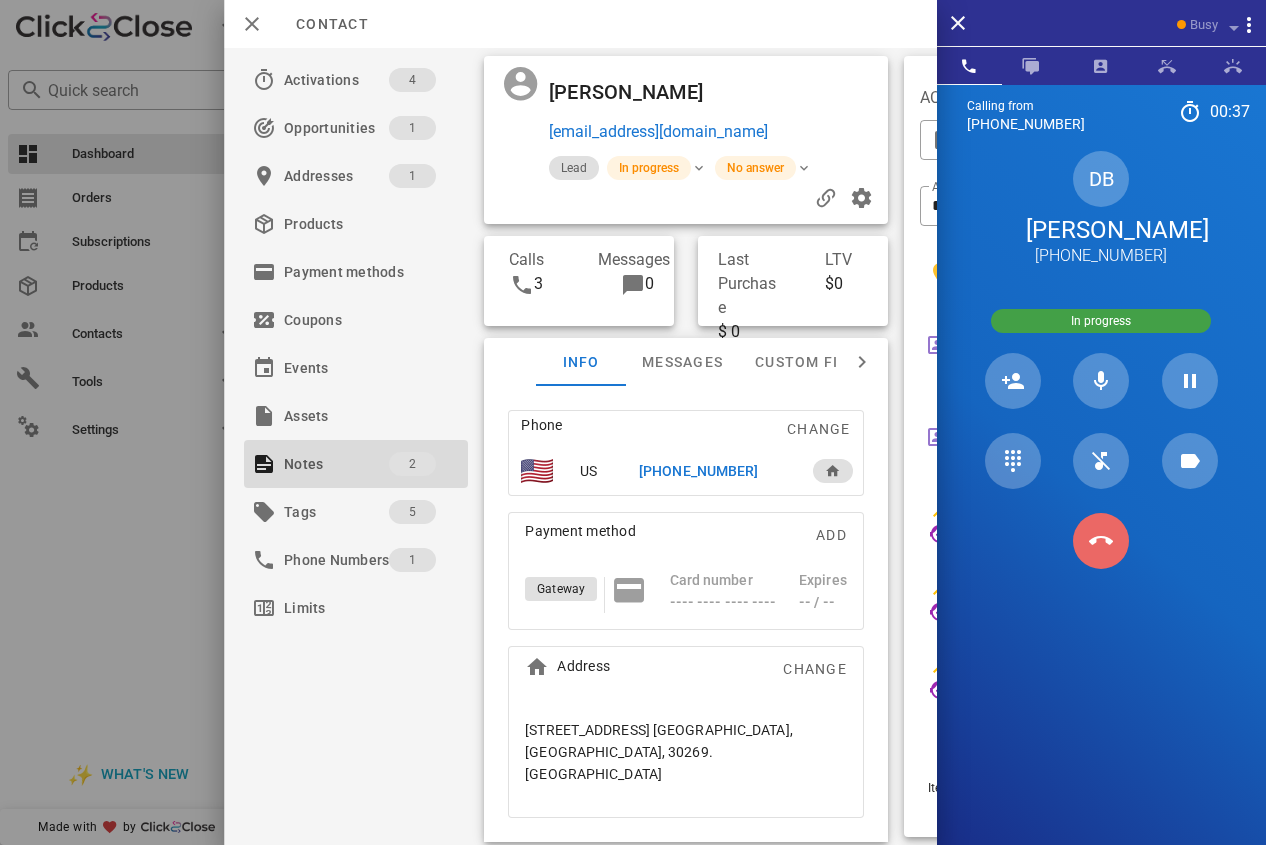 click at bounding box center [1101, 541] 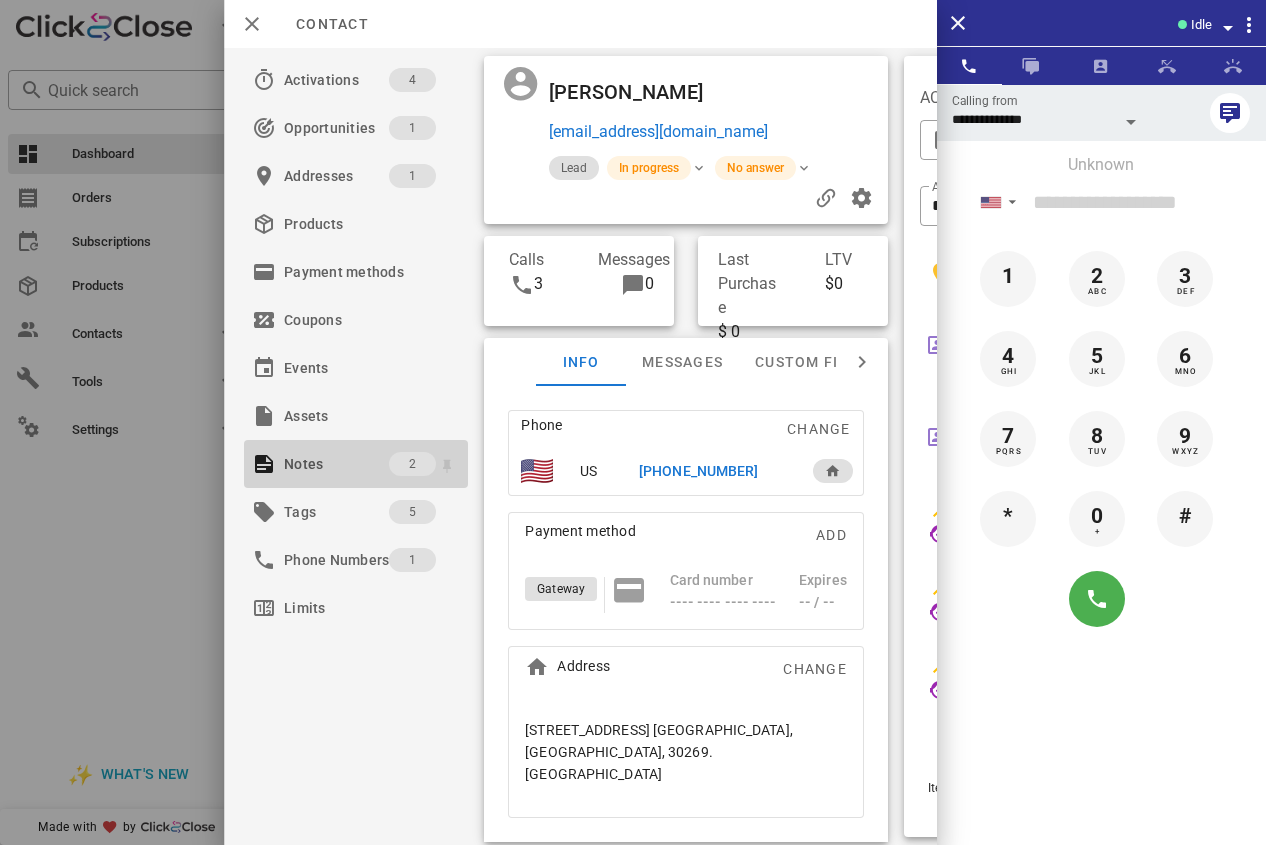 click on "Notes" at bounding box center [336, 464] 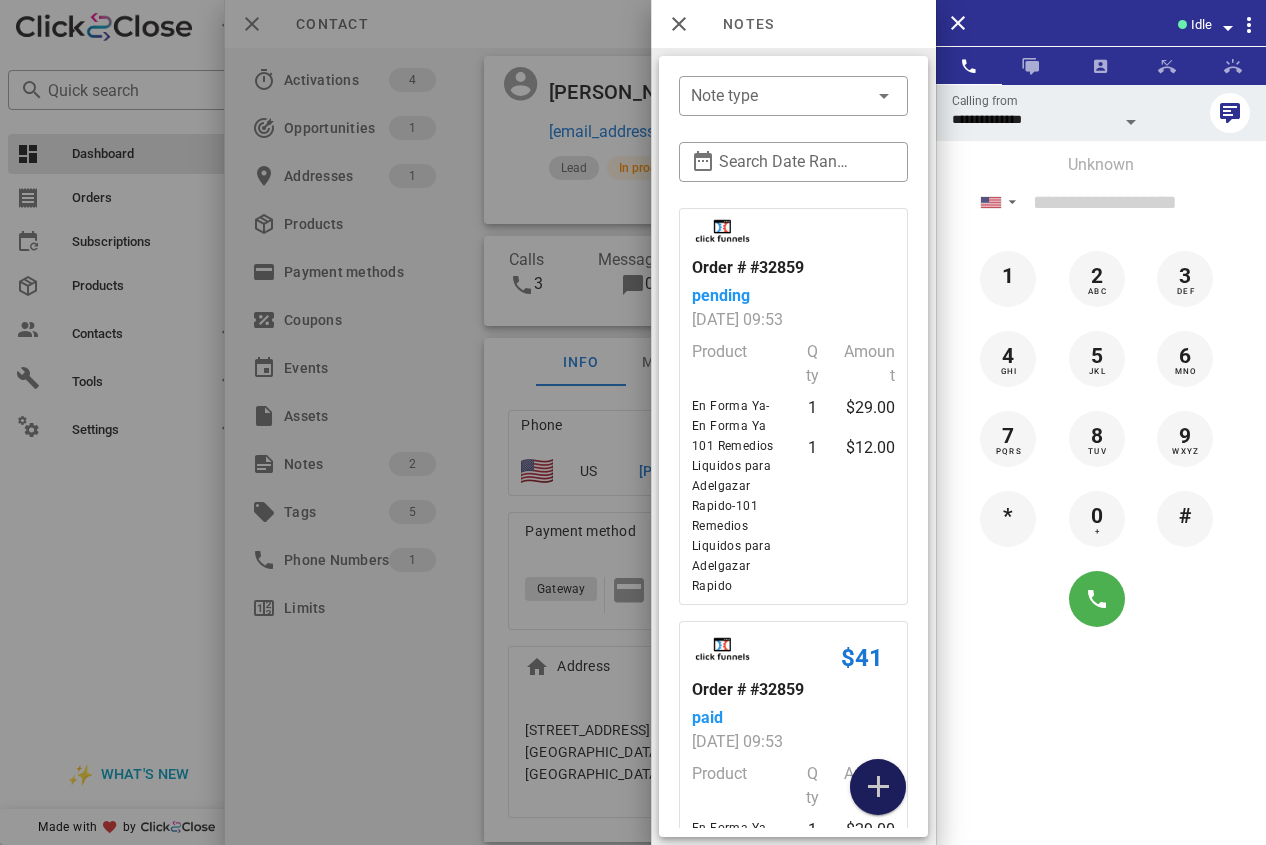 click at bounding box center [878, 787] 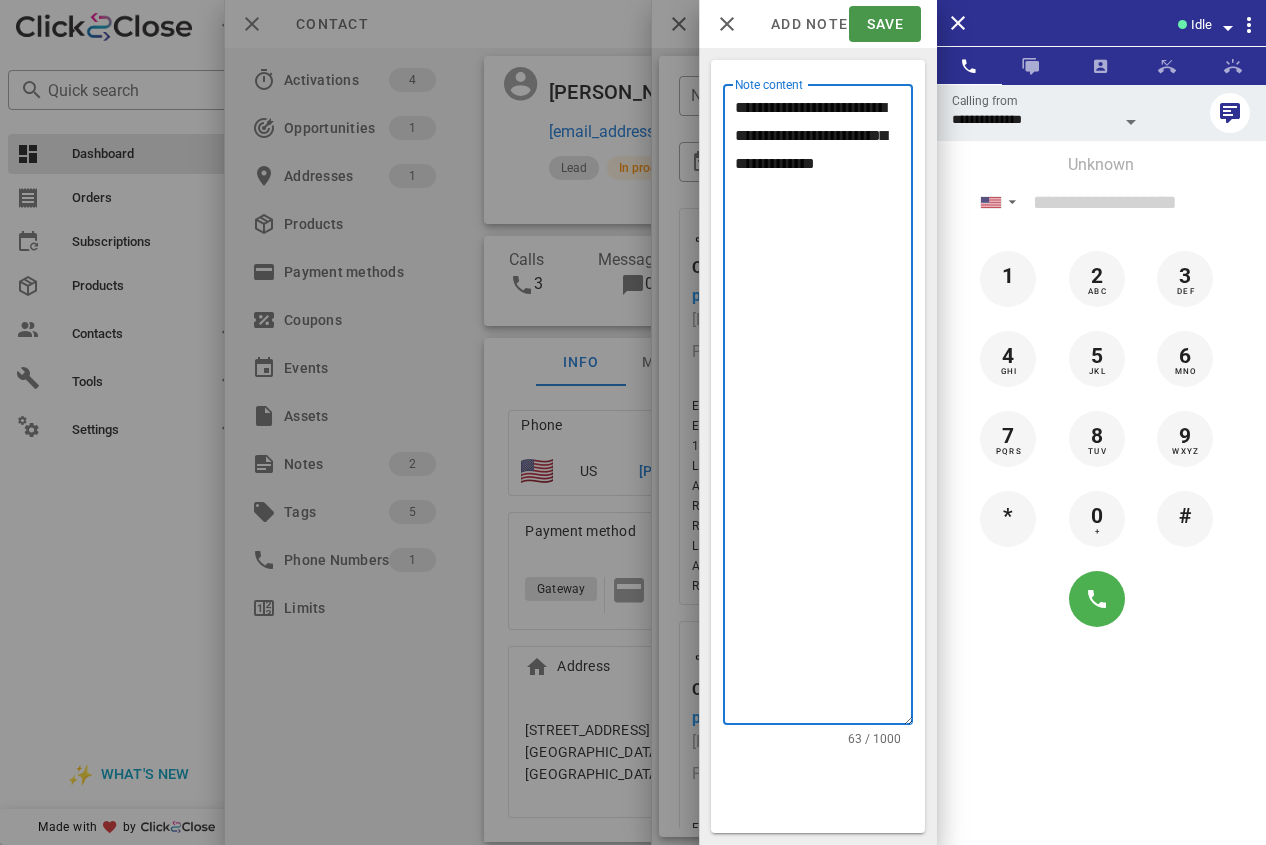type on "**********" 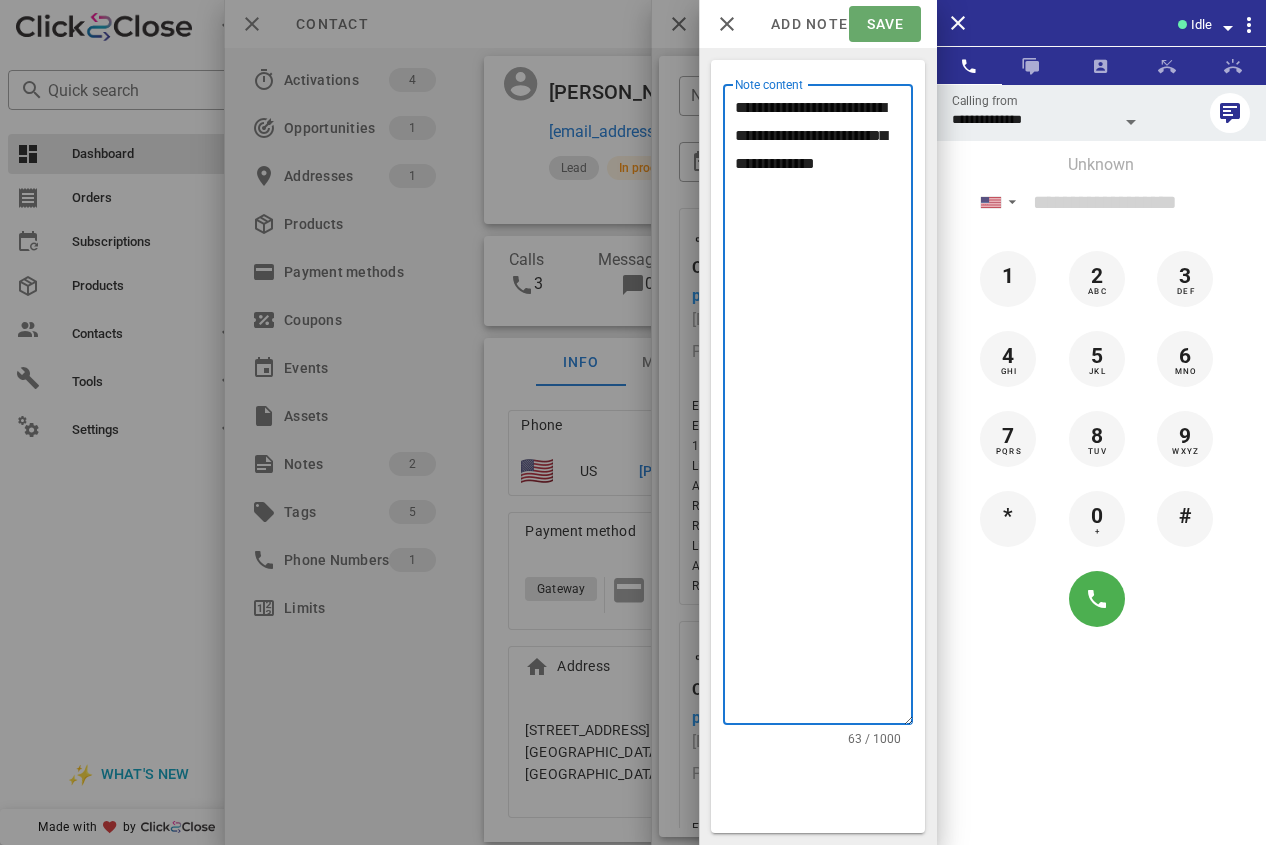 click on "Save" at bounding box center [884, 24] 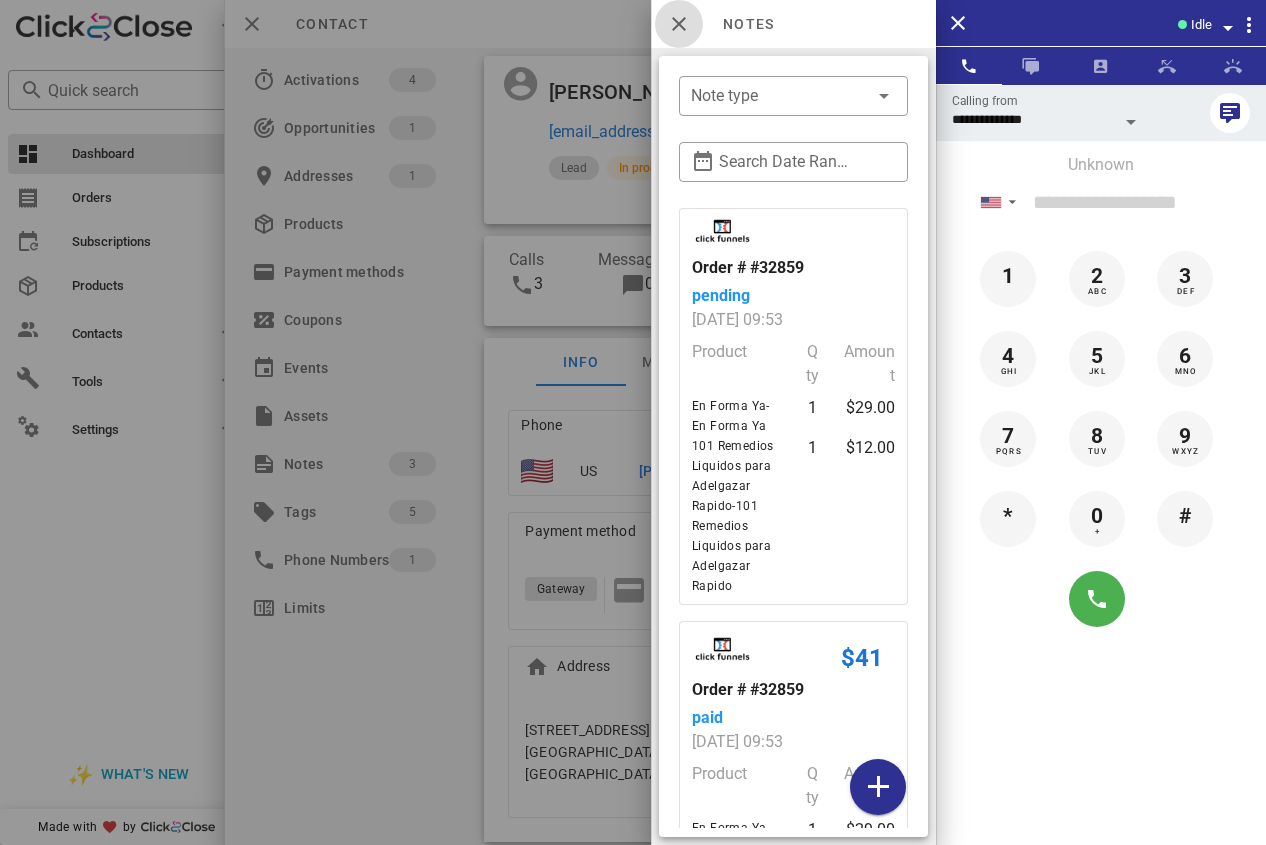 click at bounding box center [679, 24] 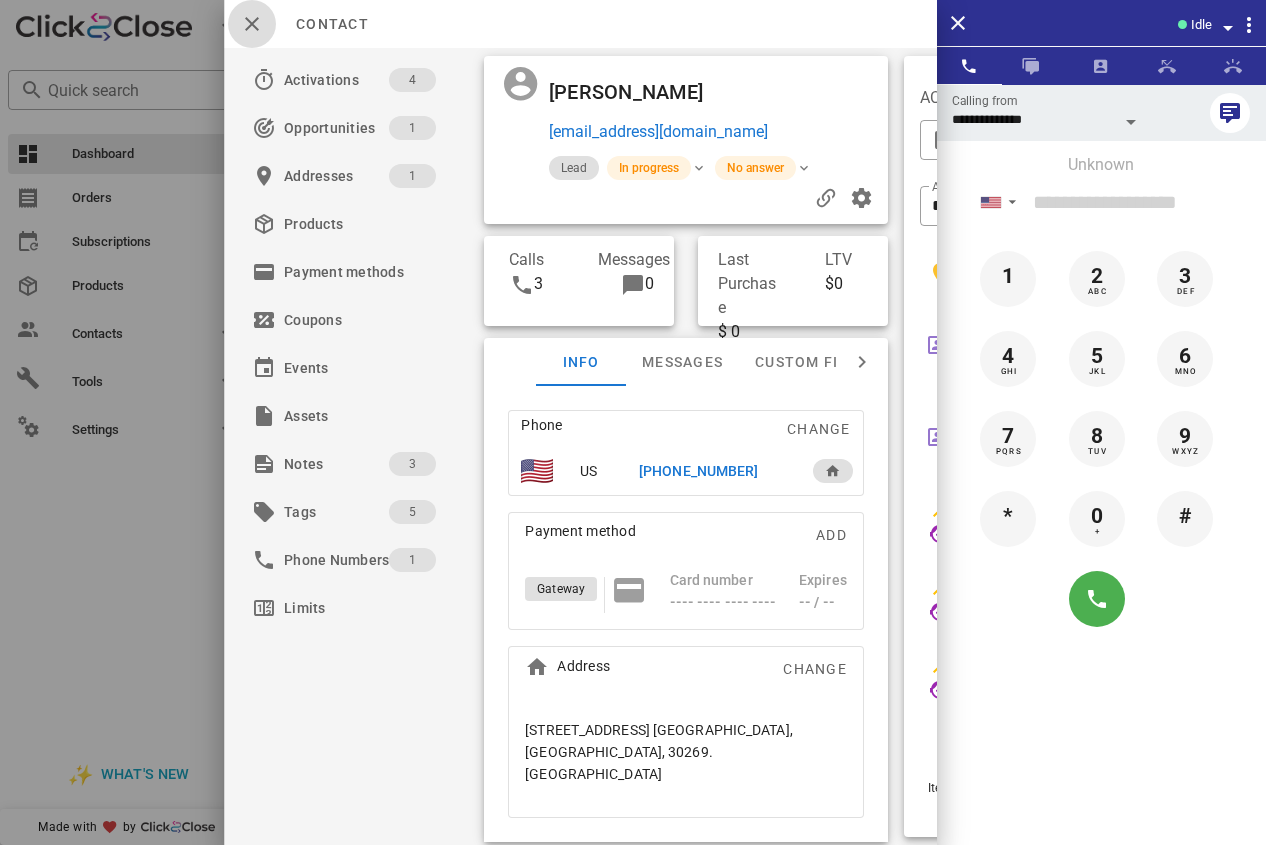 click at bounding box center (252, 24) 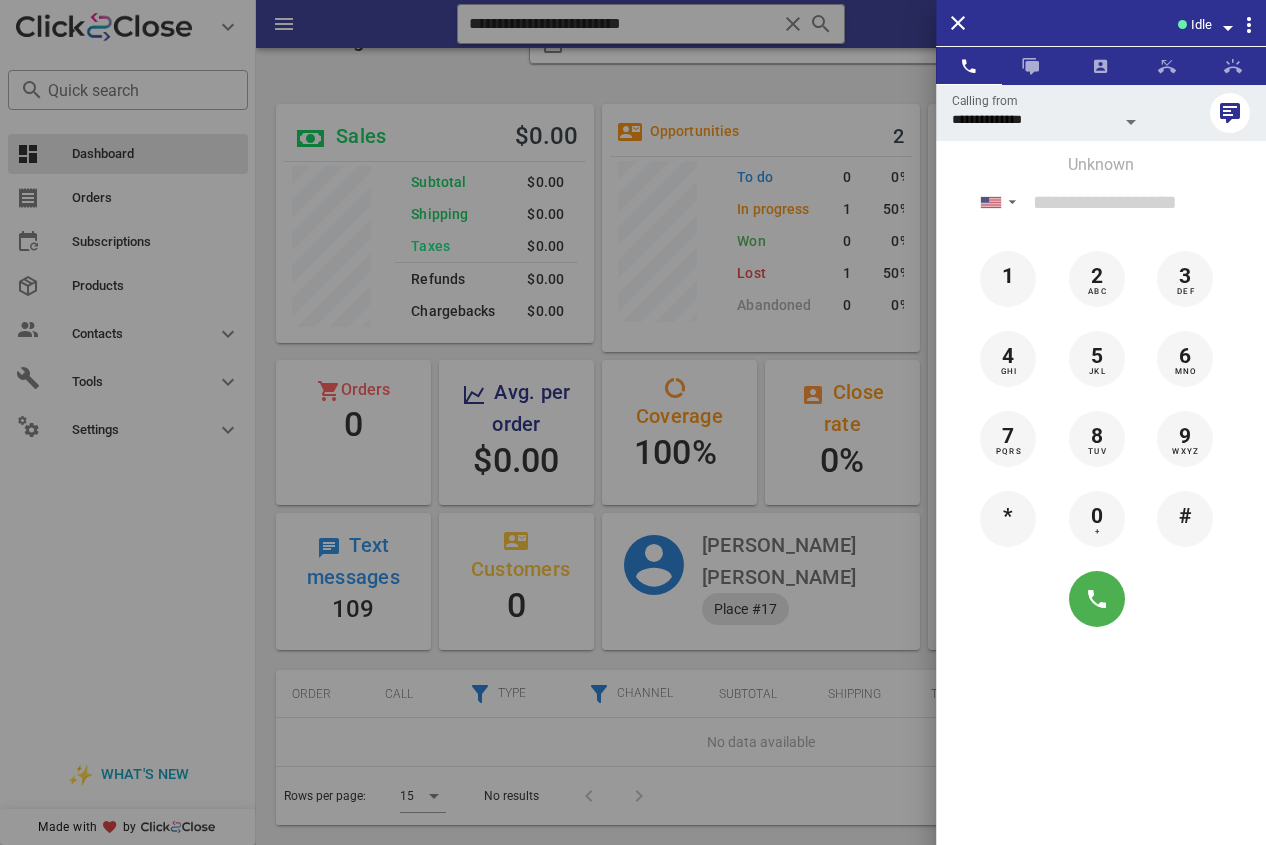 click at bounding box center [633, 422] 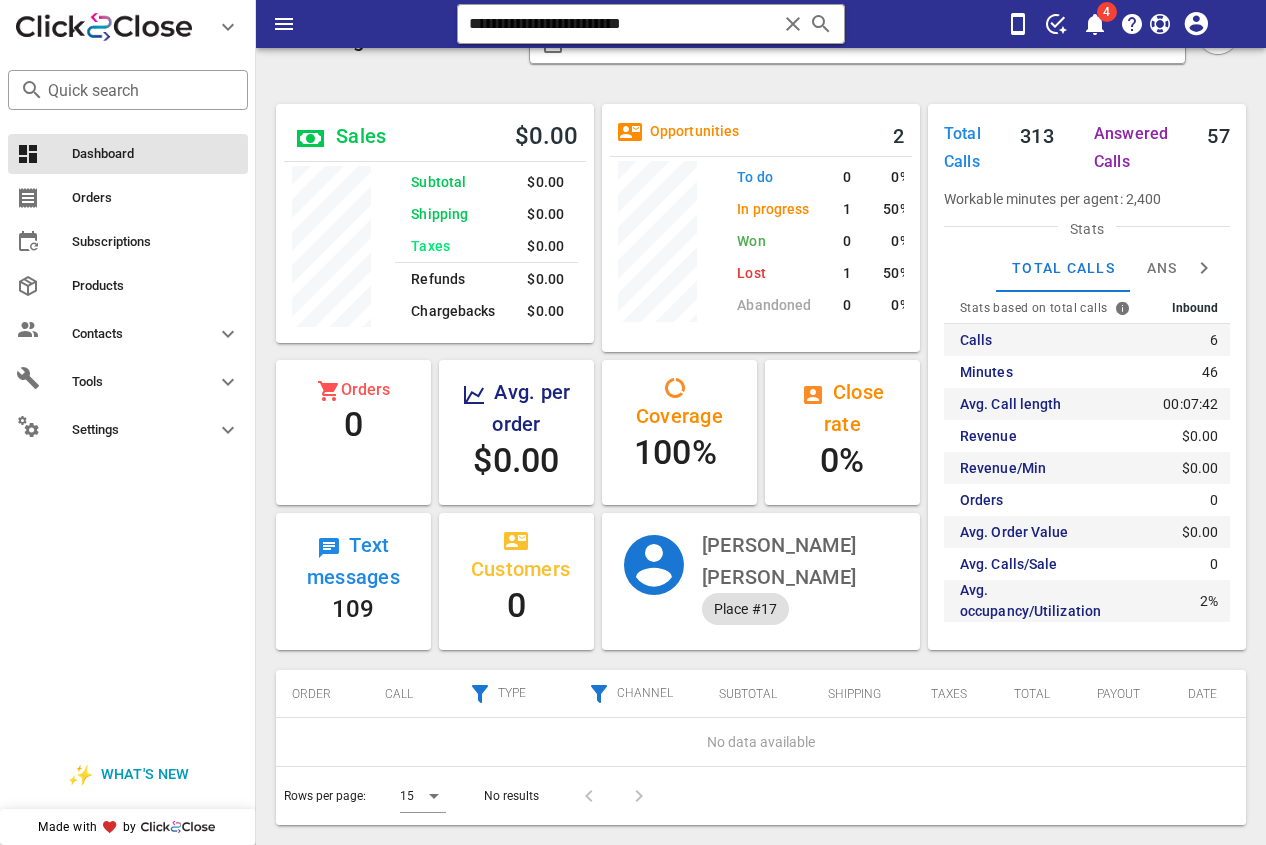 drag, startPoint x: 671, startPoint y: 28, endPoint x: 423, endPoint y: 28, distance: 248 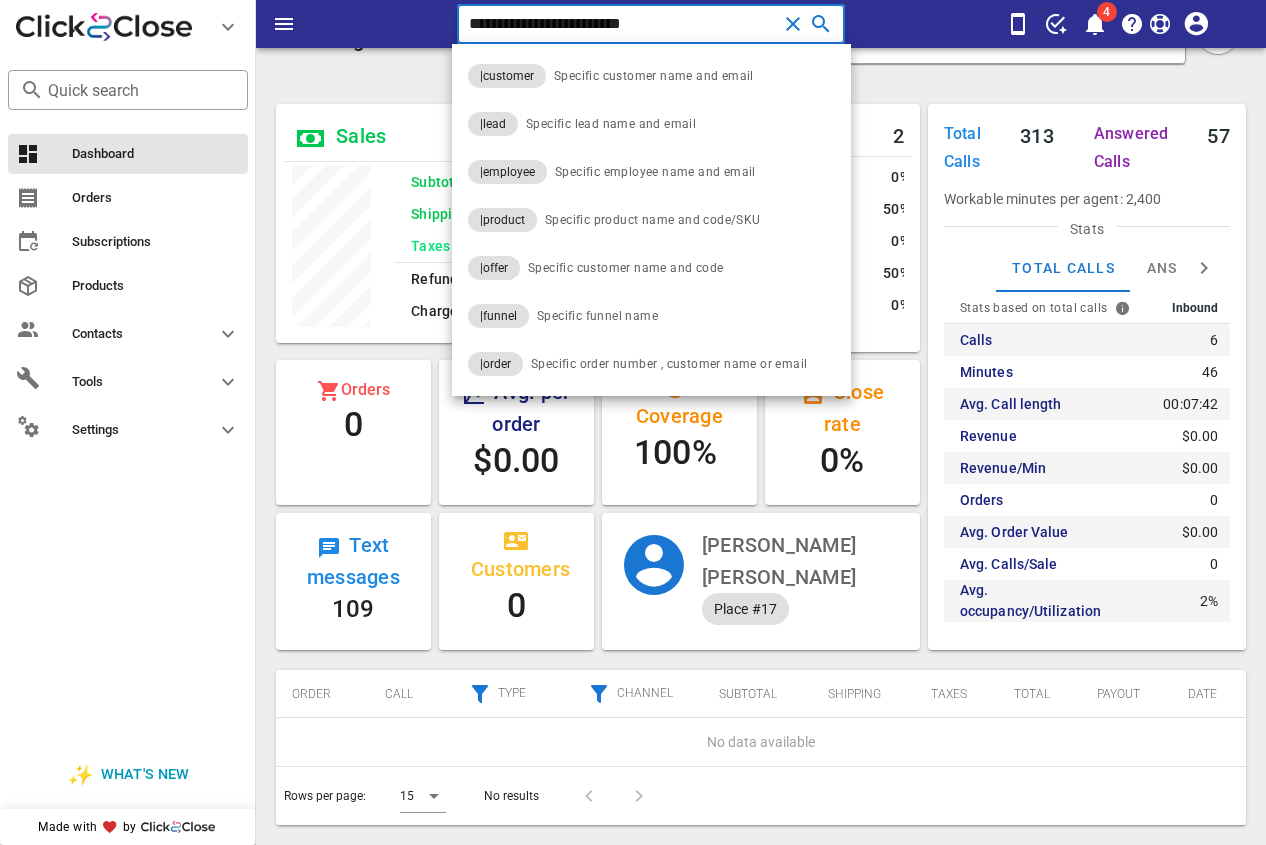 paste 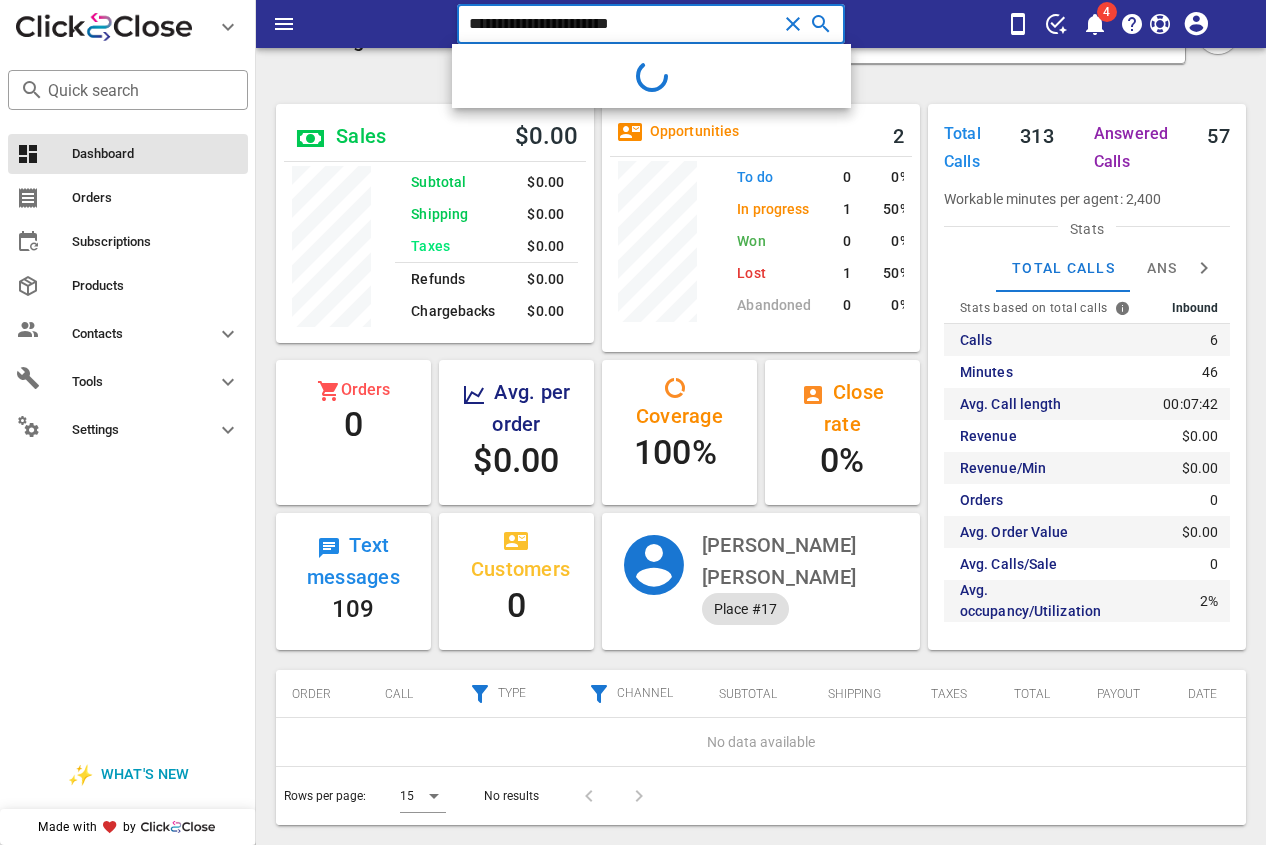 type on "**********" 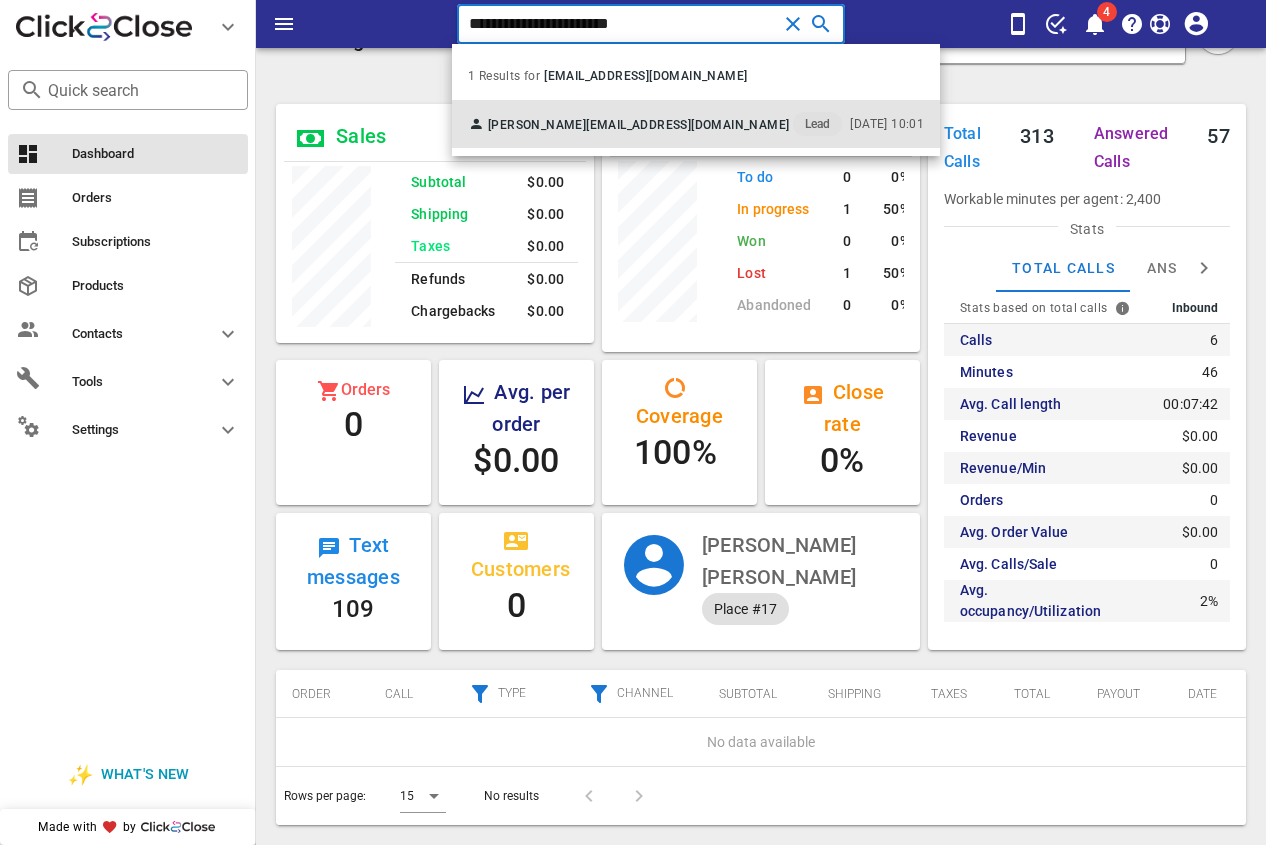 click on "[PERSON_NAME]   [EMAIL_ADDRESS][DOMAIN_NAME]   Lead" at bounding box center [655, 124] 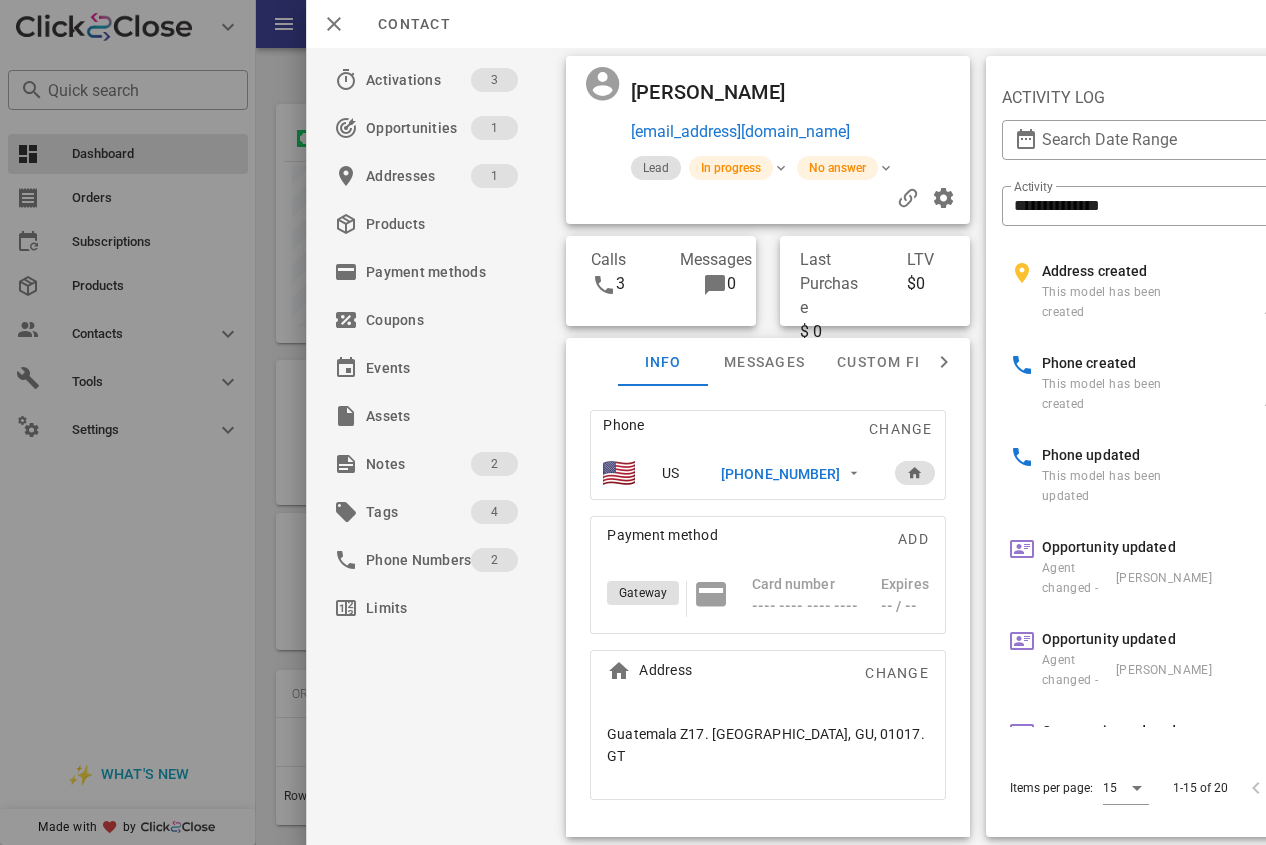click on "[PHONE_NUMBER]" at bounding box center (780, 474) 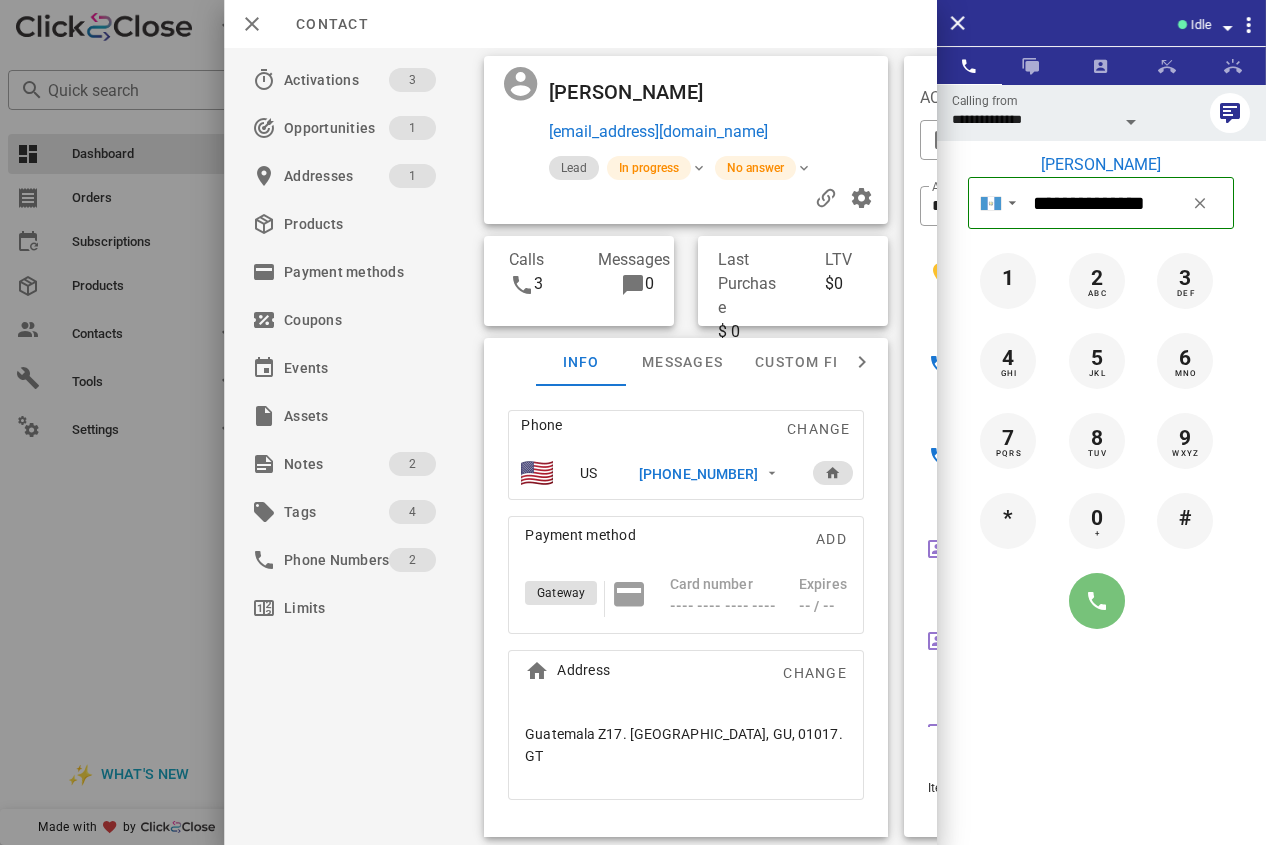 click at bounding box center [1097, 601] 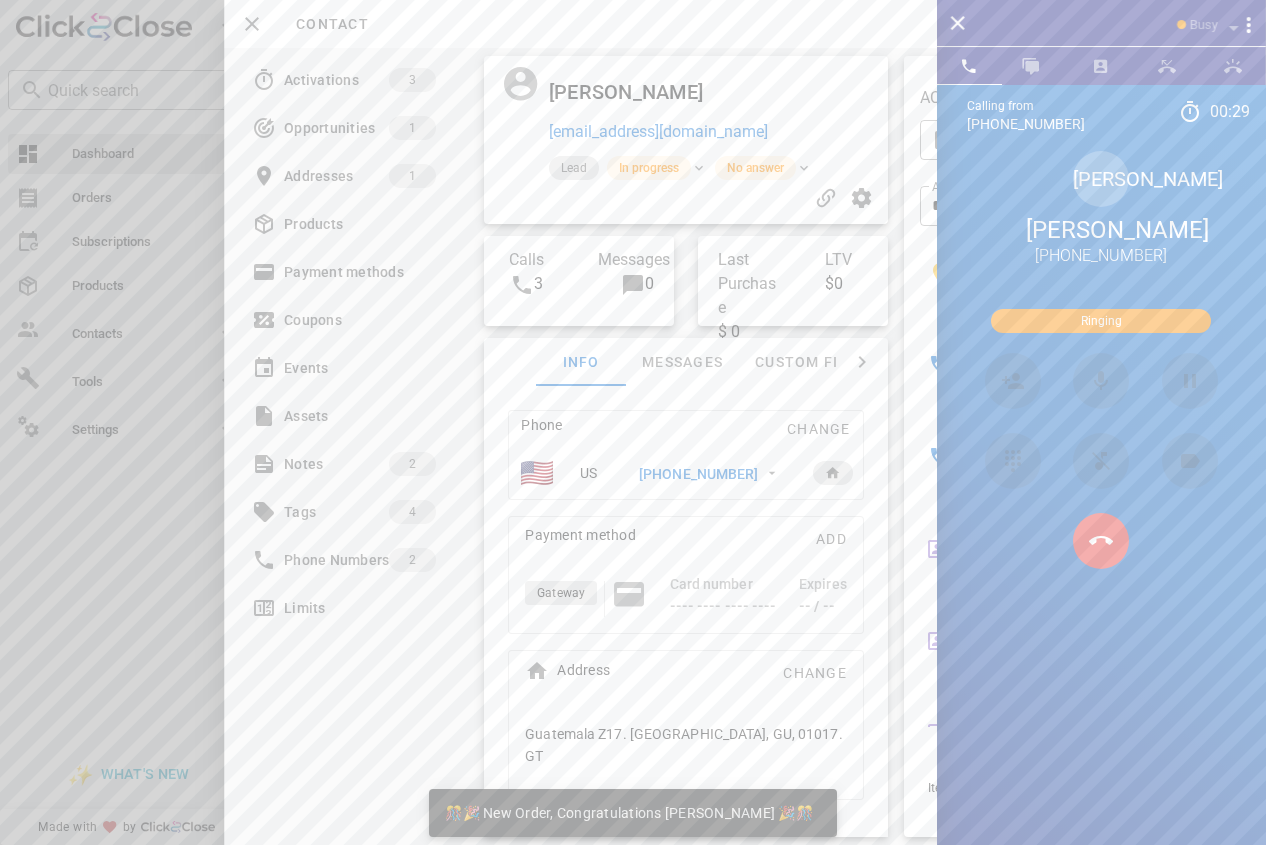 scroll, scrollTop: 999761, scrollLeft: 999682, axis: both 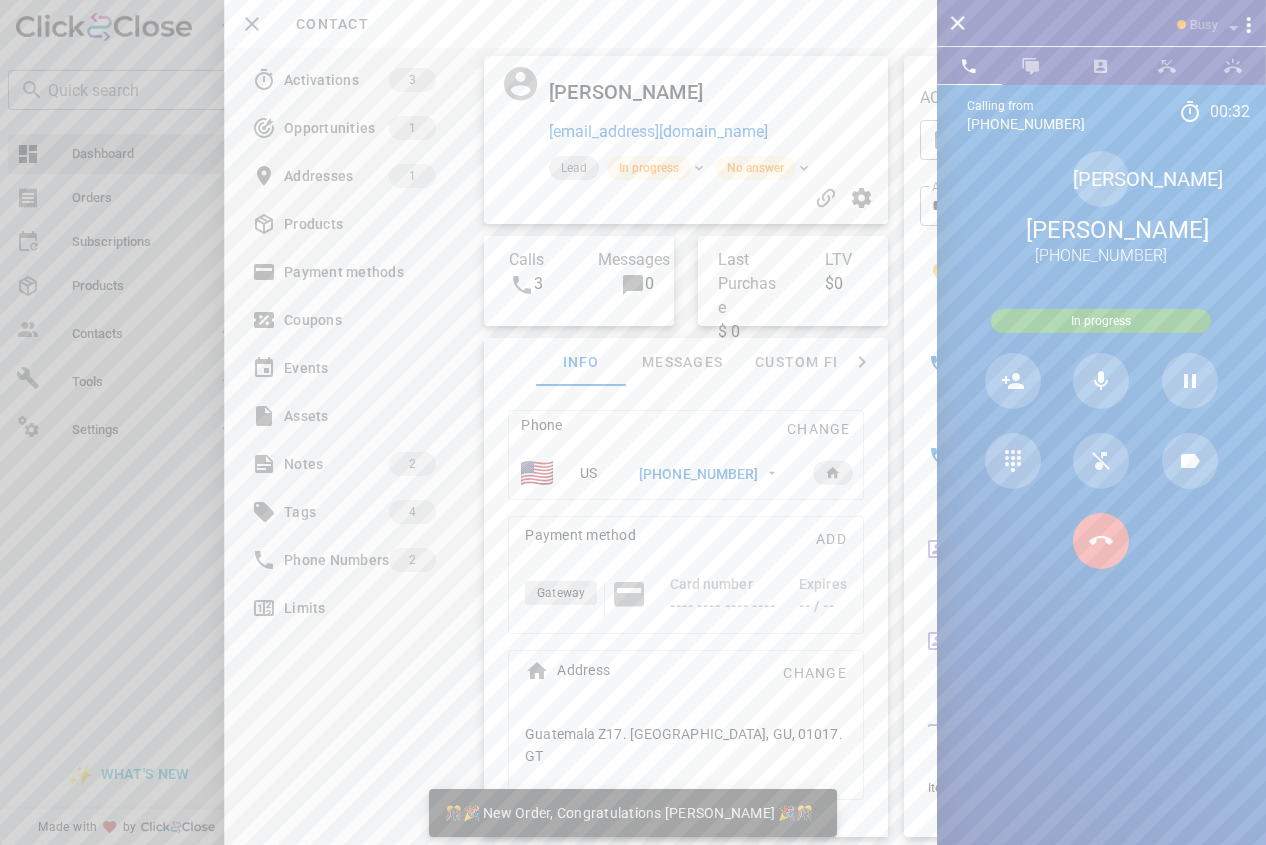 drag, startPoint x: 1120, startPoint y: 566, endPoint x: 977, endPoint y: 546, distance: 144.39183 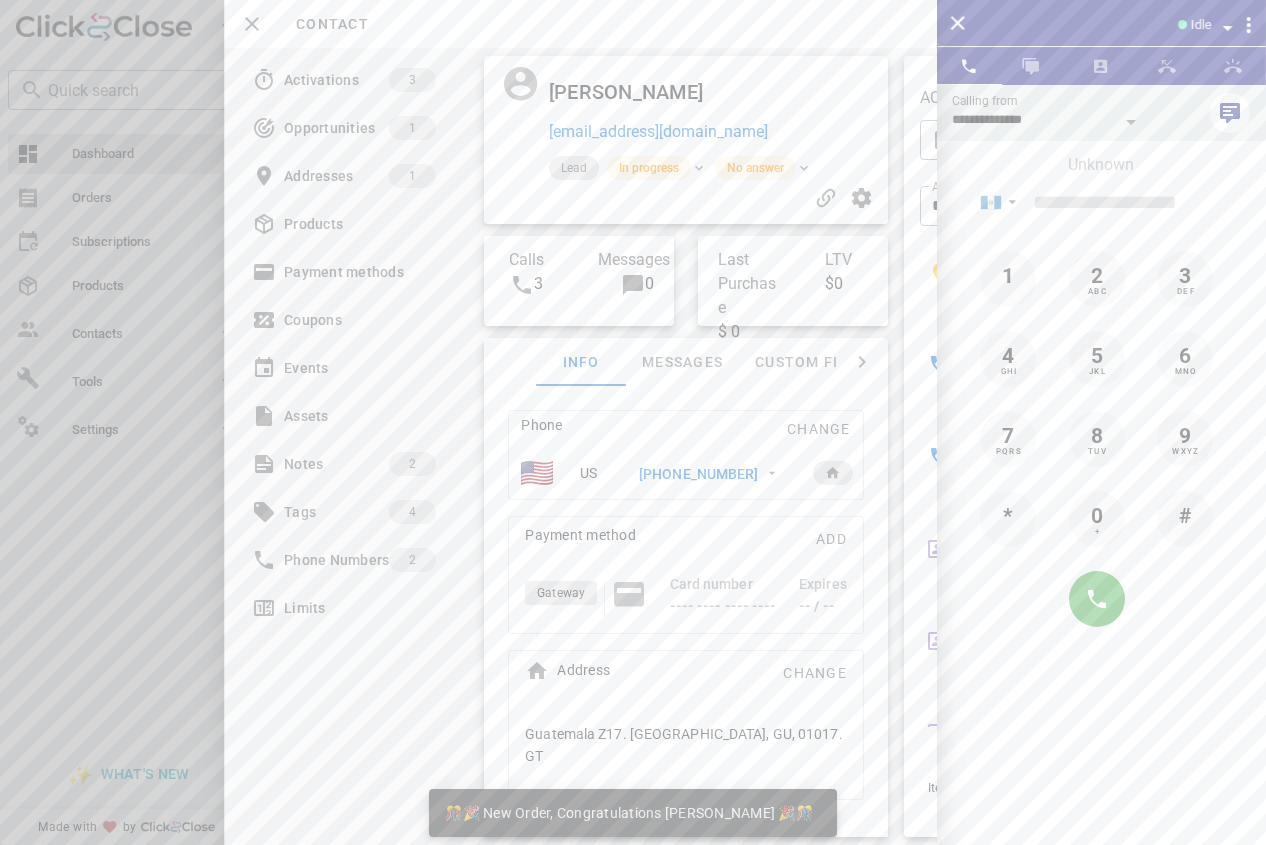 click on "[PHONE_NUMBER]" at bounding box center (698, 474) 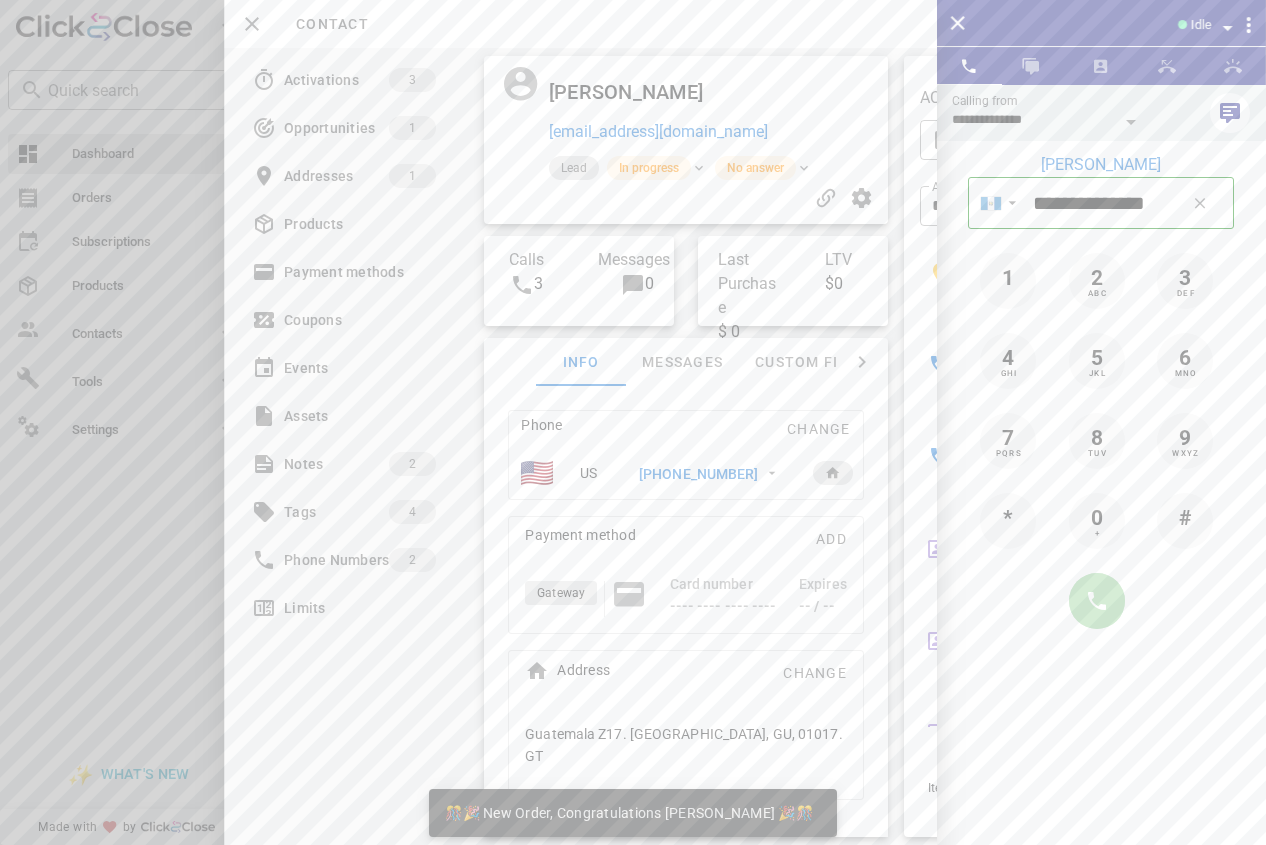 click at bounding box center (1097, 601) 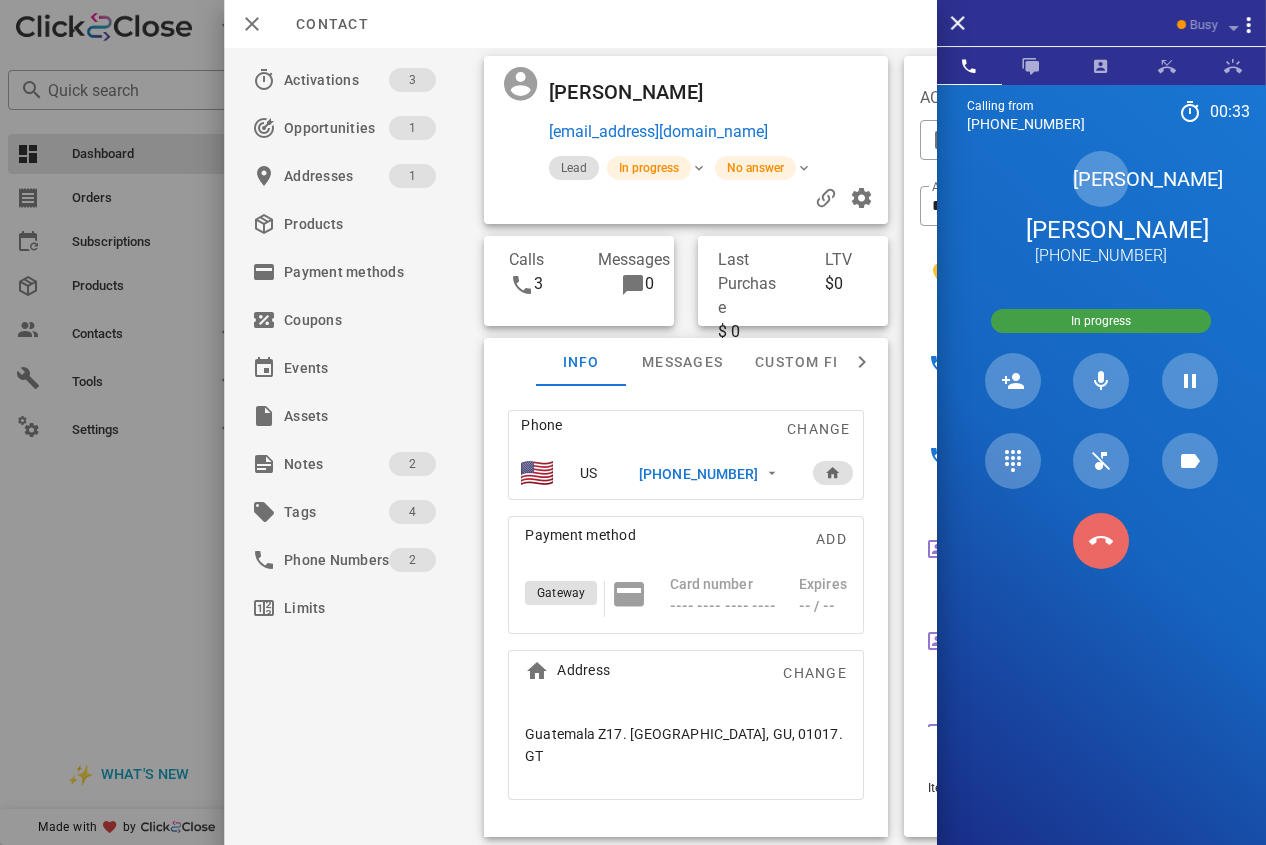 click at bounding box center (1101, 541) 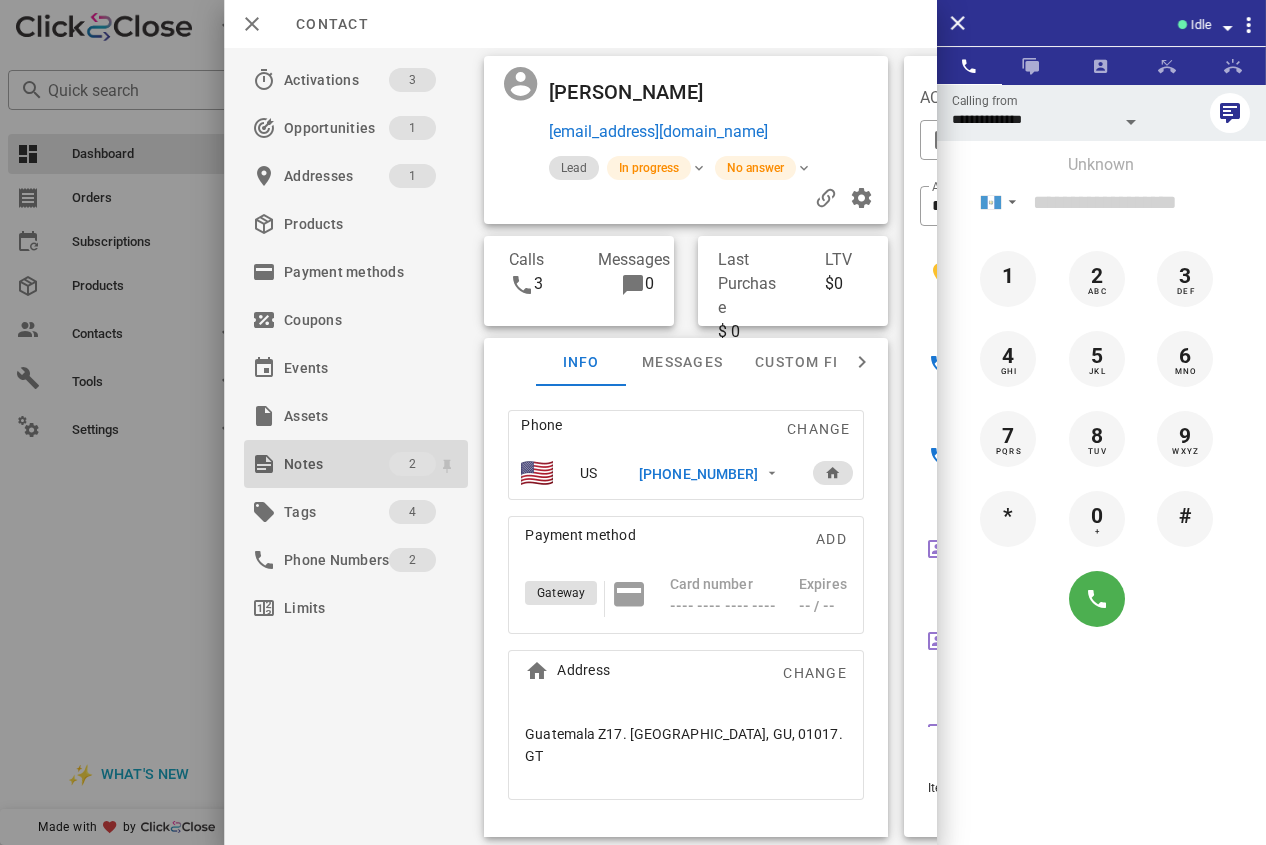 click on "Notes" at bounding box center (336, 464) 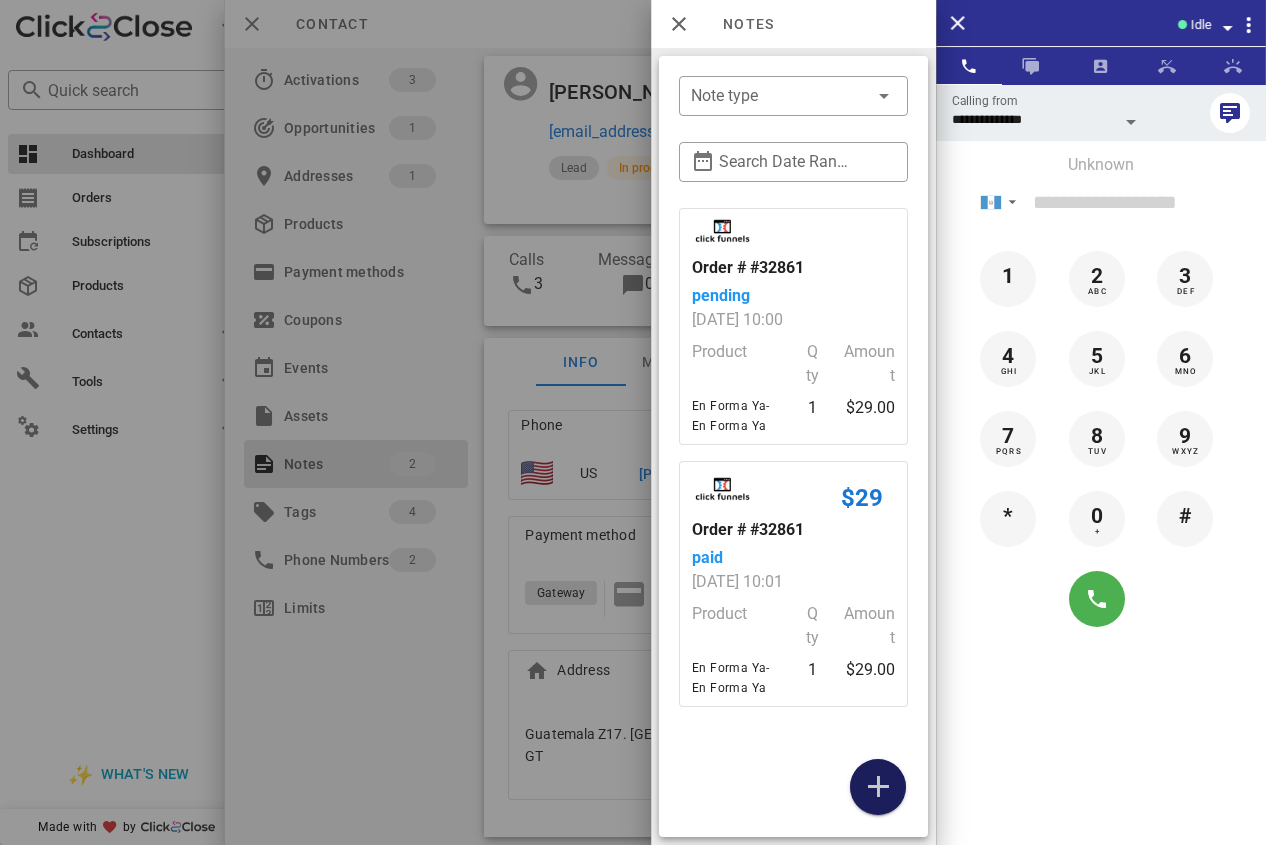 click at bounding box center [878, 787] 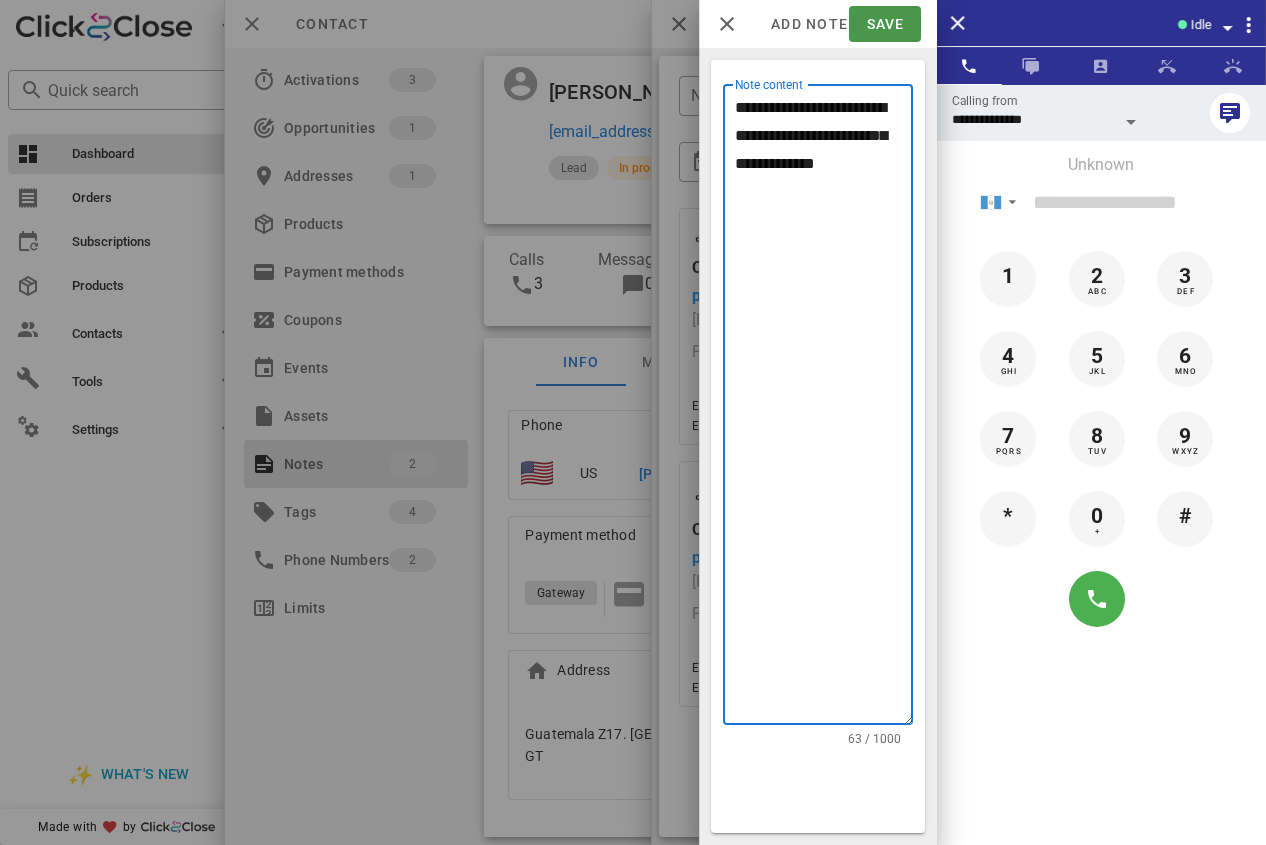 type on "**********" 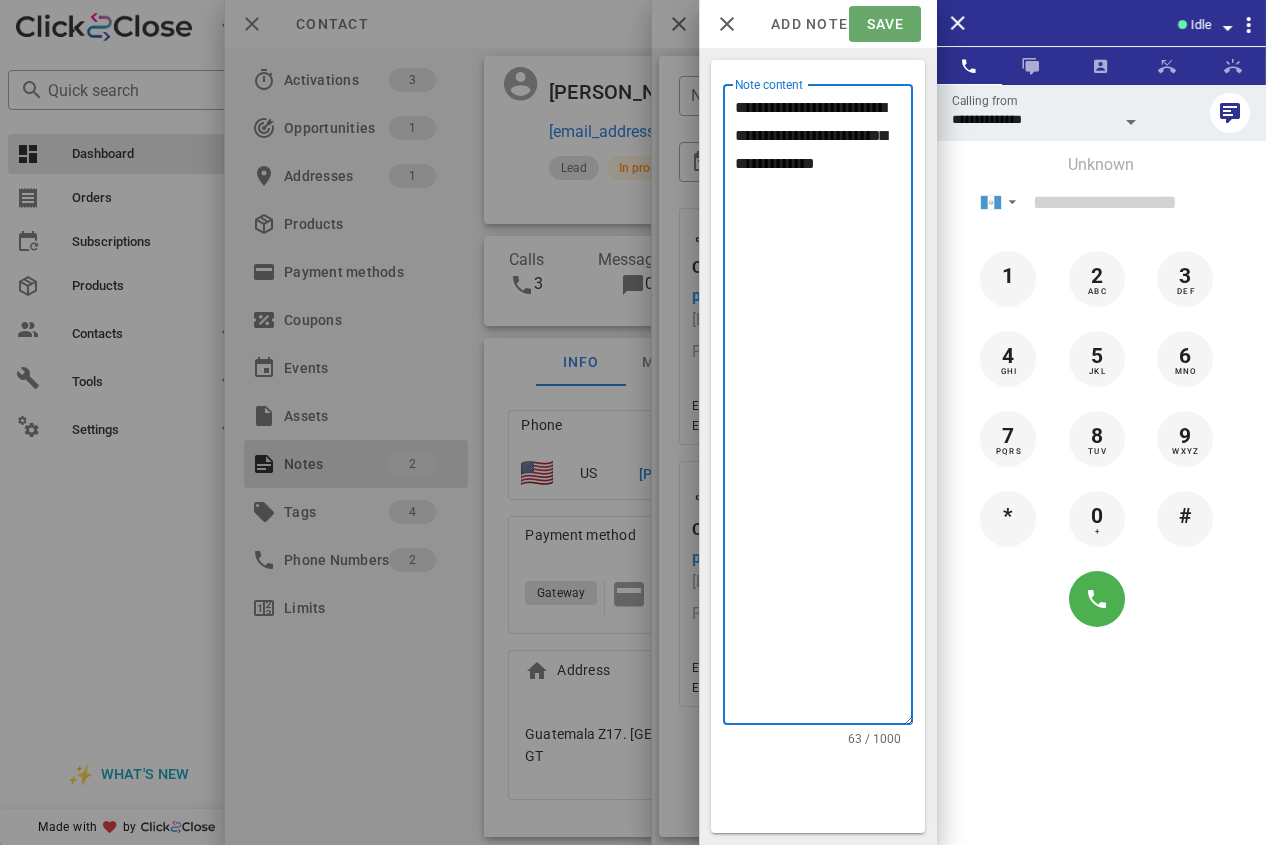 click on "Save" at bounding box center [884, 24] 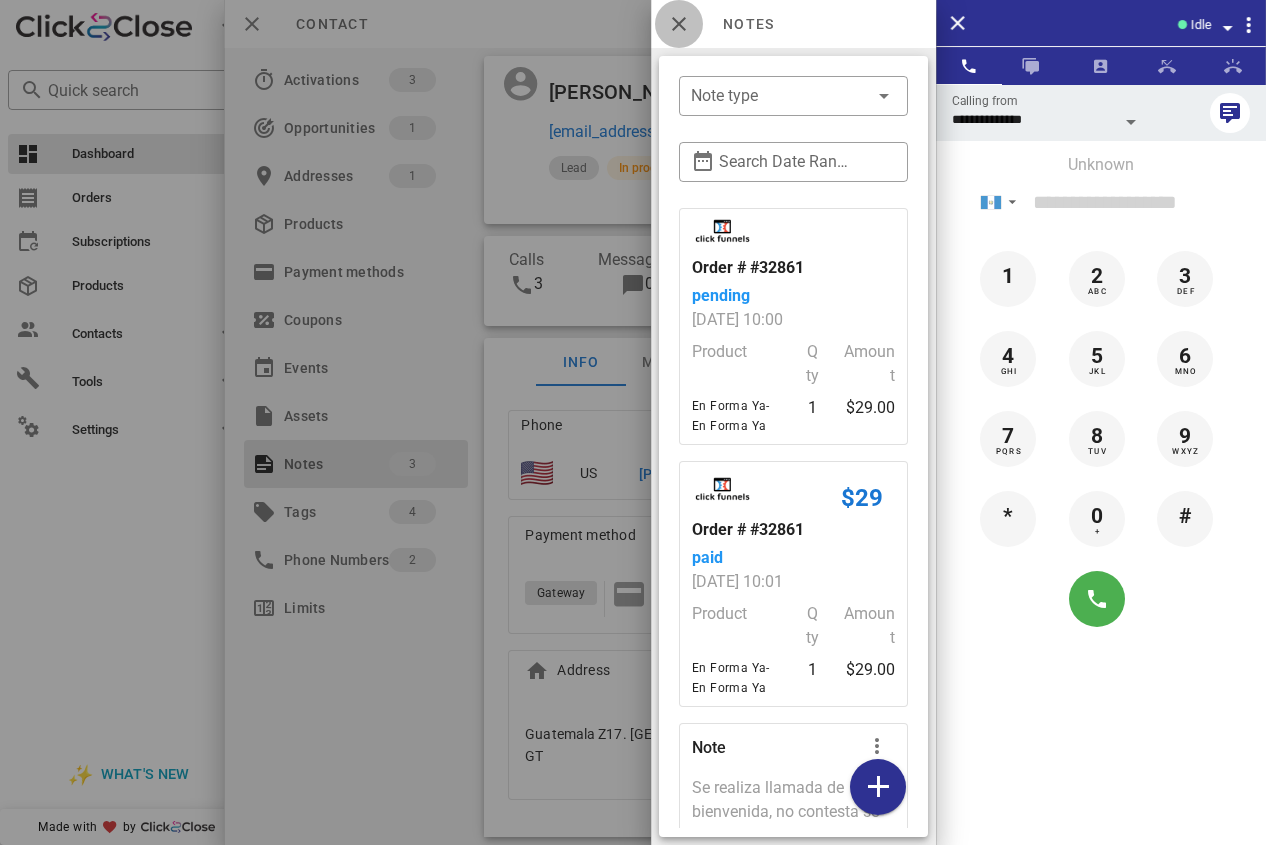 click at bounding box center [679, 24] 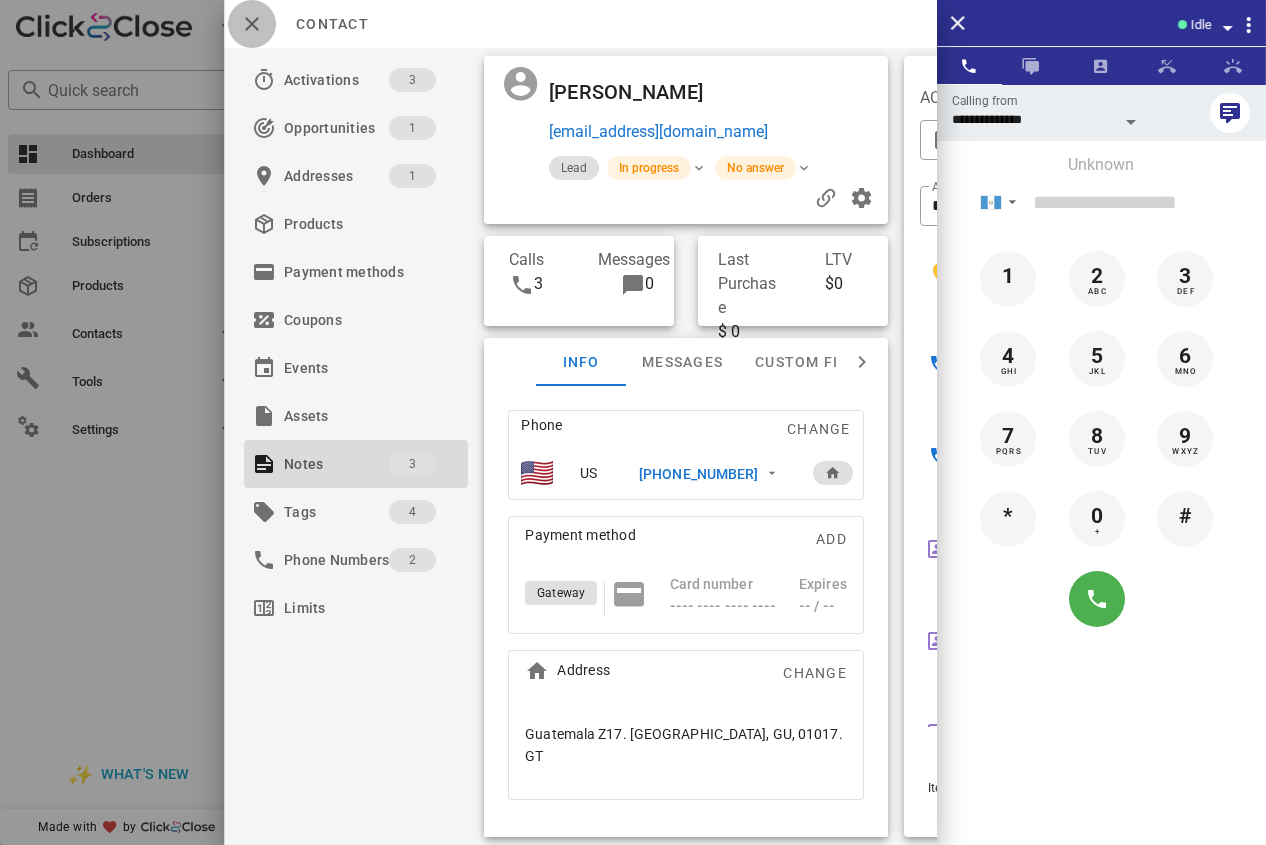 drag, startPoint x: 240, startPoint y: 30, endPoint x: 271, endPoint y: 31, distance: 31.016125 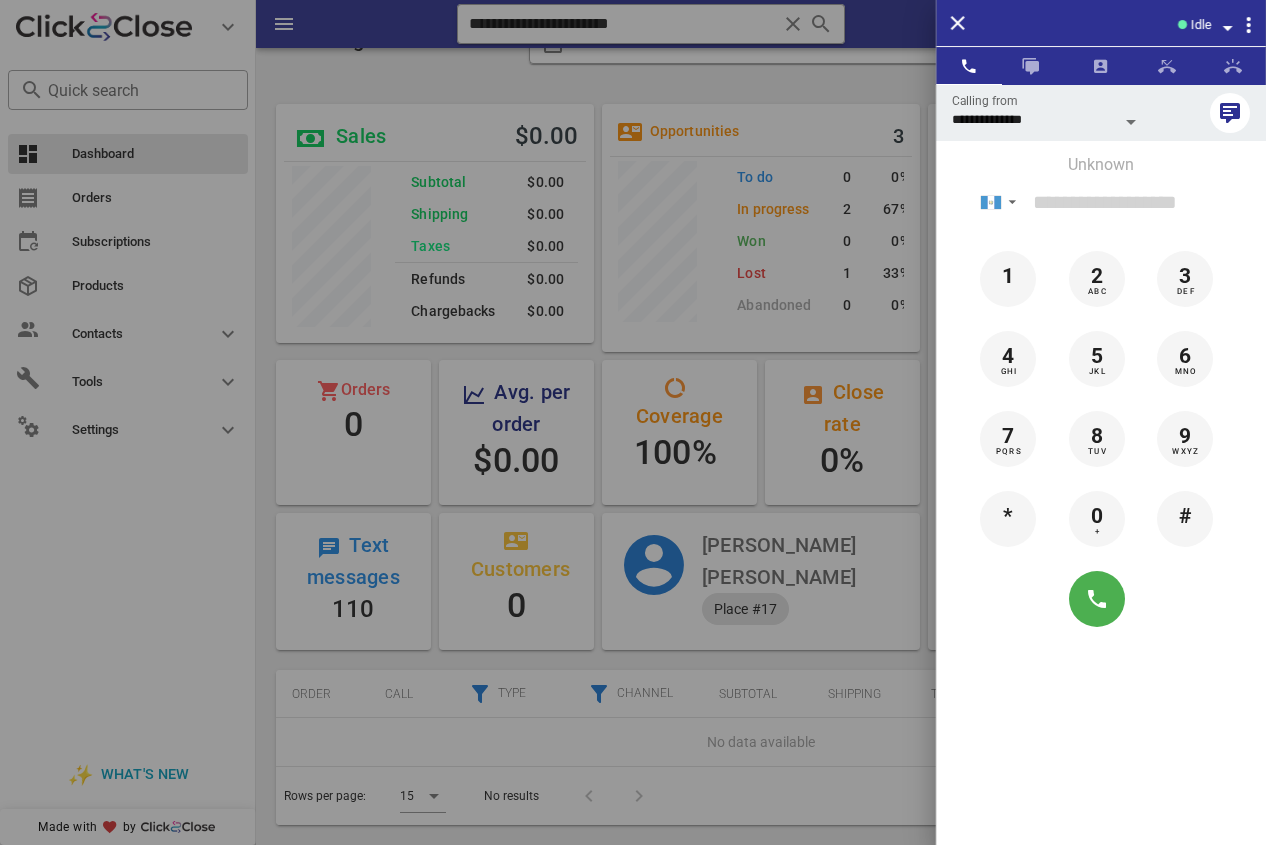 click at bounding box center (633, 422) 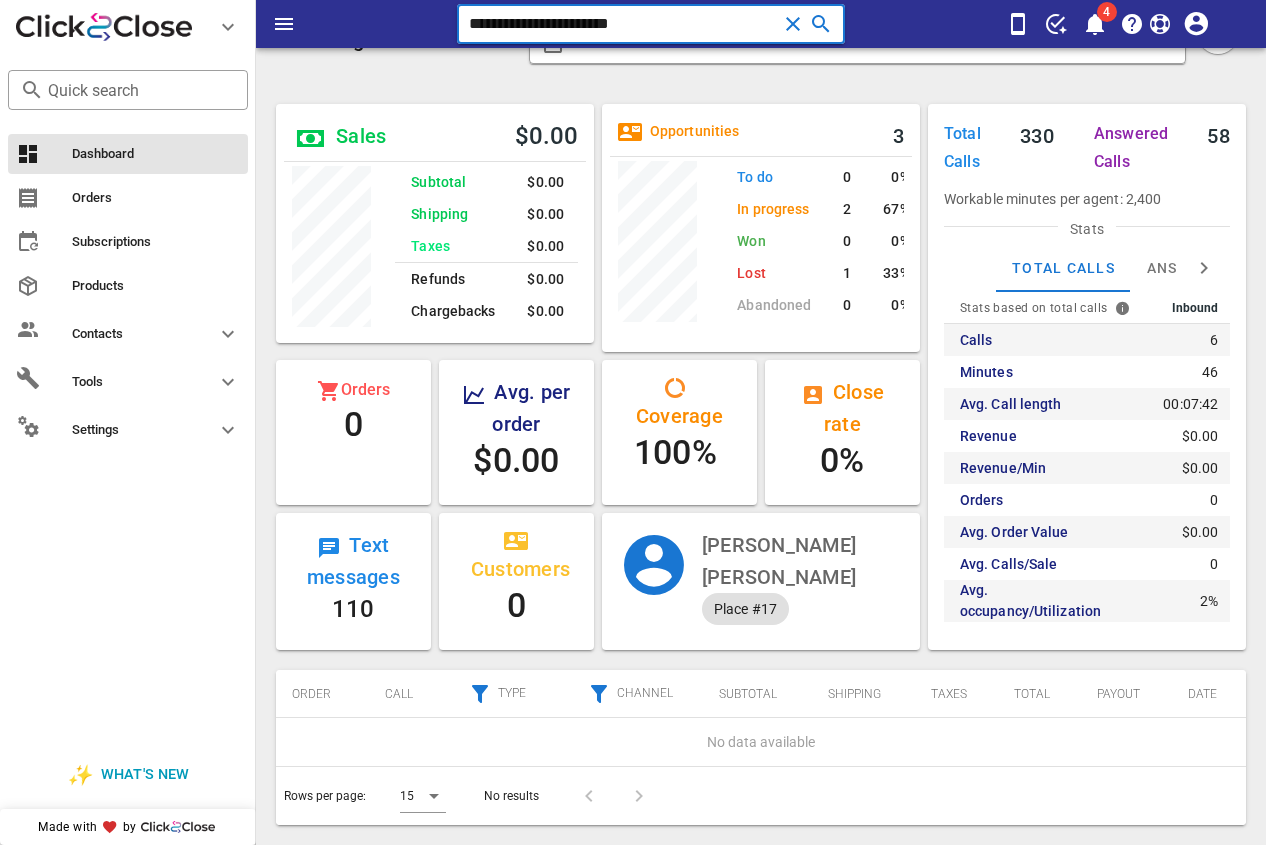 drag, startPoint x: 560, startPoint y: 9, endPoint x: 327, endPoint y: 16, distance: 233.10513 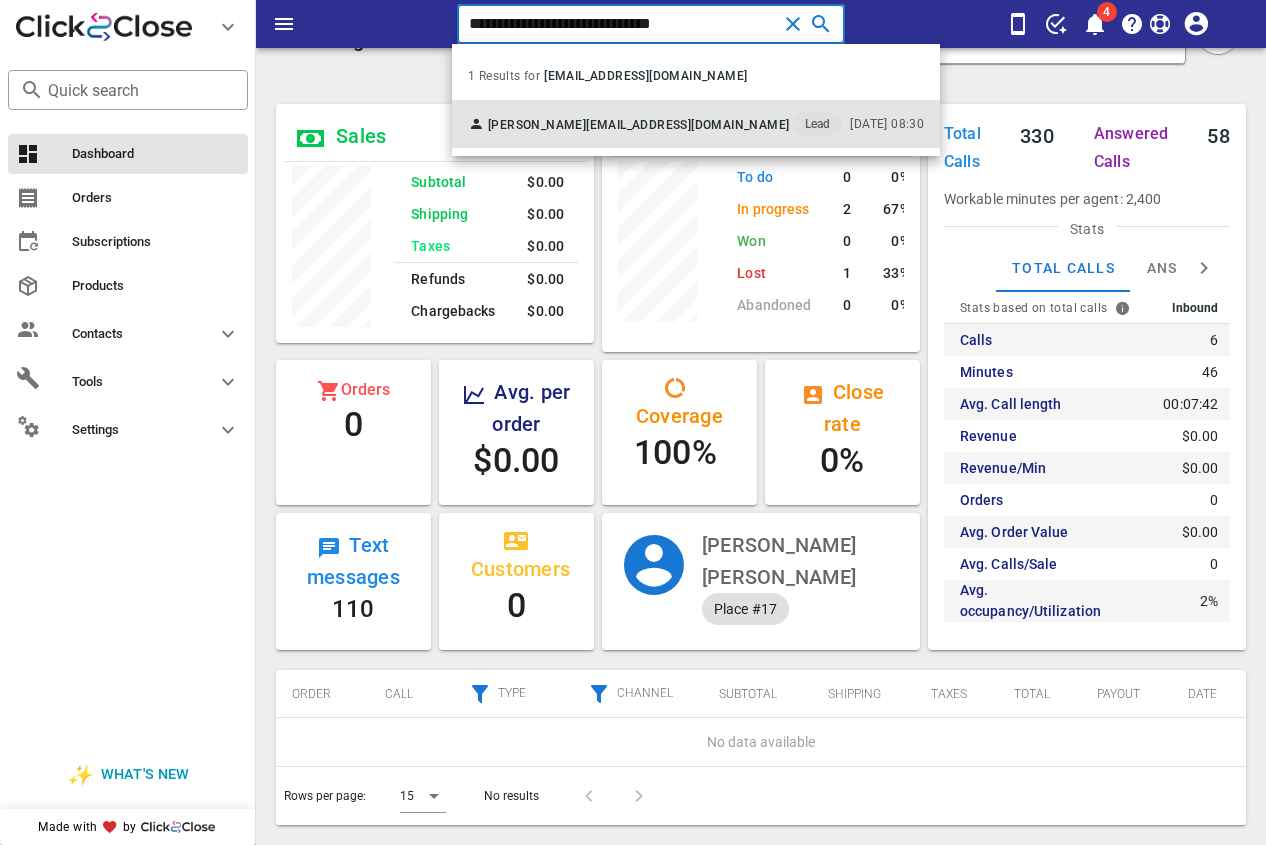 click on "[PERSON_NAME]   [EMAIL_ADDRESS][DOMAIN_NAME]   Lead" at bounding box center [655, 124] 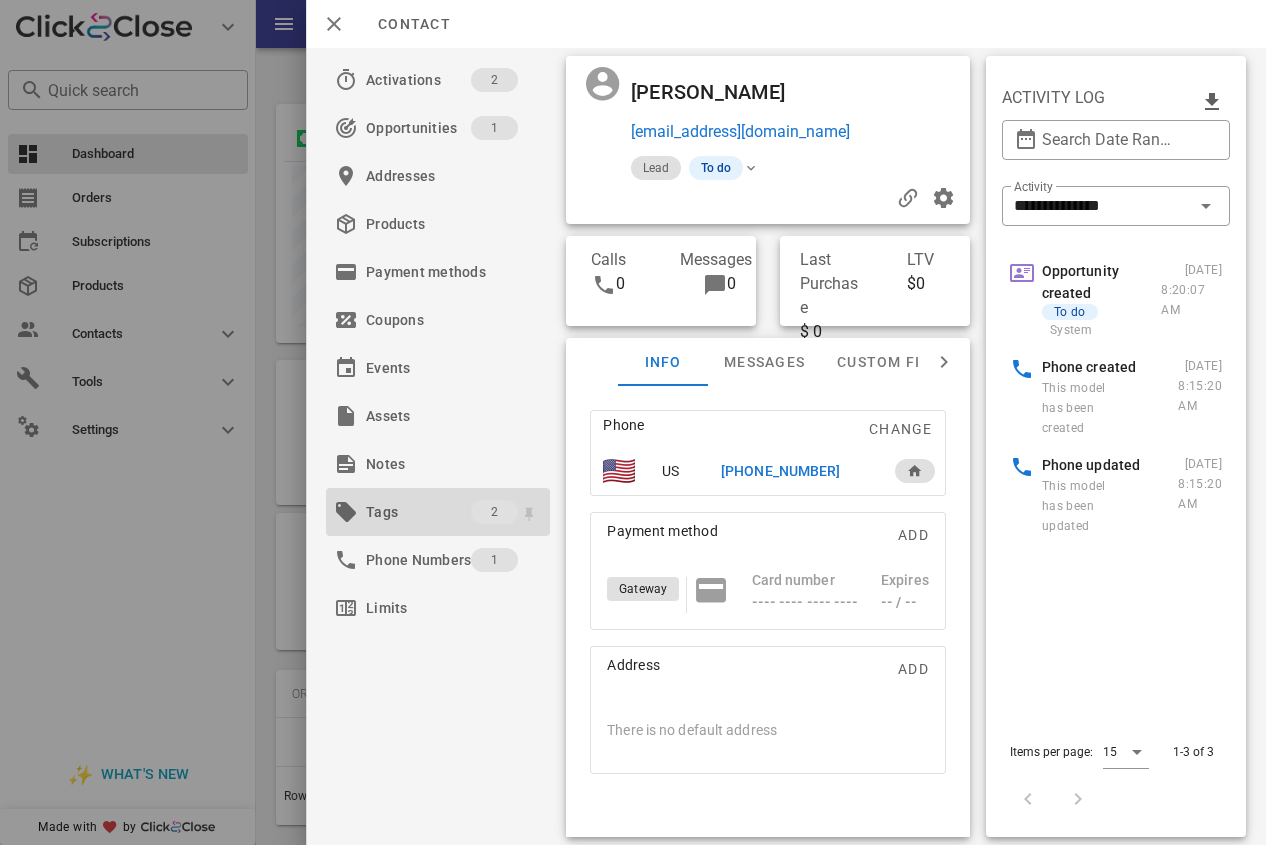 click on "Tags" at bounding box center (418, 512) 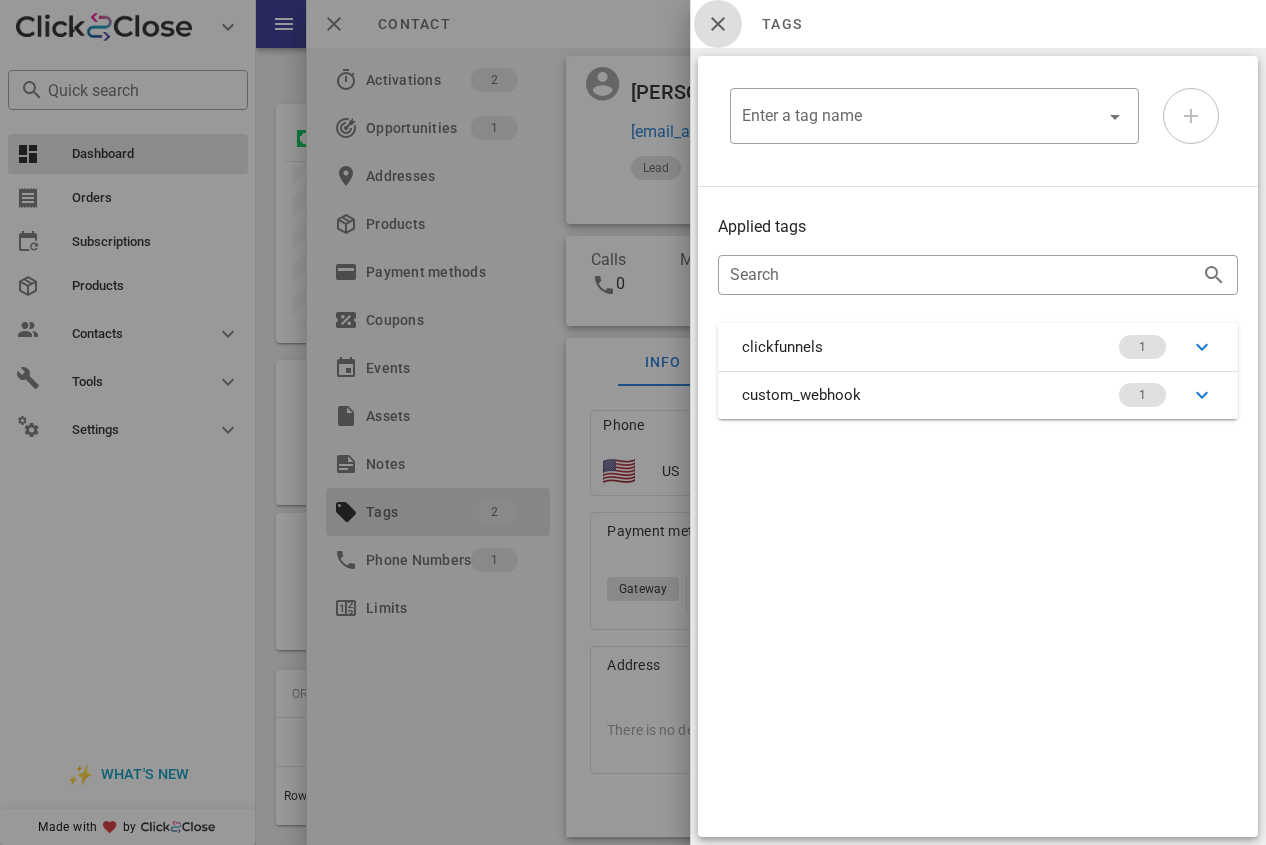 click at bounding box center [718, 24] 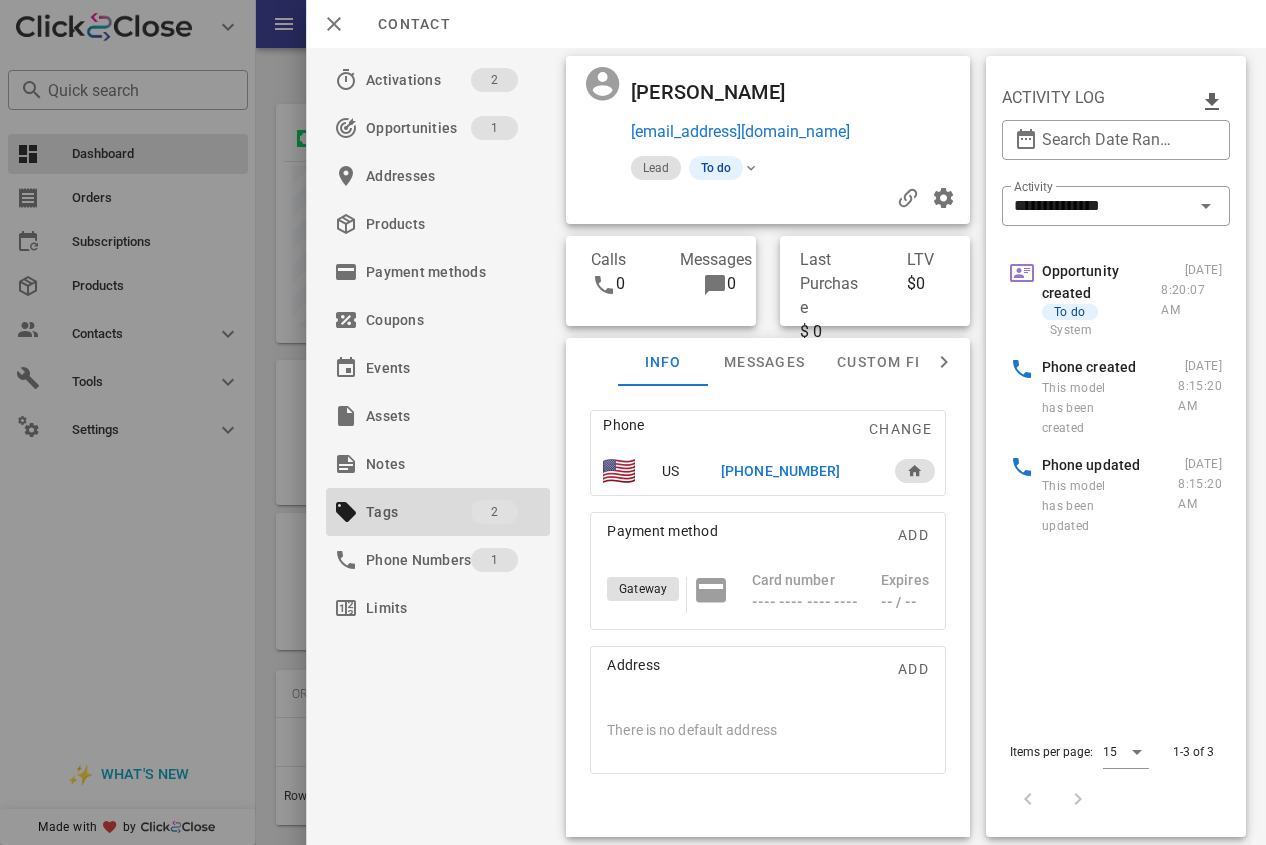 drag, startPoint x: 905, startPoint y: 134, endPoint x: 625, endPoint y: 144, distance: 280.17853 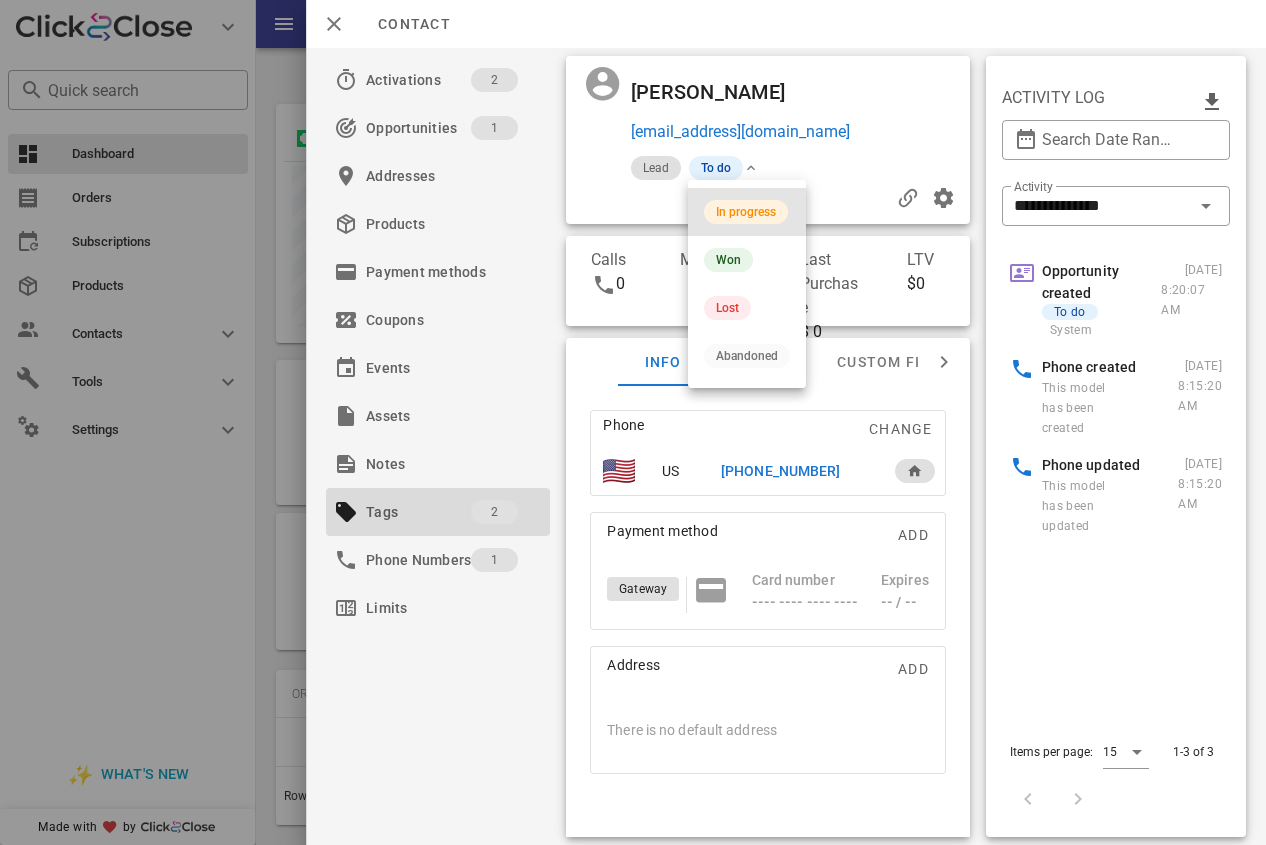 click on "In progress" at bounding box center (747, 212) 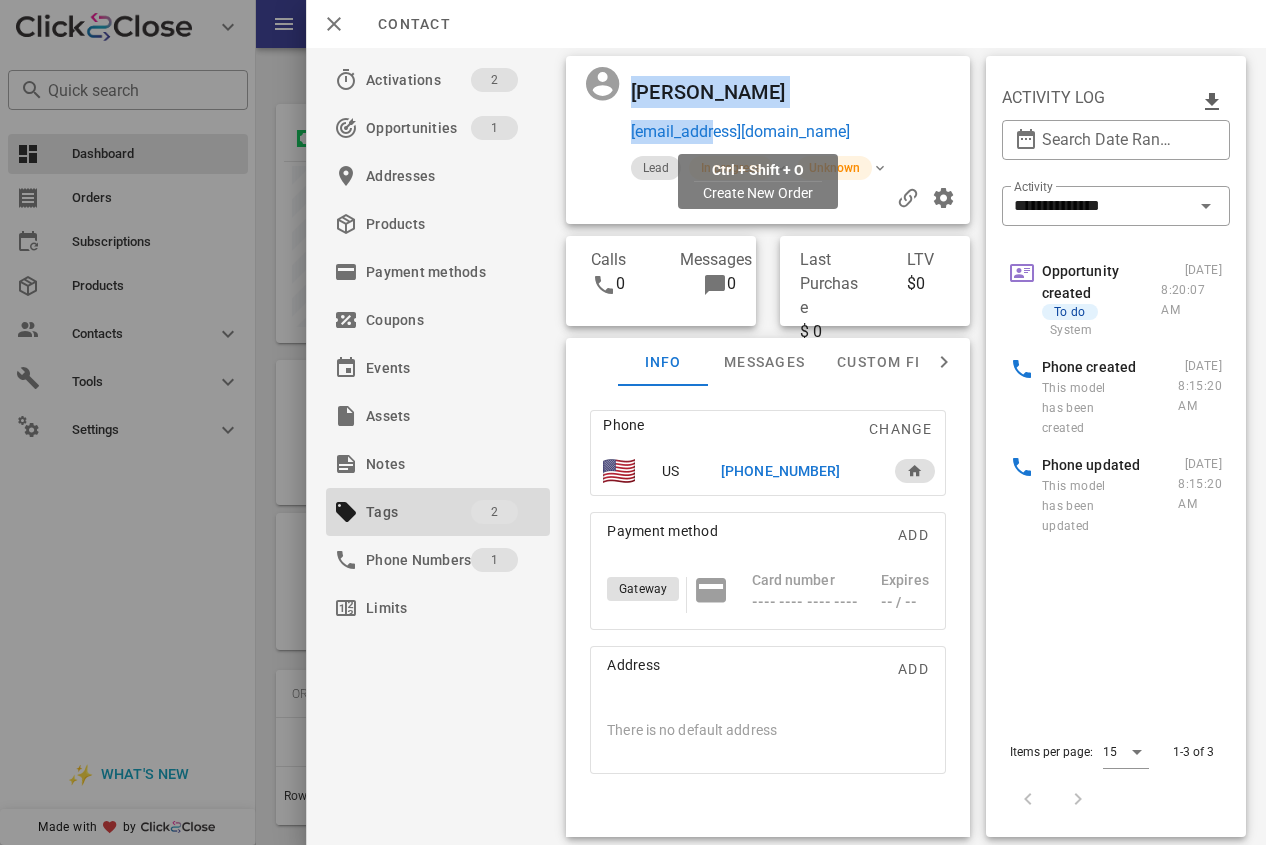 drag, startPoint x: 628, startPoint y: 138, endPoint x: 711, endPoint y: 138, distance: 83 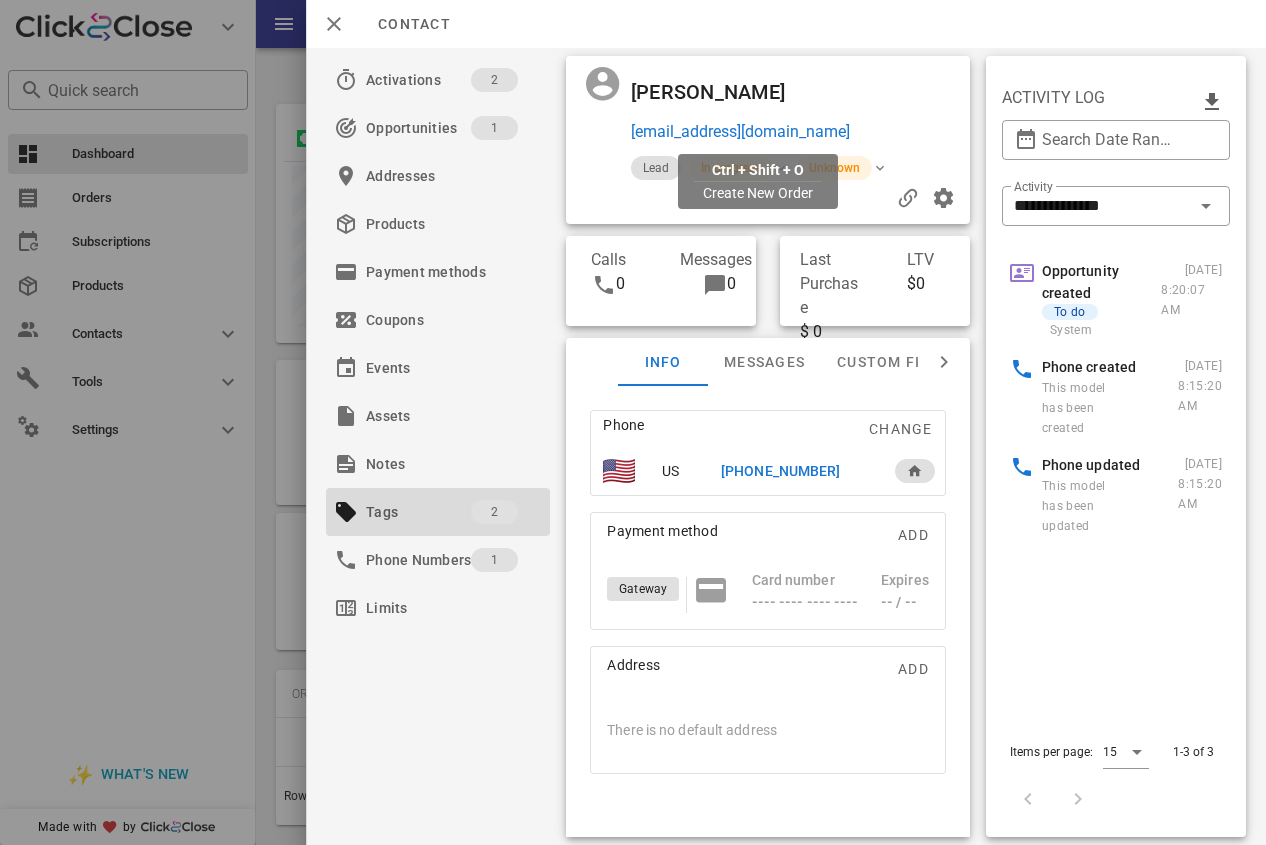 click on "[EMAIL_ADDRESS][DOMAIN_NAME]" at bounding box center (740, 132) 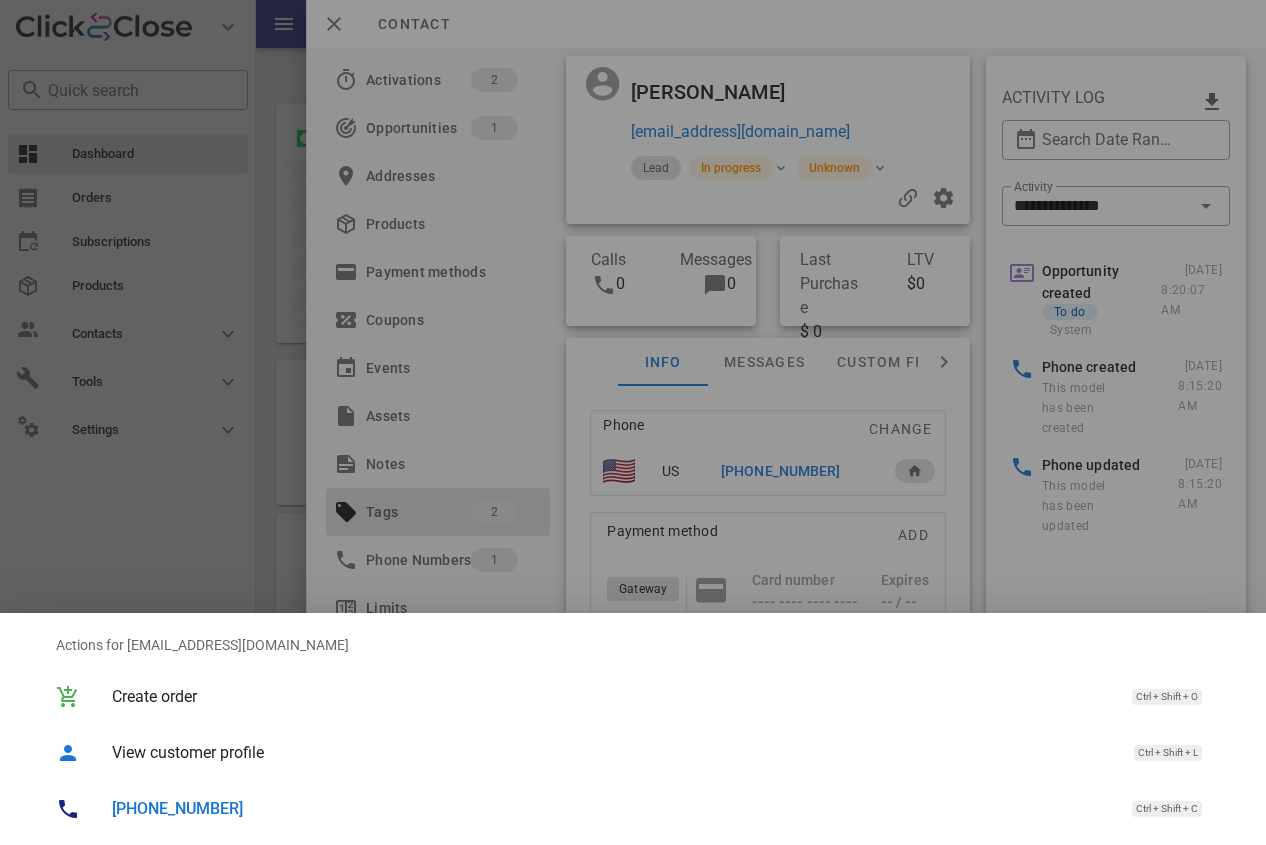 drag, startPoint x: 905, startPoint y: 127, endPoint x: 863, endPoint y: 125, distance: 42.047592 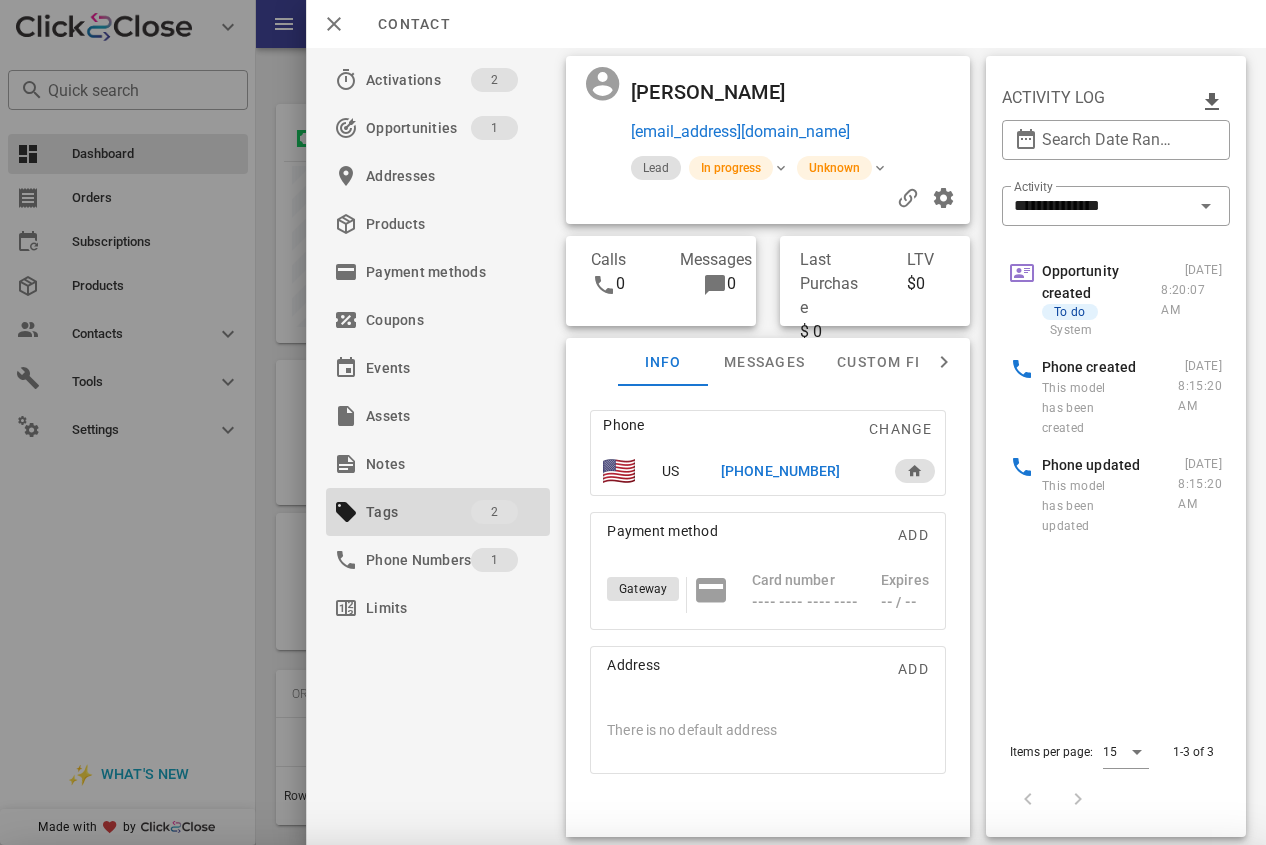 click on "[EMAIL_ADDRESS][DOMAIN_NAME]" at bounding box center [740, 132] 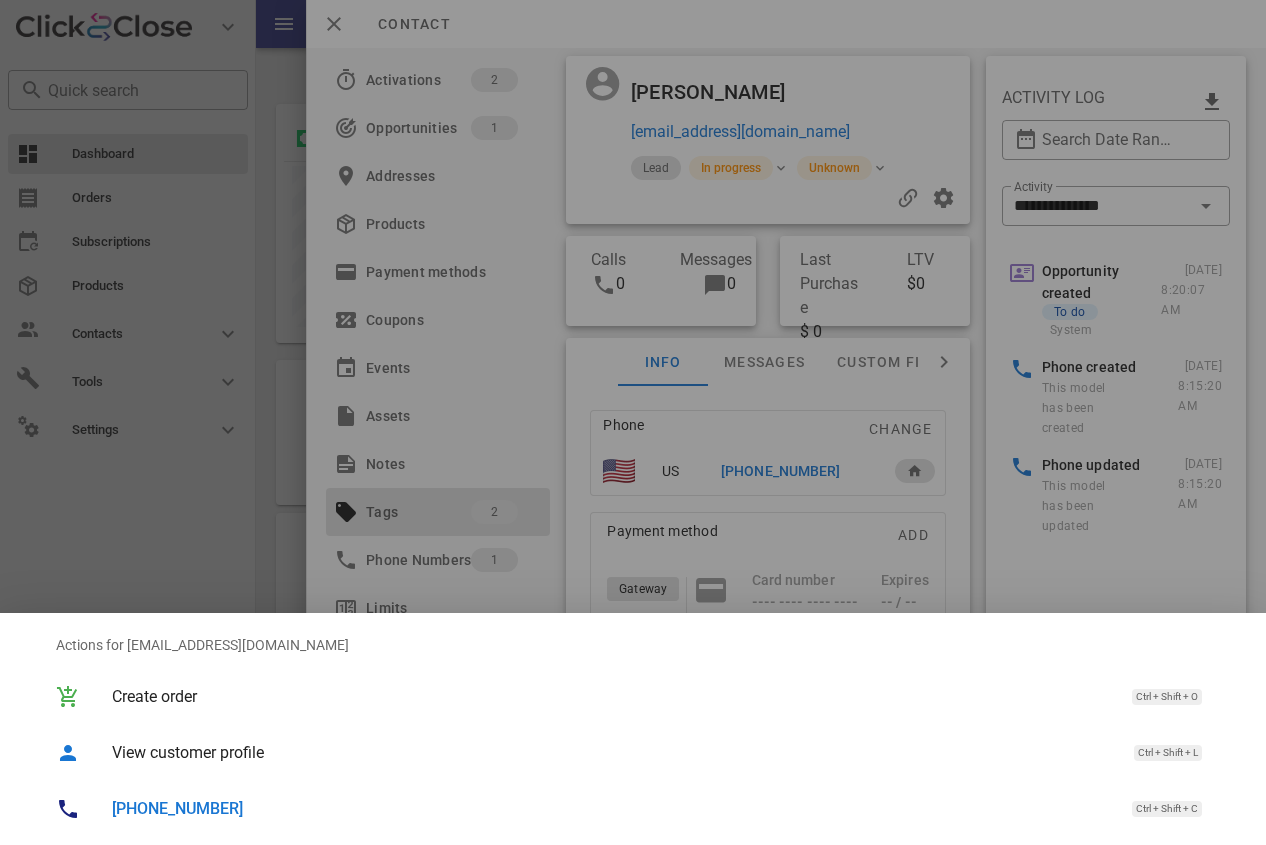 click at bounding box center [633, 422] 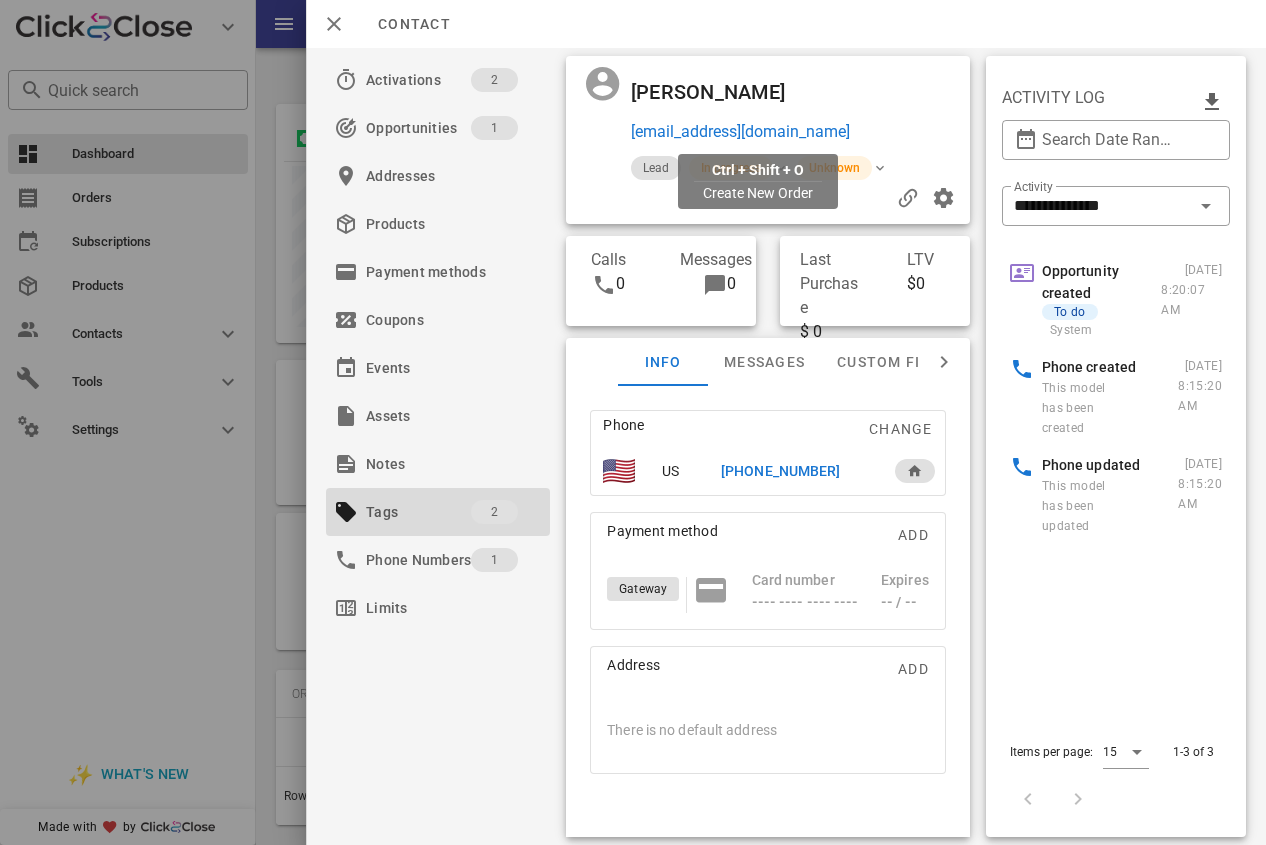 drag, startPoint x: 905, startPoint y: 126, endPoint x: 630, endPoint y: 131, distance: 275.04544 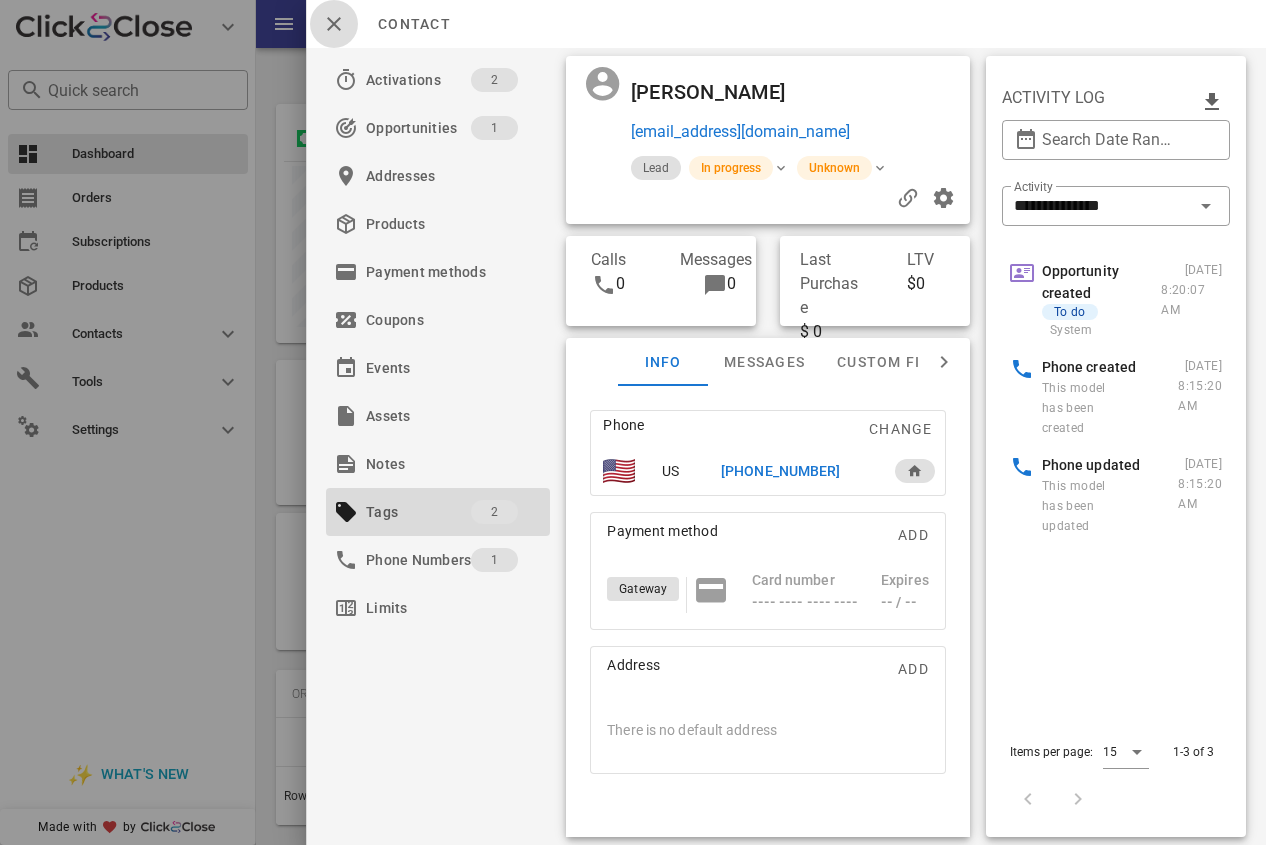 click at bounding box center [334, 24] 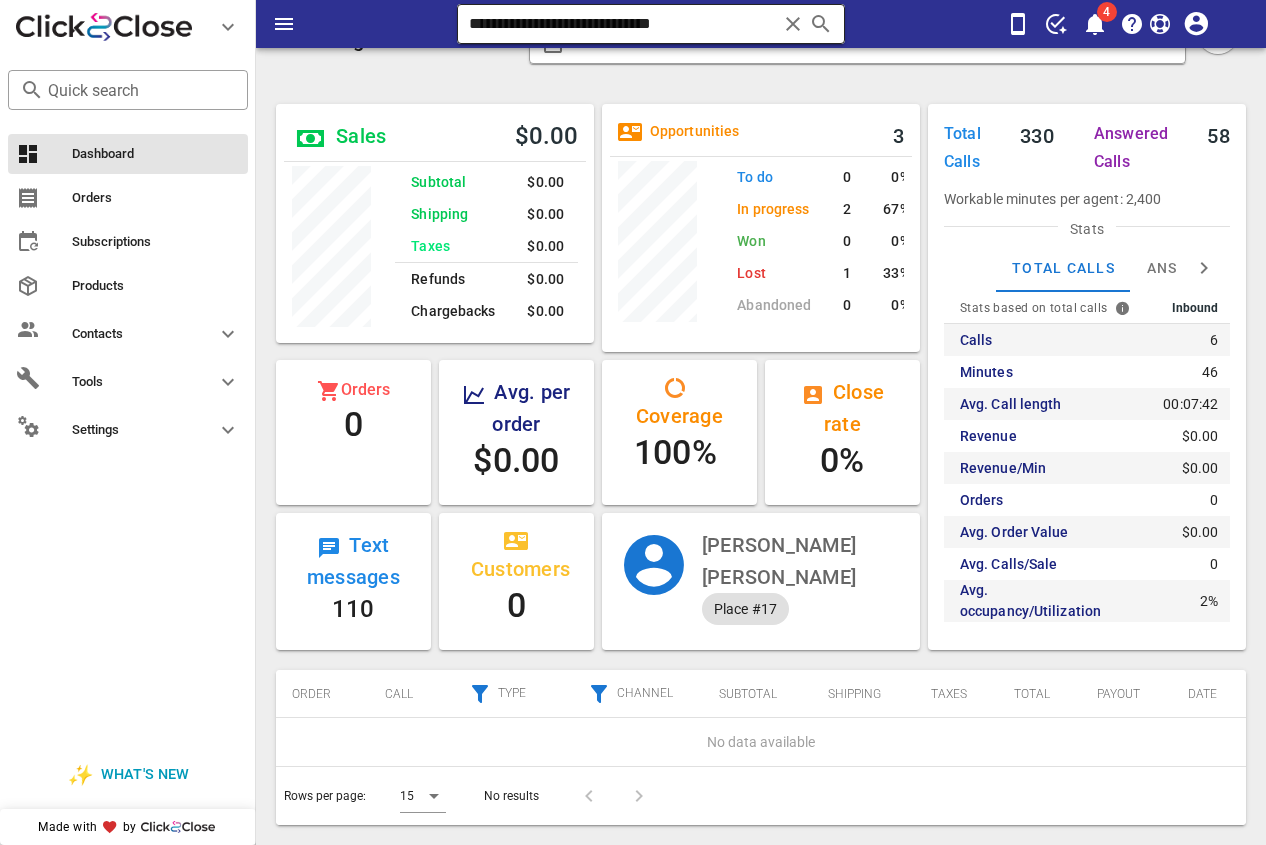 click on "**********" at bounding box center (623, 24) 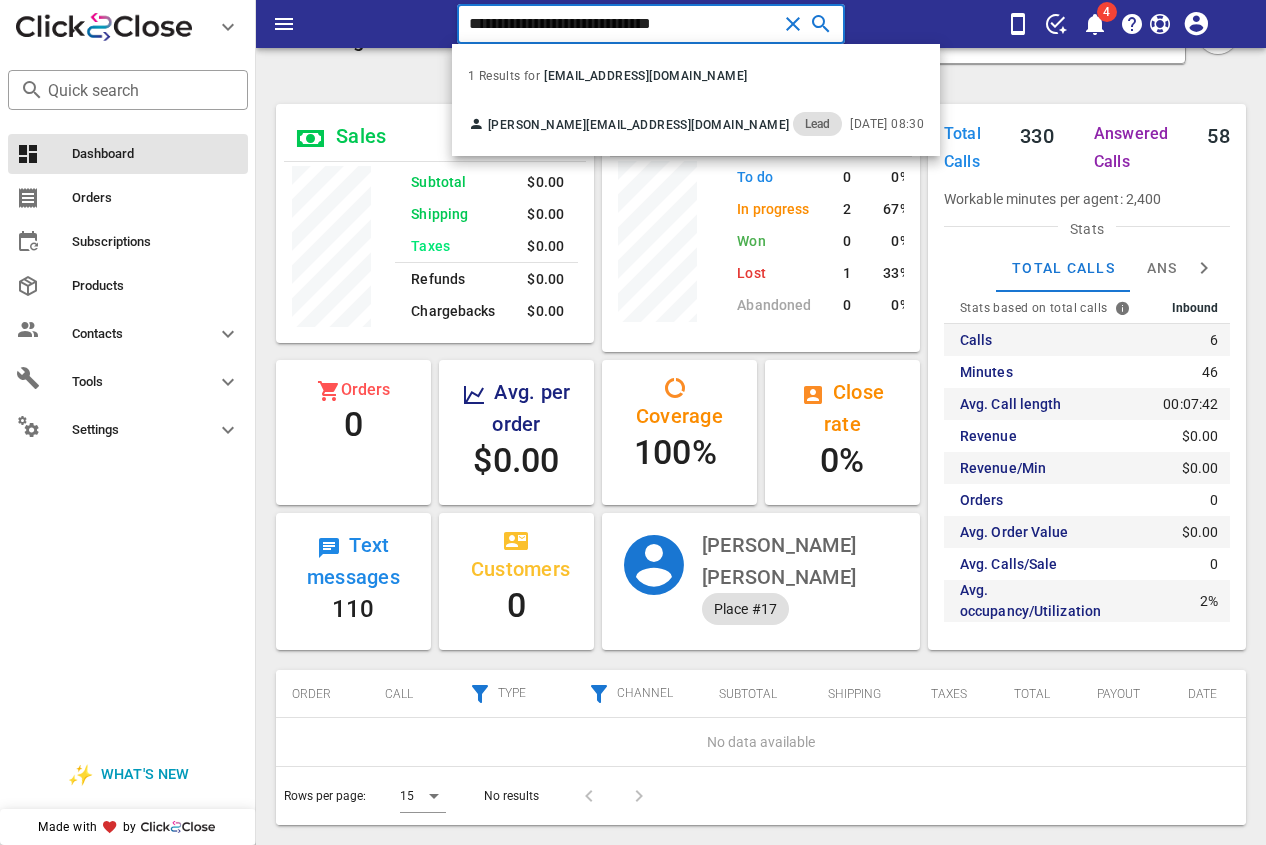 drag, startPoint x: 731, startPoint y: 15, endPoint x: 309, endPoint y: 51, distance: 423.53278 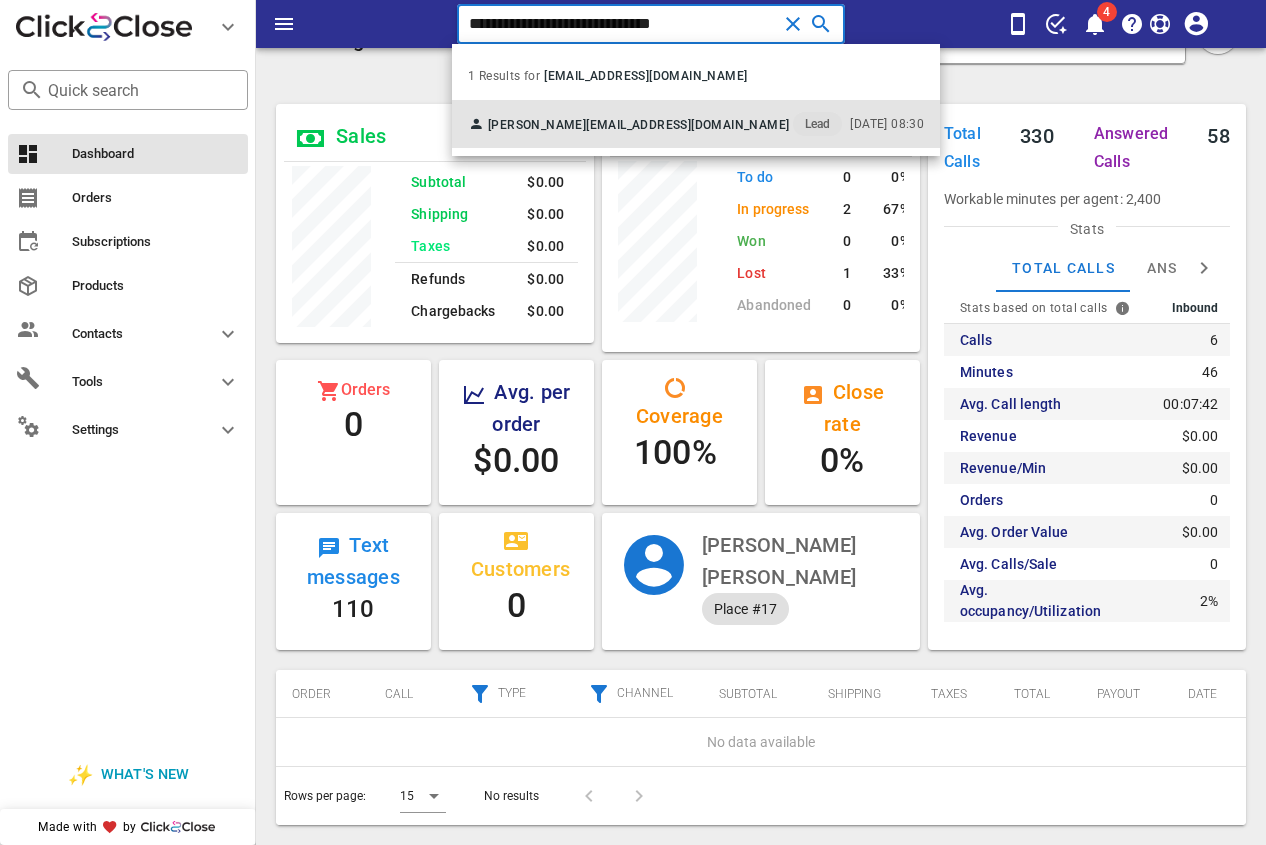 click on "[PERSON_NAME]" at bounding box center (537, 125) 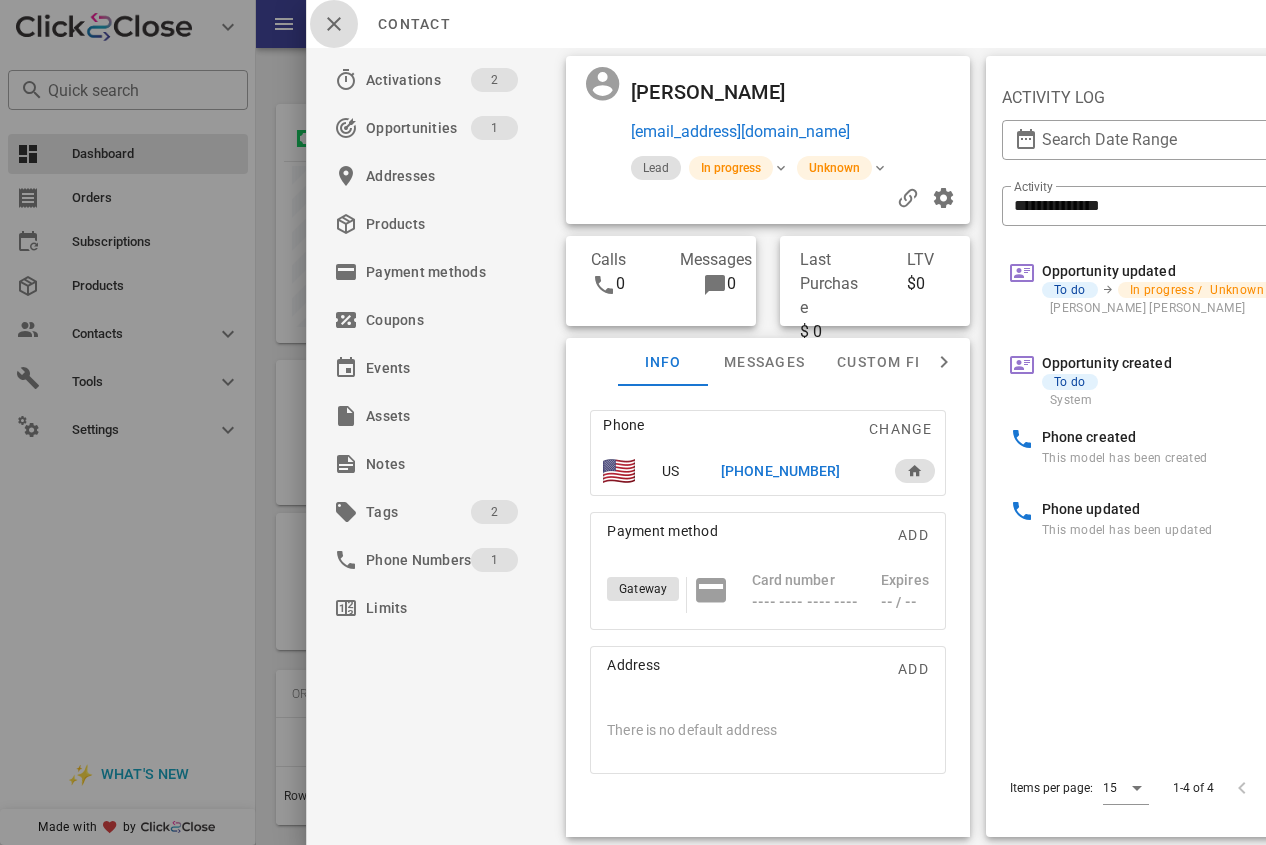 click at bounding box center [334, 24] 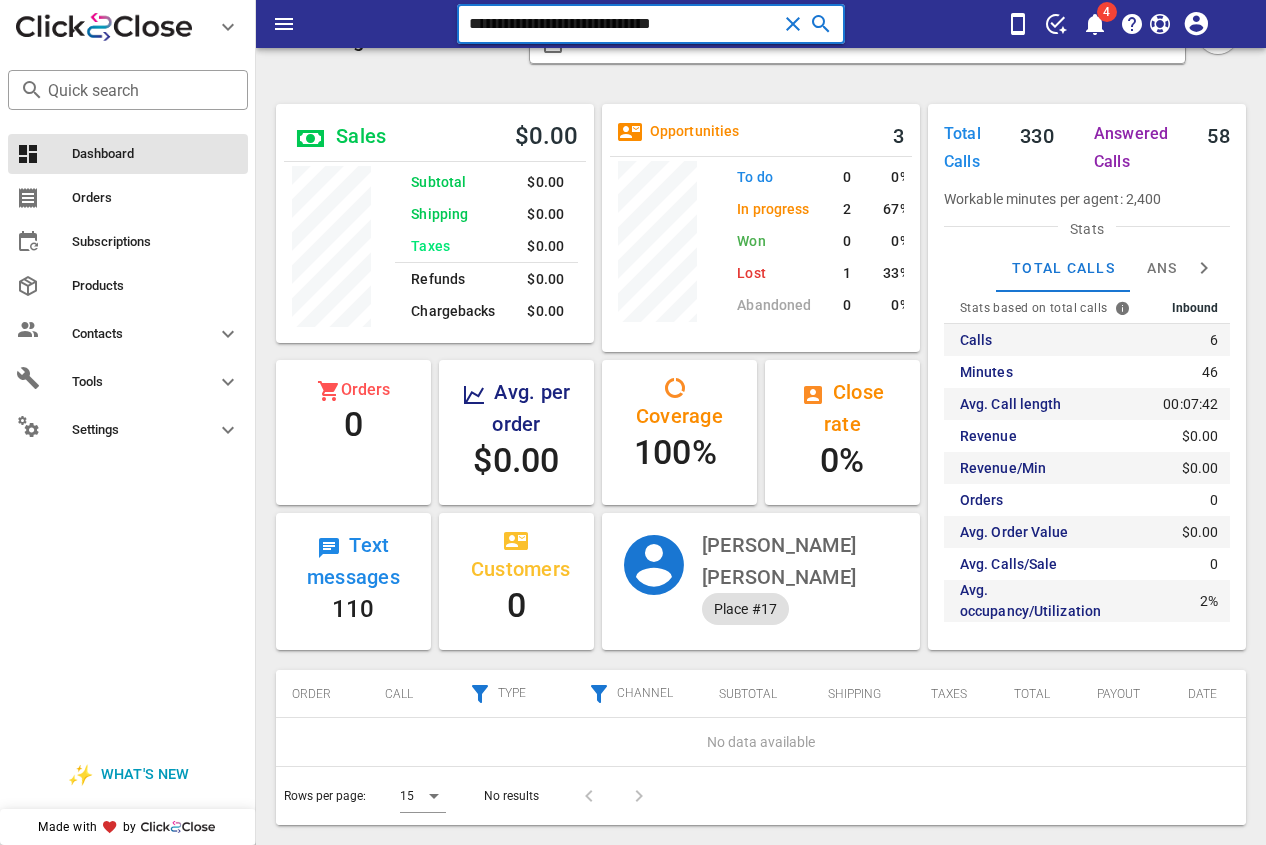 drag, startPoint x: 718, startPoint y: 29, endPoint x: 403, endPoint y: 28, distance: 315.0016 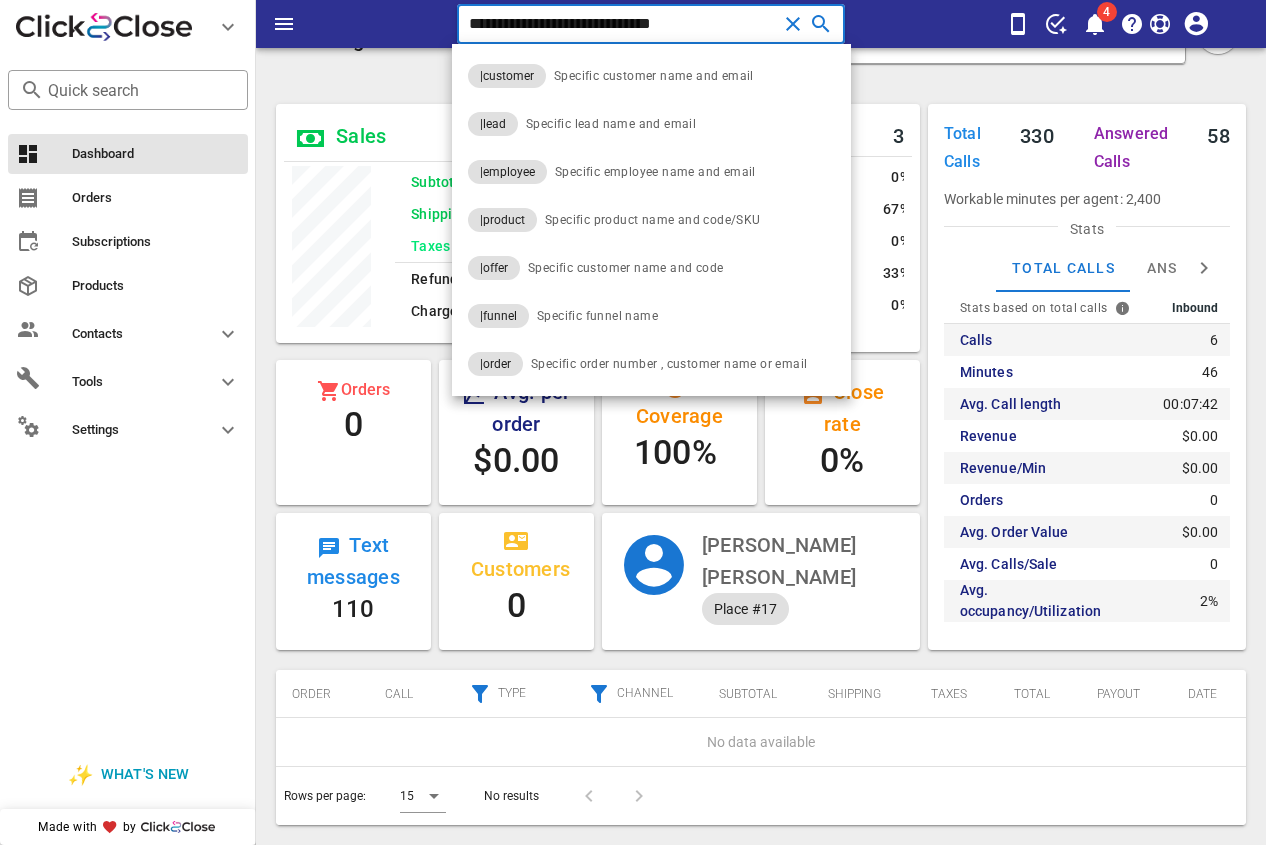 paste 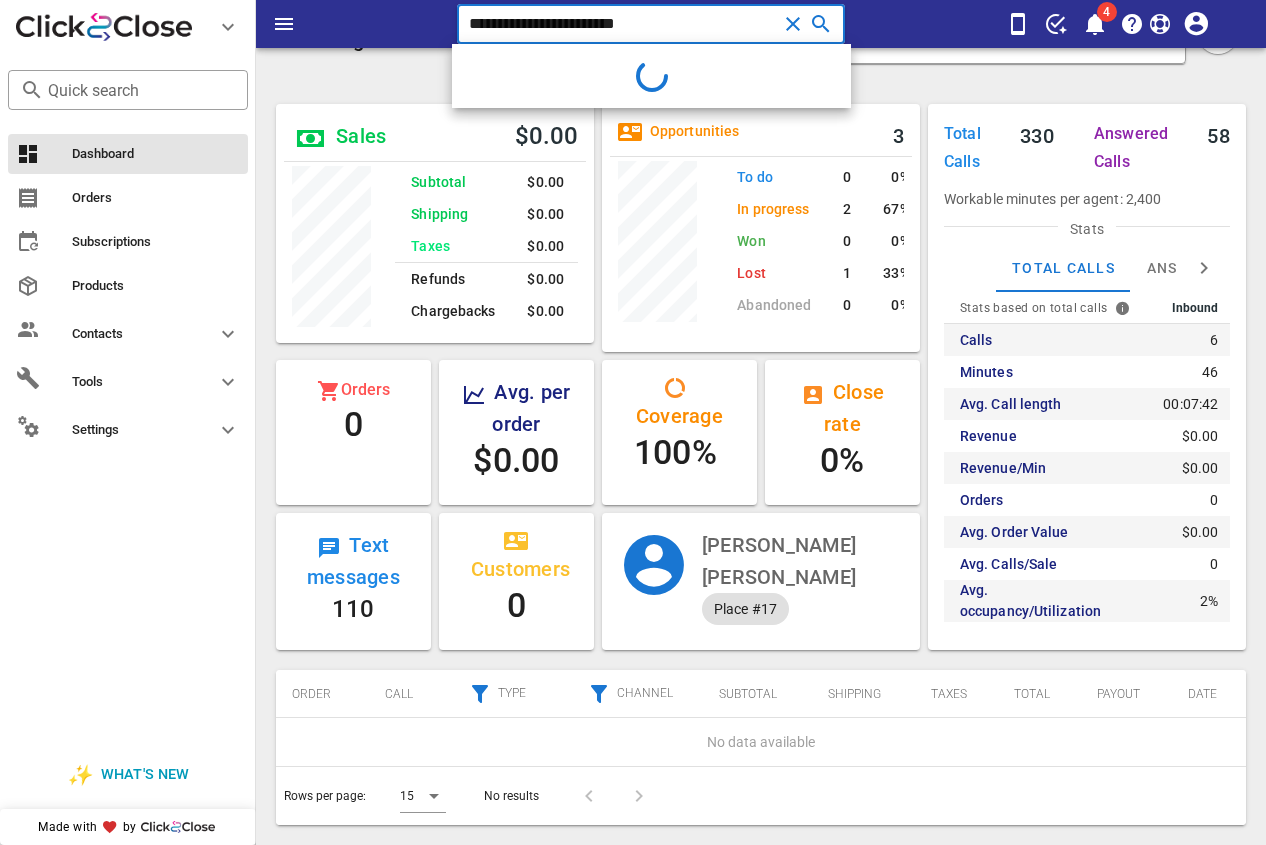 type on "**********" 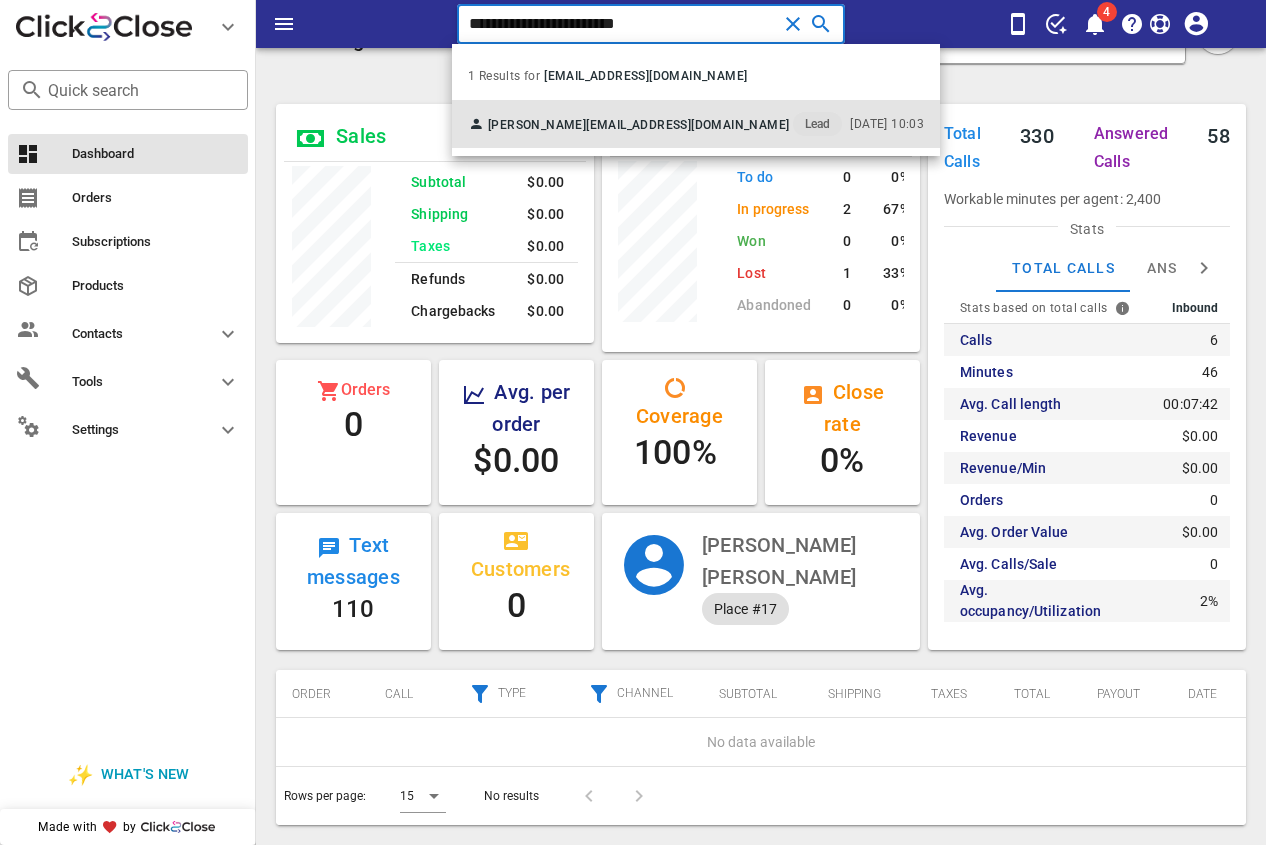 click on "[PERSON_NAME]   [PERSON_NAME][EMAIL_ADDRESS][DOMAIN_NAME]   Lead" at bounding box center (655, 124) 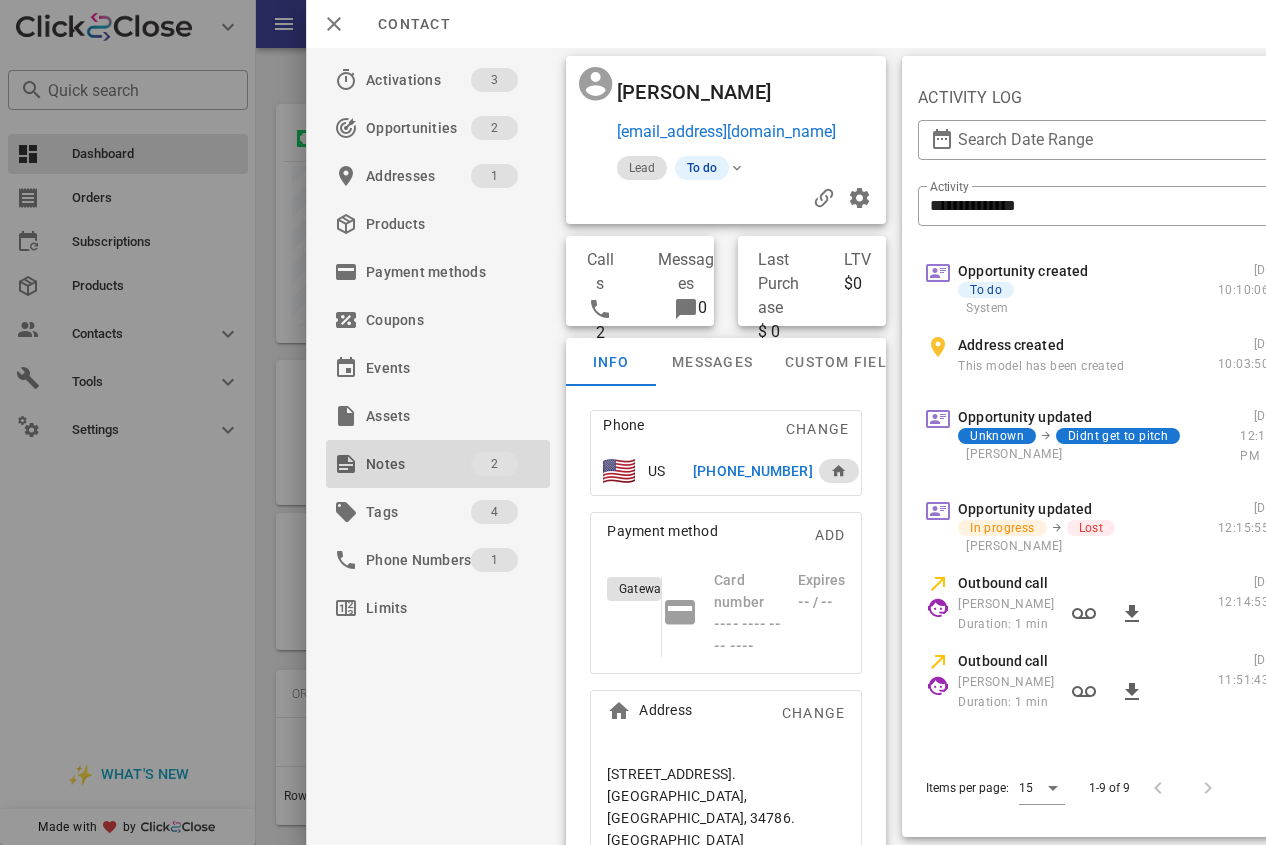 click on "Notes" at bounding box center [418, 464] 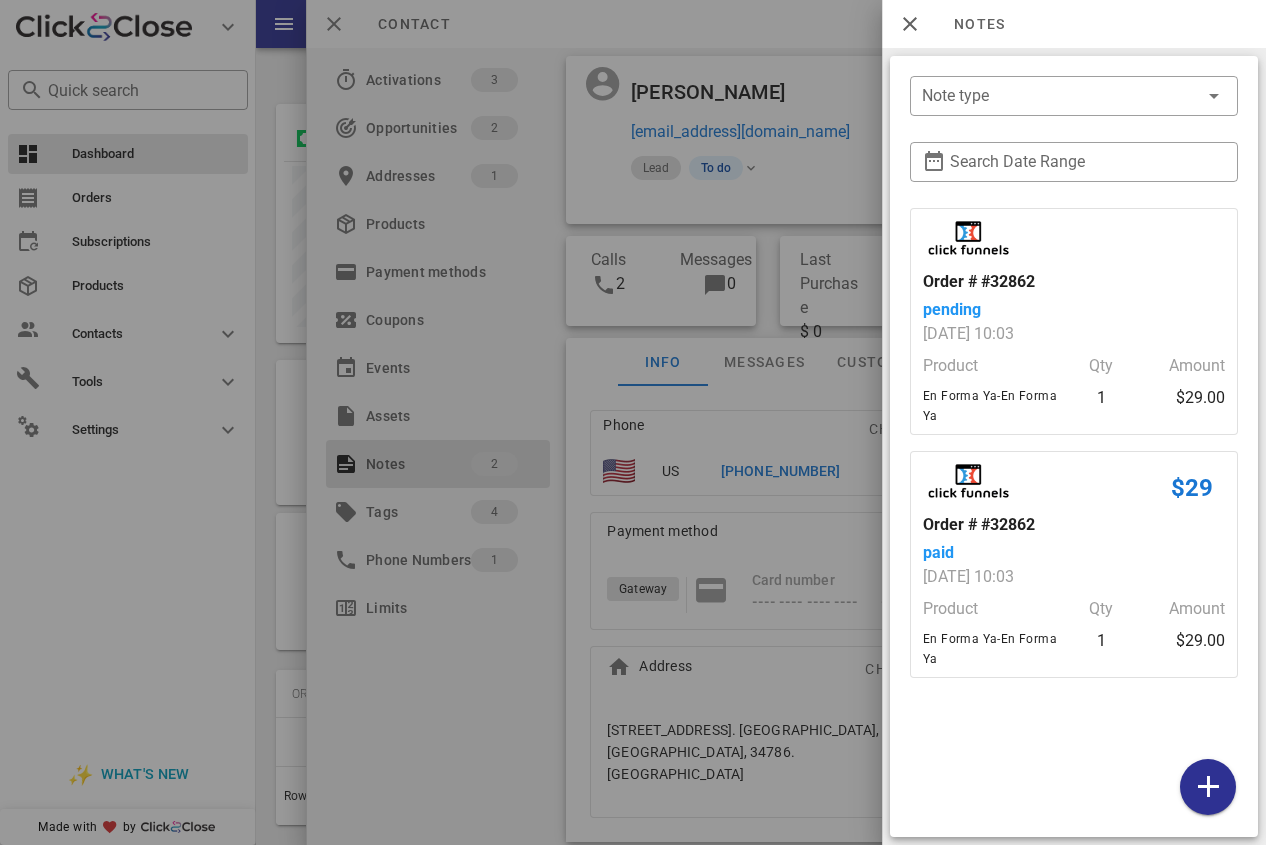 drag, startPoint x: 825, startPoint y: 412, endPoint x: 804, endPoint y: 456, distance: 48.754486 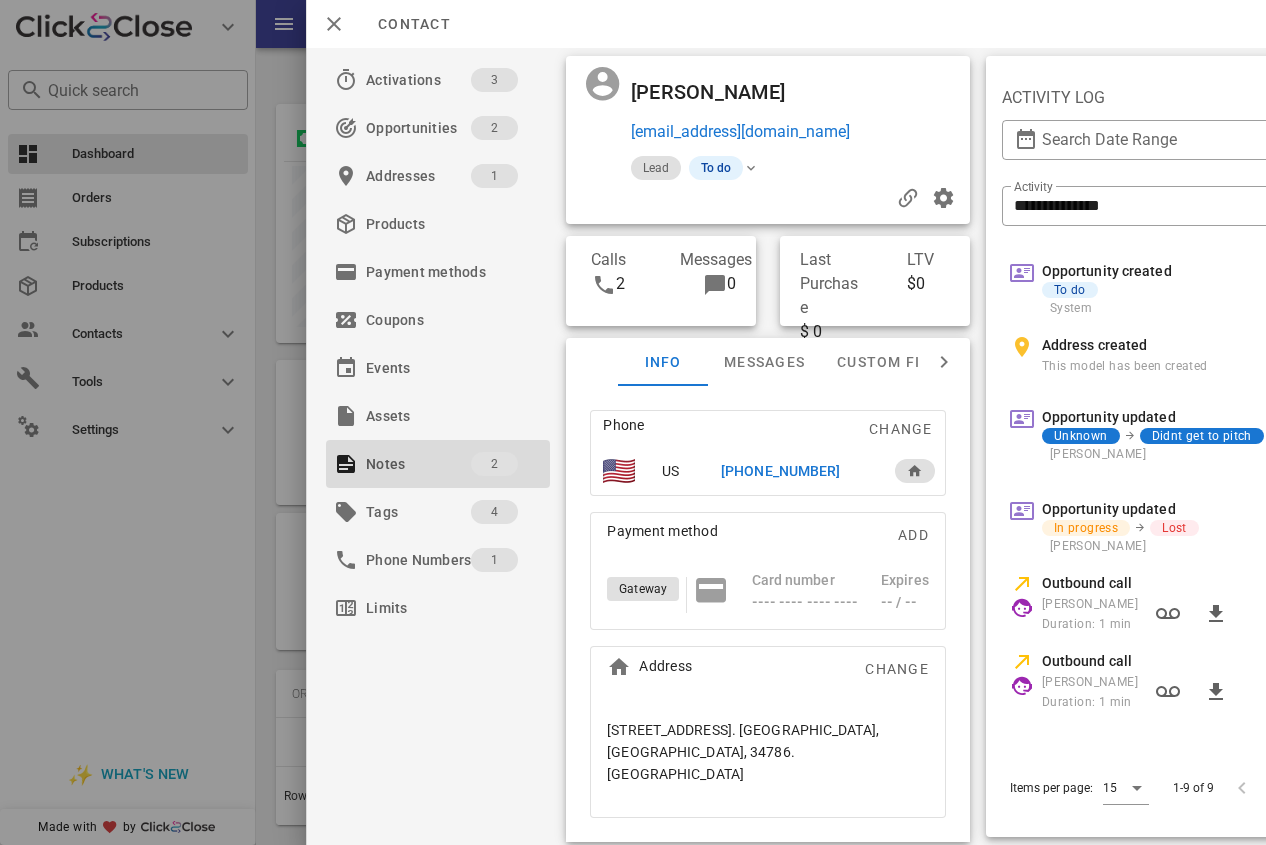 click on "[PHONE_NUMBER]" at bounding box center [780, 471] 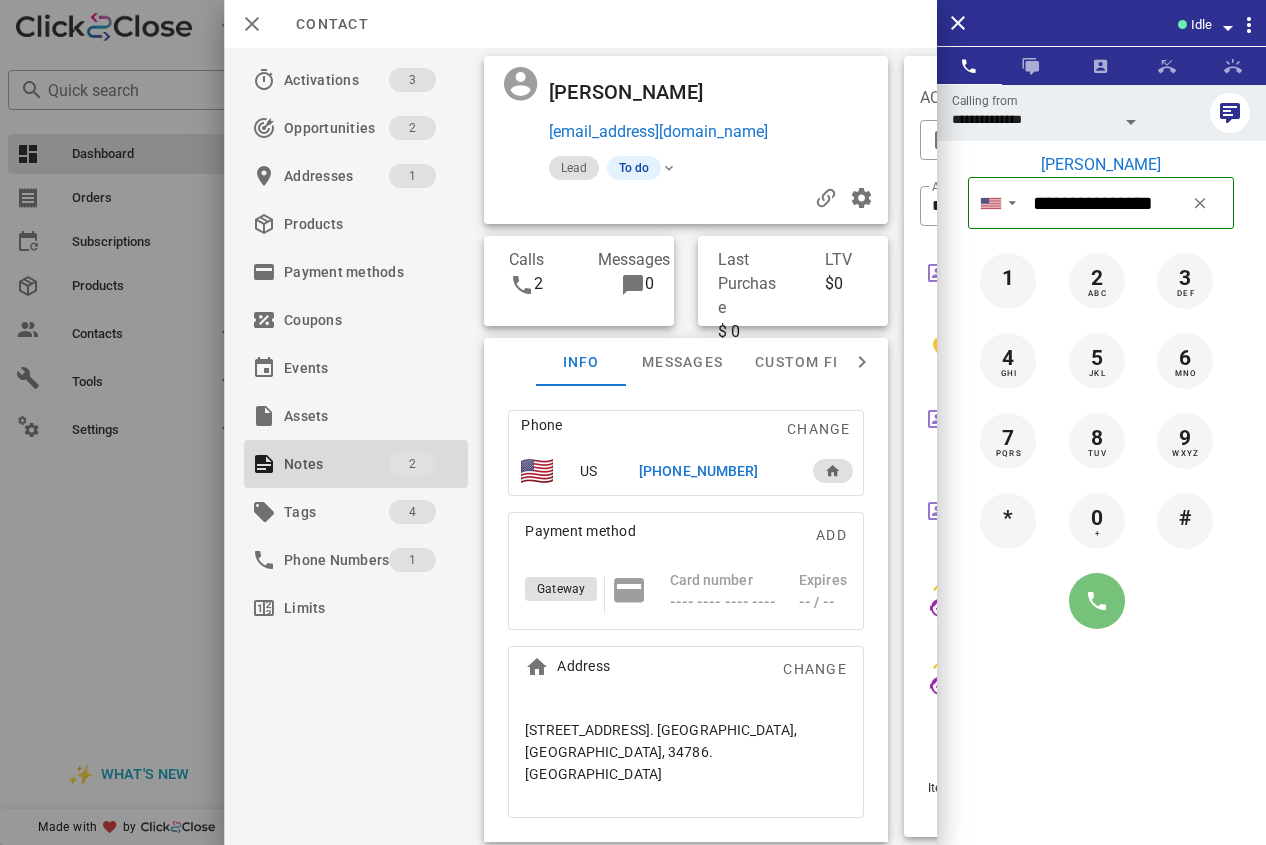 click at bounding box center (1097, 601) 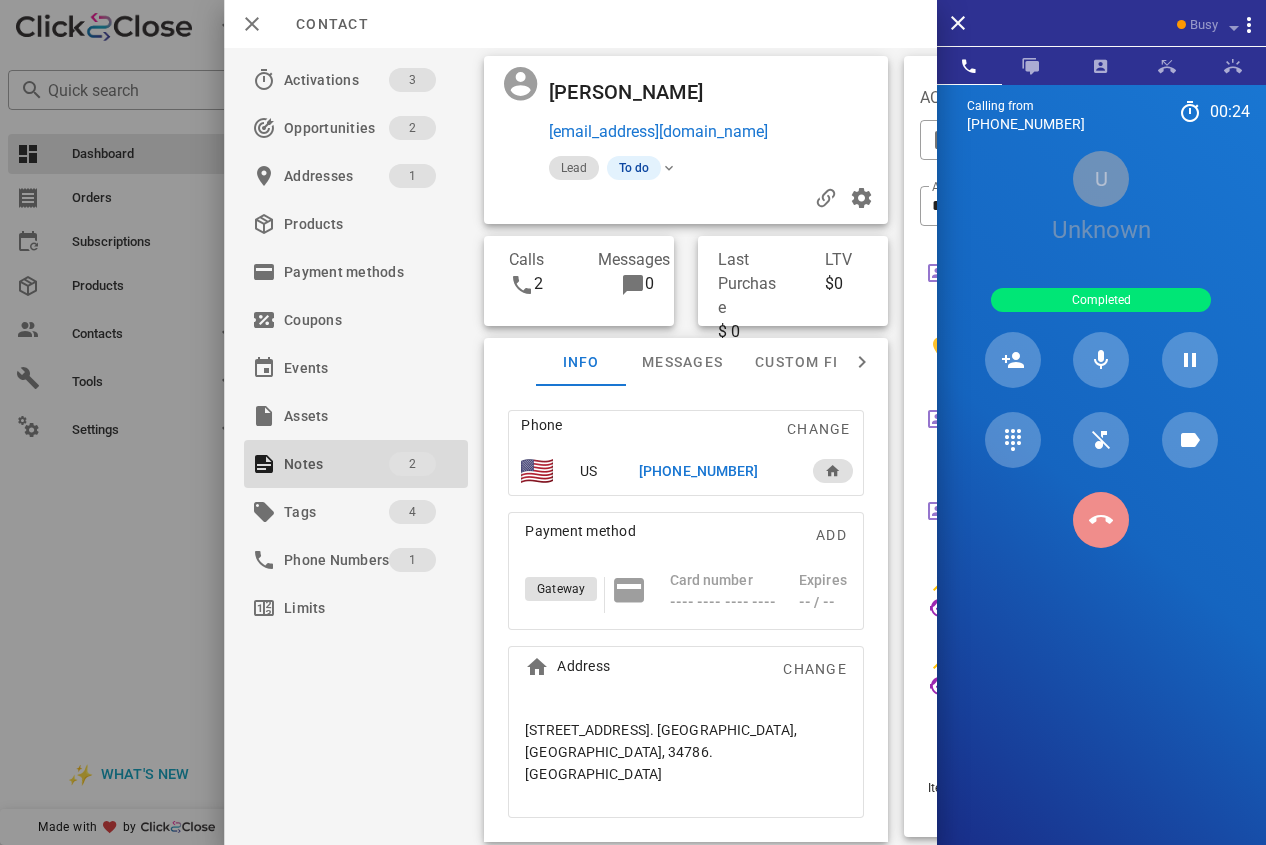 click at bounding box center [1101, 520] 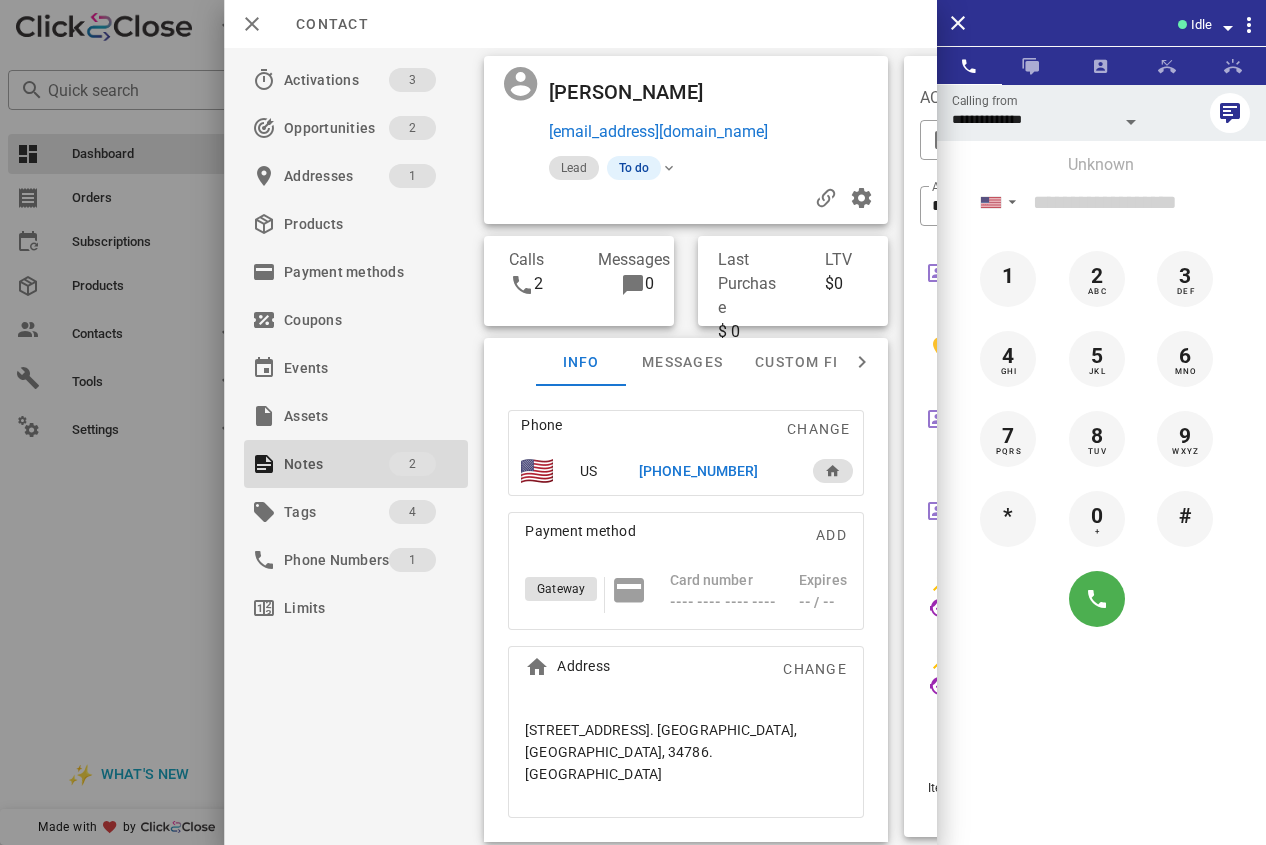 click on "[PHONE_NUMBER]" at bounding box center (698, 471) 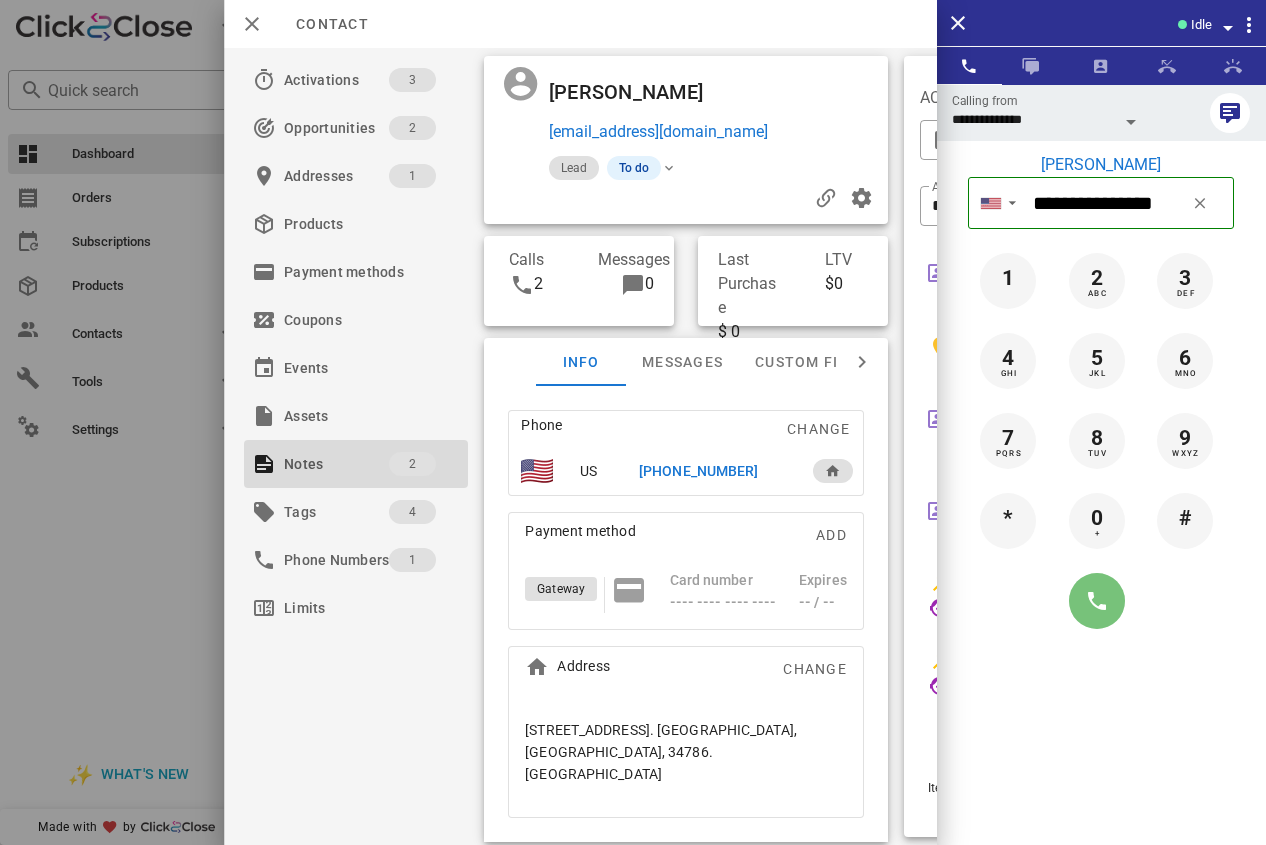 click at bounding box center [1097, 601] 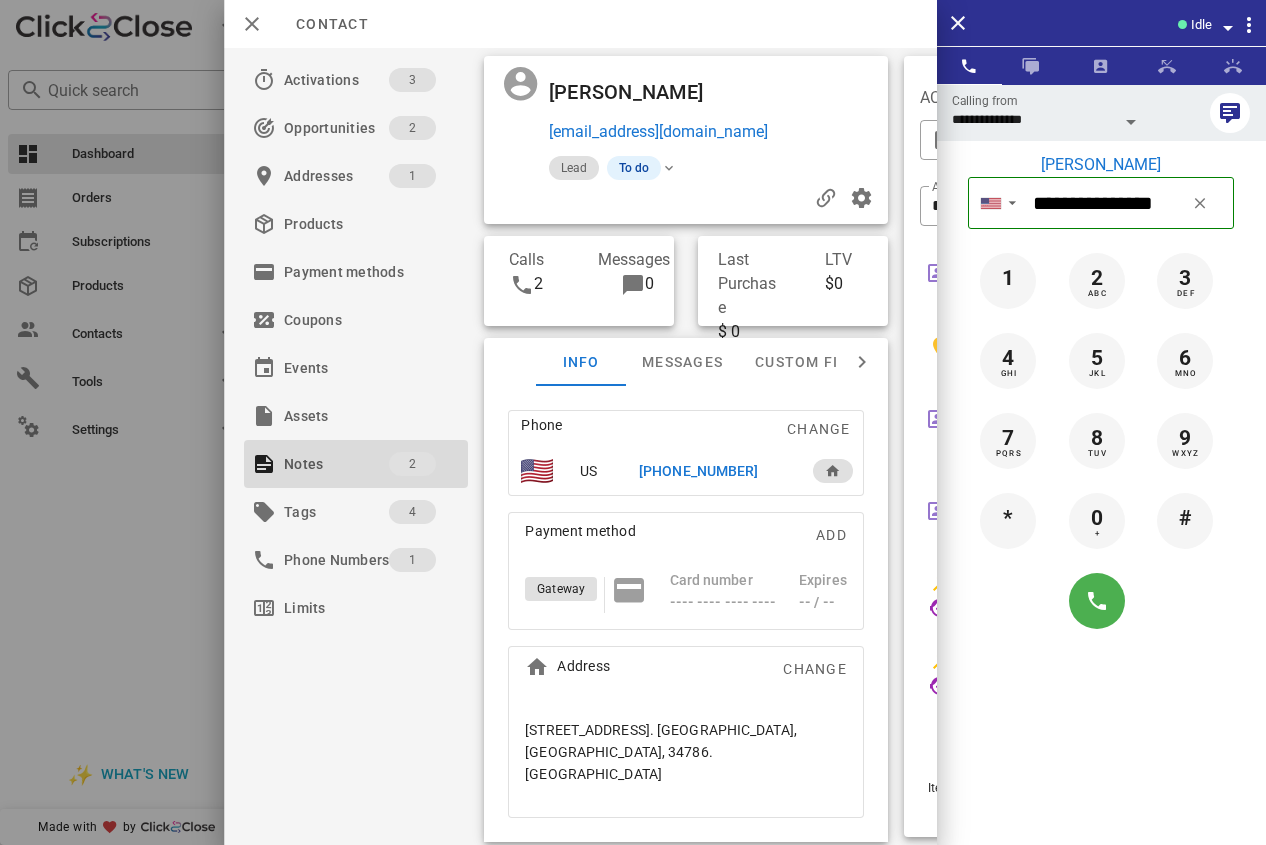type 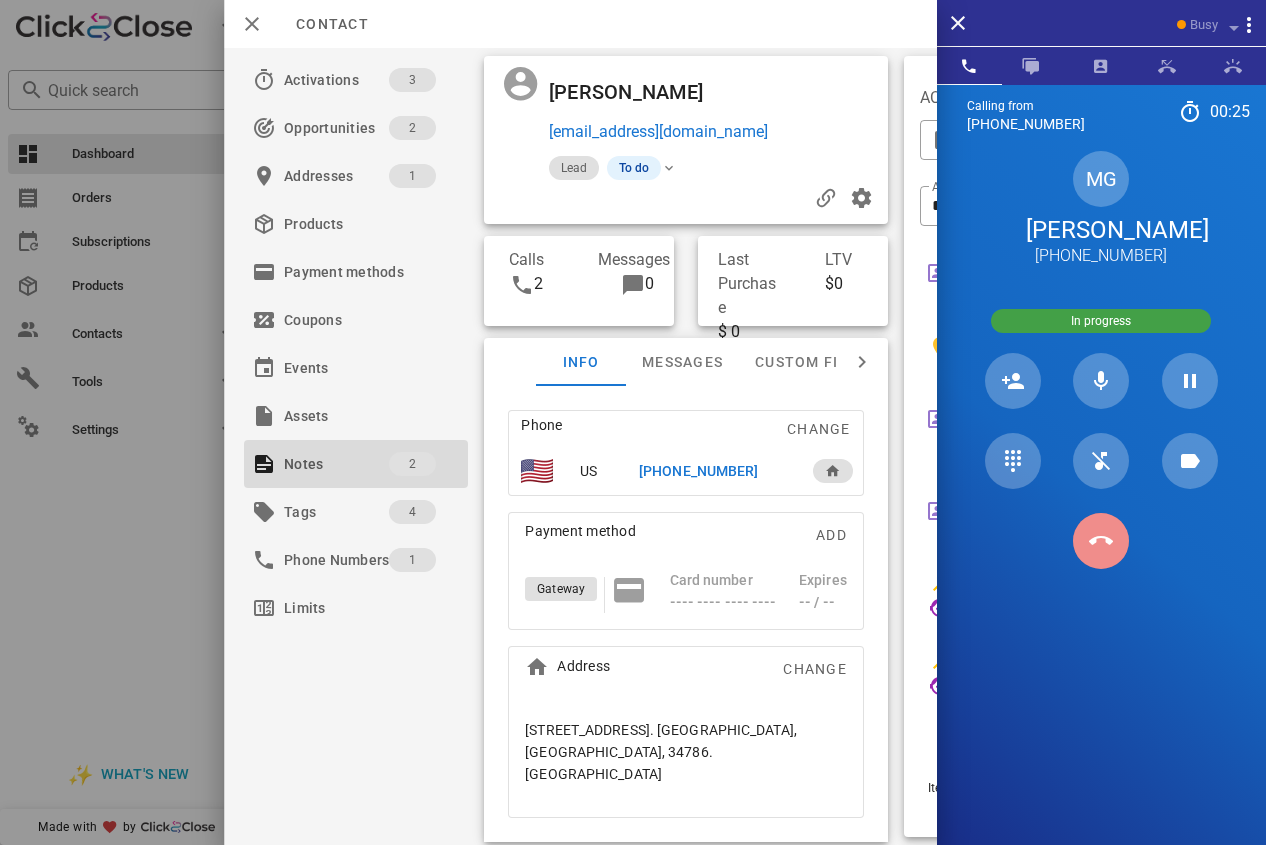 click at bounding box center [1101, 541] 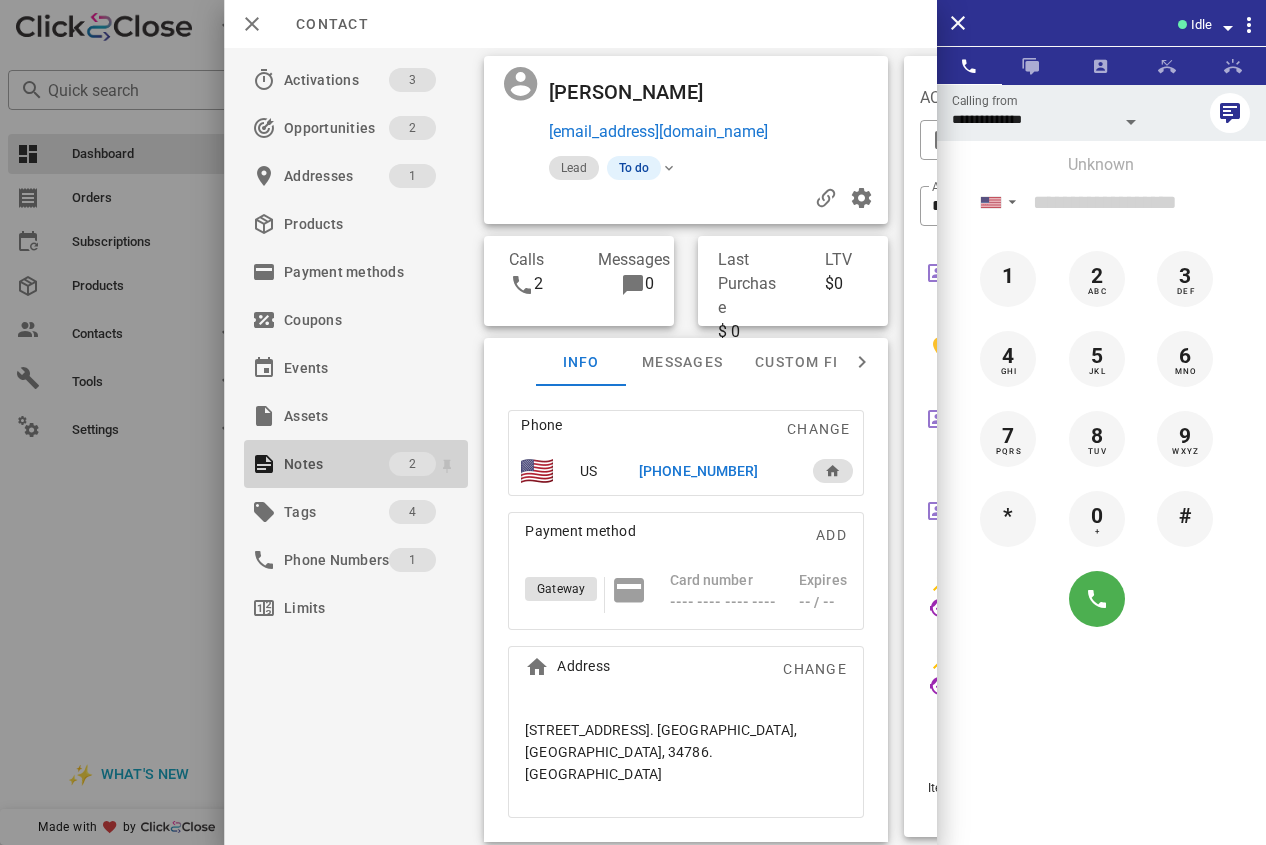 click on "Notes" at bounding box center [336, 464] 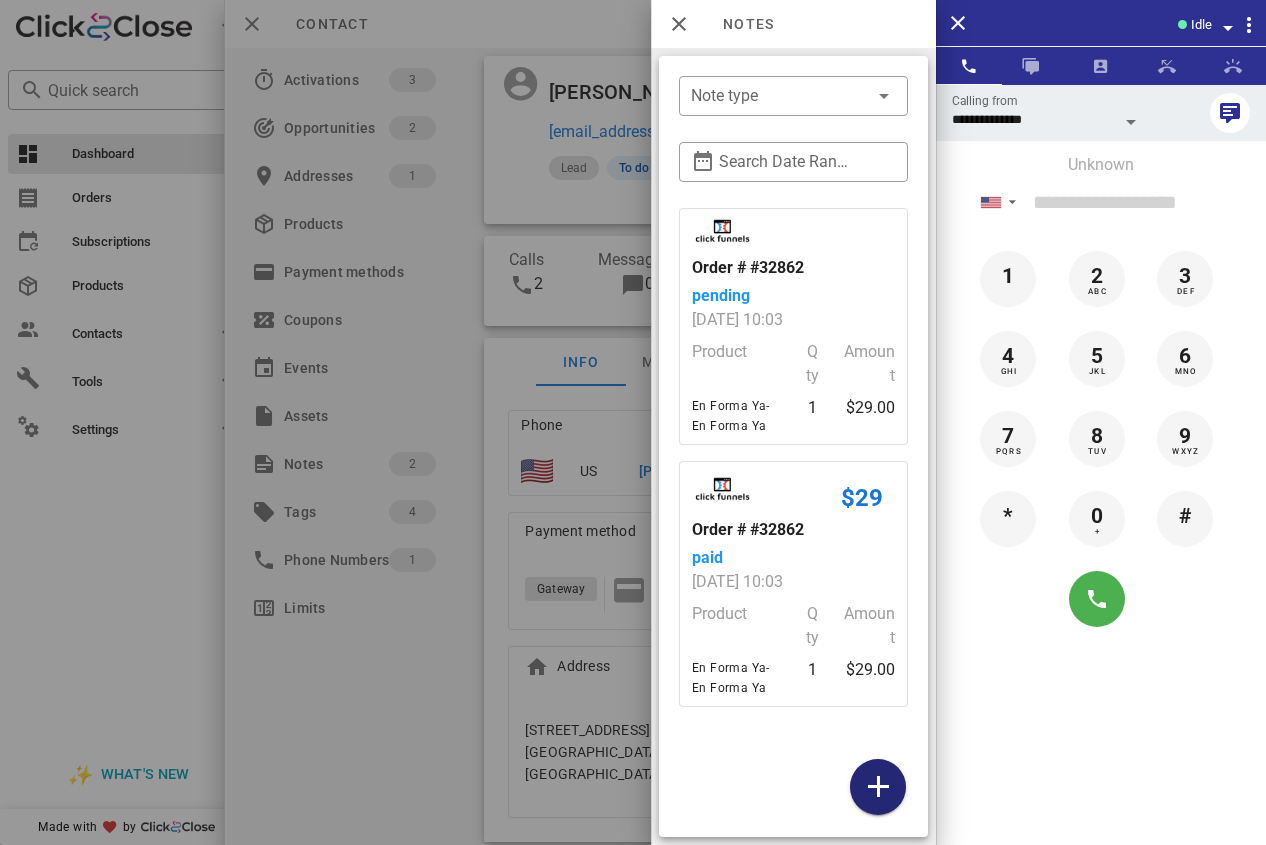 click at bounding box center (878, 787) 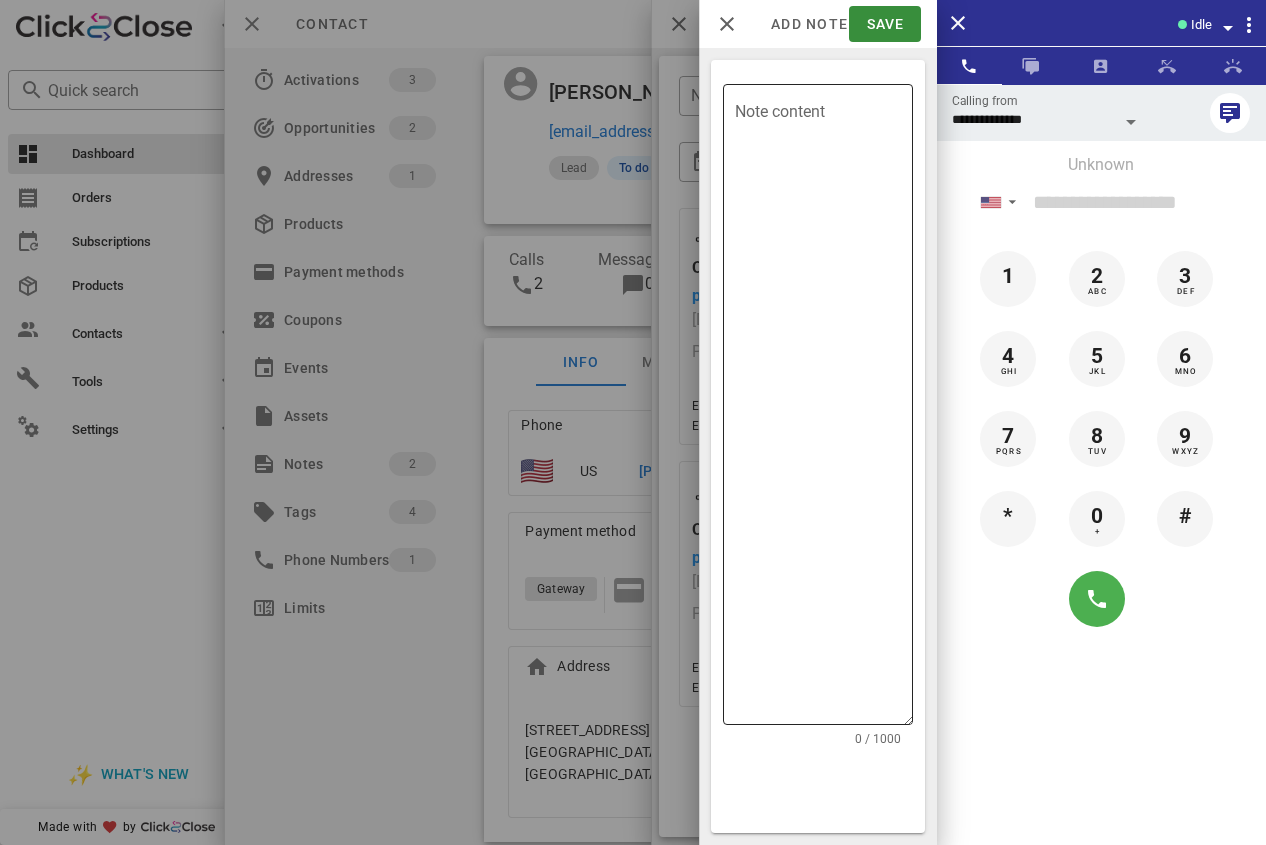 click on "Note content" at bounding box center (824, 409) 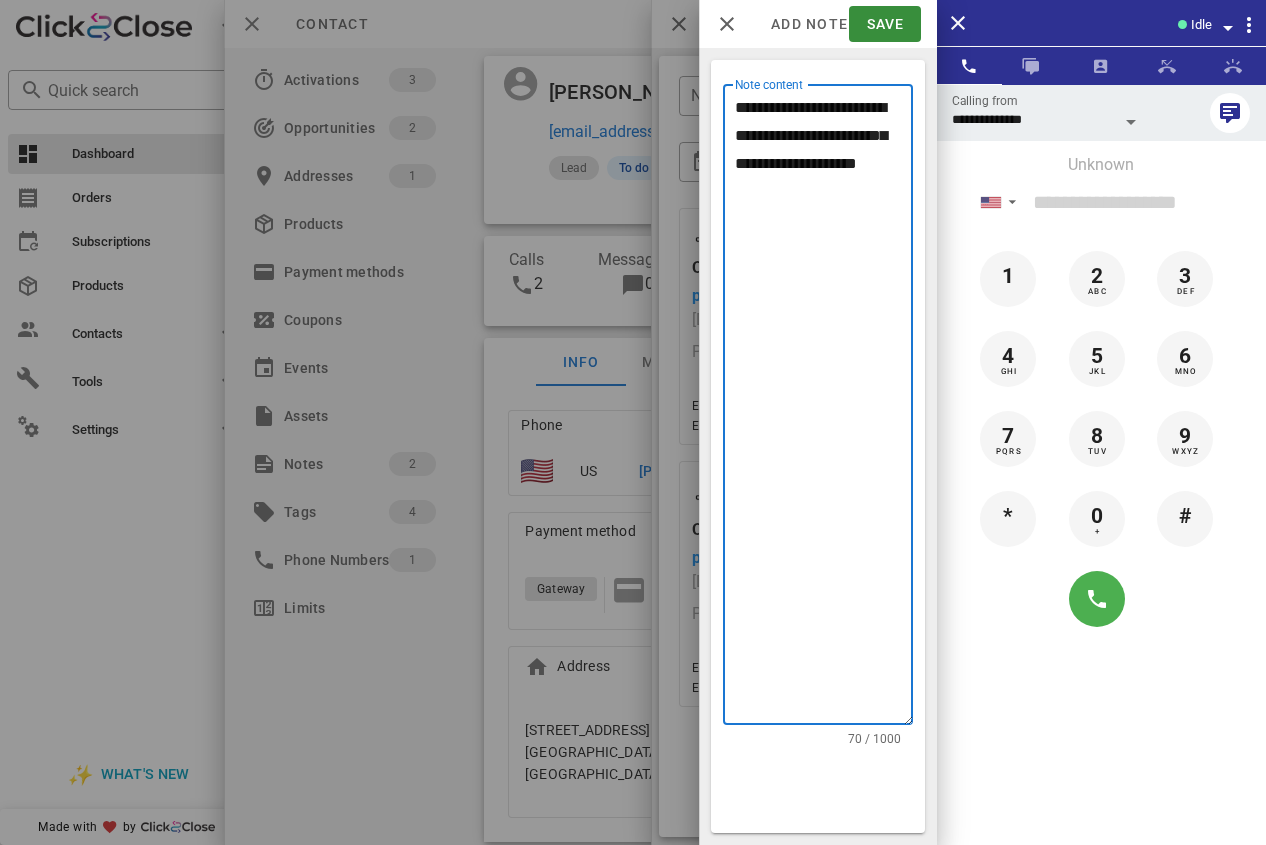 click on "**********" at bounding box center [824, 409] 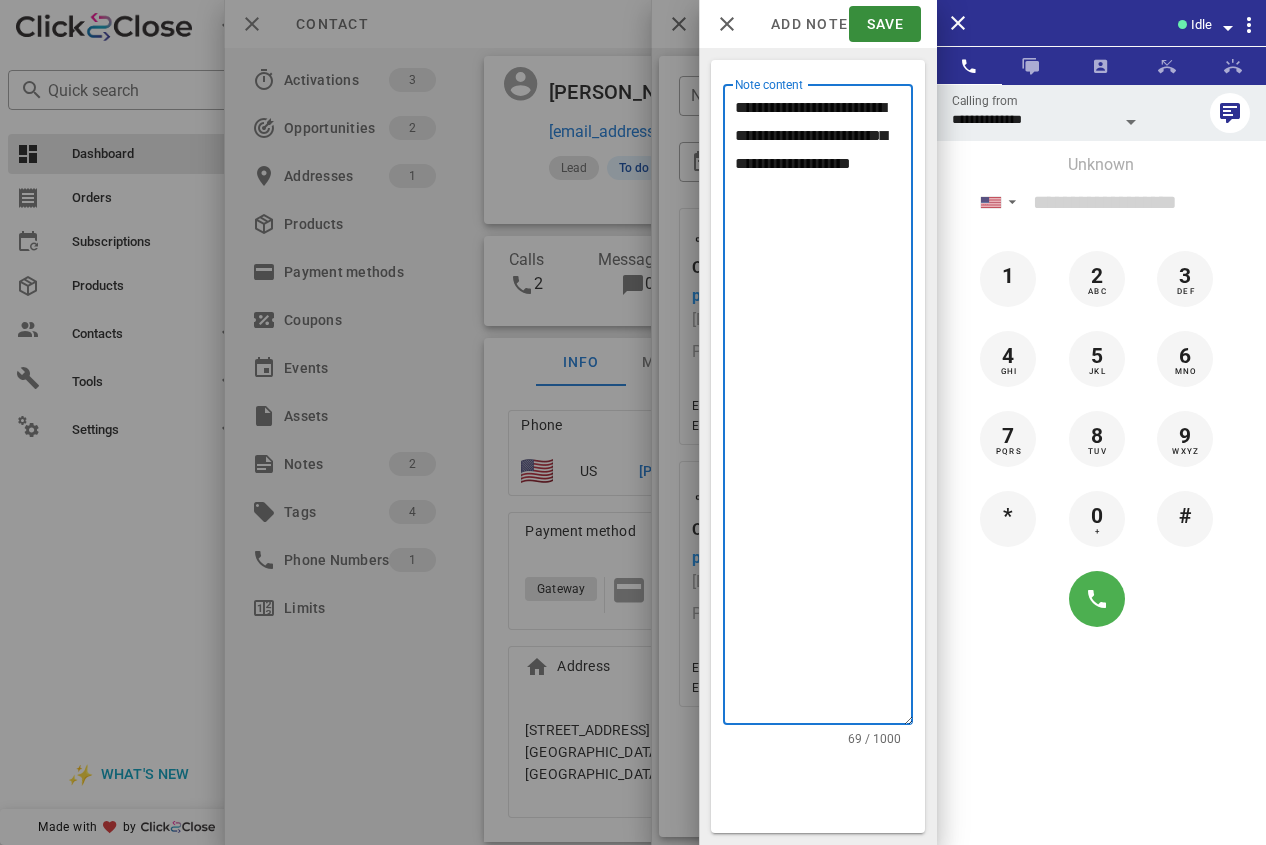 click on "**********" at bounding box center [824, 409] 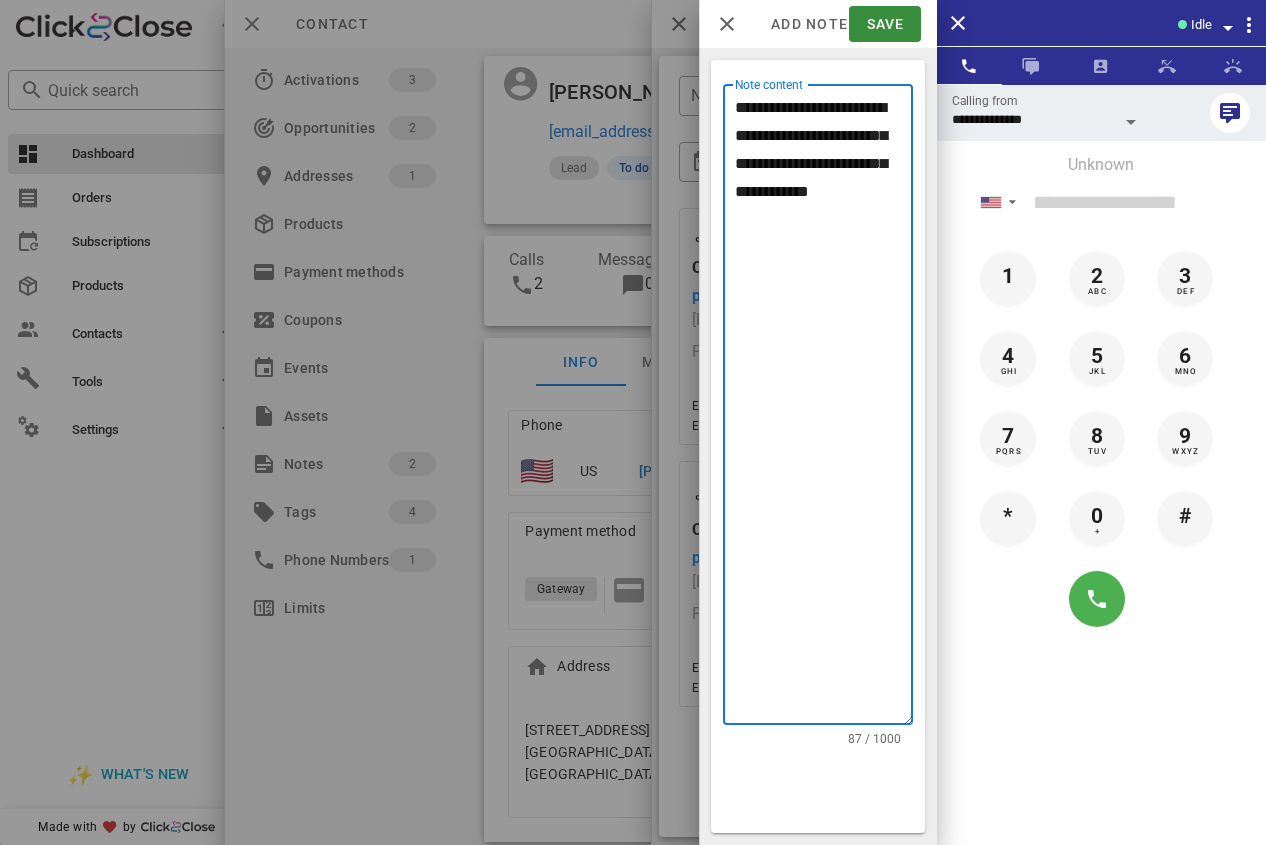 type on "**********" 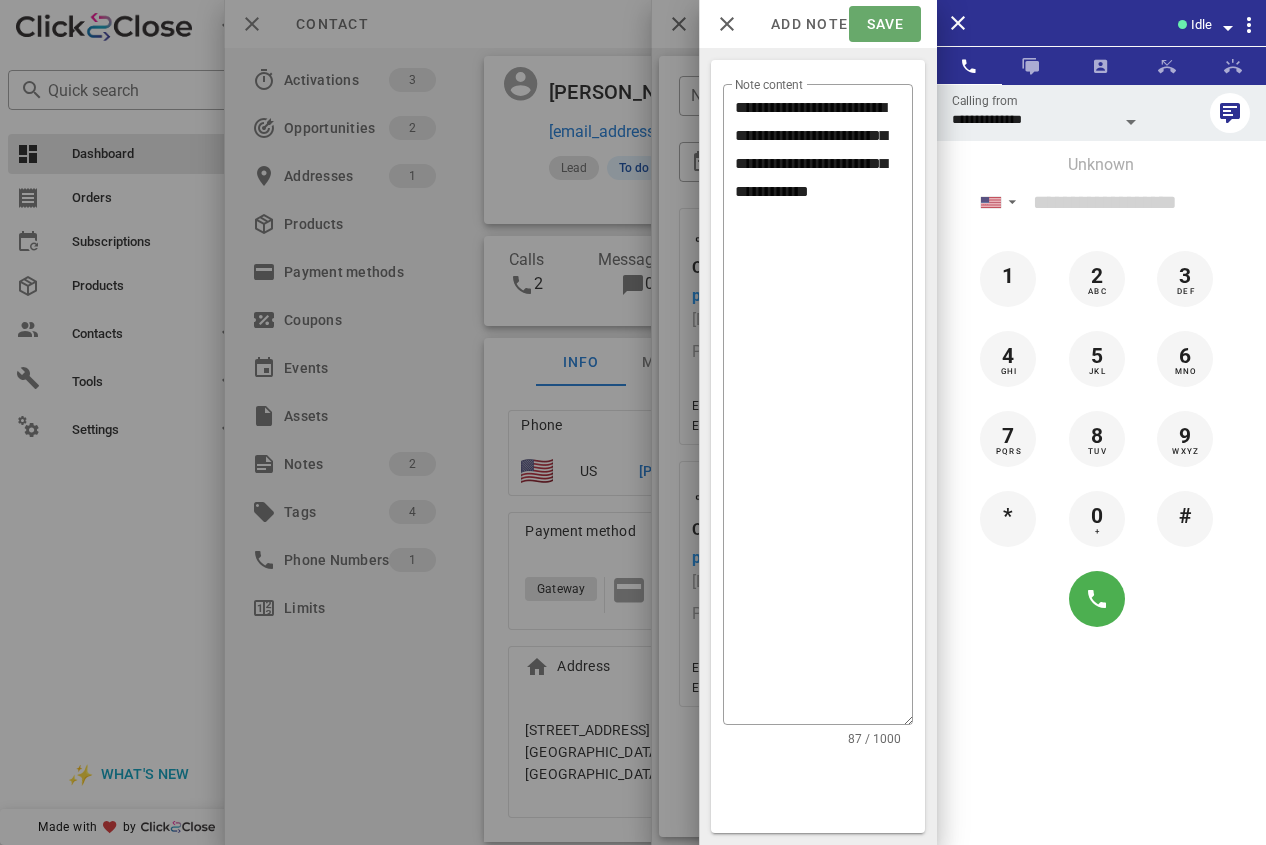 click on "Save" at bounding box center (884, 24) 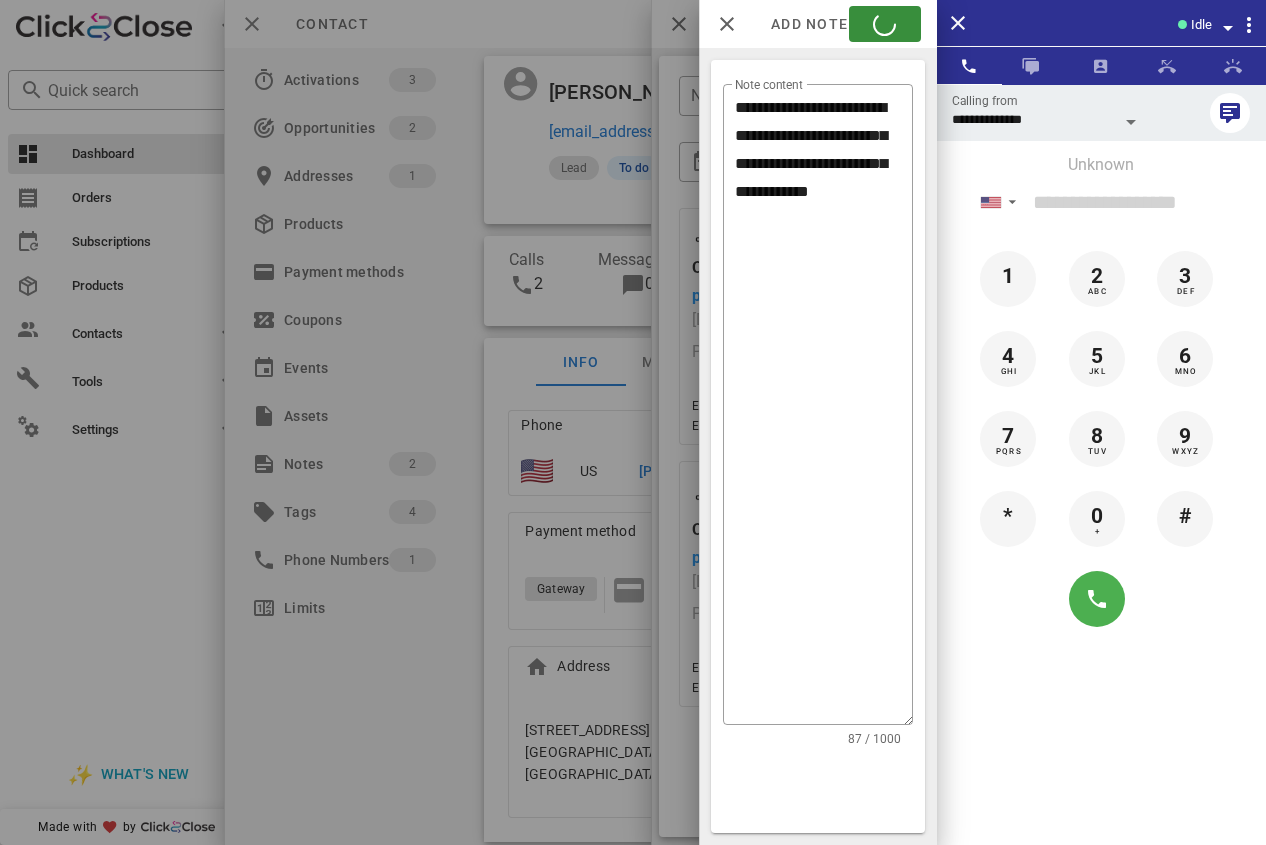 click at bounding box center (633, 422) 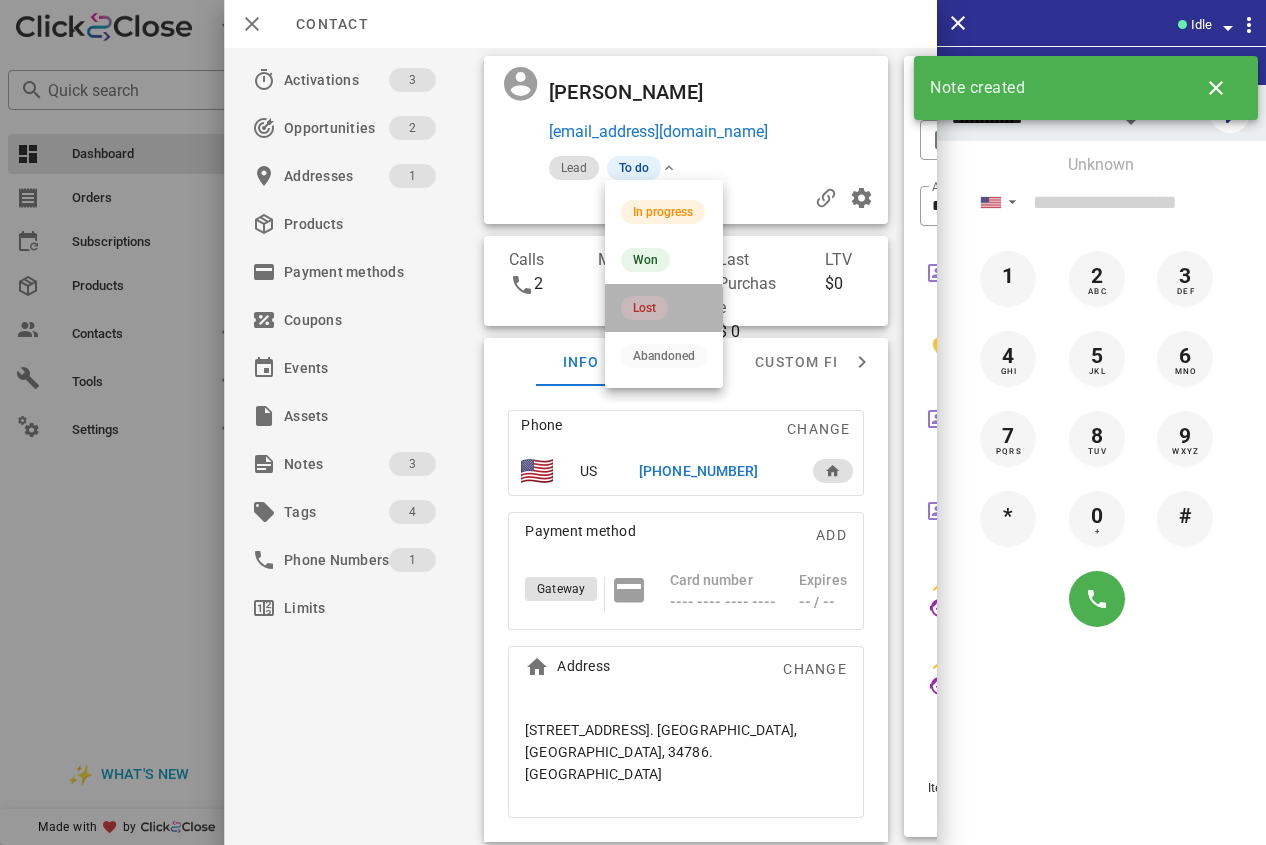 click on "Lost" at bounding box center [664, 308] 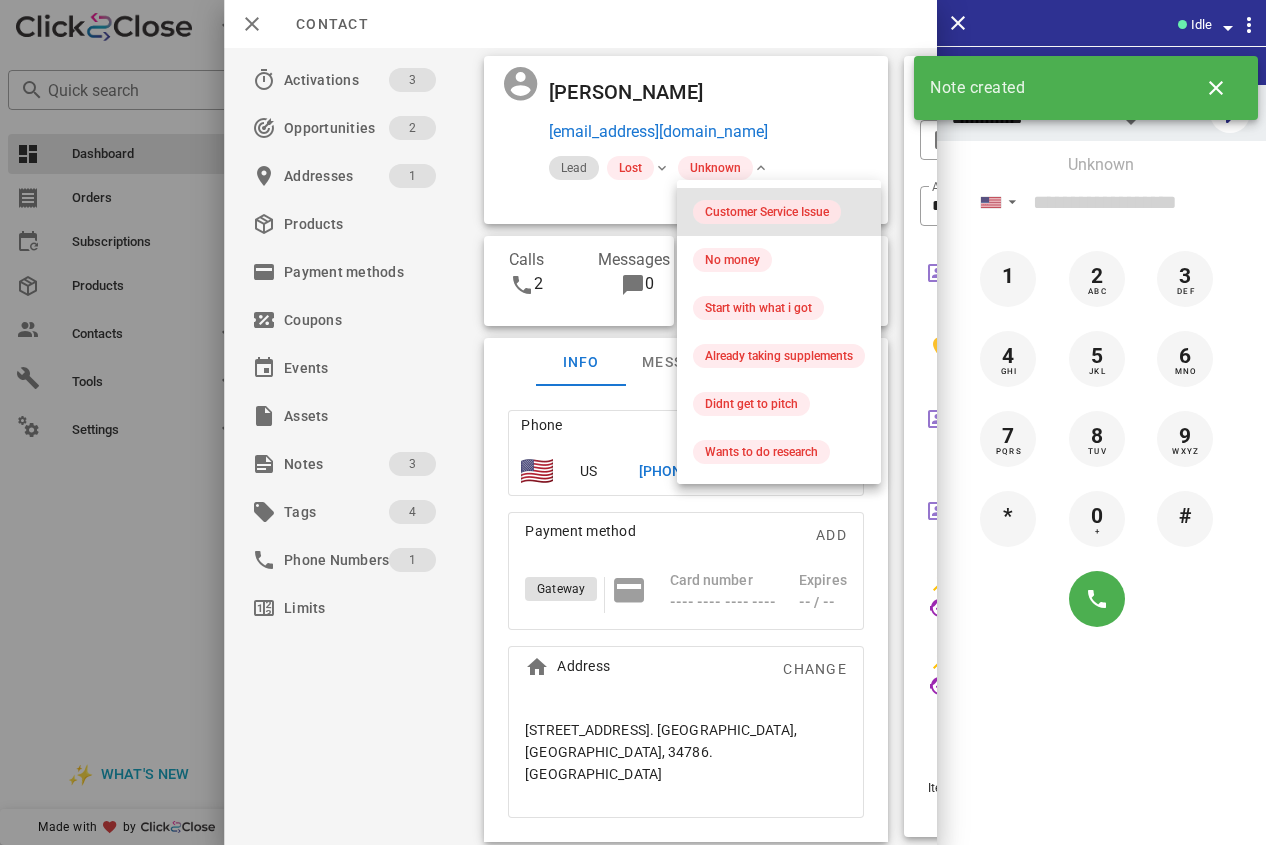 click on "Customer Service Issue" at bounding box center (767, 212) 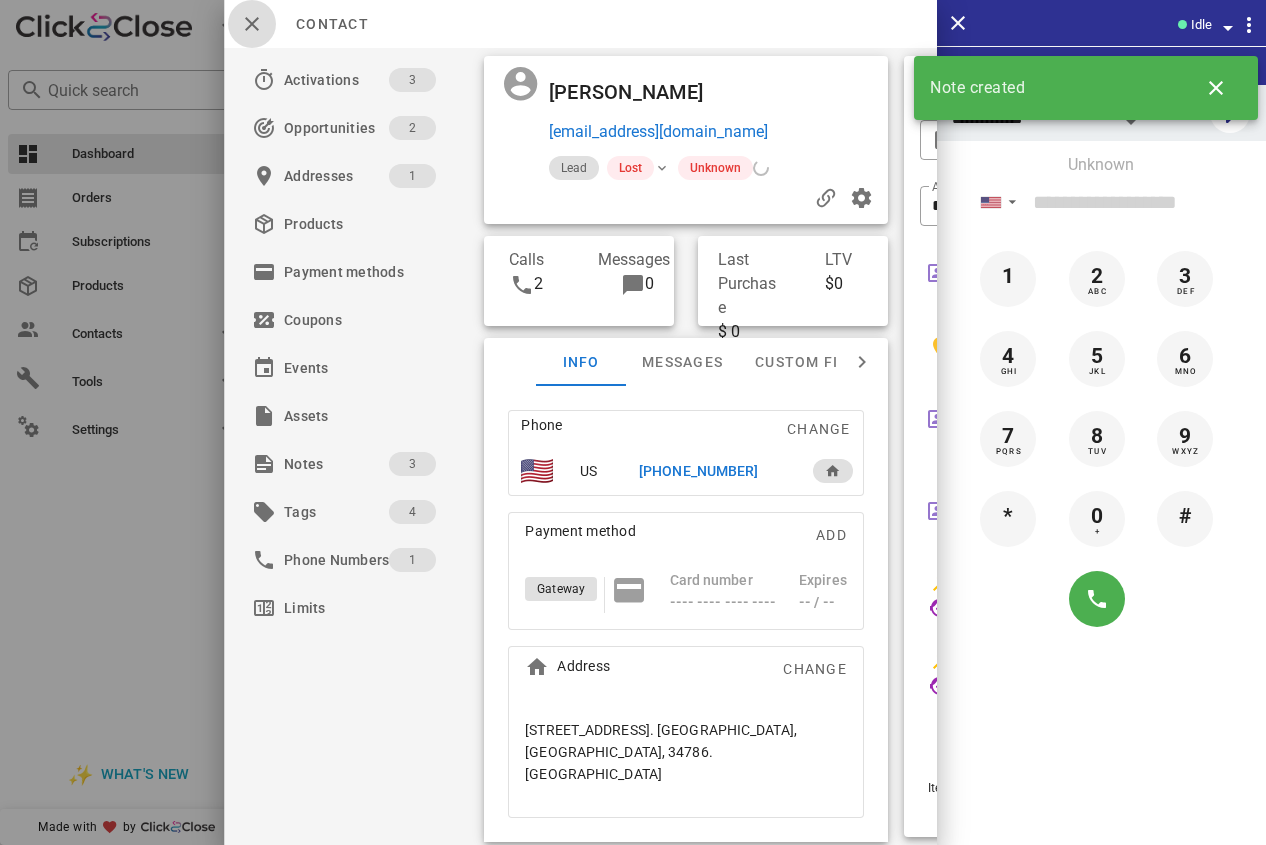 click at bounding box center [252, 24] 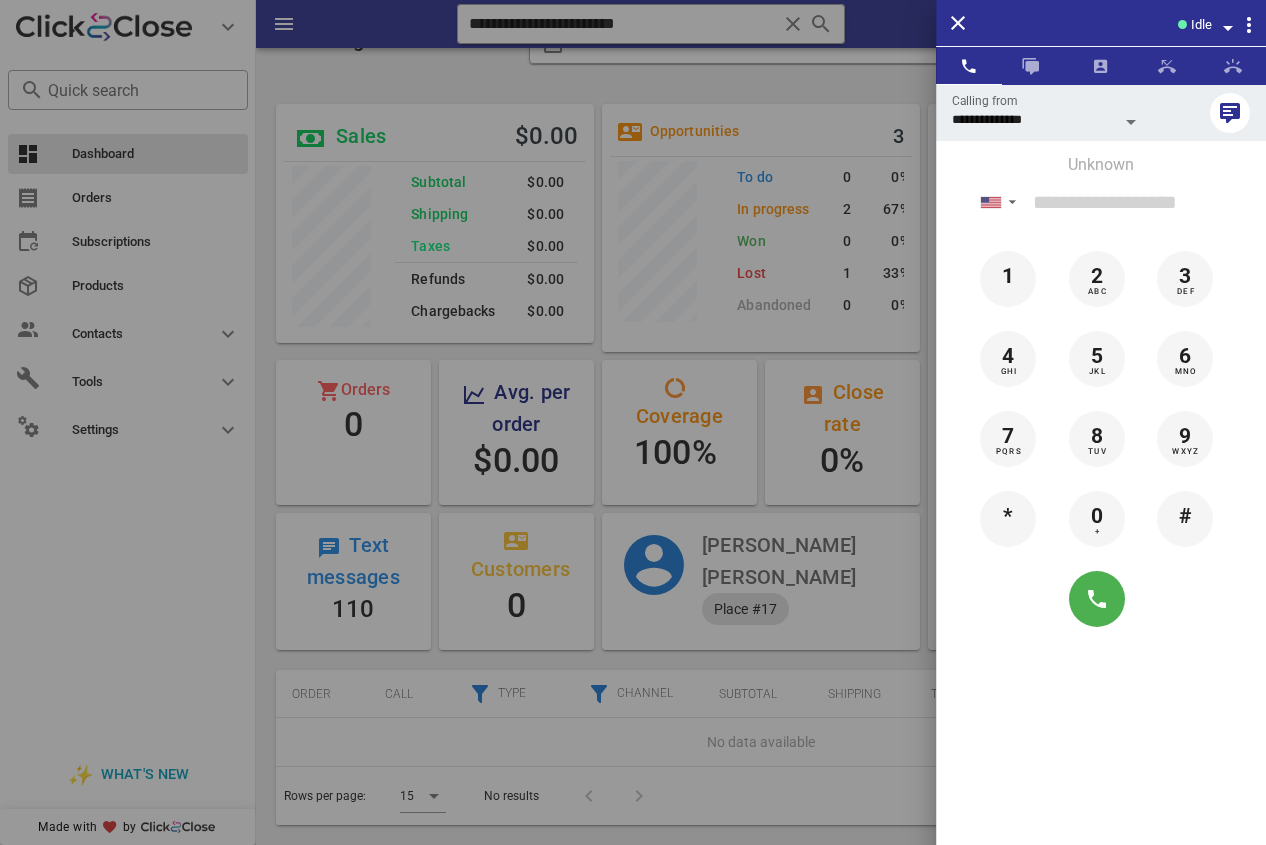 click at bounding box center (633, 422) 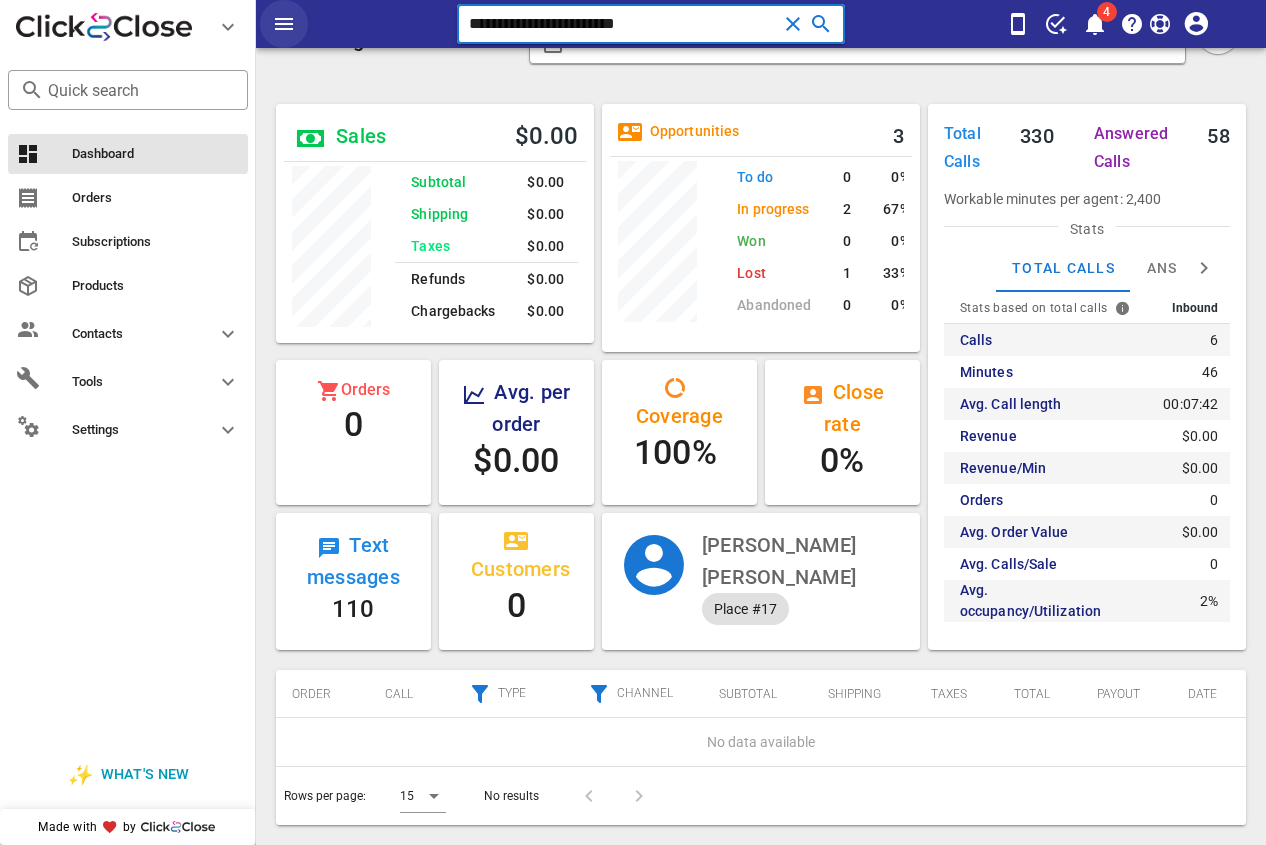 drag, startPoint x: 632, startPoint y: 35, endPoint x: 278, endPoint y: 47, distance: 354.20334 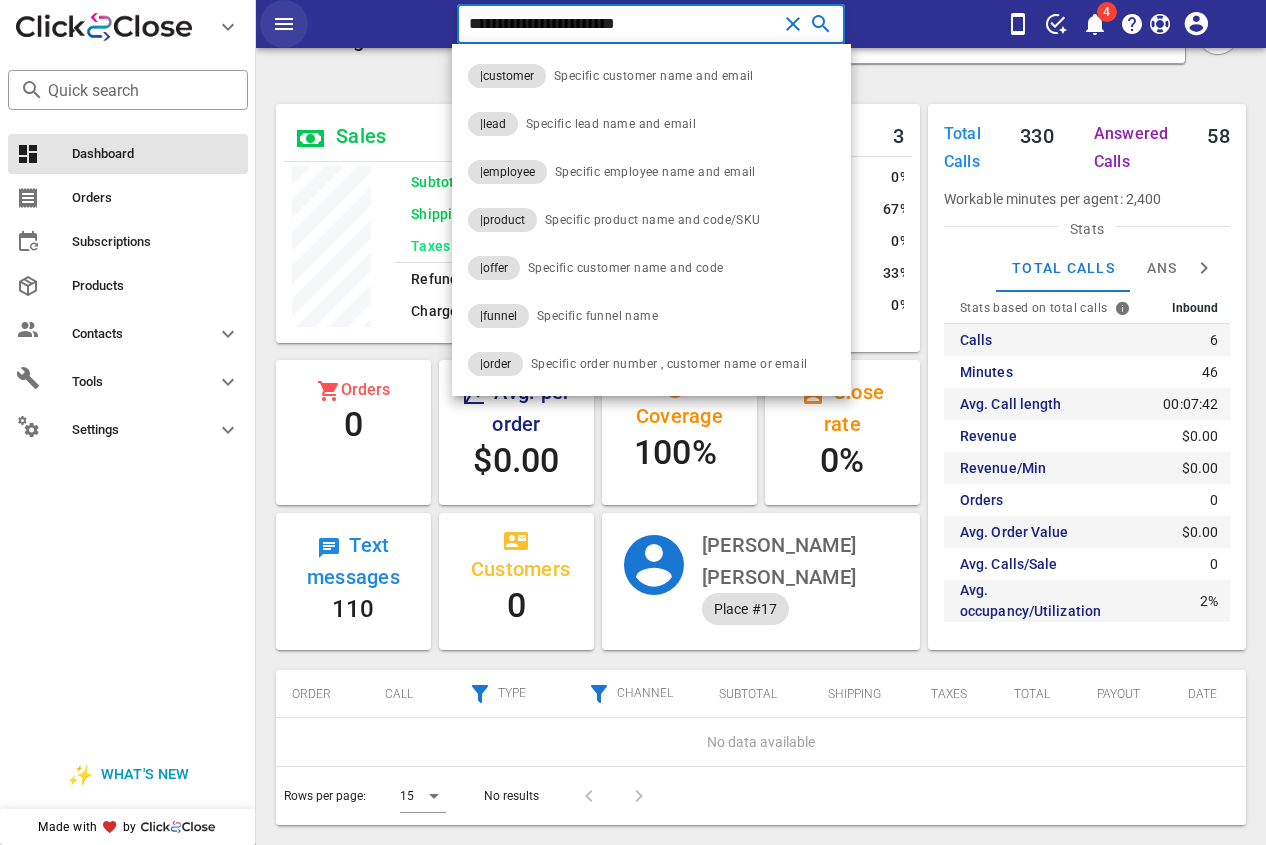 paste 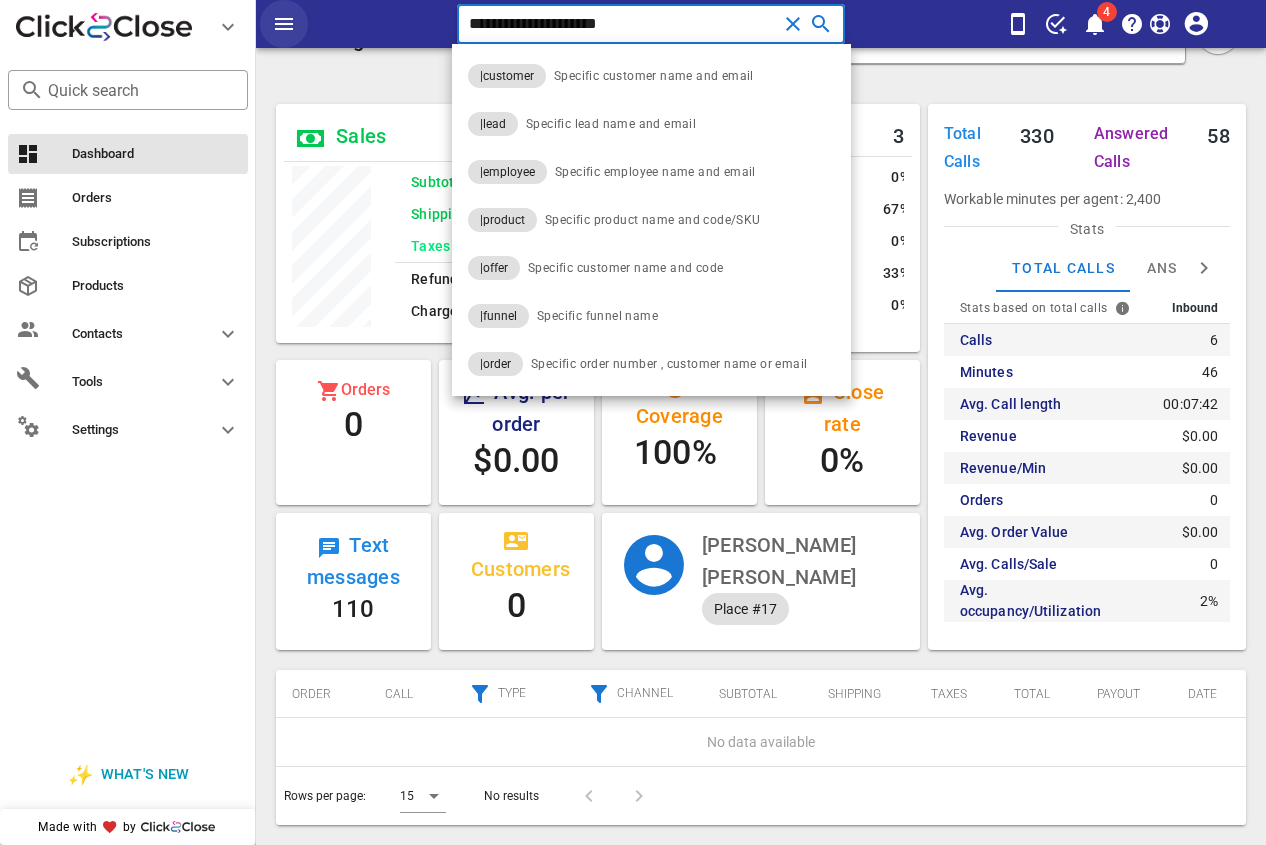 type on "**********" 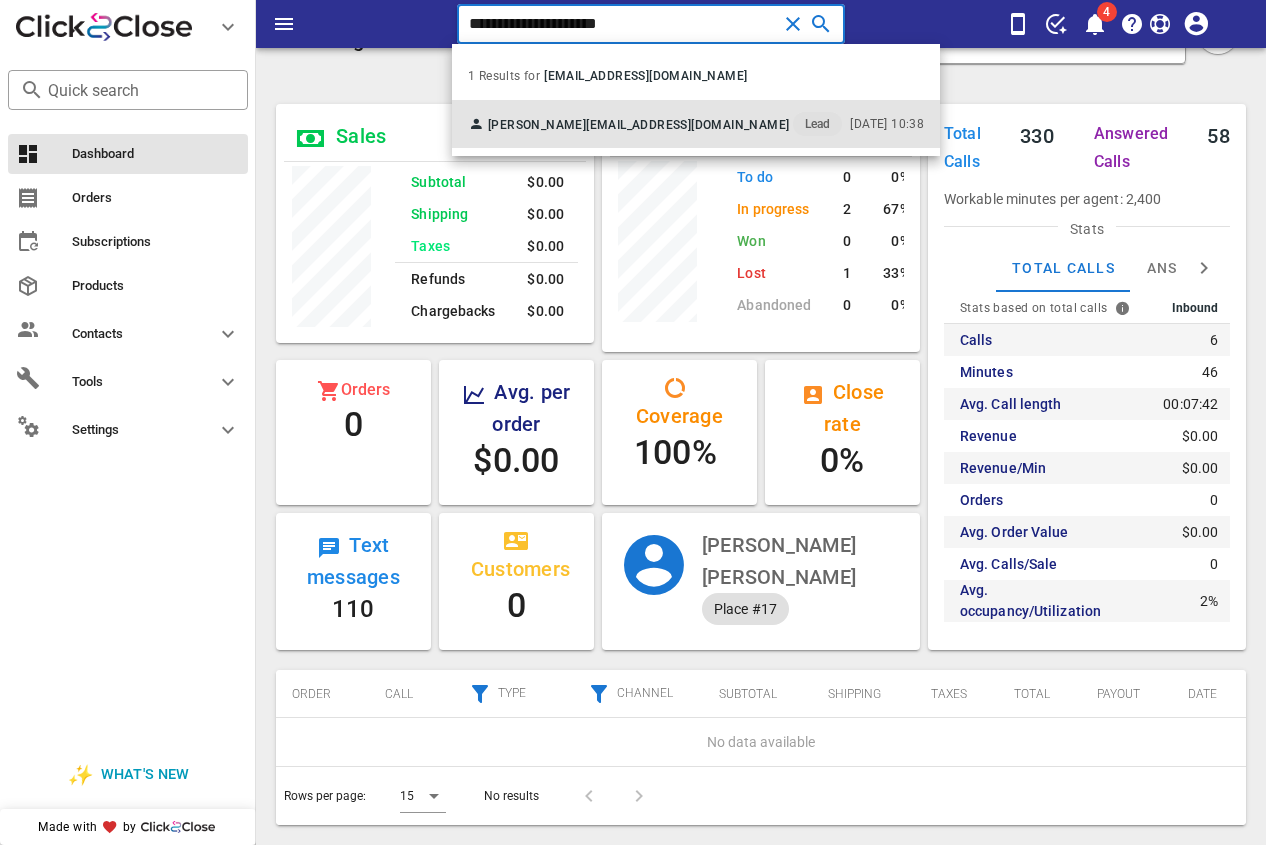 click on "[PERSON_NAME]   [EMAIL_ADDRESS][DOMAIN_NAME]   Lead   [DATE] 10:38" at bounding box center [696, 124] 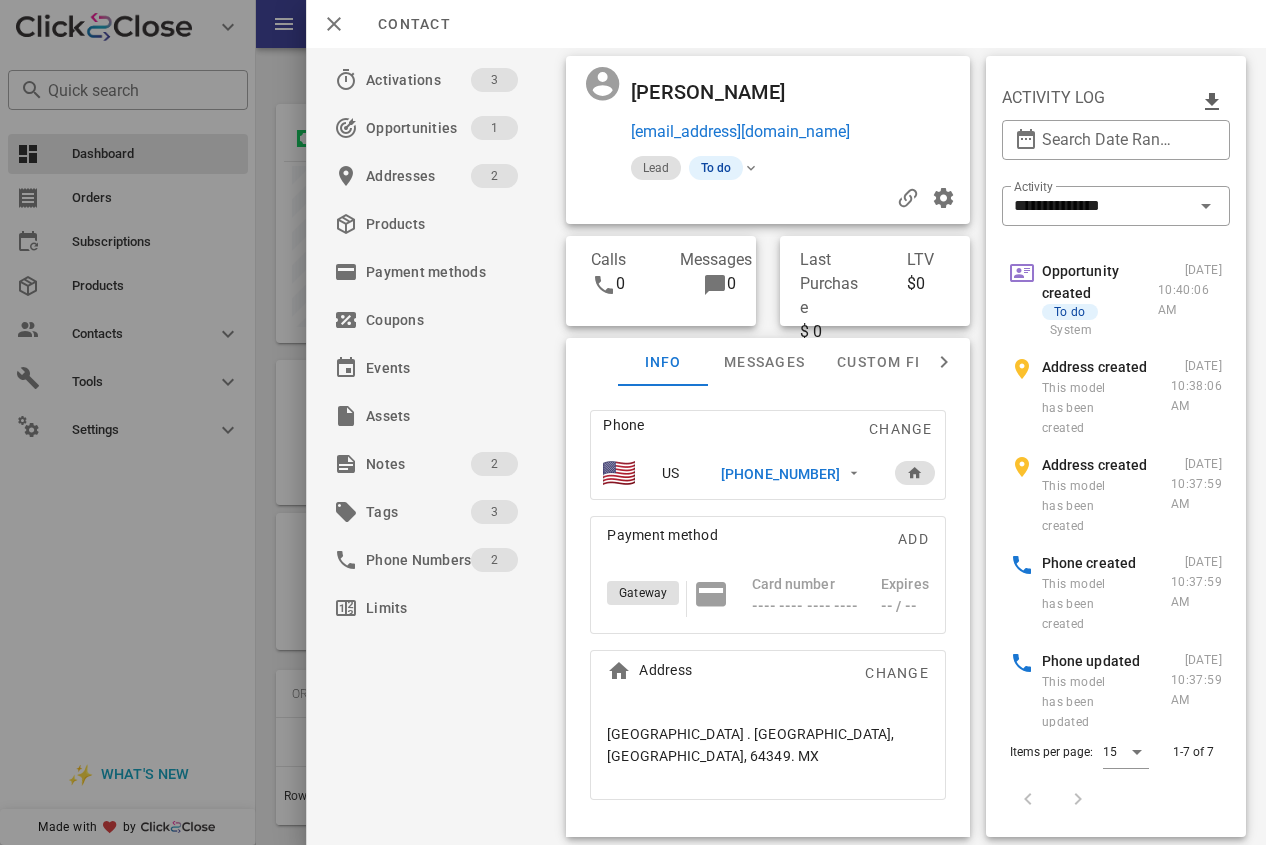click on "[PHONE_NUMBER]" at bounding box center [780, 474] 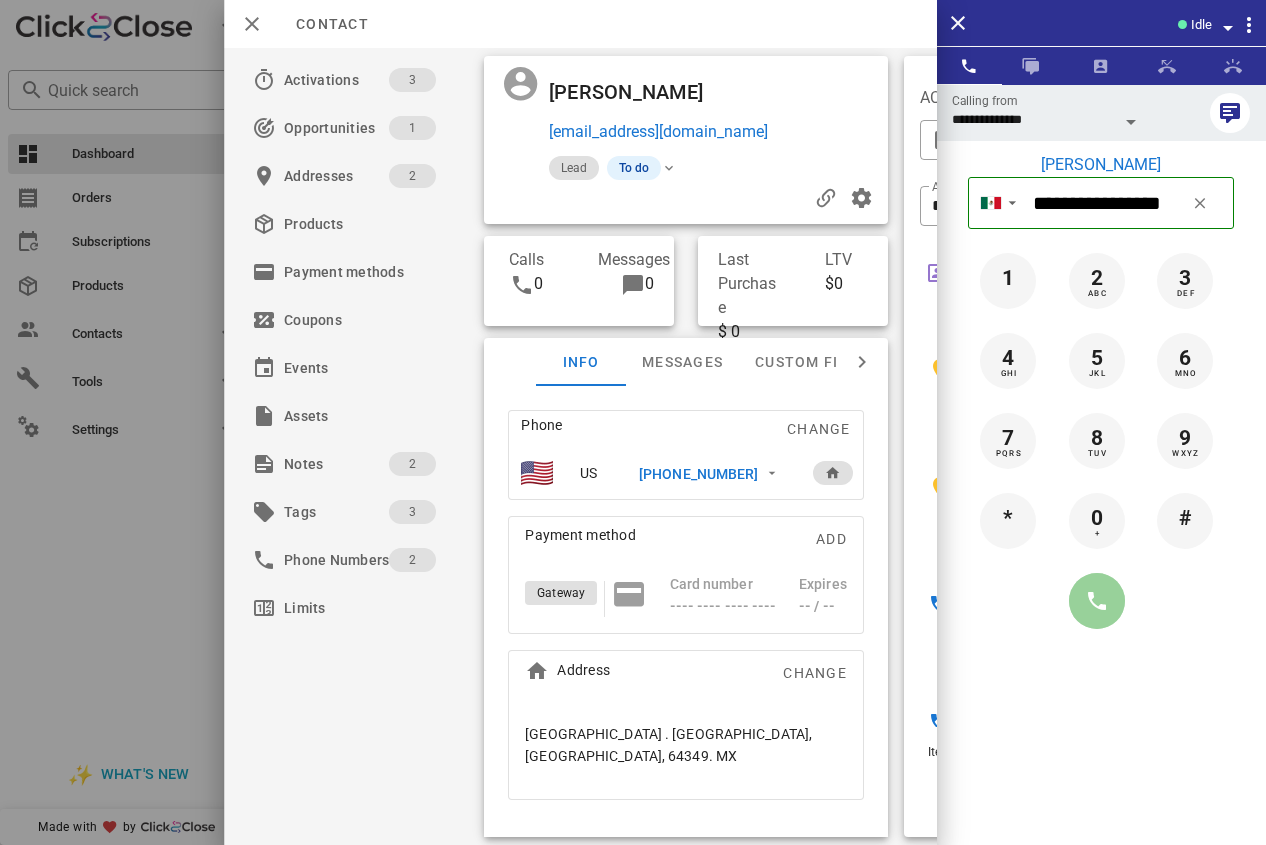 click at bounding box center (1097, 601) 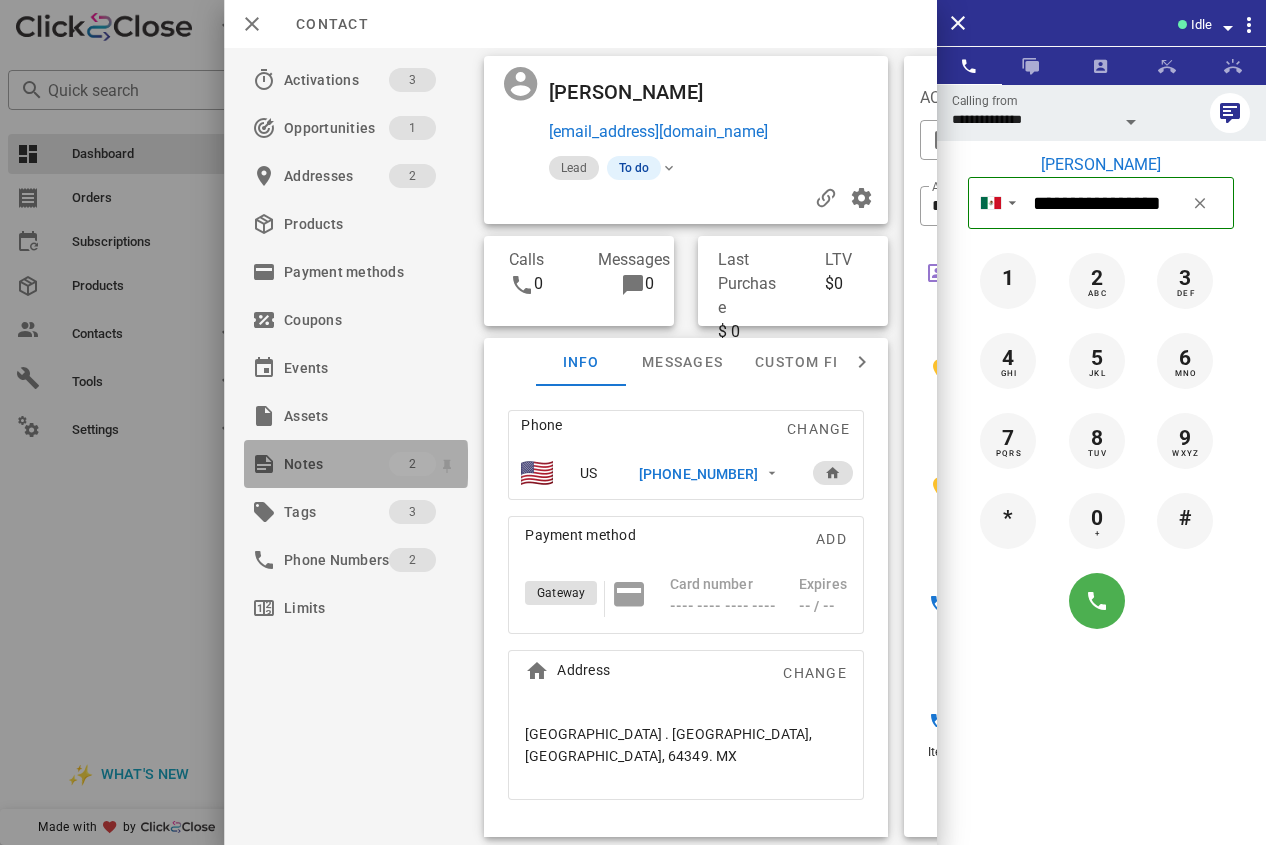 click on "Notes" at bounding box center [336, 464] 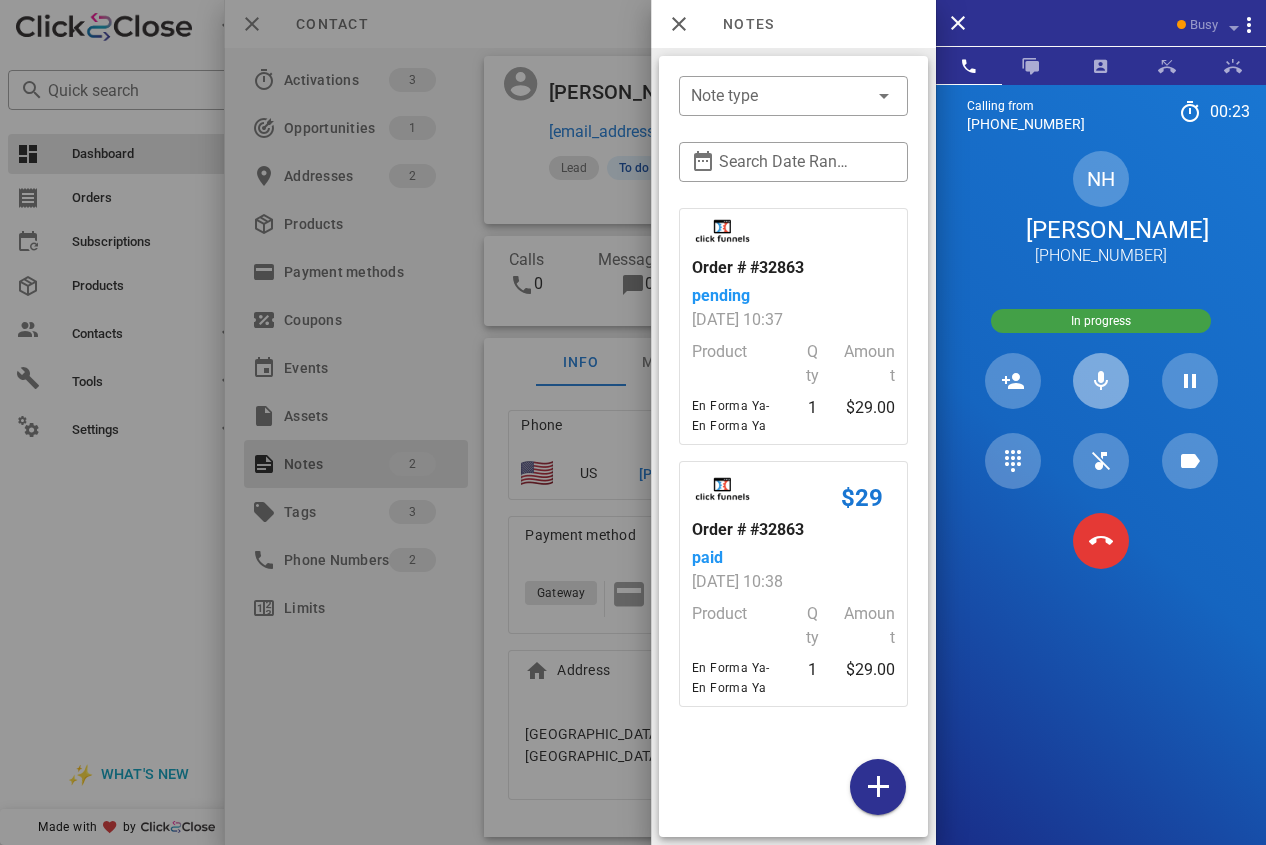 click at bounding box center [1101, 381] 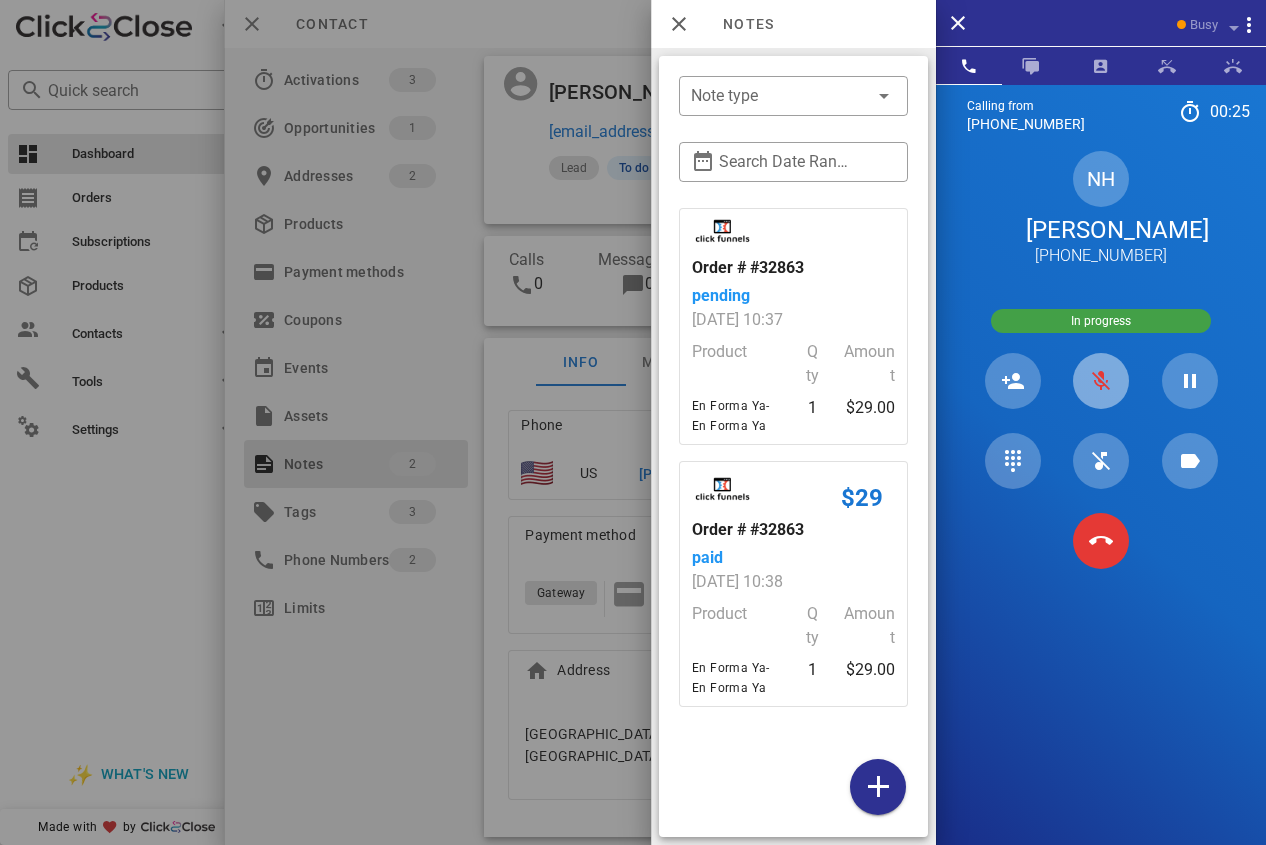 click at bounding box center [1101, 381] 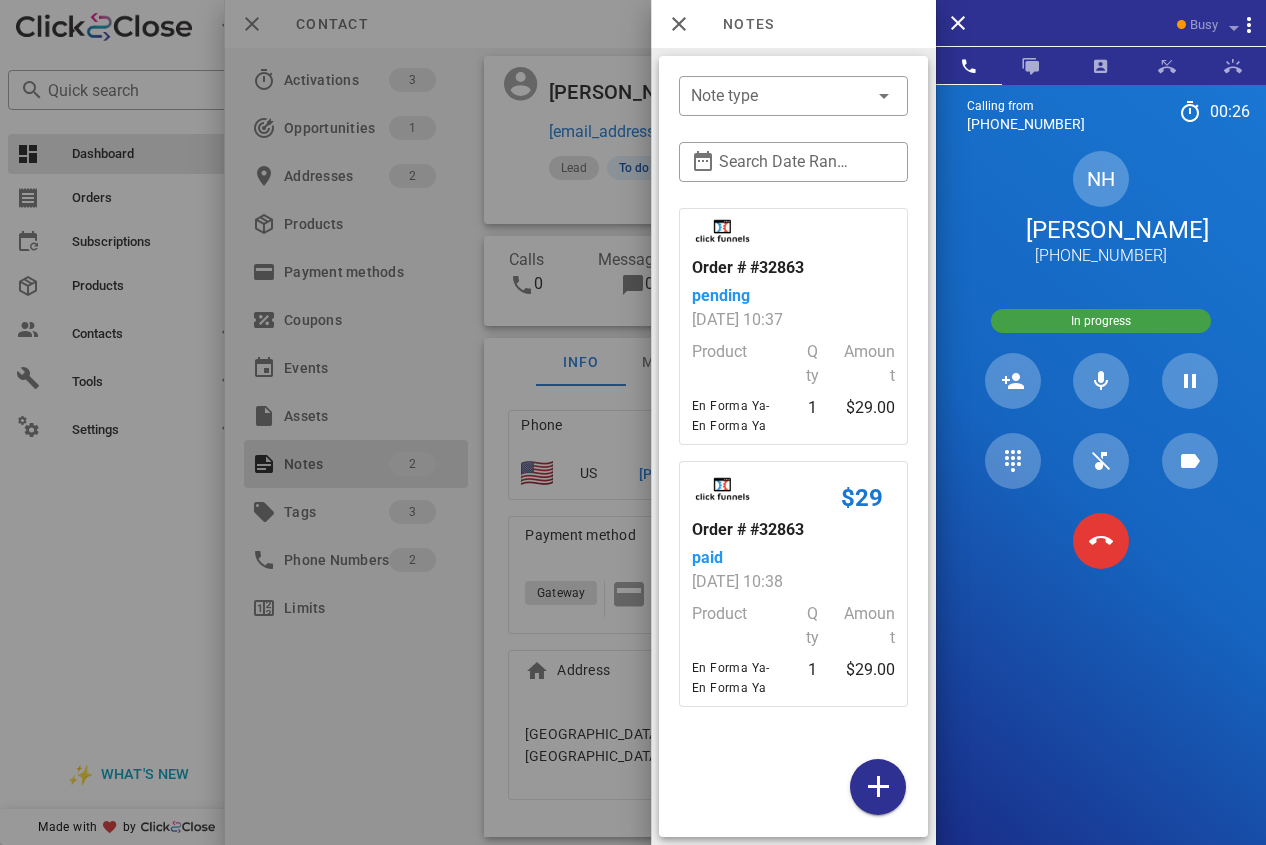 click at bounding box center (633, 422) 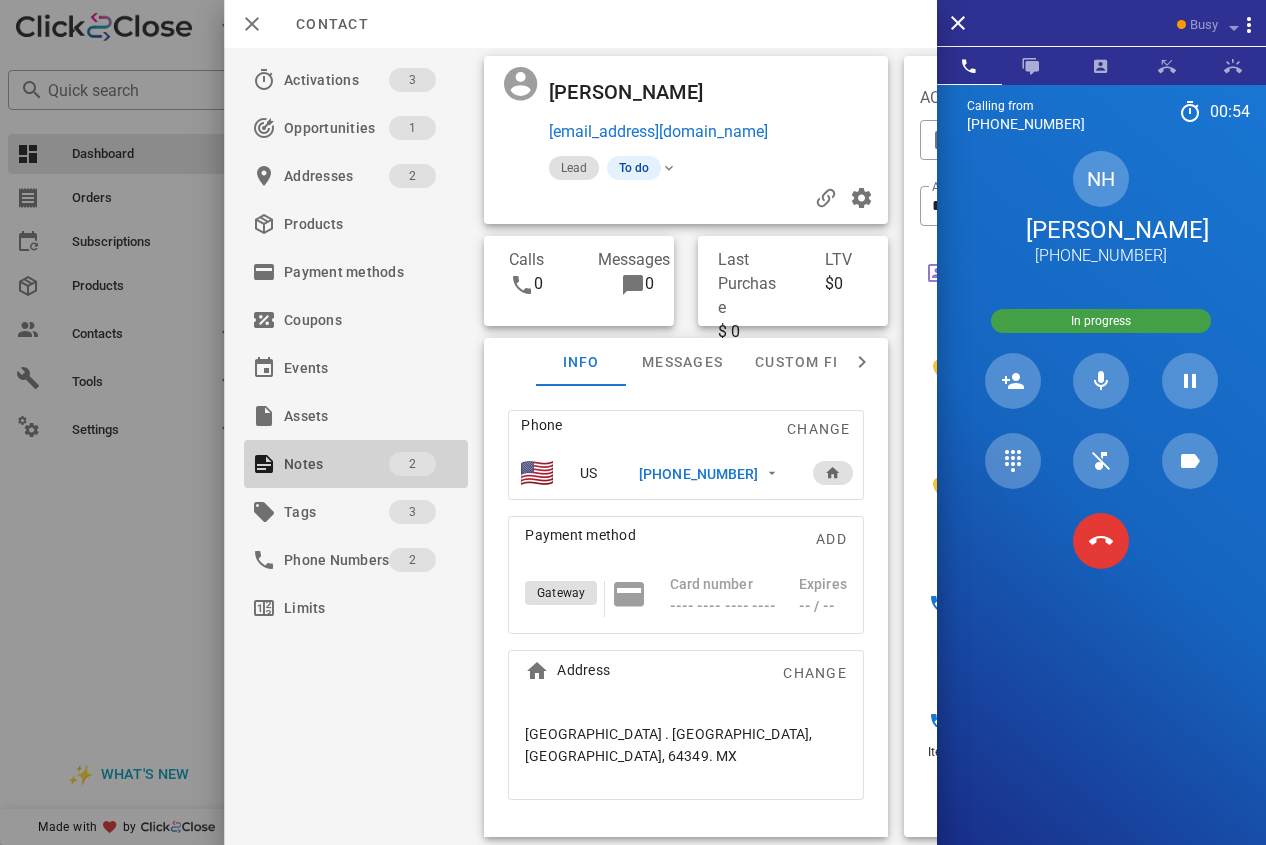 click on "Notes" at bounding box center (336, 464) 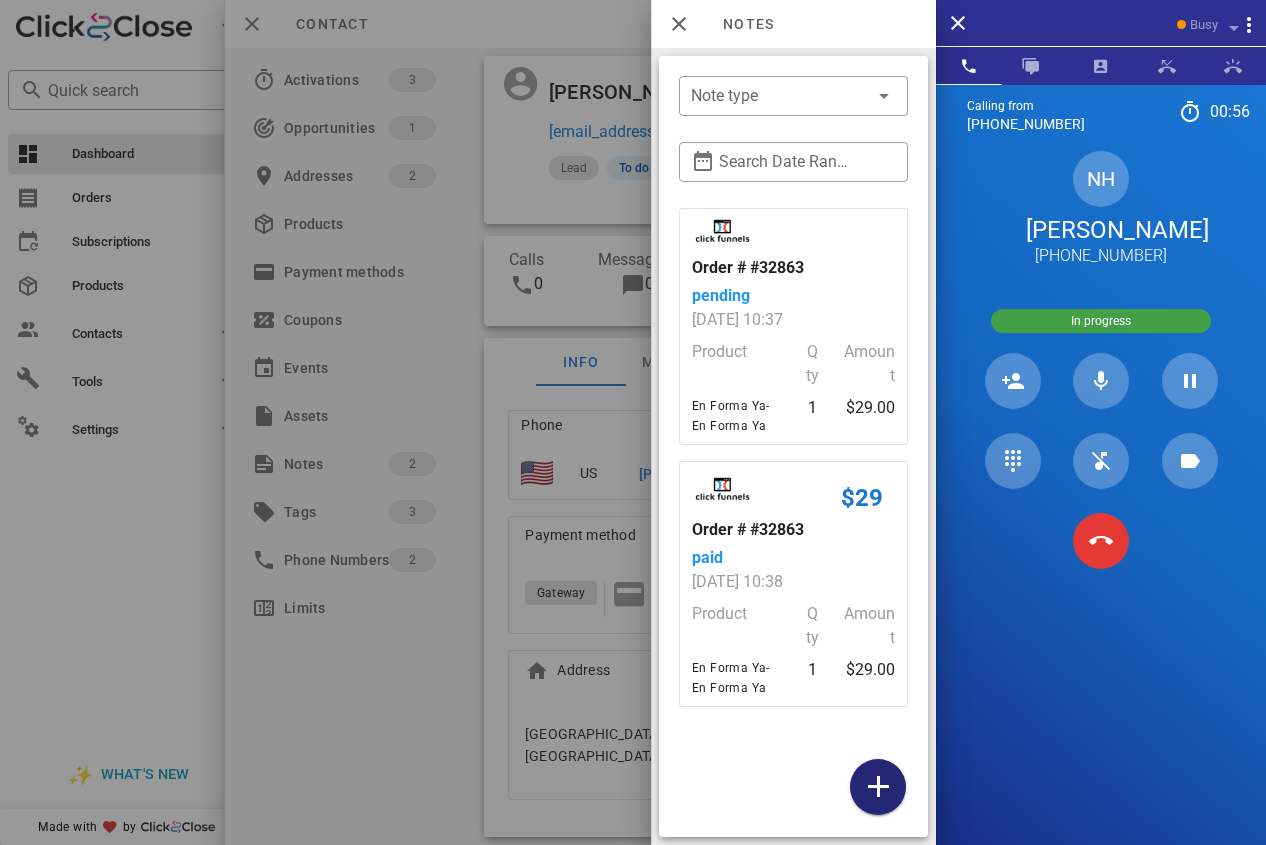 click at bounding box center [878, 787] 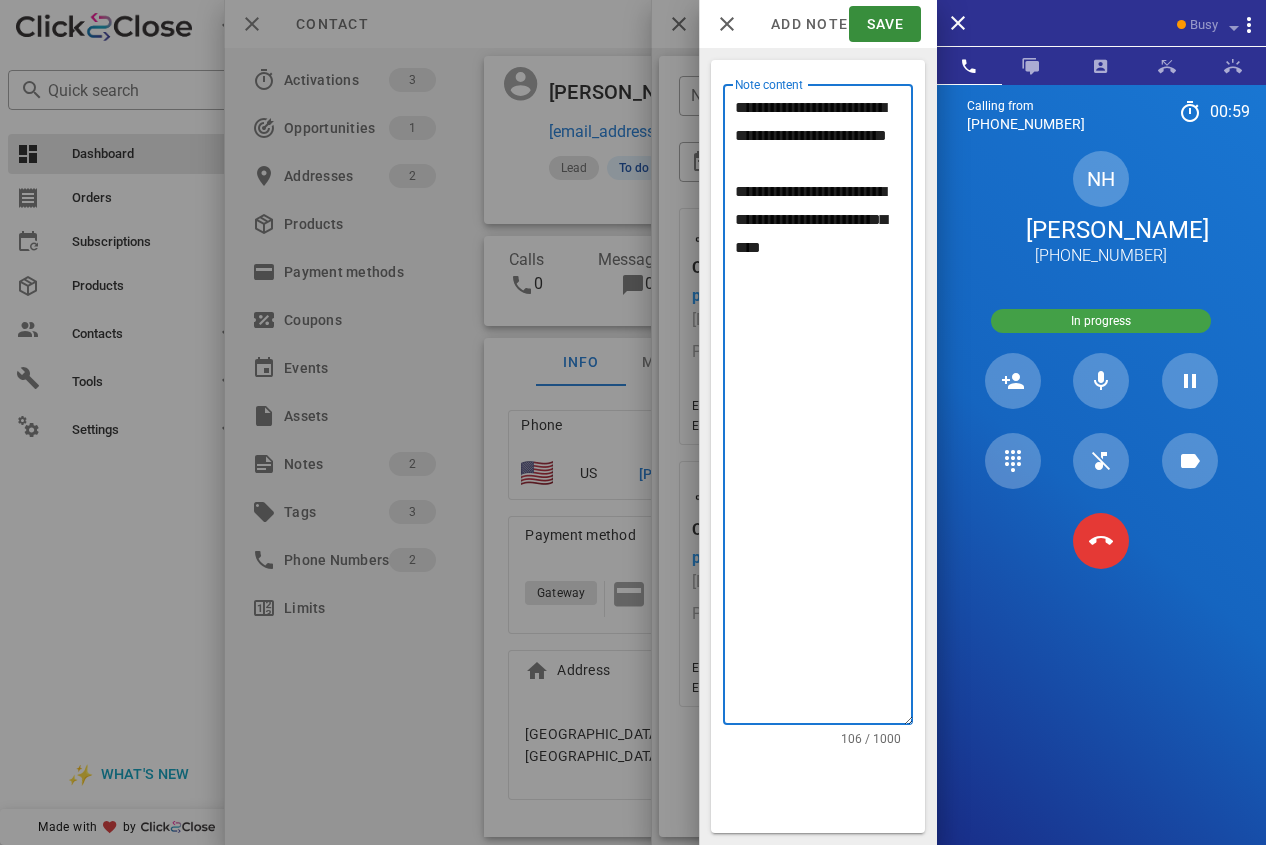 drag, startPoint x: 736, startPoint y: 219, endPoint x: 903, endPoint y: 403, distance: 248.48541 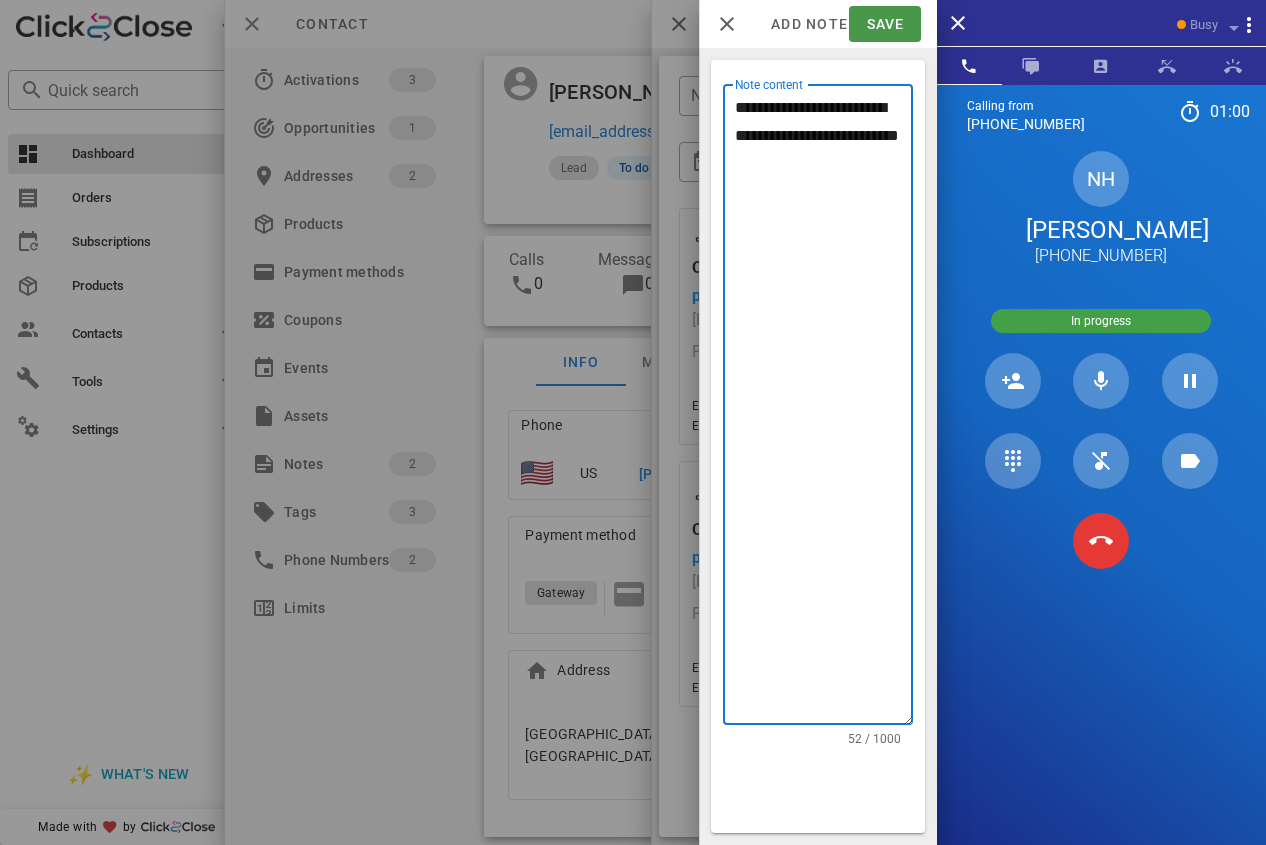 type on "**********" 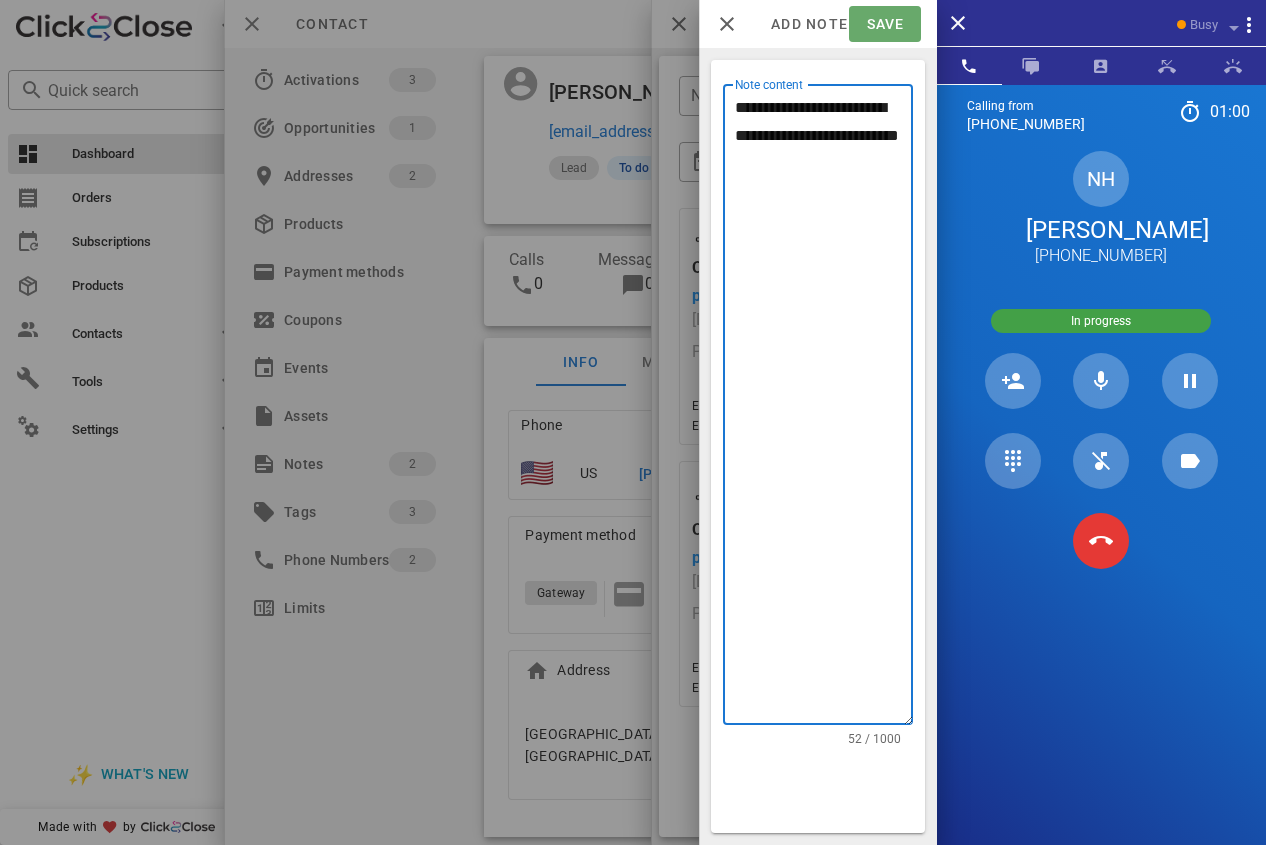 click on "Save" at bounding box center (884, 24) 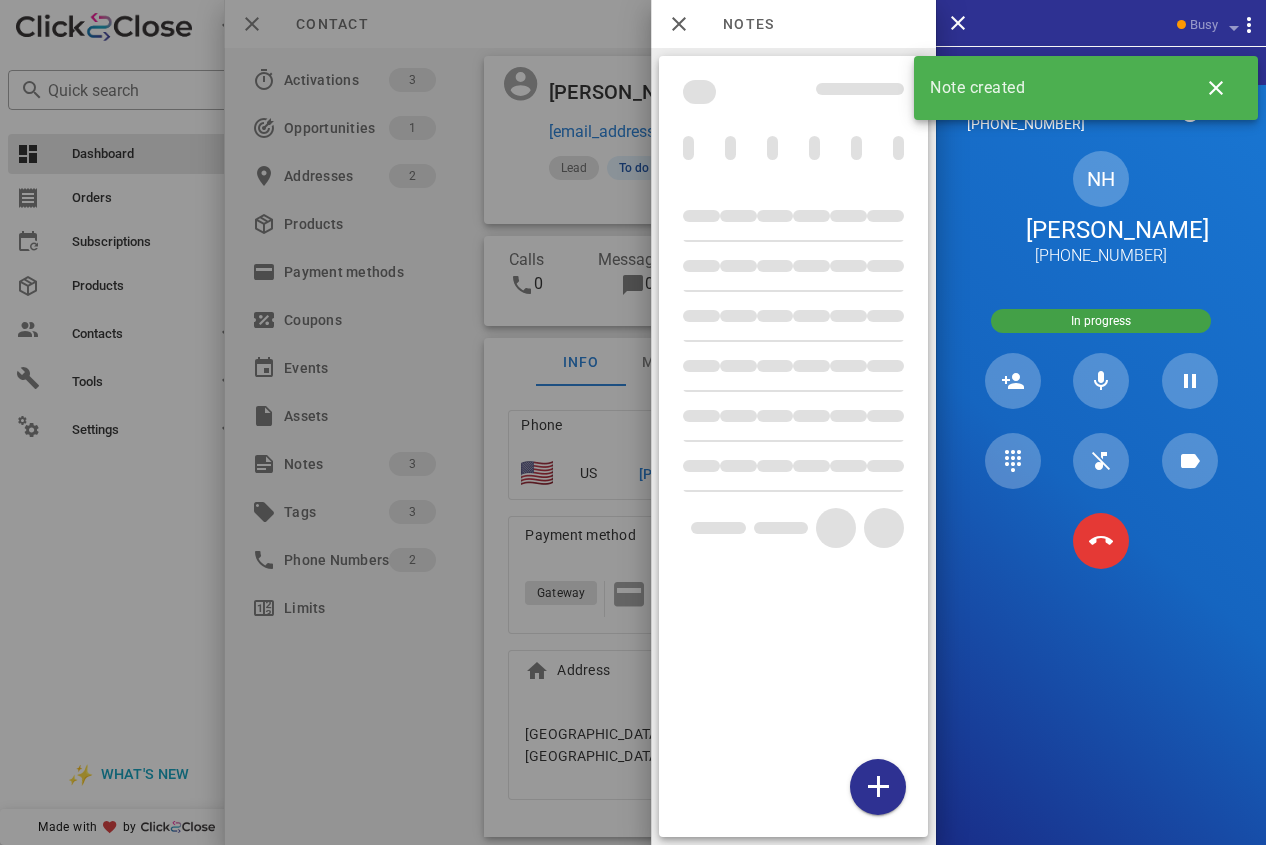 click at bounding box center (633, 422) 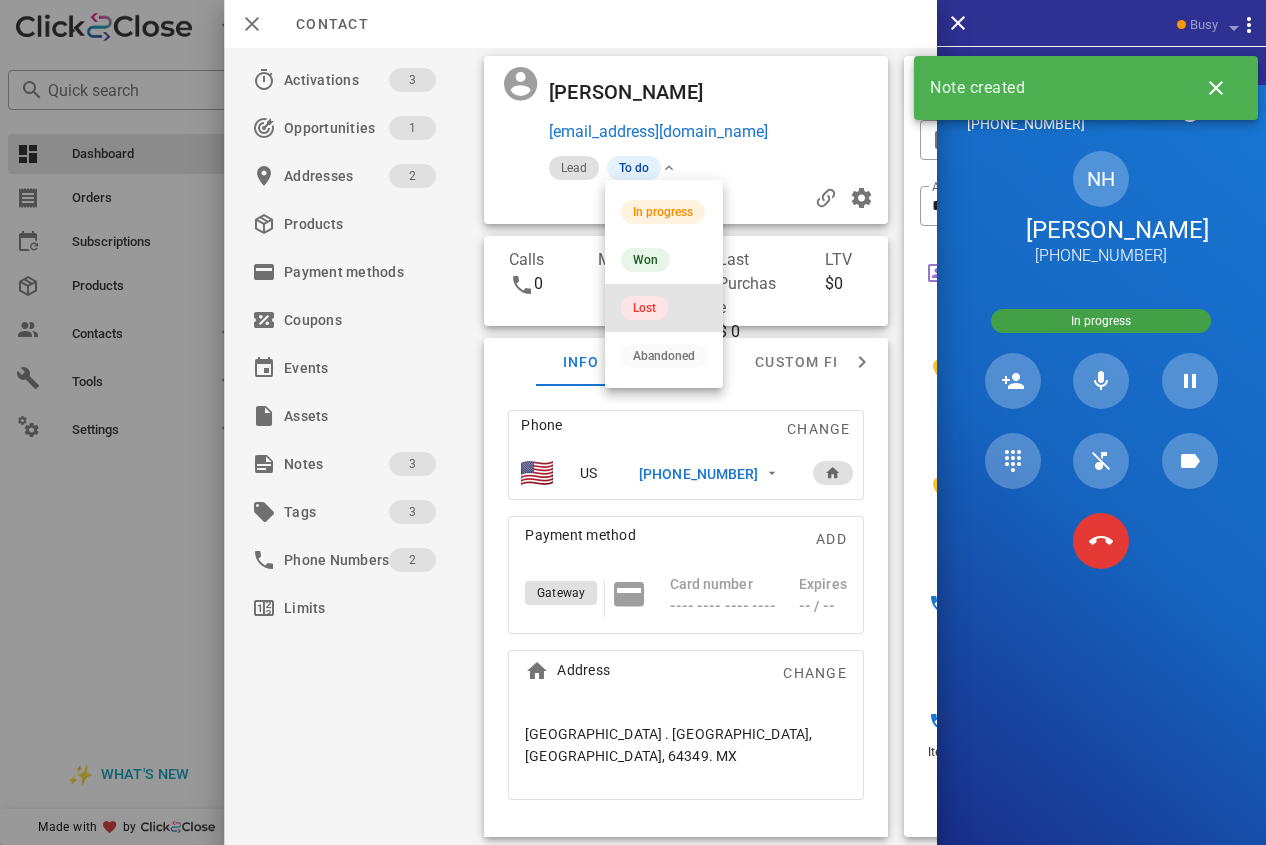 click on "Lost" at bounding box center [644, 308] 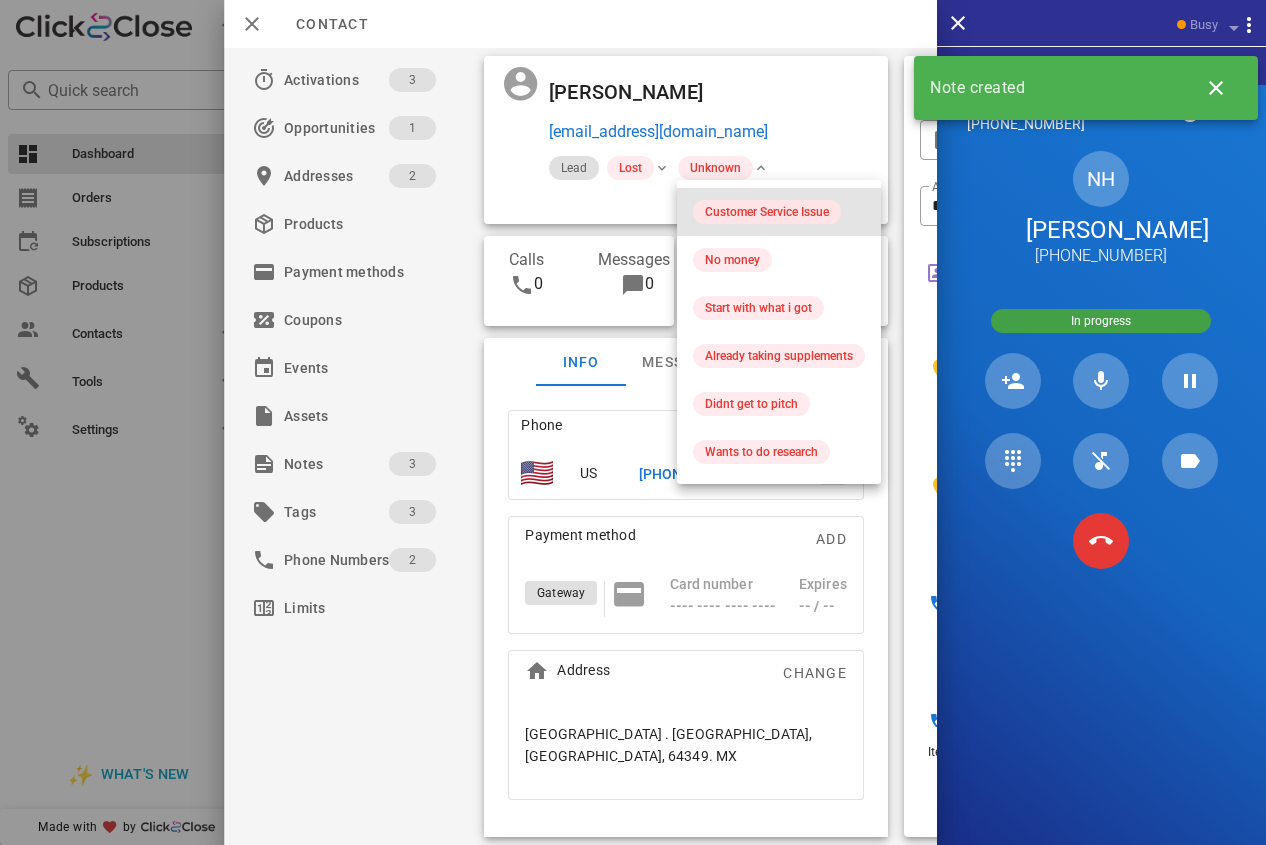 click on "Customer Service Issue" at bounding box center (767, 212) 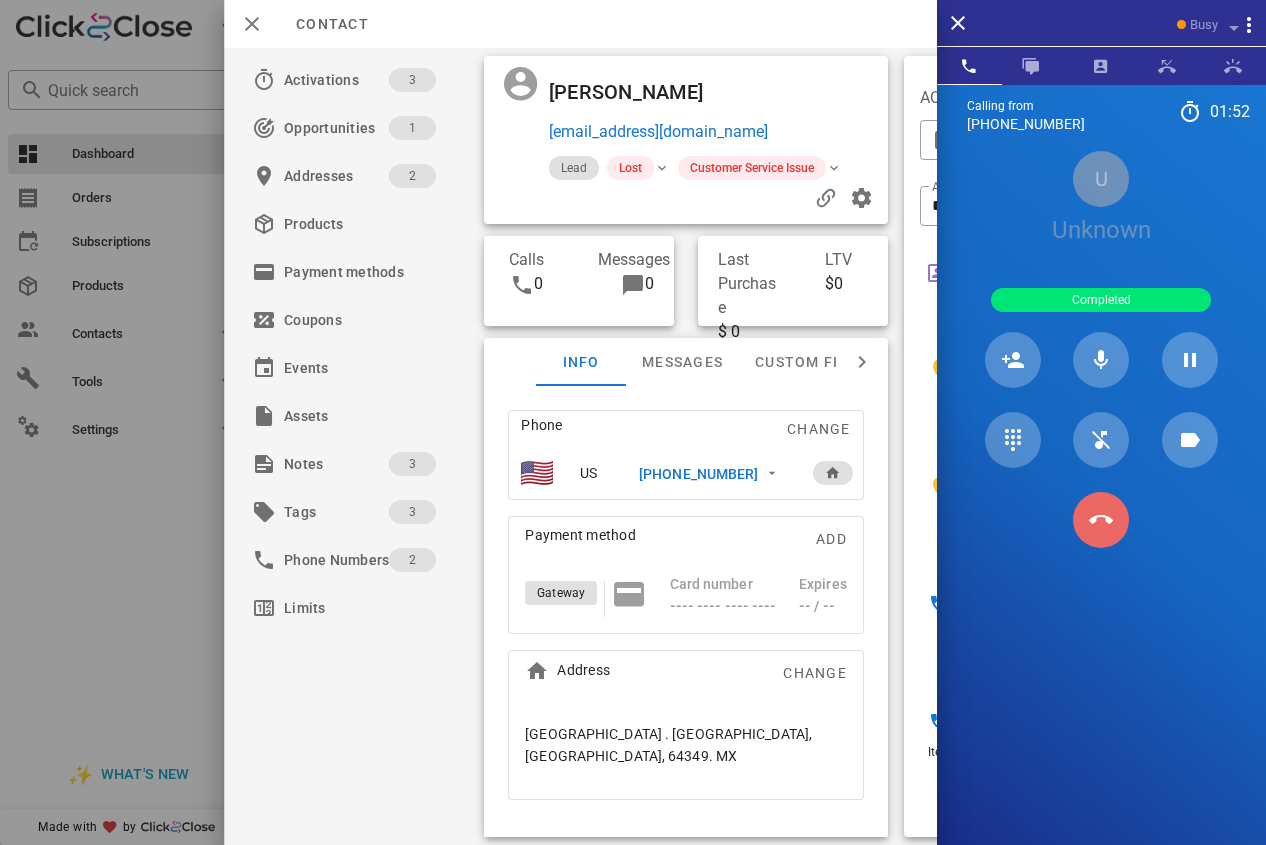 click at bounding box center [1101, 520] 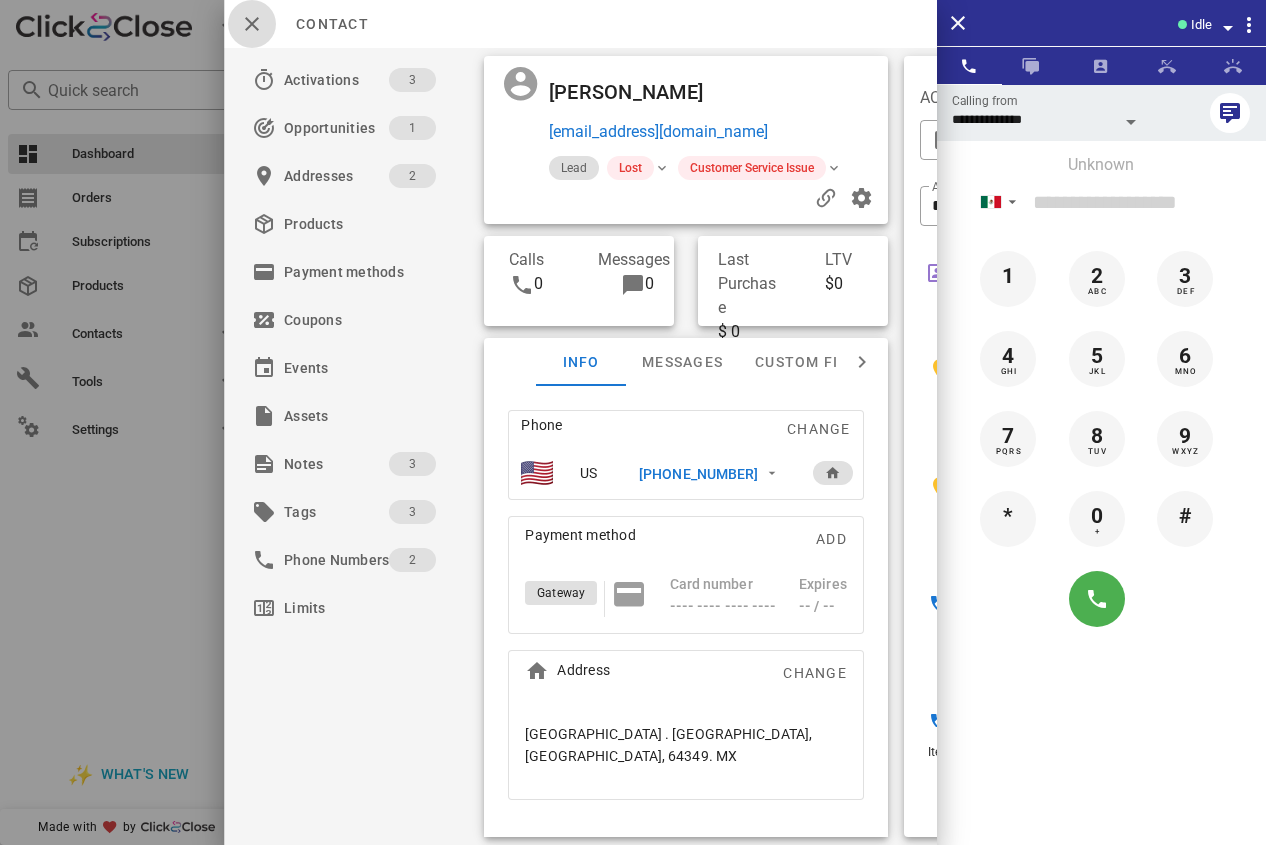 click at bounding box center (252, 24) 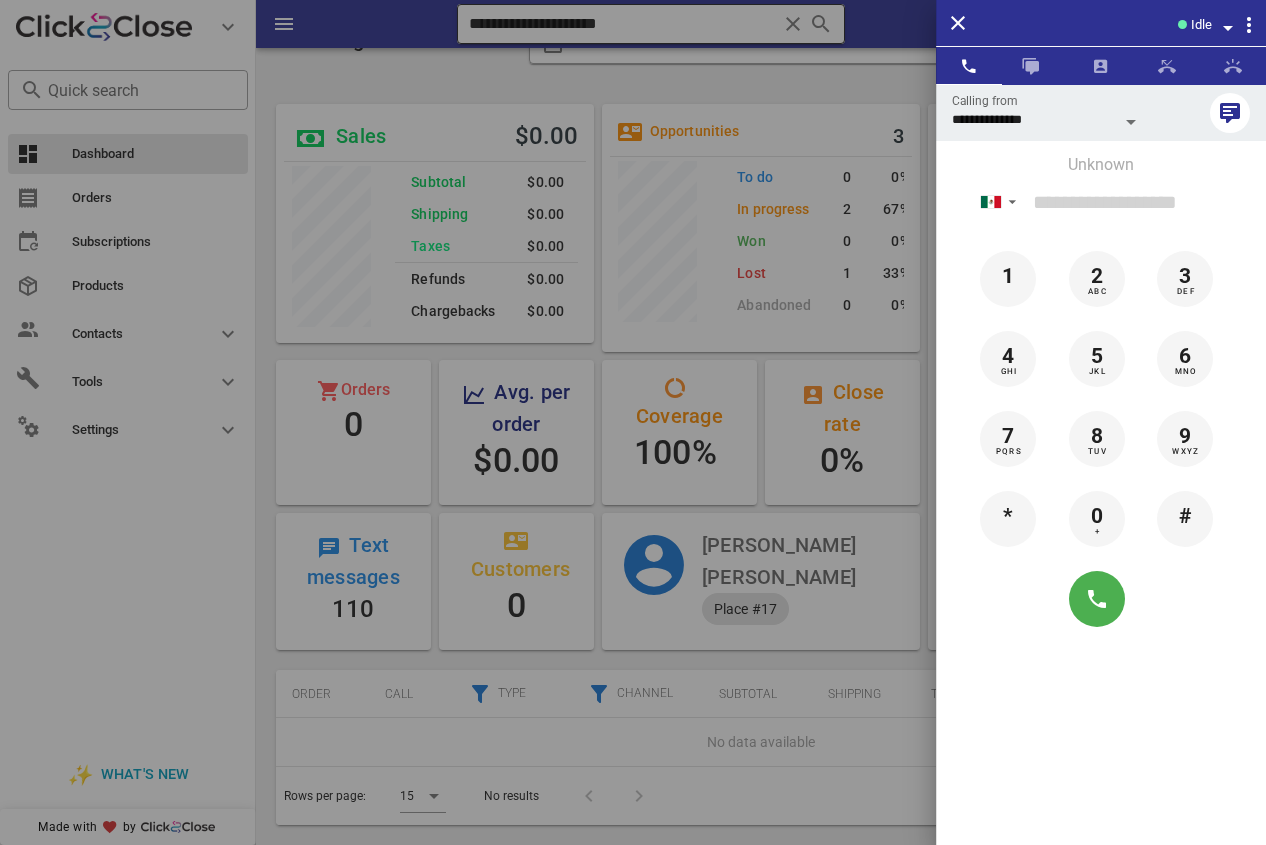 drag, startPoint x: 600, startPoint y: 16, endPoint x: 692, endPoint y: 20, distance: 92.086914 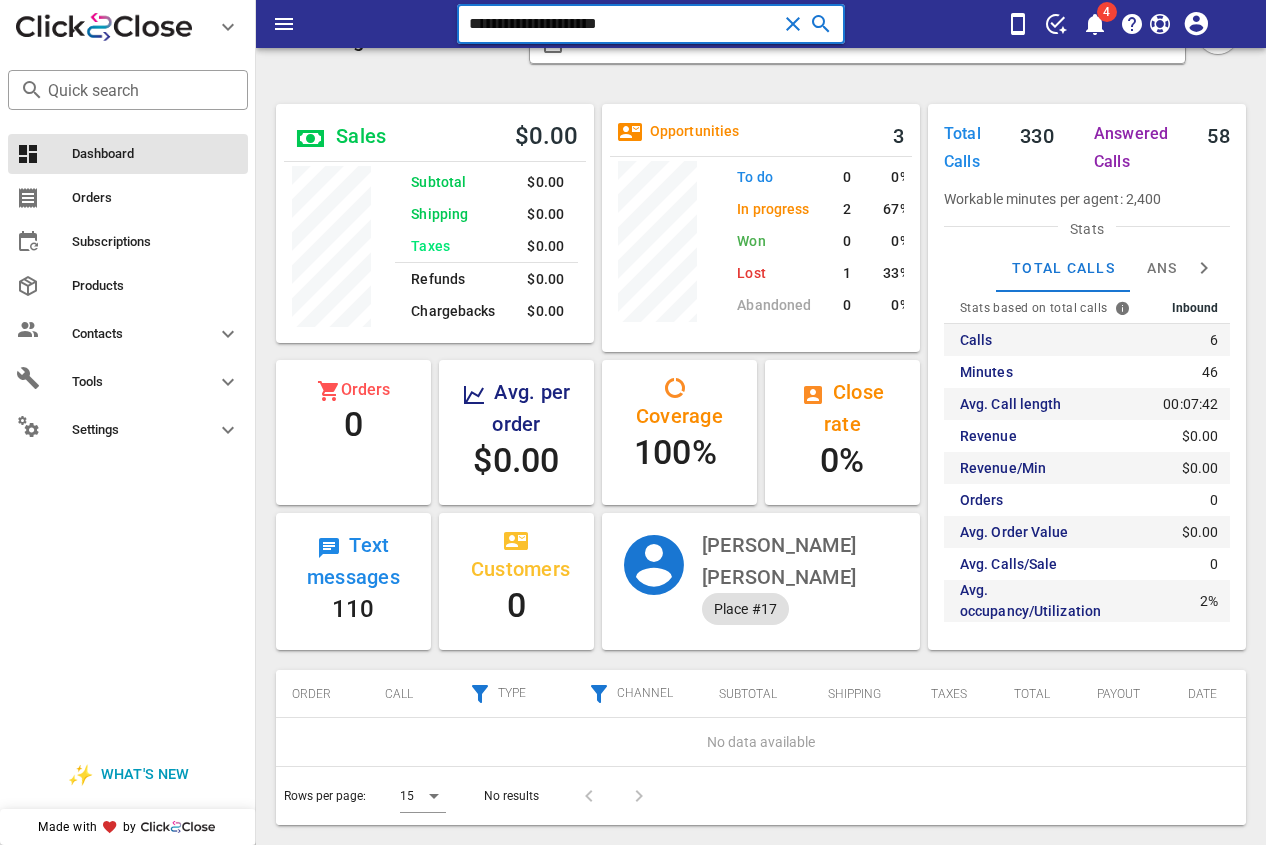 drag, startPoint x: 692, startPoint y: 20, endPoint x: 312, endPoint y: 27, distance: 380.06445 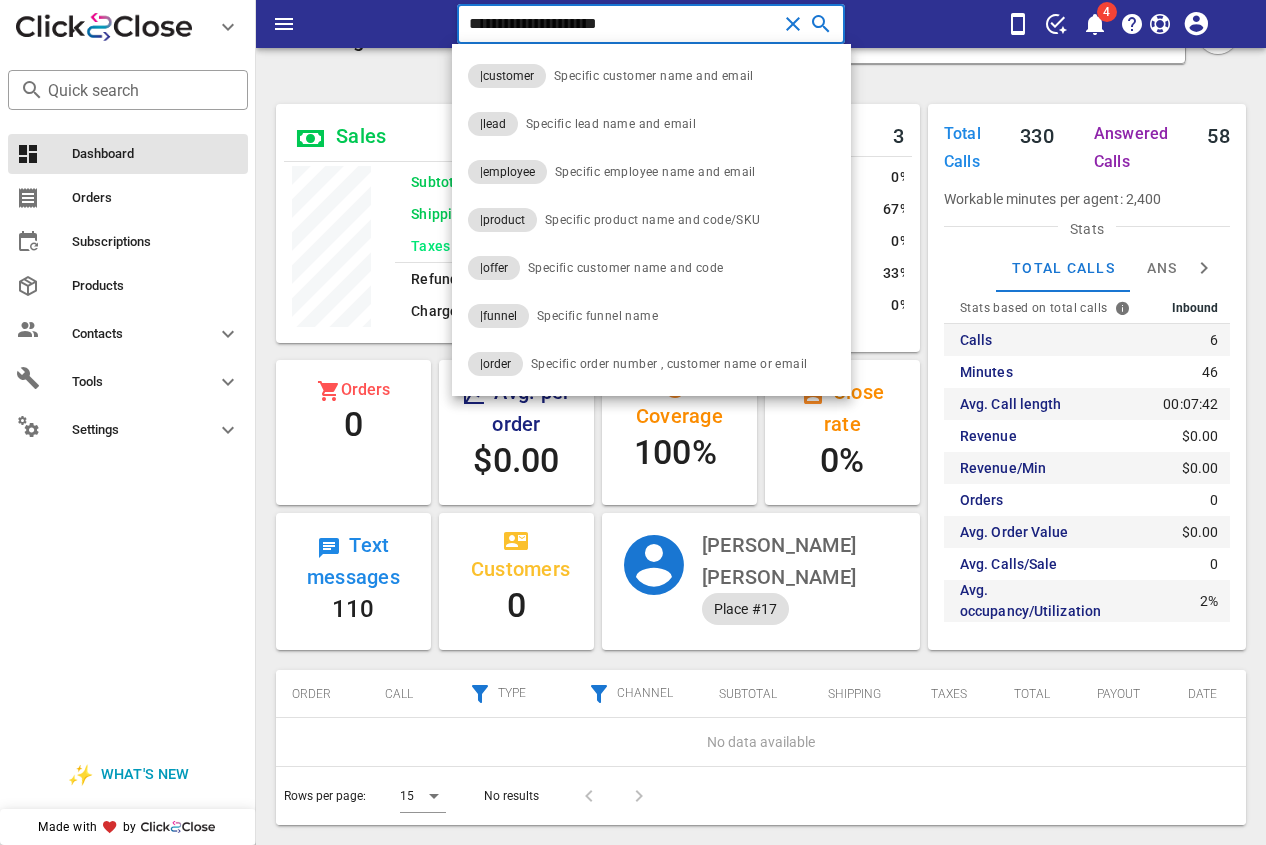 paste on "**" 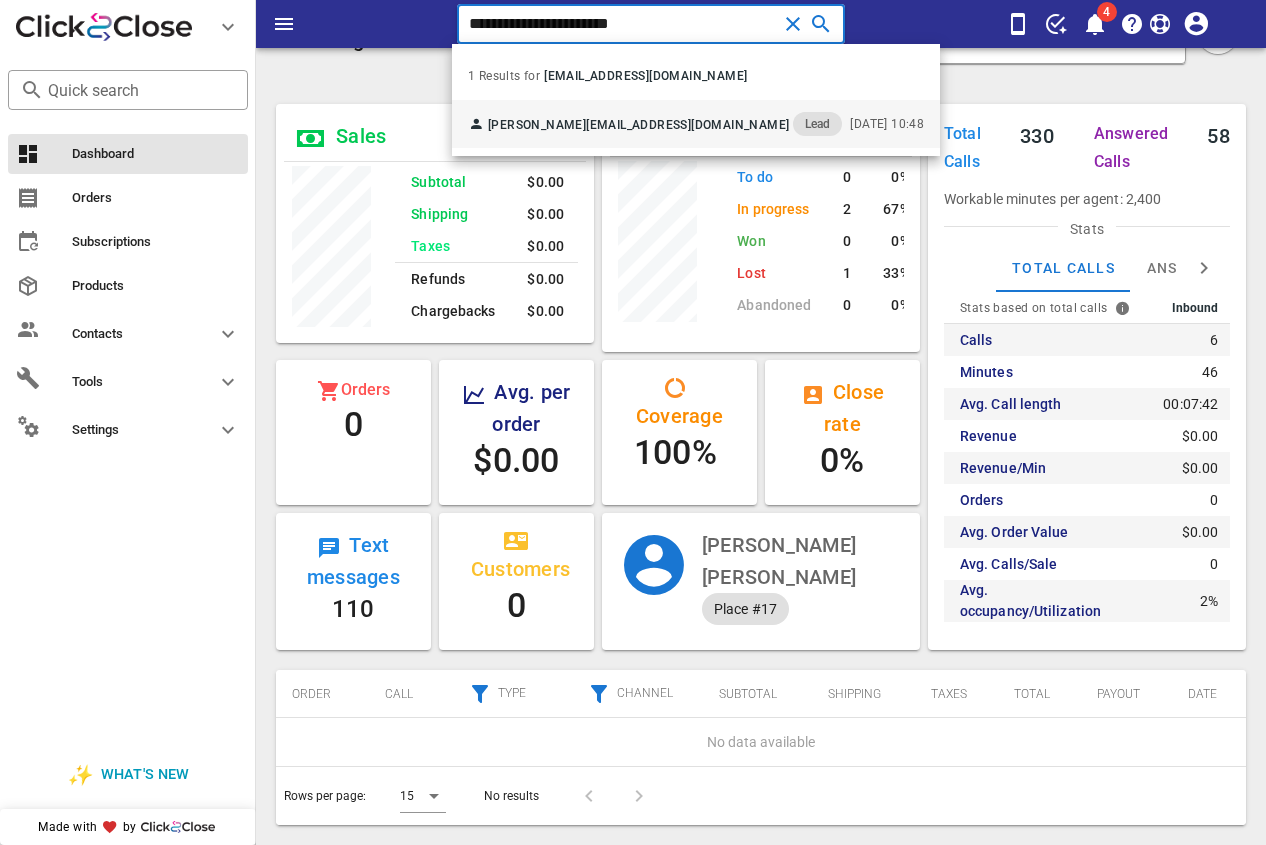 type on "**********" 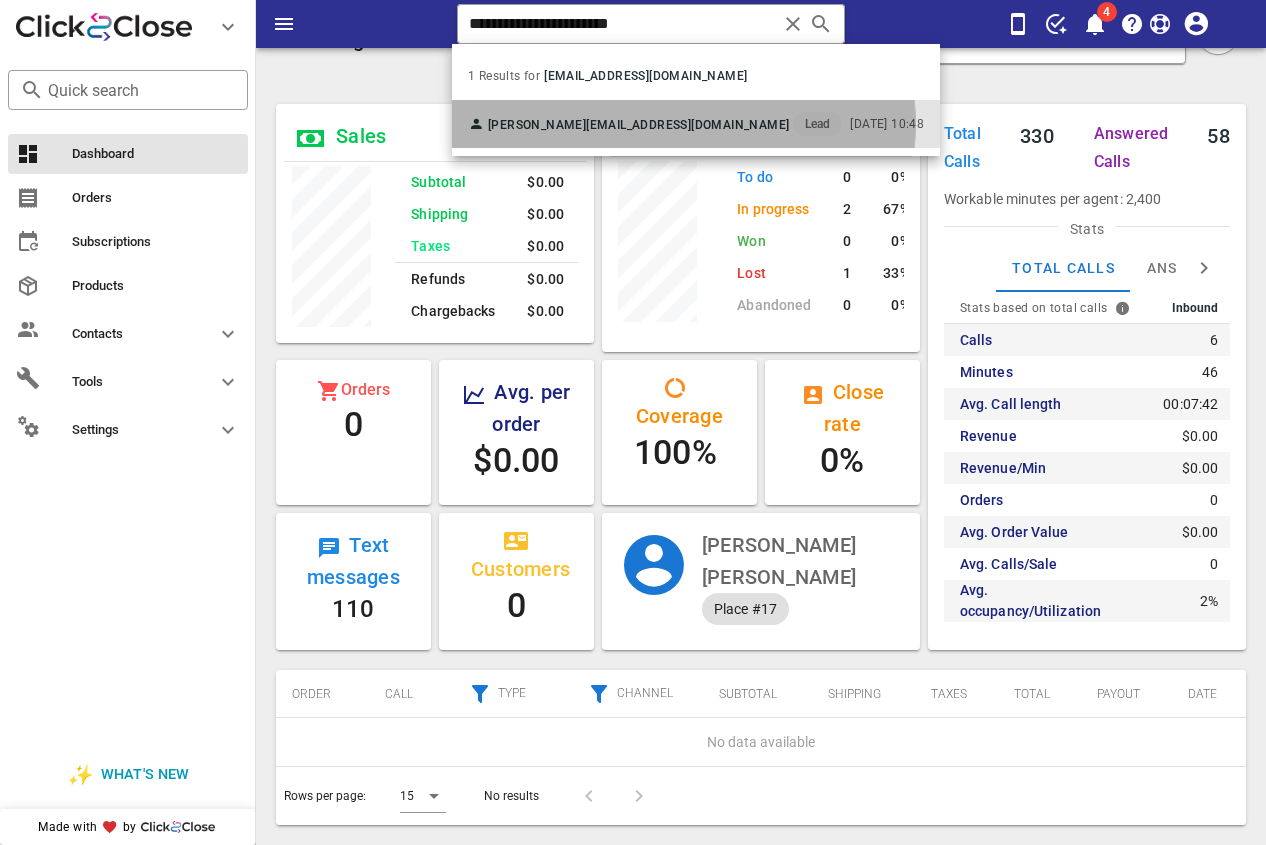 click on "[PERSON_NAME]" at bounding box center [537, 125] 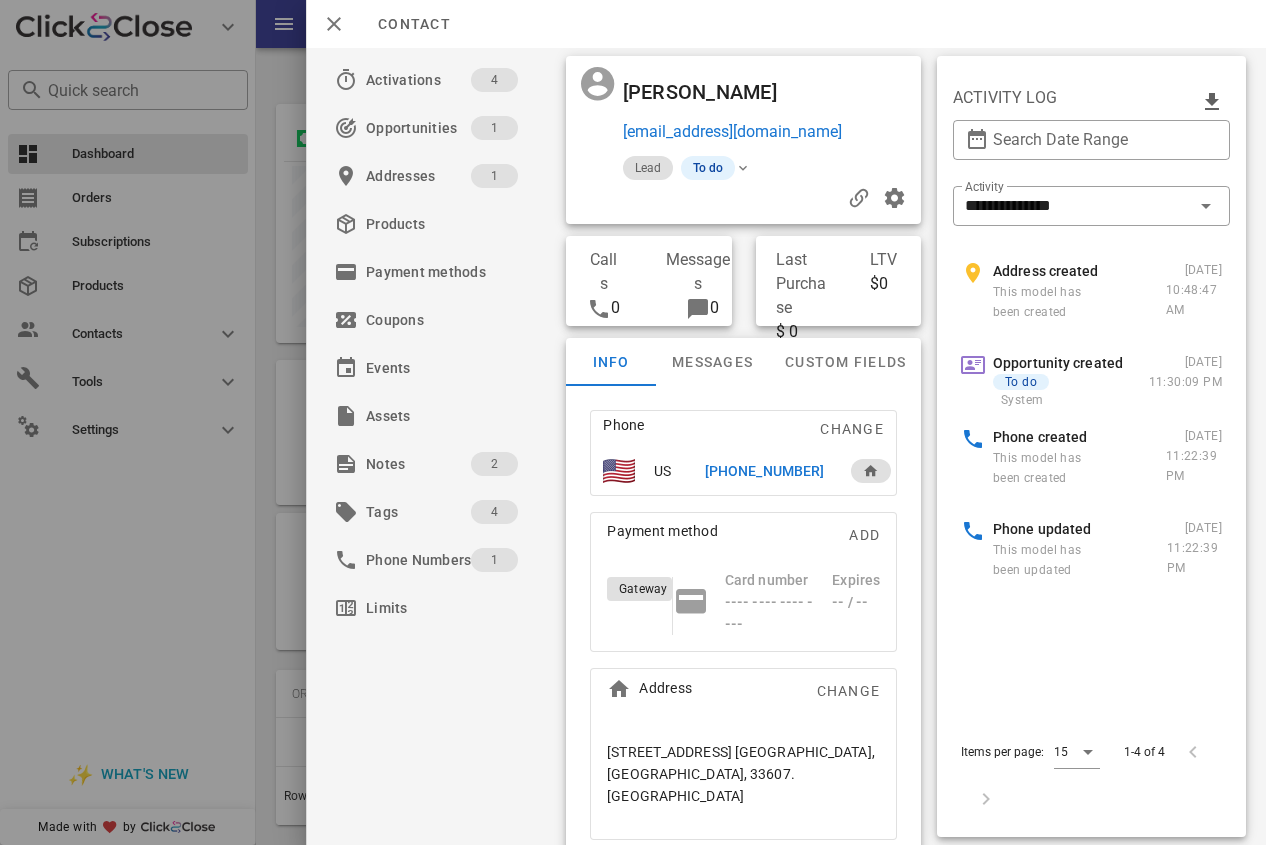 click on "[PHONE_NUMBER]" at bounding box center (764, 471) 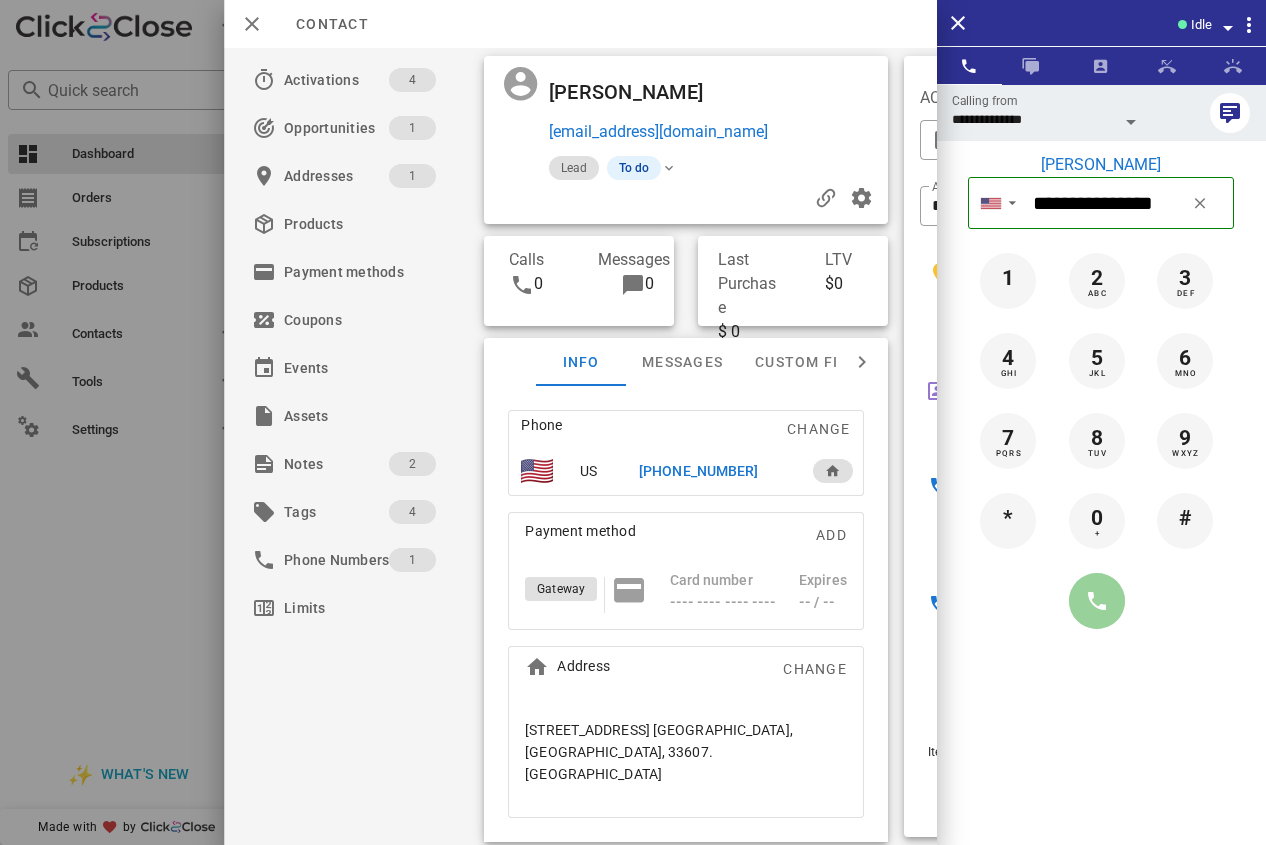 click at bounding box center (1097, 601) 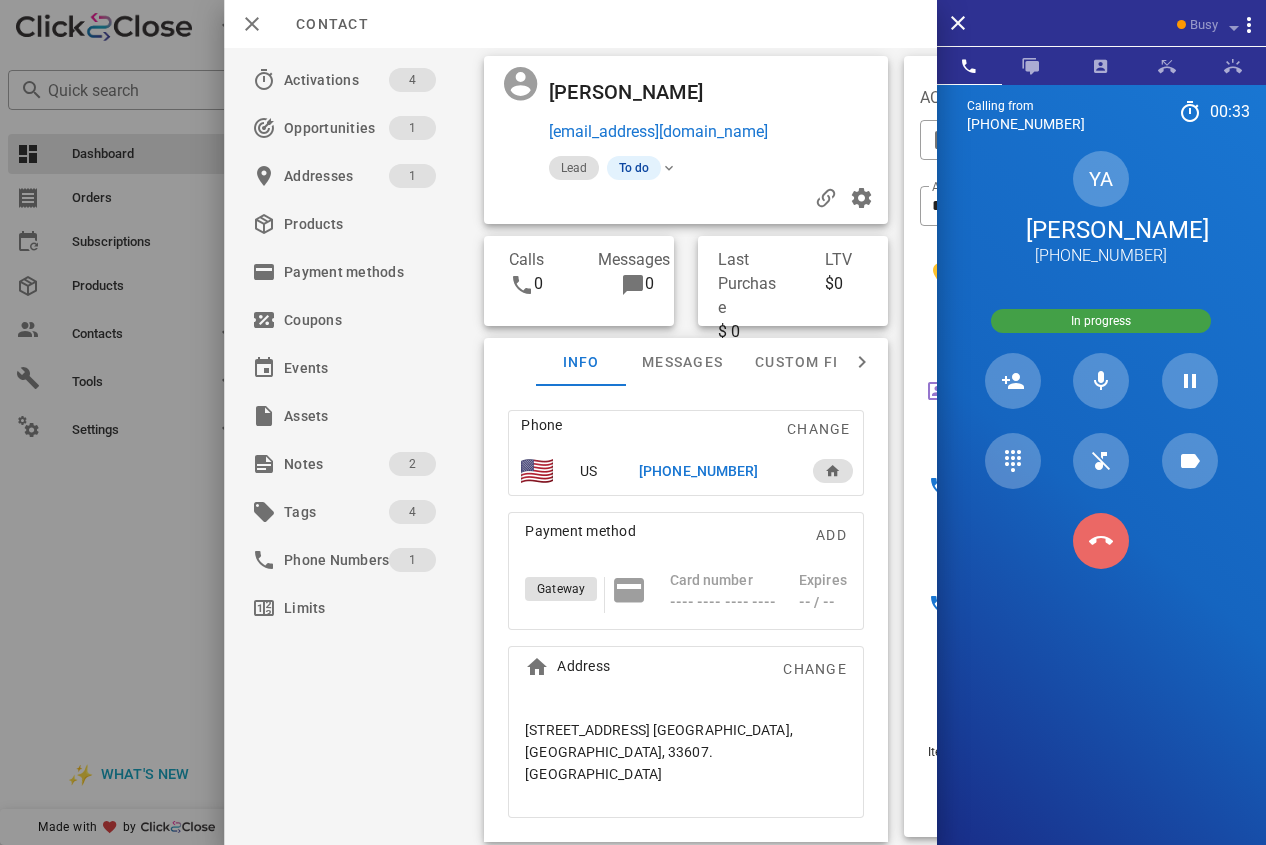 click at bounding box center (1101, 541) 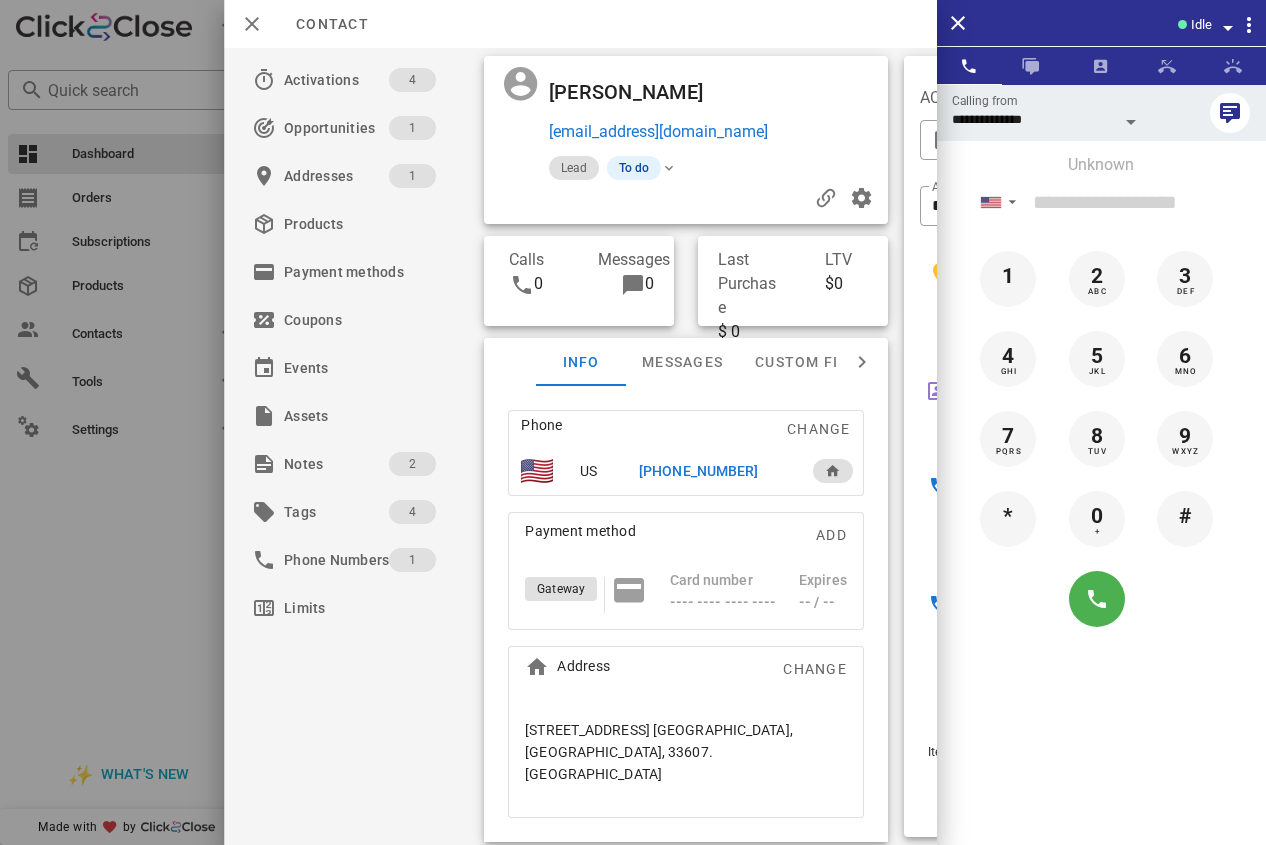 click on "[PHONE_NUMBER]" at bounding box center [698, 471] 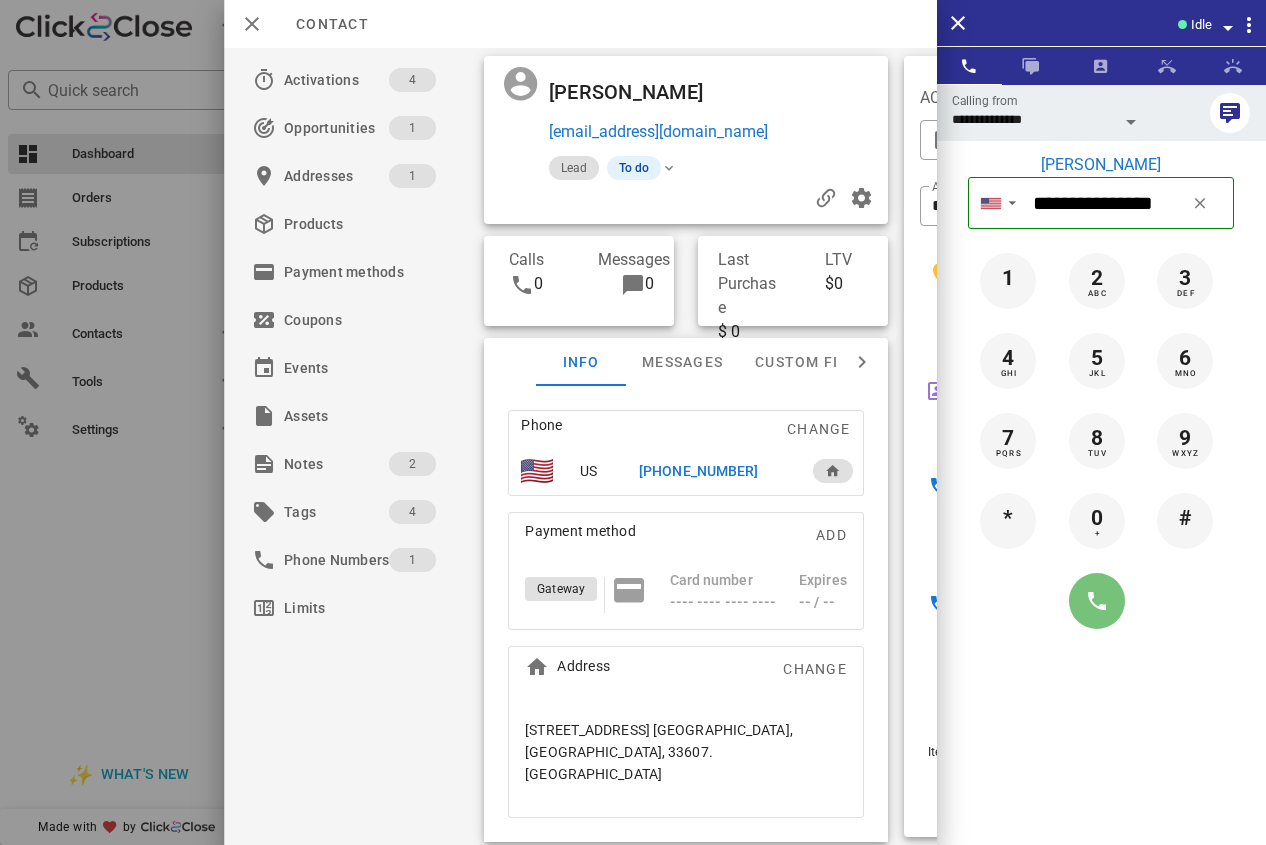 click at bounding box center [1097, 601] 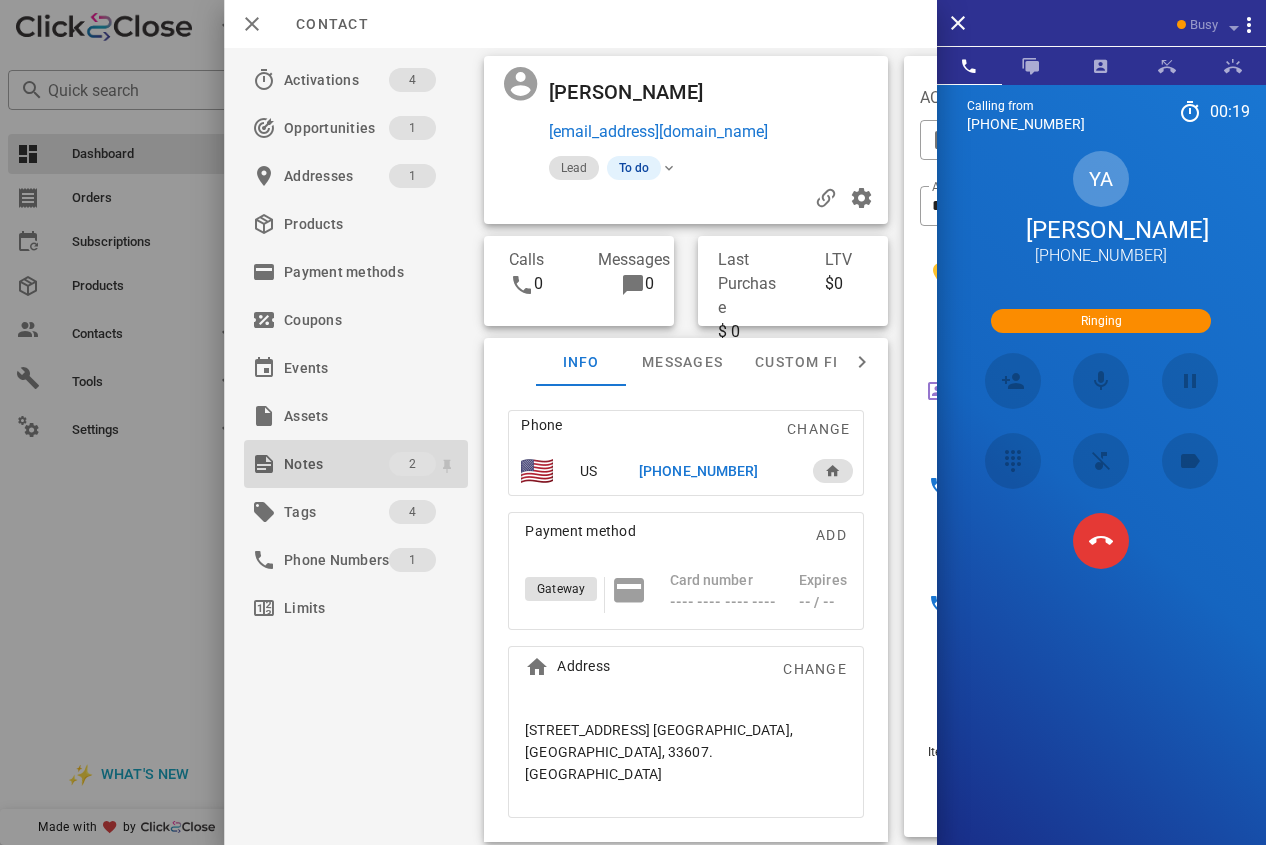 click on "Notes" at bounding box center [336, 464] 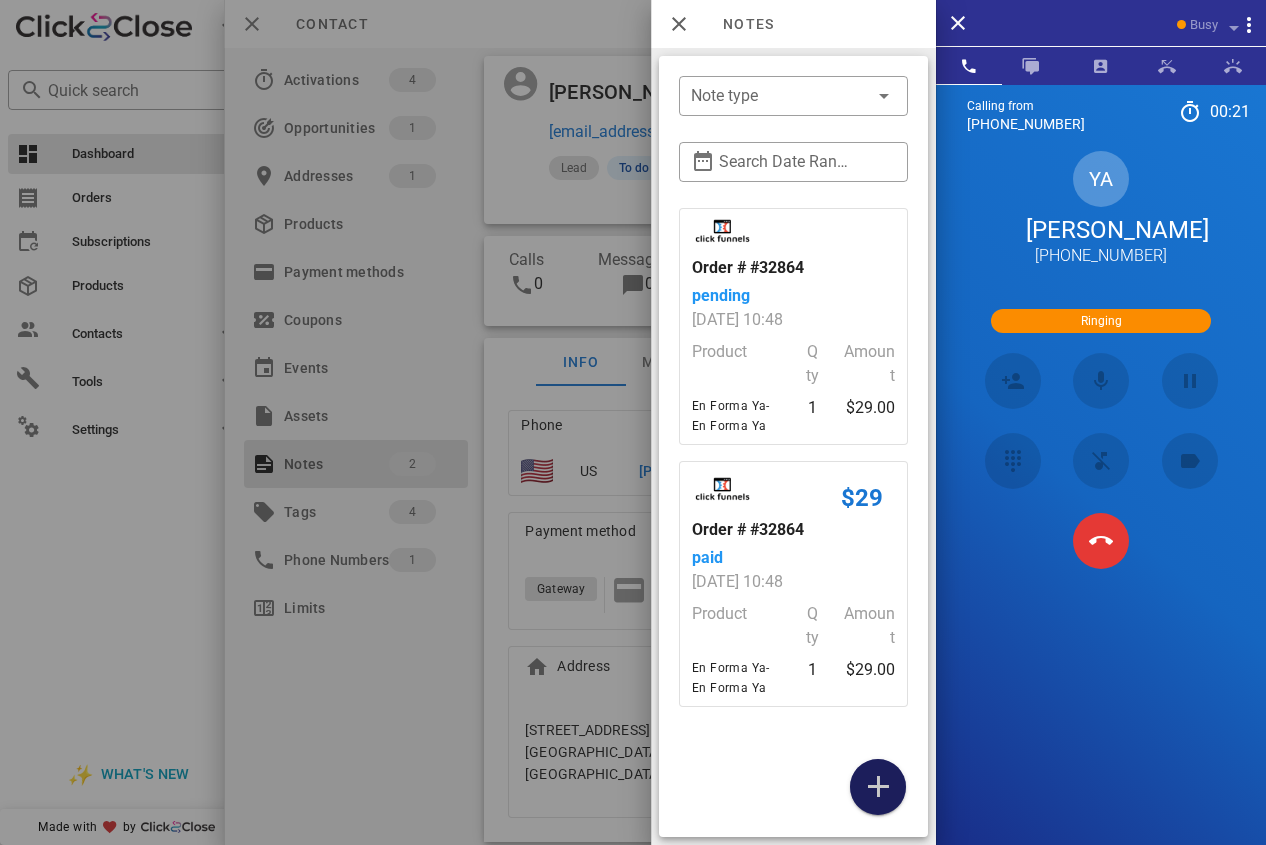 click at bounding box center [878, 787] 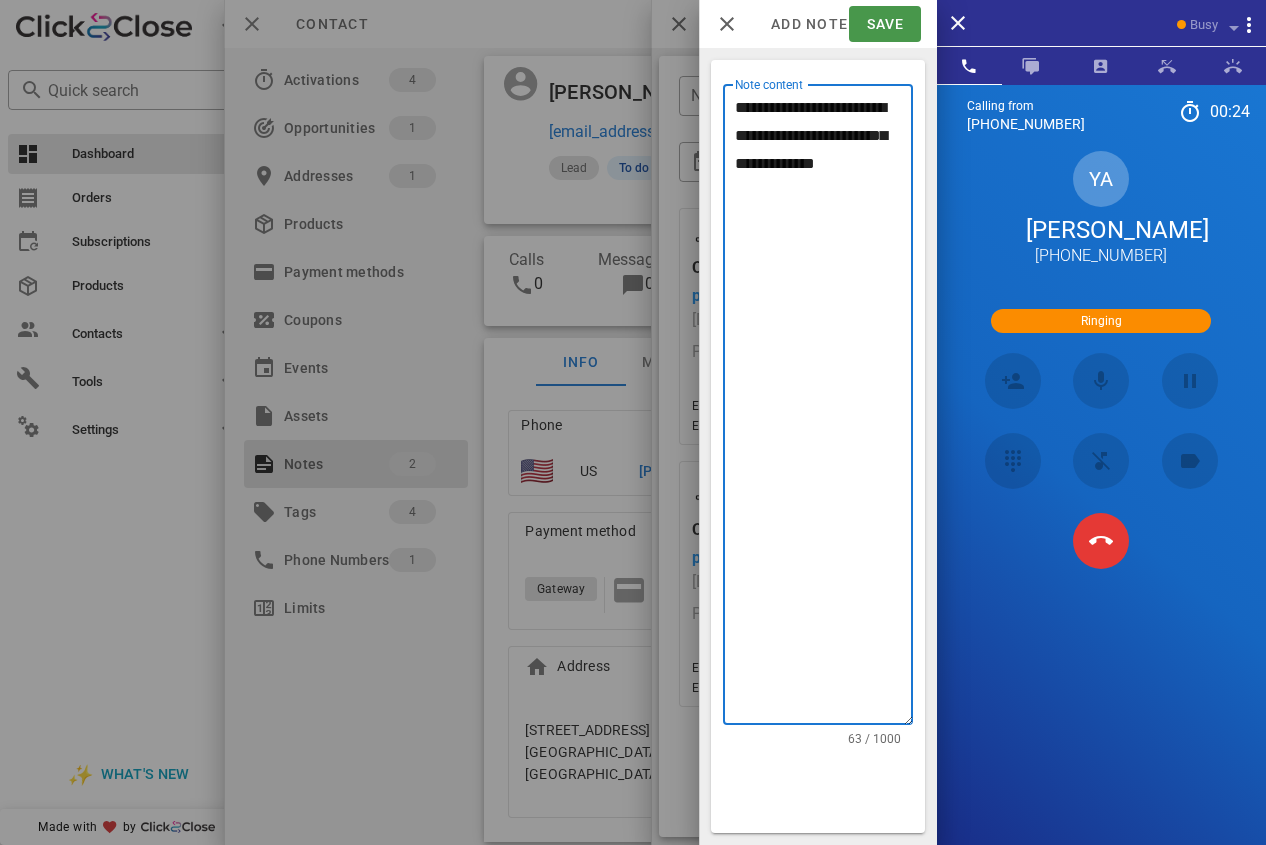 type on "**********" 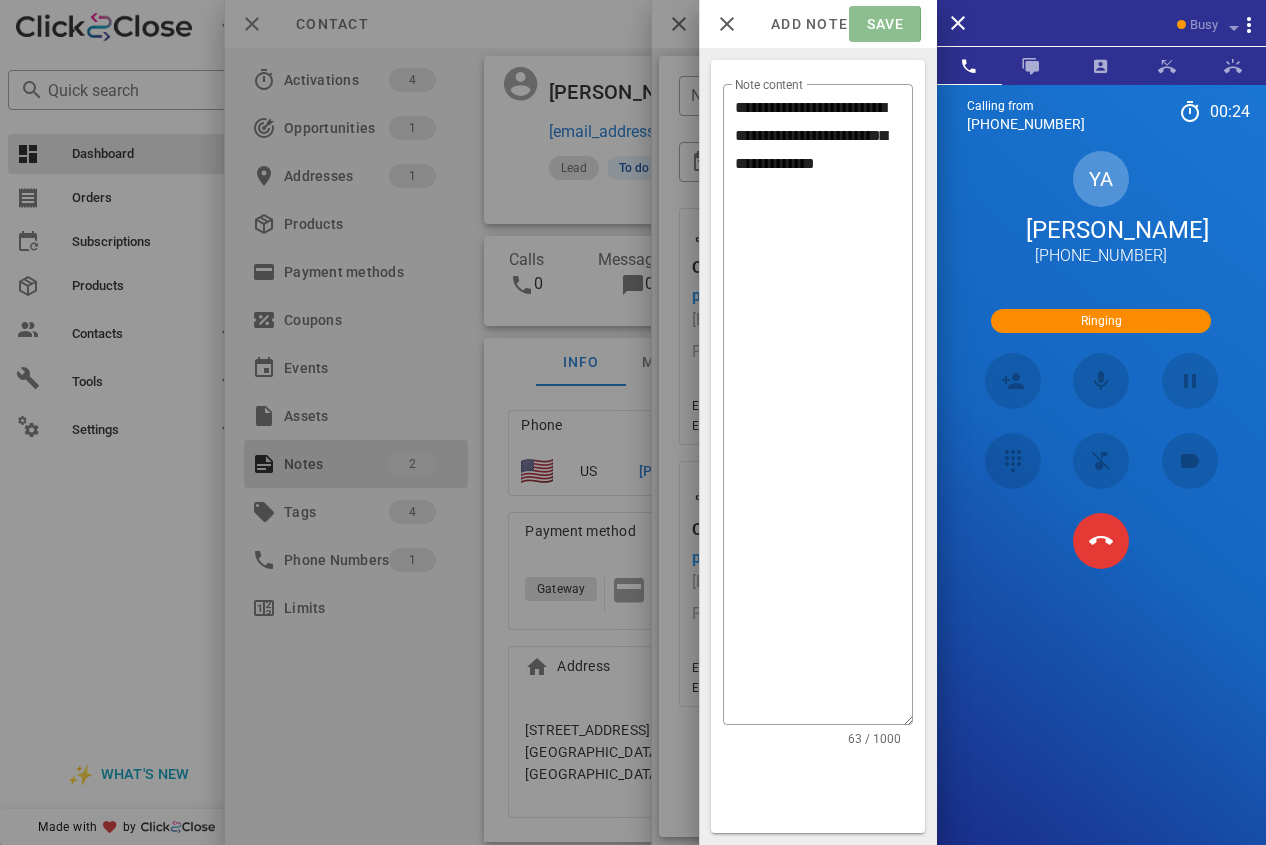 click on "Save" at bounding box center [884, 24] 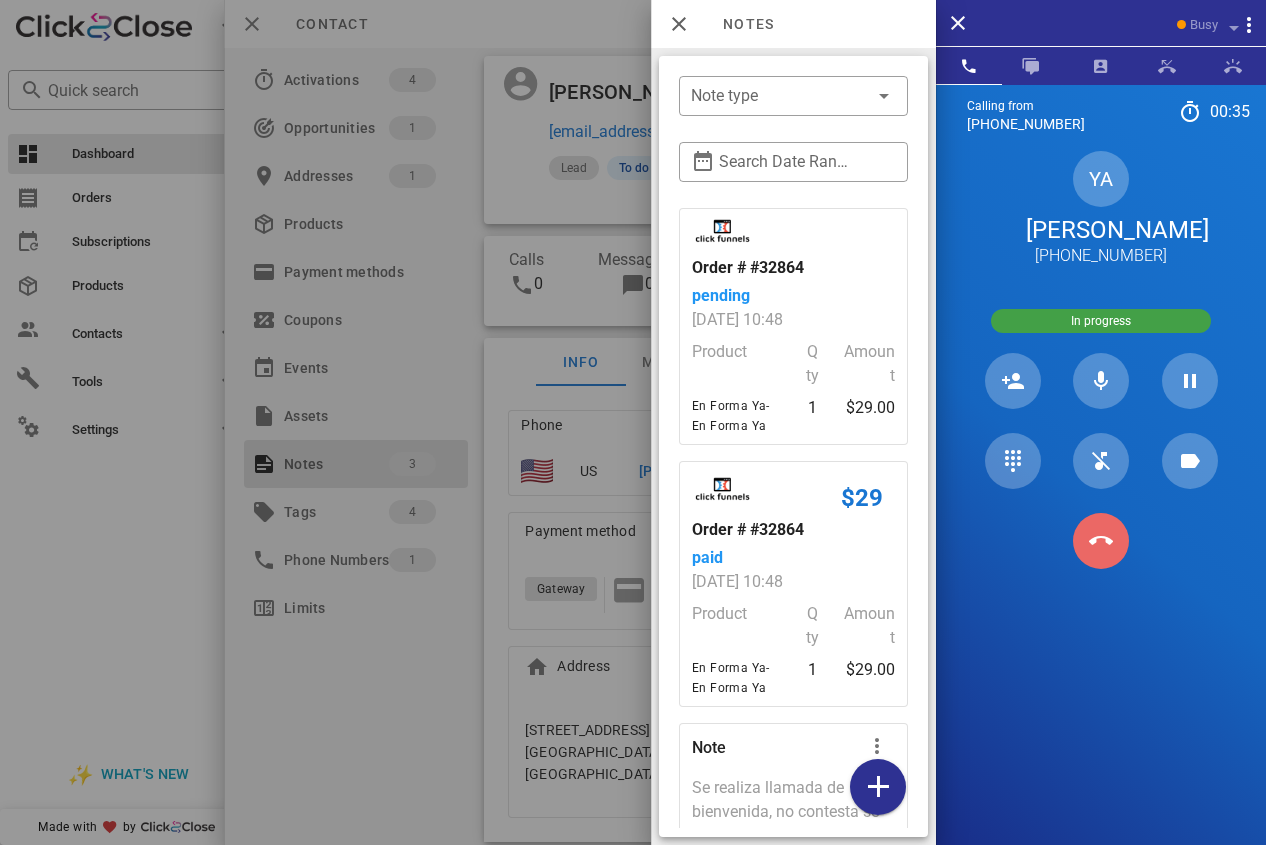 click at bounding box center (1101, 541) 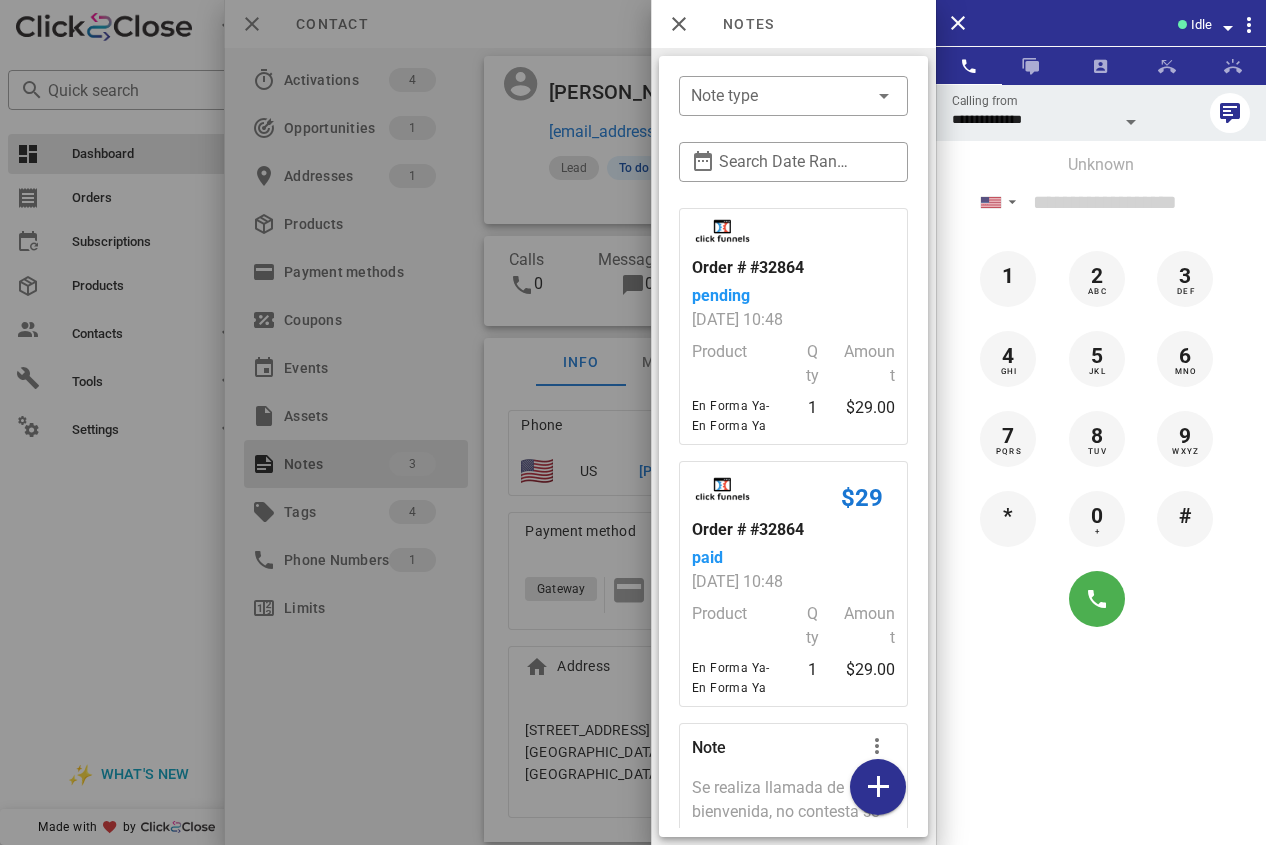 click at bounding box center [633, 422] 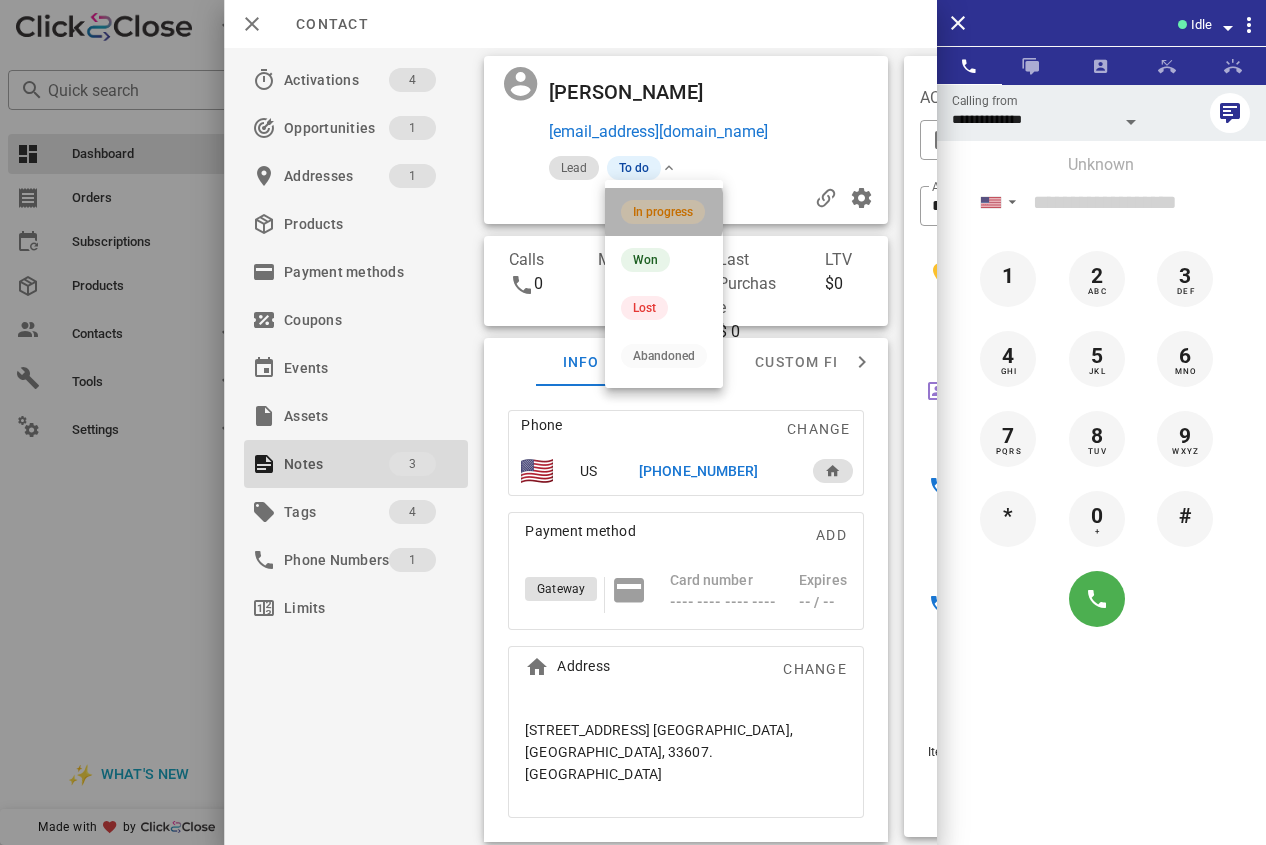 click on "In progress" at bounding box center (663, 212) 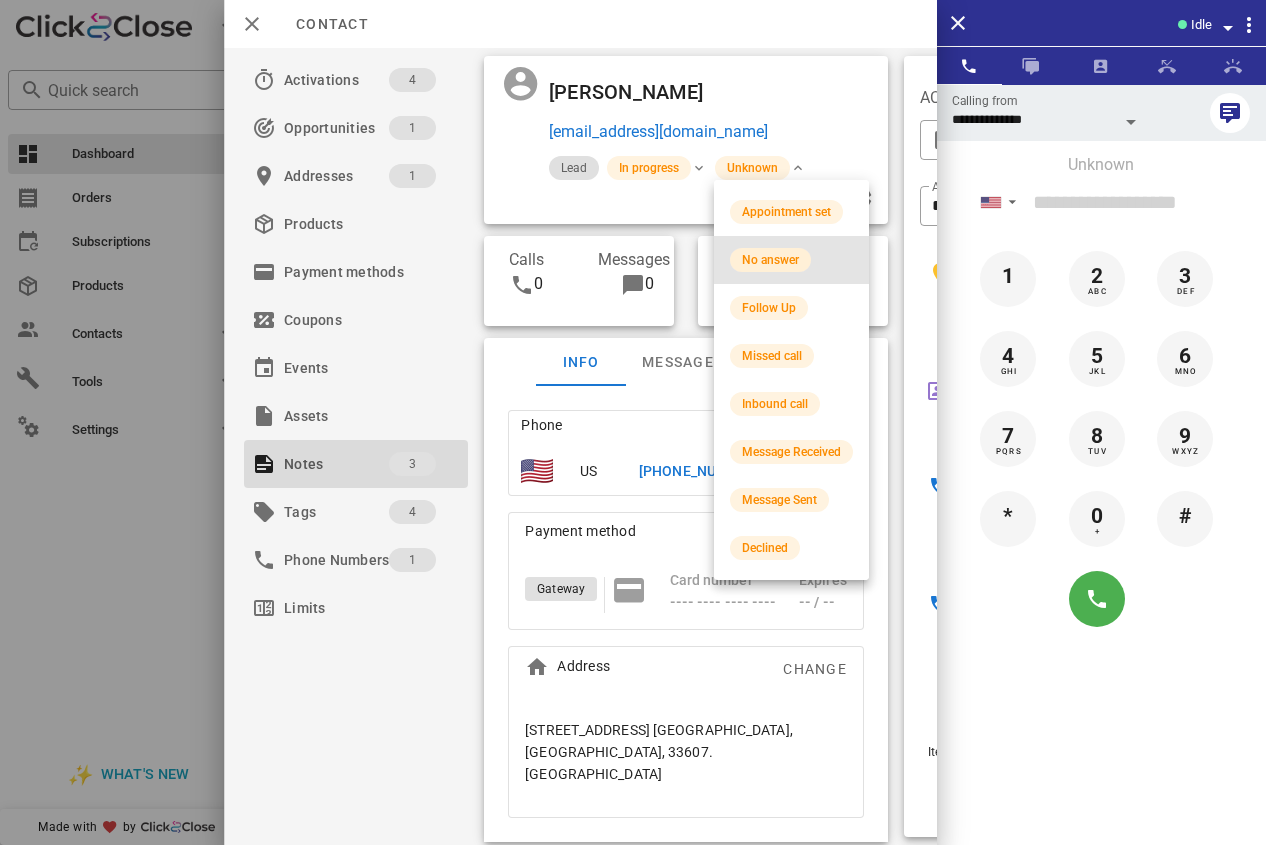 click on "No answer" at bounding box center [770, 260] 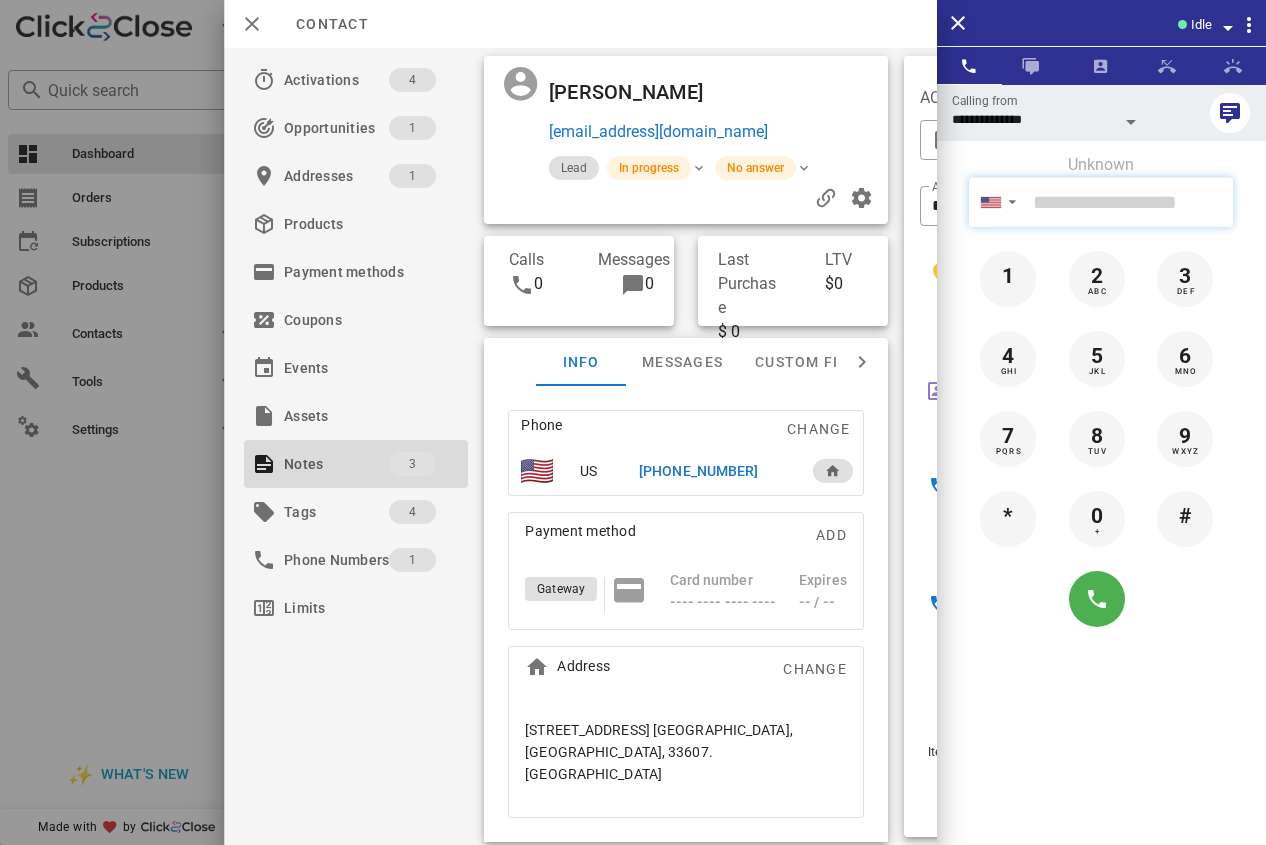 click at bounding box center (1129, 202) 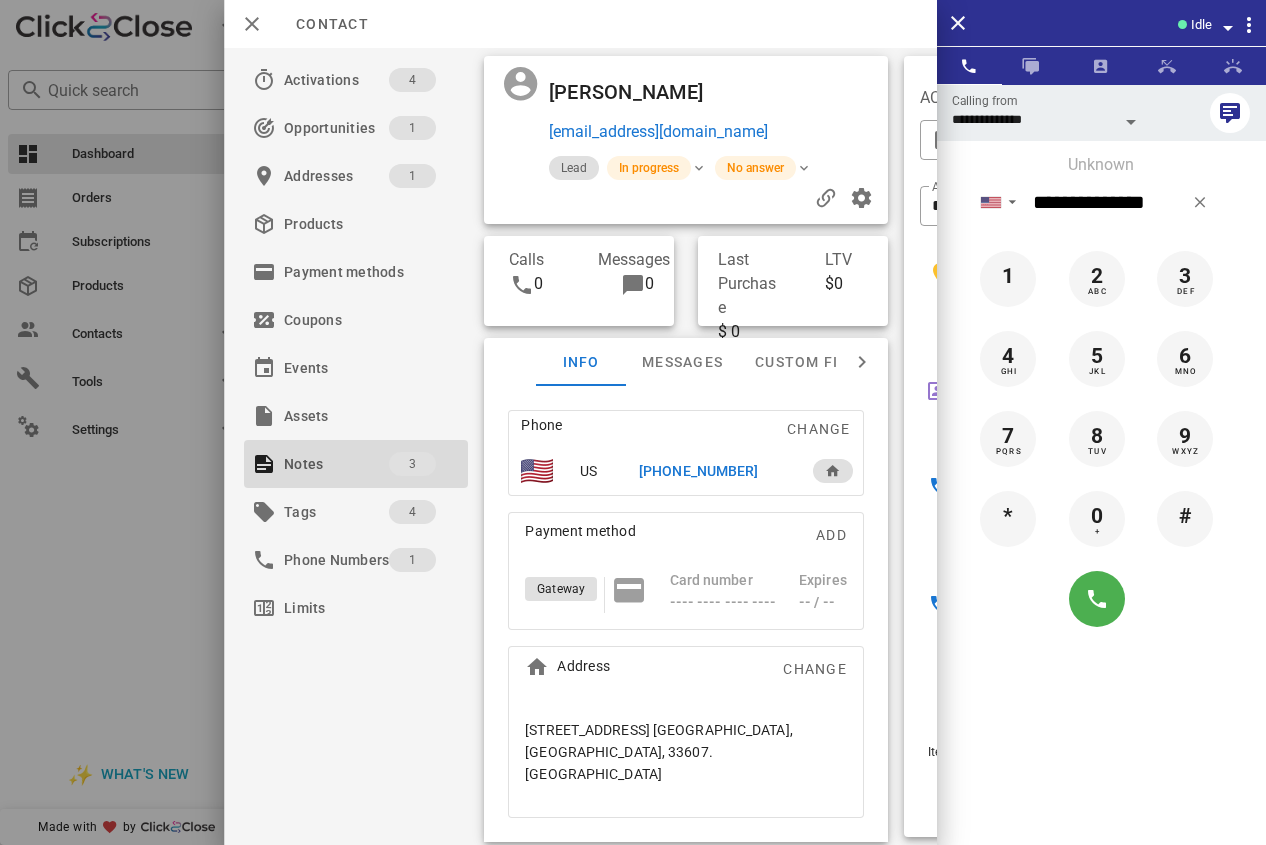 click at bounding box center (1101, 599) 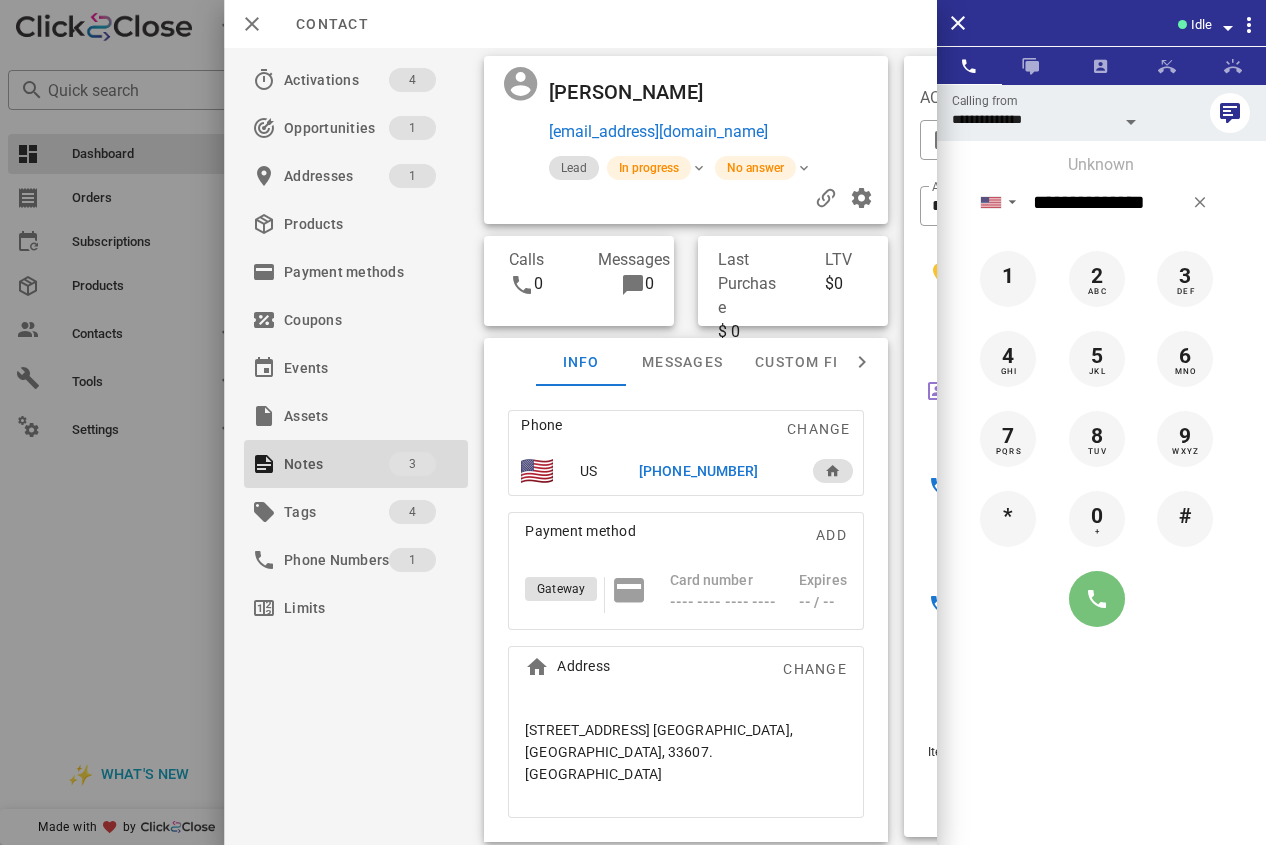 click at bounding box center [1097, 599] 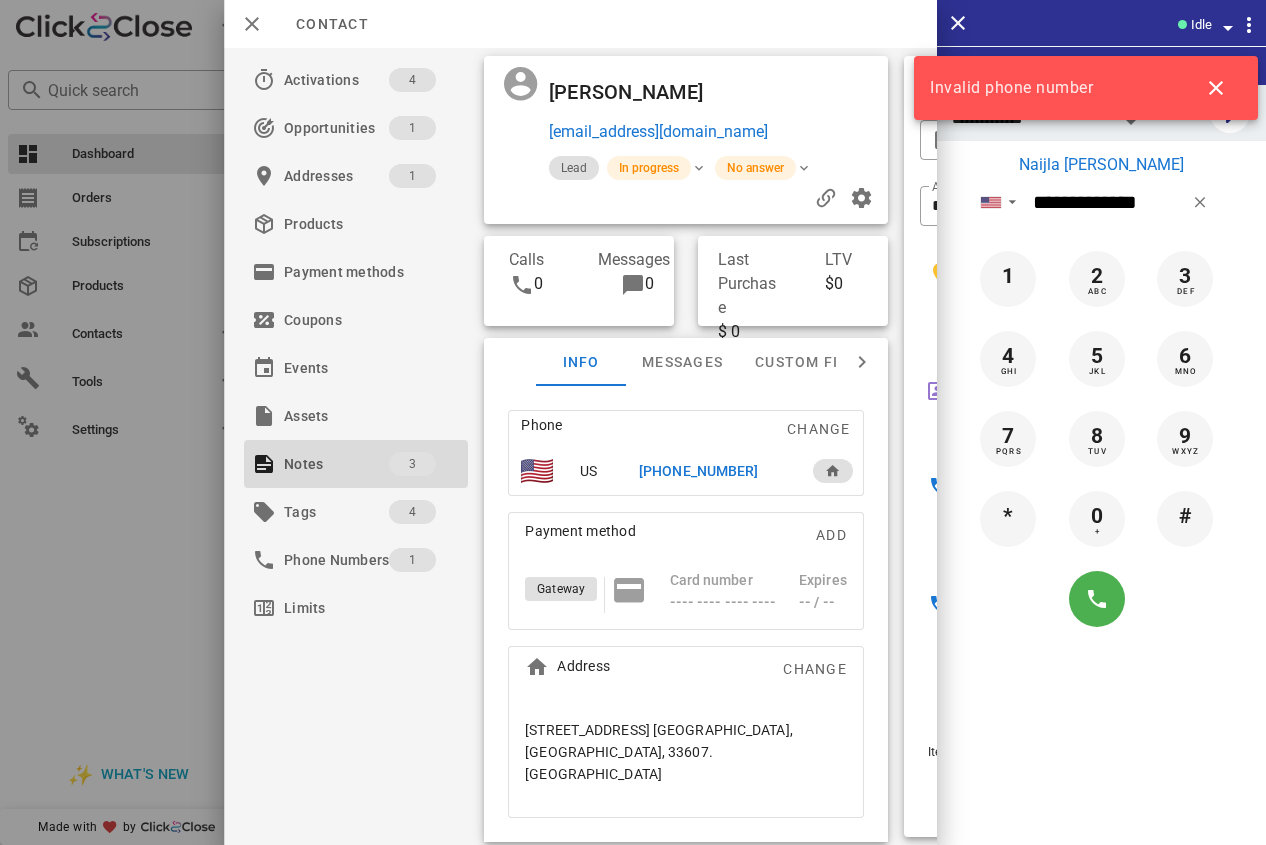 click on "Naijla [PERSON_NAME]" at bounding box center (1101, 165) 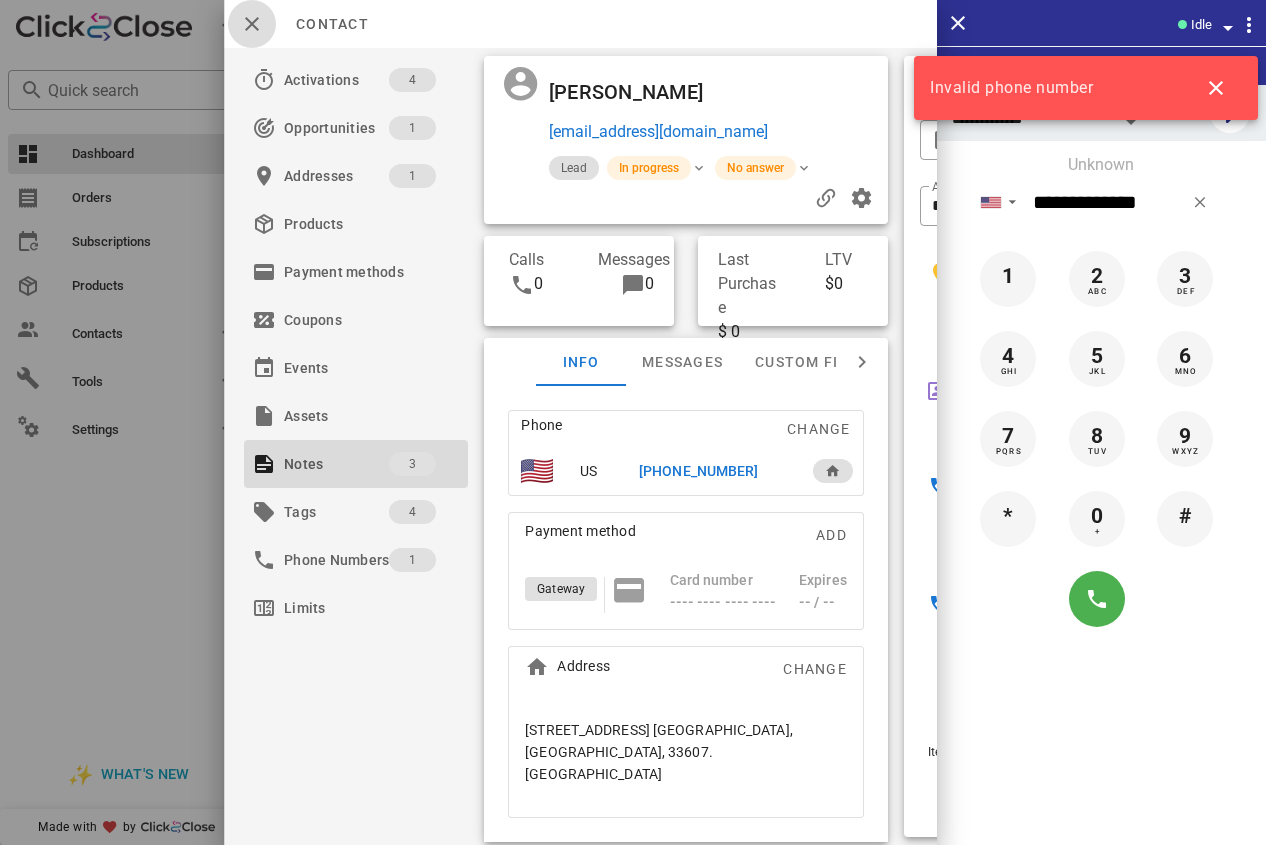 click at bounding box center [252, 24] 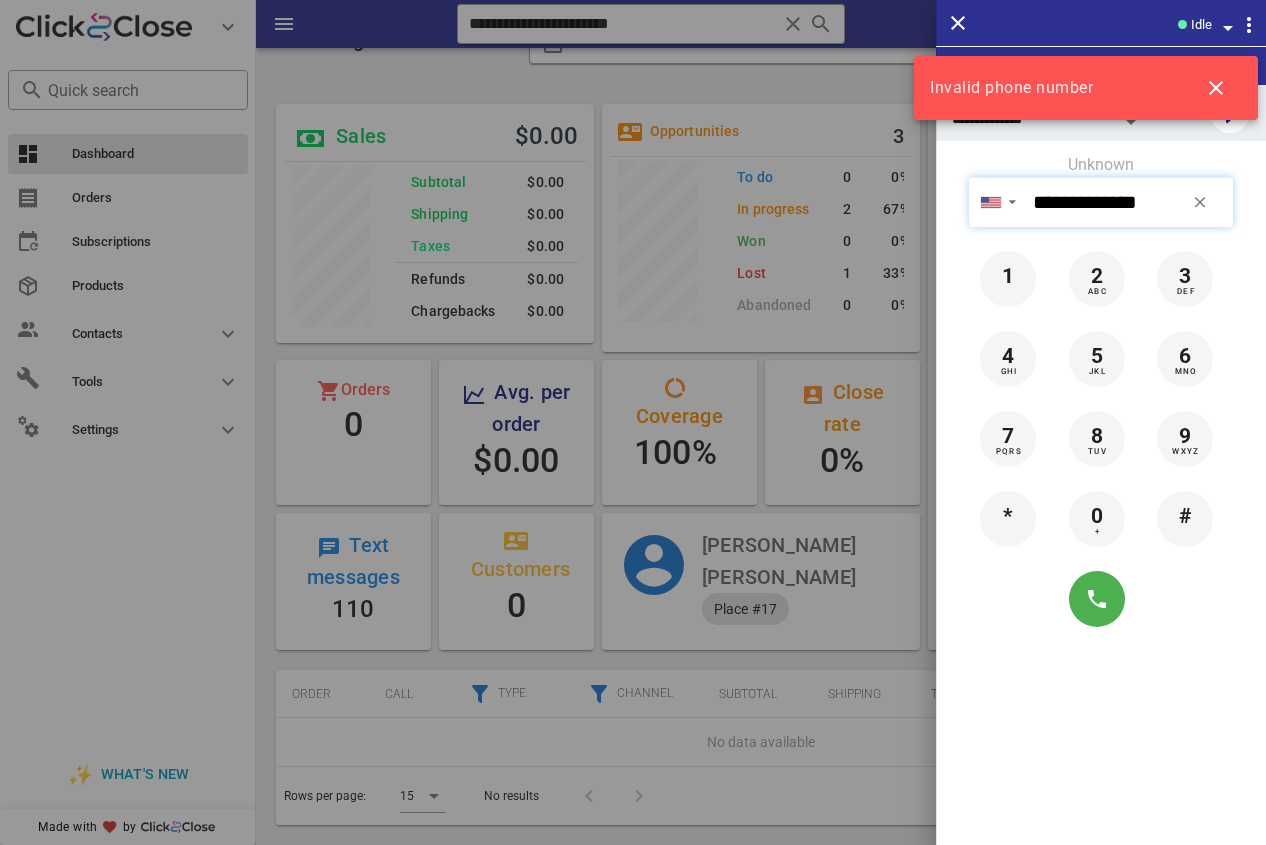 drag, startPoint x: 1187, startPoint y: 211, endPoint x: 1075, endPoint y: 213, distance: 112.01785 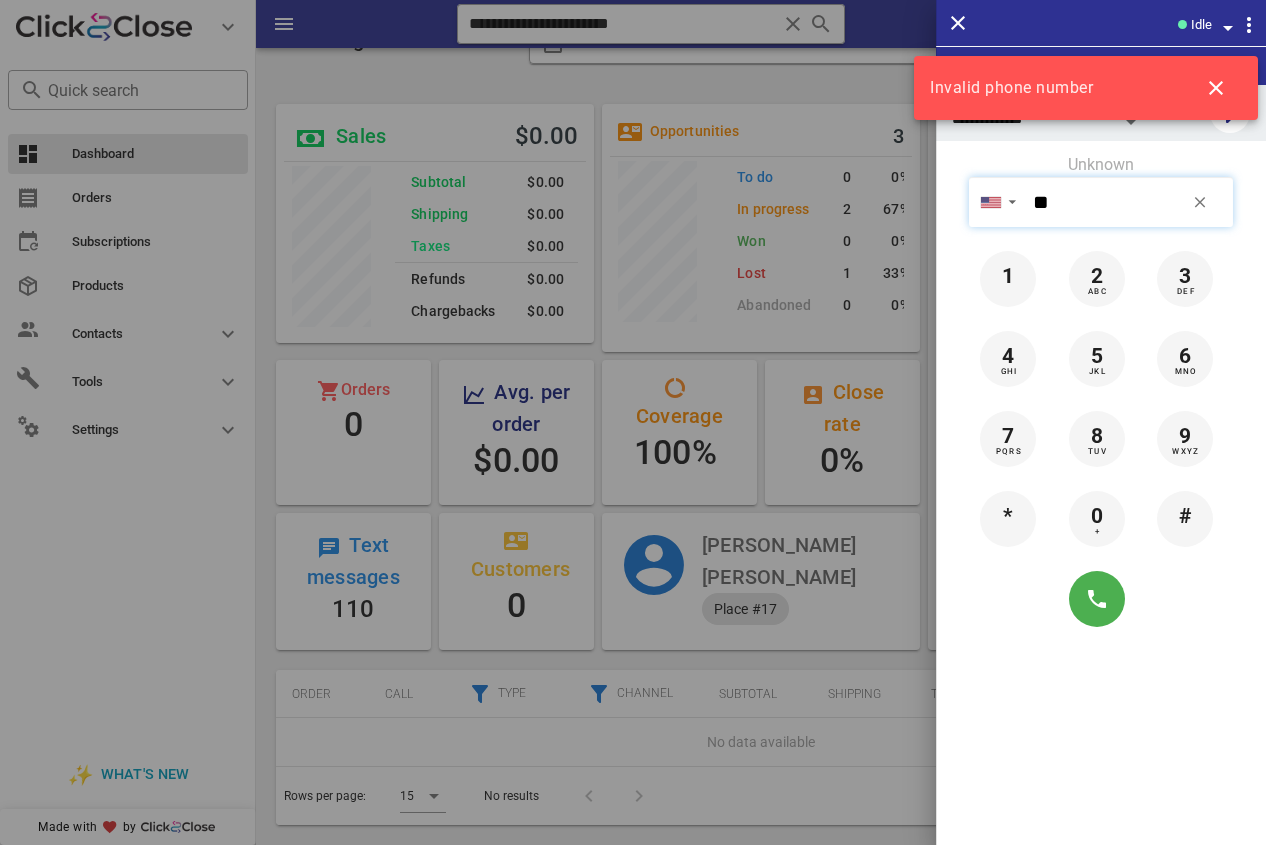 type on "*" 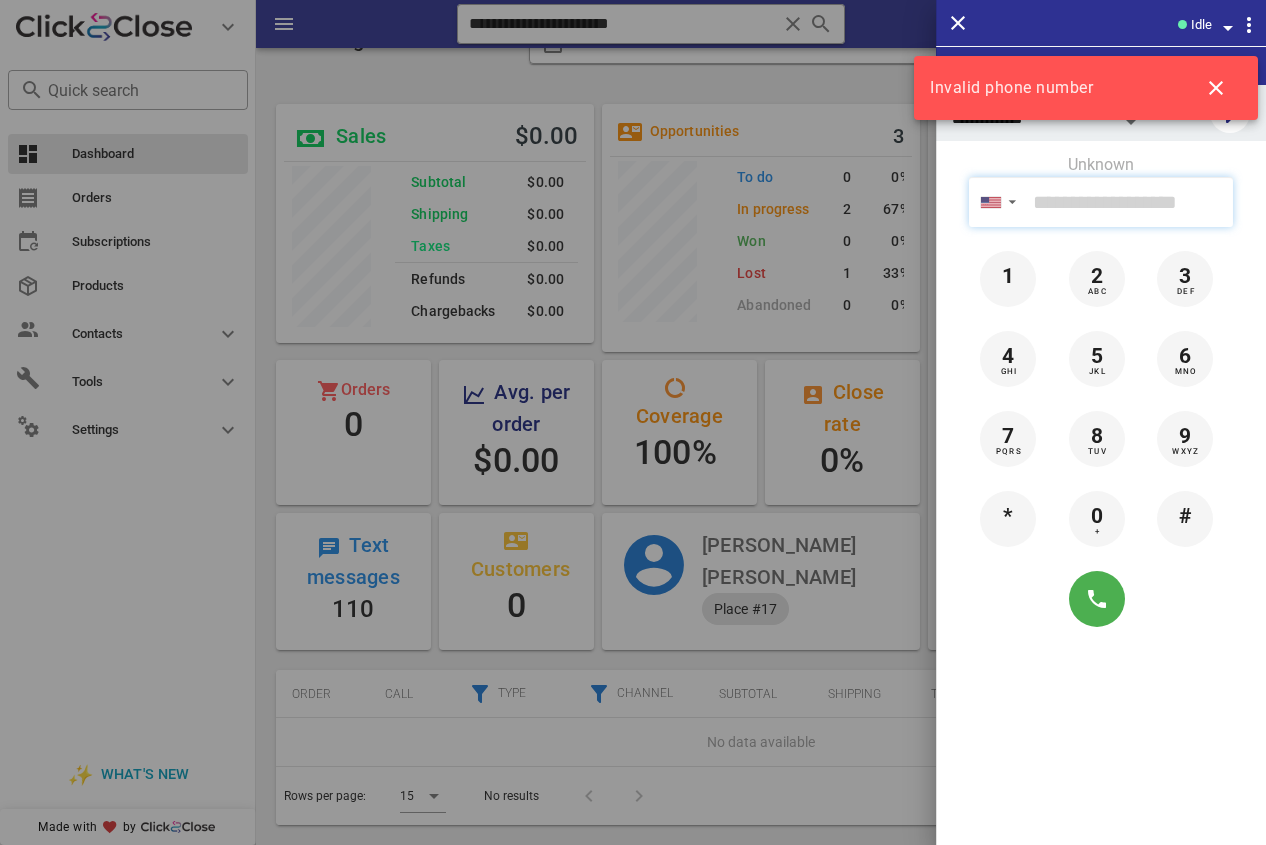 paste on "**********" 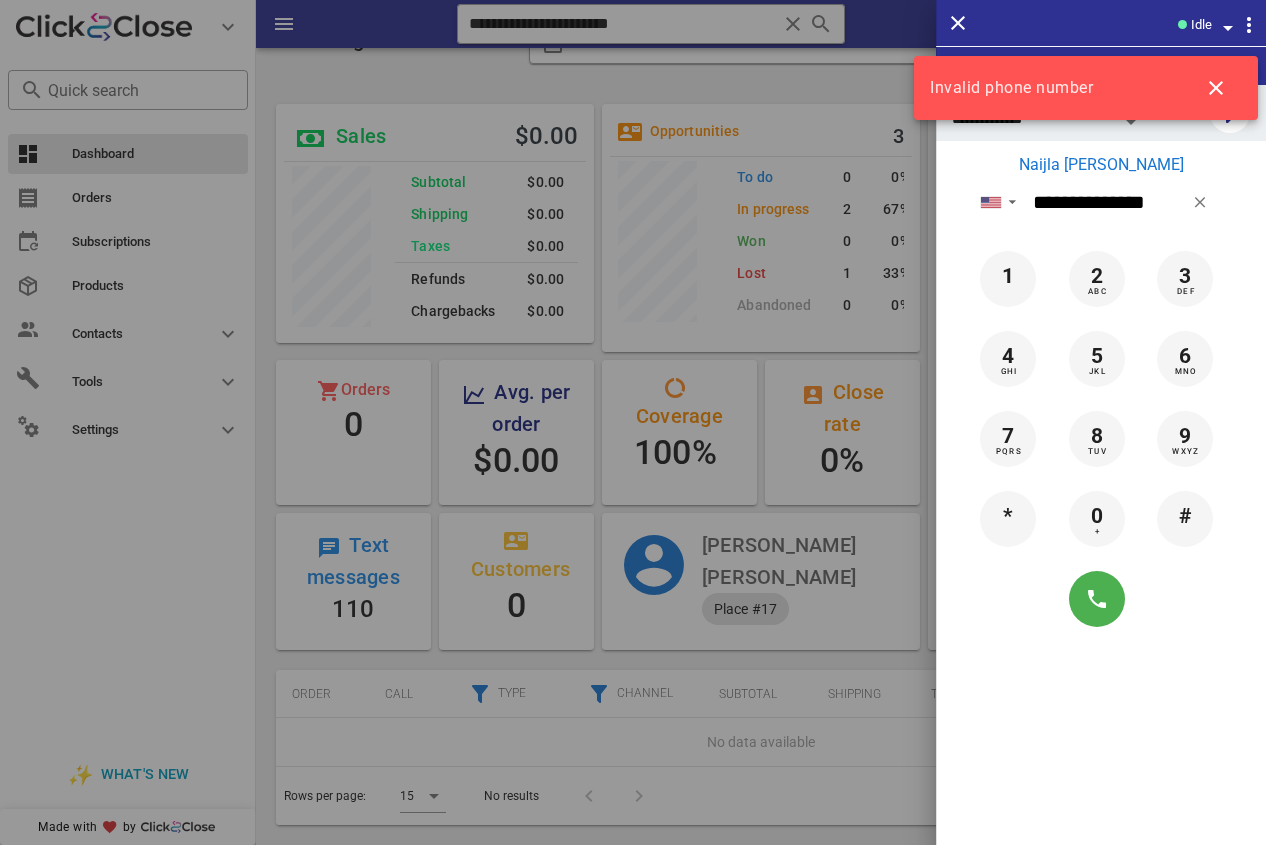 click on "Naijla [PERSON_NAME]" at bounding box center (1101, 165) 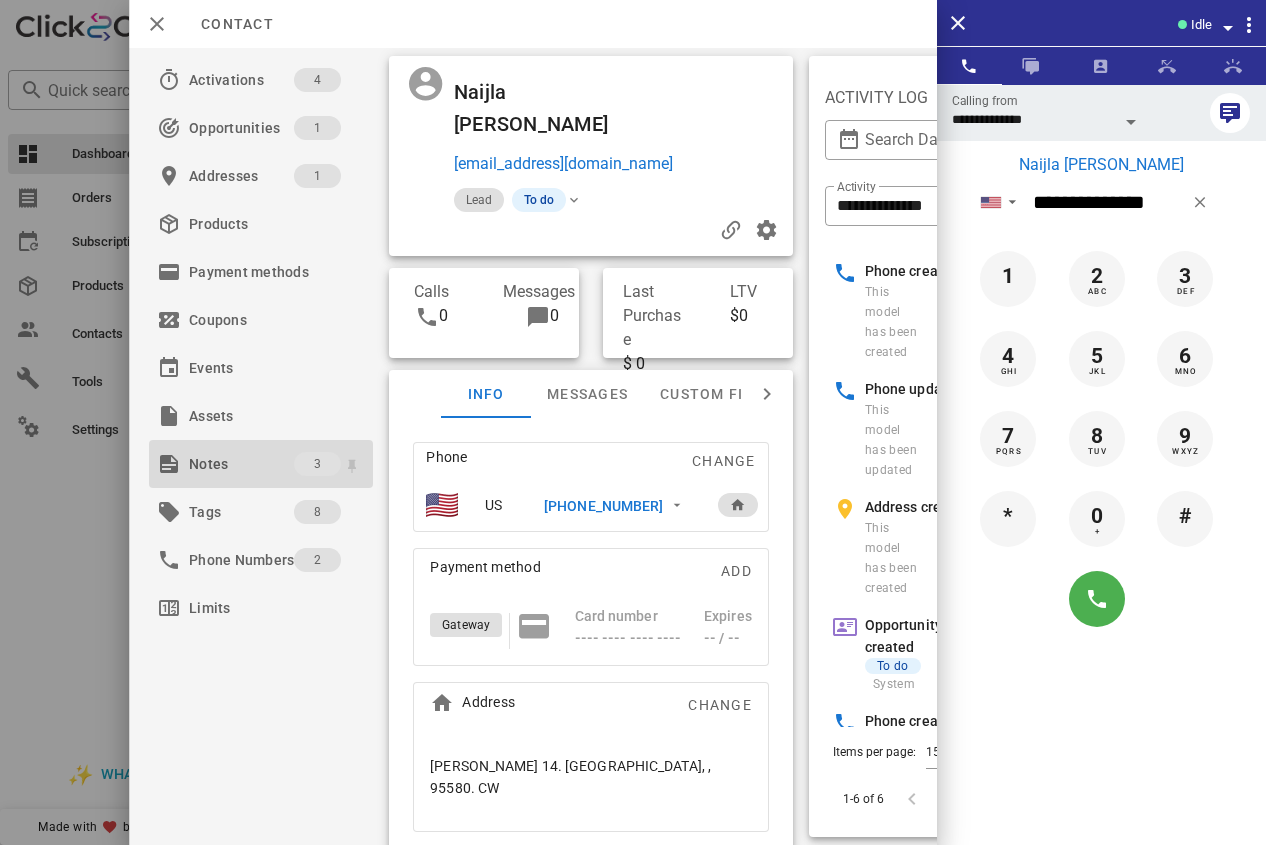 click on "Notes" at bounding box center [241, 464] 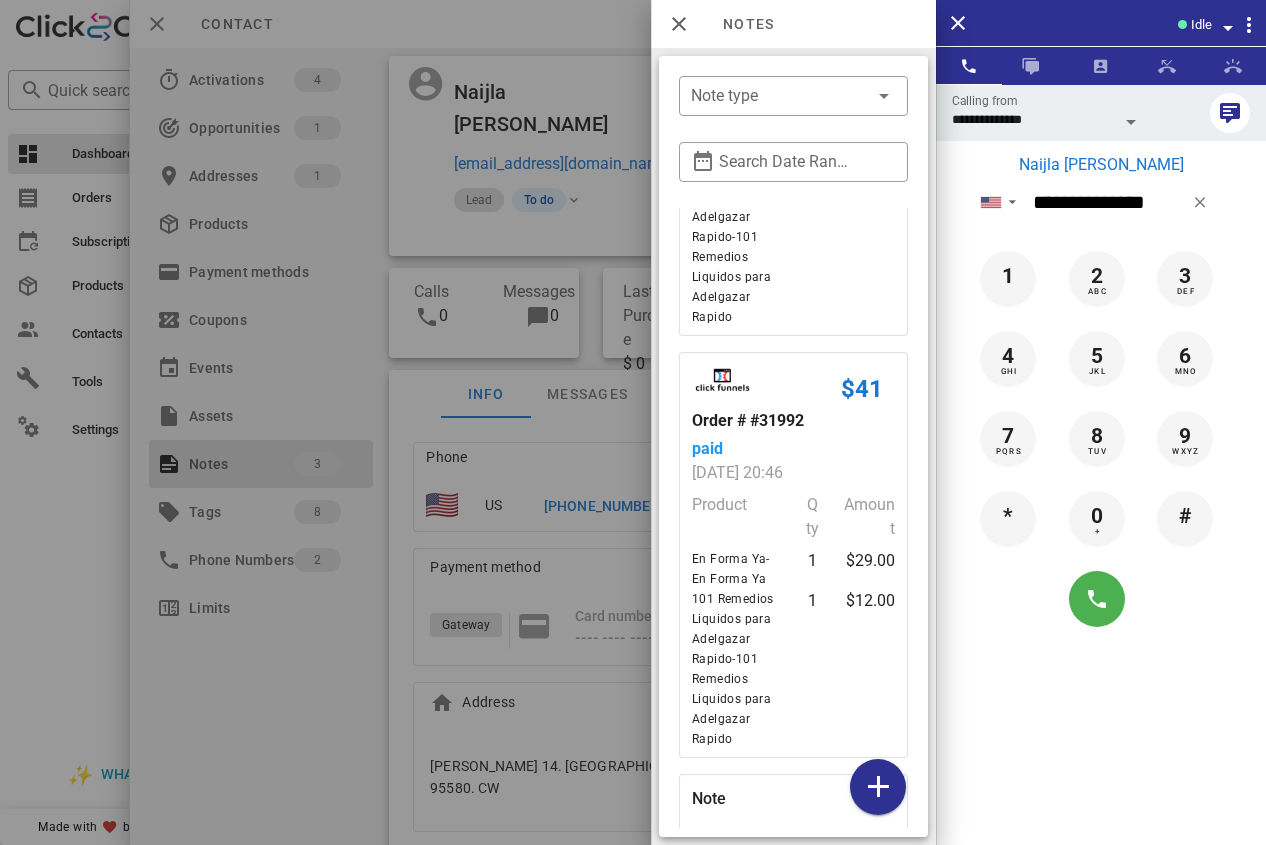scroll, scrollTop: 504, scrollLeft: 0, axis: vertical 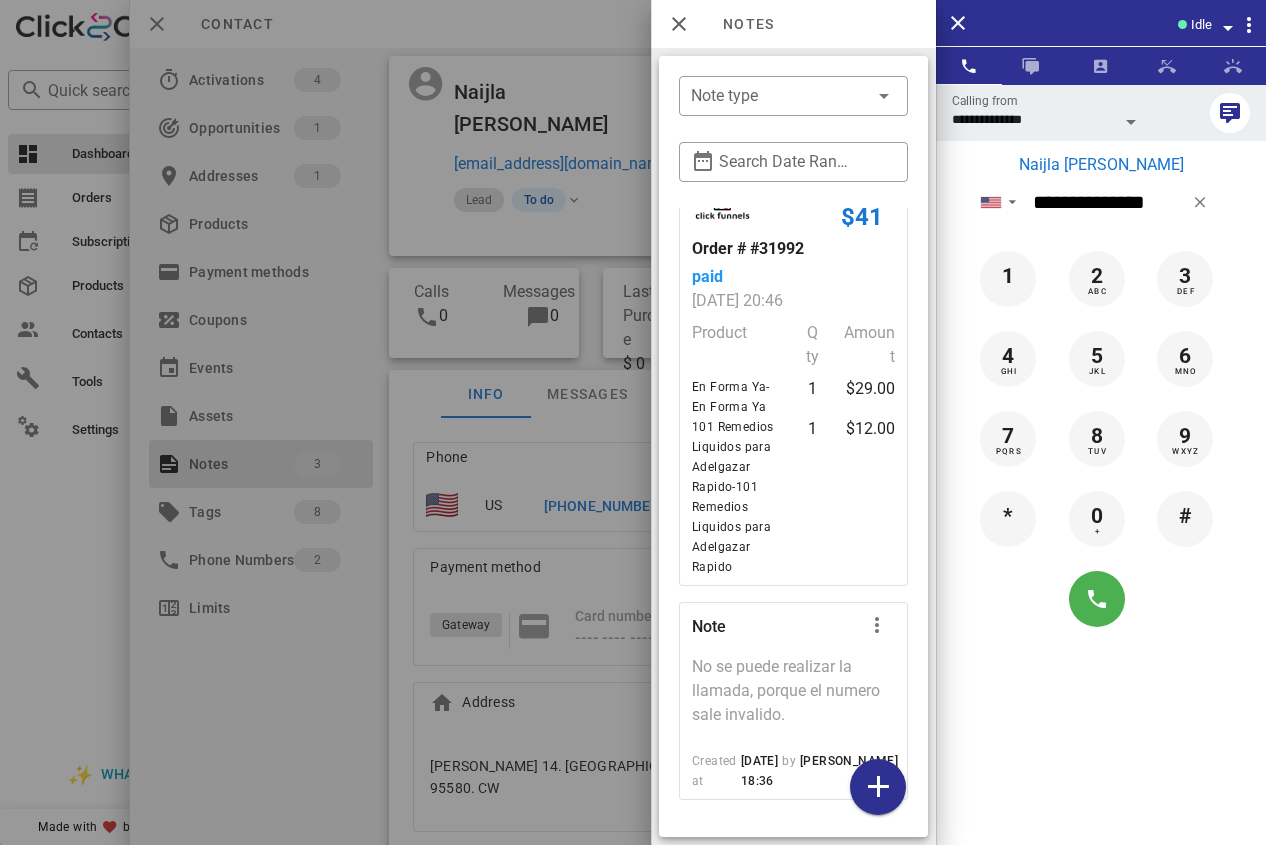 click at bounding box center [633, 422] 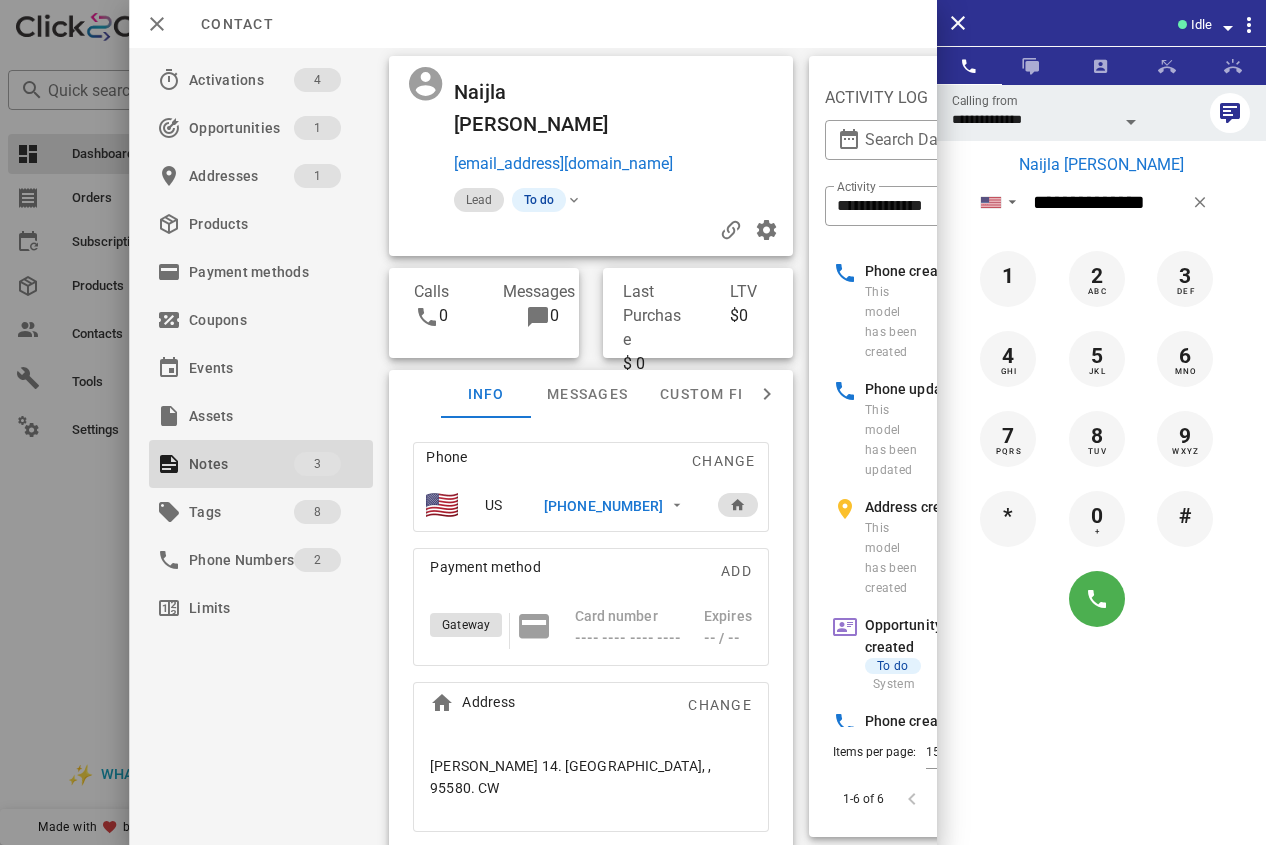 click on "[PHONE_NUMBER]" at bounding box center [603, 506] 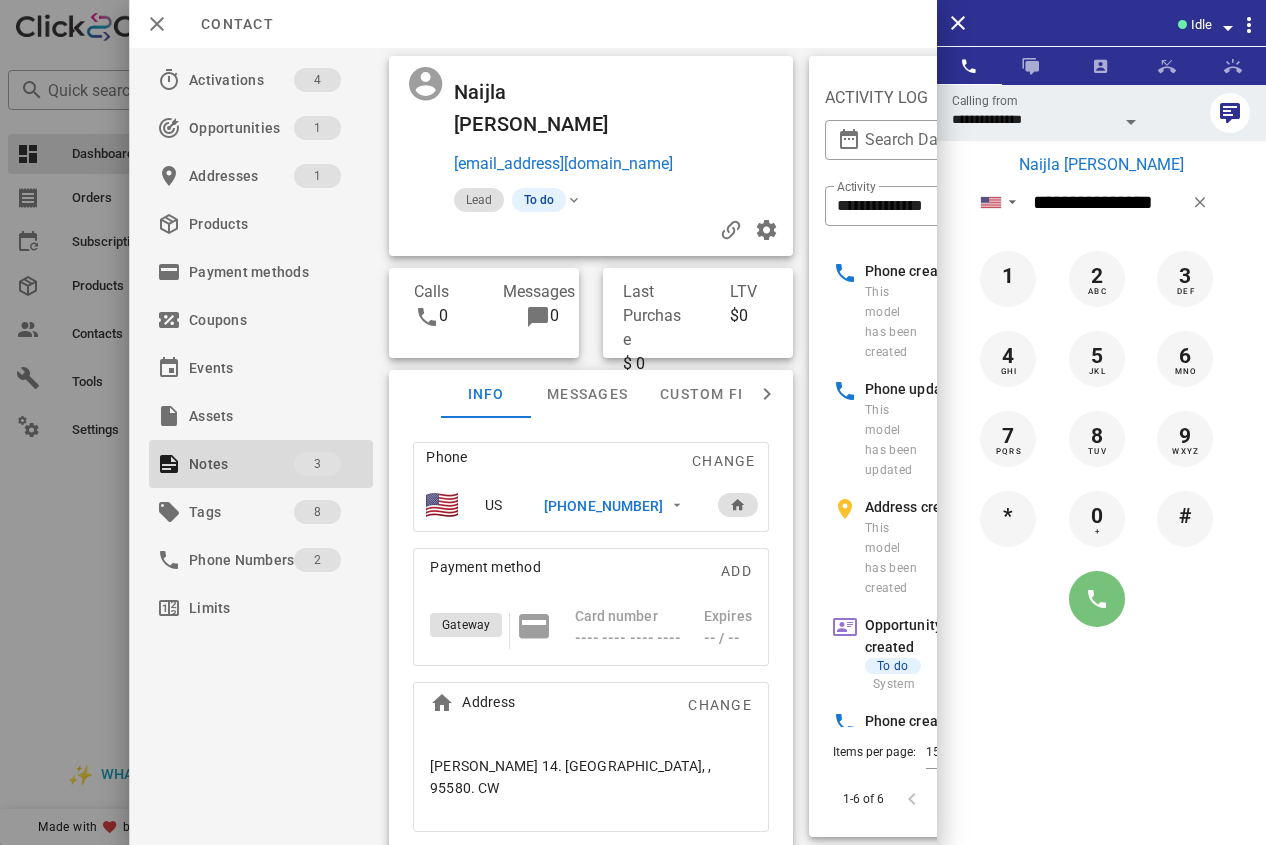 click at bounding box center [1097, 599] 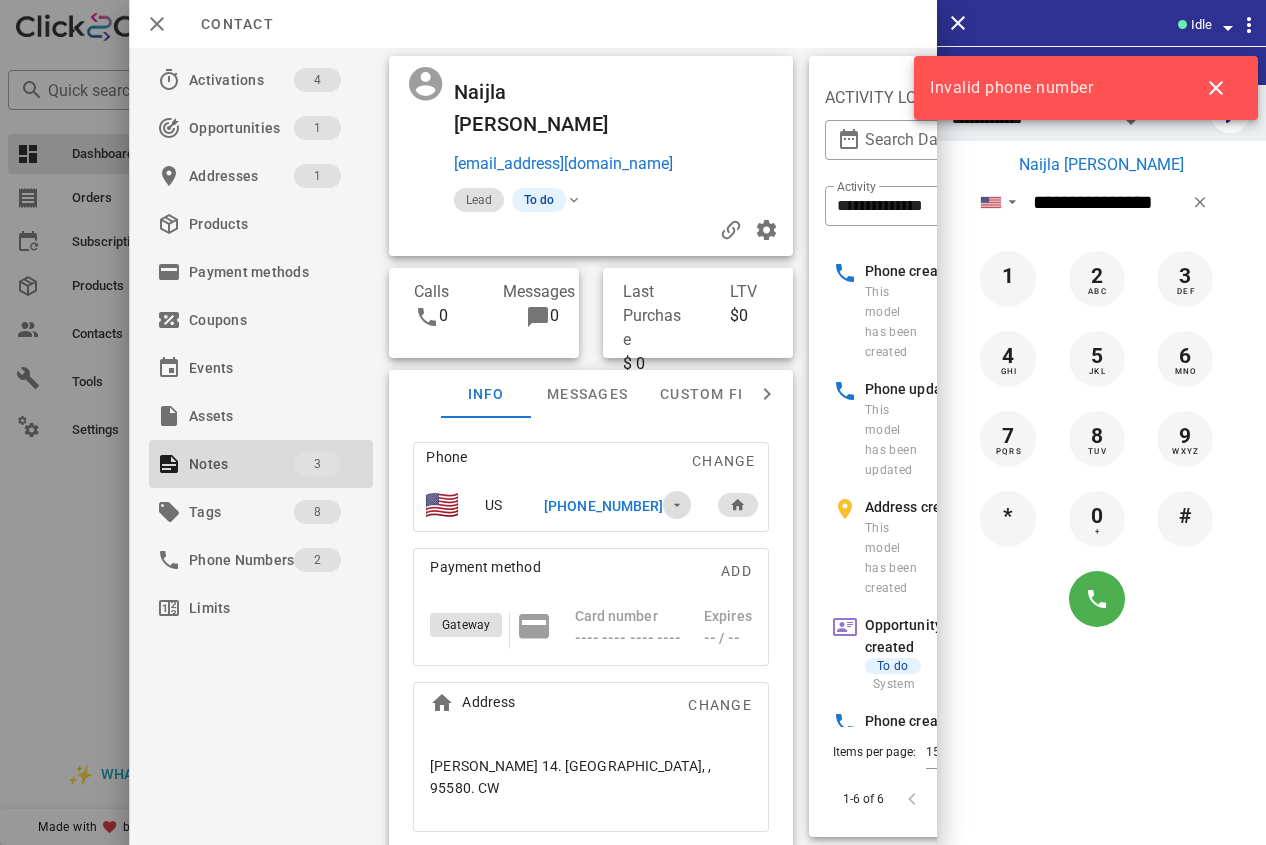 click at bounding box center (677, 505) 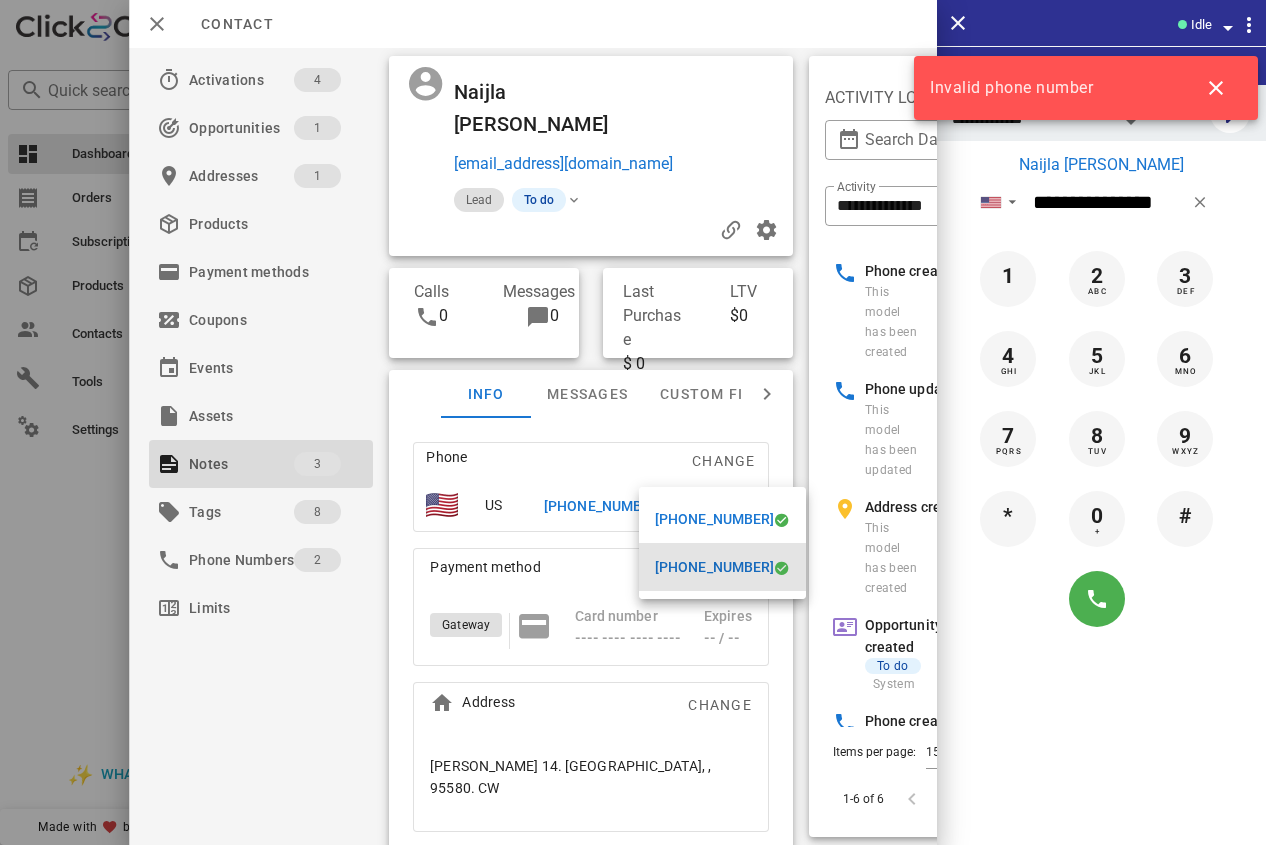 click on "[PHONE_NUMBER]" at bounding box center [714, 567] 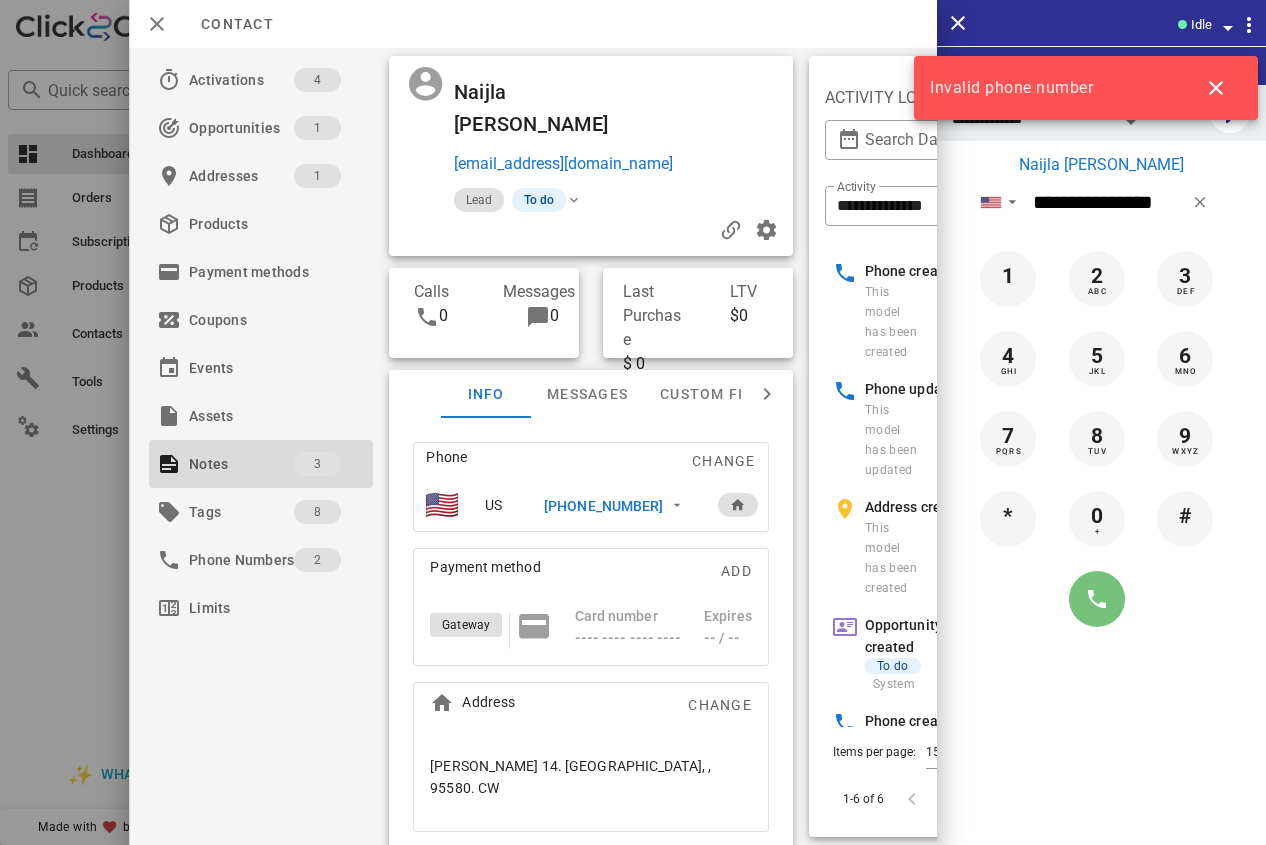 click at bounding box center (1097, 599) 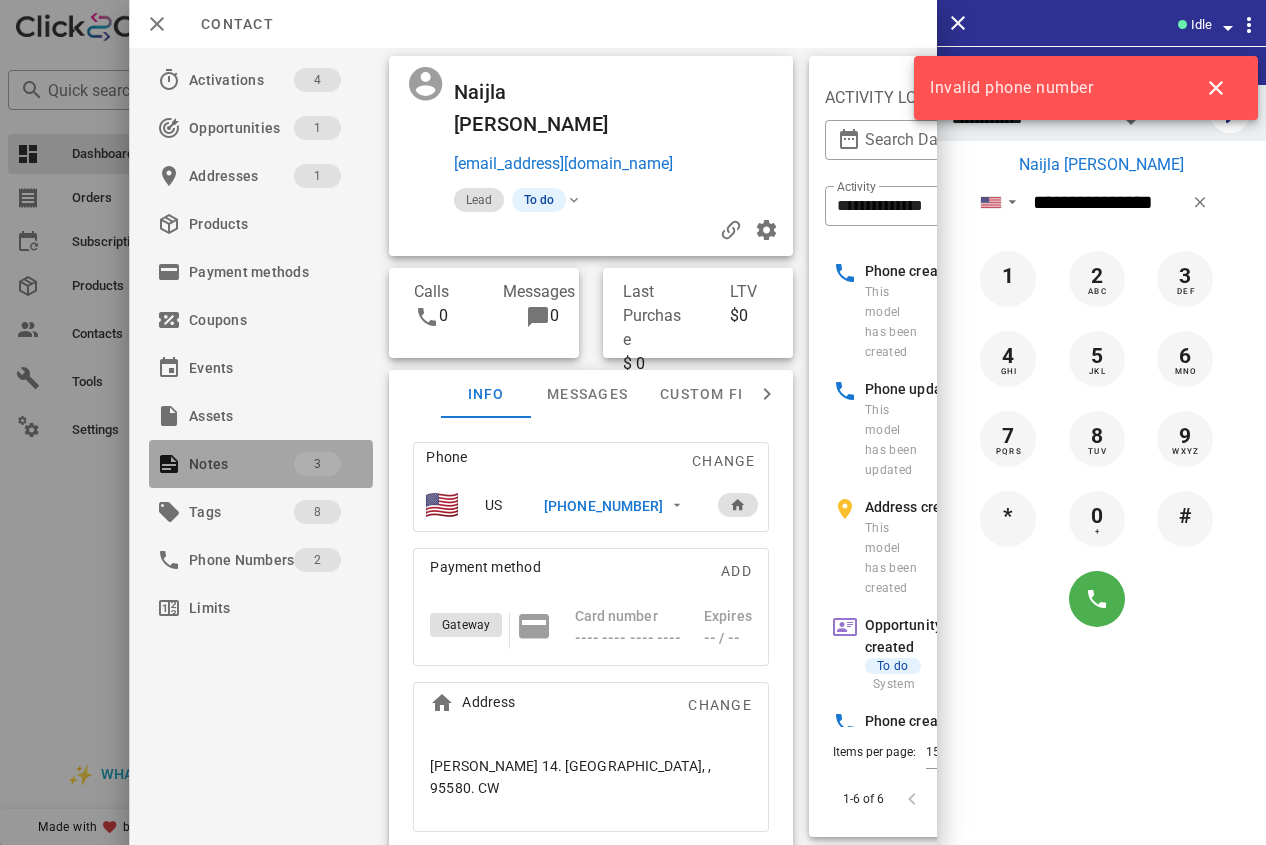 drag, startPoint x: 268, startPoint y: 439, endPoint x: 548, endPoint y: 434, distance: 280.04465 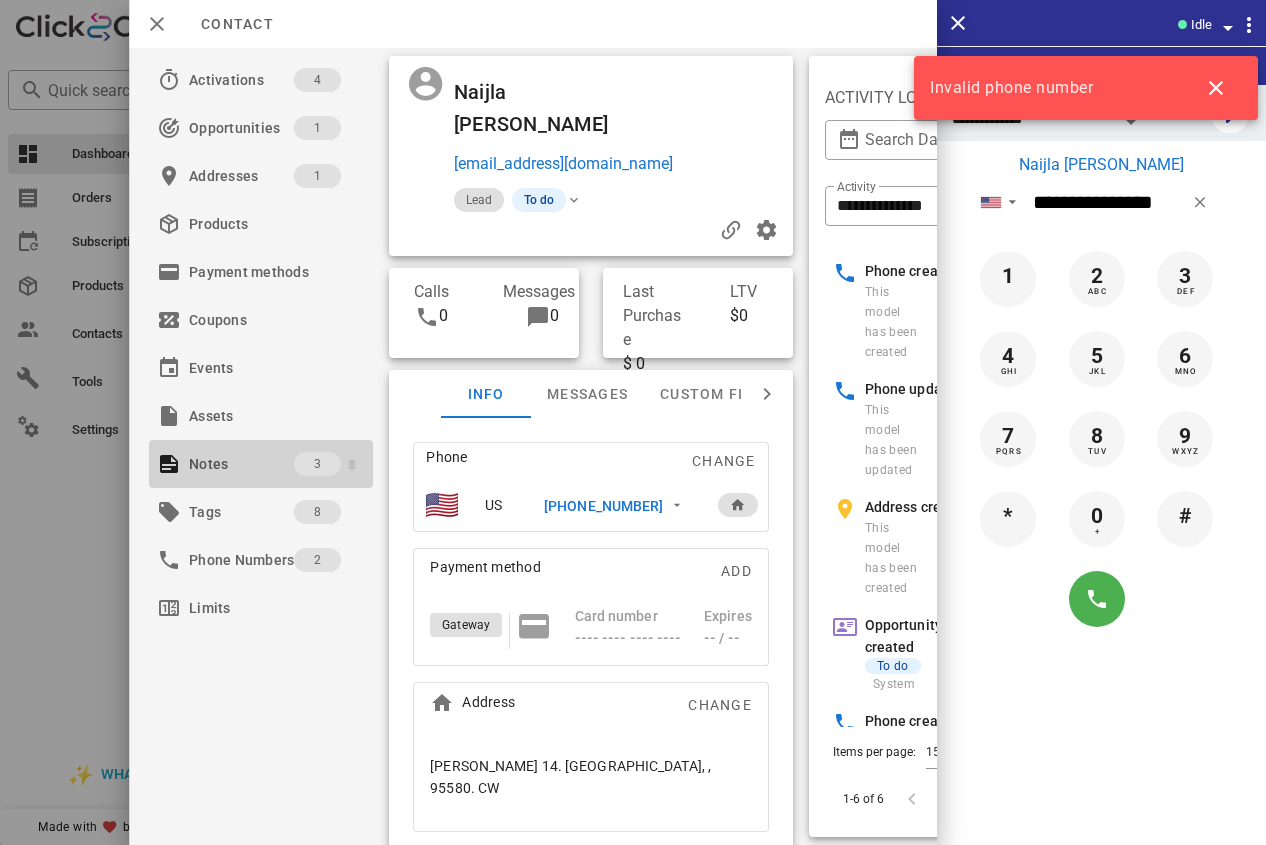 click on "Notes" at bounding box center (241, 464) 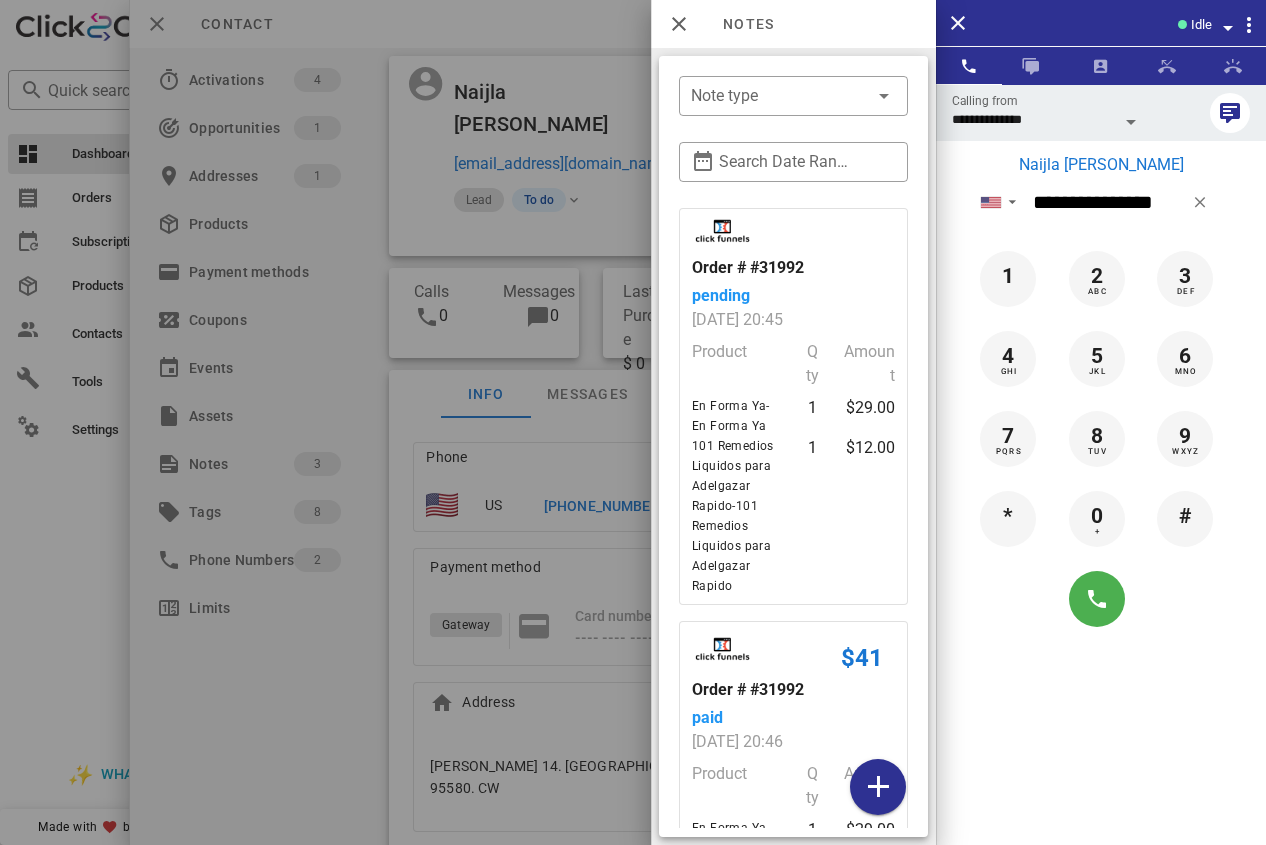 scroll, scrollTop: 504, scrollLeft: 0, axis: vertical 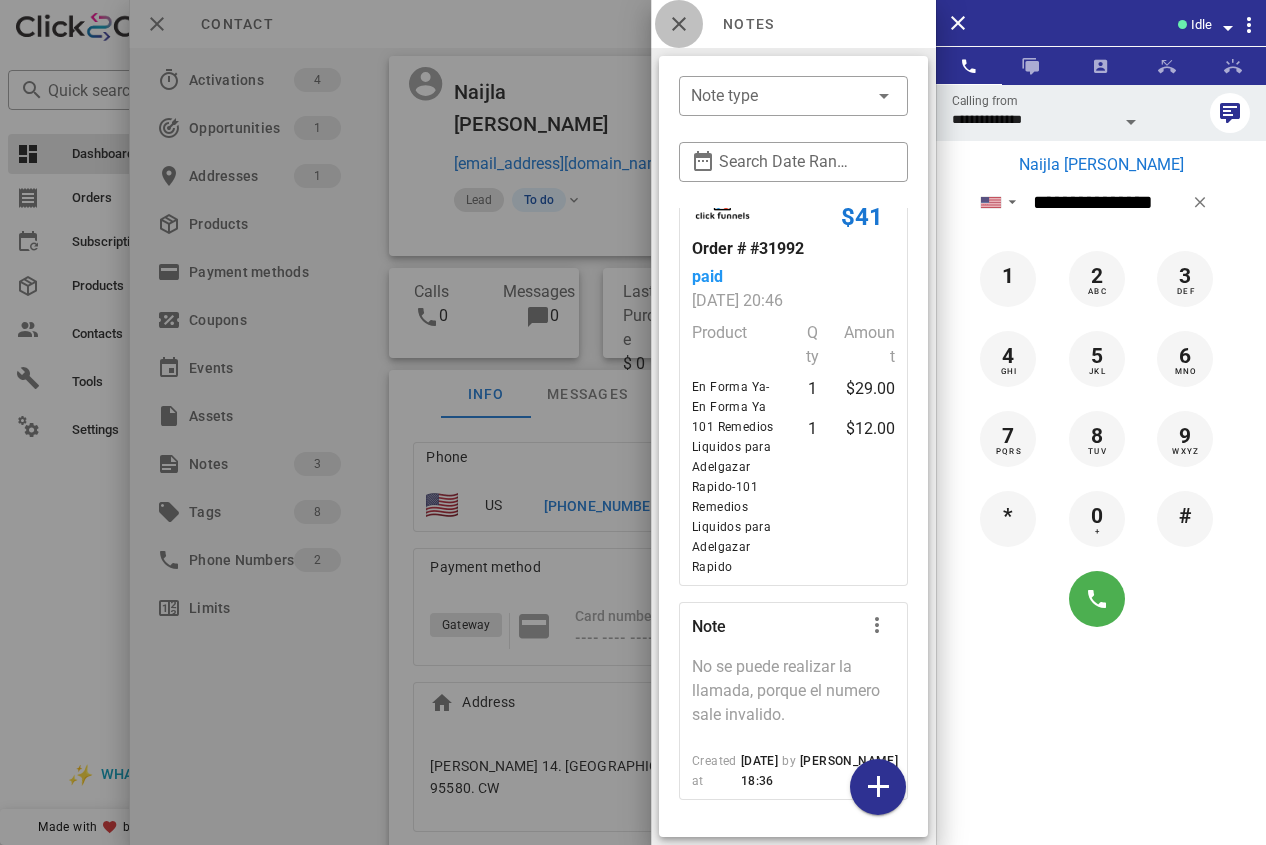 click at bounding box center [679, 24] 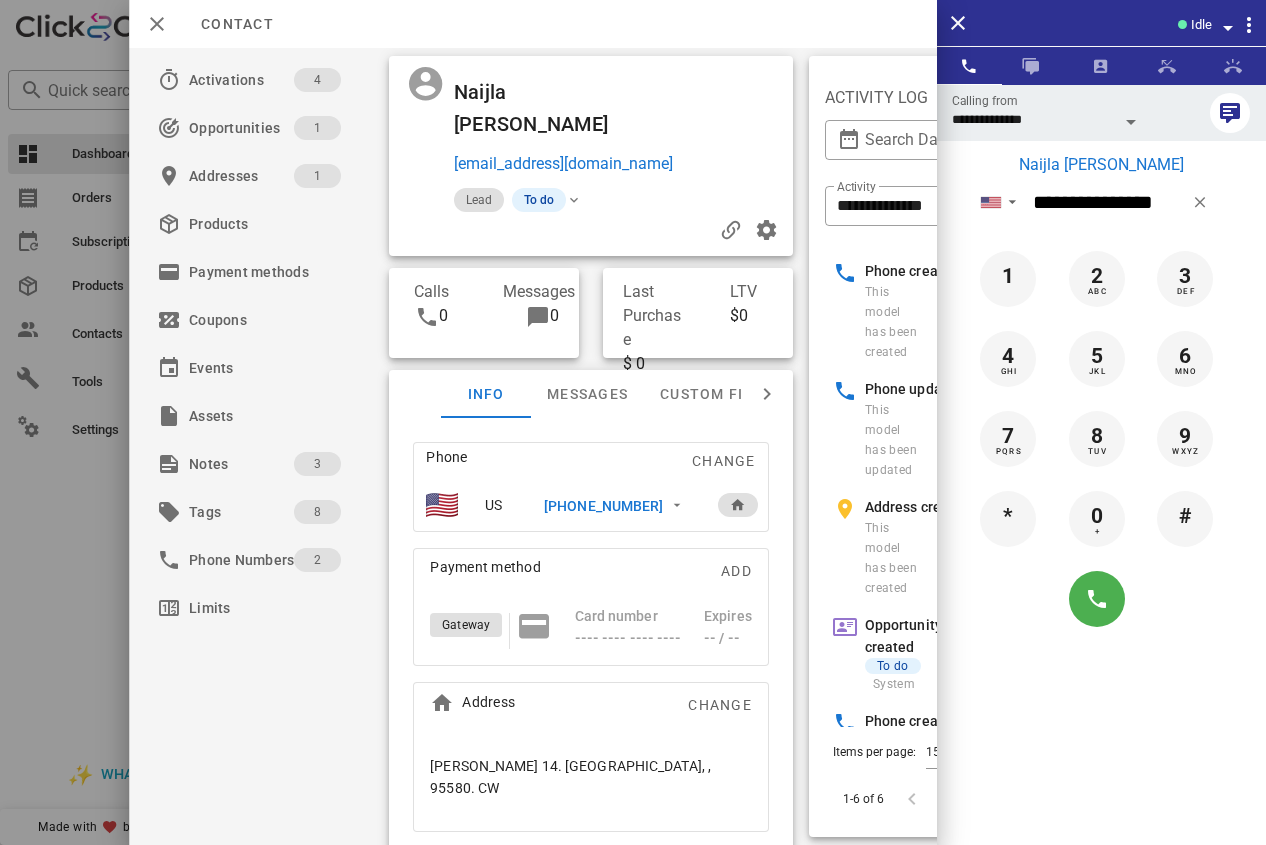 click on "[PHONE_NUMBER]" at bounding box center (603, 506) 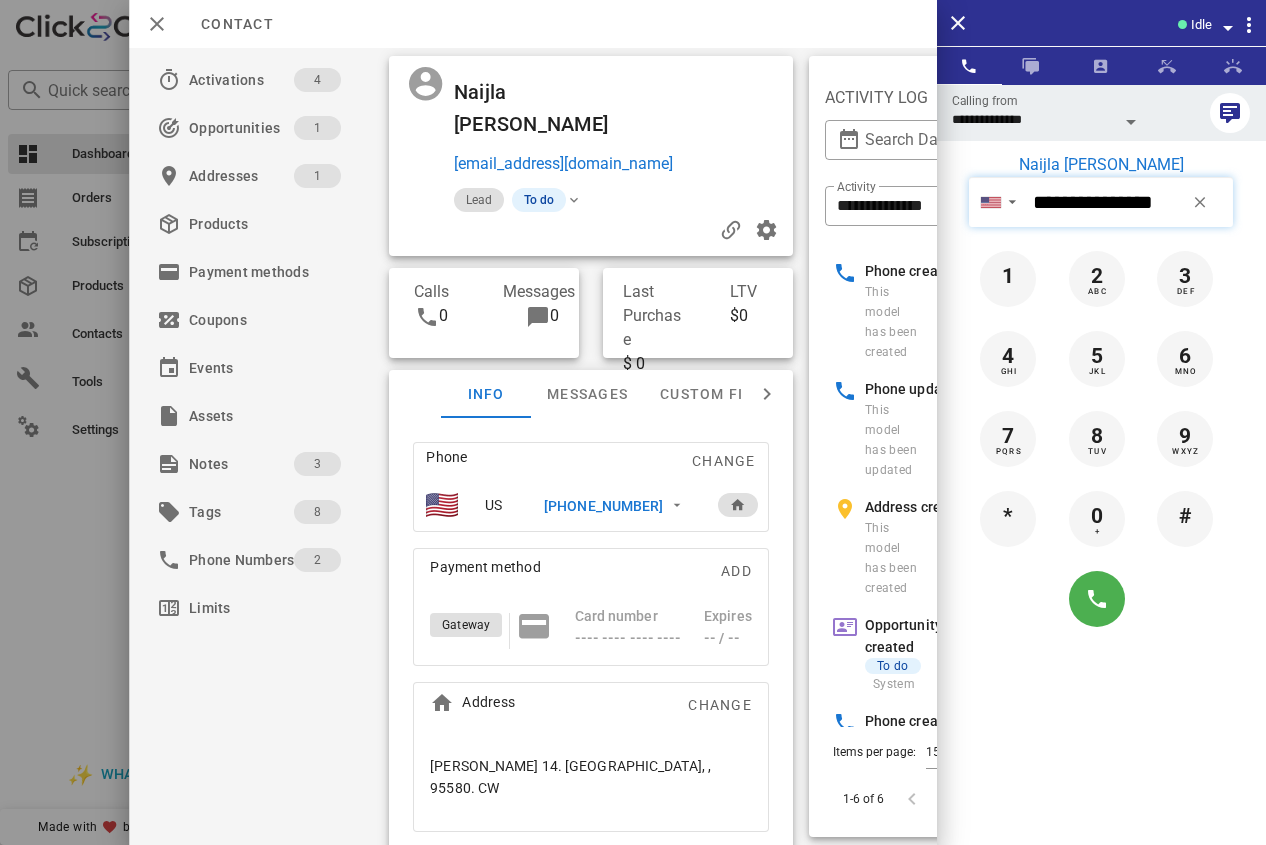 click on "**********" at bounding box center (1129, 202) 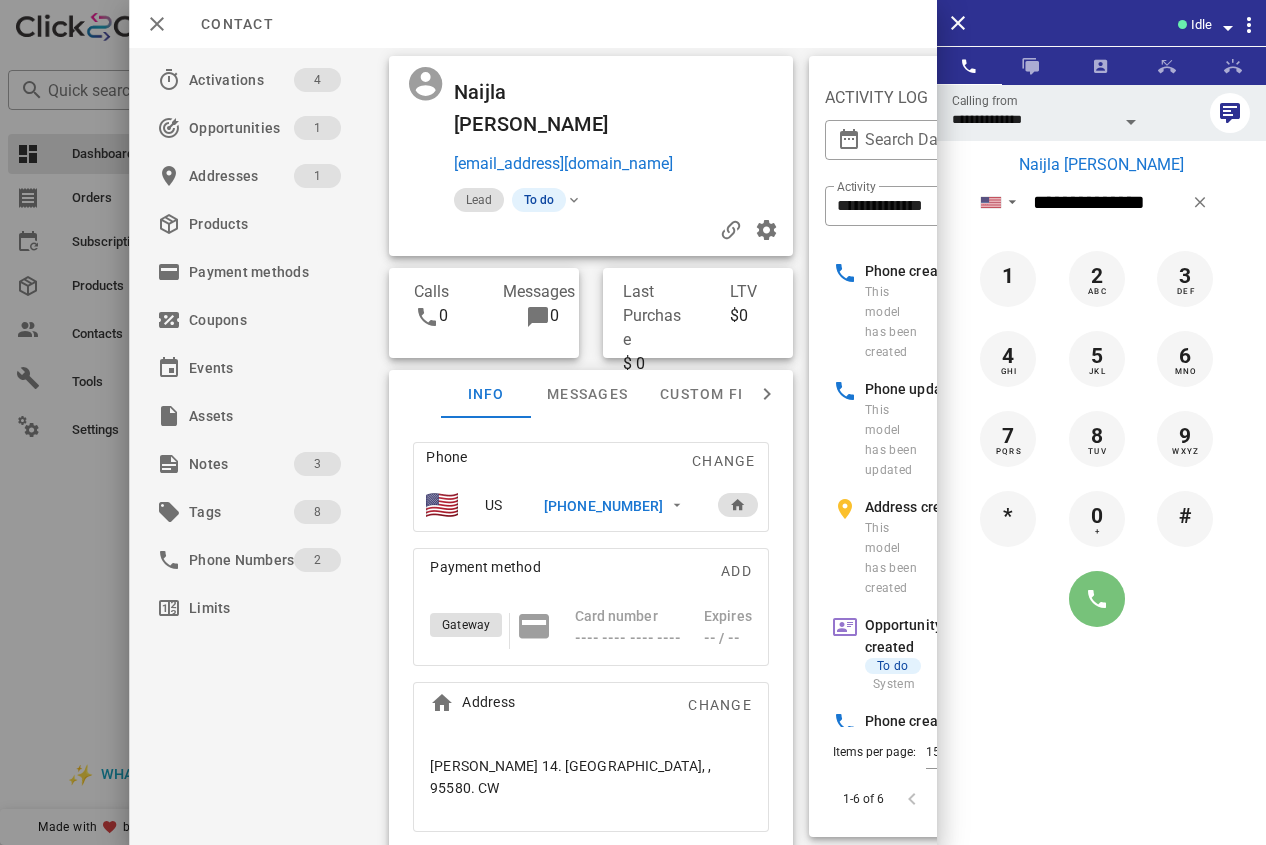 click at bounding box center [1097, 599] 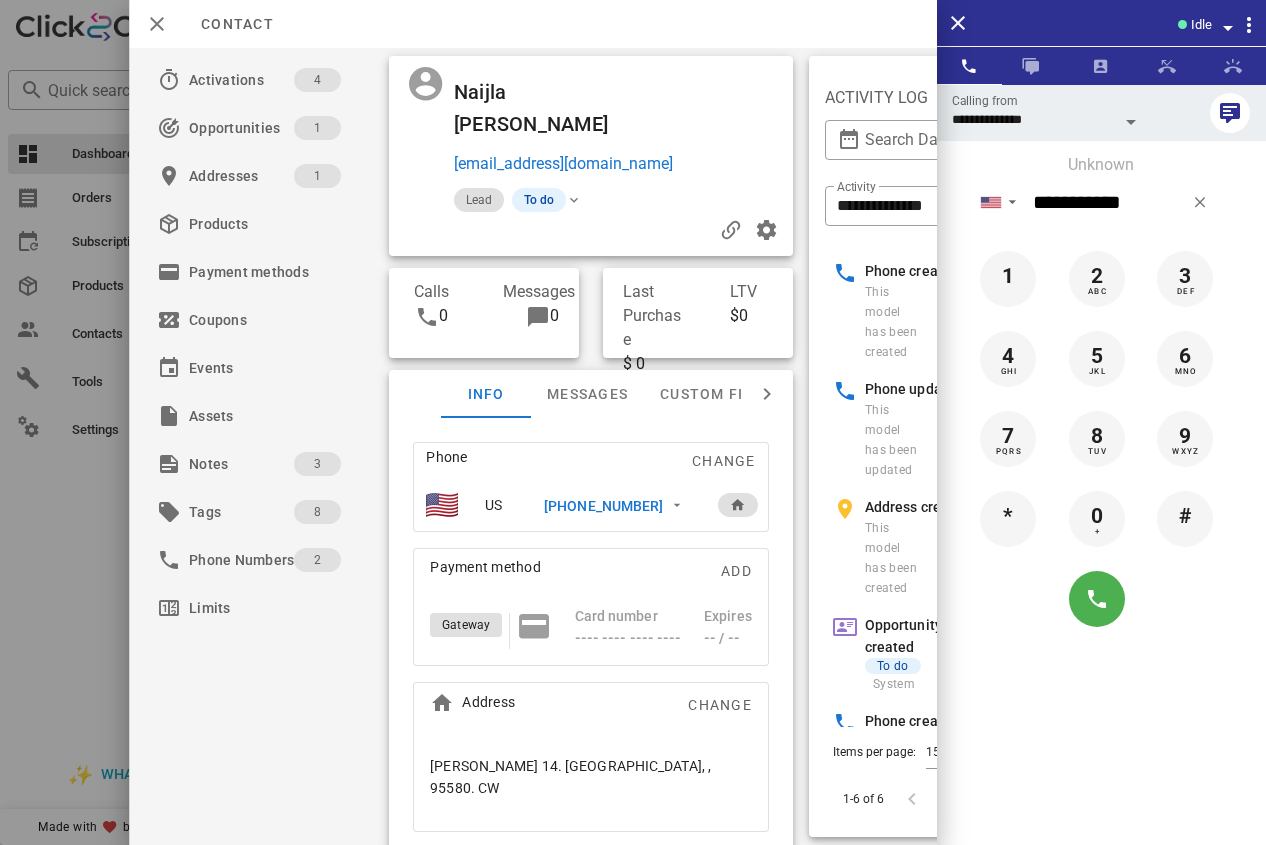 click on "[PHONE_NUMBER]" at bounding box center (603, 506) 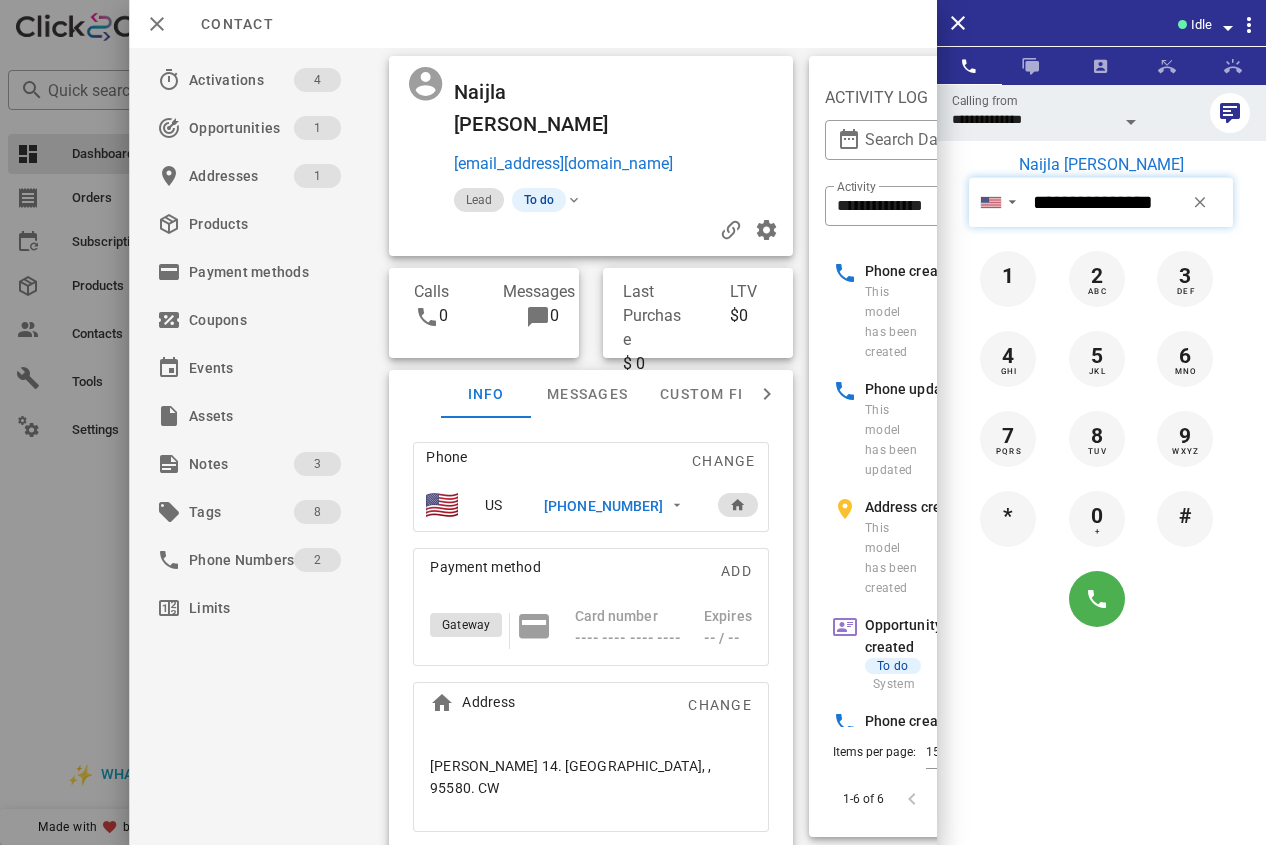 click on "**********" at bounding box center (1129, 202) 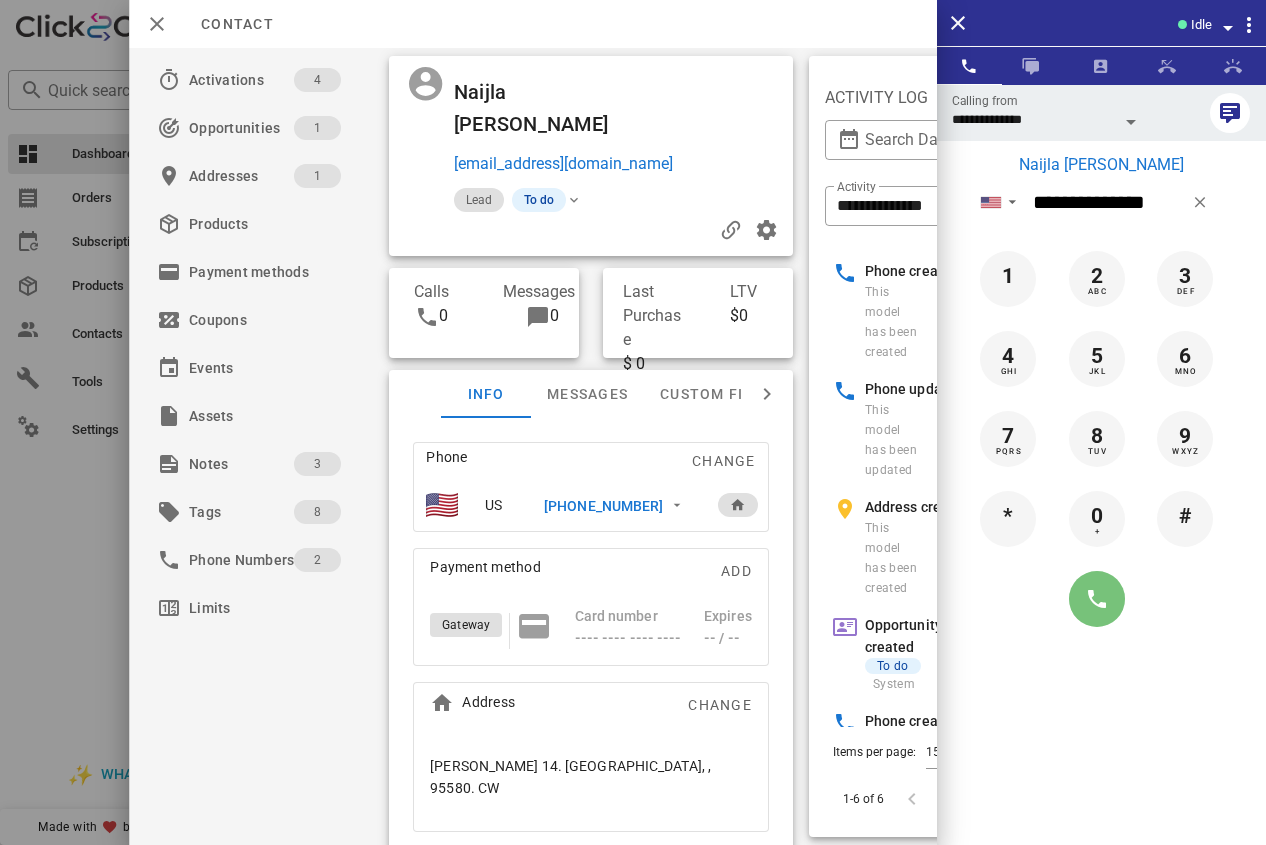 click at bounding box center (1097, 599) 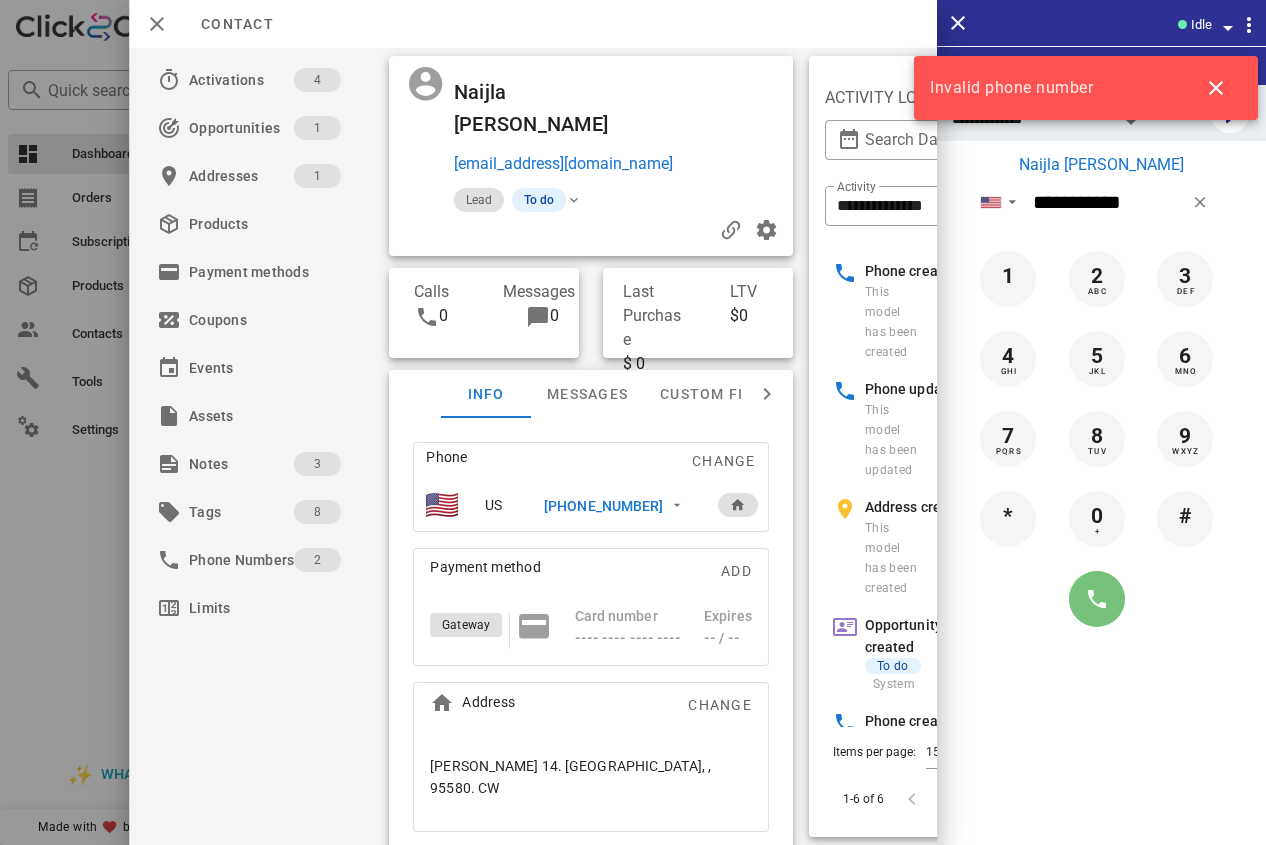 click at bounding box center (1097, 599) 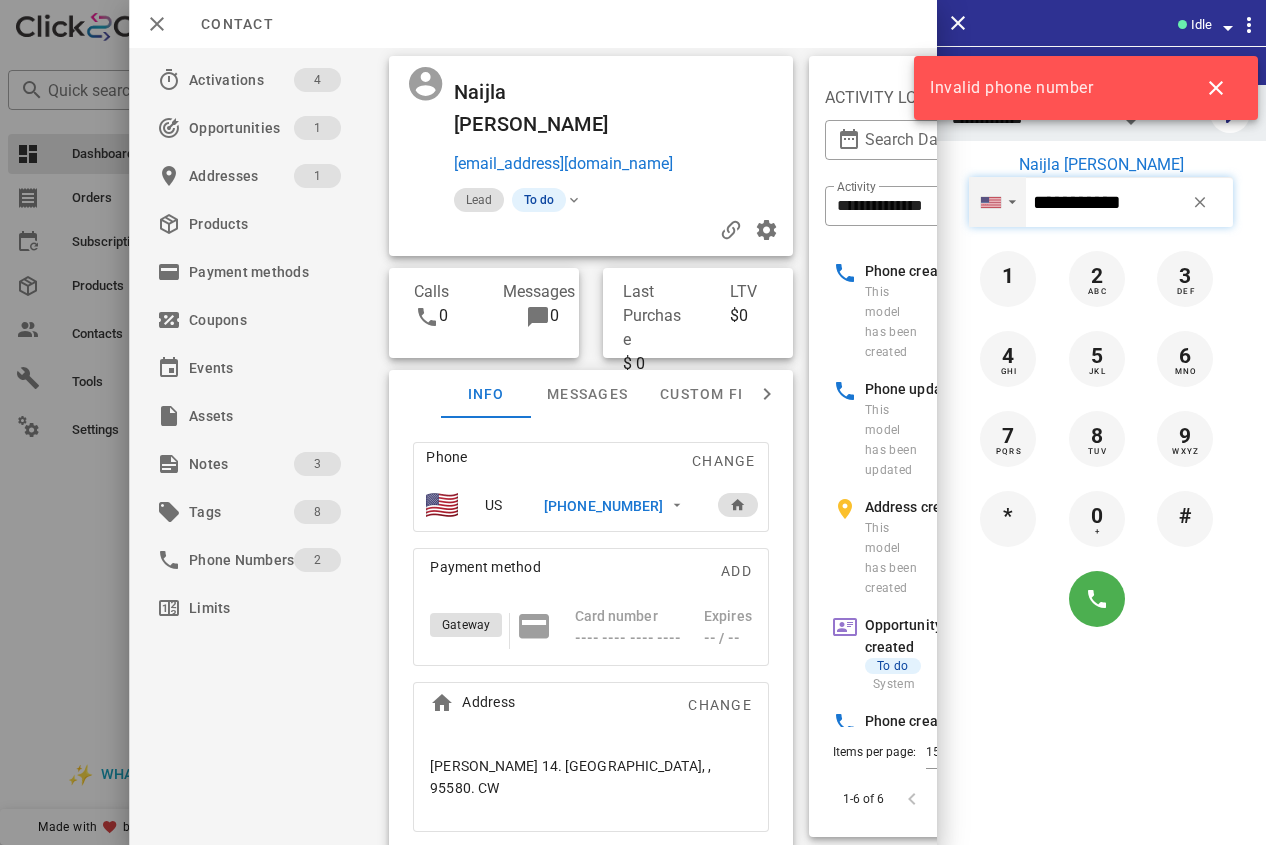 click on "▼" at bounding box center [1012, 202] 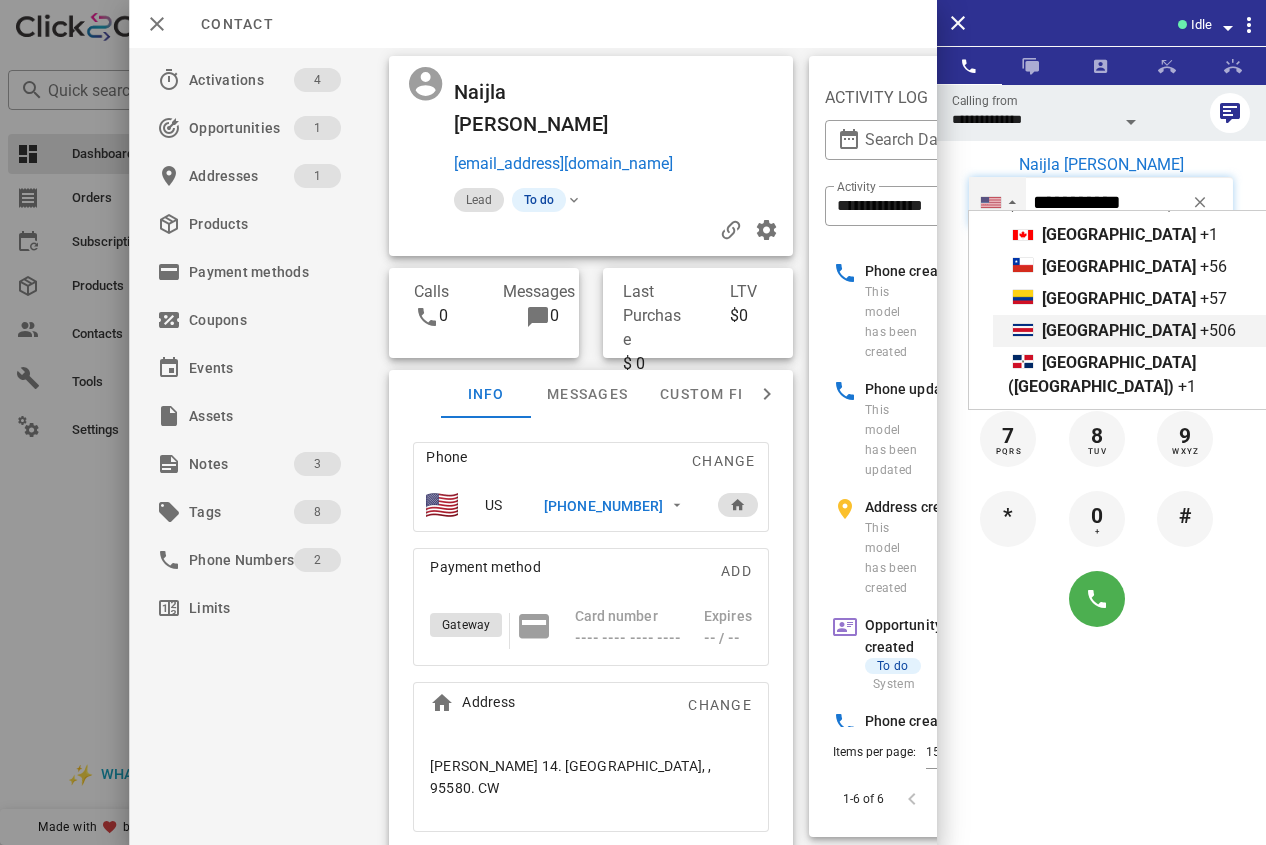 scroll, scrollTop: 300, scrollLeft: 0, axis: vertical 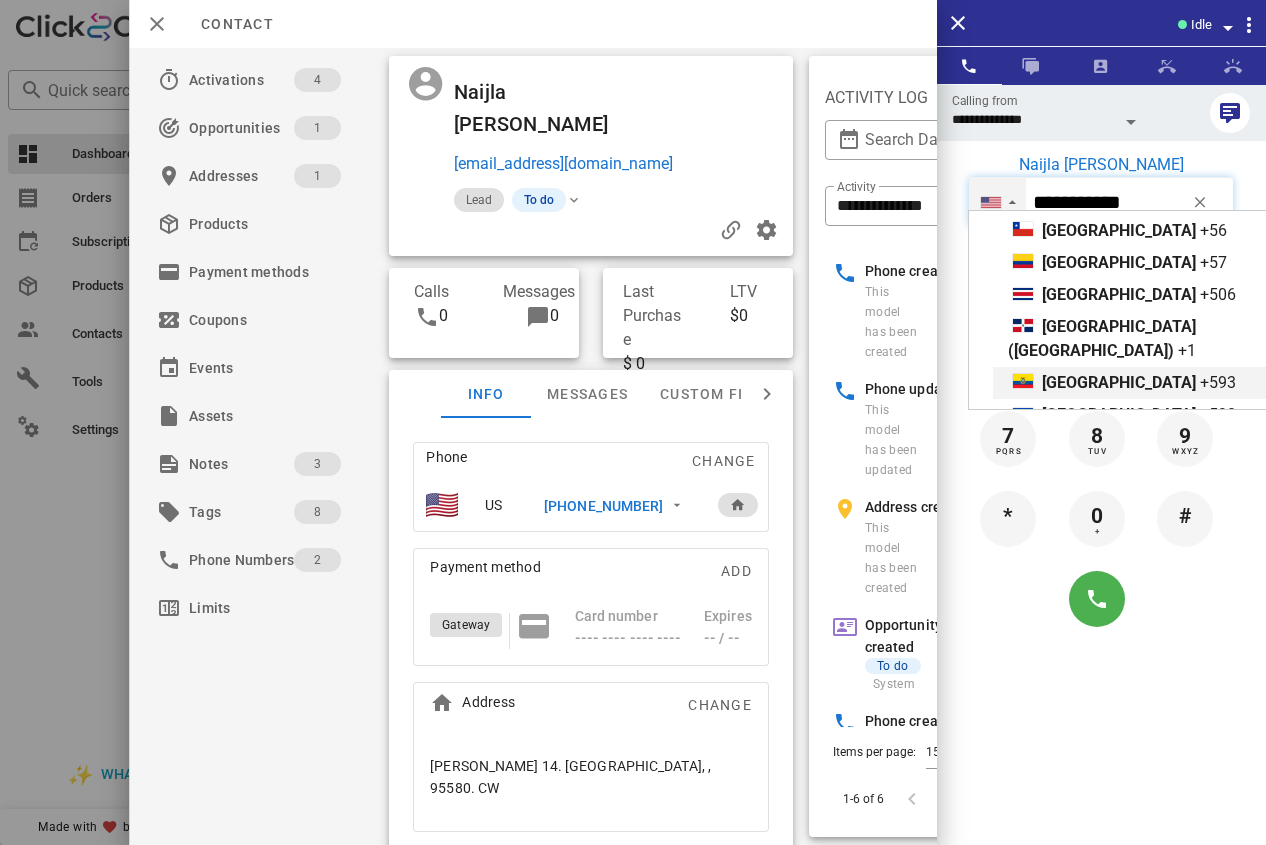 click on "+593" at bounding box center (1218, 382) 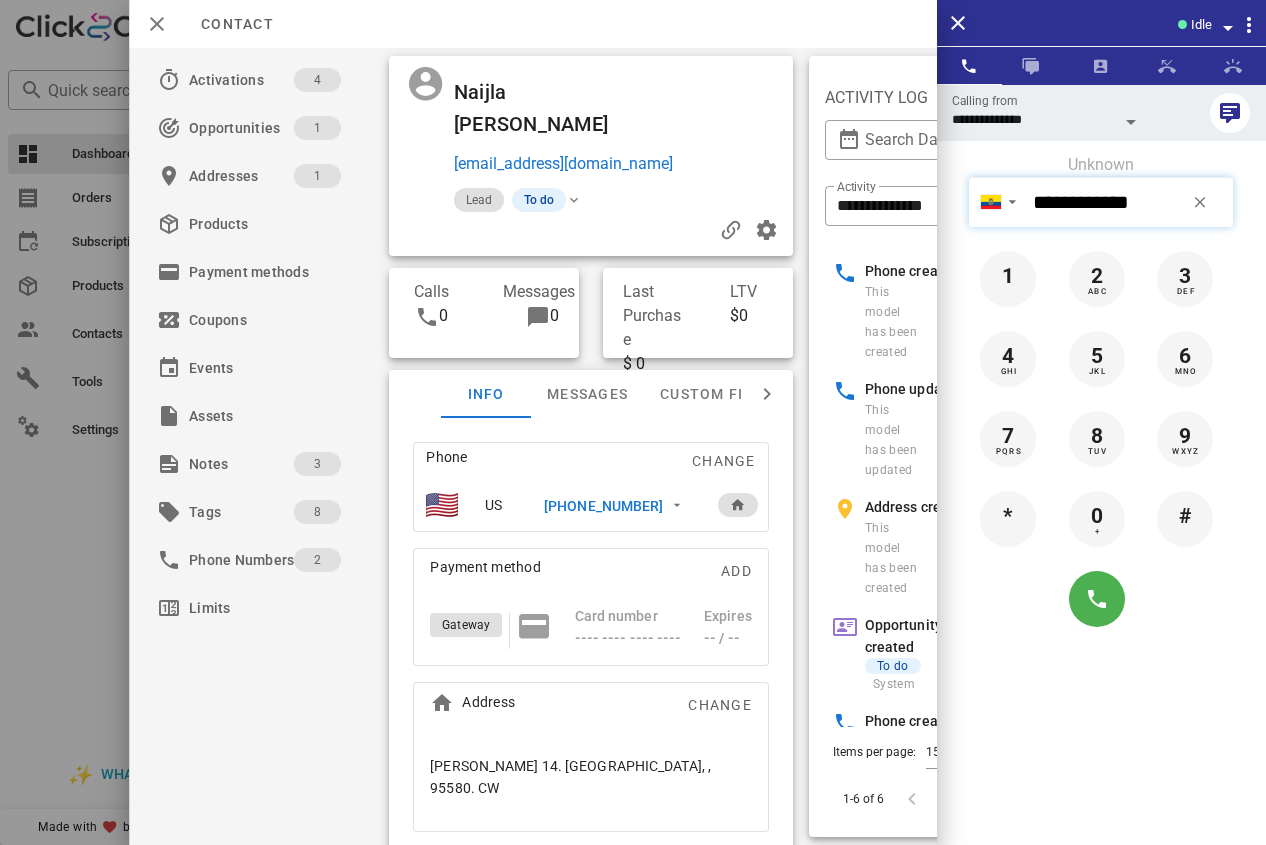 drag, startPoint x: 1037, startPoint y: 201, endPoint x: 1164, endPoint y: 223, distance: 128.89143 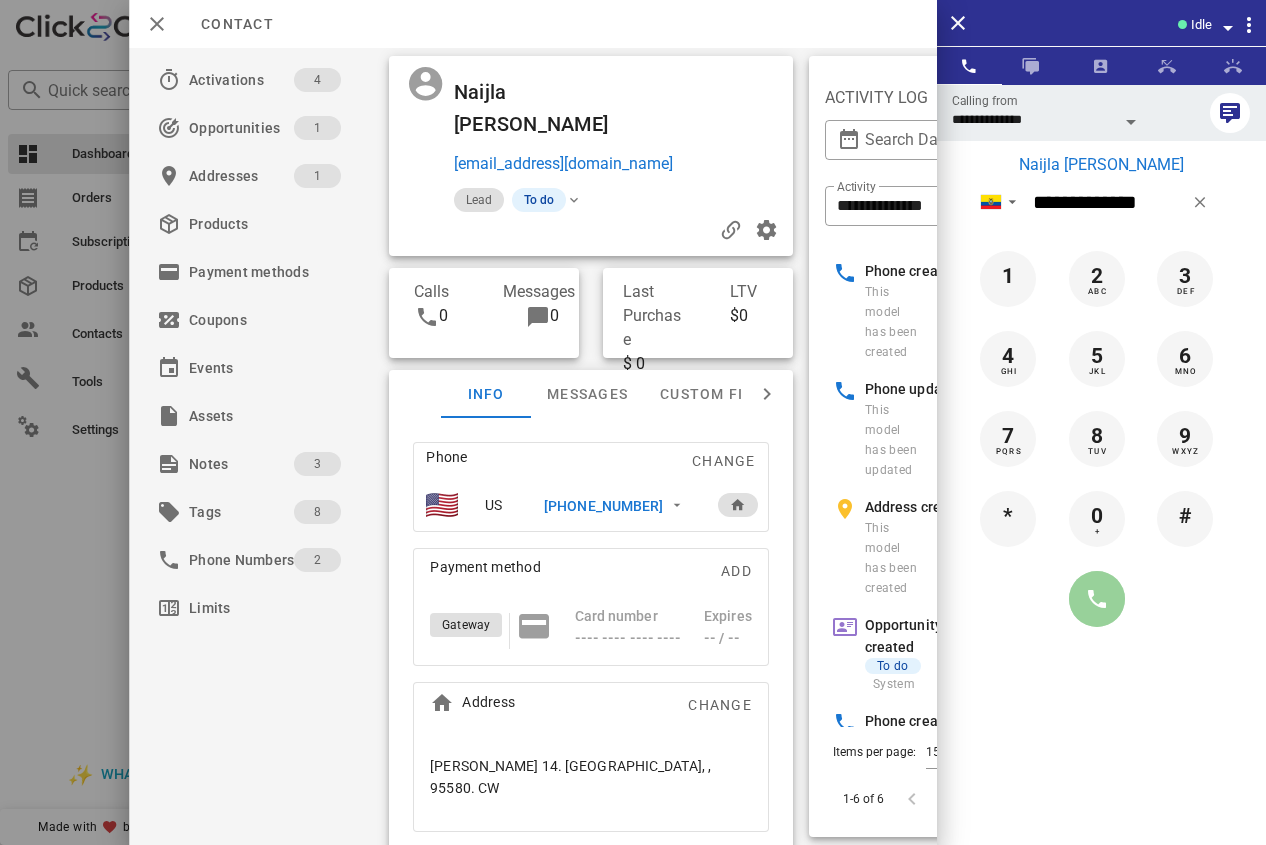 click at bounding box center (1097, 599) 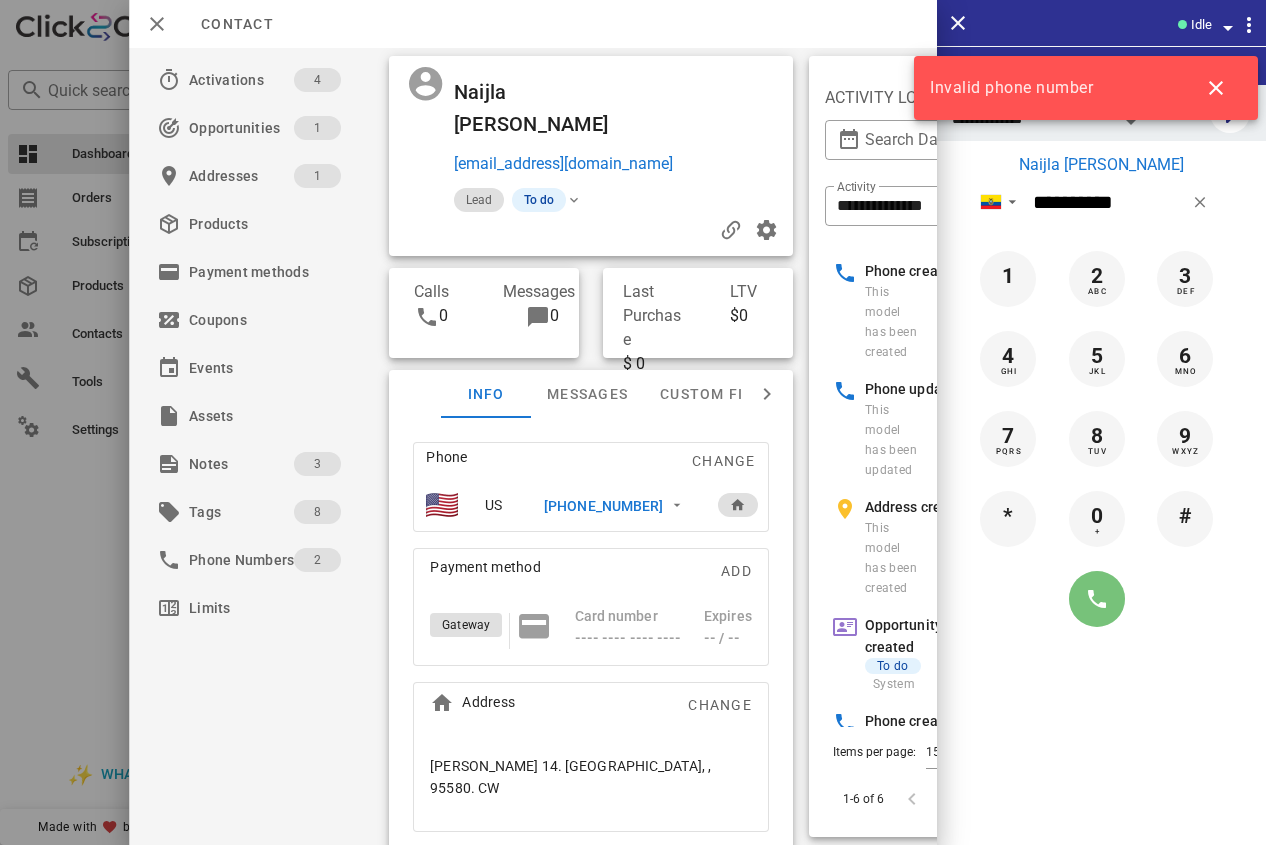 click at bounding box center [1097, 599] 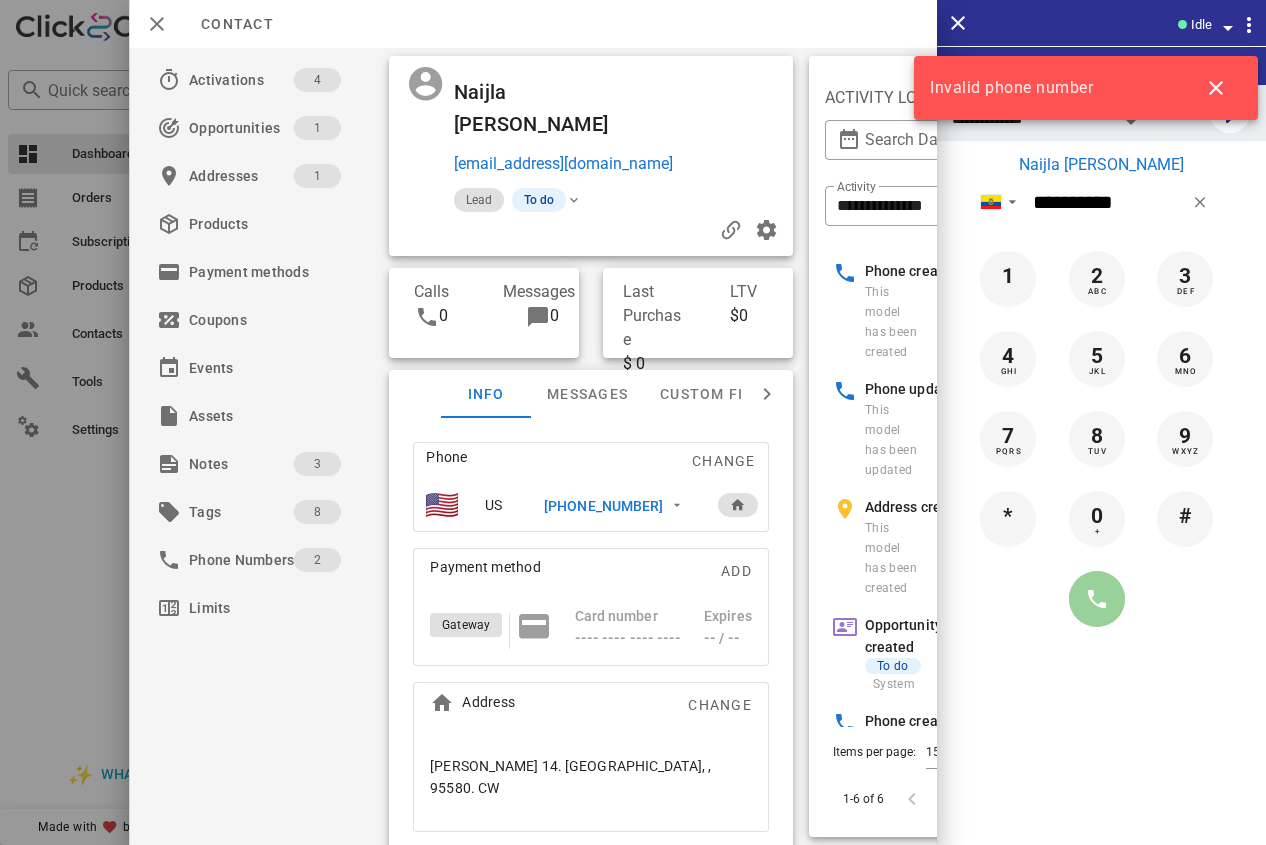 click at bounding box center (1097, 599) 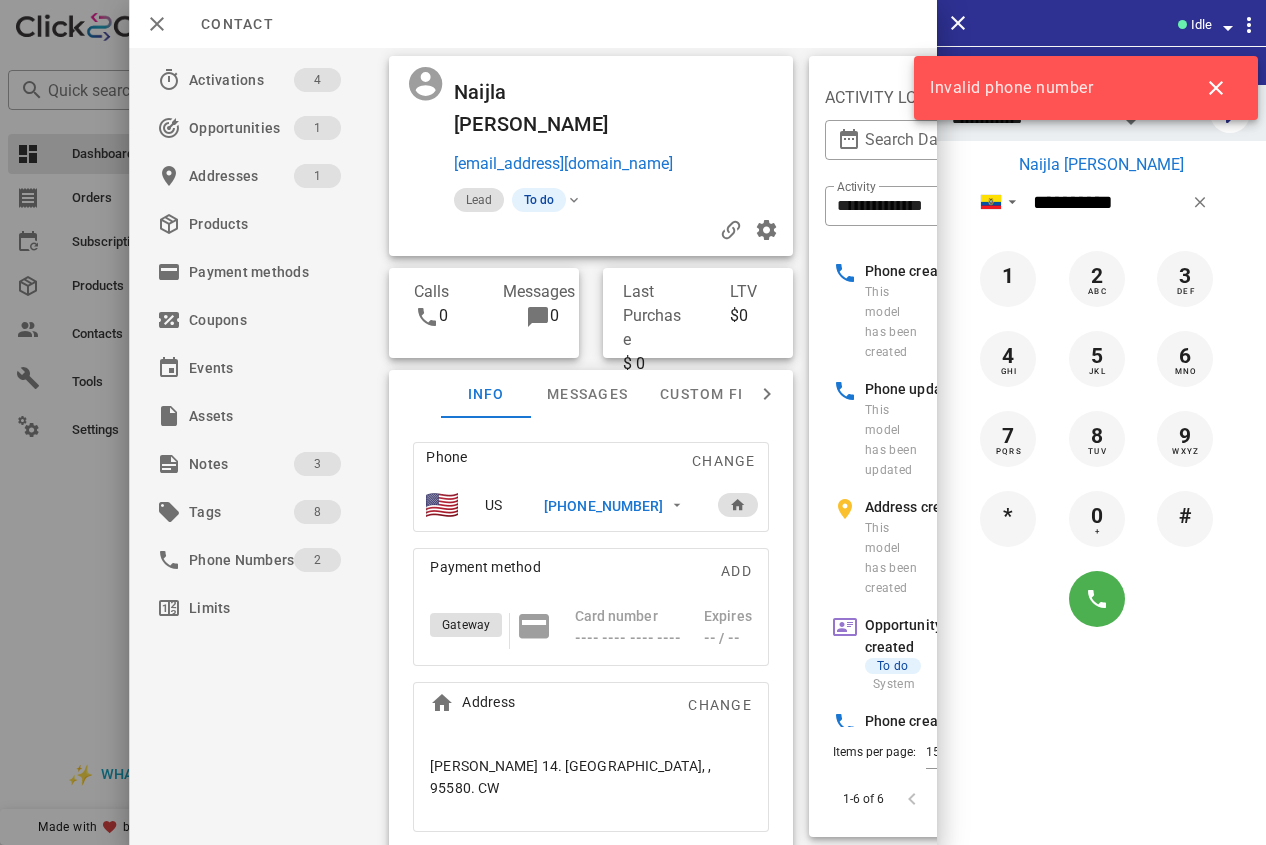 click on "Naijla [PERSON_NAME]" at bounding box center (1101, 165) 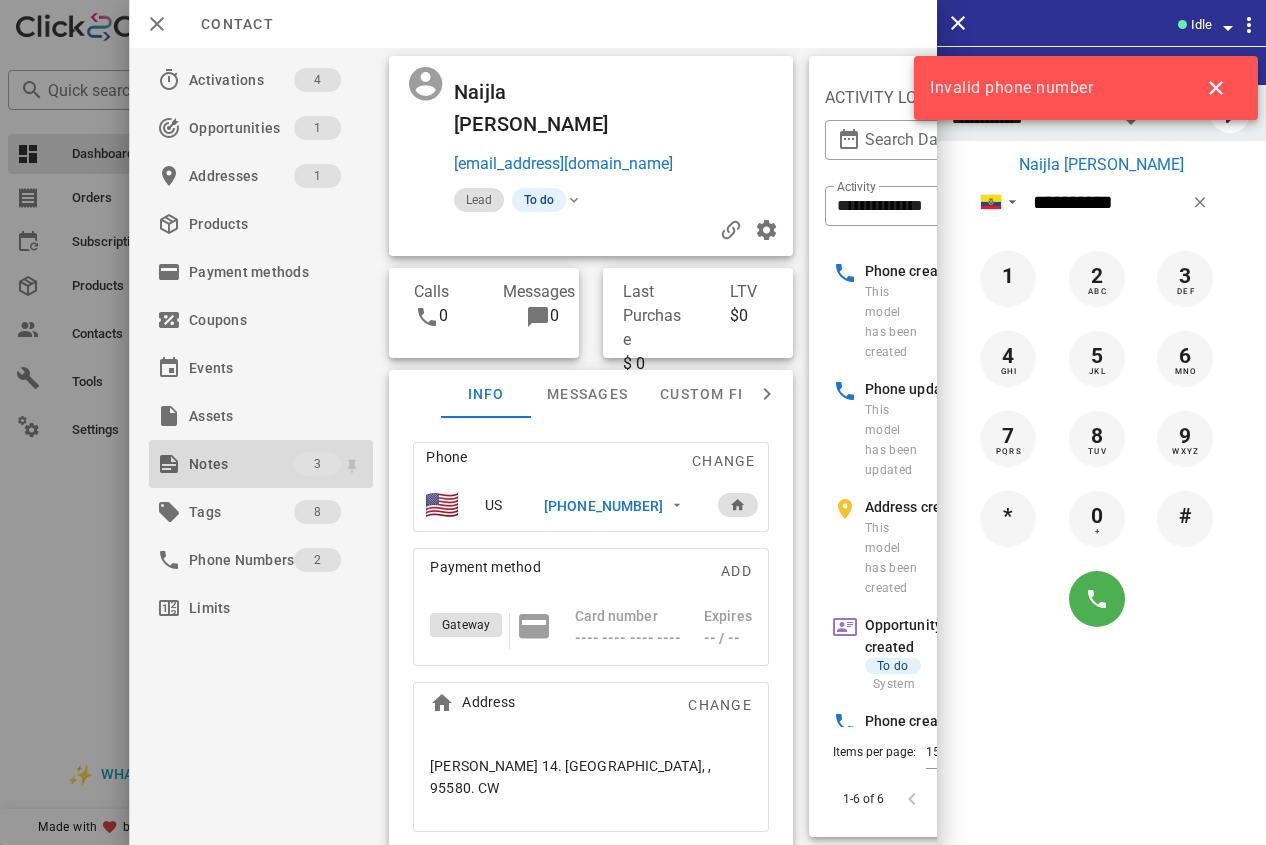 click on "Notes" at bounding box center (241, 464) 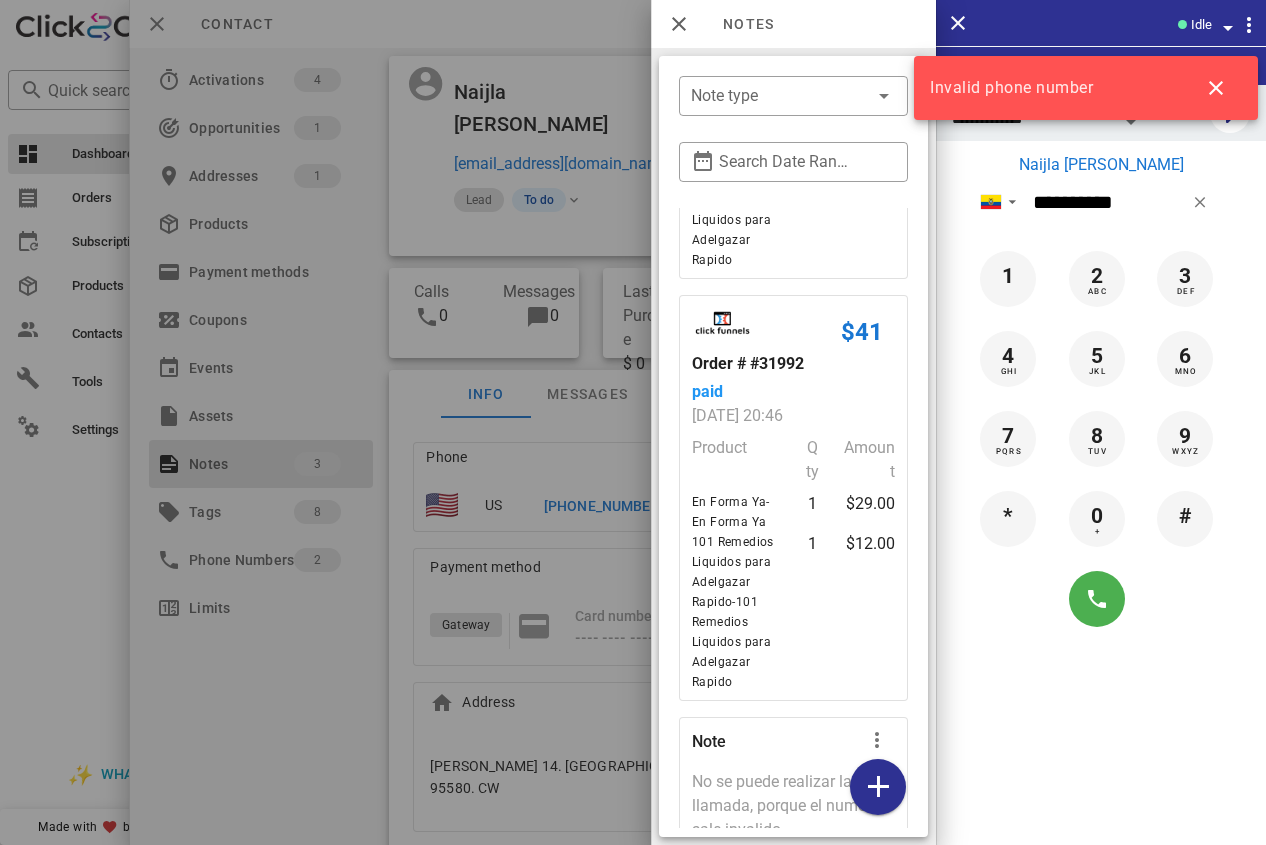 scroll, scrollTop: 504, scrollLeft: 0, axis: vertical 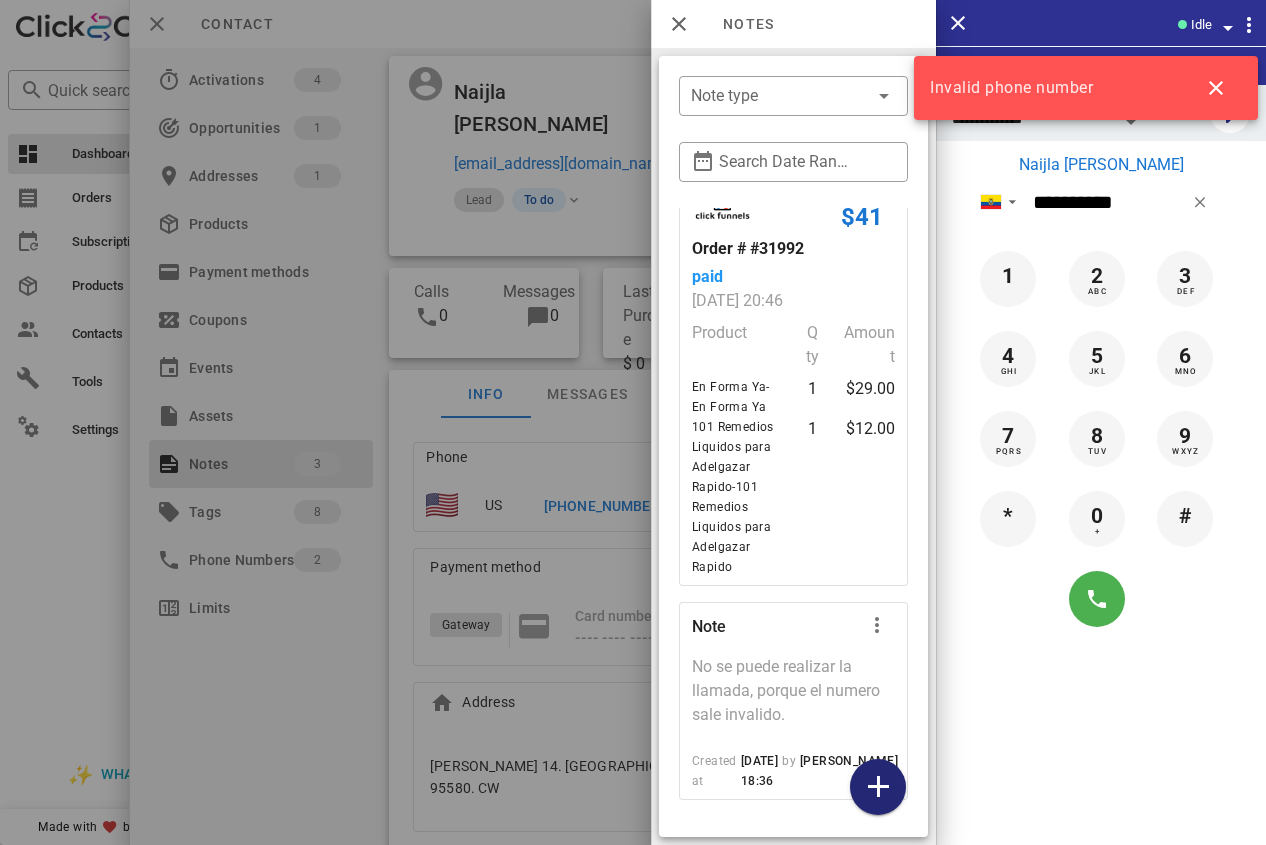 click at bounding box center [878, 787] 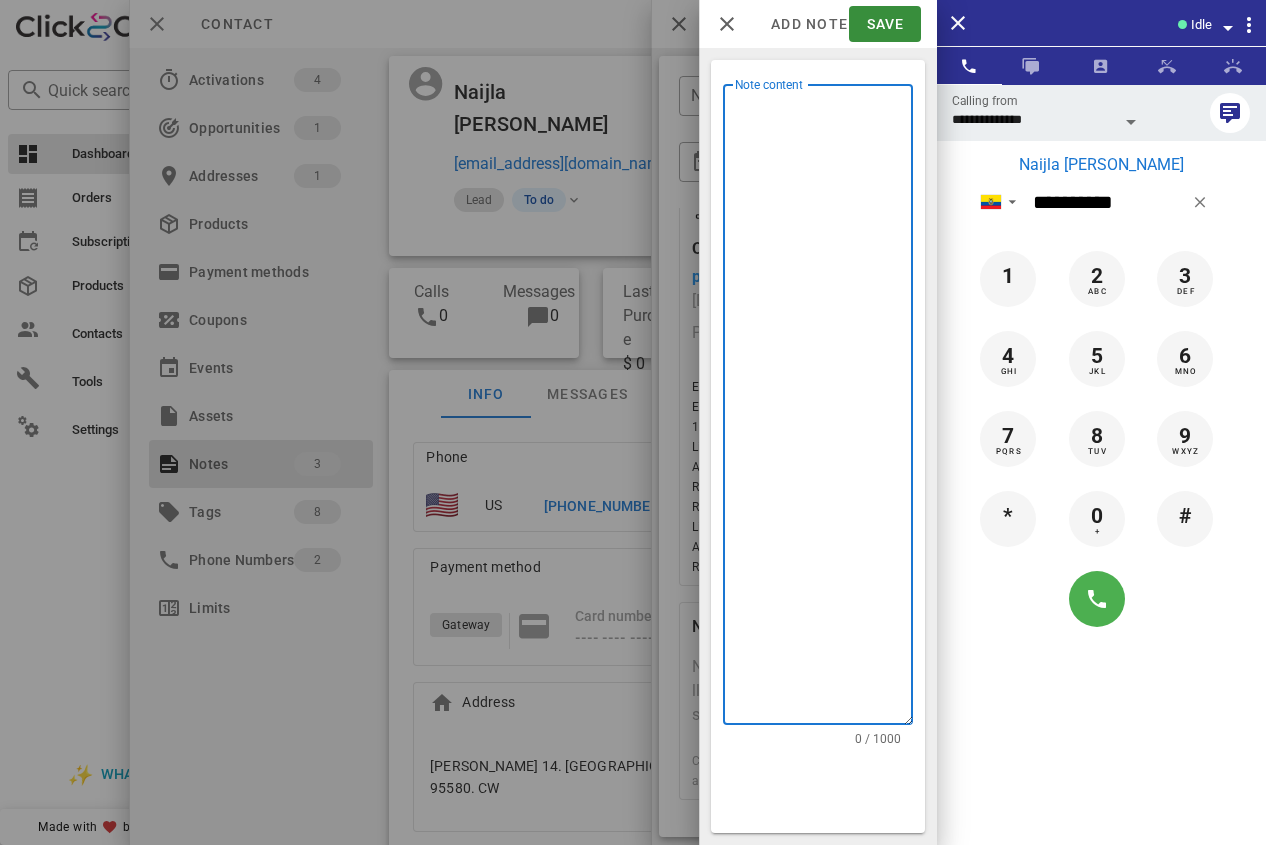 click on "Note content" at bounding box center [824, 409] 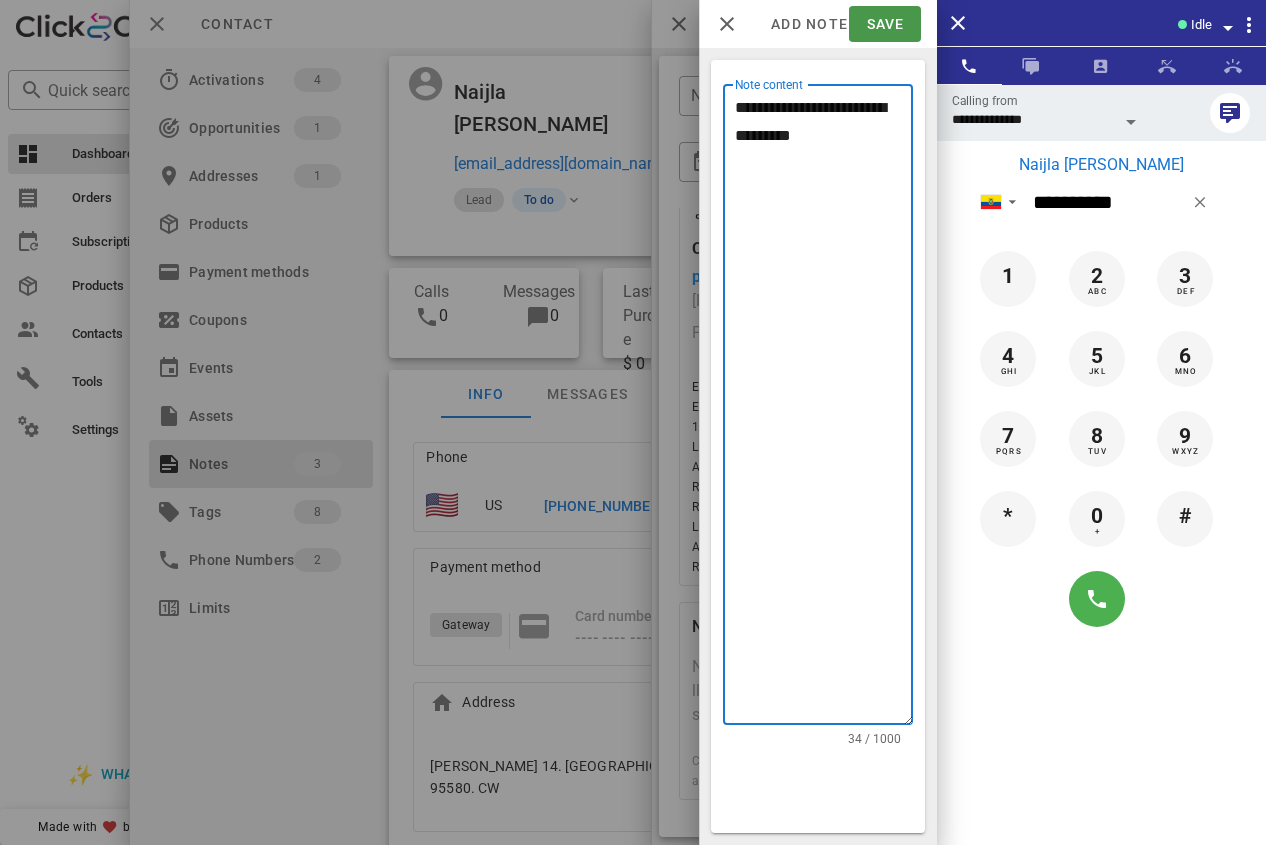 type on "**********" 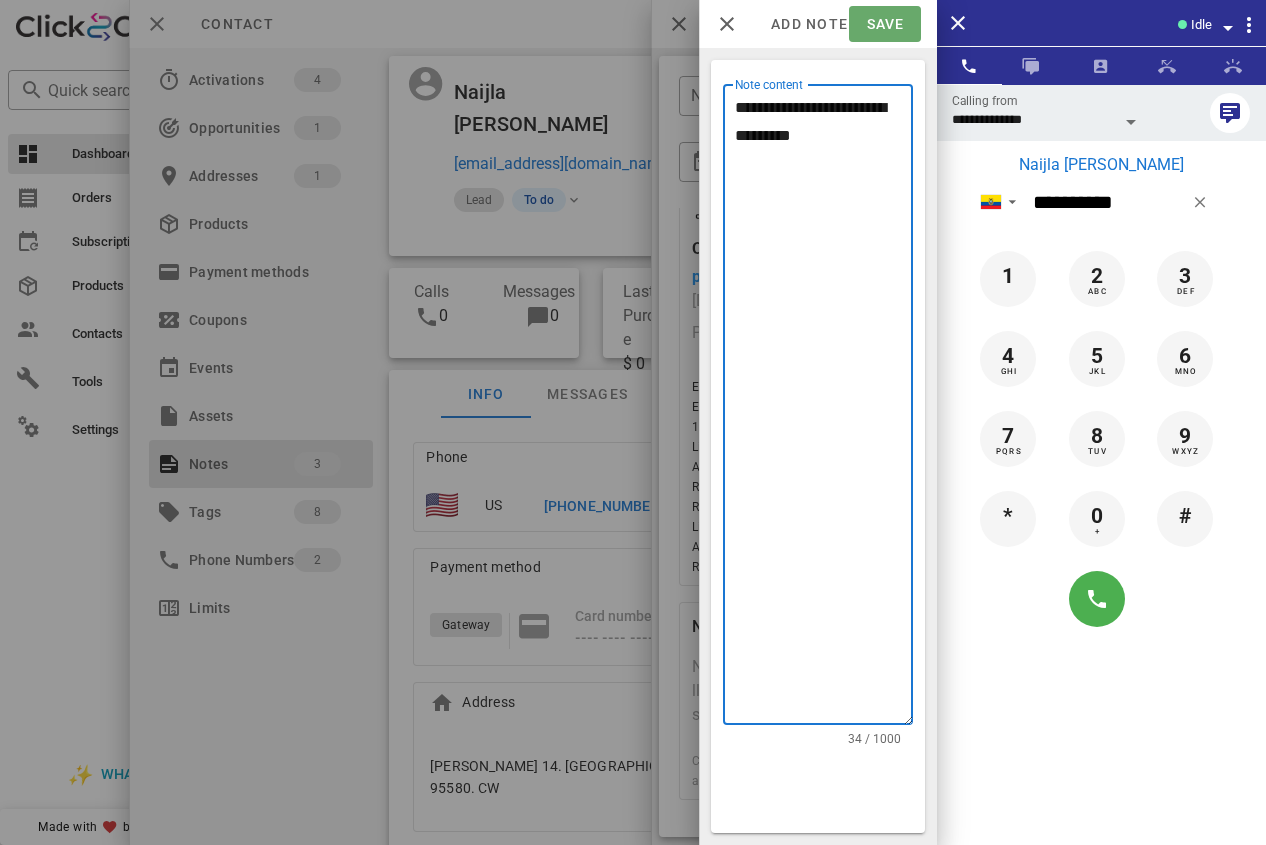 click on "Save" at bounding box center [884, 24] 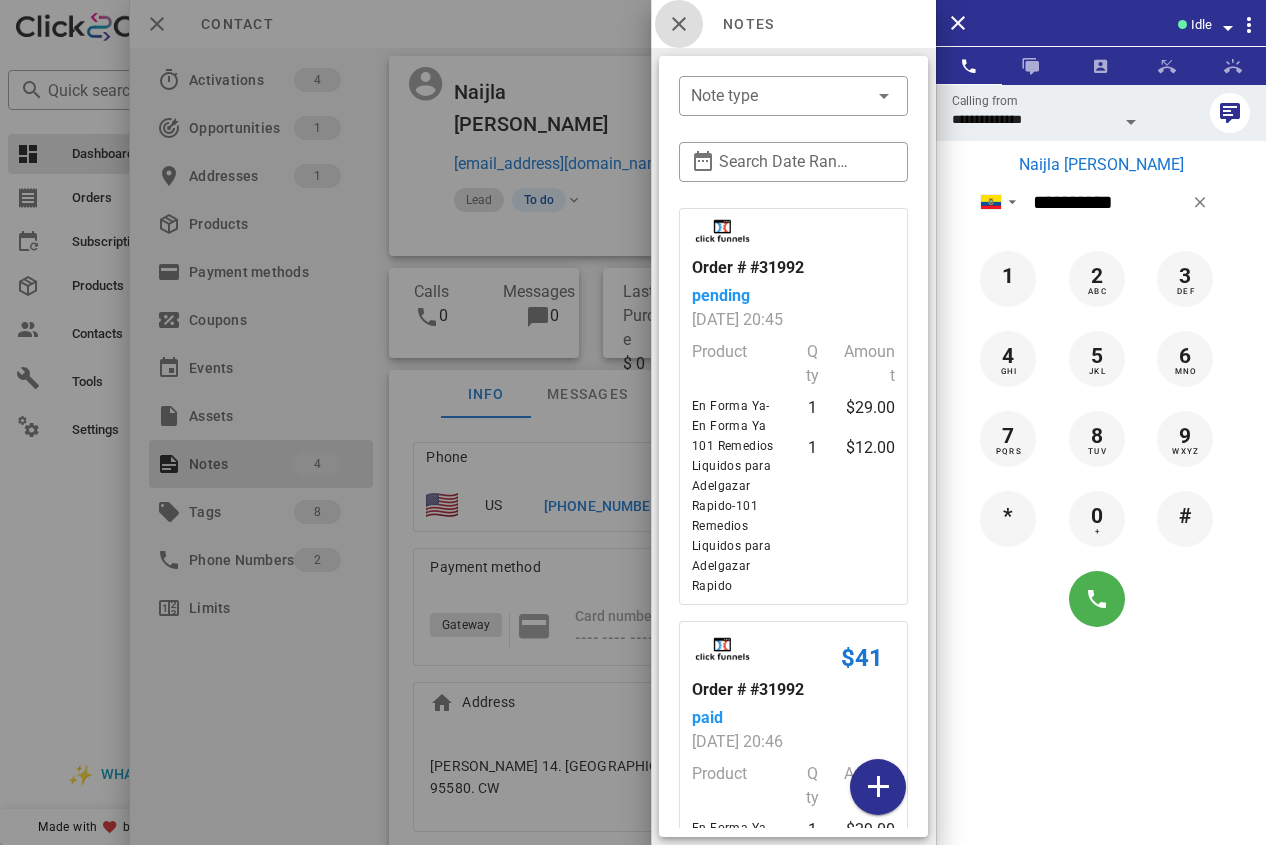 click at bounding box center [679, 24] 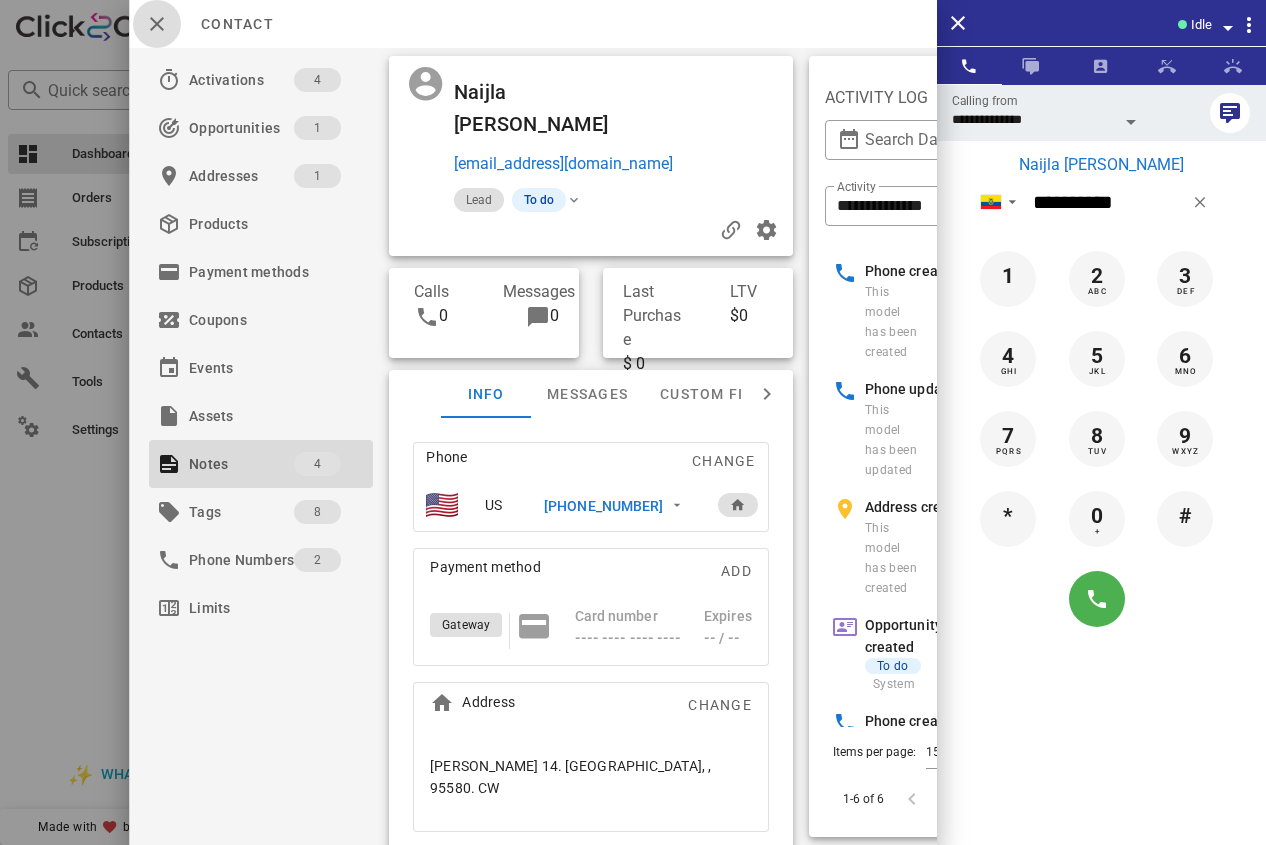 click at bounding box center (157, 24) 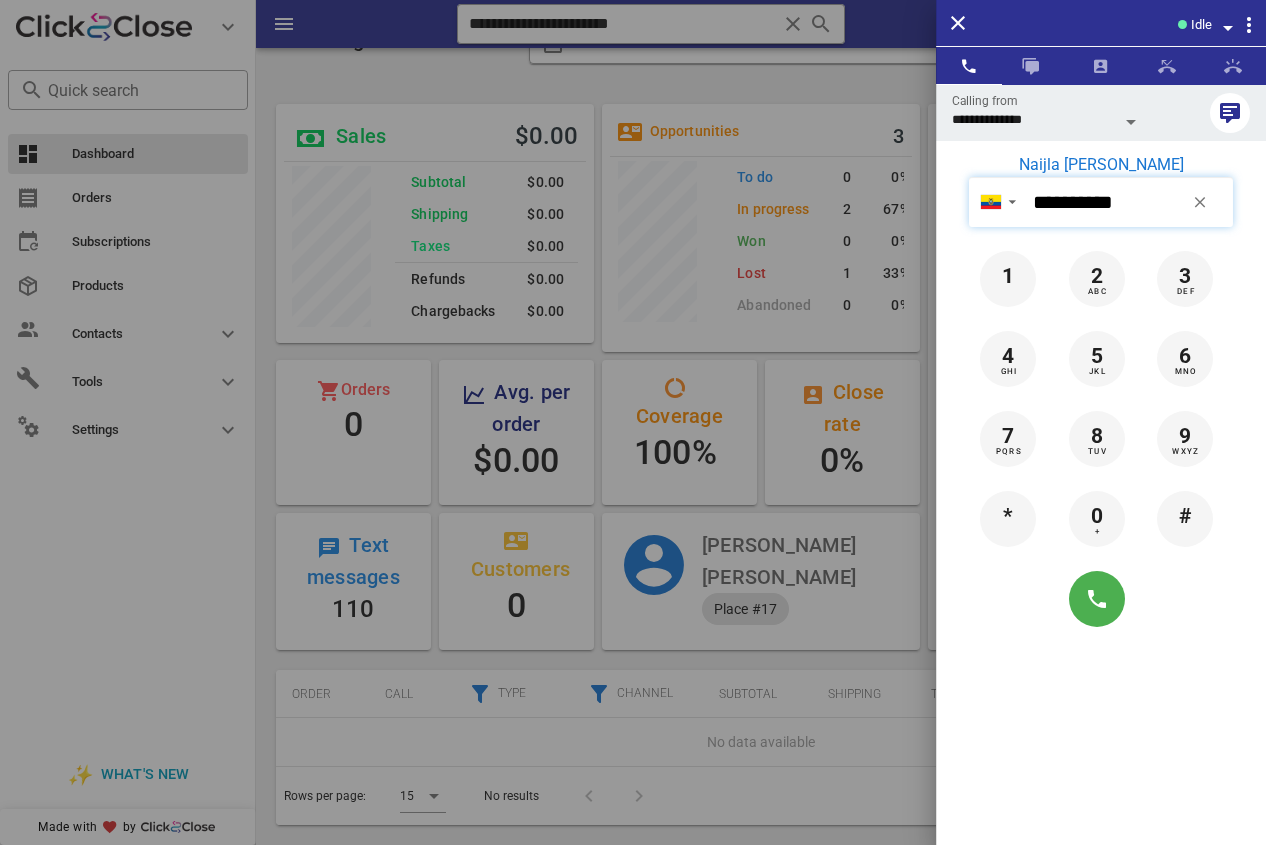 drag, startPoint x: 1150, startPoint y: 204, endPoint x: 1028, endPoint y: 204, distance: 122 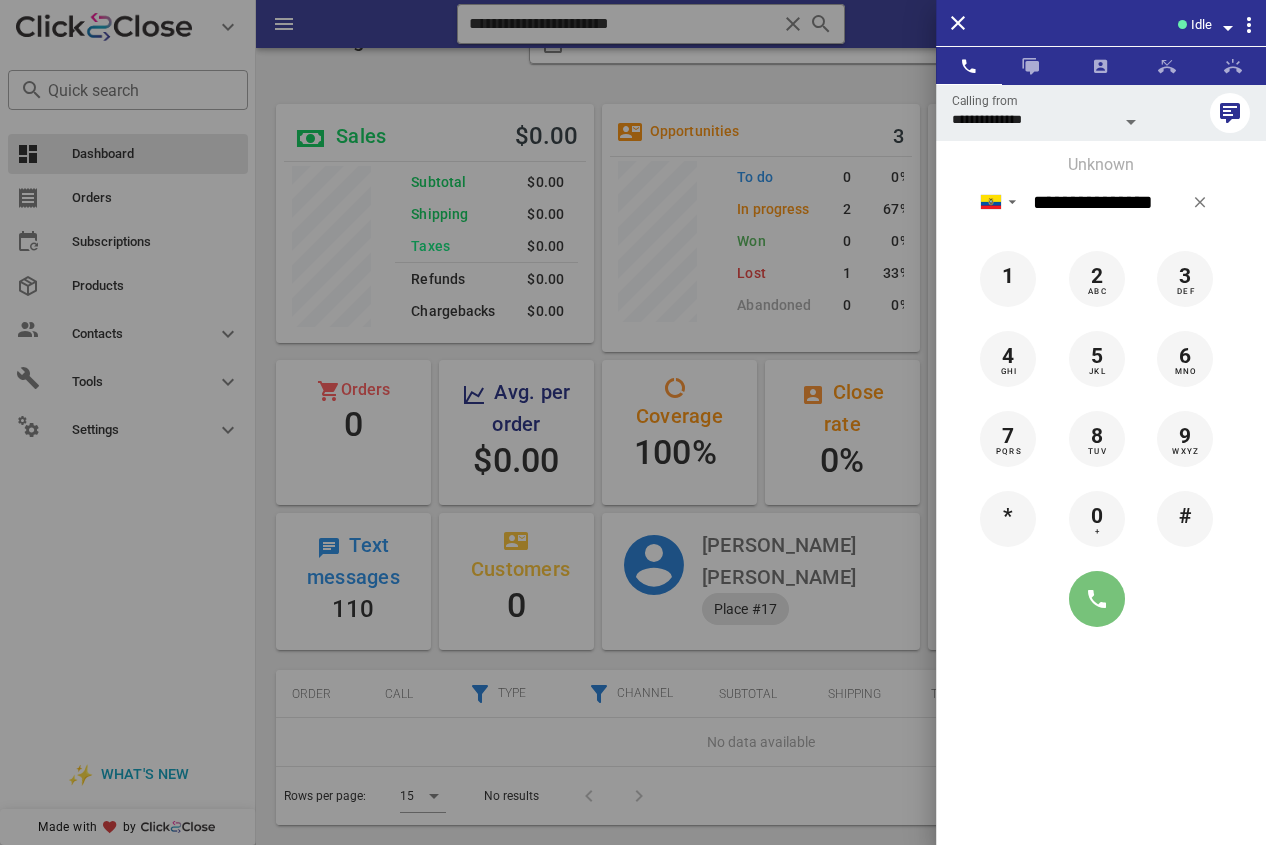 click at bounding box center [1097, 599] 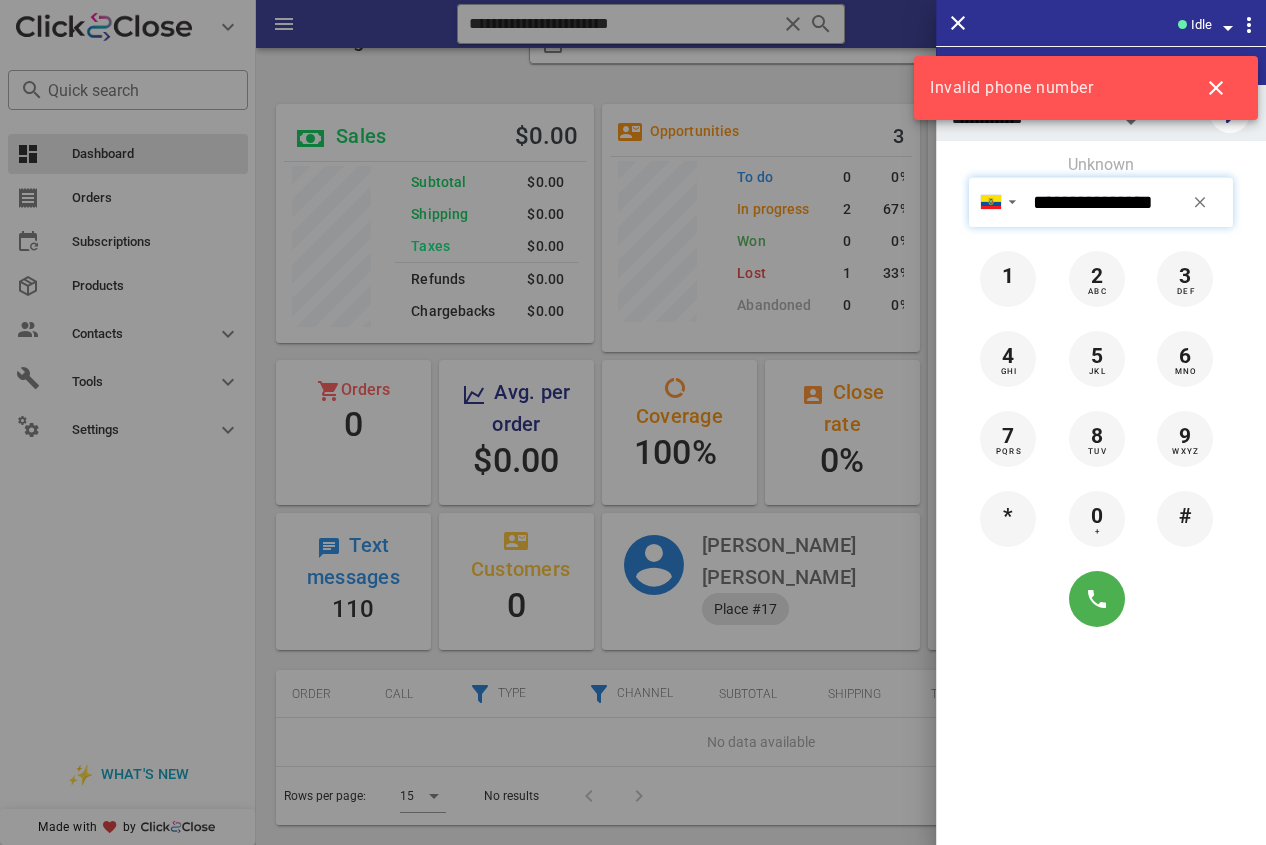 click on "**********" at bounding box center [1129, 202] 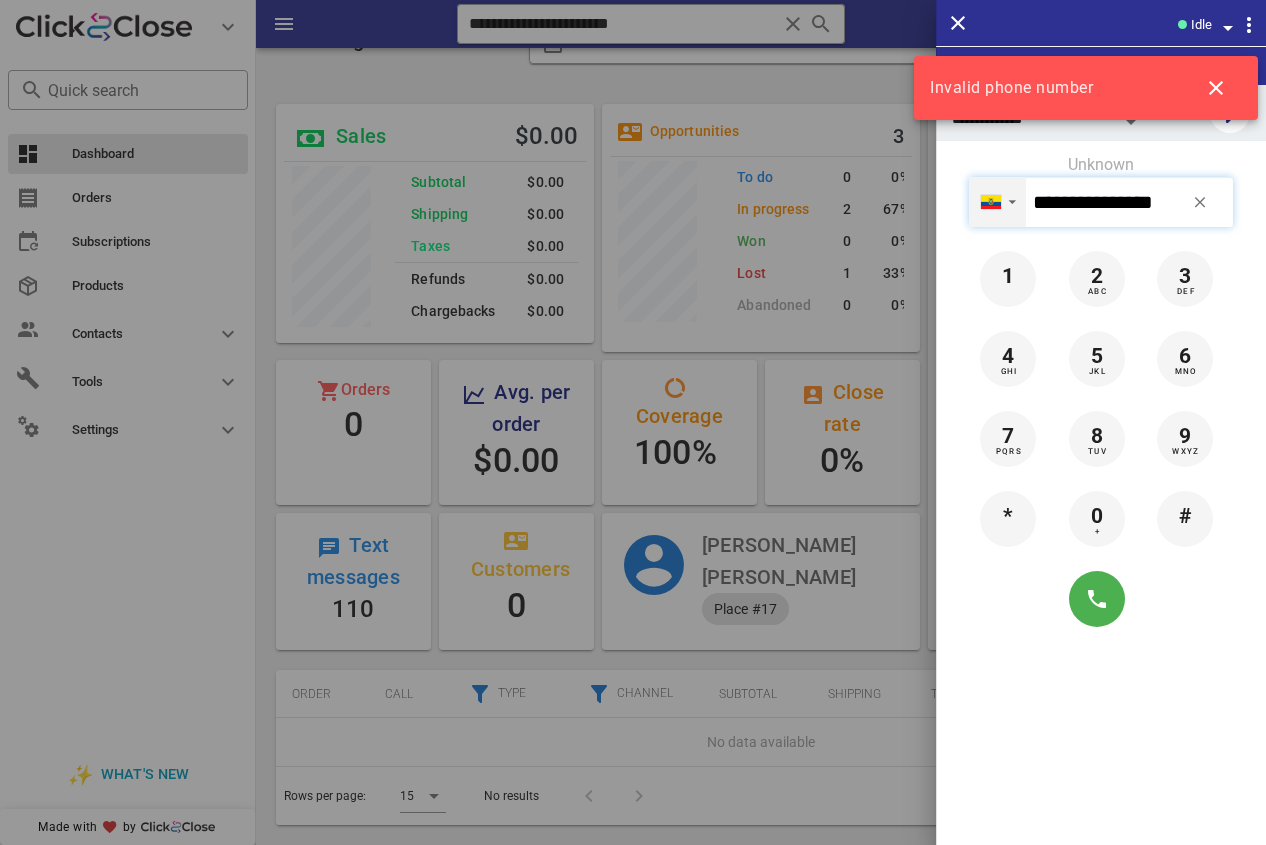 click on "▼" at bounding box center (997, 201) 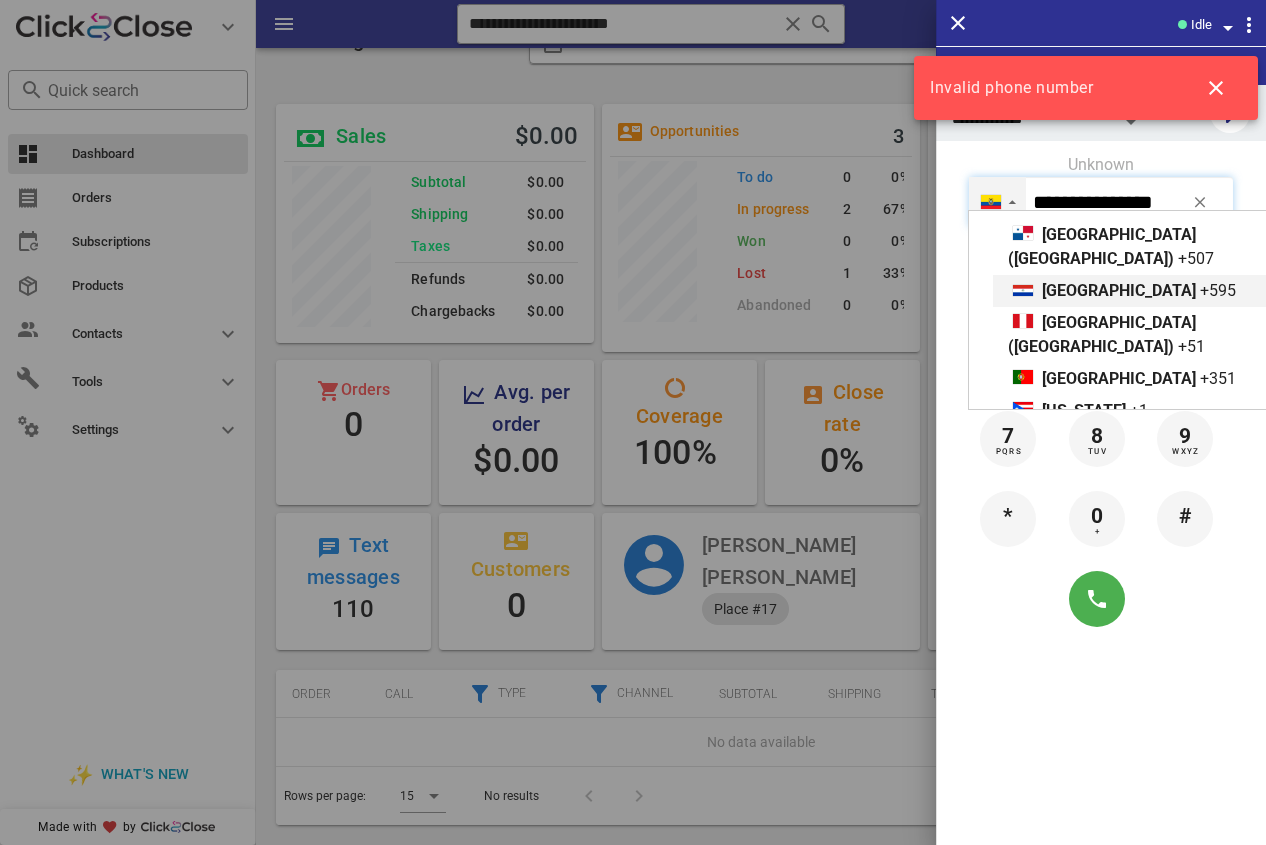 scroll, scrollTop: 1074, scrollLeft: 0, axis: vertical 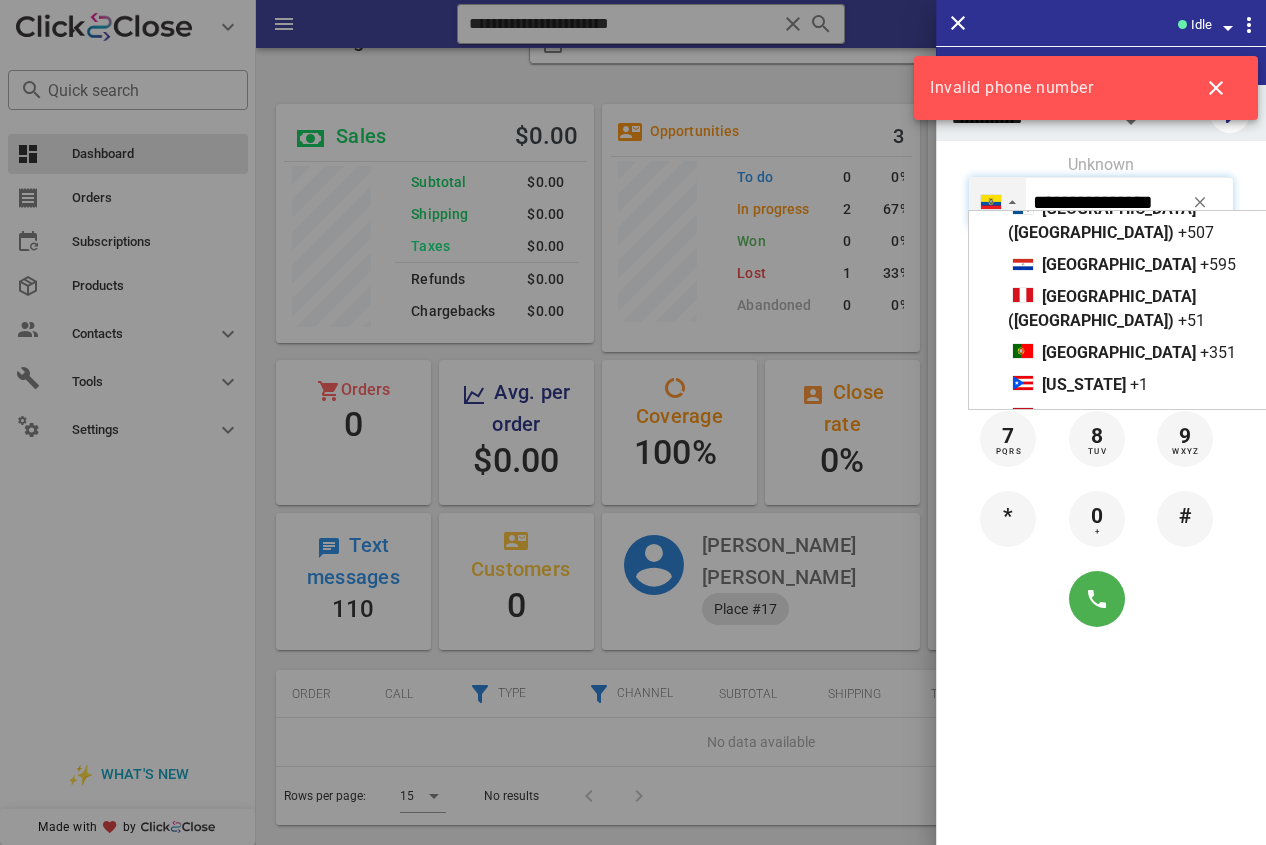 drag, startPoint x: 1073, startPoint y: 337, endPoint x: 1101, endPoint y: 276, distance: 67.11929 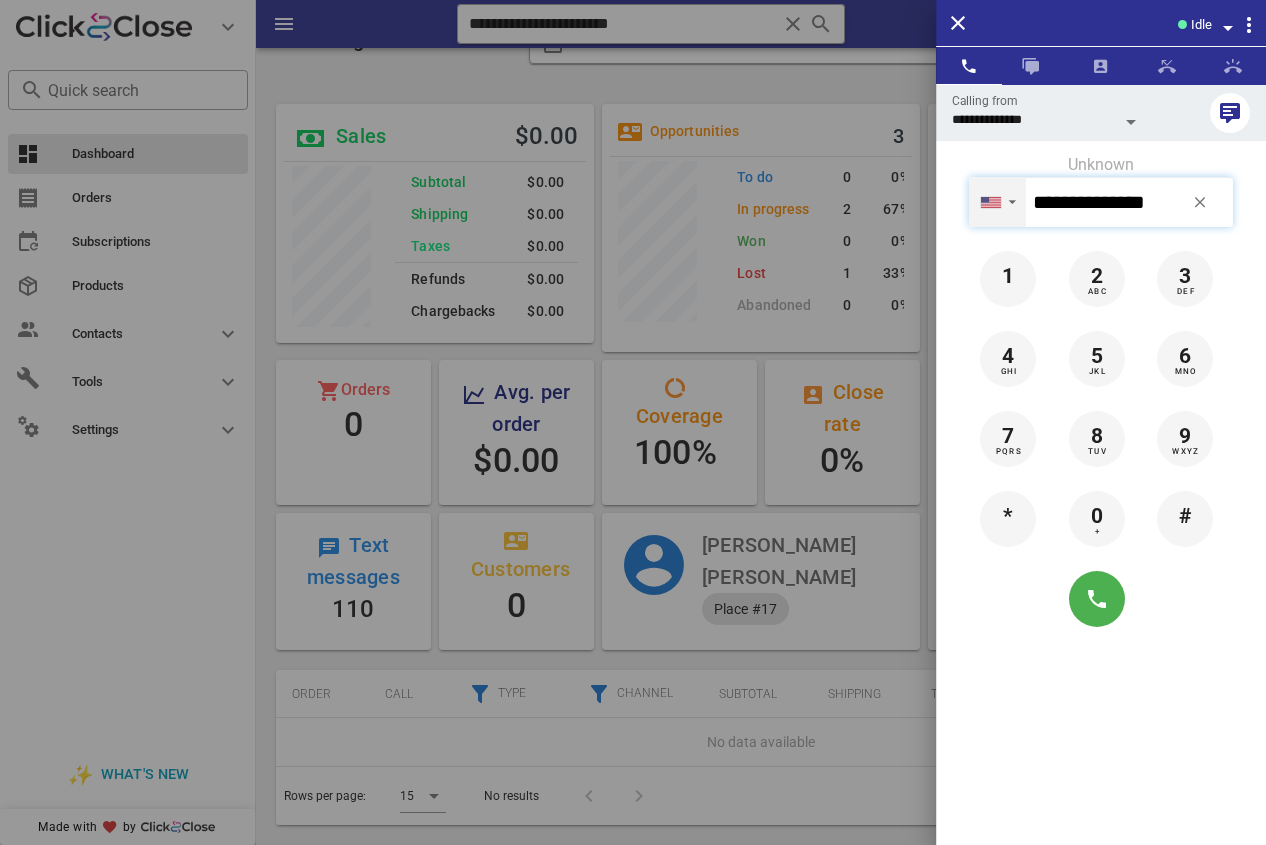 click on "▼" at bounding box center [1012, 202] 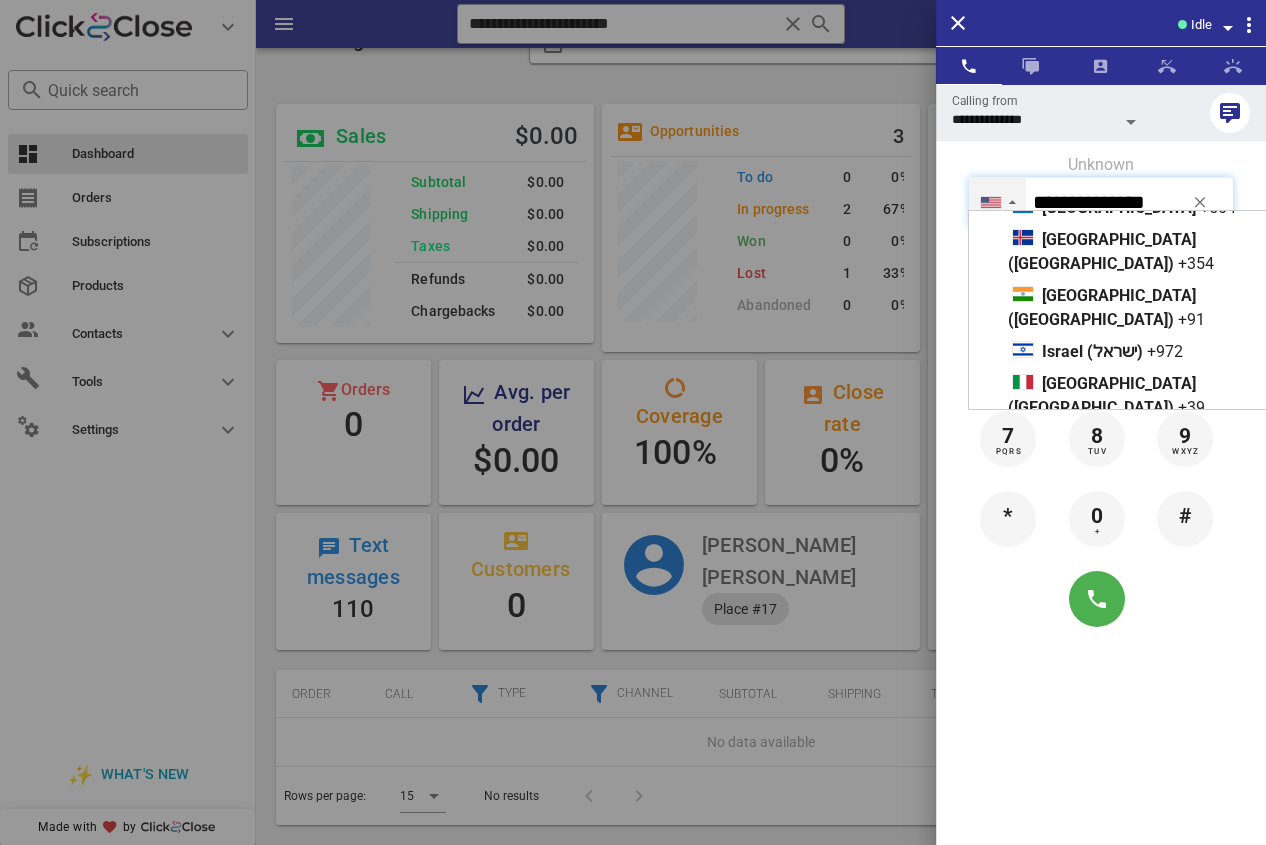 scroll, scrollTop: 674, scrollLeft: 0, axis: vertical 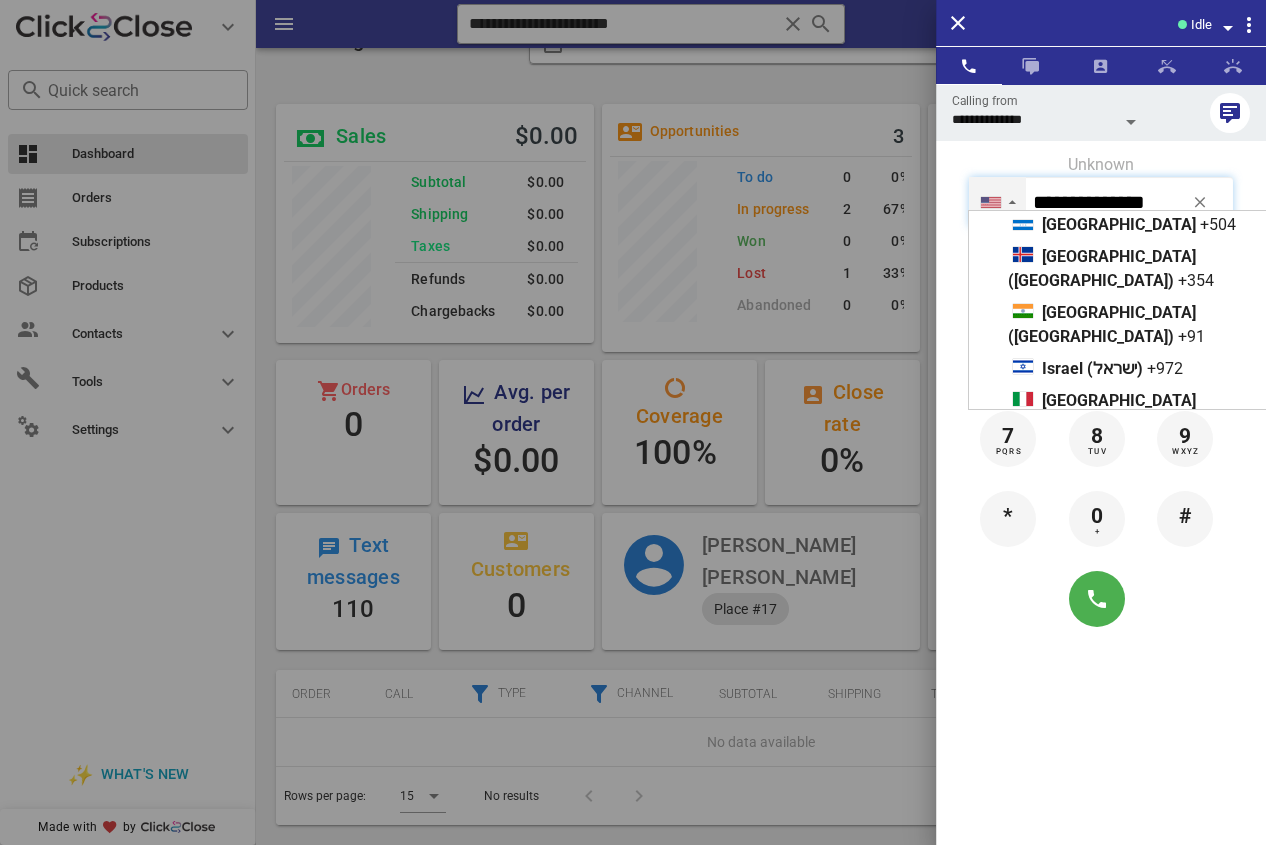 click on "[GEOGRAPHIC_DATA] ([GEOGRAPHIC_DATA])
+52" at bounding box center [1175, 501] 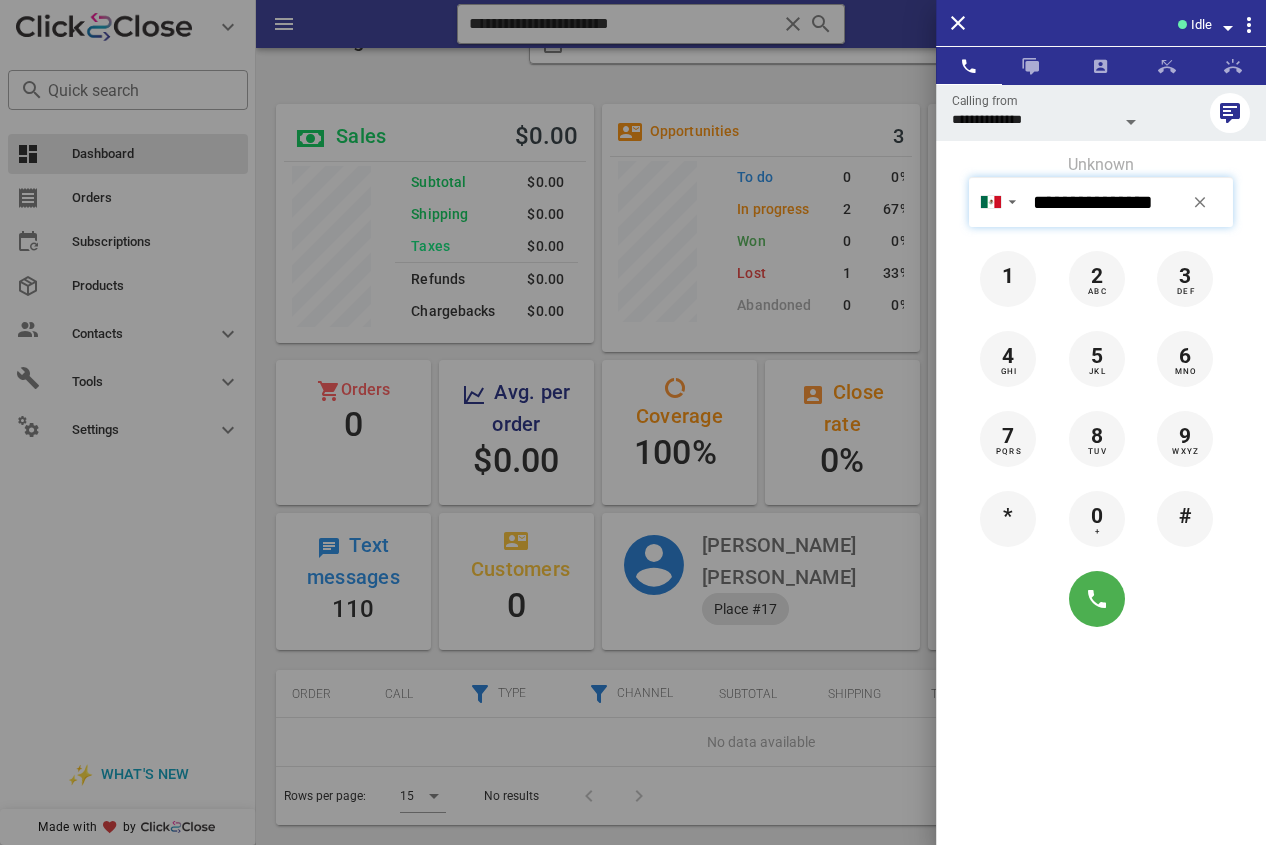click on "**********" at bounding box center [1129, 202] 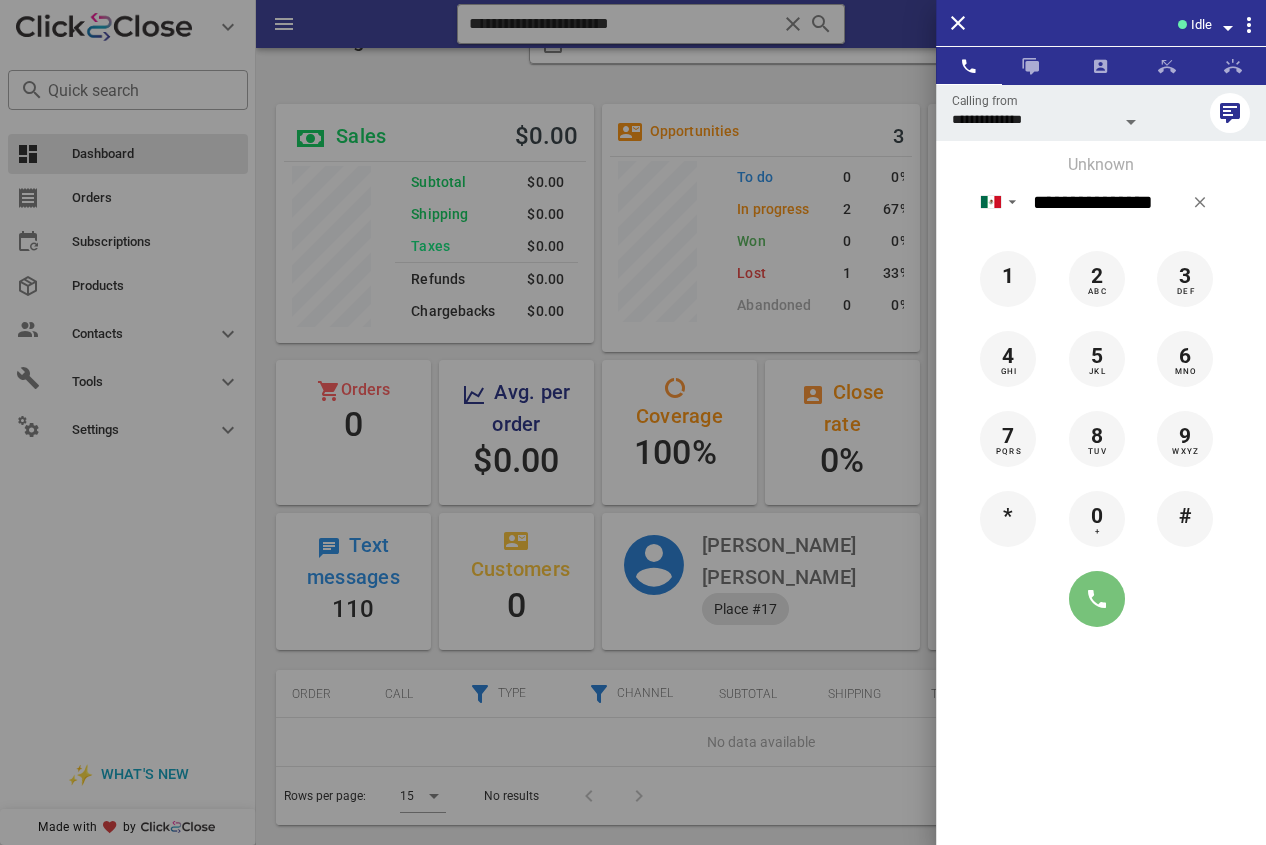 click at bounding box center [1097, 599] 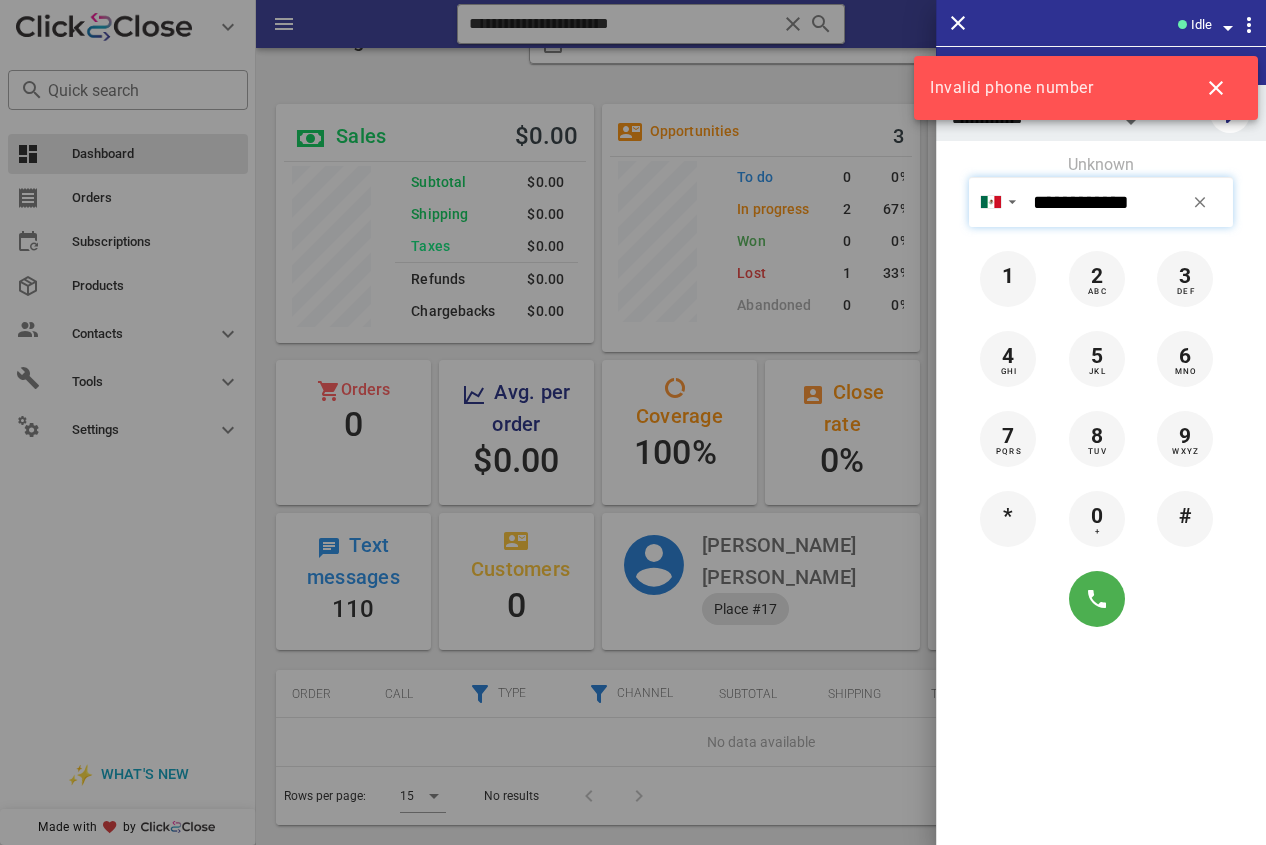 drag, startPoint x: 1025, startPoint y: 214, endPoint x: 1038, endPoint y: 211, distance: 13.341664 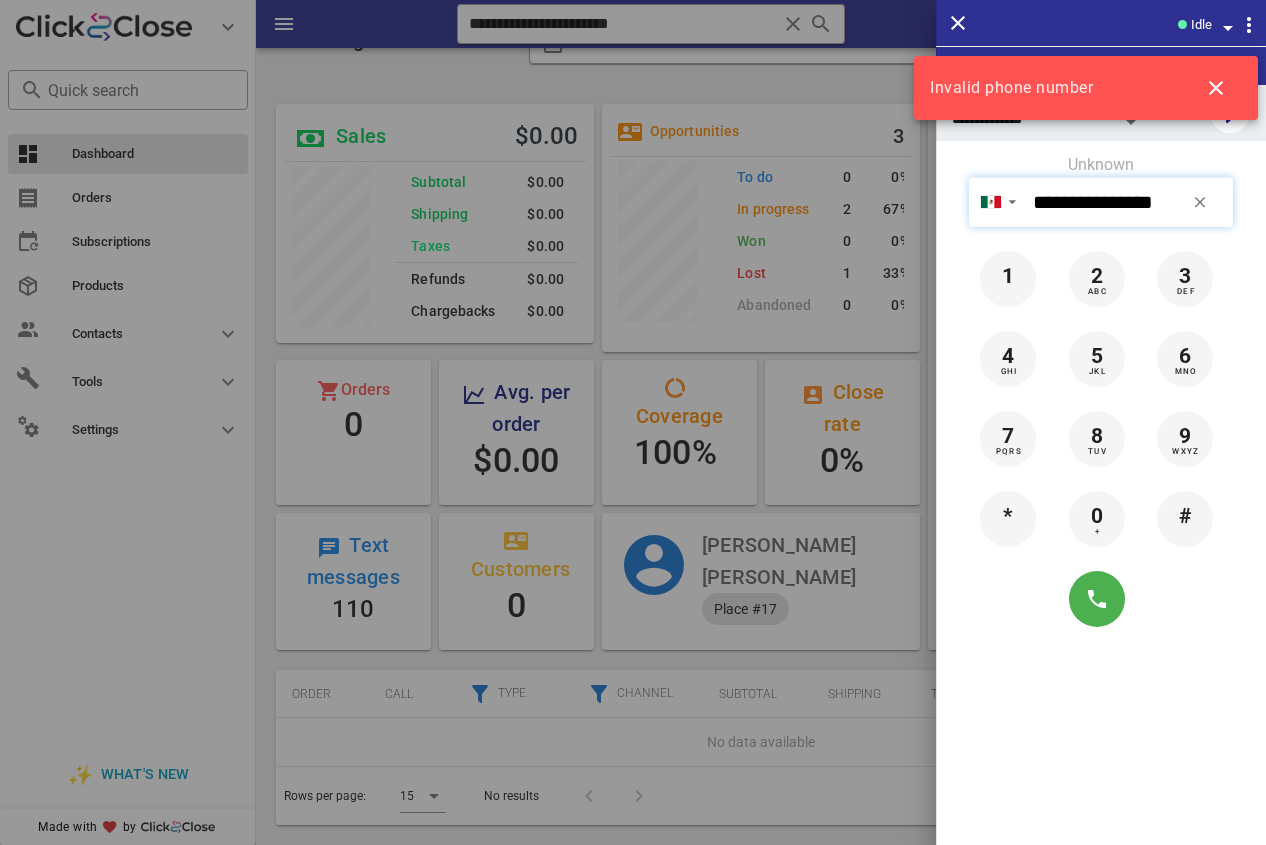 drag, startPoint x: 1055, startPoint y: 204, endPoint x: 1166, endPoint y: 213, distance: 111.364265 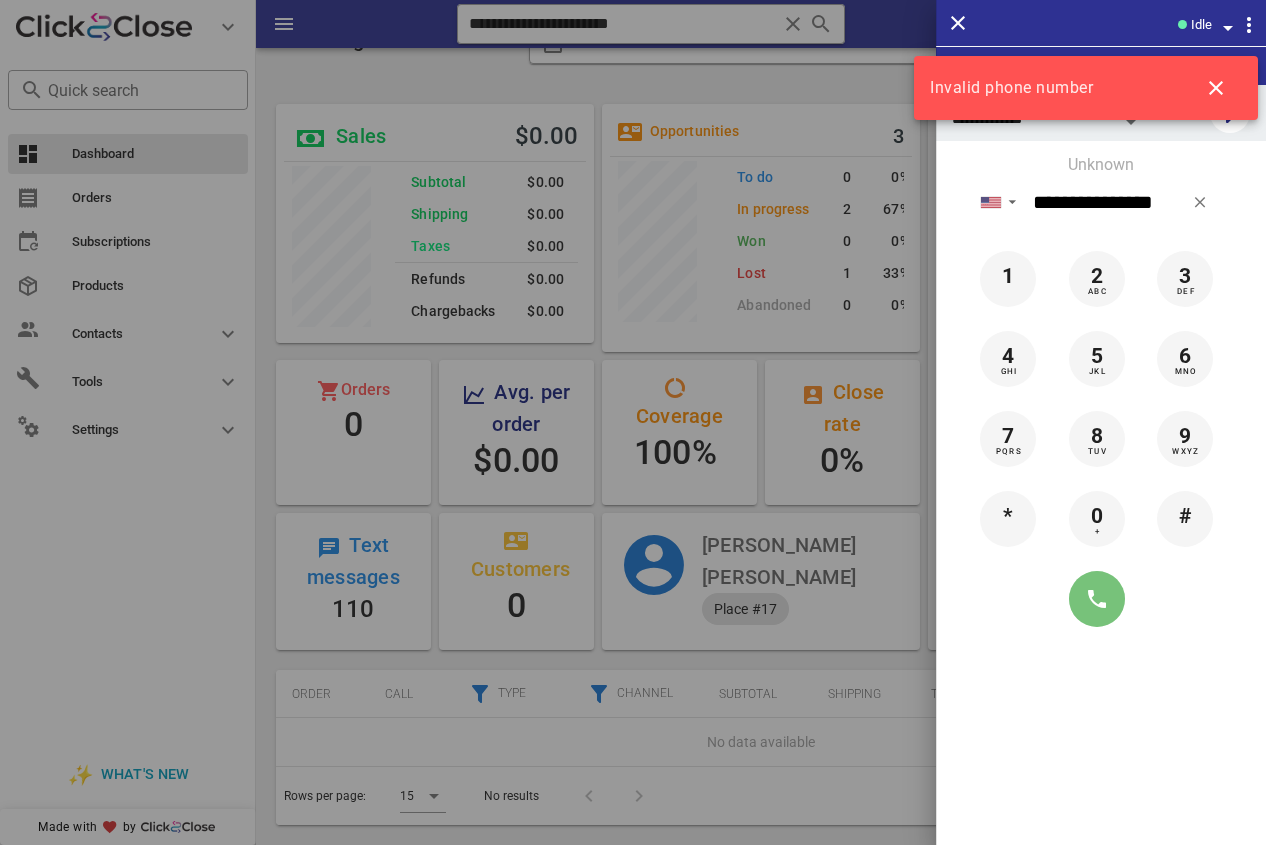 click at bounding box center [1097, 599] 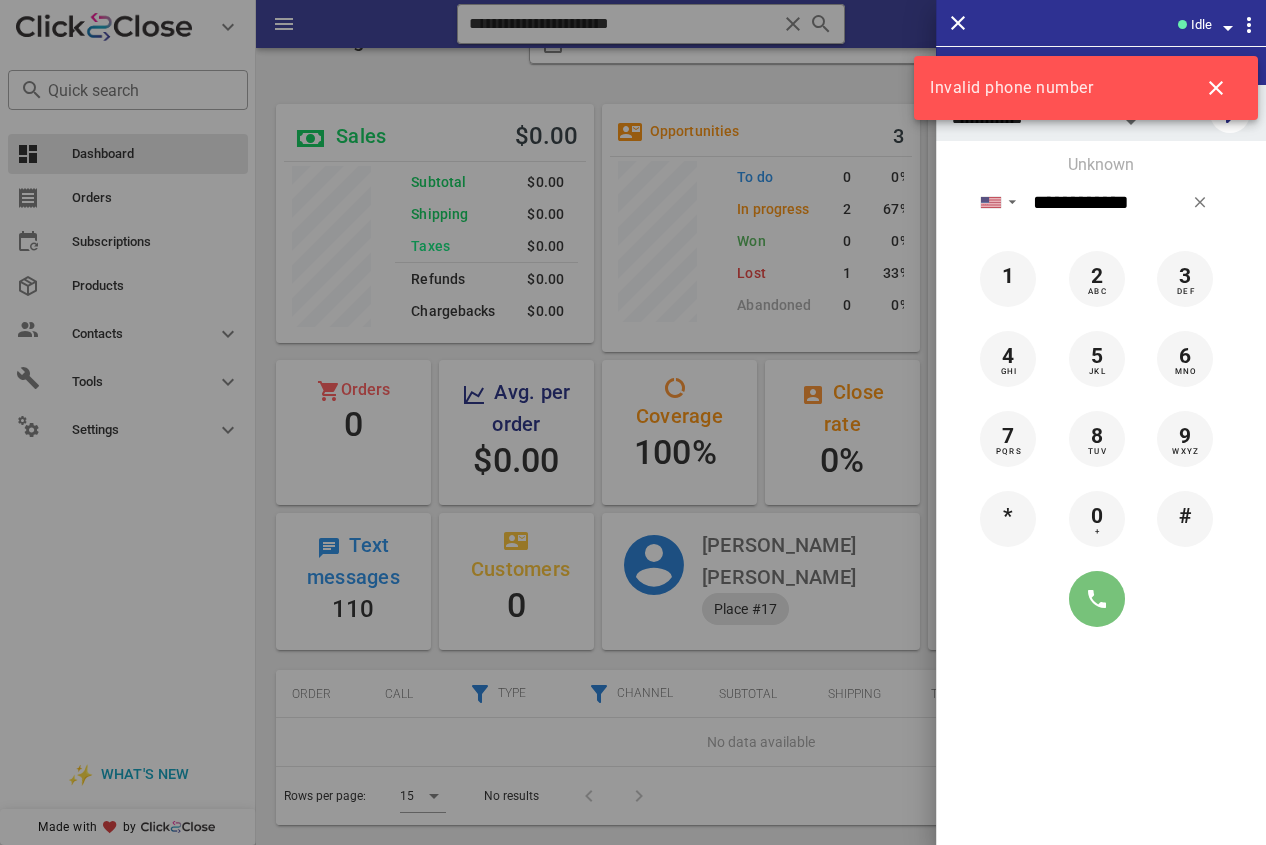 click at bounding box center [1097, 599] 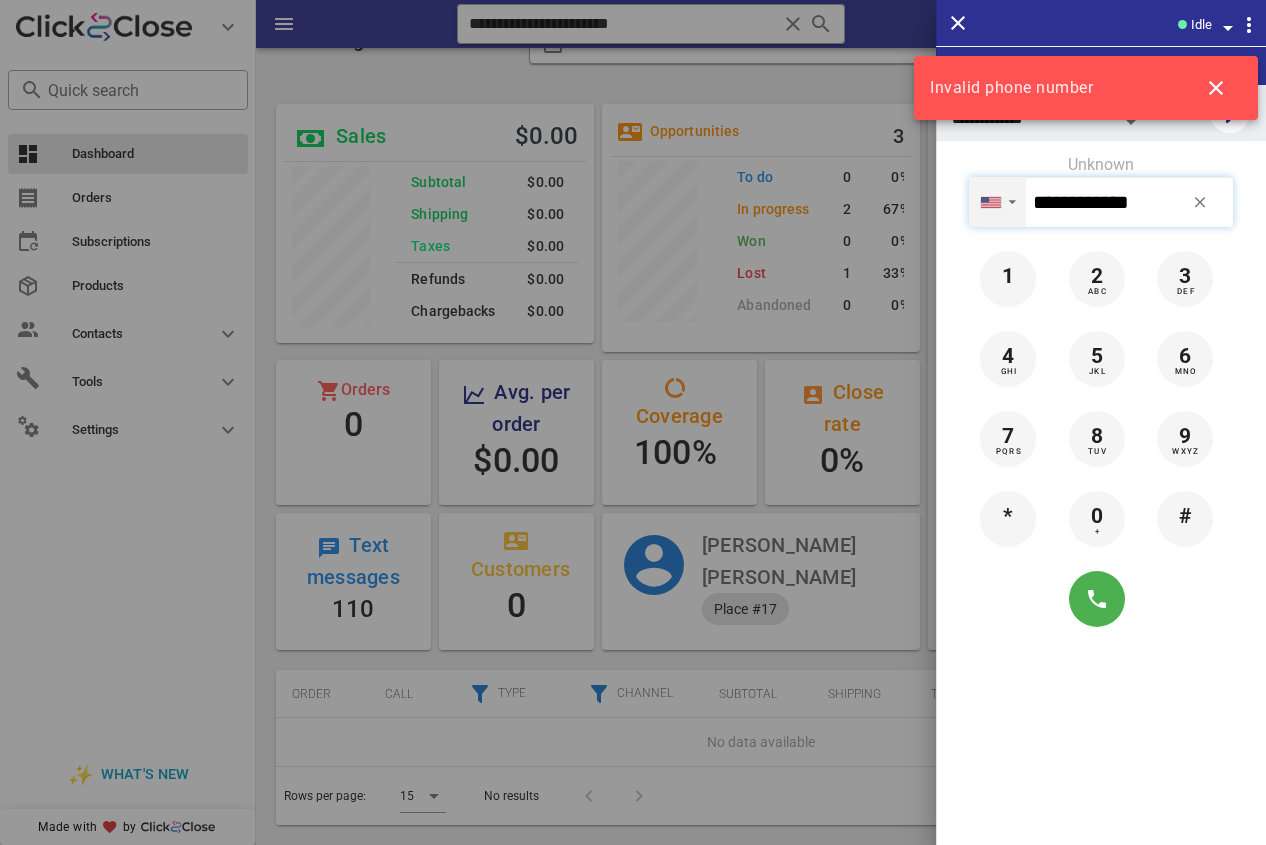 click on "▼" at bounding box center (1012, 202) 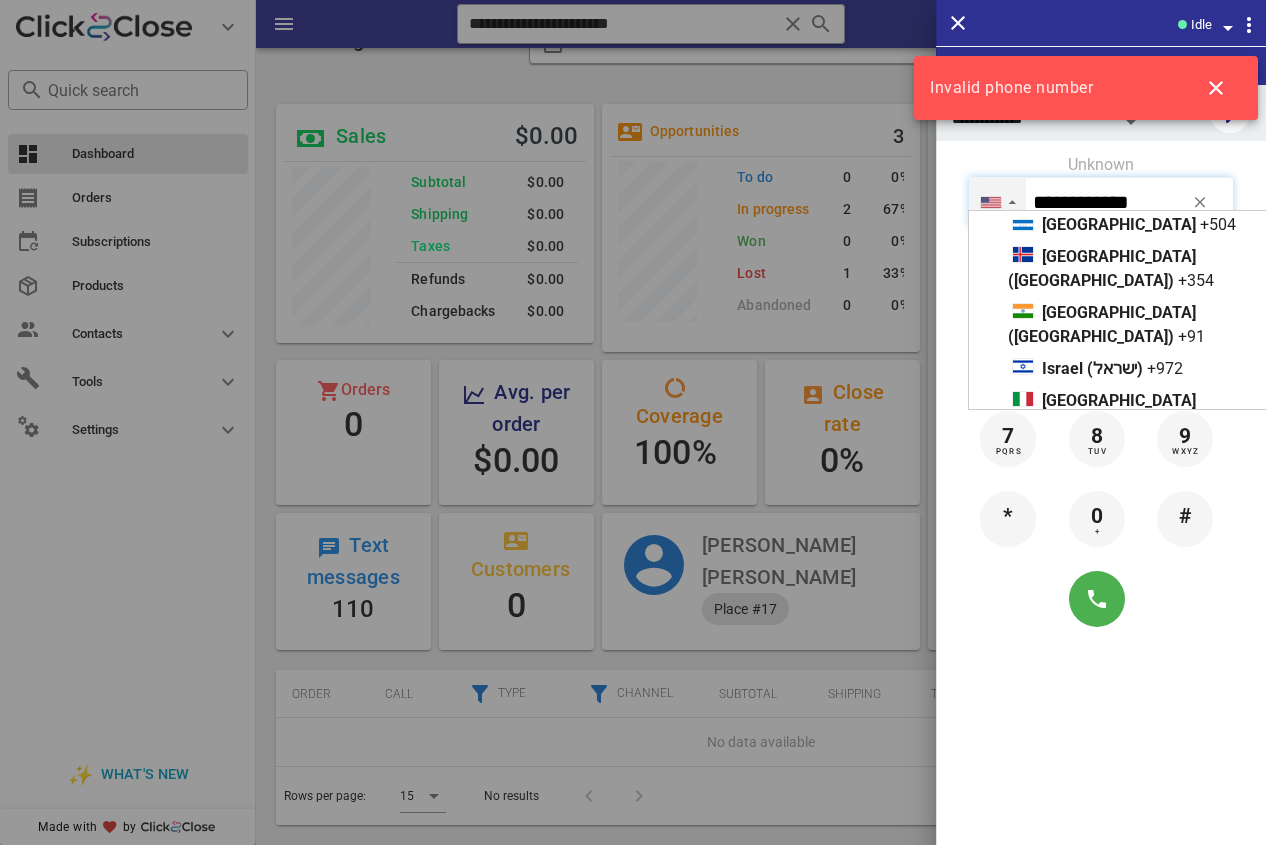 click on "[GEOGRAPHIC_DATA] ([GEOGRAPHIC_DATA])" at bounding box center [1102, 500] 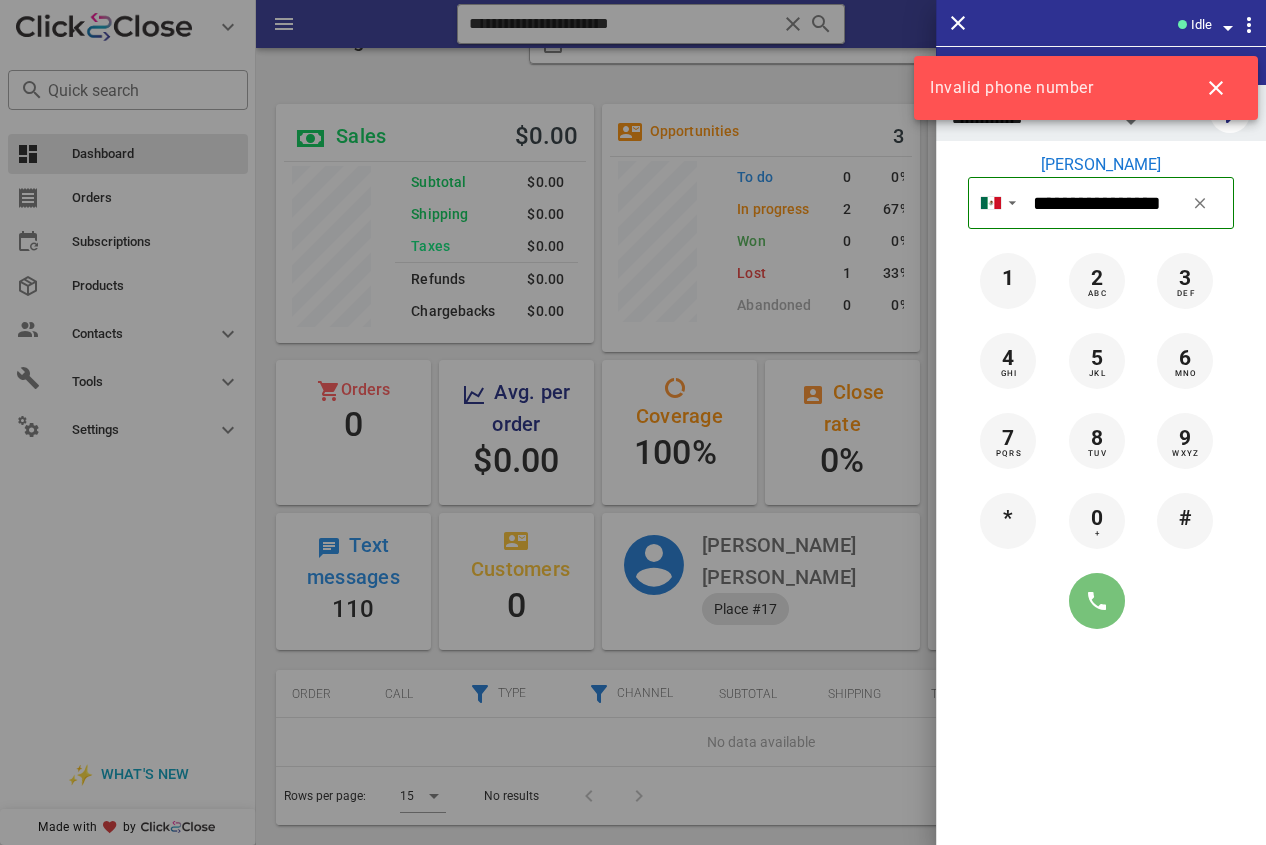 click at bounding box center (1097, 601) 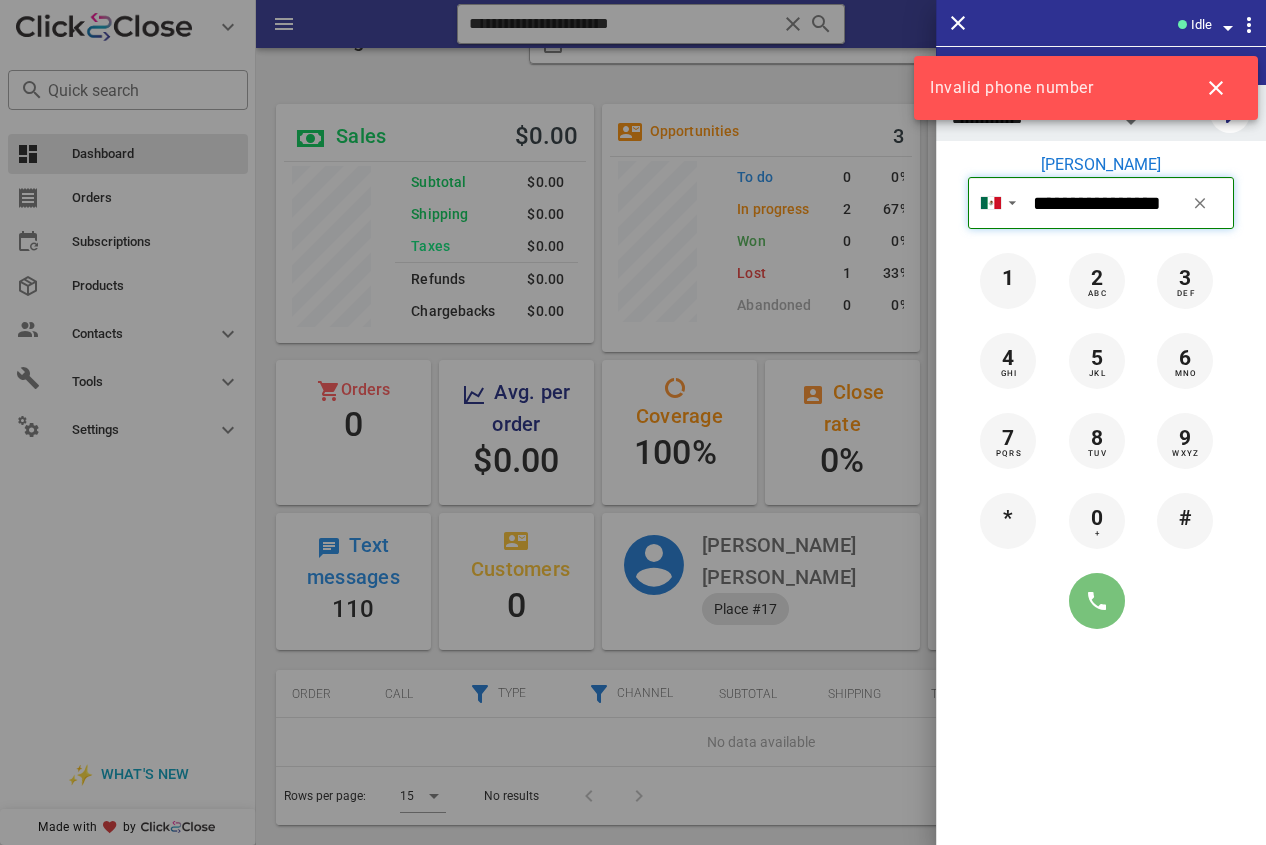type on "**********" 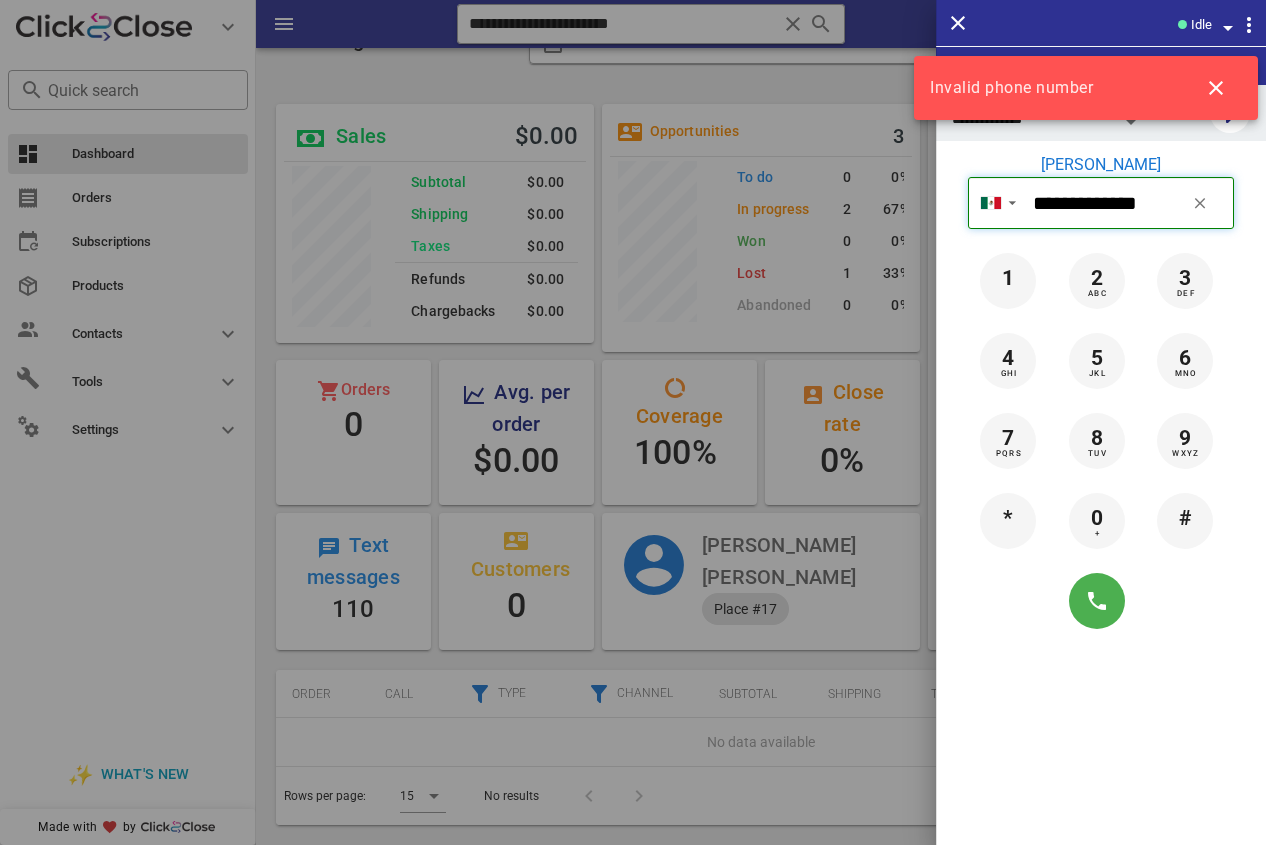 type 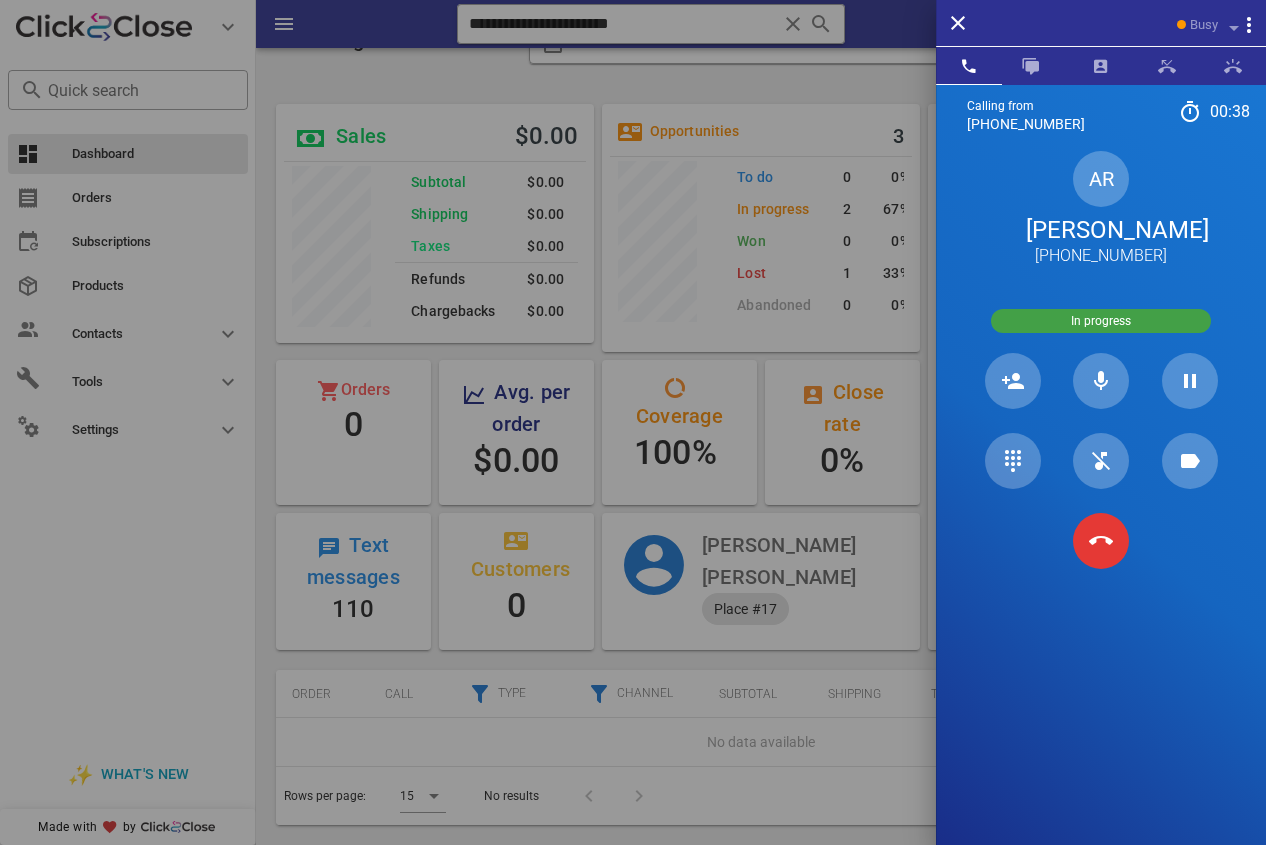 click on "[PERSON_NAME]" at bounding box center [1101, 230] 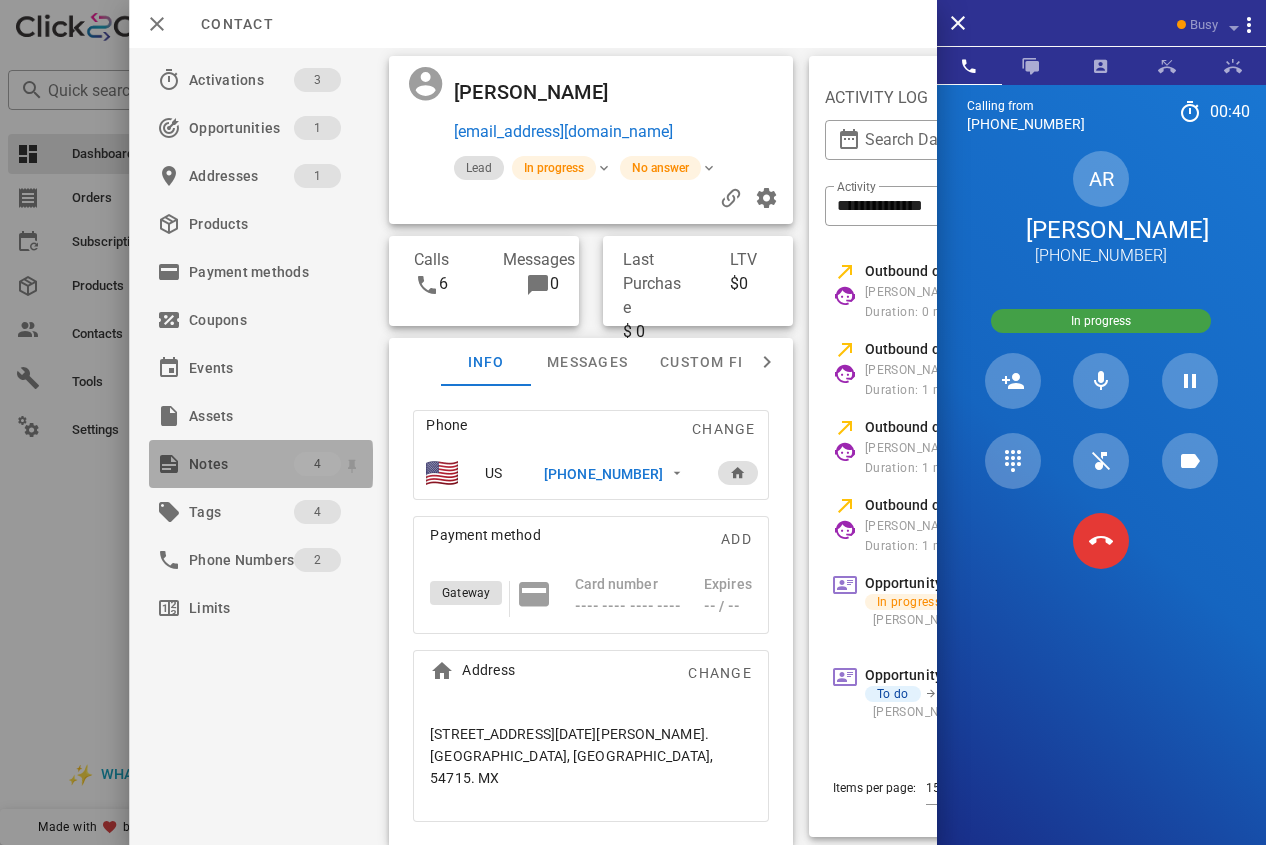 click on "Notes" at bounding box center (241, 464) 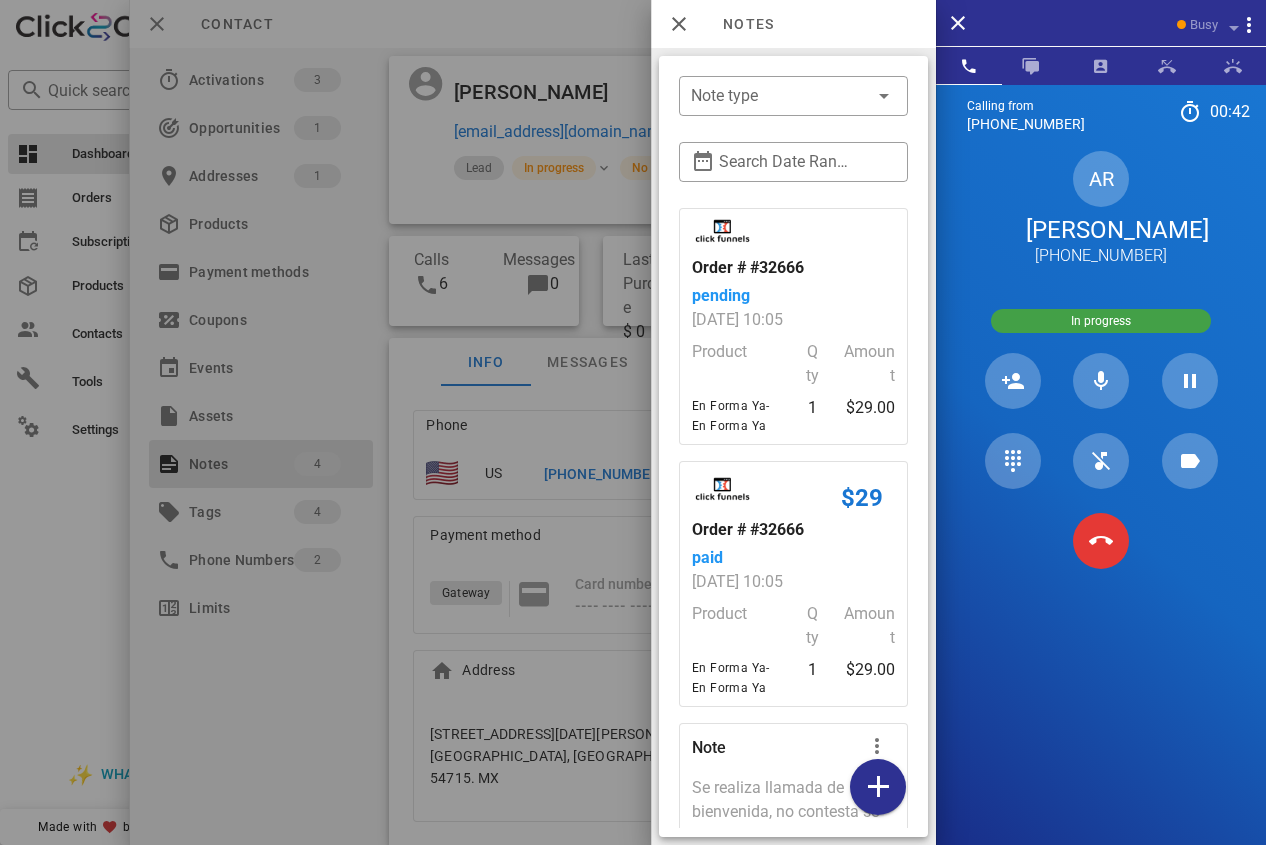 scroll, scrollTop: 438, scrollLeft: 0, axis: vertical 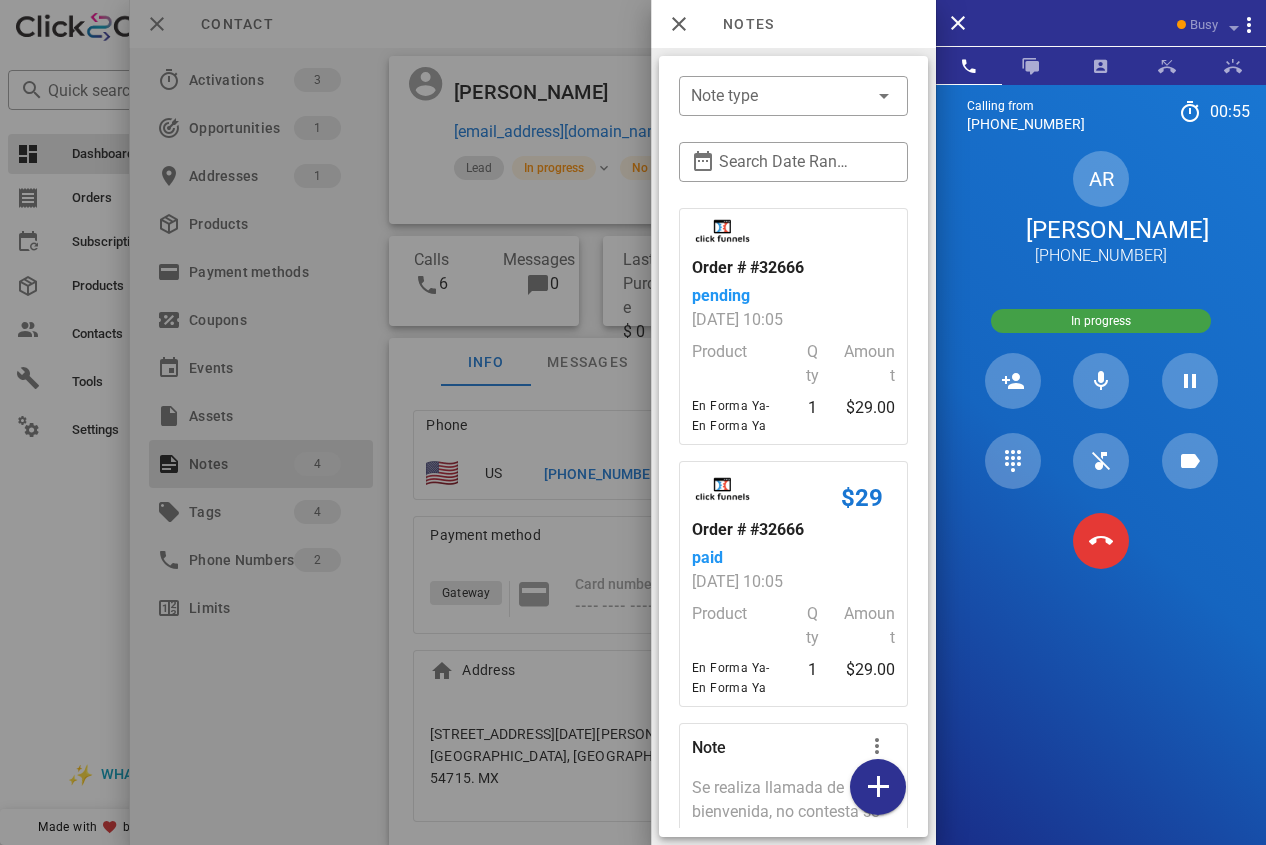 click at bounding box center (633, 422) 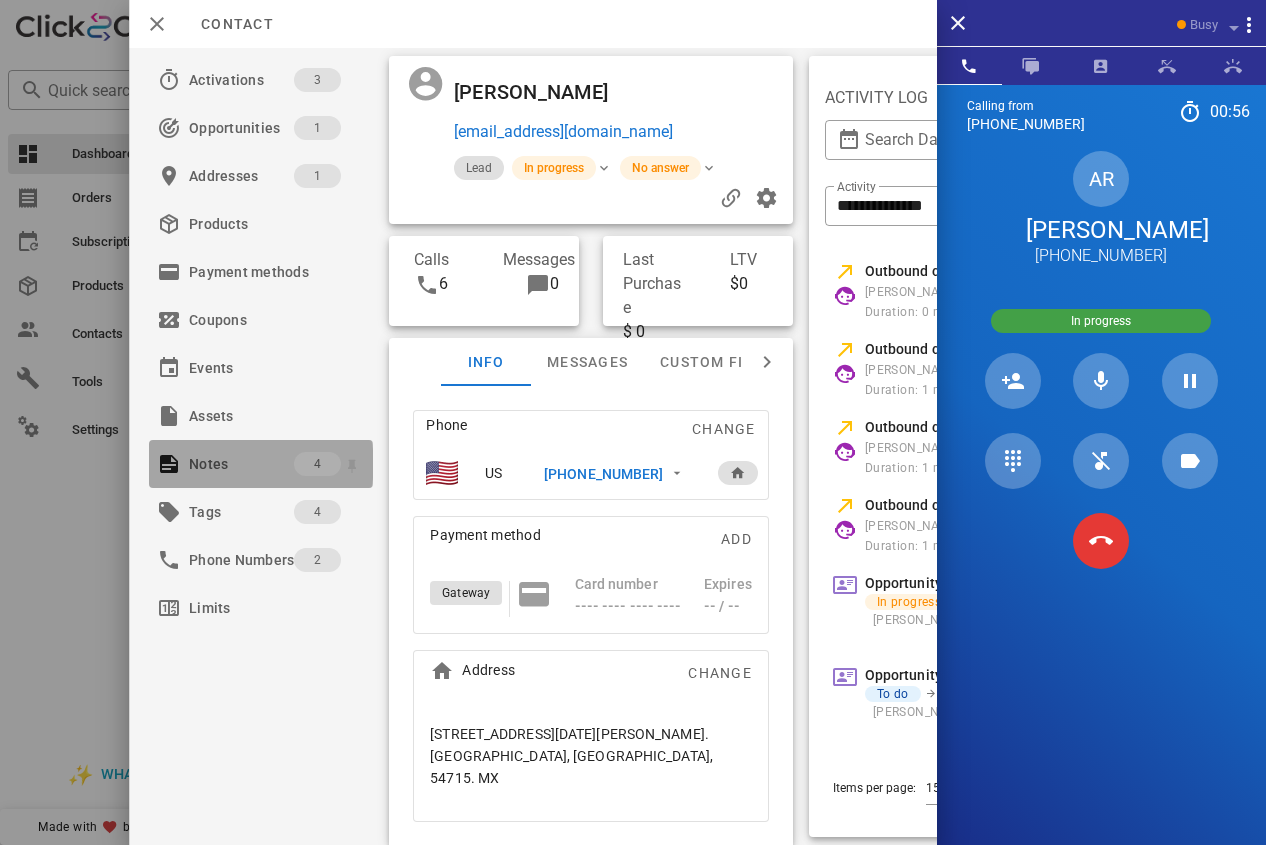 click on "Notes" at bounding box center [241, 464] 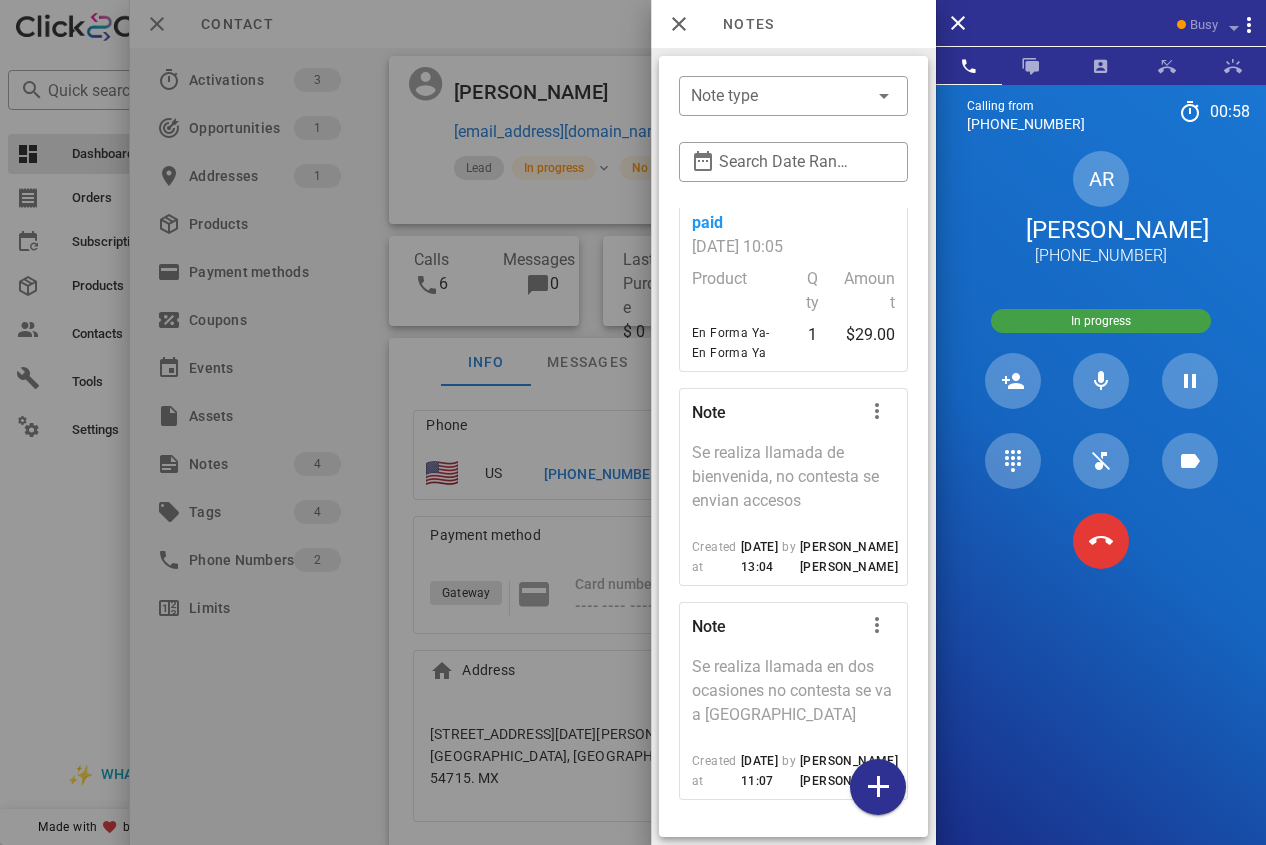 scroll, scrollTop: 438, scrollLeft: 0, axis: vertical 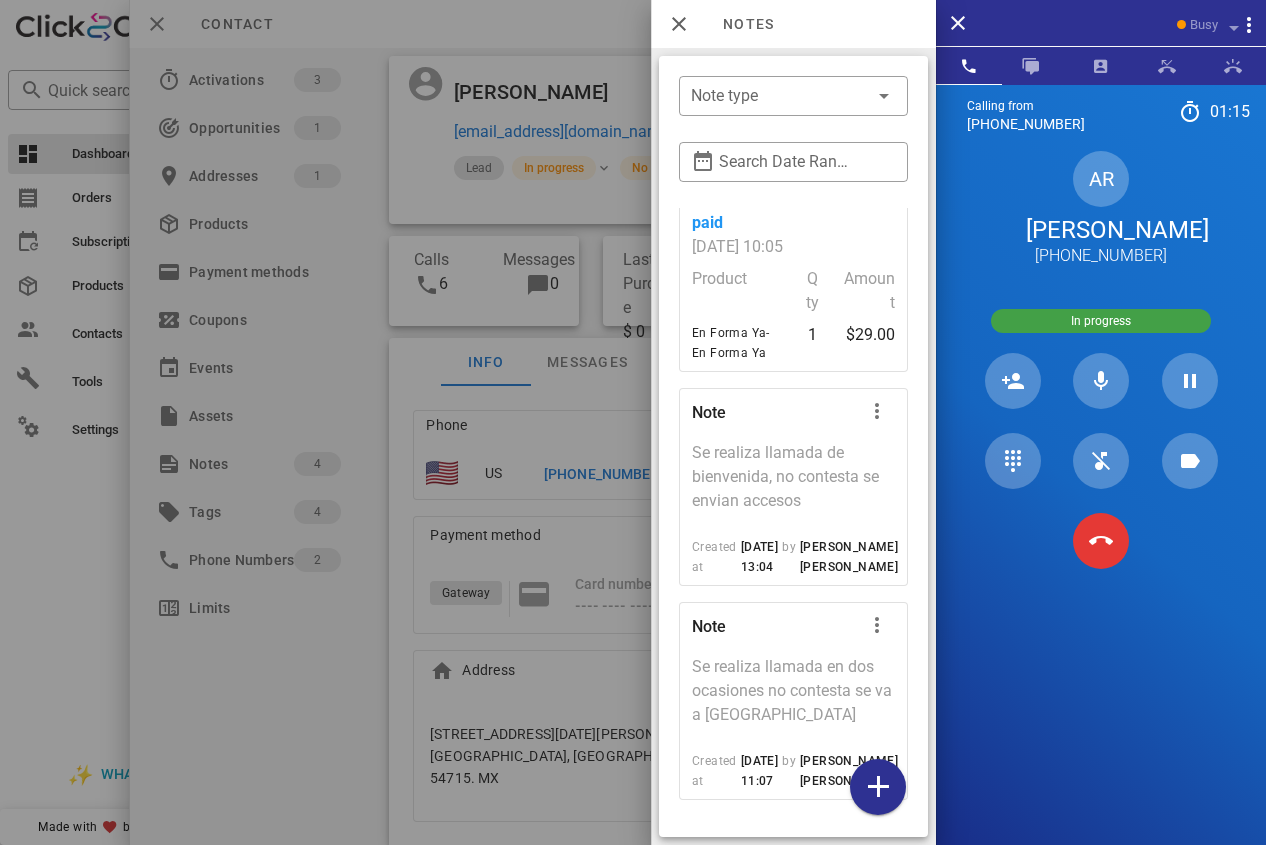 click at bounding box center (633, 422) 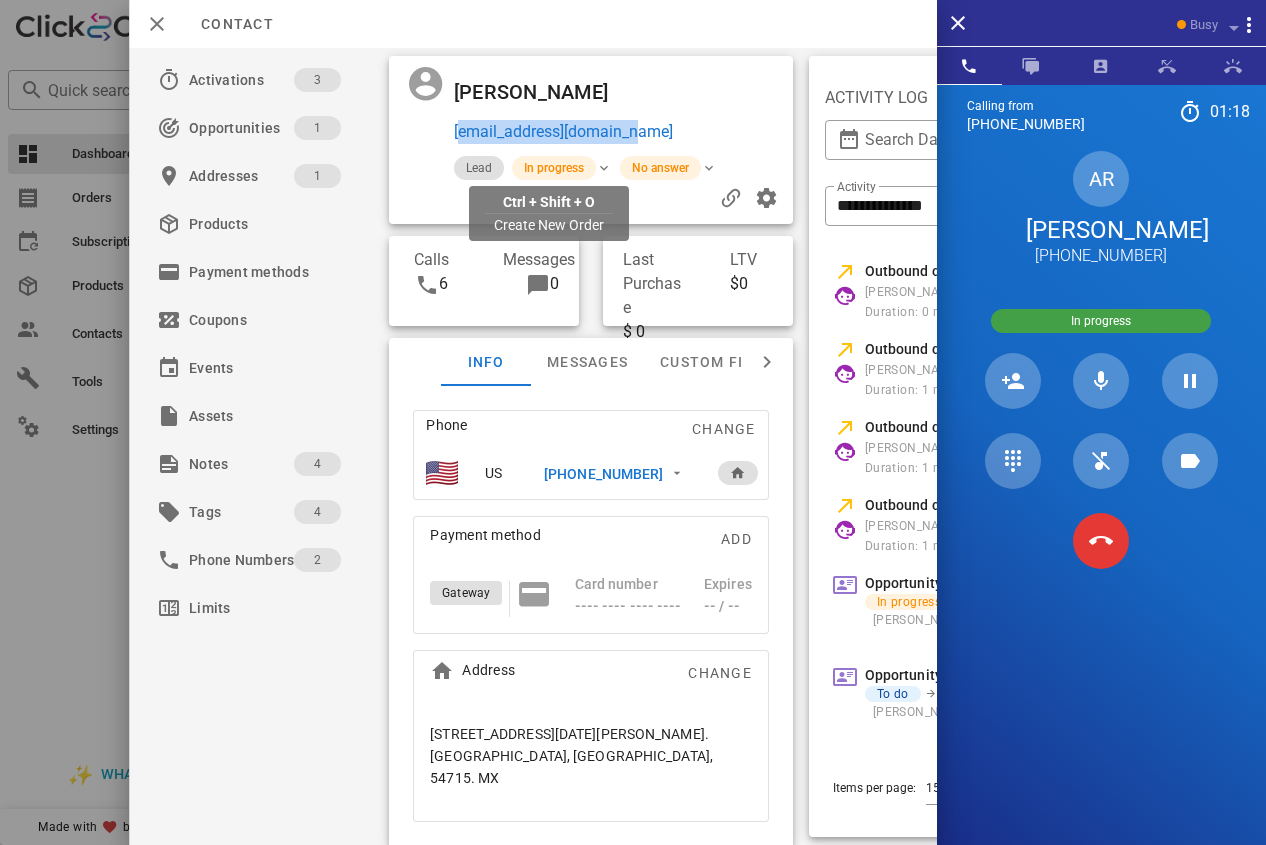 drag, startPoint x: 666, startPoint y: 169, endPoint x: 453, endPoint y: 171, distance: 213.00938 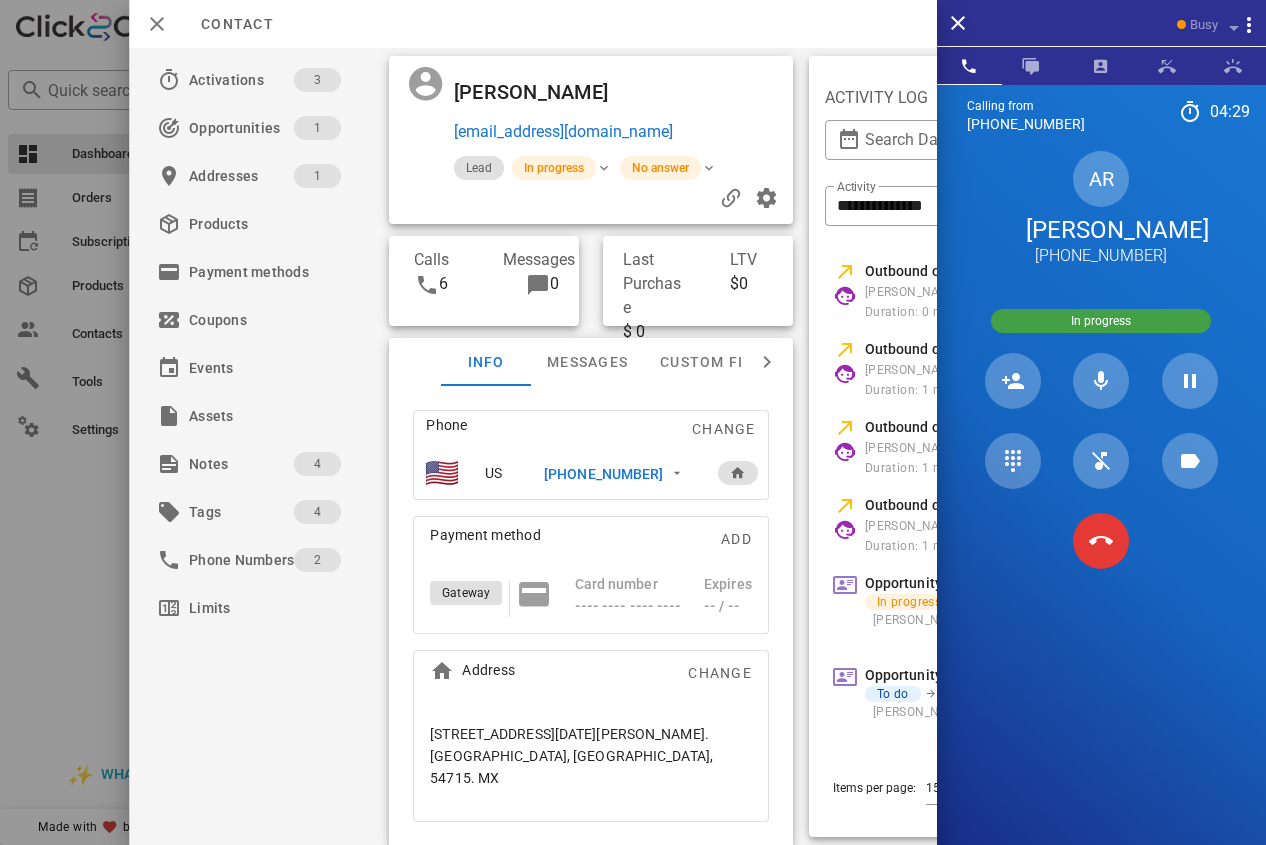 click at bounding box center (633, 422) 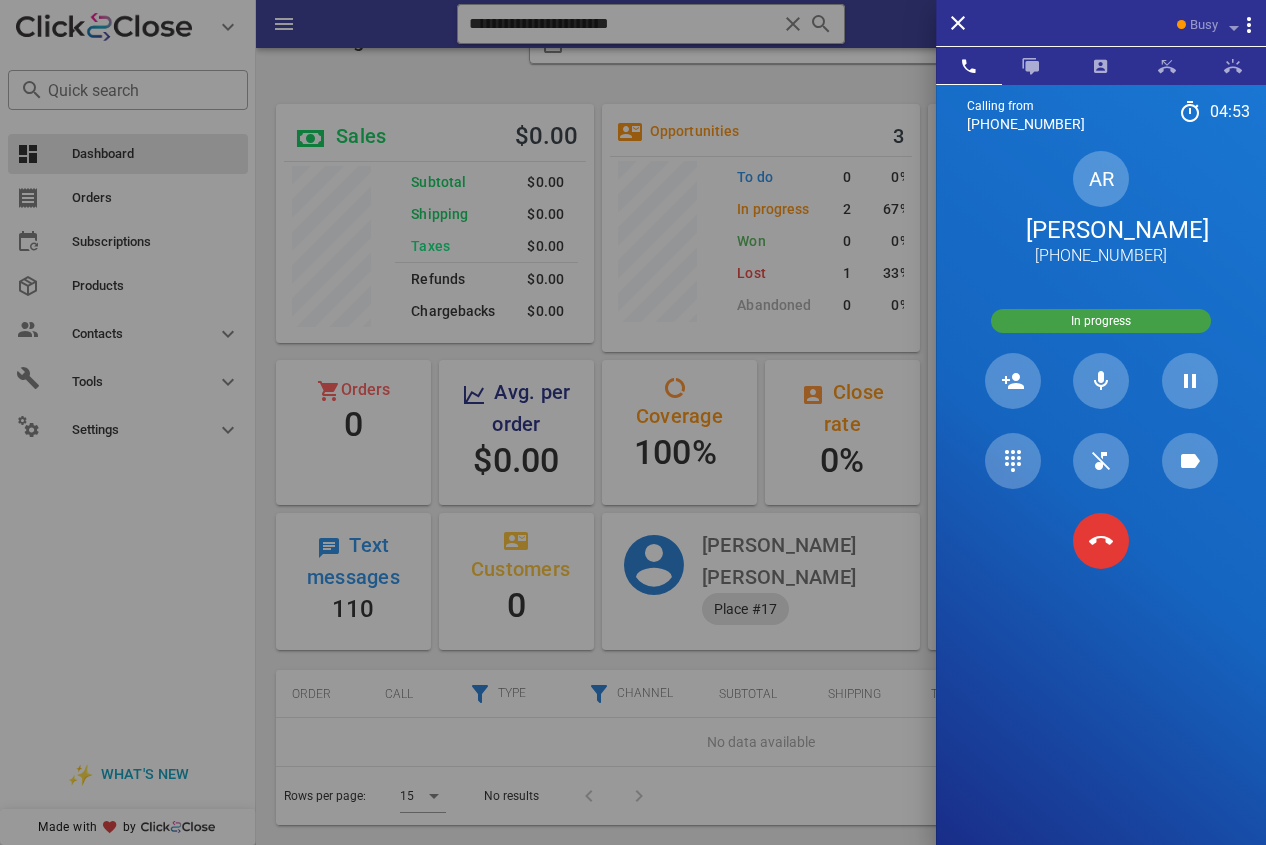 click on "[PERSON_NAME]" at bounding box center [1101, 230] 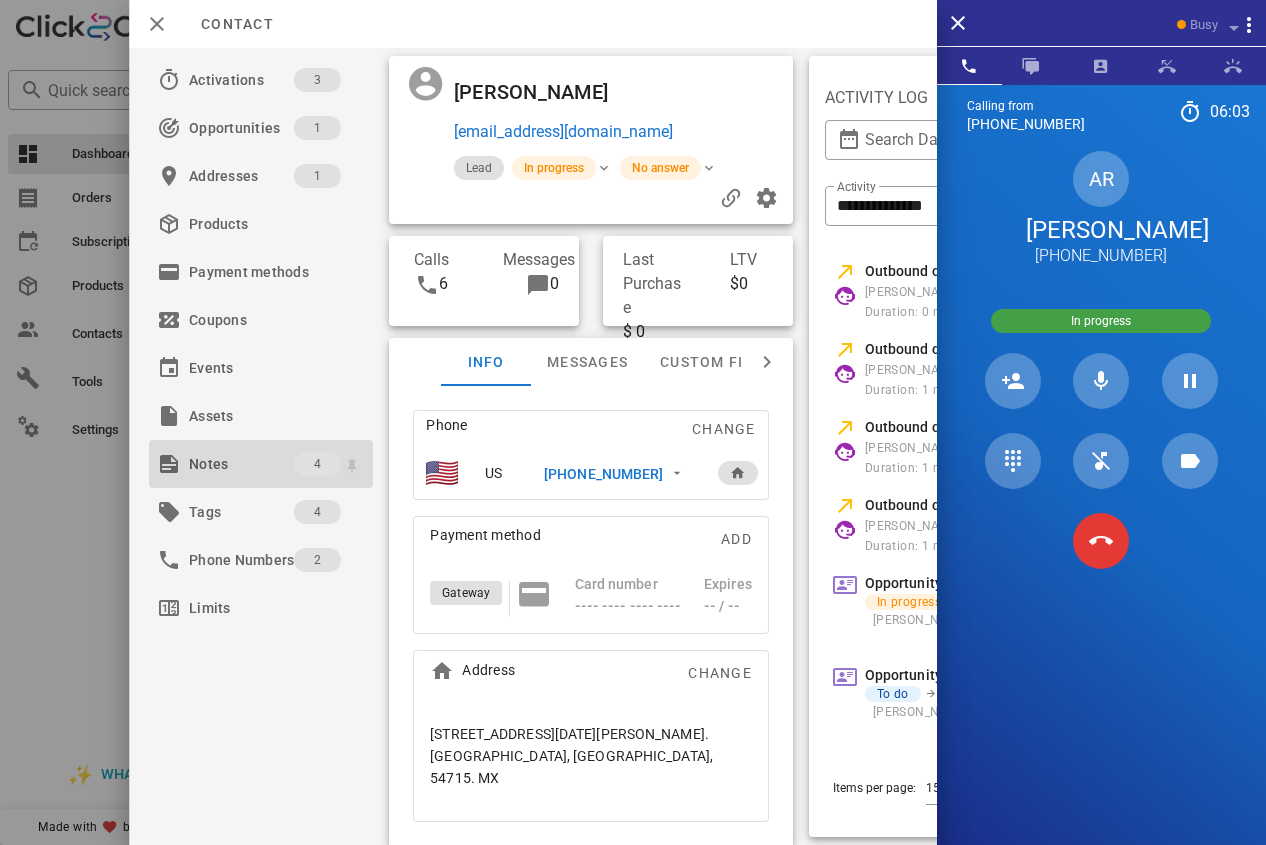 click on "Notes" at bounding box center [241, 464] 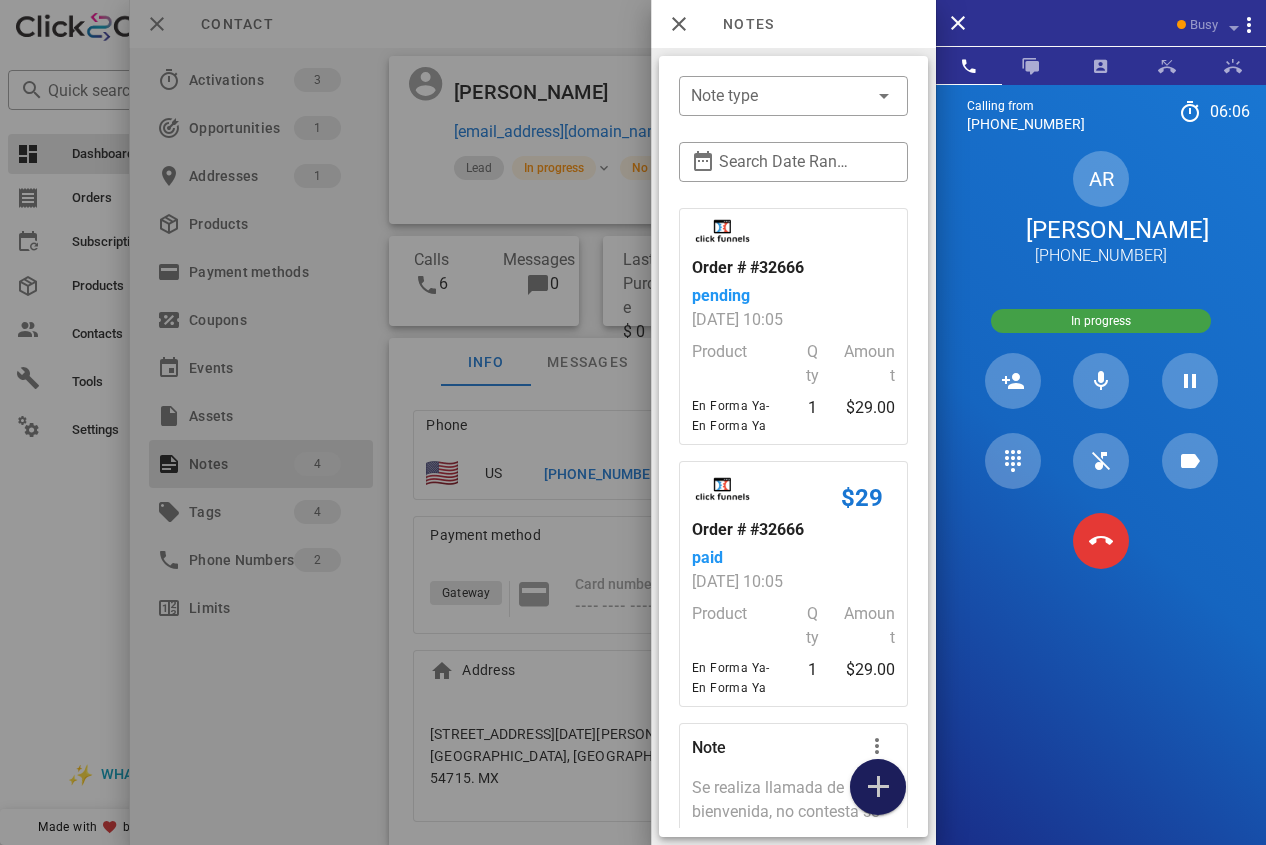 click at bounding box center (878, 787) 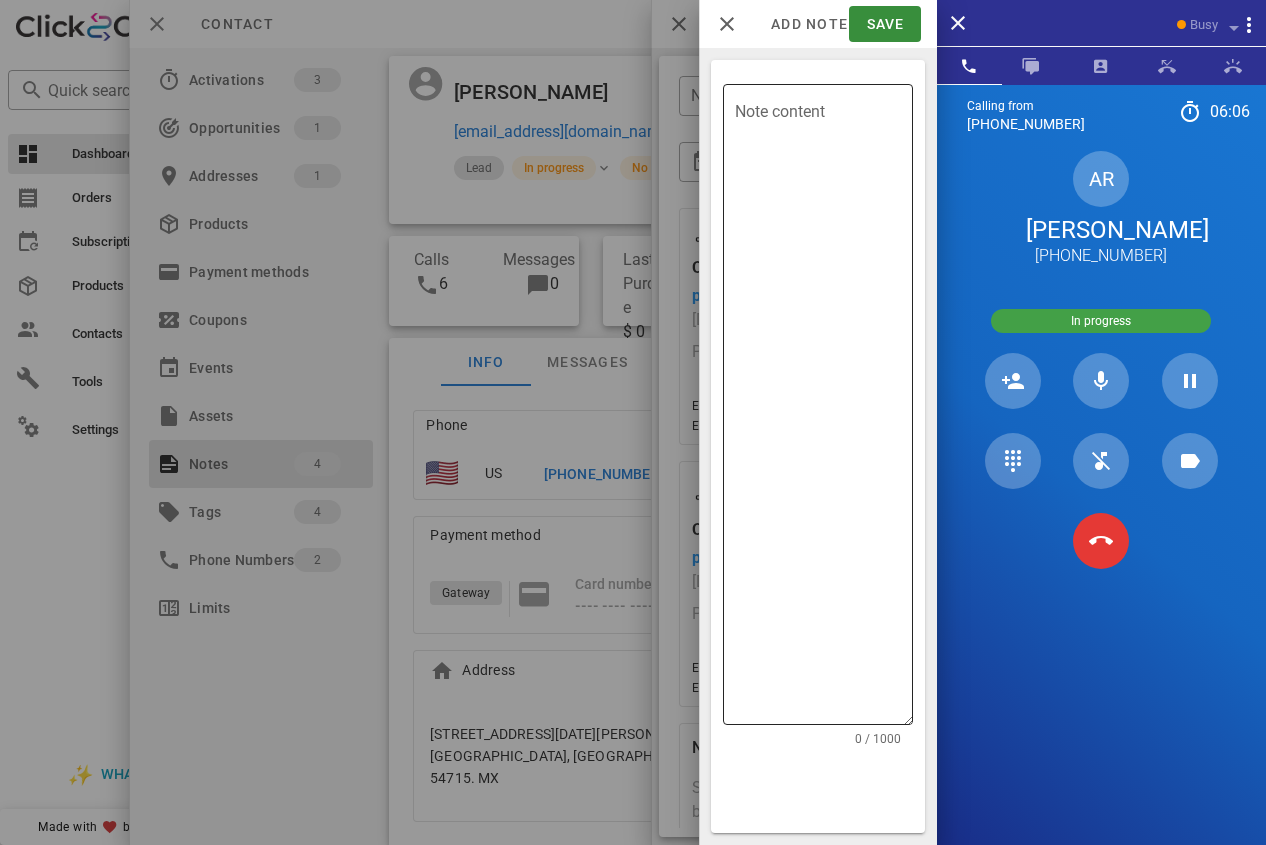 click on "Note content" at bounding box center [824, 409] 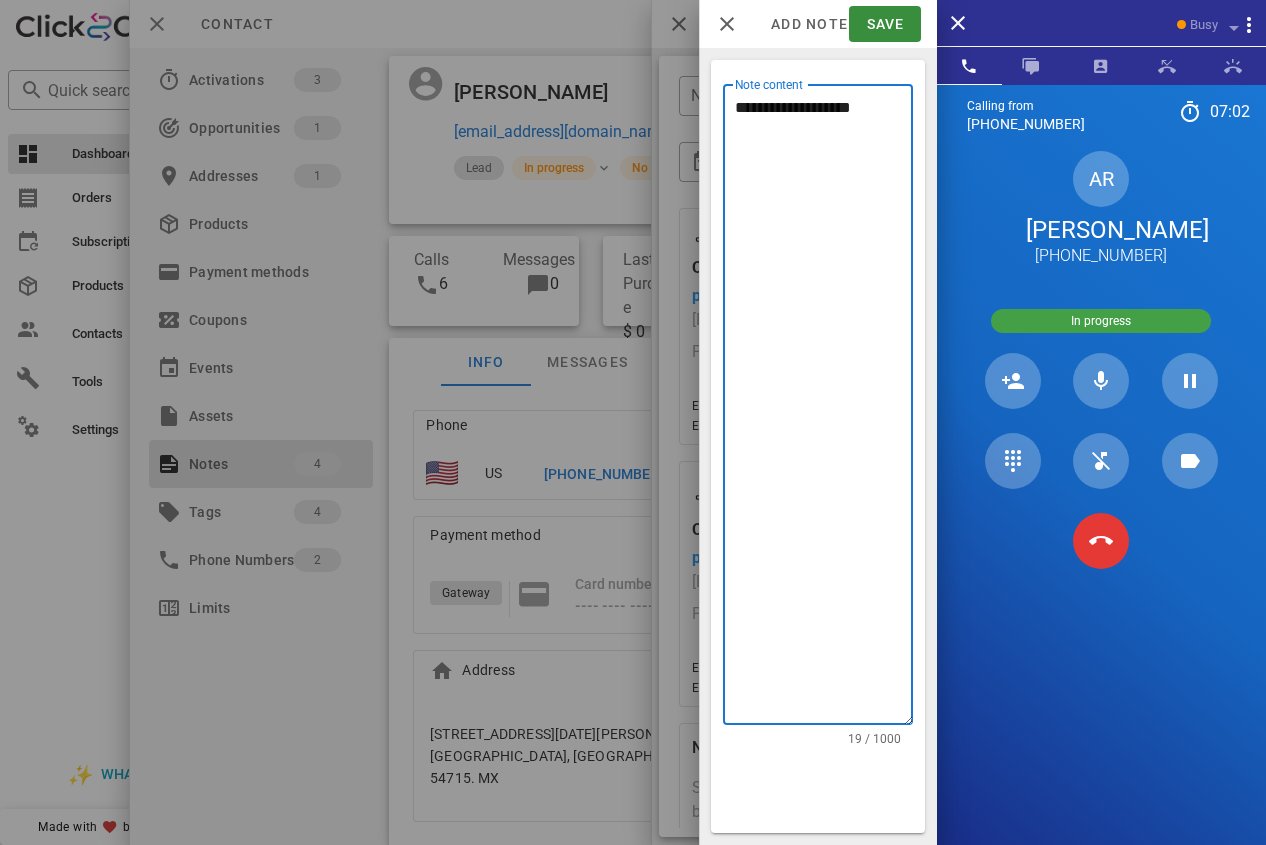 scroll, scrollTop: 999761, scrollLeft: 999682, axis: both 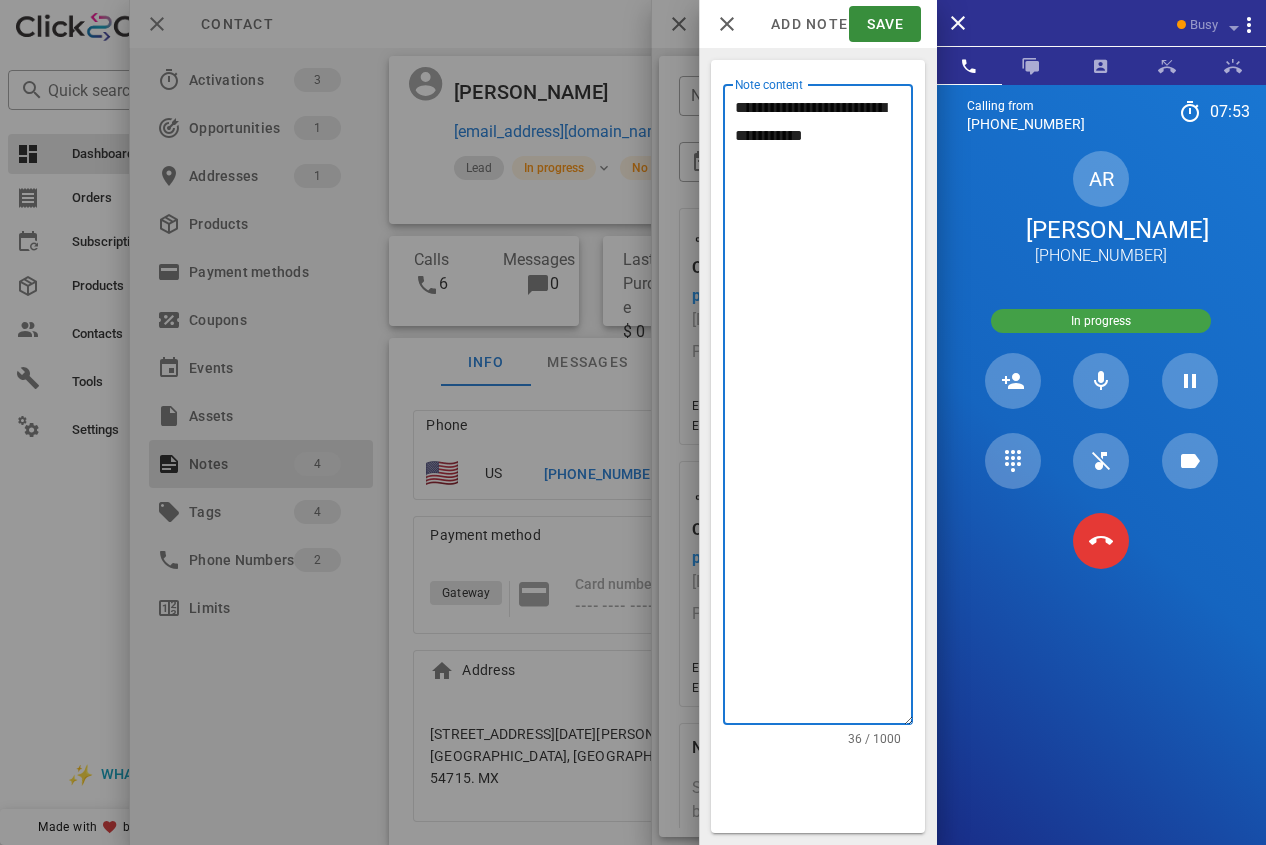 click on "**********" at bounding box center (824, 409) 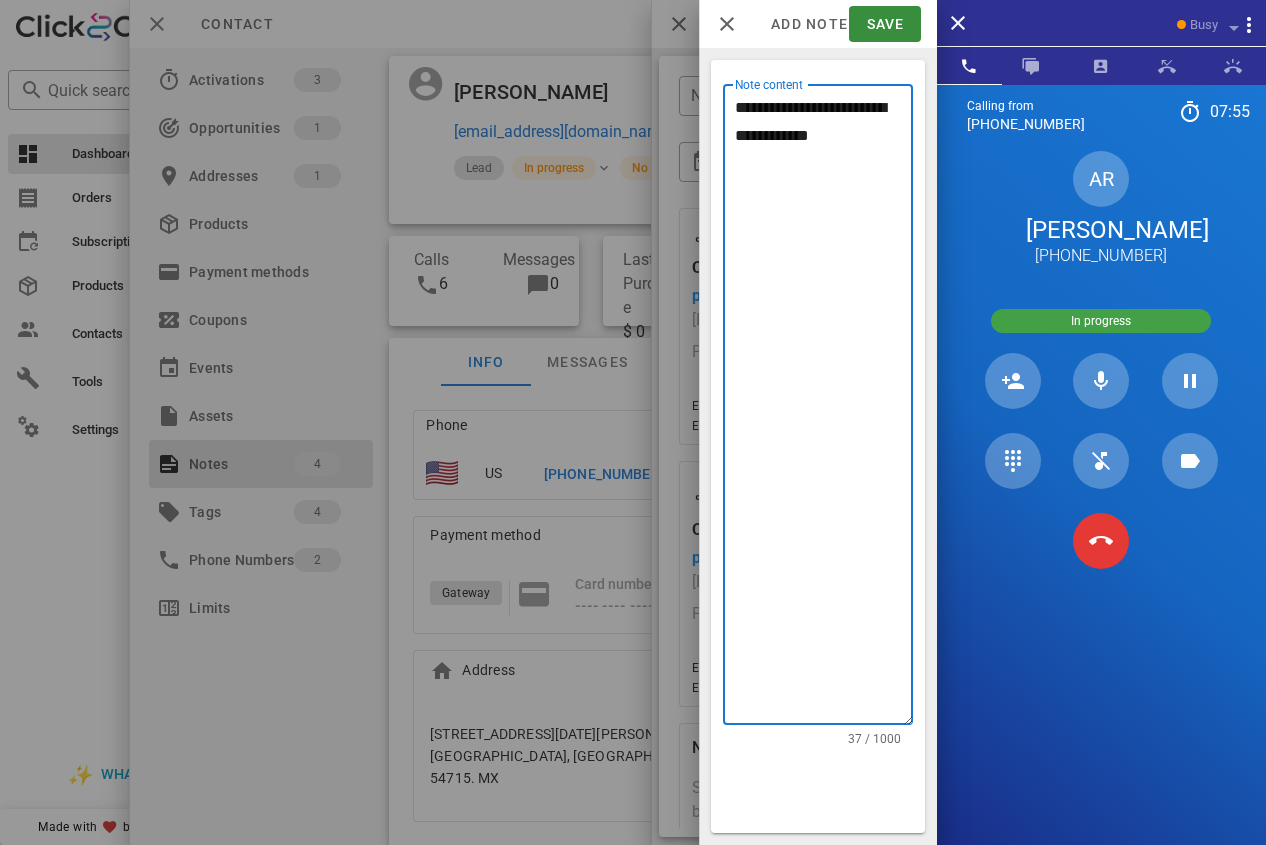 click on "**********" at bounding box center [824, 409] 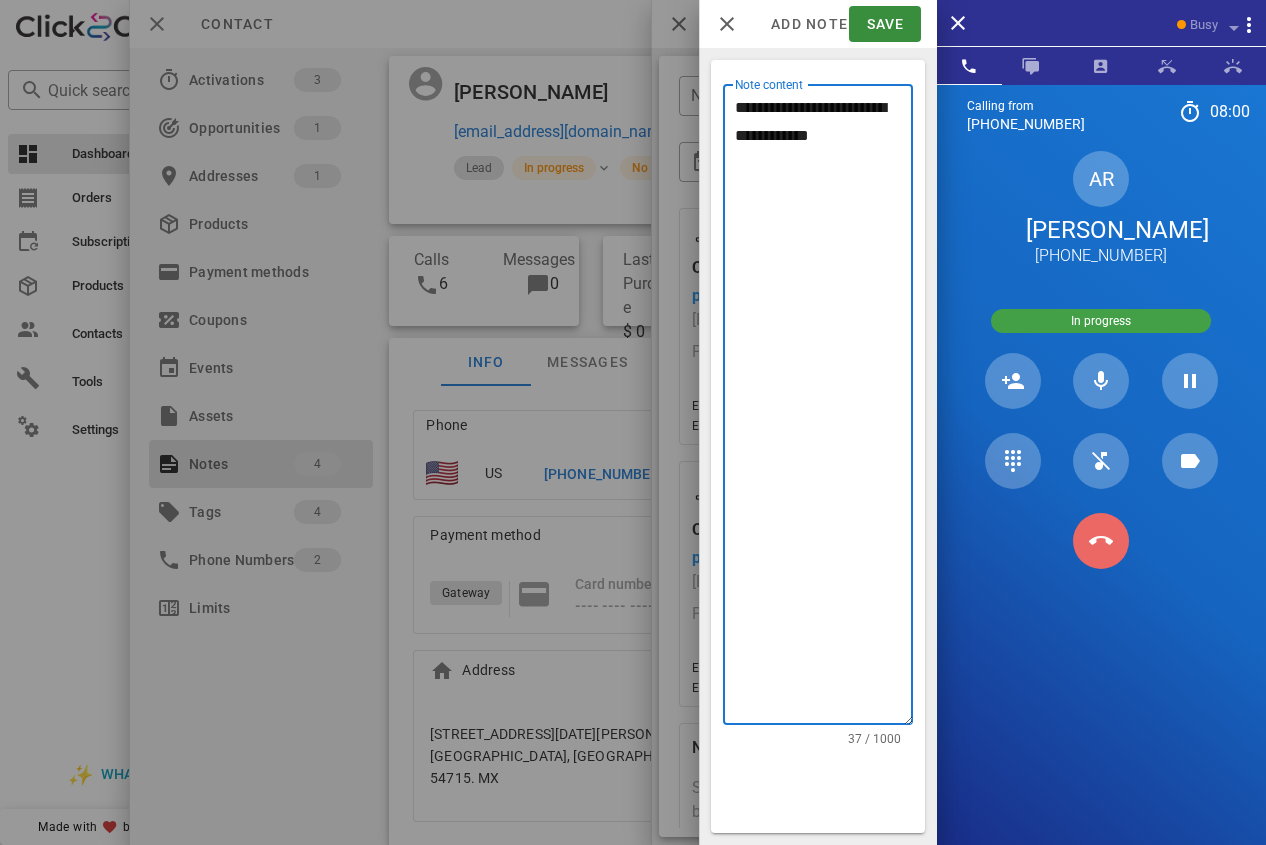 click at bounding box center [1101, 541] 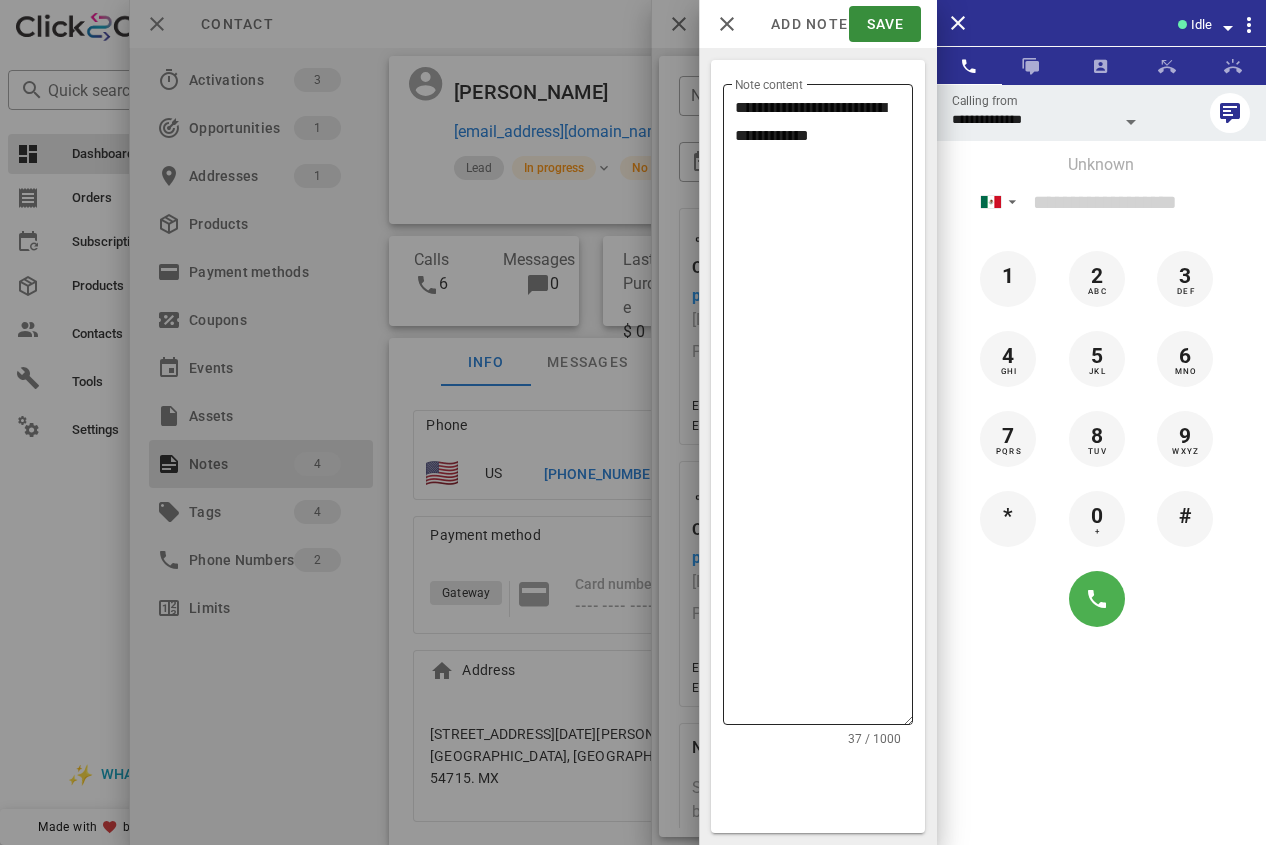 click on "**********" at bounding box center (824, 409) 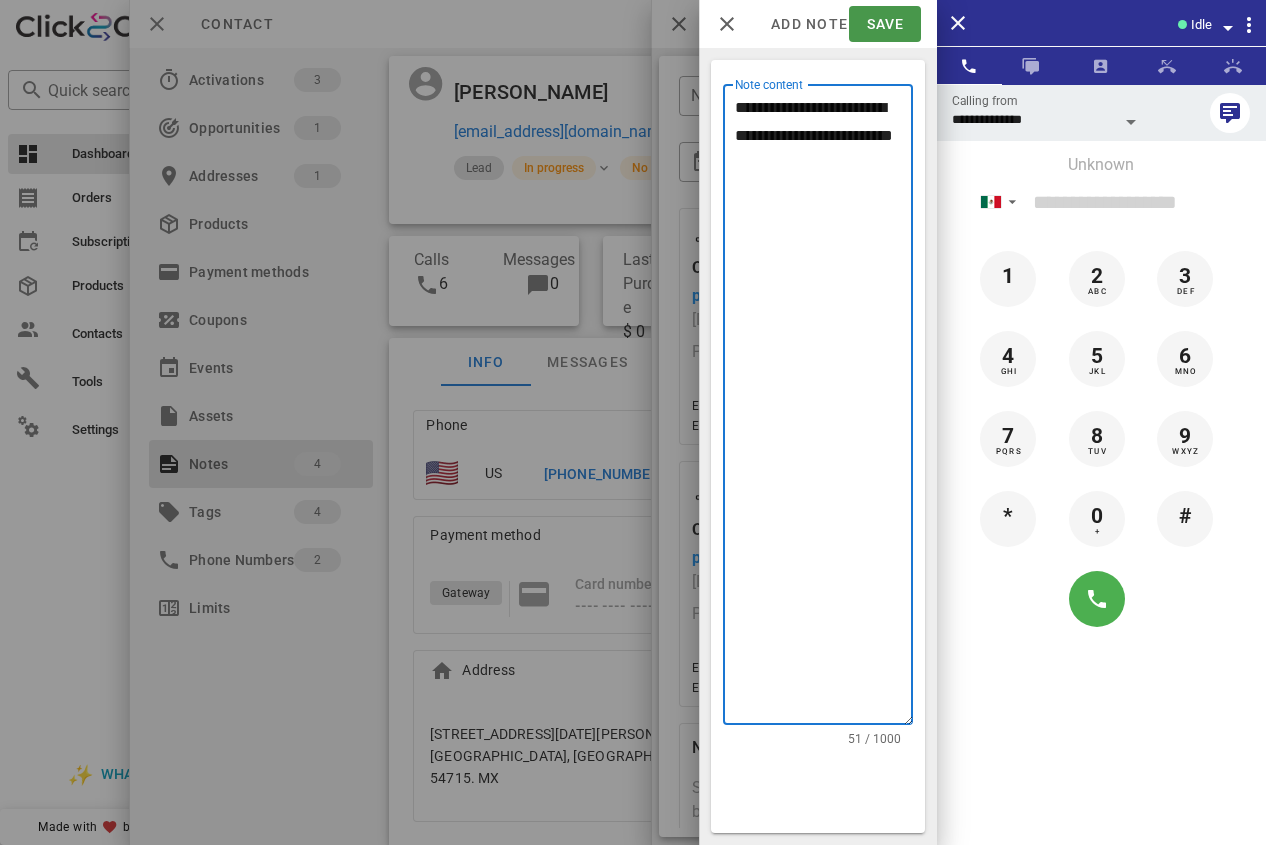 type on "**********" 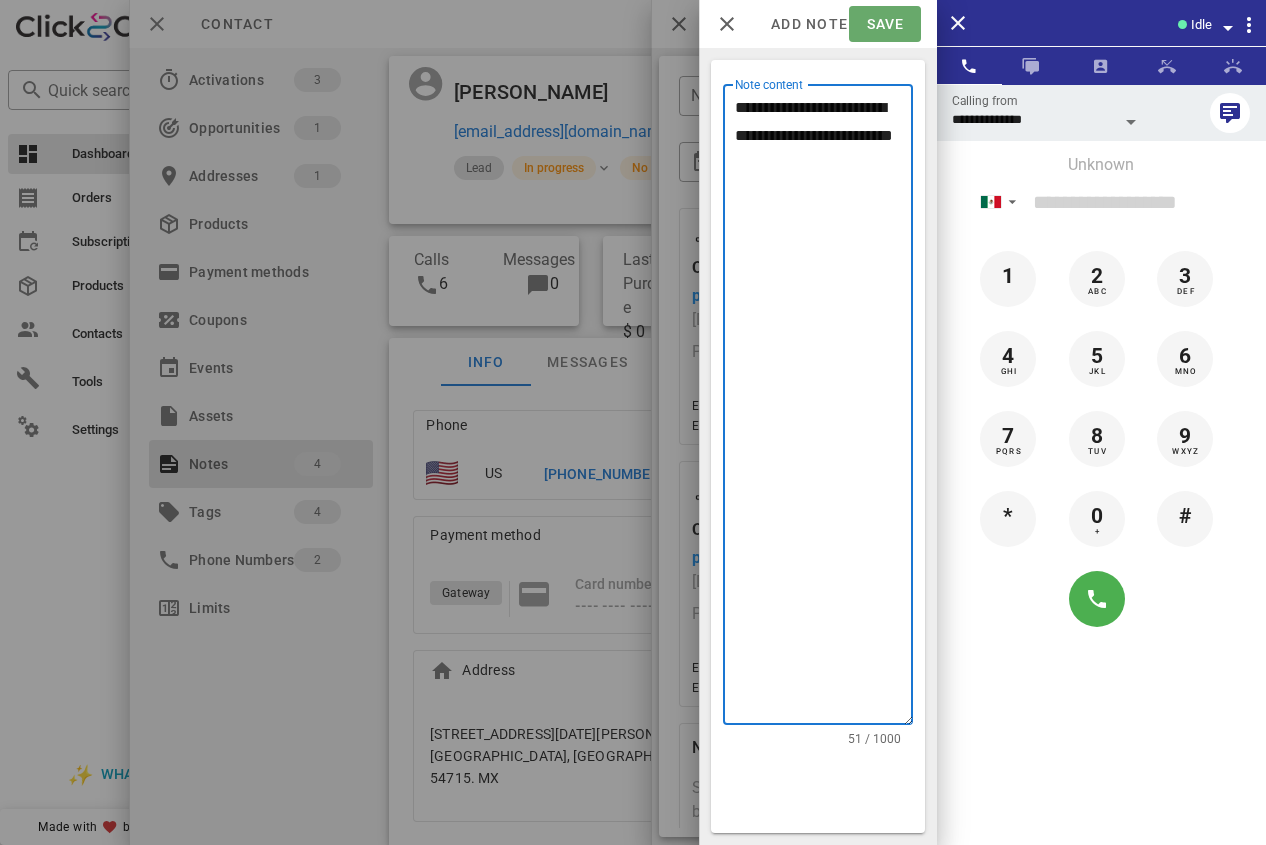 click on "Save" at bounding box center (884, 24) 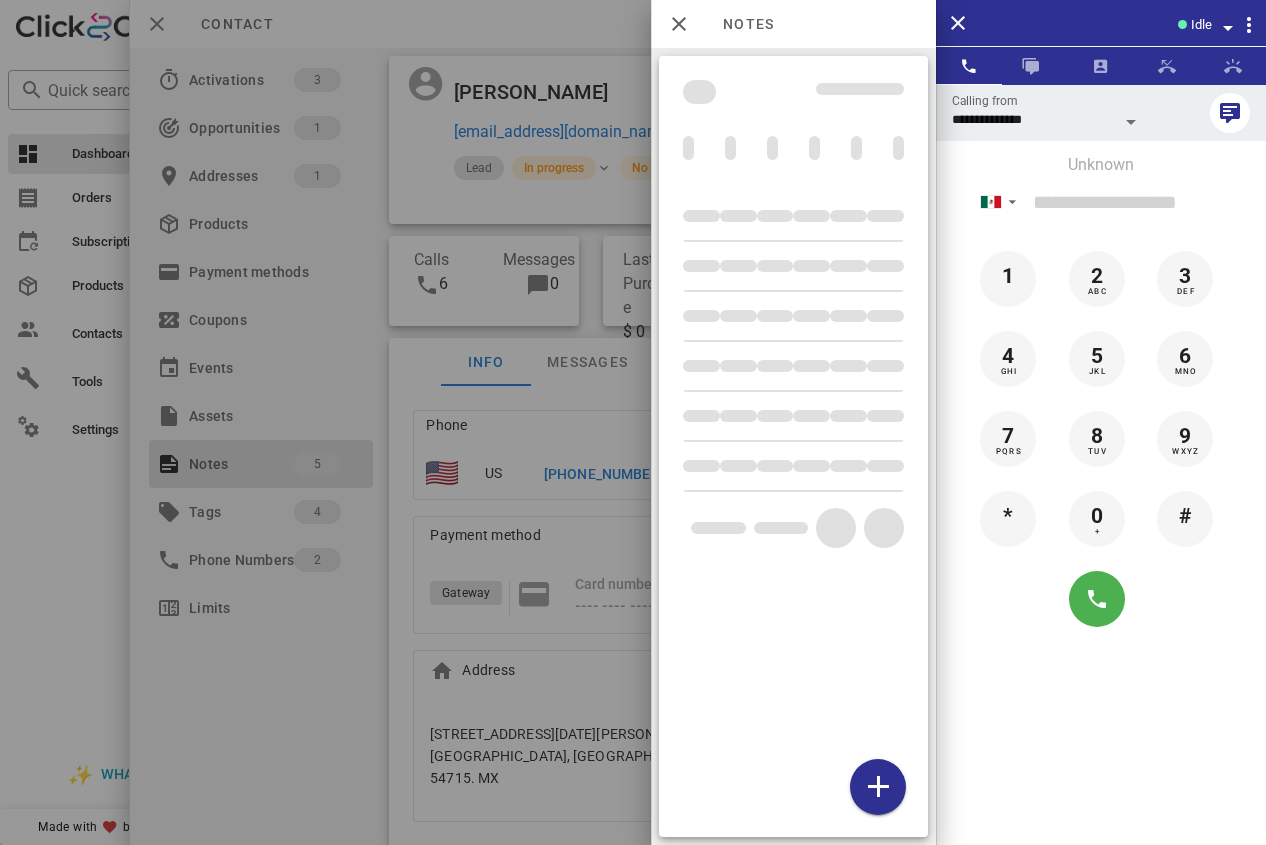 click at bounding box center (633, 422) 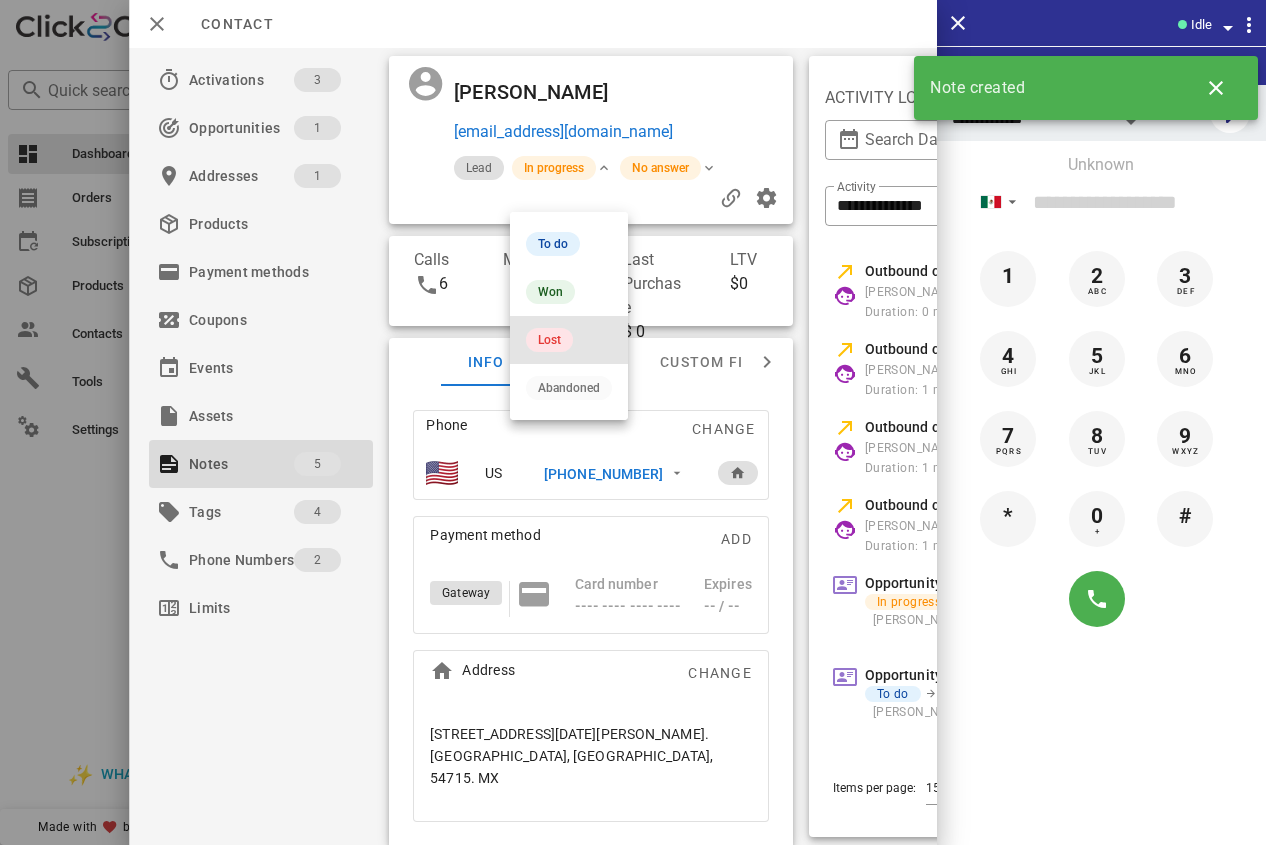 click on "Lost" at bounding box center [549, 340] 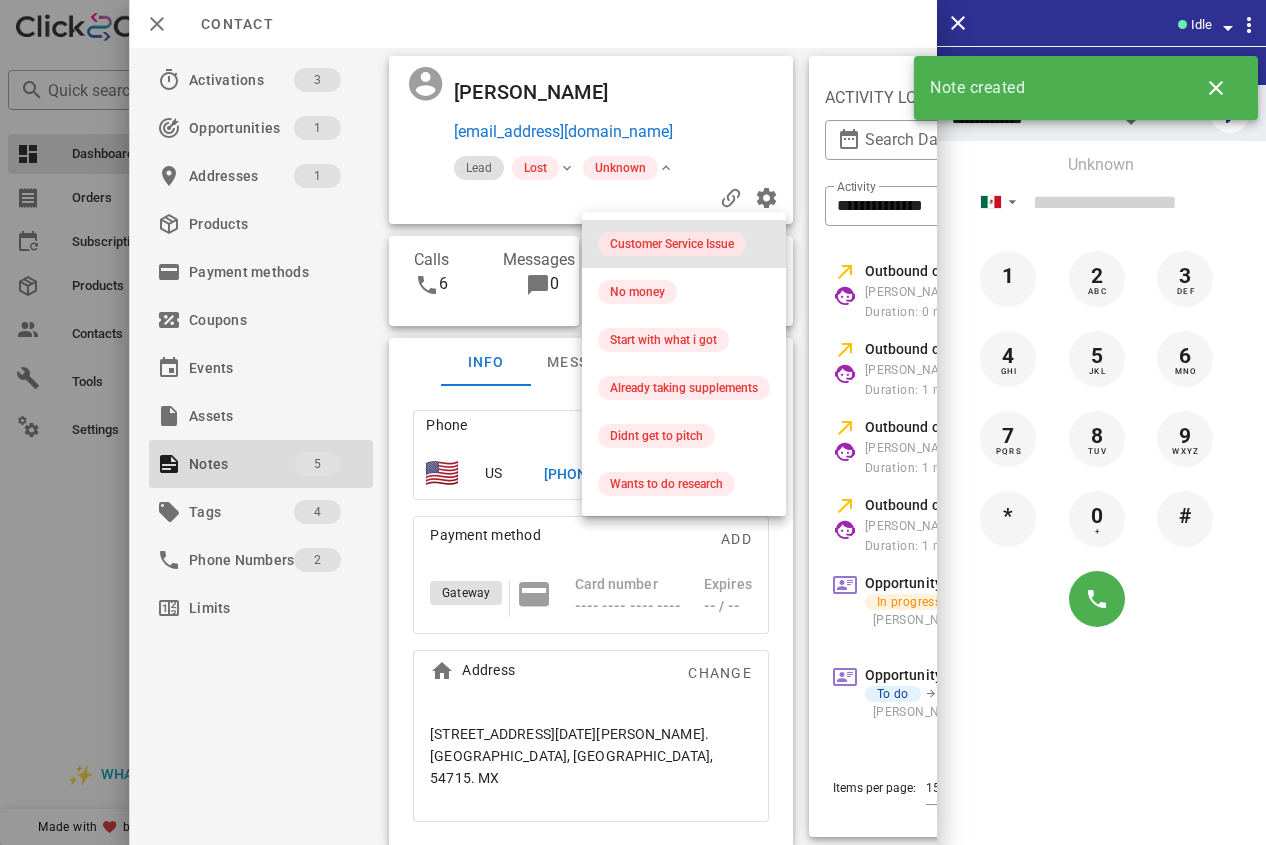 click on "Customer Service Issue" at bounding box center [672, 244] 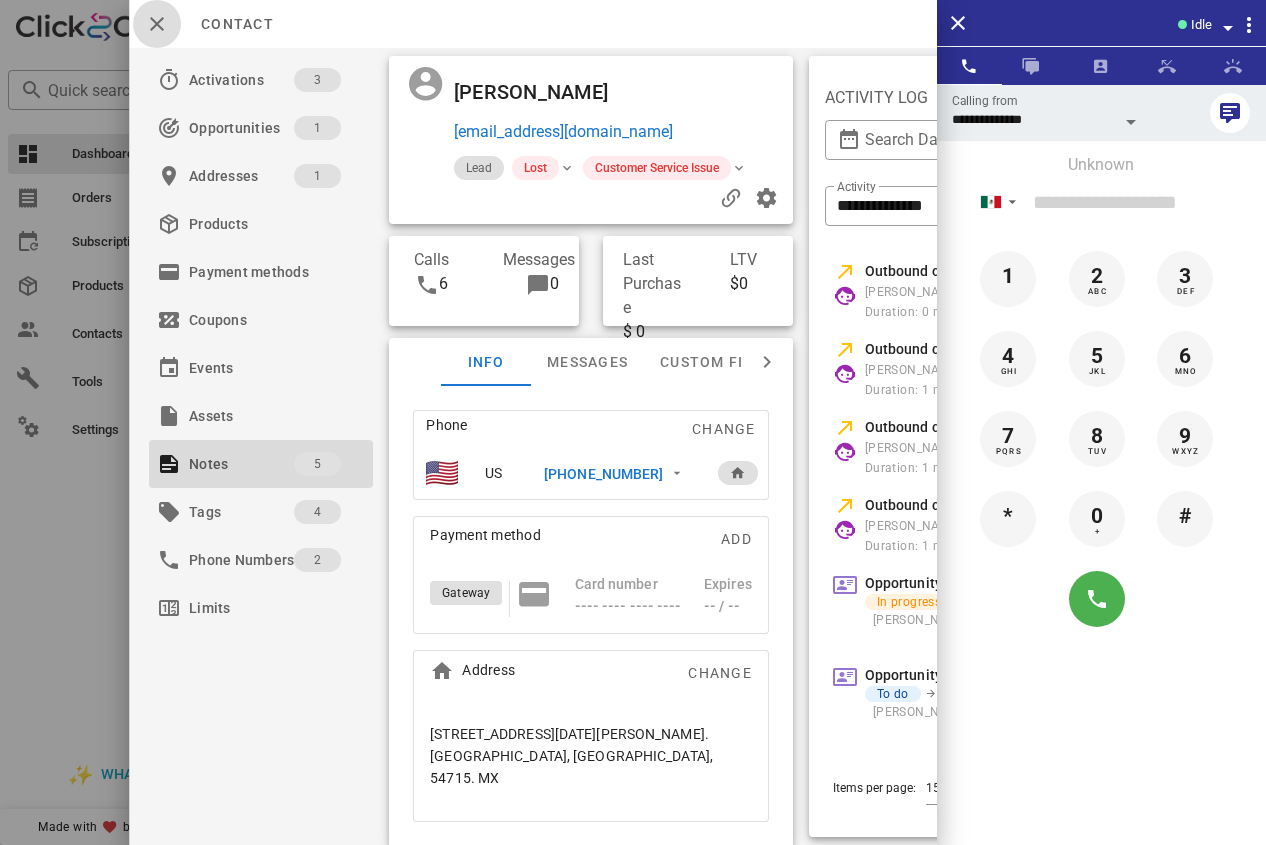 click at bounding box center [157, 24] 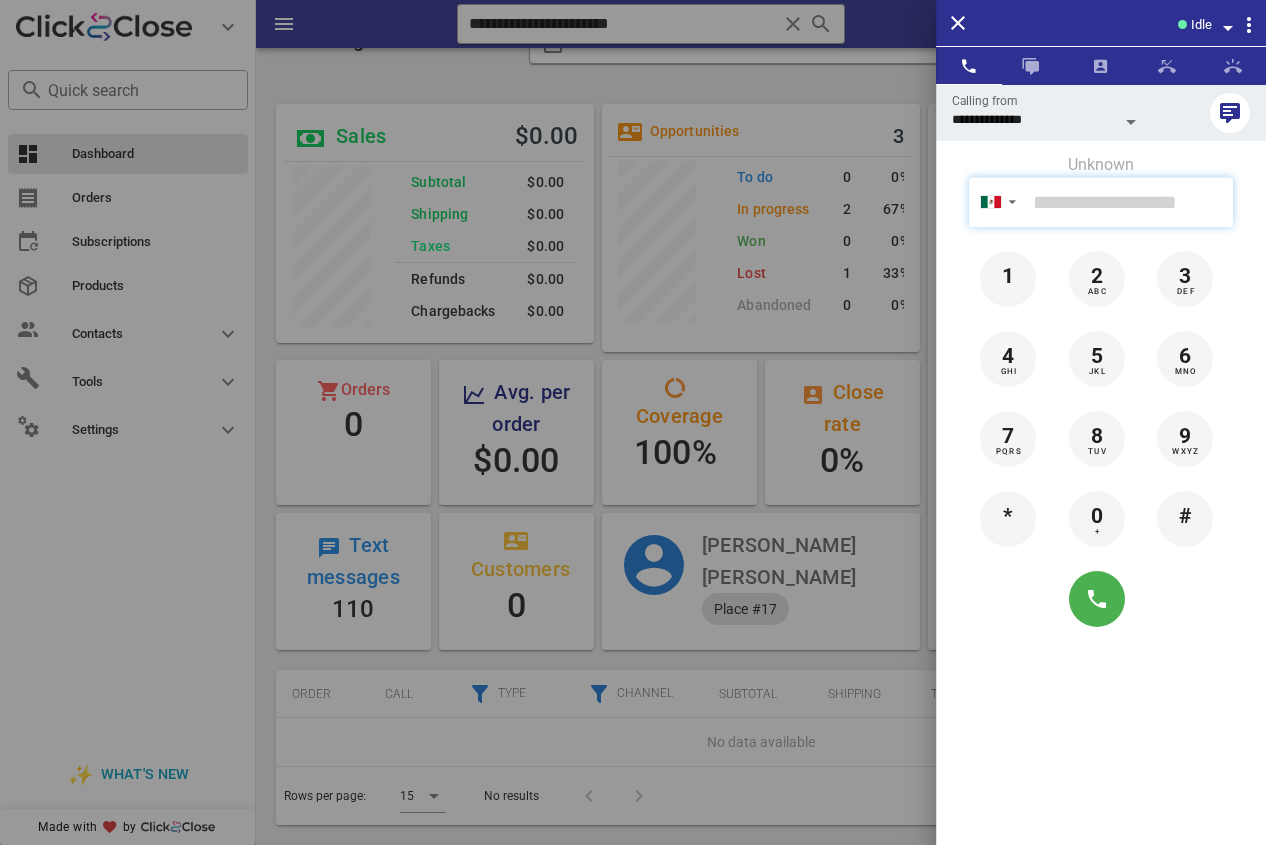 click at bounding box center [1129, 202] 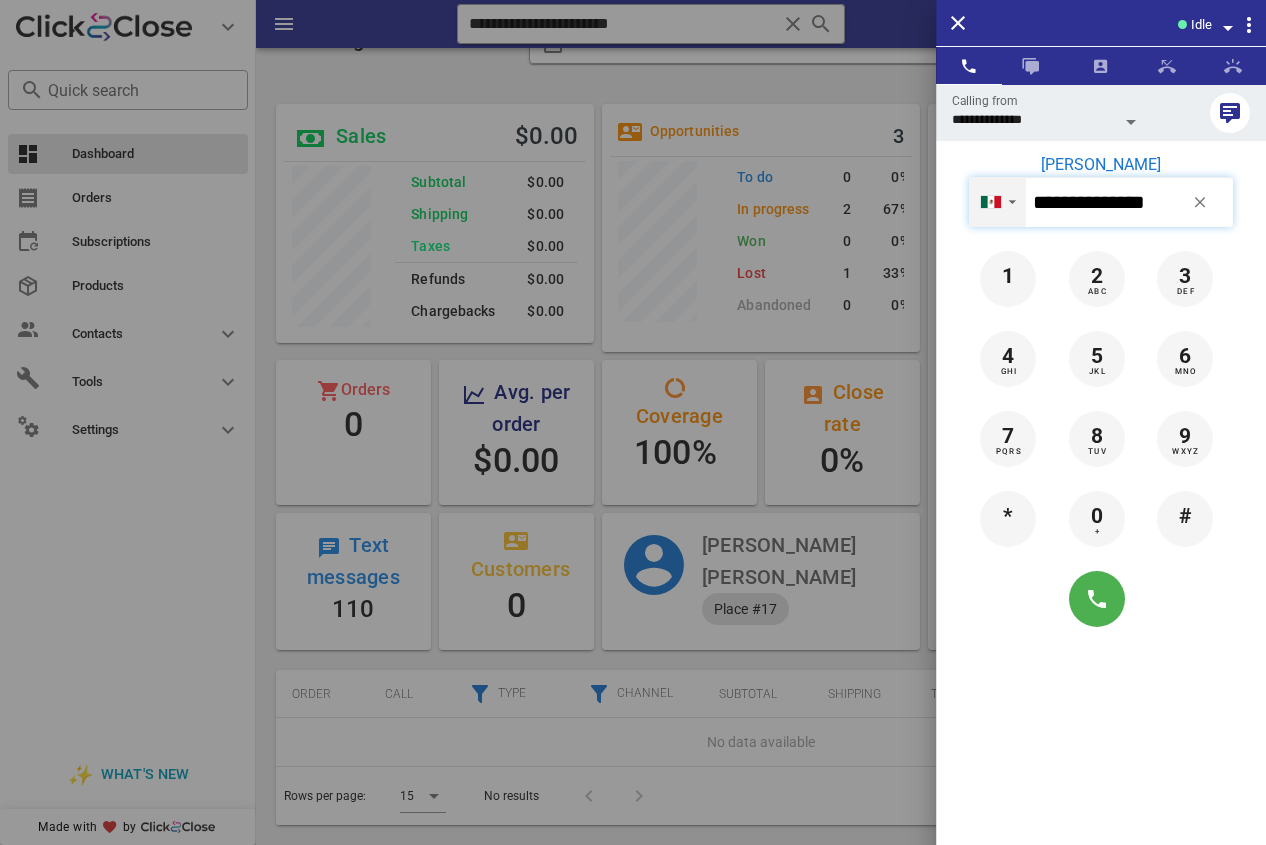 click on "▼" at bounding box center [1012, 202] 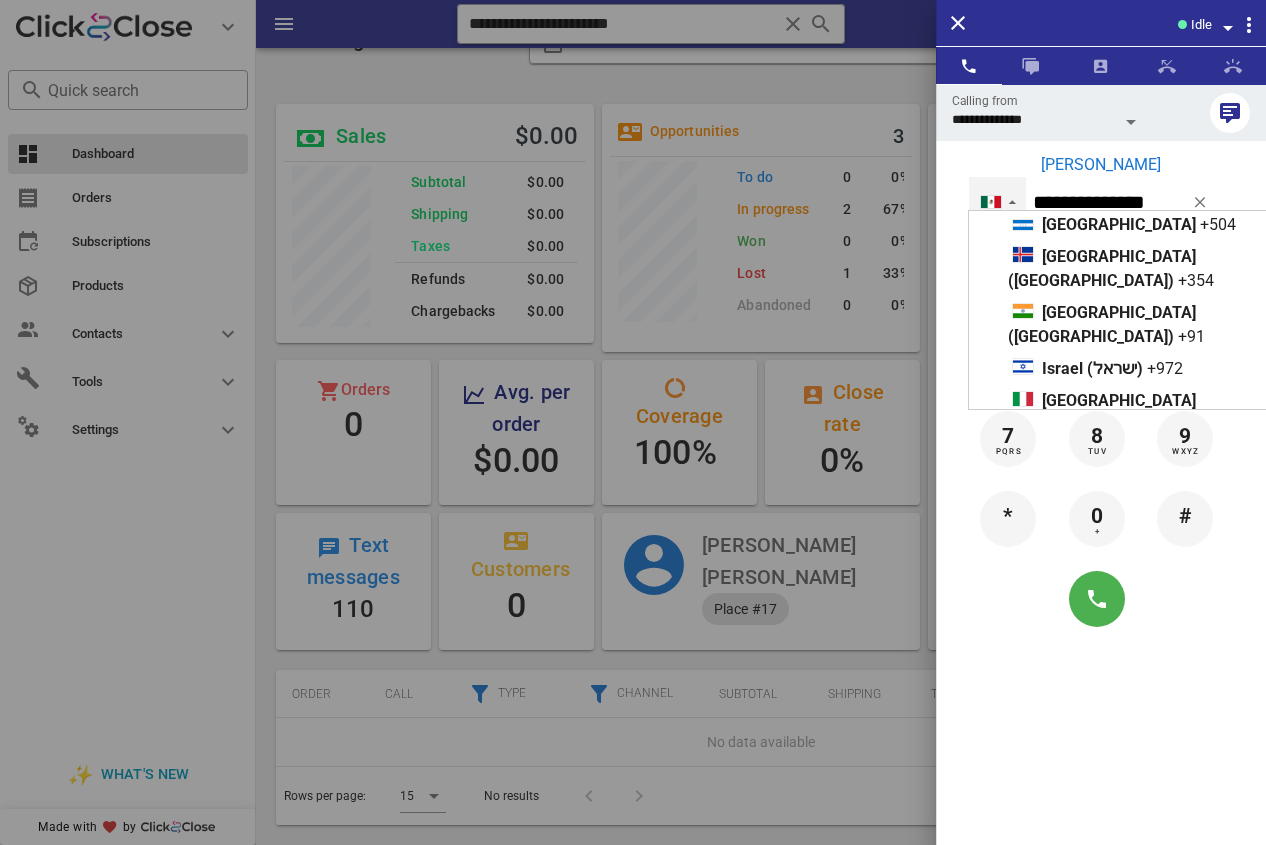 click on "[PERSON_NAME]" at bounding box center (1101, 165) 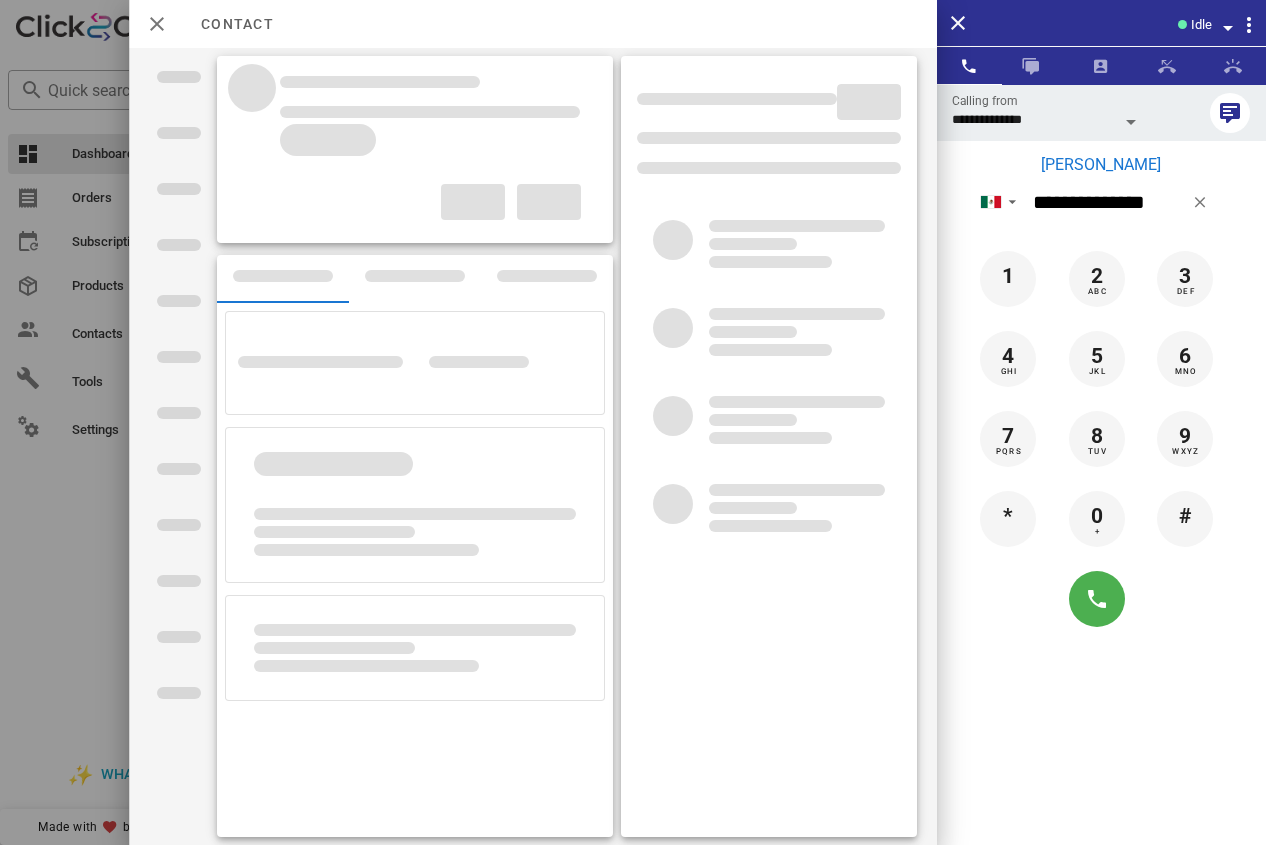click on "[PERSON_NAME]" at bounding box center [1101, 165] 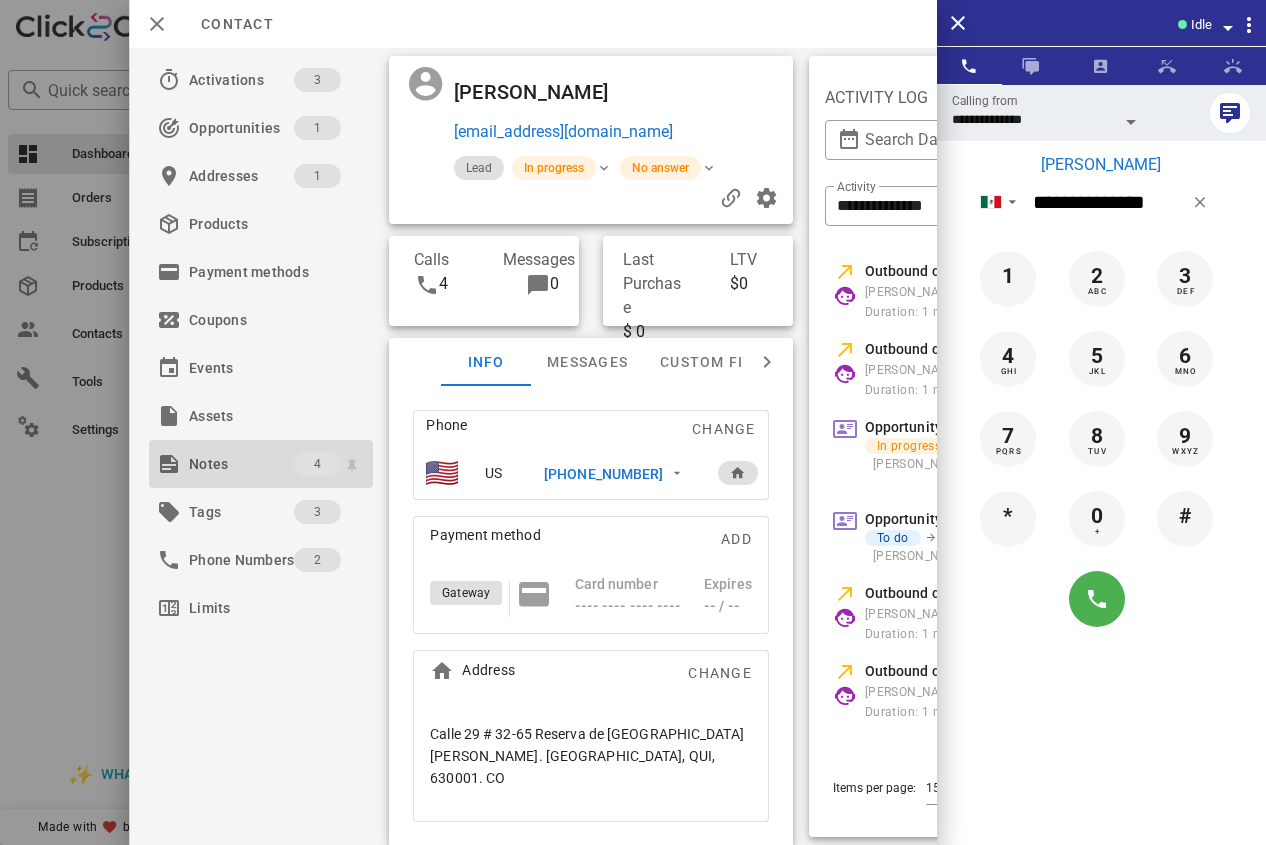 click on "Notes" at bounding box center [241, 464] 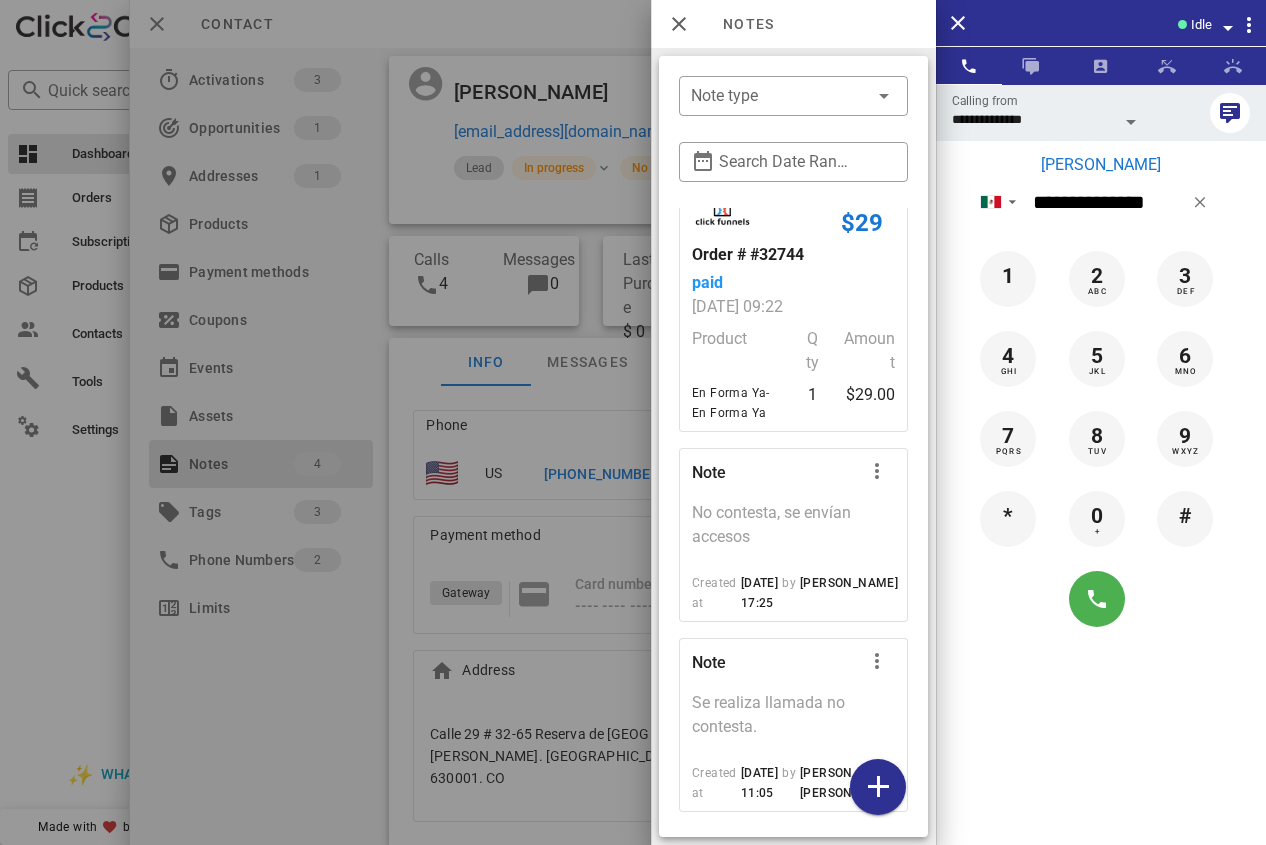 scroll, scrollTop: 370, scrollLeft: 0, axis: vertical 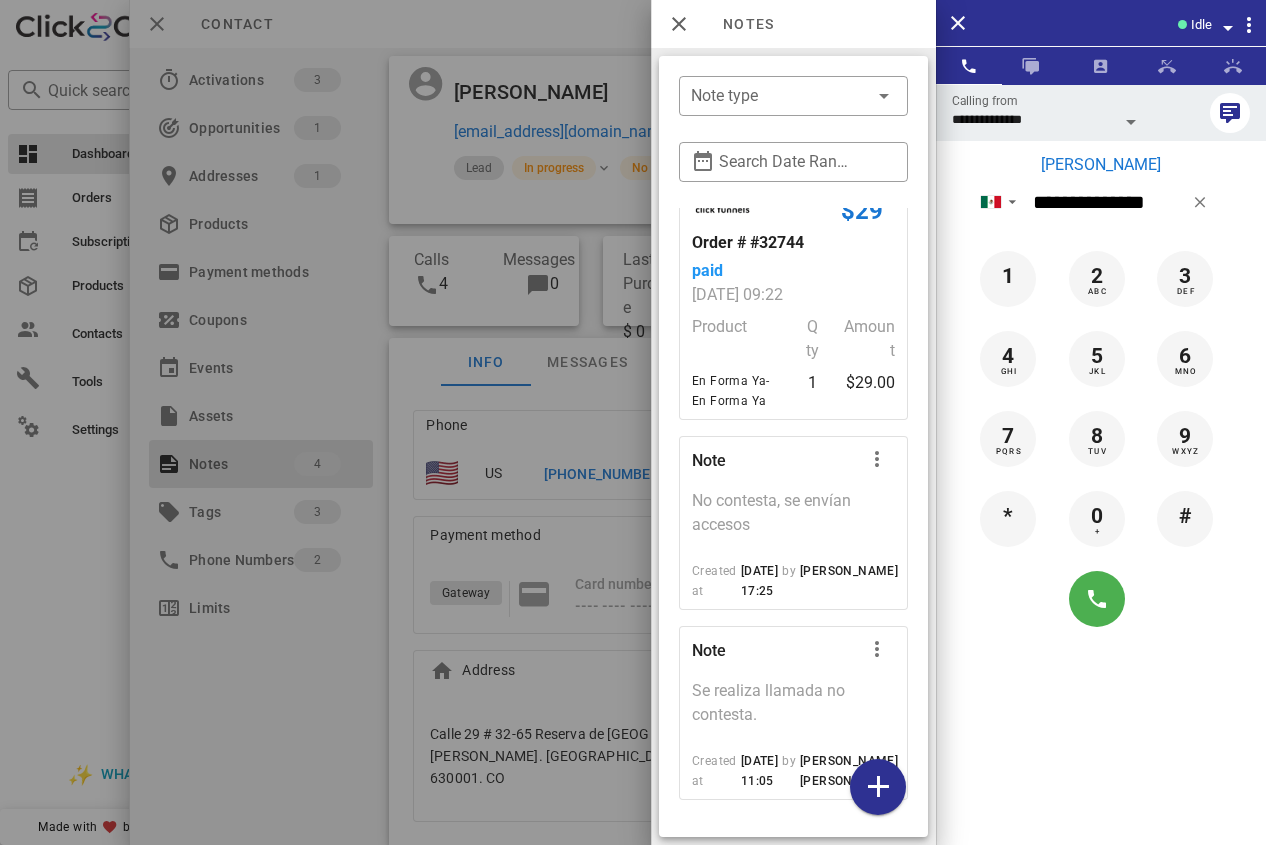 click at bounding box center [633, 422] 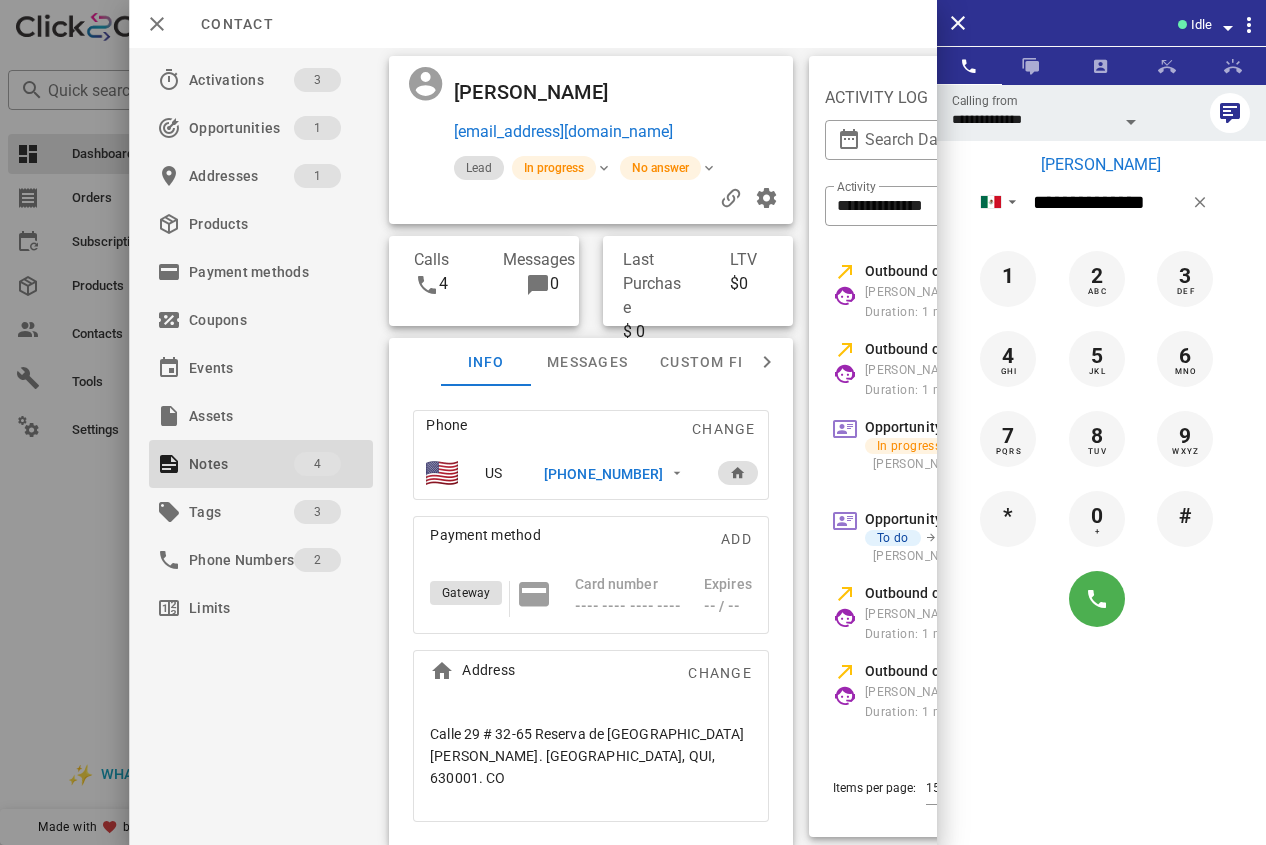 click on "[PHONE_NUMBER]" at bounding box center (603, 474) 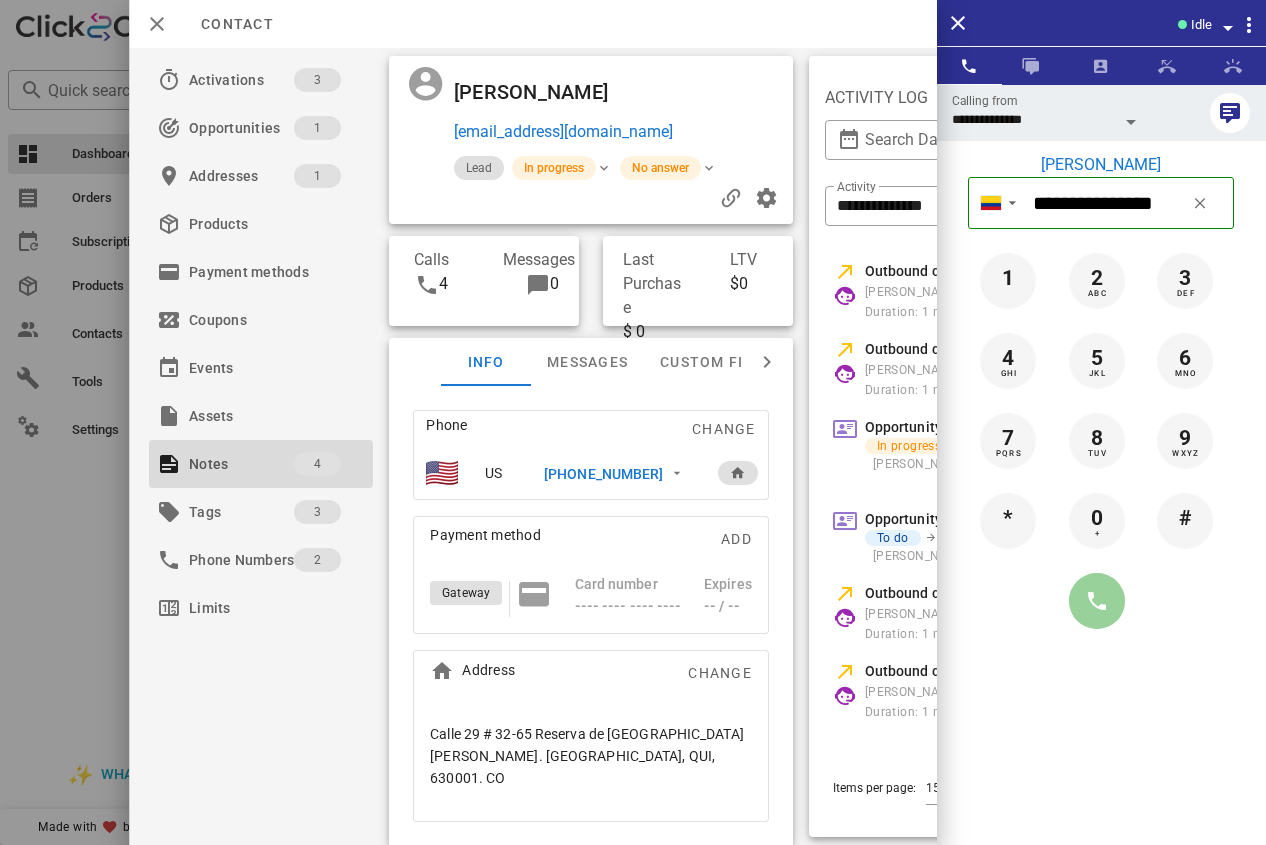 click at bounding box center [1097, 601] 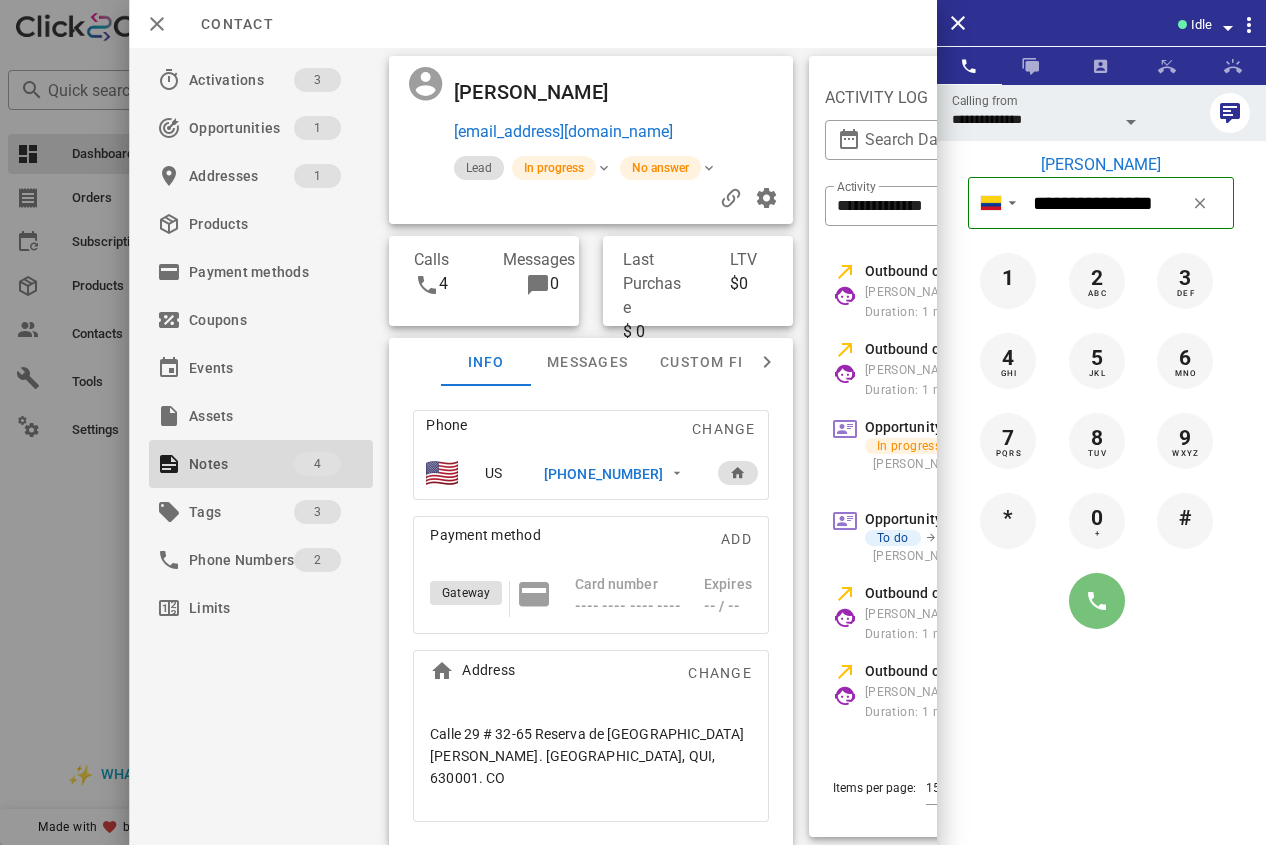 type 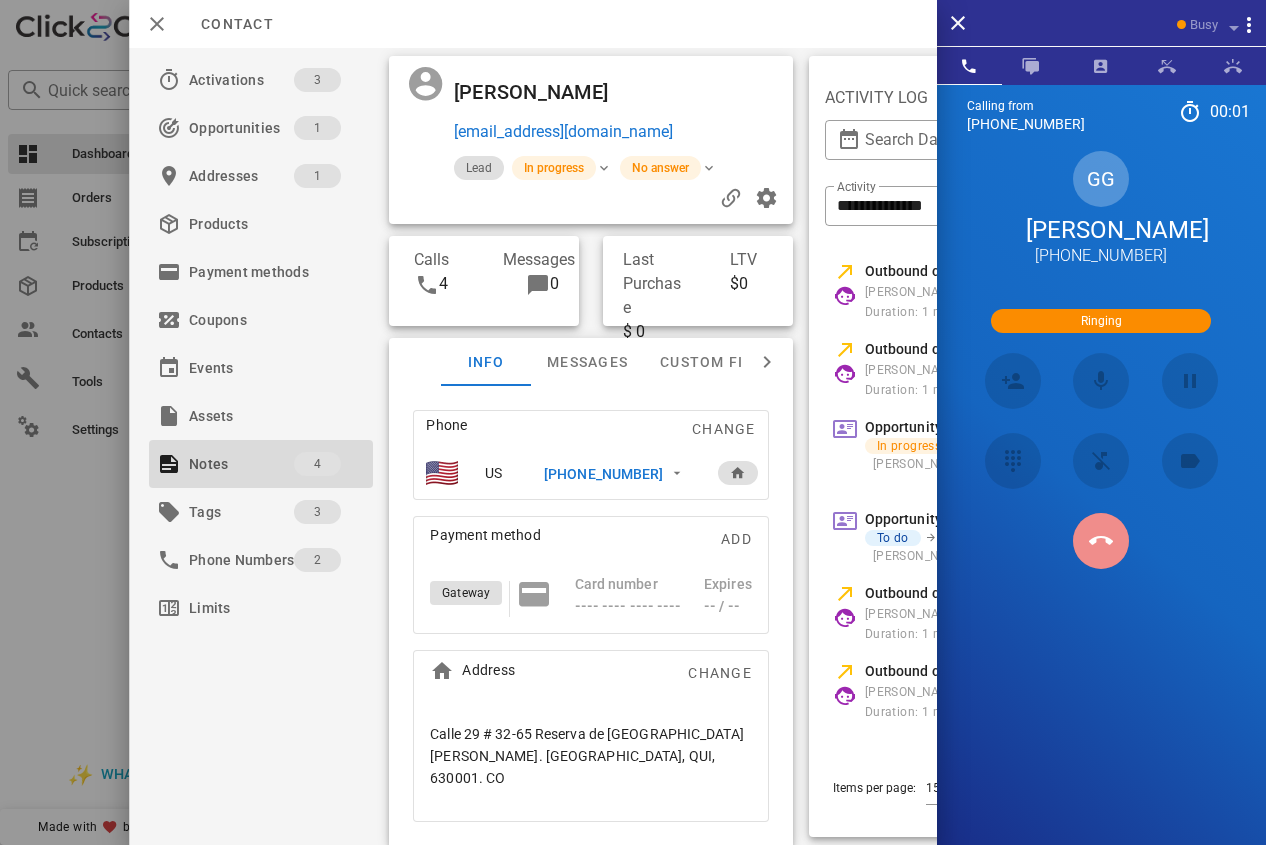 click at bounding box center (1101, 541) 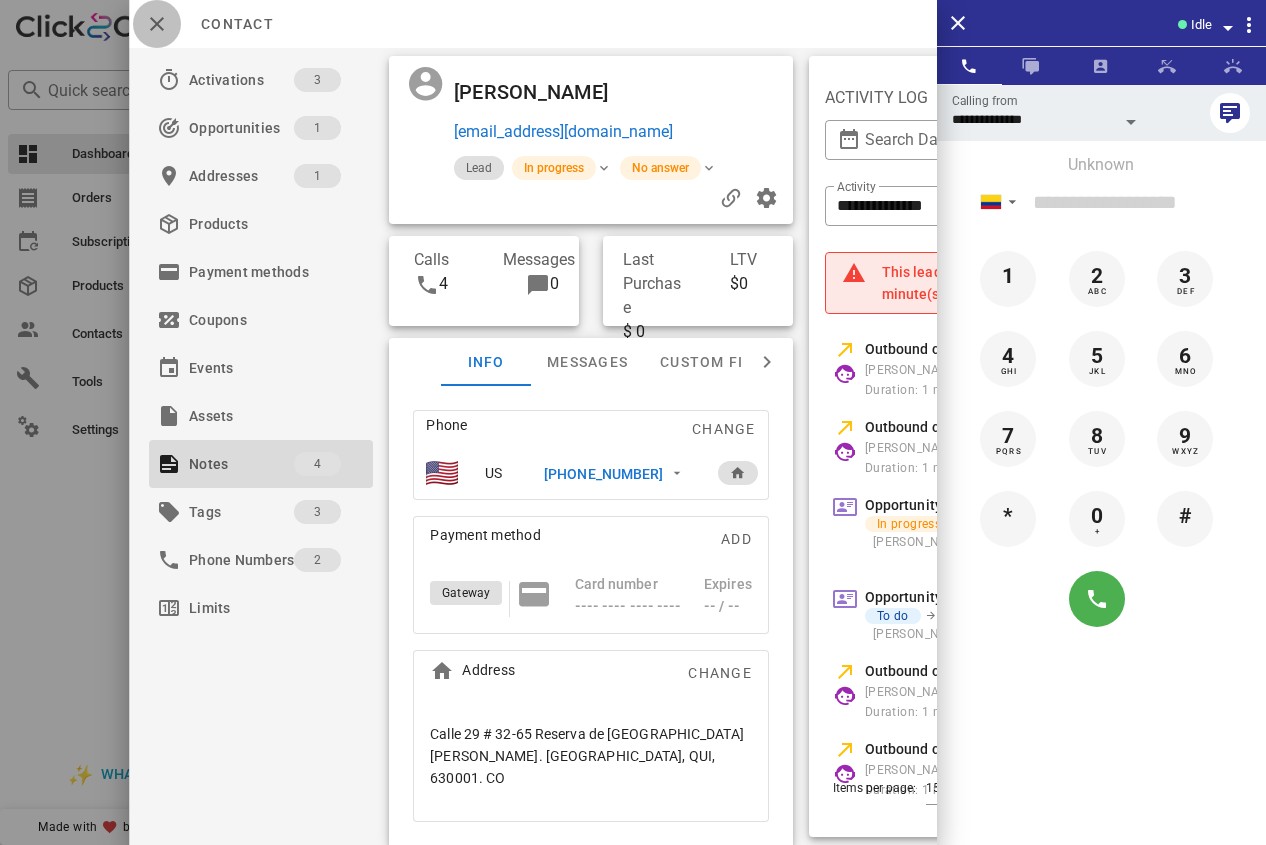 click at bounding box center [157, 24] 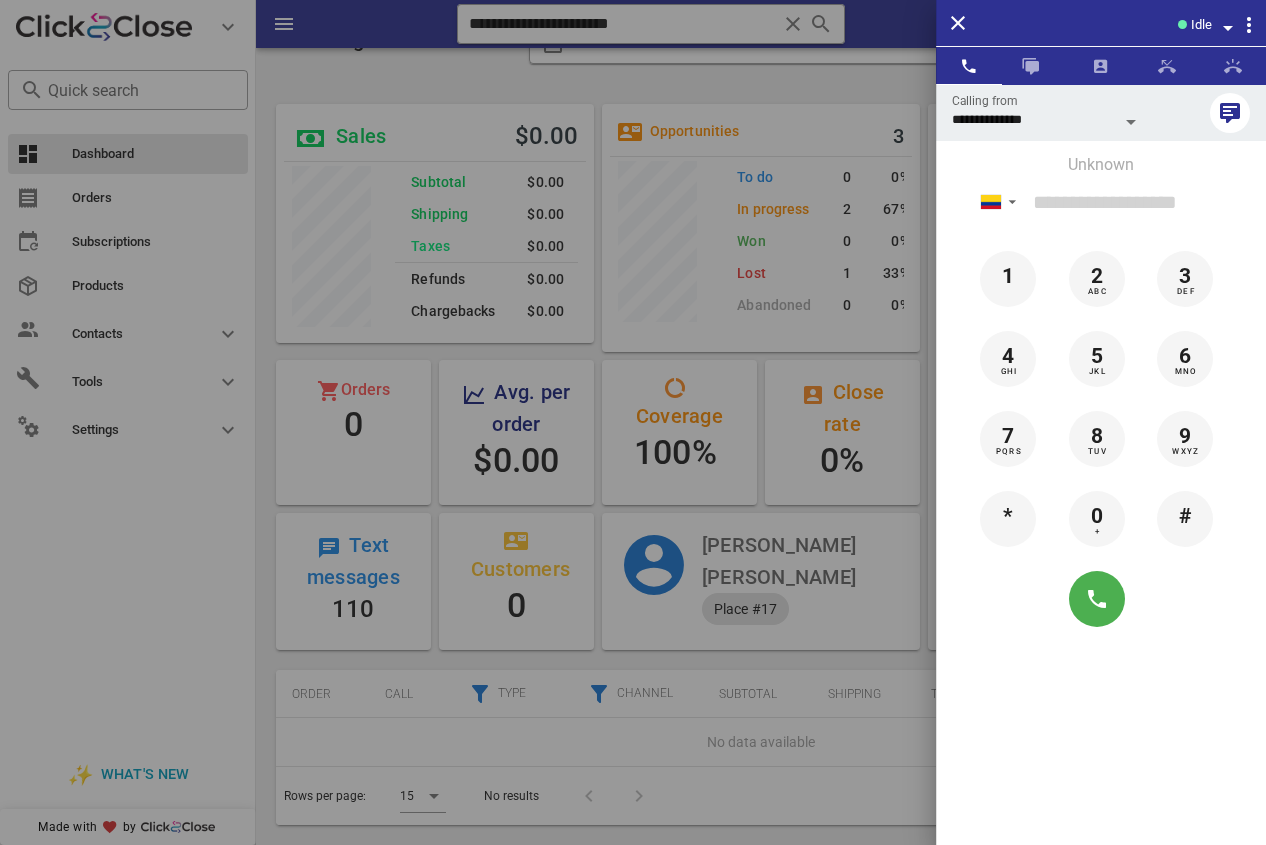 click at bounding box center [633, 422] 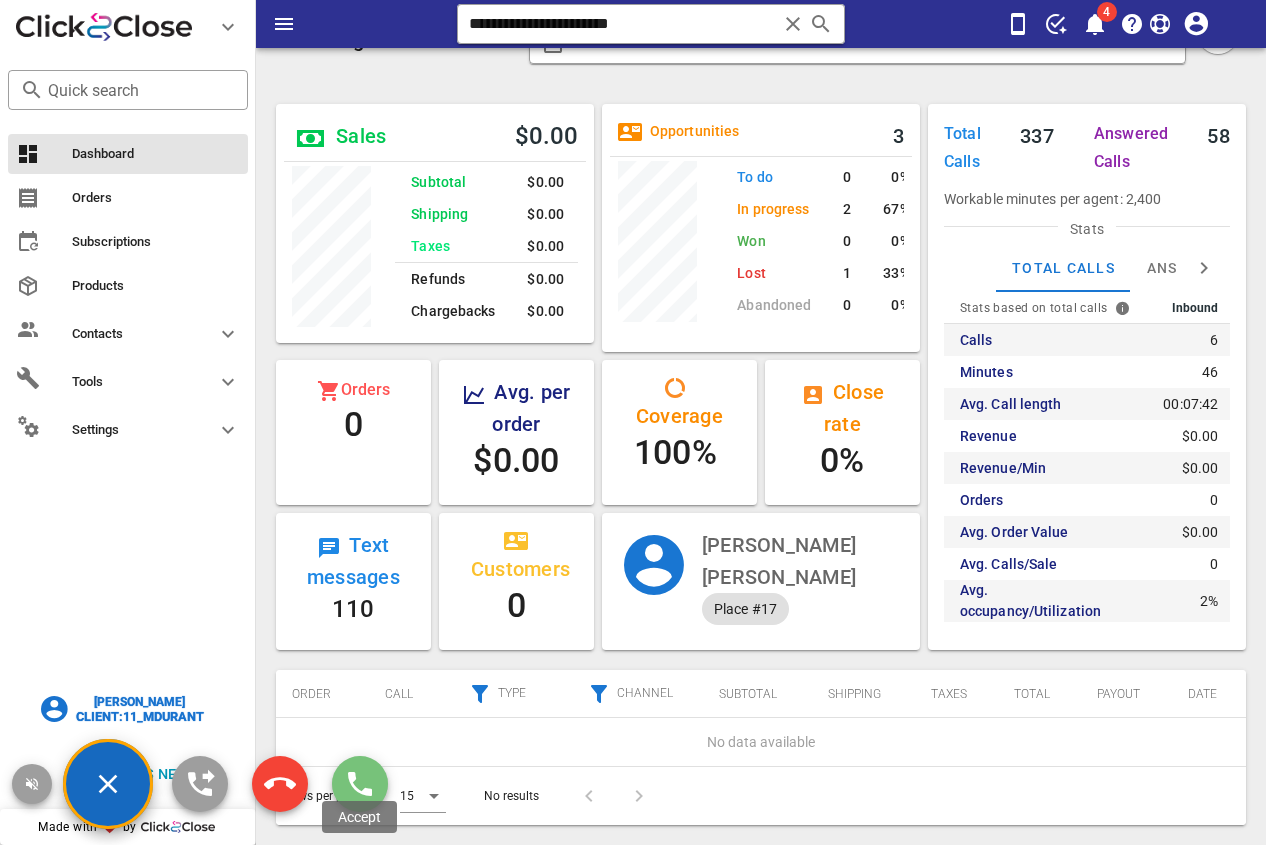 click at bounding box center [360, 784] 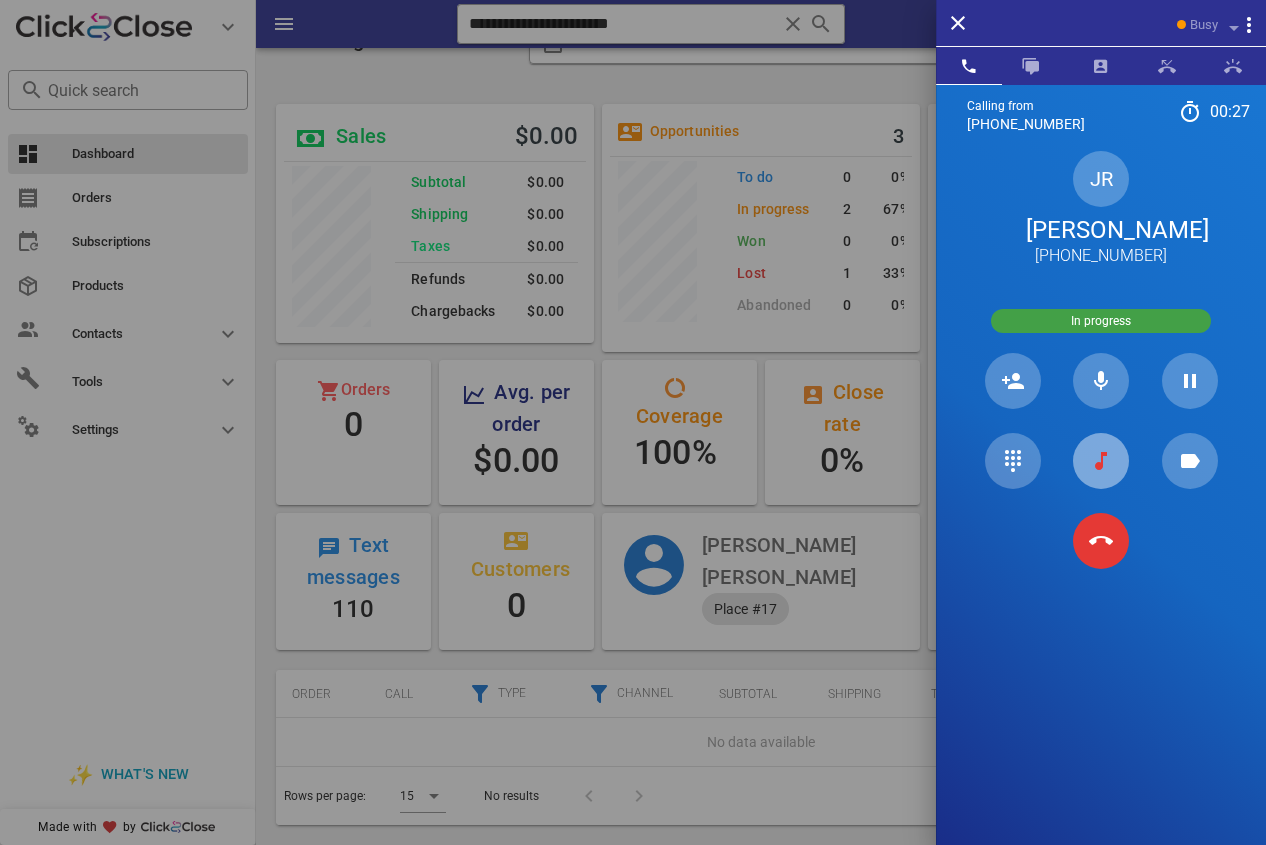 click at bounding box center (1101, 461) 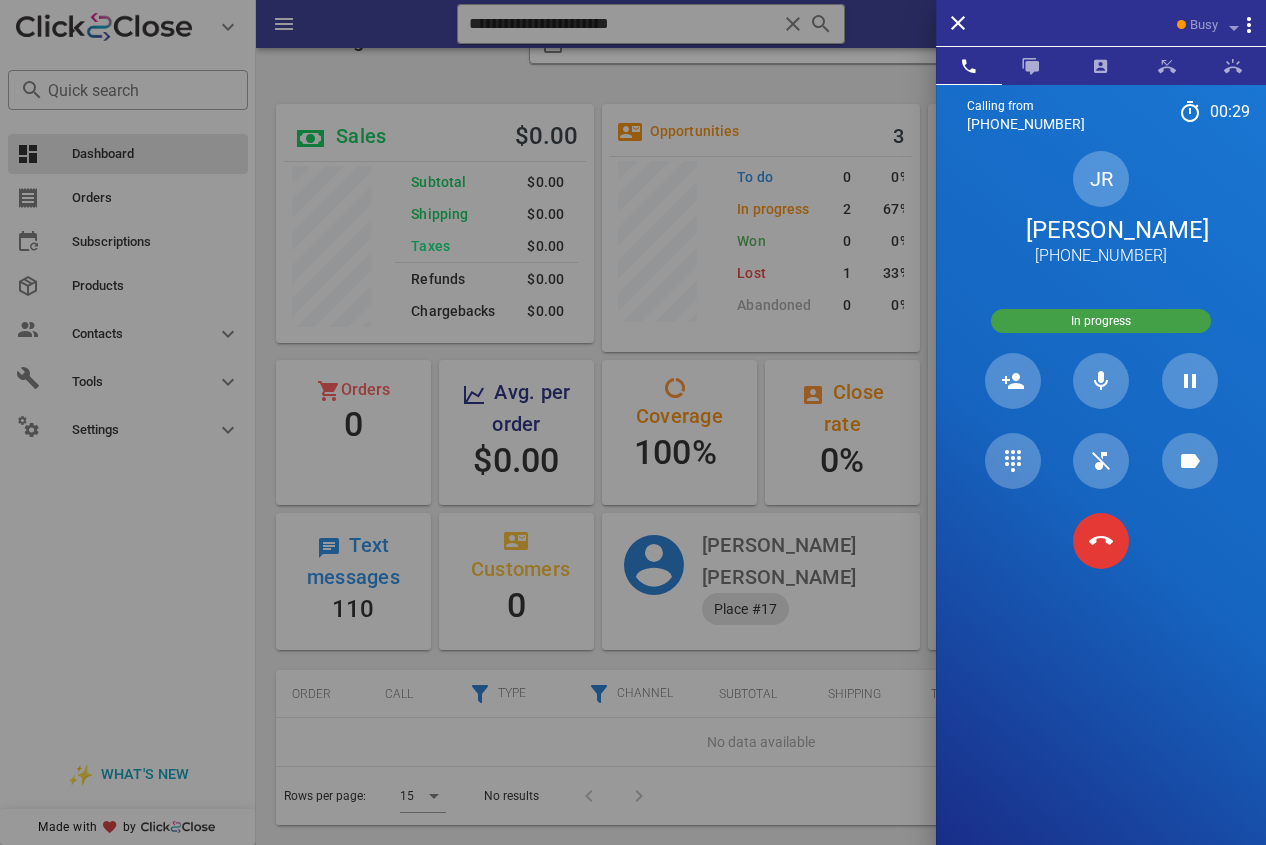 click on "[PERSON_NAME]" at bounding box center (1101, 230) 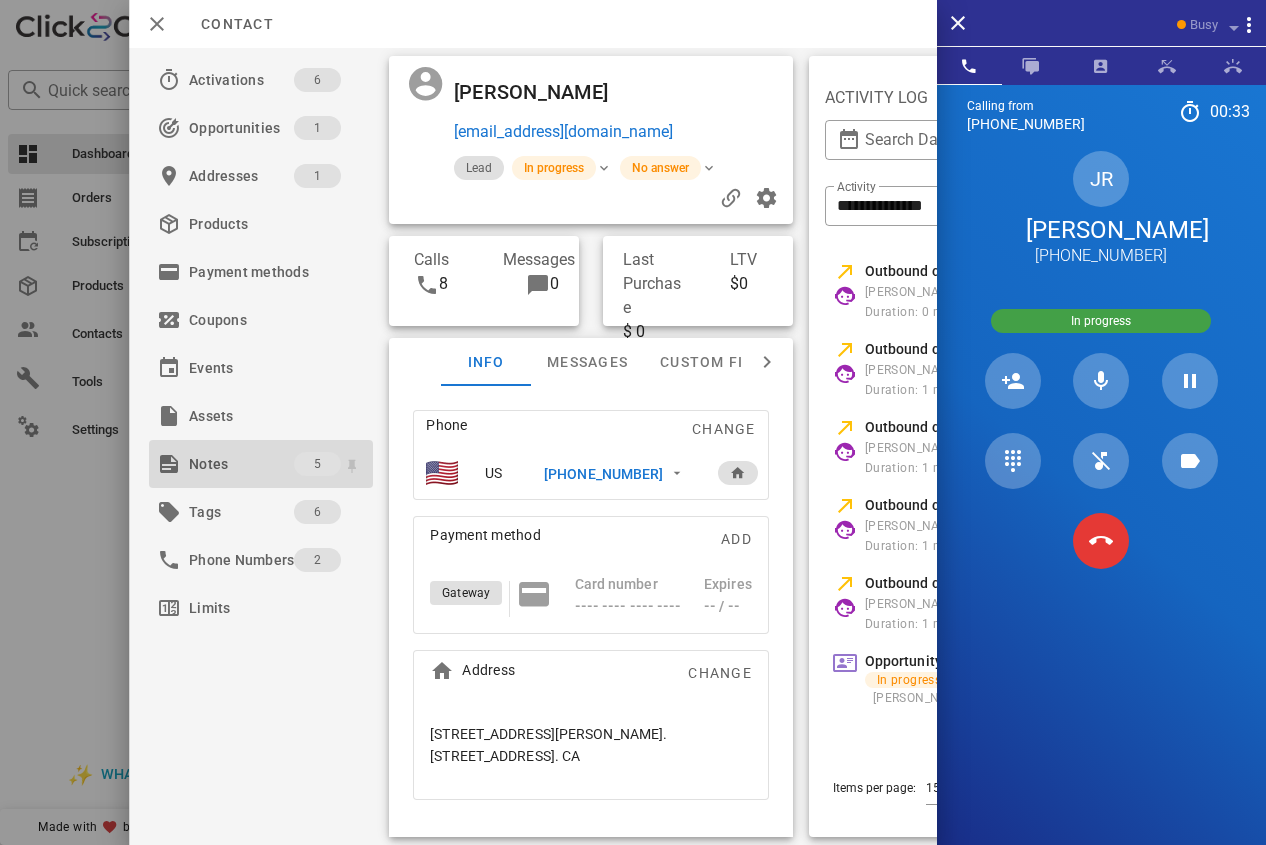 click on "Notes" at bounding box center [241, 464] 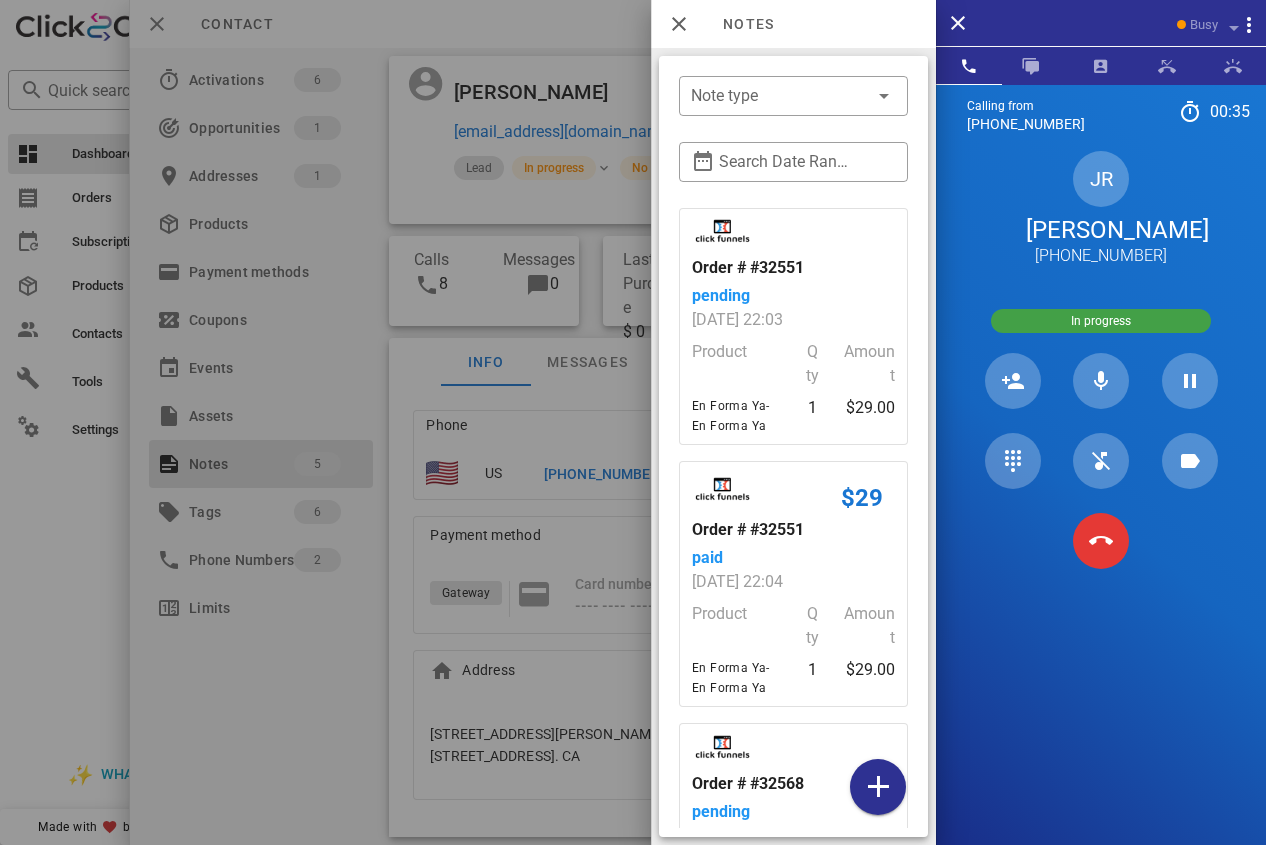click at bounding box center [633, 422] 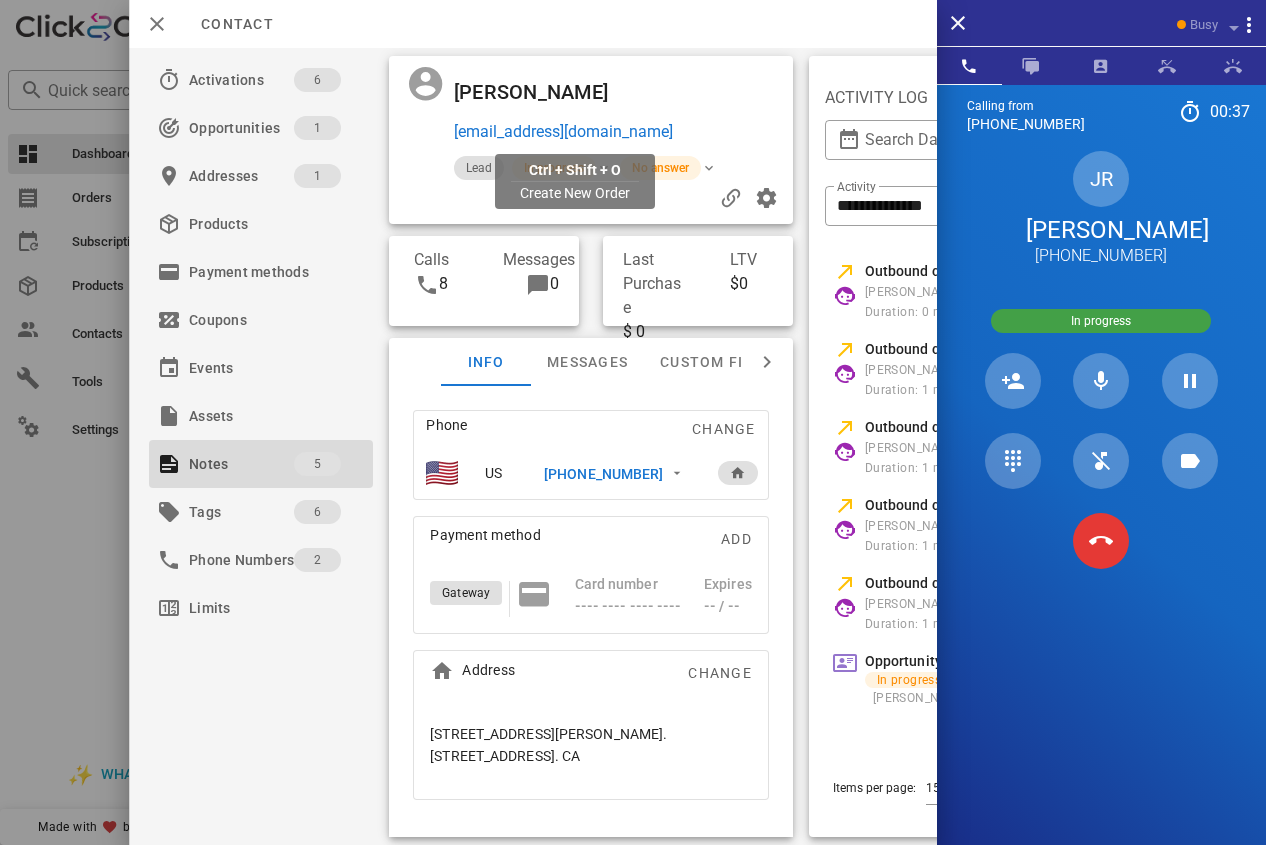 drag, startPoint x: 719, startPoint y: 128, endPoint x: 452, endPoint y: 128, distance: 267 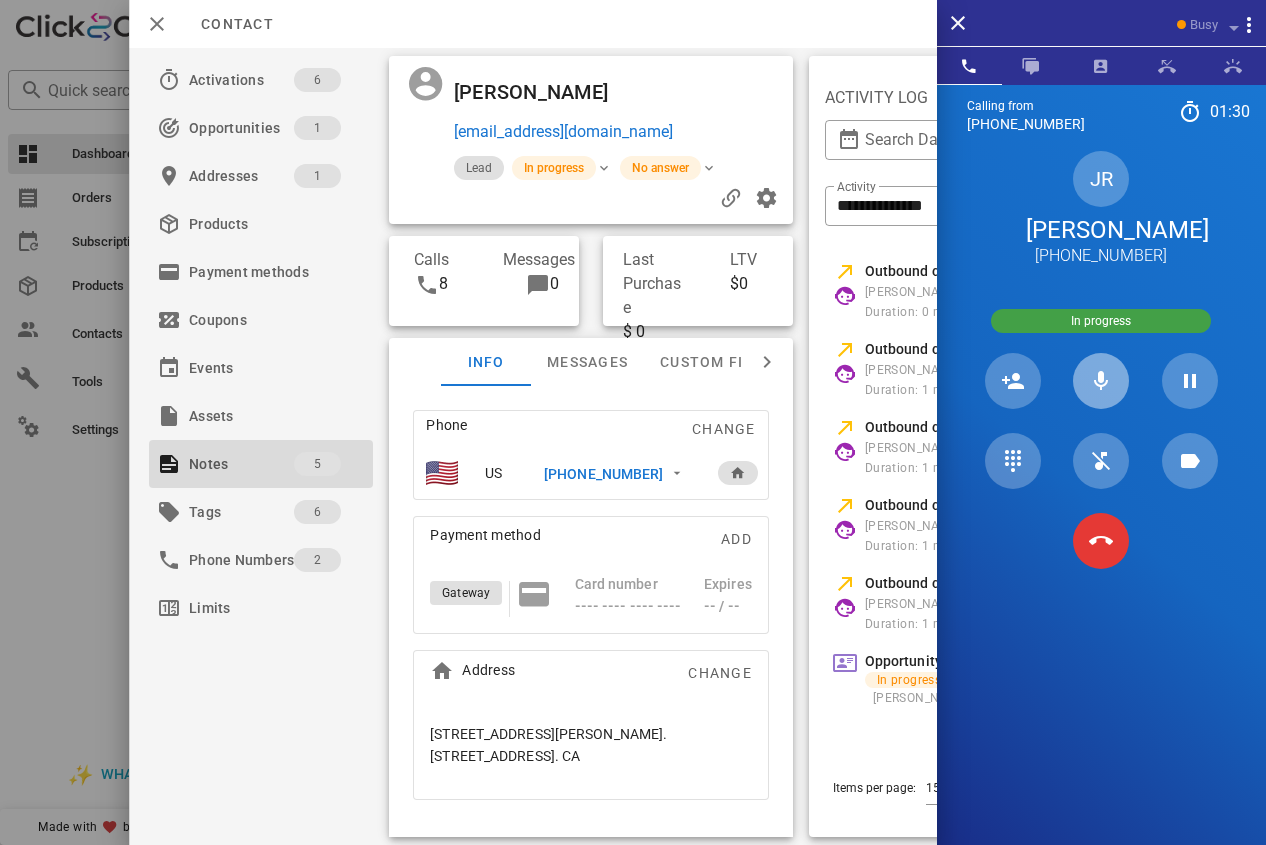click at bounding box center (1101, 381) 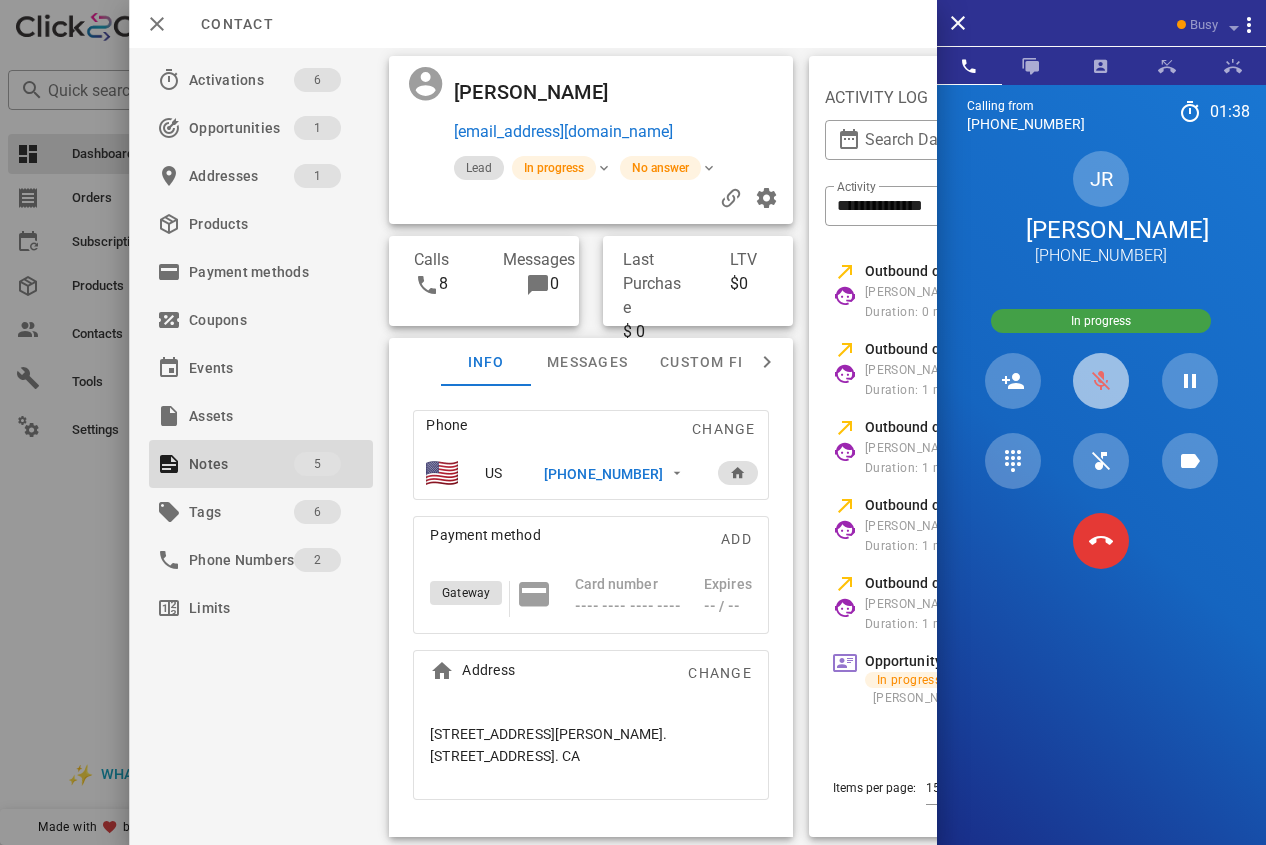 click at bounding box center (1101, 381) 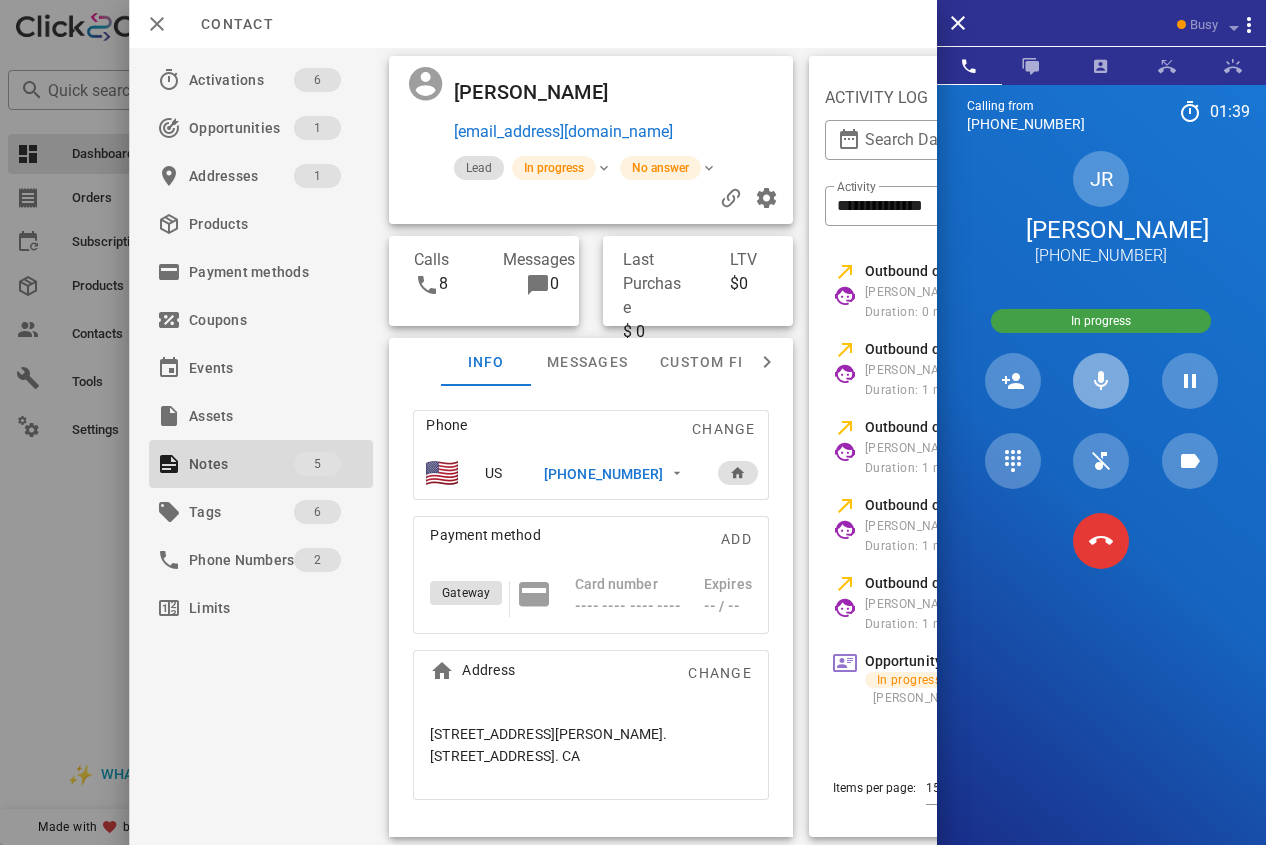 click at bounding box center (1101, 381) 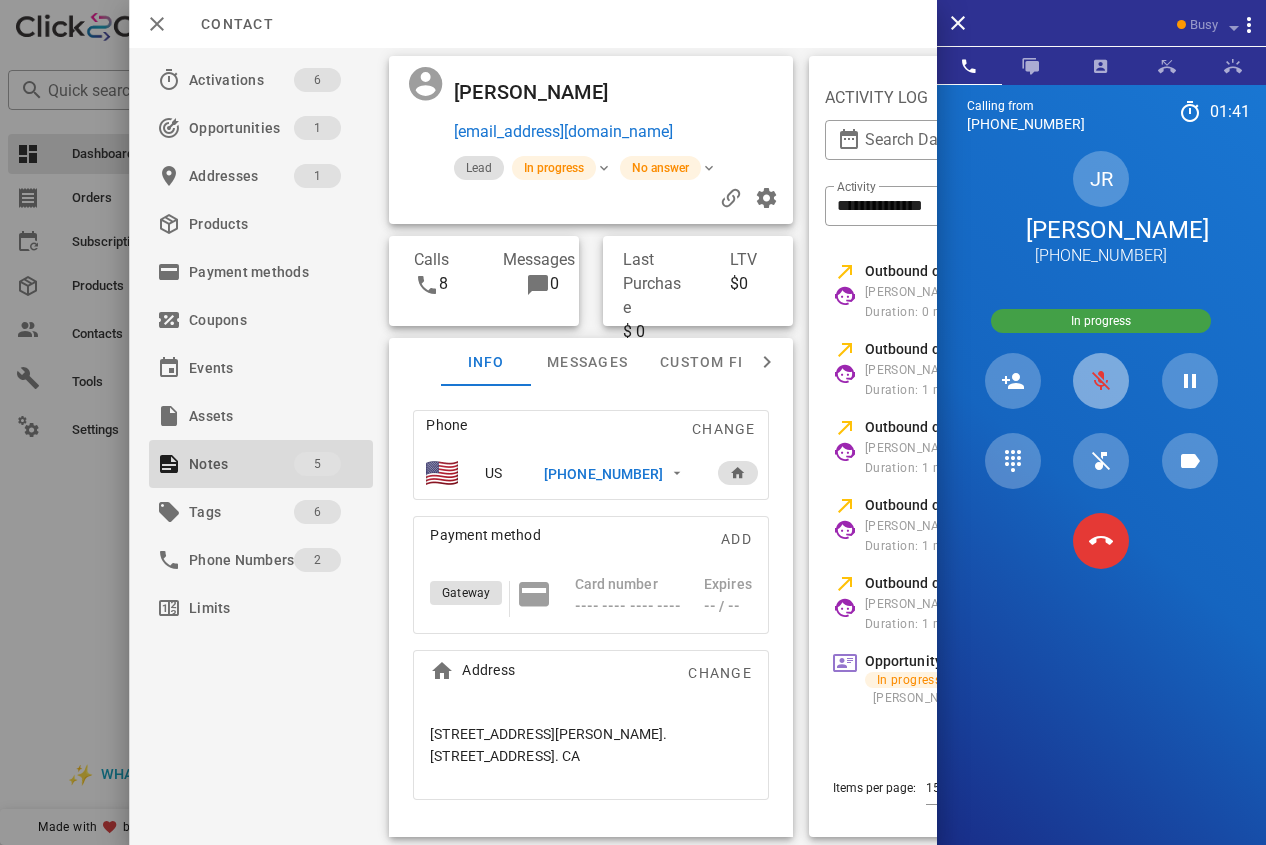 click at bounding box center [1101, 381] 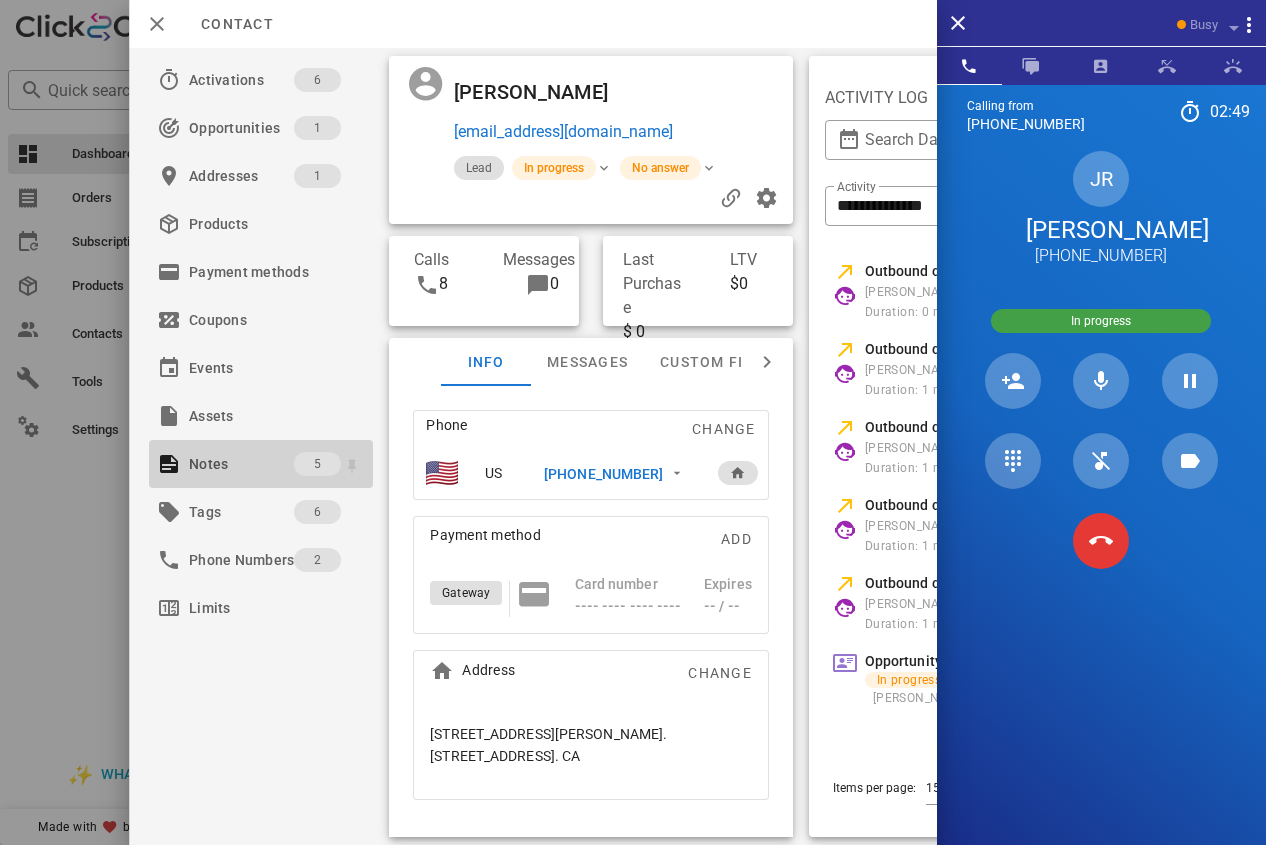click on "Notes" at bounding box center [241, 464] 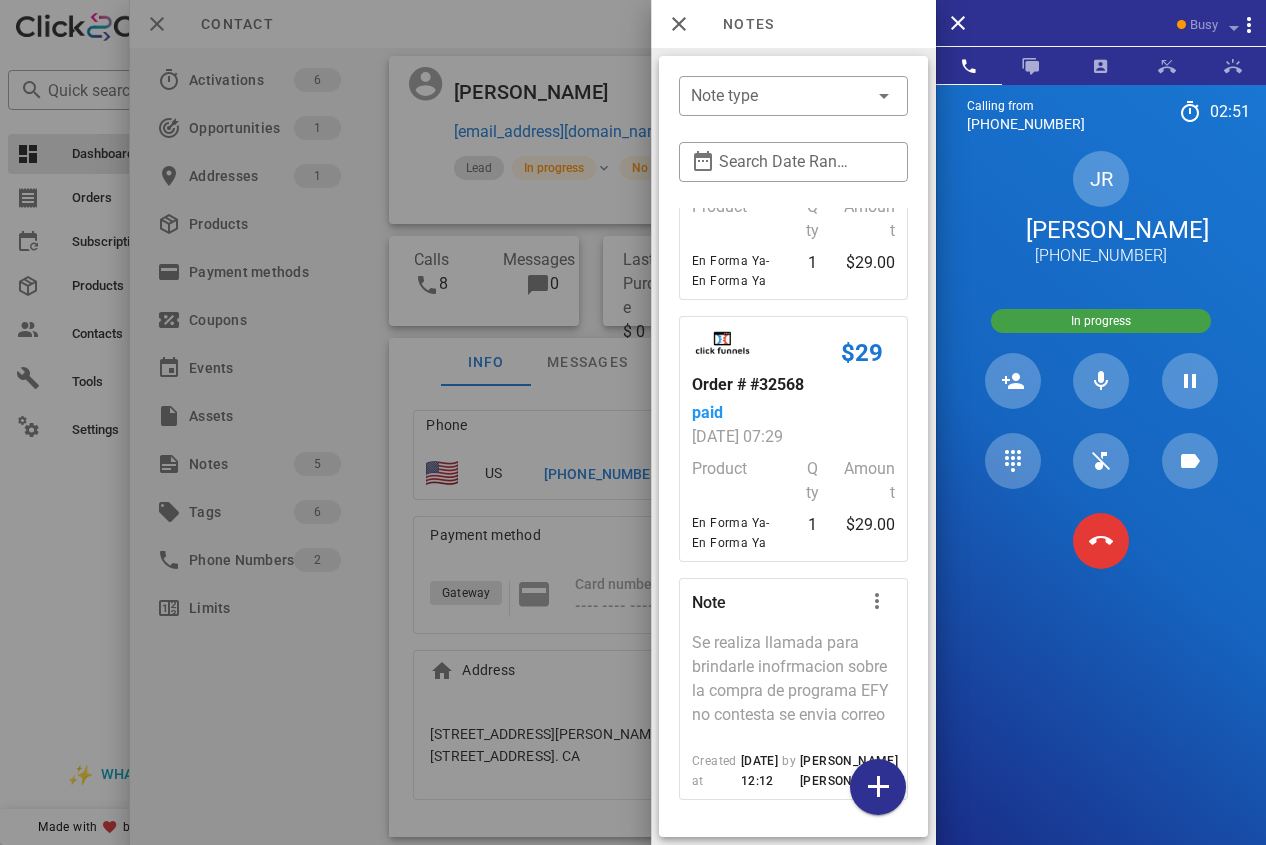 scroll, scrollTop: 829, scrollLeft: 0, axis: vertical 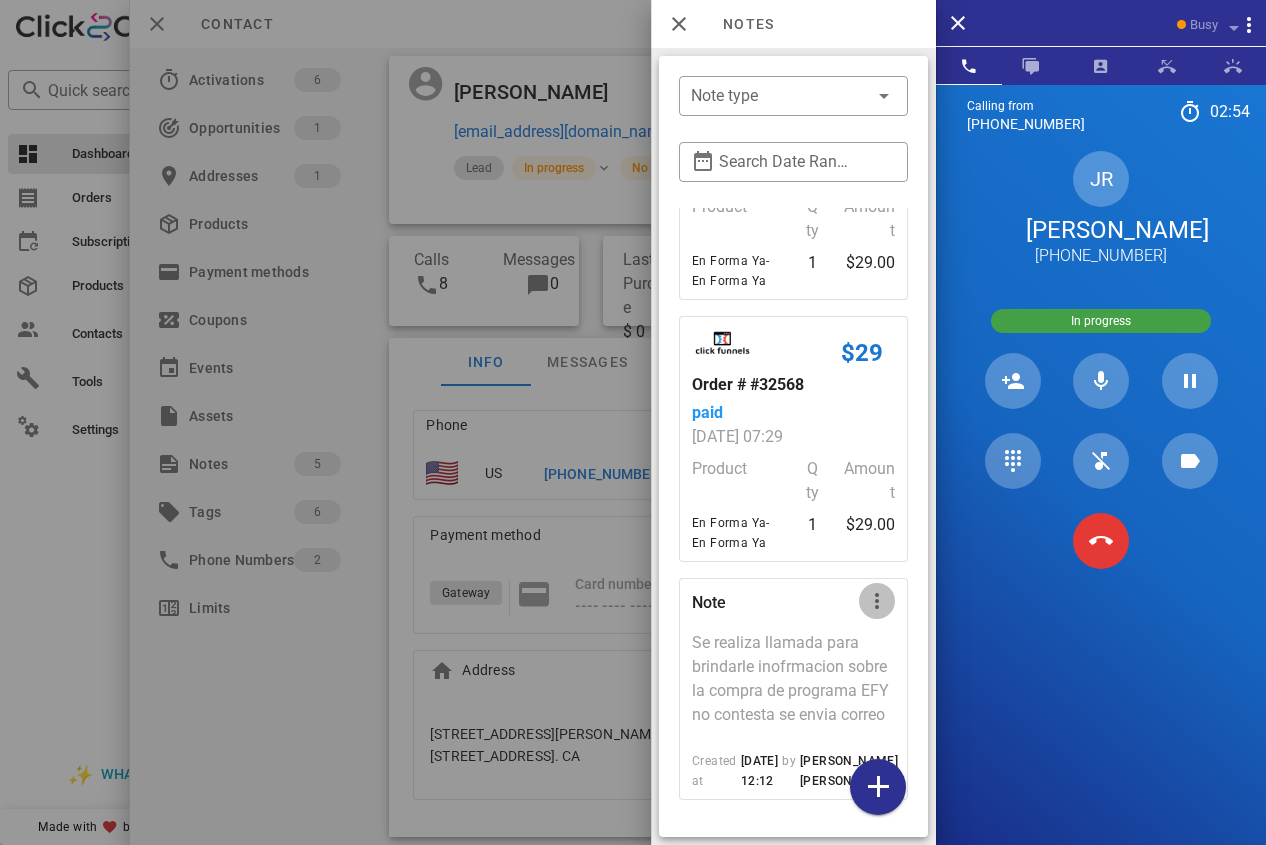 click at bounding box center (877, 601) 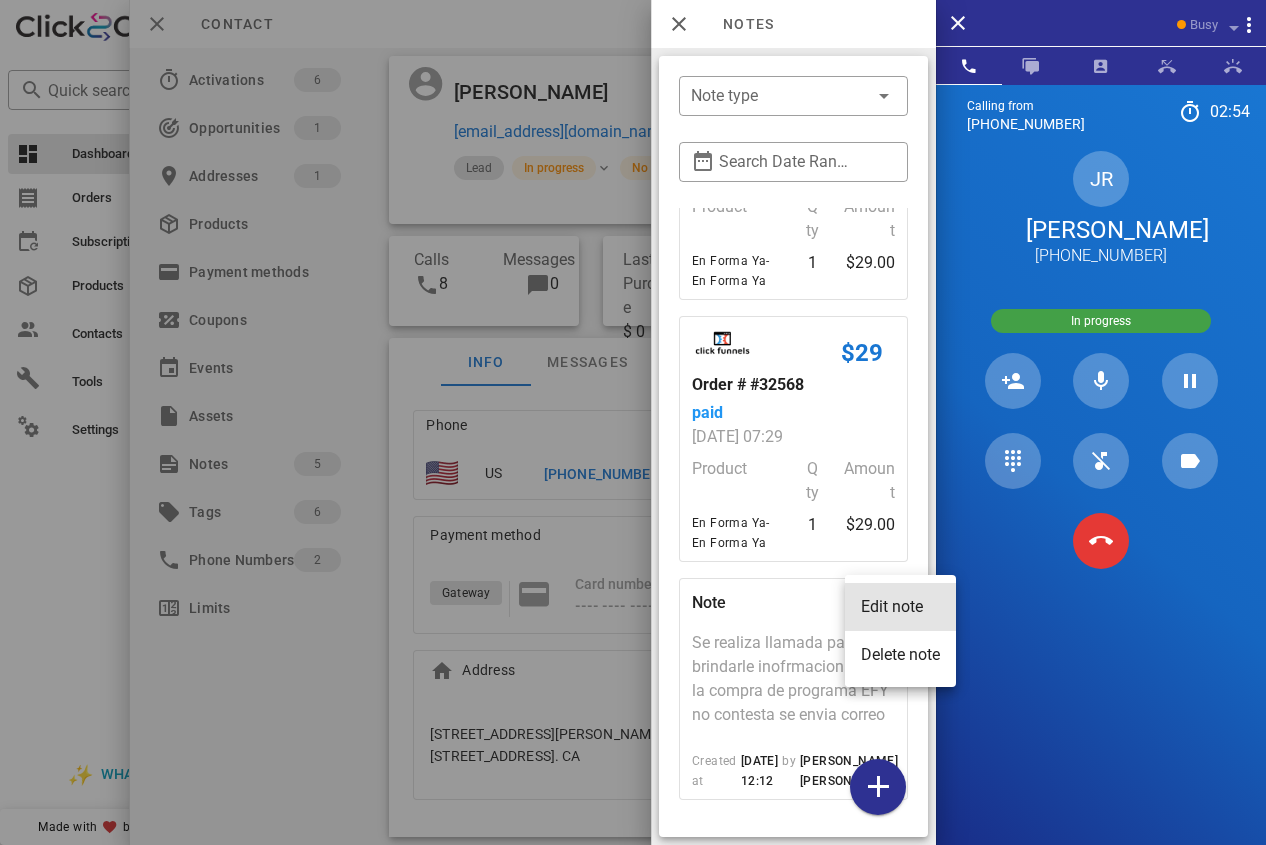 click on "Edit note" at bounding box center [900, 606] 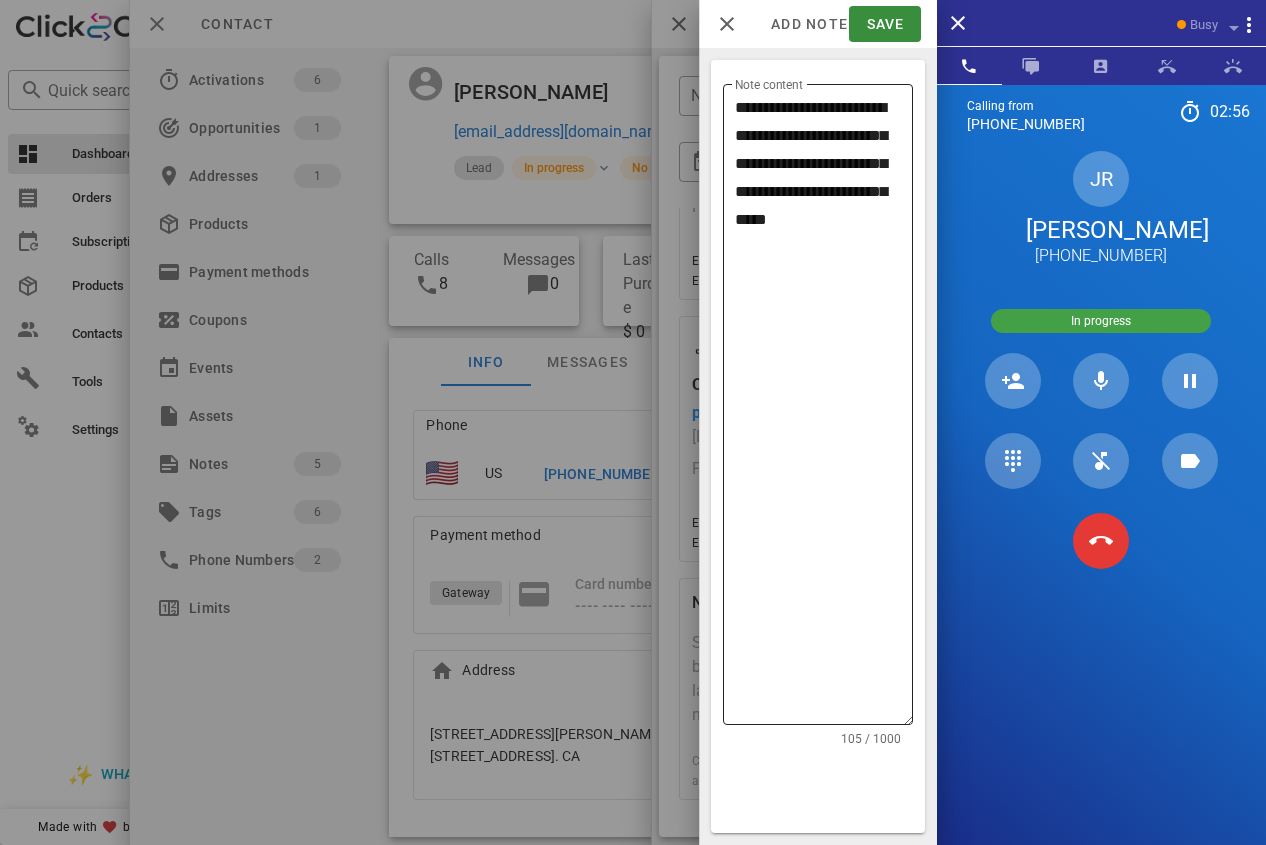 click on "**********" at bounding box center [824, 409] 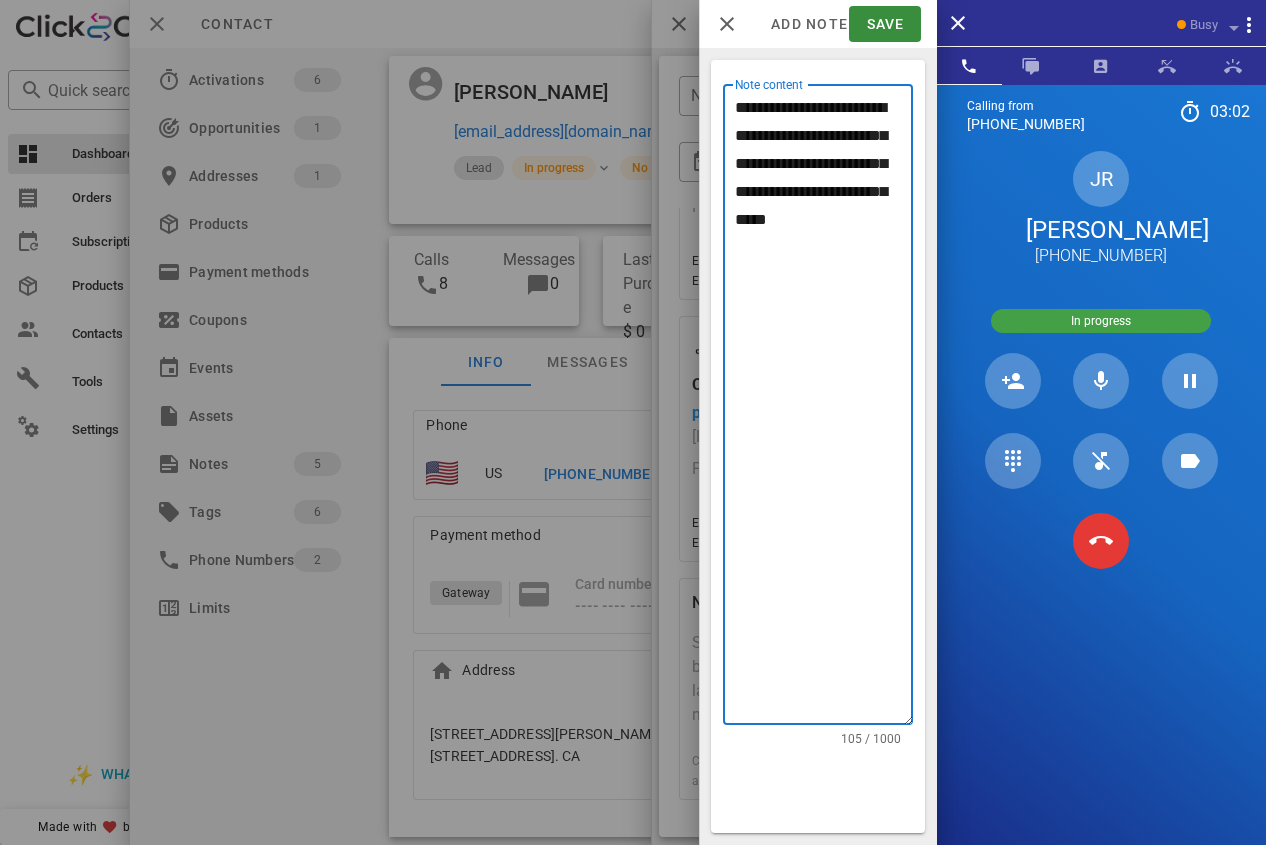 click on "**********" at bounding box center (824, 409) 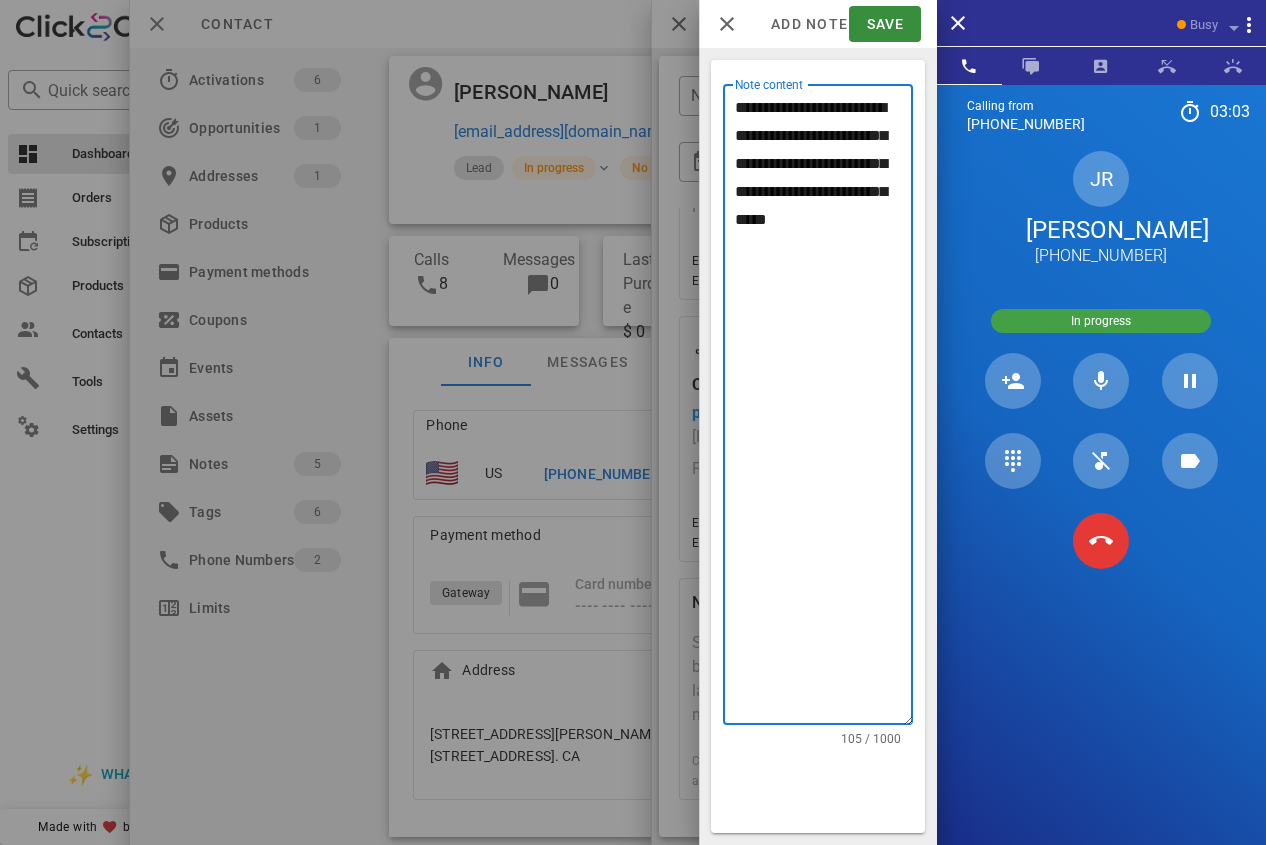 click on "********* * *" 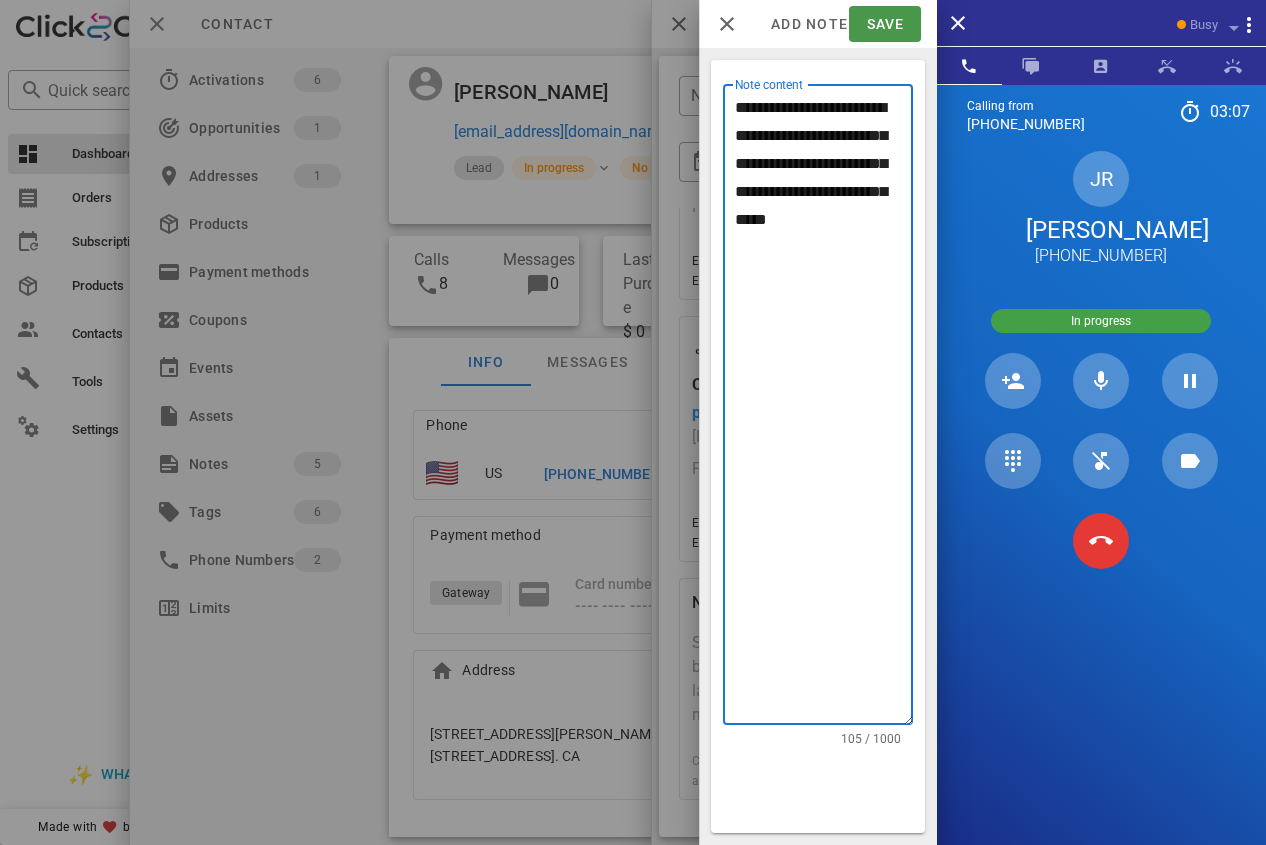 type on "**********" 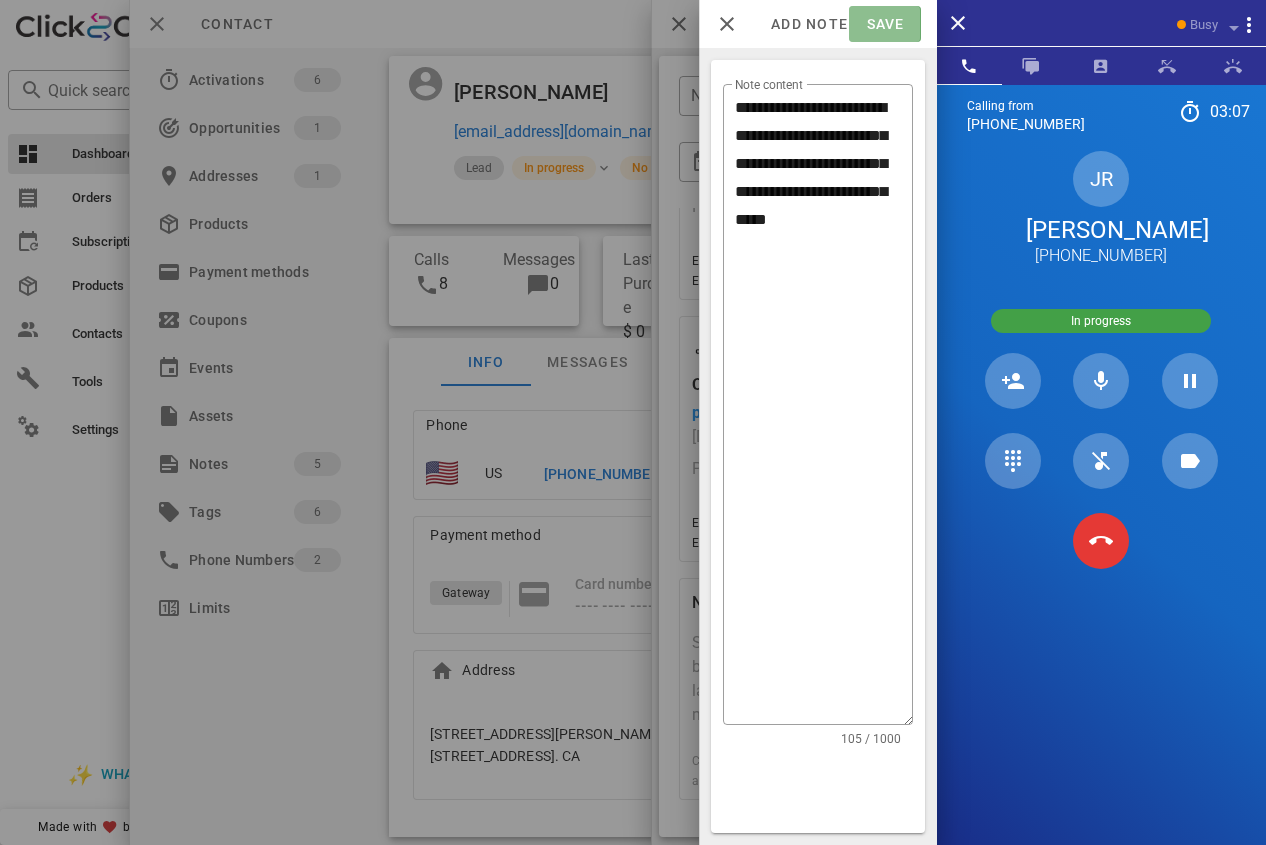 click on "Save" at bounding box center (884, 24) 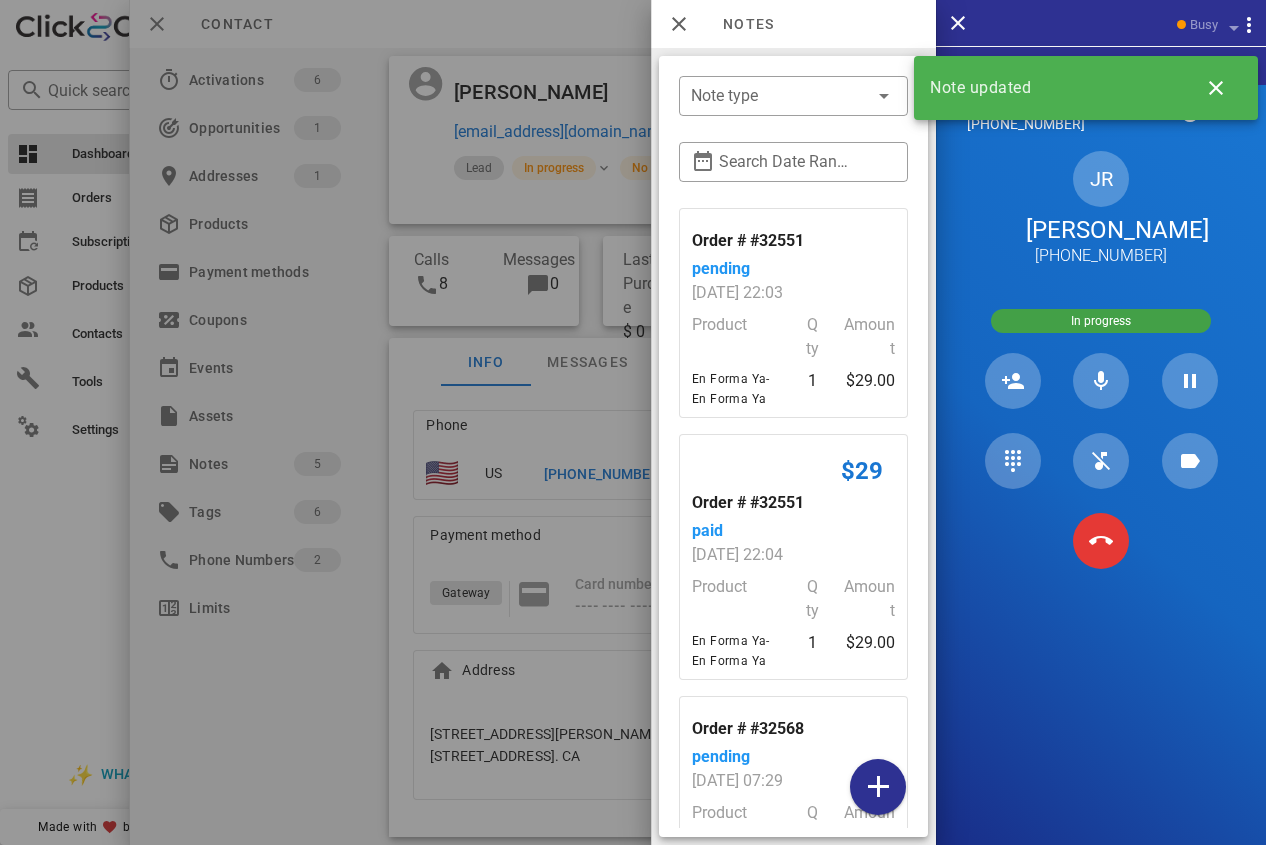 click at bounding box center [633, 422] 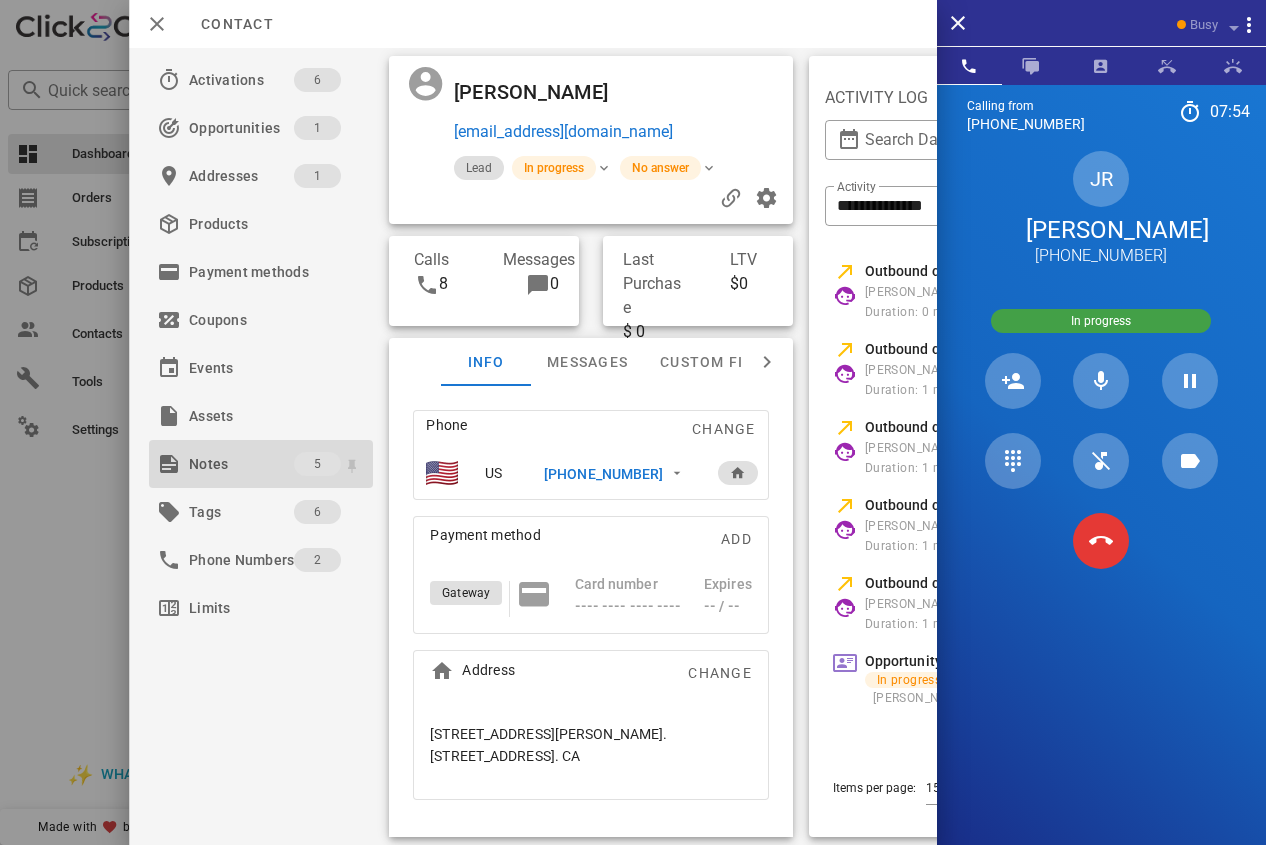 click on "Notes" at bounding box center [241, 464] 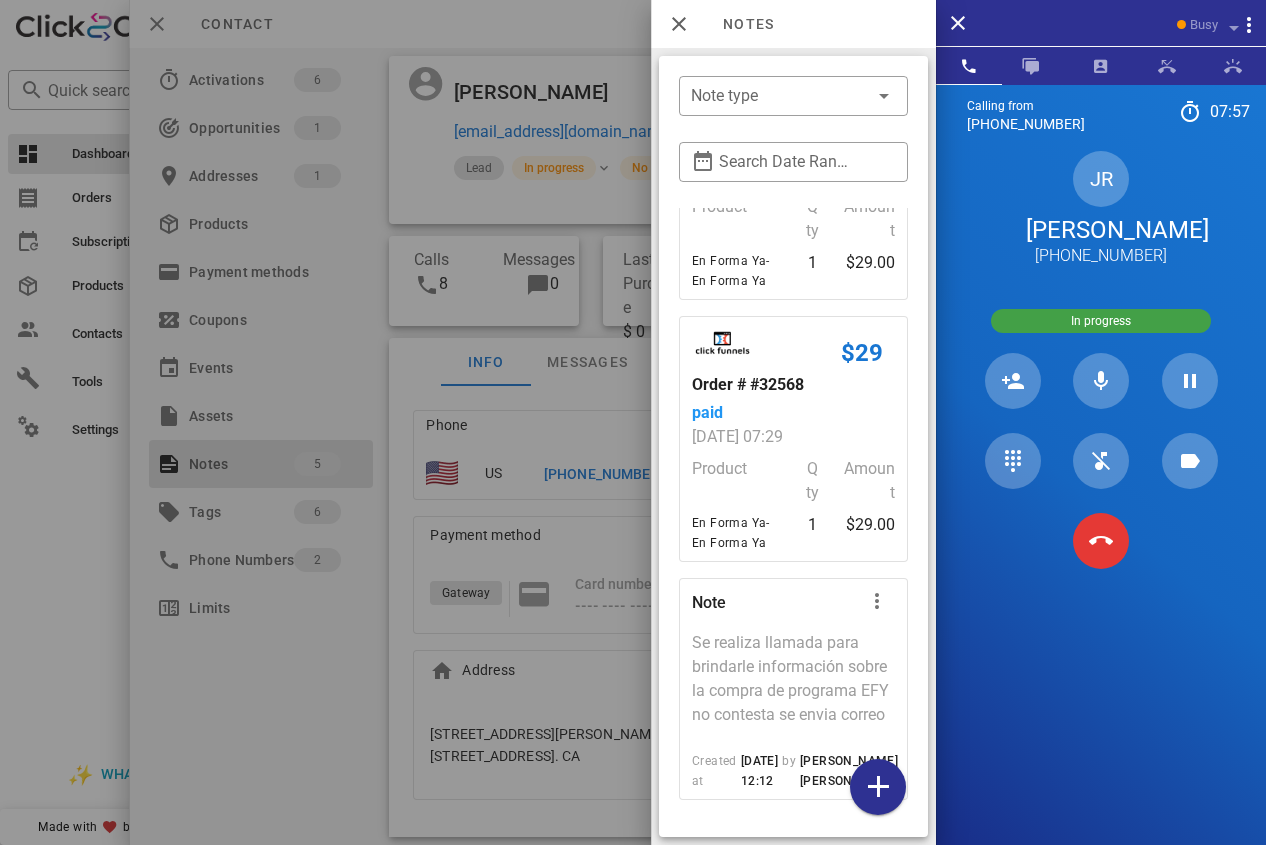 scroll, scrollTop: 829, scrollLeft: 0, axis: vertical 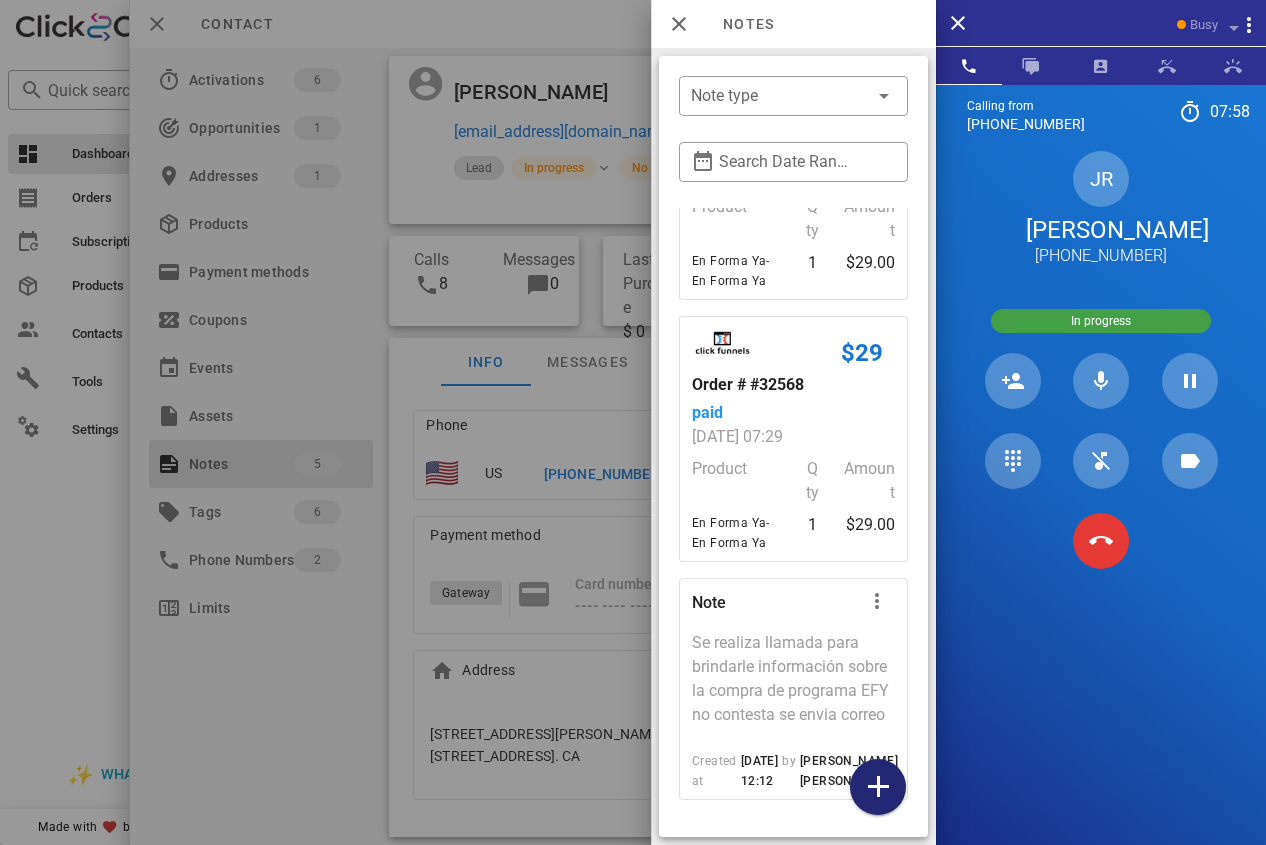 click at bounding box center (878, 787) 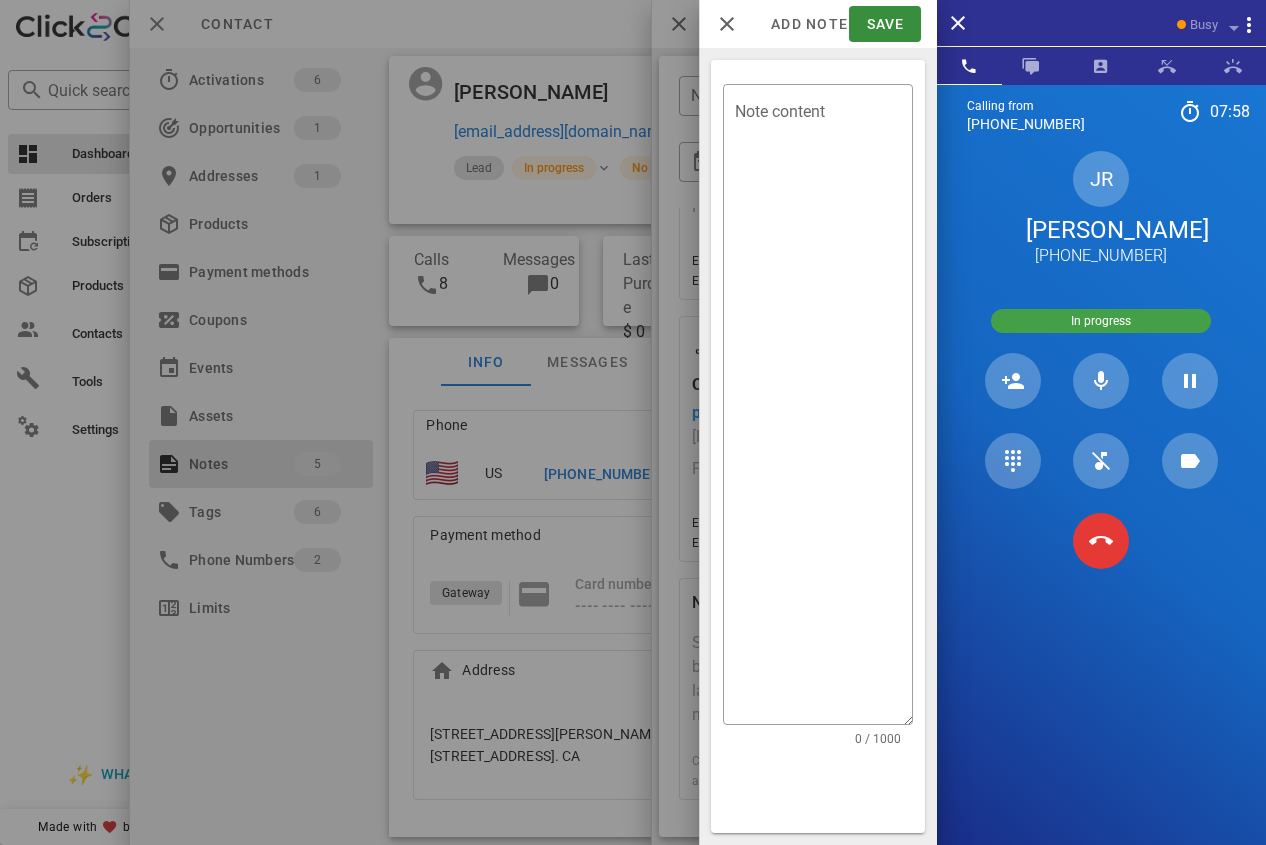 click on "Note content" at bounding box center (824, 409) 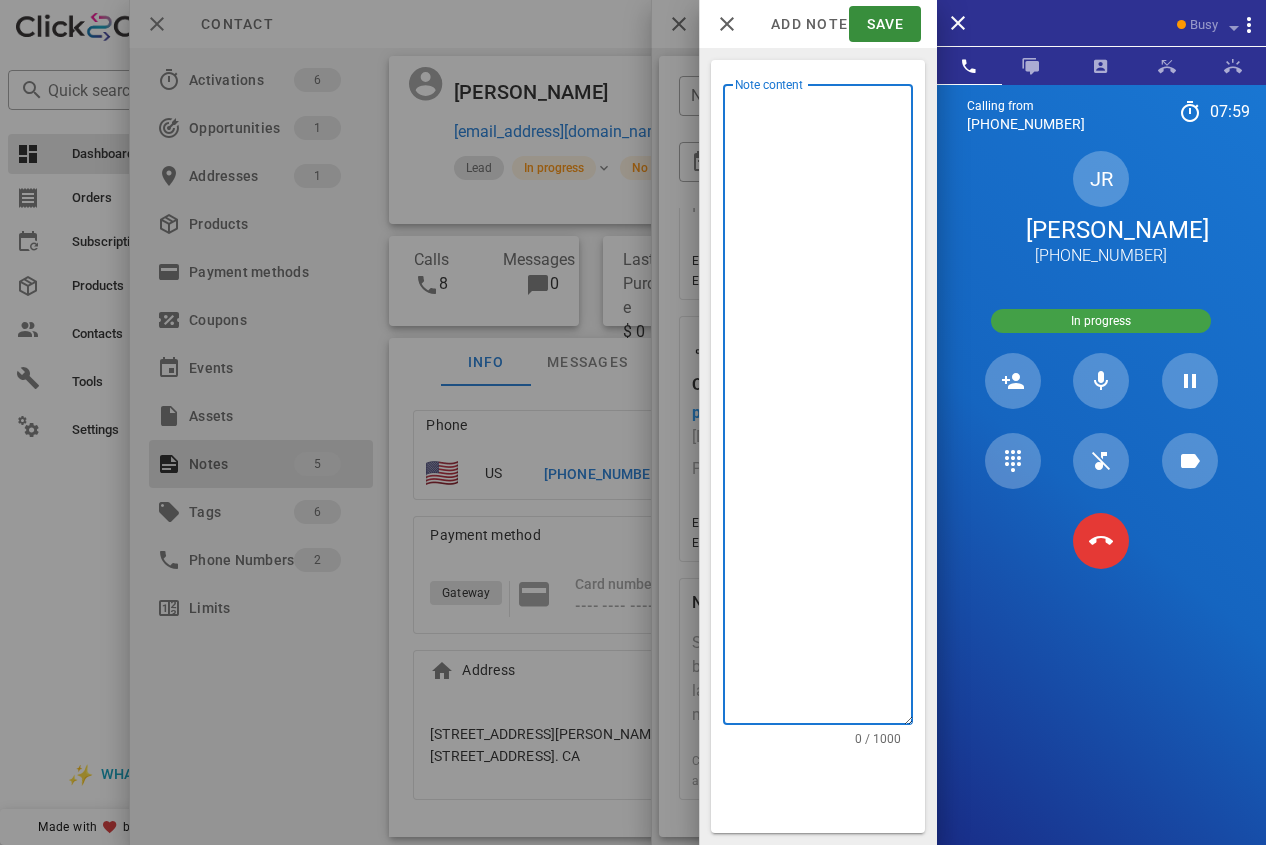 type on "*" 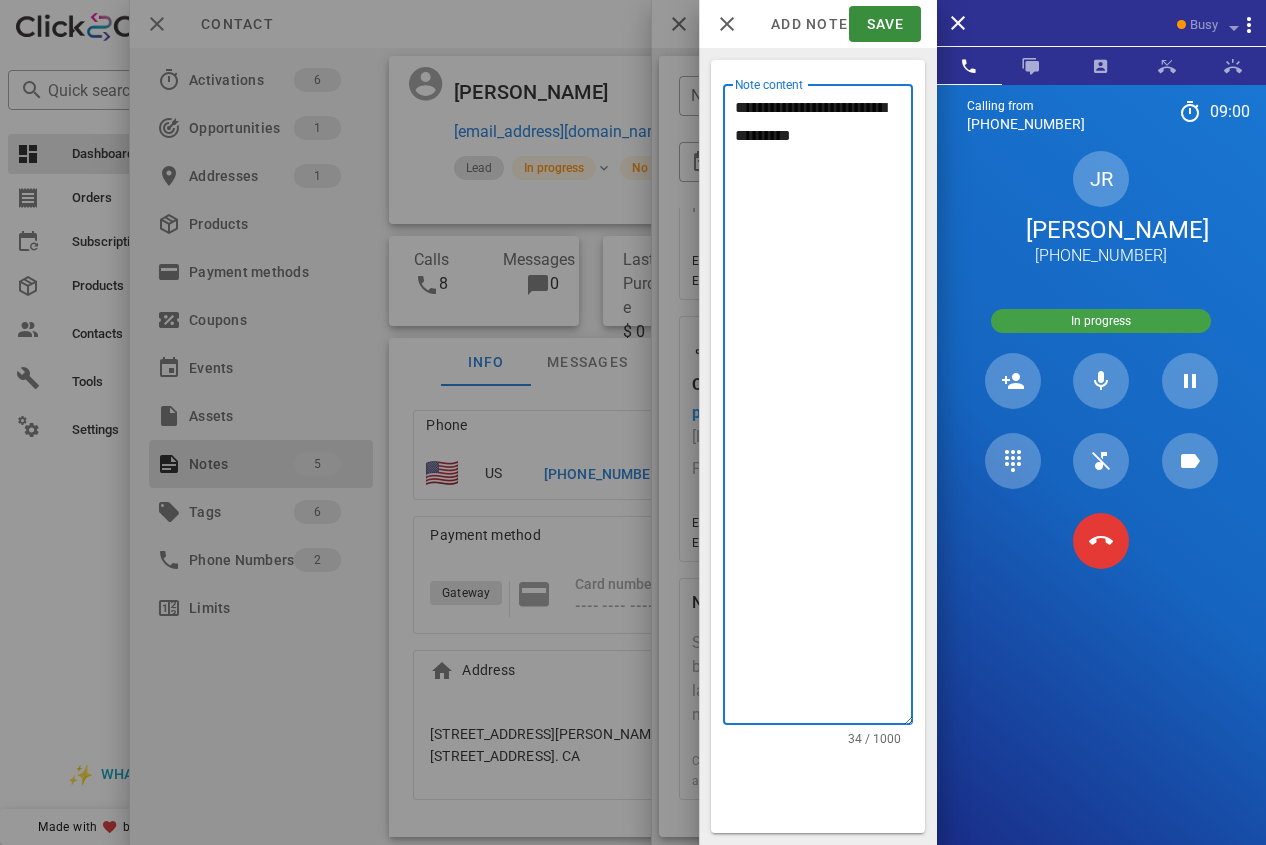 click on "**********" at bounding box center [824, 409] 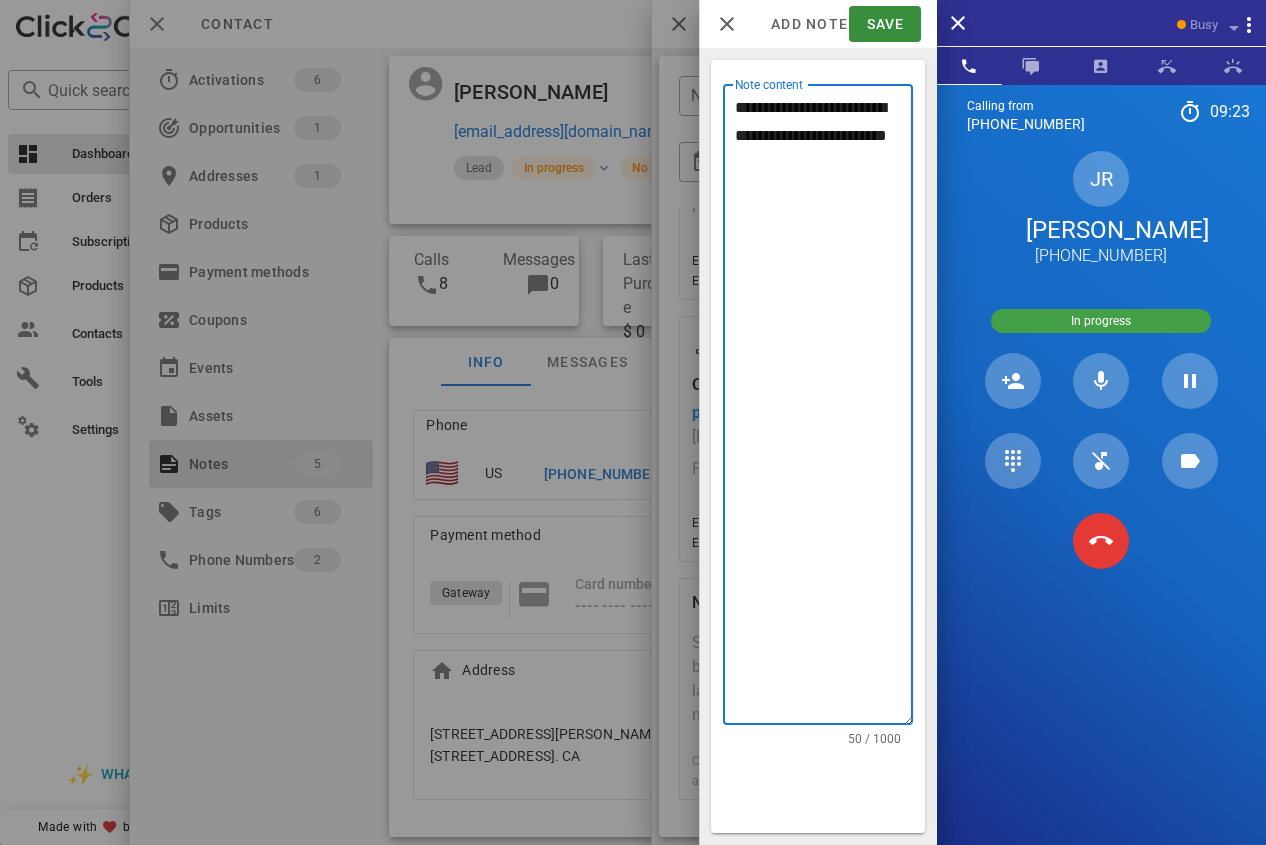 click on "**********" at bounding box center [824, 409] 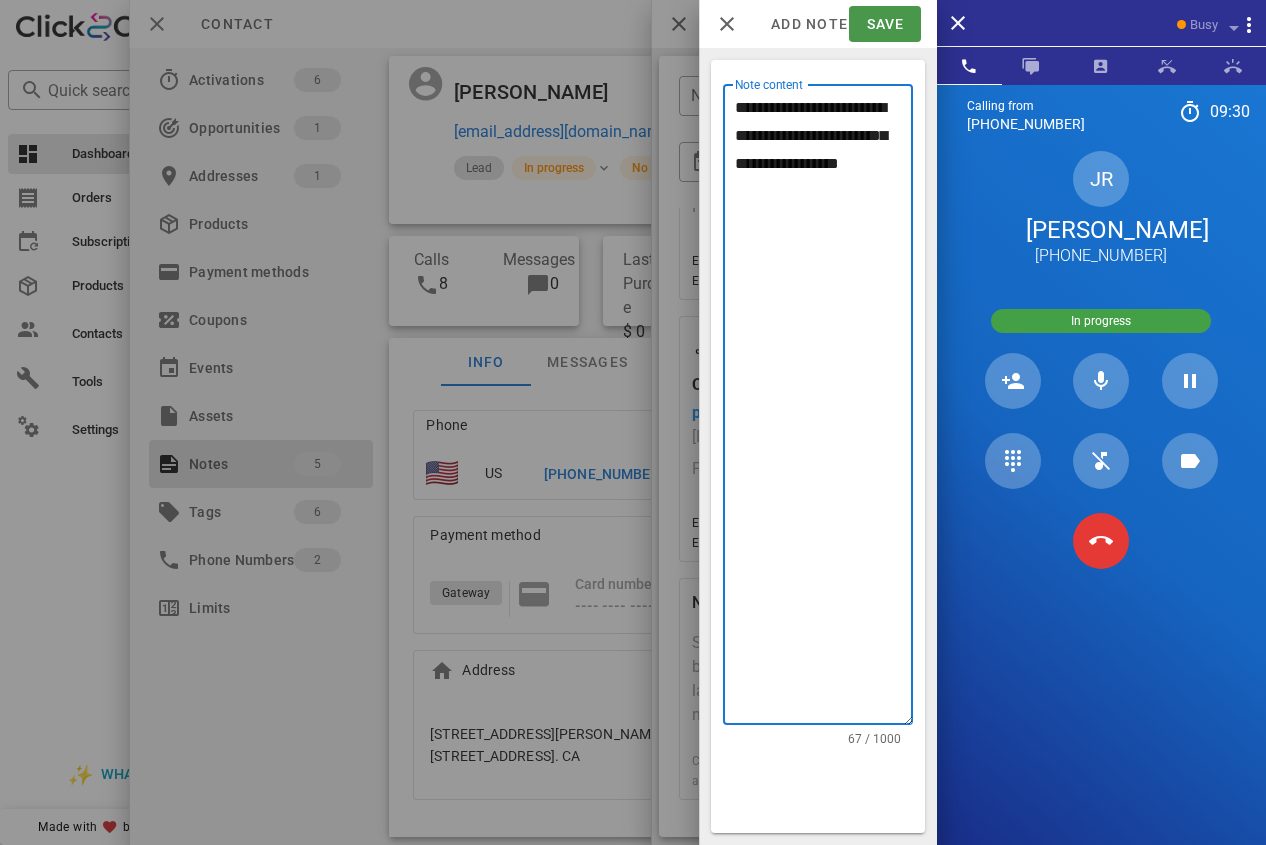 type on "**********" 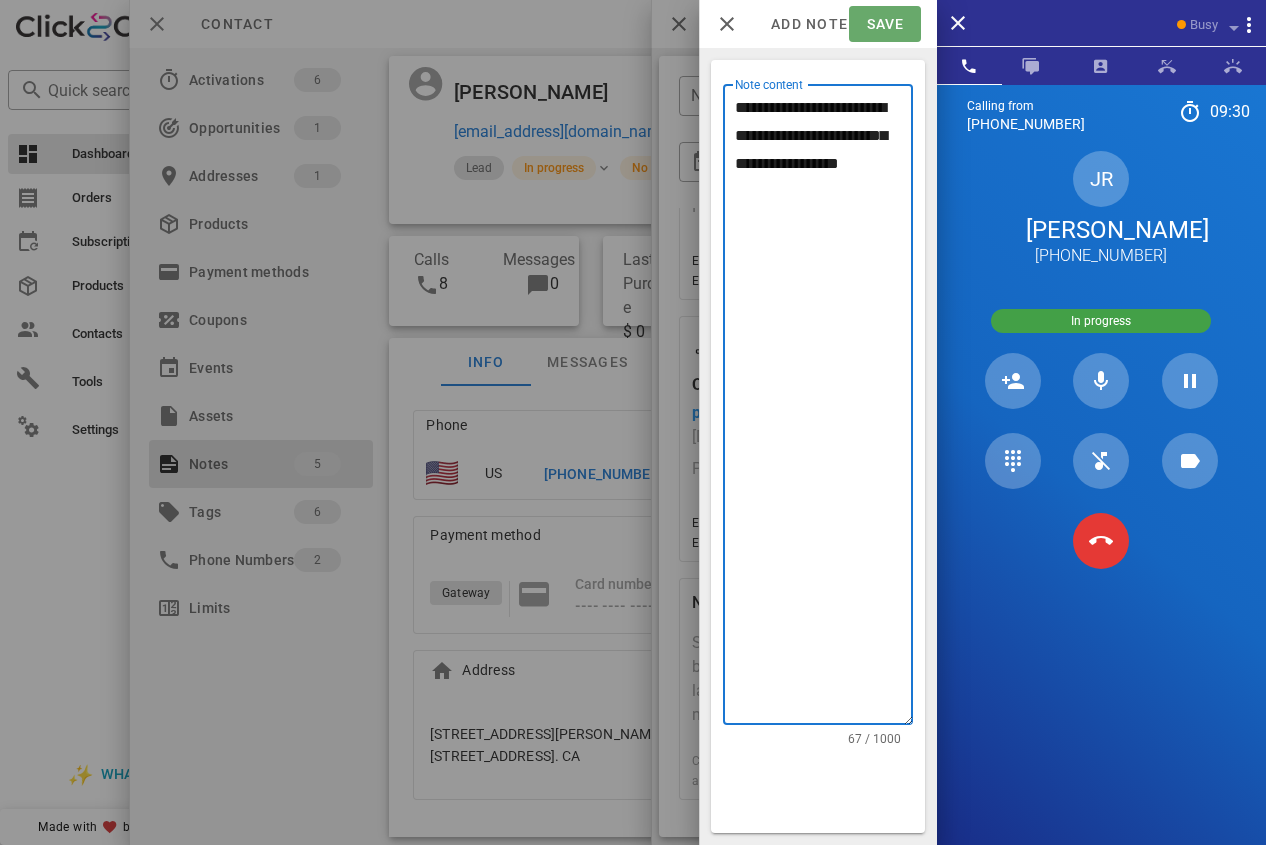 click on "Save" at bounding box center (884, 24) 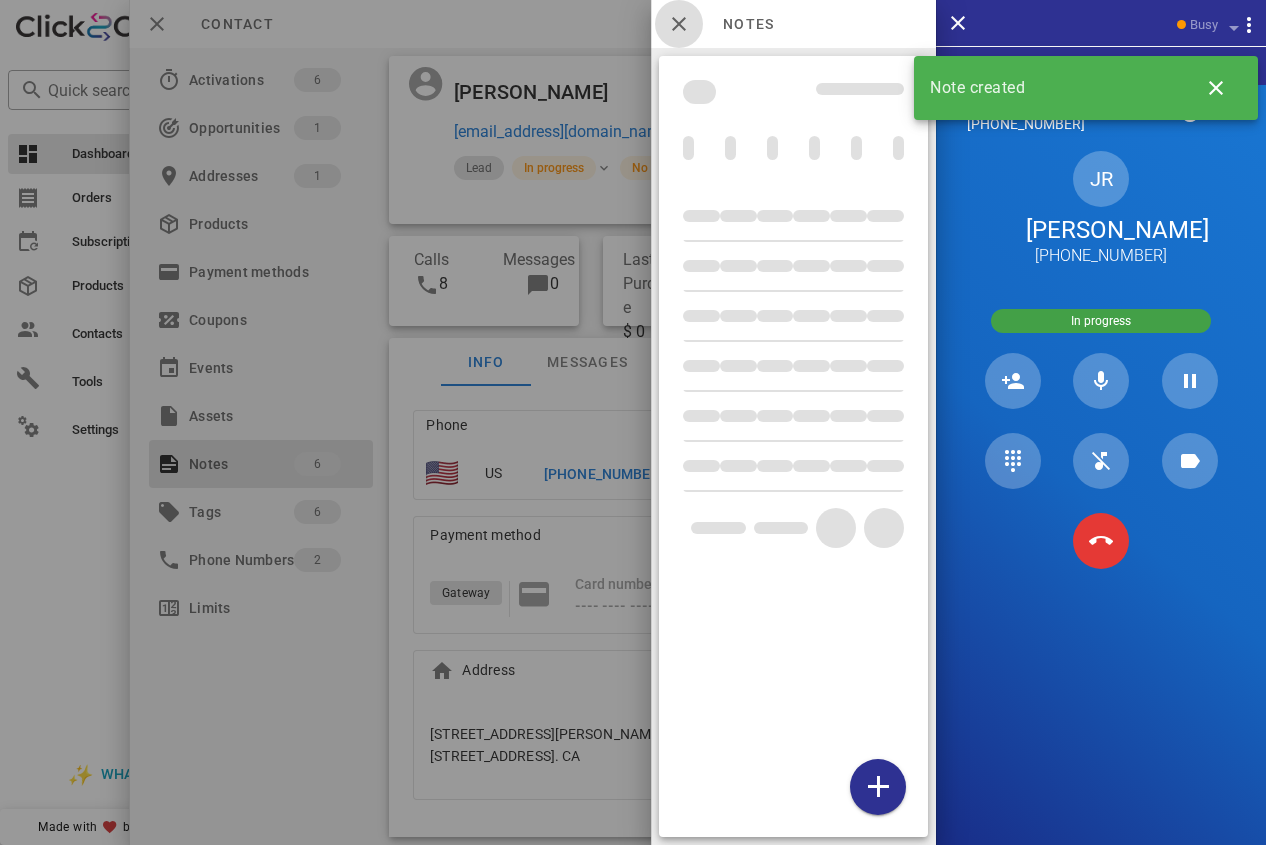 click at bounding box center (679, 24) 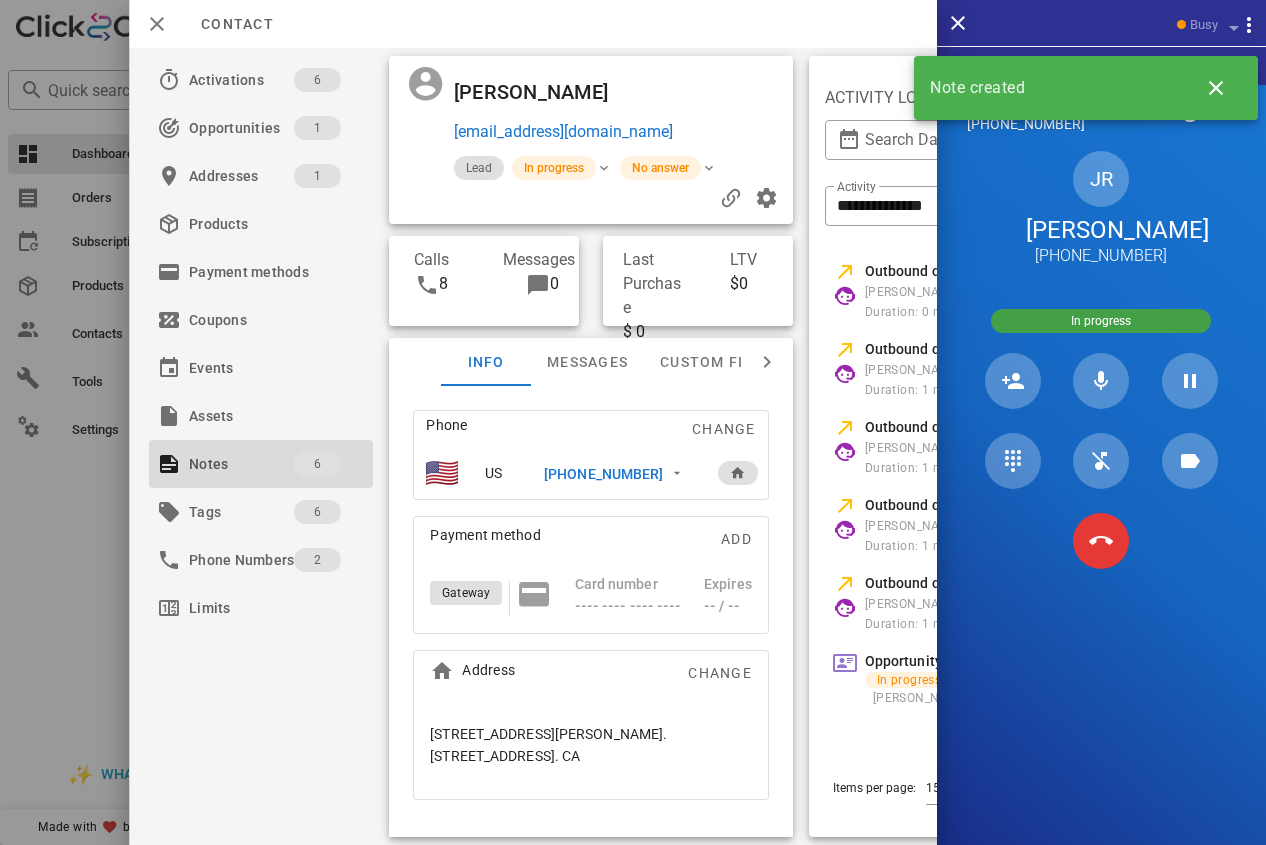 click on "Contact" at bounding box center (533, 24) 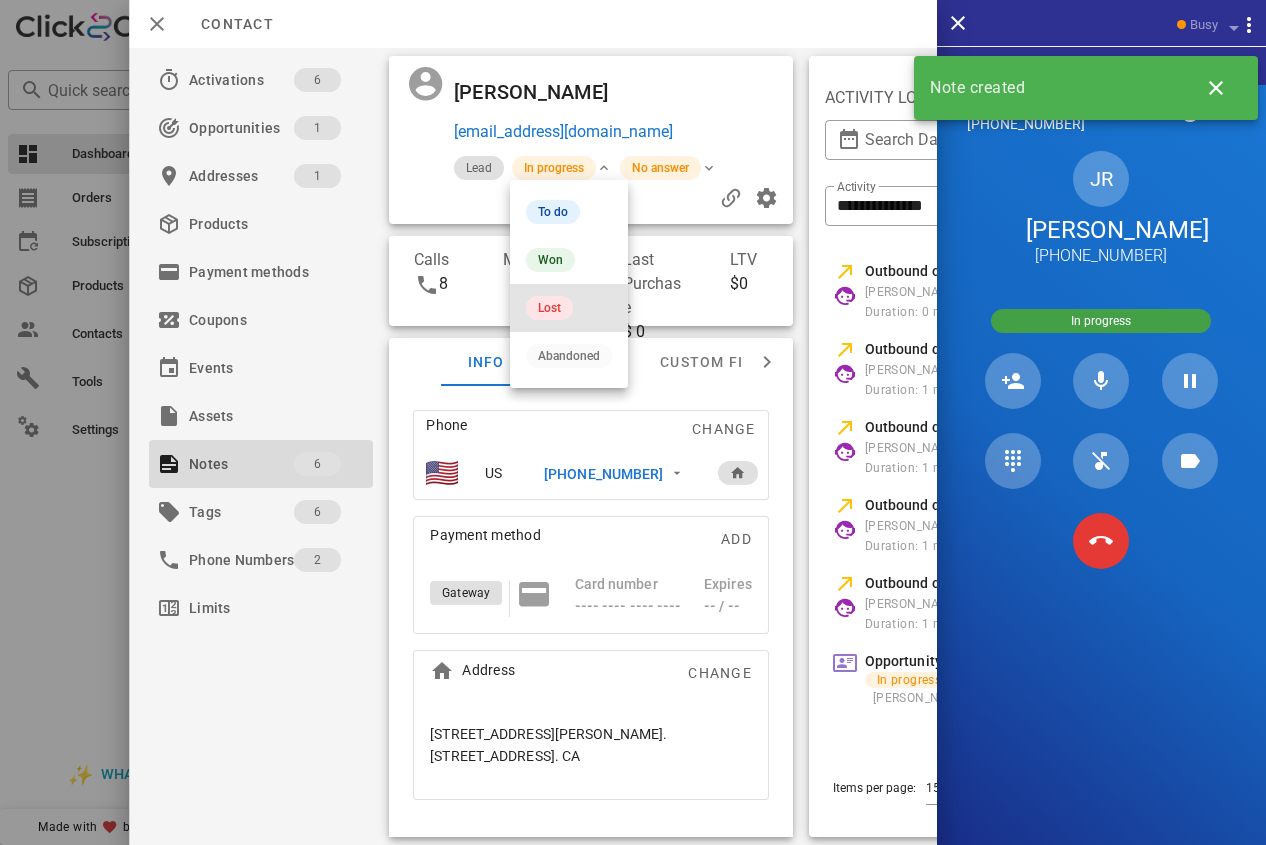 click on "Lost" at bounding box center [549, 308] 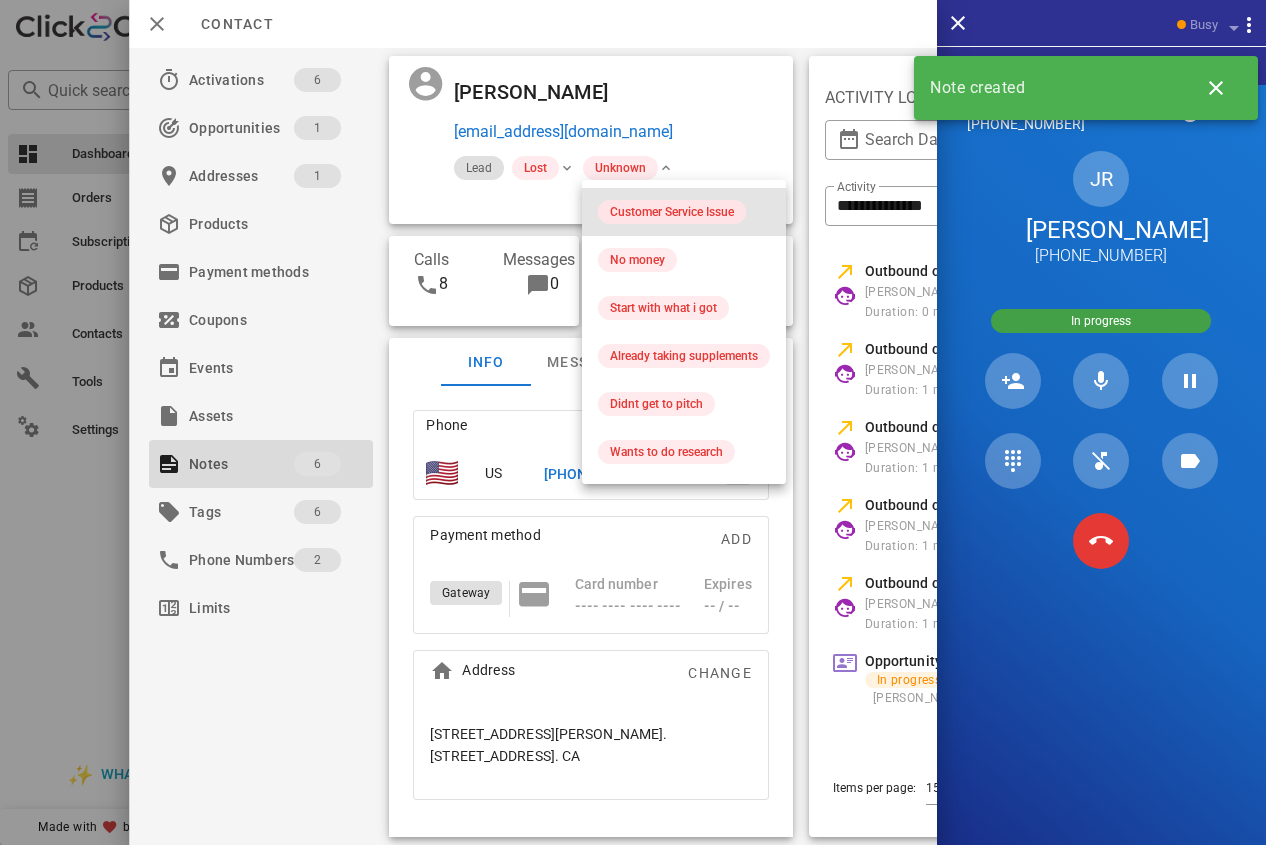click on "Customer Service Issue" at bounding box center (672, 212) 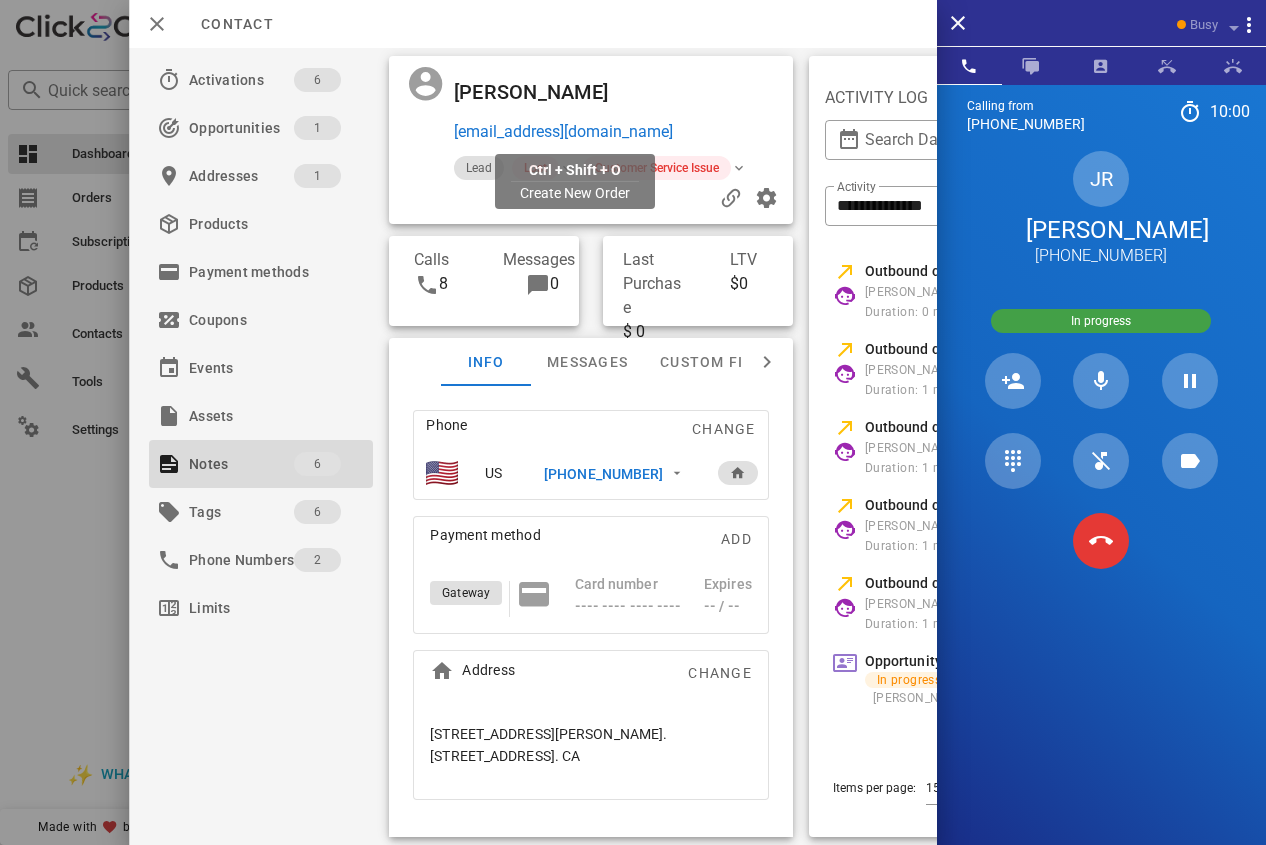 drag, startPoint x: 728, startPoint y: 129, endPoint x: 457, endPoint y: 140, distance: 271.22314 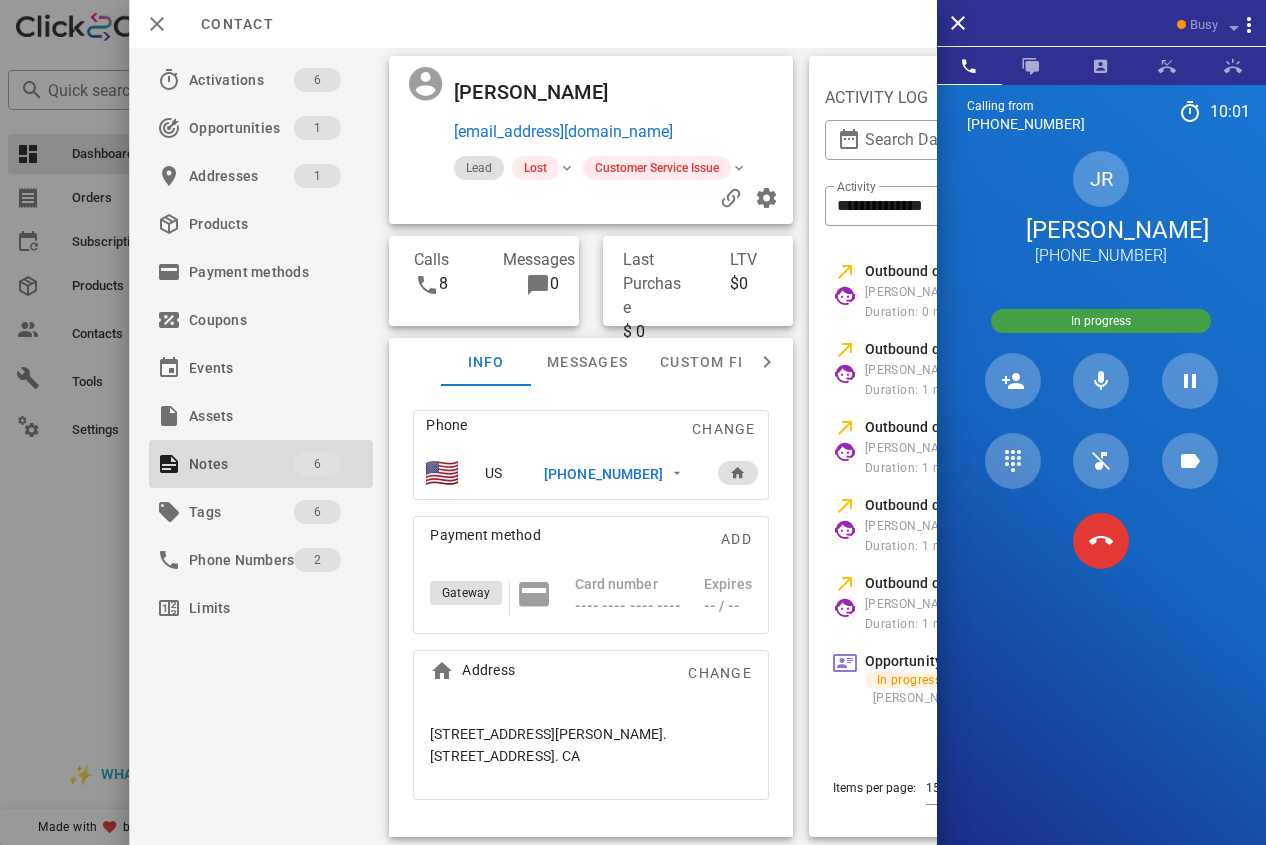 click at bounding box center (419, 110) 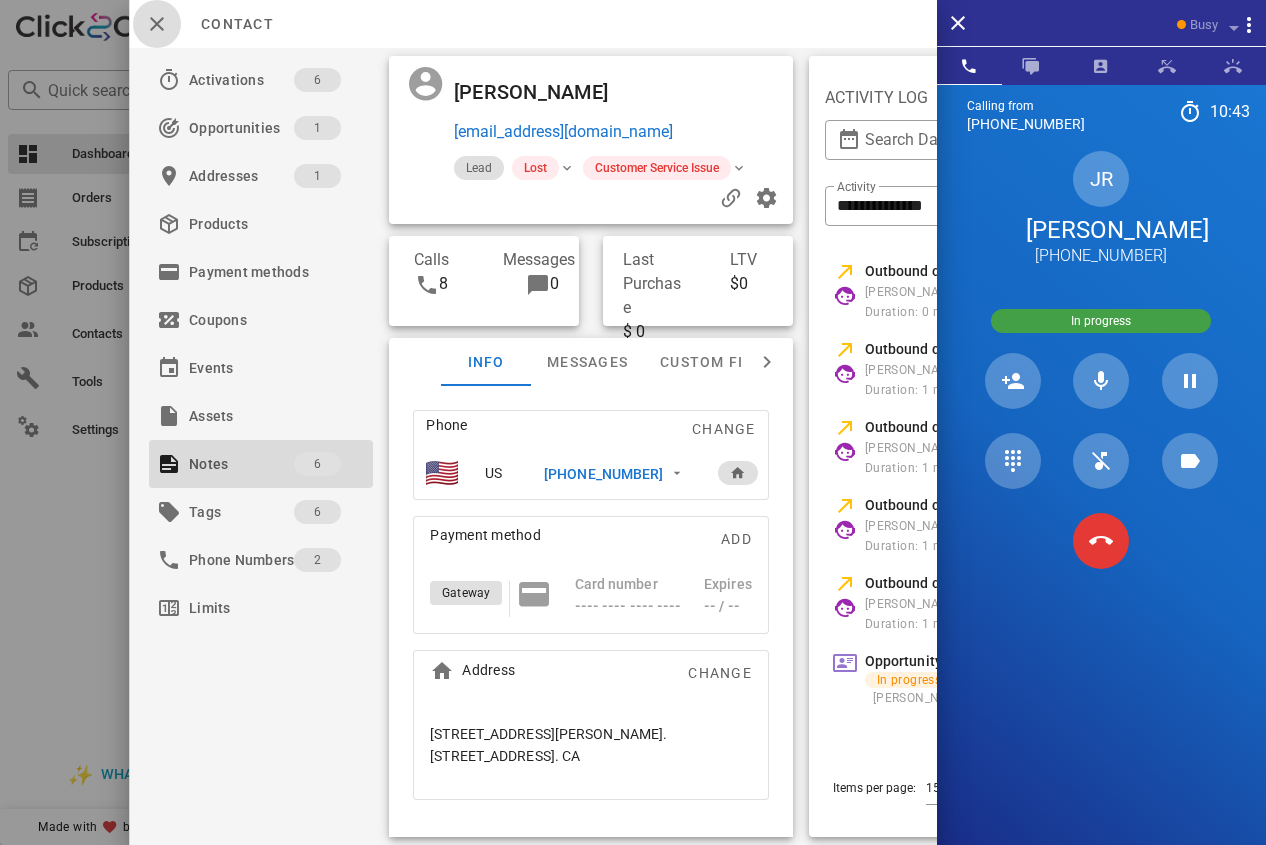 click at bounding box center [157, 24] 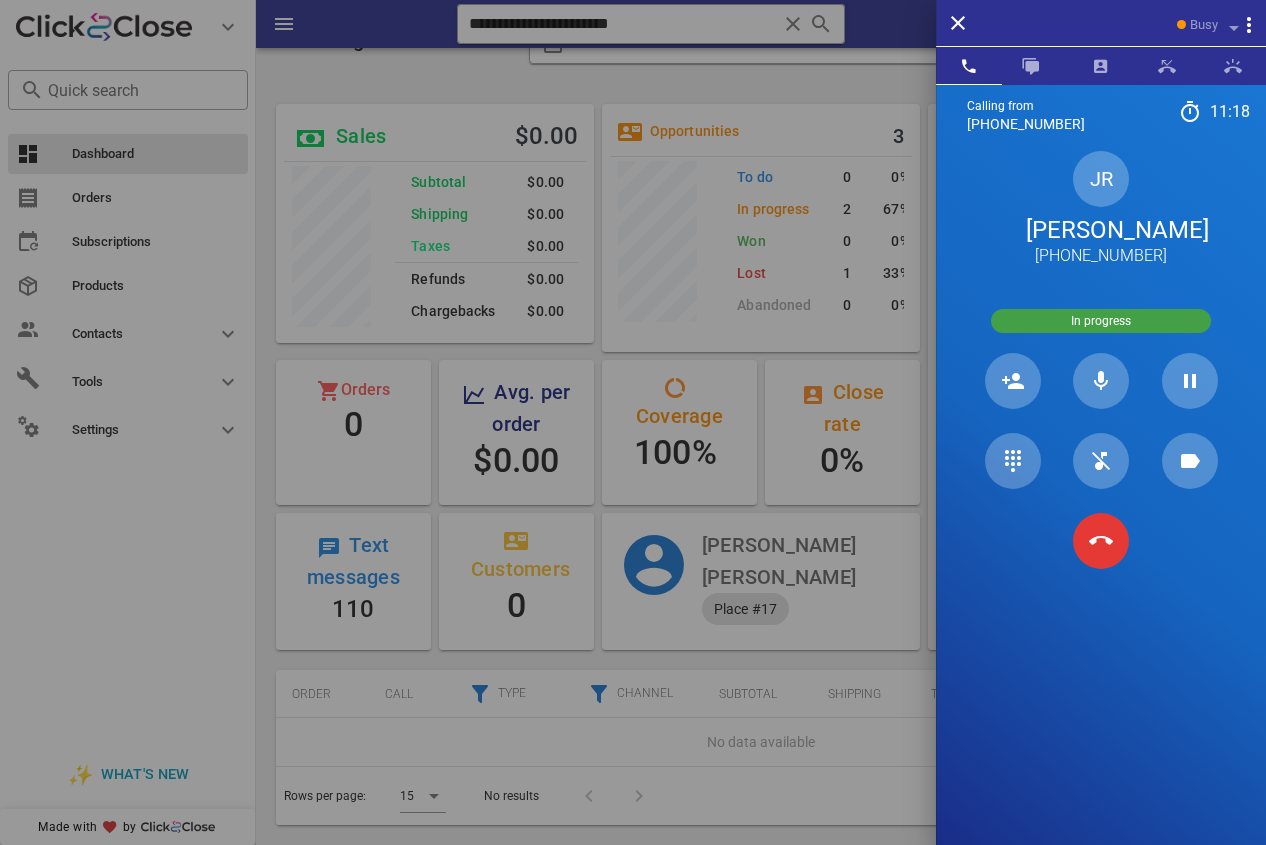 click at bounding box center (633, 422) 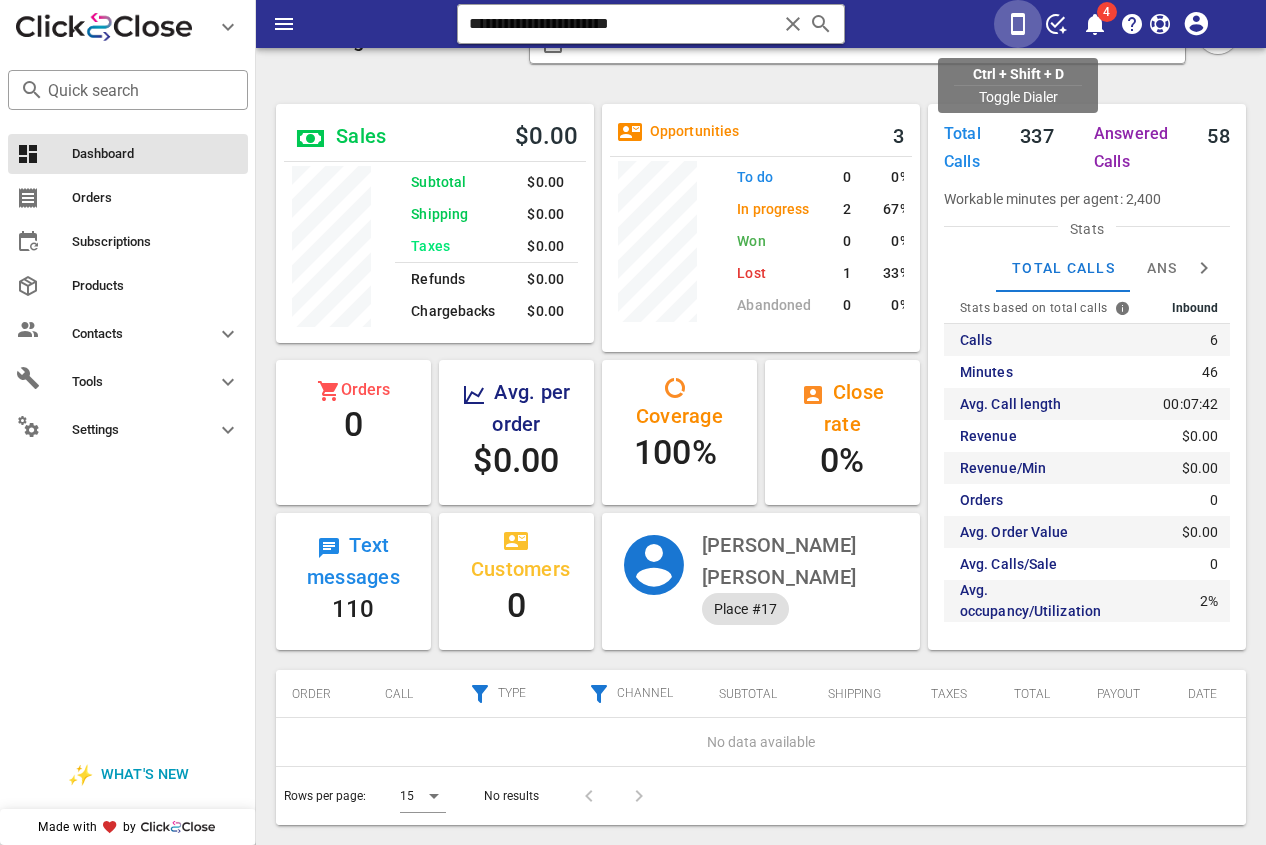 click at bounding box center (1018, 24) 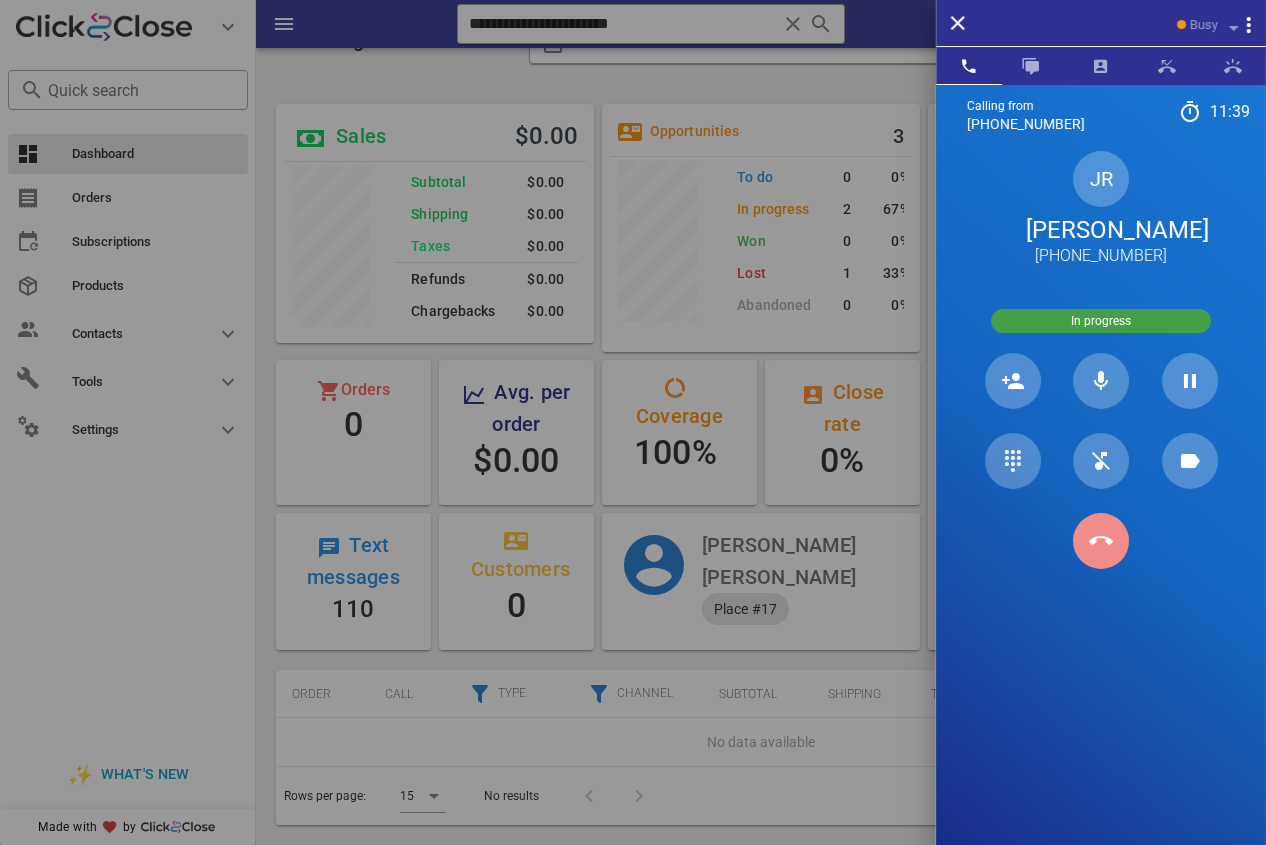 click at bounding box center (1101, 541) 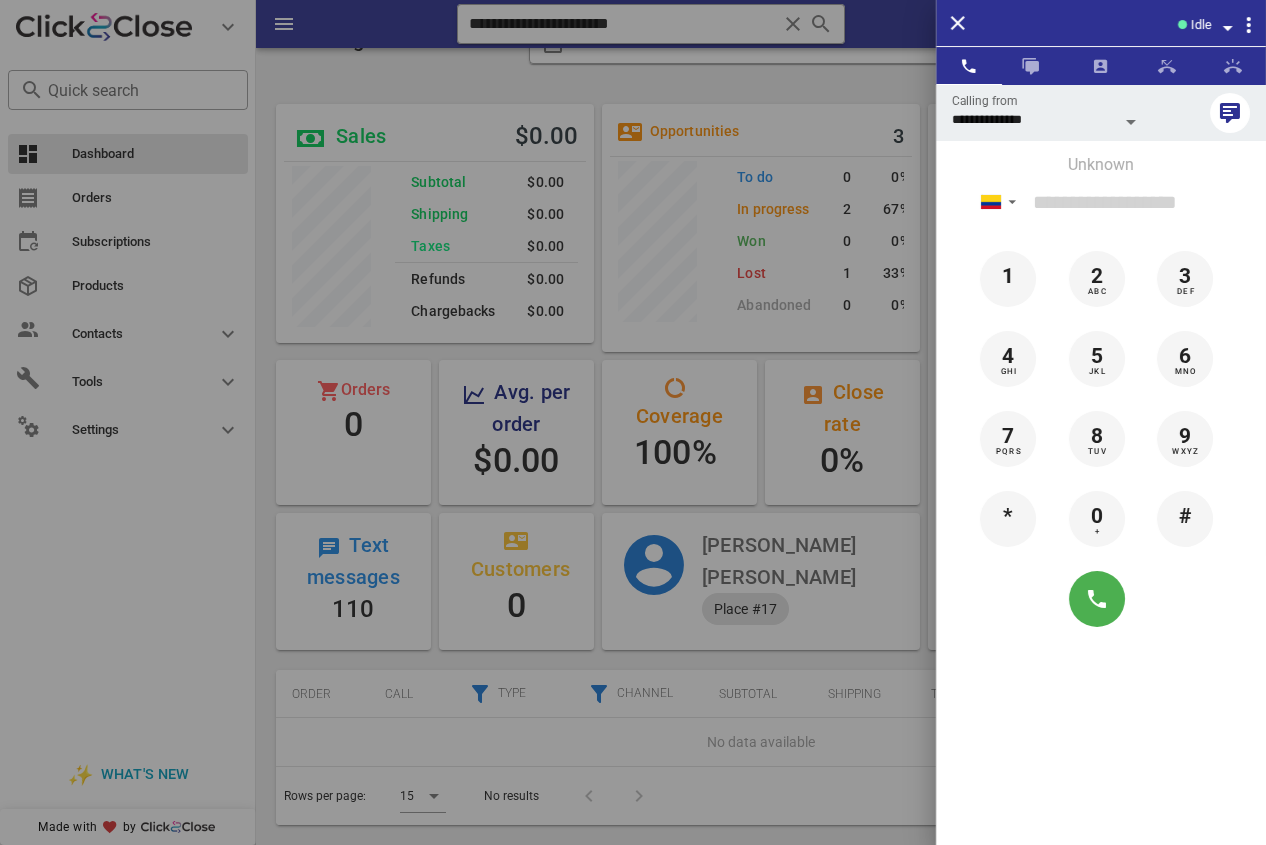 click at bounding box center [633, 422] 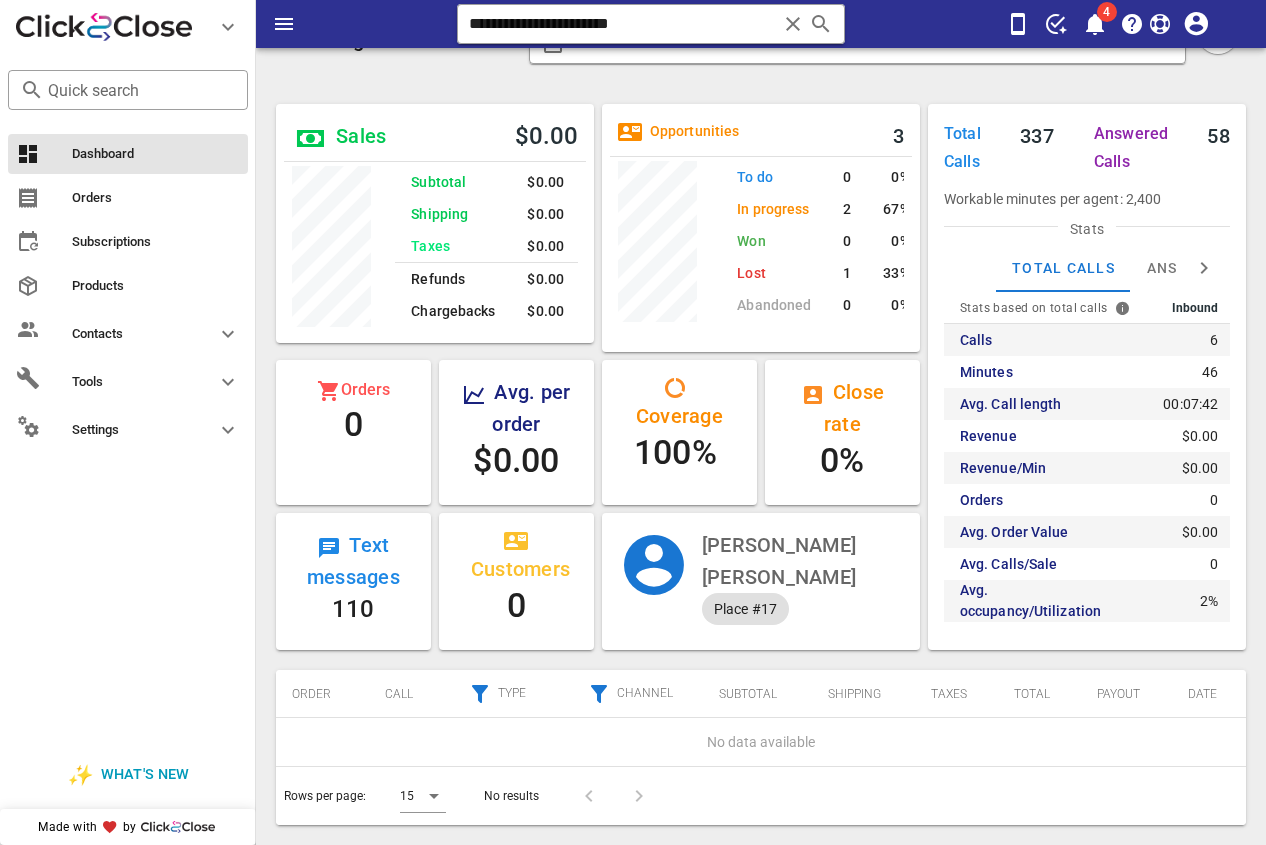 click on "**********" at bounding box center (761, 24) 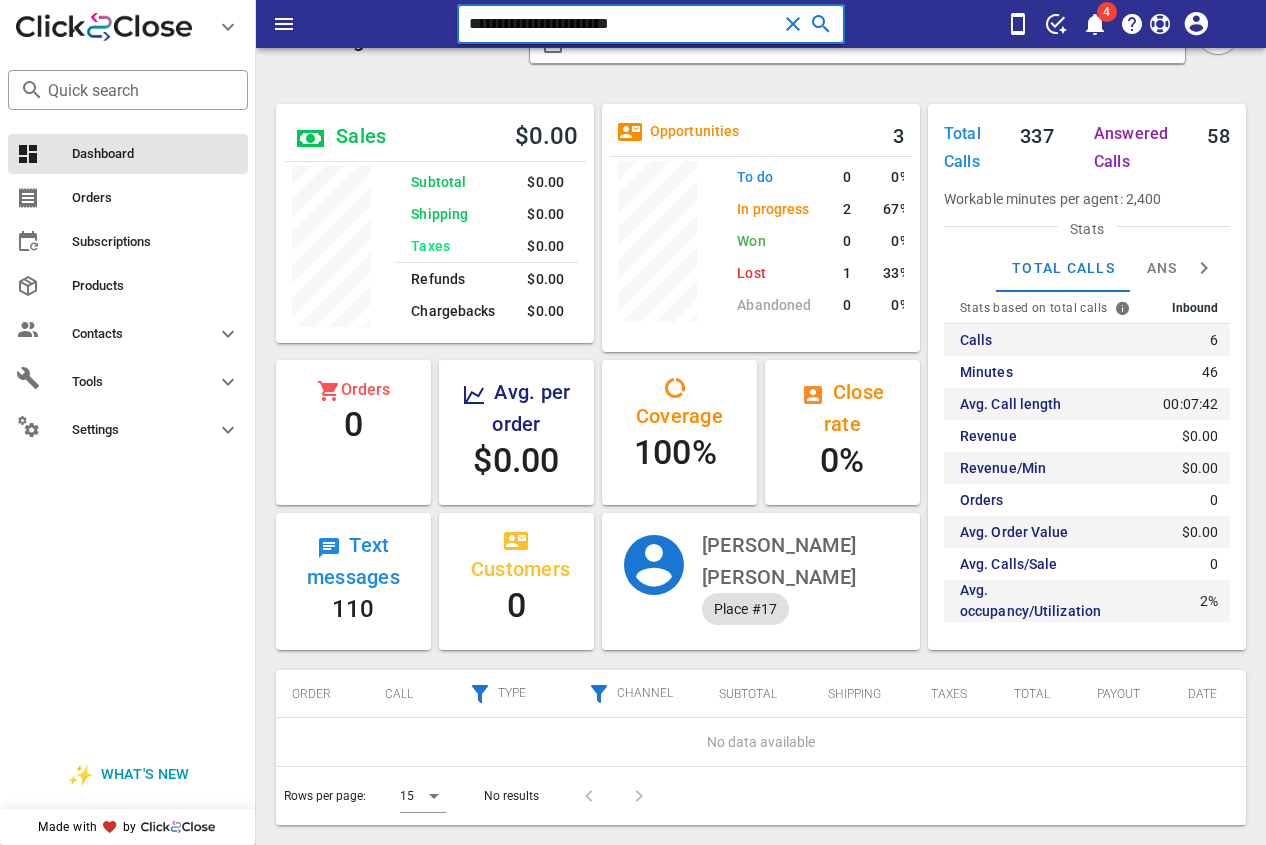 paste 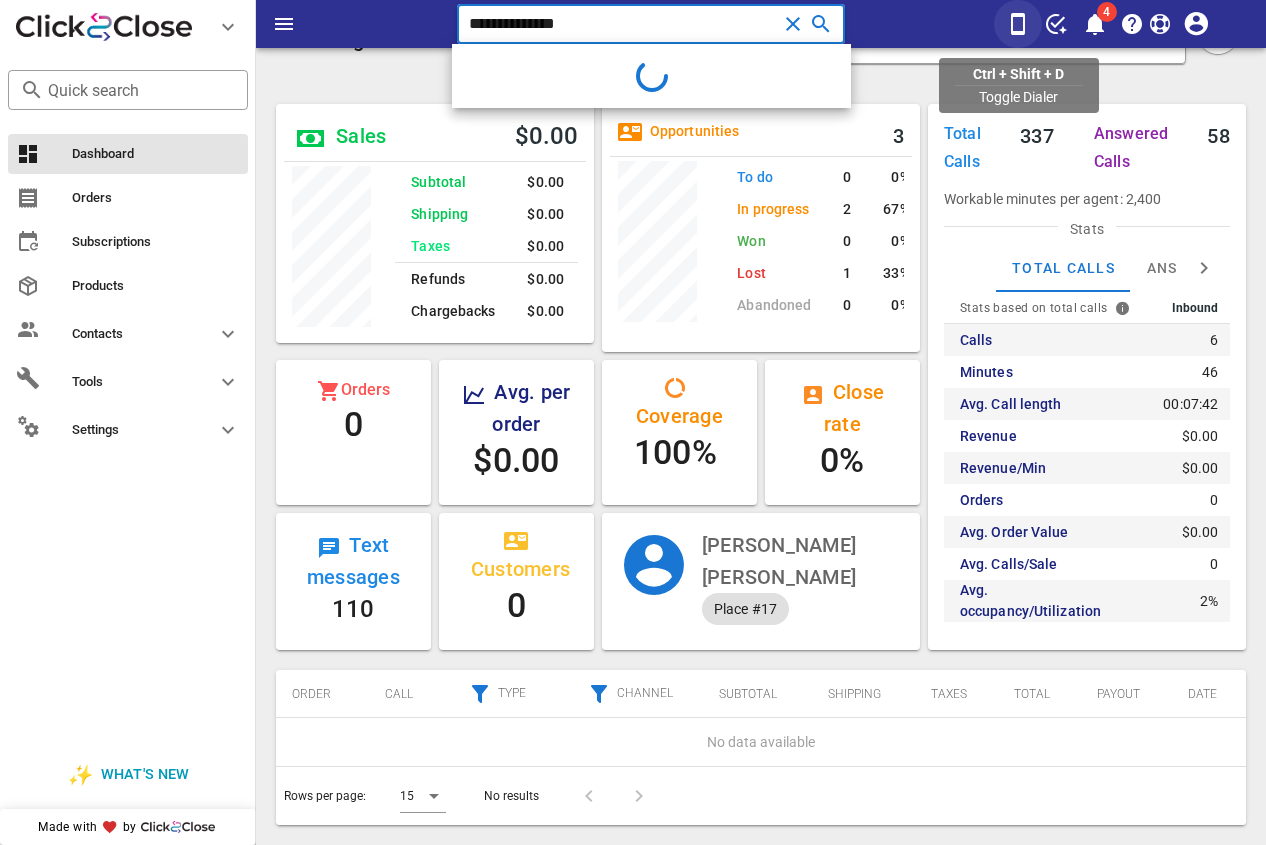 type on "**********" 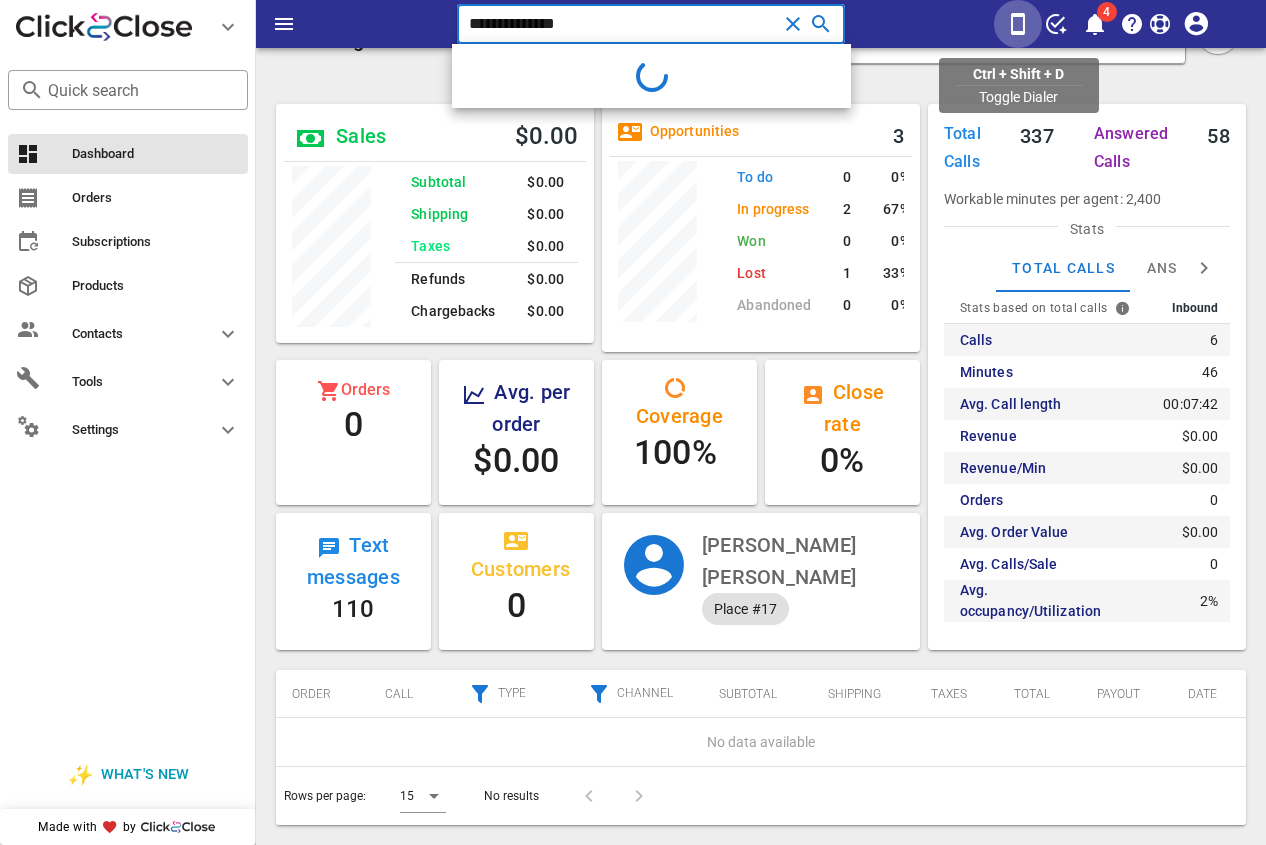 click at bounding box center (1018, 24) 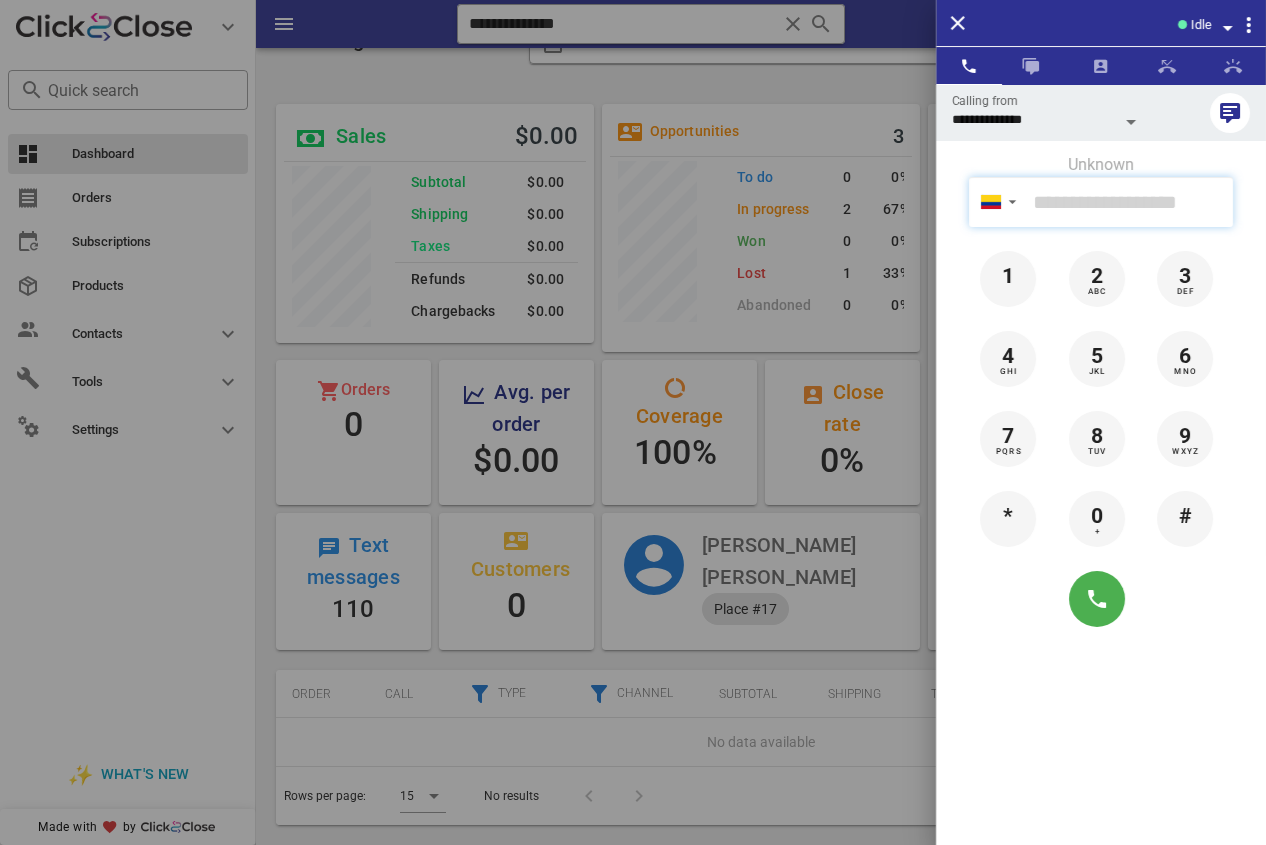 click at bounding box center [1129, 202] 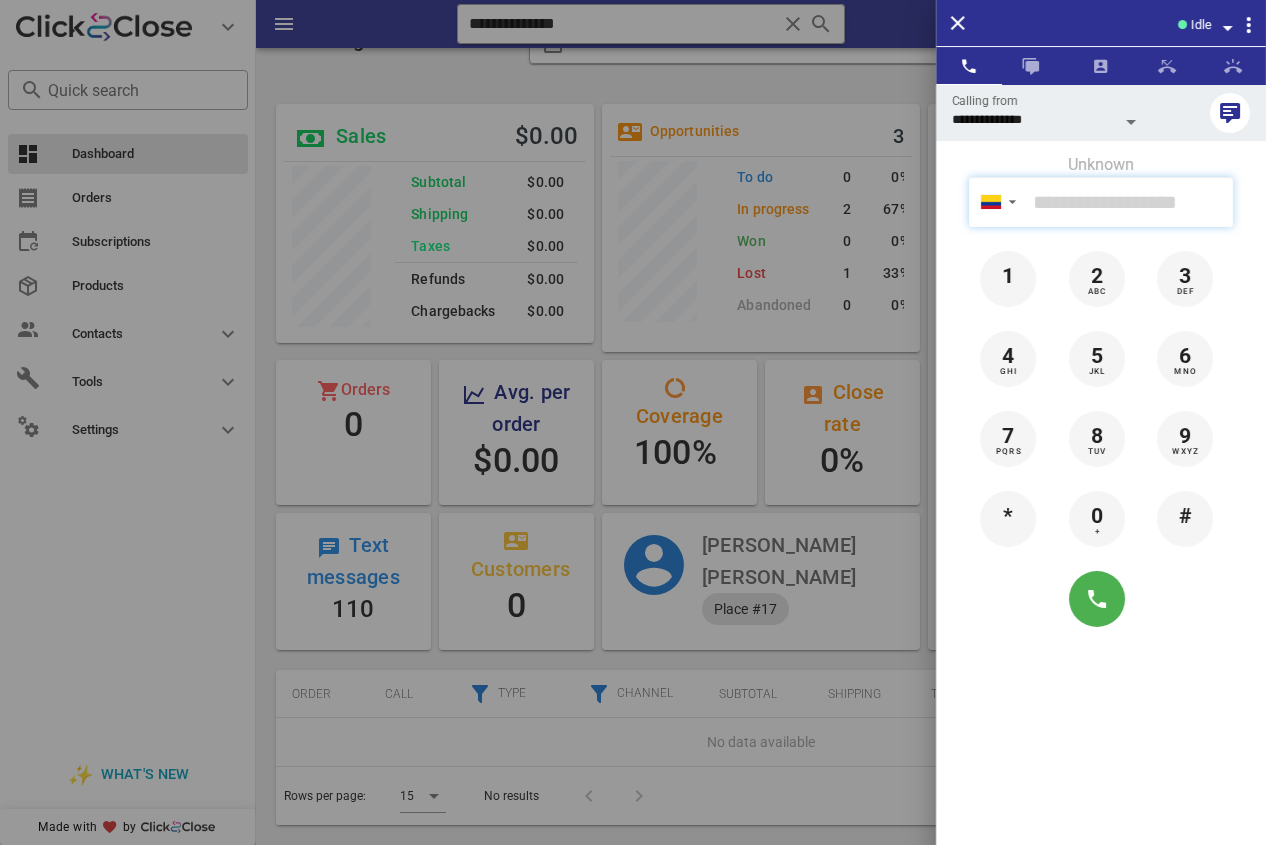 paste on "**********" 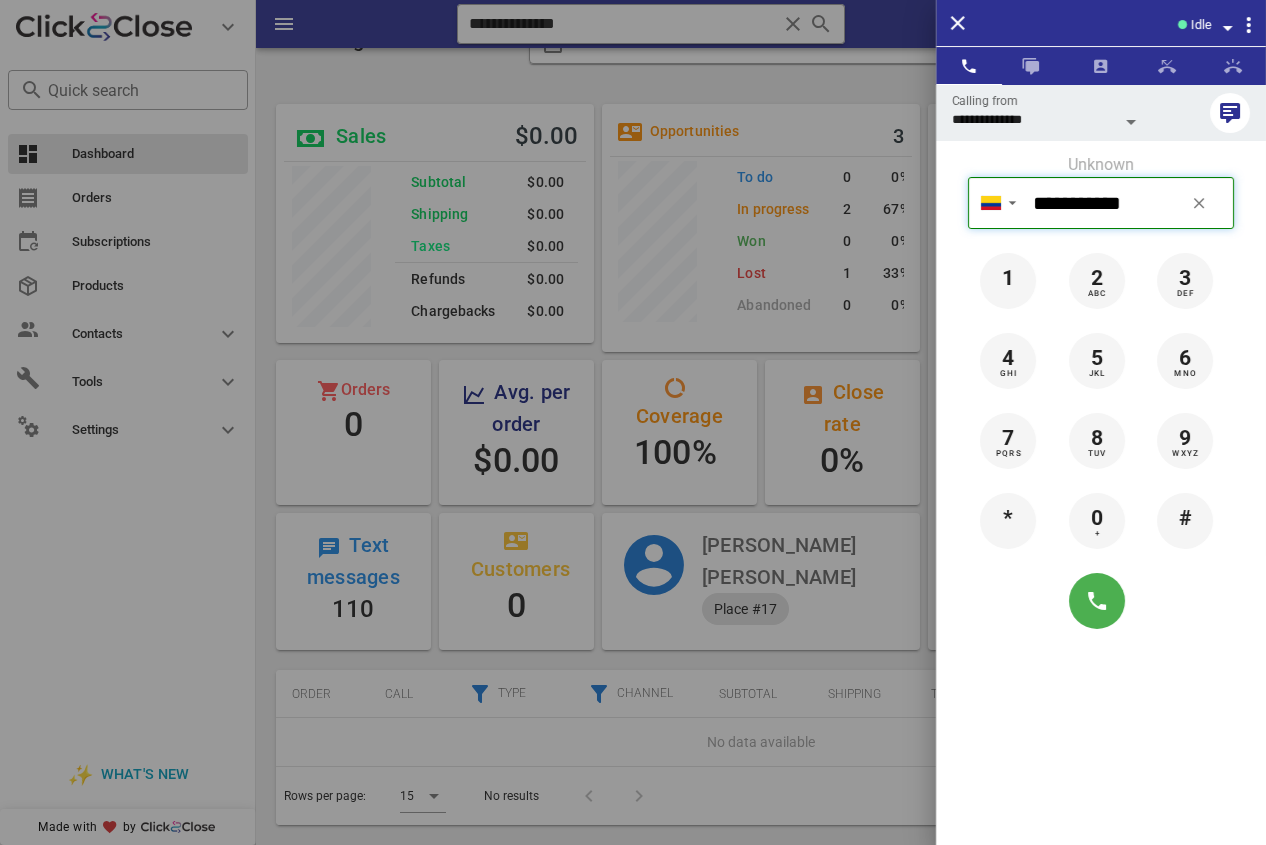 click on "**********" at bounding box center [1129, 203] 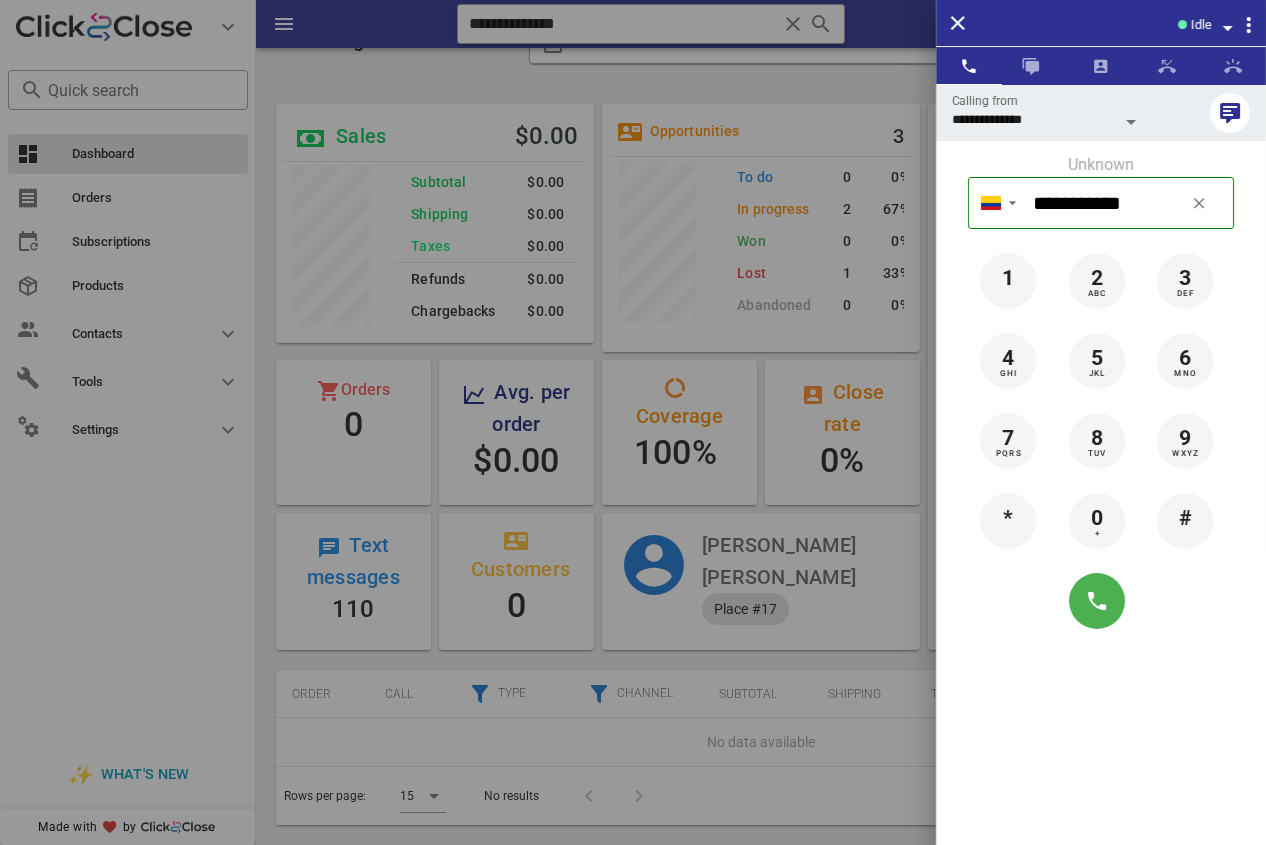 click at bounding box center [1101, 601] 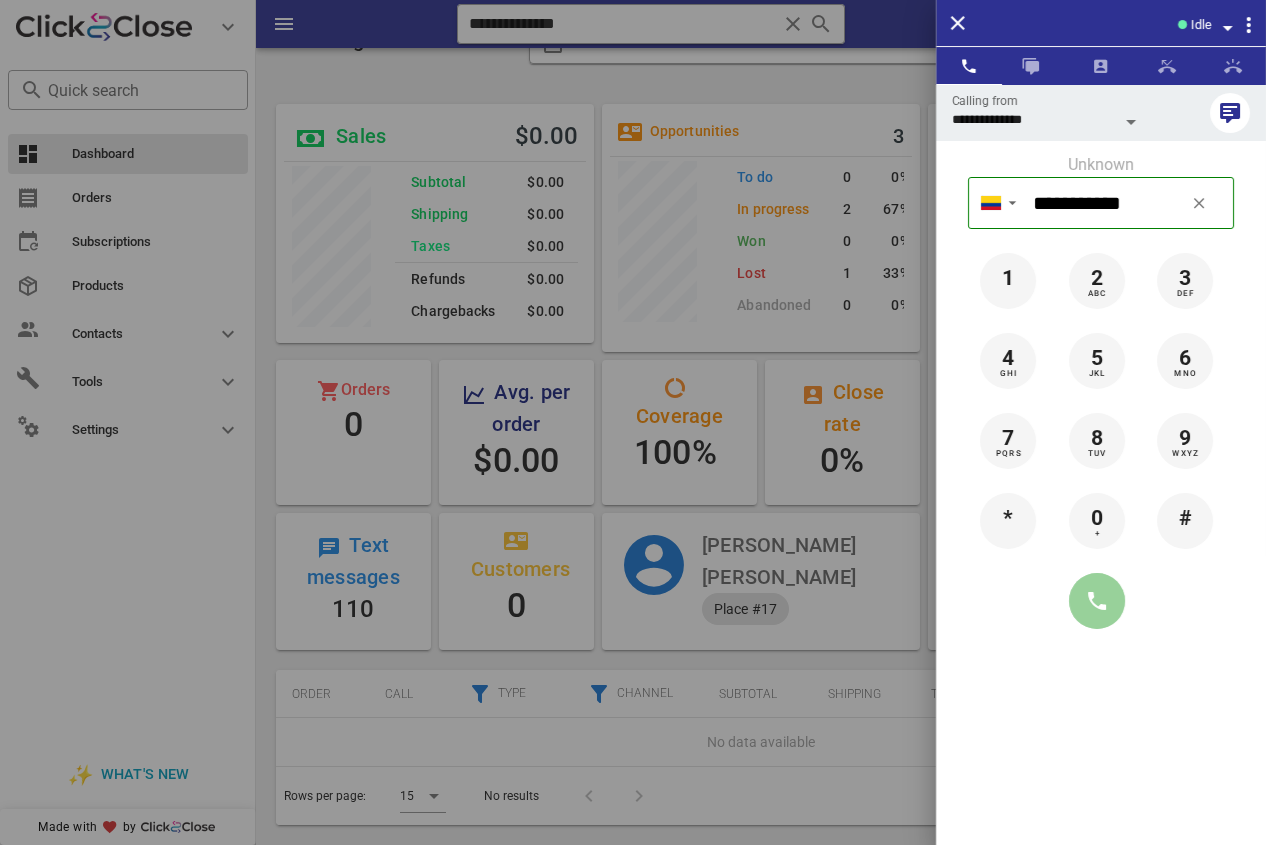 click at bounding box center [1097, 601] 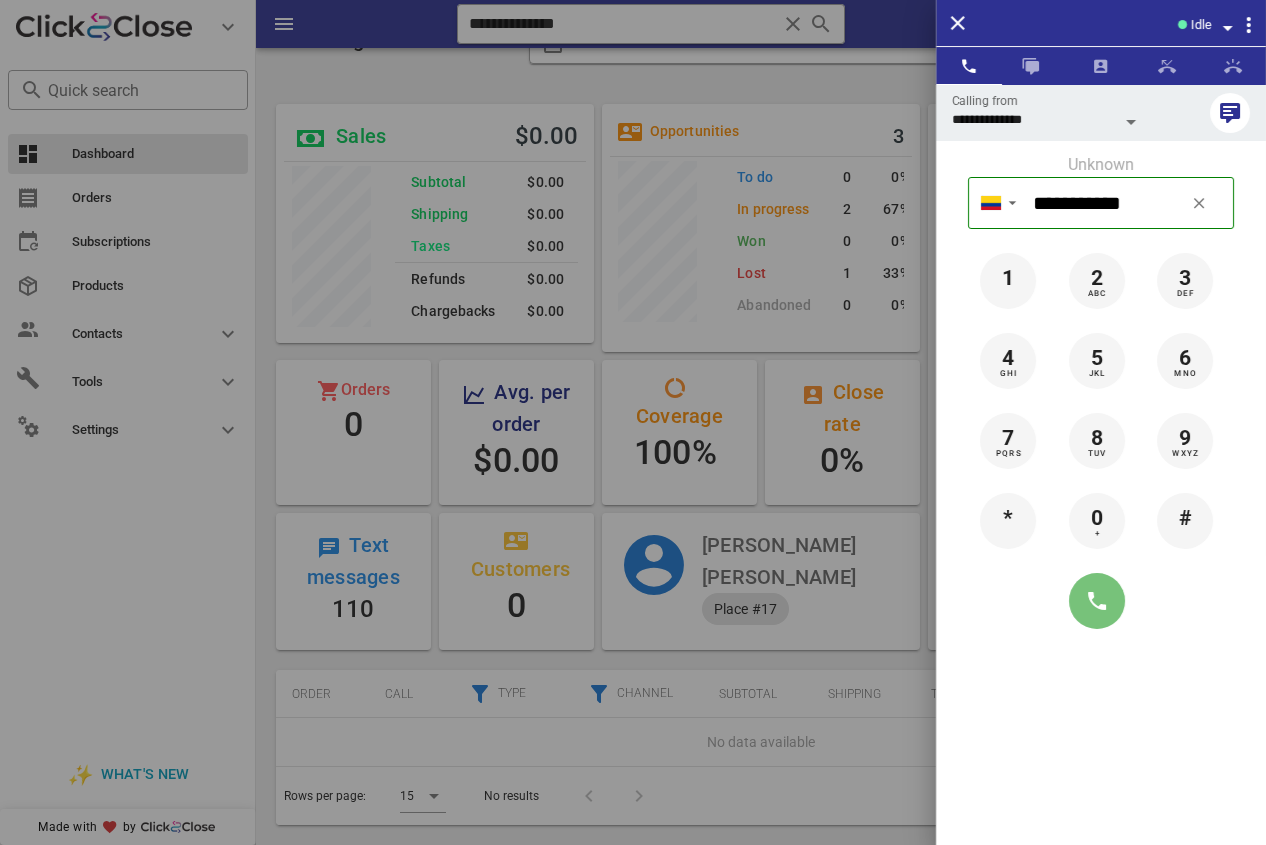 type on "**********" 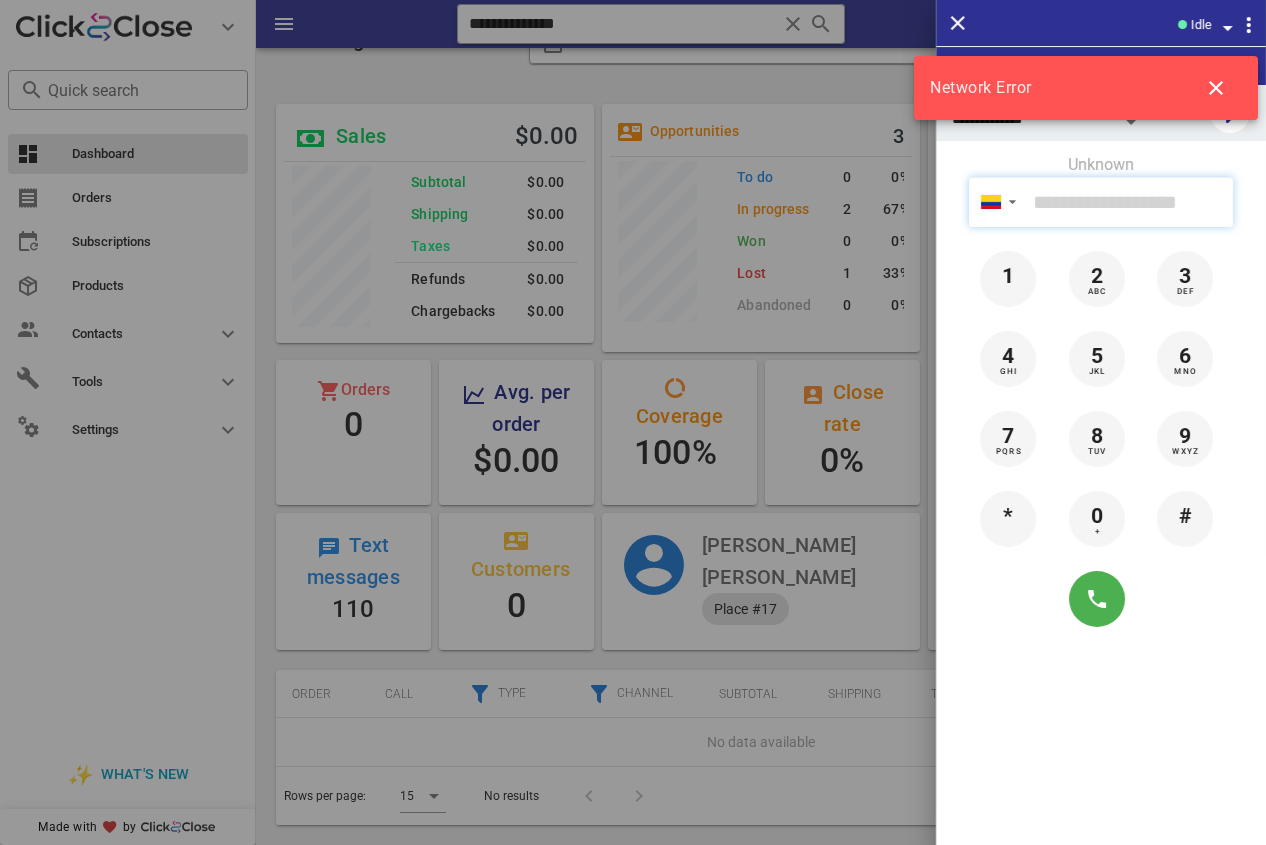 click at bounding box center (1129, 202) 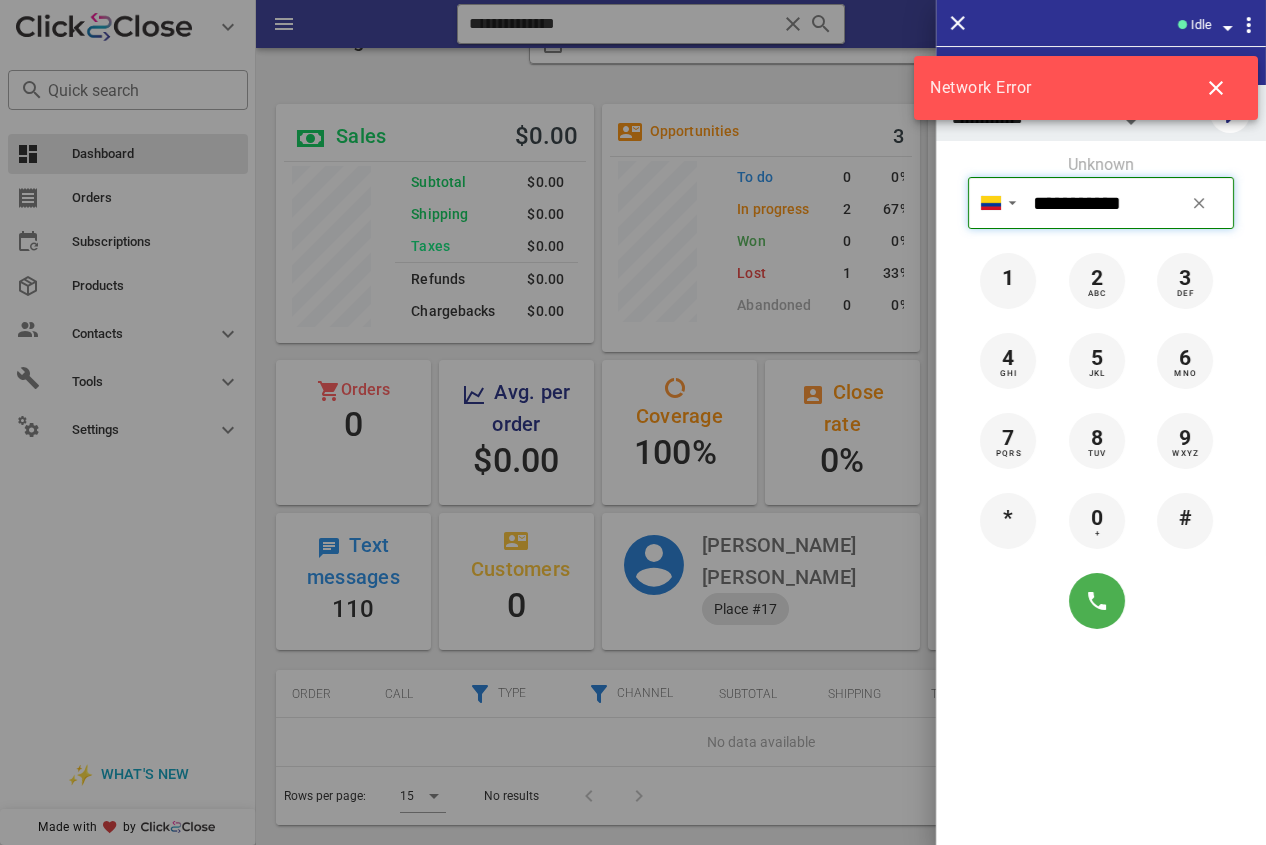click on "**********" at bounding box center [1129, 203] 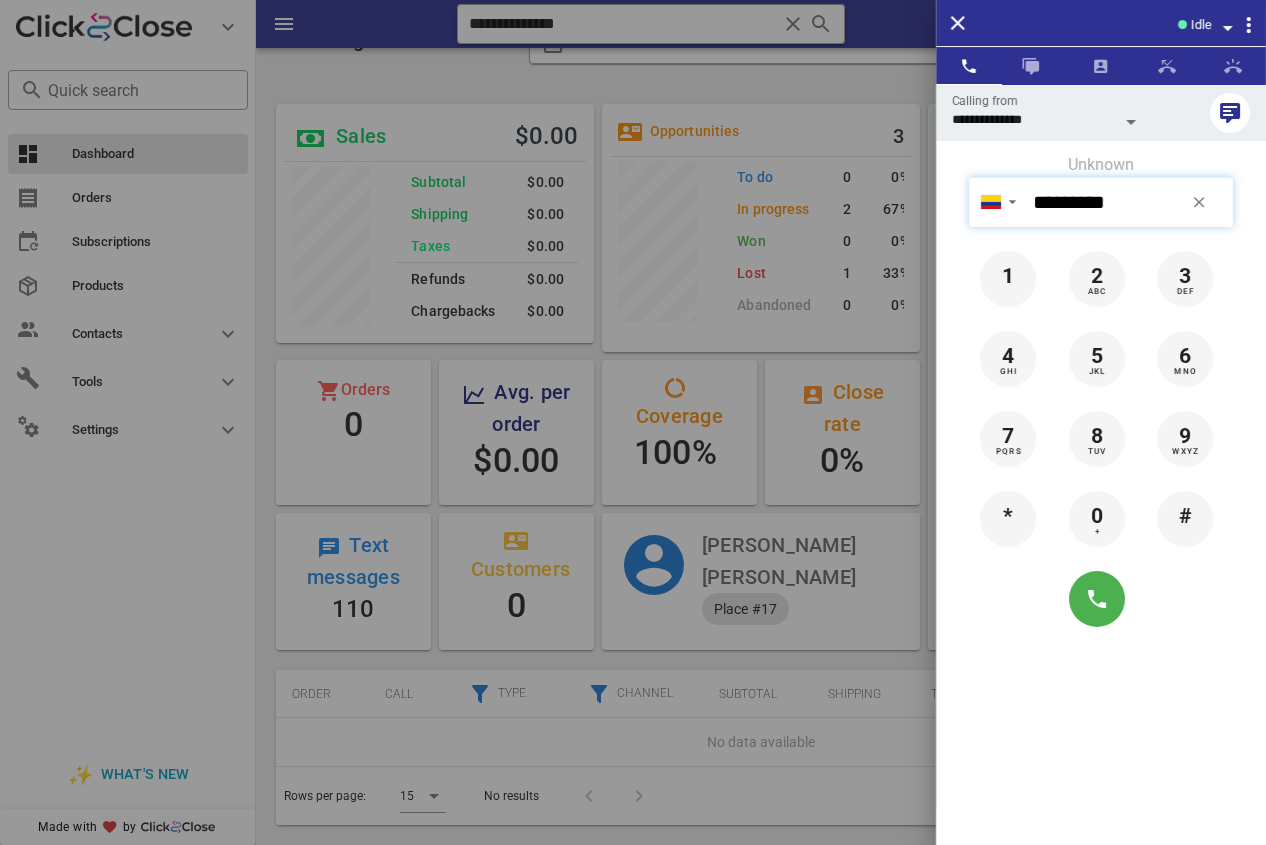 drag, startPoint x: 1142, startPoint y: 202, endPoint x: 900, endPoint y: 220, distance: 242.6685 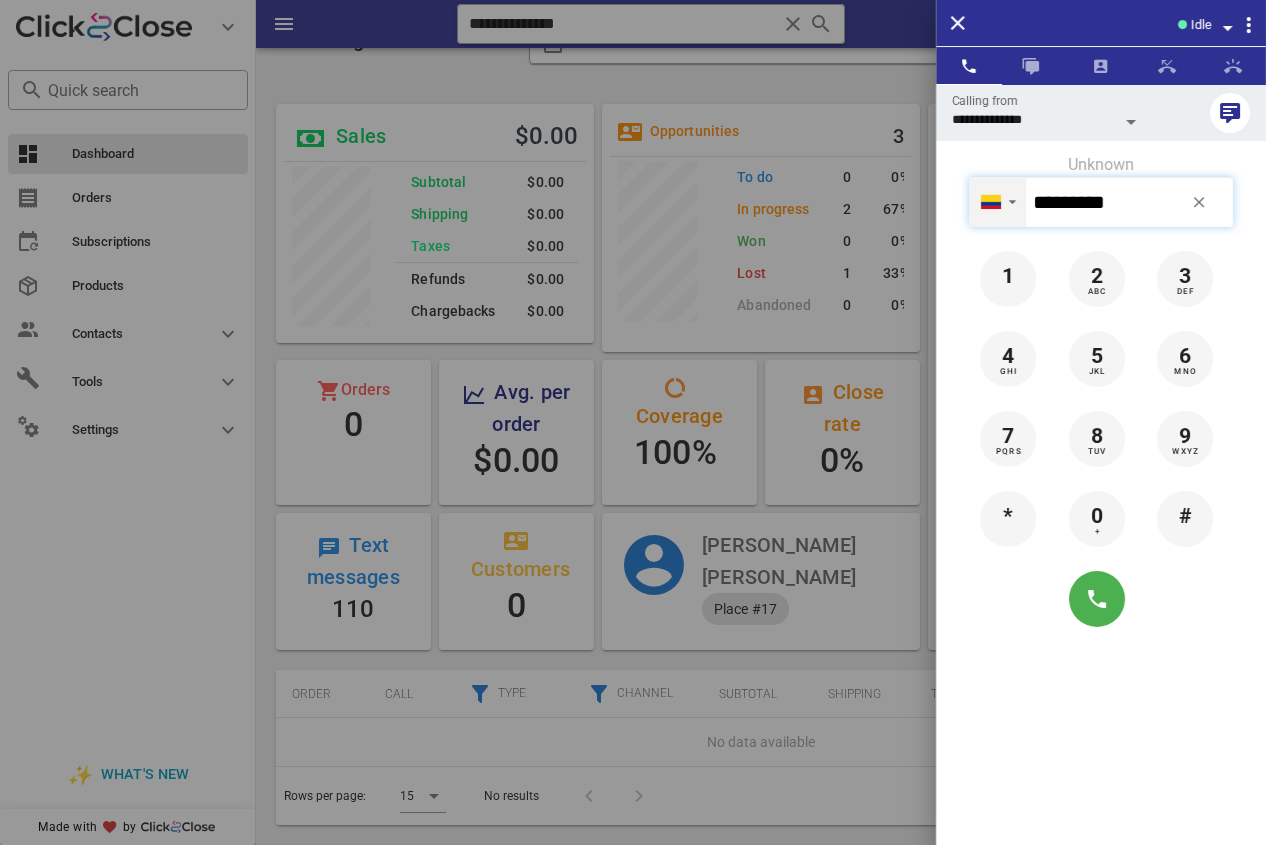 paste on "**" 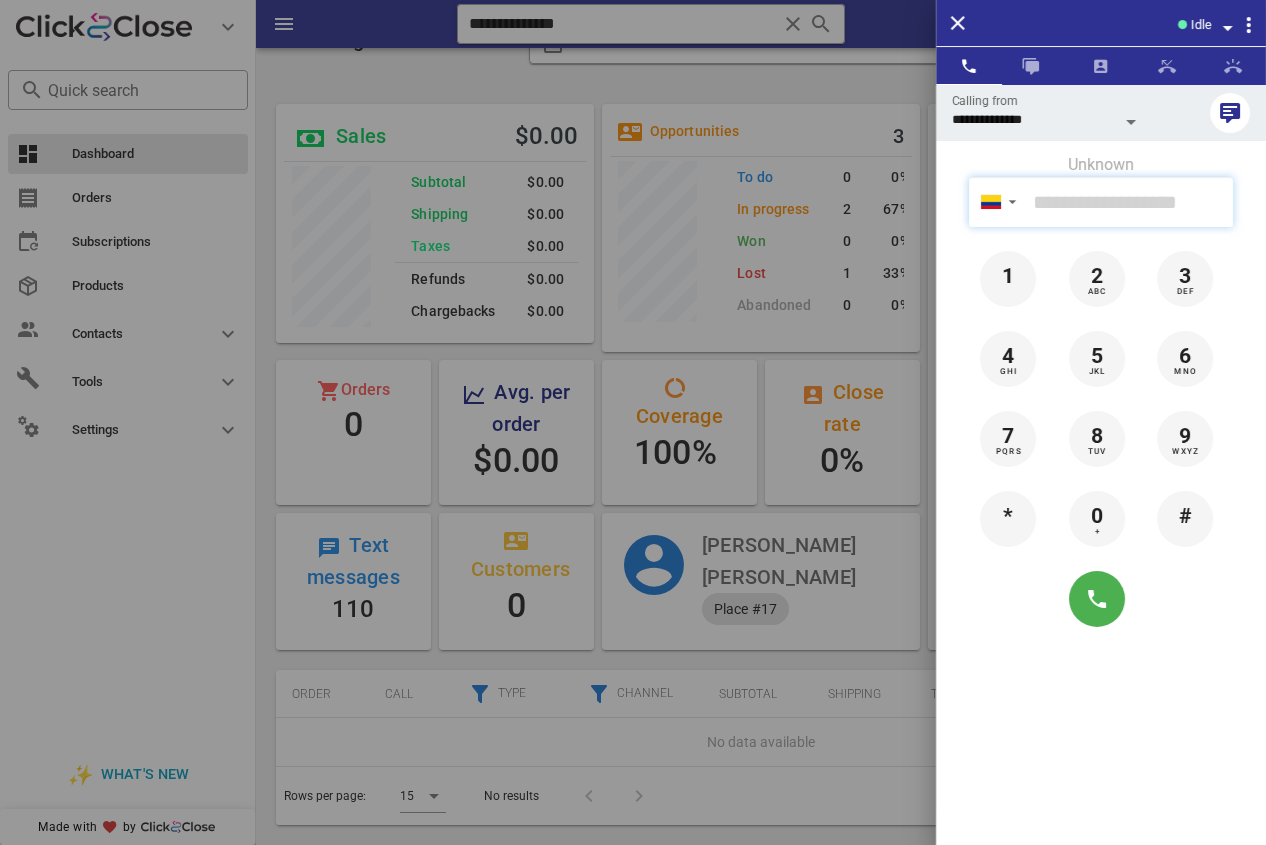paste on "**********" 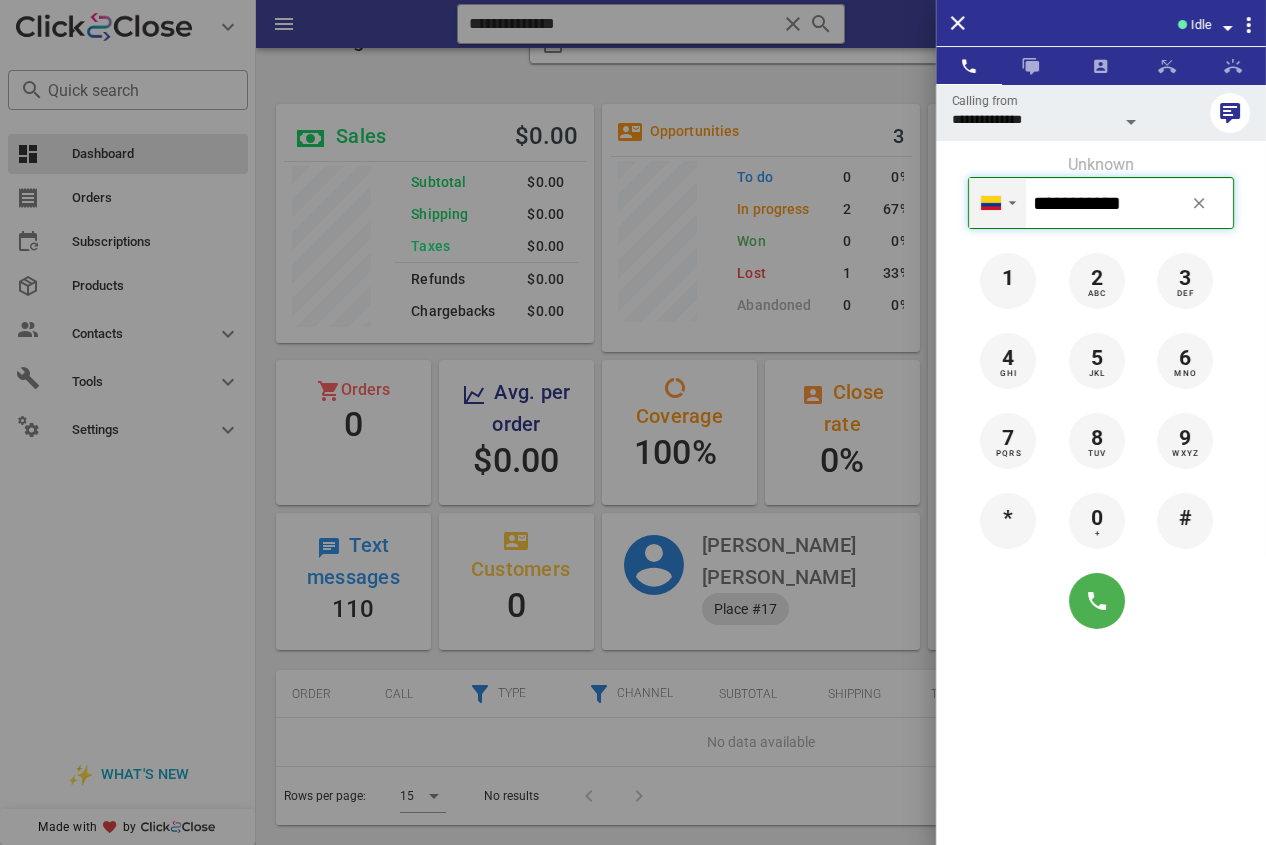 type on "**********" 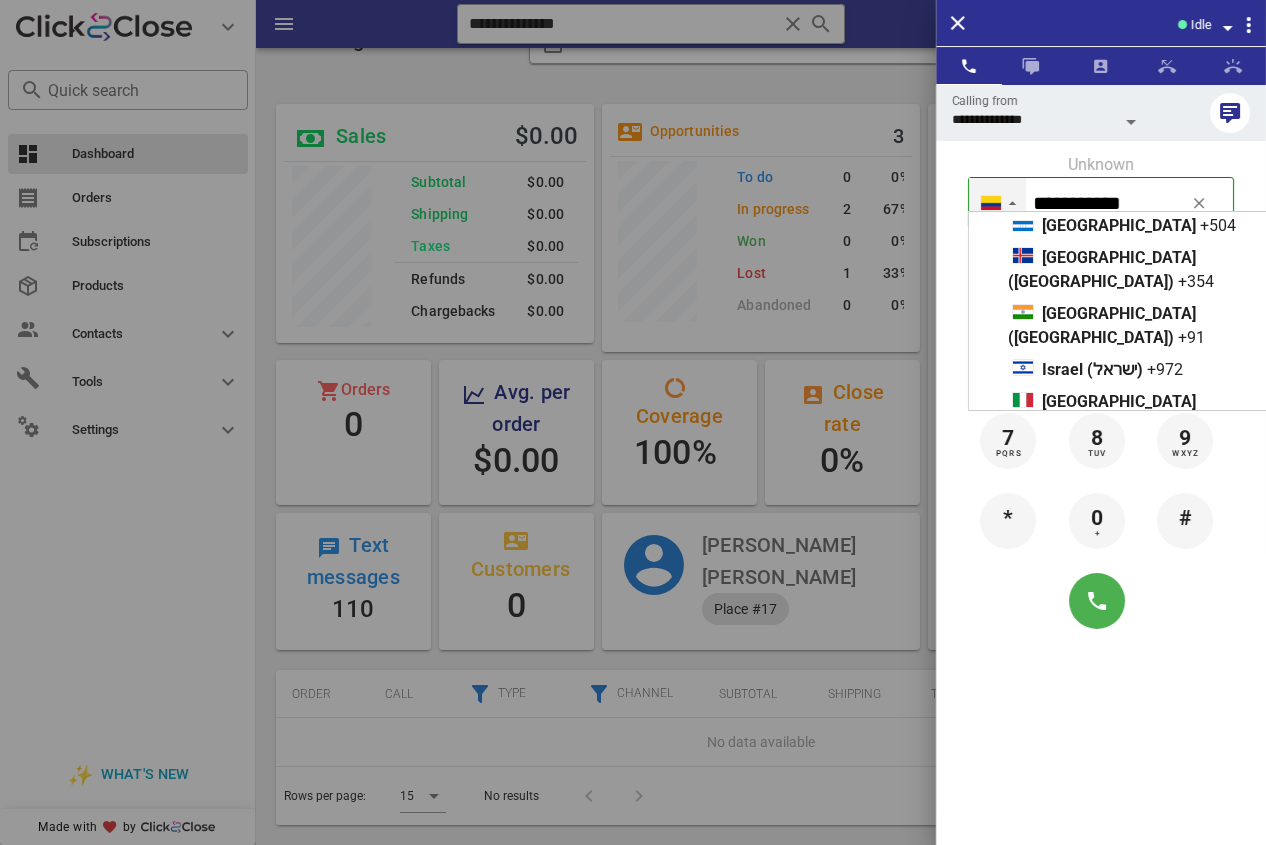 click on "**********" at bounding box center [1101, 363] 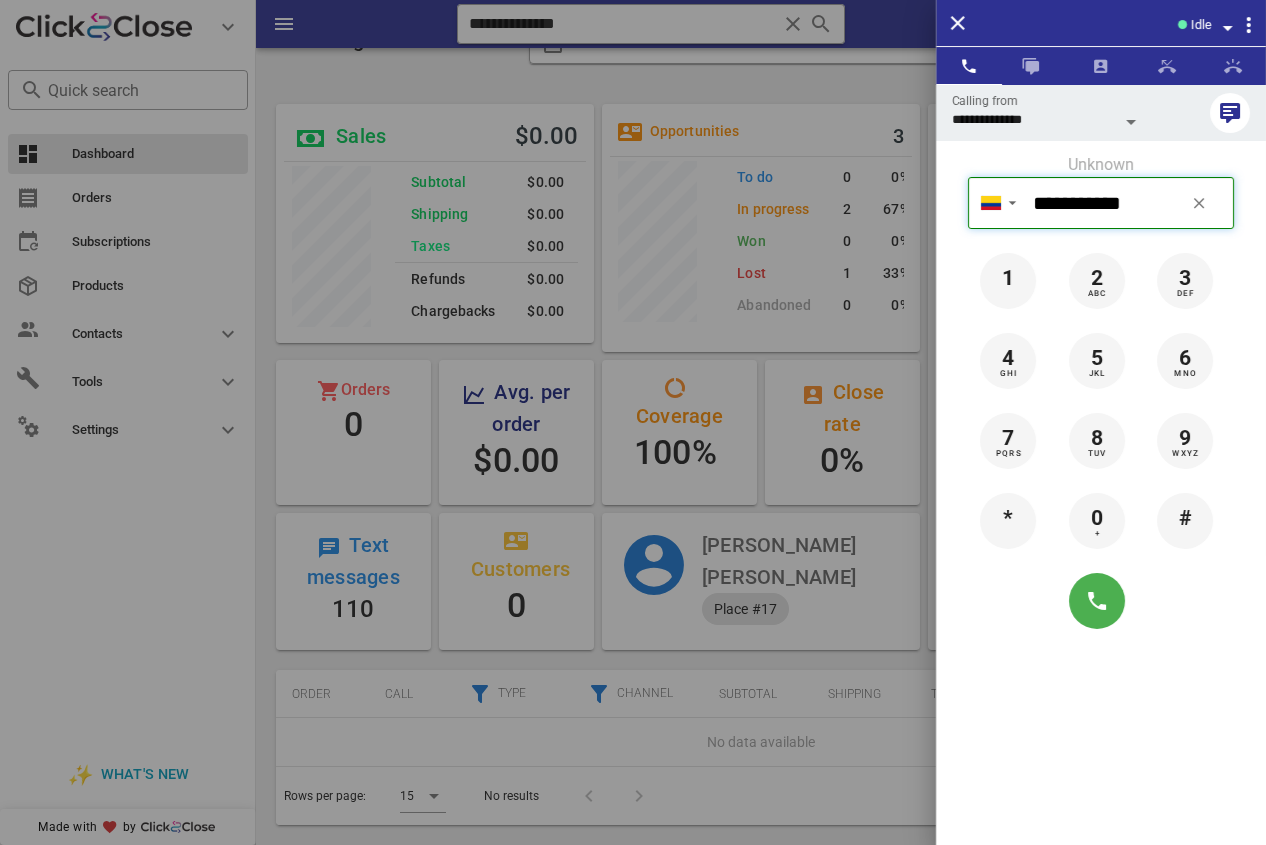 drag, startPoint x: 1129, startPoint y: 204, endPoint x: 1052, endPoint y: 204, distance: 77 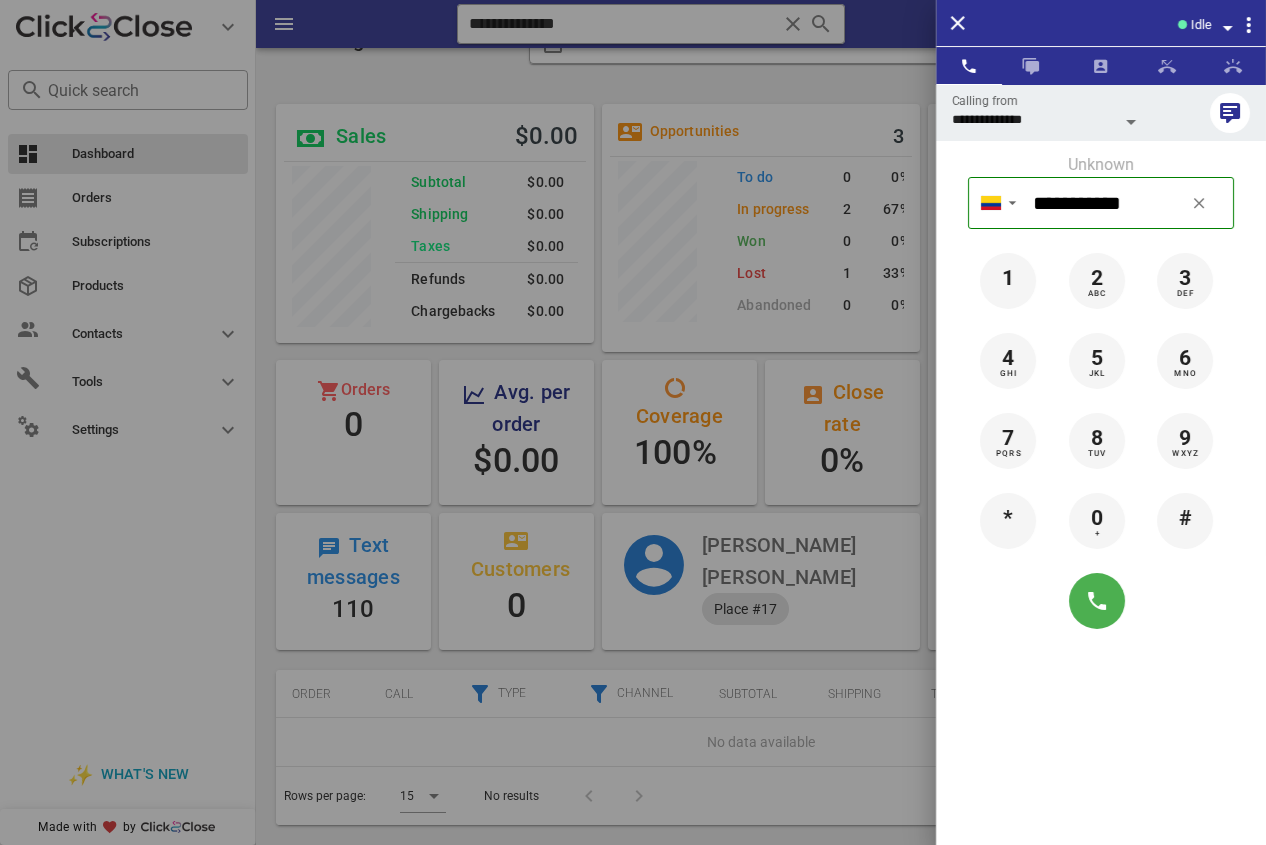 click at bounding box center (633, 422) 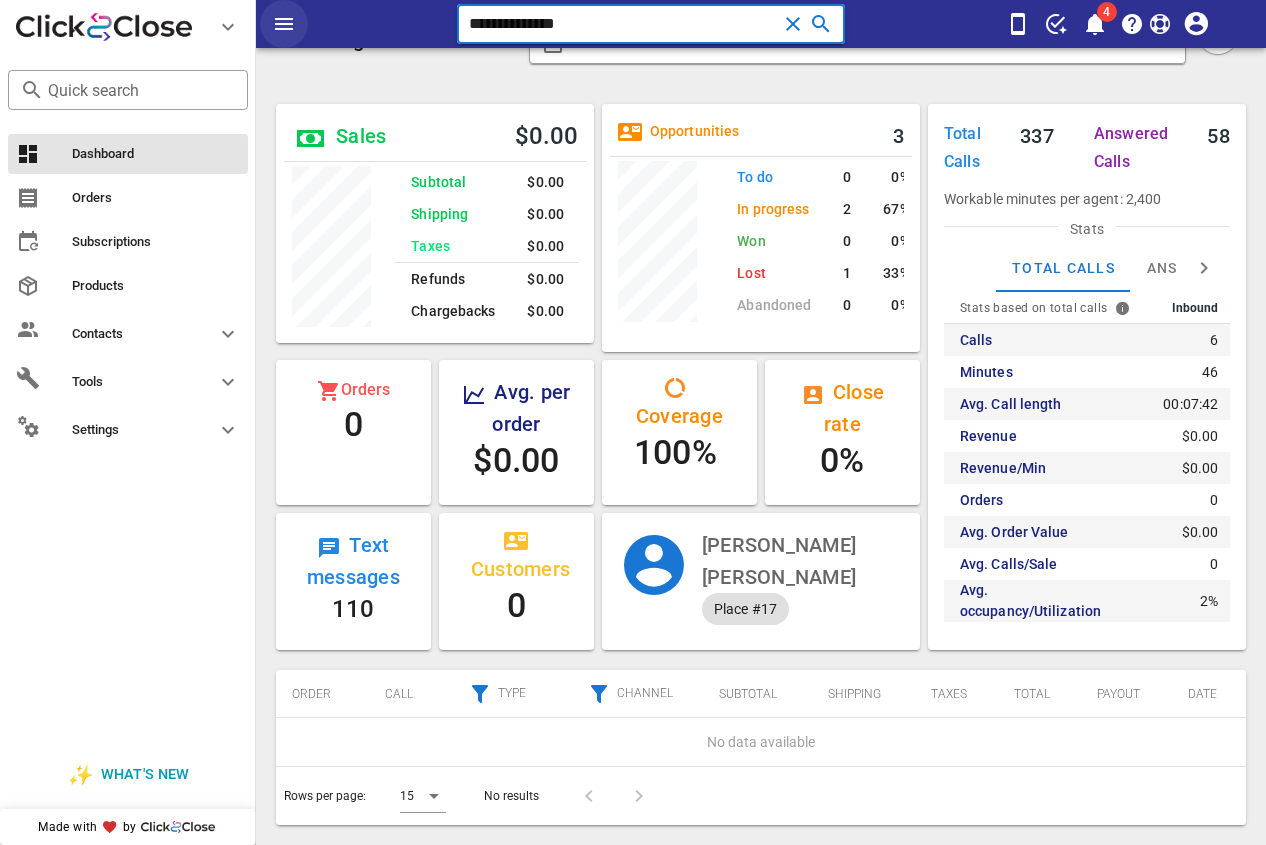 drag, startPoint x: 665, startPoint y: 20, endPoint x: 268, endPoint y: 20, distance: 397 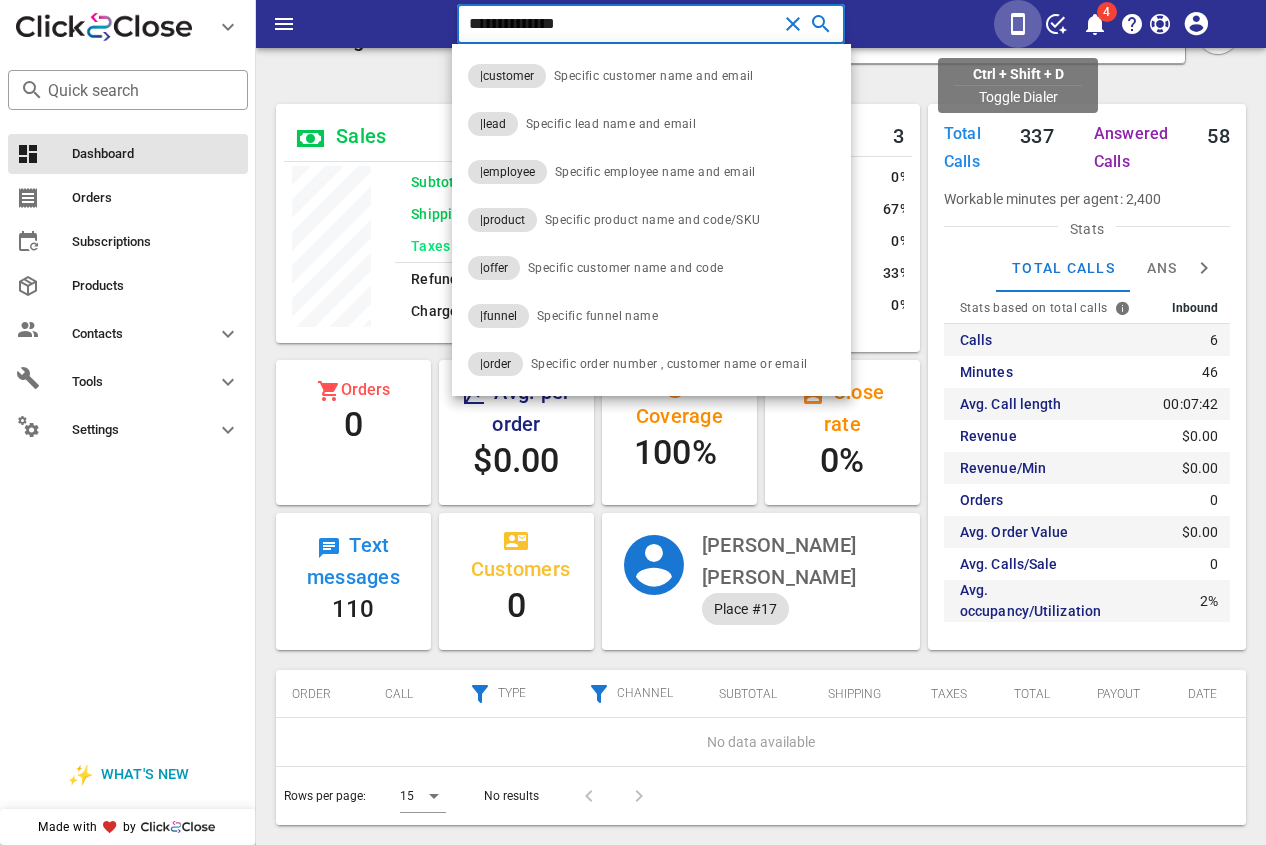 click at bounding box center (1018, 24) 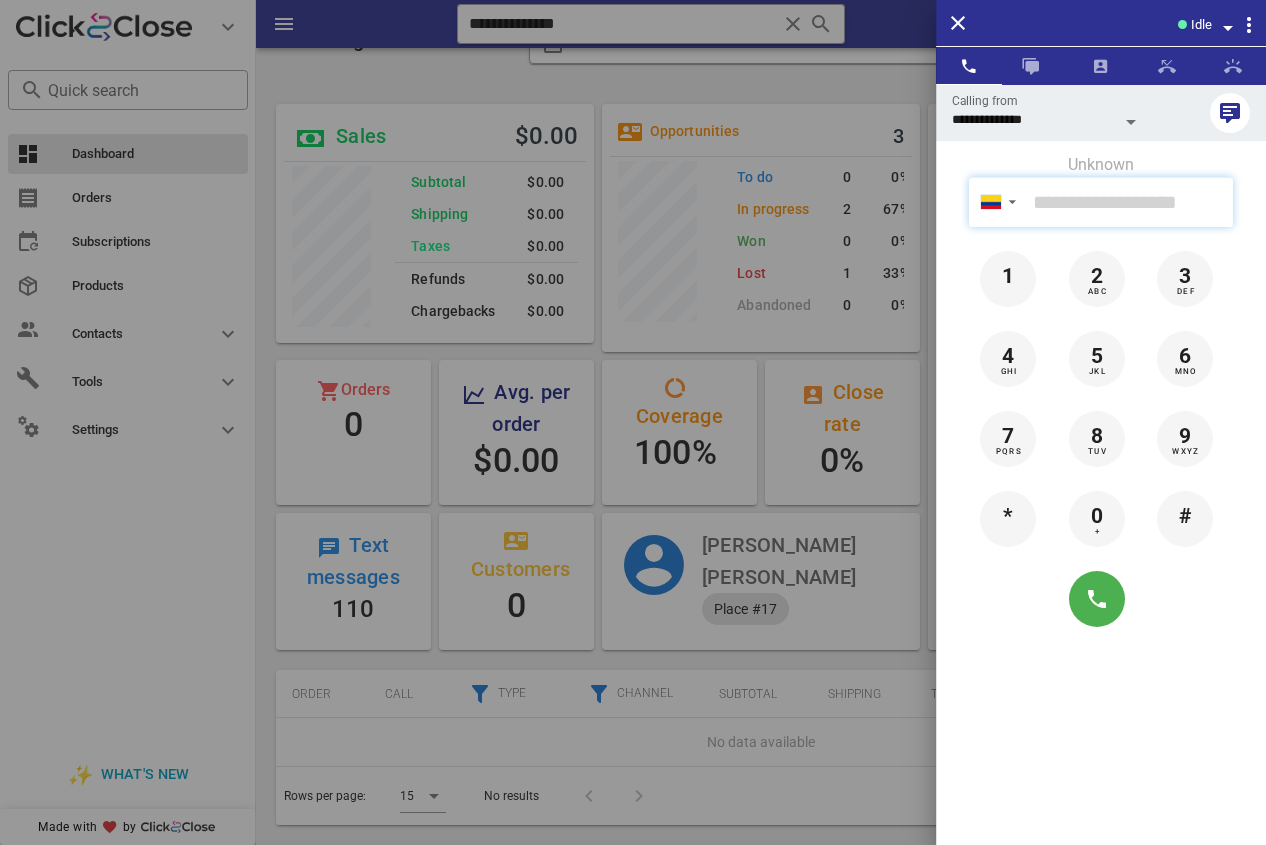 click at bounding box center [1129, 202] 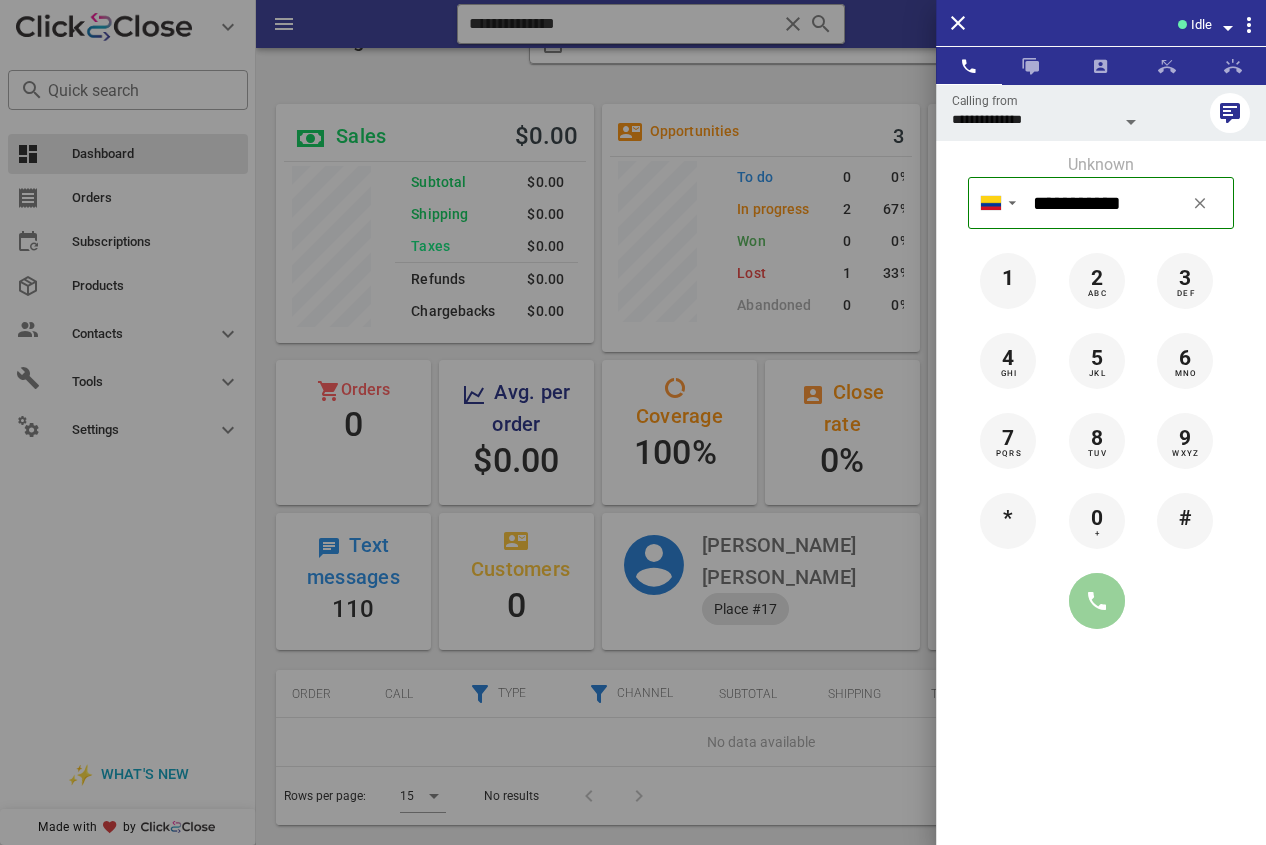 click at bounding box center (1097, 601) 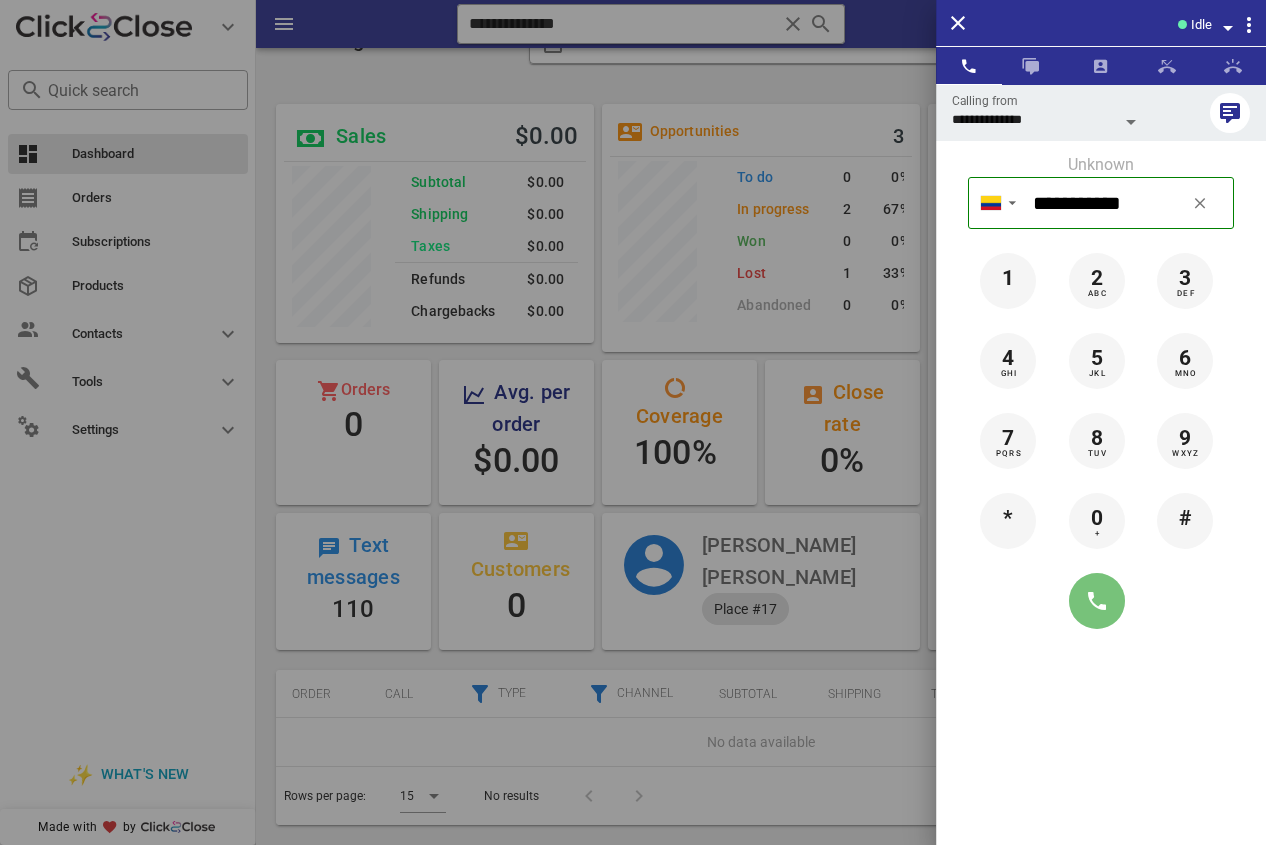 type on "**********" 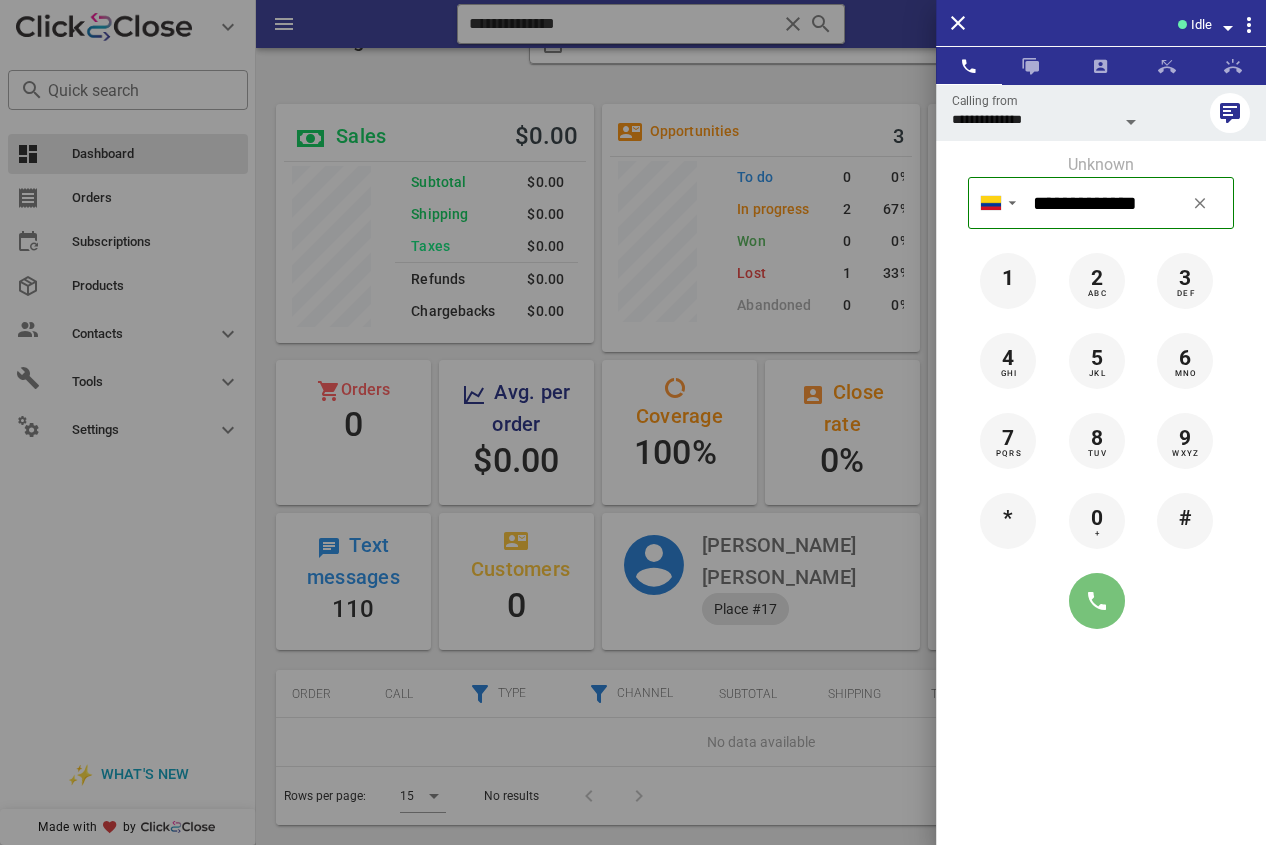type 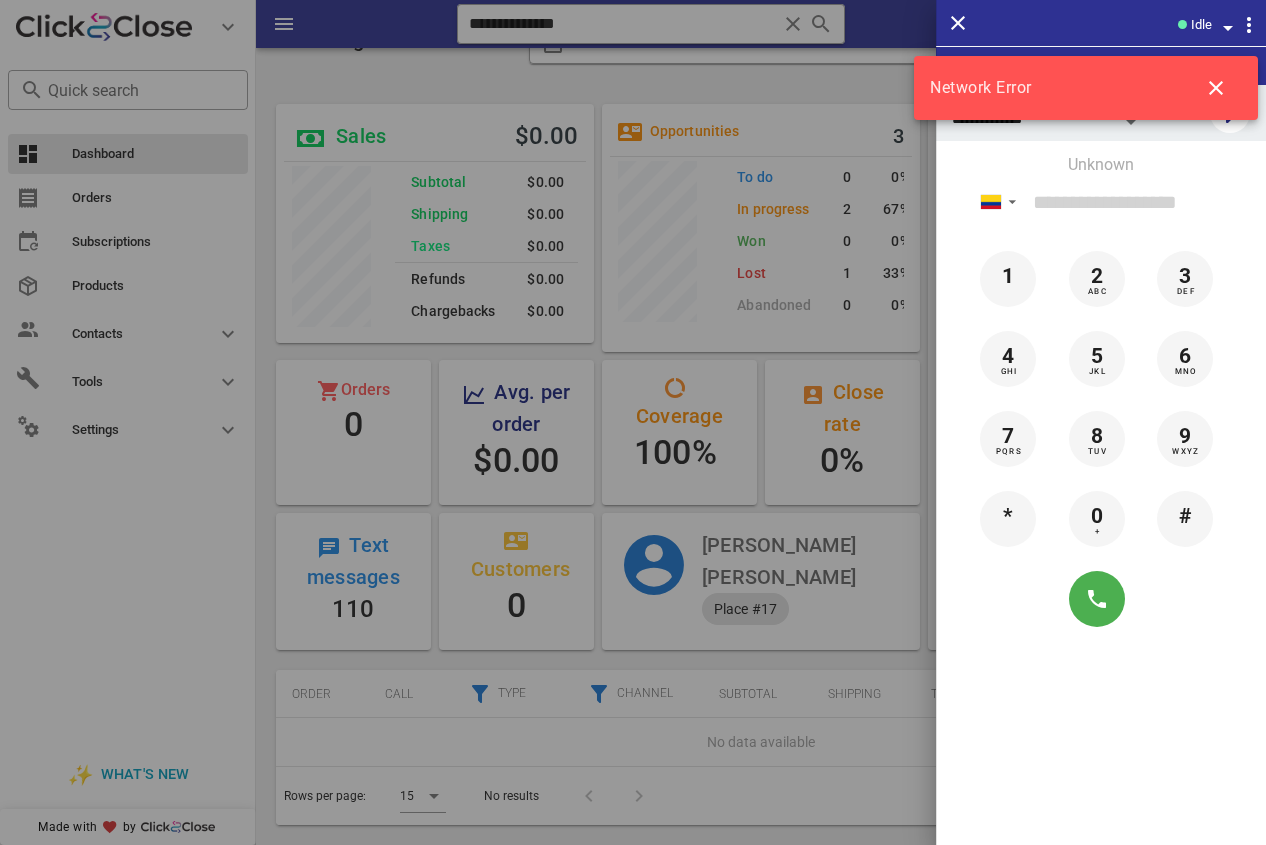 click at bounding box center (633, 422) 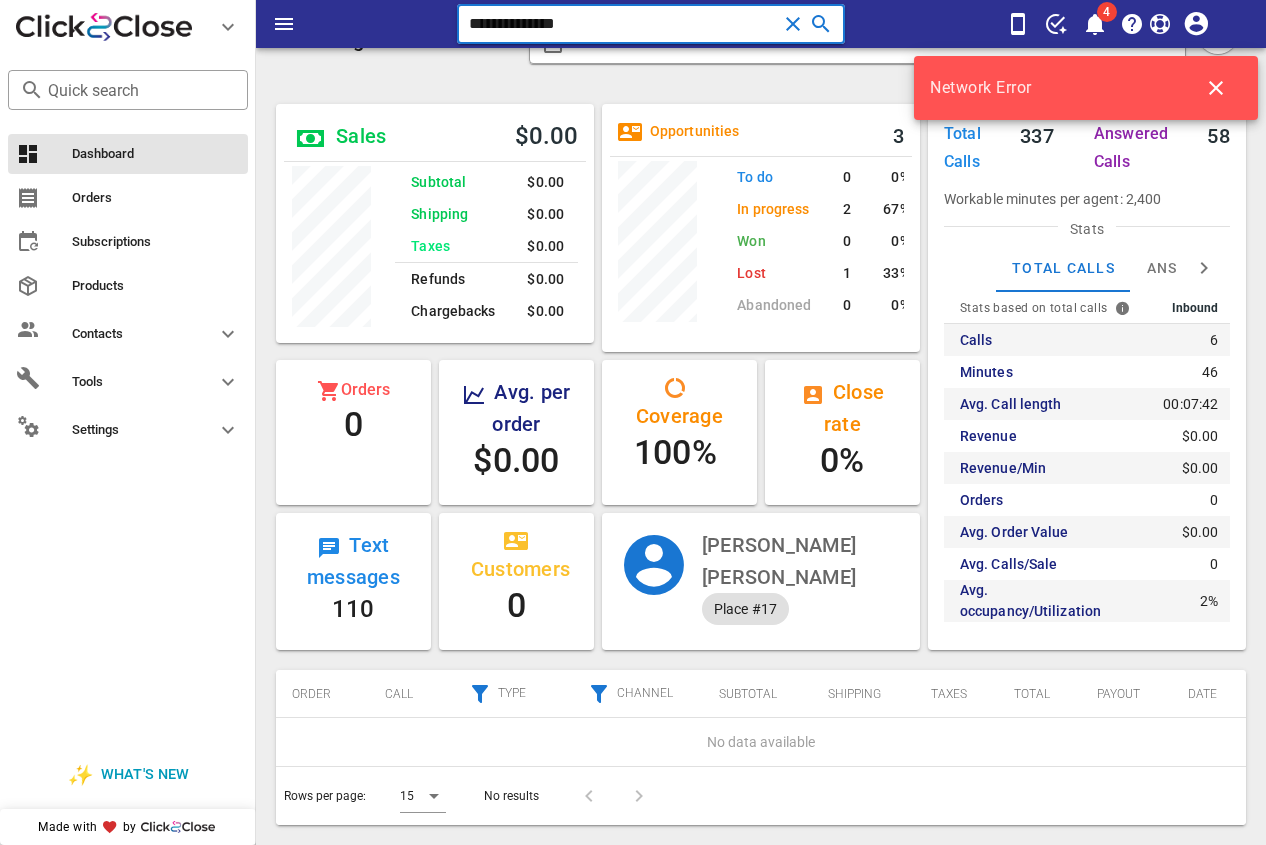 drag, startPoint x: 596, startPoint y: 16, endPoint x: 474, endPoint y: 8, distance: 122.26202 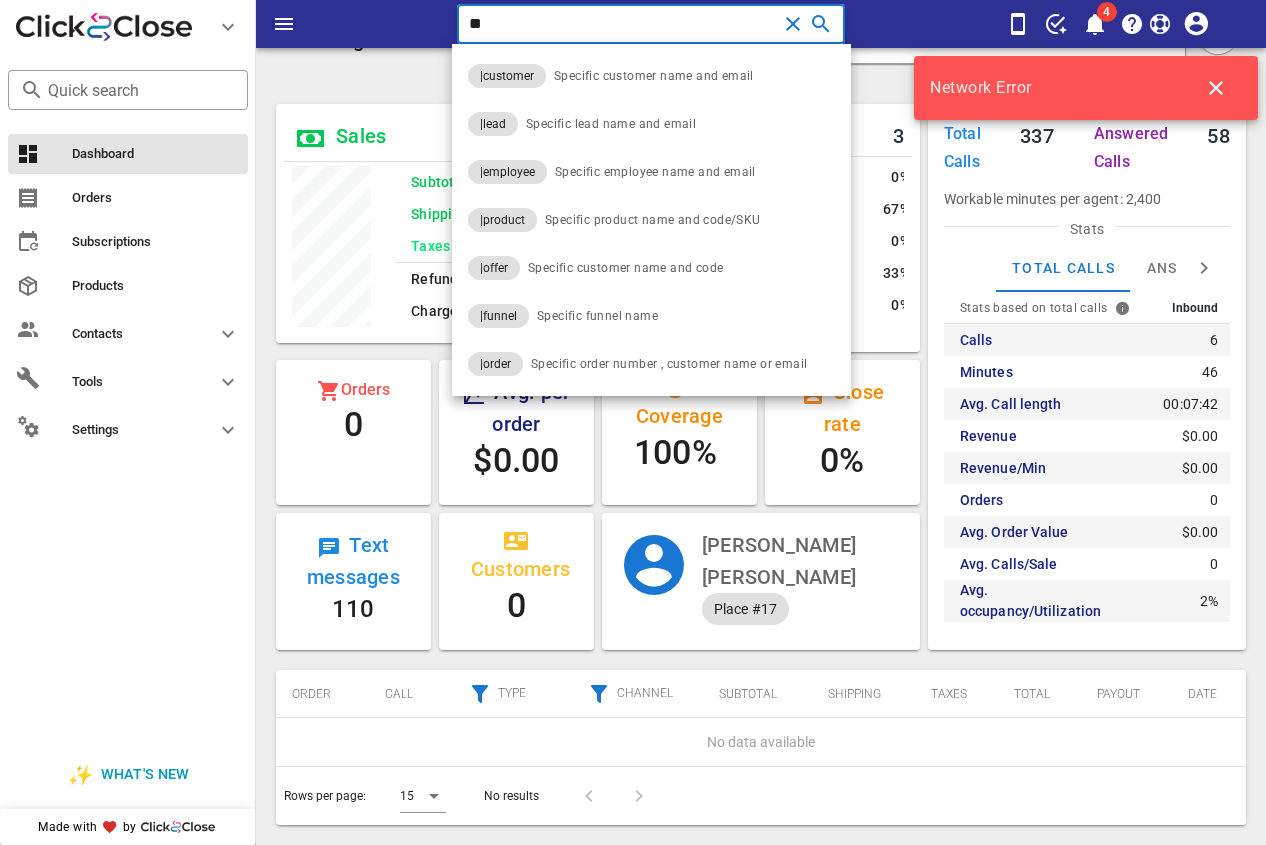 type on "*" 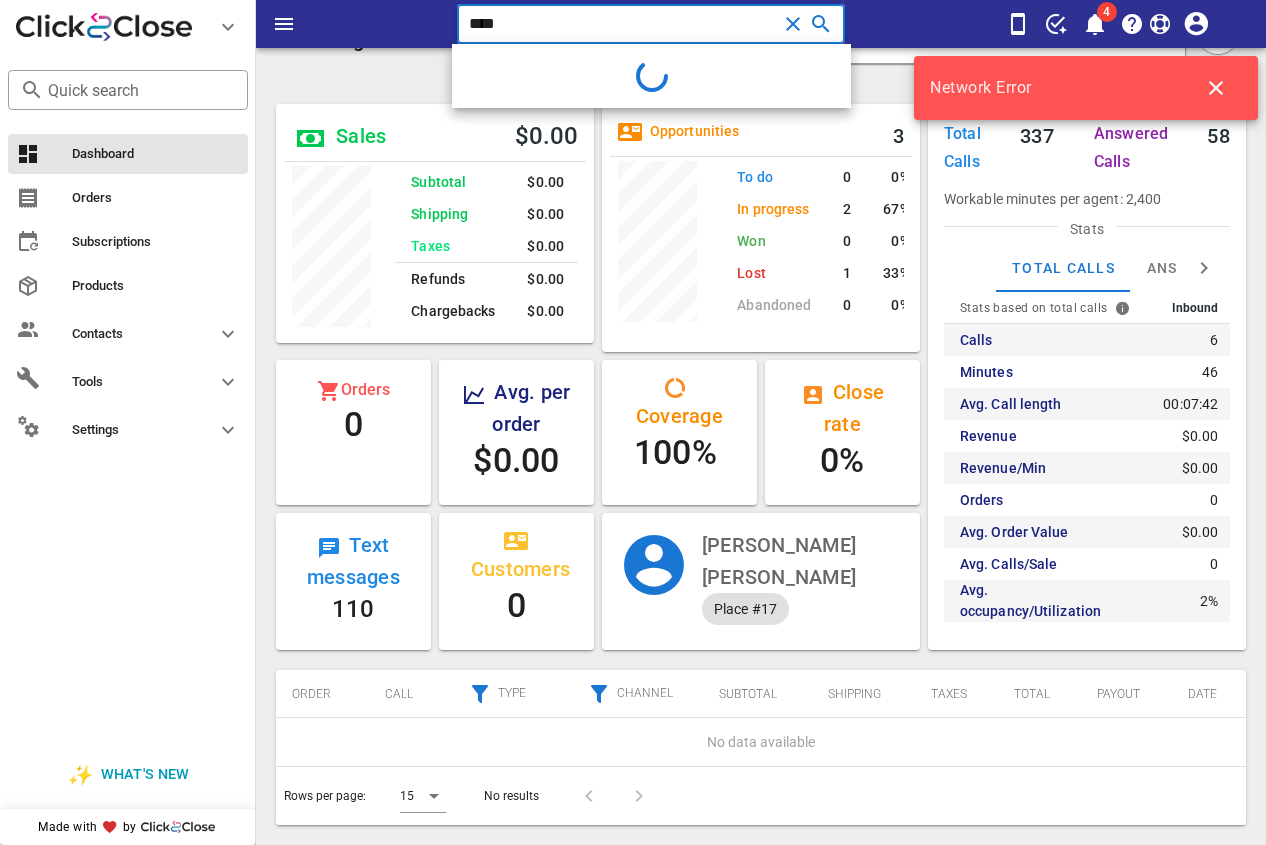 type on "****" 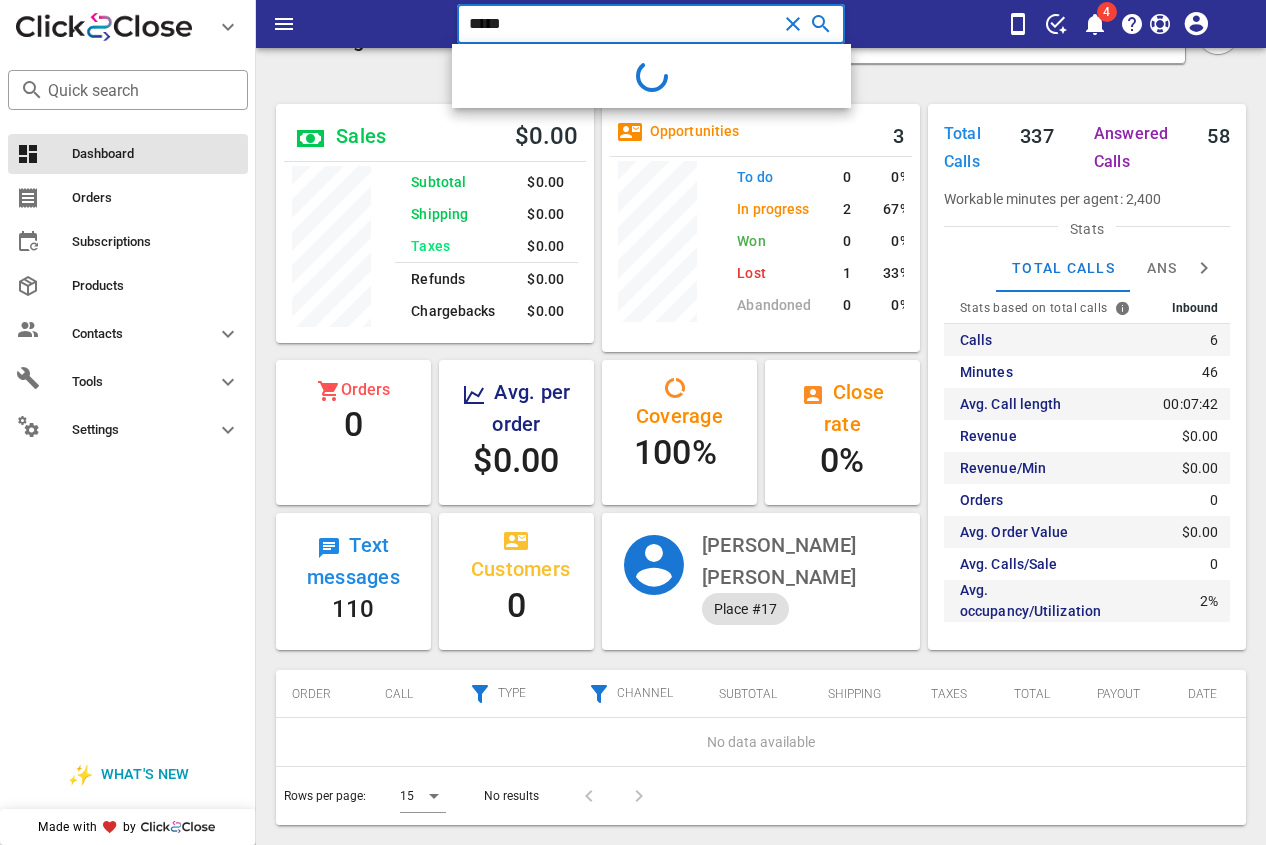 click on "****" at bounding box center [623, 24] 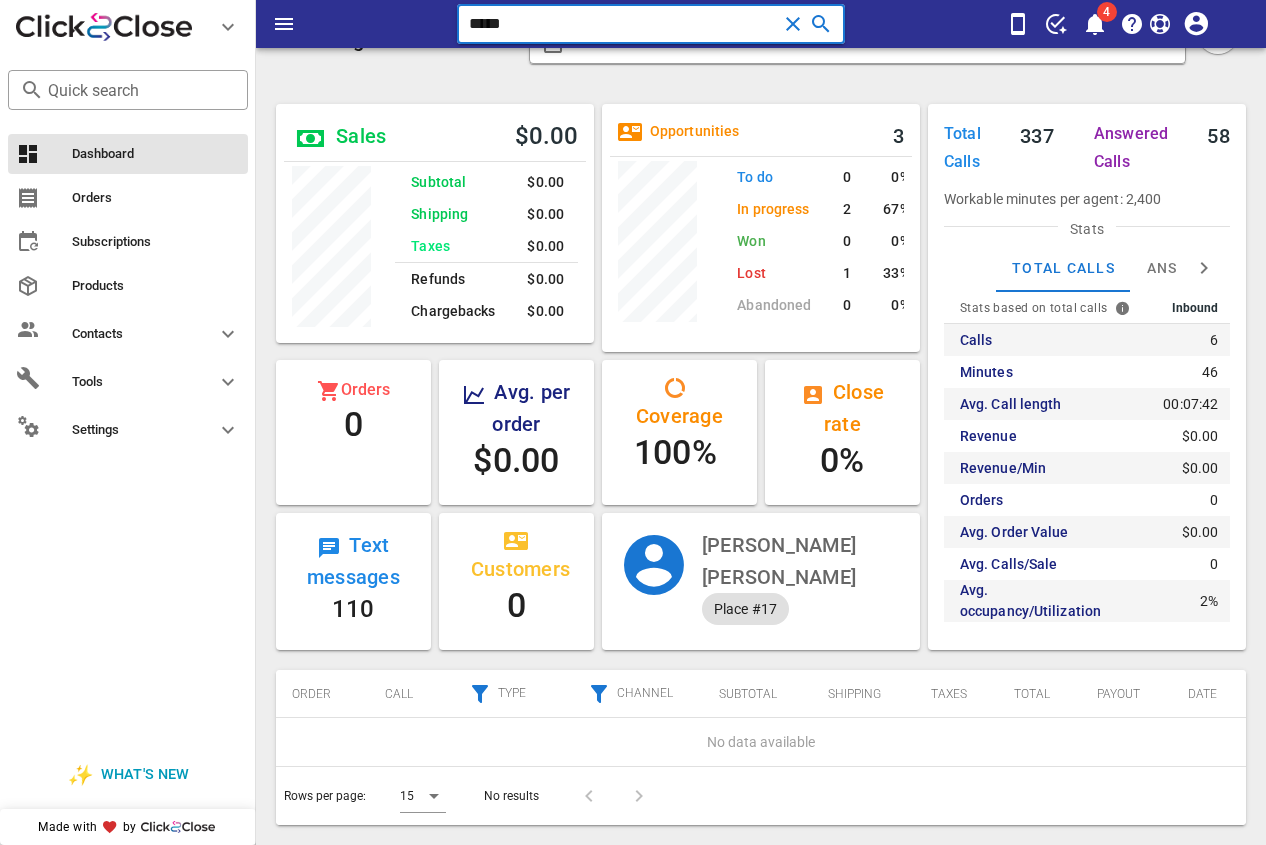 drag, startPoint x: 557, startPoint y: 25, endPoint x: 260, endPoint y: 57, distance: 298.71893 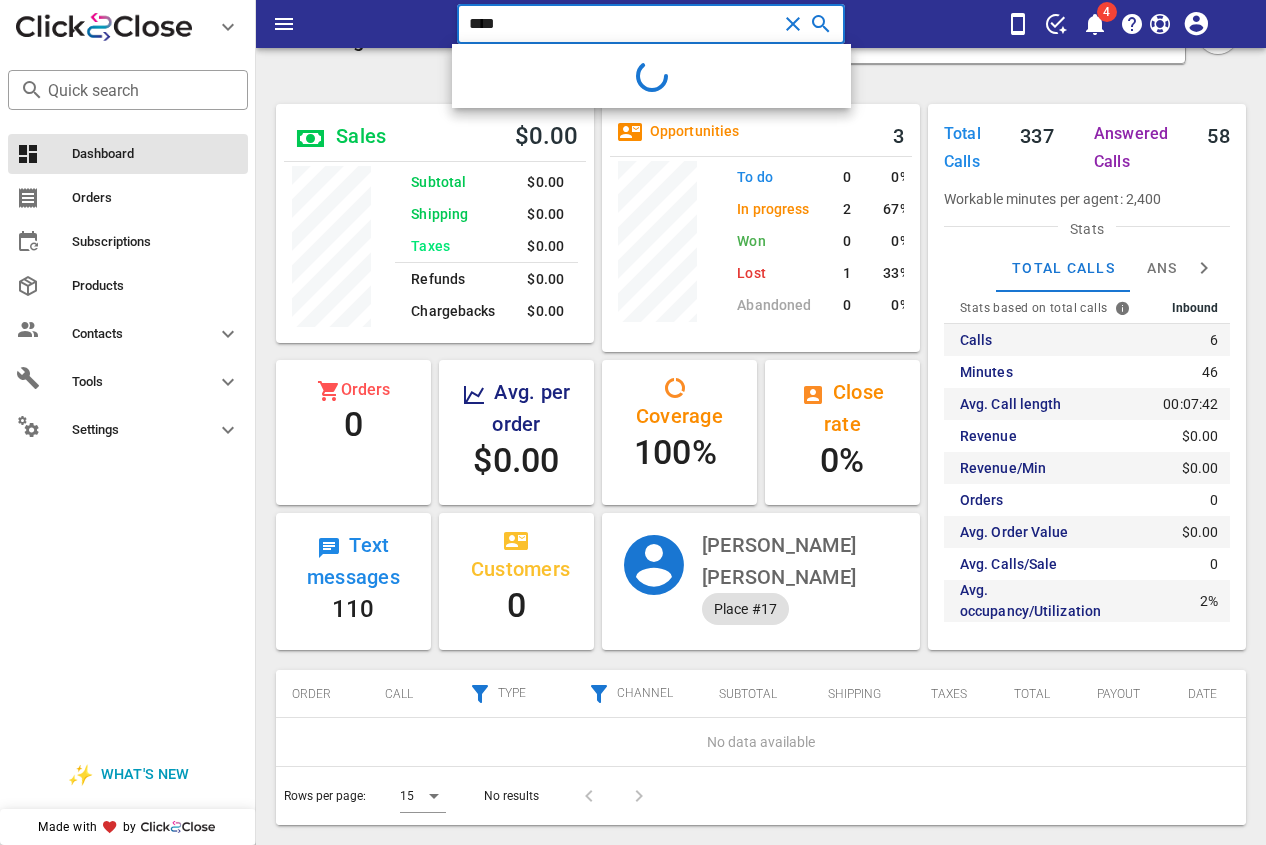 type on "****" 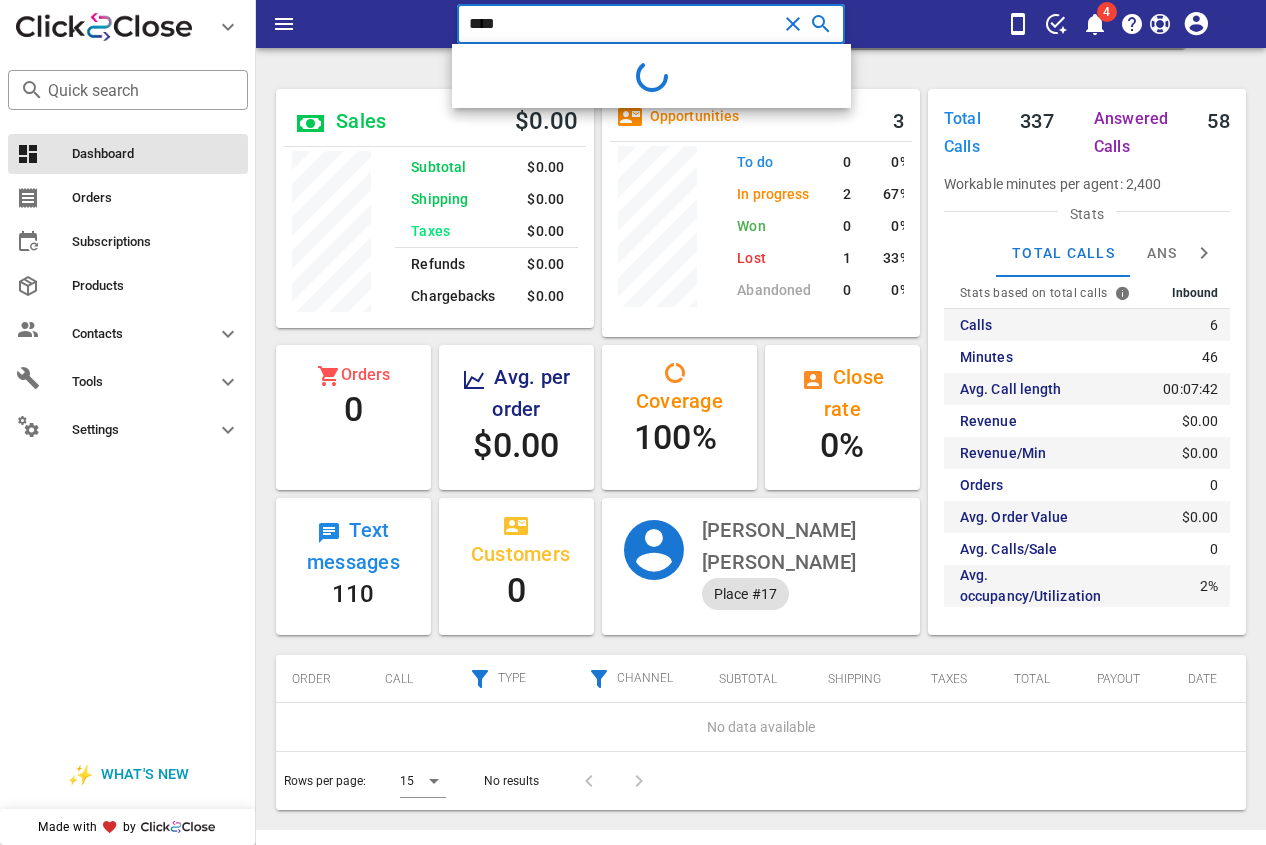 click on "****" at bounding box center [623, 24] 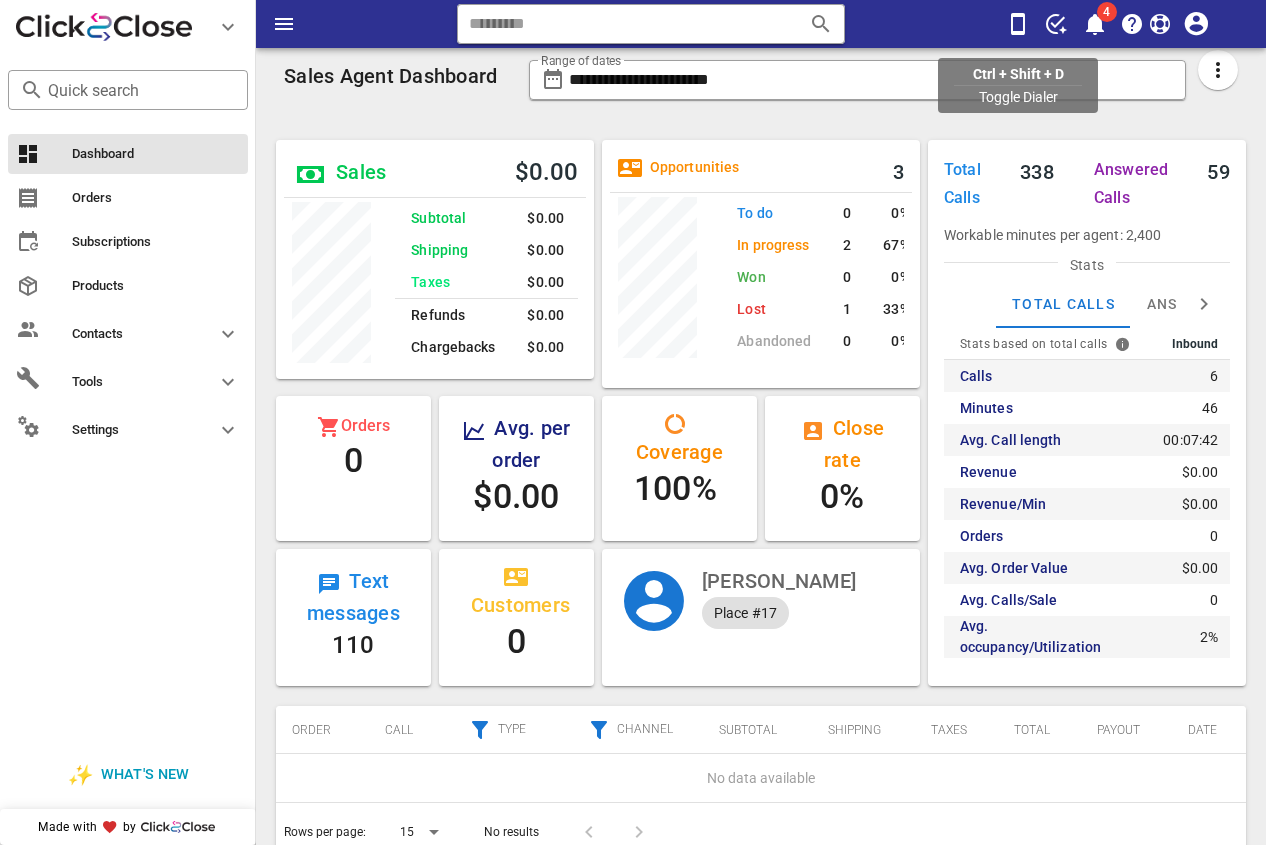 scroll, scrollTop: 51, scrollLeft: 0, axis: vertical 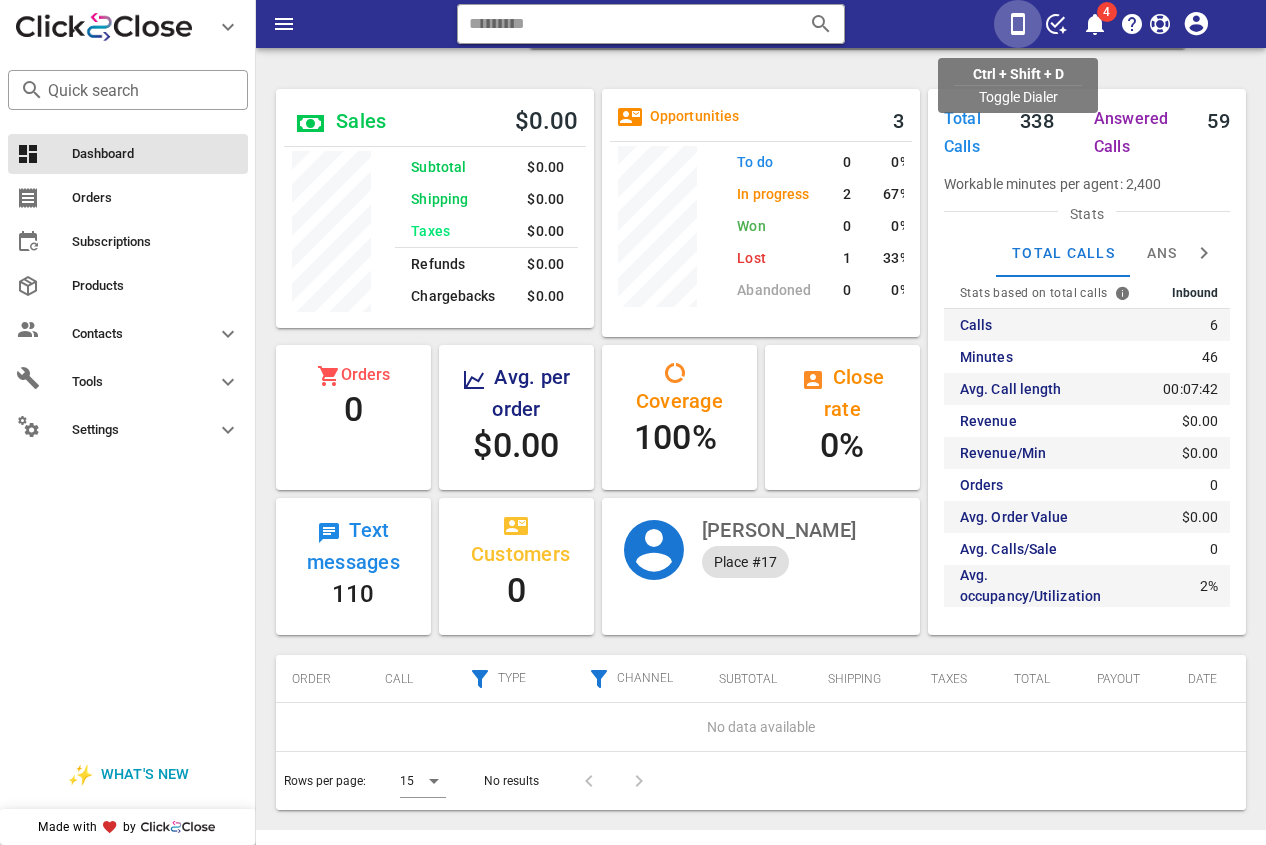 click at bounding box center (1018, 24) 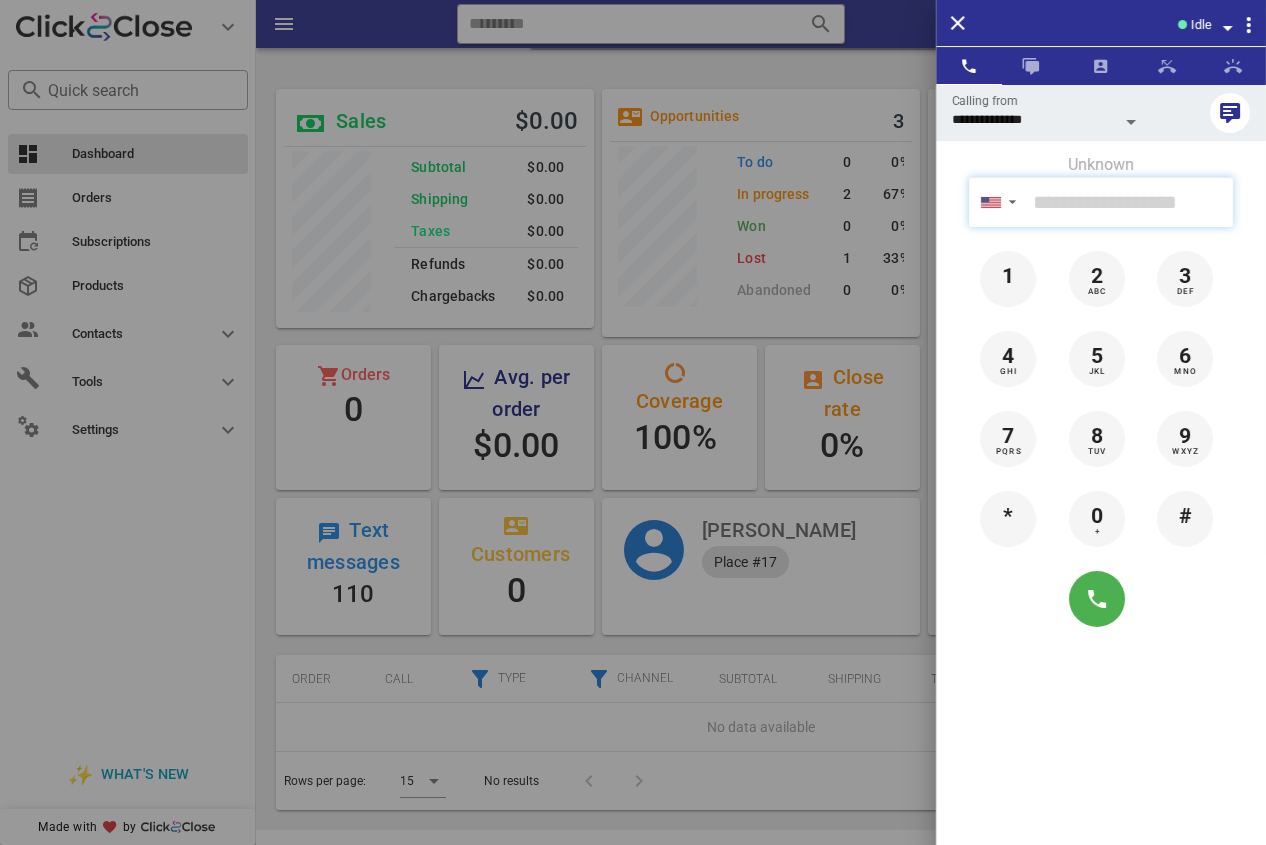 click at bounding box center [1129, 202] 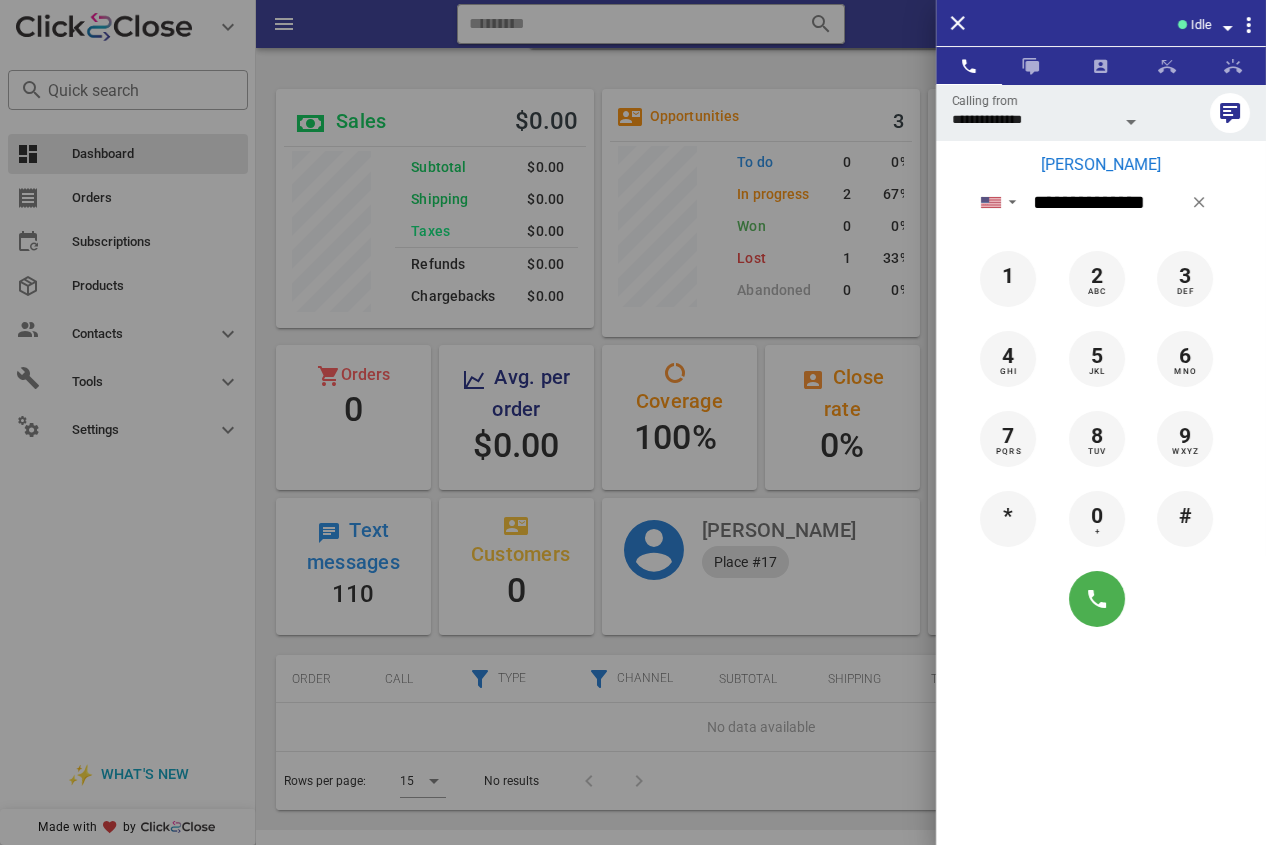 click on "[PERSON_NAME]" at bounding box center [1101, 165] 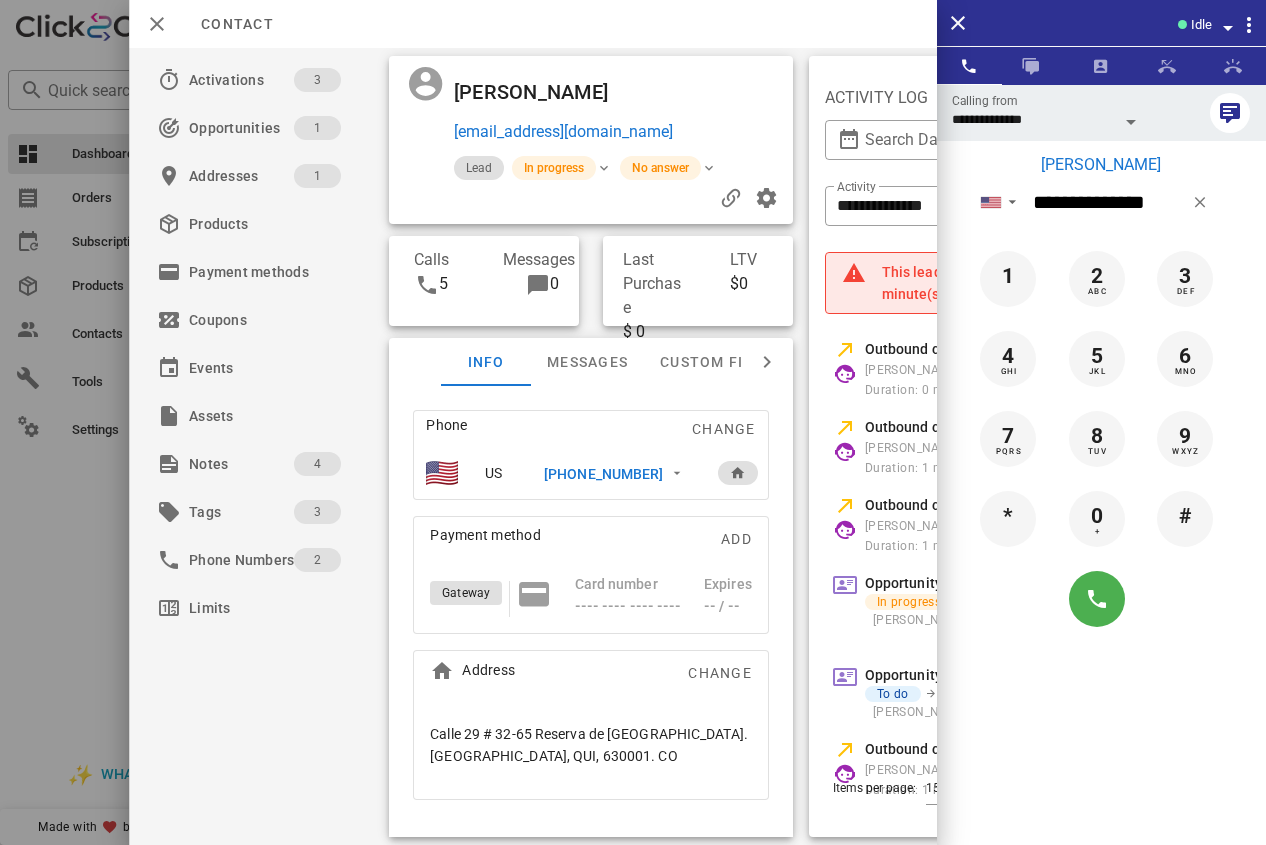 click on "[PHONE_NUMBER]" at bounding box center (603, 474) 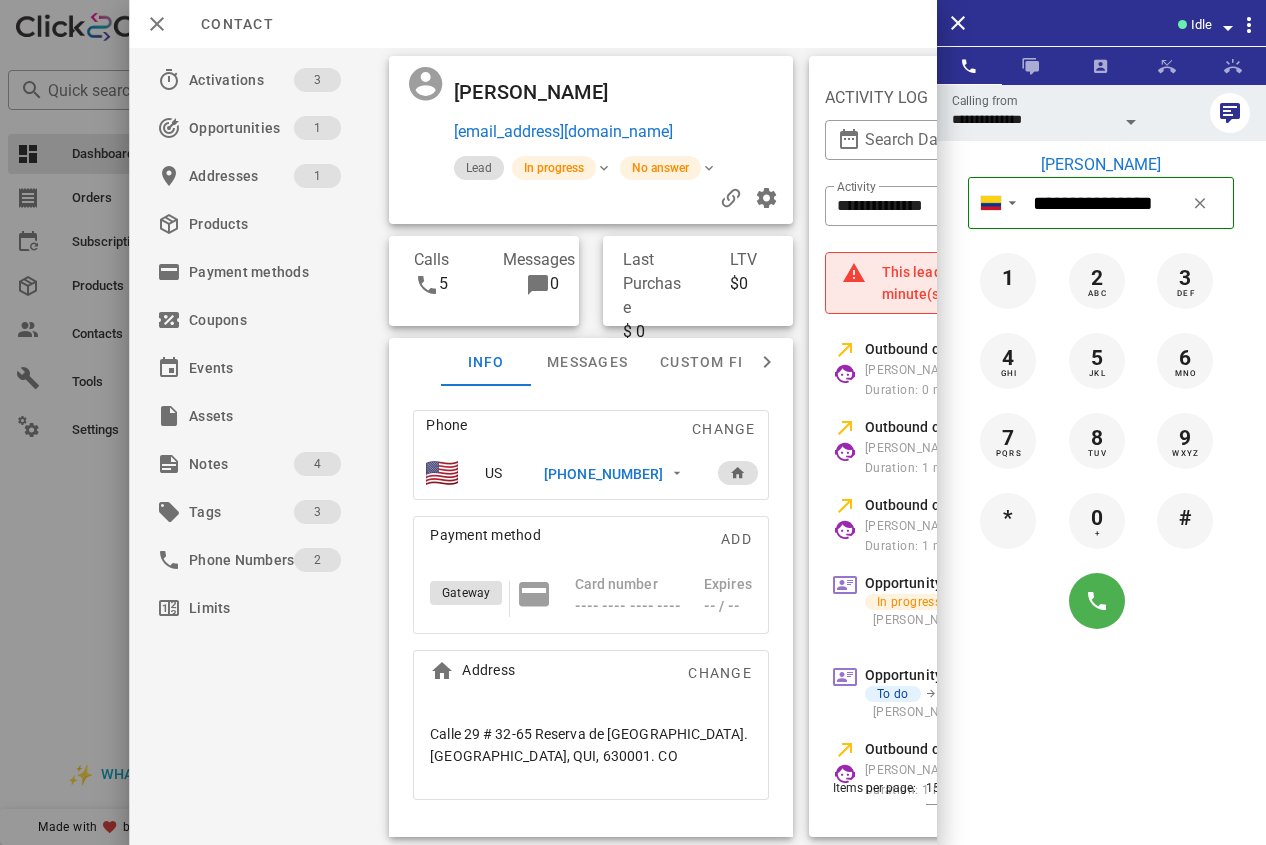 click on "[PHONE_NUMBER]" at bounding box center [603, 474] 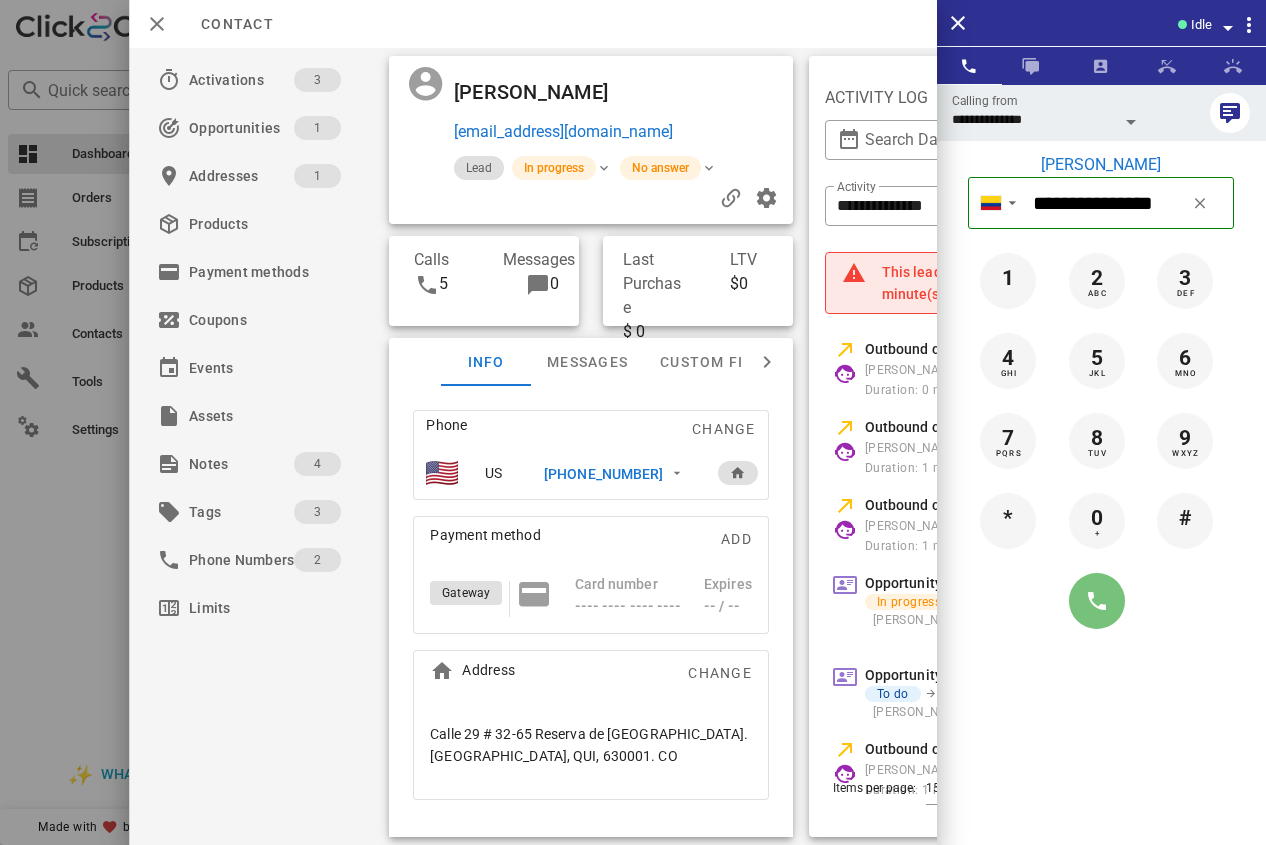 click at bounding box center [1097, 601] 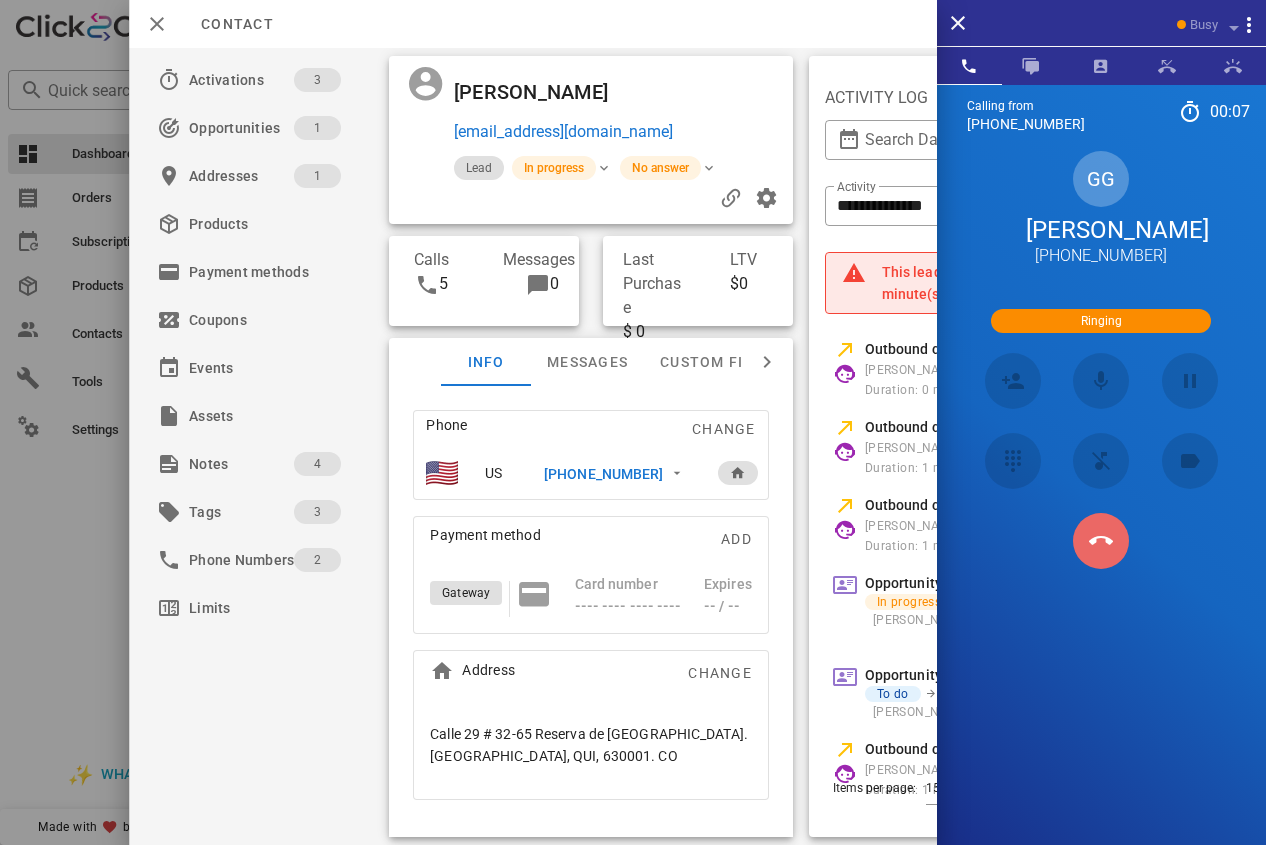 click at bounding box center [1101, 541] 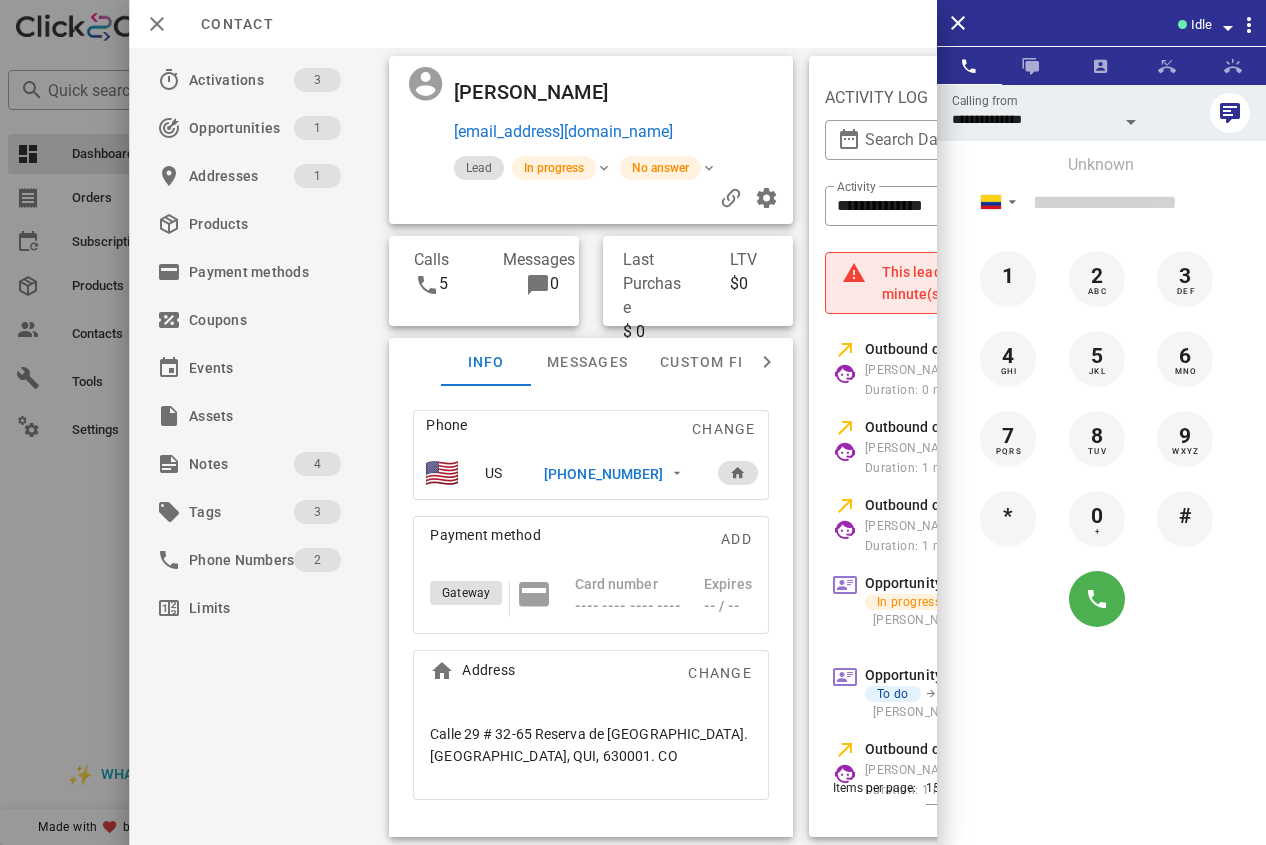 click on "[PHONE_NUMBER]" at bounding box center (603, 474) 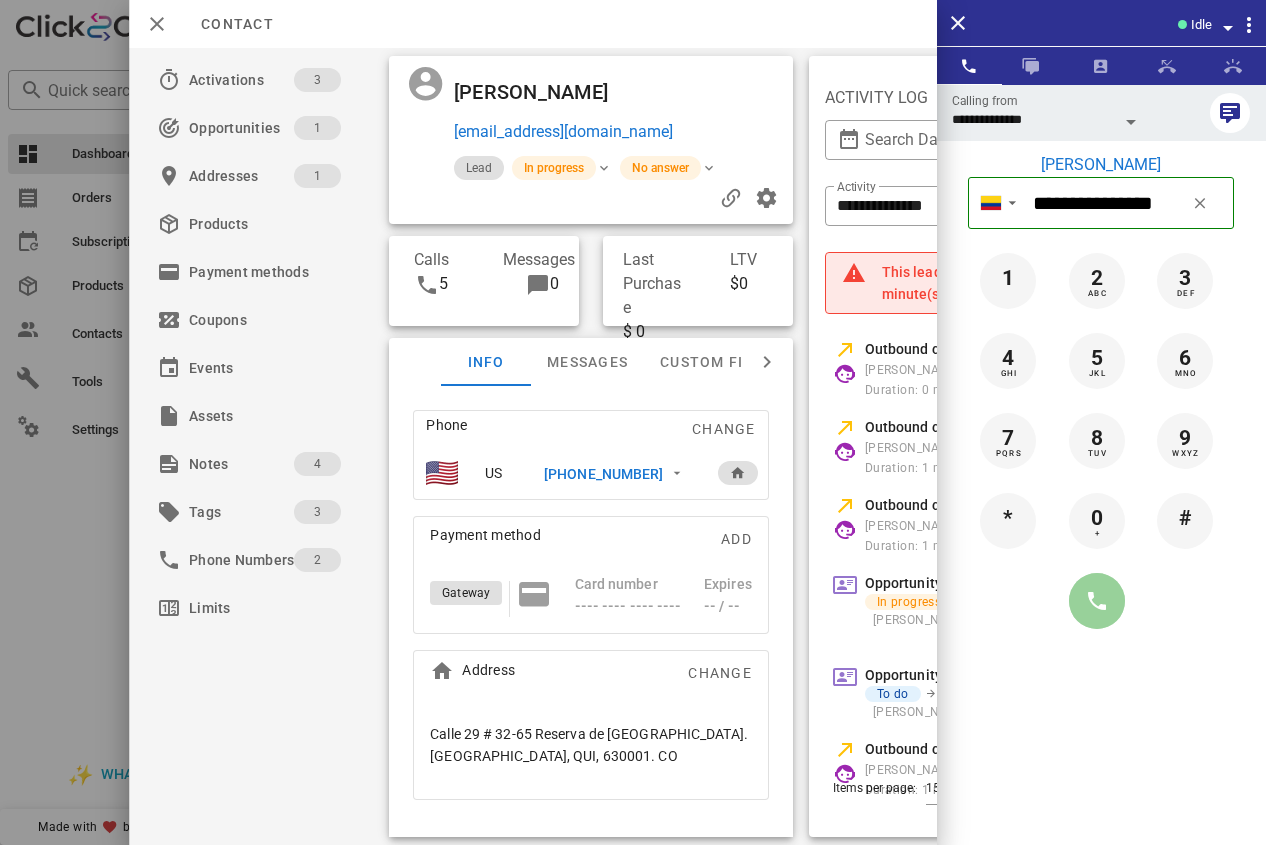 click at bounding box center [1097, 601] 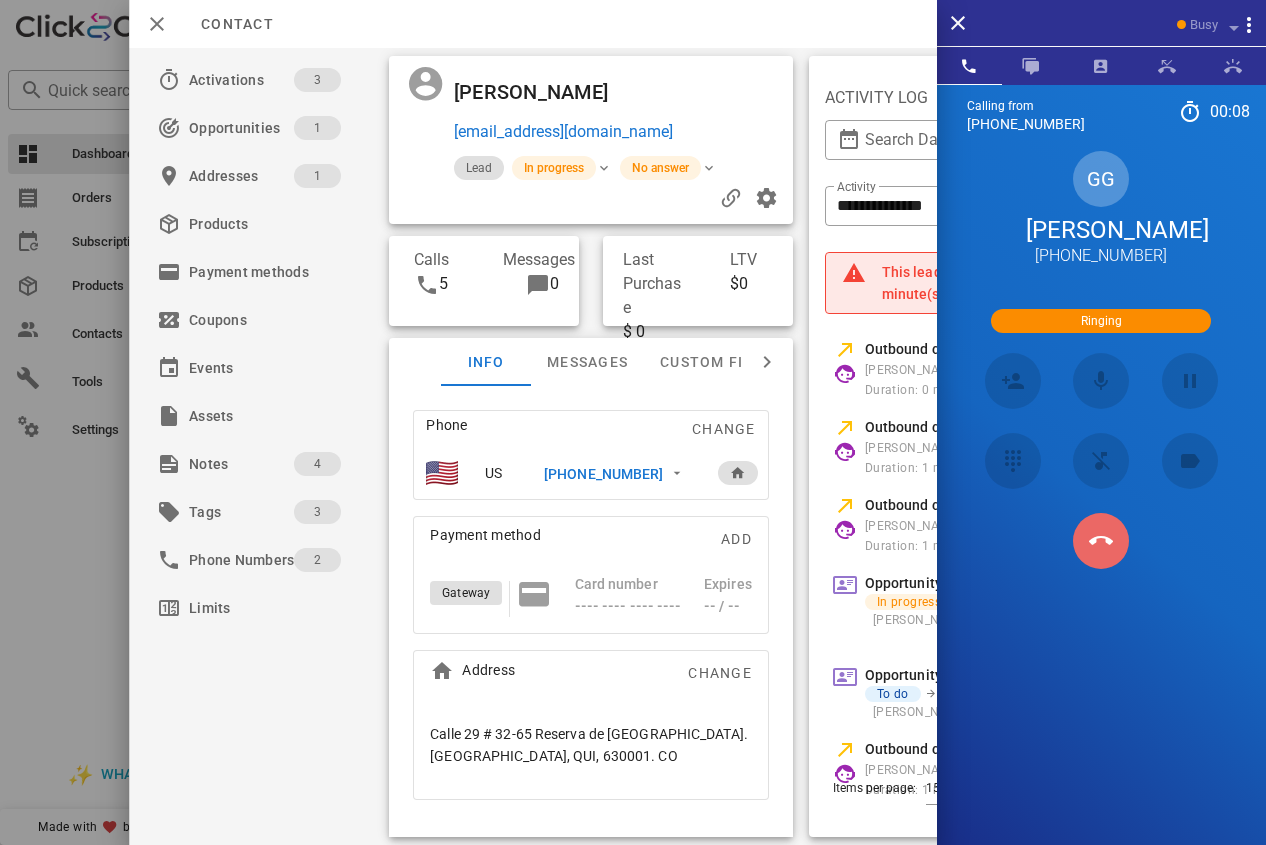 click at bounding box center [1101, 541] 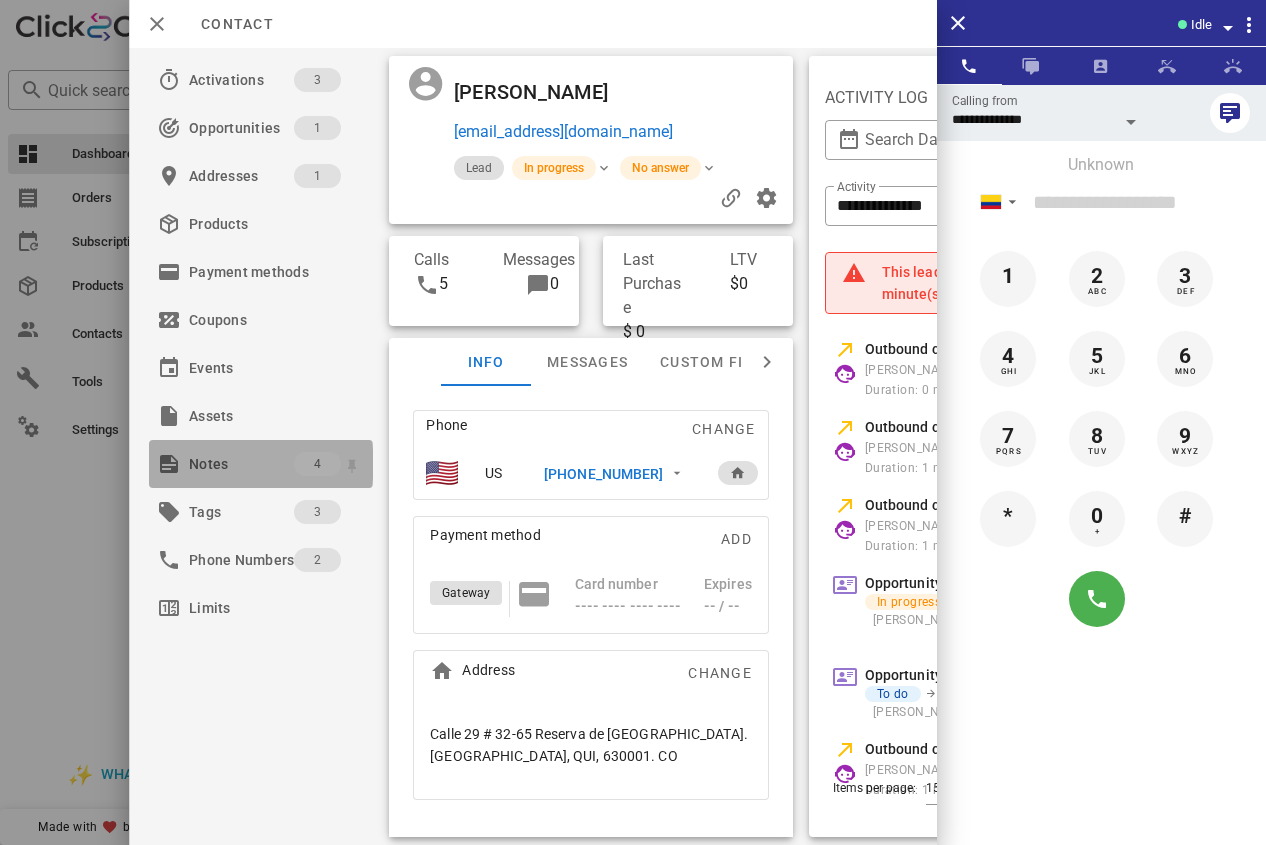 click on "Notes" at bounding box center [241, 464] 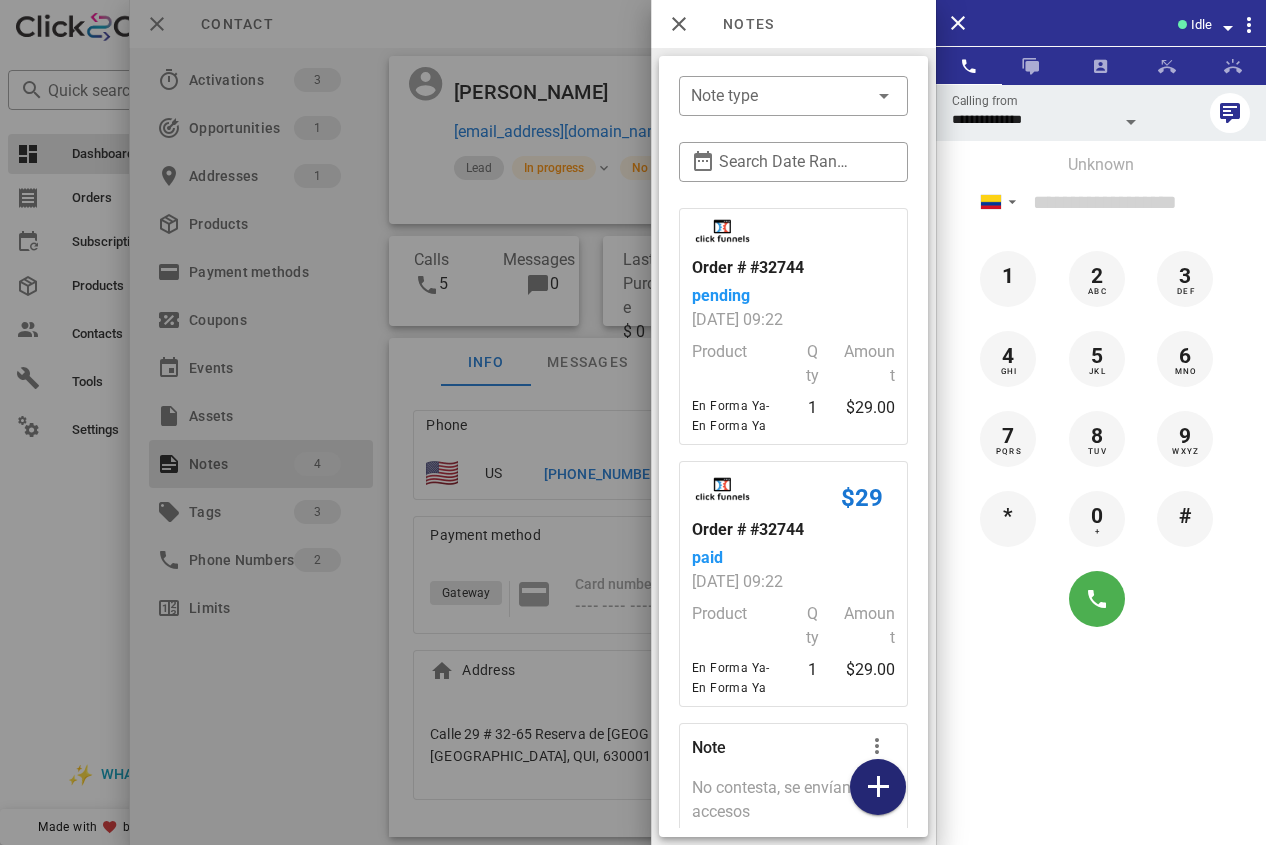 click at bounding box center [878, 787] 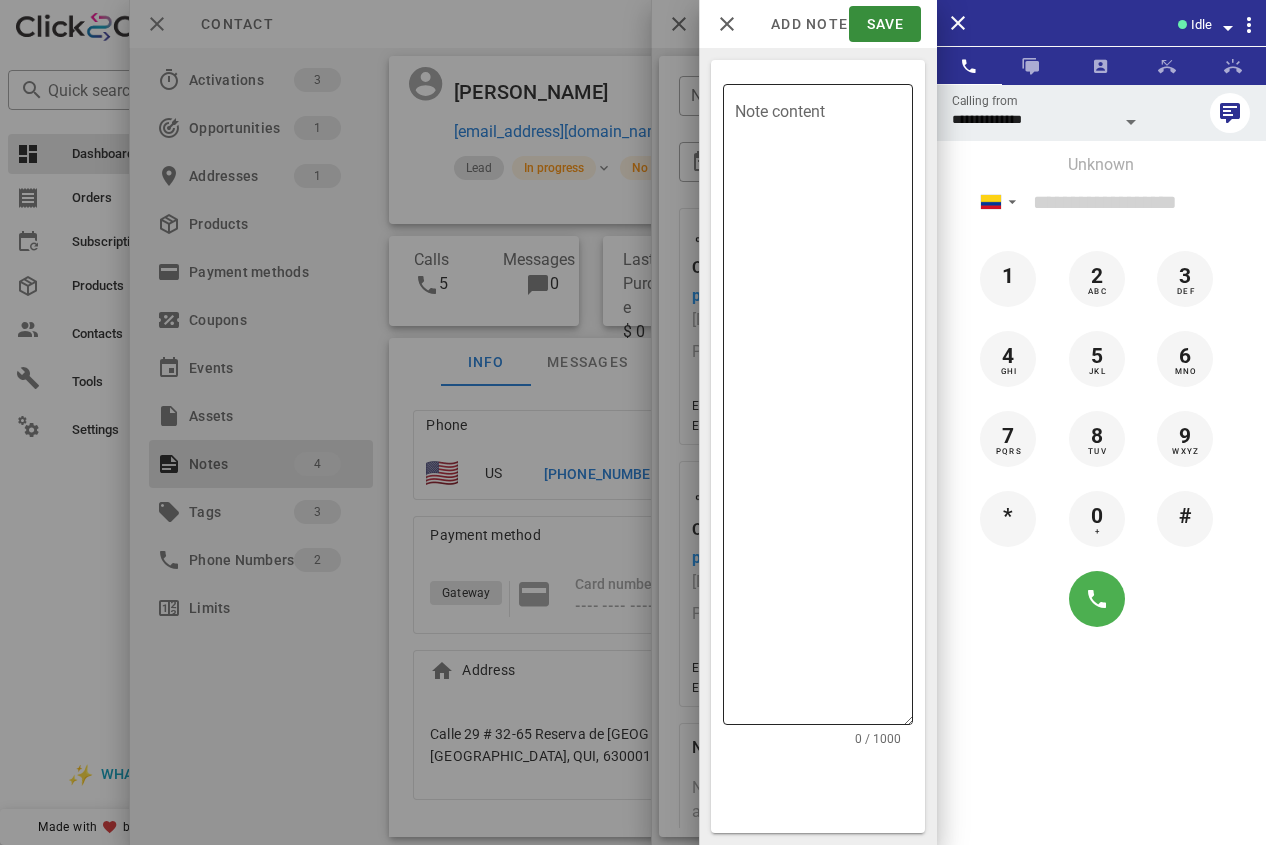 click on "Note content" at bounding box center (824, 409) 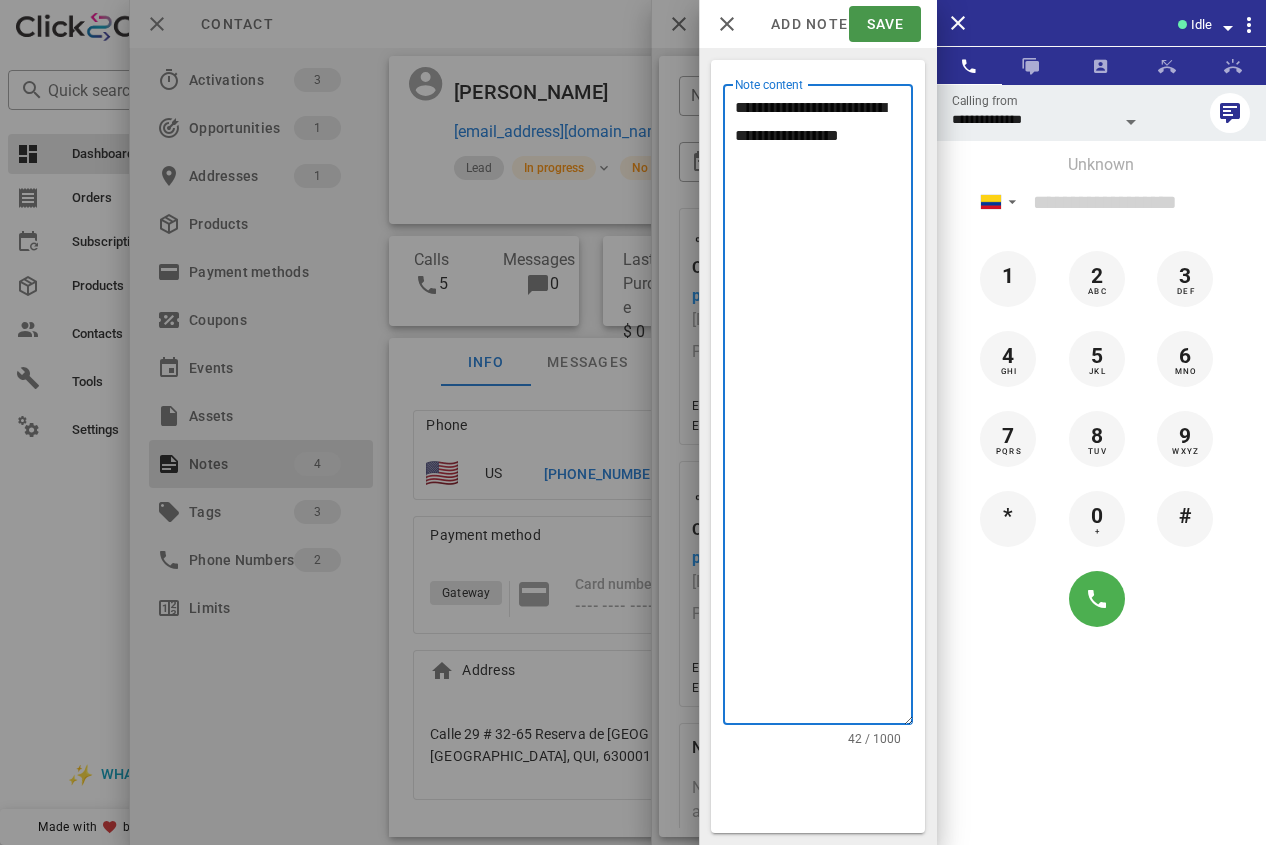 type on "**********" 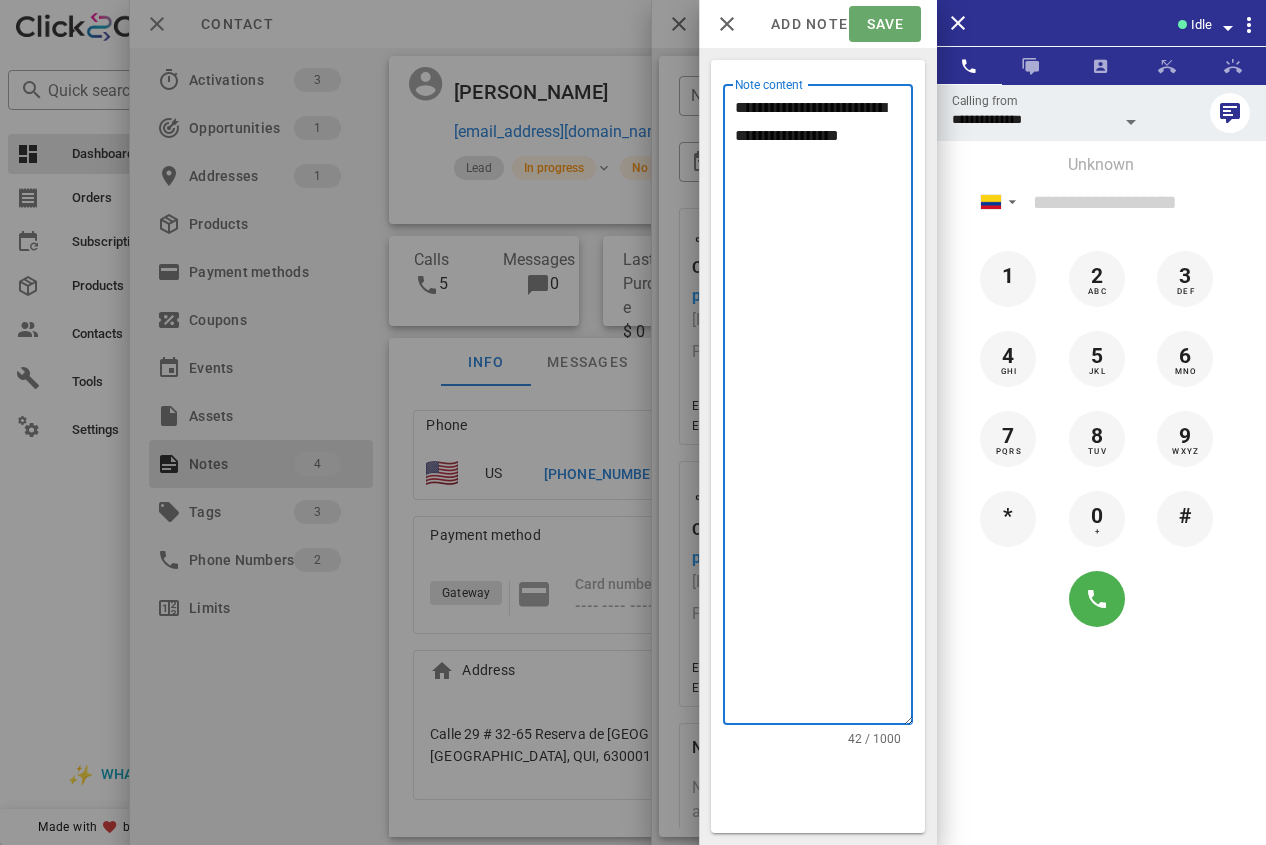 click on "Save" at bounding box center (884, 24) 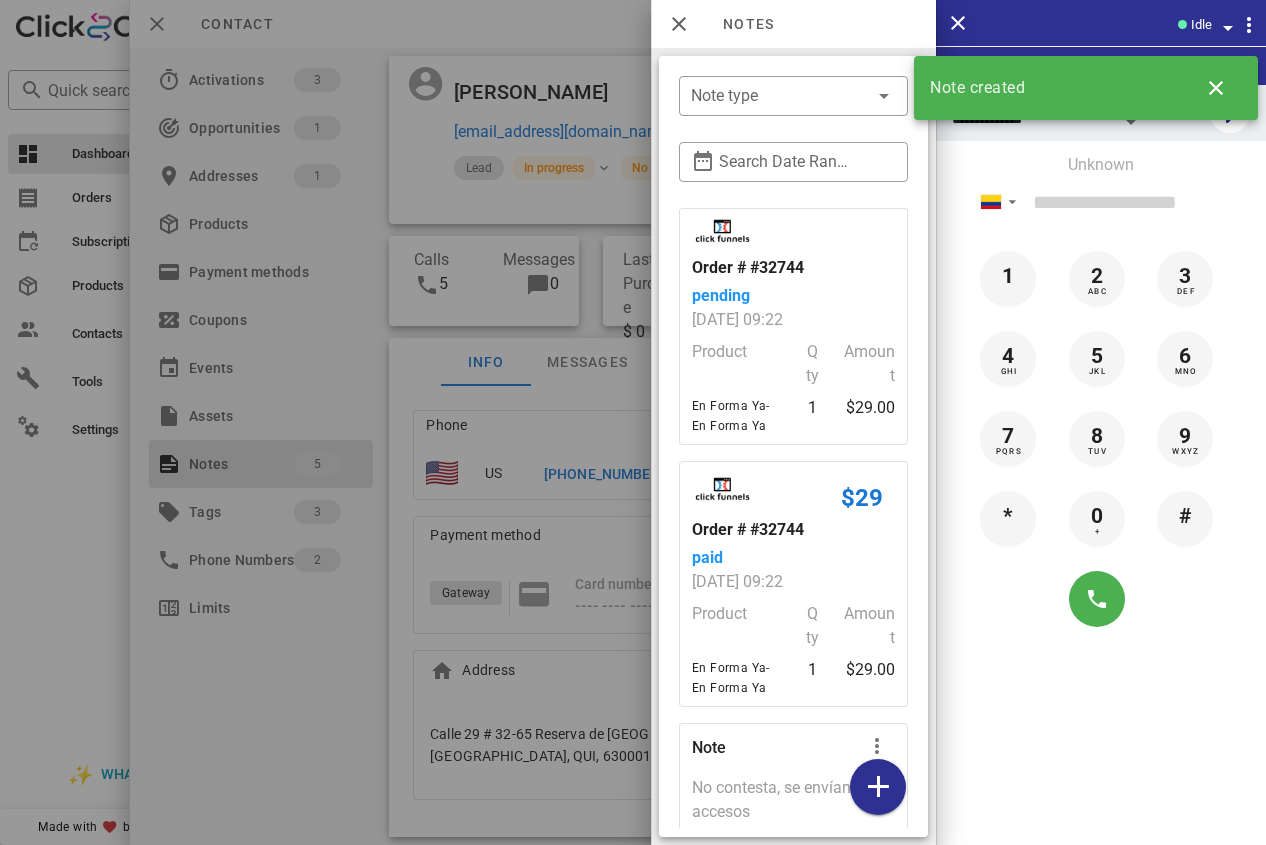click at bounding box center [633, 422] 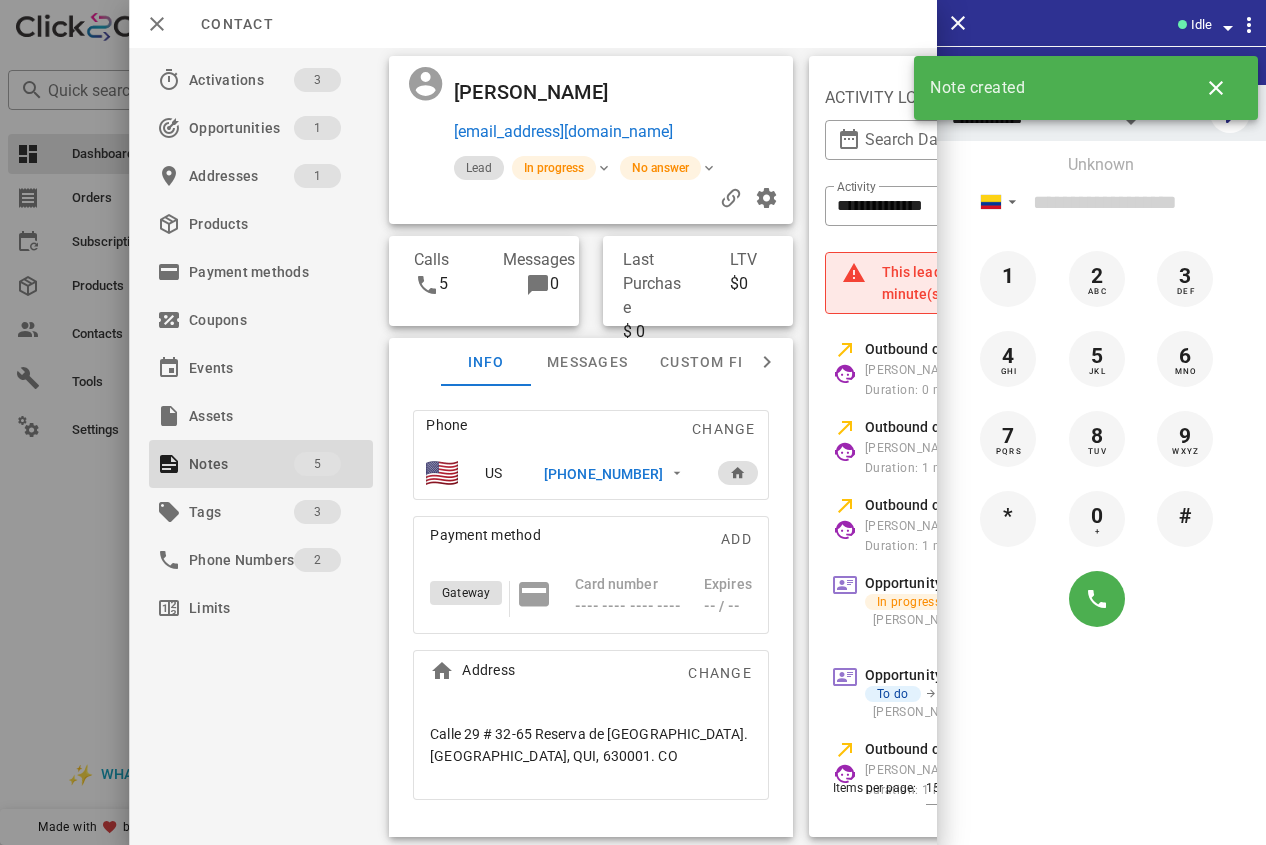 click on "[PHONE_NUMBER]" at bounding box center (603, 474) 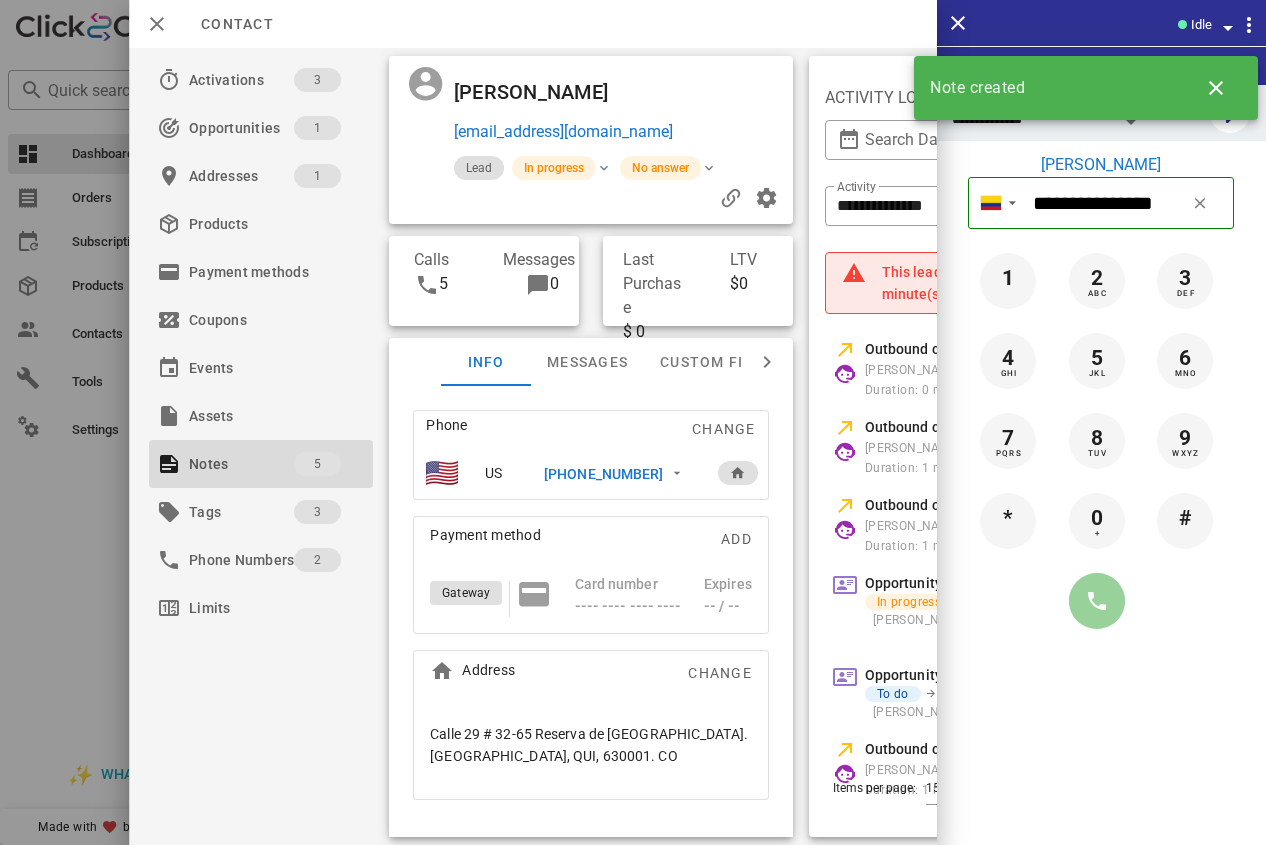 click at bounding box center [1097, 601] 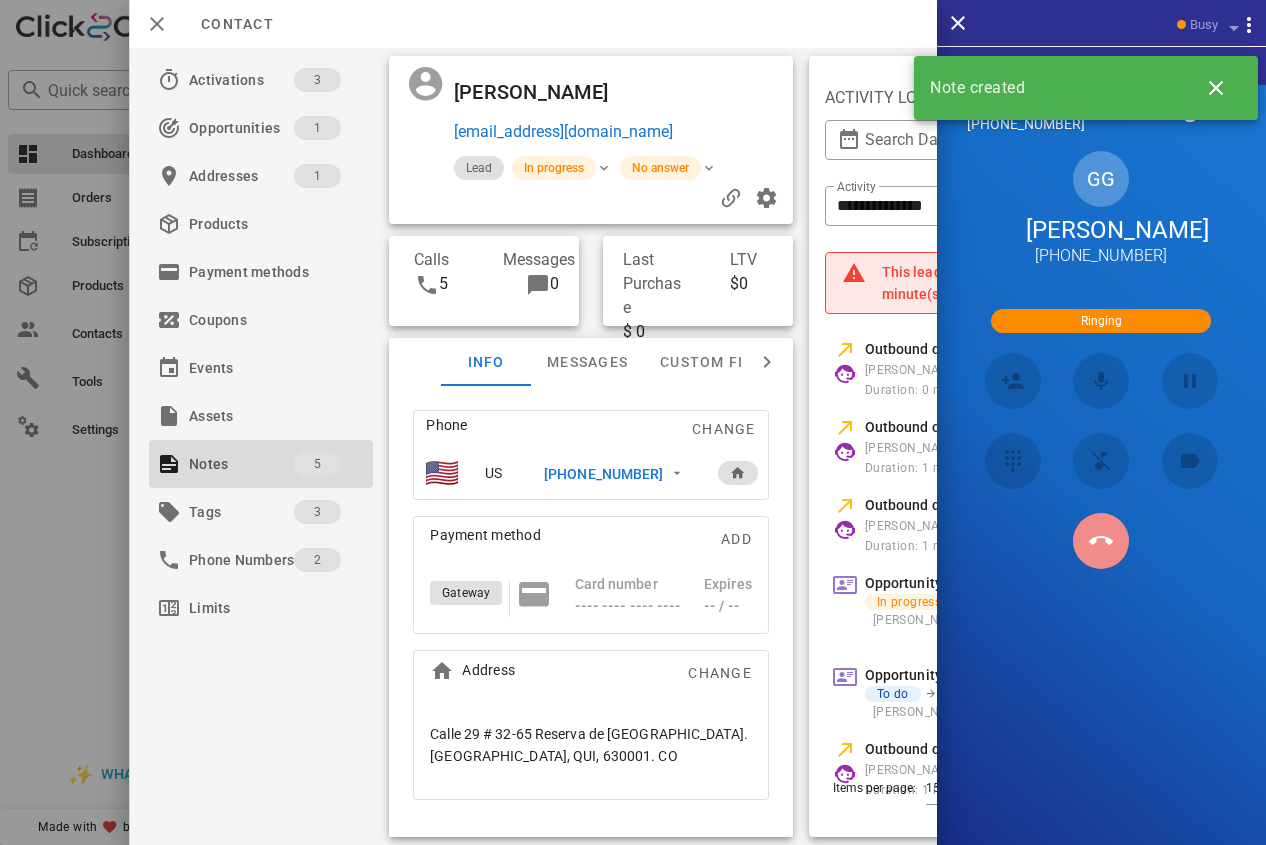 click at bounding box center [1101, 541] 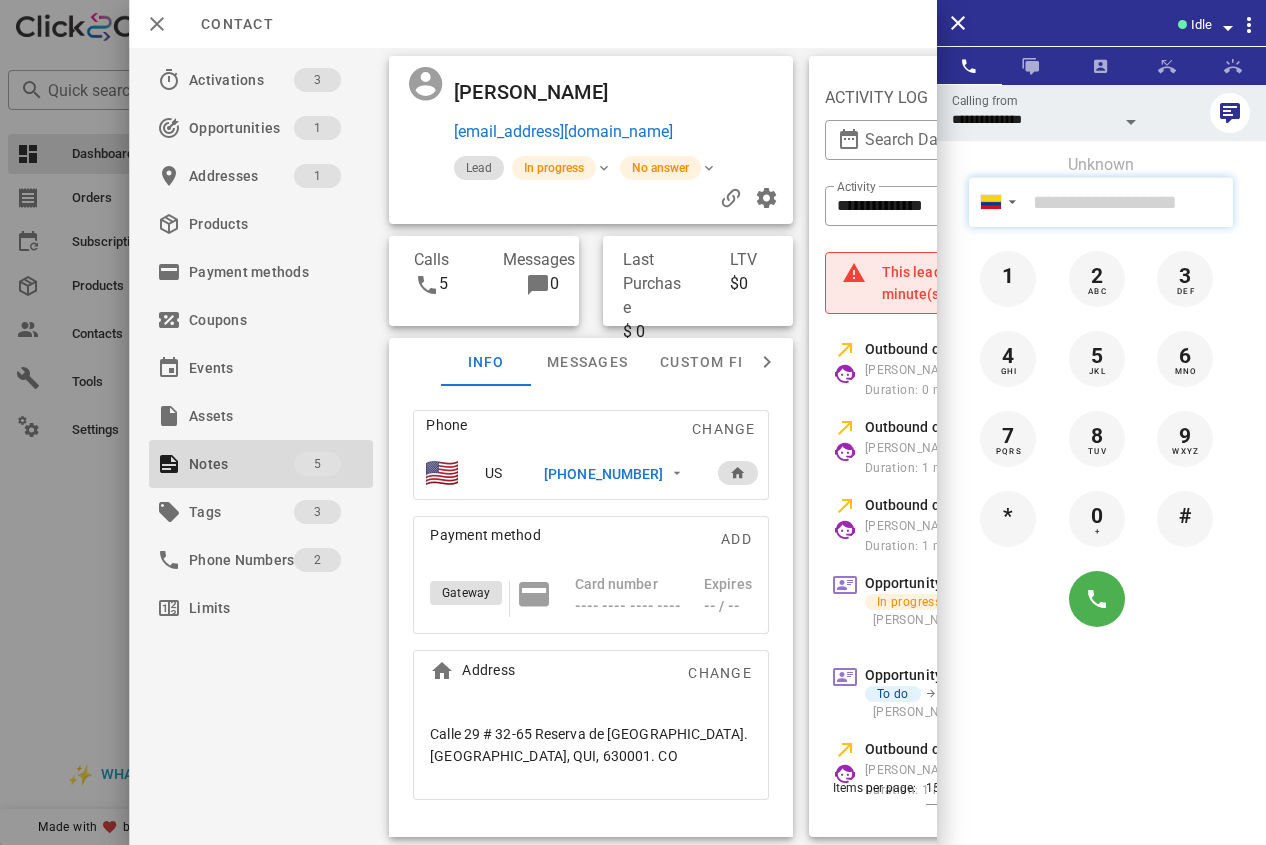 click at bounding box center (1129, 202) 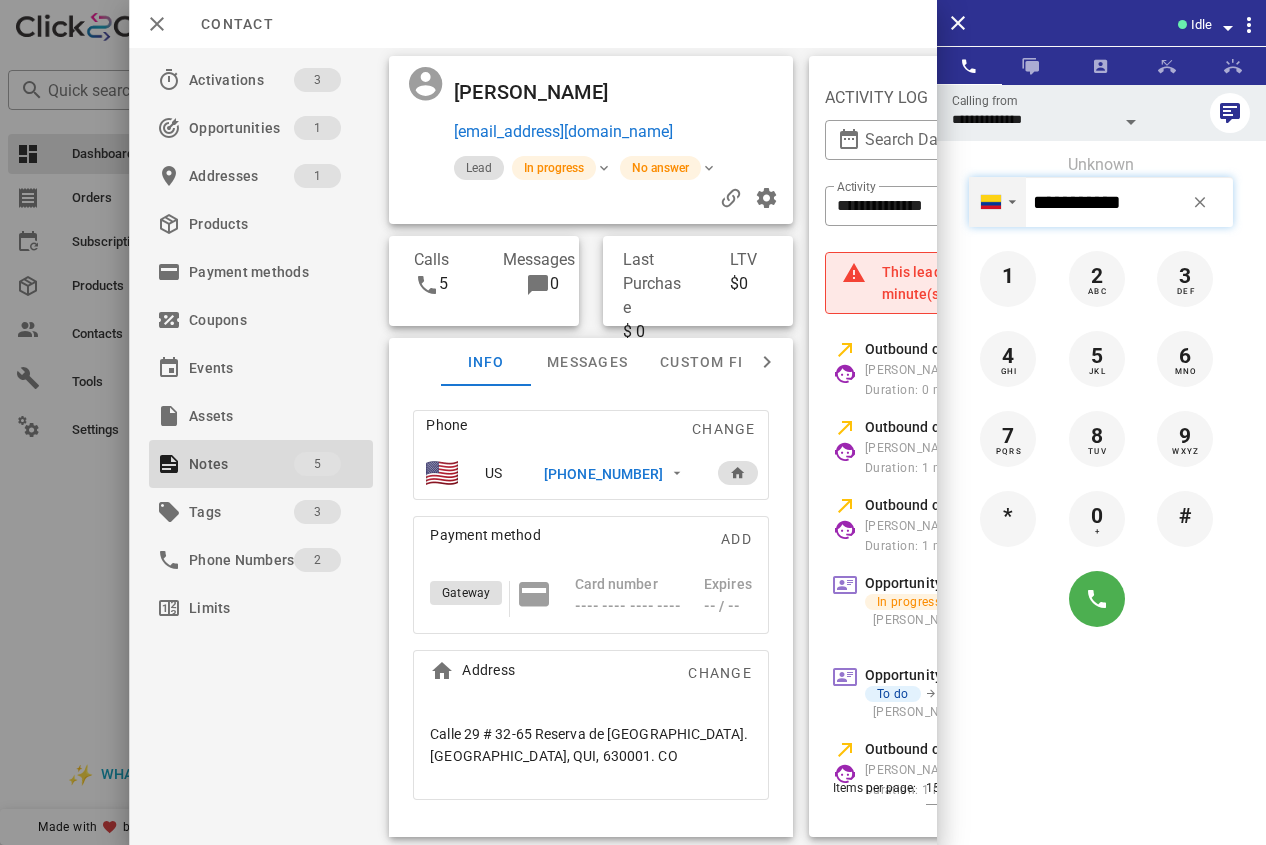 click on "▼" at bounding box center (1012, 202) 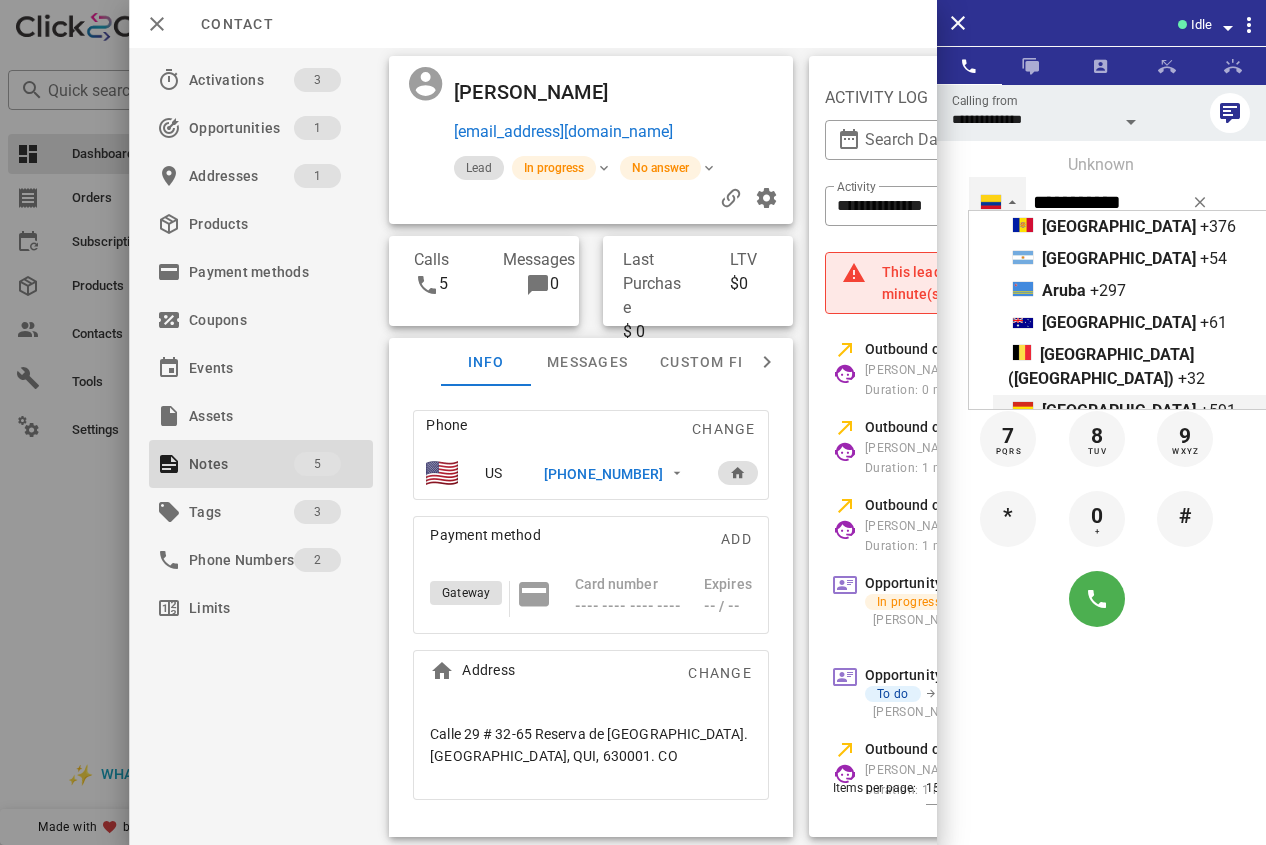 click at bounding box center (1101, 599) 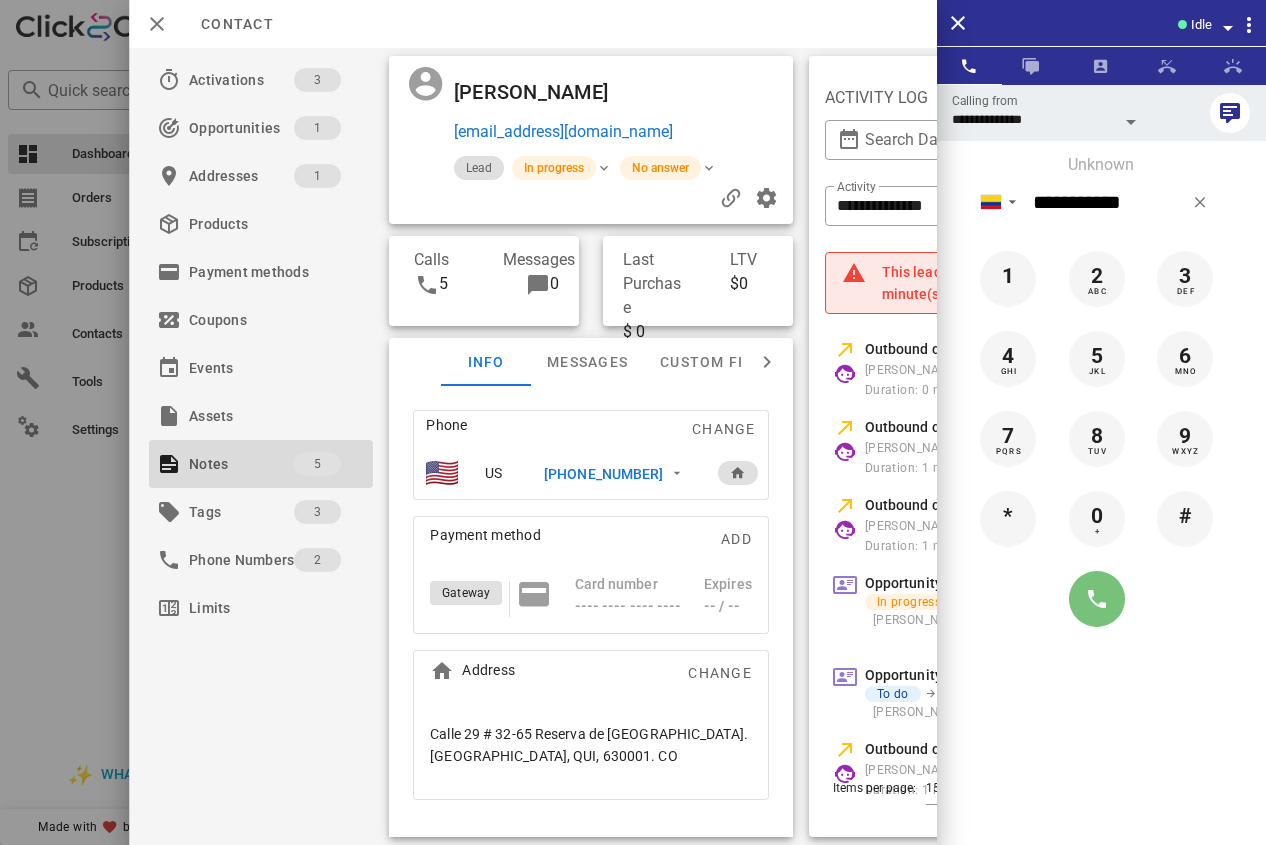 click at bounding box center (1097, 599) 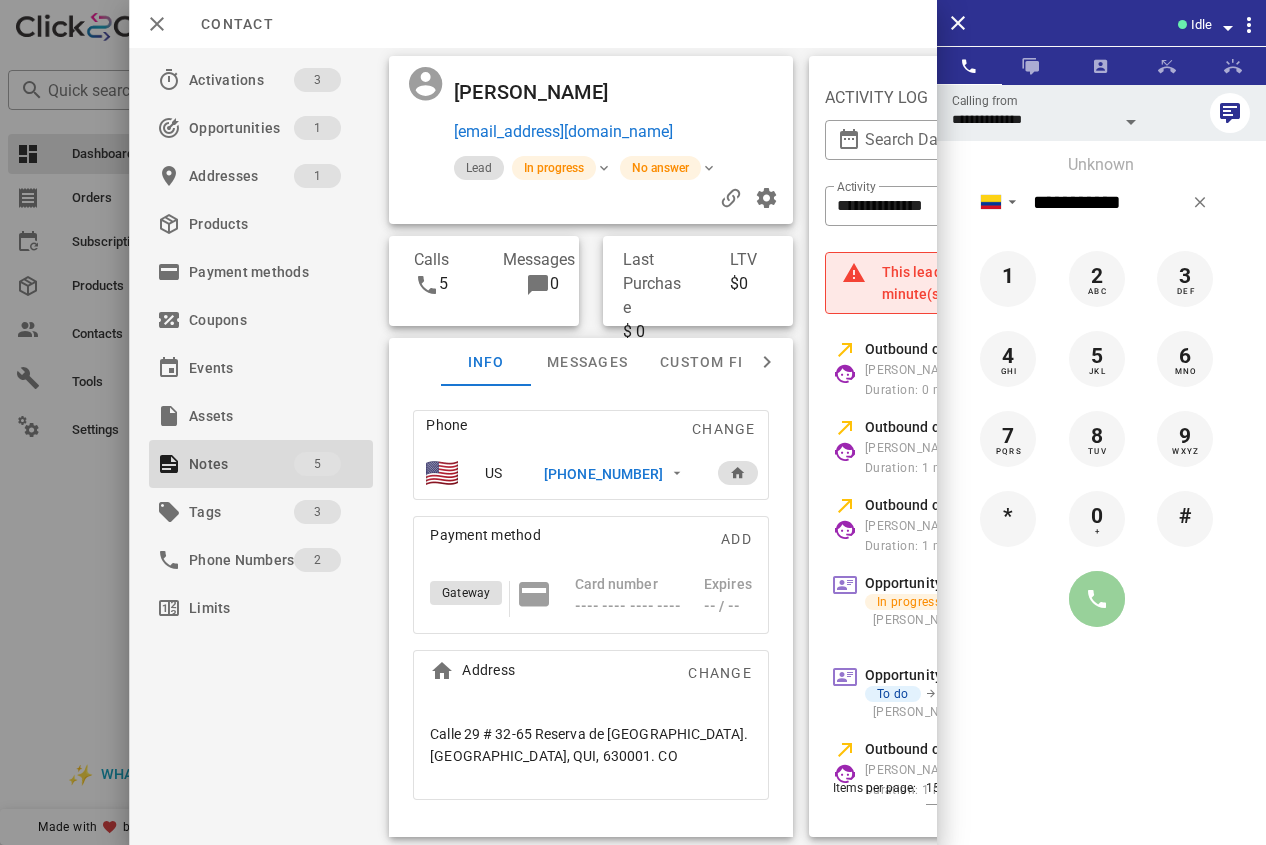 type on "**********" 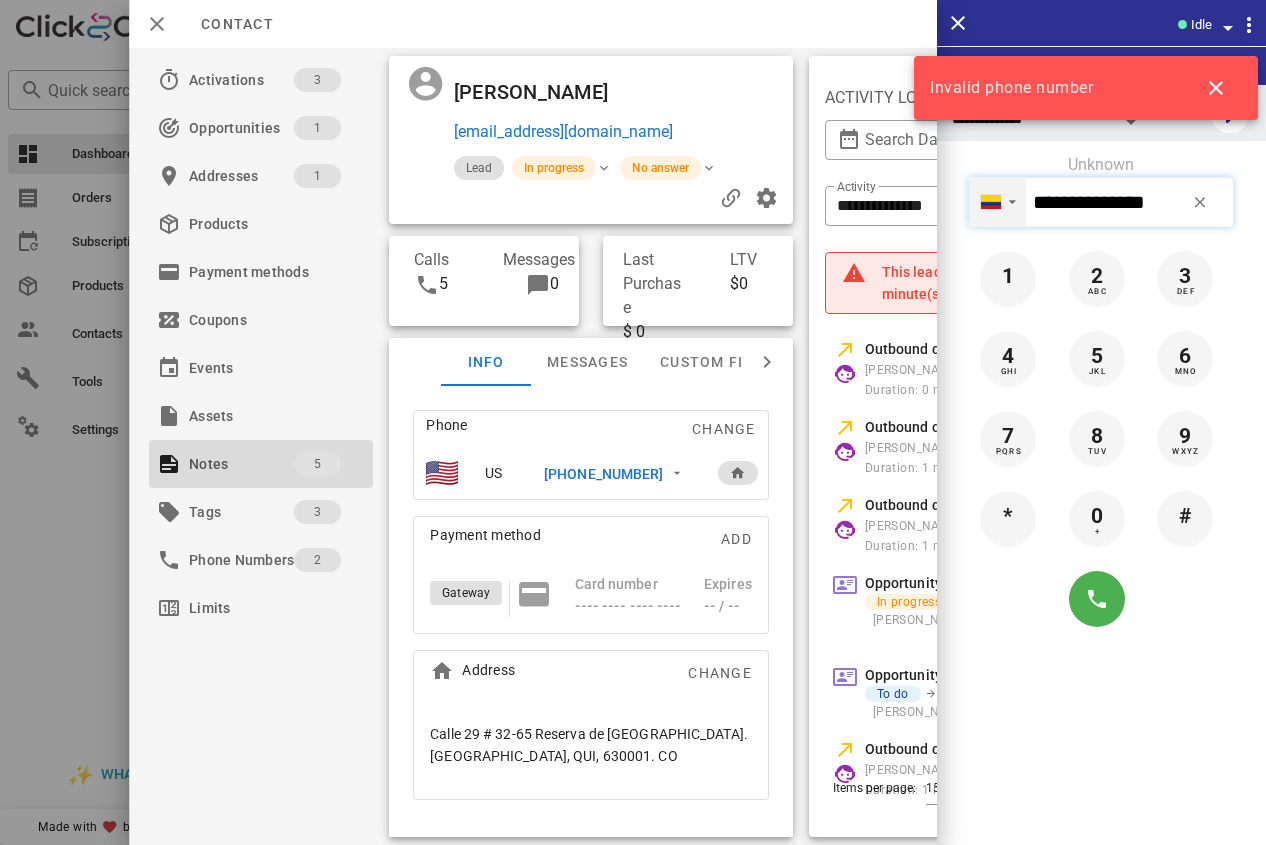 click on "▼" at bounding box center (1012, 202) 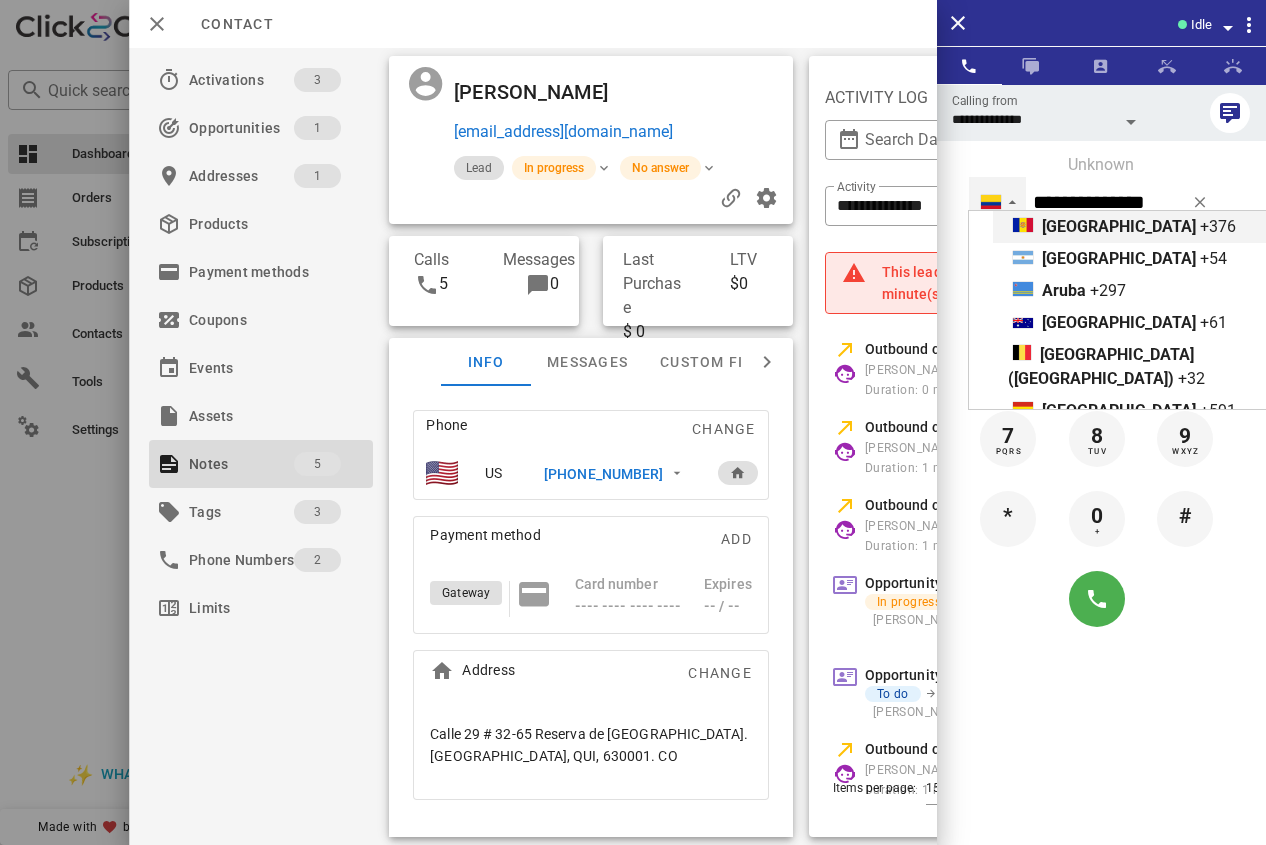 click on "Unknown" at bounding box center (1101, 165) 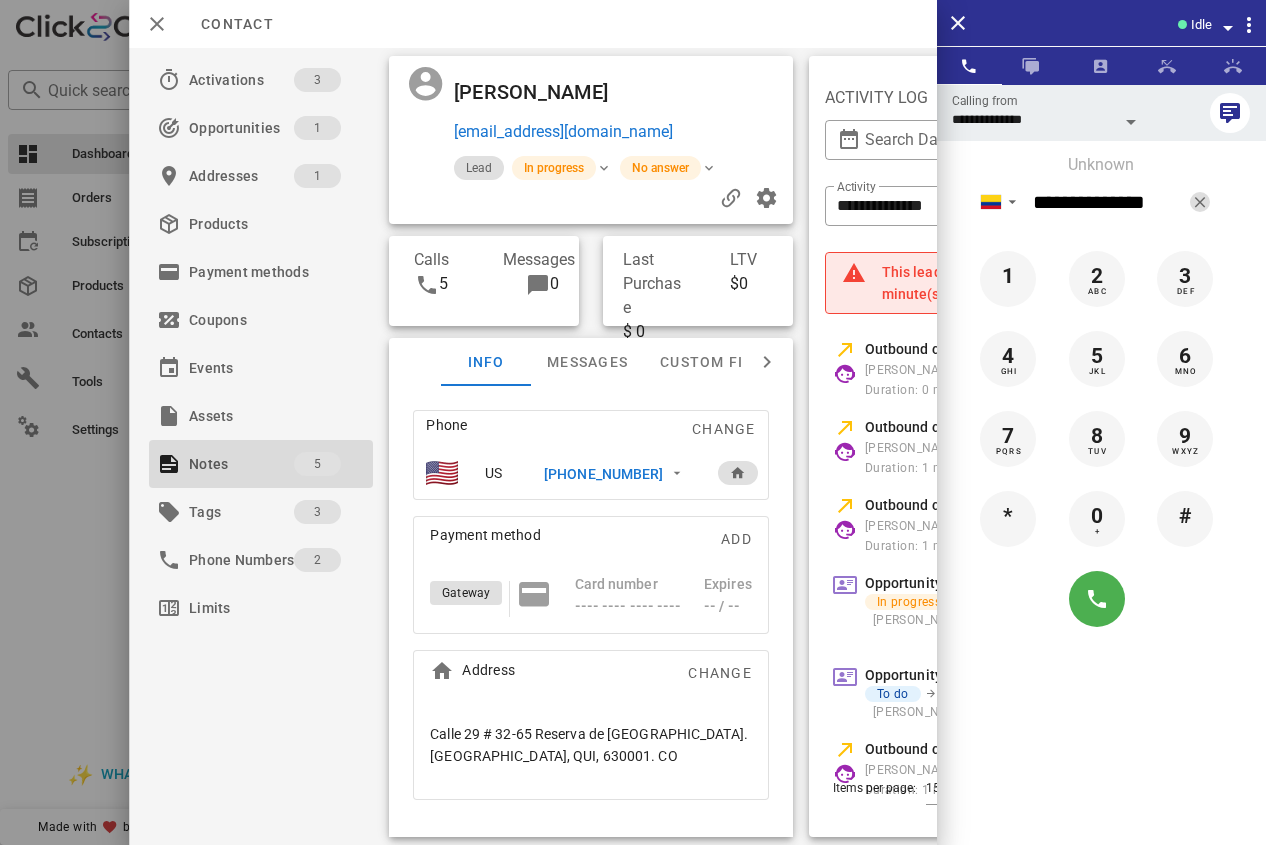 click at bounding box center (1200, 202) 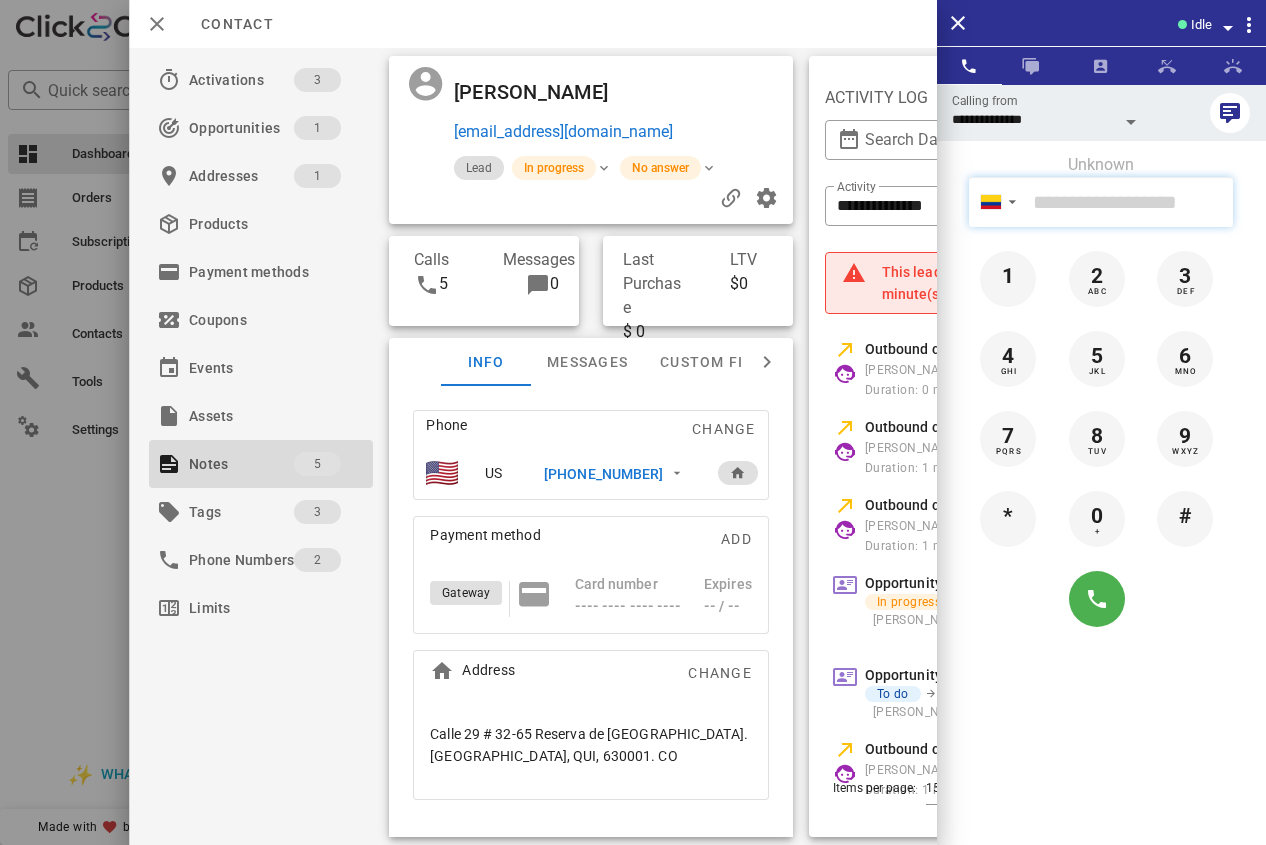 click at bounding box center (1129, 202) 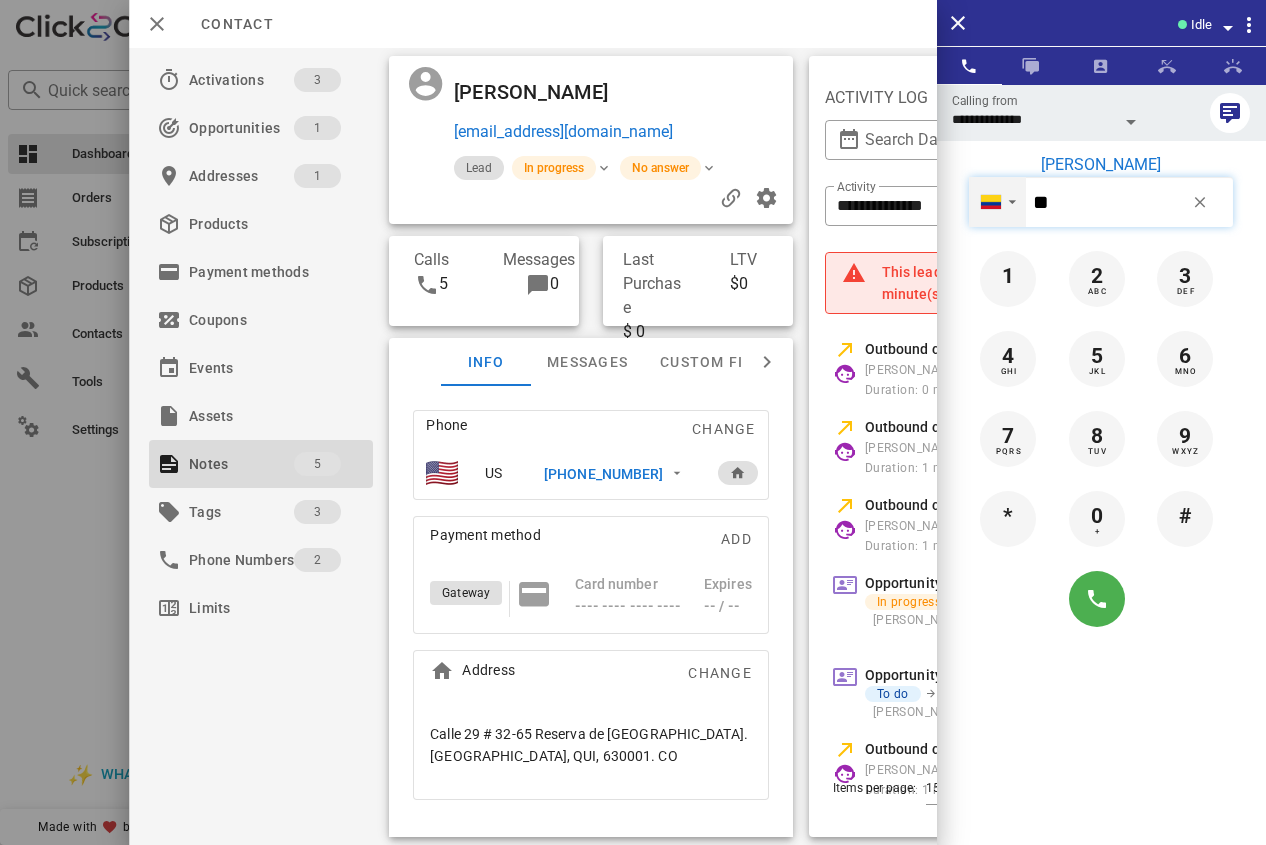 click on "▼" at bounding box center (1012, 202) 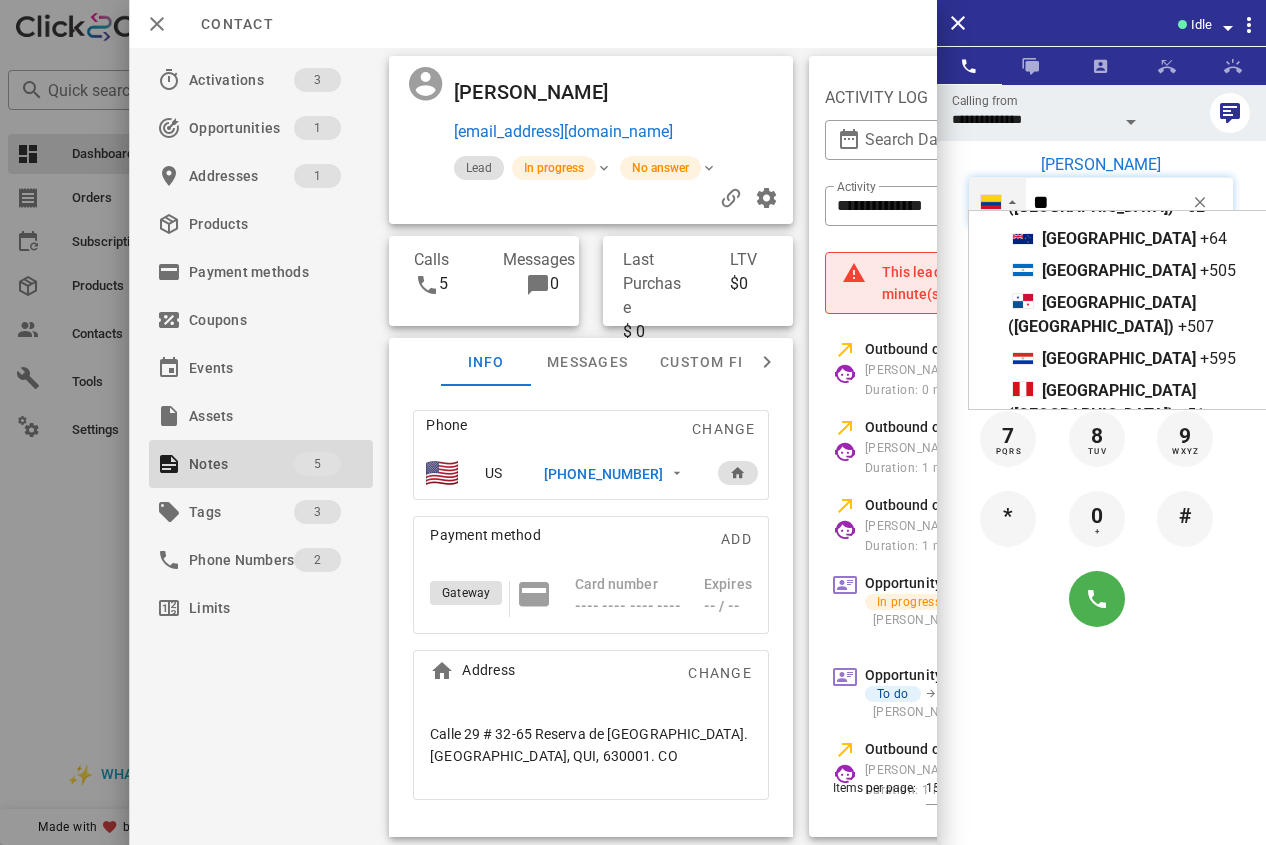 scroll, scrollTop: 1074, scrollLeft: 0, axis: vertical 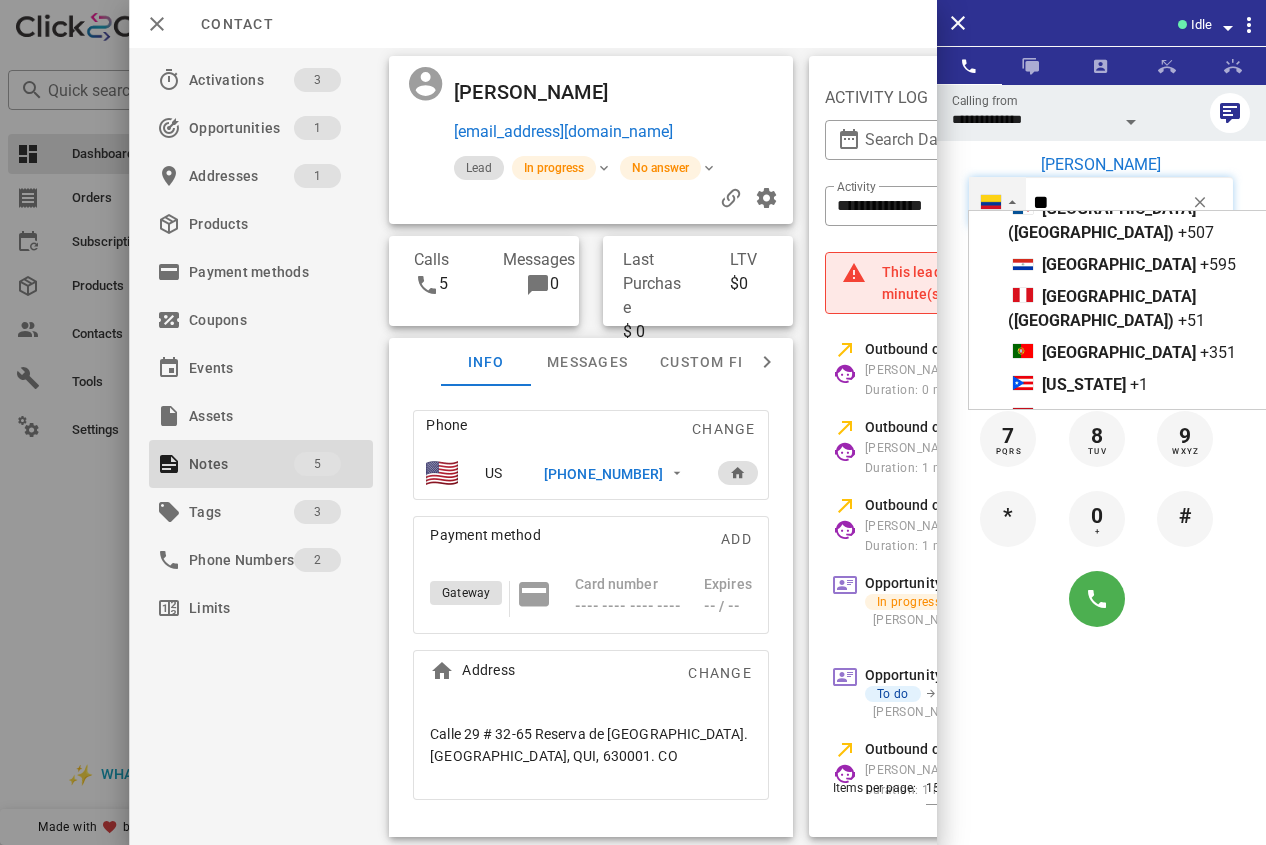 click on "Uruguay
+598" at bounding box center (1175, 649) 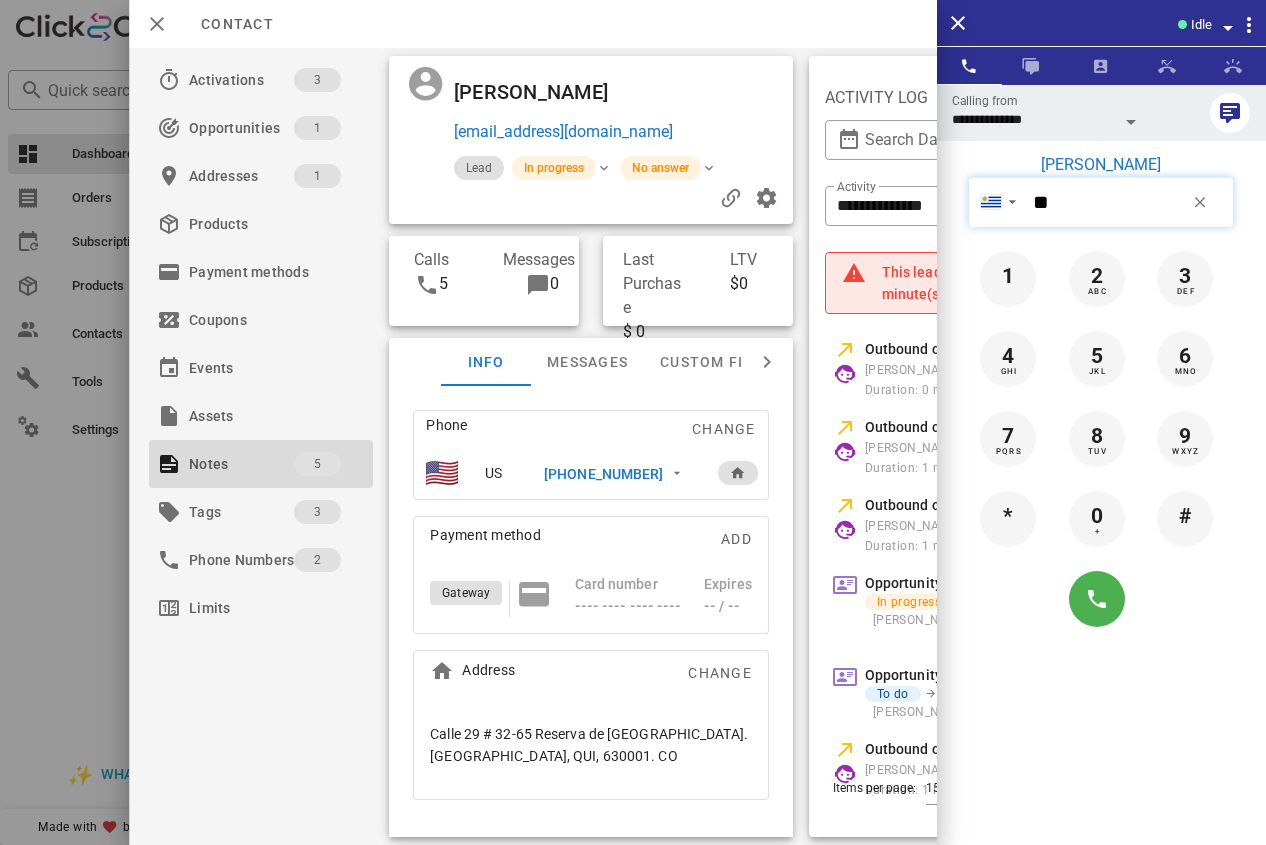 click on "**" at bounding box center (1129, 202) 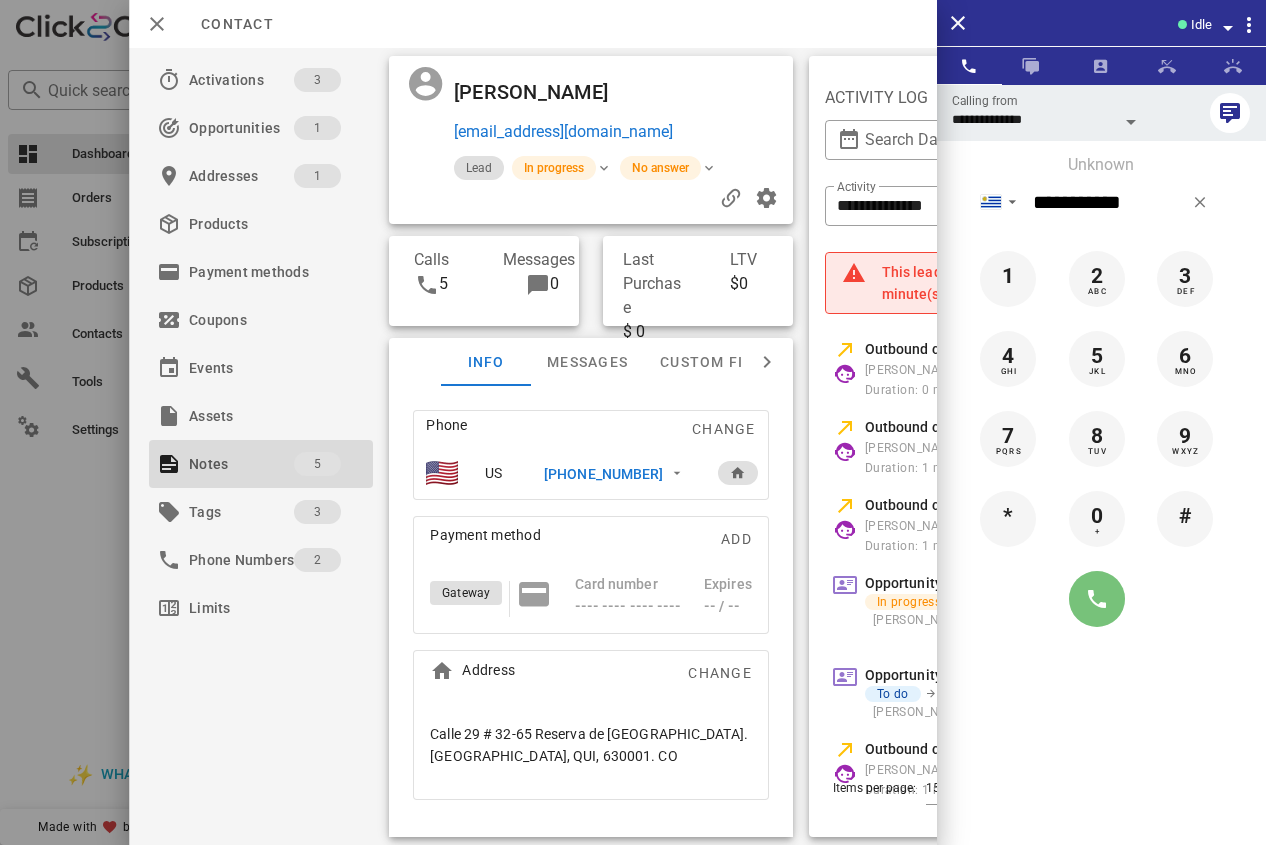 click at bounding box center (1097, 599) 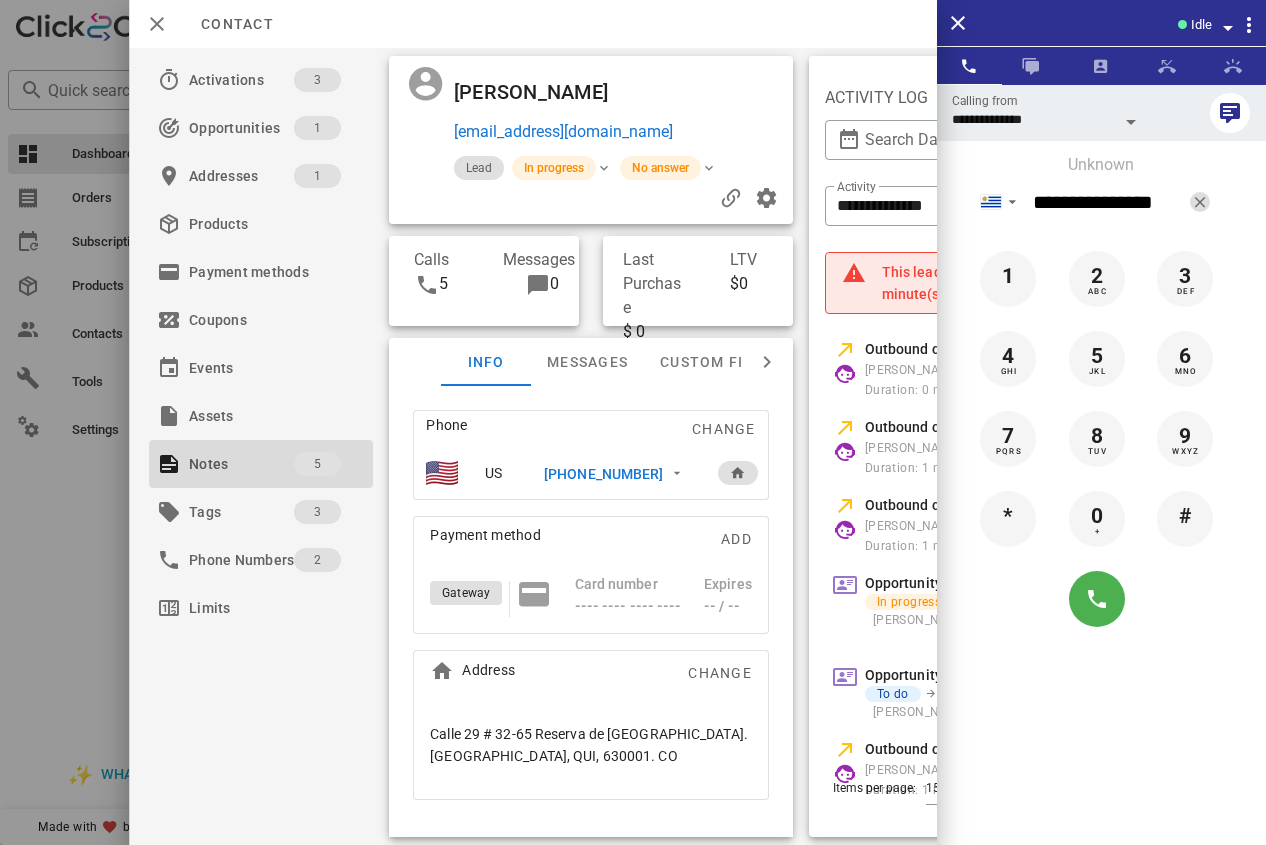 click at bounding box center (1200, 202) 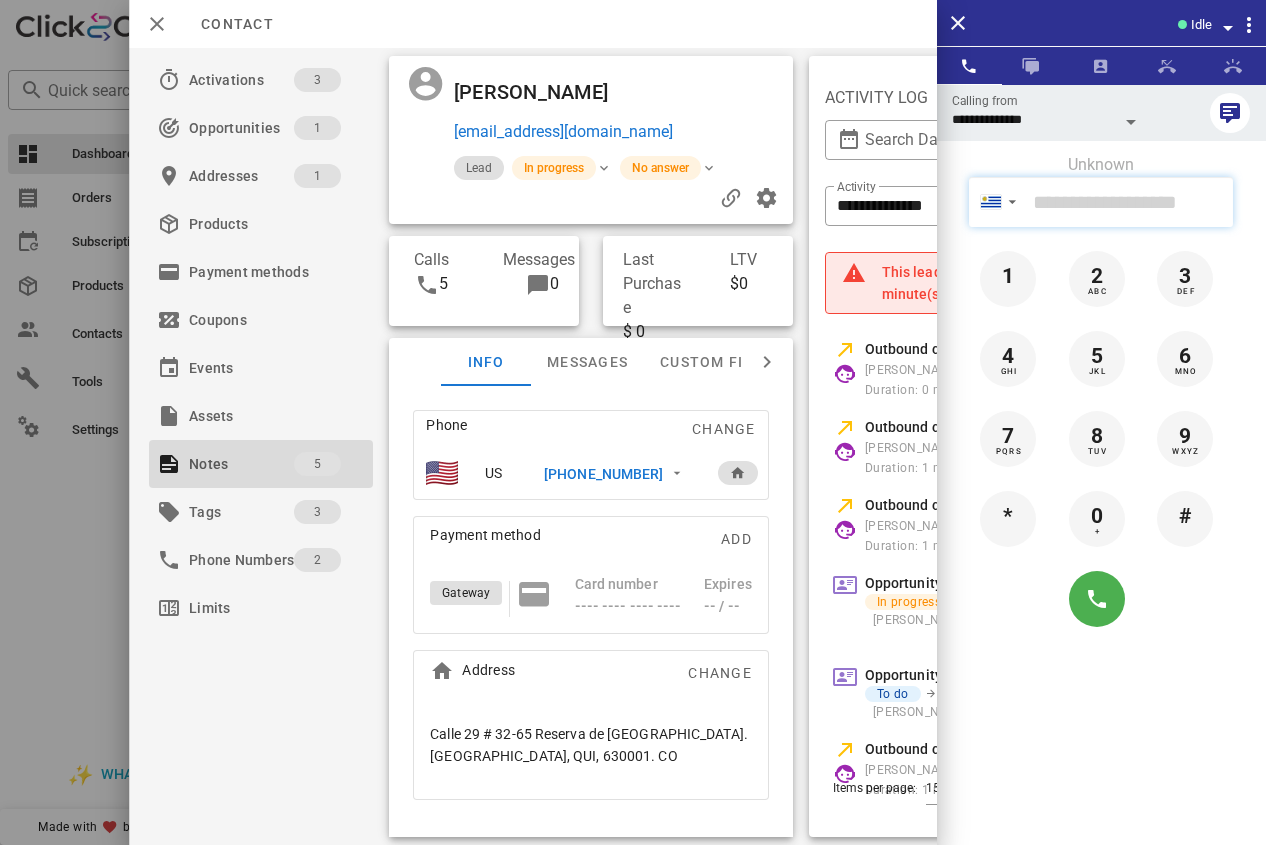 paste on "**********" 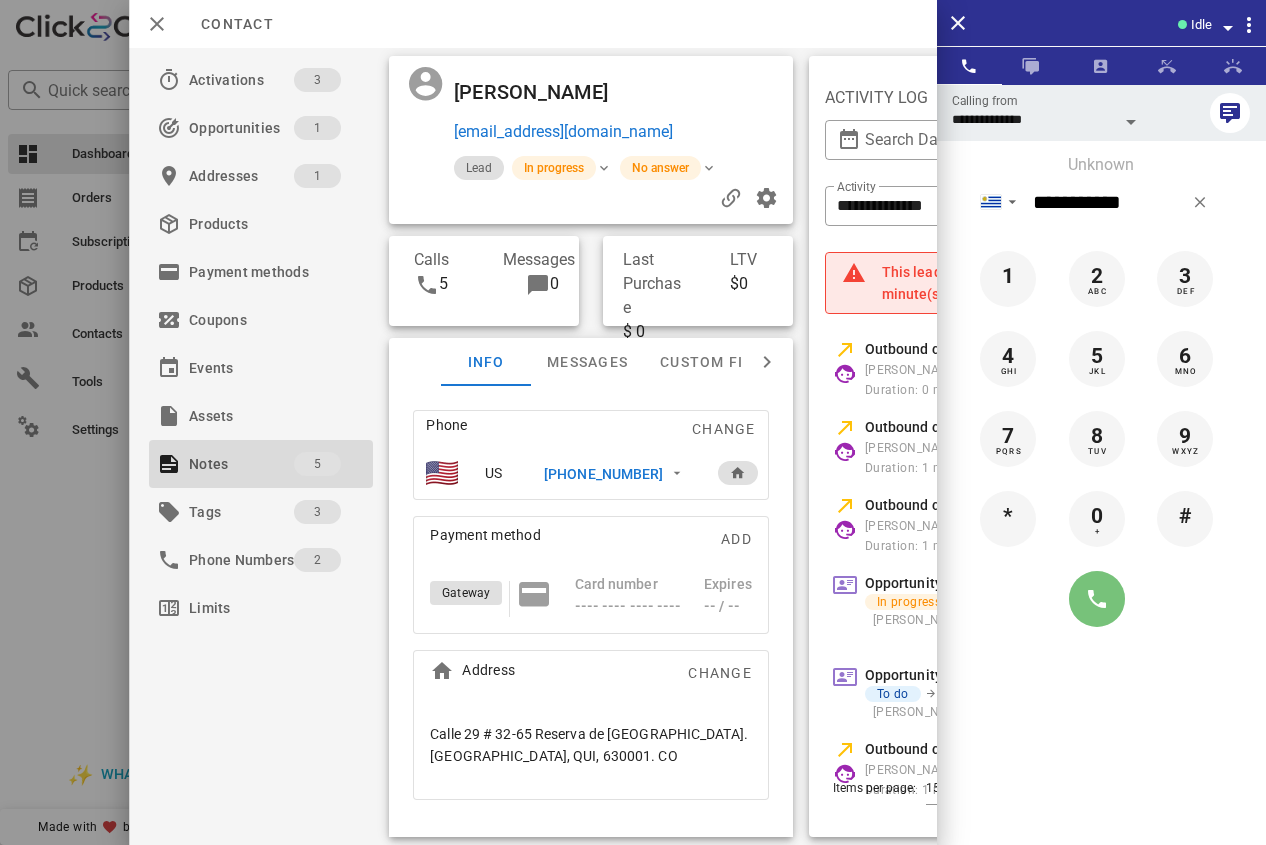 click at bounding box center [1097, 599] 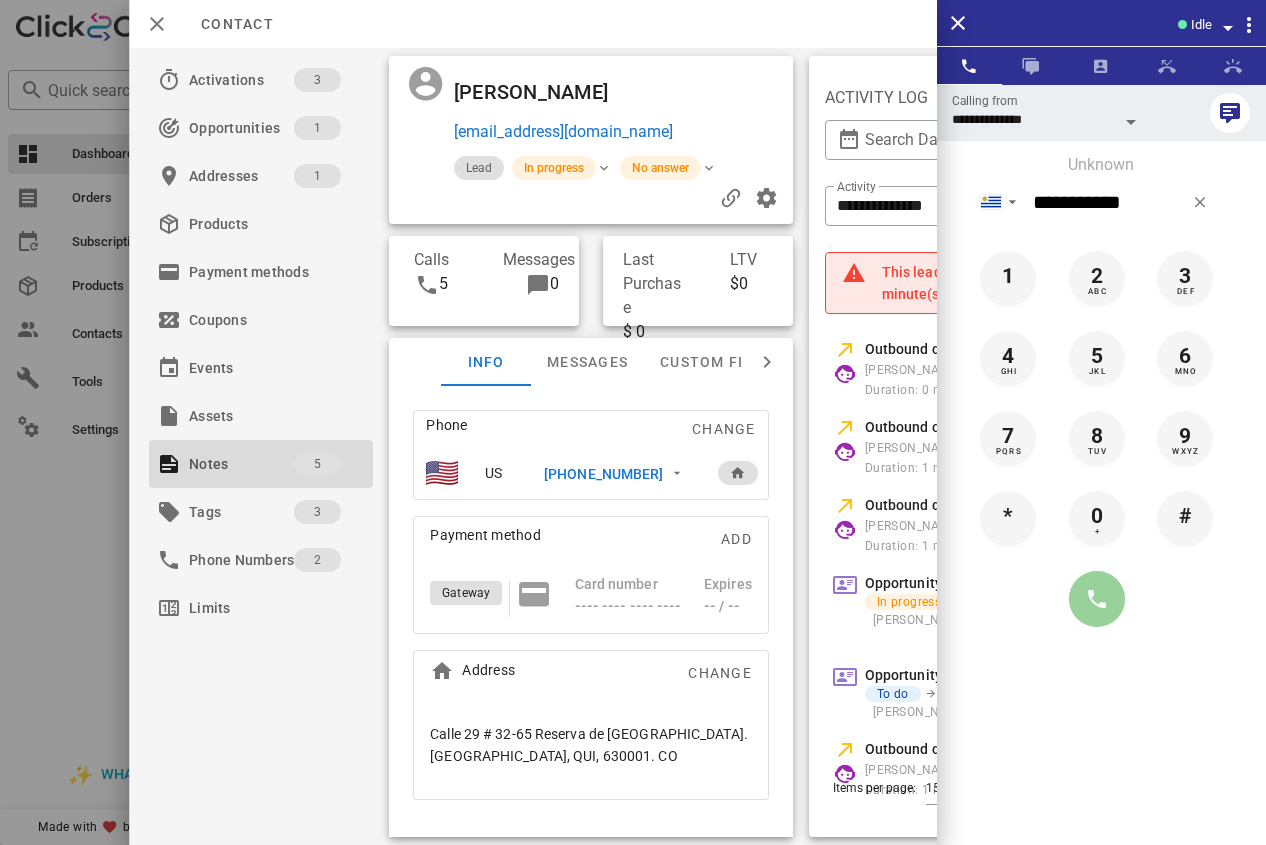 type on "**********" 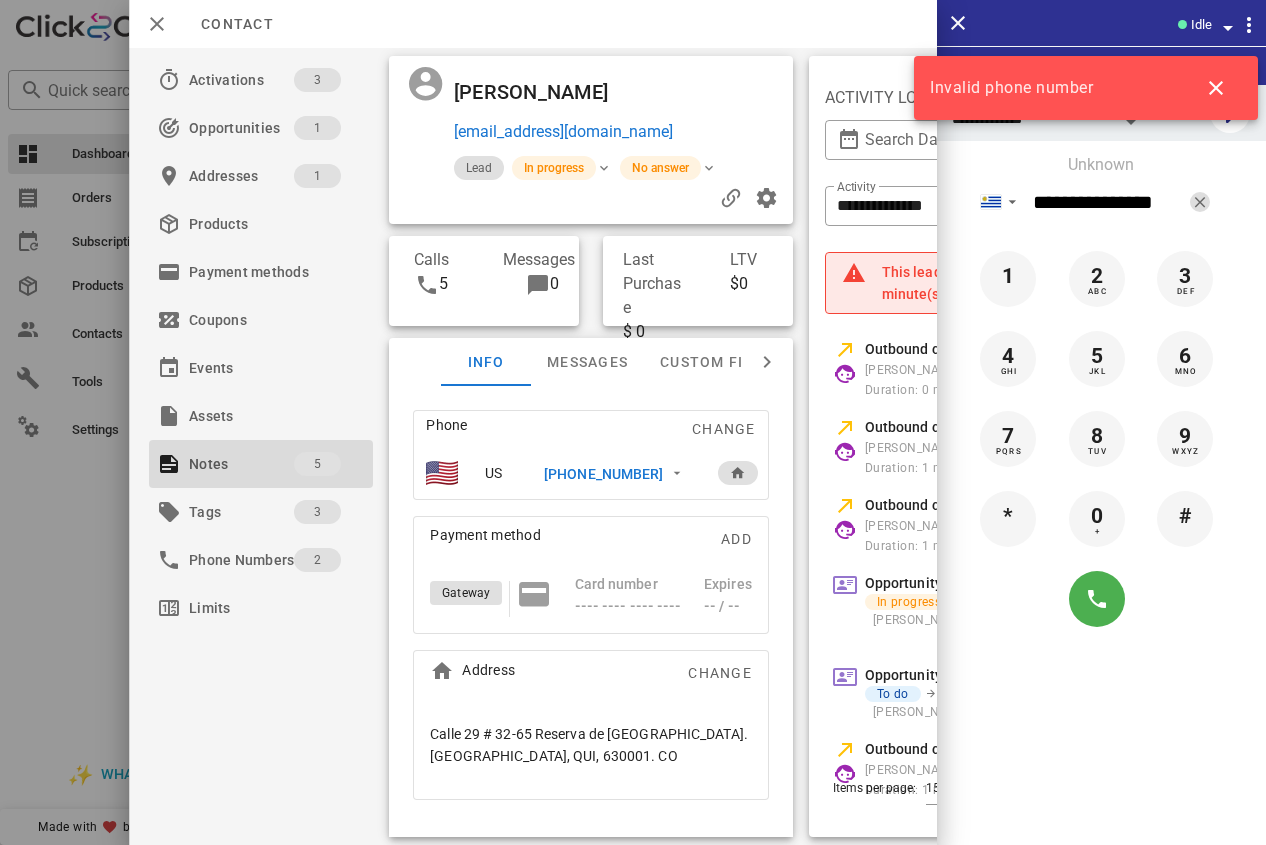 click at bounding box center [1200, 202] 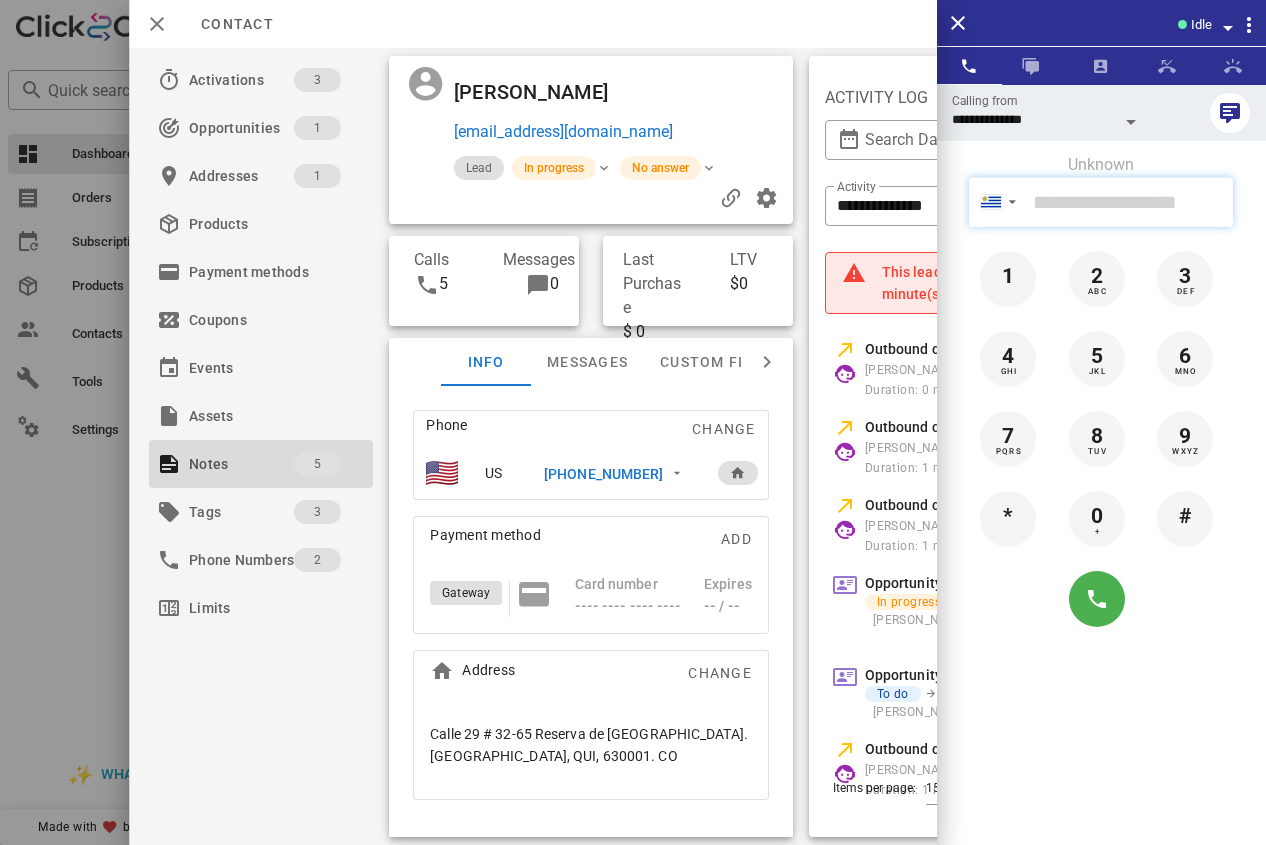 click at bounding box center [1129, 202] 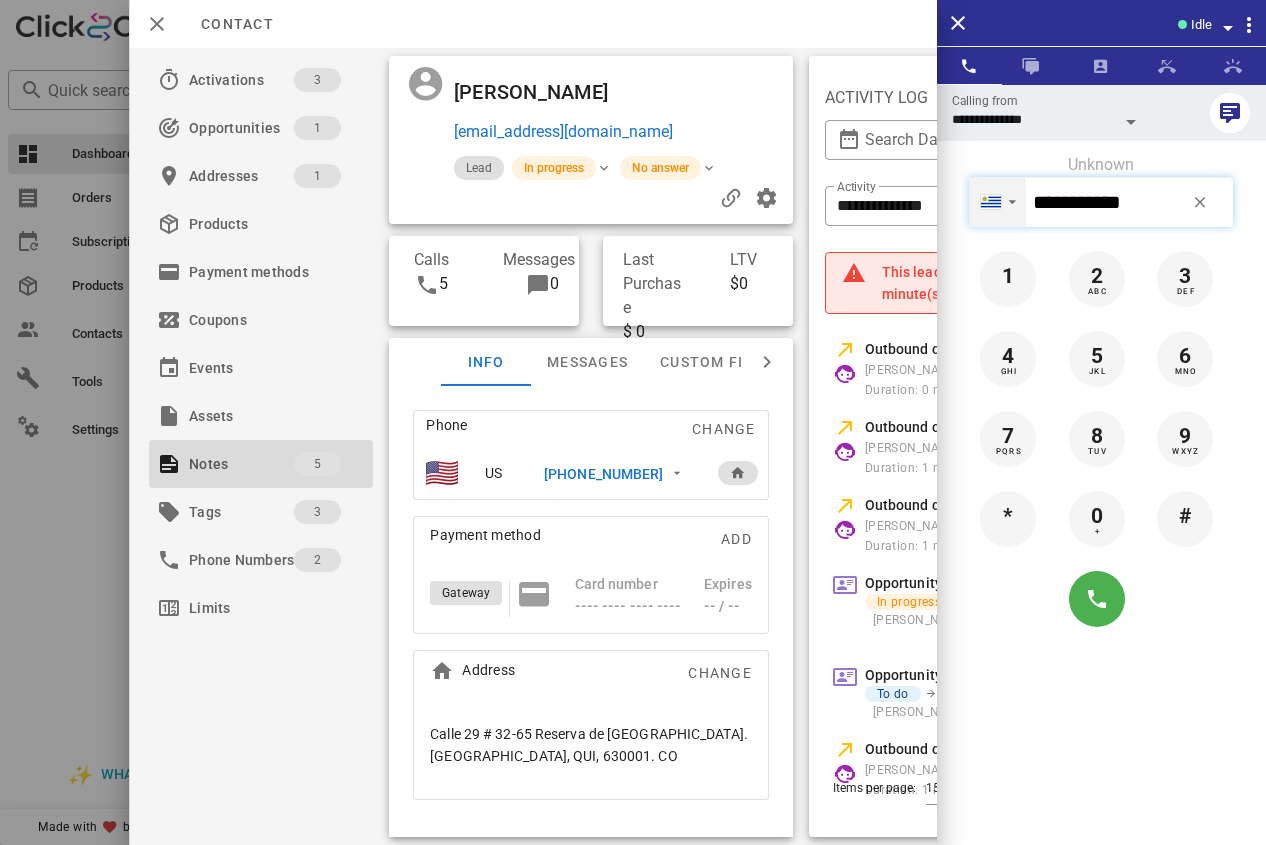 click on "▼" at bounding box center (1012, 202) 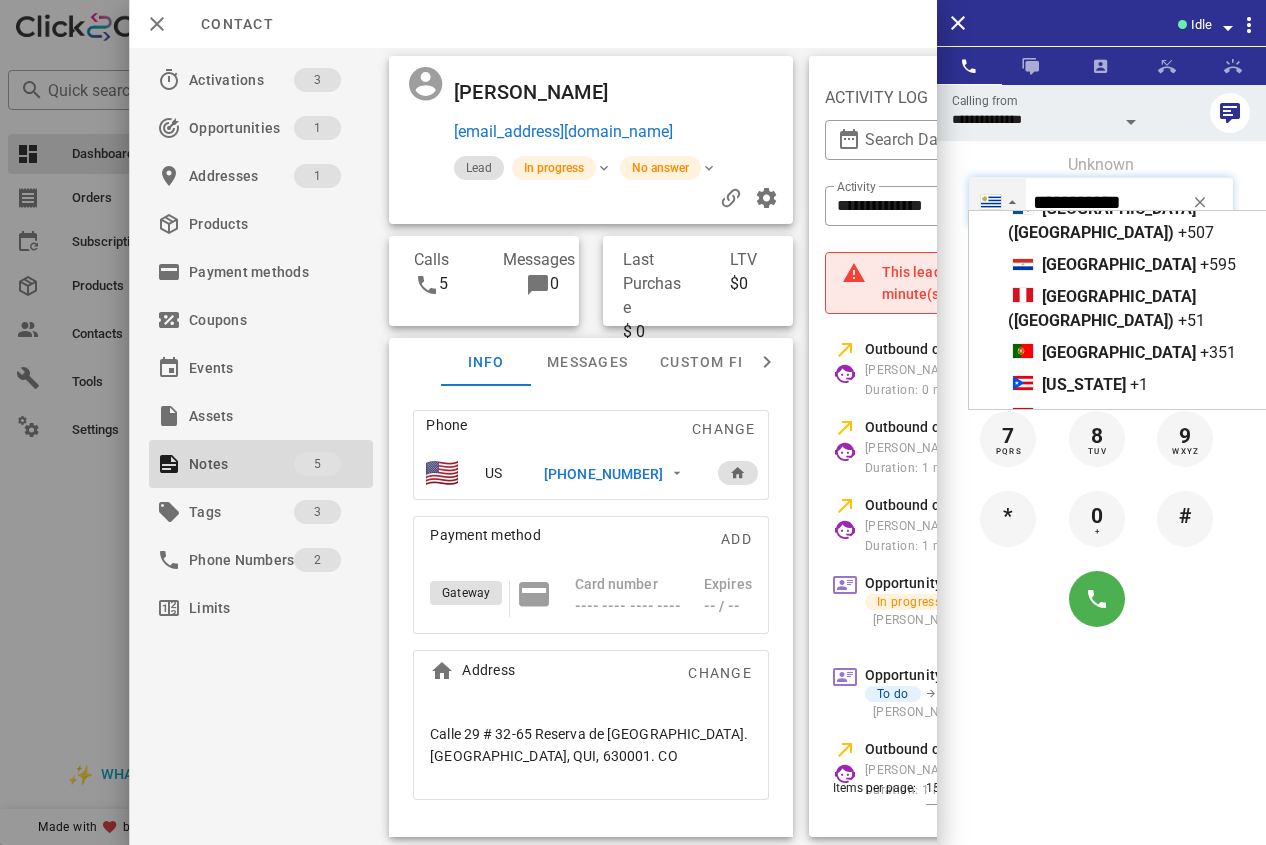 click on "[GEOGRAPHIC_DATA]" at bounding box center (1119, 616) 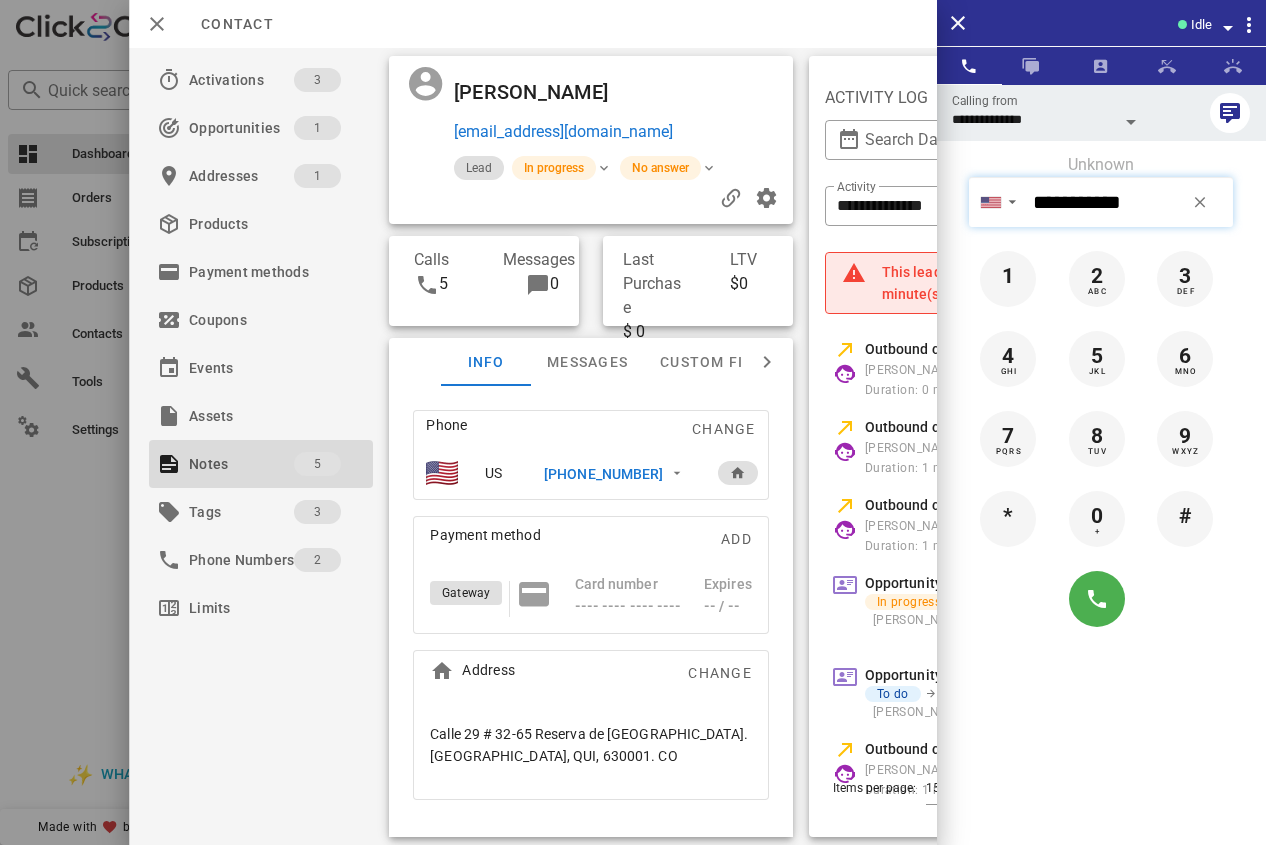 drag, startPoint x: 1027, startPoint y: 203, endPoint x: 1166, endPoint y: 216, distance: 139.60658 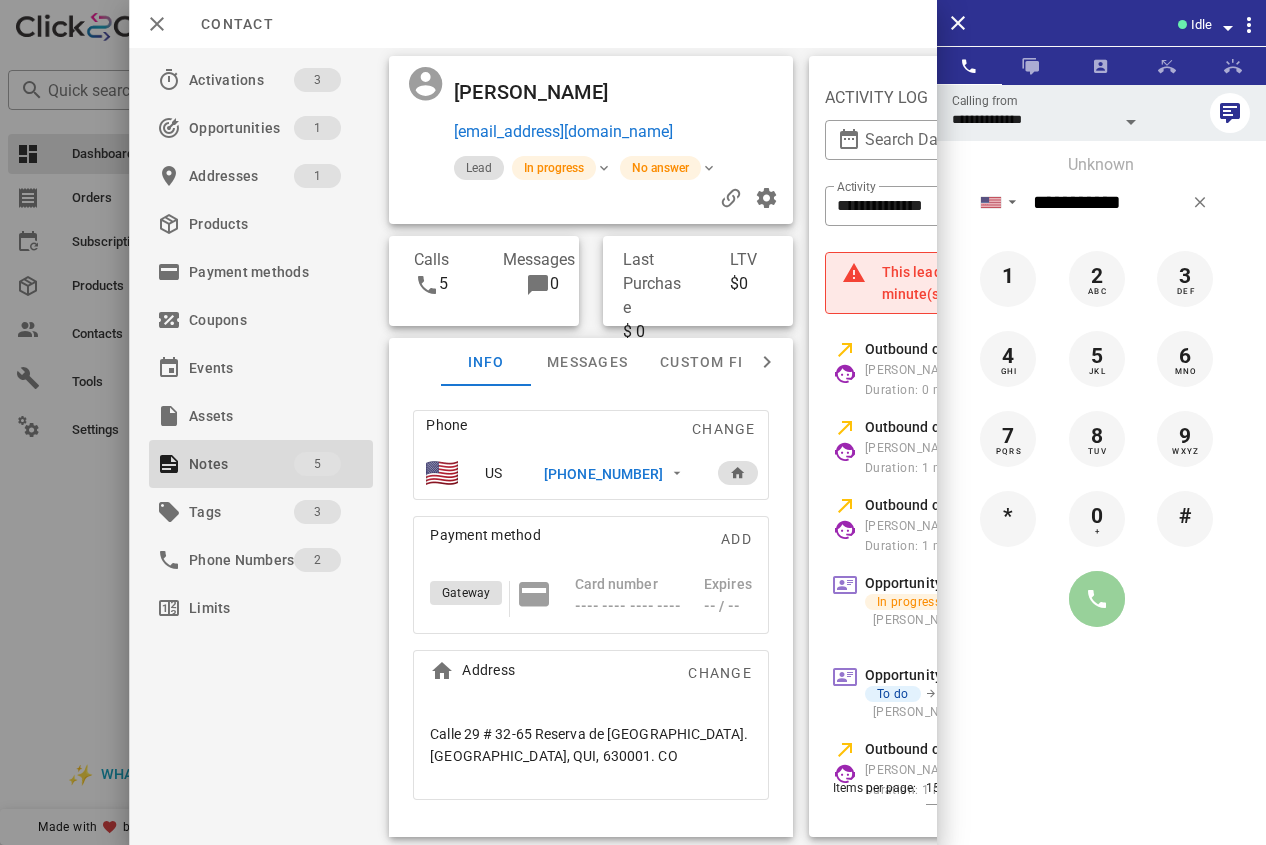 click at bounding box center (1097, 599) 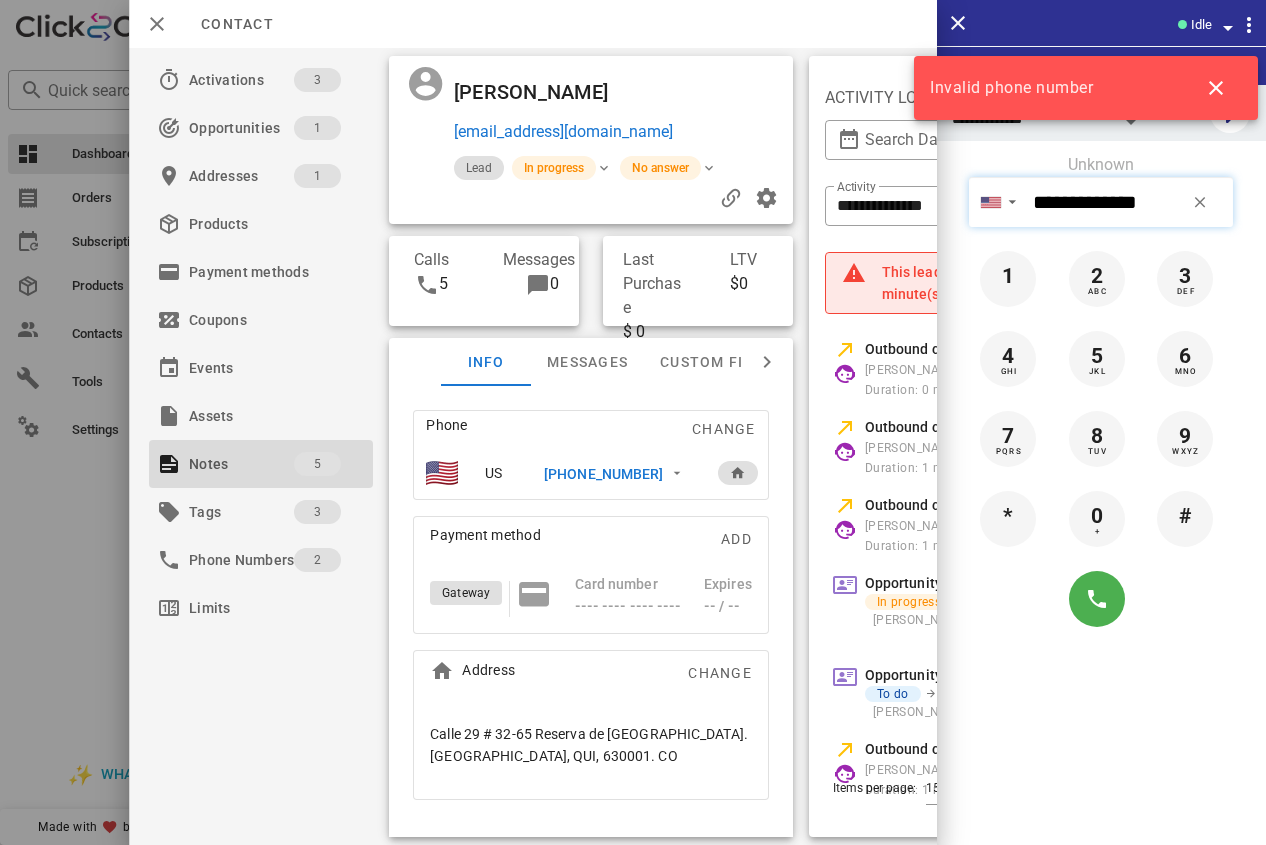 click on "**********" at bounding box center [1129, 202] 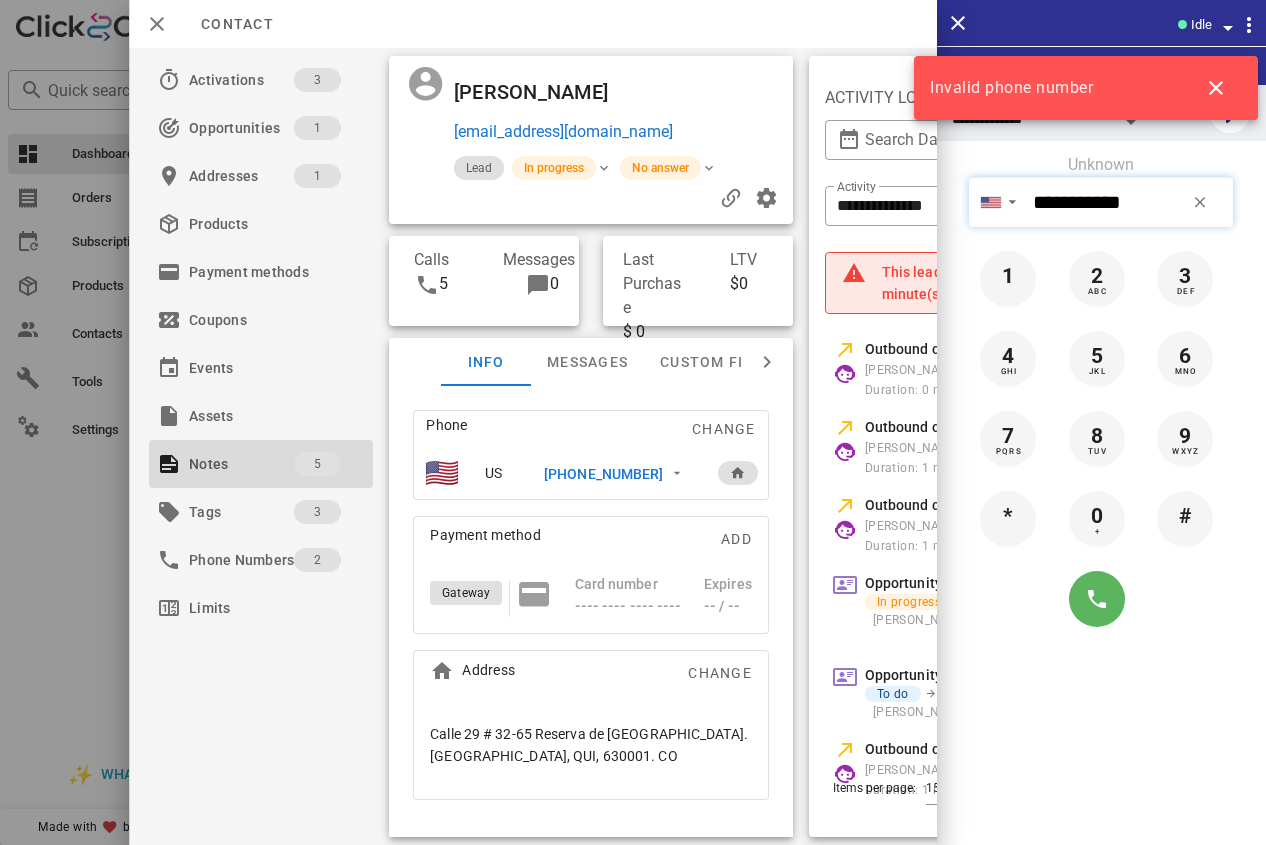 type on "**********" 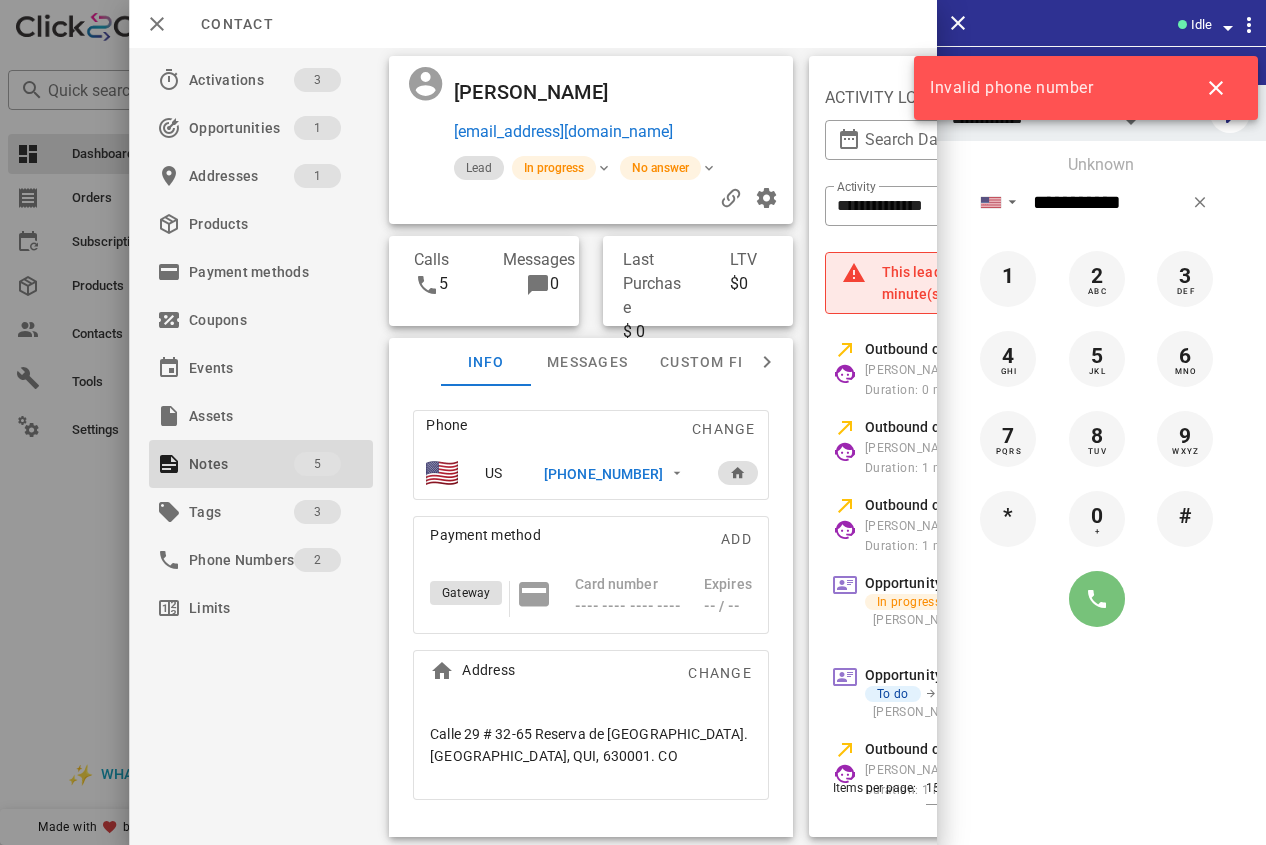 click at bounding box center (1097, 599) 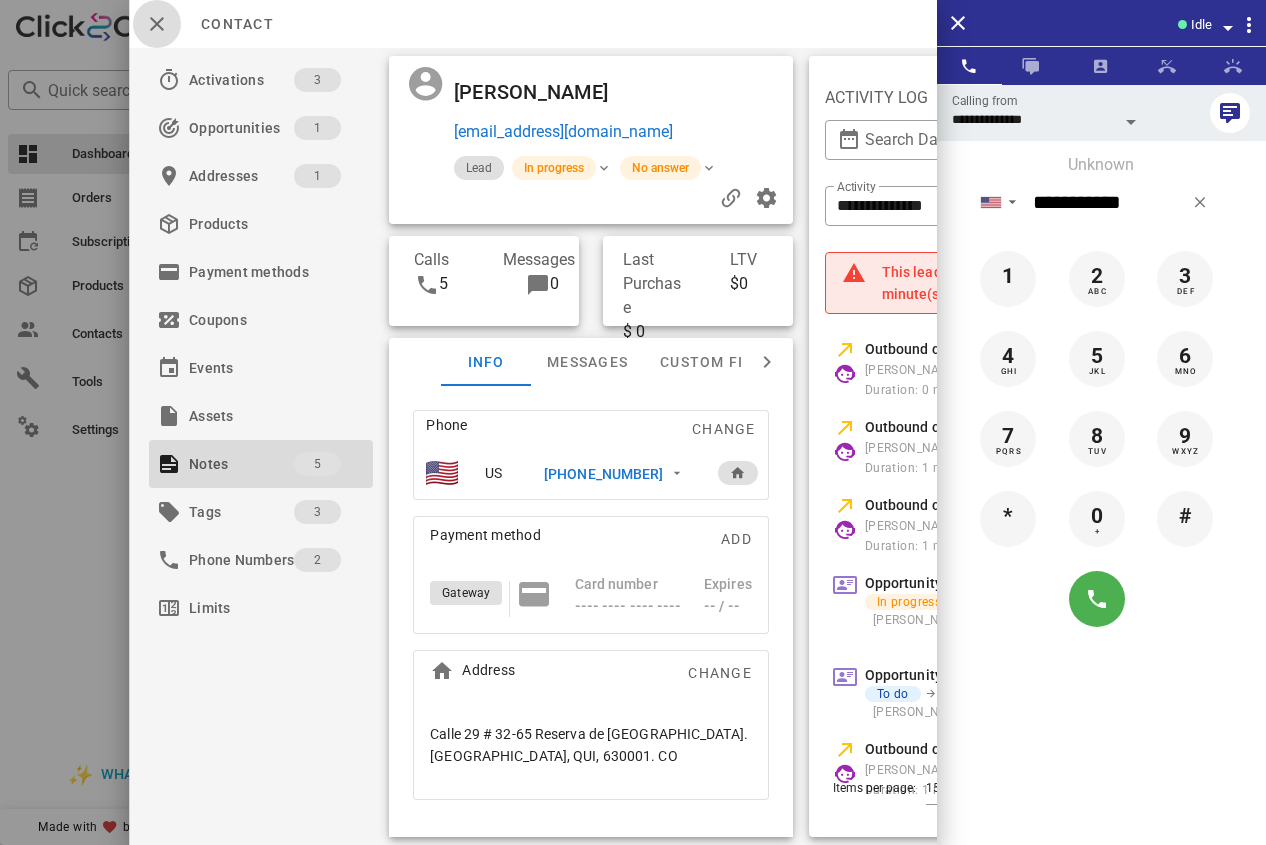 click at bounding box center (157, 24) 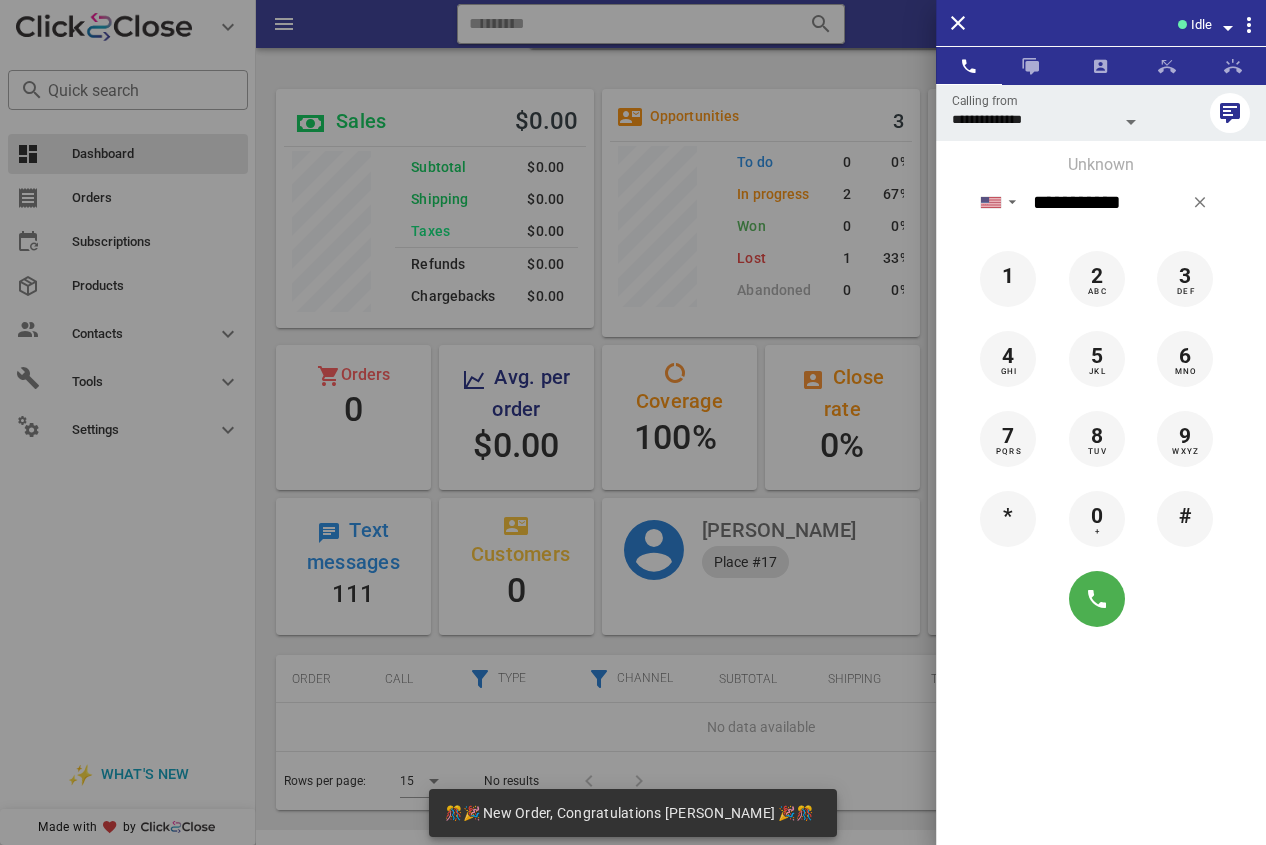 scroll, scrollTop: 999746, scrollLeft: 999682, axis: both 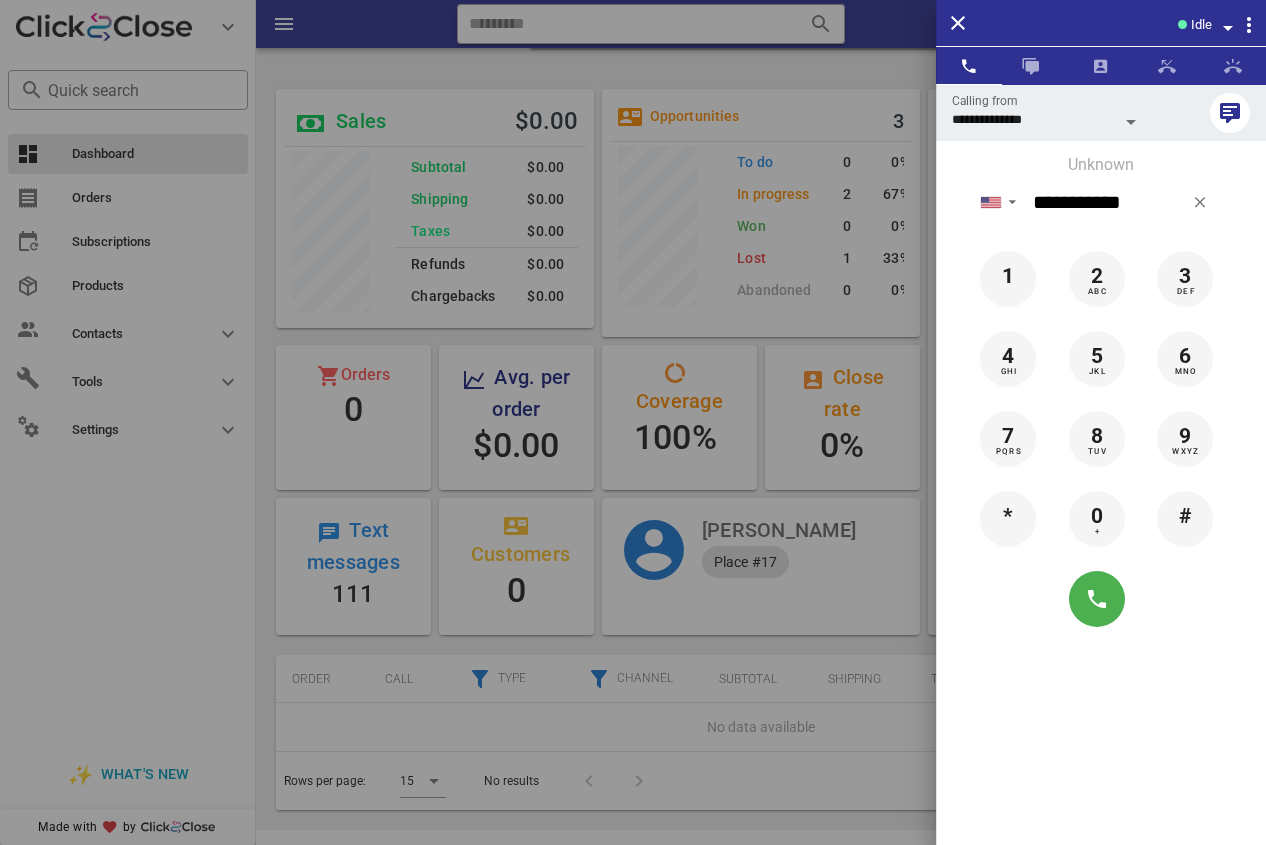 click at bounding box center (633, 422) 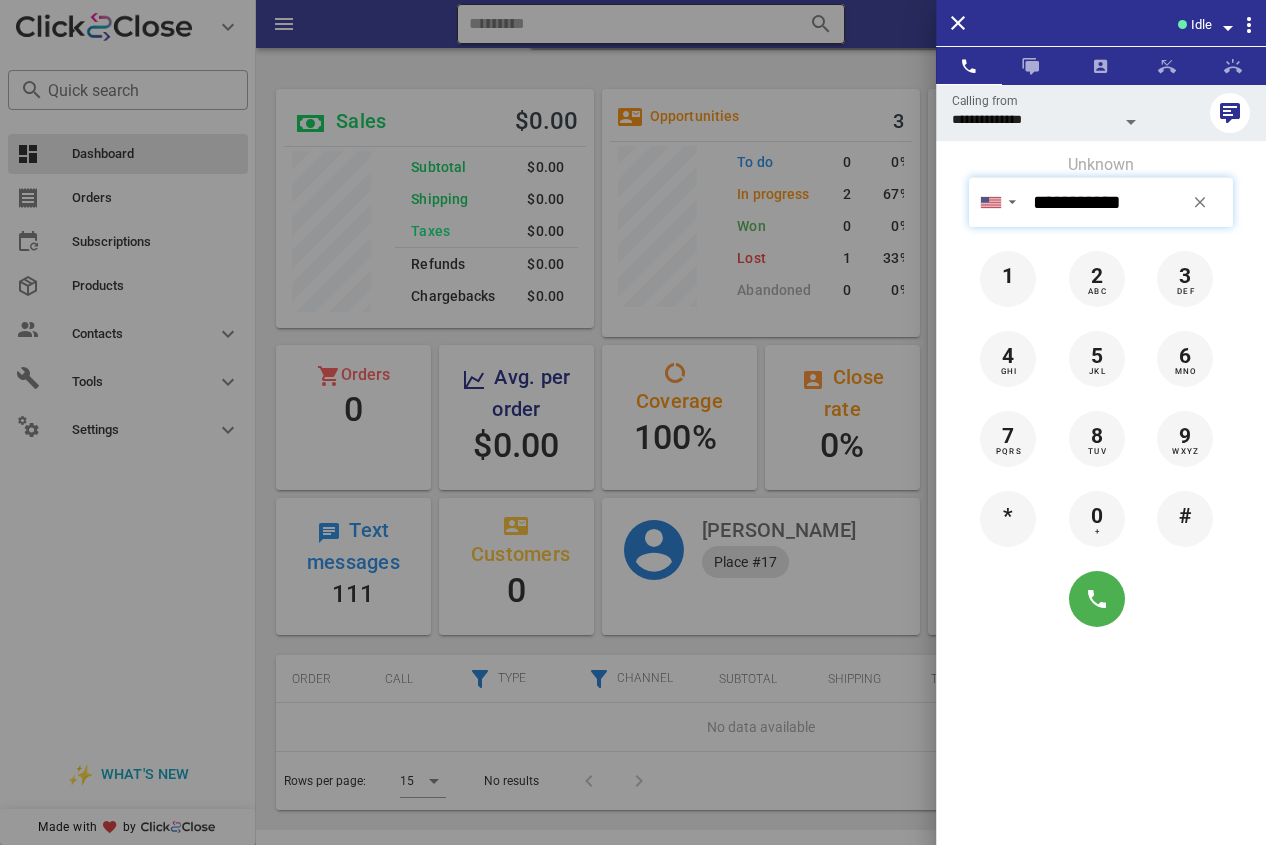 type 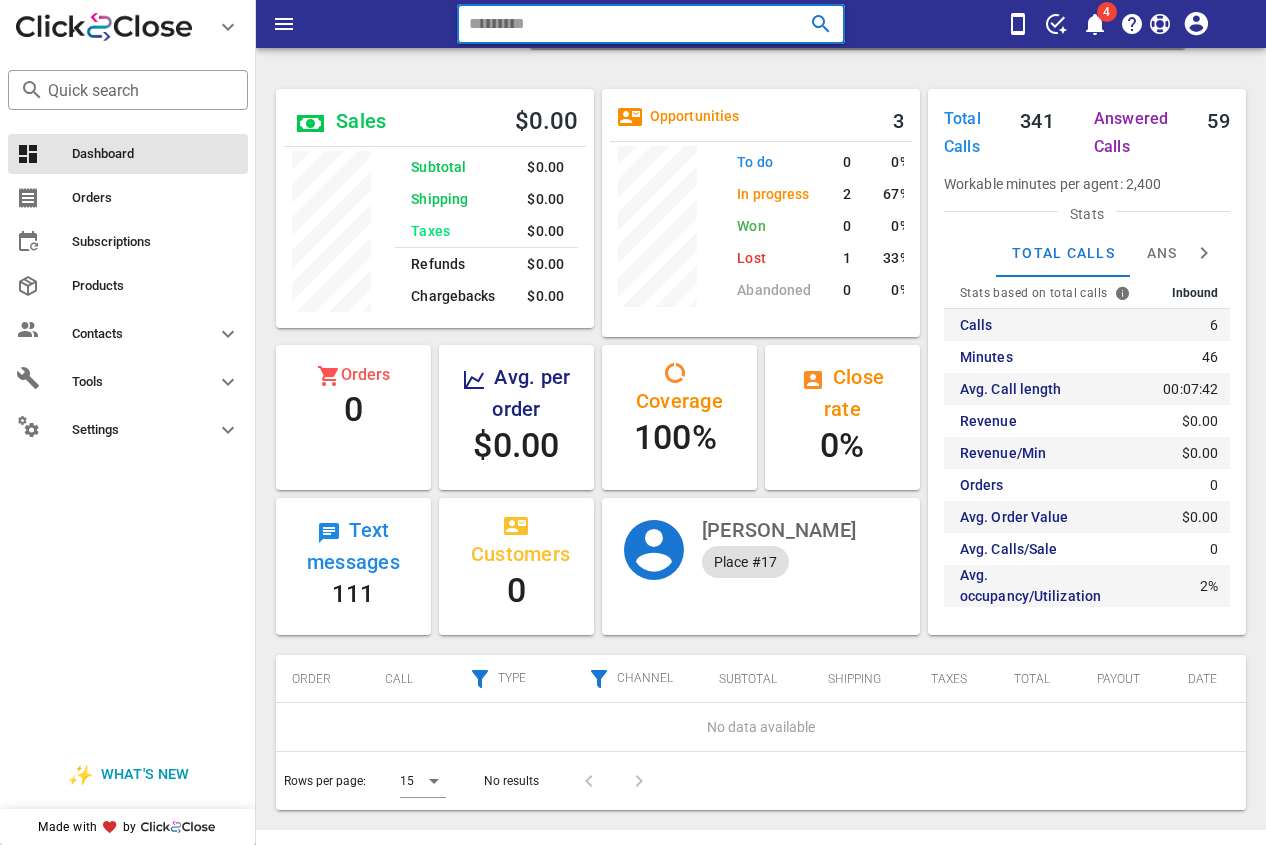 click at bounding box center [623, 24] 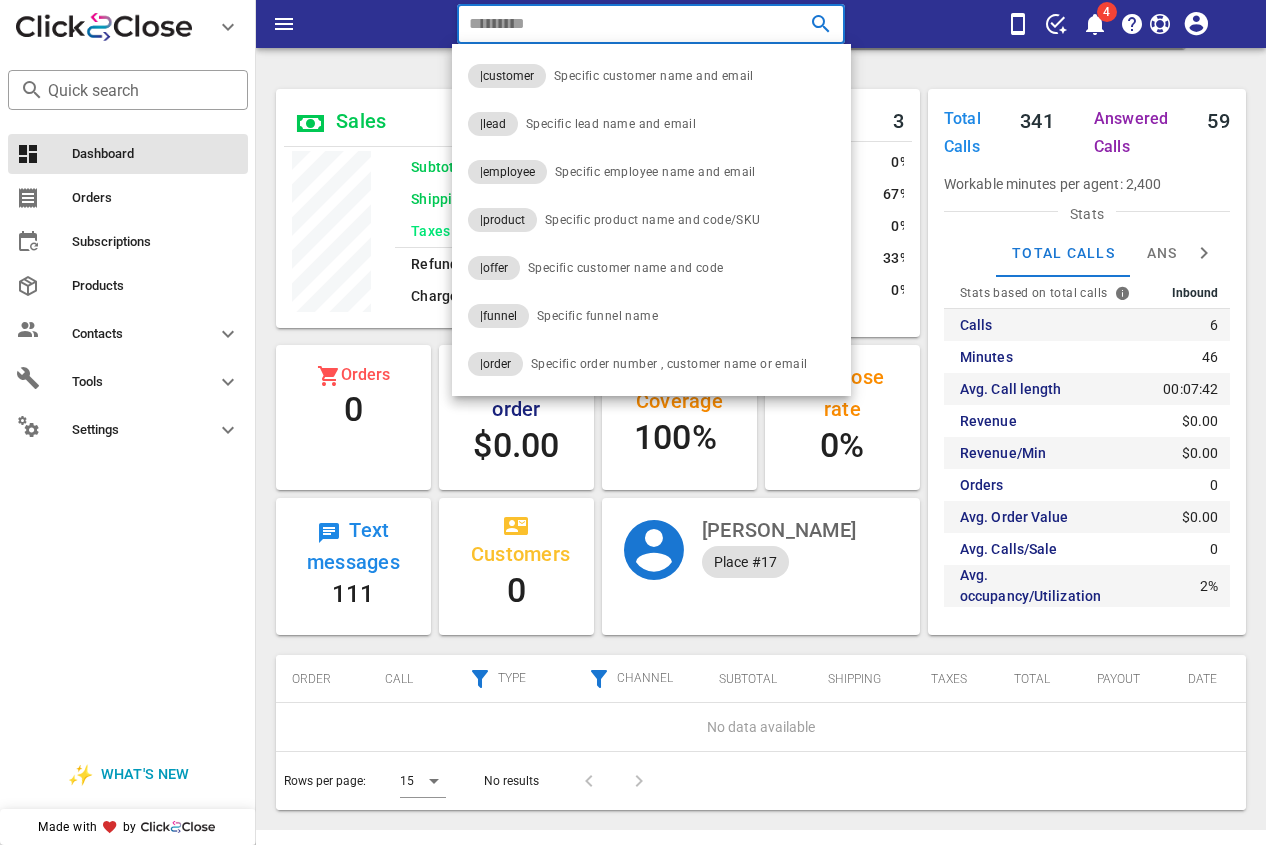 paste on "**********" 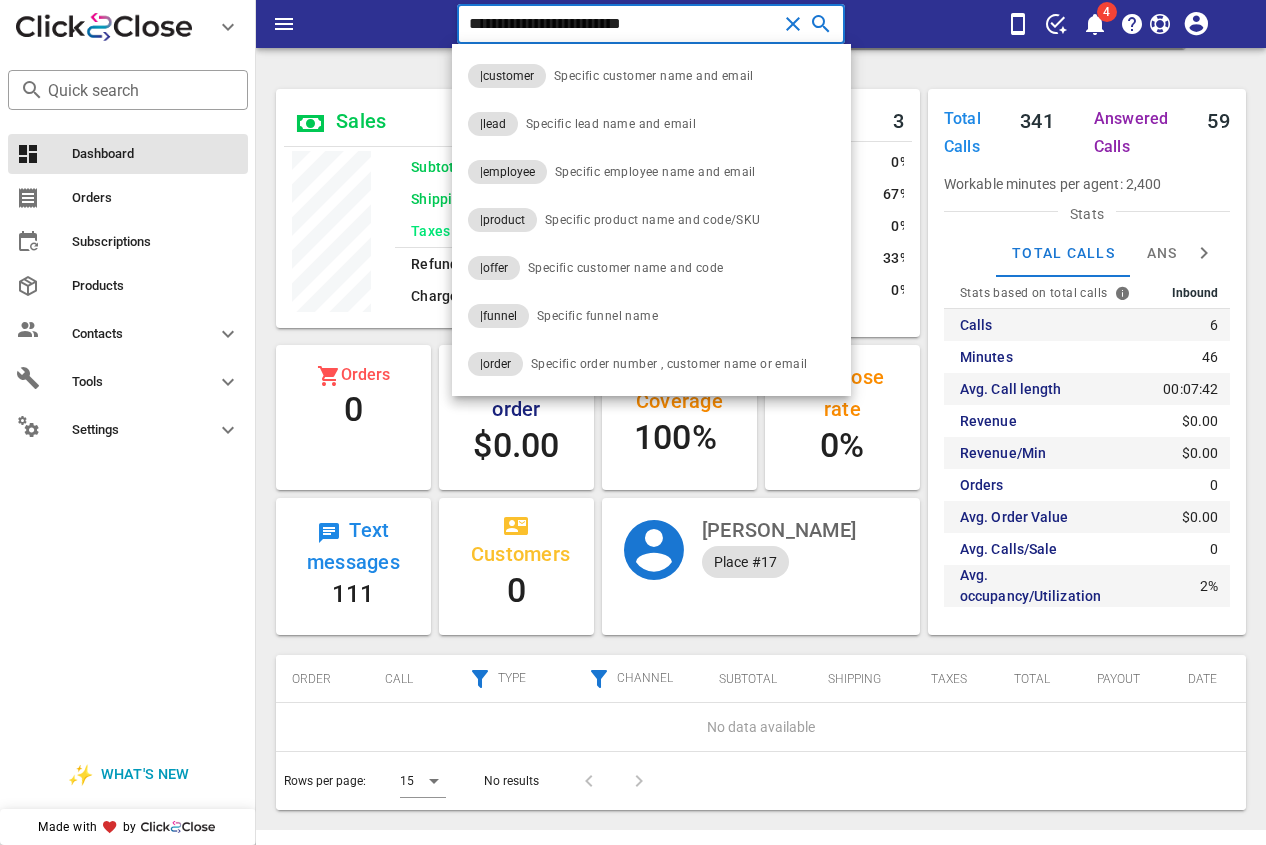 type on "**********" 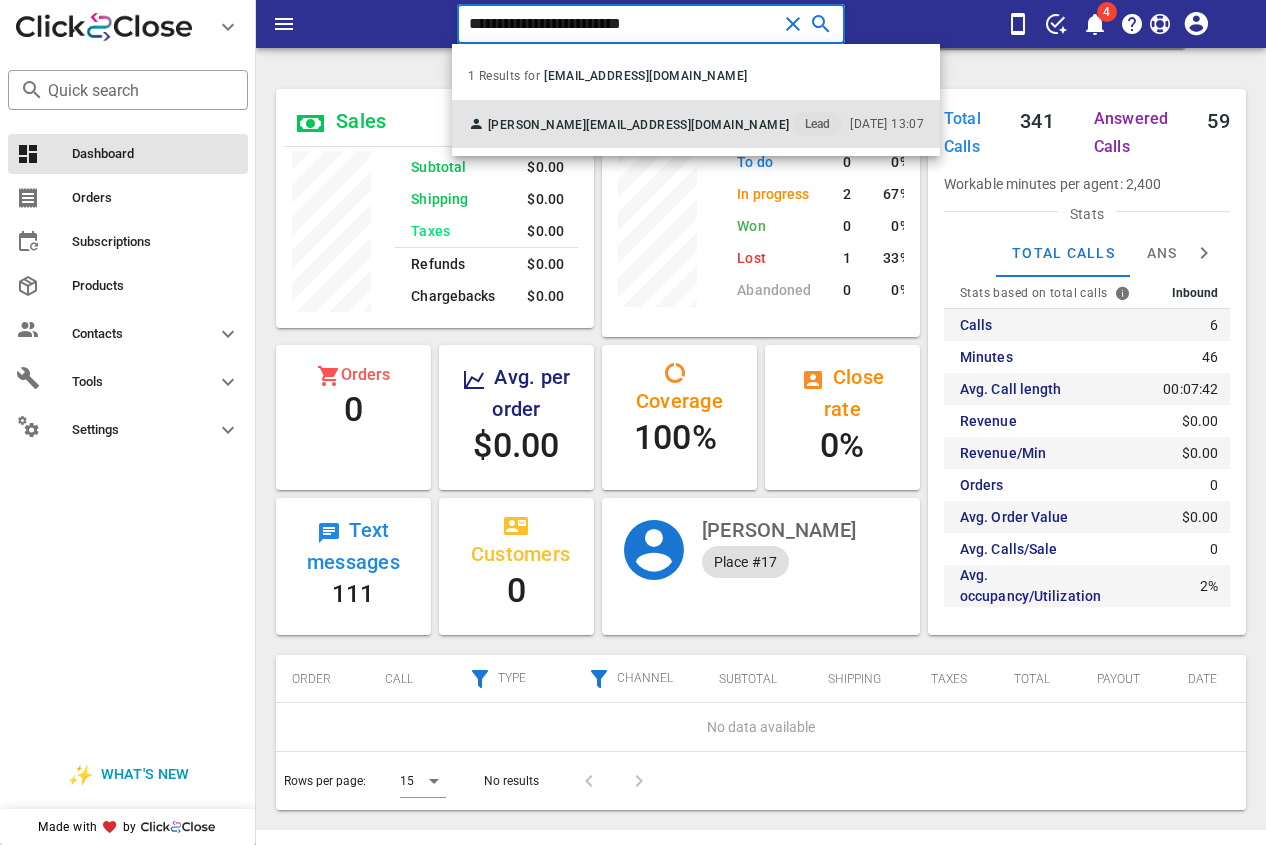 click on "Celia Morales ibarra" at bounding box center (537, 125) 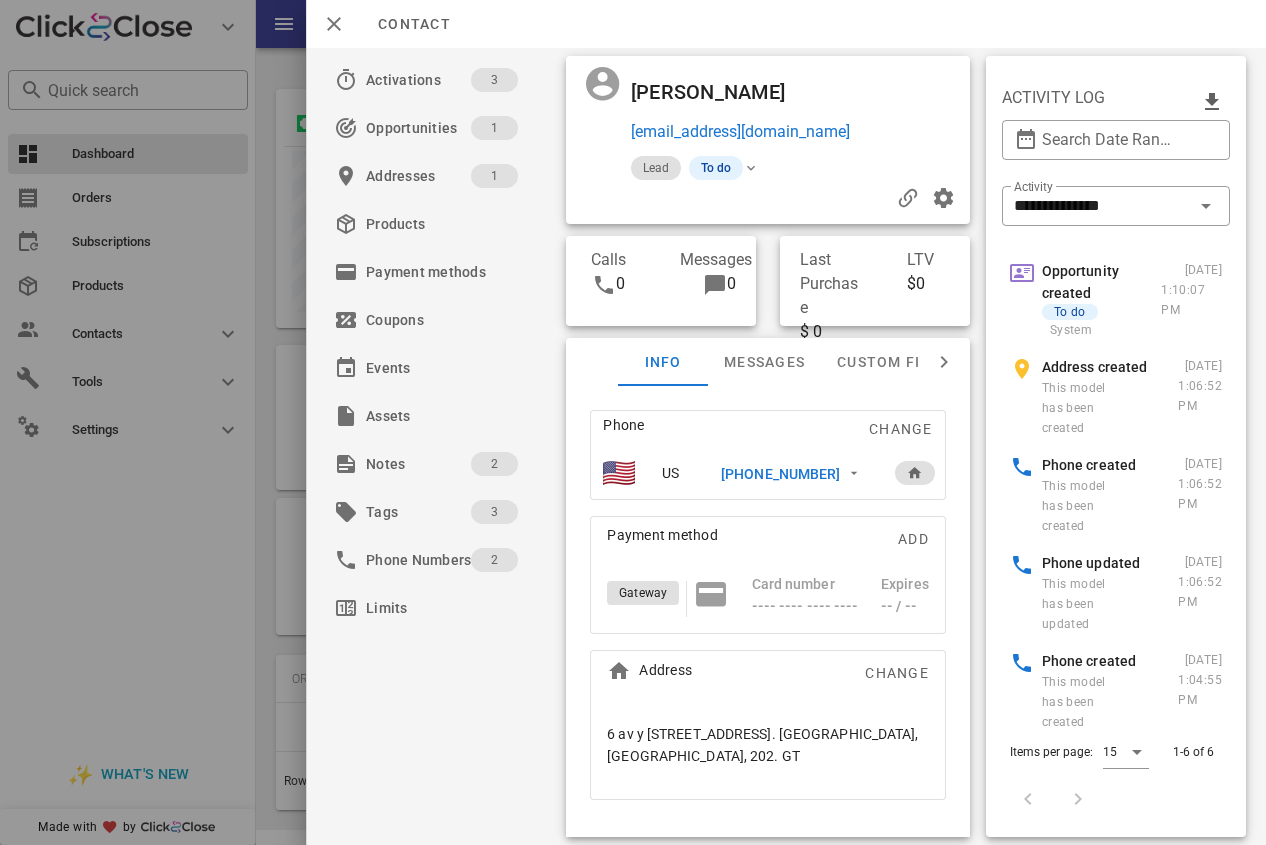 click on "+50247930637" at bounding box center (780, 474) 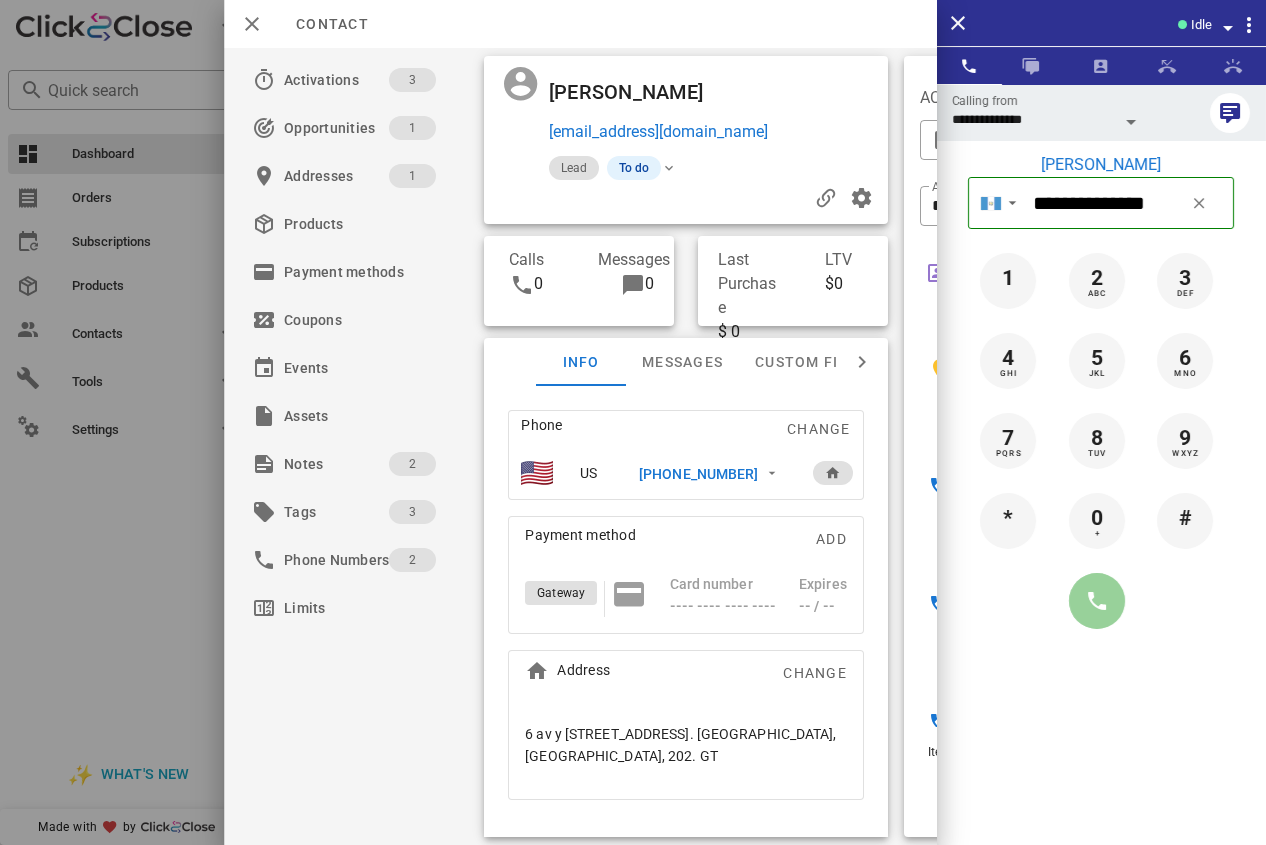 click at bounding box center [1097, 601] 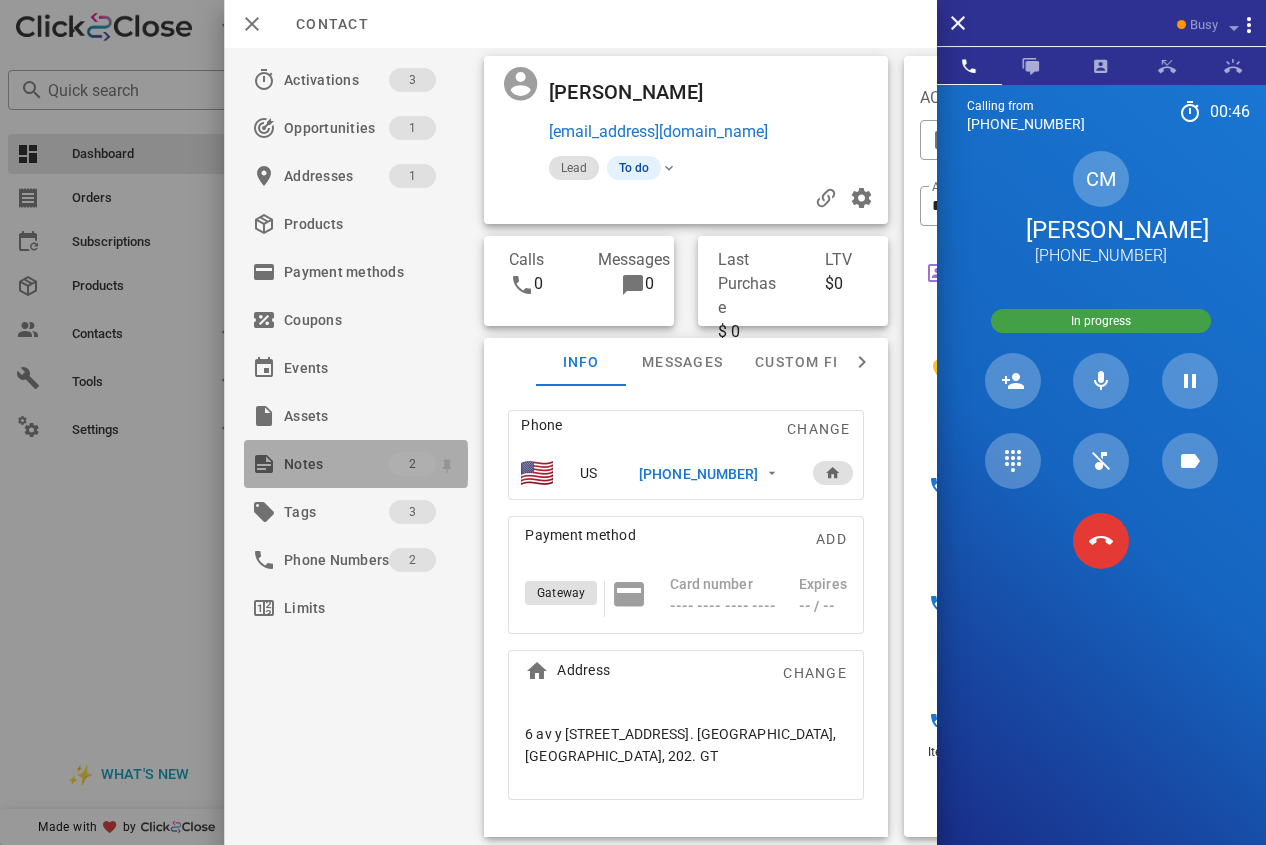 click on "Notes" at bounding box center [336, 464] 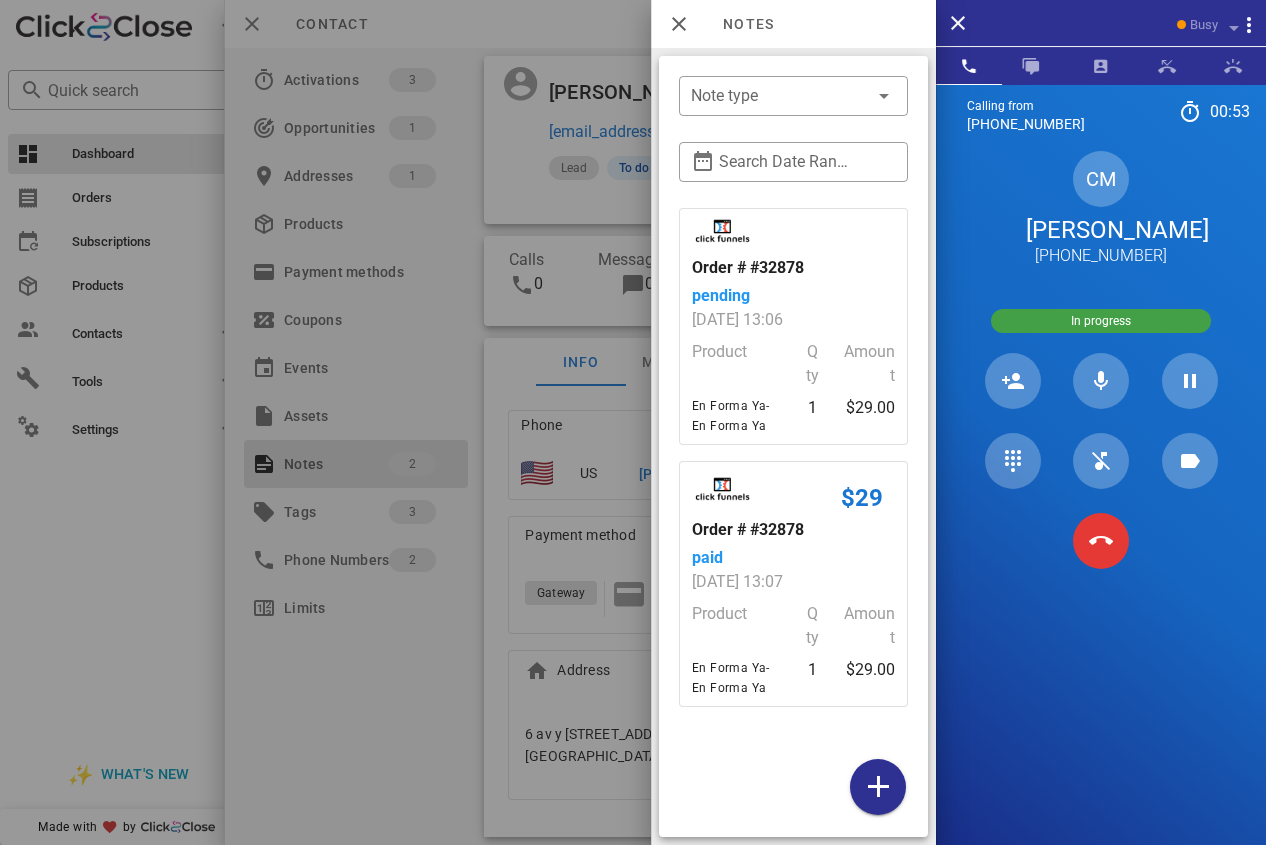 click at bounding box center (633, 422) 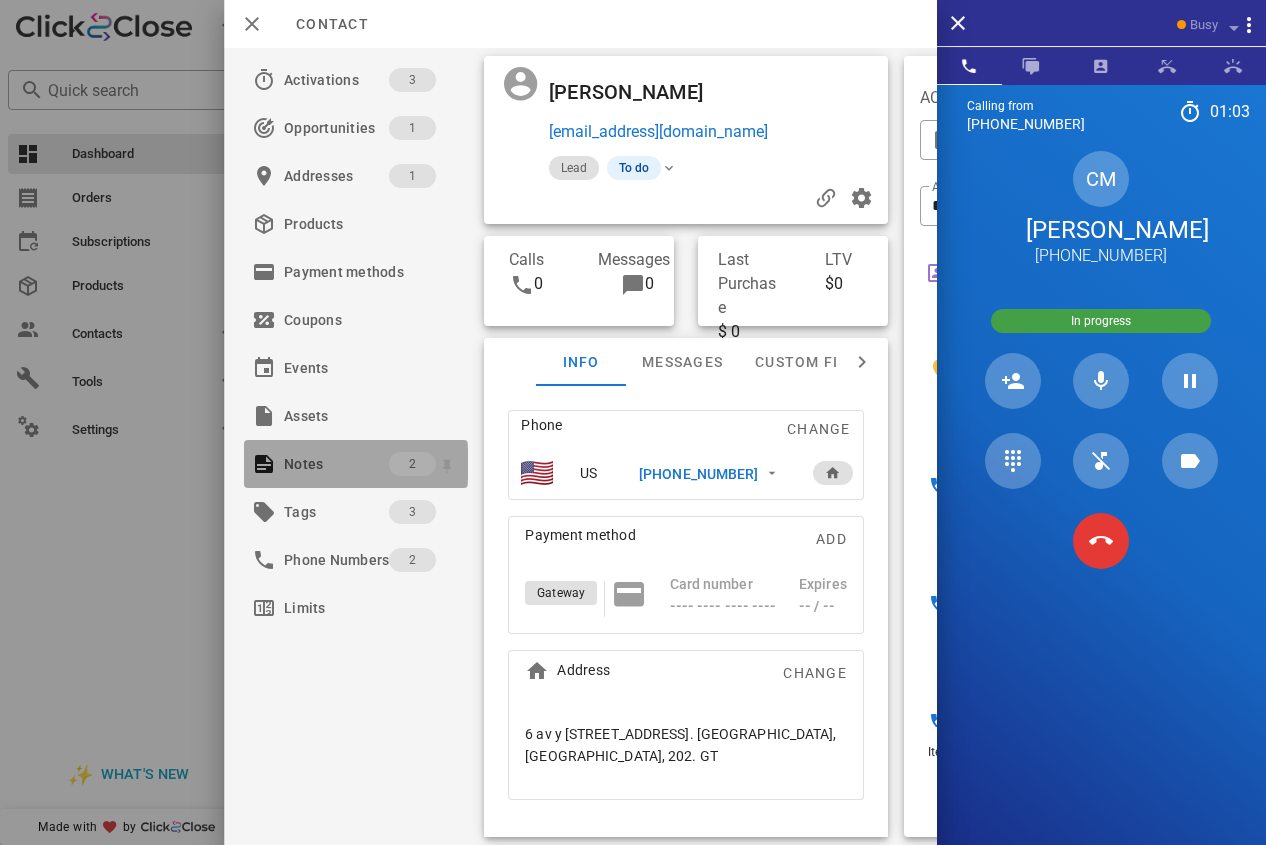 click on "Notes" at bounding box center (336, 464) 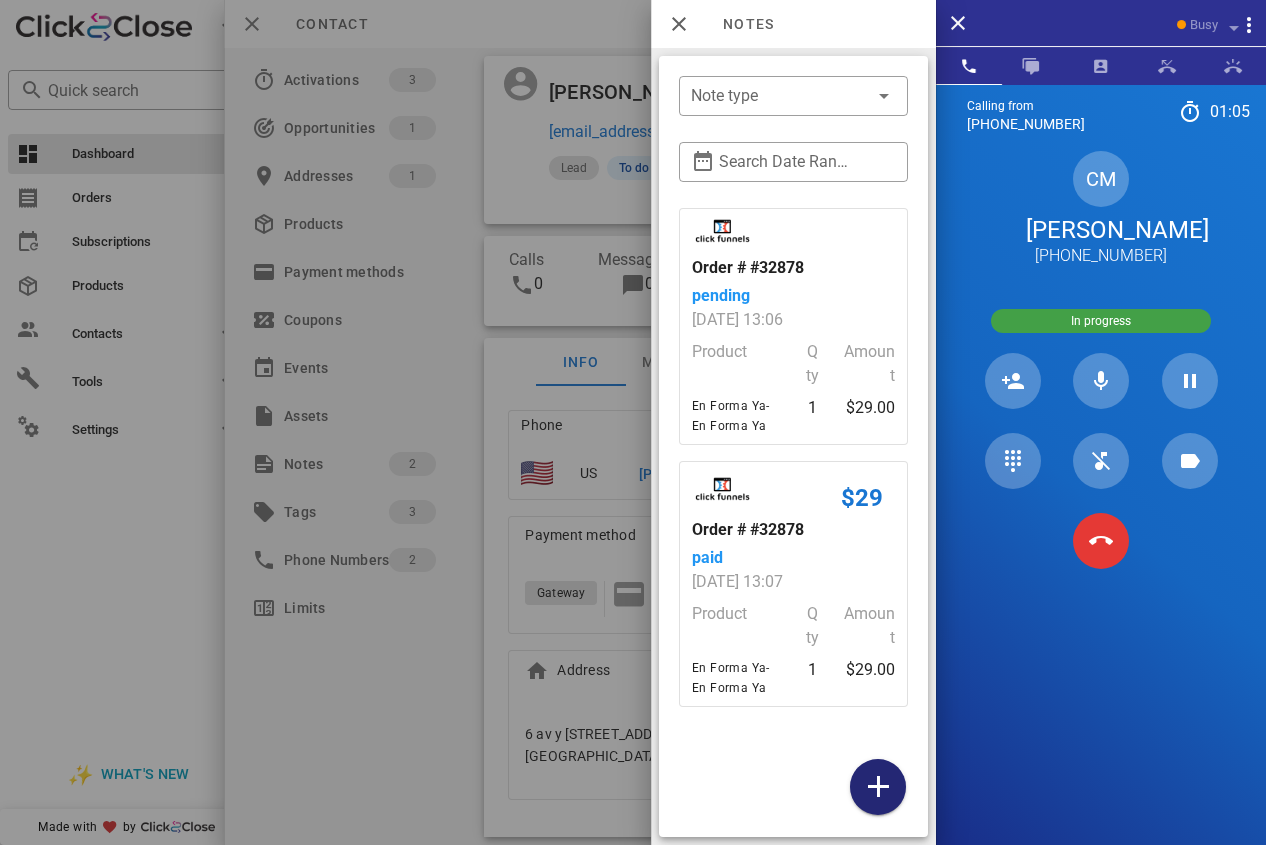 click at bounding box center (878, 787) 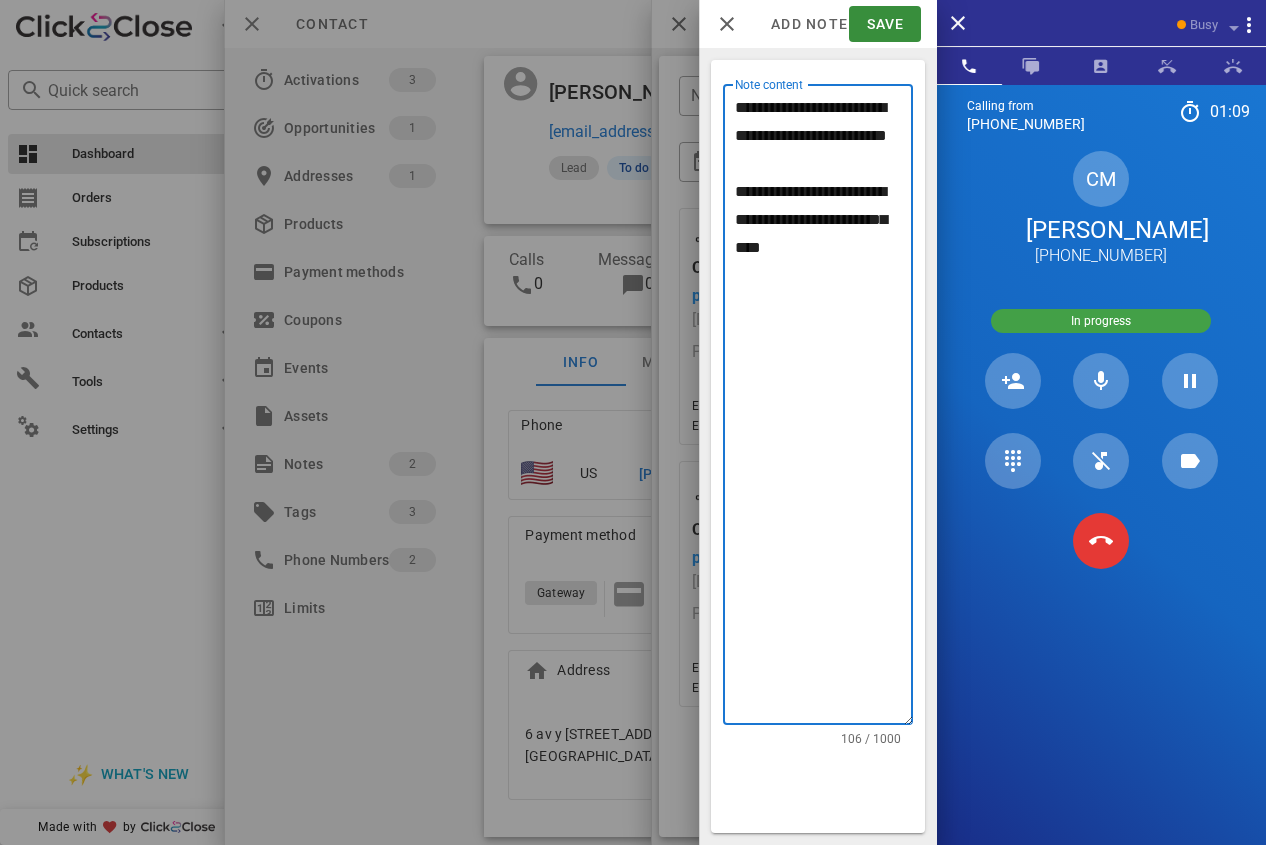 drag, startPoint x: 787, startPoint y: 247, endPoint x: 890, endPoint y: 323, distance: 128.0039 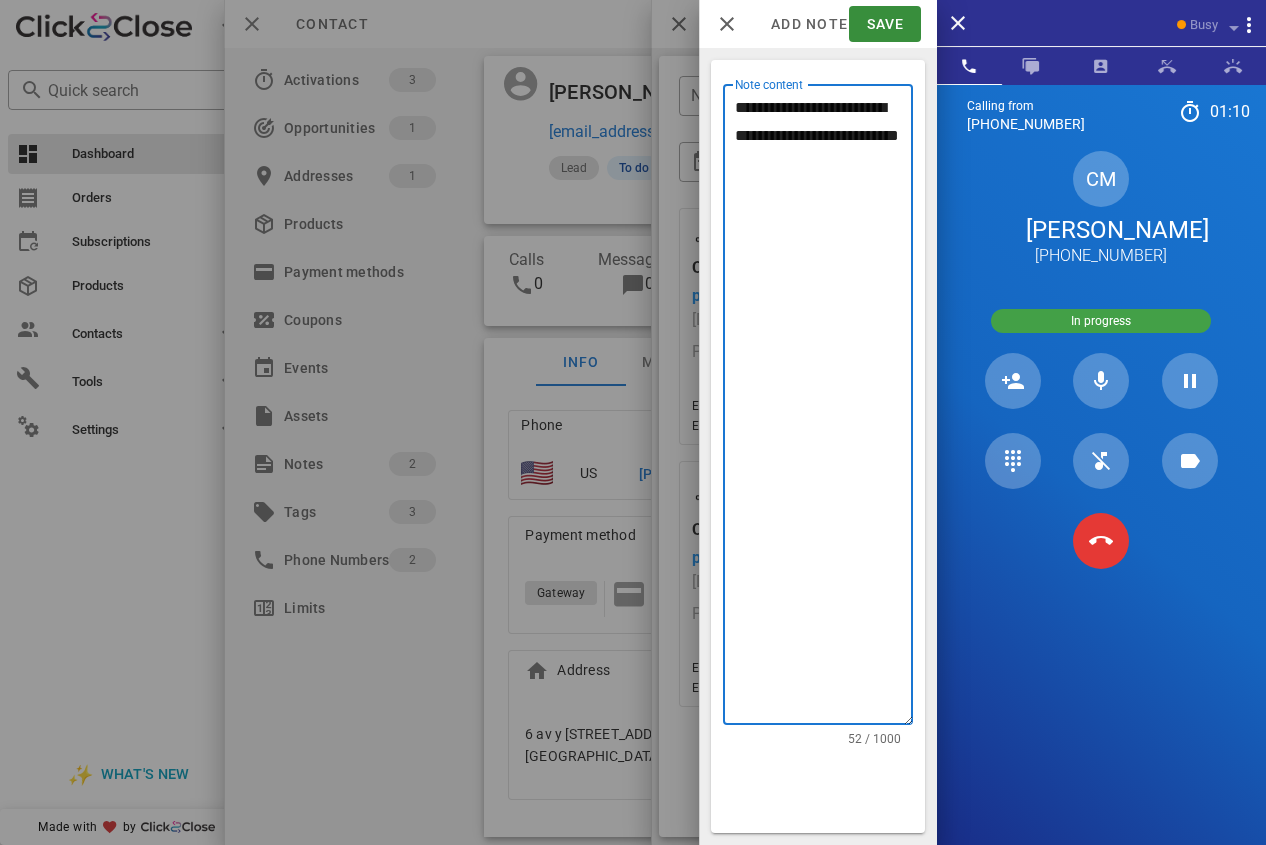 type on "**********" 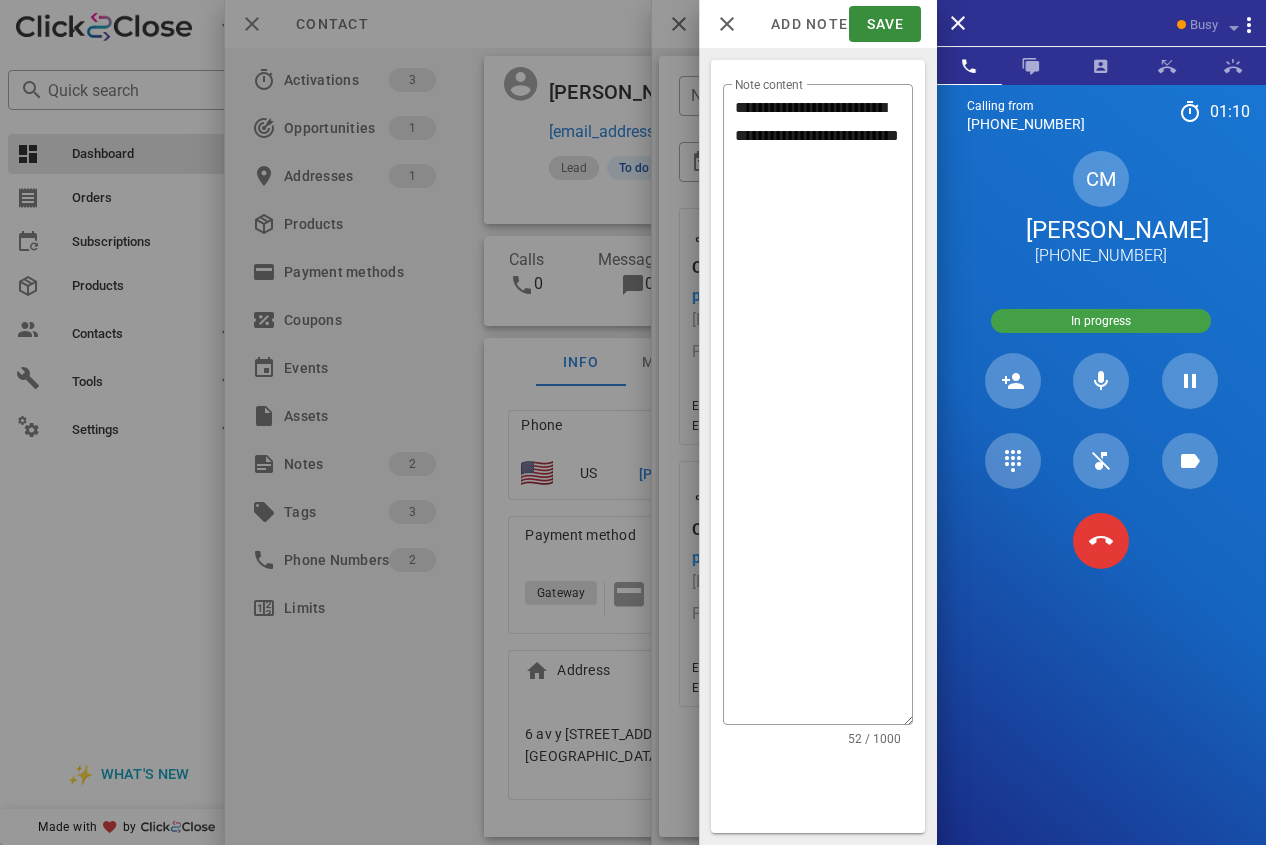 click on "Add note Save" at bounding box center [818, 24] 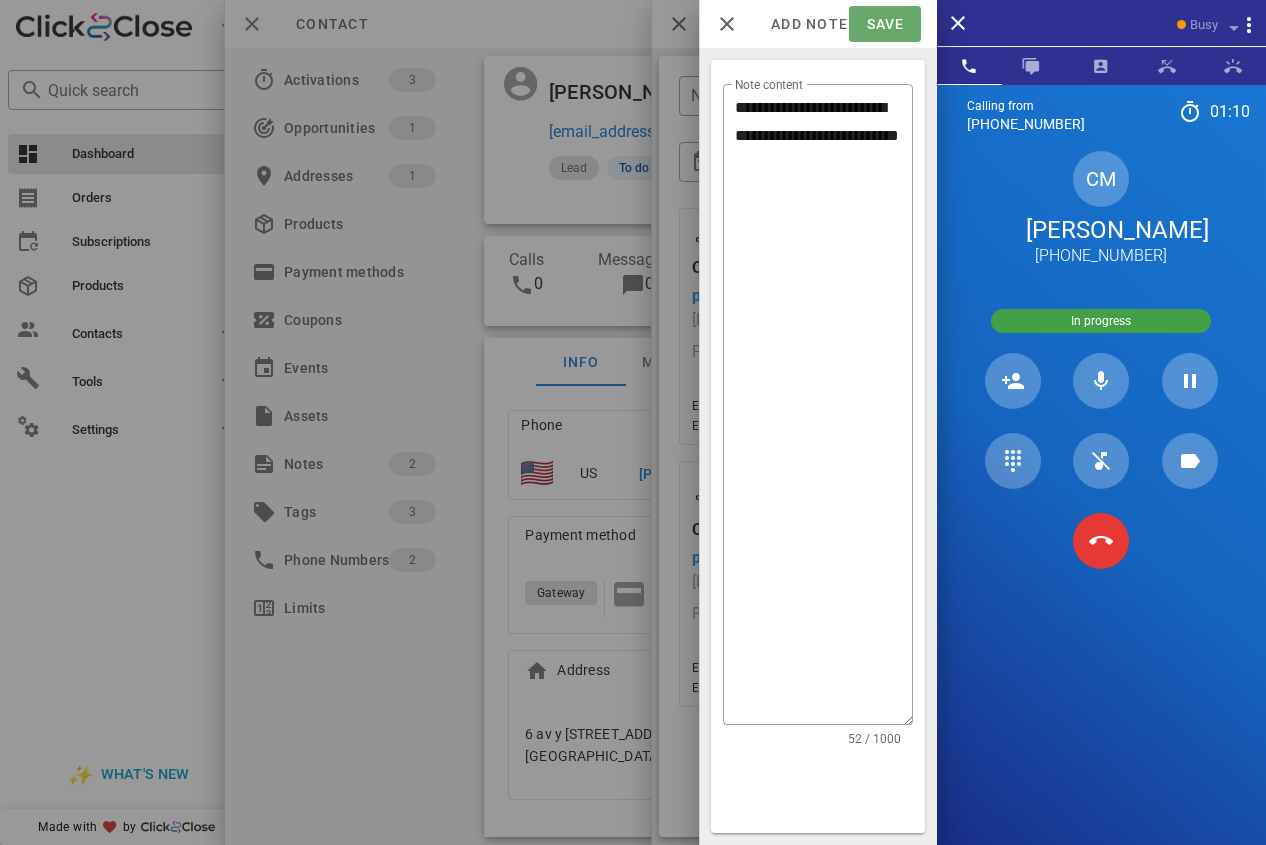 click on "Save" at bounding box center (884, 24) 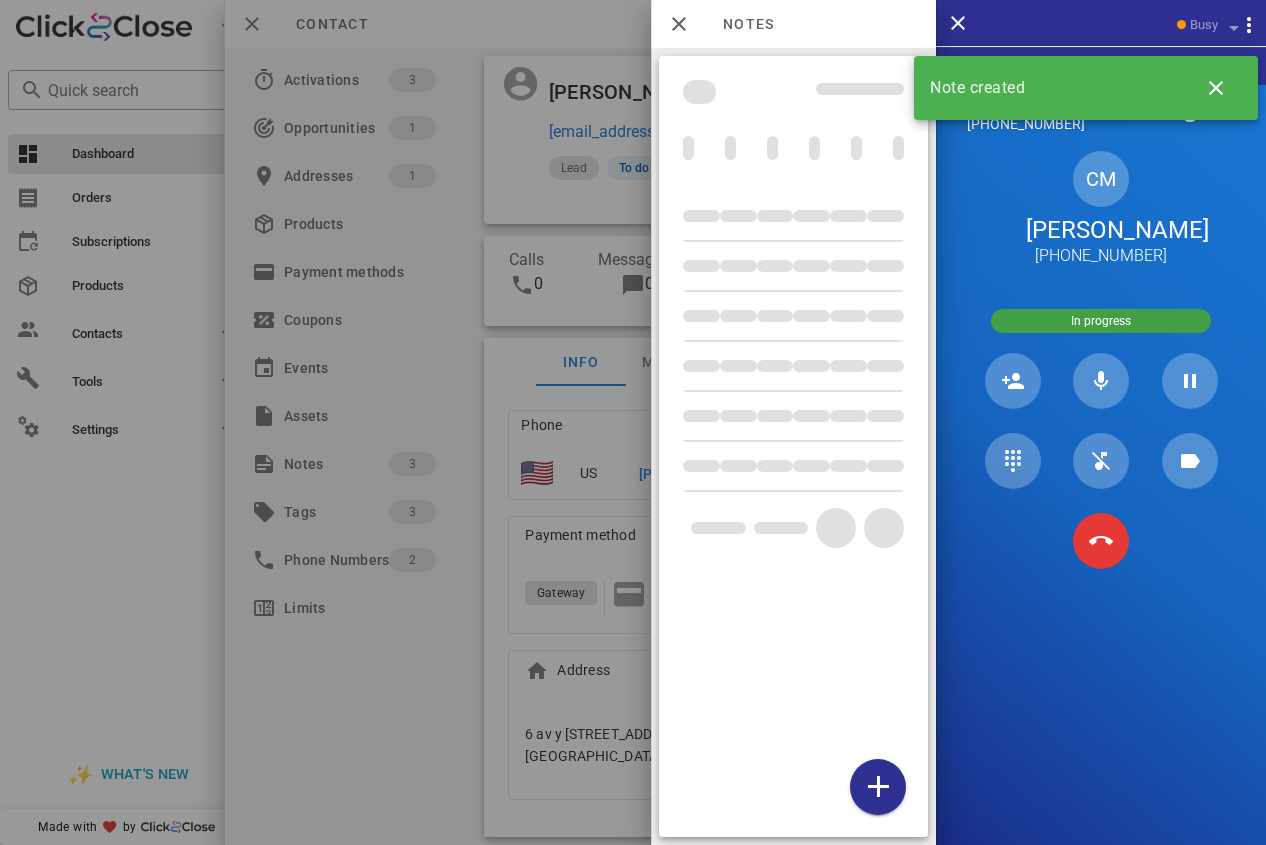click at bounding box center (633, 422) 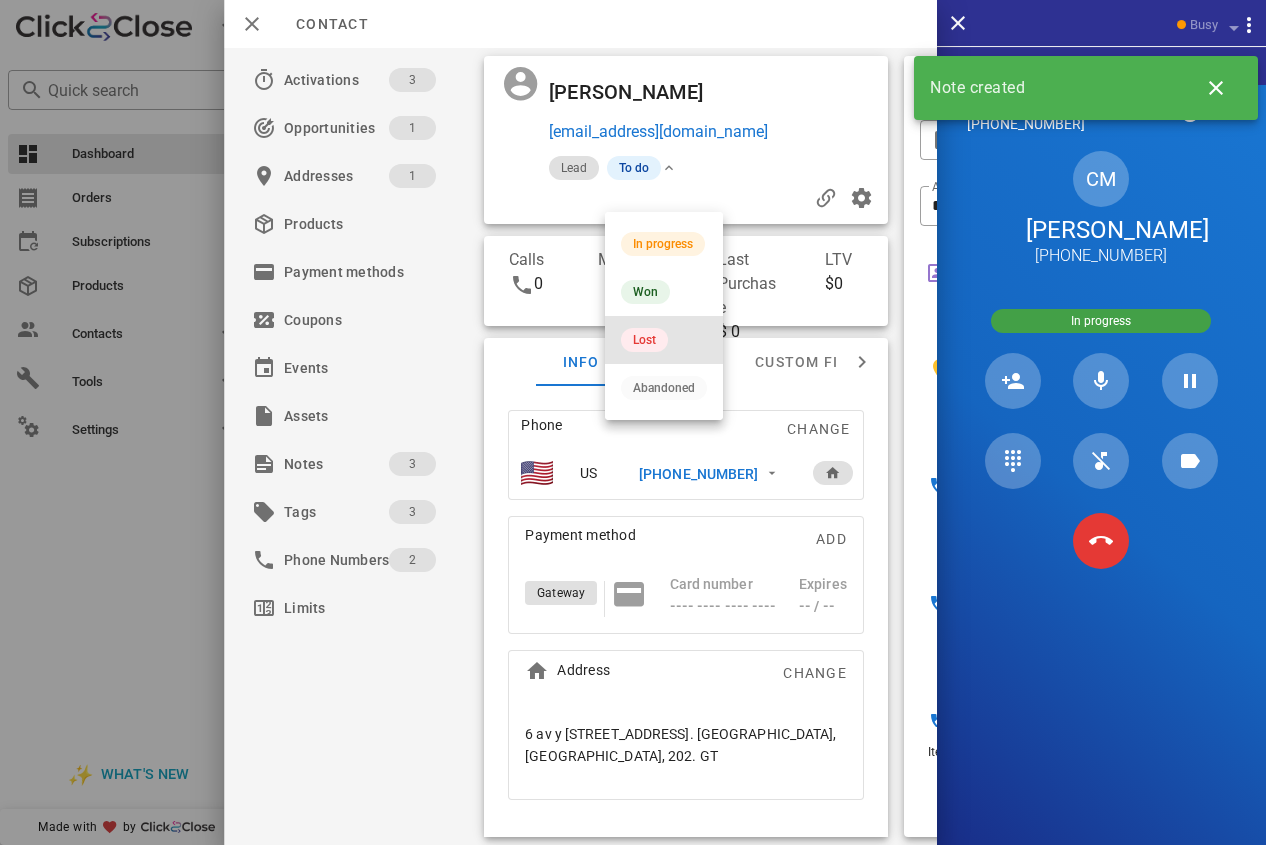 click on "Lost" at bounding box center [664, 340] 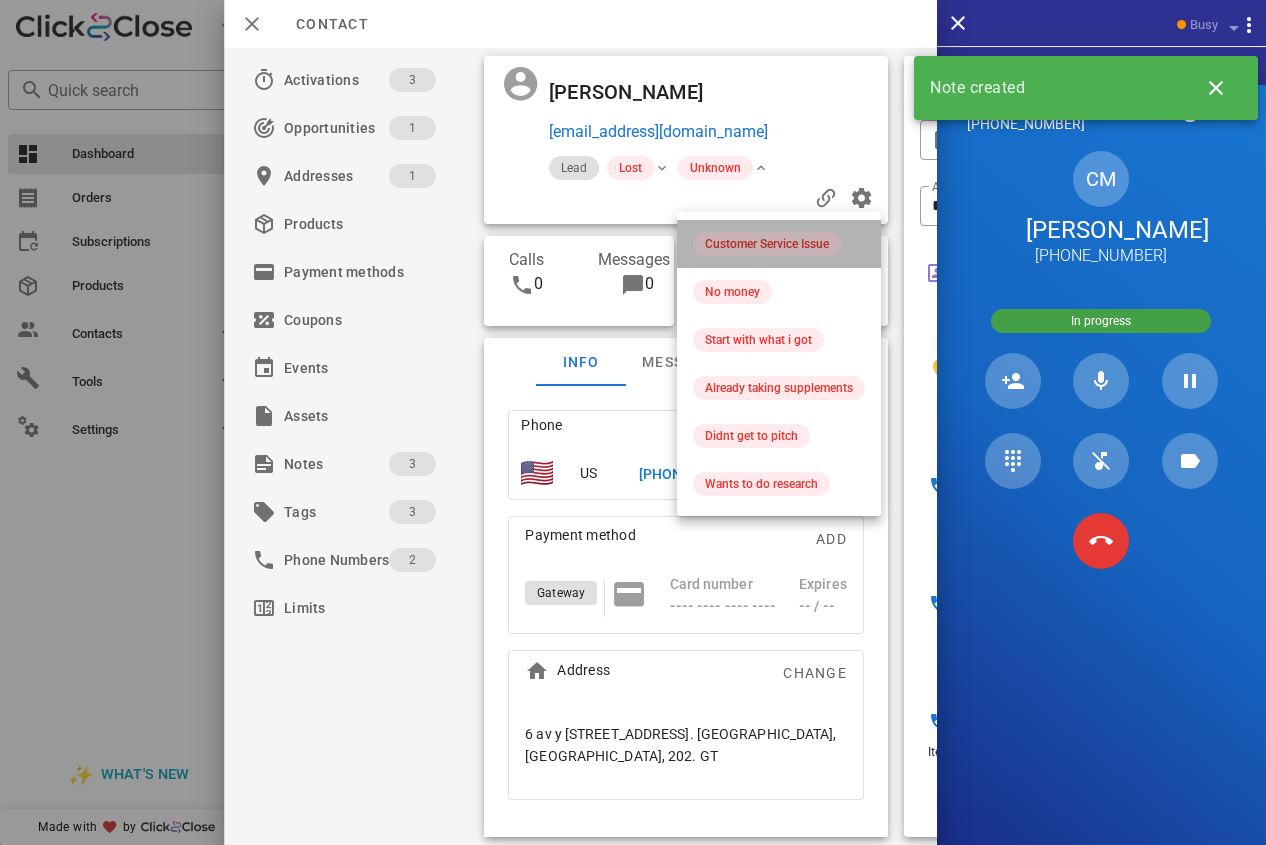 click on "Customer Service Issue" at bounding box center [767, 244] 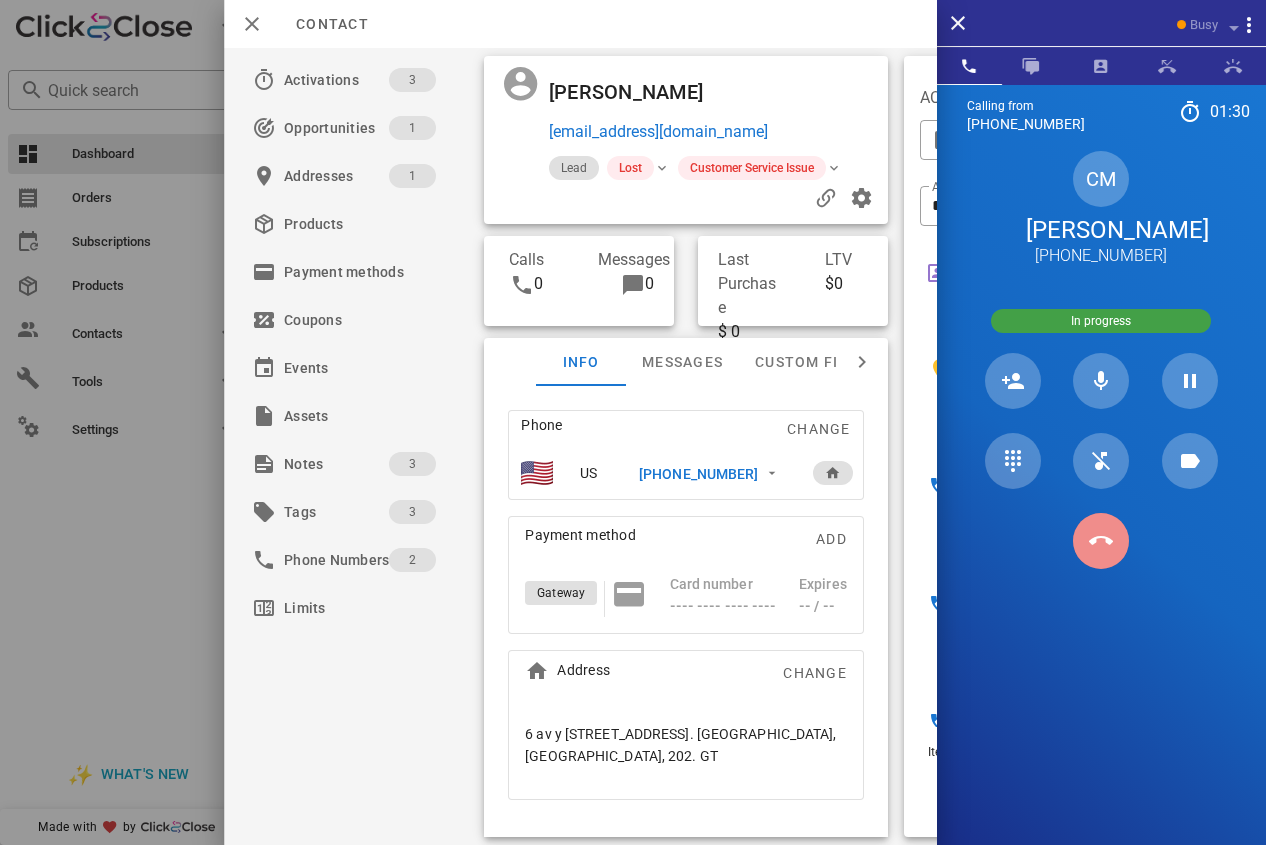 click at bounding box center [1101, 541] 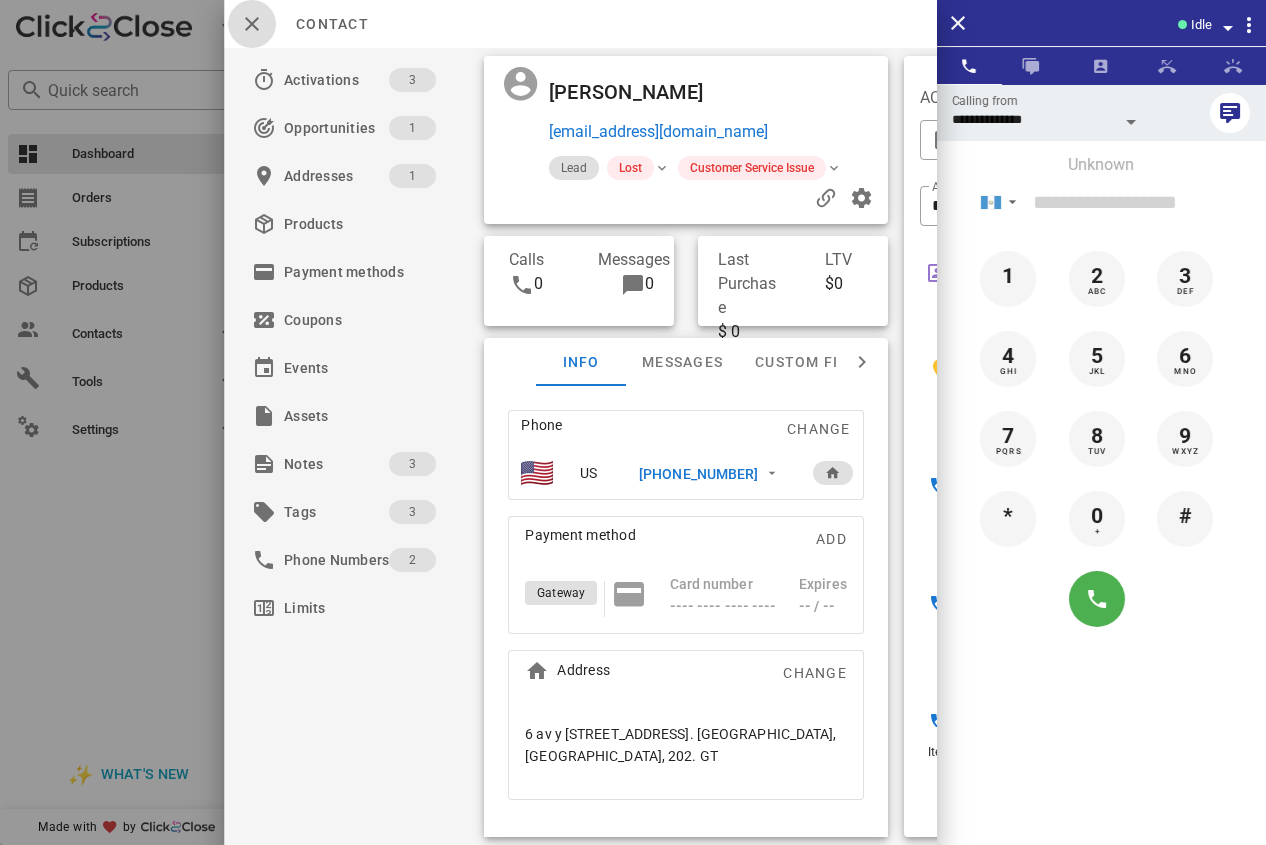 click at bounding box center [252, 24] 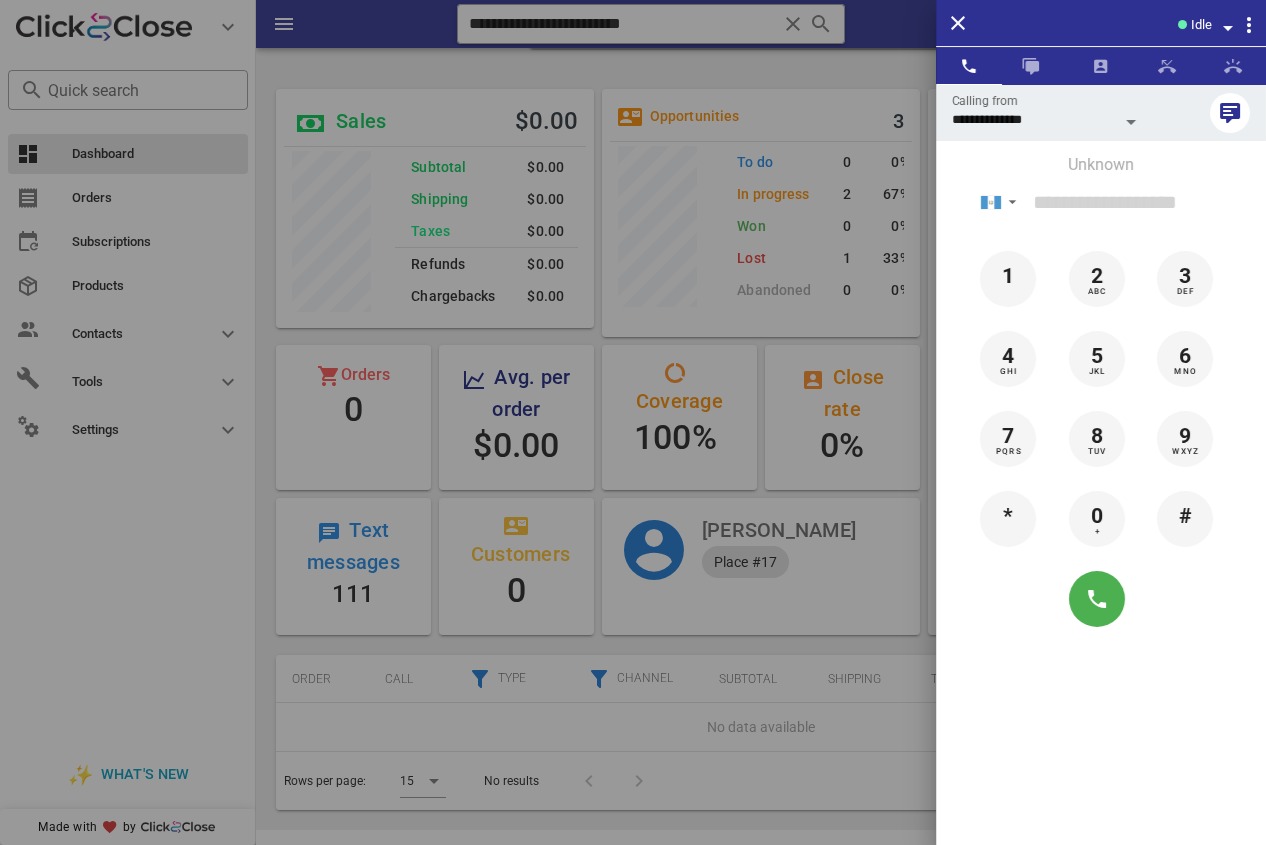 click at bounding box center [633, 422] 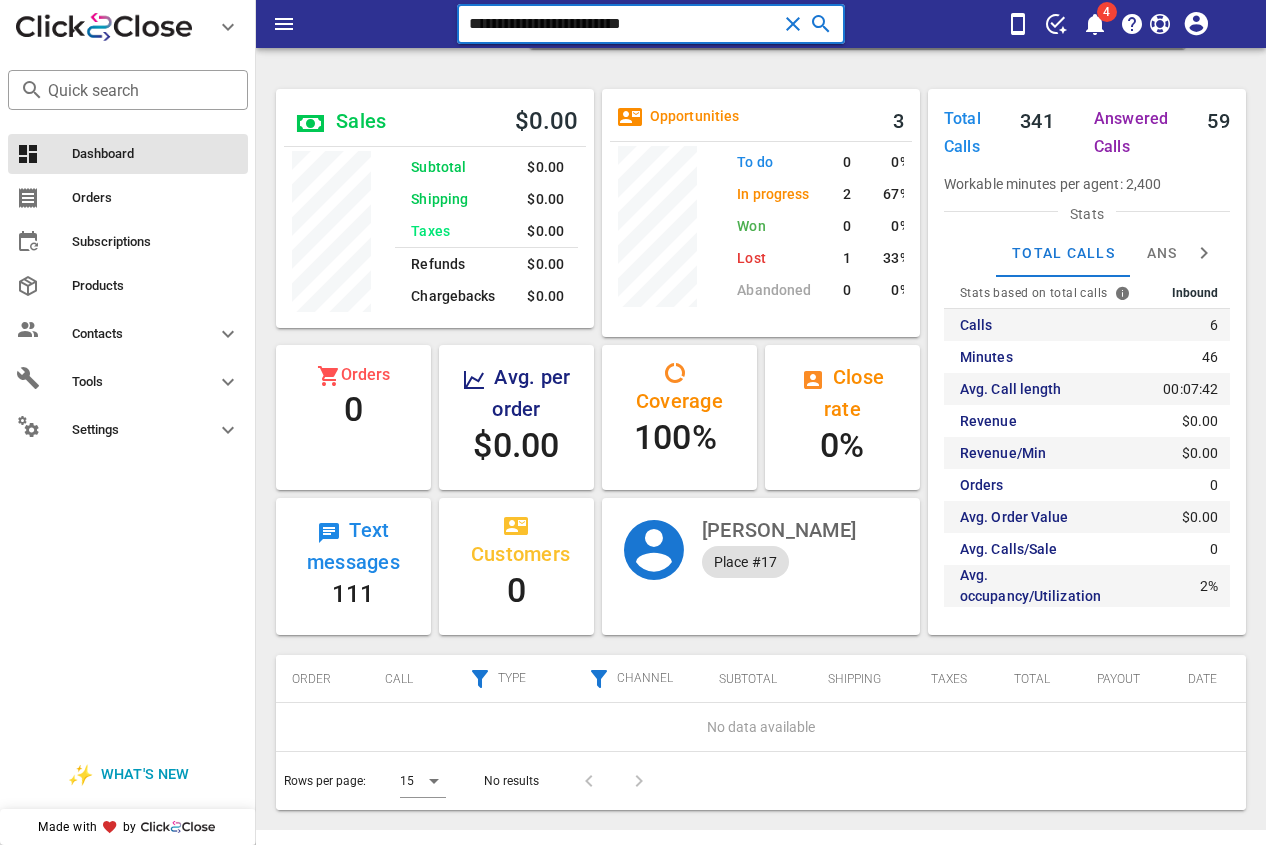 drag, startPoint x: 737, startPoint y: 28, endPoint x: 374, endPoint y: 58, distance: 364.23755 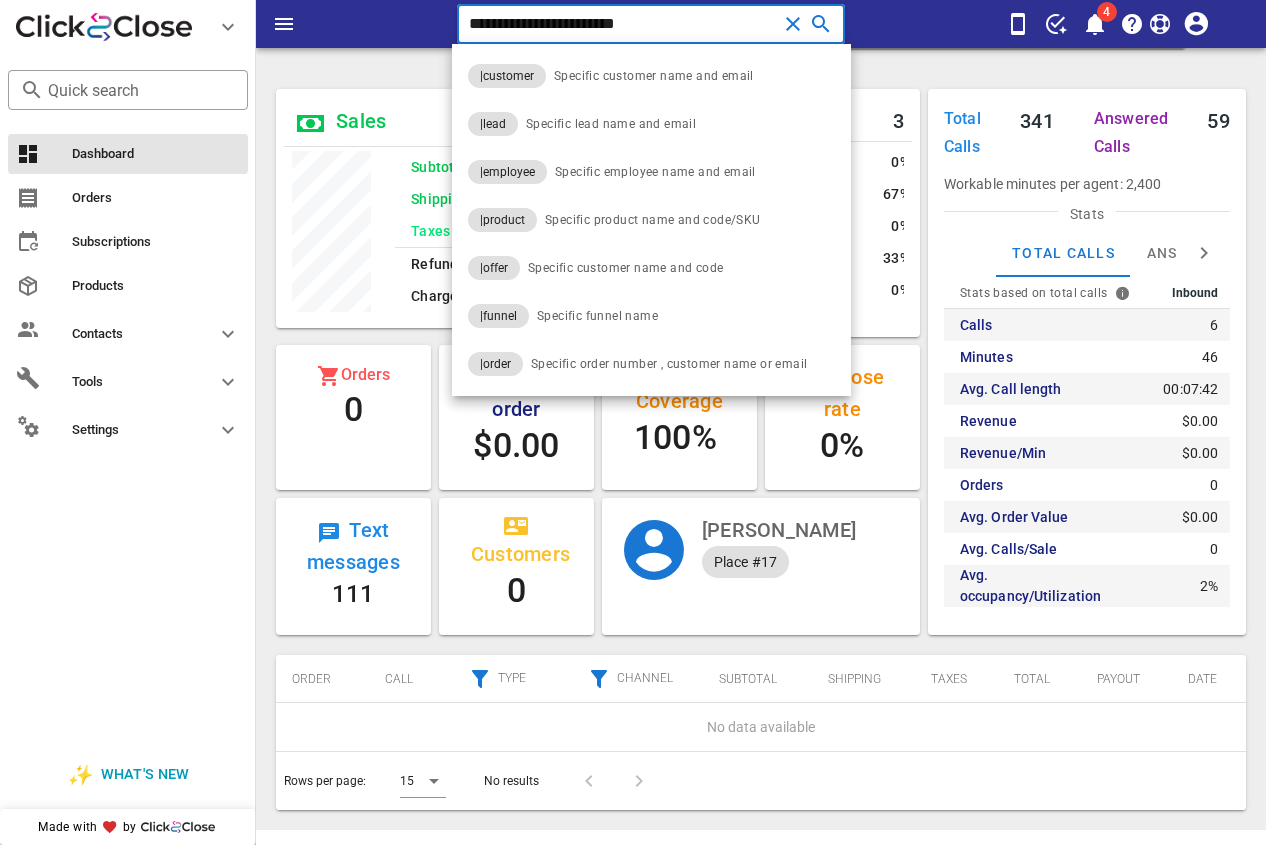 type on "**********" 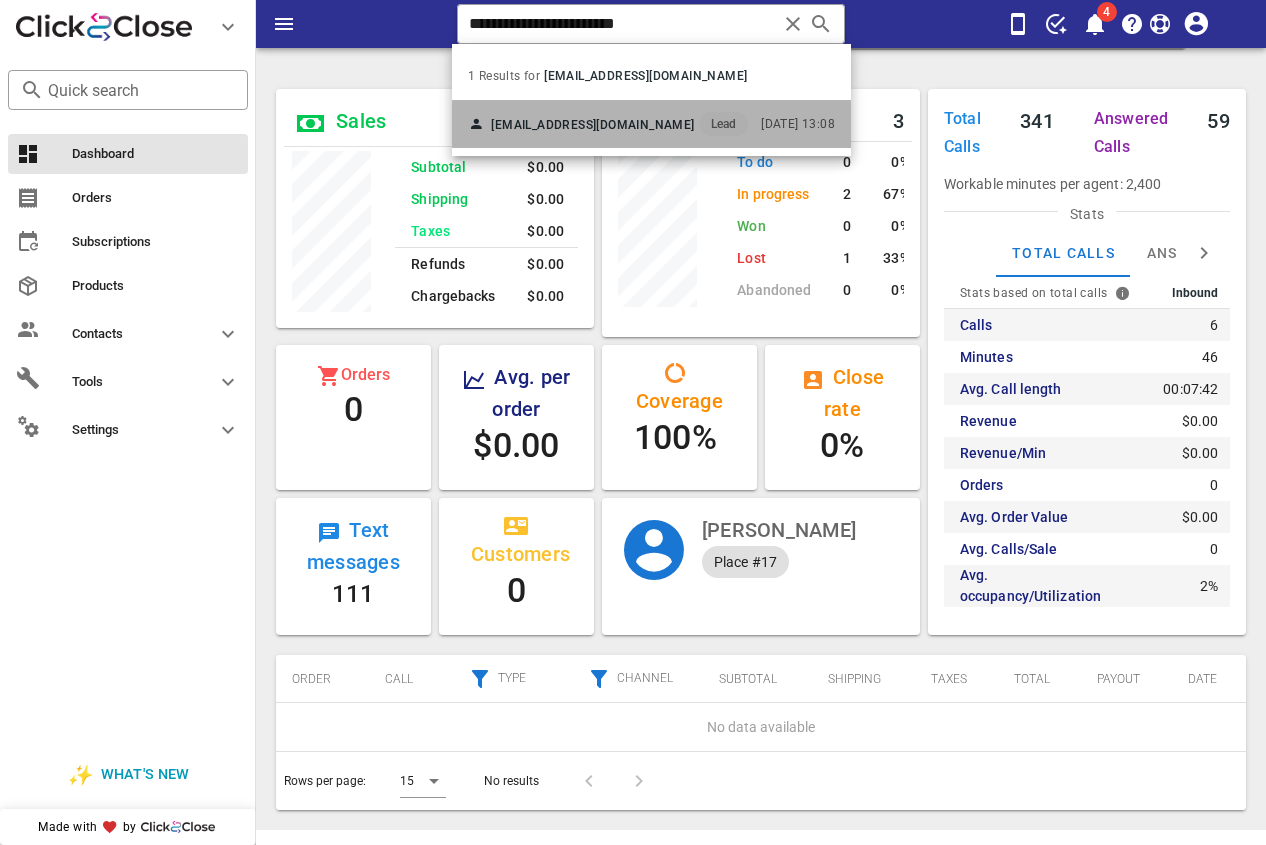 click on "anaceniceros75@gmail.com   Lead" at bounding box center (608, 124) 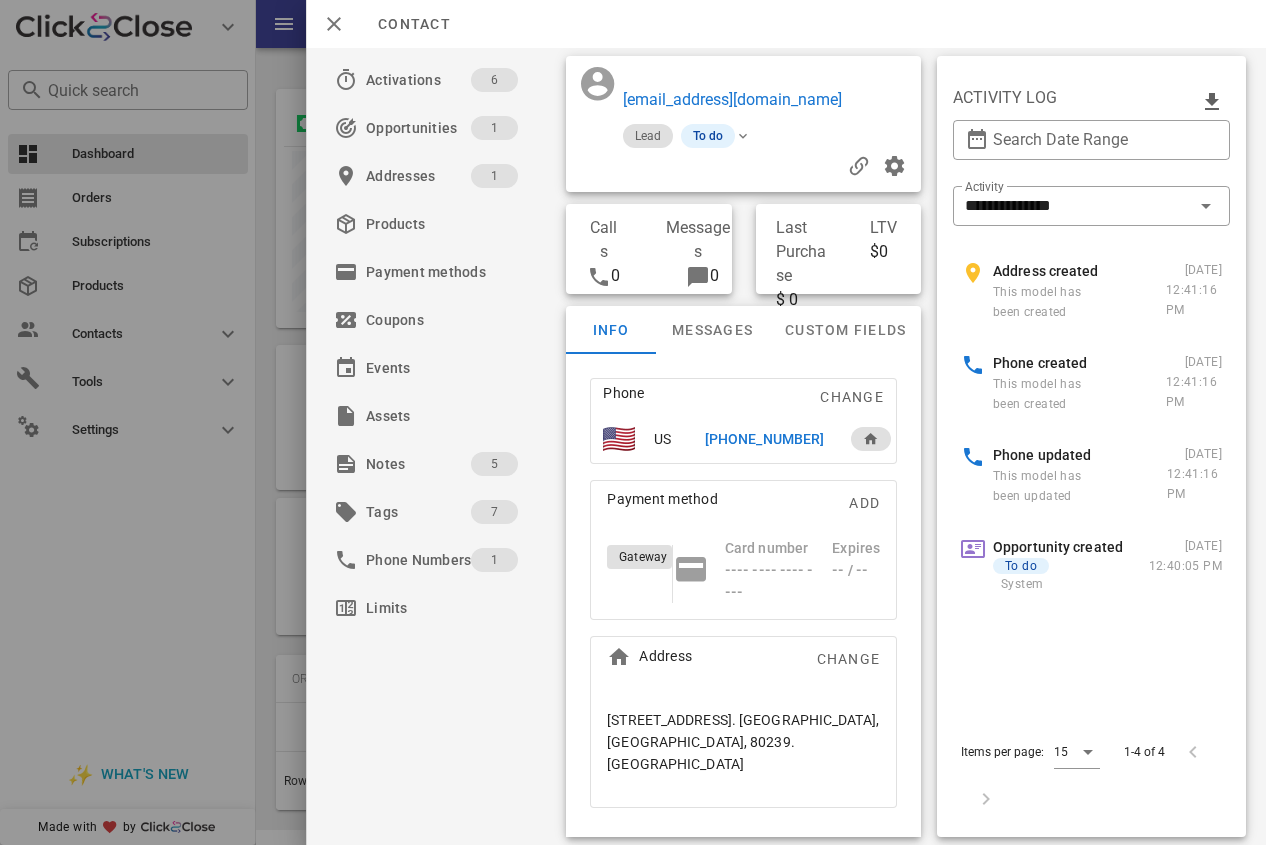 click on "+17203294945" at bounding box center (764, 439) 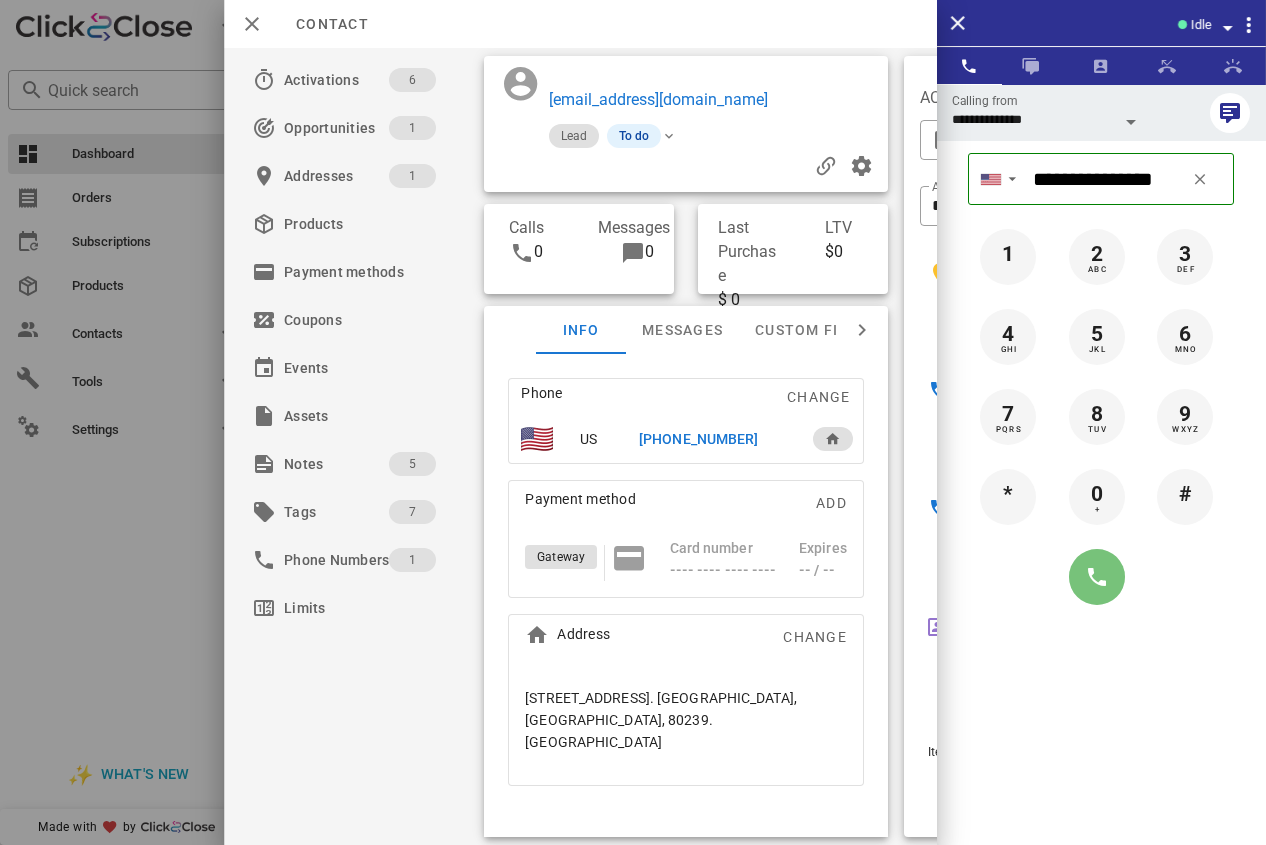 click at bounding box center (1097, 577) 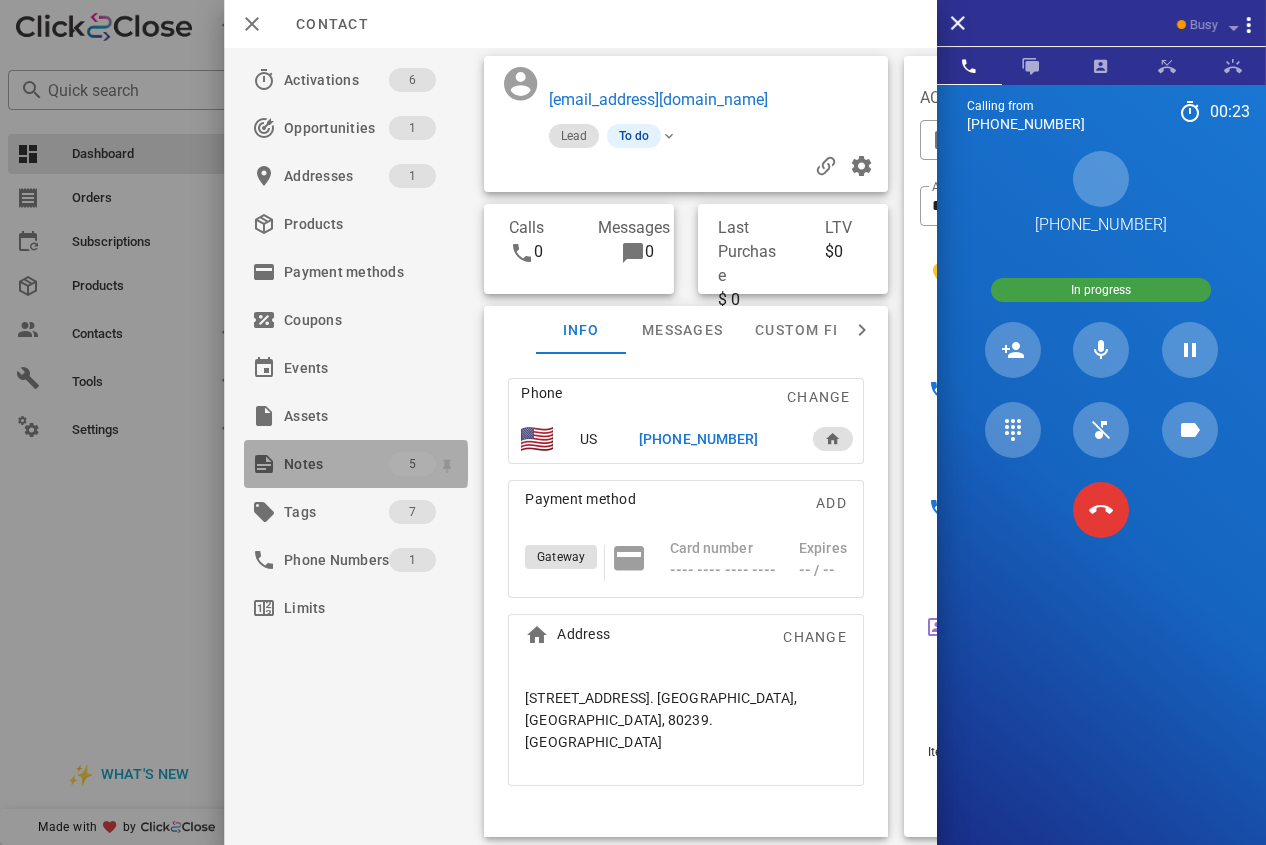 click on "Notes" at bounding box center (336, 464) 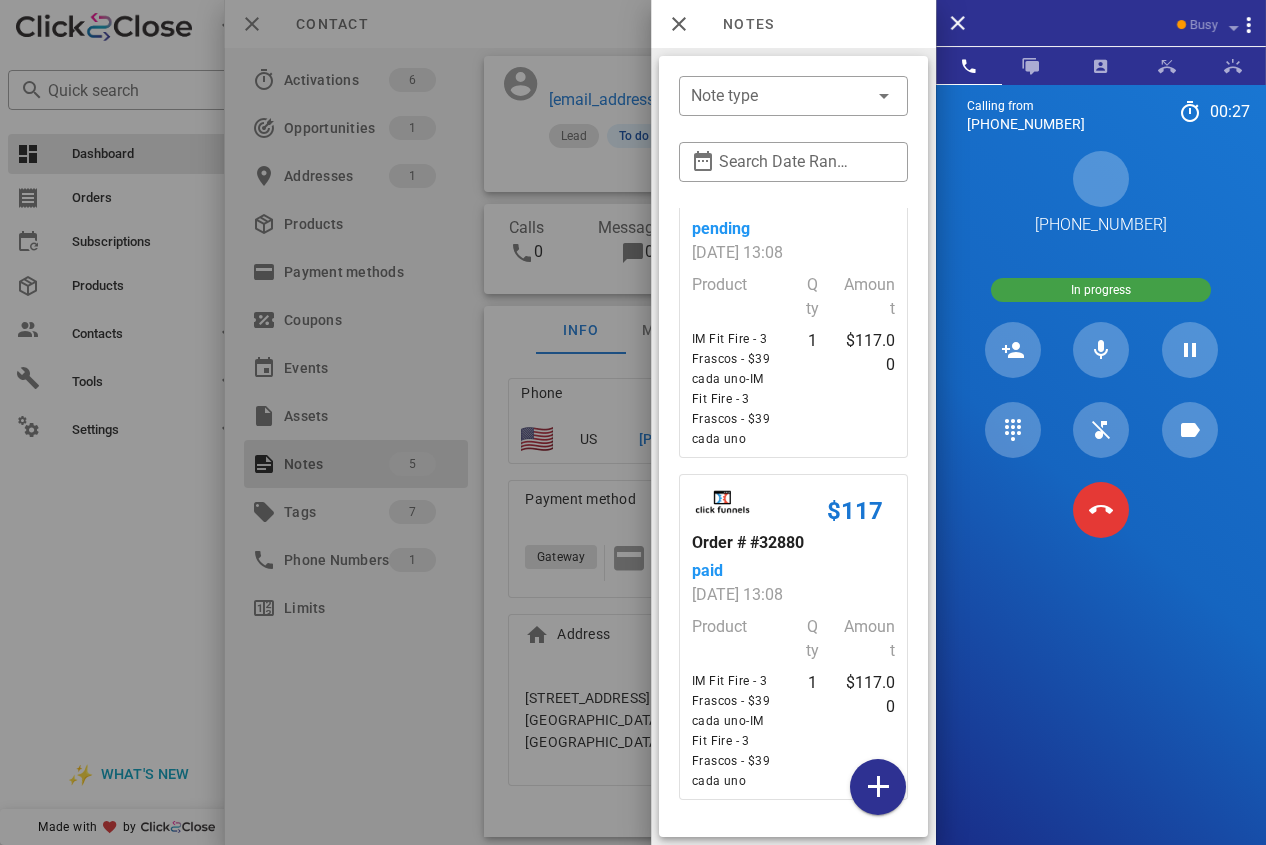 scroll, scrollTop: 775, scrollLeft: 0, axis: vertical 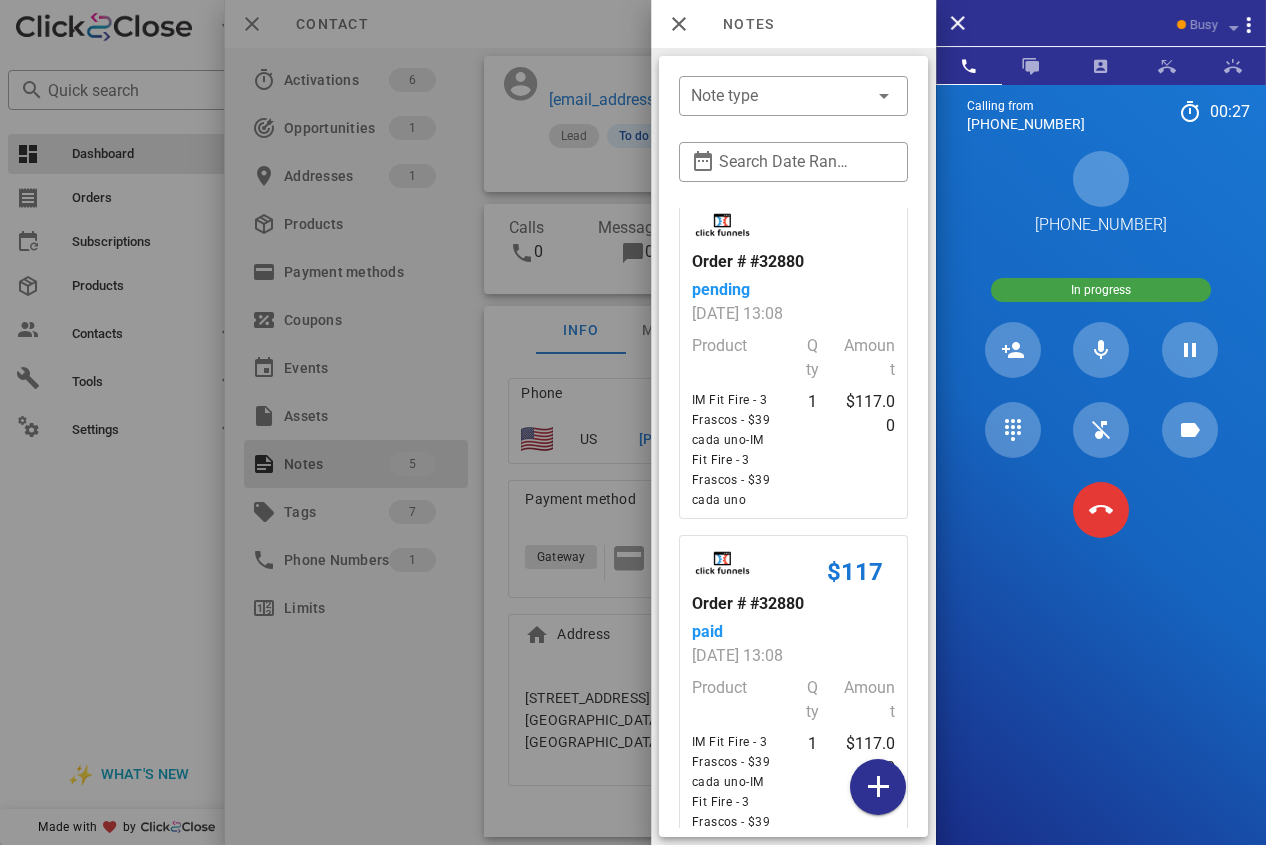 click at bounding box center (633, 422) 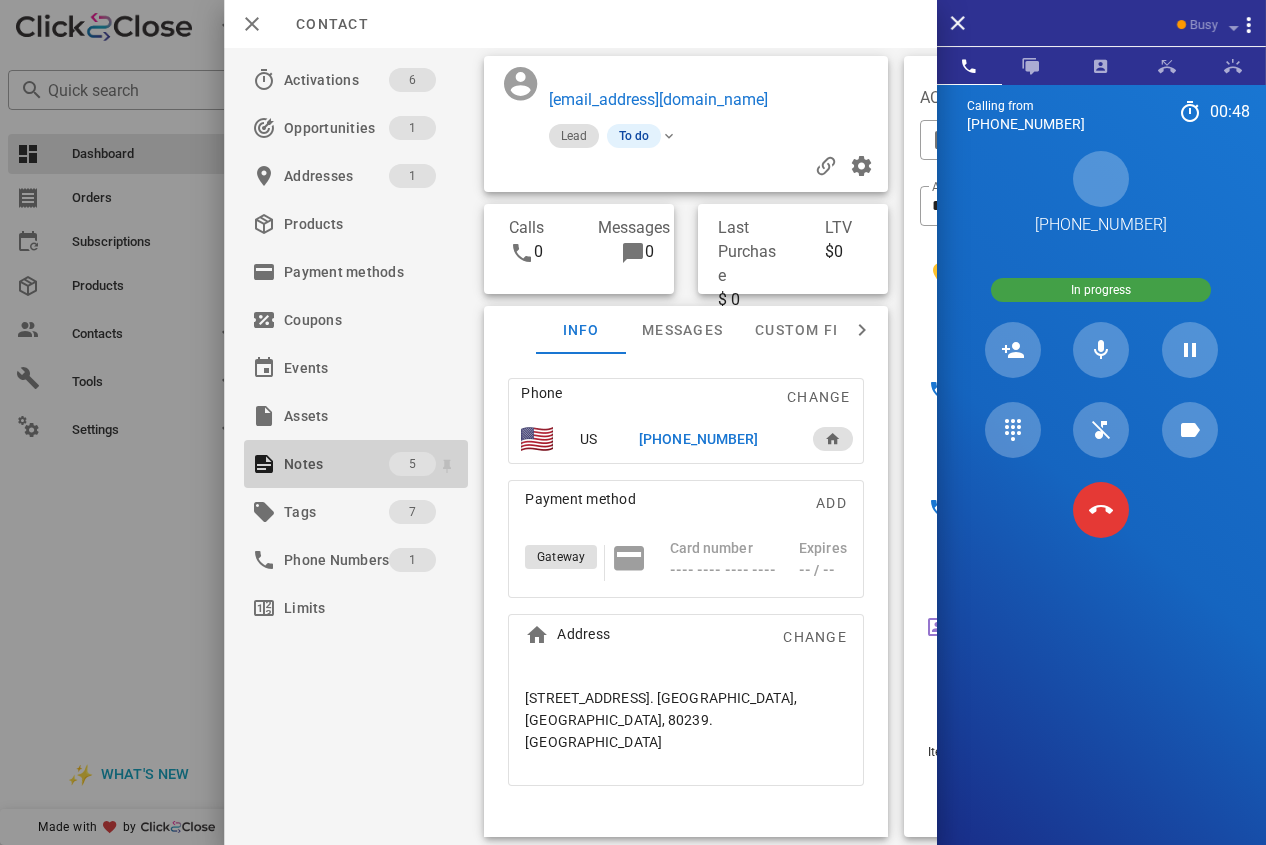 click on "Notes" at bounding box center [336, 464] 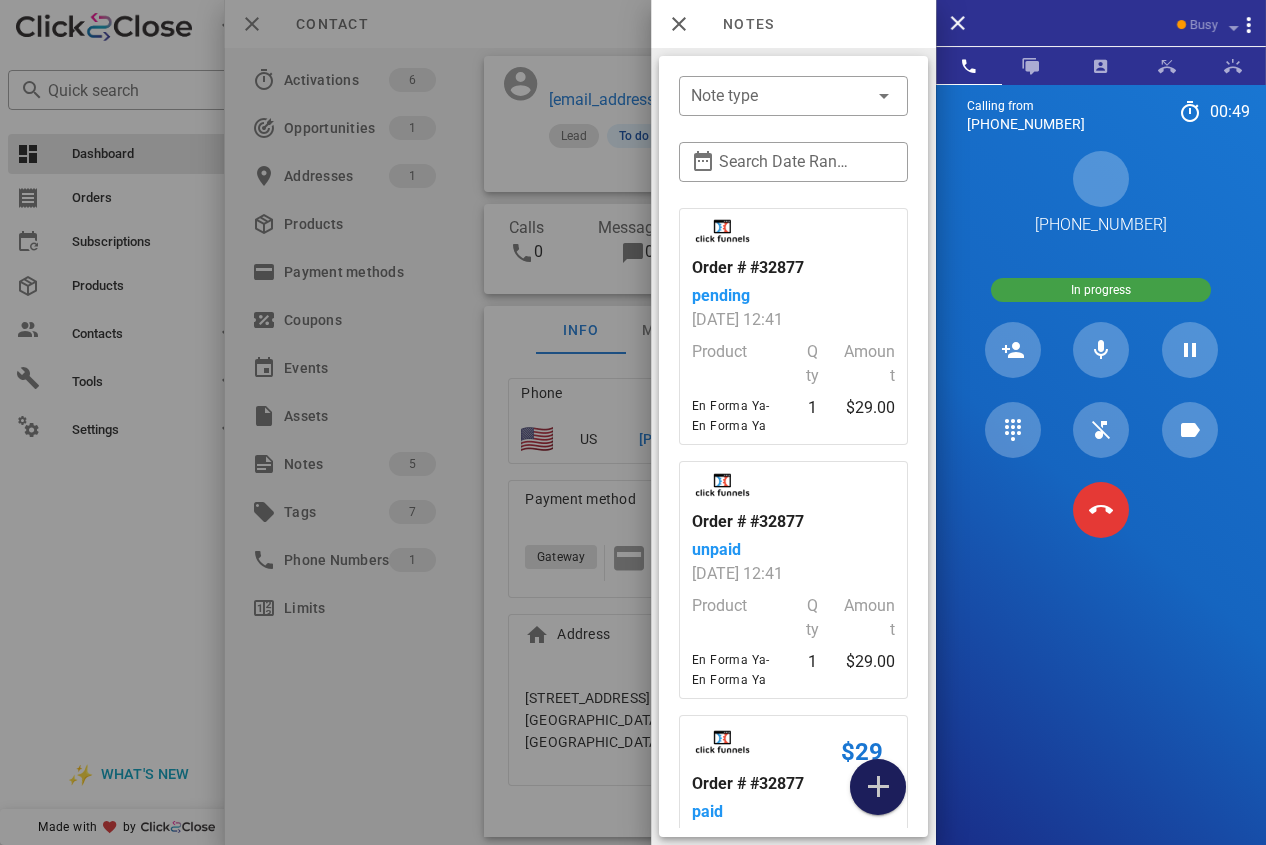 drag, startPoint x: 883, startPoint y: 789, endPoint x: 883, endPoint y: 768, distance: 21 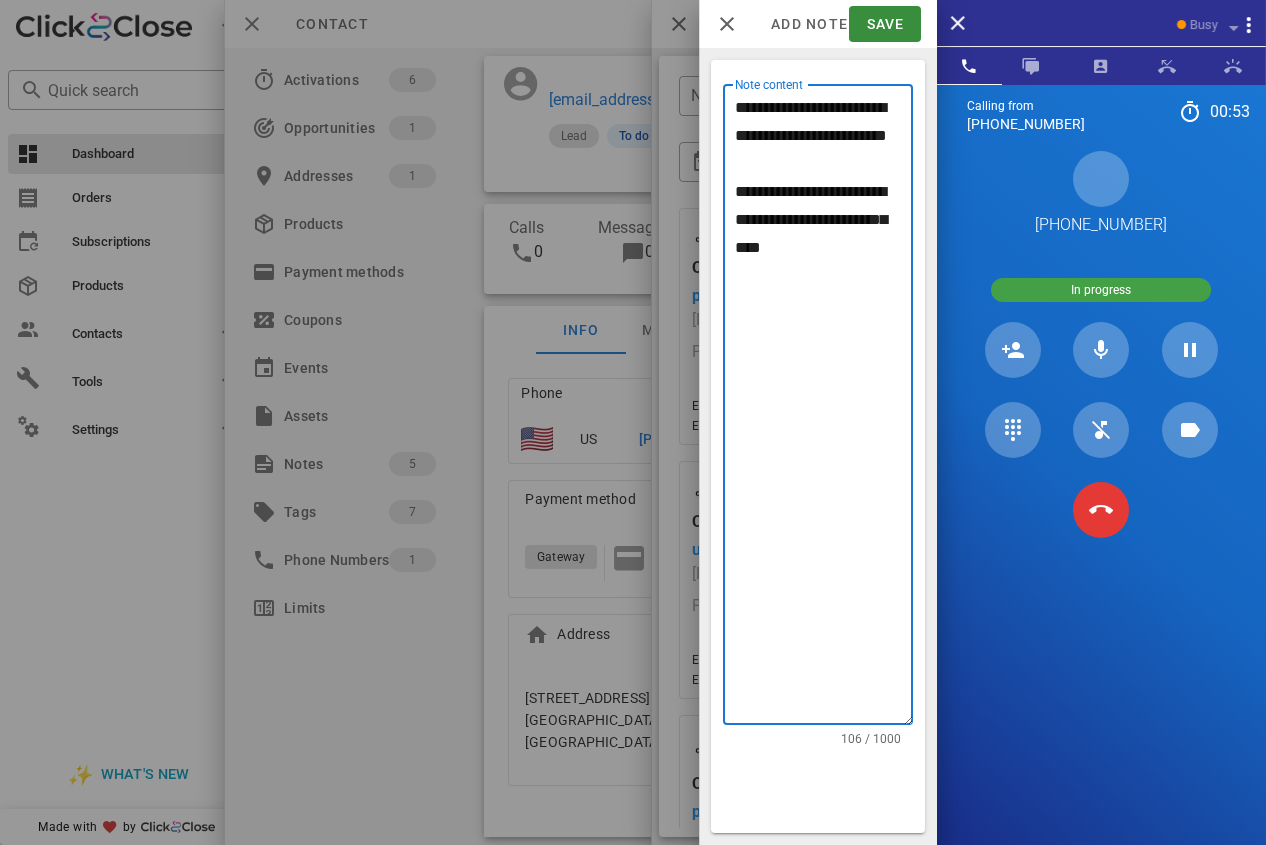 drag, startPoint x: 735, startPoint y: 220, endPoint x: 812, endPoint y: 337, distance: 140.06427 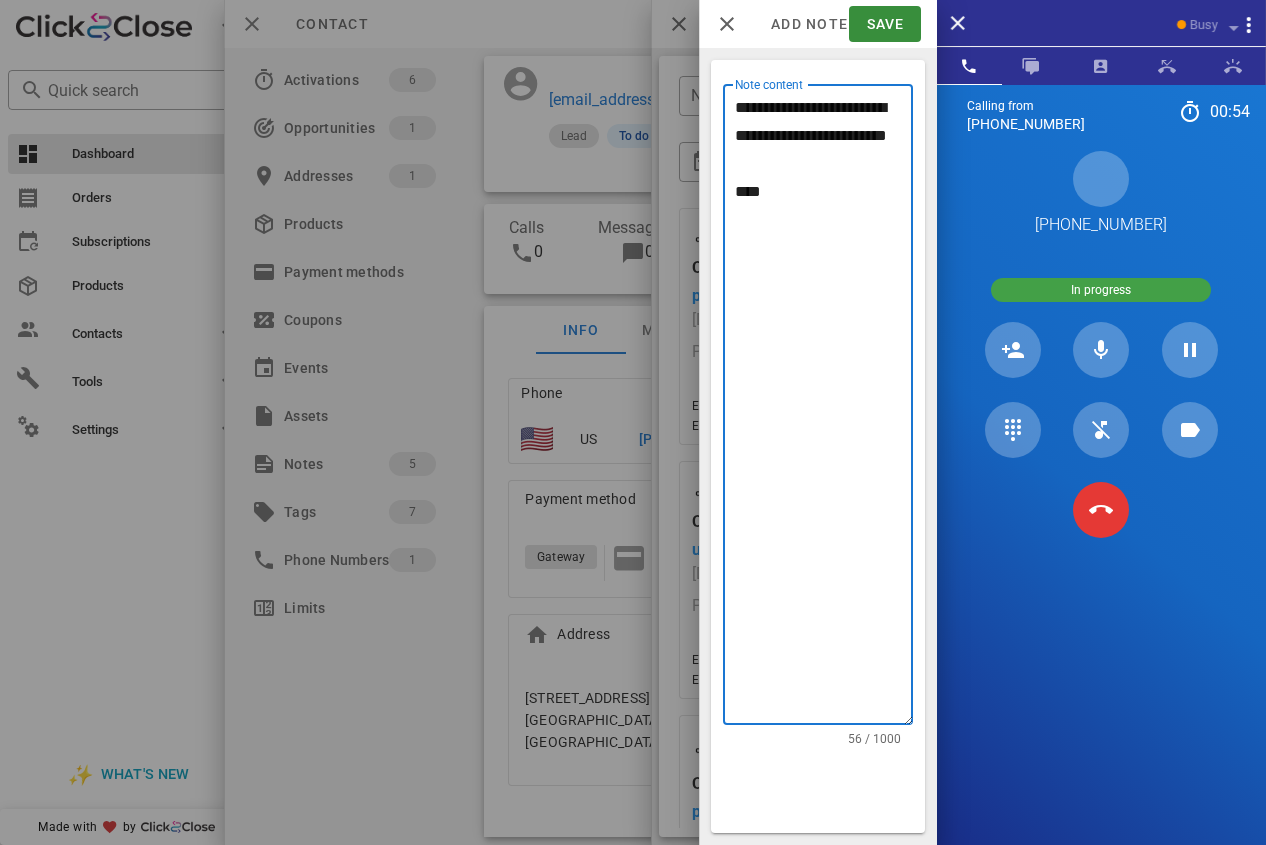 drag, startPoint x: 864, startPoint y: 269, endPoint x: 767, endPoint y: 243, distance: 100.4241 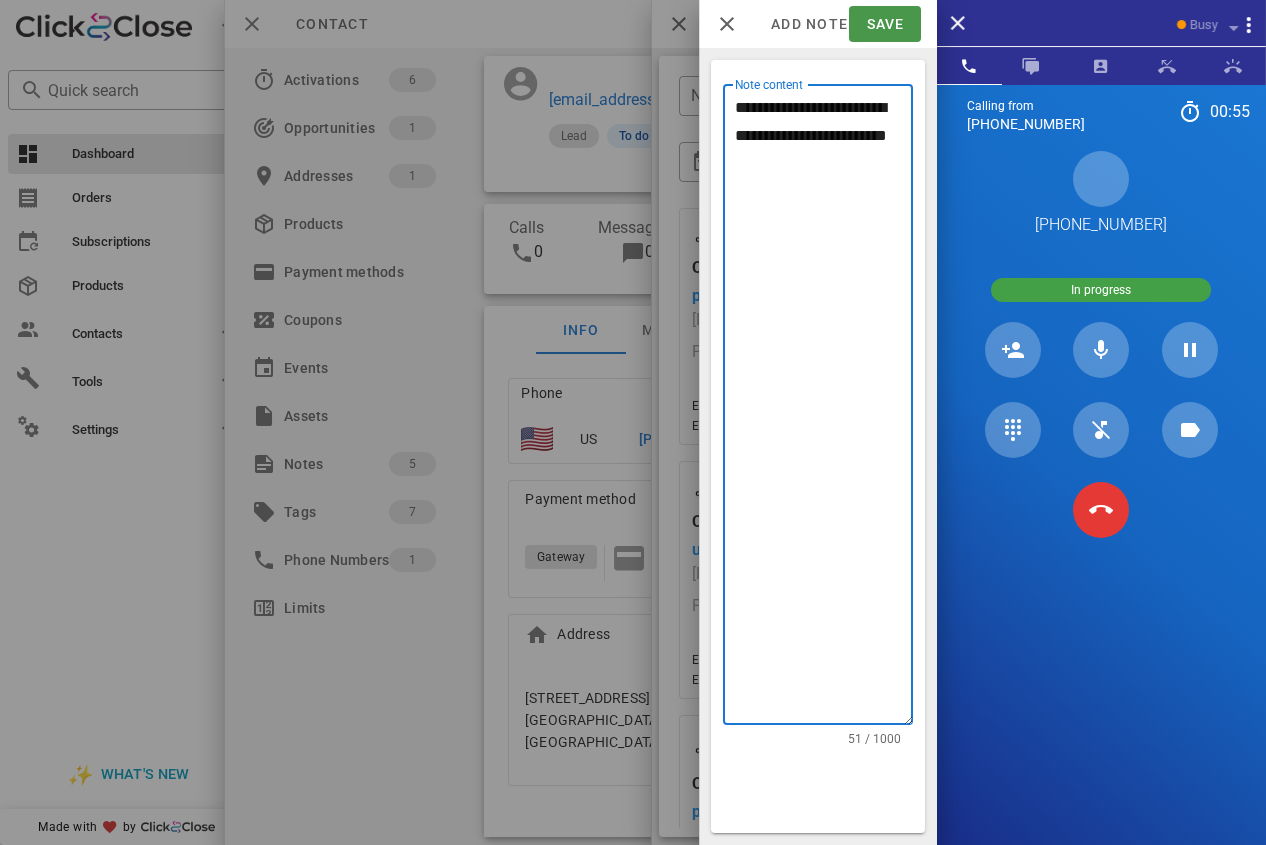 type on "**********" 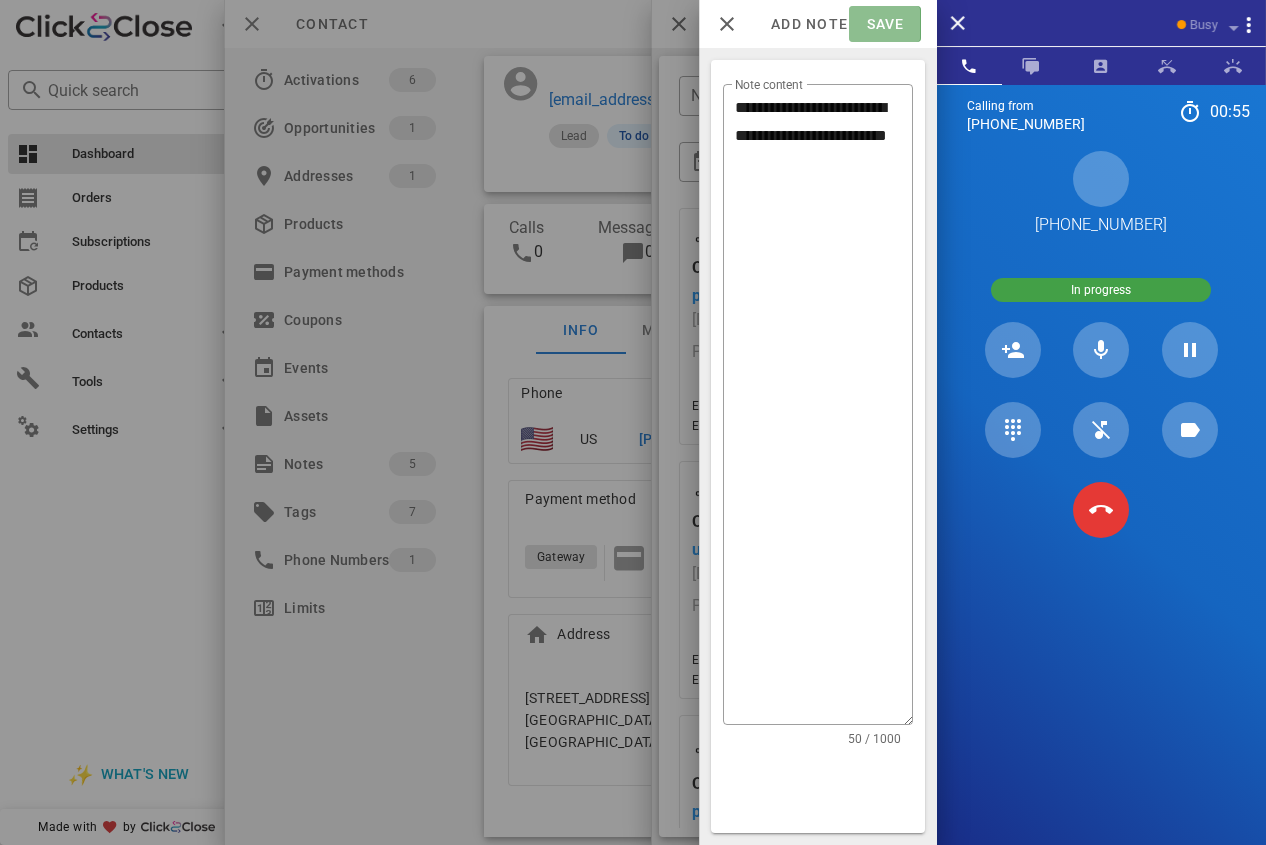 click on "Save" at bounding box center [884, 24] 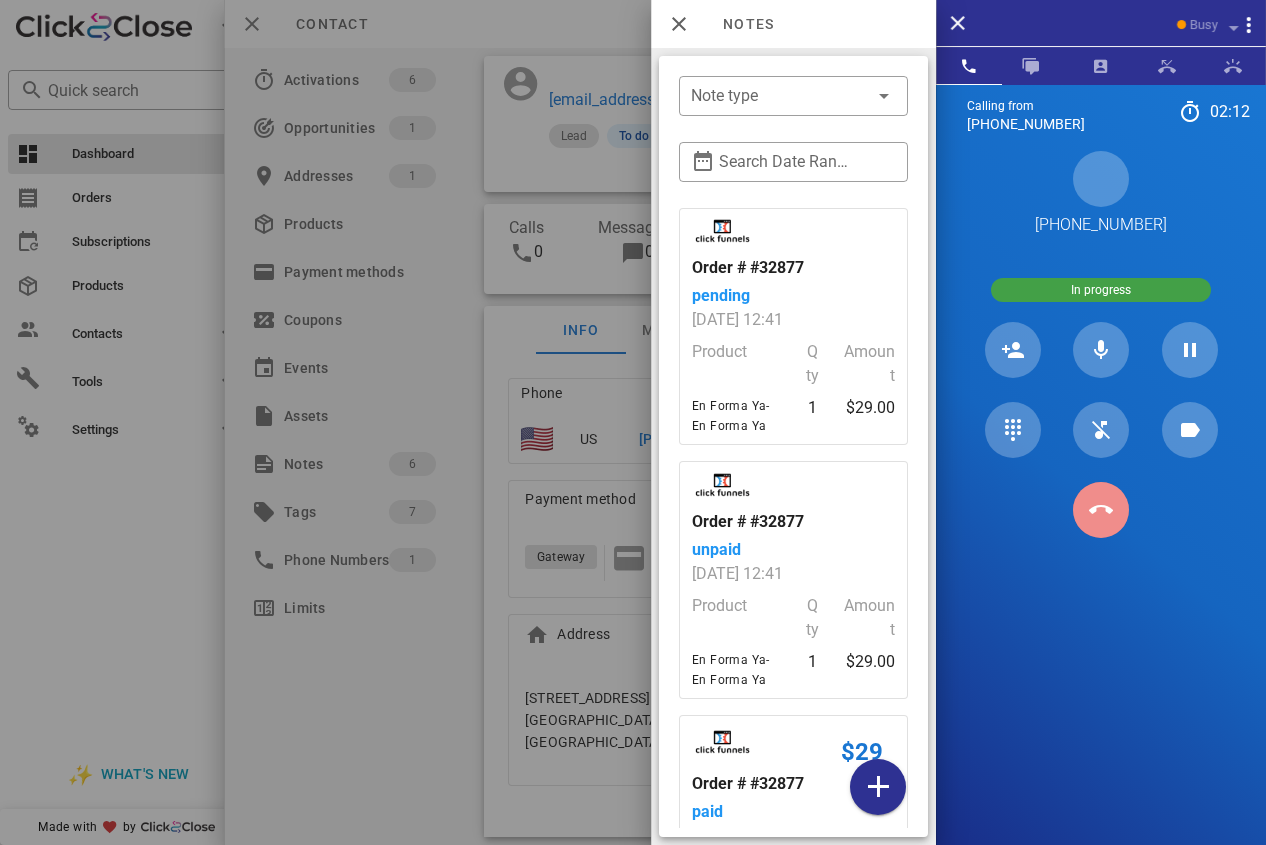 click at bounding box center [1101, 510] 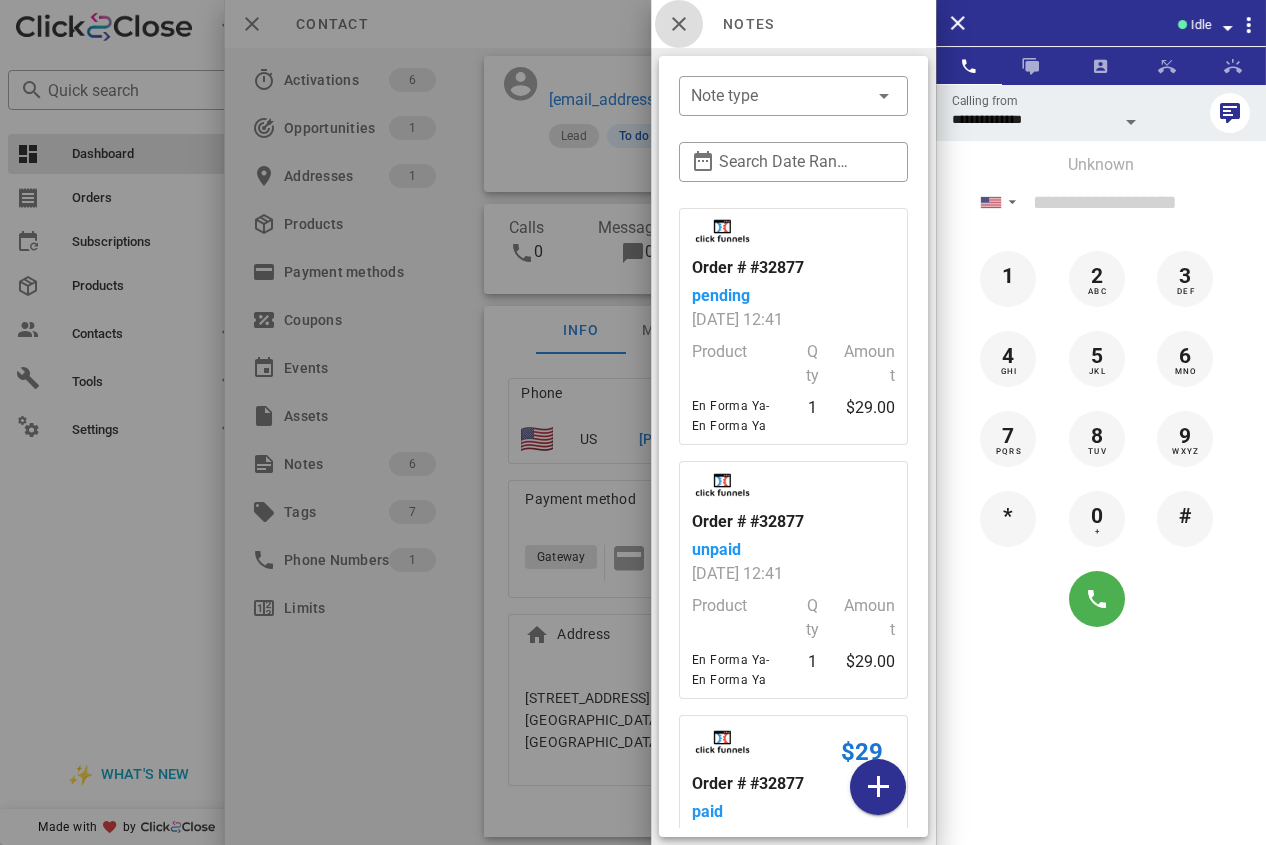 click at bounding box center [679, 24] 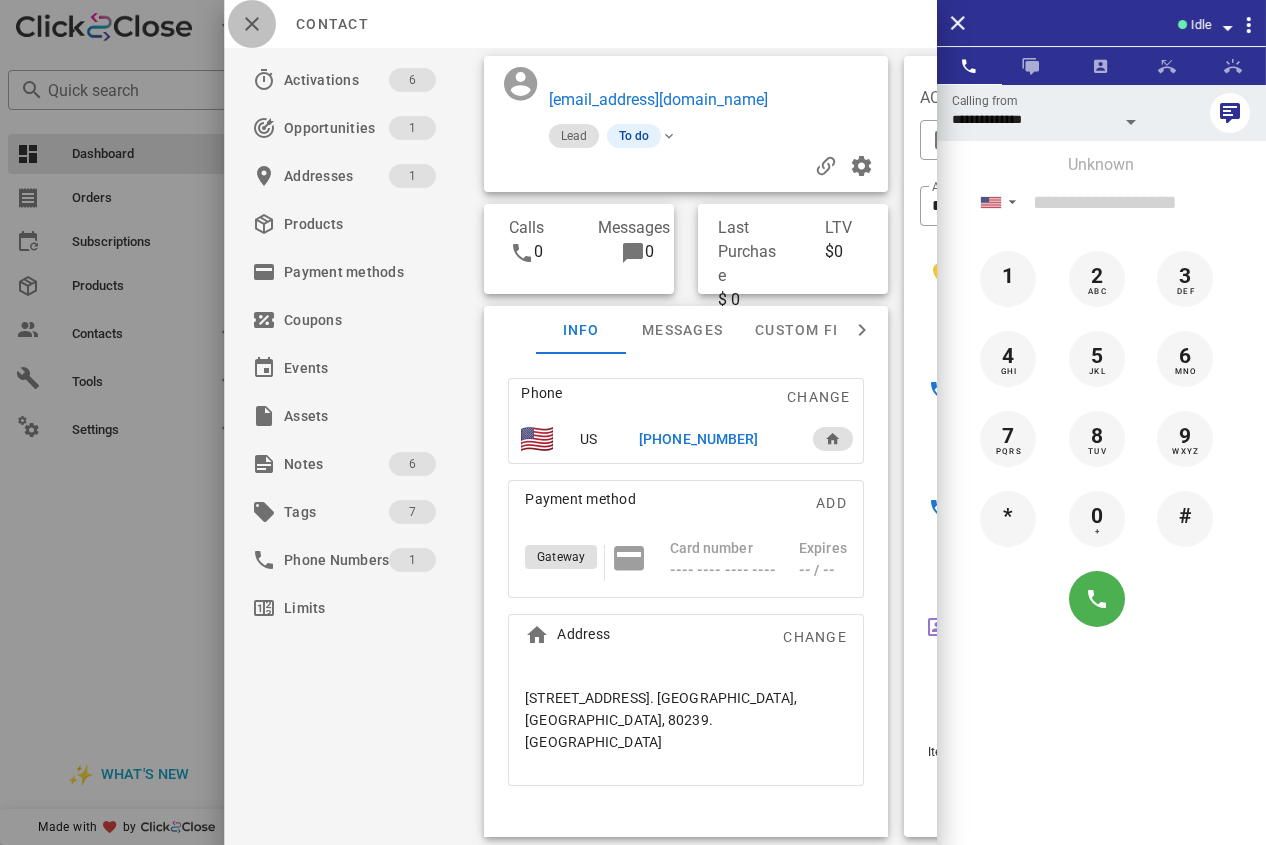 click at bounding box center [252, 24] 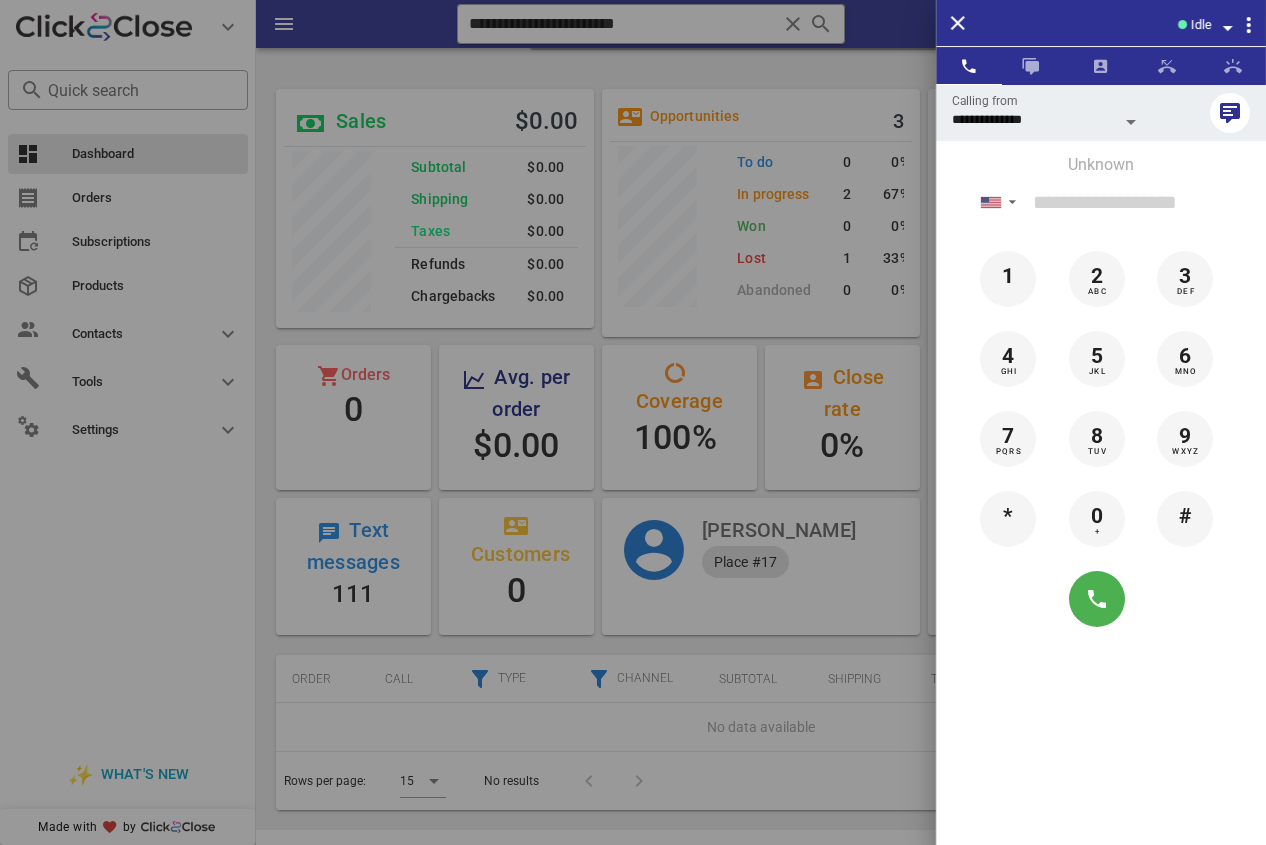 click at bounding box center (633, 422) 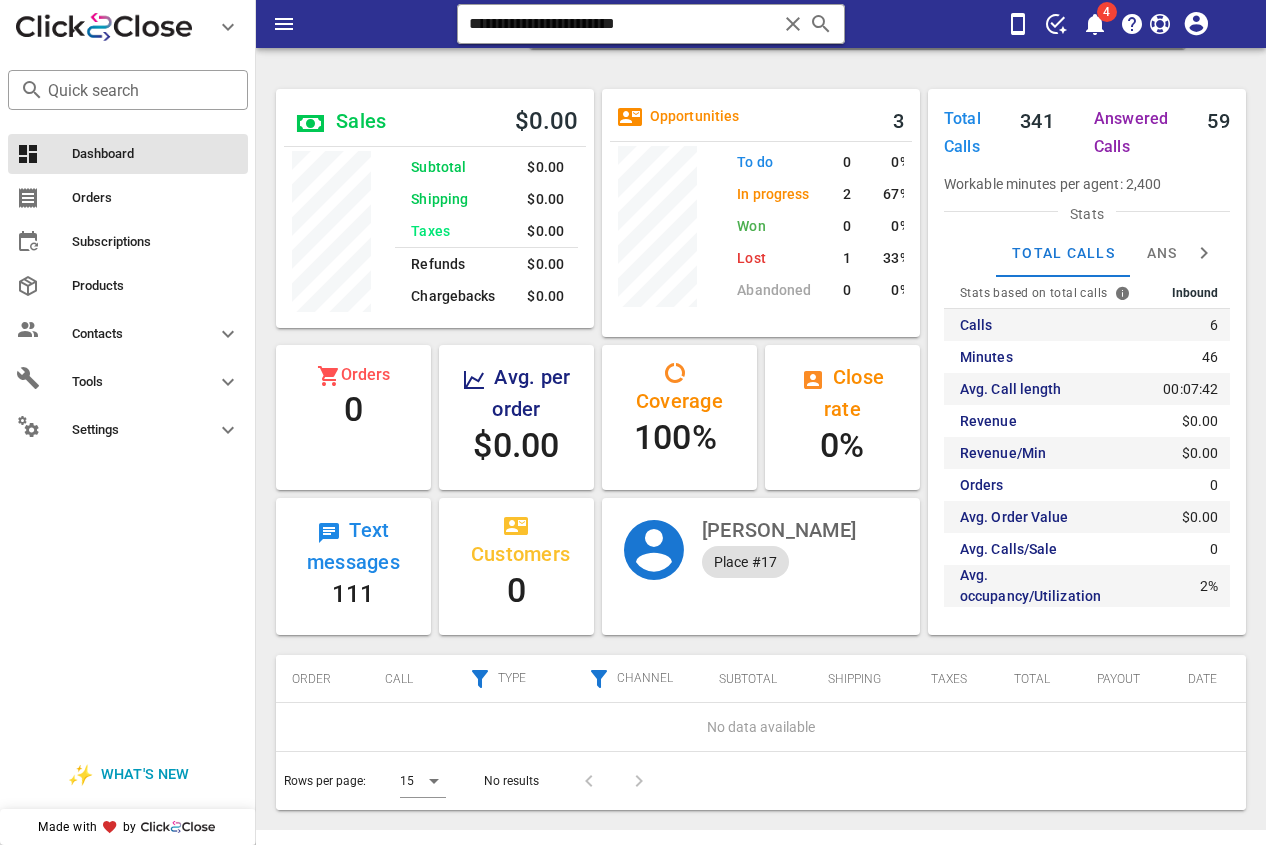 drag, startPoint x: 696, startPoint y: 33, endPoint x: 317, endPoint y: 33, distance: 379 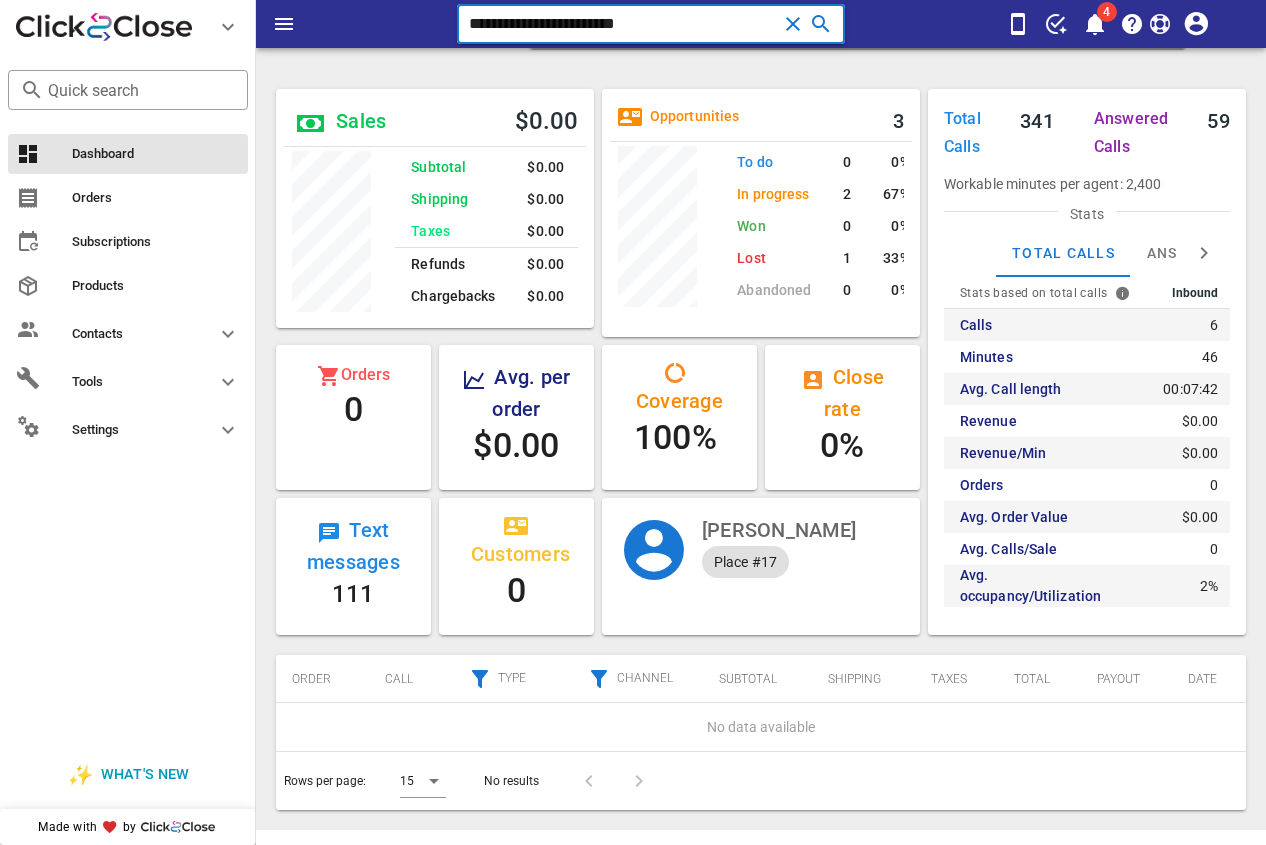 paste 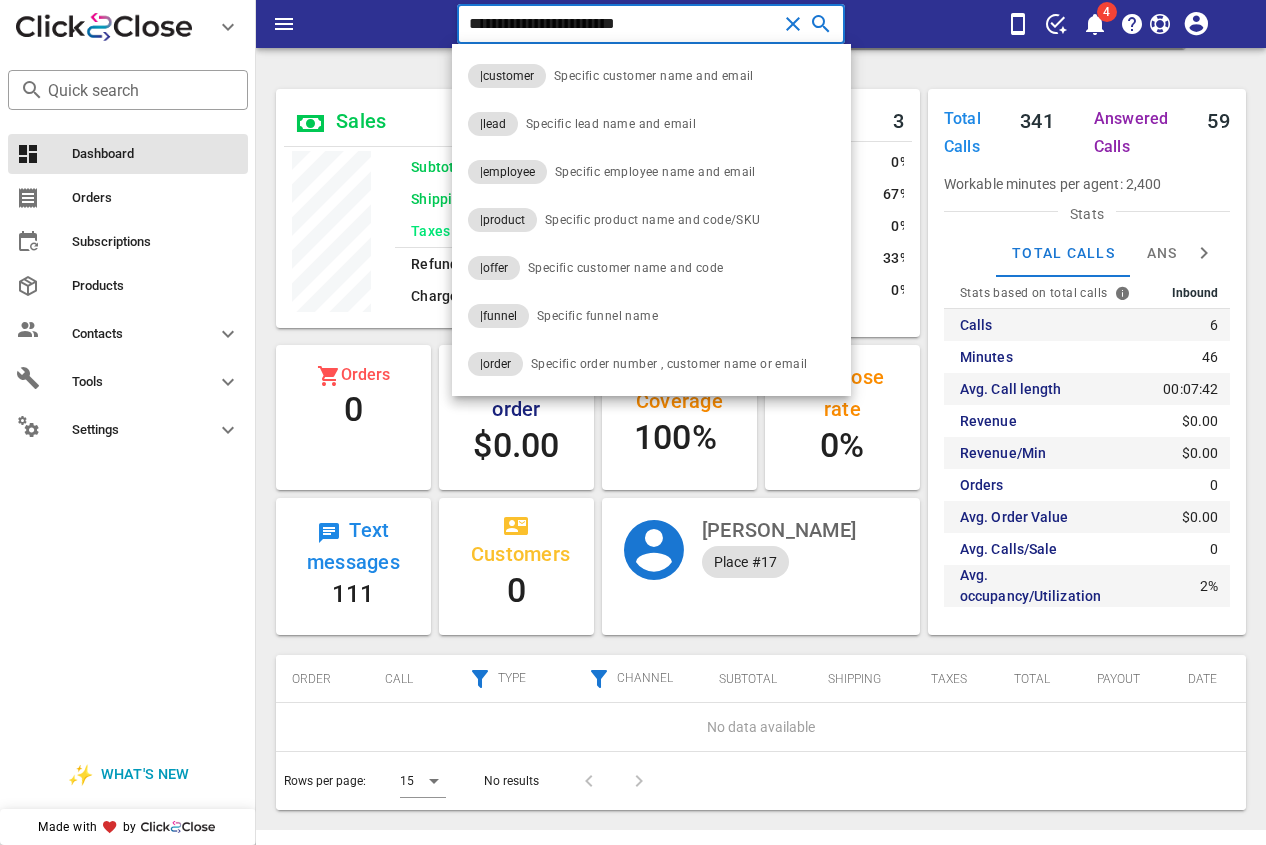 type on "**********" 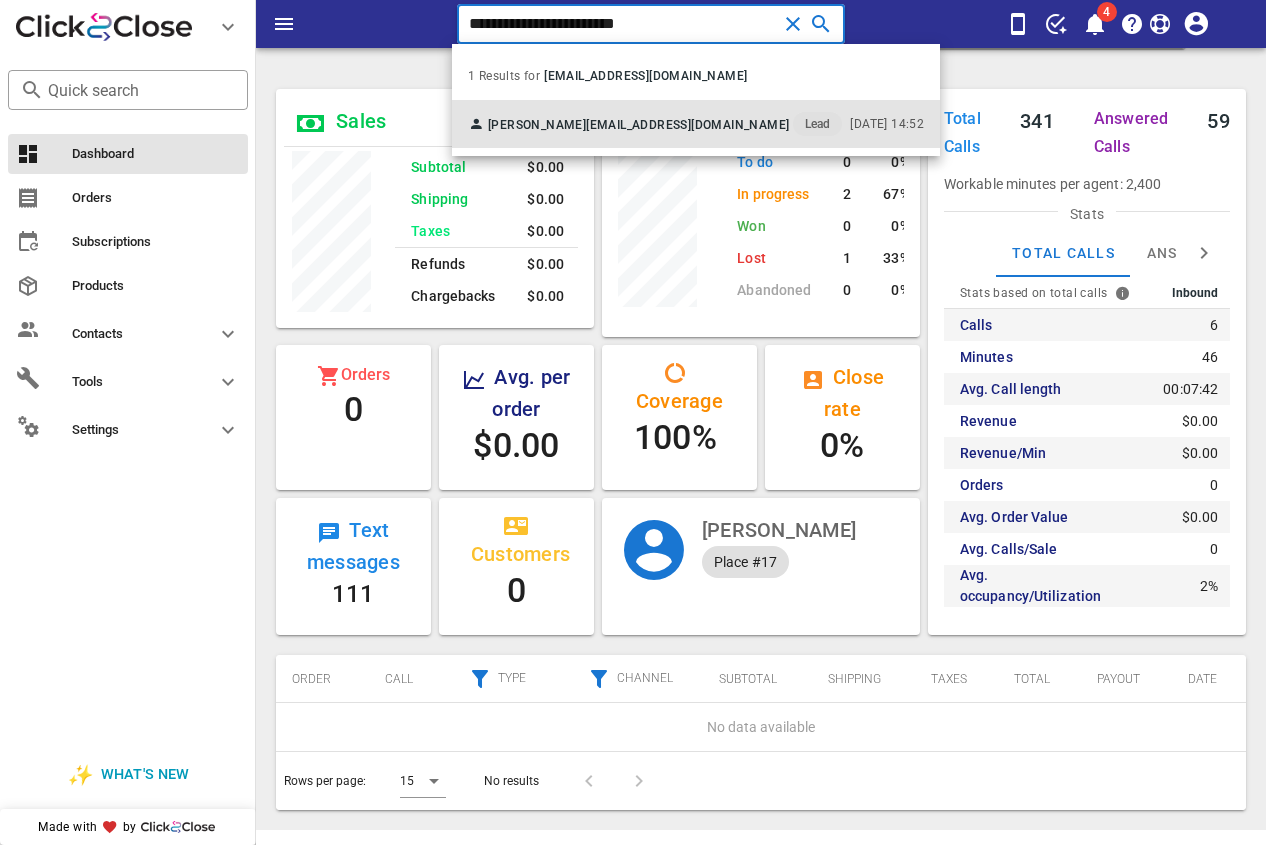 click on "Kelly Debs" at bounding box center [537, 125] 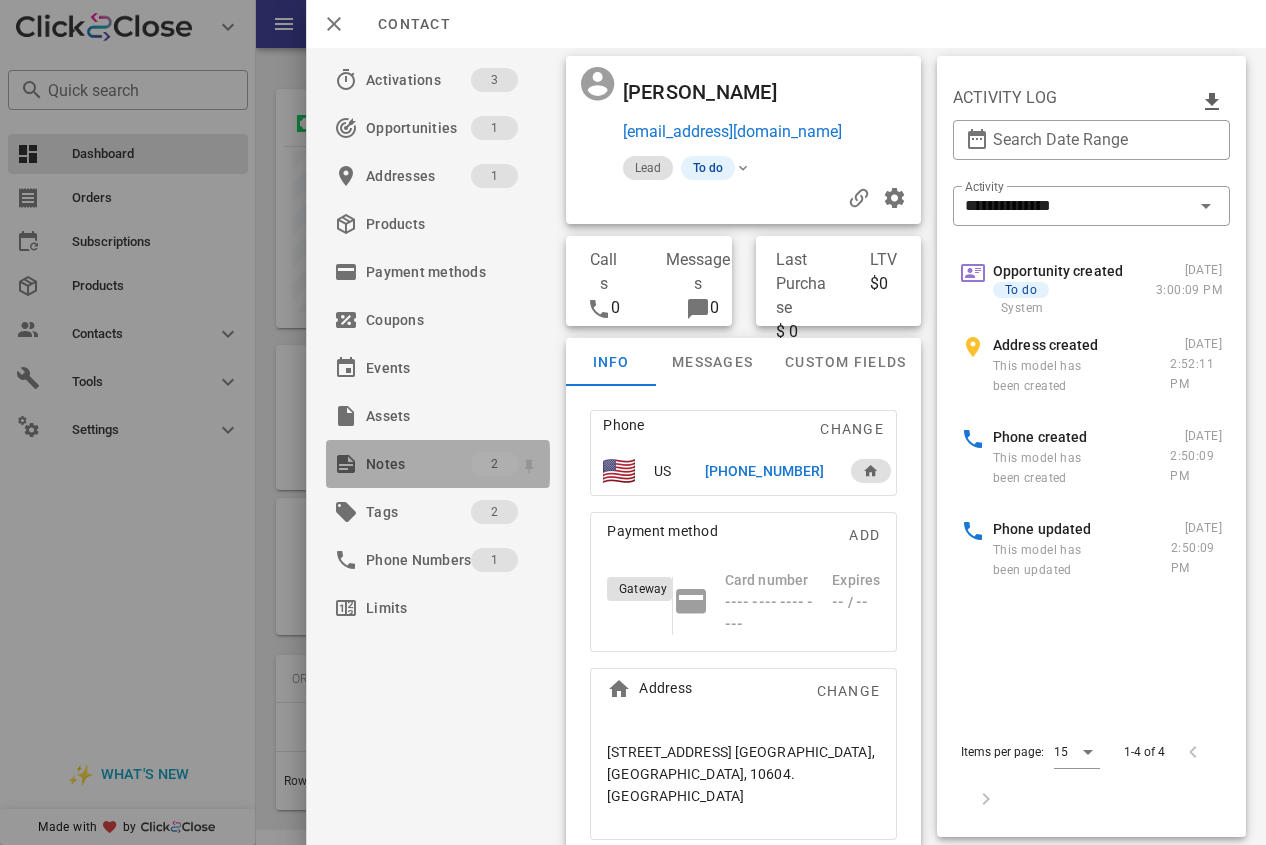 click on "Notes" at bounding box center [418, 464] 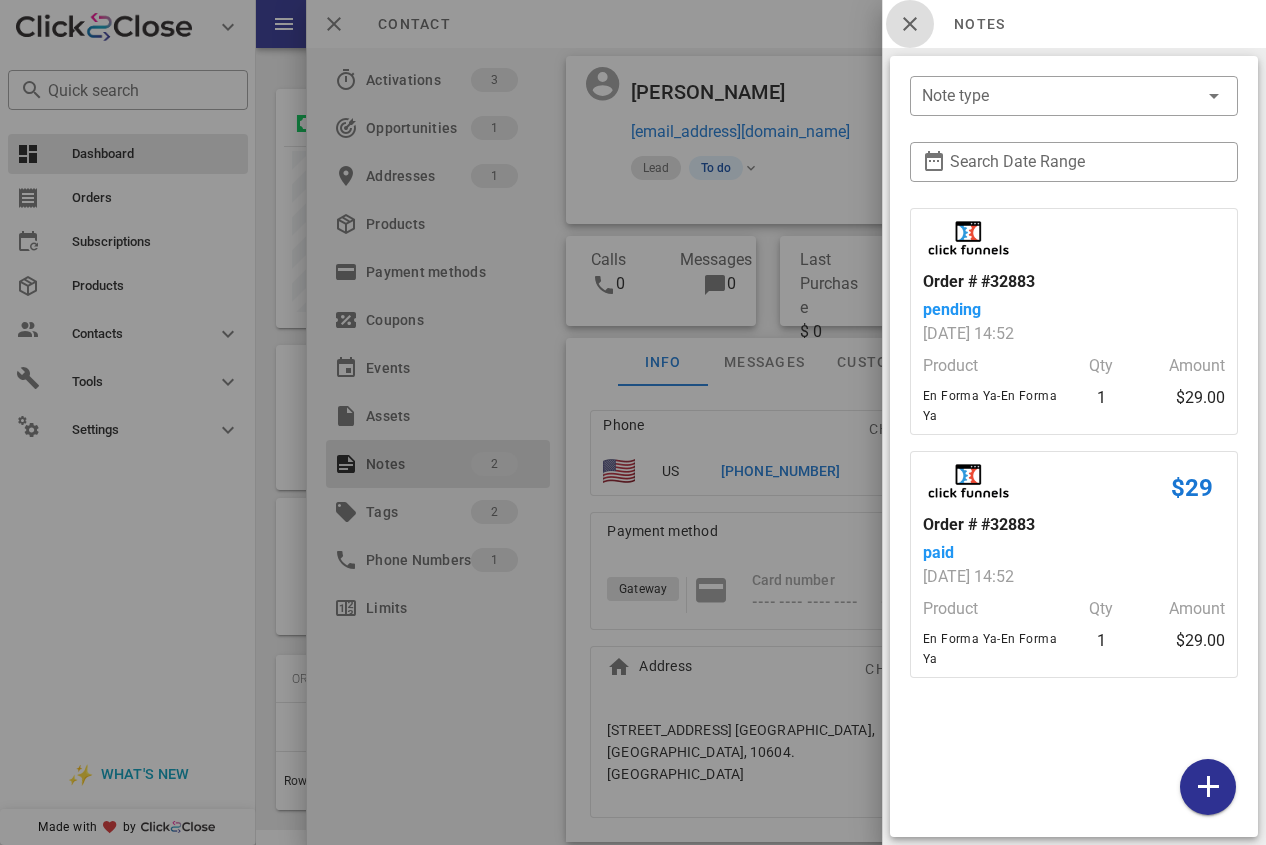 click at bounding box center (910, 24) 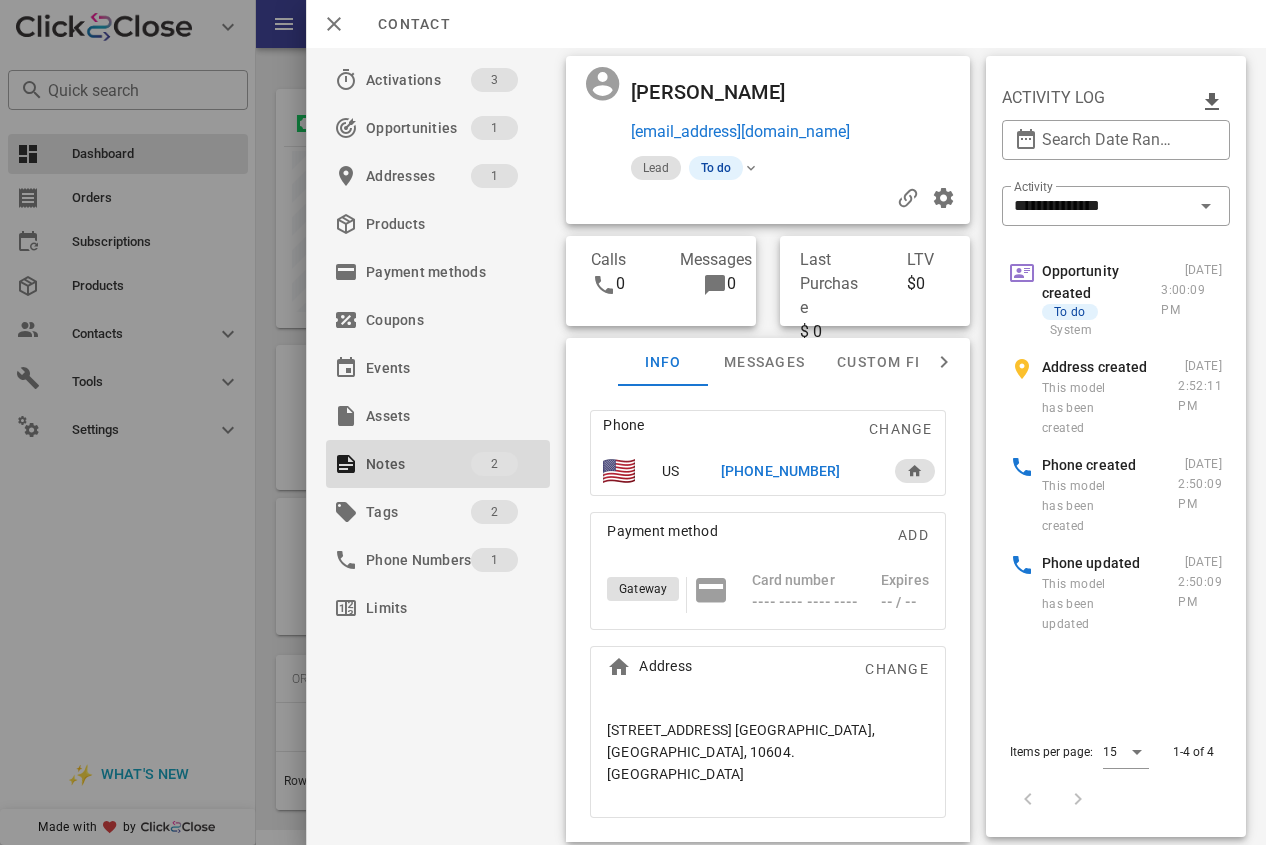 click on "+19143430894" at bounding box center (780, 471) 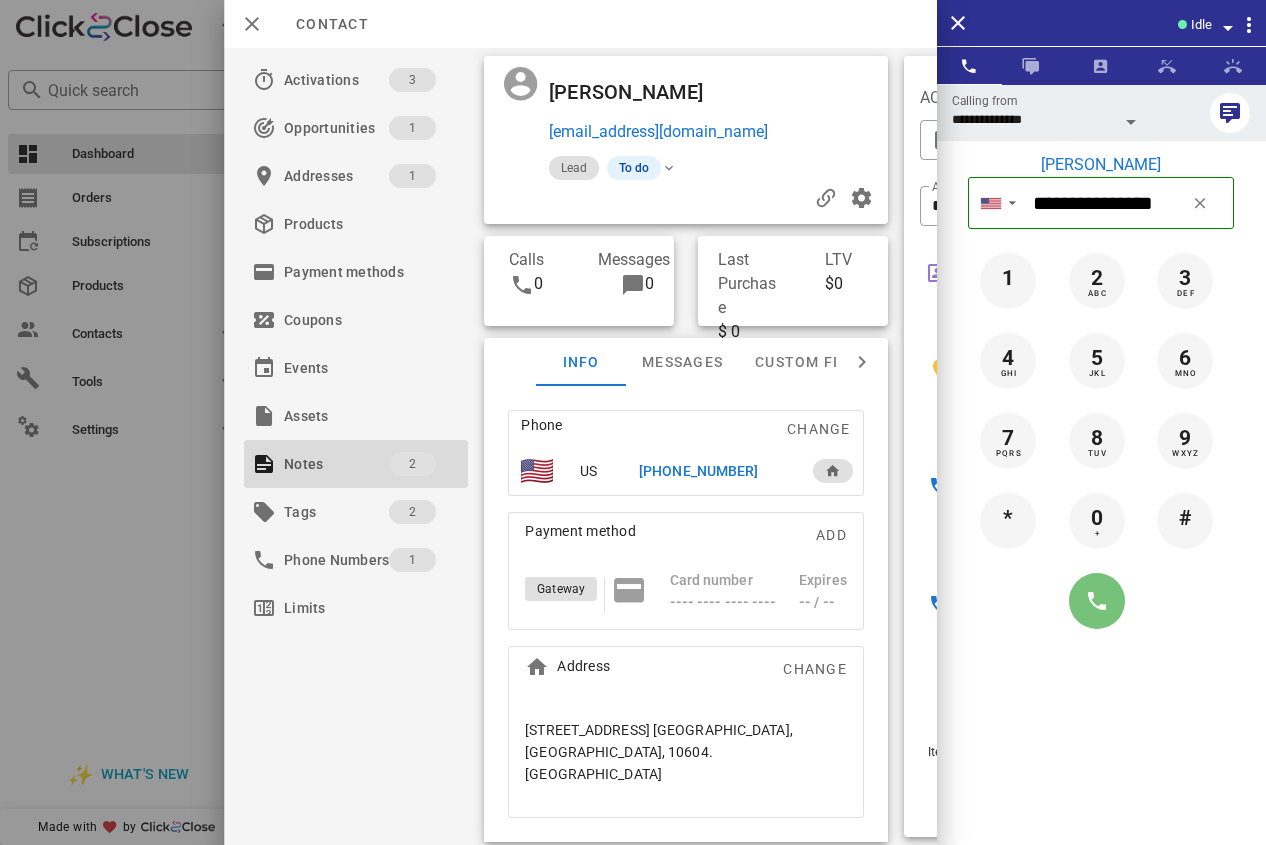 click at bounding box center [1097, 601] 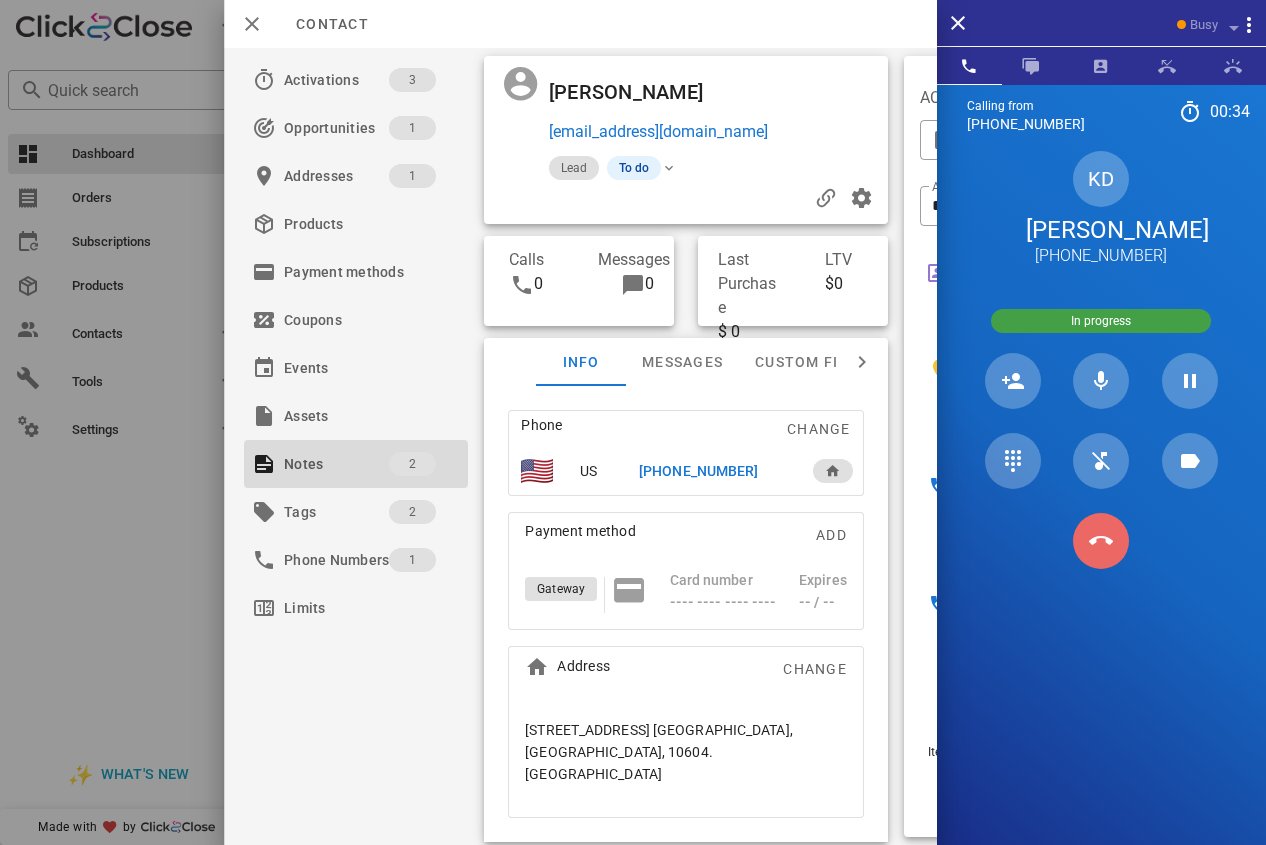 click at bounding box center (1101, 541) 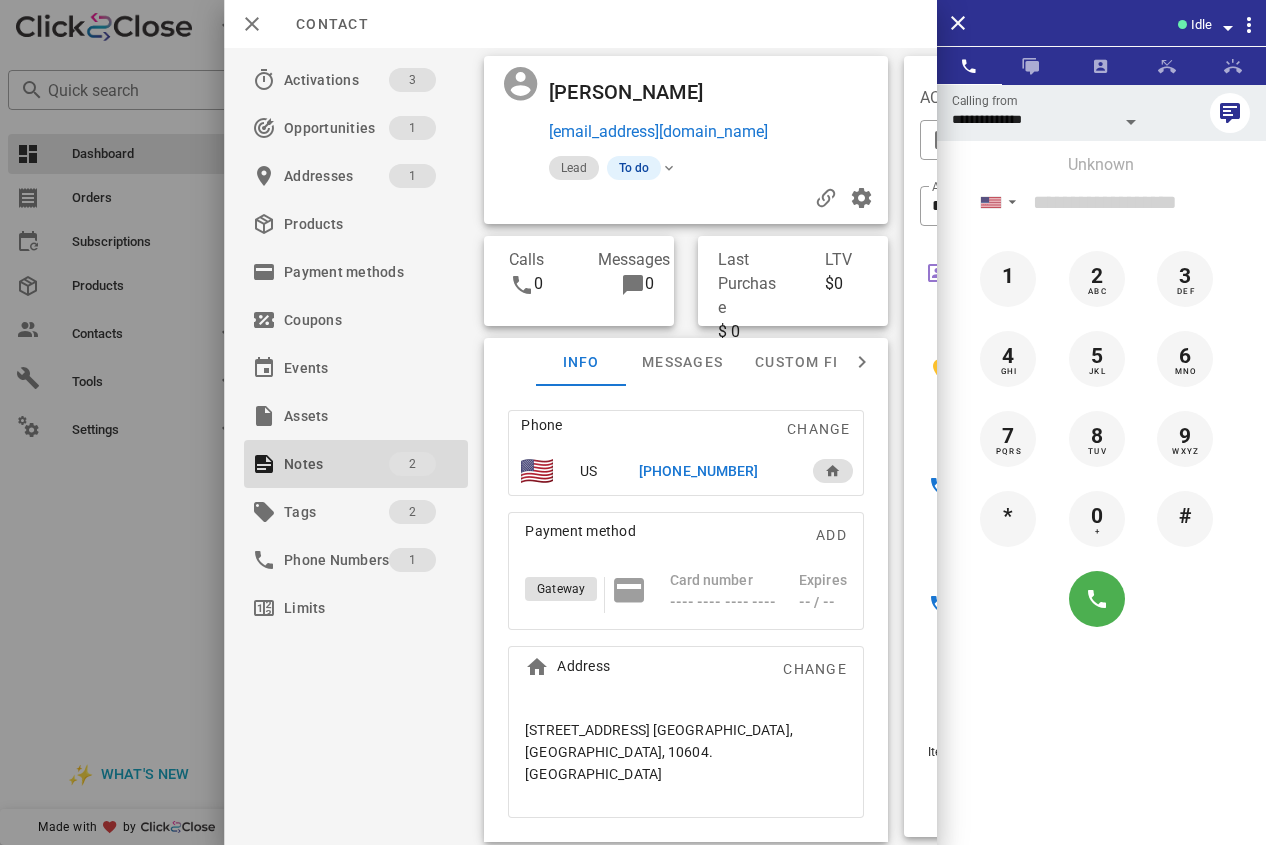 click on "+19143430894" at bounding box center (698, 471) 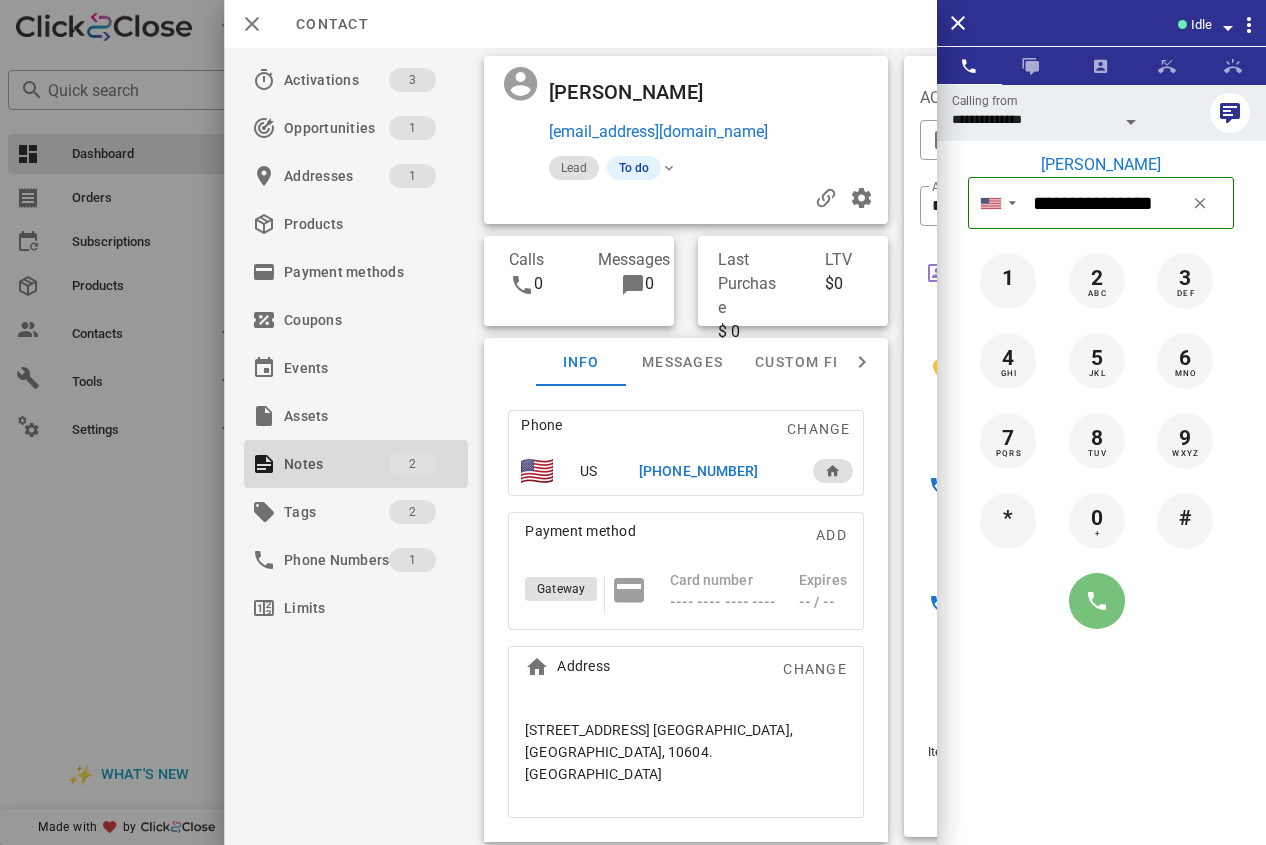click at bounding box center (1097, 601) 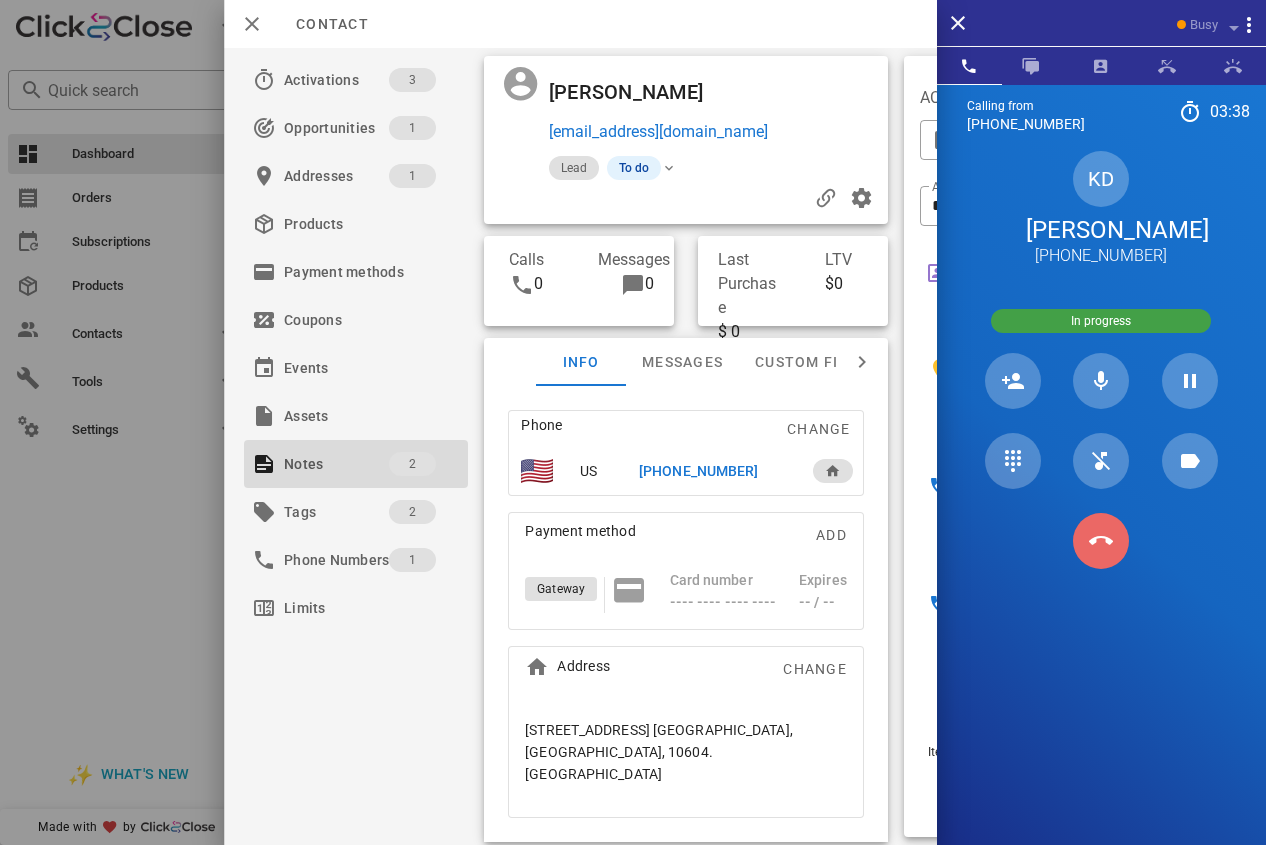 click at bounding box center [1101, 541] 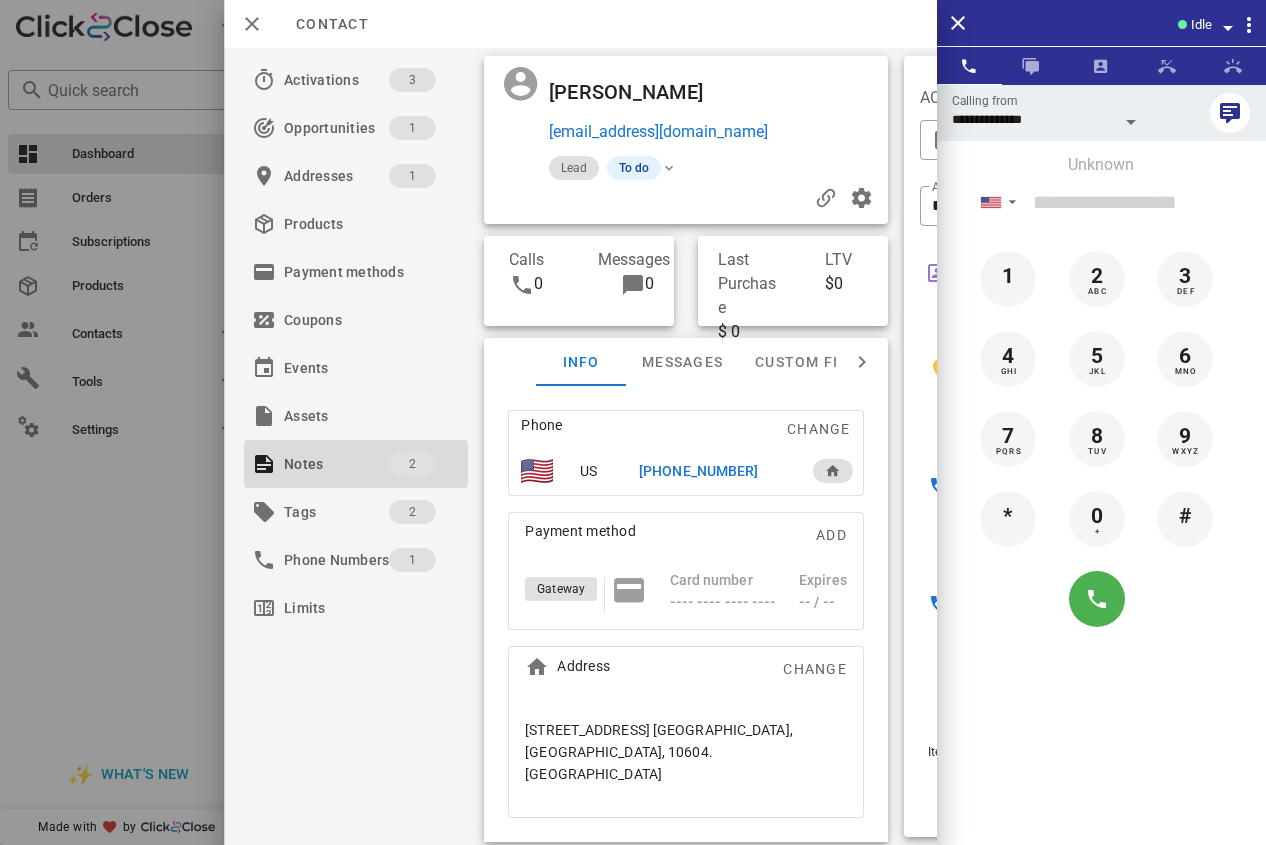 click on "+19143430894" at bounding box center [698, 471] 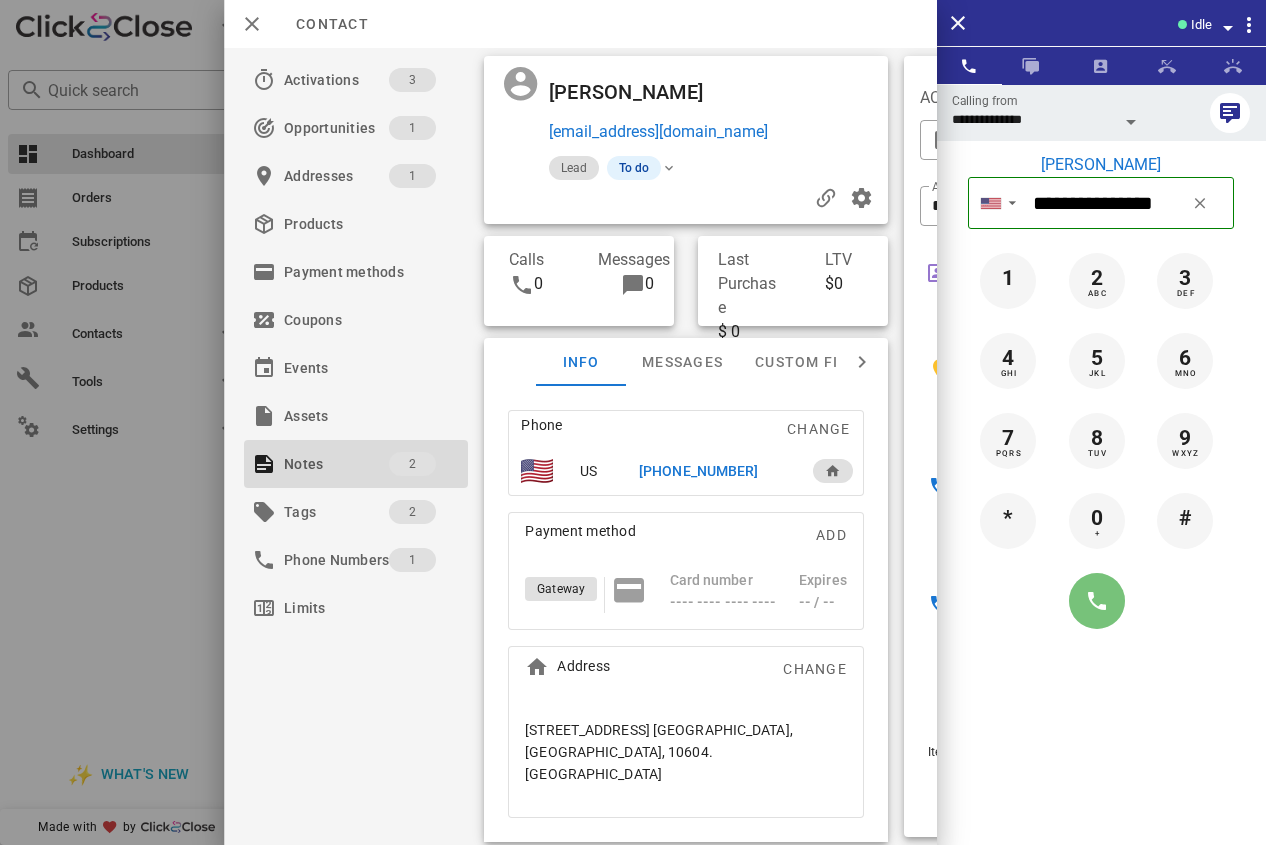 click at bounding box center [1097, 601] 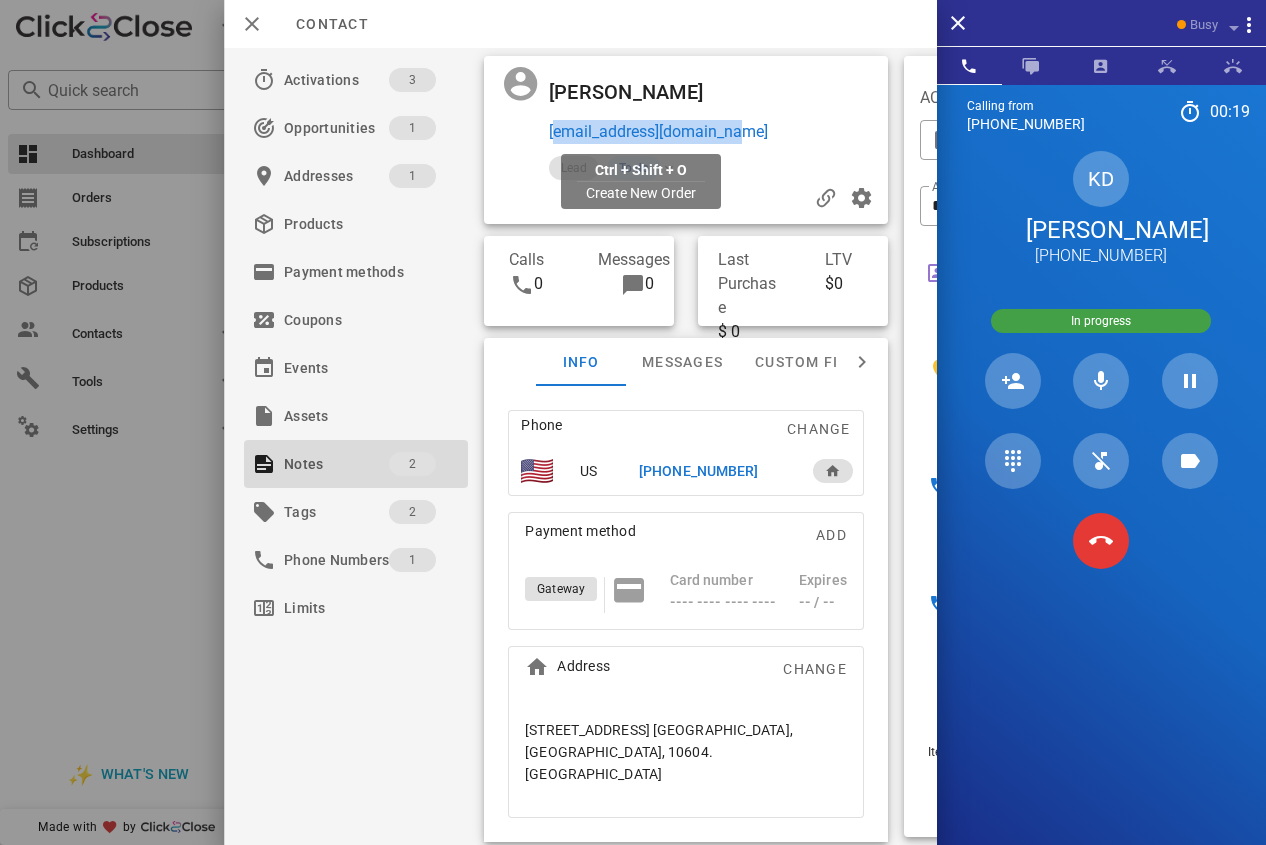 drag, startPoint x: 751, startPoint y: 130, endPoint x: 548, endPoint y: 141, distance: 203.2978 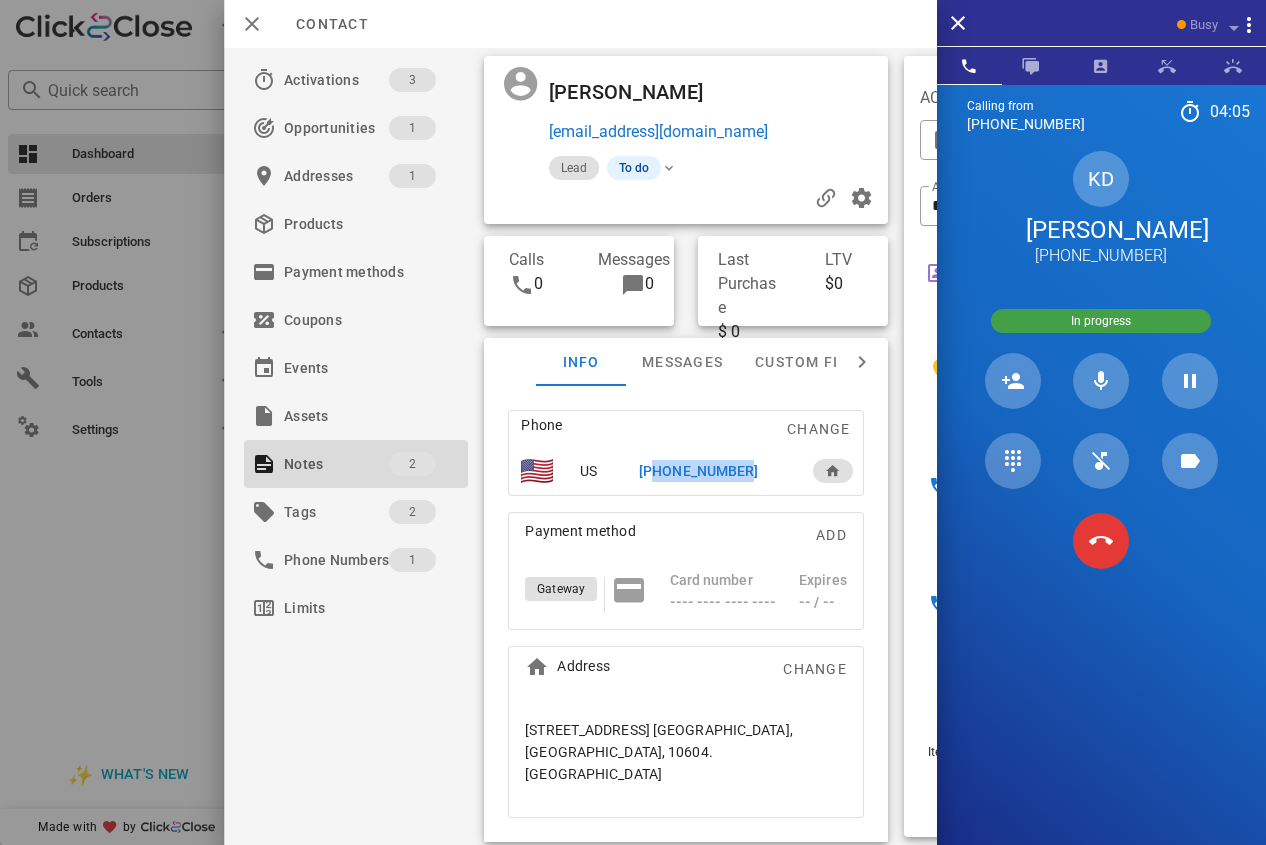 drag, startPoint x: 649, startPoint y: 476, endPoint x: 742, endPoint y: 473, distance: 93.04838 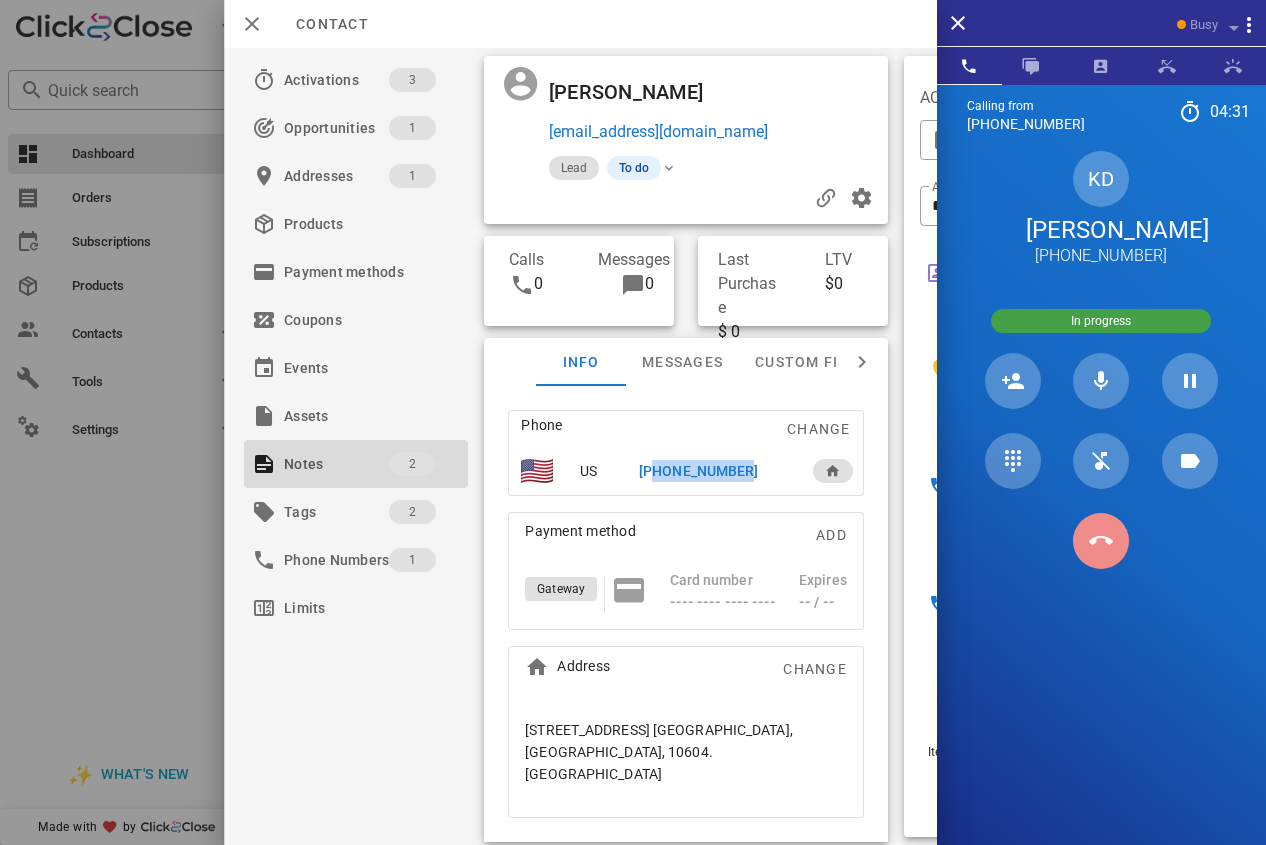 click at bounding box center [1101, 541] 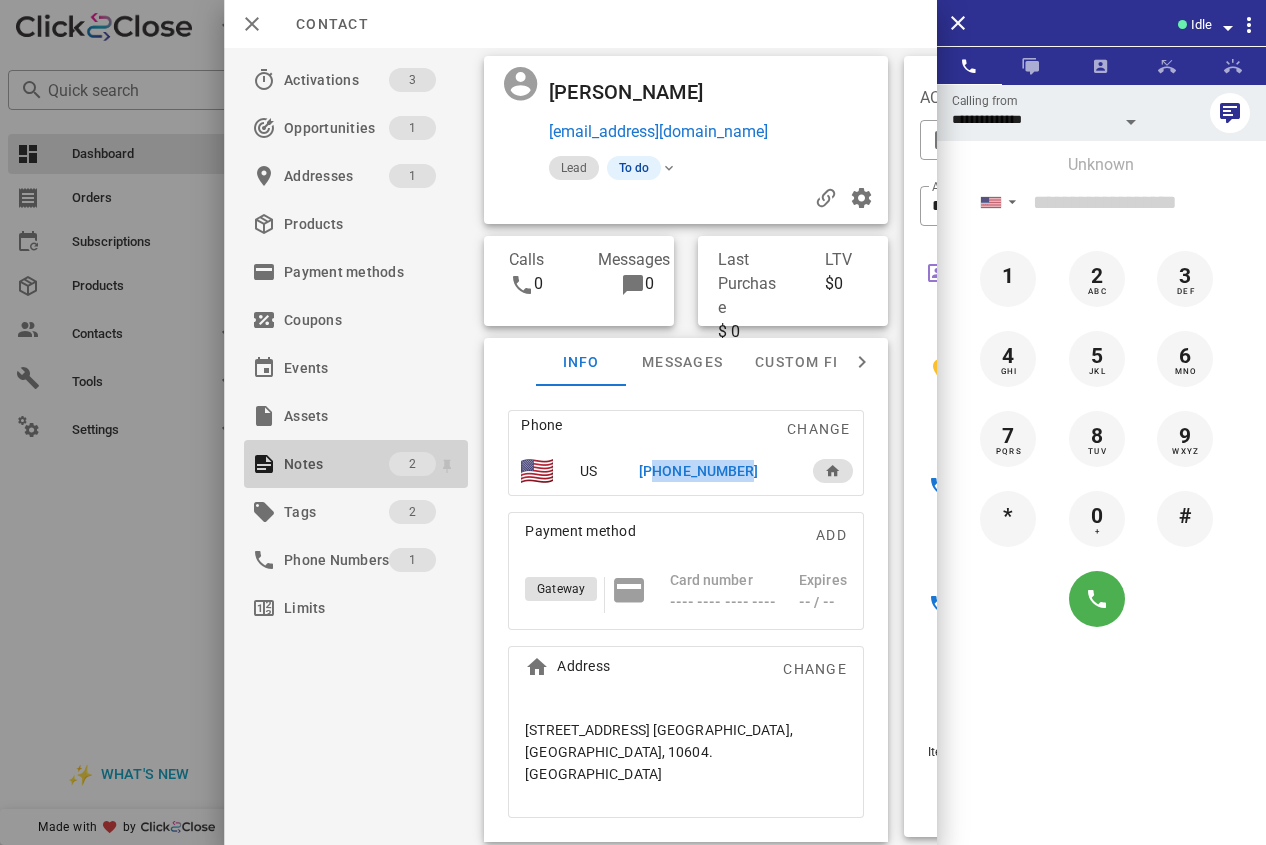 click on "Notes" at bounding box center (336, 464) 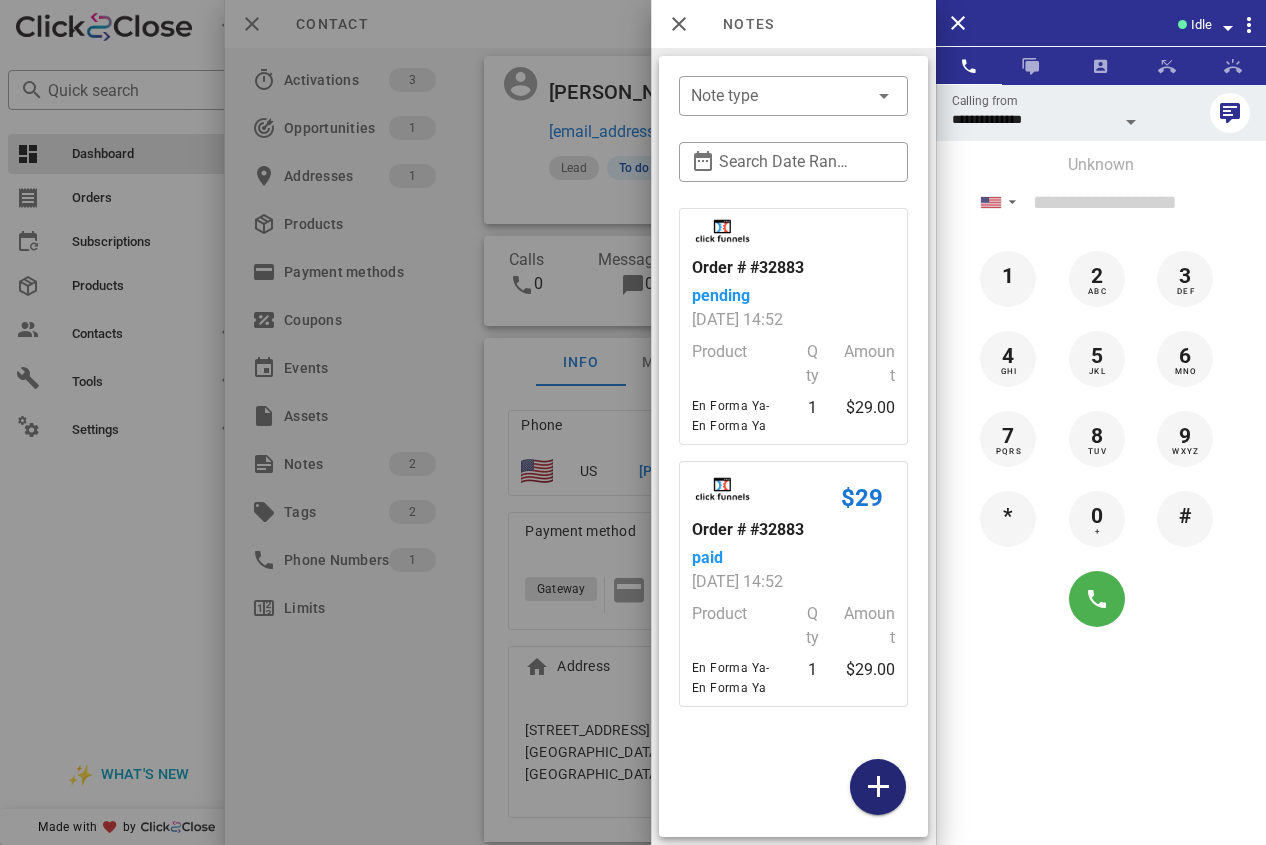 click at bounding box center [878, 787] 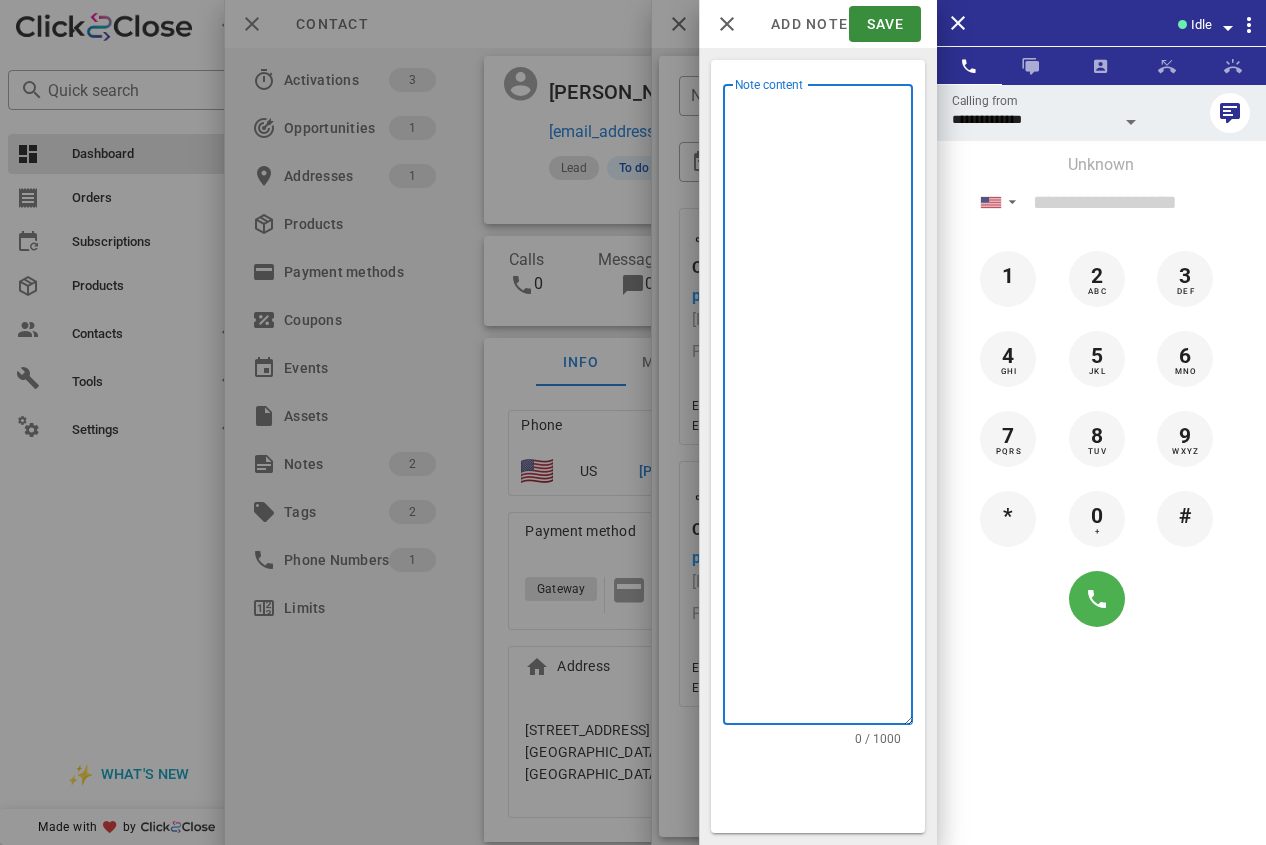 drag, startPoint x: 795, startPoint y: 440, endPoint x: 747, endPoint y: 285, distance: 162.26213 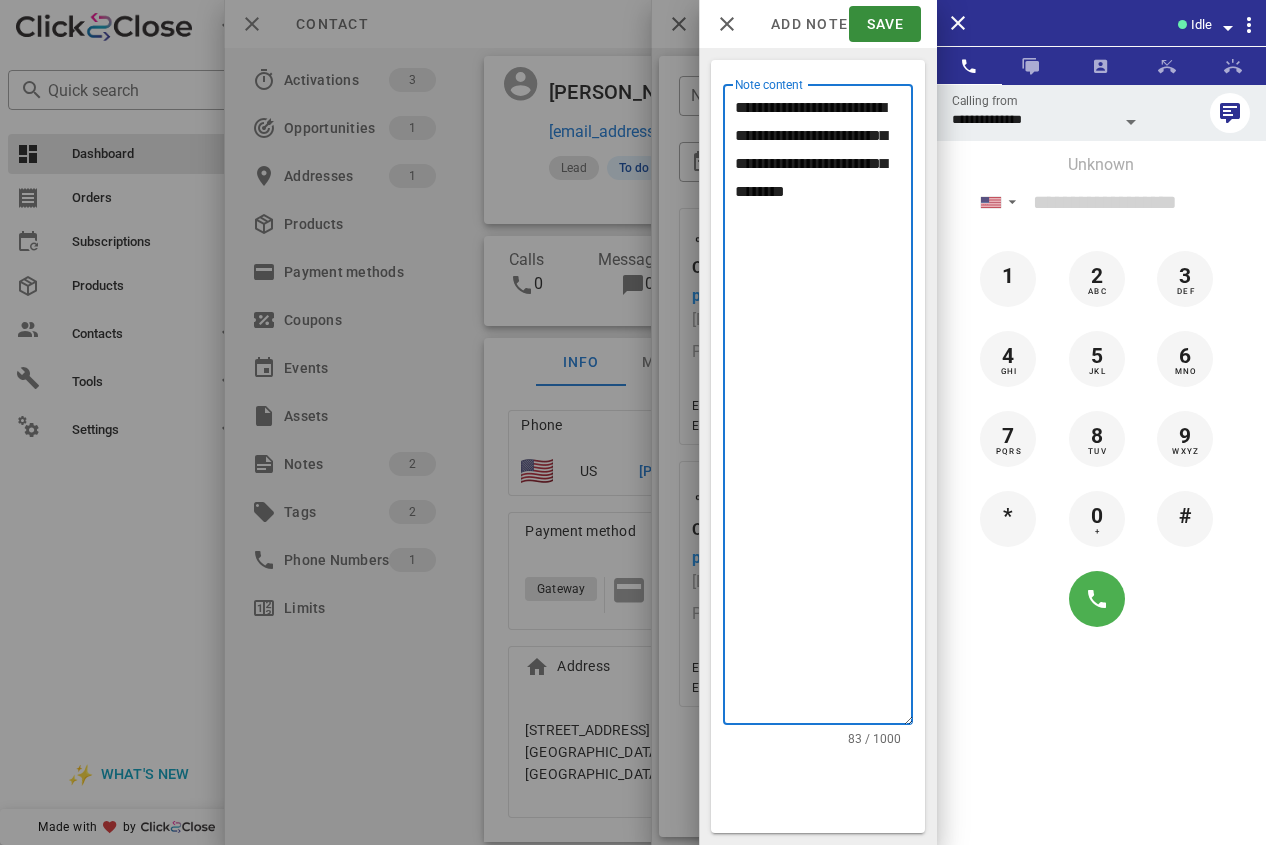 click on "**********" at bounding box center (824, 409) 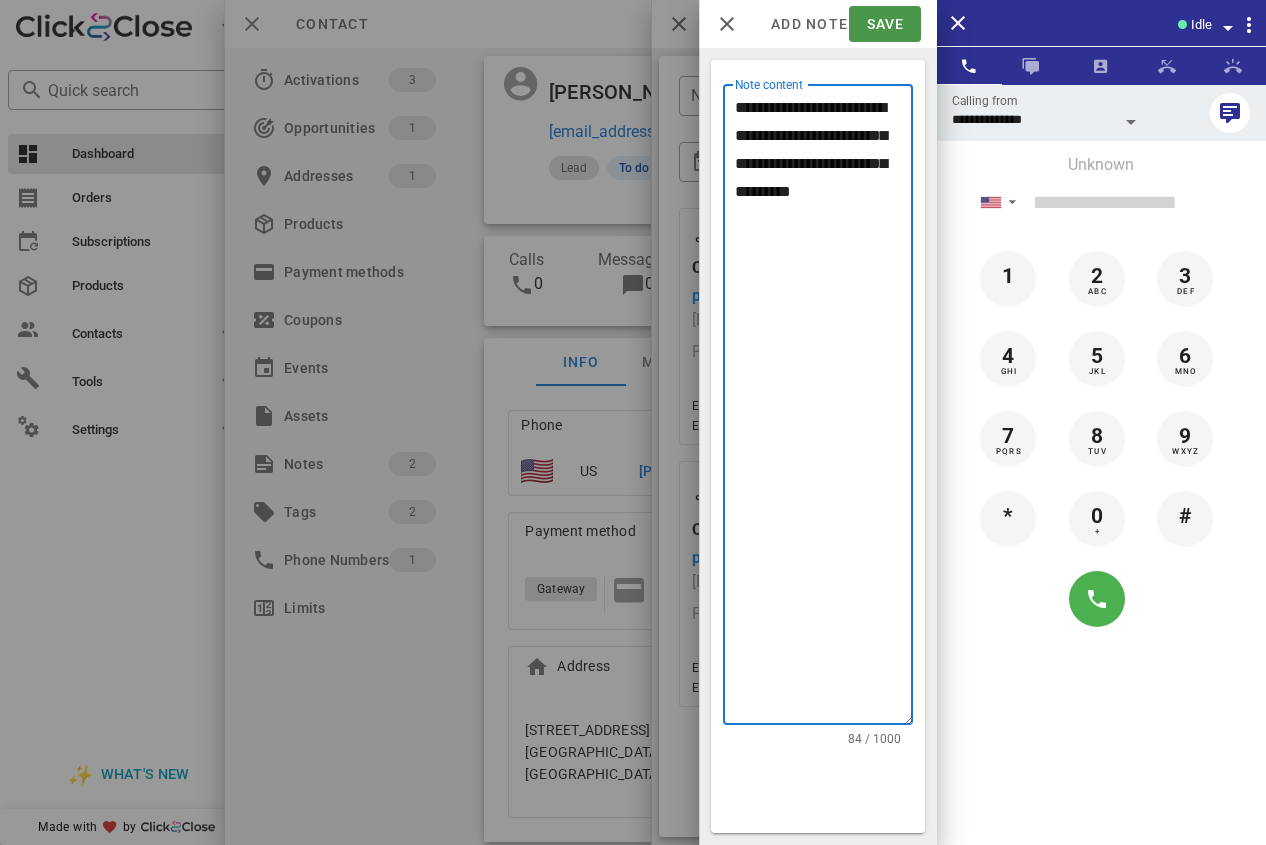 type on "**********" 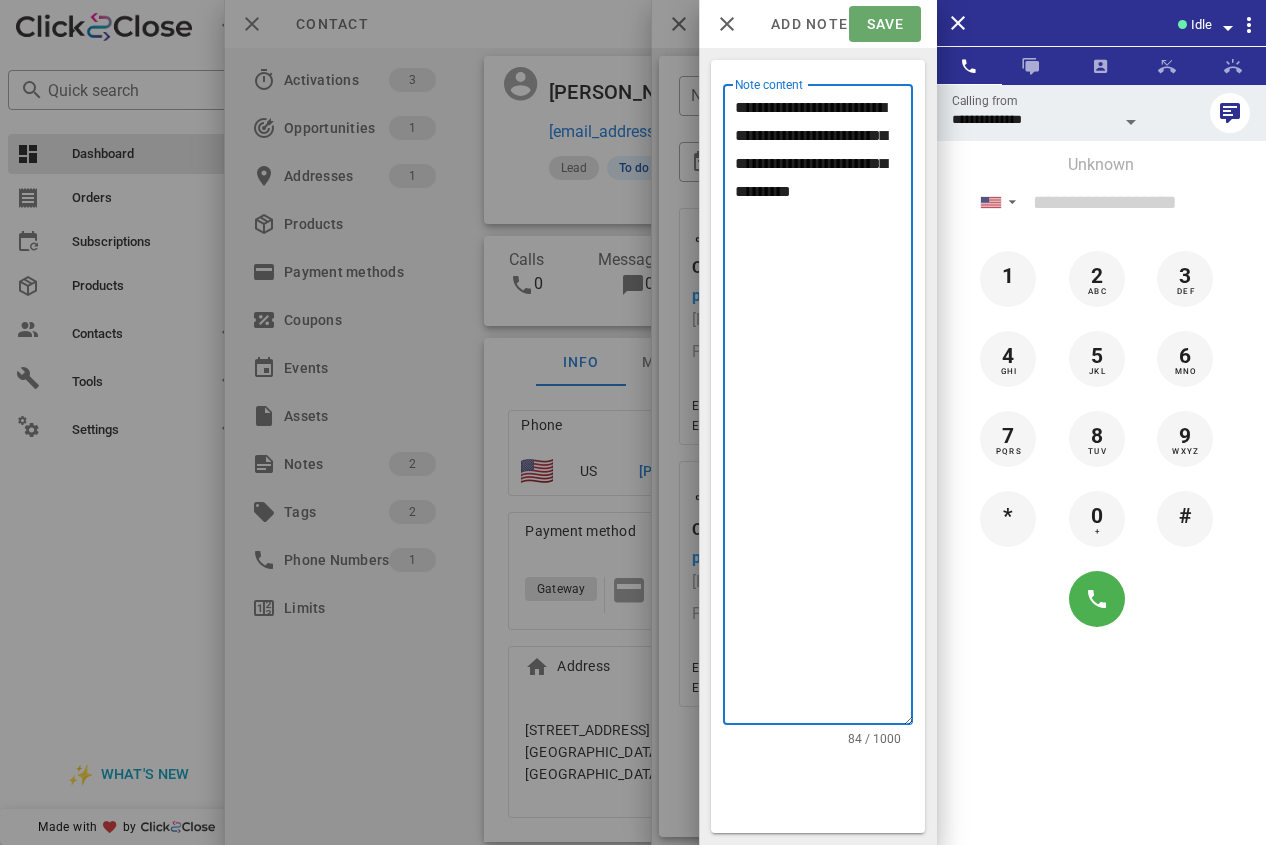 click on "Save" at bounding box center (884, 24) 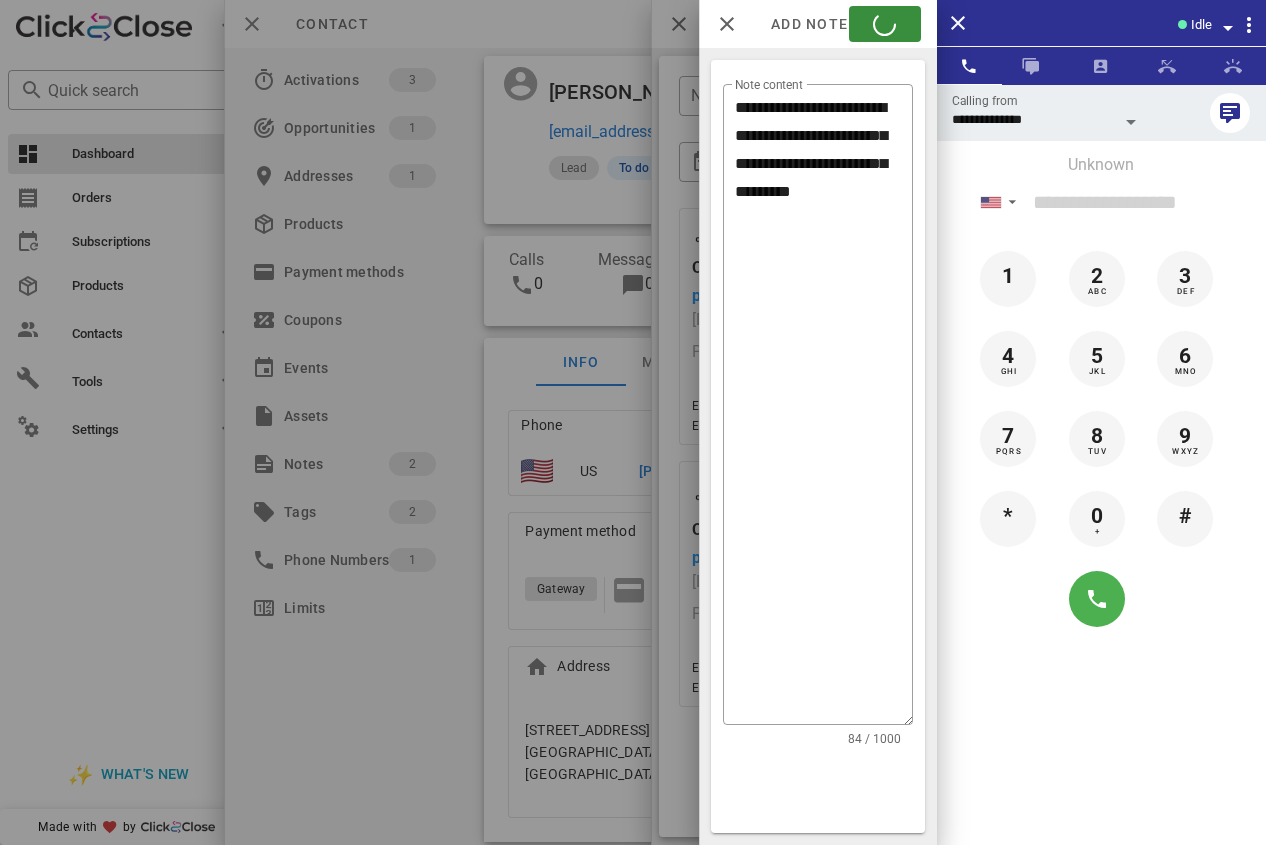 click at bounding box center (633, 422) 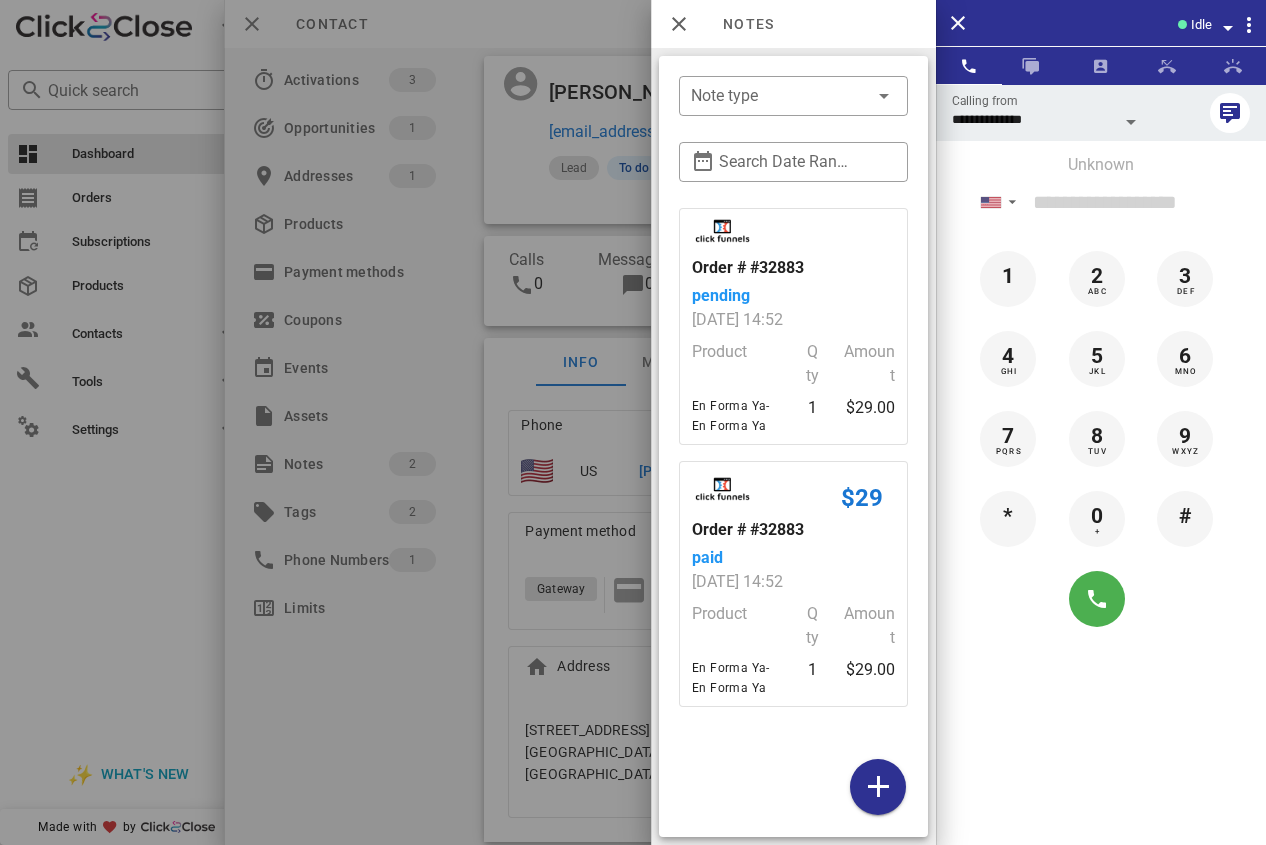 click at bounding box center (686, 198) 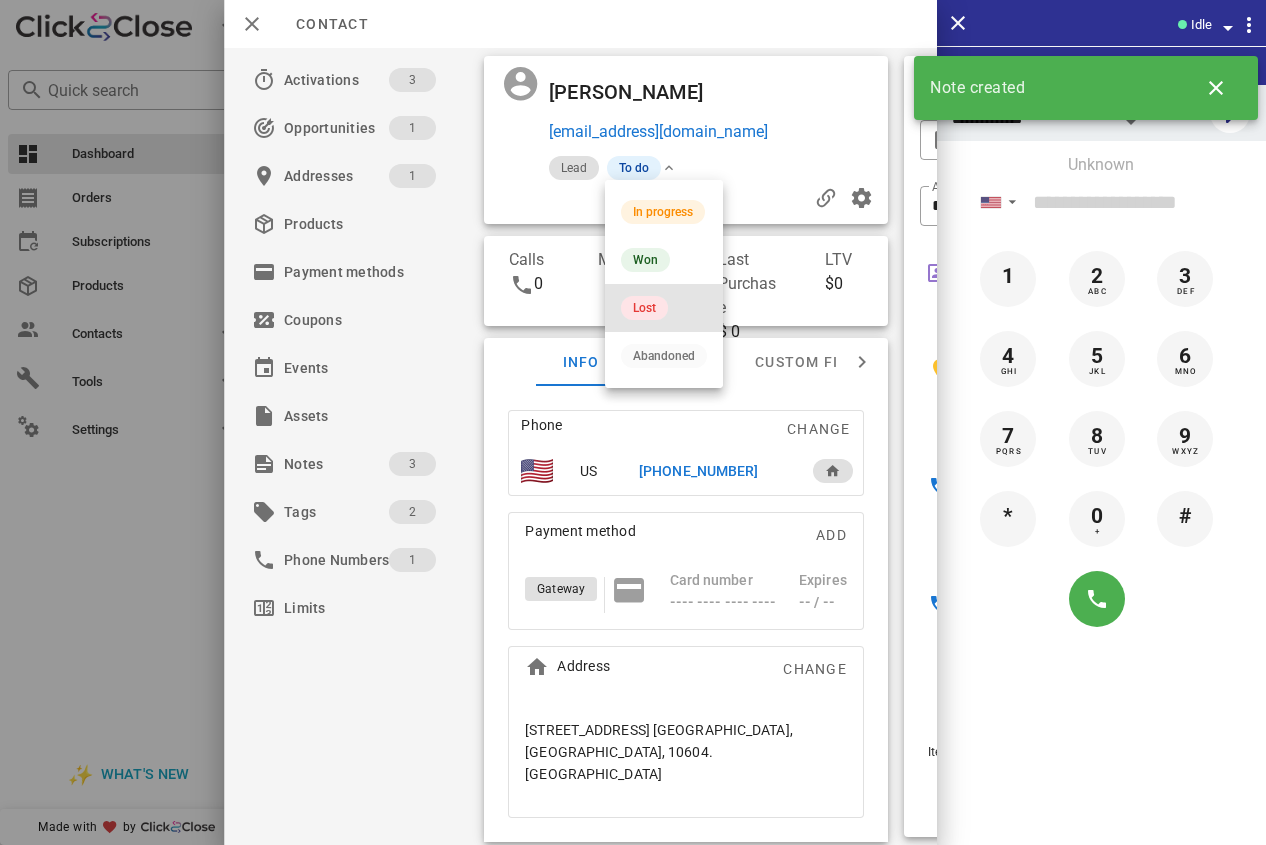 click on "Lost" at bounding box center (644, 308) 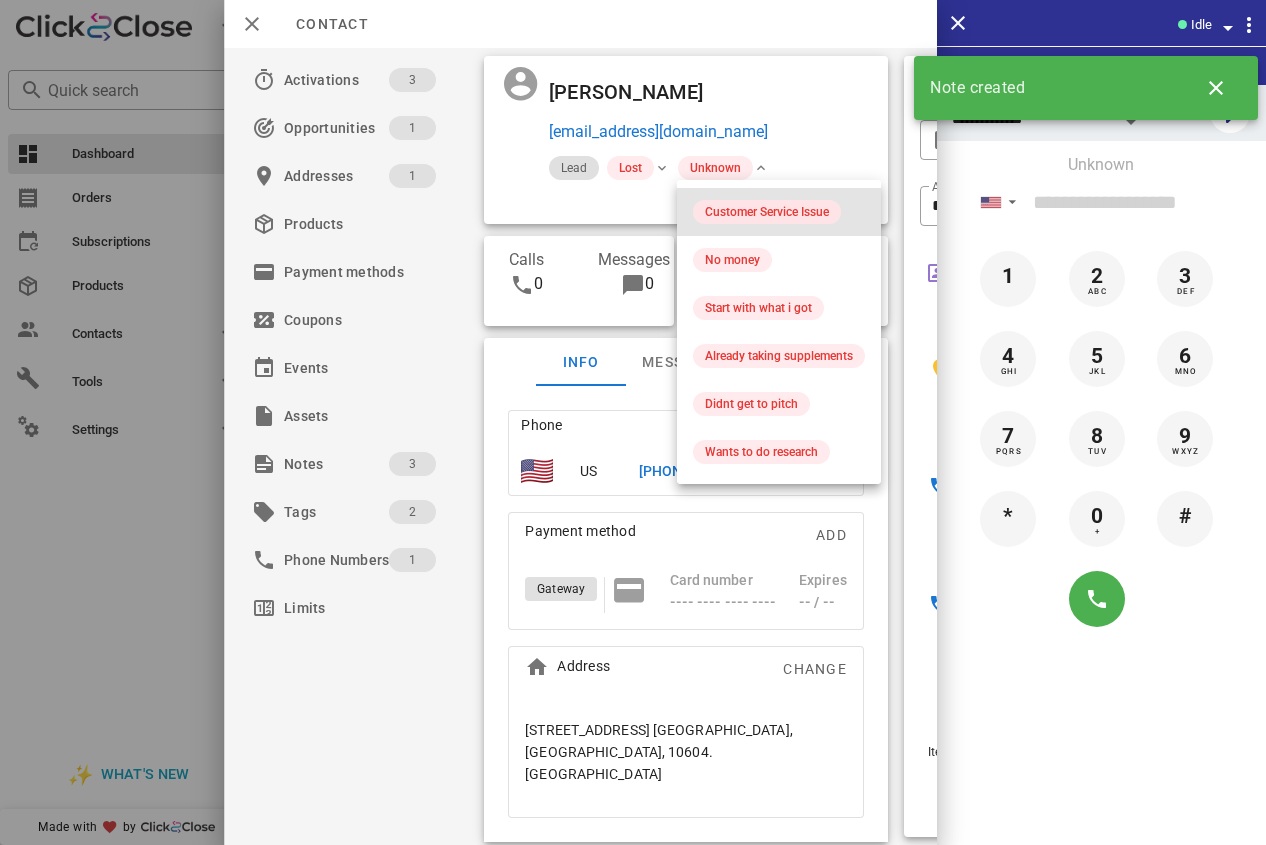 click on "Customer Service Issue" at bounding box center (767, 212) 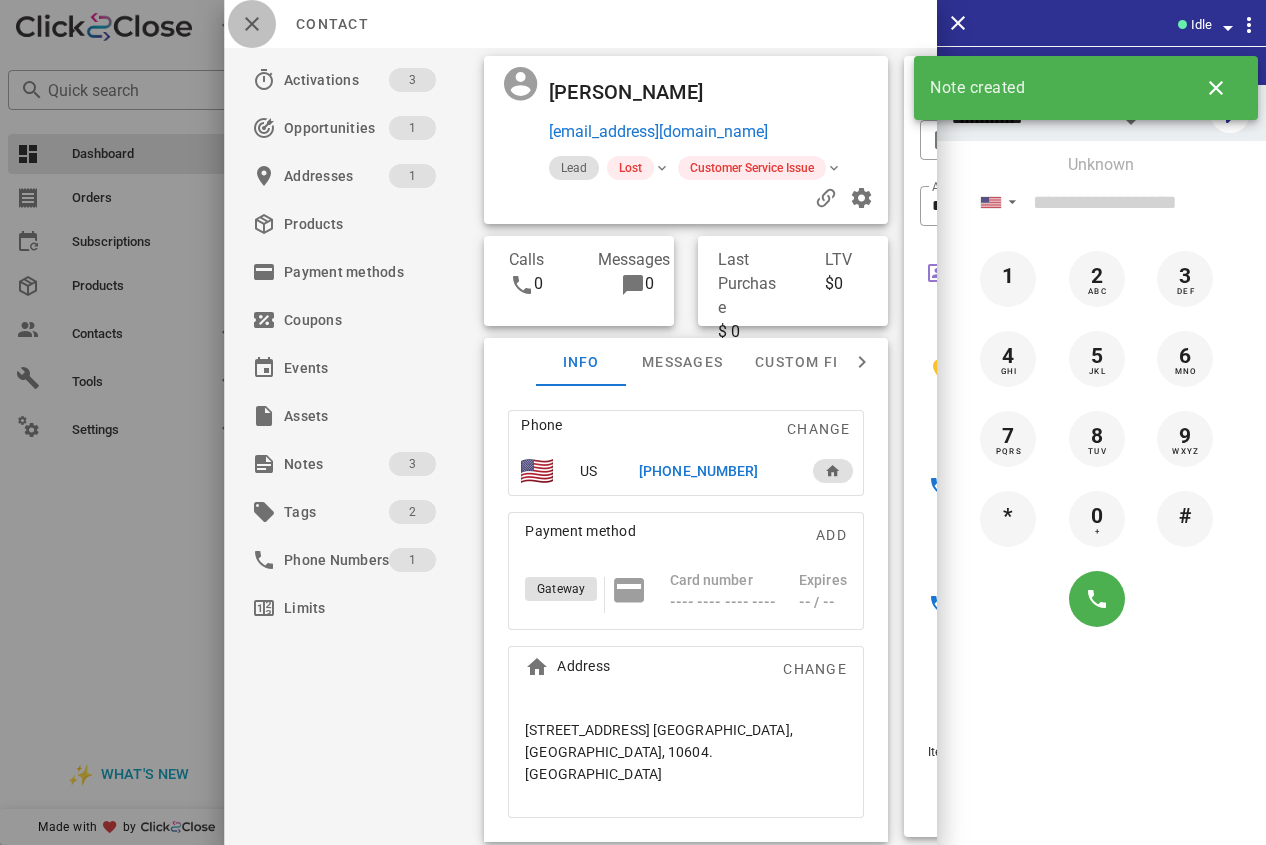 click at bounding box center (252, 24) 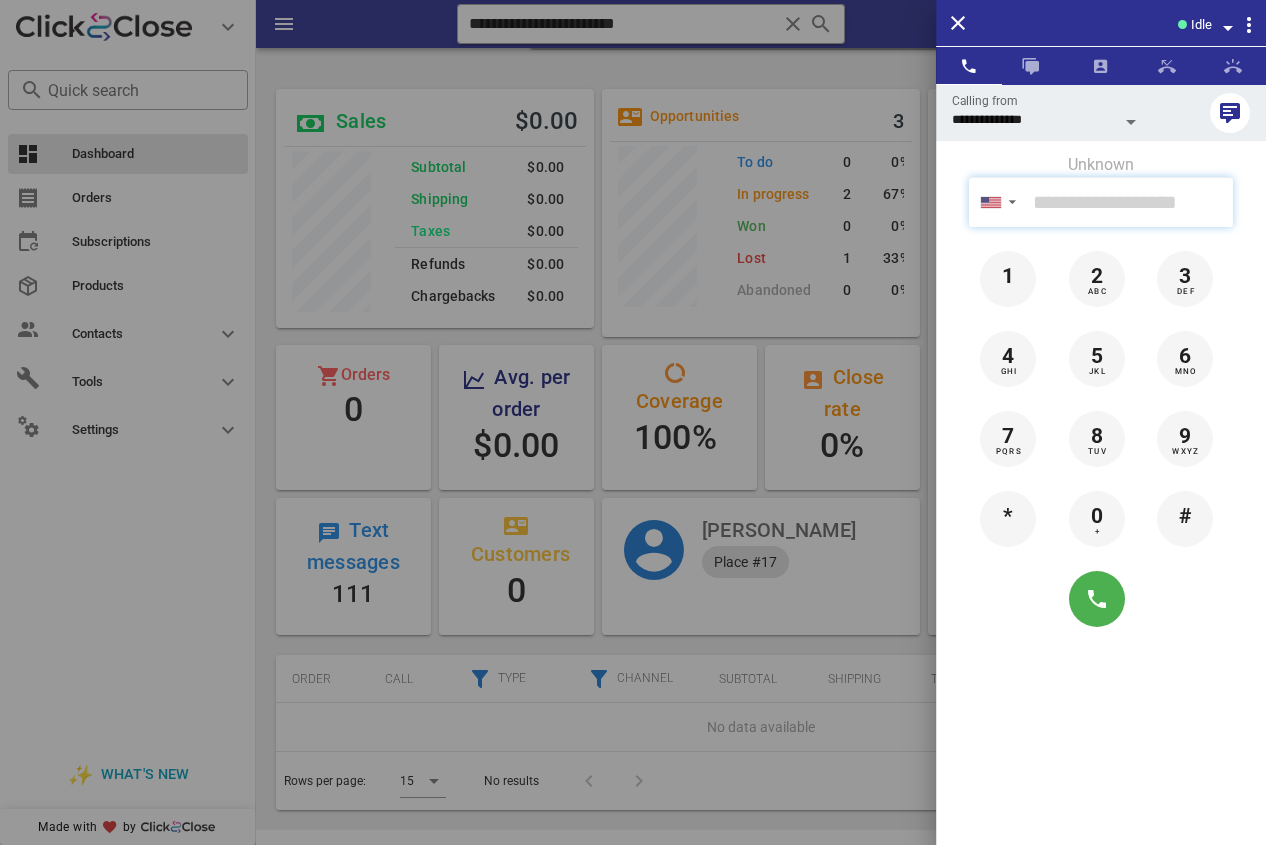 click at bounding box center (1129, 202) 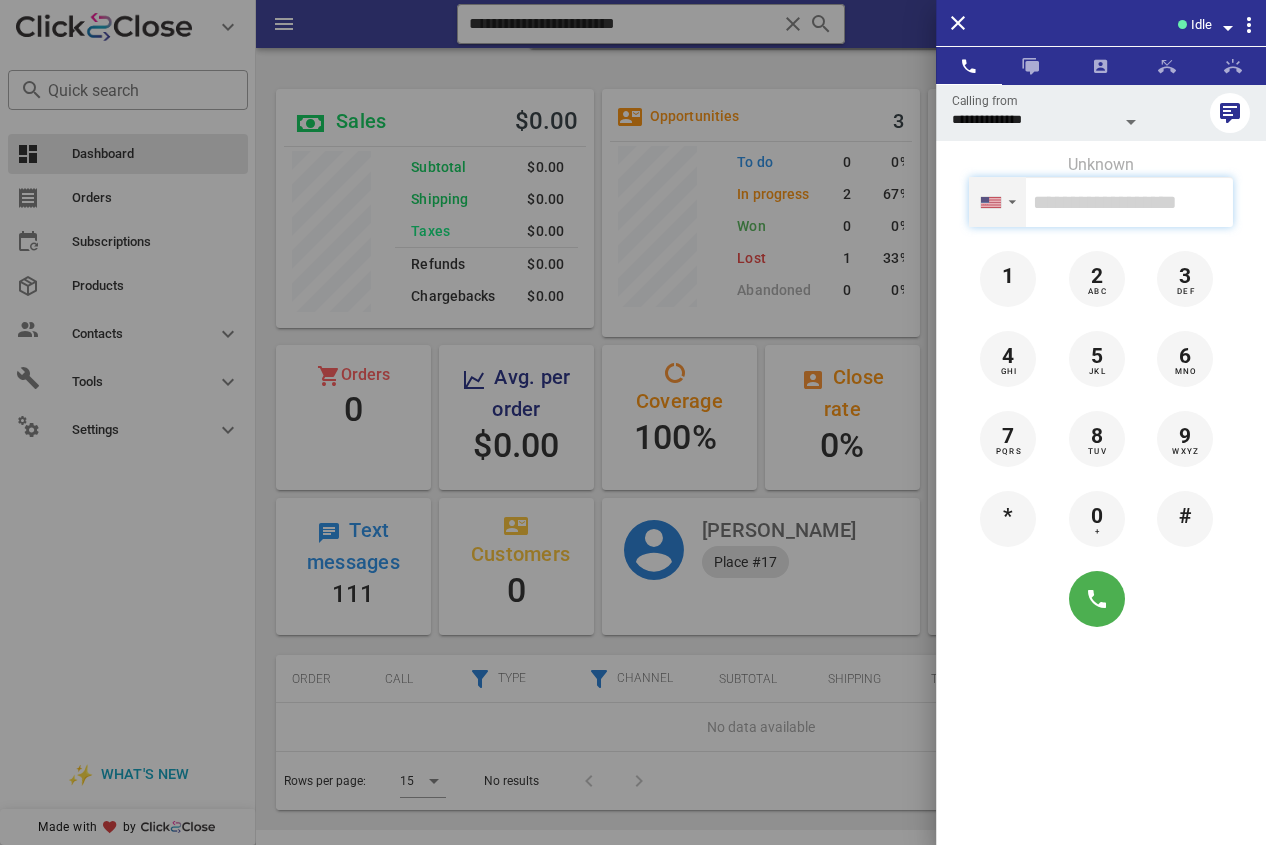 click on "▼     [GEOGRAPHIC_DATA]
+376
[GEOGRAPHIC_DATA]
+54
[GEOGRAPHIC_DATA]
+297
[GEOGRAPHIC_DATA]
+61
[GEOGRAPHIC_DATA] ([GEOGRAPHIC_DATA])
+32
[GEOGRAPHIC_DATA]
+591
[GEOGRAPHIC_DATA] ([GEOGRAPHIC_DATA])
+55
[GEOGRAPHIC_DATA]
+1
[GEOGRAPHIC_DATA]
+56
[GEOGRAPHIC_DATA]
+57
[GEOGRAPHIC_DATA]
+[GEOGRAPHIC_DATA] ([GEOGRAPHIC_DATA])
+1
[GEOGRAPHIC_DATA]
+593
[GEOGRAPHIC_DATA]
+503
[GEOGRAPHIC_DATA]
+33
[GEOGRAPHIC_DATA] ([GEOGRAPHIC_DATA])
+49
[GEOGRAPHIC_DATA]
+590
[GEOGRAPHIC_DATA]
+502
[GEOGRAPHIC_DATA]
+504
[GEOGRAPHIC_DATA] ([GEOGRAPHIC_DATA])
+354
[GEOGRAPHIC_DATA] ([GEOGRAPHIC_DATA])
+91
[GEOGRAPHIC_DATA] (‫[GEOGRAPHIC_DATA]‬‎)
+972
[GEOGRAPHIC_DATA] ([GEOGRAPHIC_DATA])
+39
[GEOGRAPHIC_DATA] ([GEOGRAPHIC_DATA])
+81" at bounding box center (997, 202) 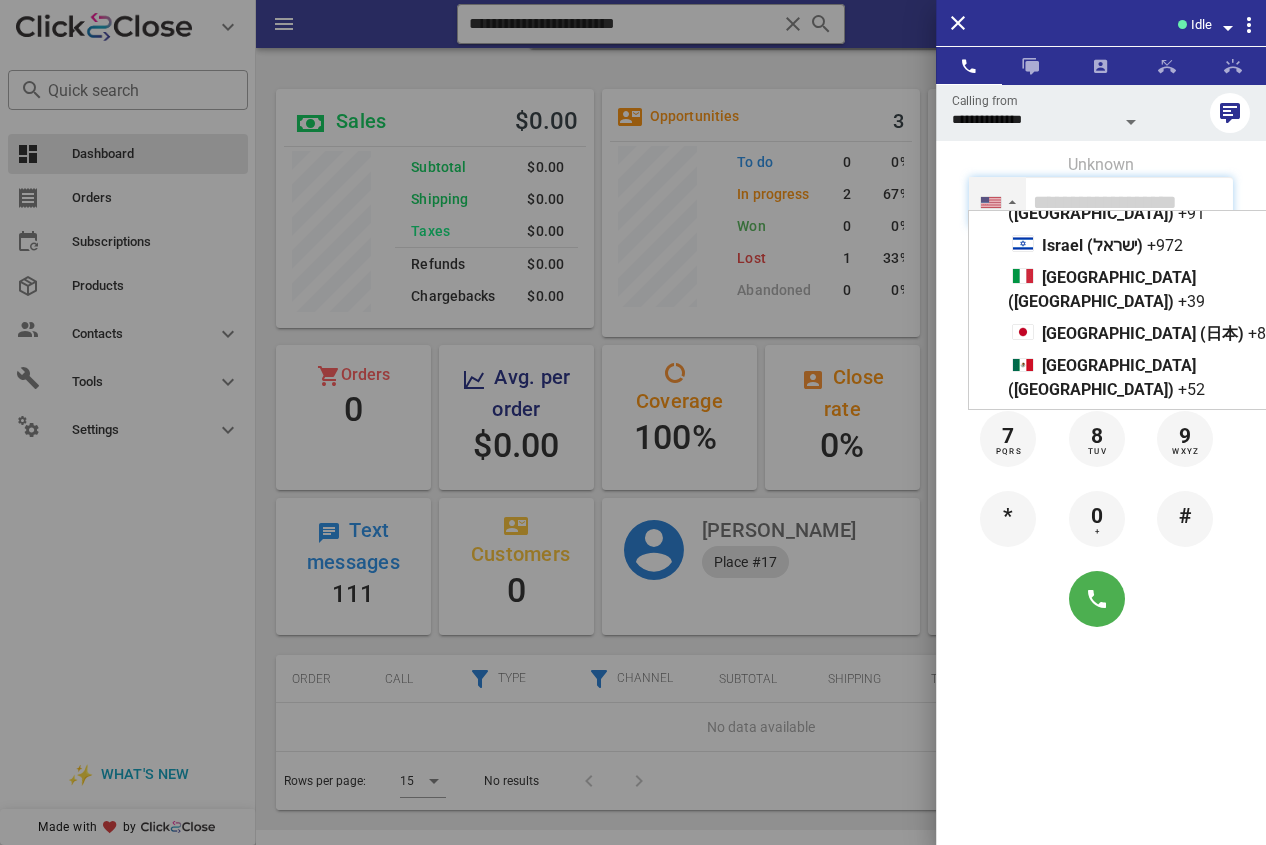 scroll, scrollTop: 774, scrollLeft: 0, axis: vertical 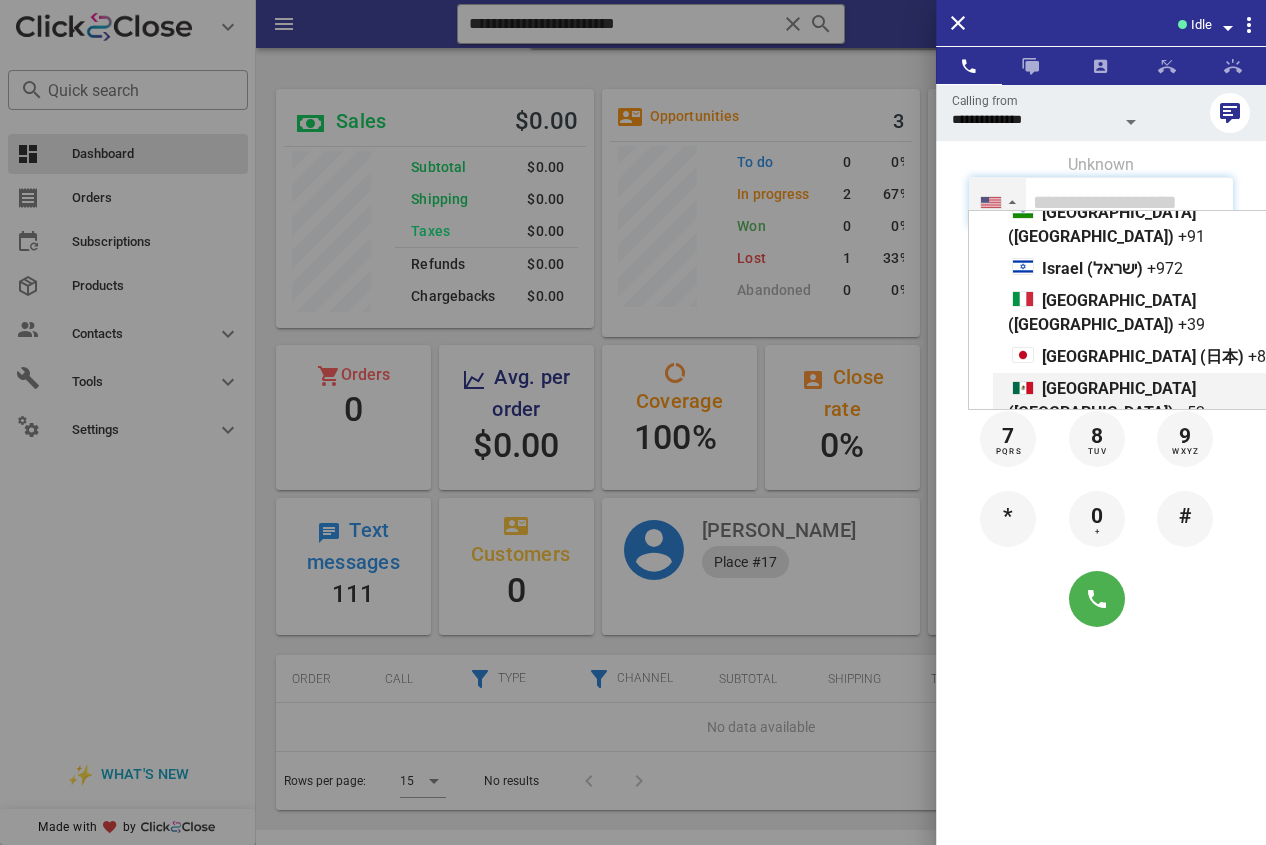 click on "[GEOGRAPHIC_DATA] ([GEOGRAPHIC_DATA])" at bounding box center [1102, 400] 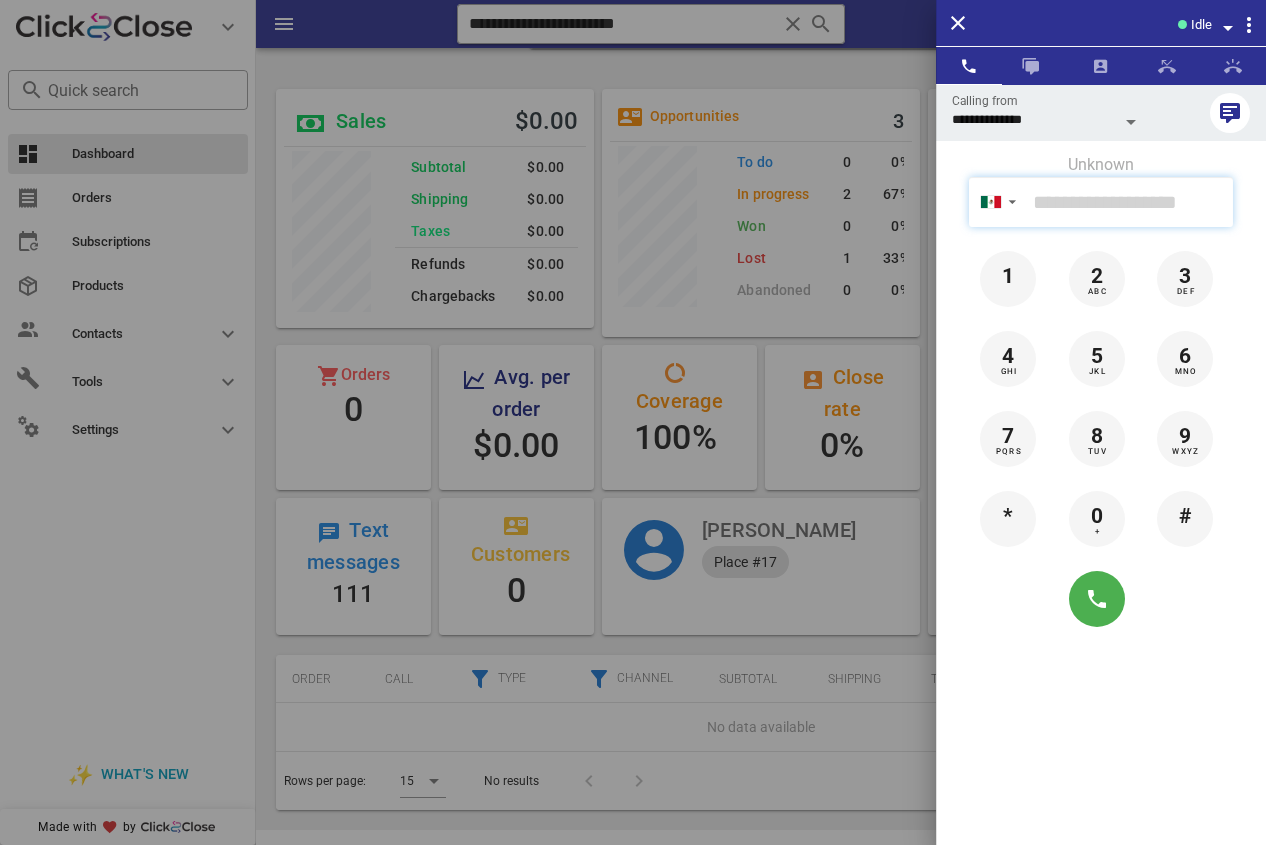 click at bounding box center [1129, 202] 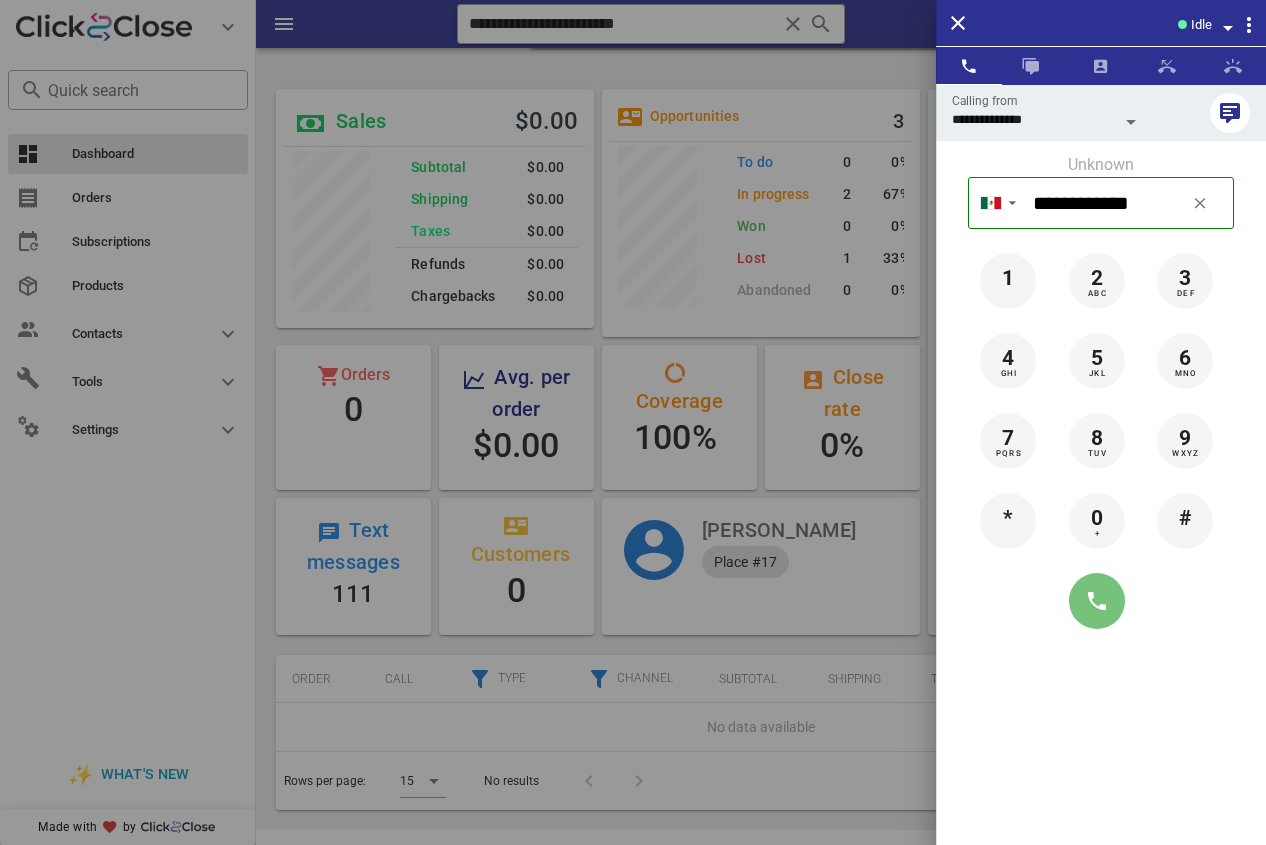 click at bounding box center (1097, 601) 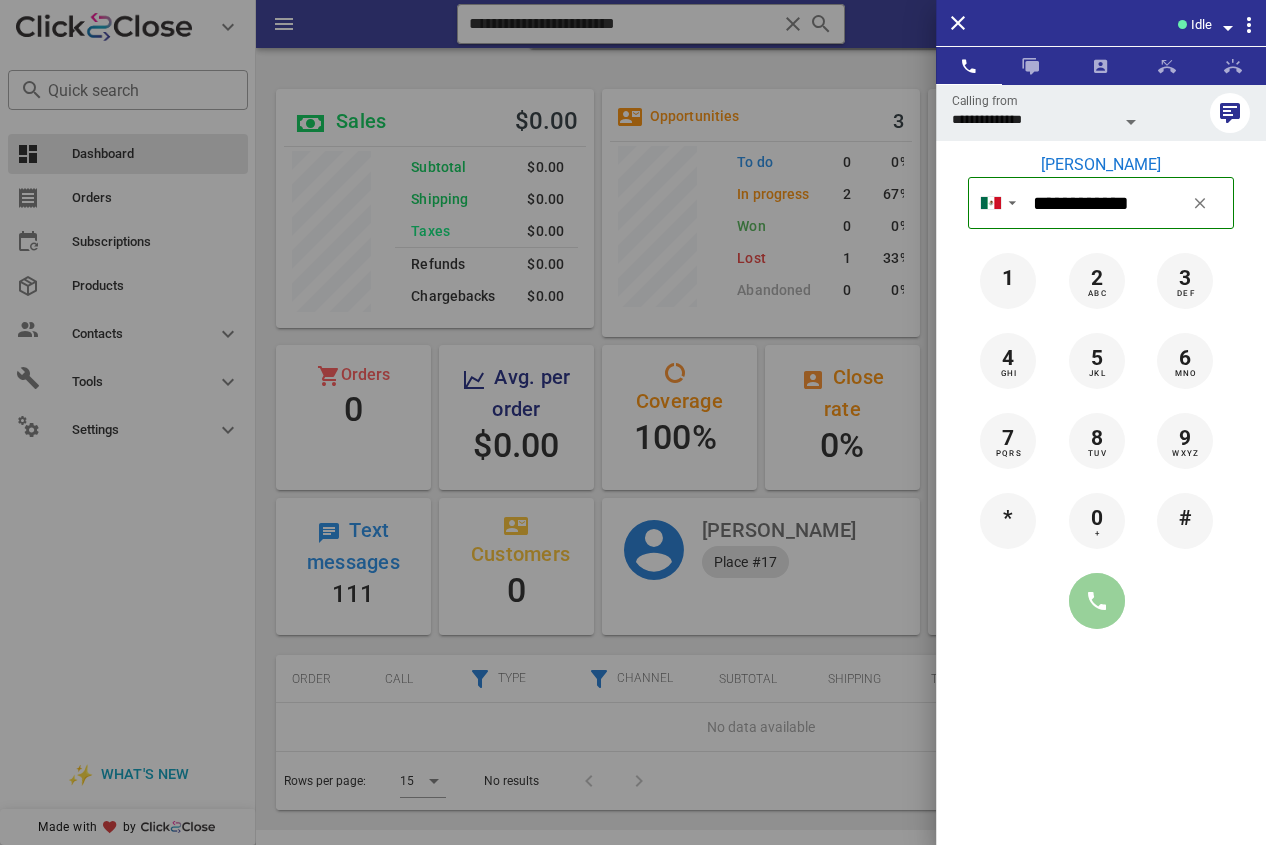 type on "**********" 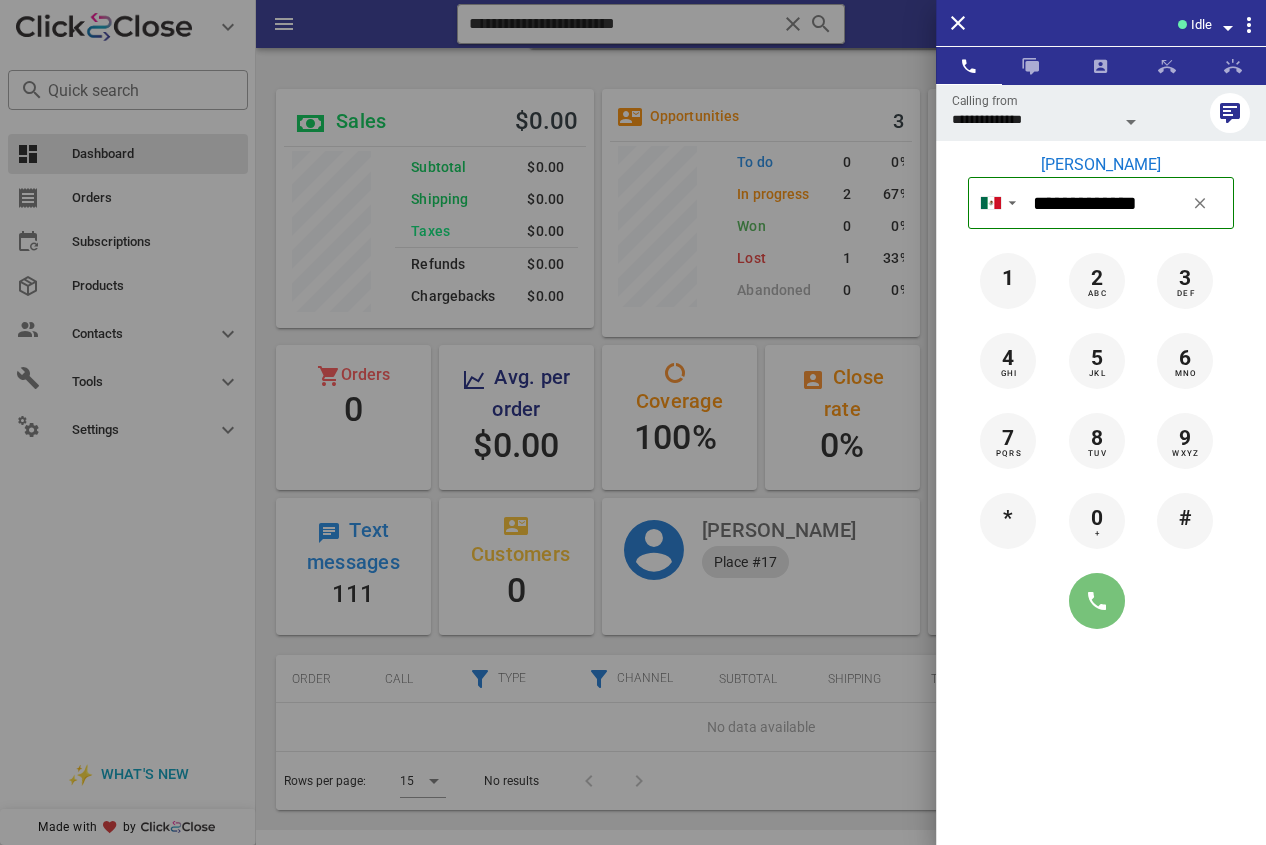 type 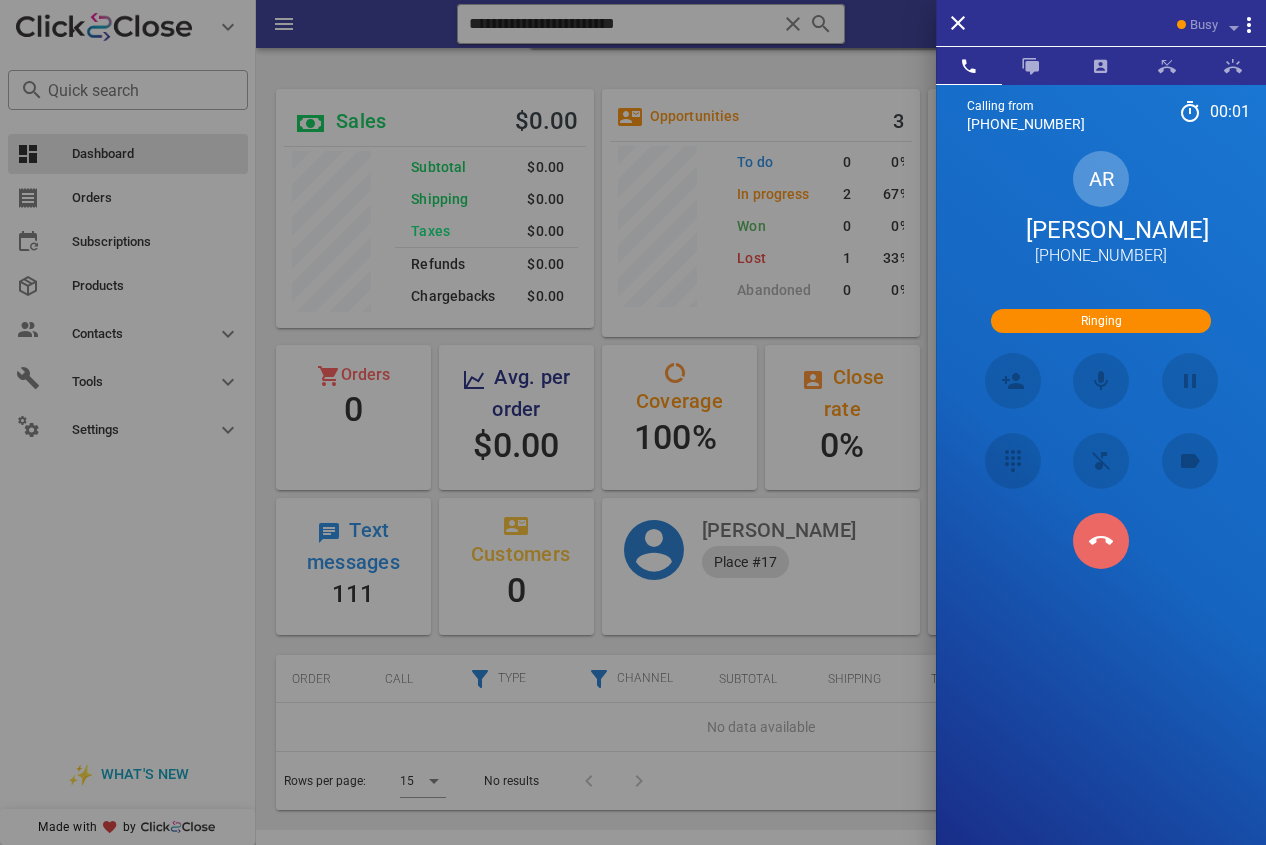 click at bounding box center [1101, 541] 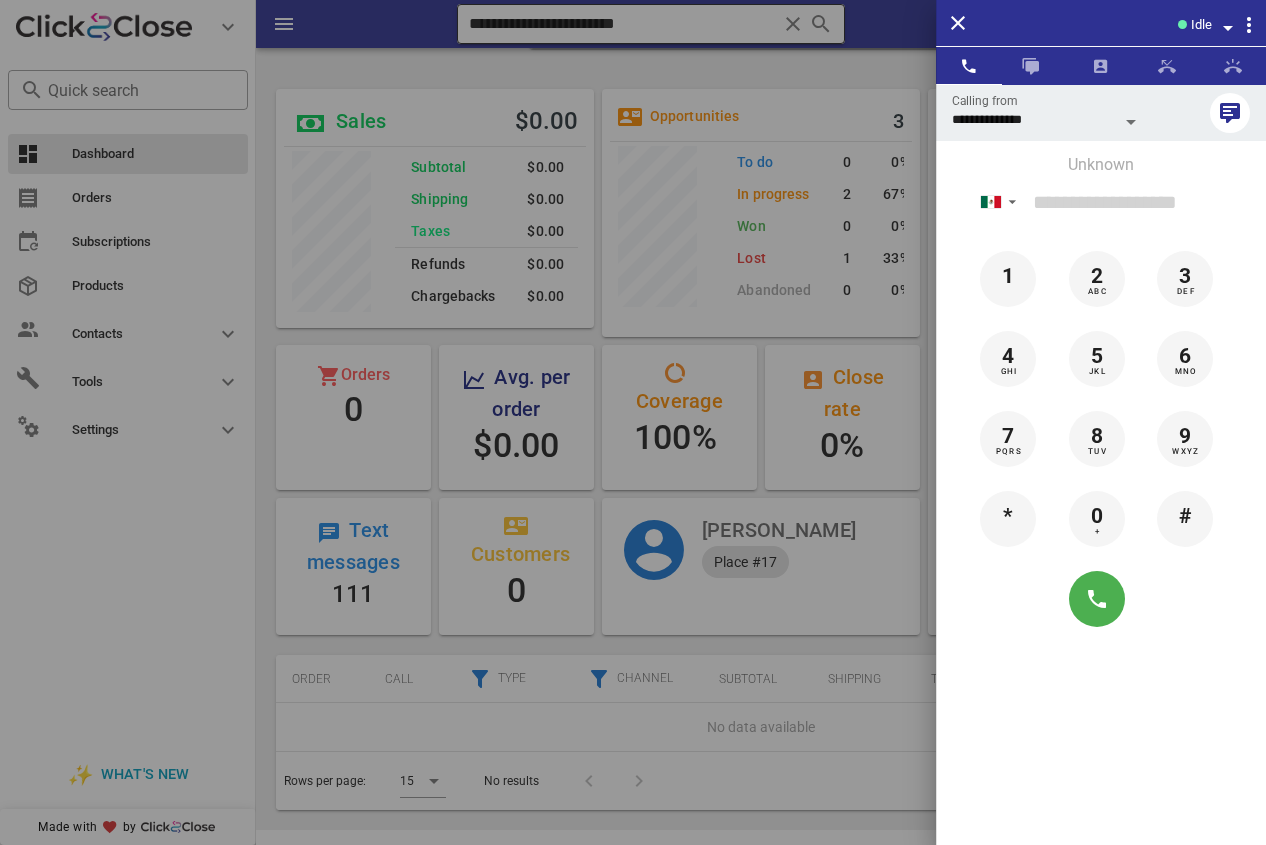 click at bounding box center [633, 422] 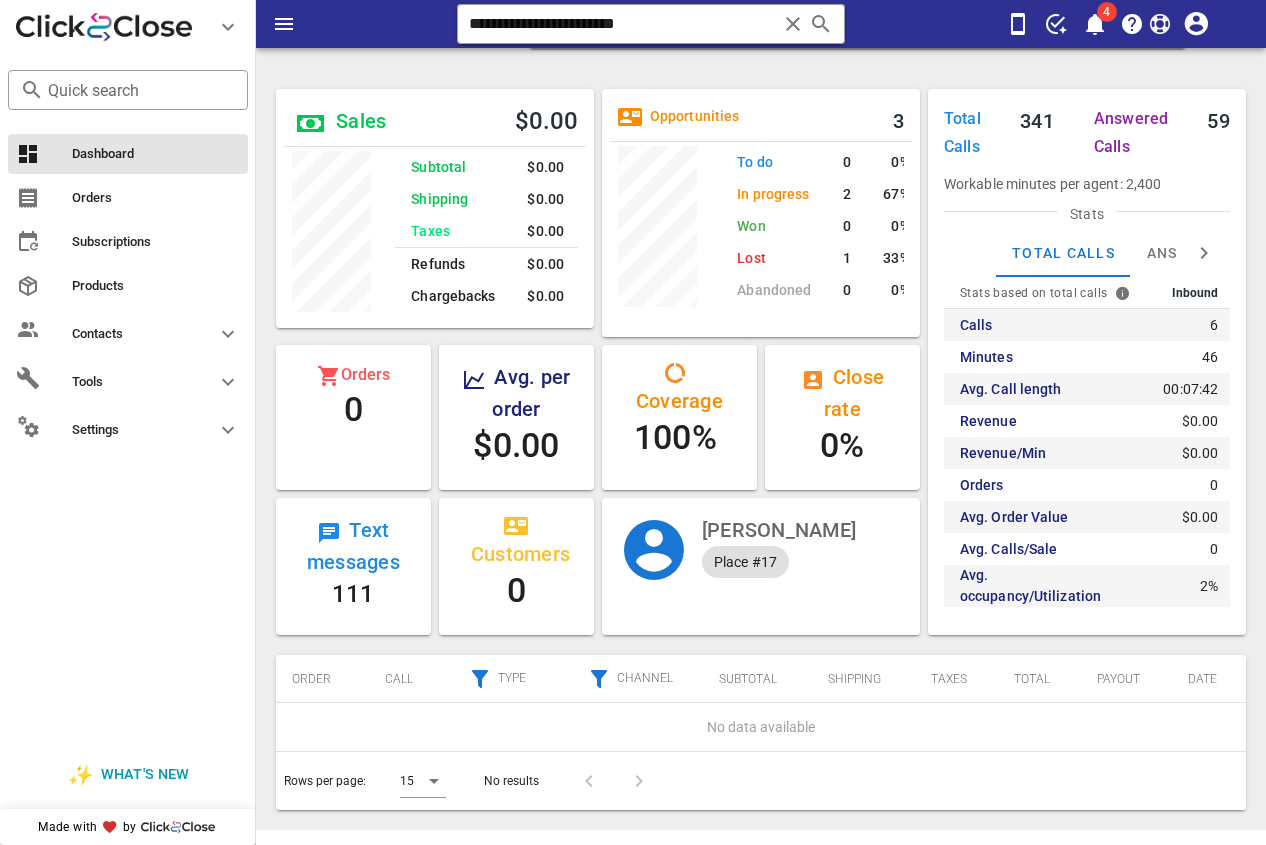 drag, startPoint x: 534, startPoint y: 6, endPoint x: 359, endPoint y: 6, distance: 175 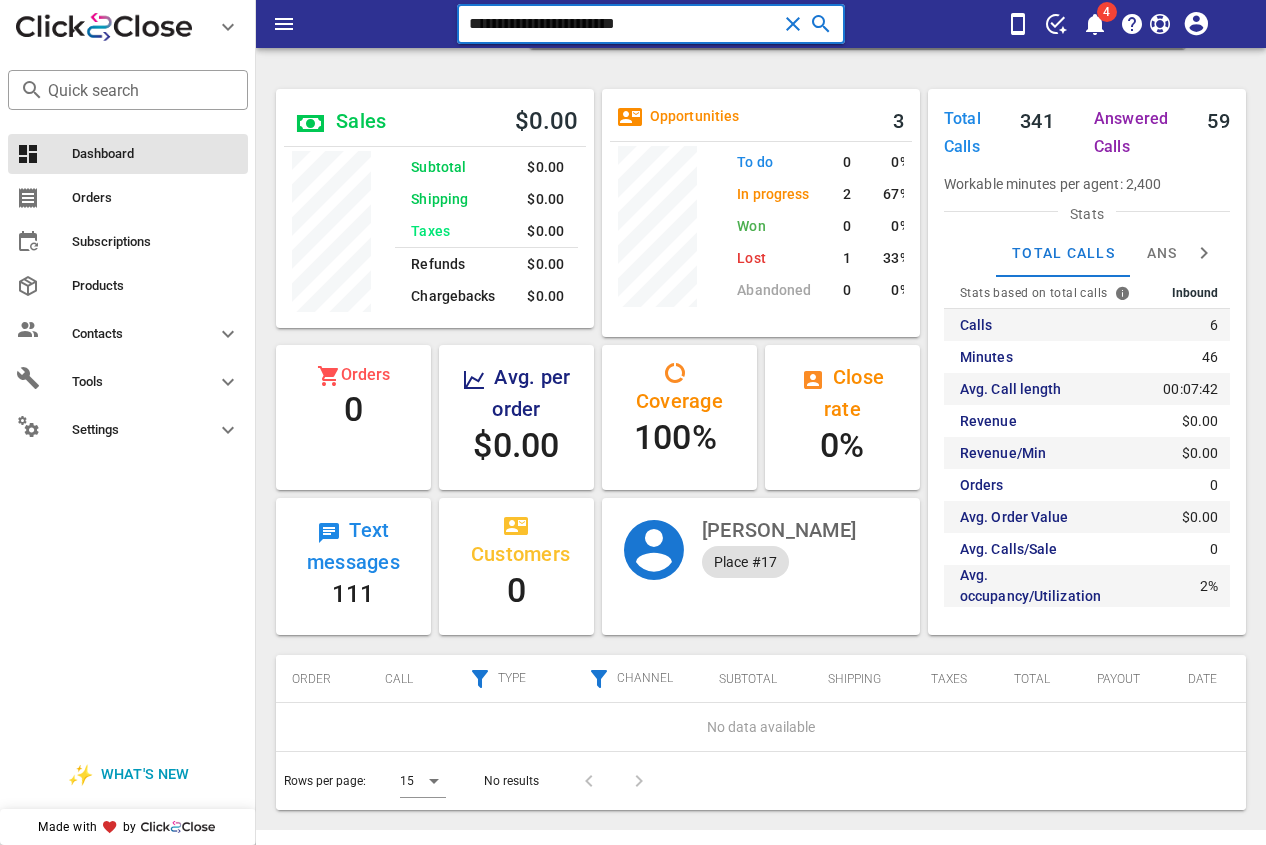 drag, startPoint x: 475, startPoint y: -12, endPoint x: 381, endPoint y: -12, distance: 94 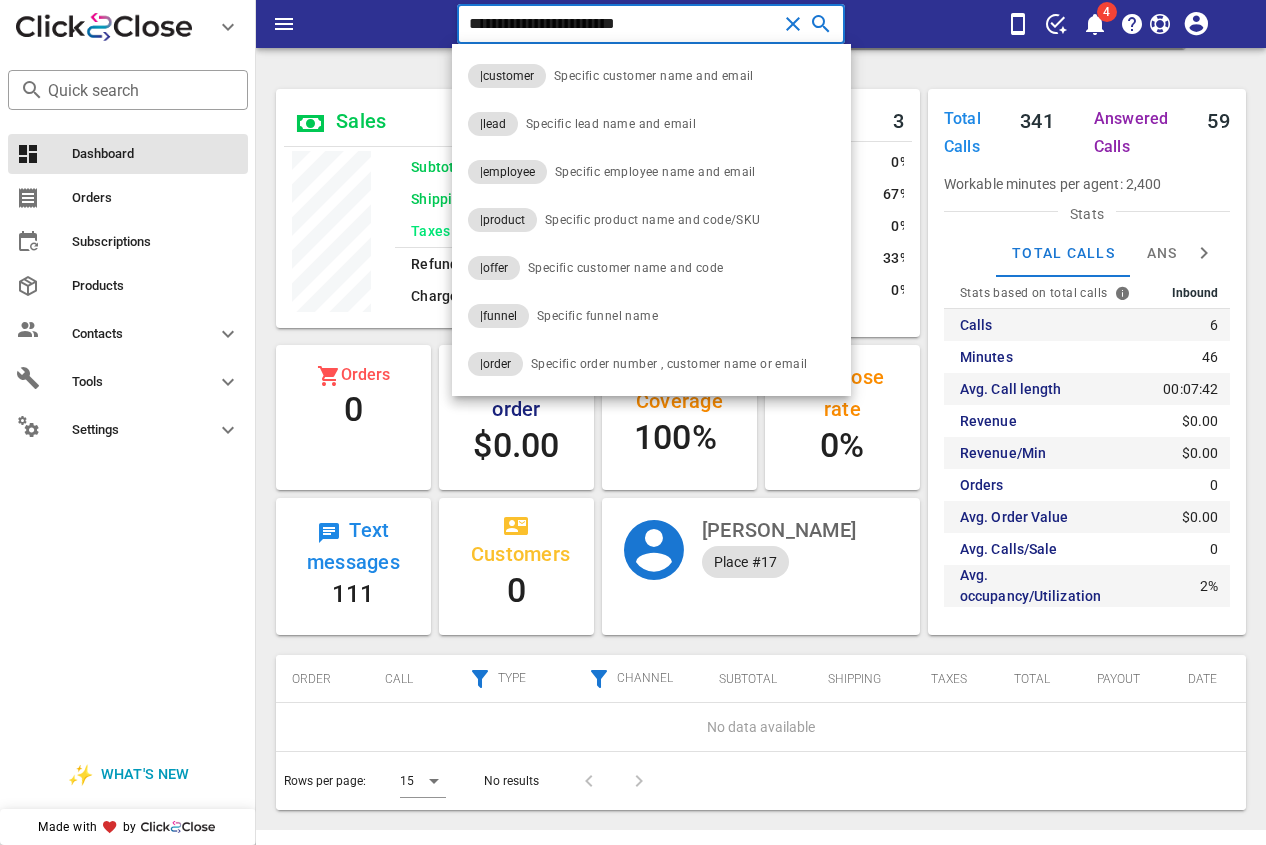 paste 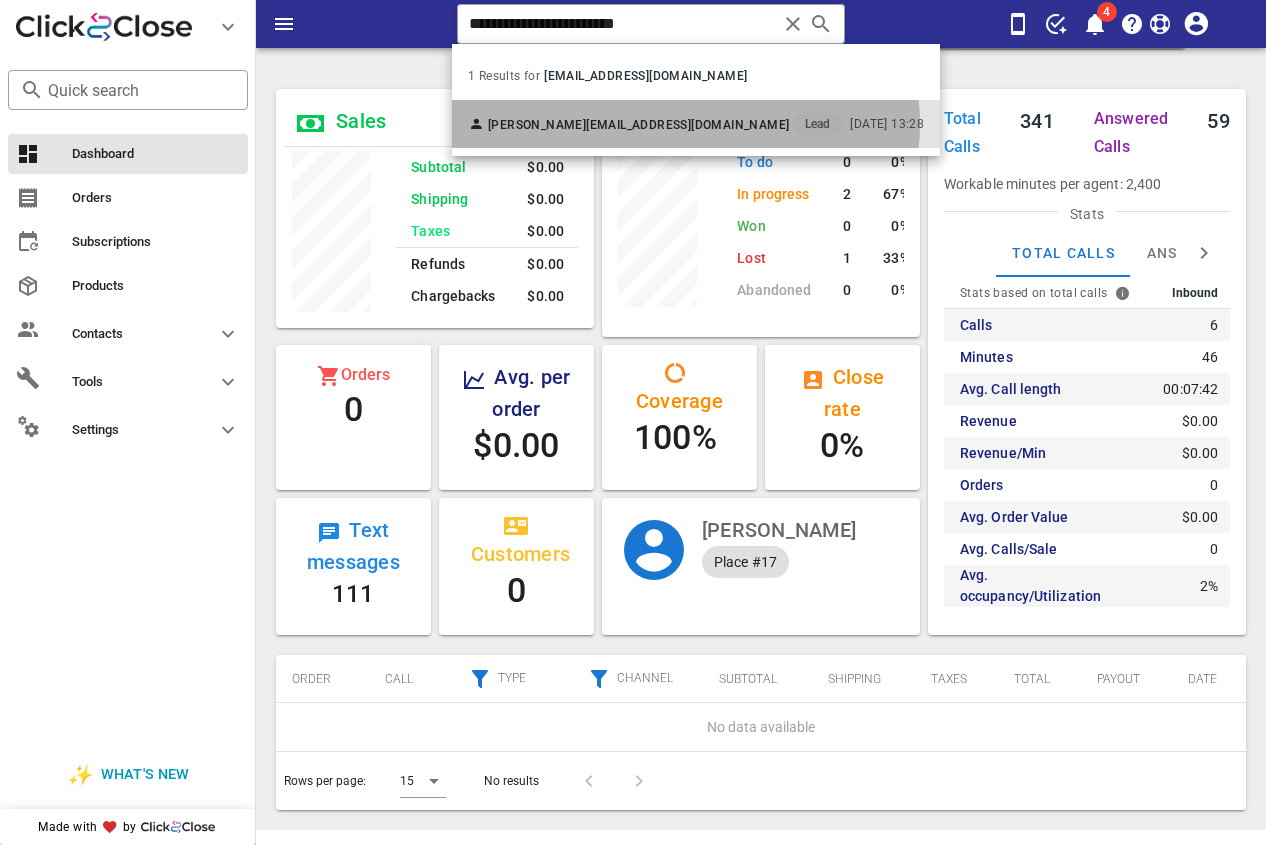 click on "elena aparicio   elenaparicio12@yahoo.com   Lead" at bounding box center (655, 124) 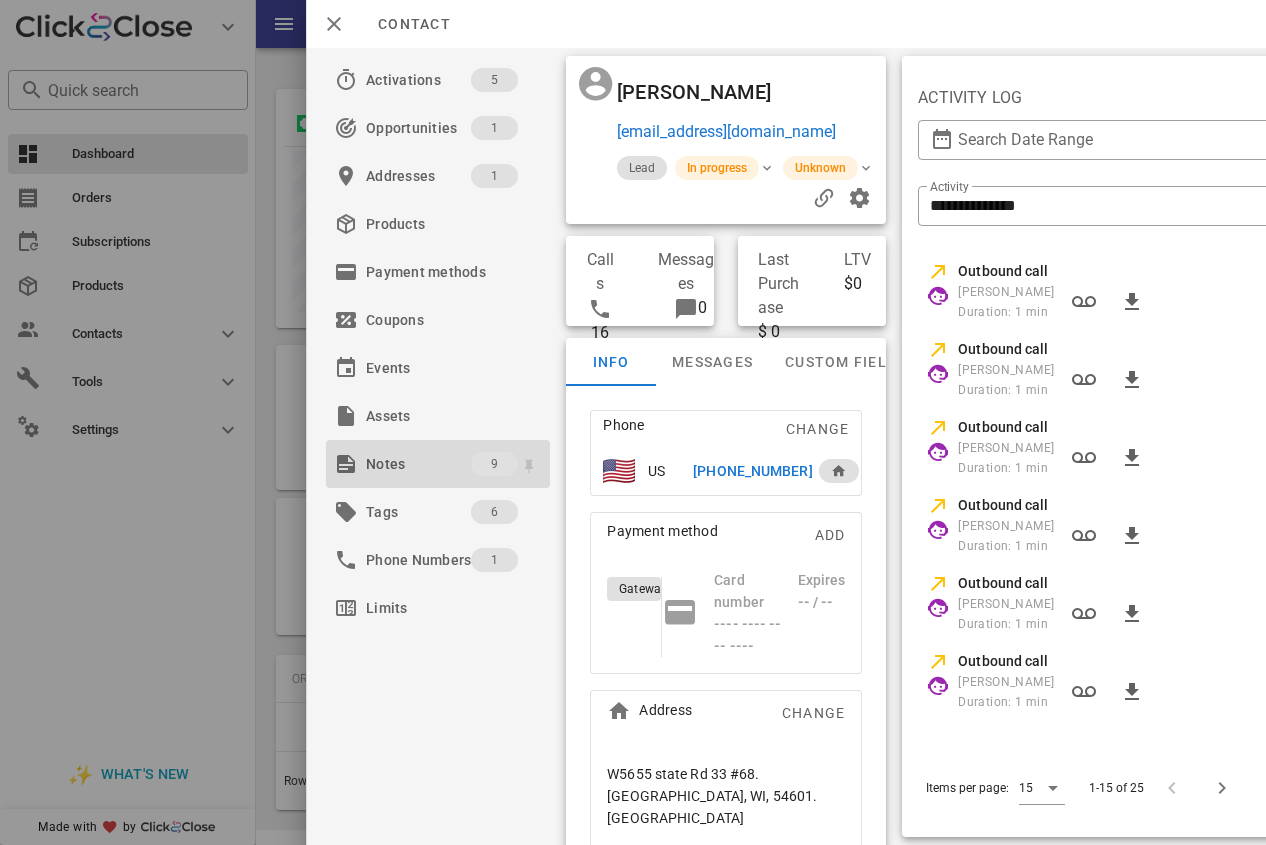 click on "Notes" at bounding box center (418, 464) 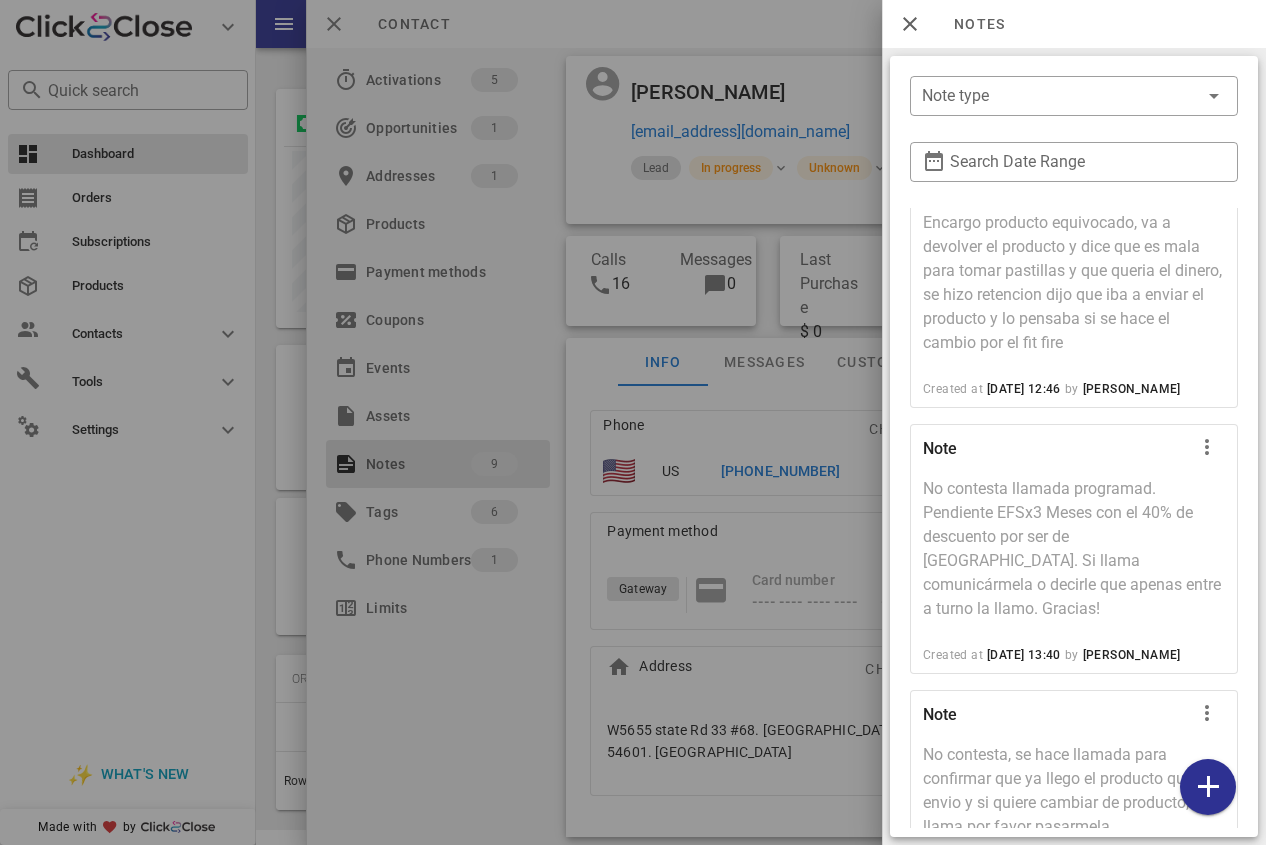 scroll, scrollTop: 1462, scrollLeft: 0, axis: vertical 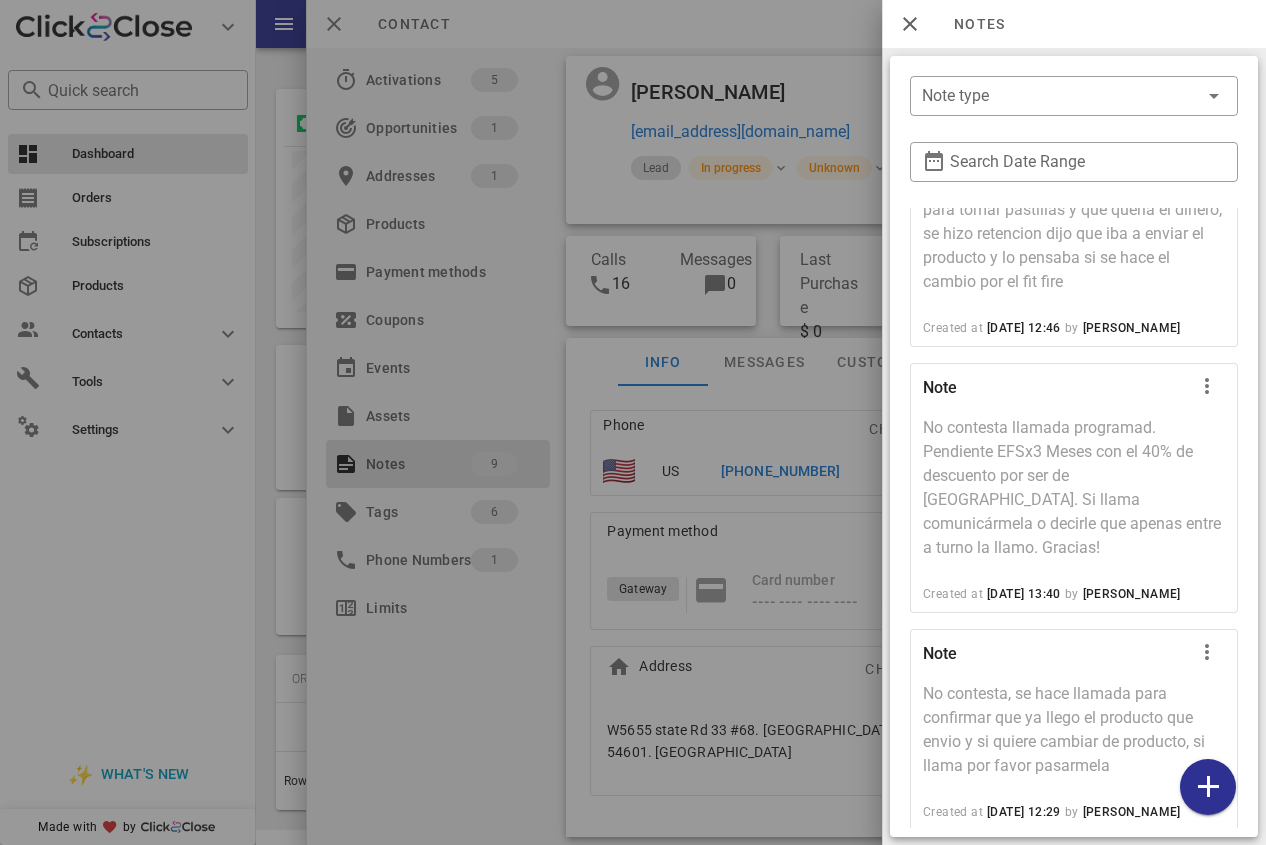 click at bounding box center (633, 422) 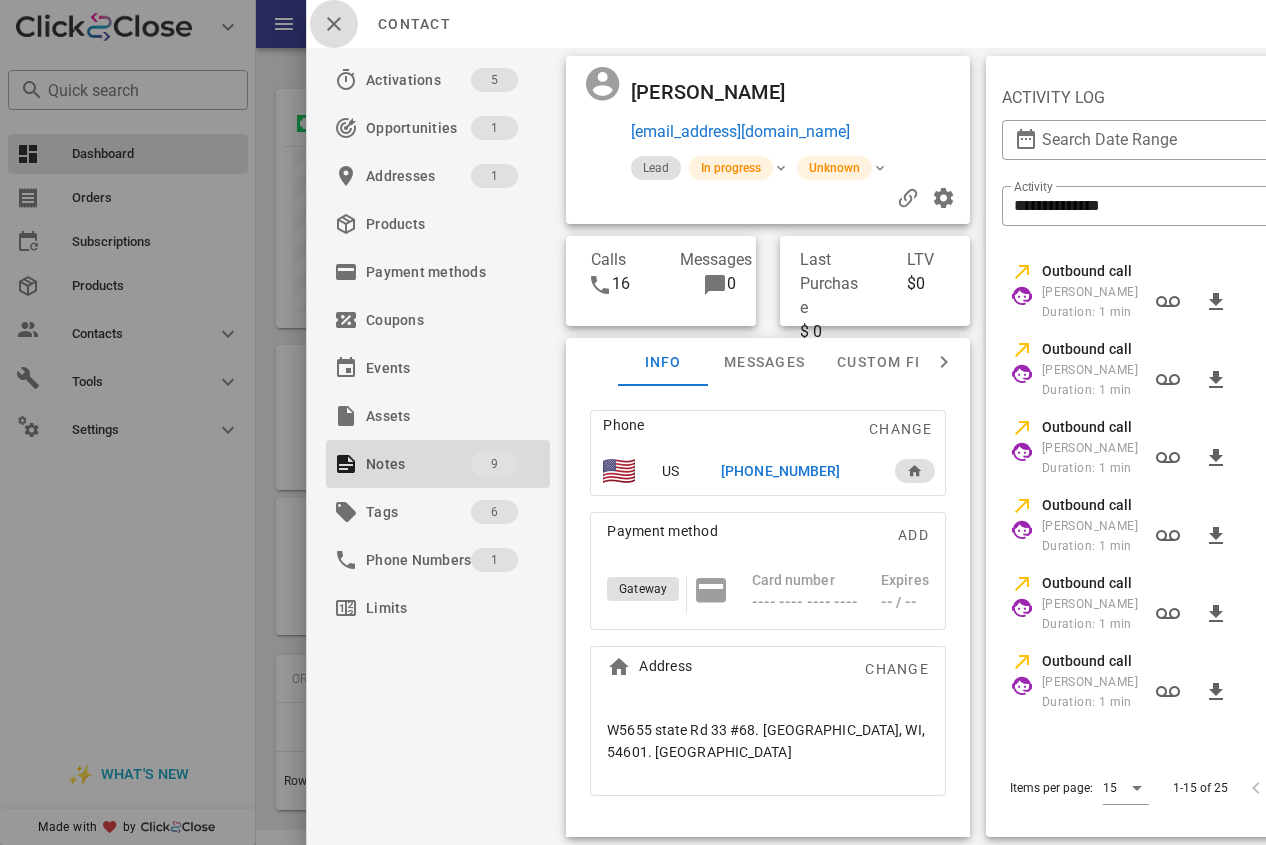 click at bounding box center [334, 24] 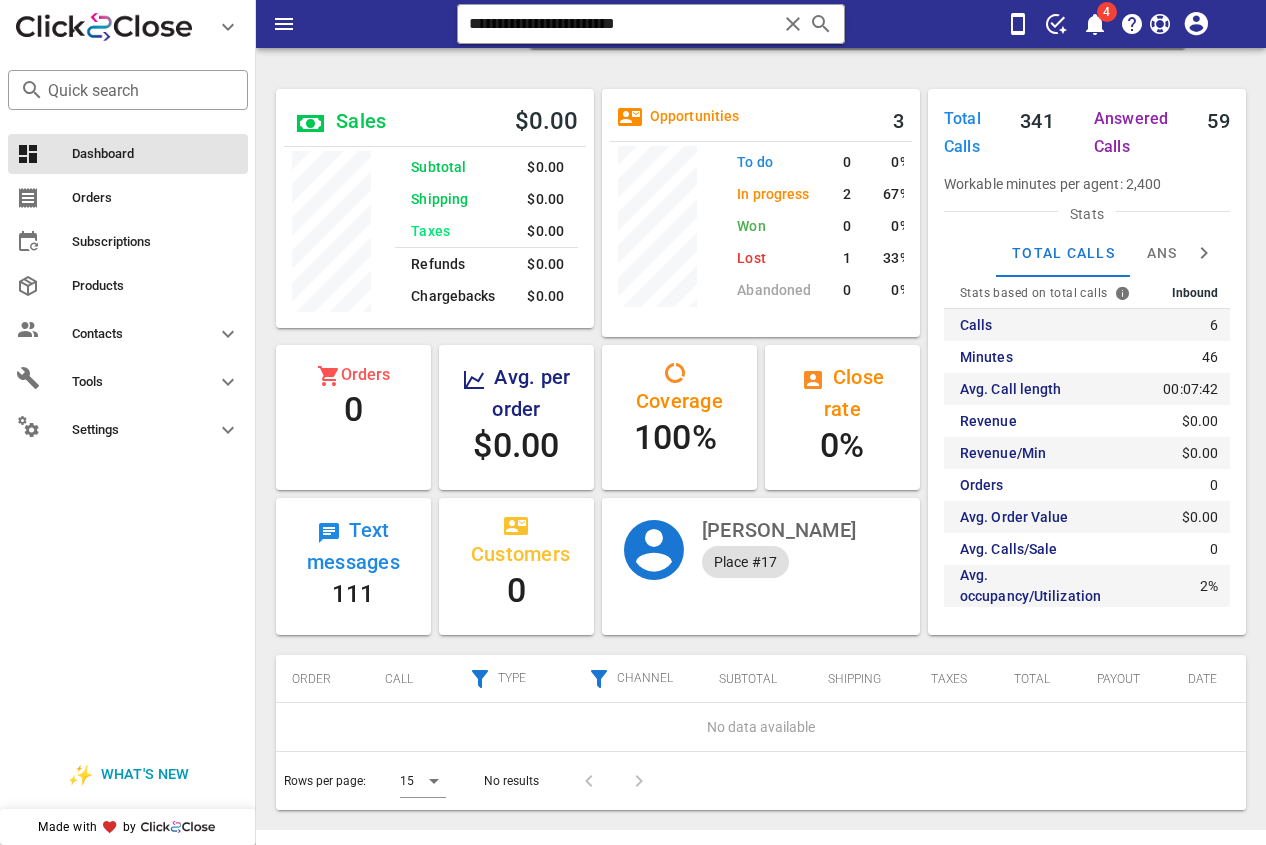 click on "**********" at bounding box center [858, 35] 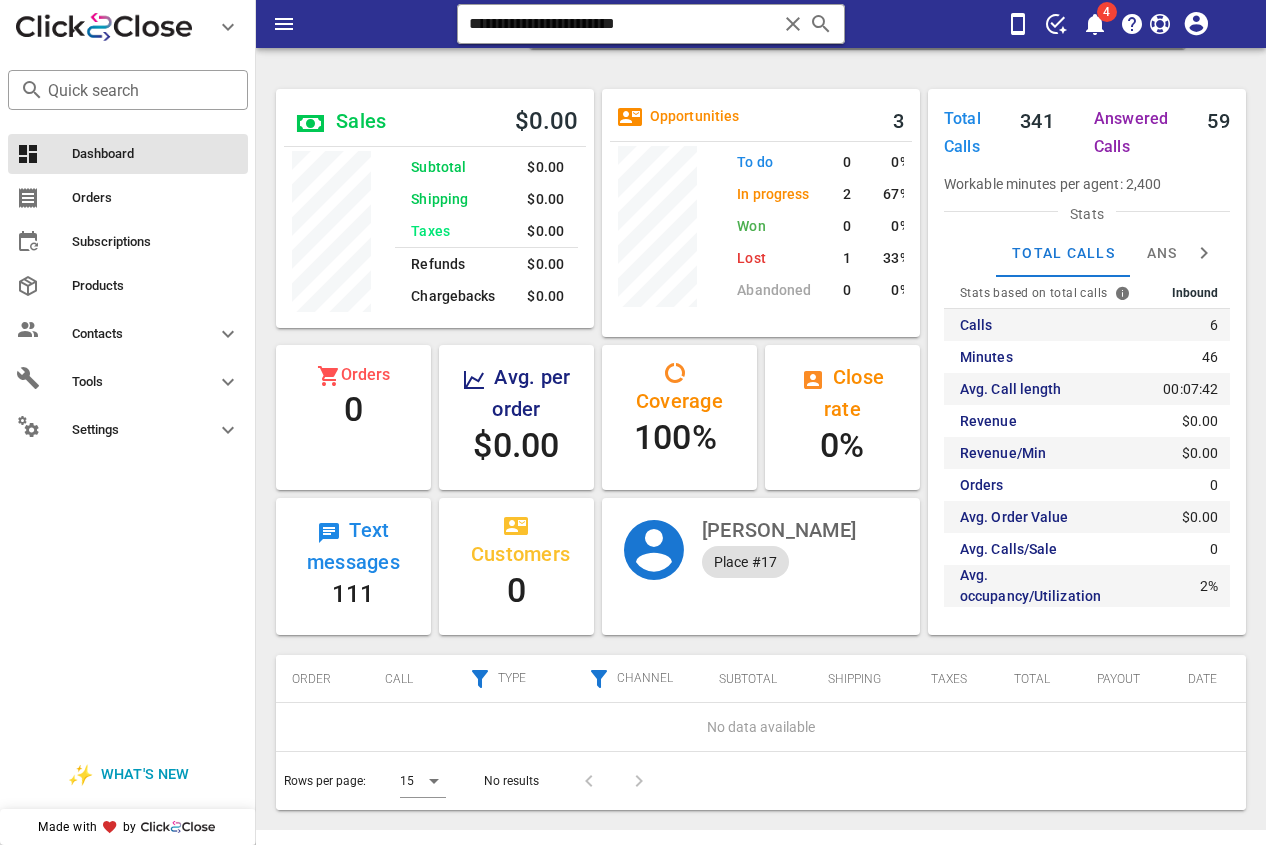 drag, startPoint x: 601, startPoint y: 30, endPoint x: 364, endPoint y: 48, distance: 237.68256 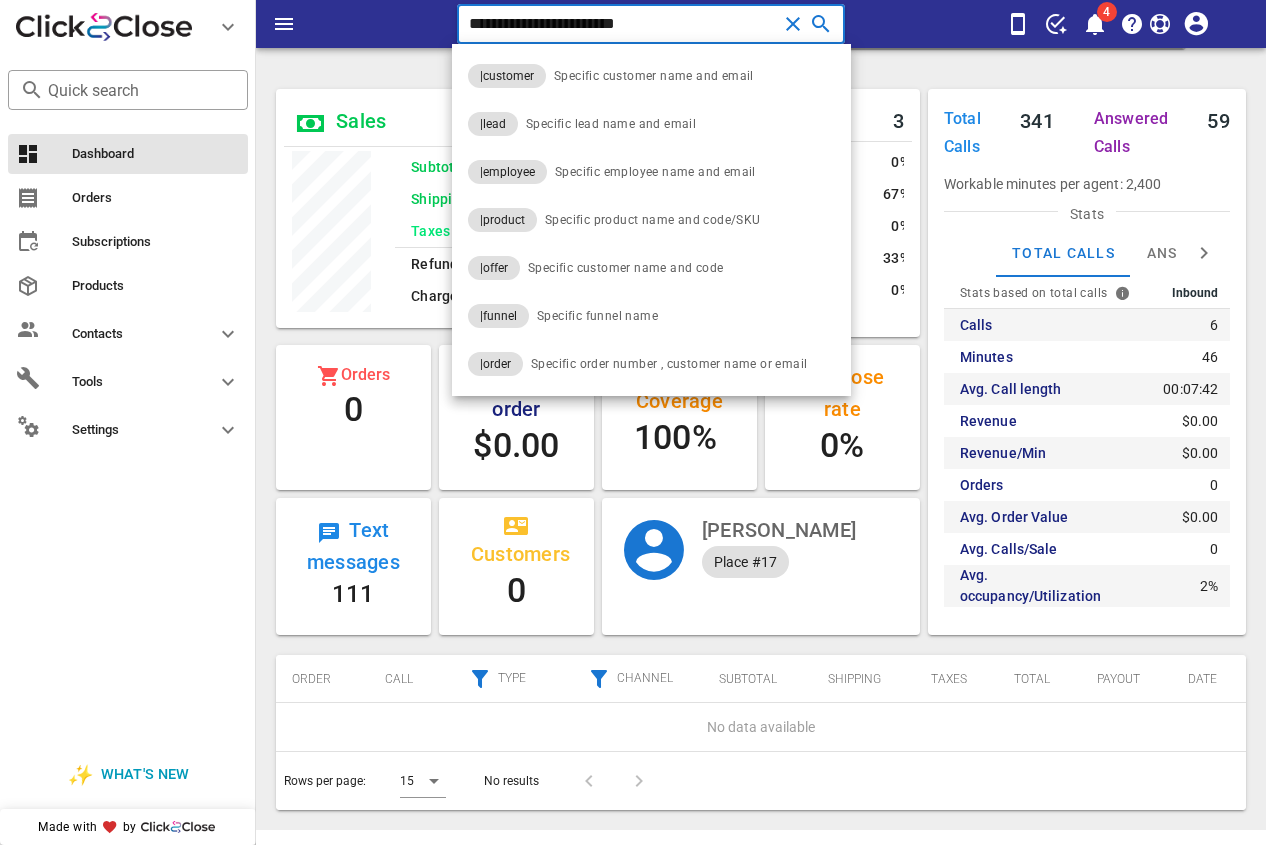 paste 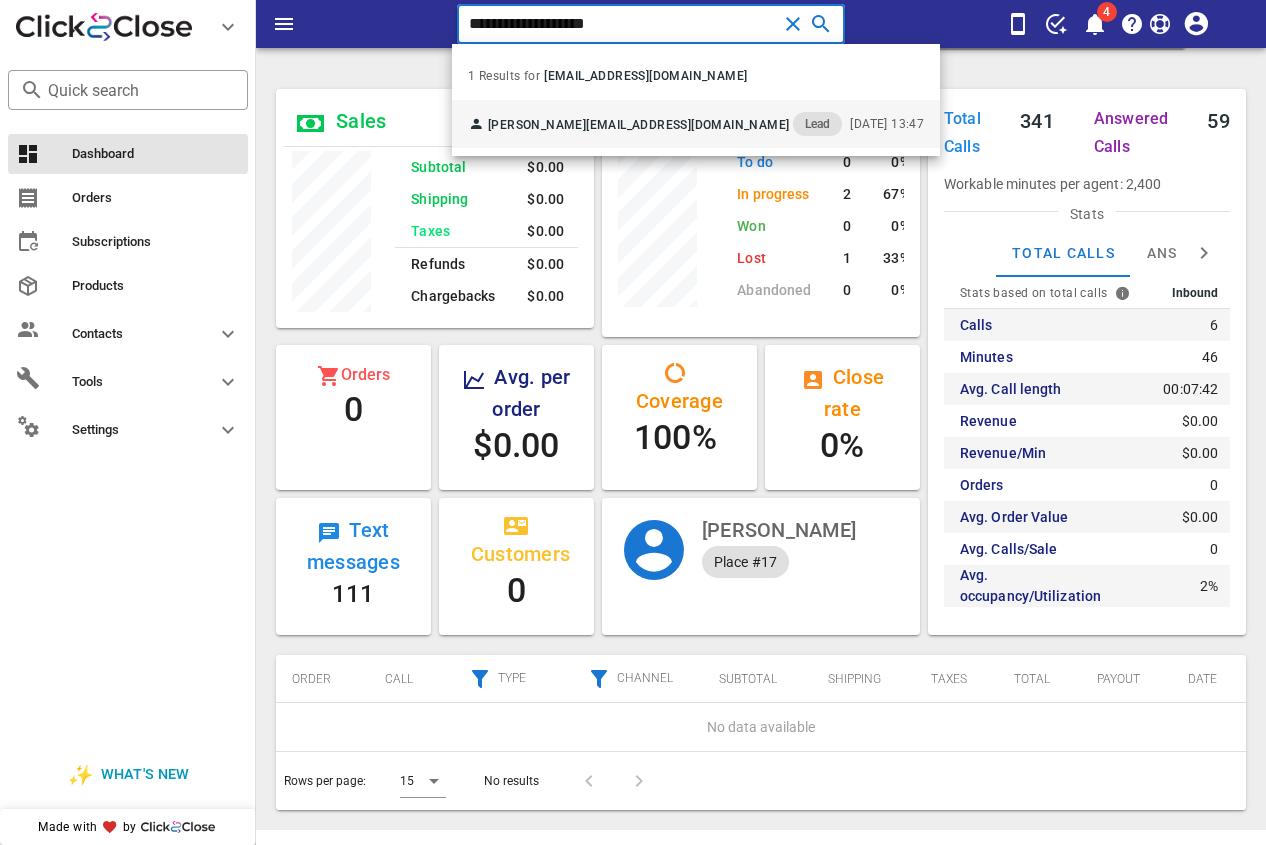 type on "**********" 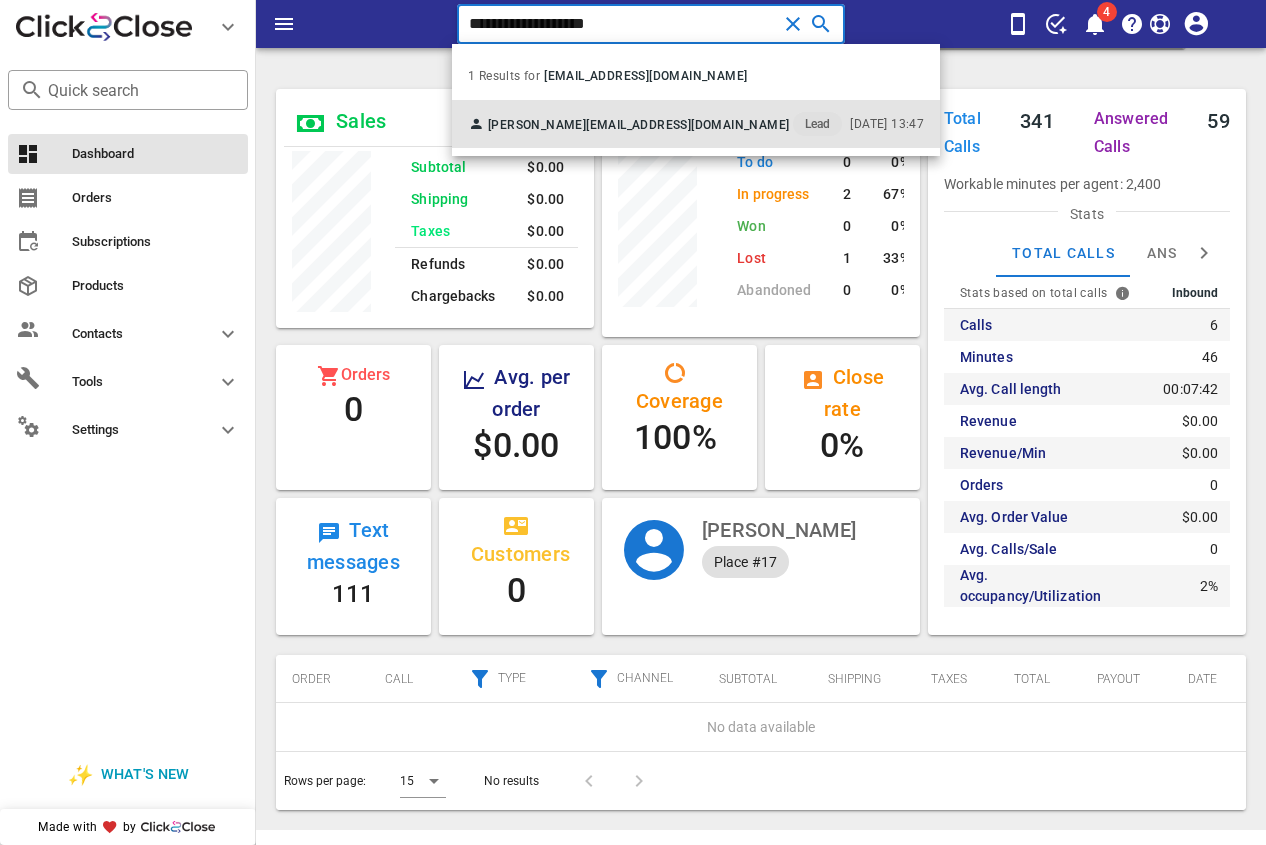 click on "Reina Perdomo" at bounding box center [537, 125] 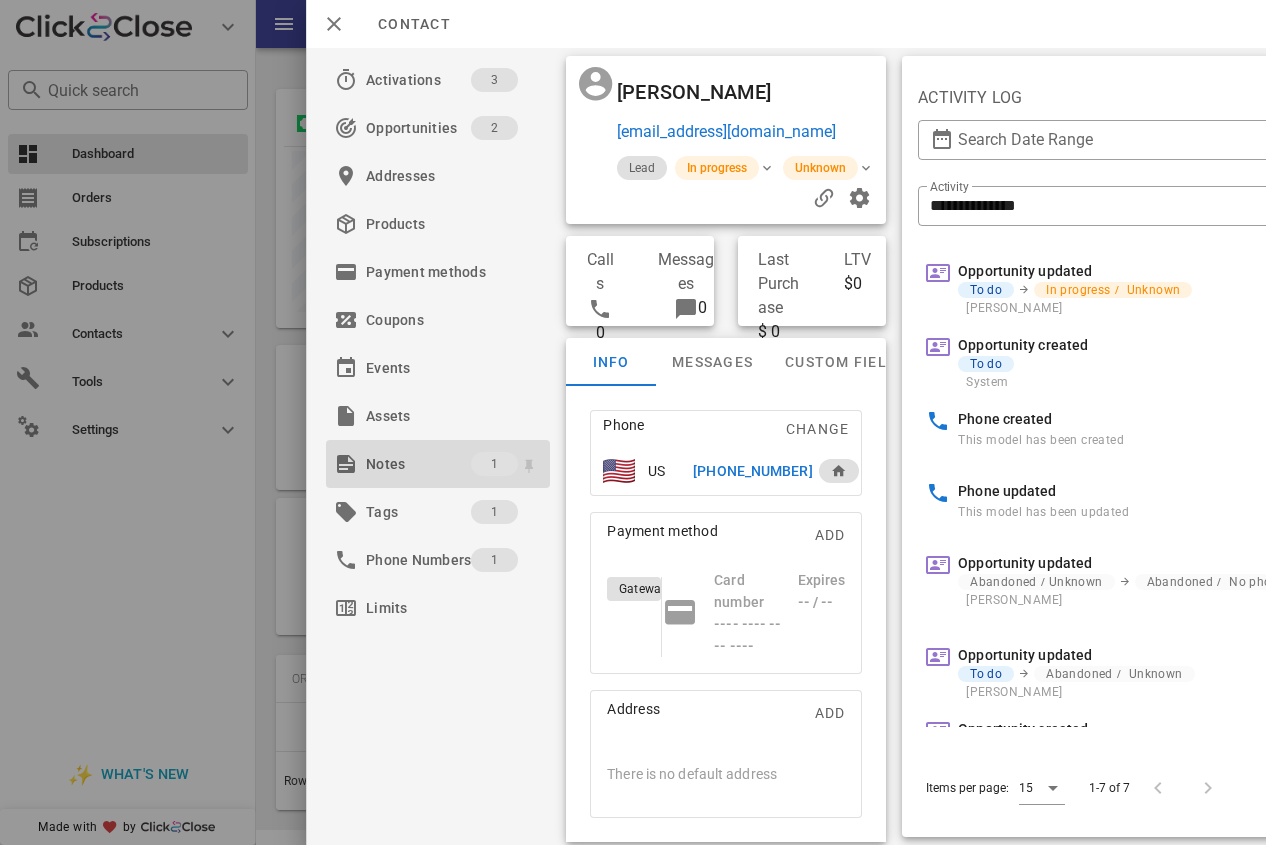 click on "Notes" at bounding box center [418, 464] 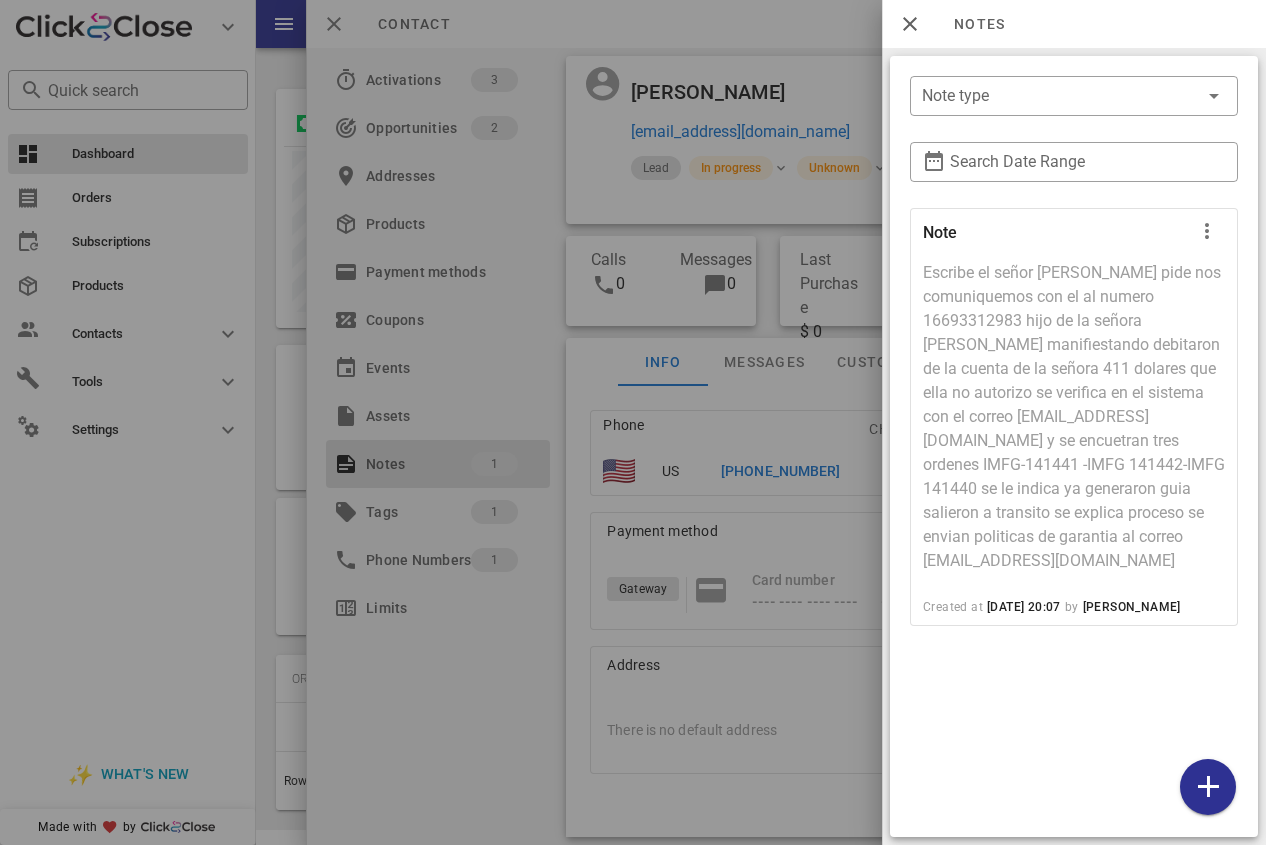 click at bounding box center [633, 422] 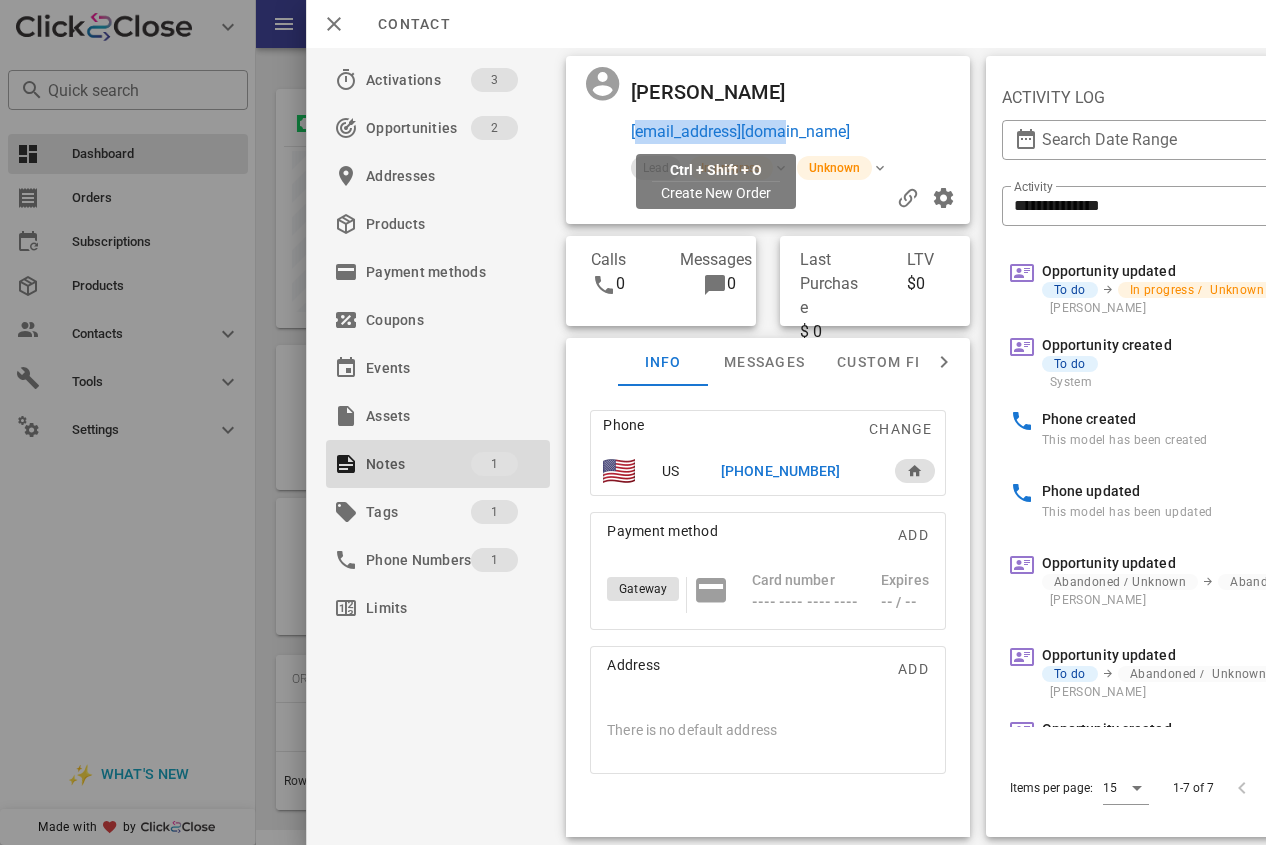 drag, startPoint x: 816, startPoint y: 135, endPoint x: 631, endPoint y: 130, distance: 185.06755 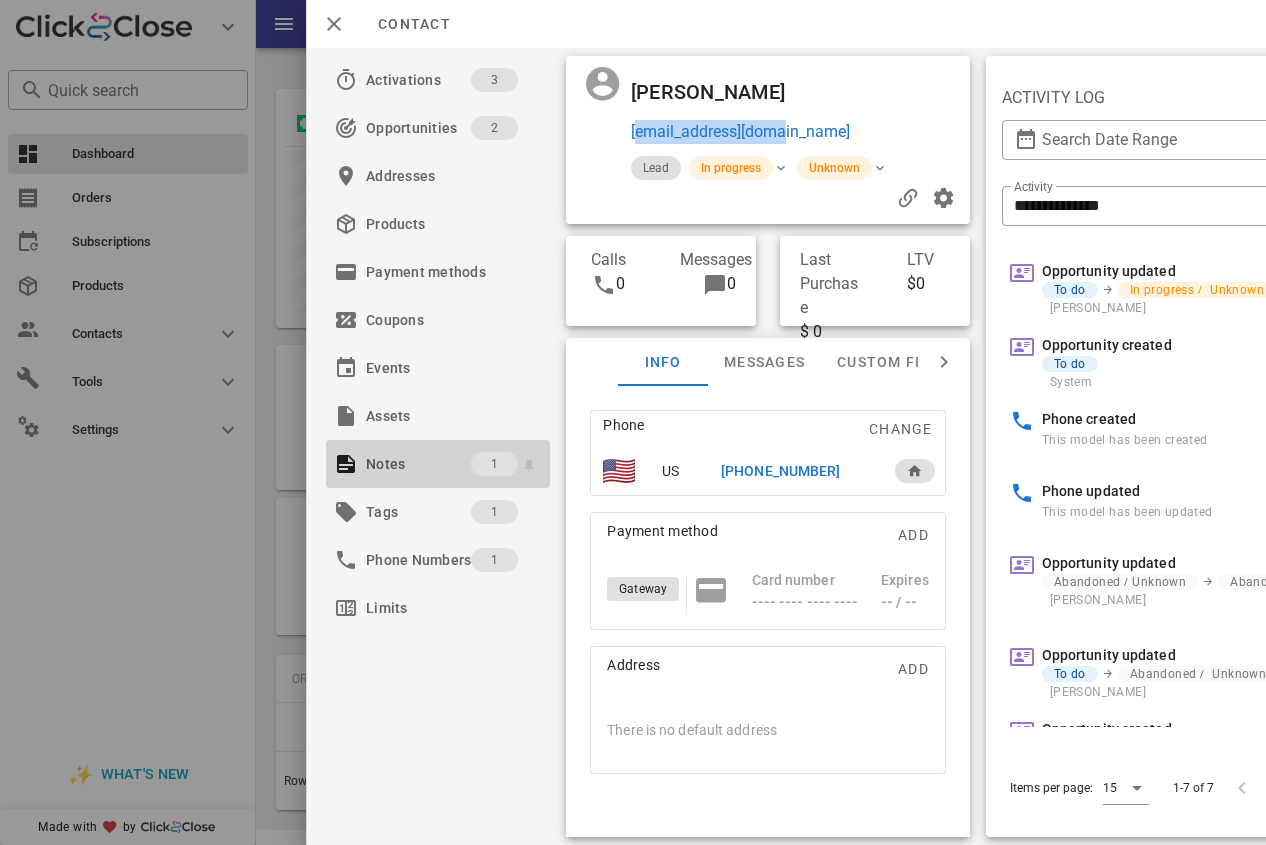 click on "Notes" at bounding box center [418, 464] 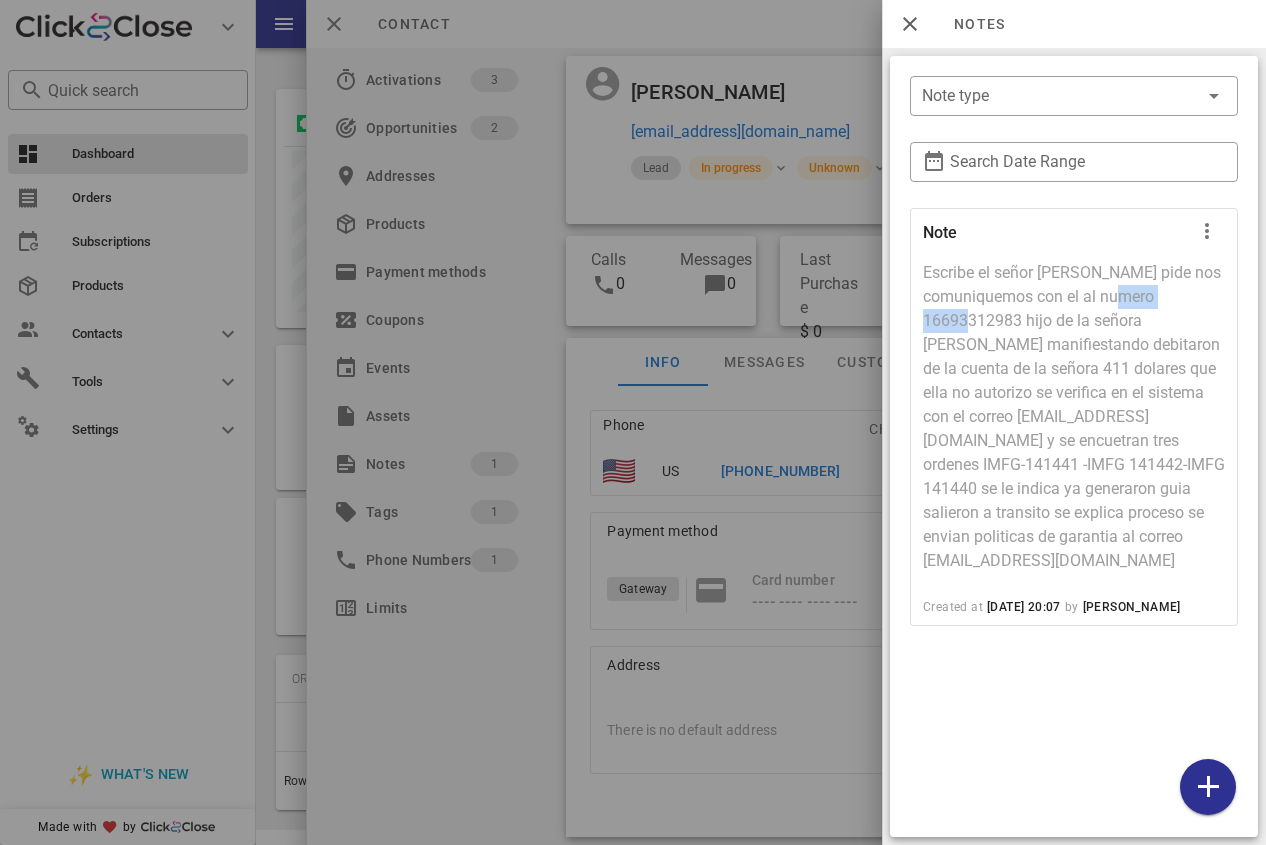 drag, startPoint x: 1021, startPoint y: 327, endPoint x: 925, endPoint y: 324, distance: 96.04687 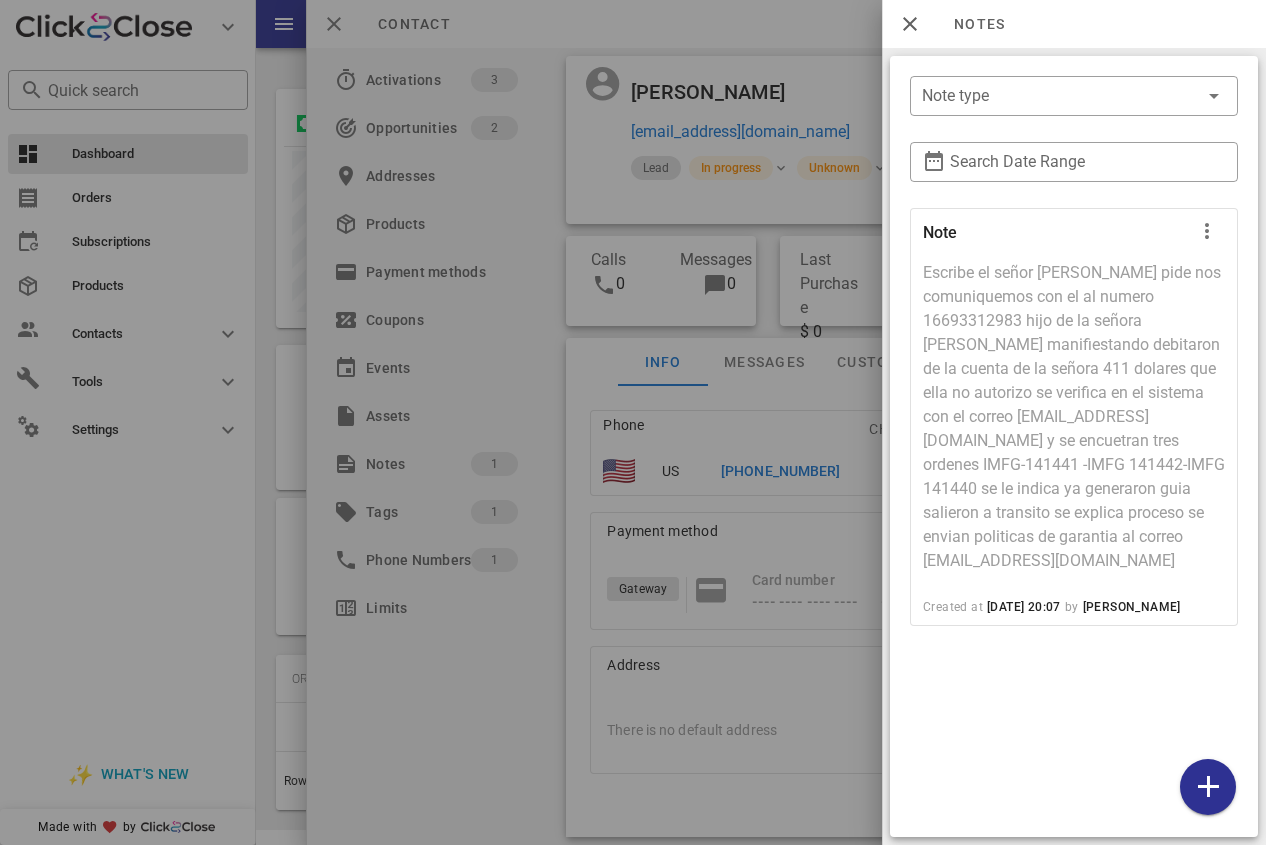 click at bounding box center [633, 422] 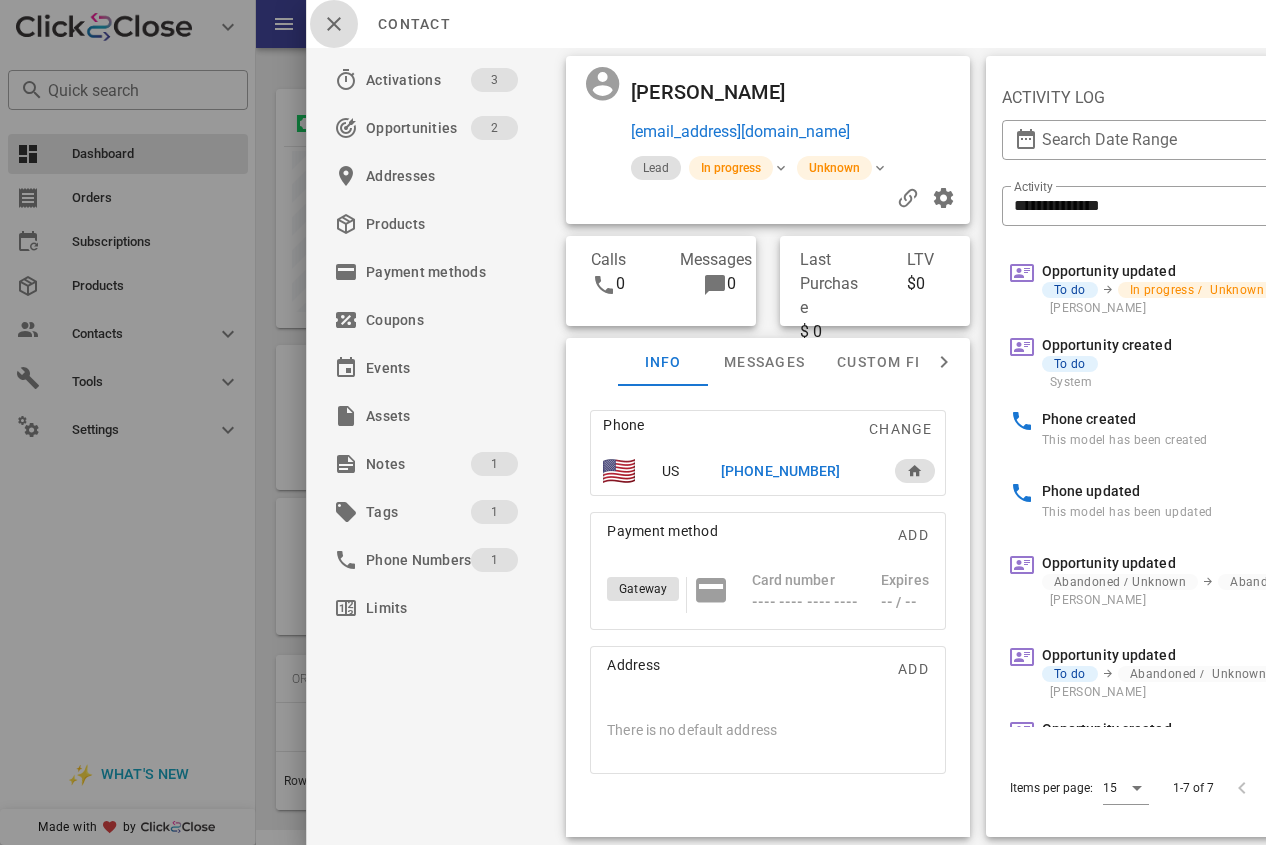 click at bounding box center (334, 24) 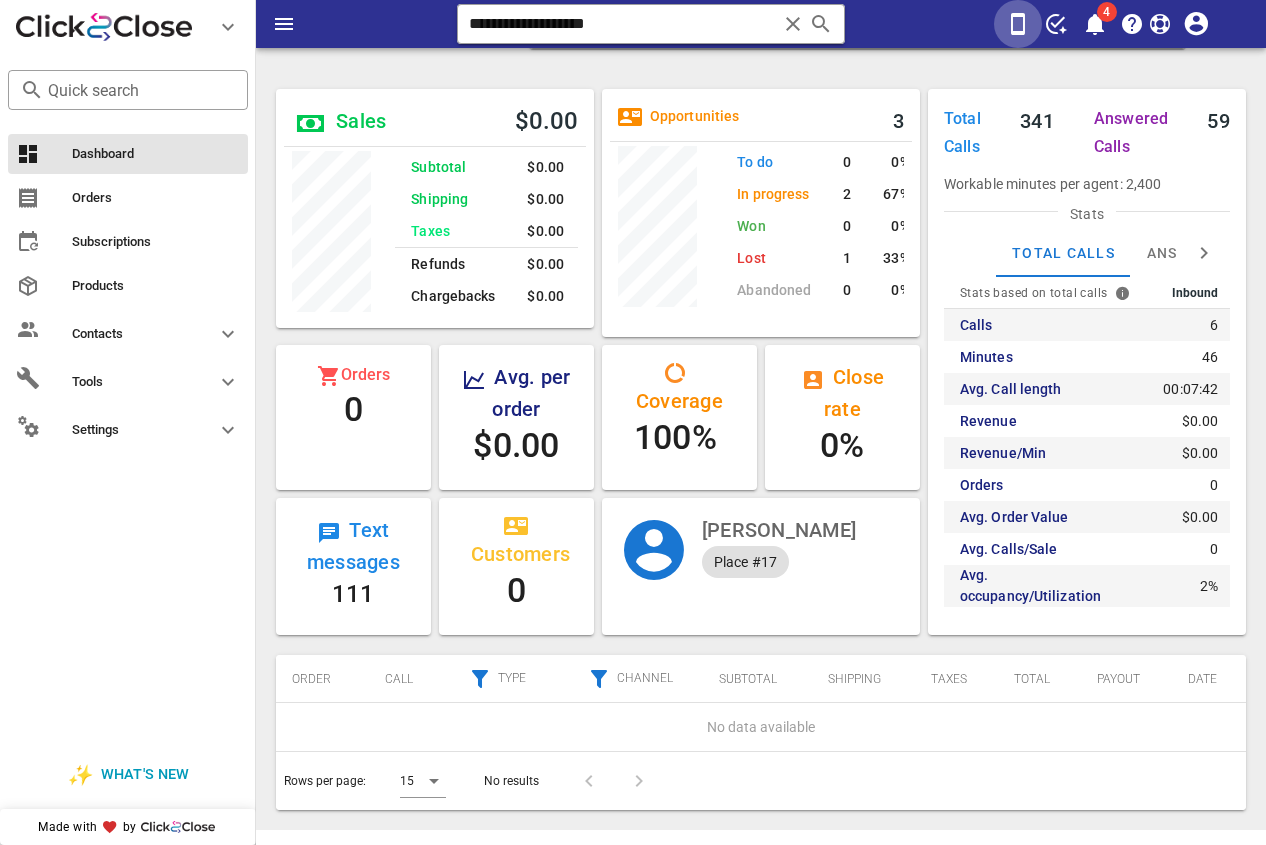 click at bounding box center (1018, 24) 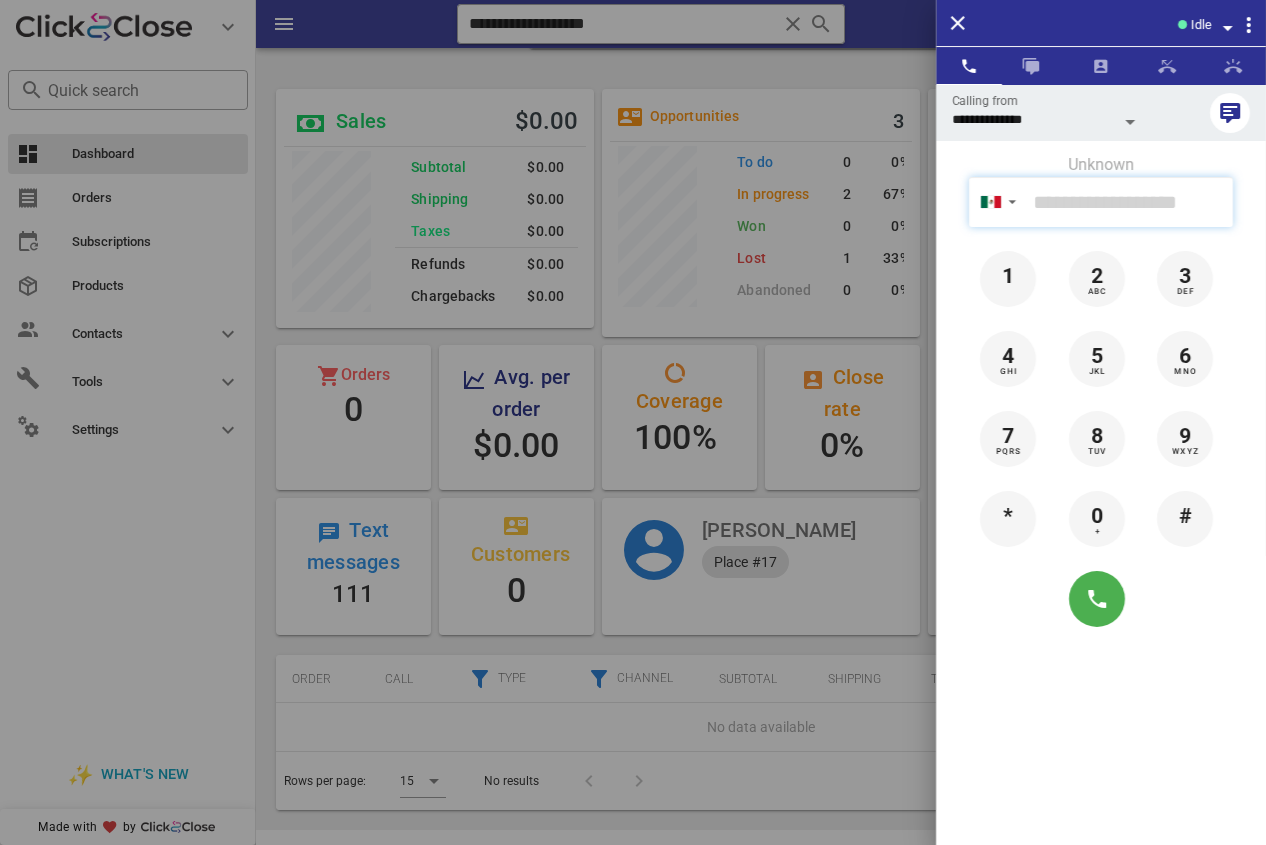 click at bounding box center [1129, 202] 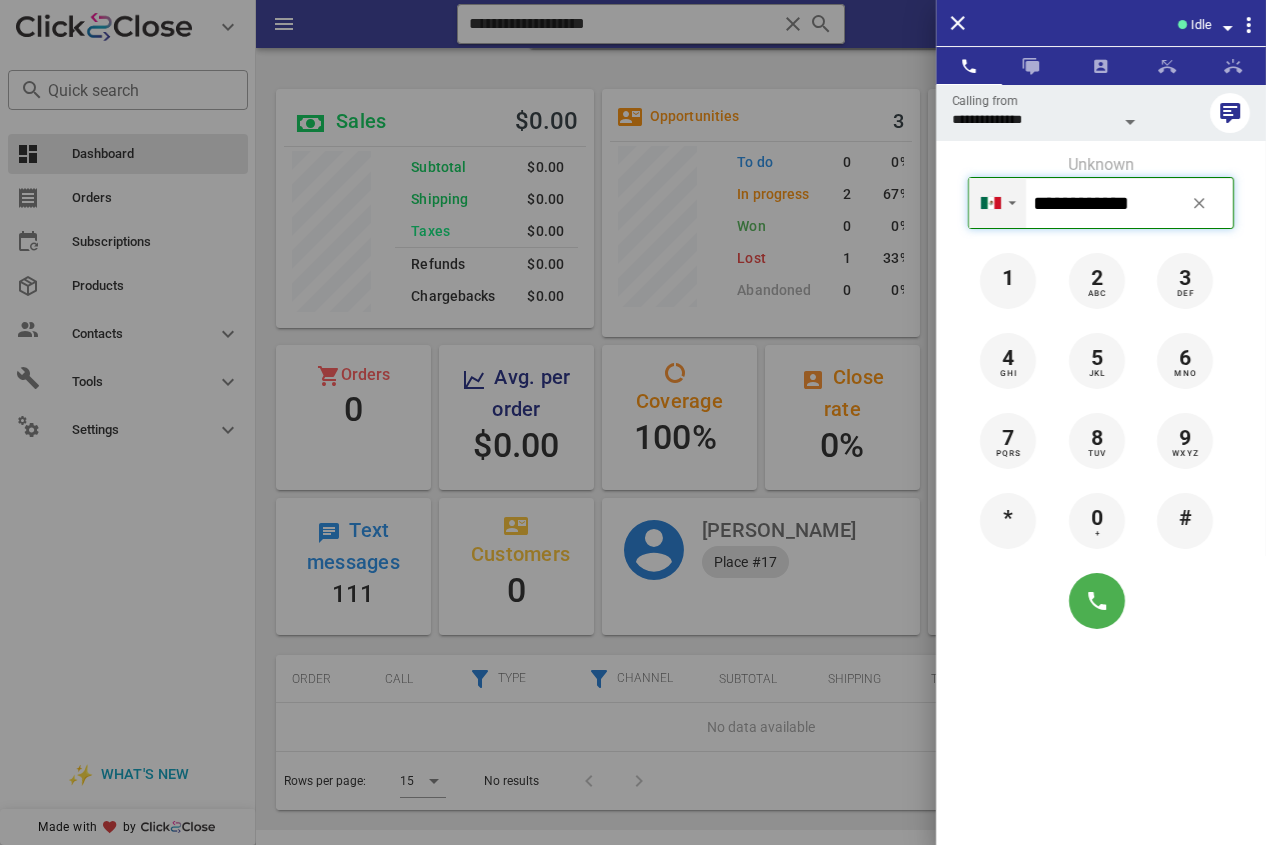 click on "▼" at bounding box center [1012, 203] 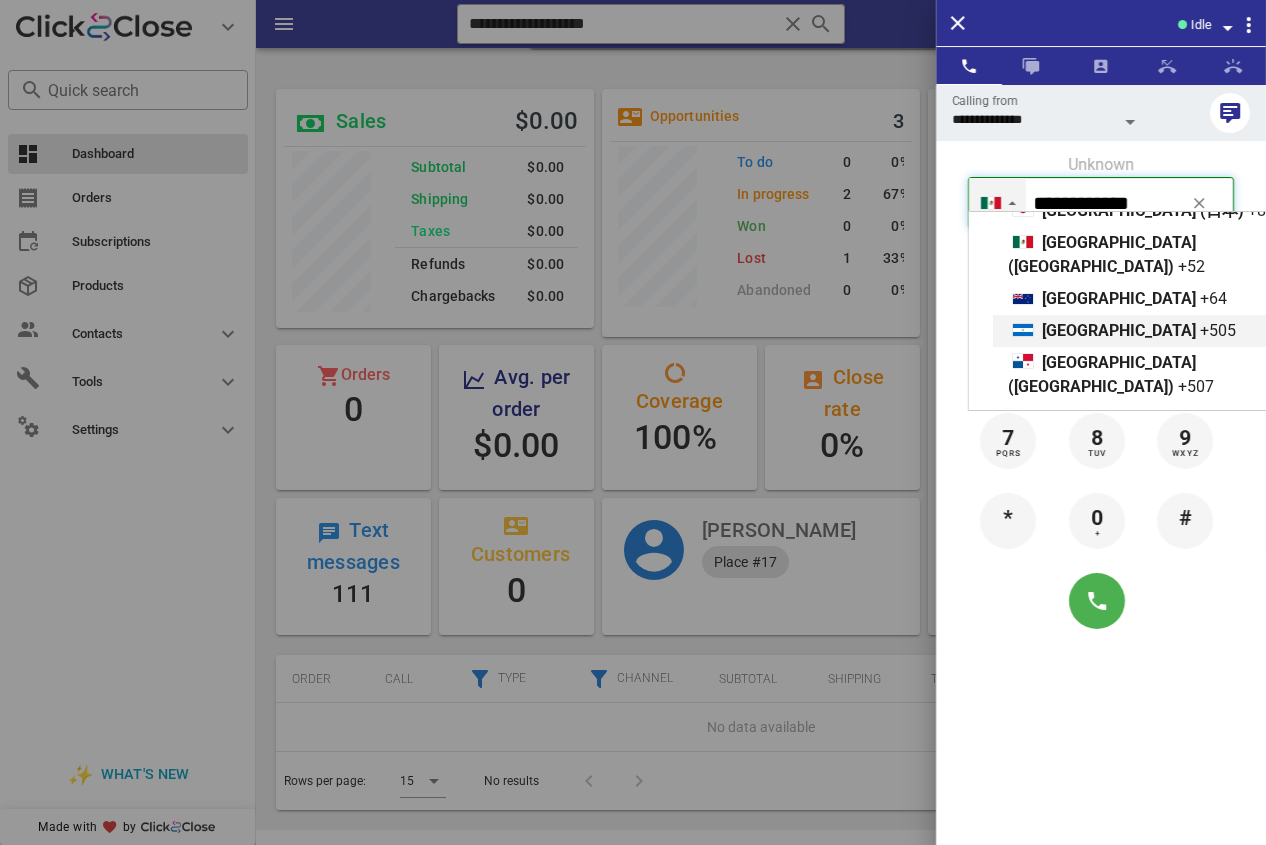 scroll, scrollTop: 1074, scrollLeft: 0, axis: vertical 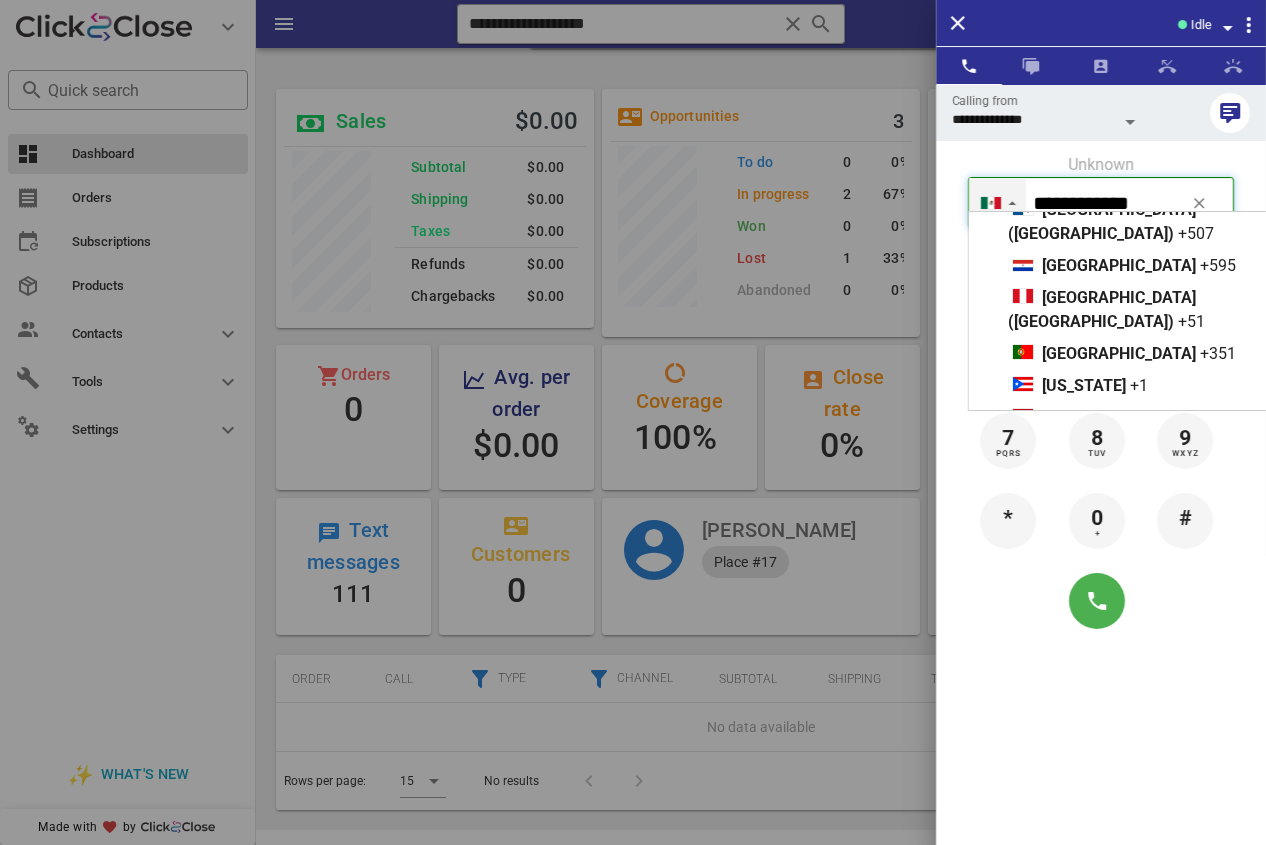click on "[GEOGRAPHIC_DATA]" at bounding box center (1119, 617) 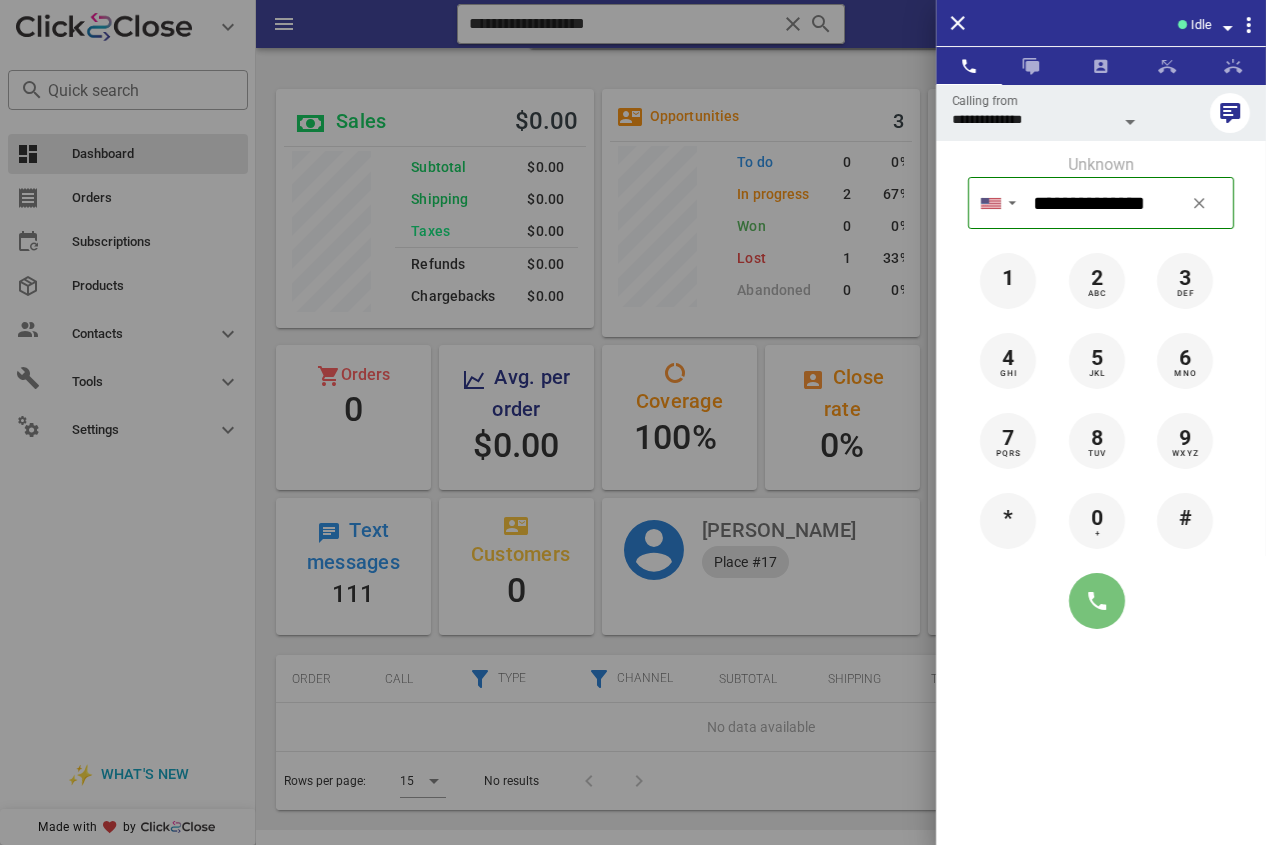 click at bounding box center [1097, 601] 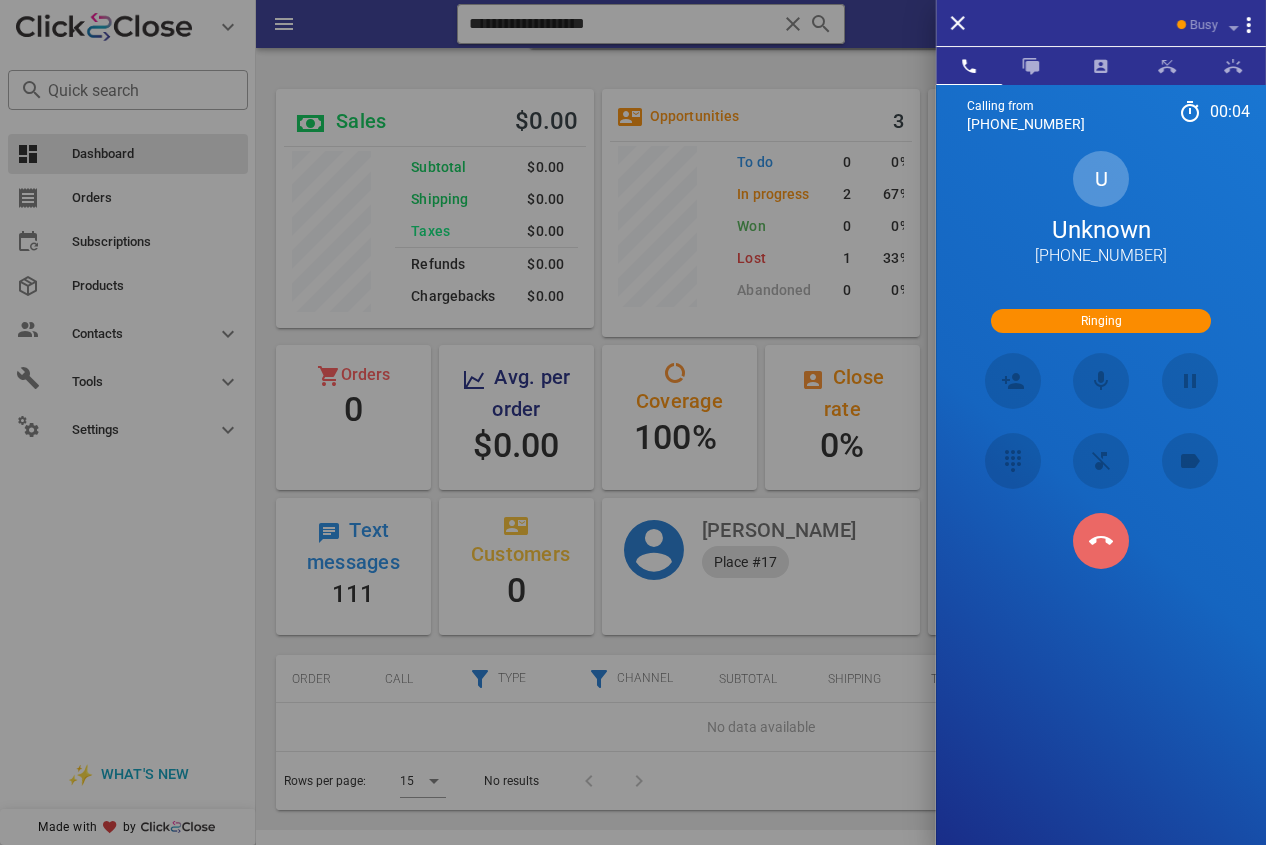 click at bounding box center [1101, 541] 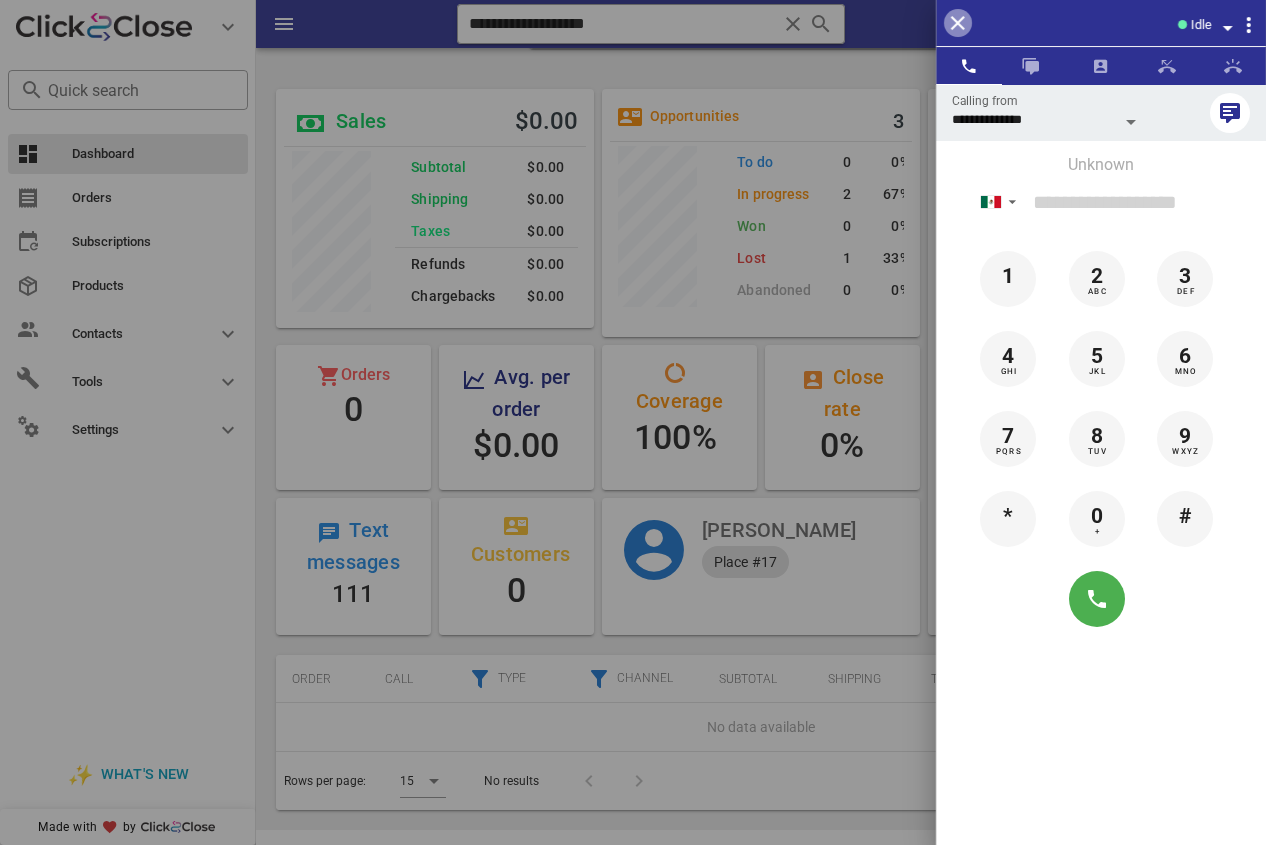 click at bounding box center [958, 23] 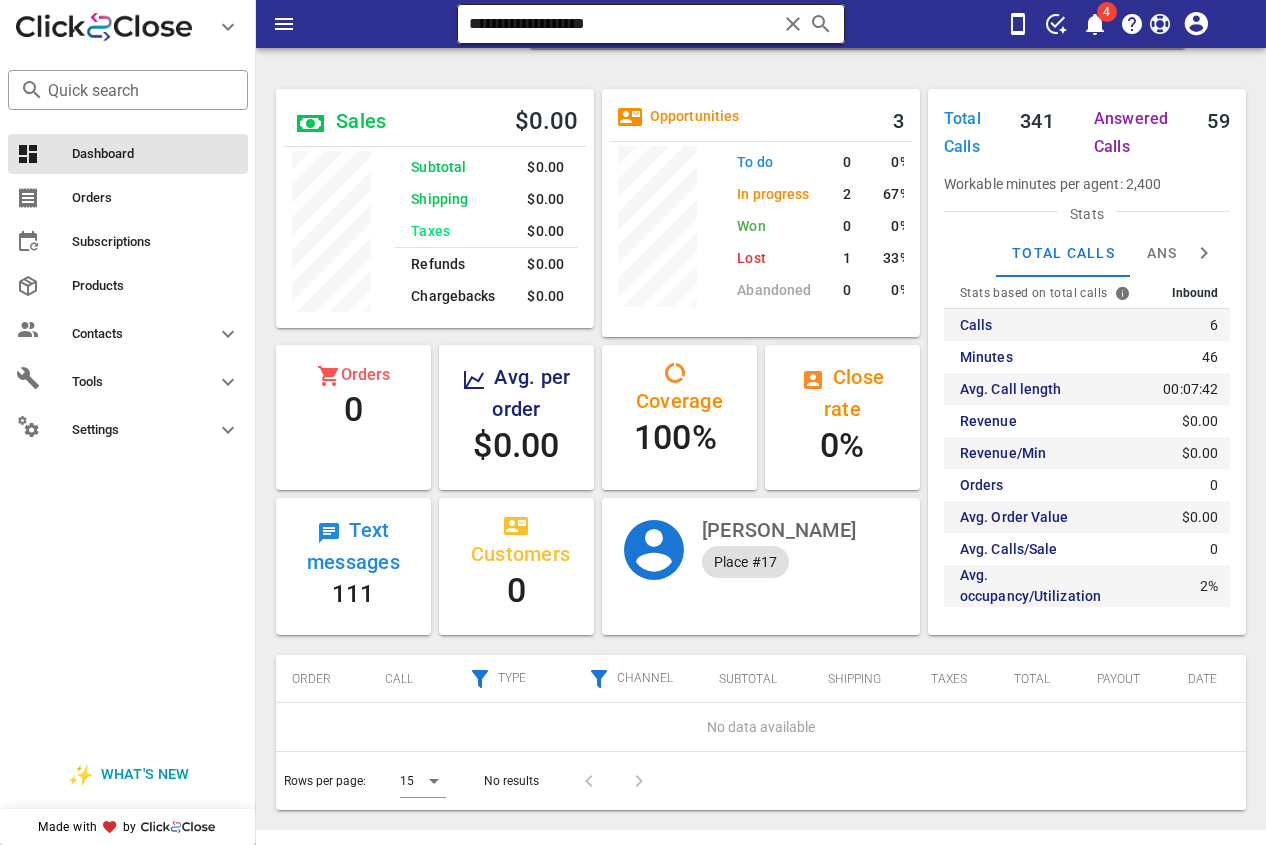 click on "**********" at bounding box center (623, 24) 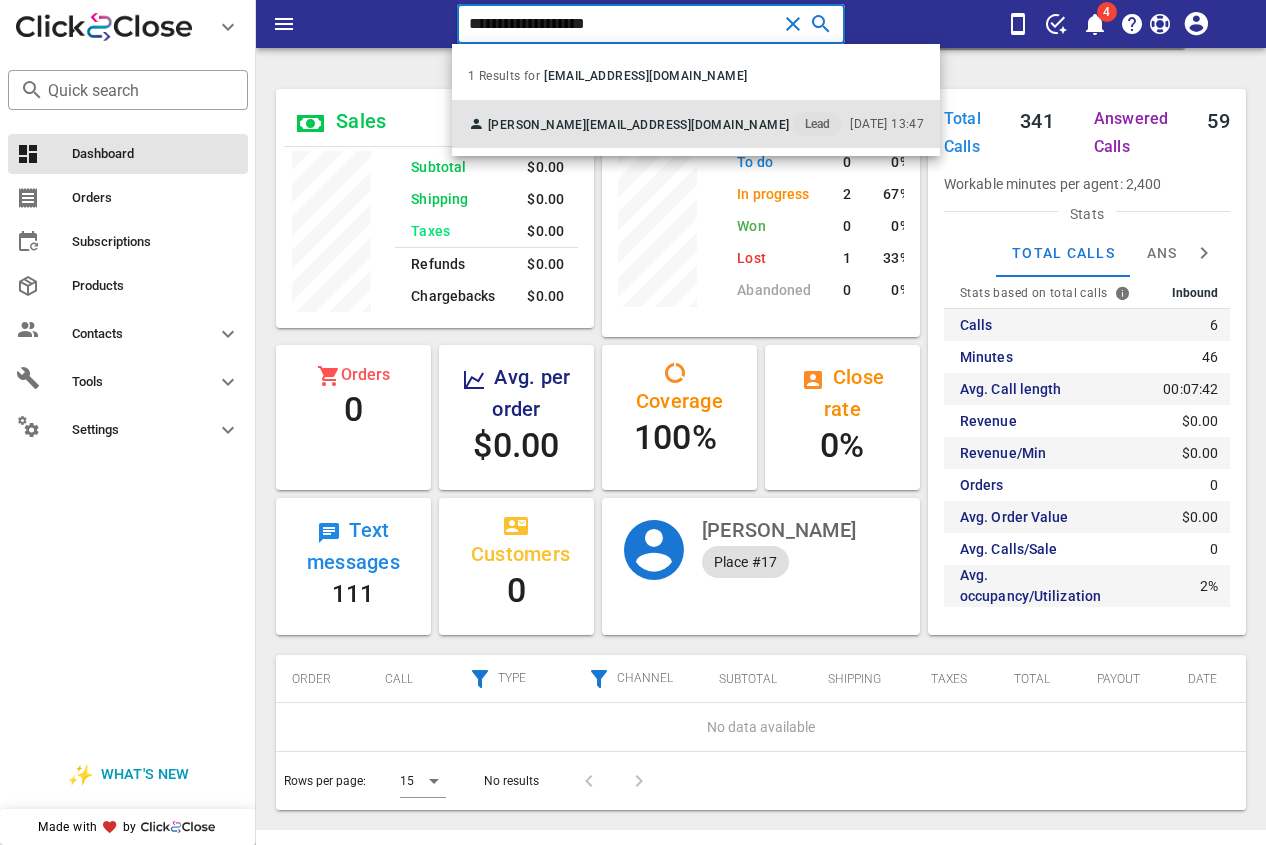 click on "perdomoreina@me.com" at bounding box center (687, 125) 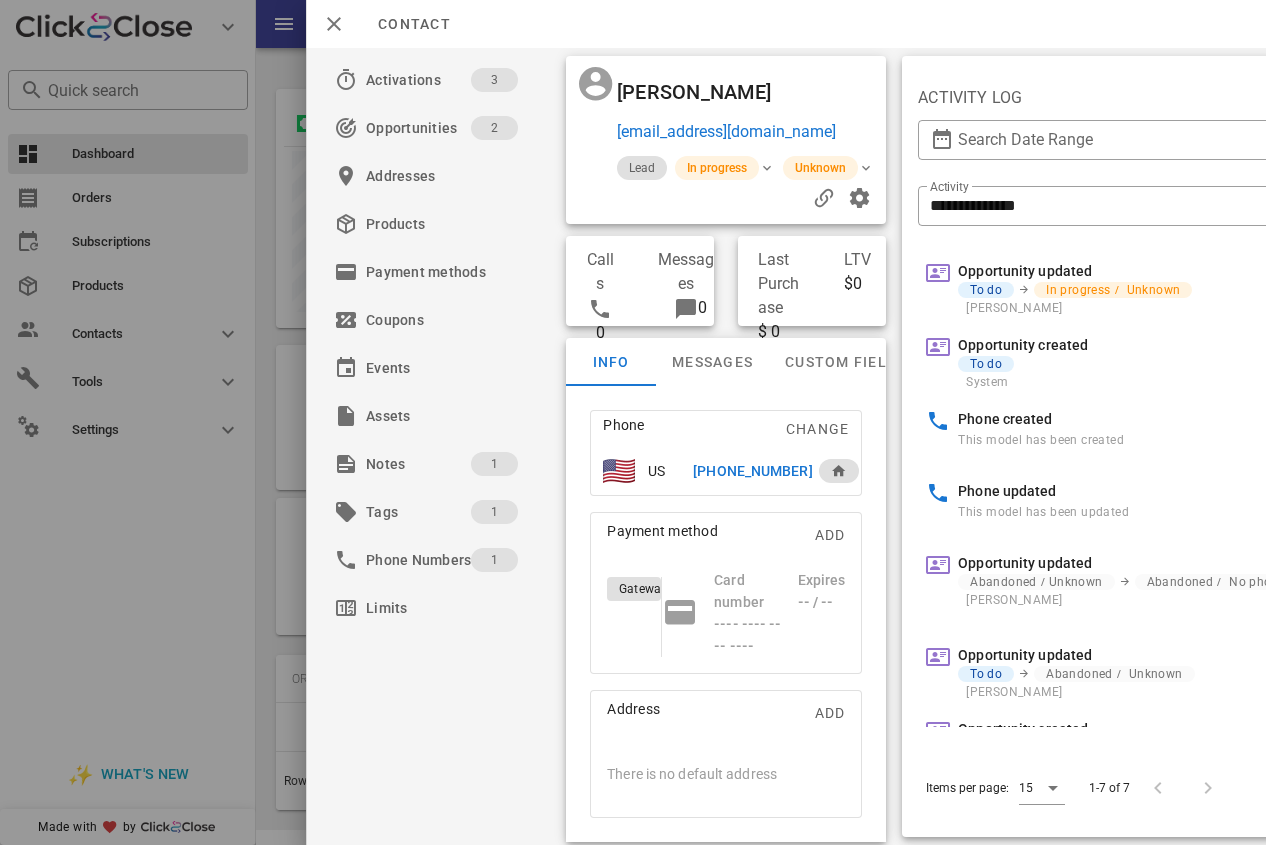 click on "Phone   Change" at bounding box center [726, 429] 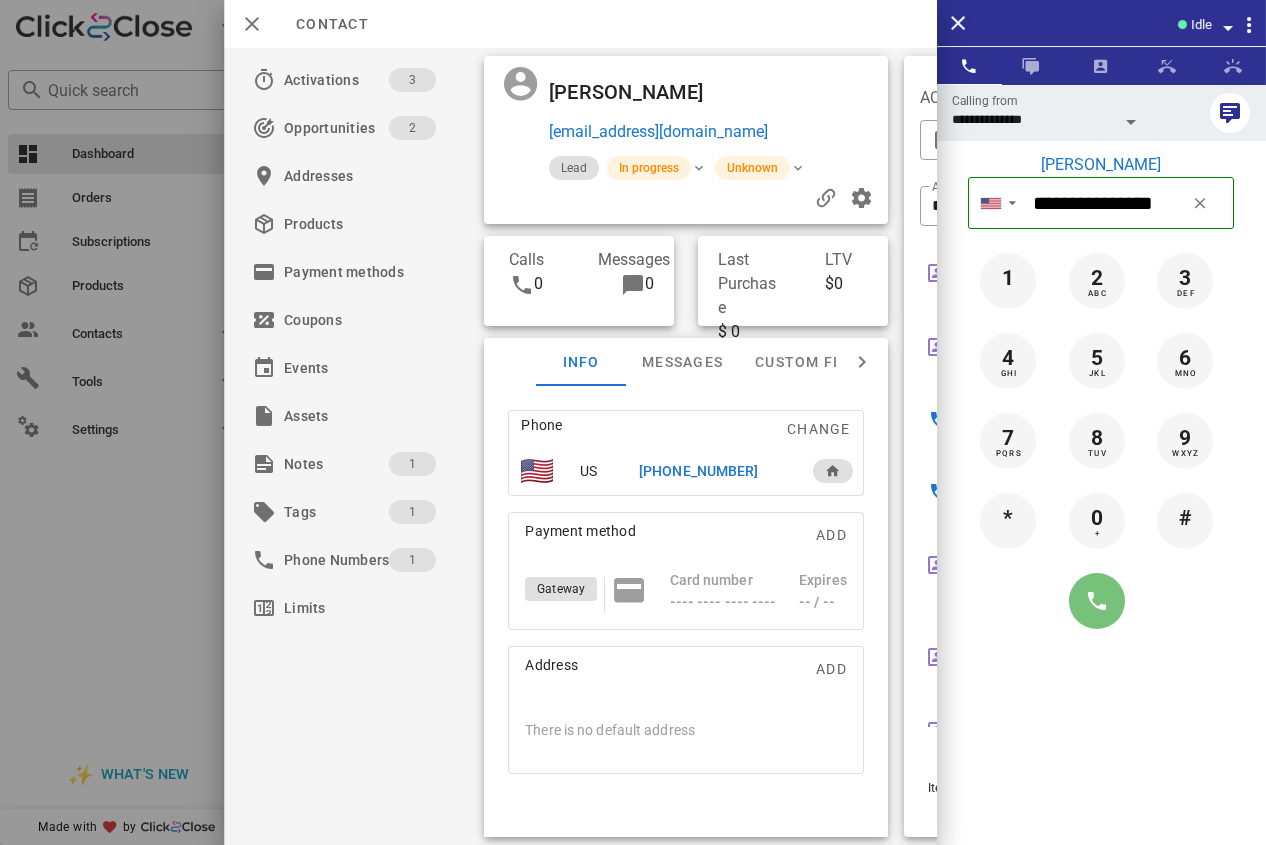 click at bounding box center (1097, 601) 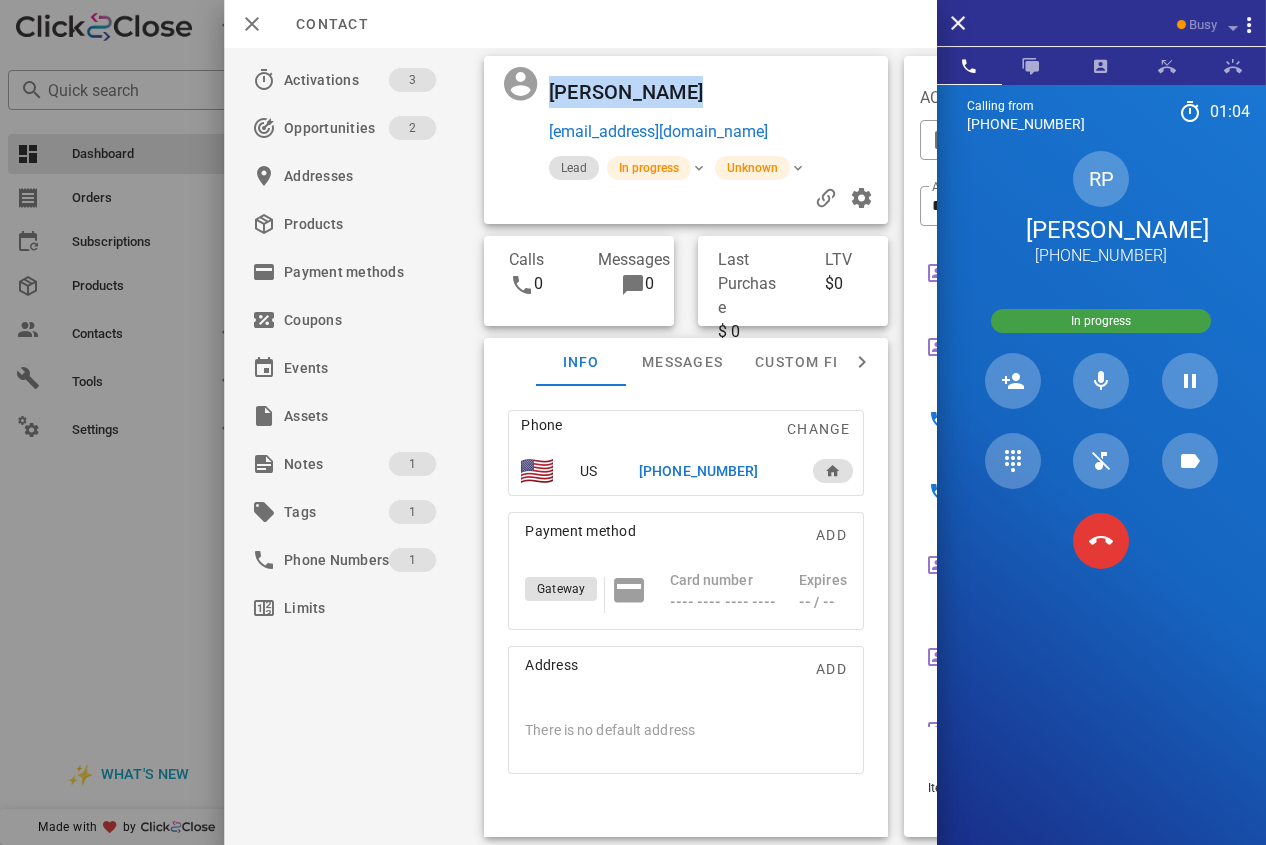 drag, startPoint x: 656, startPoint y: 95, endPoint x: 547, endPoint y: 105, distance: 109.457756 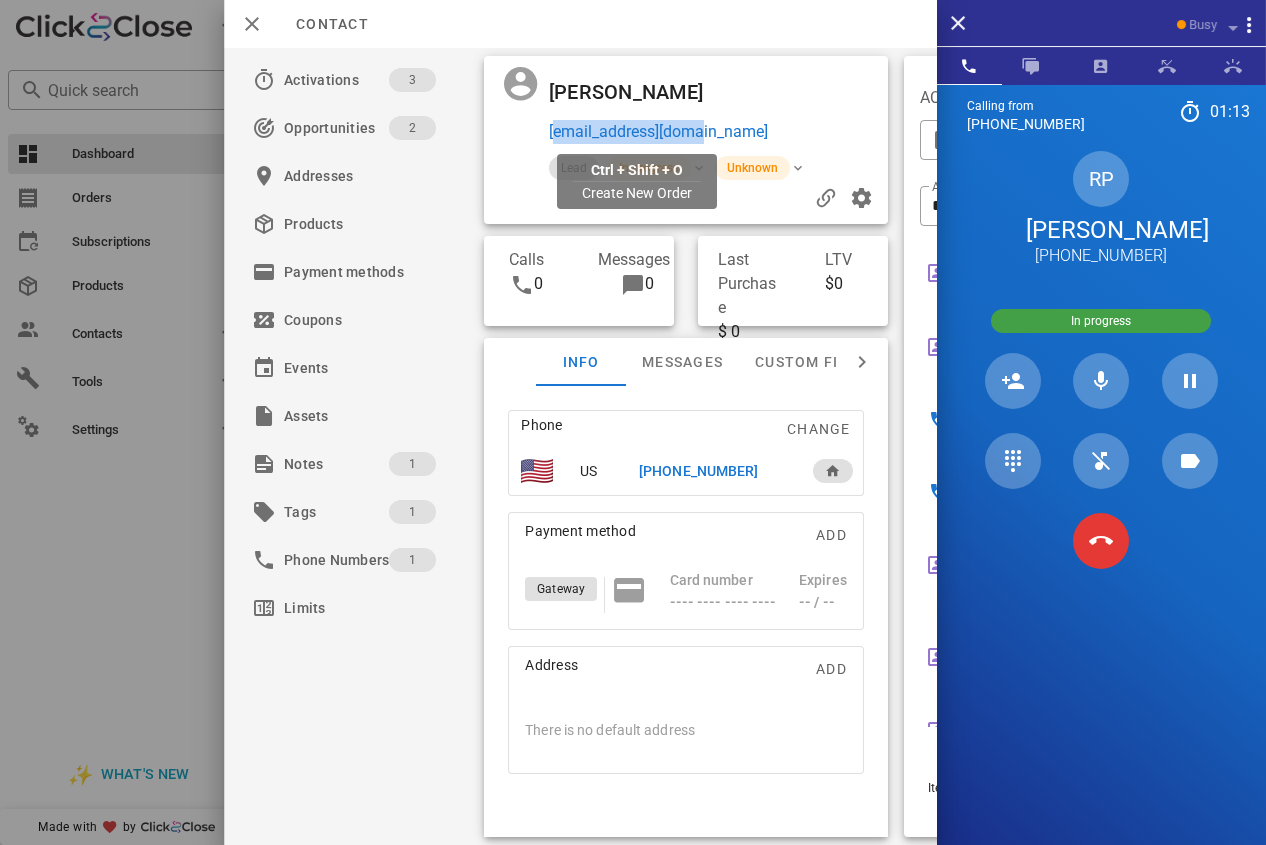 drag, startPoint x: 734, startPoint y: 134, endPoint x: 551, endPoint y: 134, distance: 183 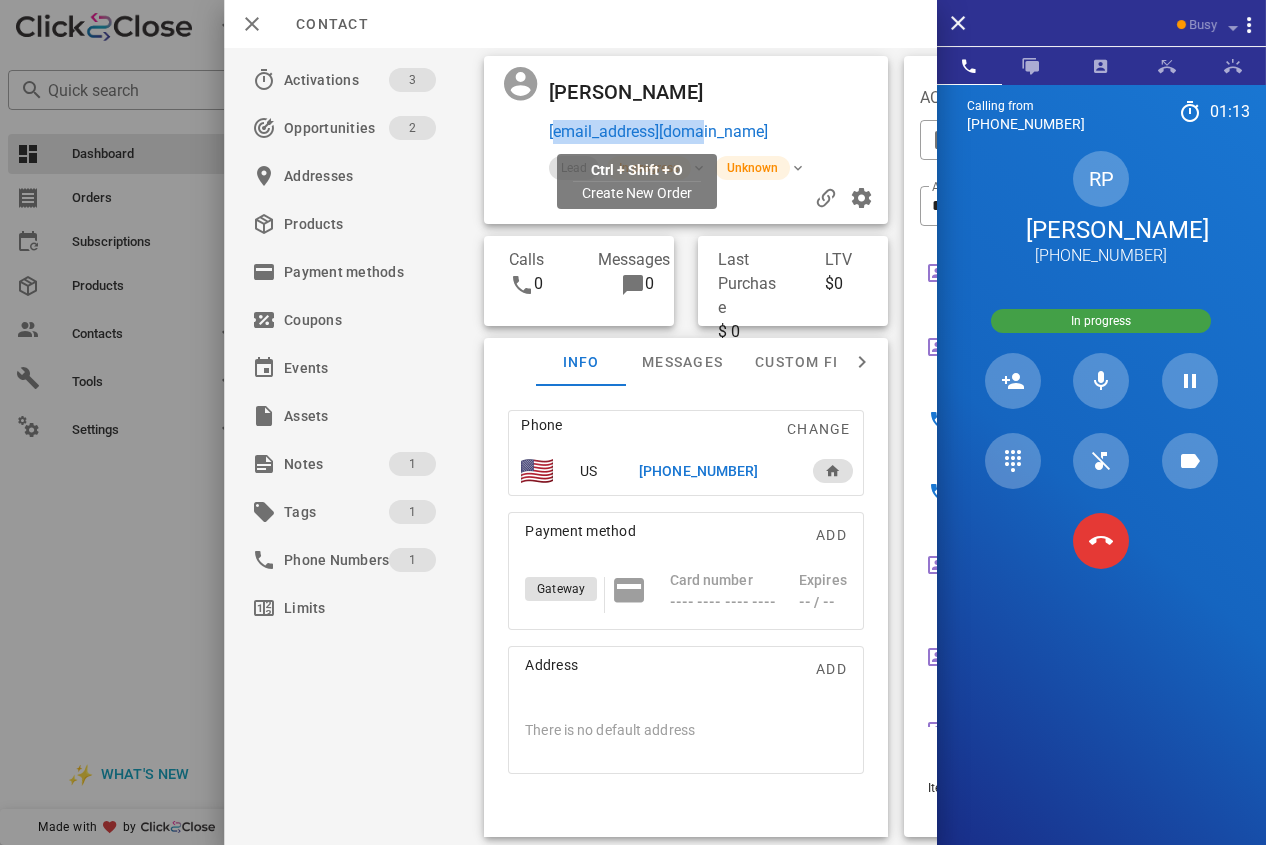 copy on "perdomoreina@me.com" 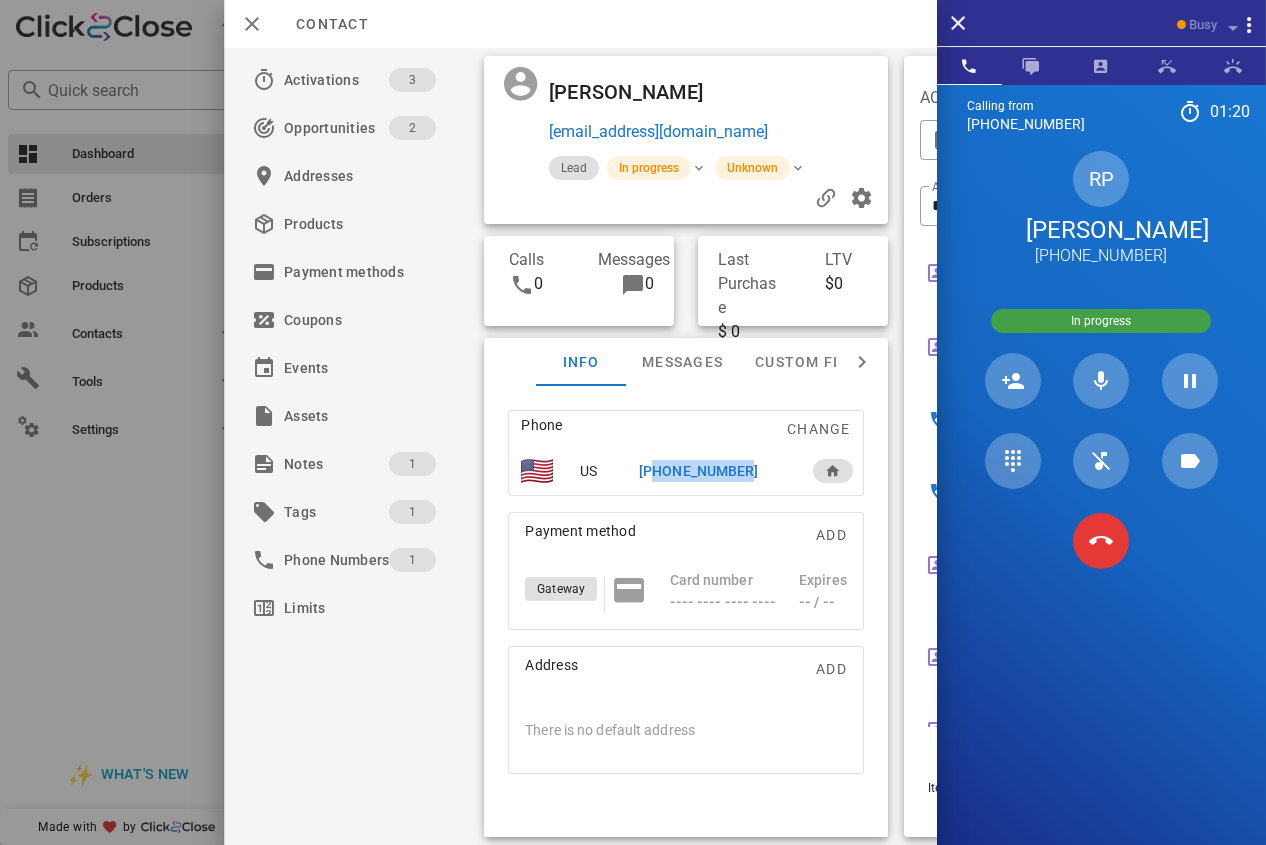drag, startPoint x: 740, startPoint y: 476, endPoint x: 649, endPoint y: 468, distance: 91.350975 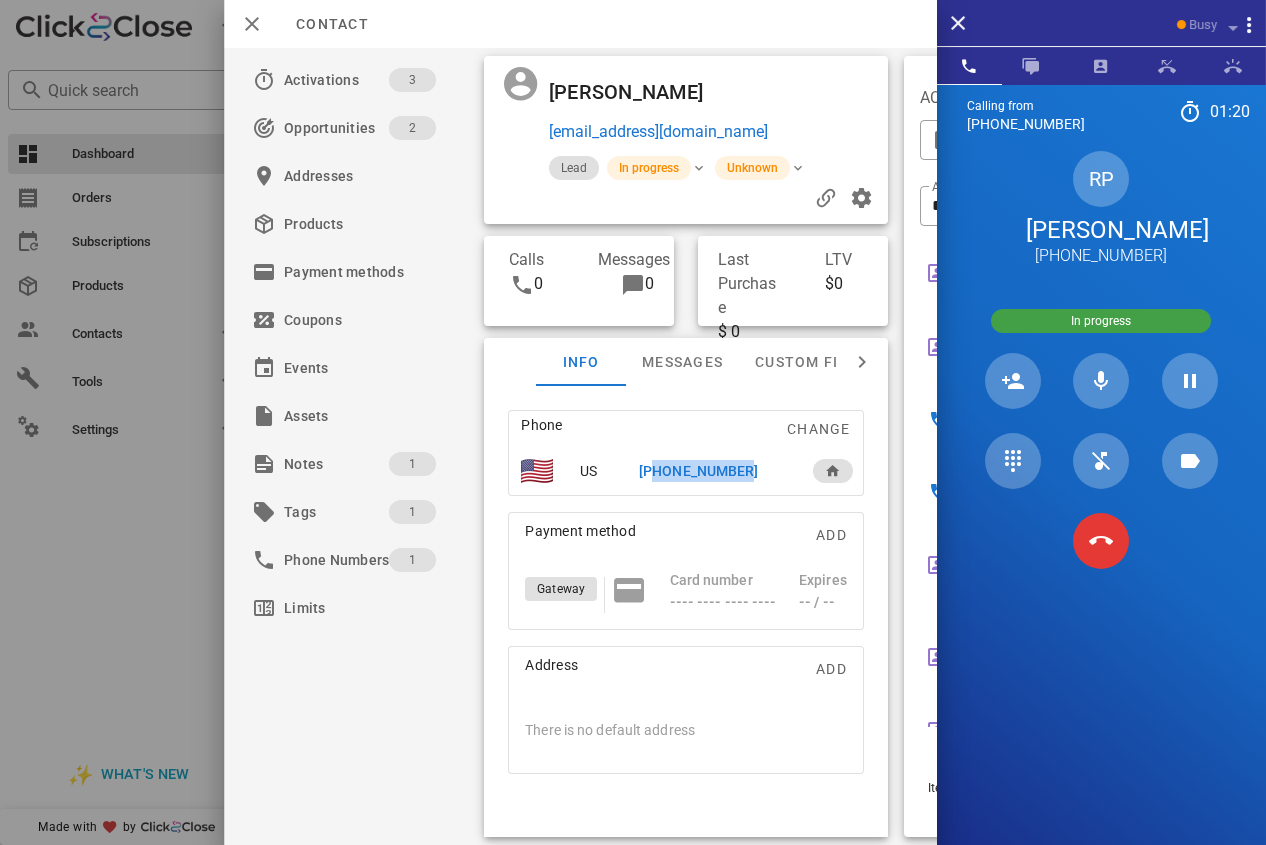 copy on "13374420041" 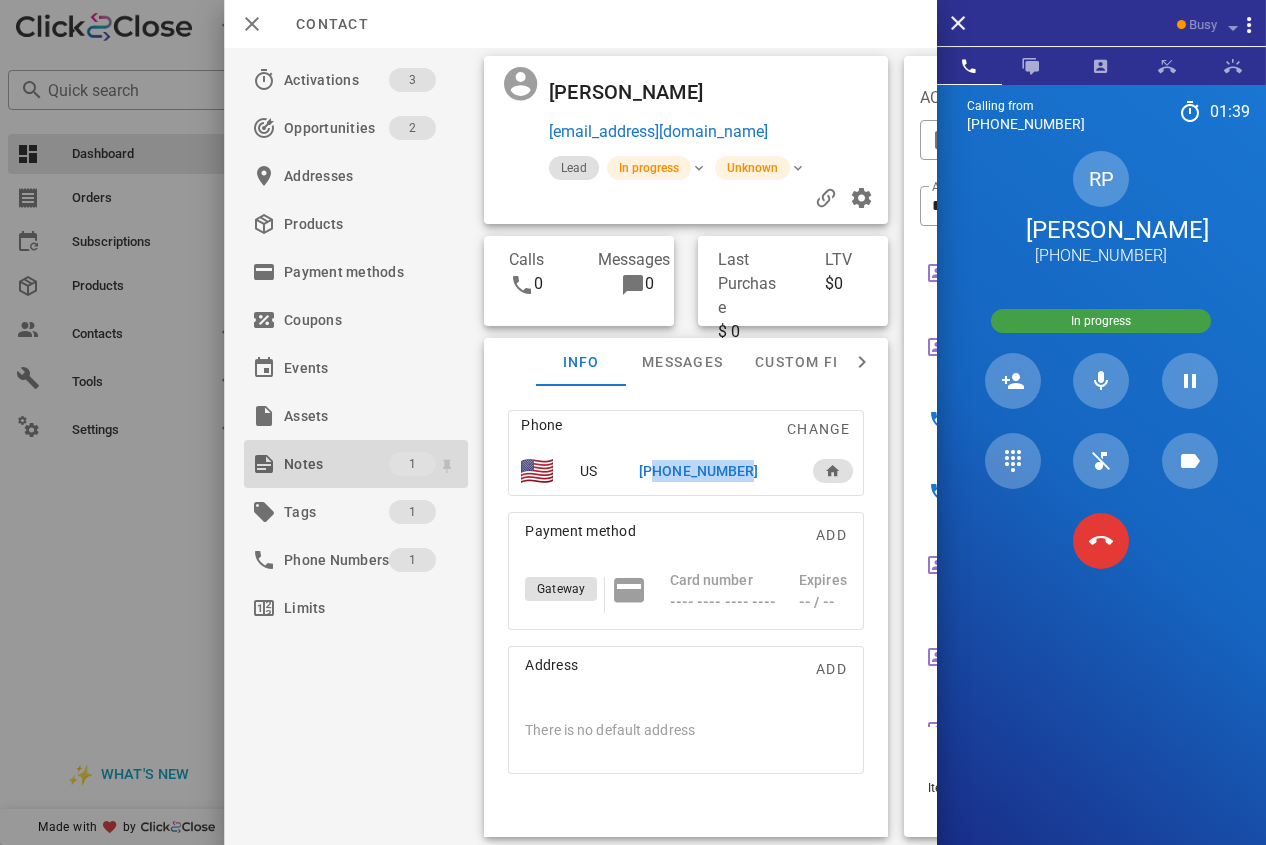 click on "Notes" at bounding box center (336, 464) 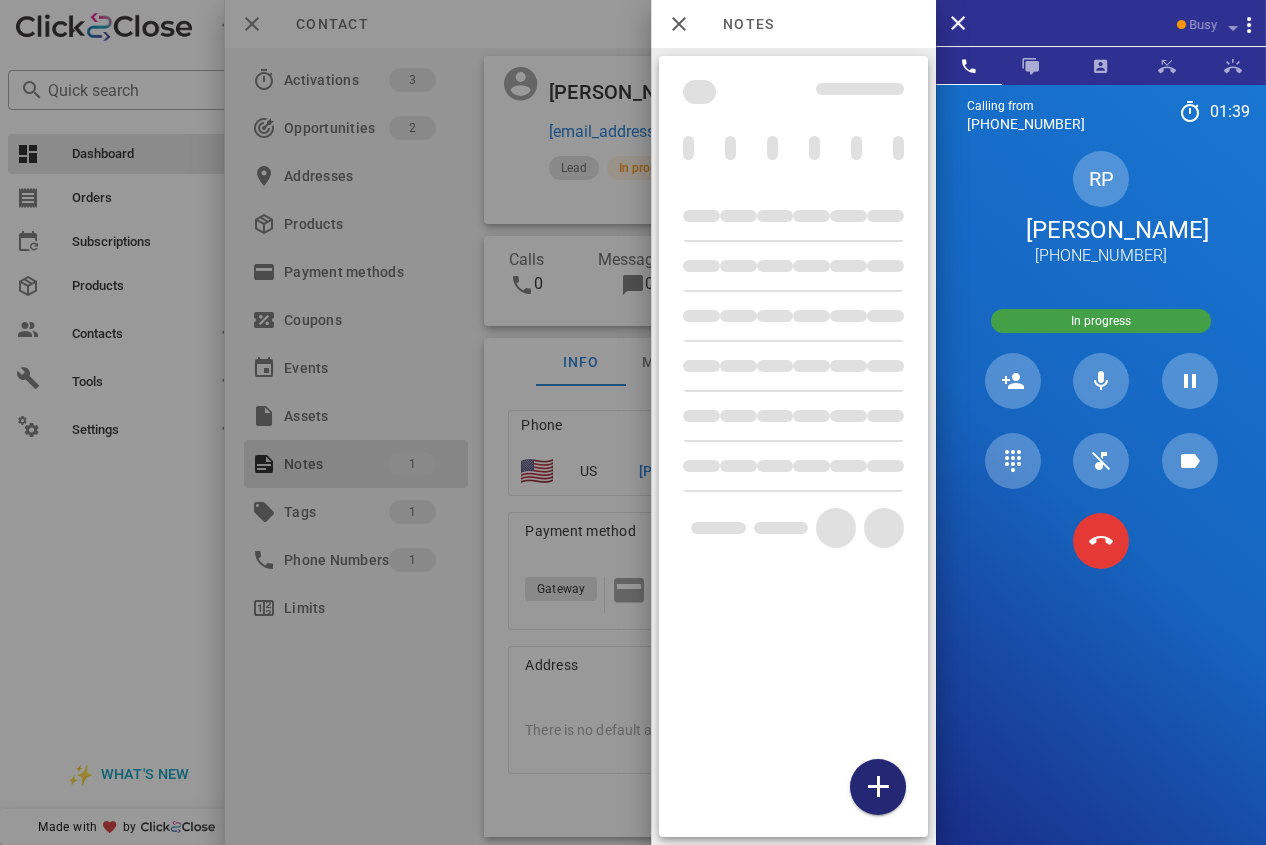 click at bounding box center [878, 787] 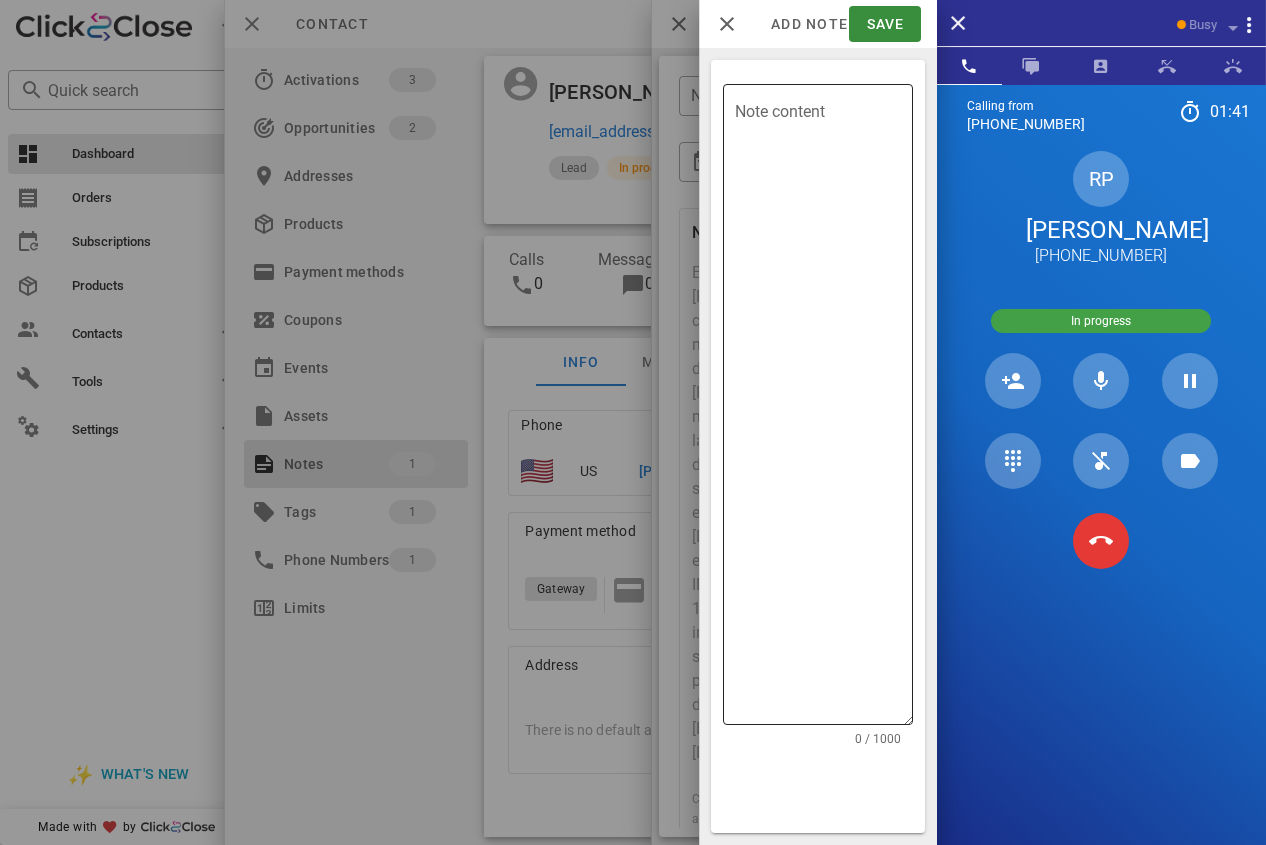 click on "Note content" at bounding box center (824, 409) 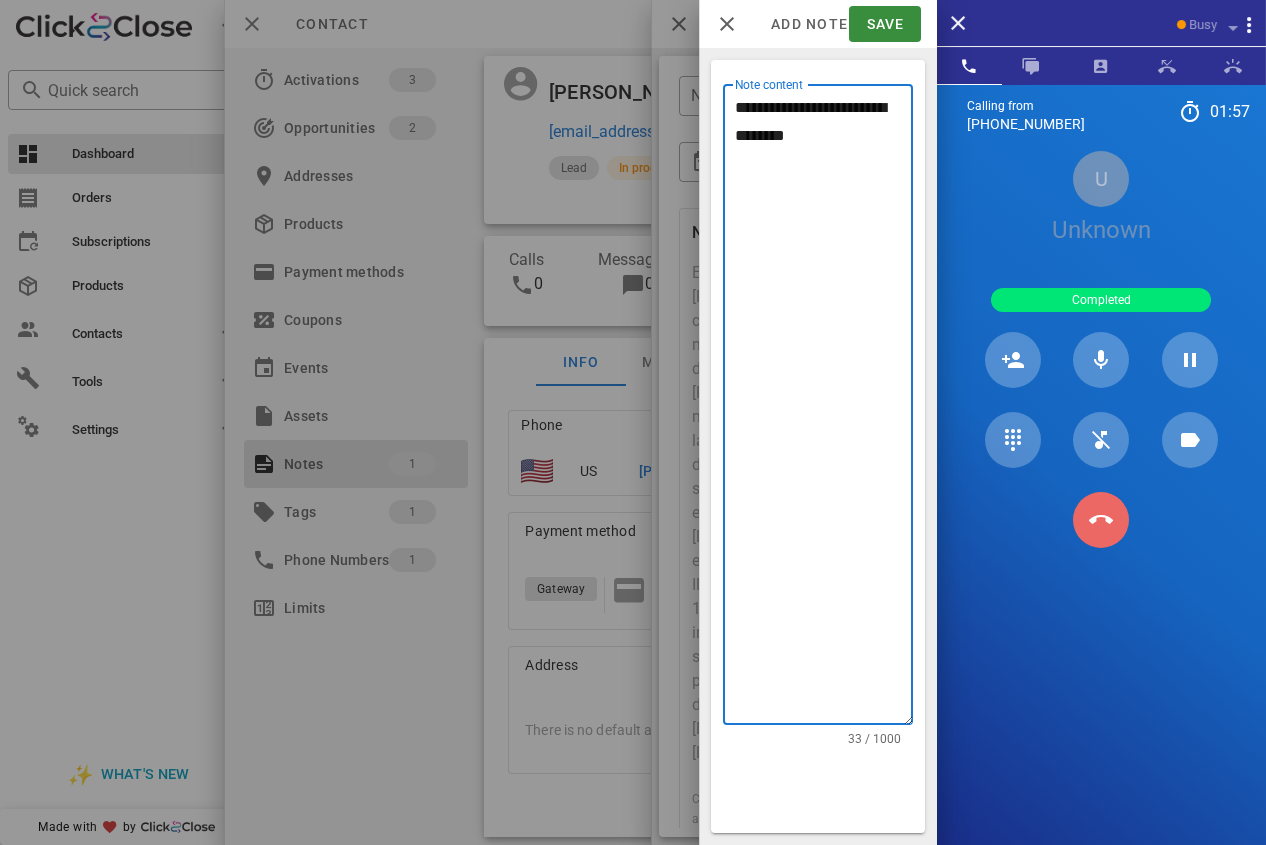 click at bounding box center (1101, 520) 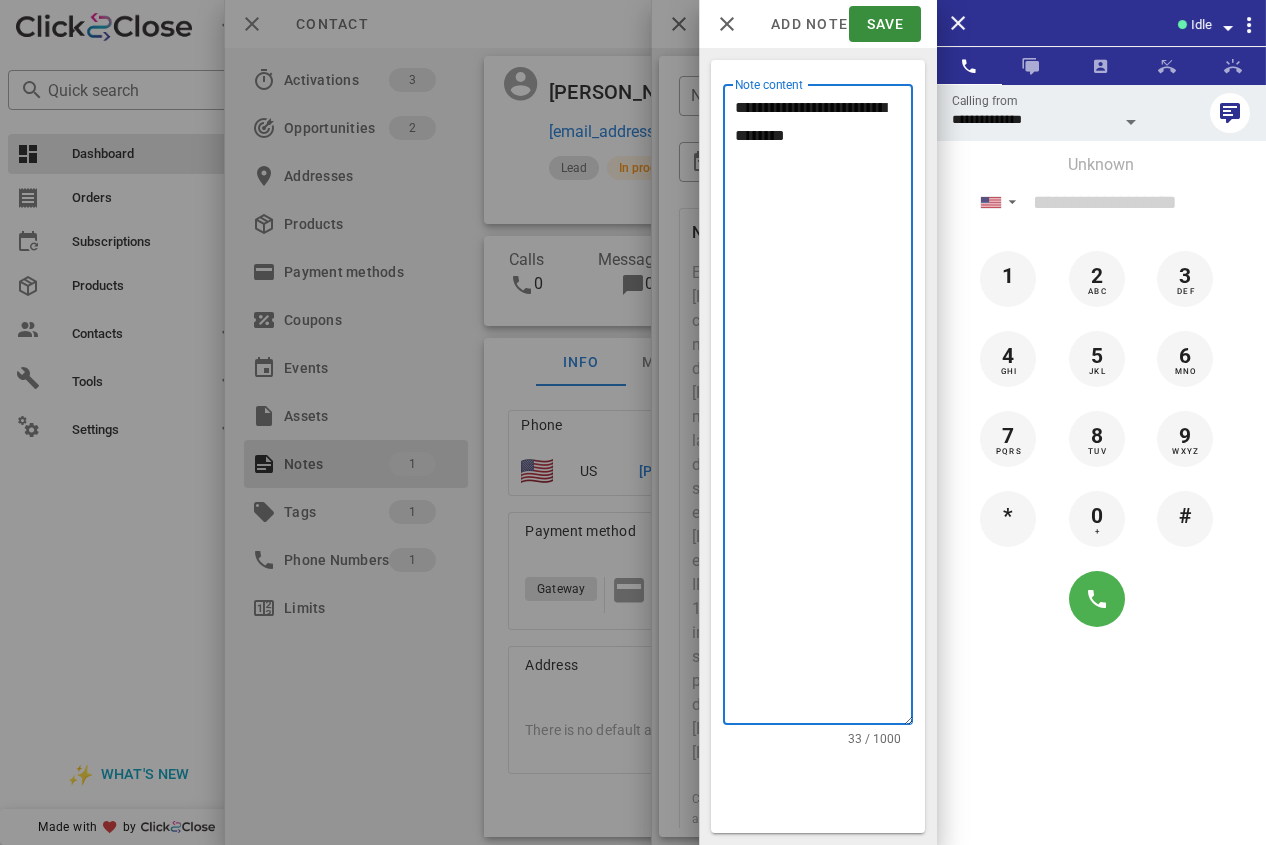 click on "**********" at bounding box center [824, 409] 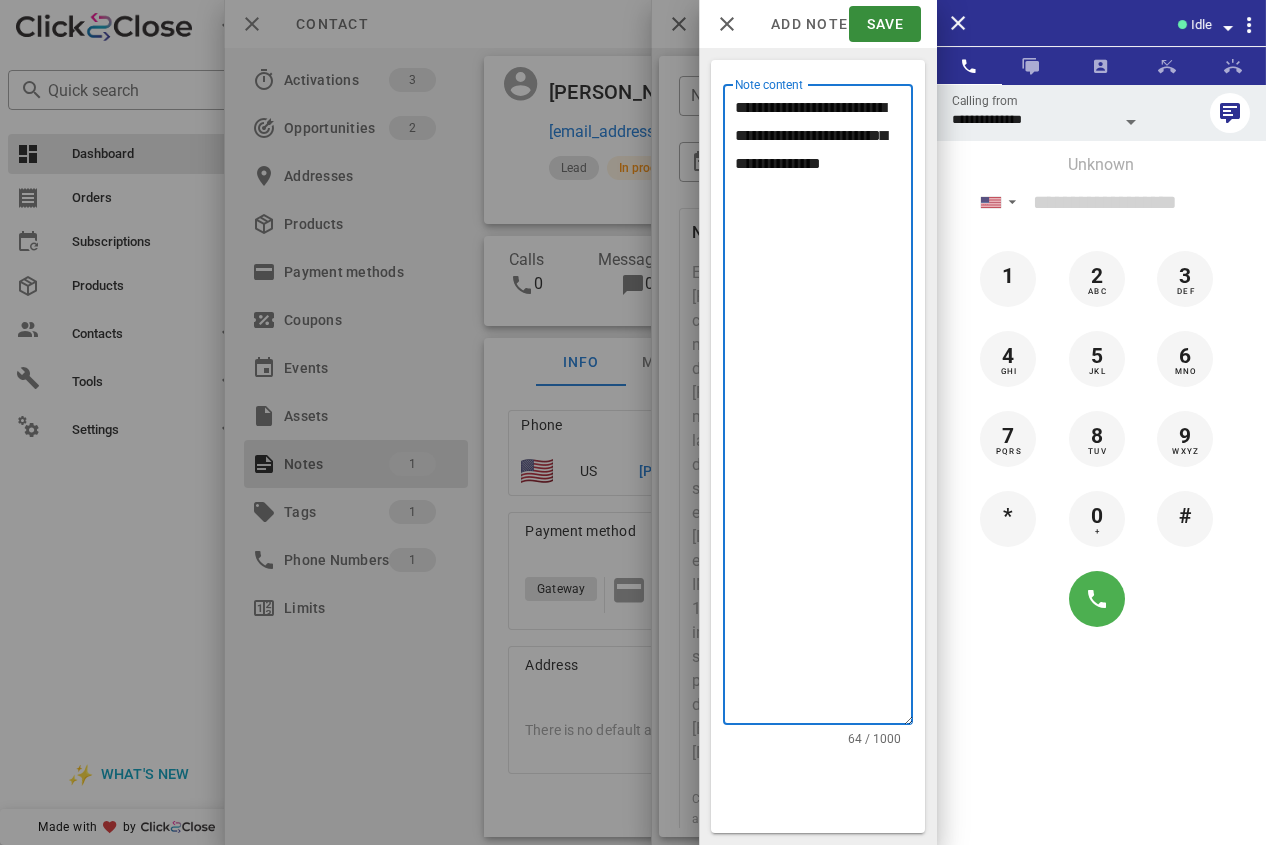 click on "**********" at bounding box center (824, 409) 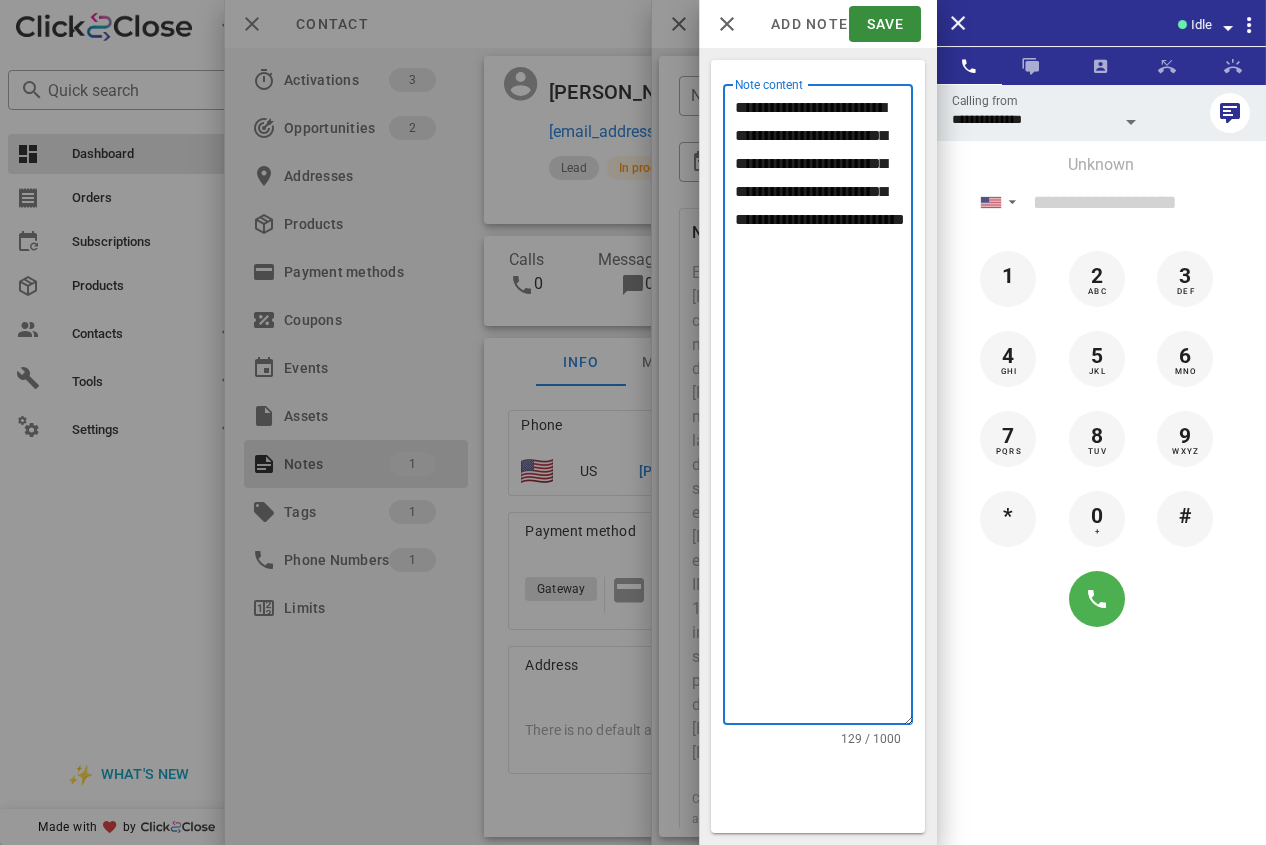 click on "**********" at bounding box center (824, 409) 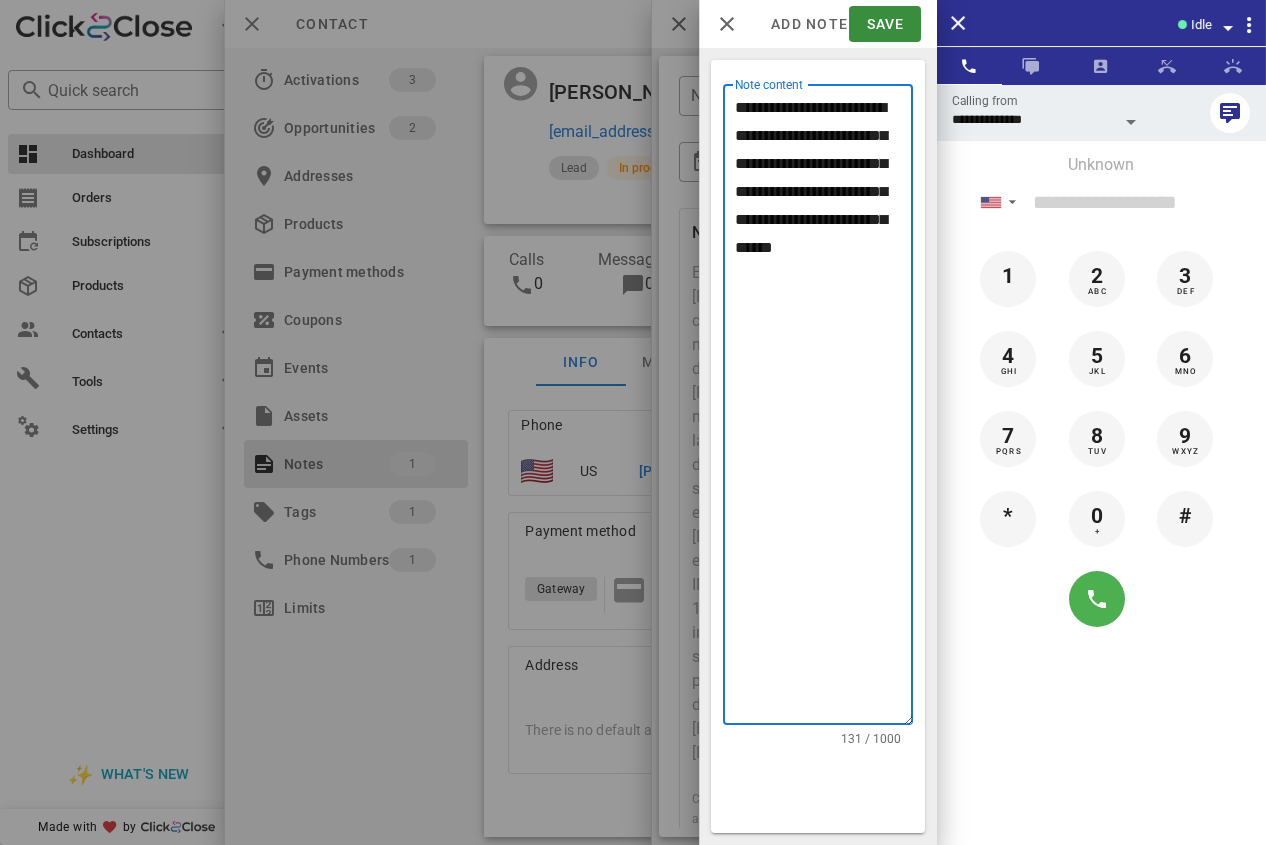 click on "**********" at bounding box center [824, 409] 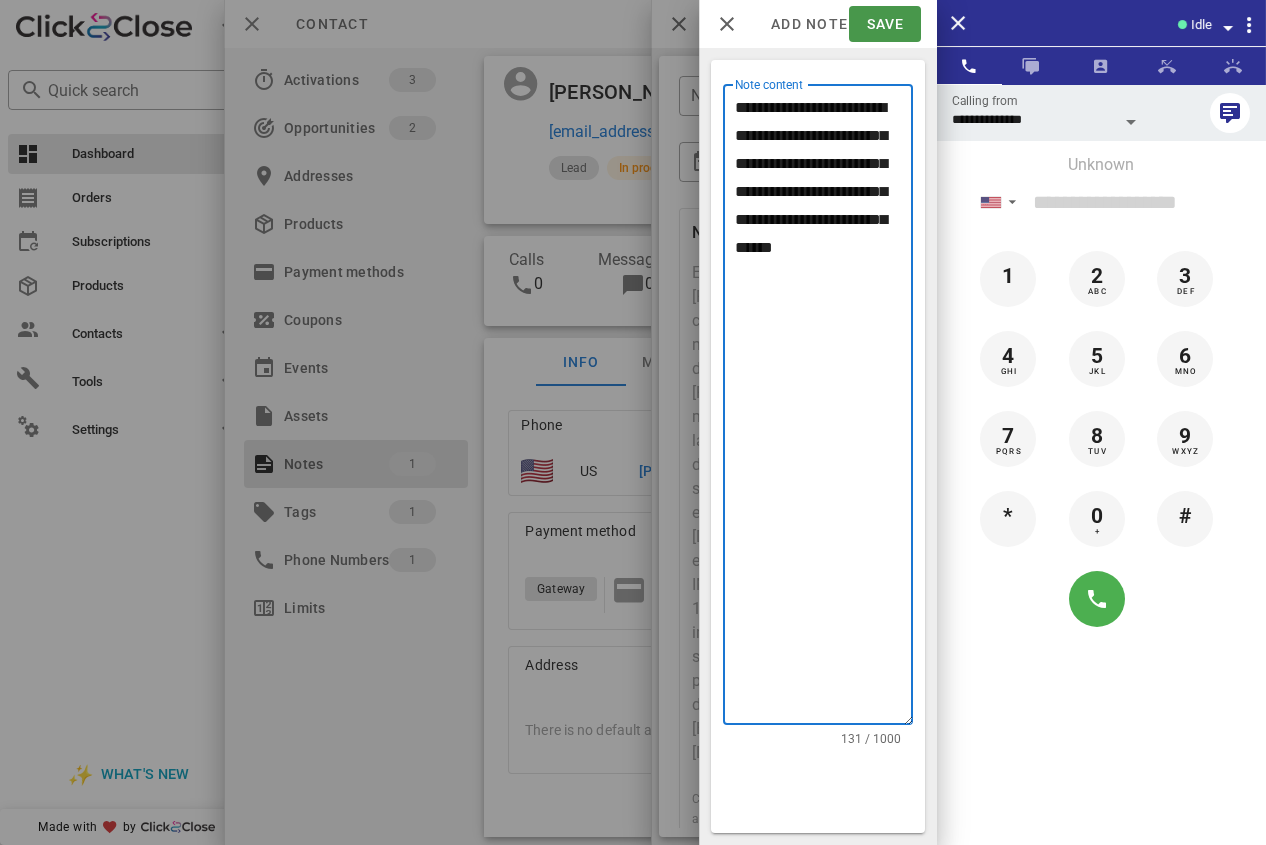 type on "**********" 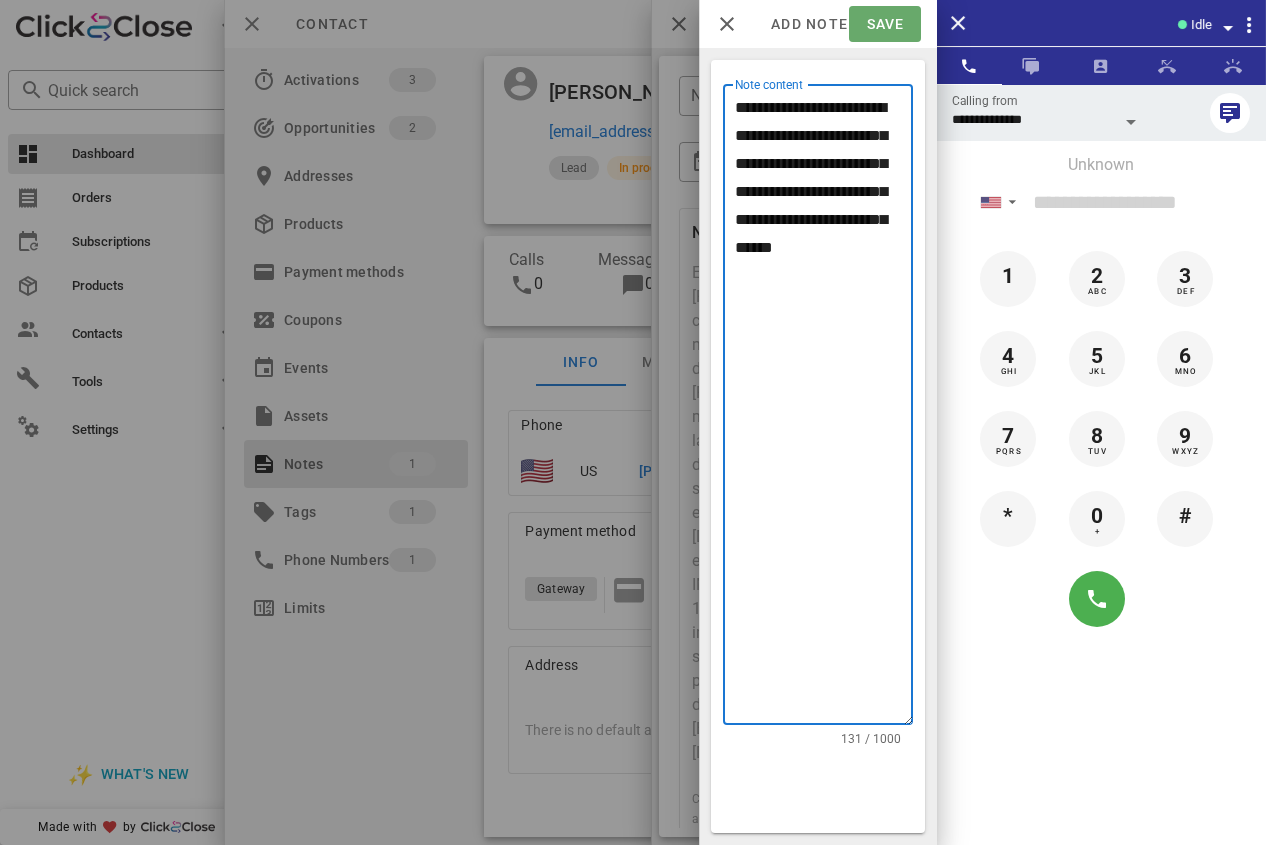 click on "Save" at bounding box center [884, 24] 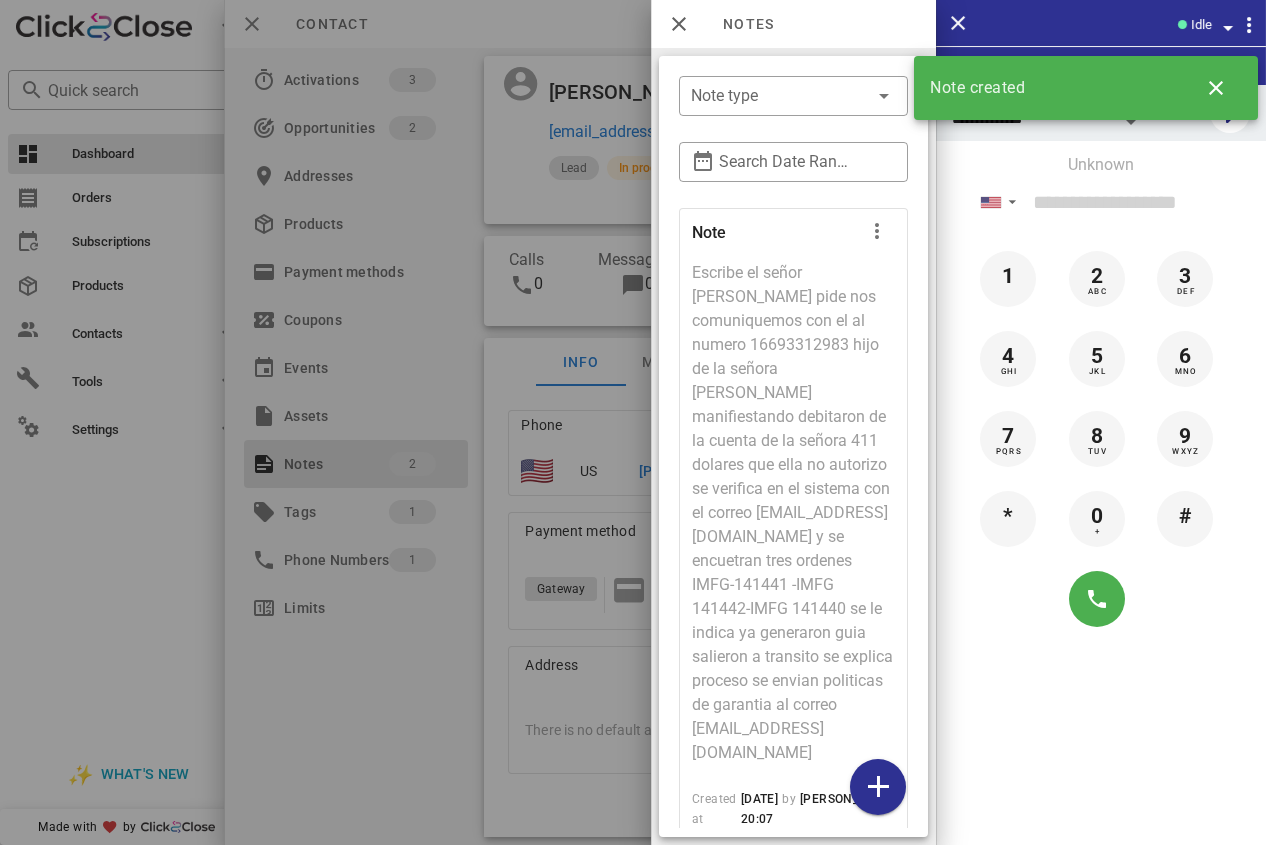 click at bounding box center (633, 422) 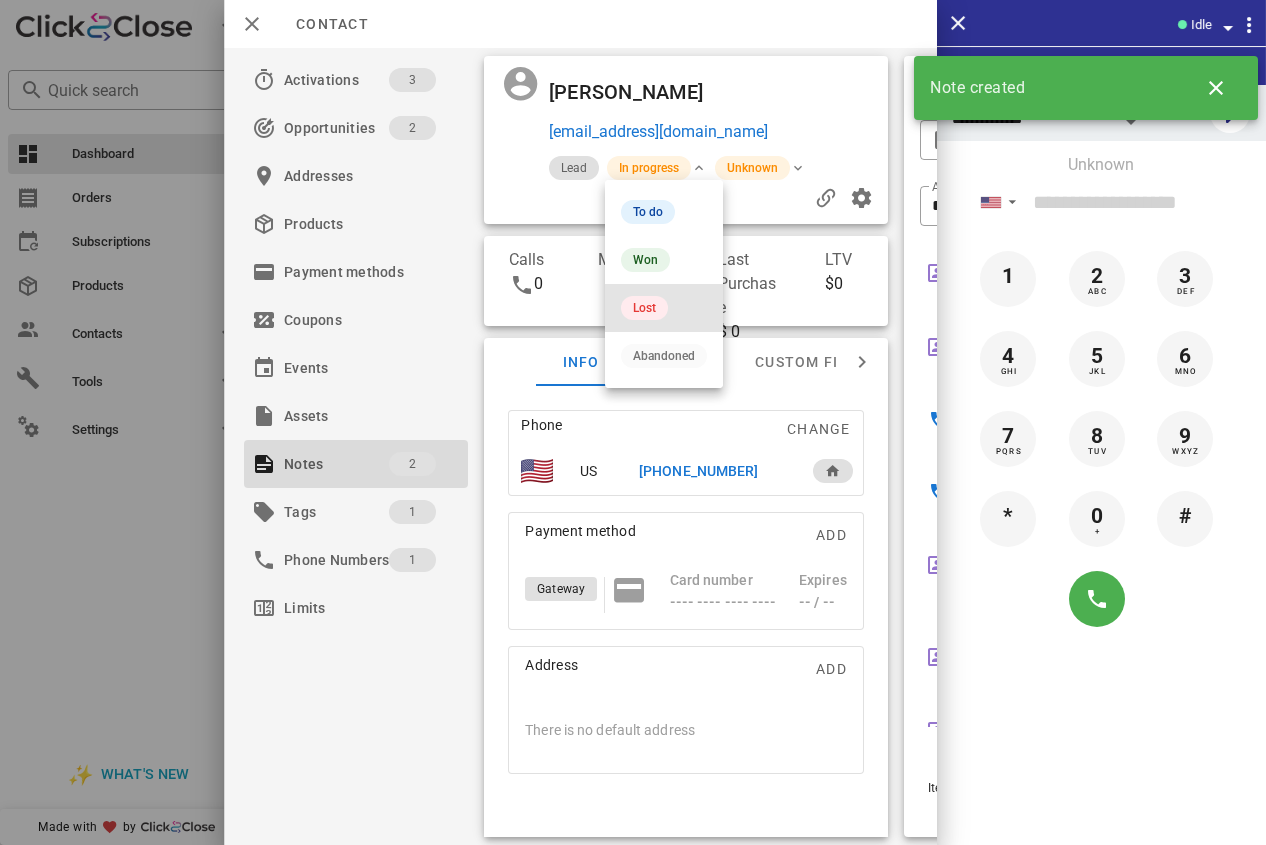 drag, startPoint x: 655, startPoint y: 311, endPoint x: 760, endPoint y: 232, distance: 131.40015 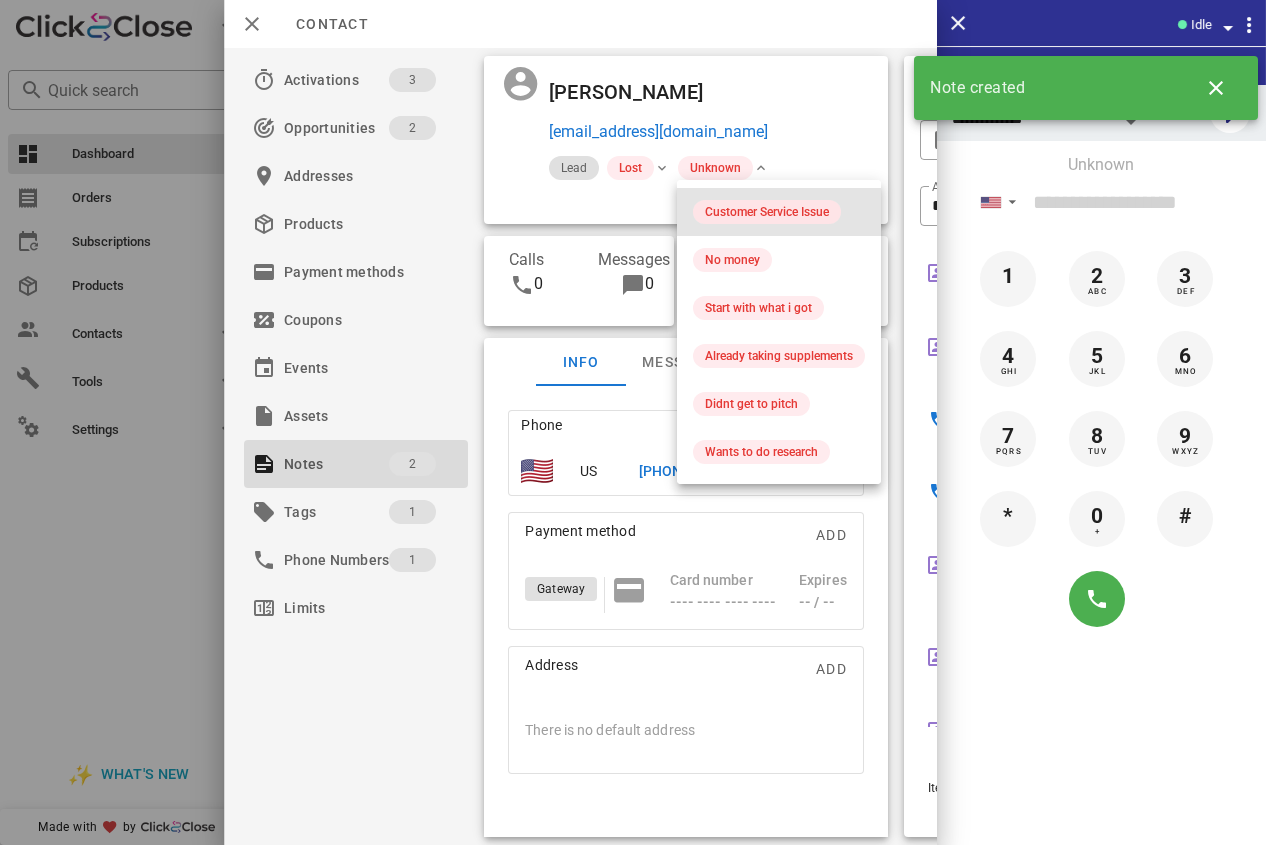click on "Customer Service Issue" at bounding box center [767, 212] 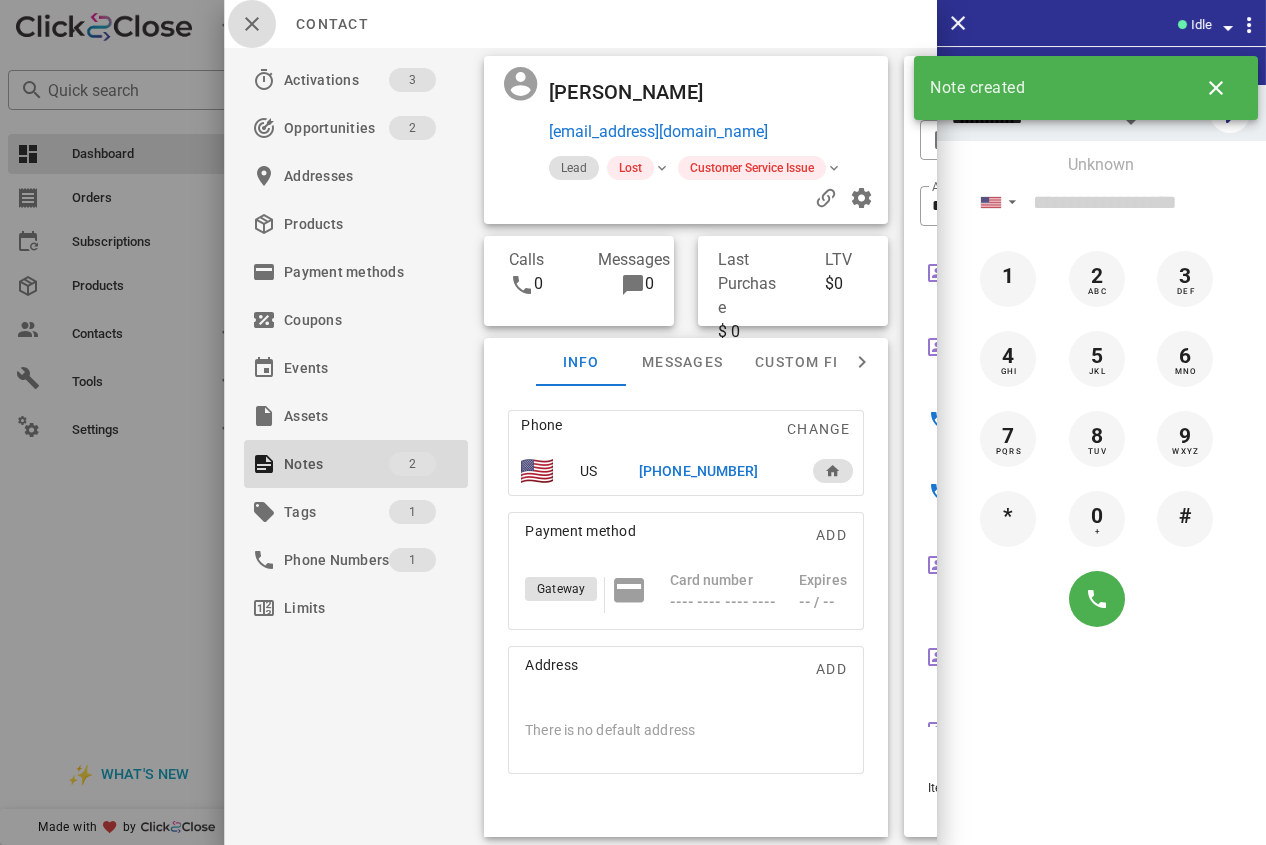 click at bounding box center [252, 24] 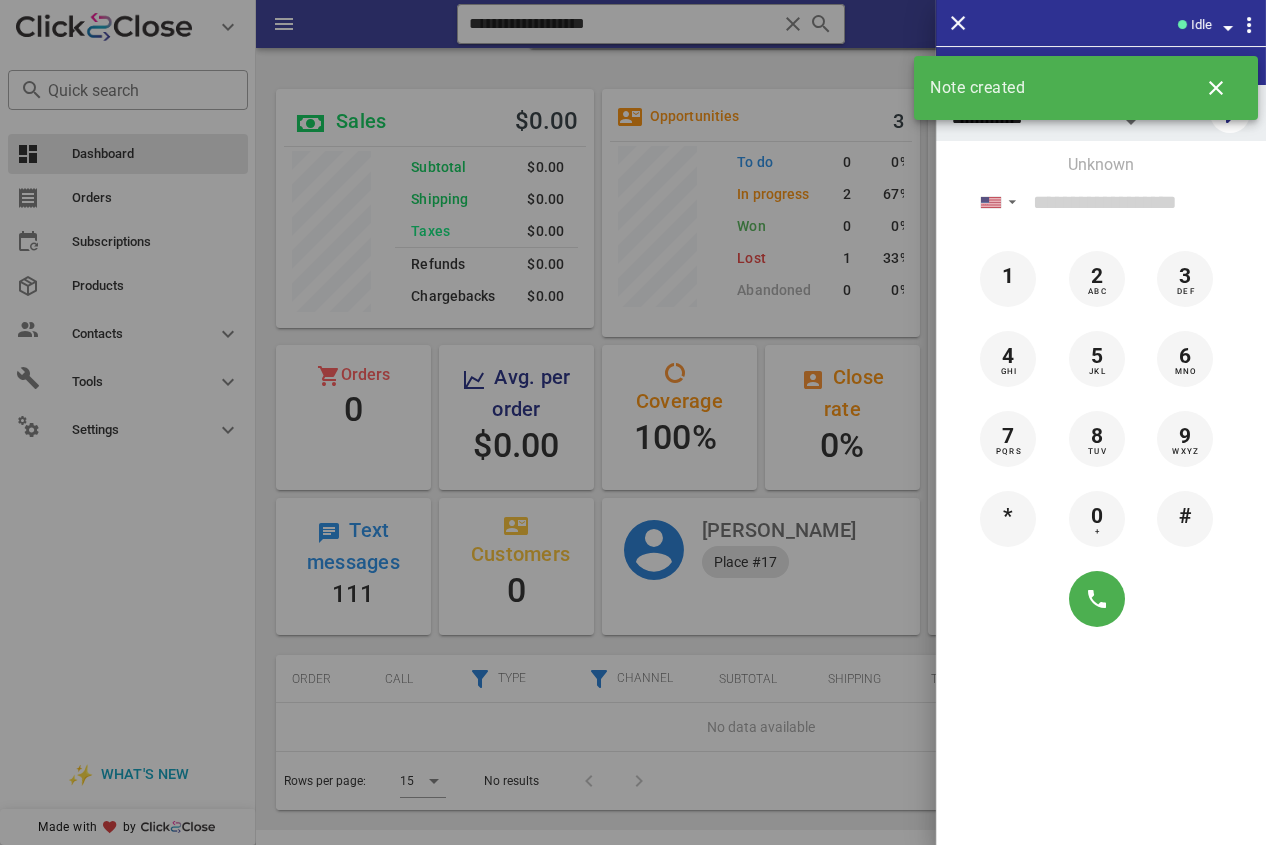 click at bounding box center (633, 422) 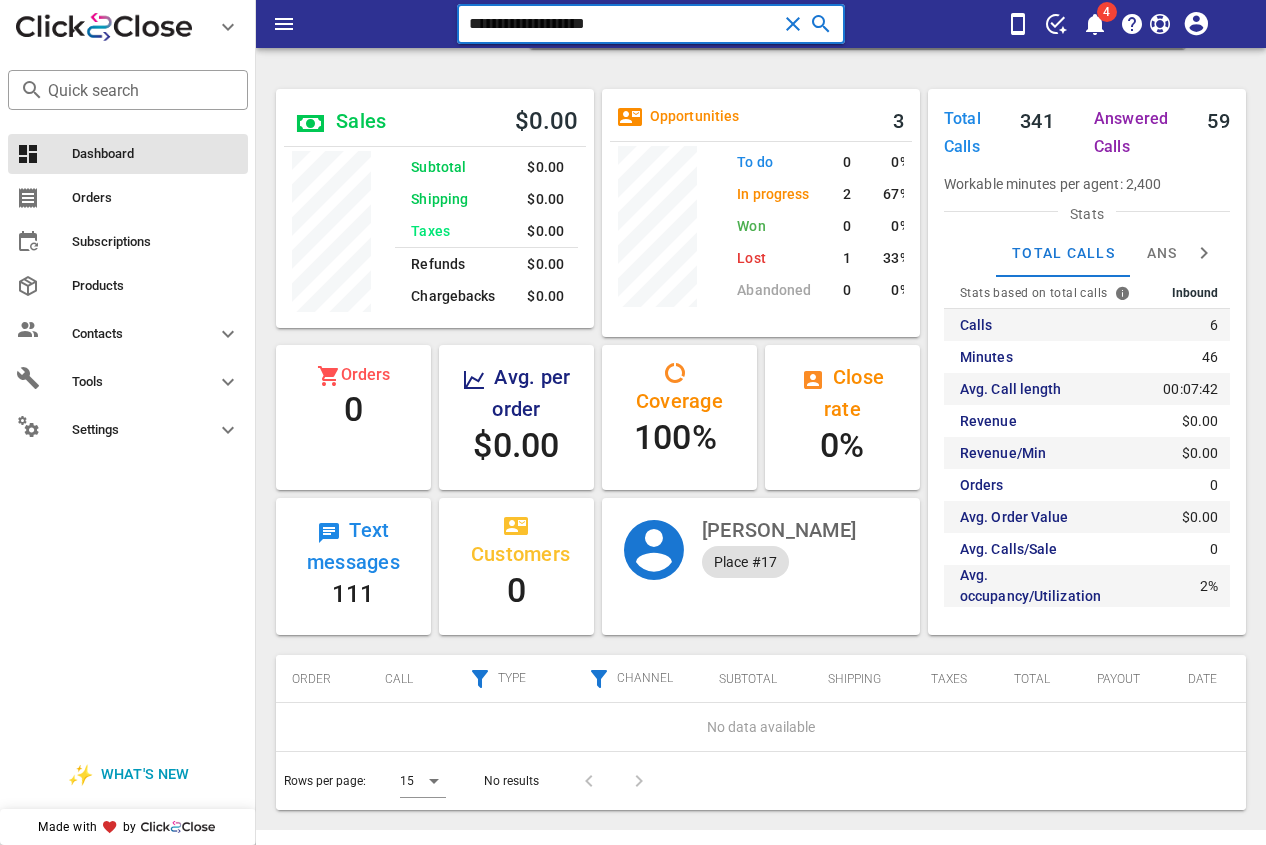 click on "**********" at bounding box center (623, 24) 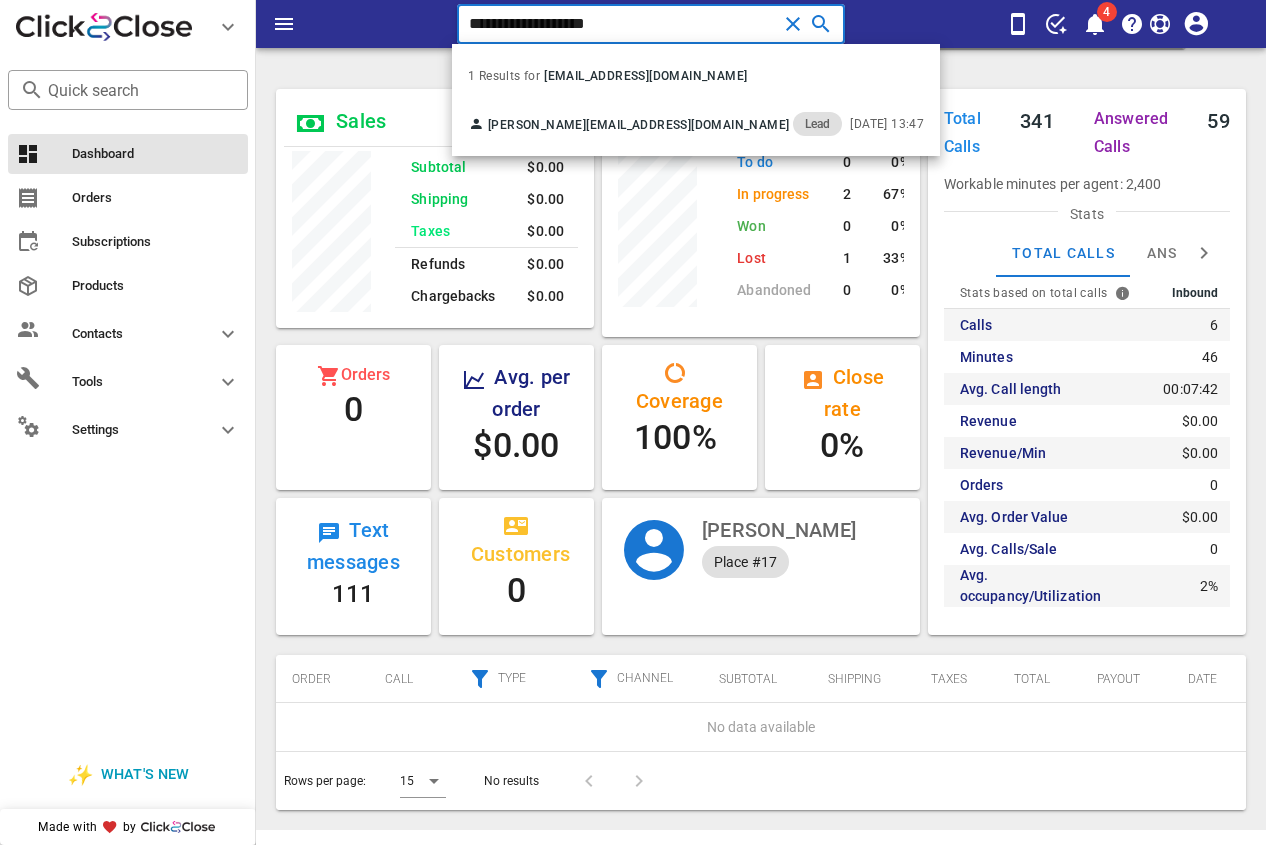 drag, startPoint x: 624, startPoint y: 31, endPoint x: 373, endPoint y: 34, distance: 251.01793 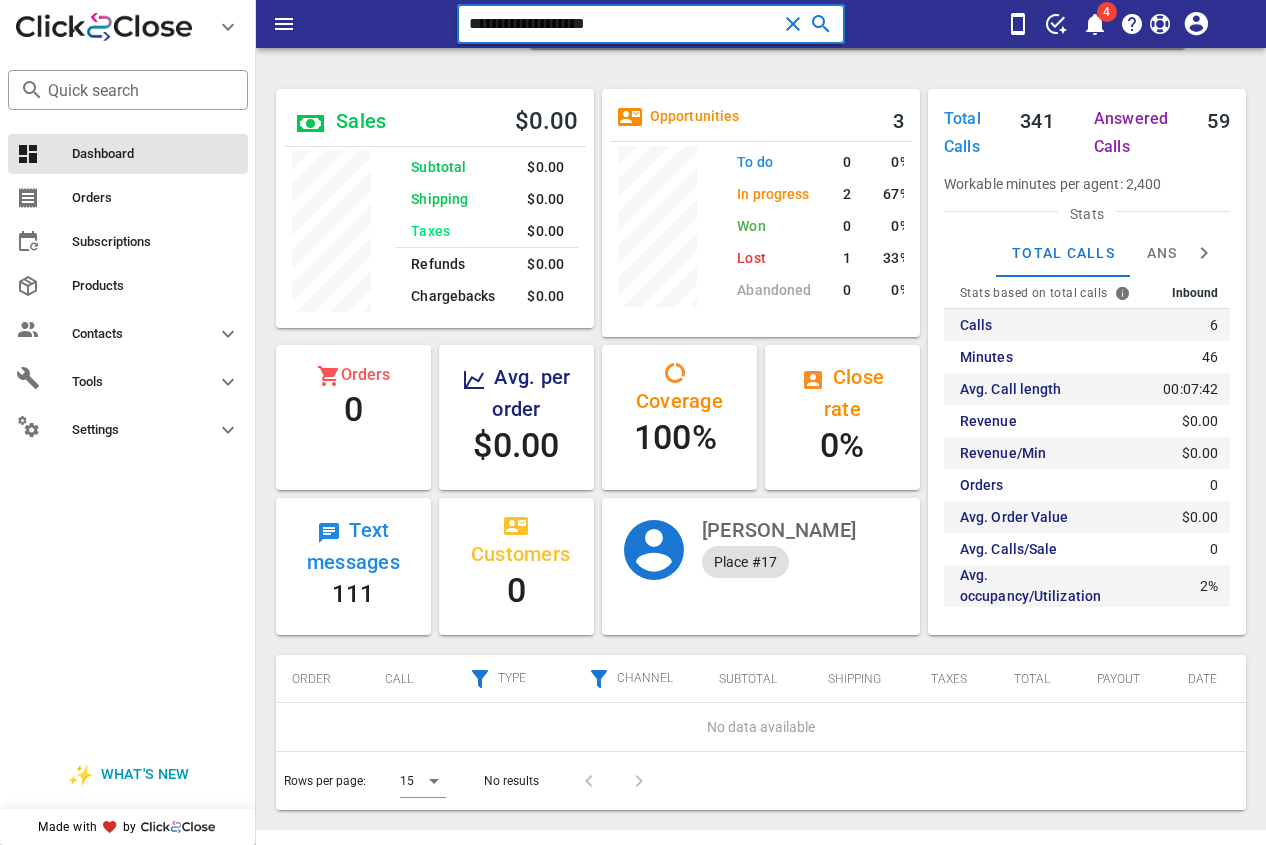 paste on "********" 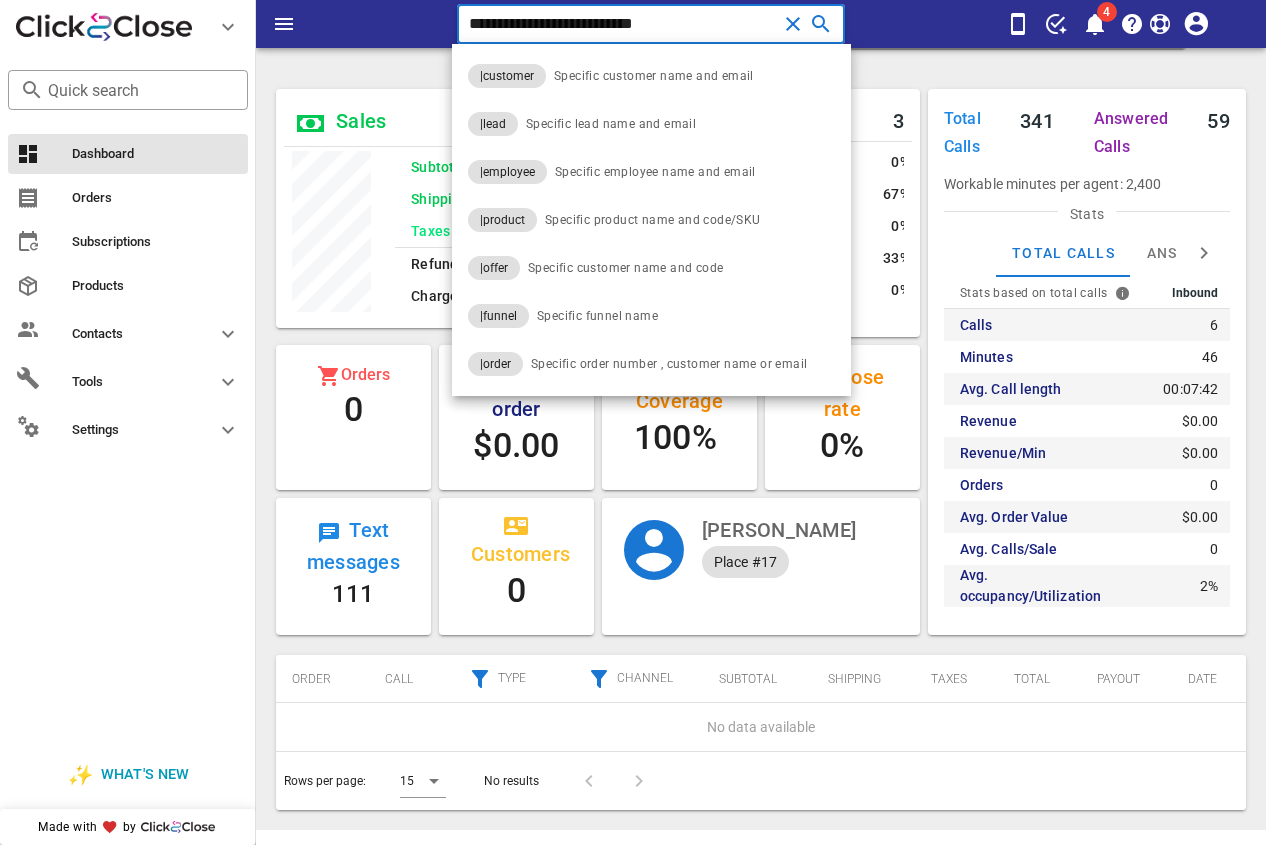 type on "**********" 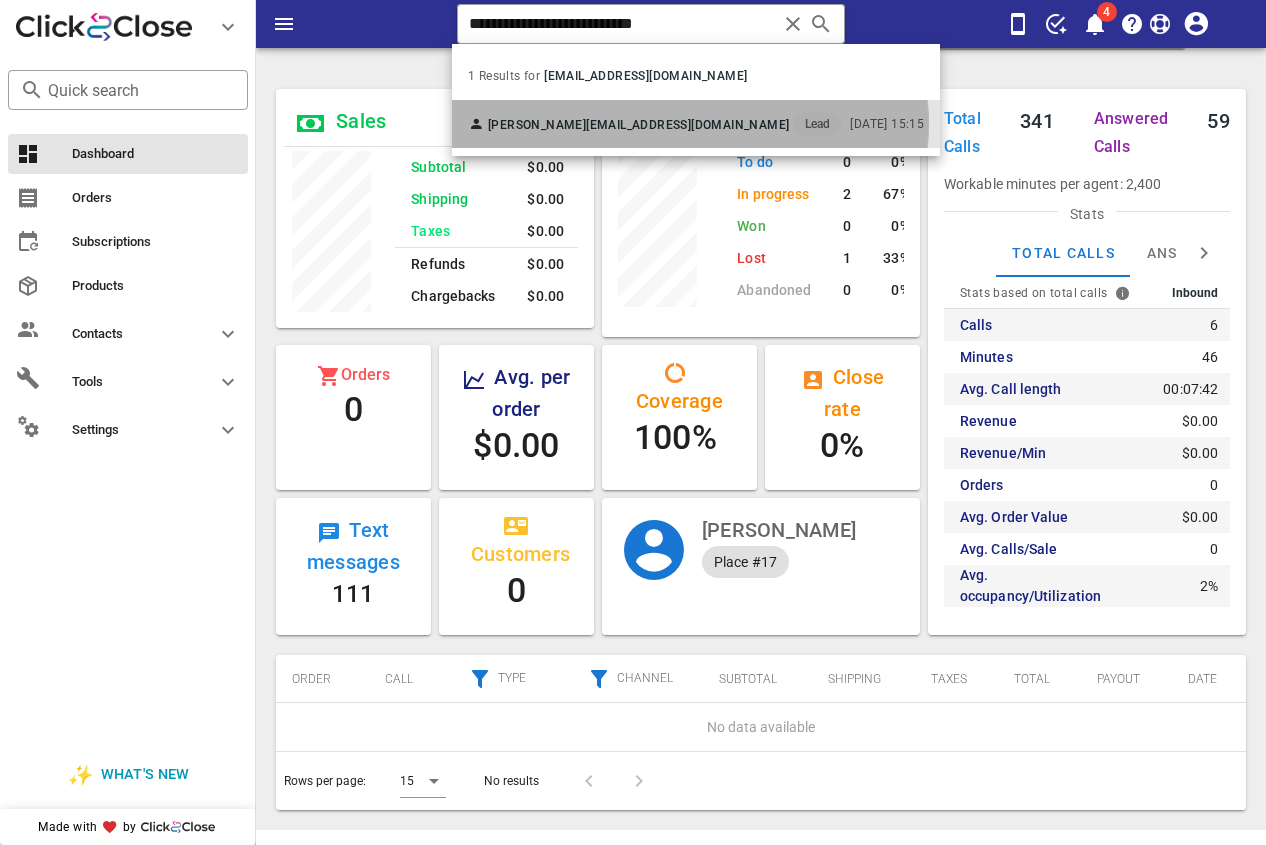 click on "Landi Castillo   landycastillo09@hotmail.com   Lead" at bounding box center (655, 124) 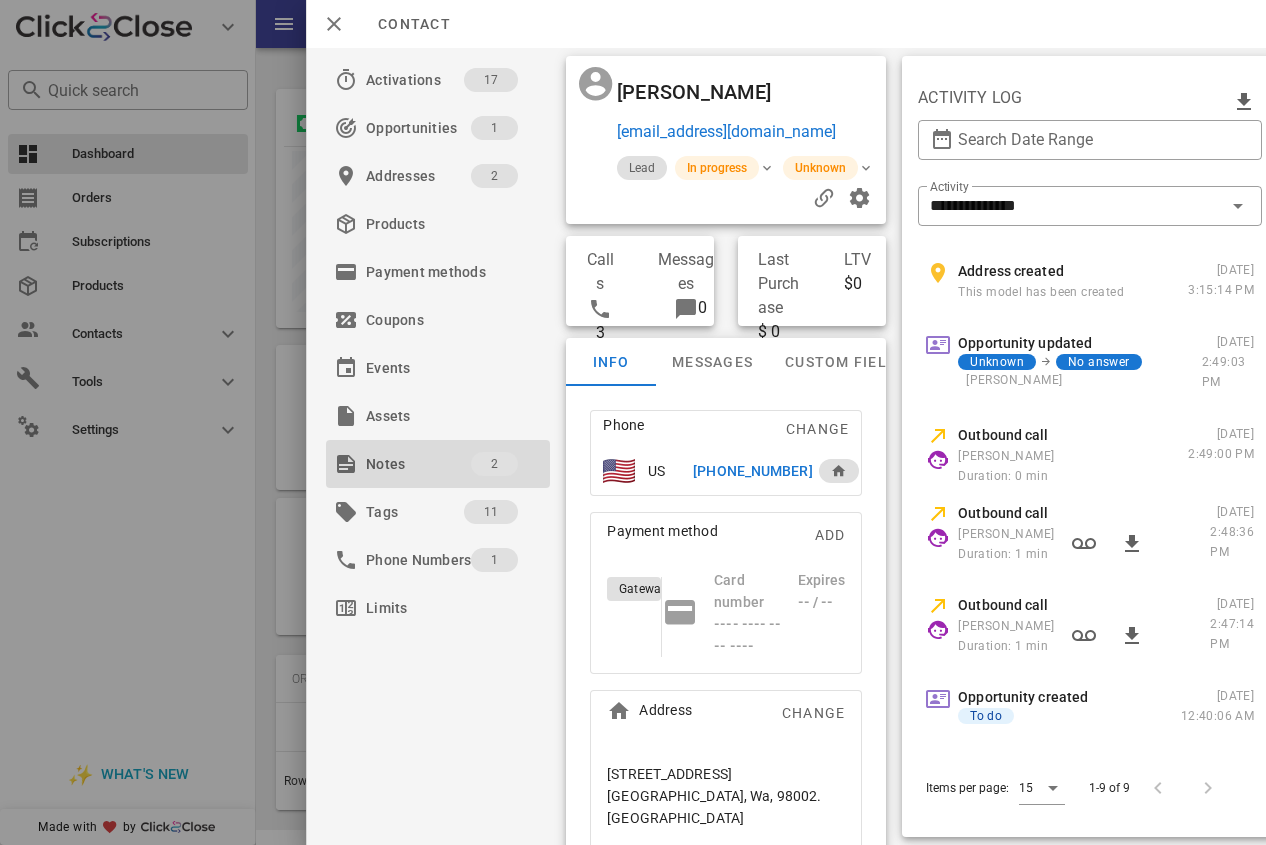 click on "Notes" at bounding box center [418, 464] 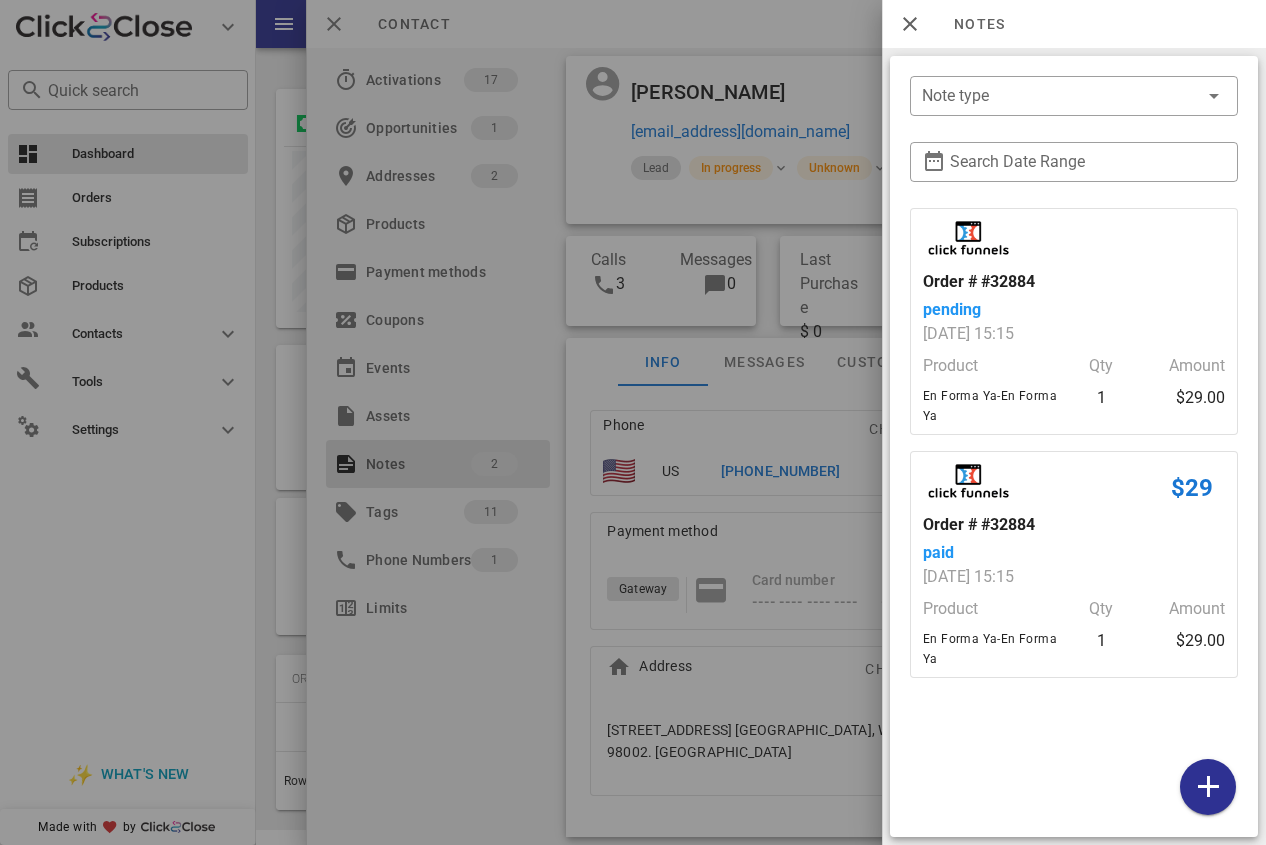 click at bounding box center (633, 422) 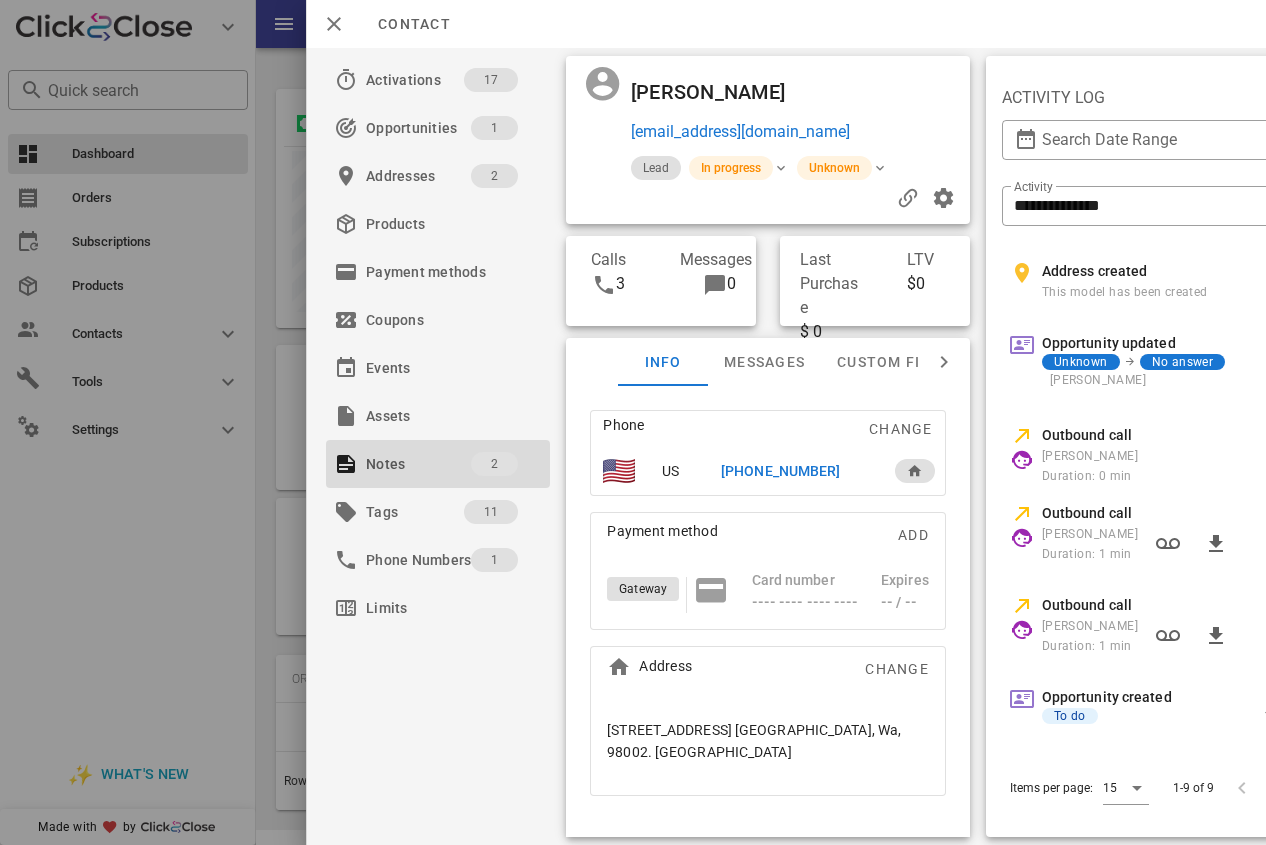 click on "+12536700107" at bounding box center (780, 471) 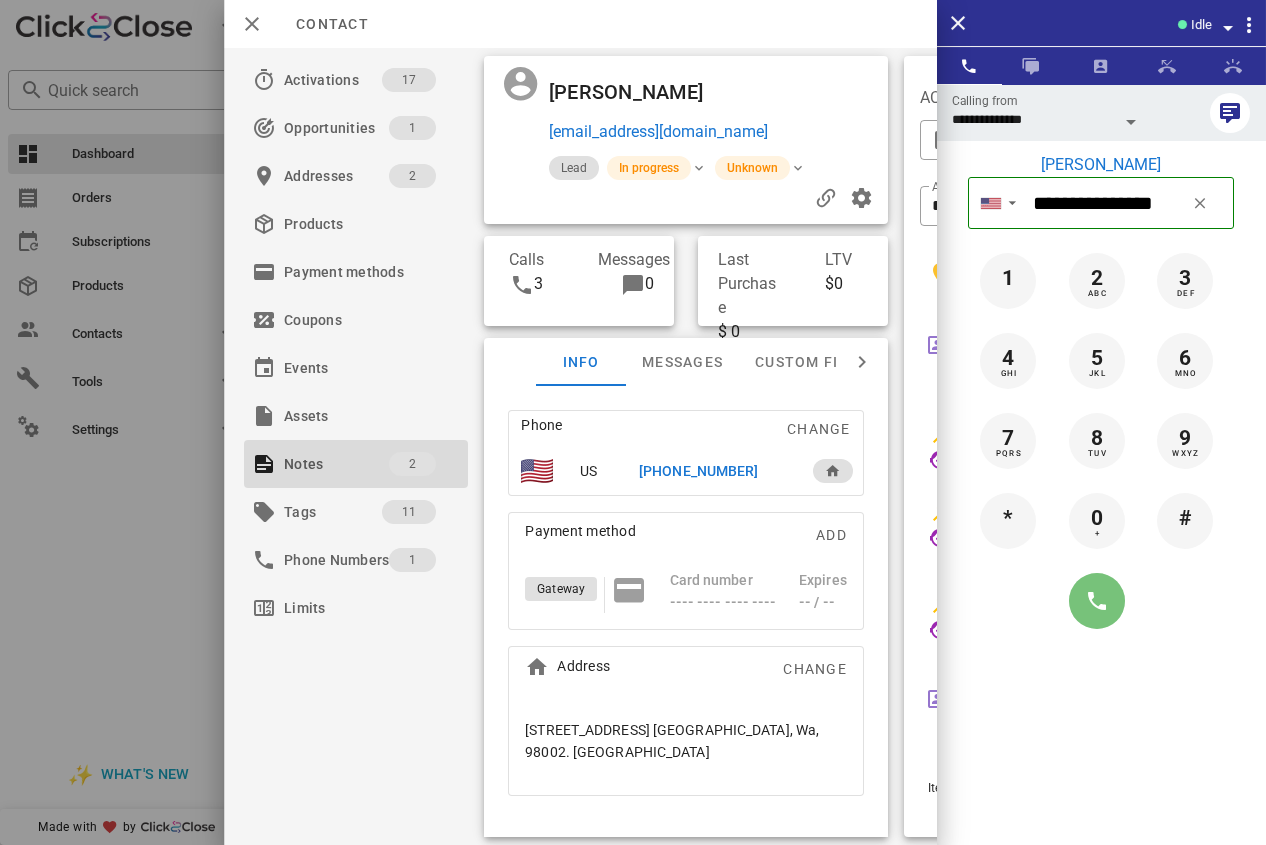 drag, startPoint x: 1088, startPoint y: 597, endPoint x: 1076, endPoint y: 607, distance: 15.6205 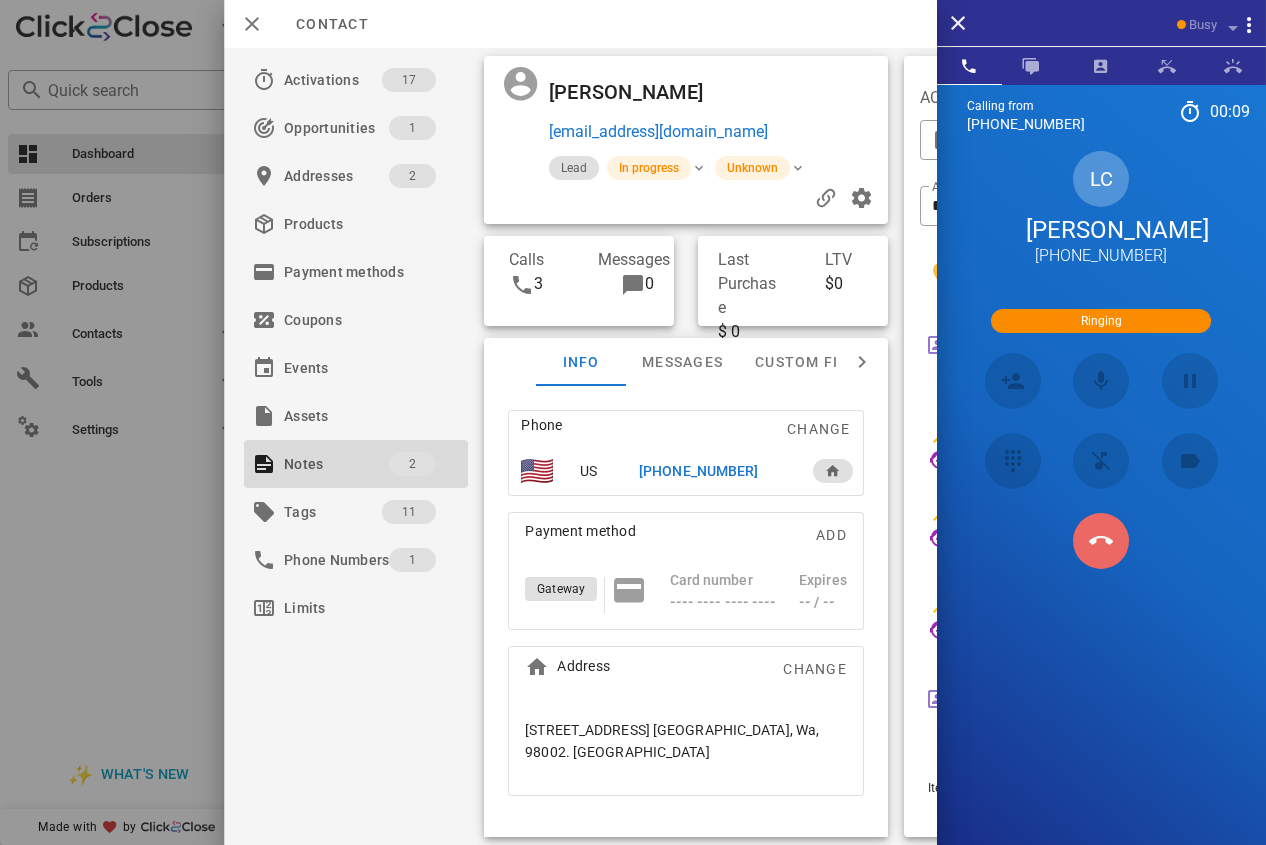 drag, startPoint x: 1091, startPoint y: 542, endPoint x: 452, endPoint y: 716, distance: 662.26654 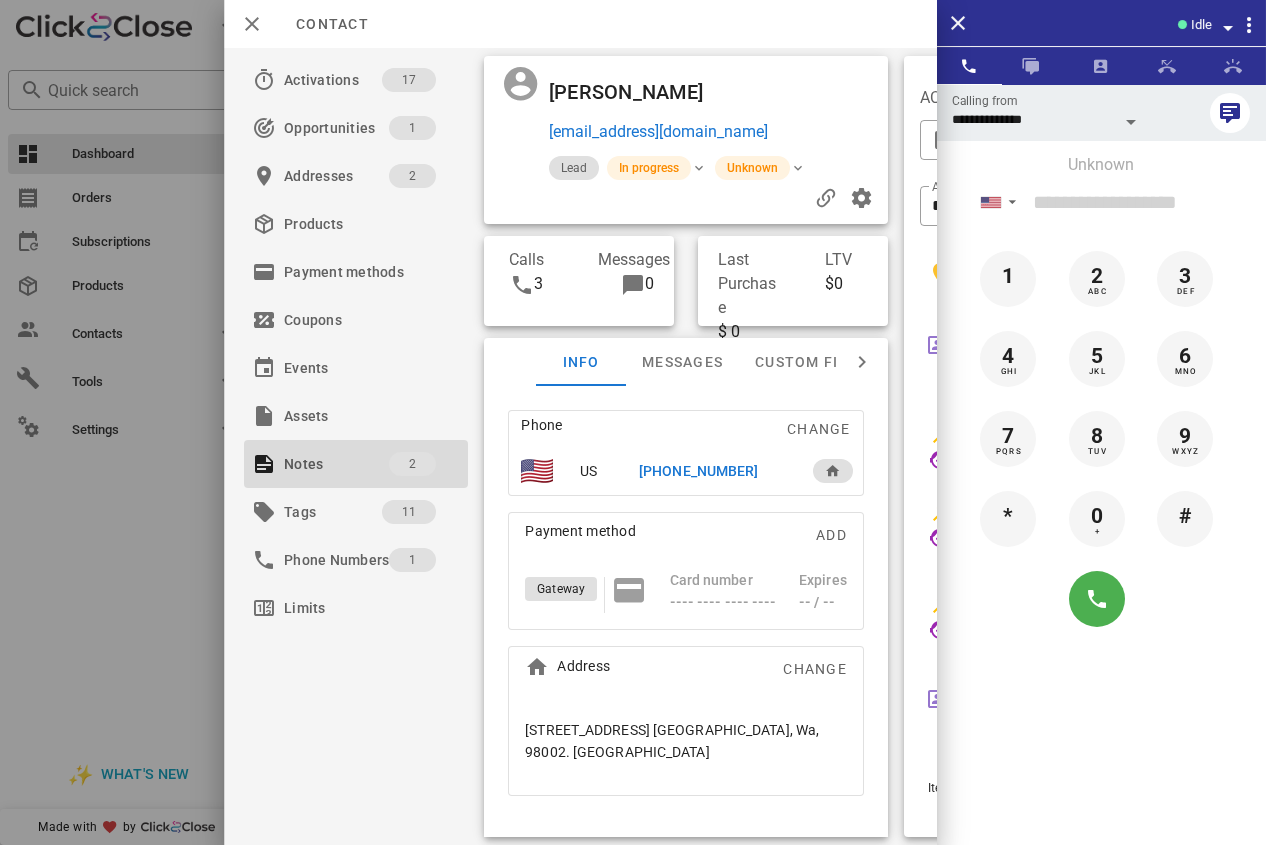 click on "+12536700107" at bounding box center (698, 471) 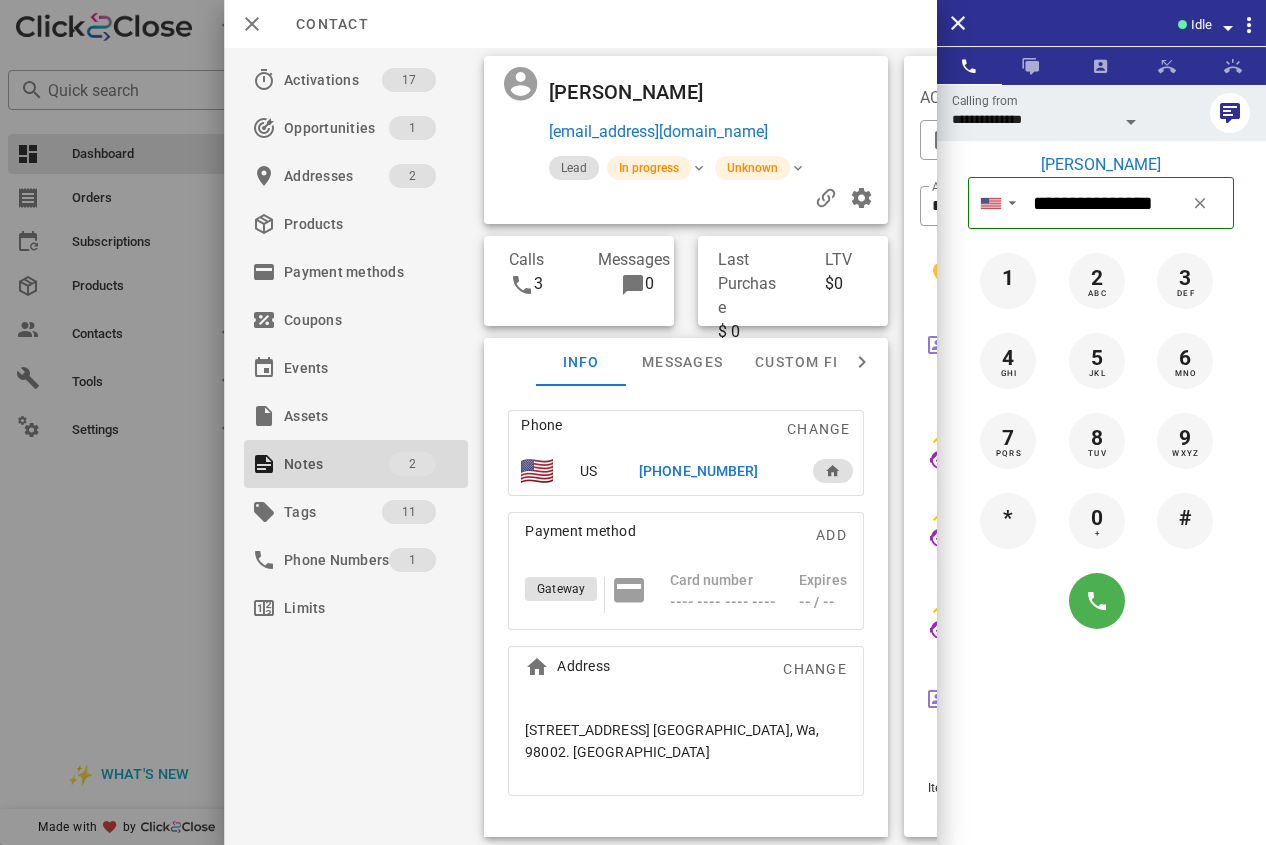 click on "+12536700107" at bounding box center (698, 471) 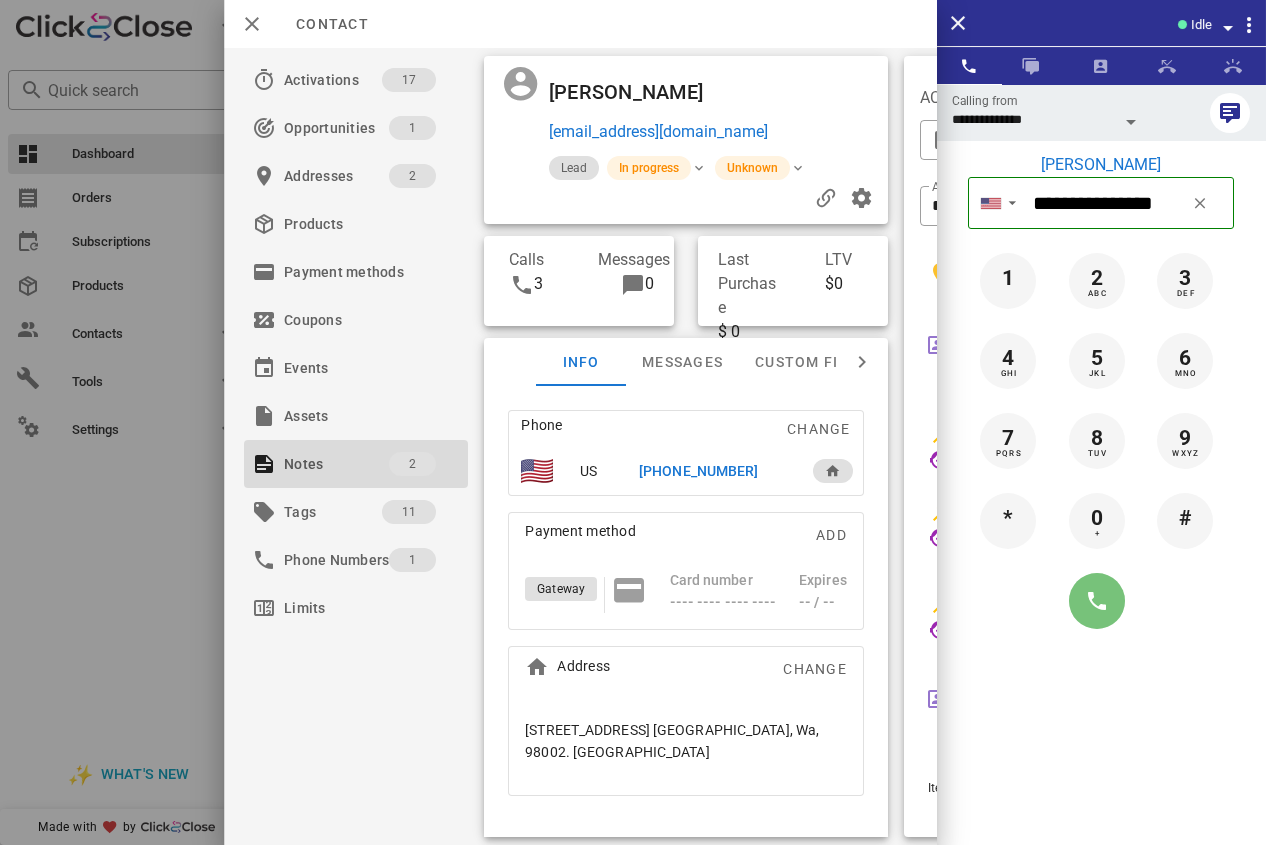 click at bounding box center (1097, 601) 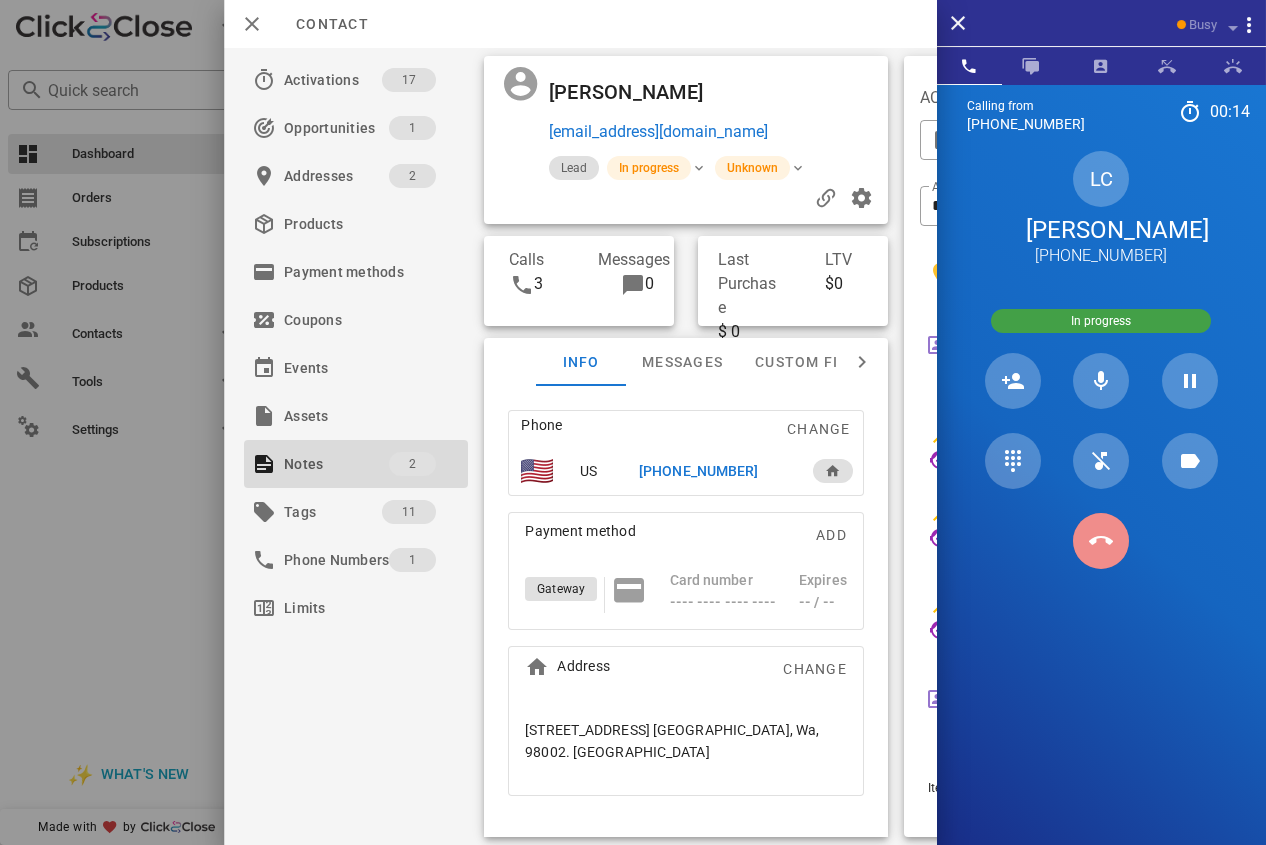 click at bounding box center [1101, 541] 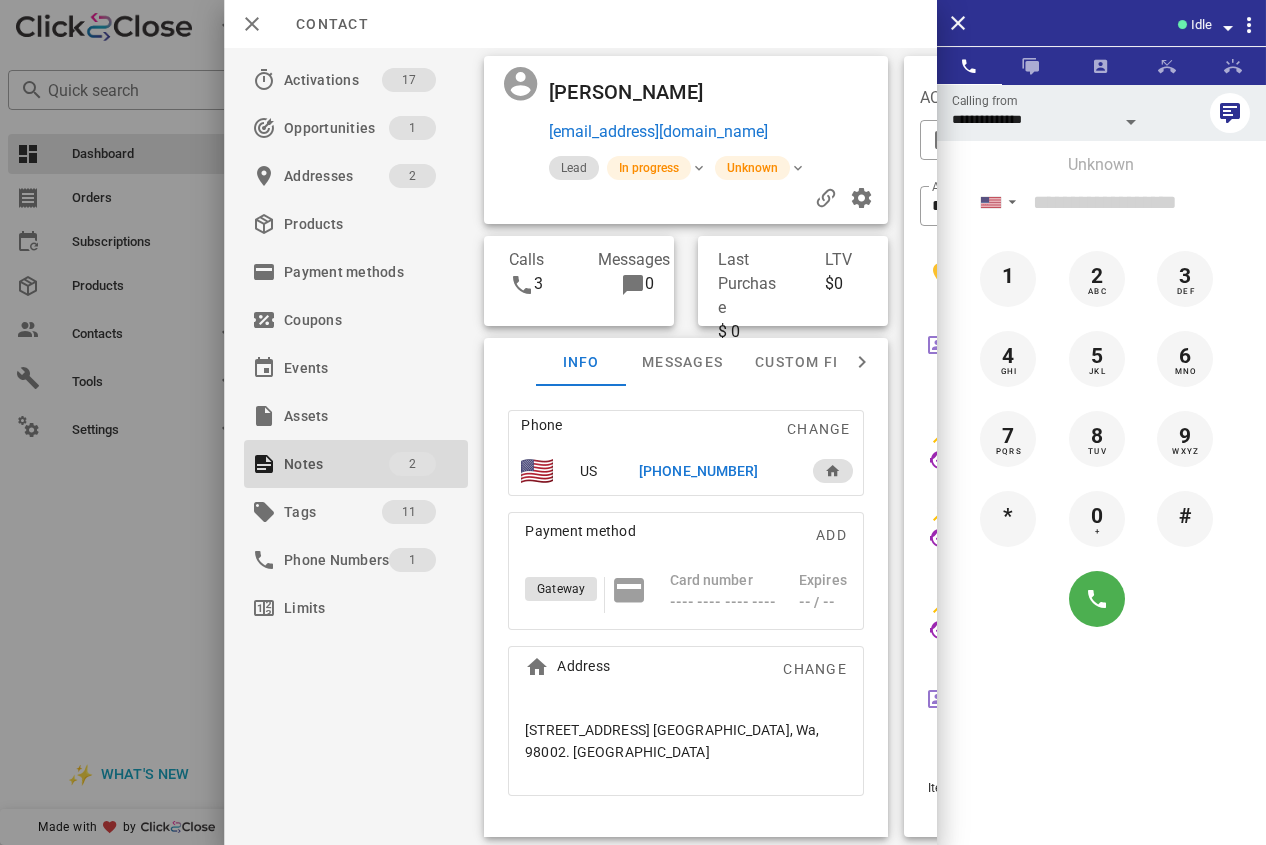 click on "+12536700107" at bounding box center [698, 471] 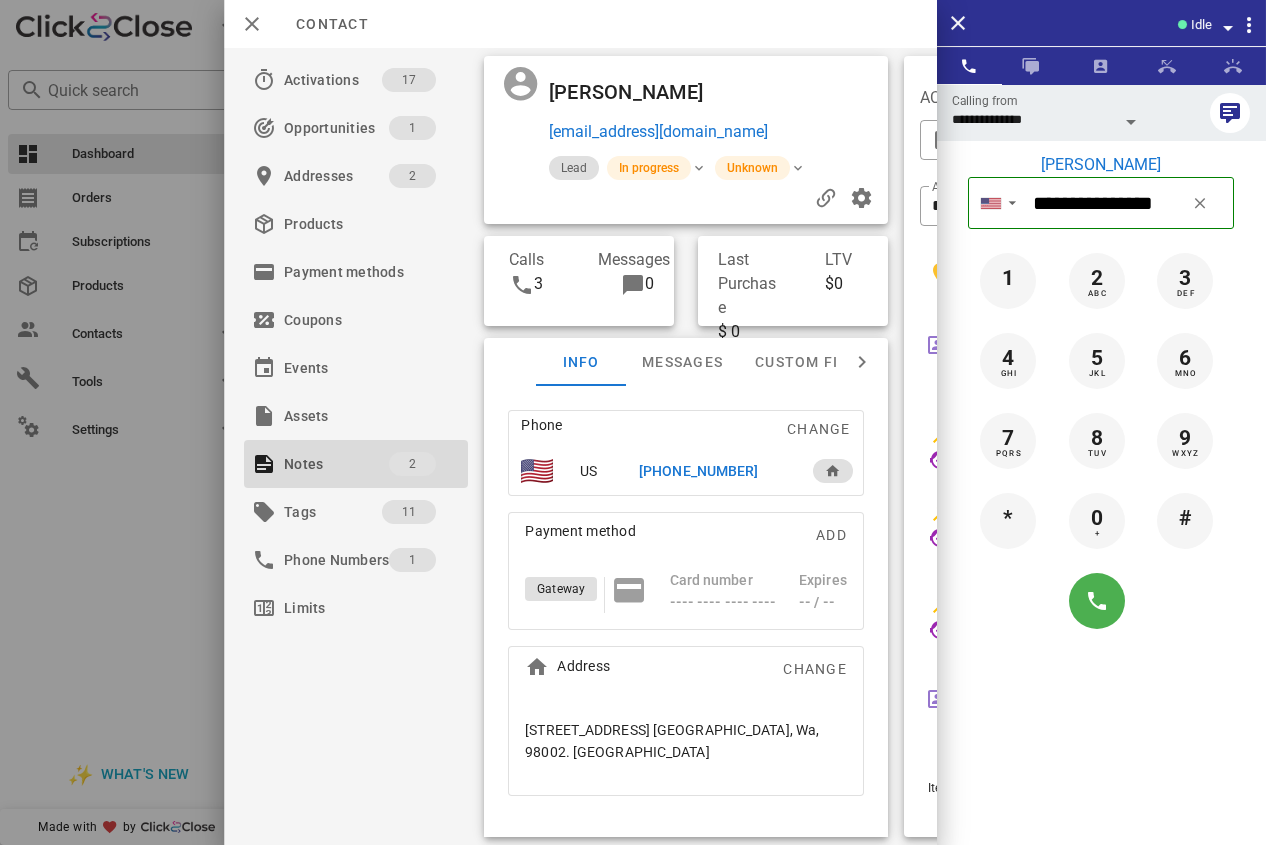 click on "+12536700107" at bounding box center [698, 471] 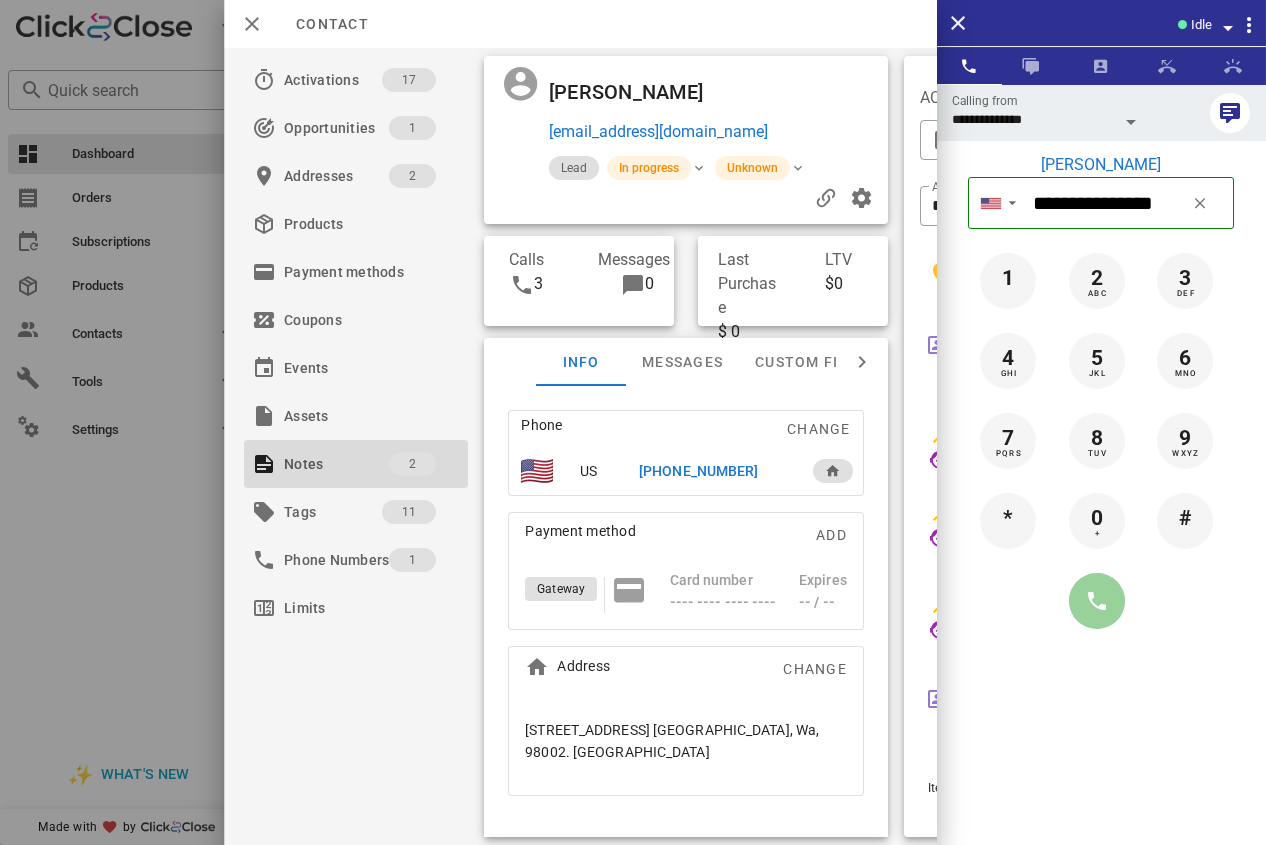 click at bounding box center [1097, 601] 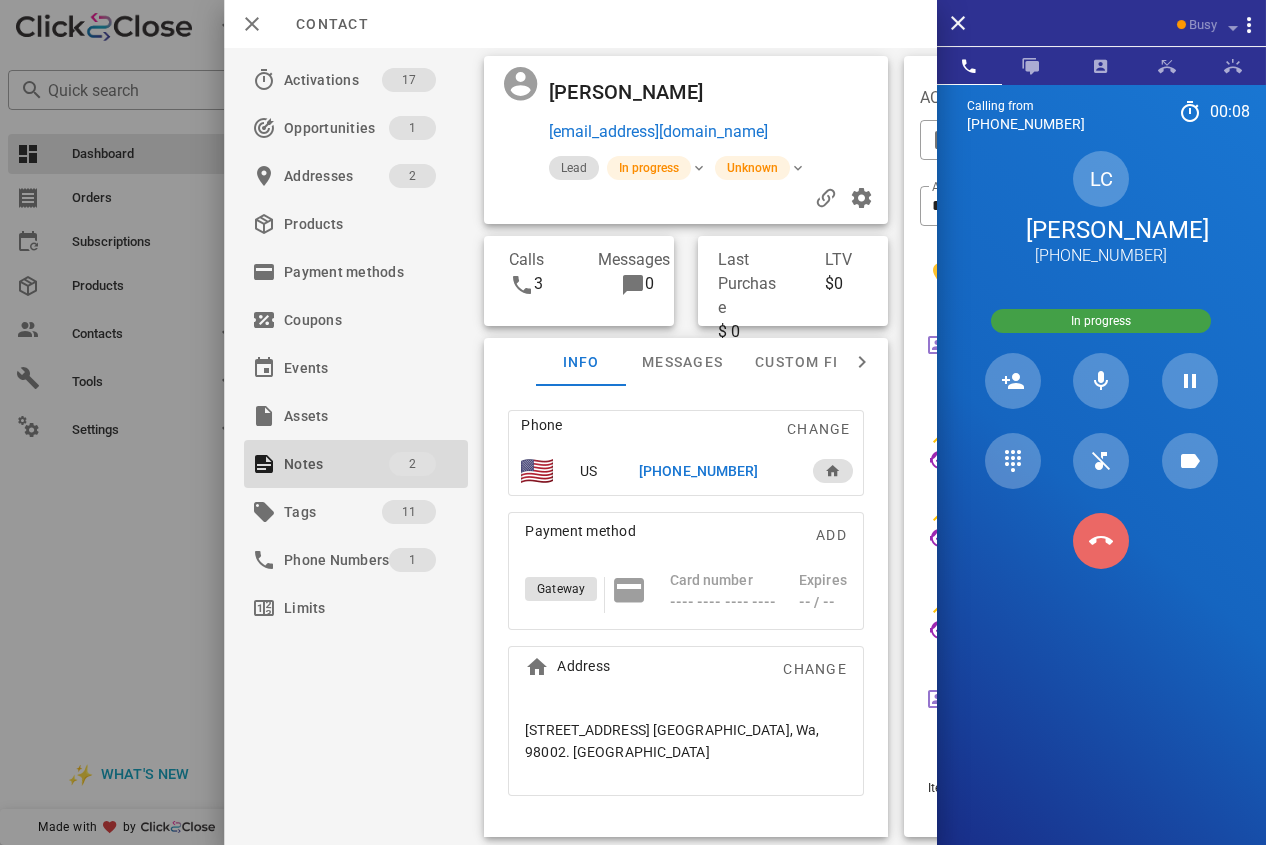 click at bounding box center (1101, 541) 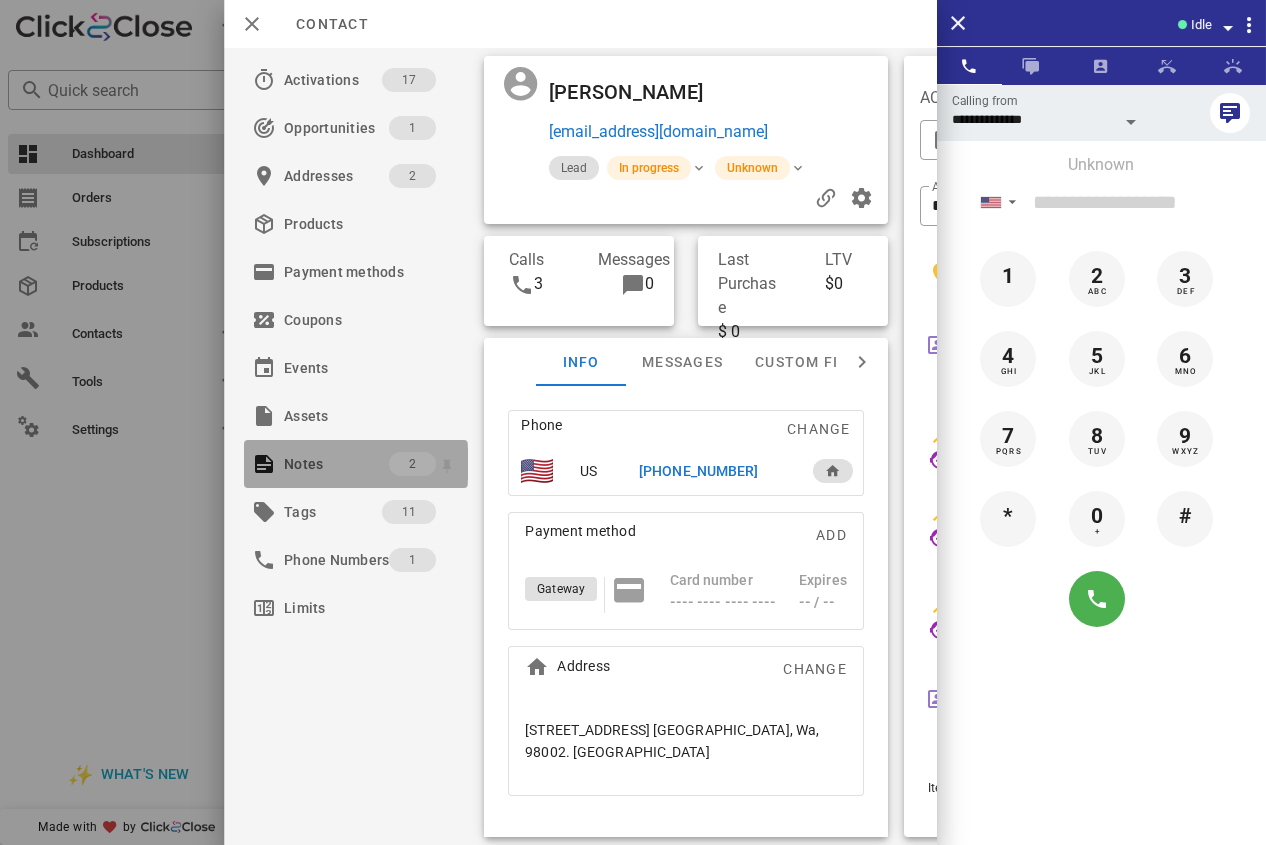 click on "Notes" at bounding box center (336, 464) 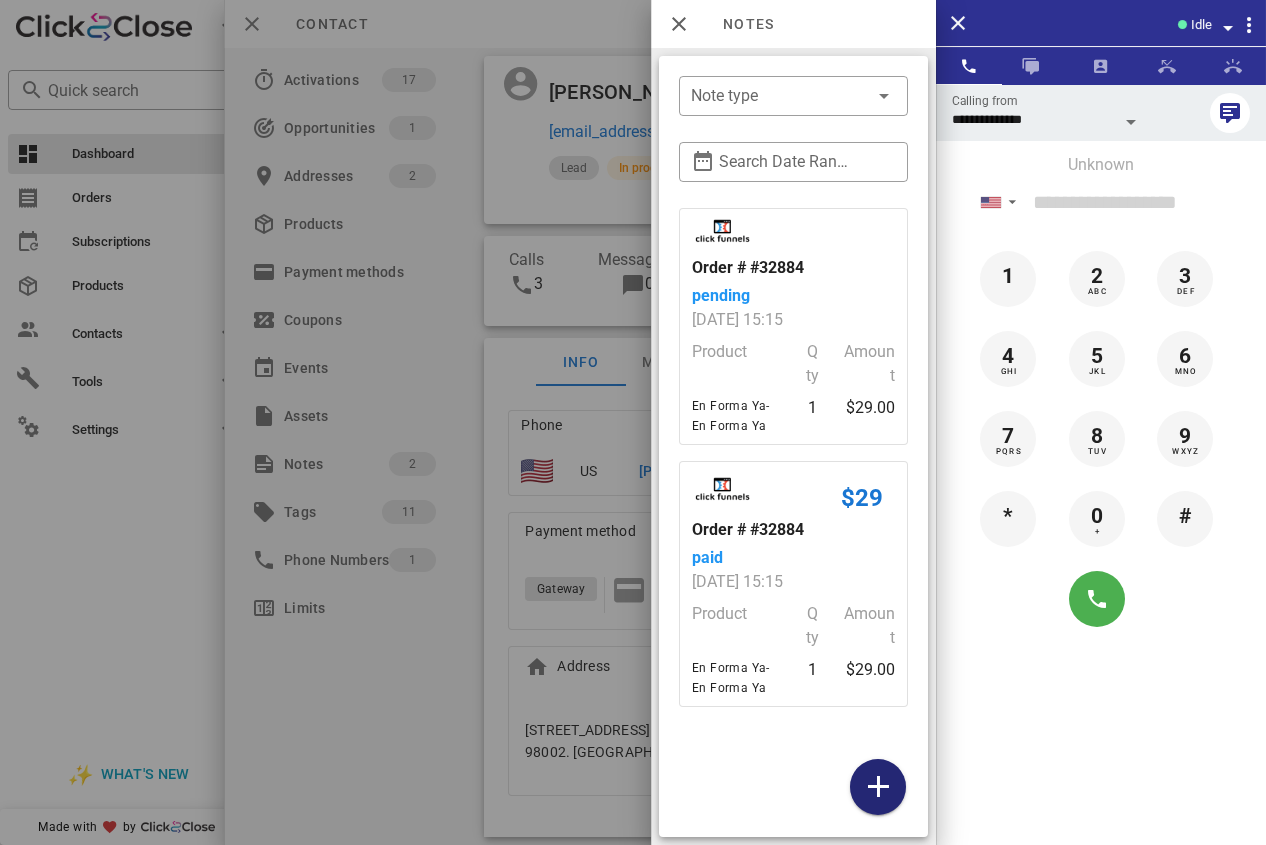 click at bounding box center [878, 787] 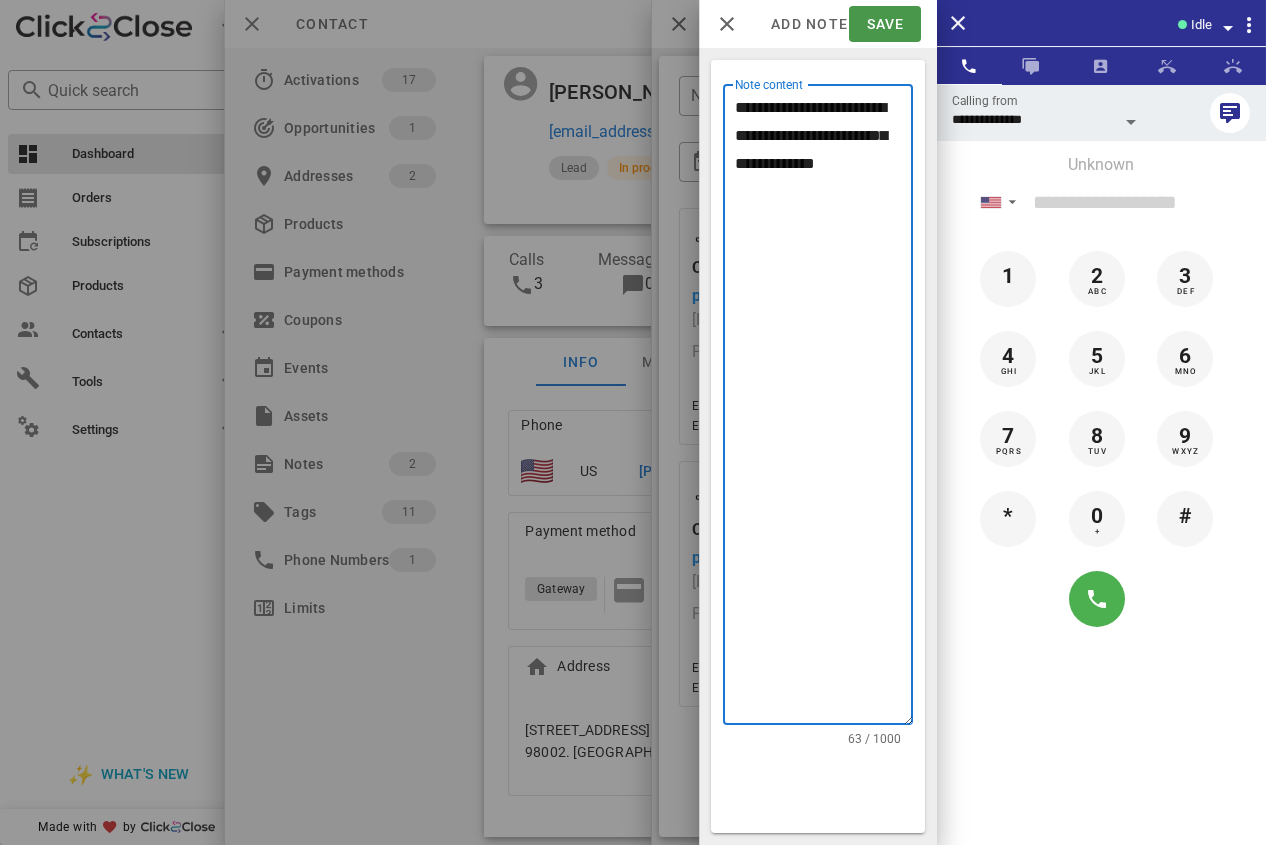 type on "**********" 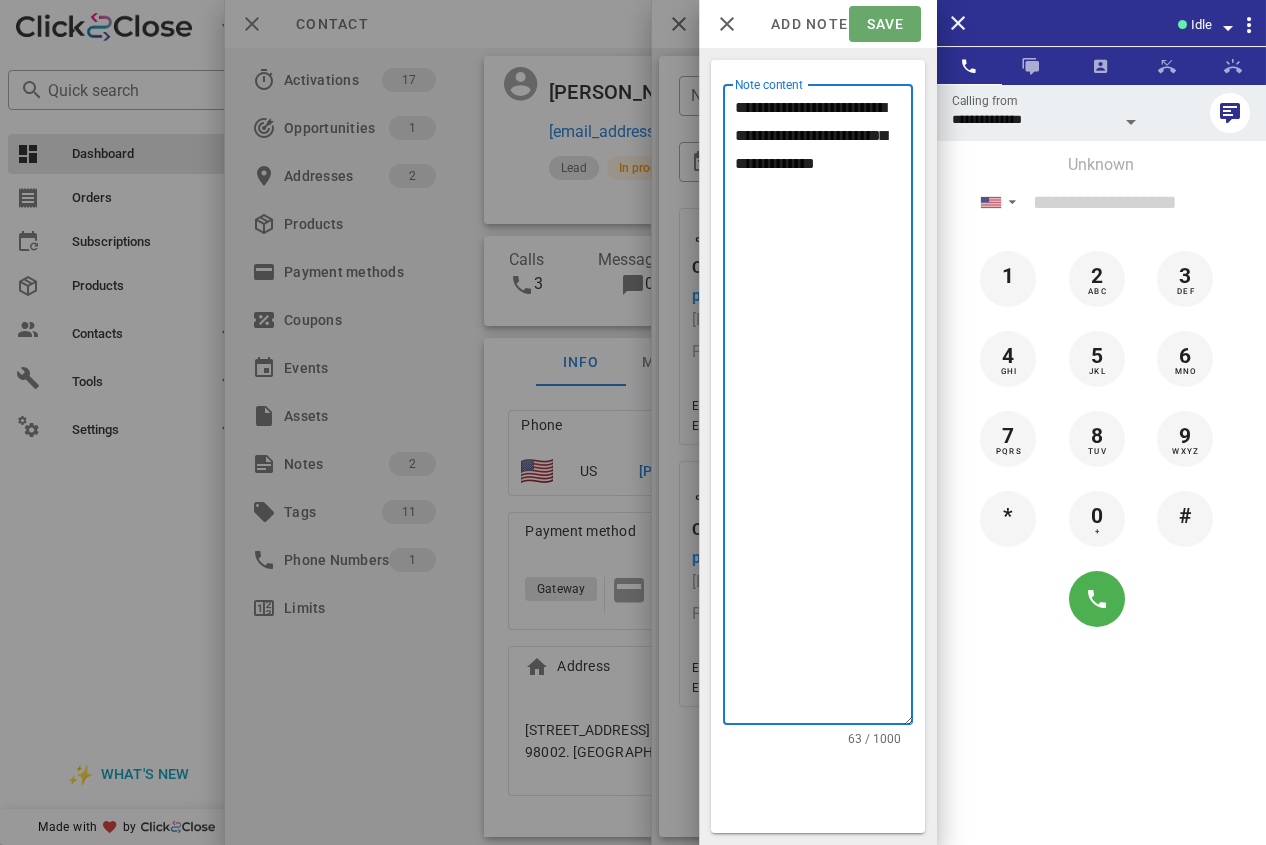 click on "Save" at bounding box center [884, 24] 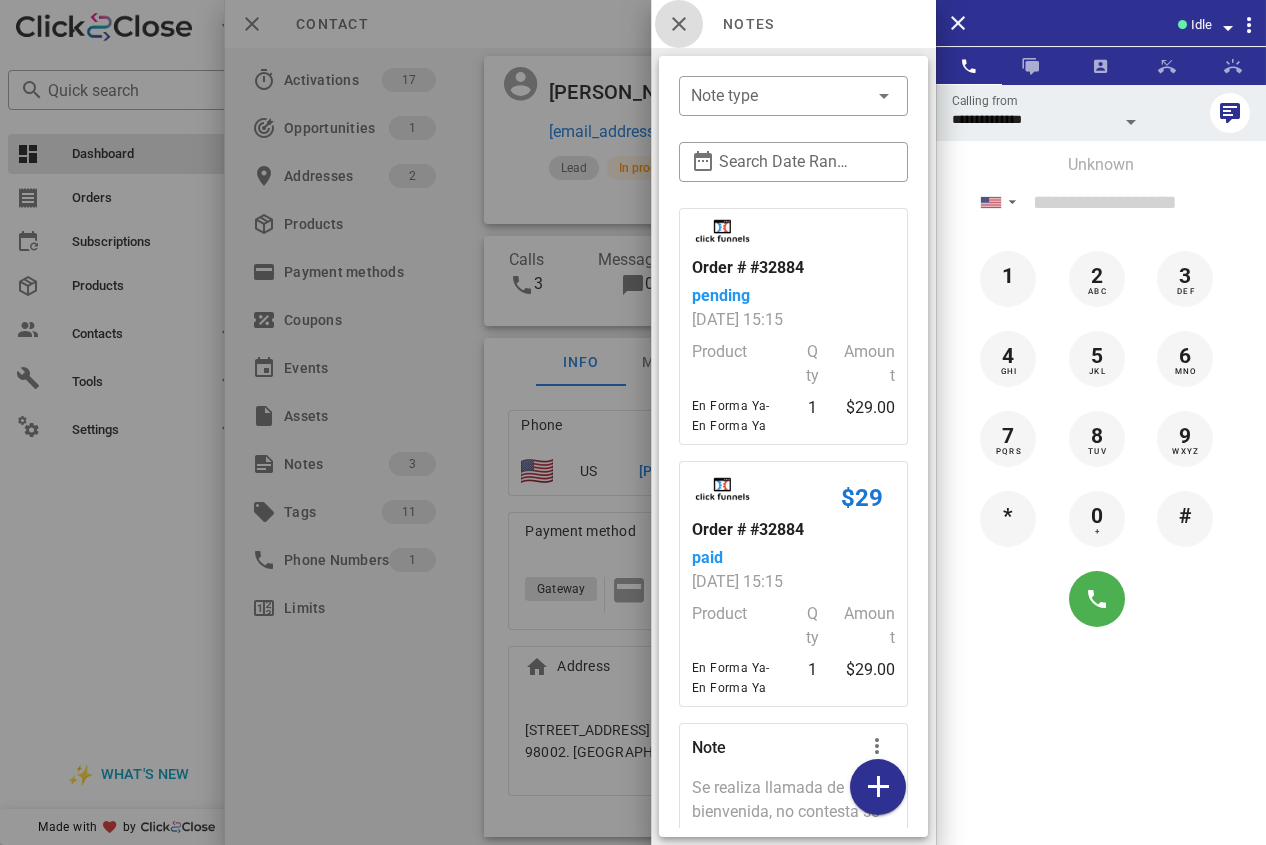 click at bounding box center [679, 24] 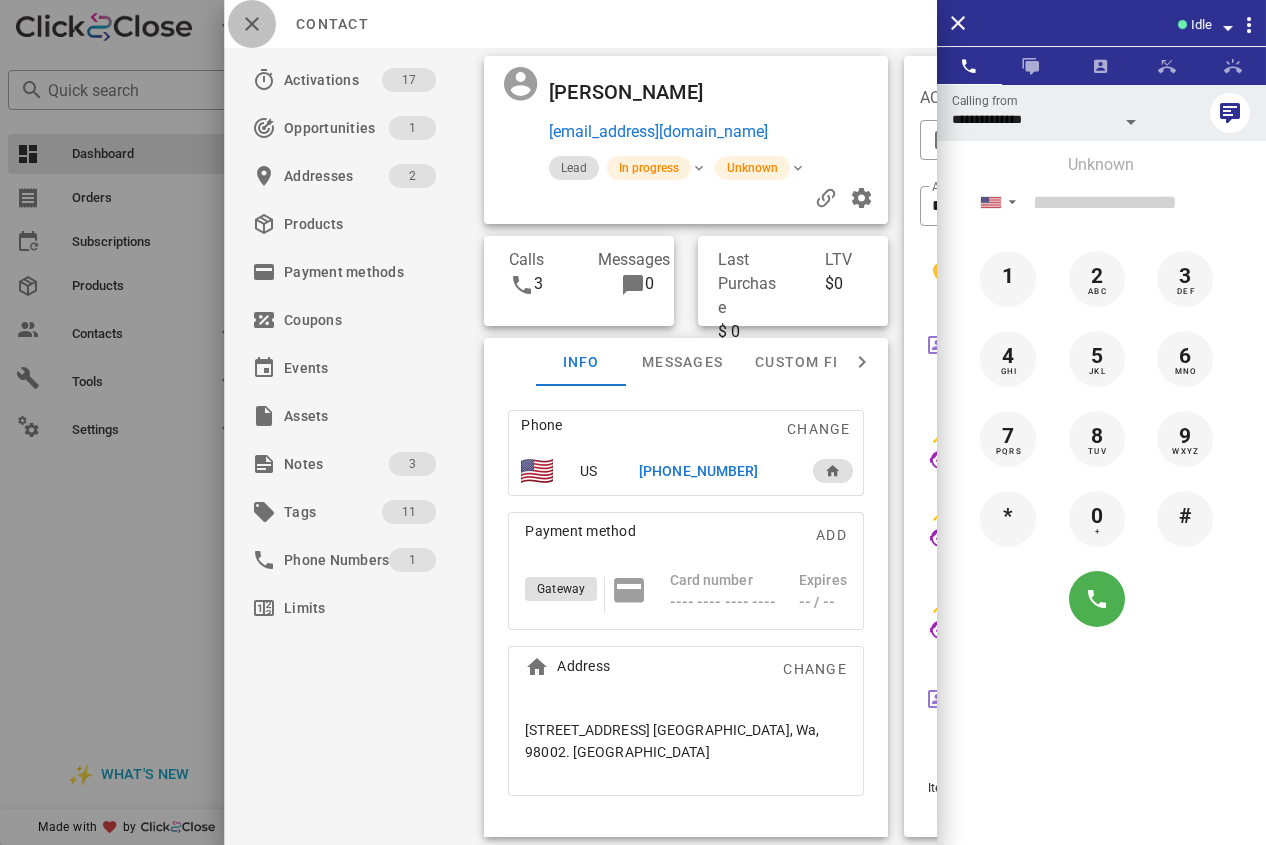click at bounding box center (252, 24) 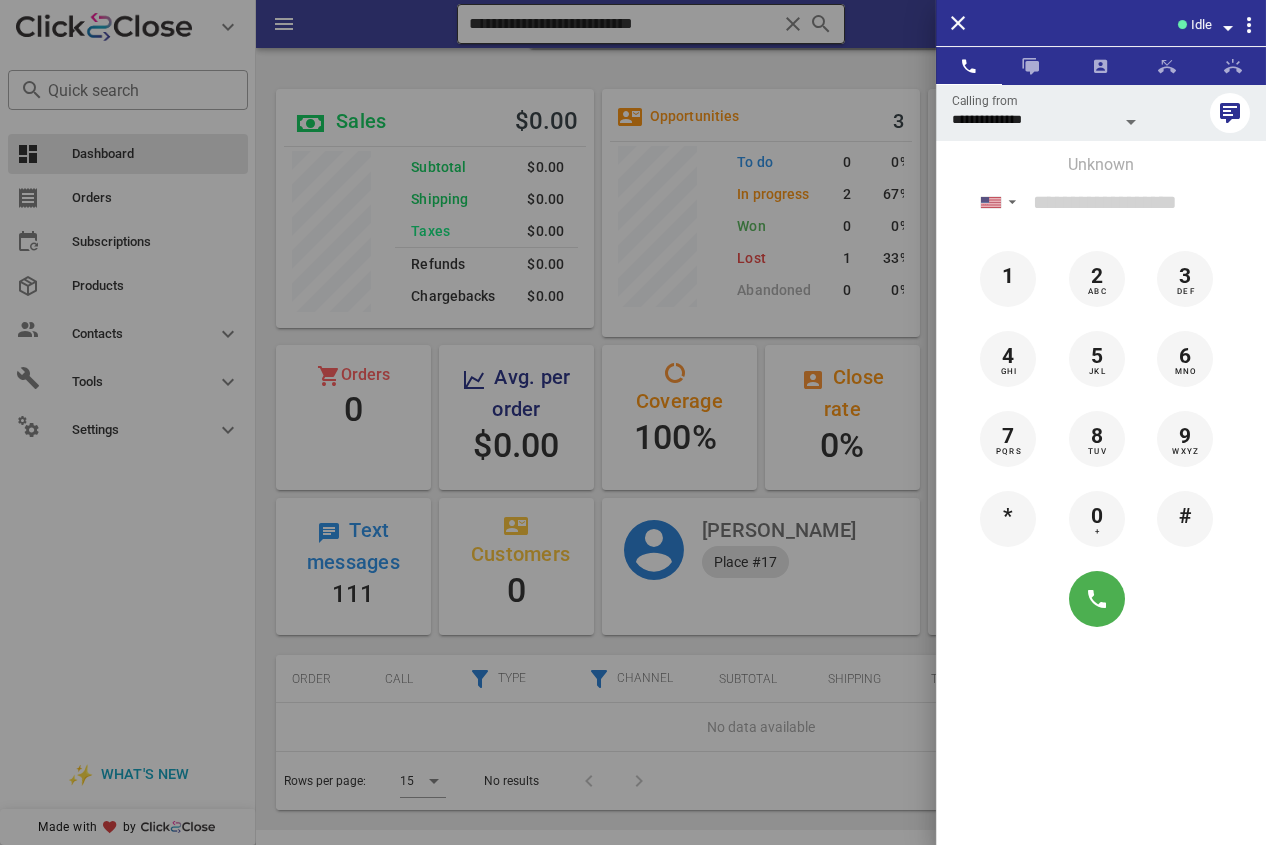 drag, startPoint x: 469, startPoint y: 40, endPoint x: 482, endPoint y: 37, distance: 13.341664 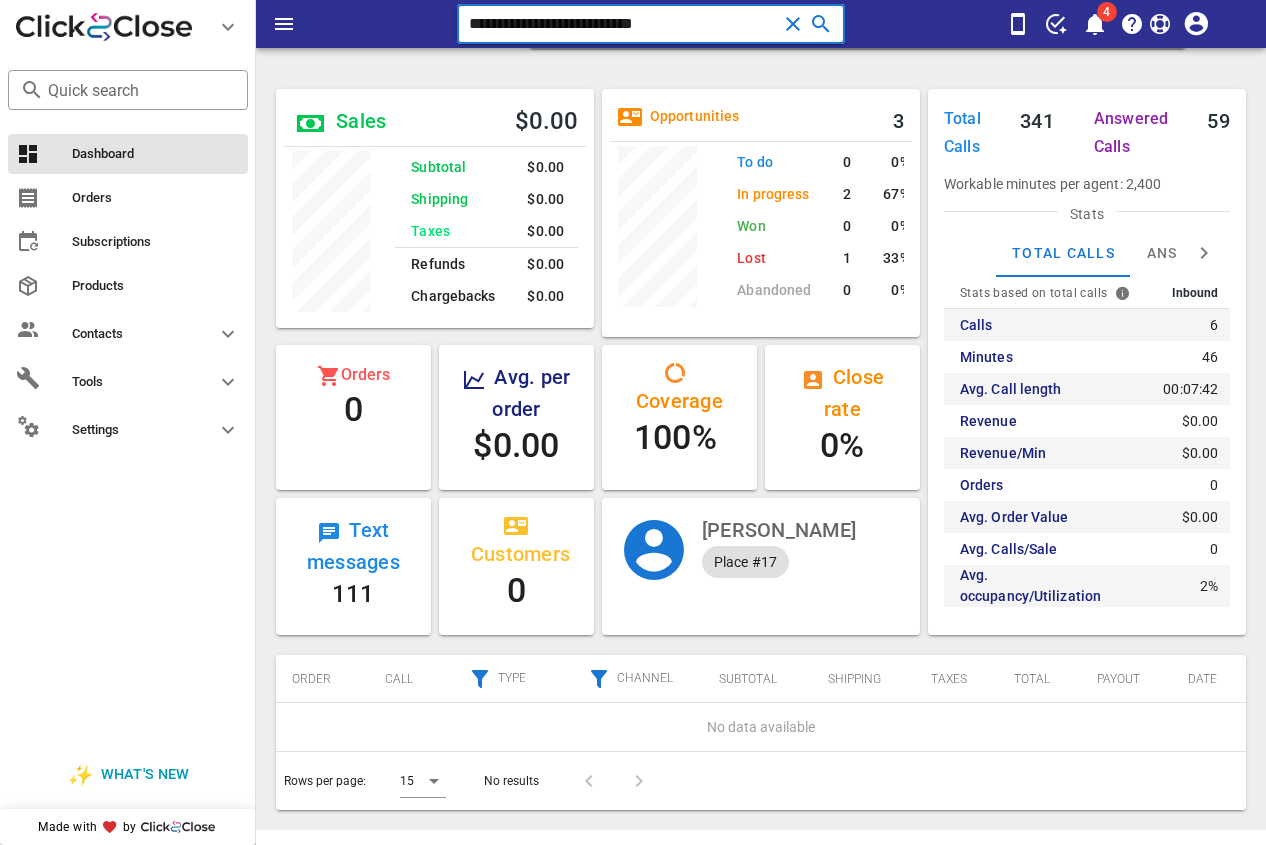drag, startPoint x: 548, startPoint y: 36, endPoint x: 361, endPoint y: 40, distance: 187.04277 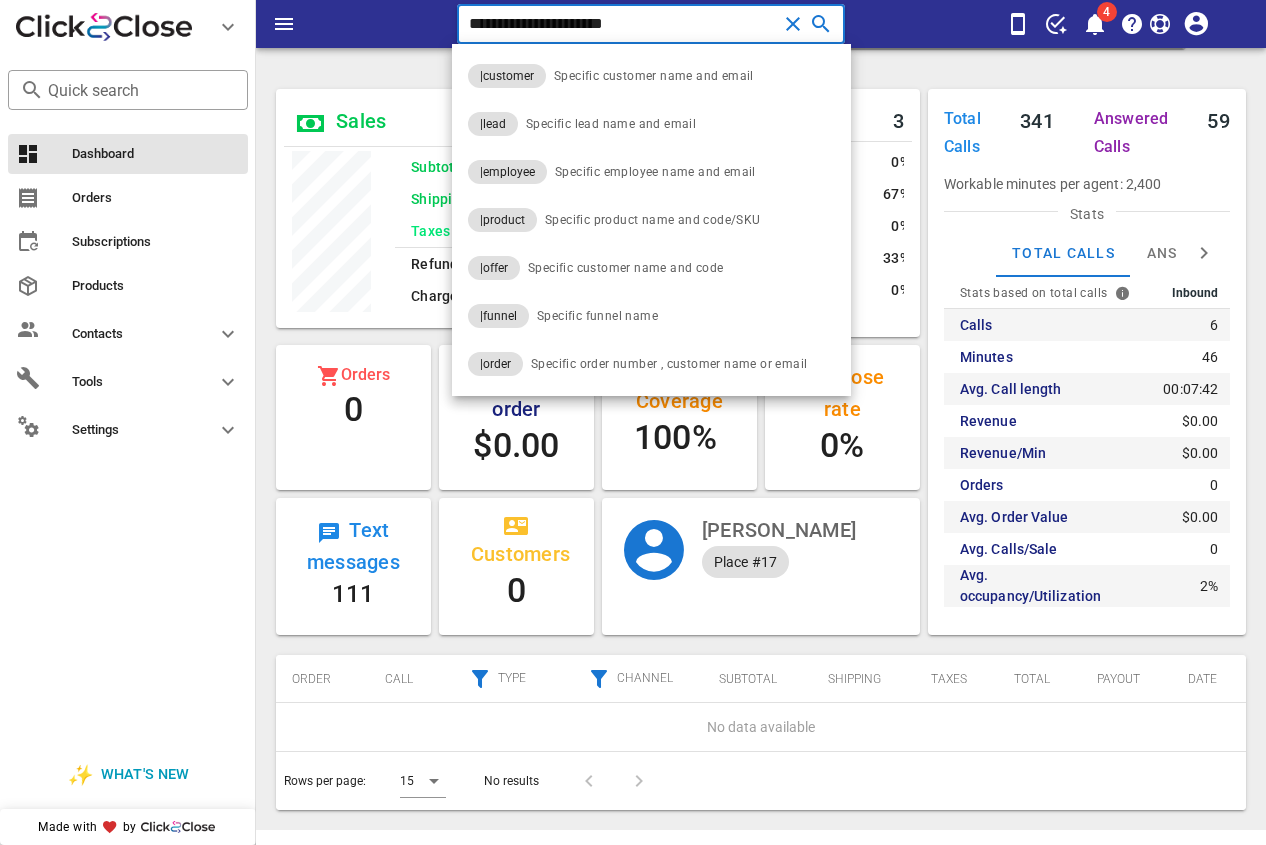 type on "**********" 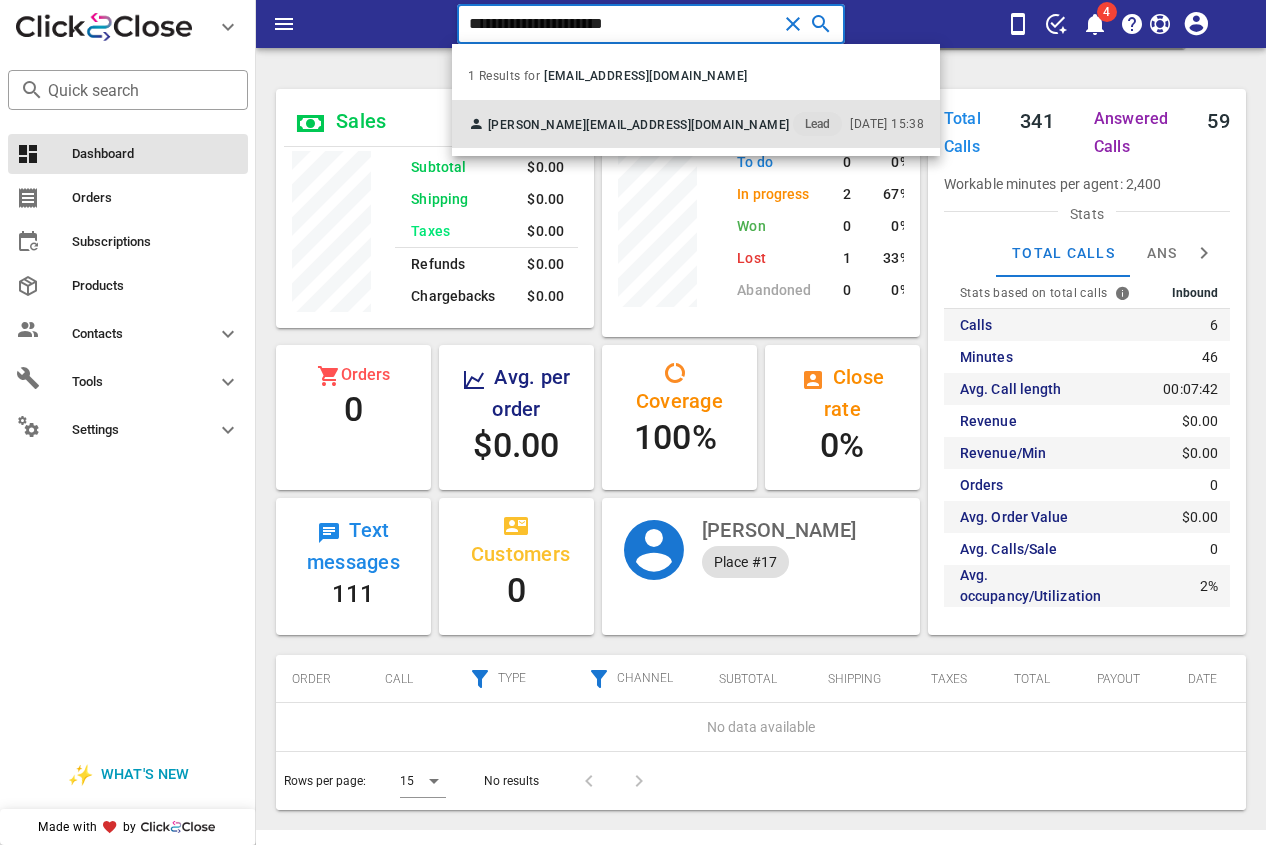 click on "Angie Palacios" at bounding box center [537, 125] 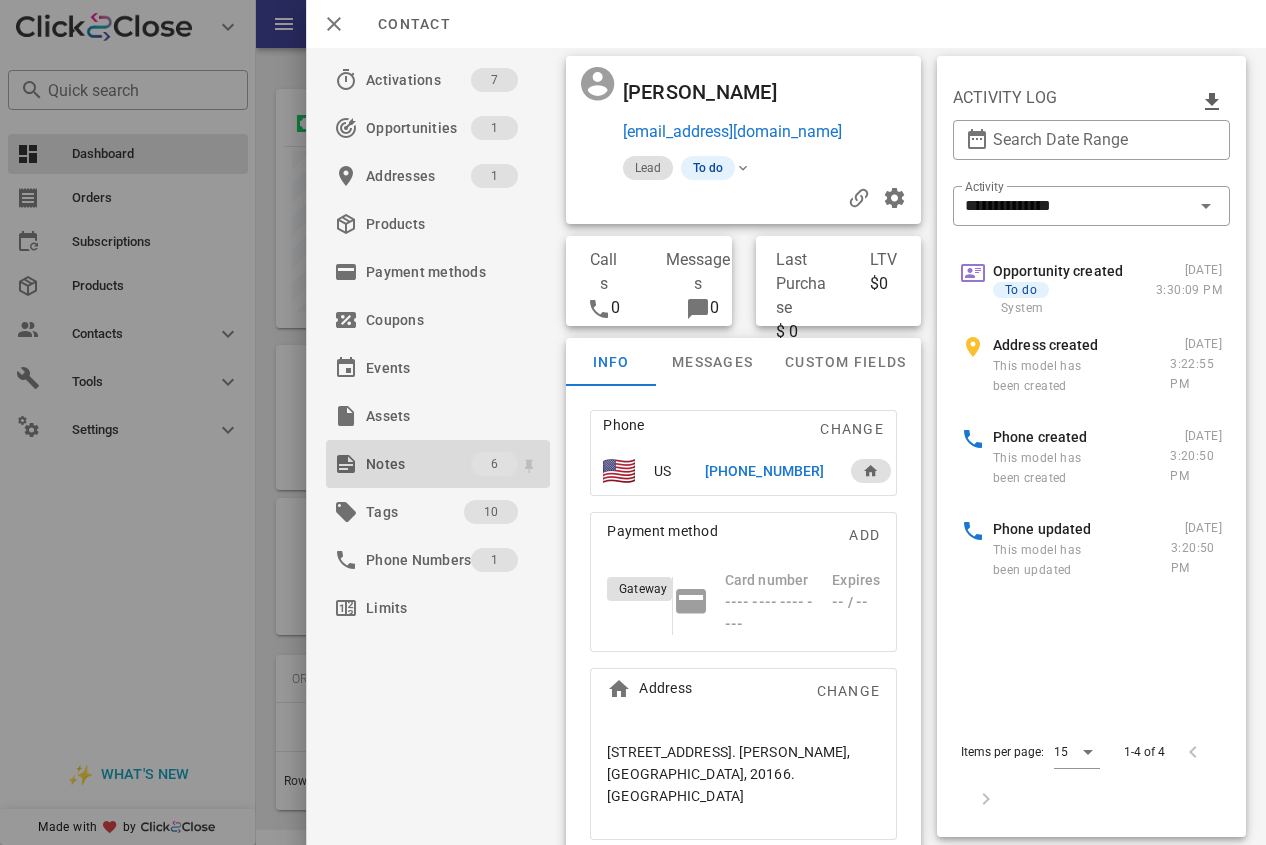 click on "Notes" at bounding box center (418, 464) 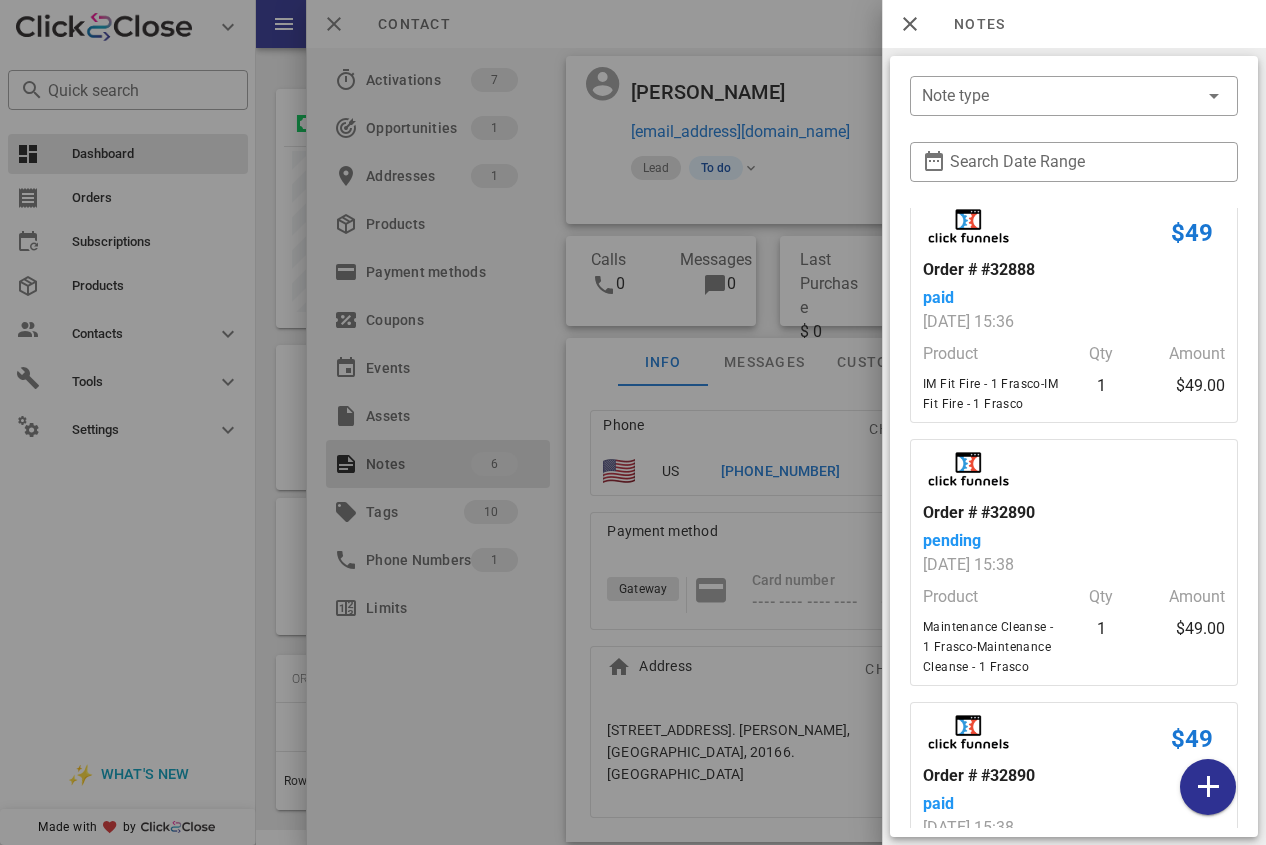 scroll, scrollTop: 1077, scrollLeft: 0, axis: vertical 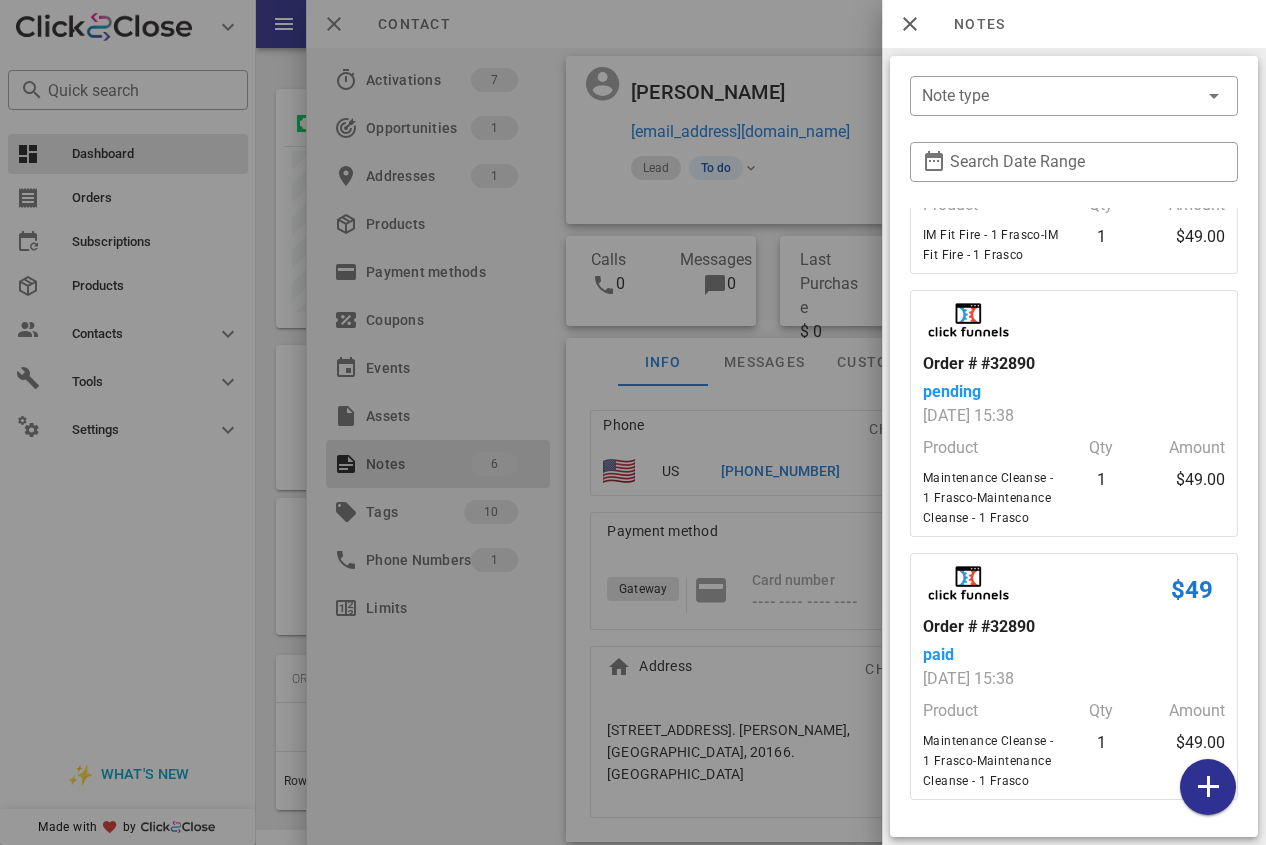 click at bounding box center [633, 422] 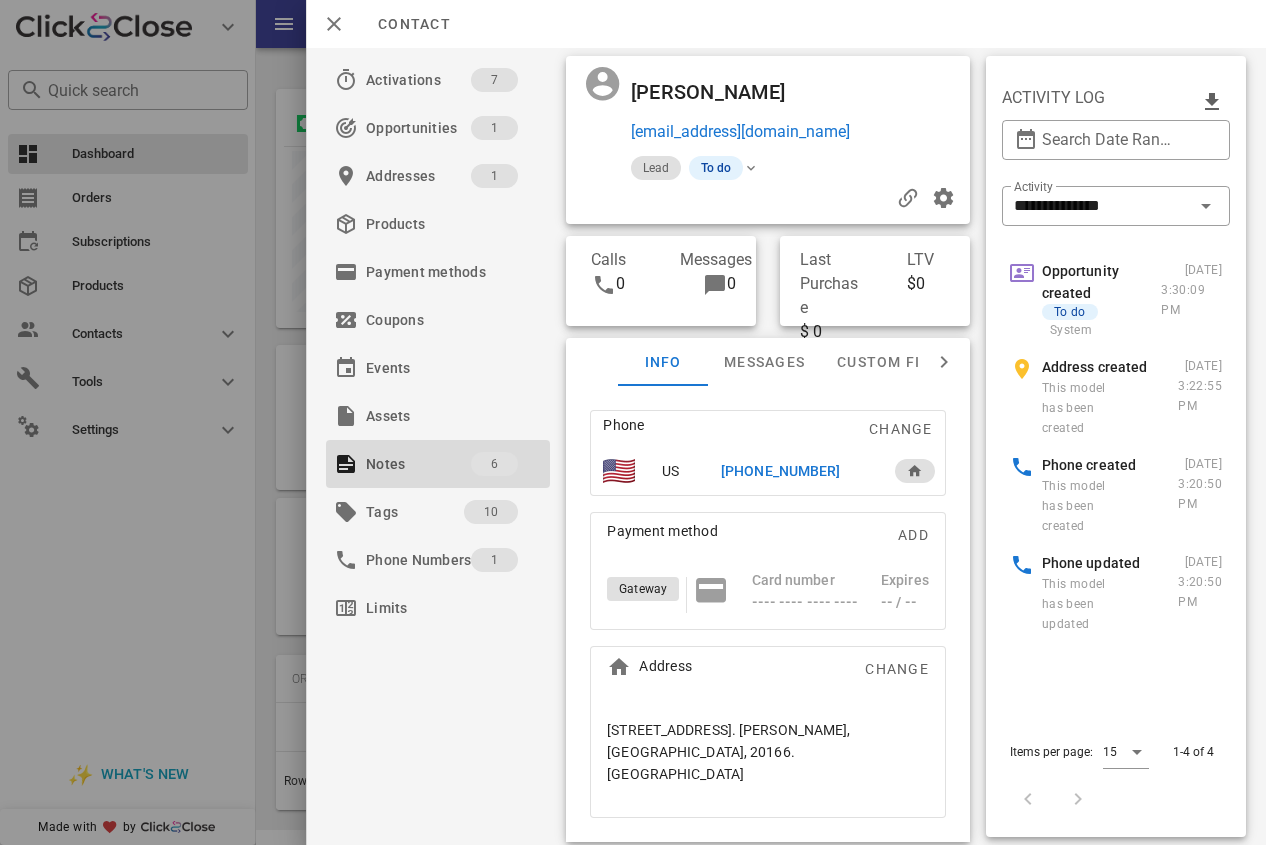 click on "+15715917695" at bounding box center (780, 471) 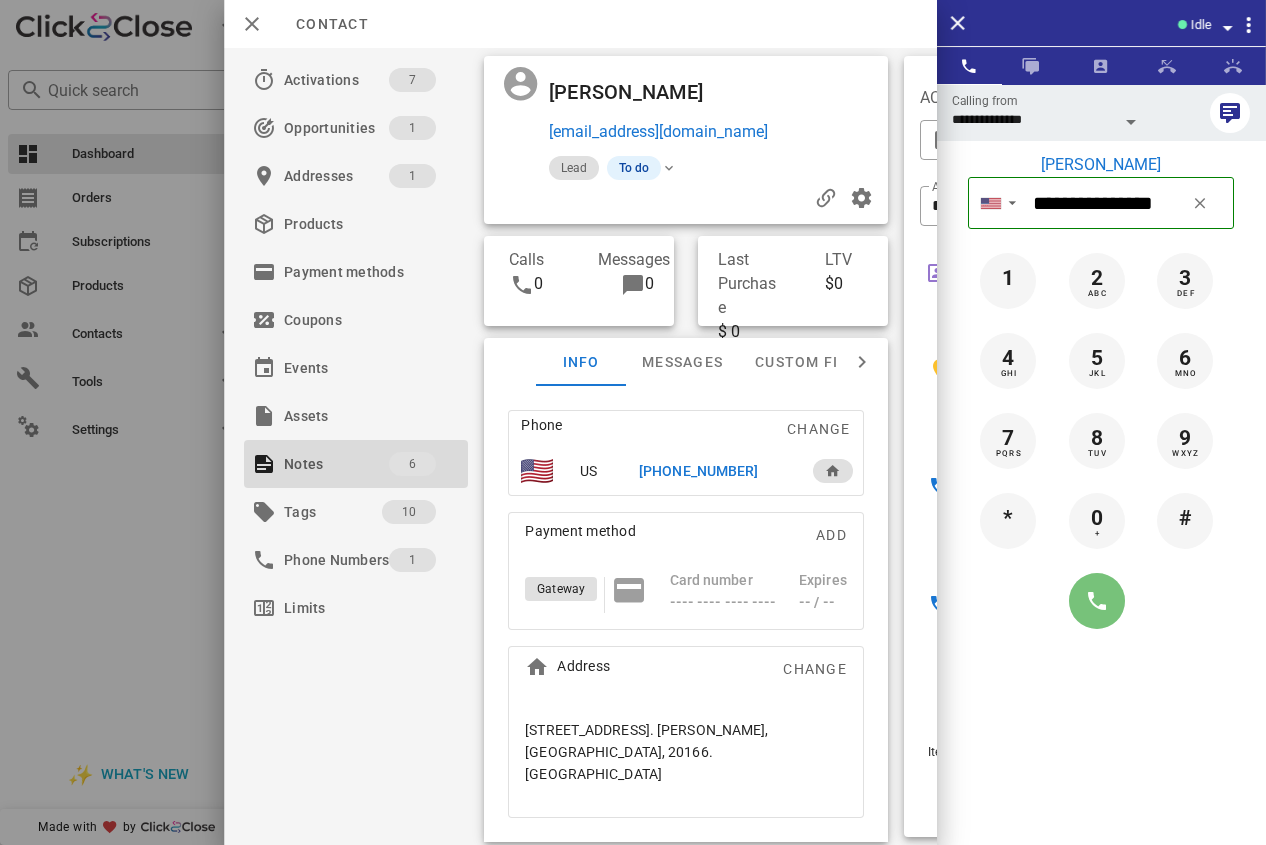 click at bounding box center [1097, 601] 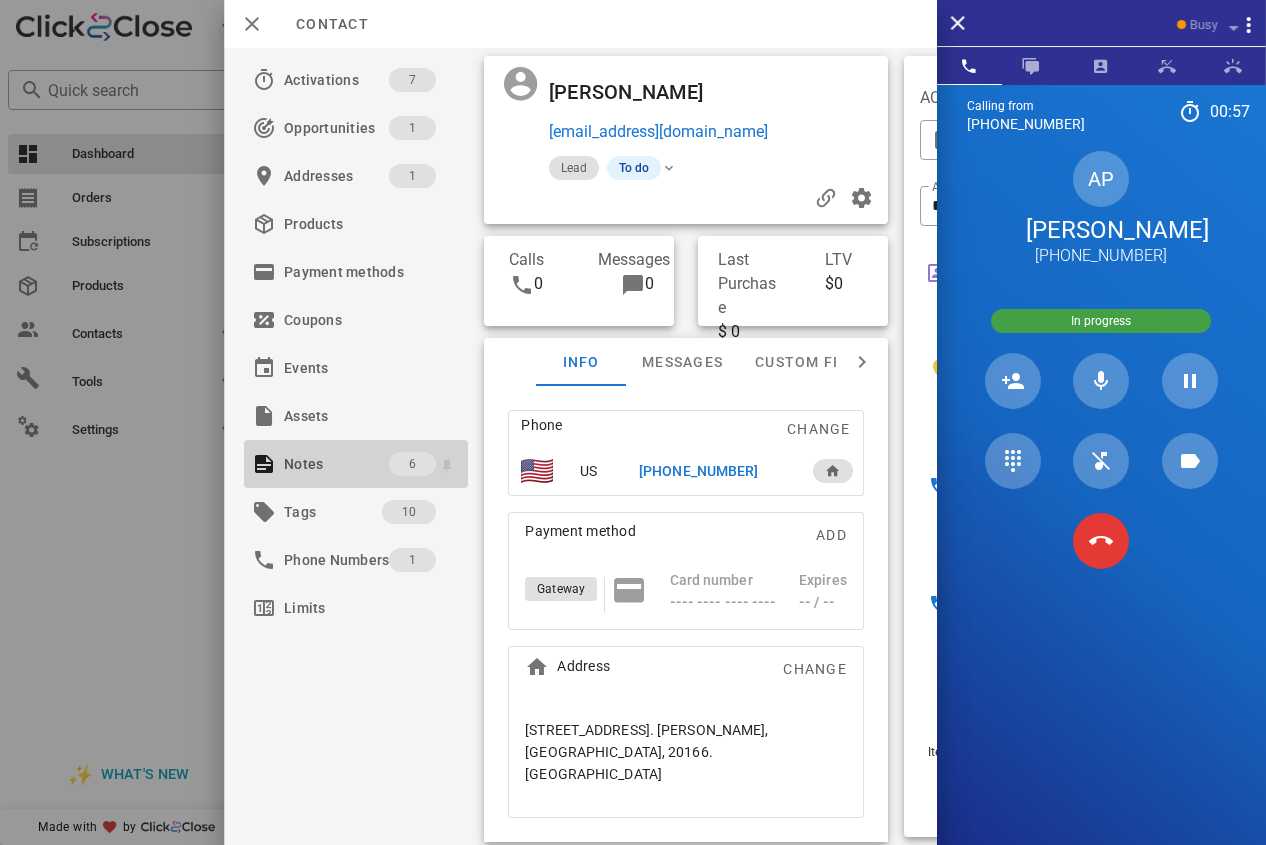 click on "Notes" at bounding box center (336, 464) 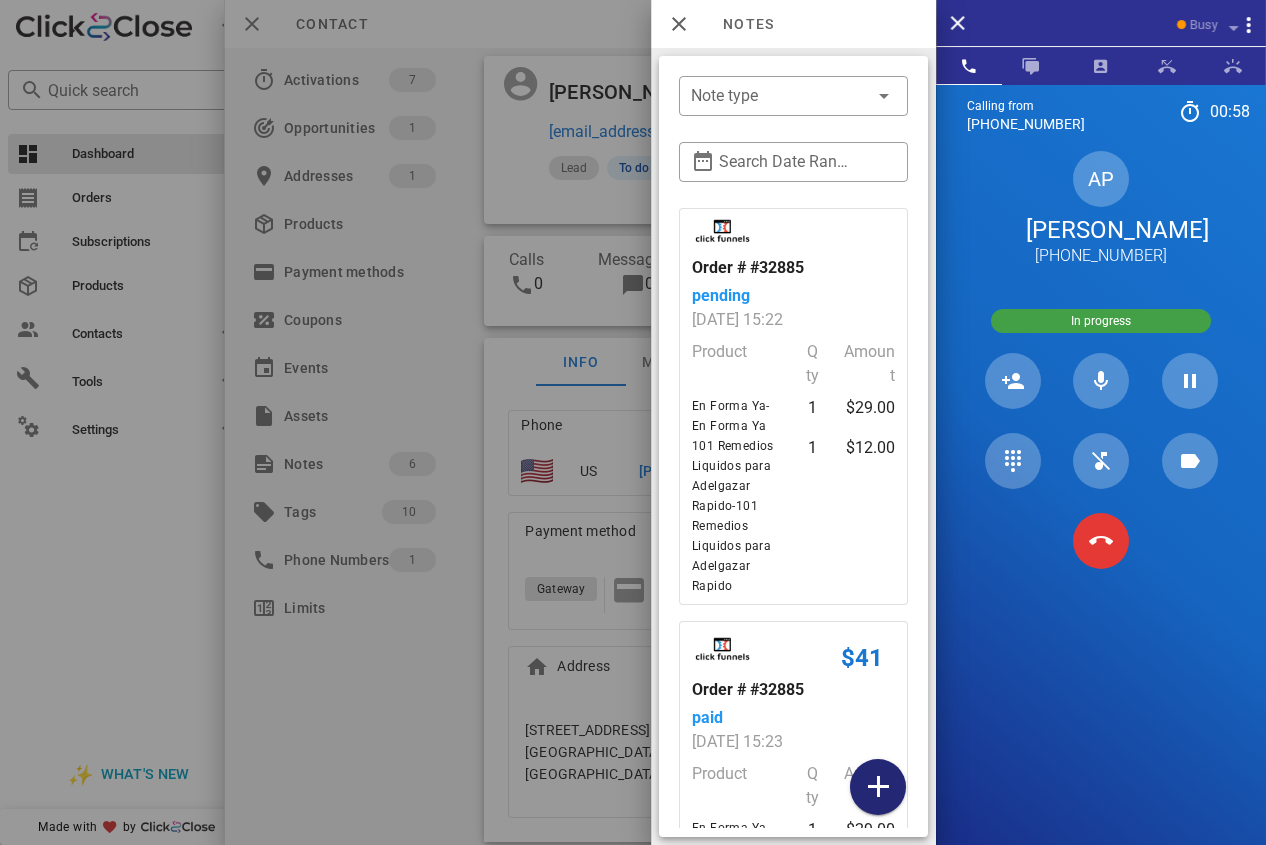 click at bounding box center [878, 787] 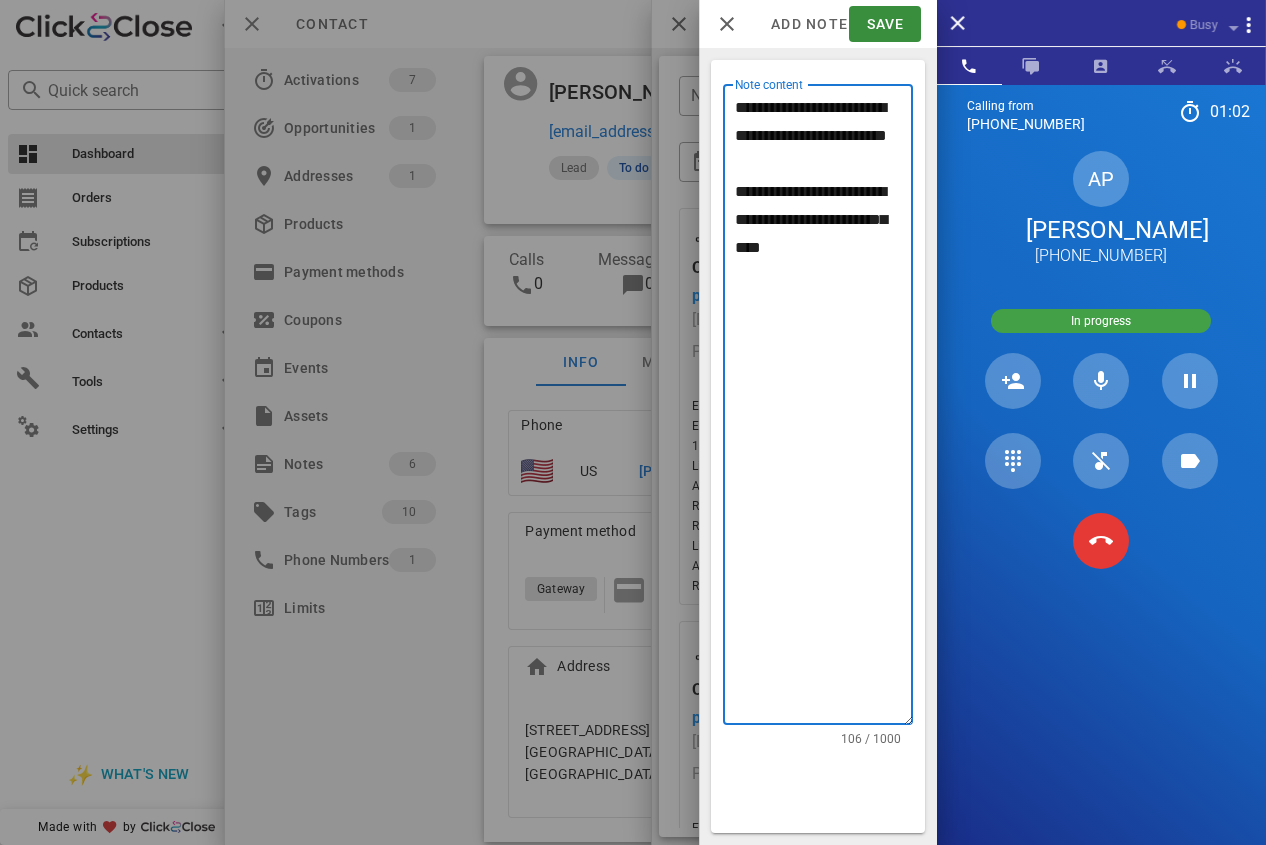 drag, startPoint x: 741, startPoint y: 216, endPoint x: 824, endPoint y: 306, distance: 122.42957 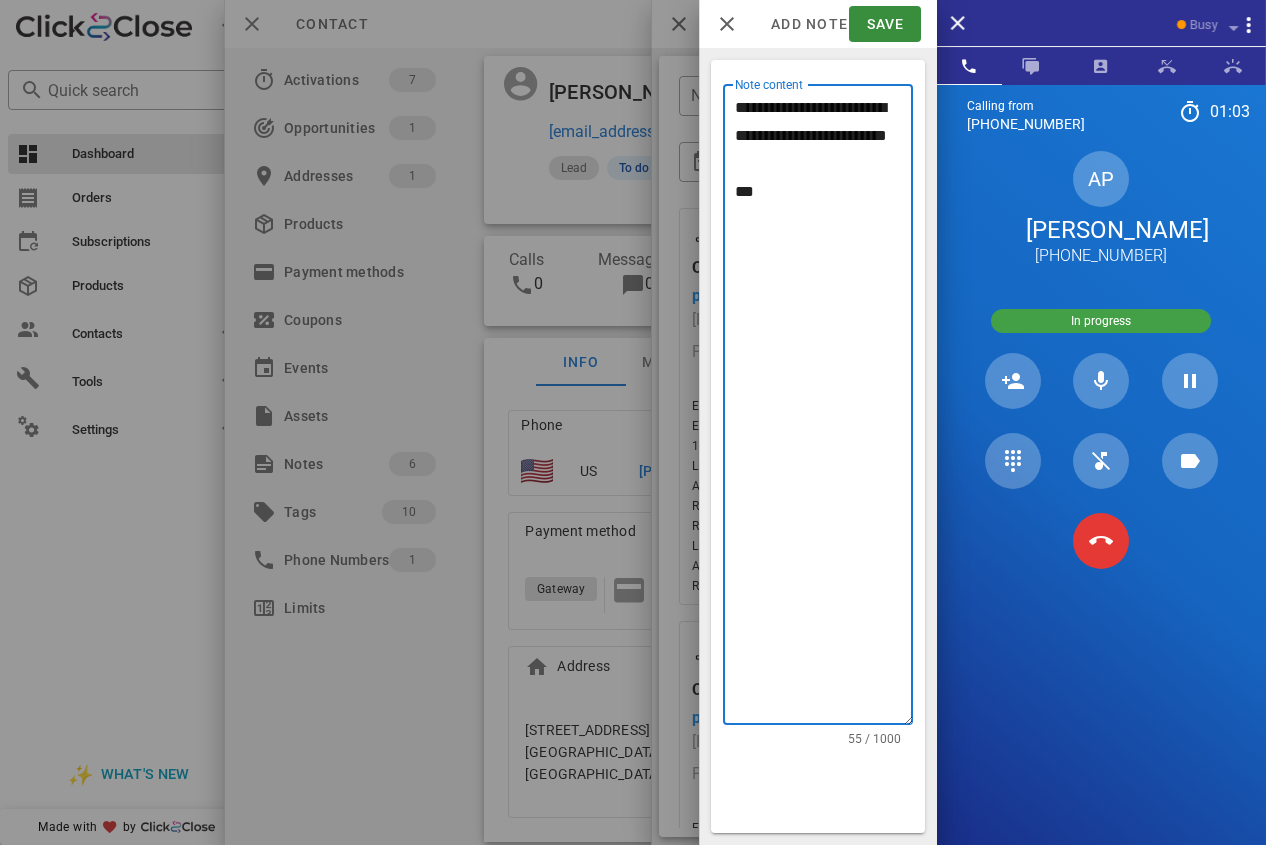click on "**********" at bounding box center (824, 409) 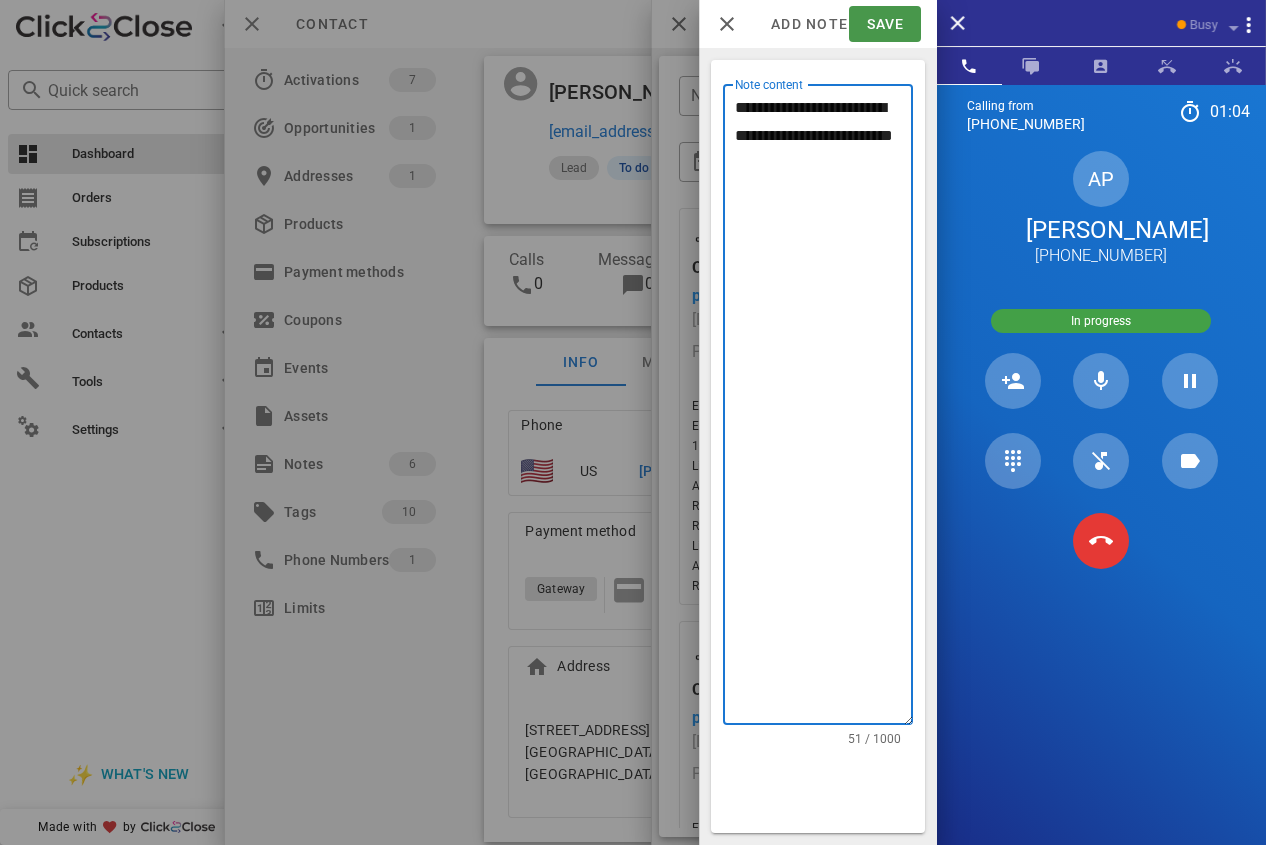 type on "**********" 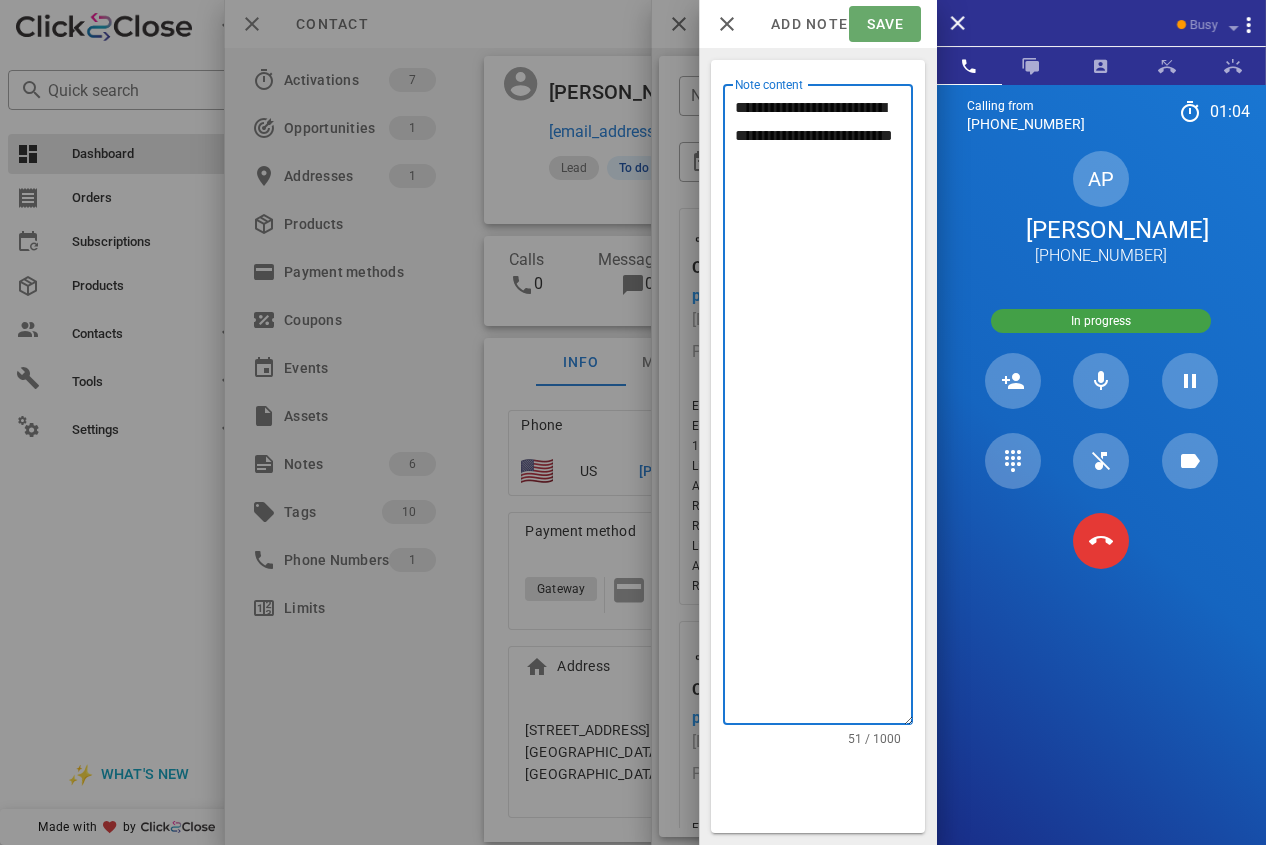 click on "Save" at bounding box center [884, 24] 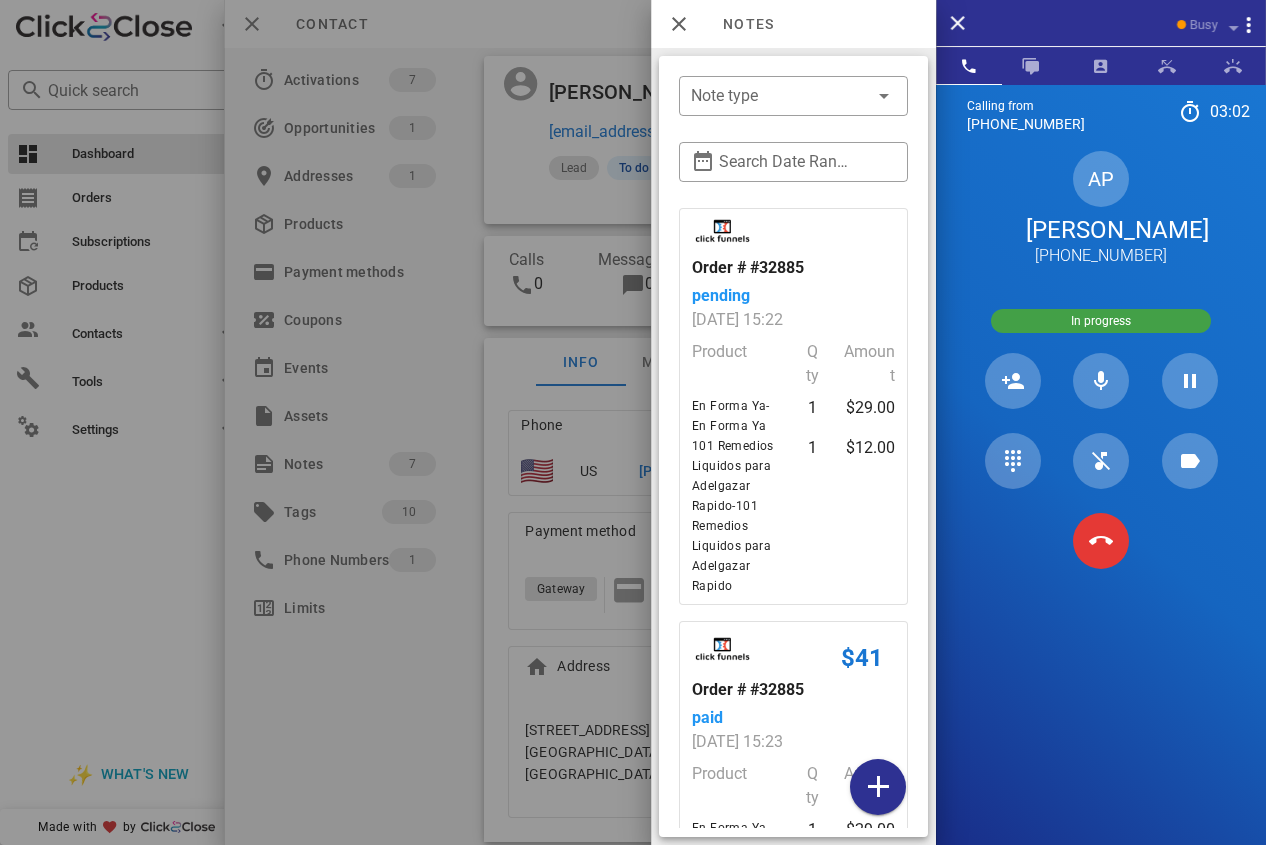 click at bounding box center (633, 422) 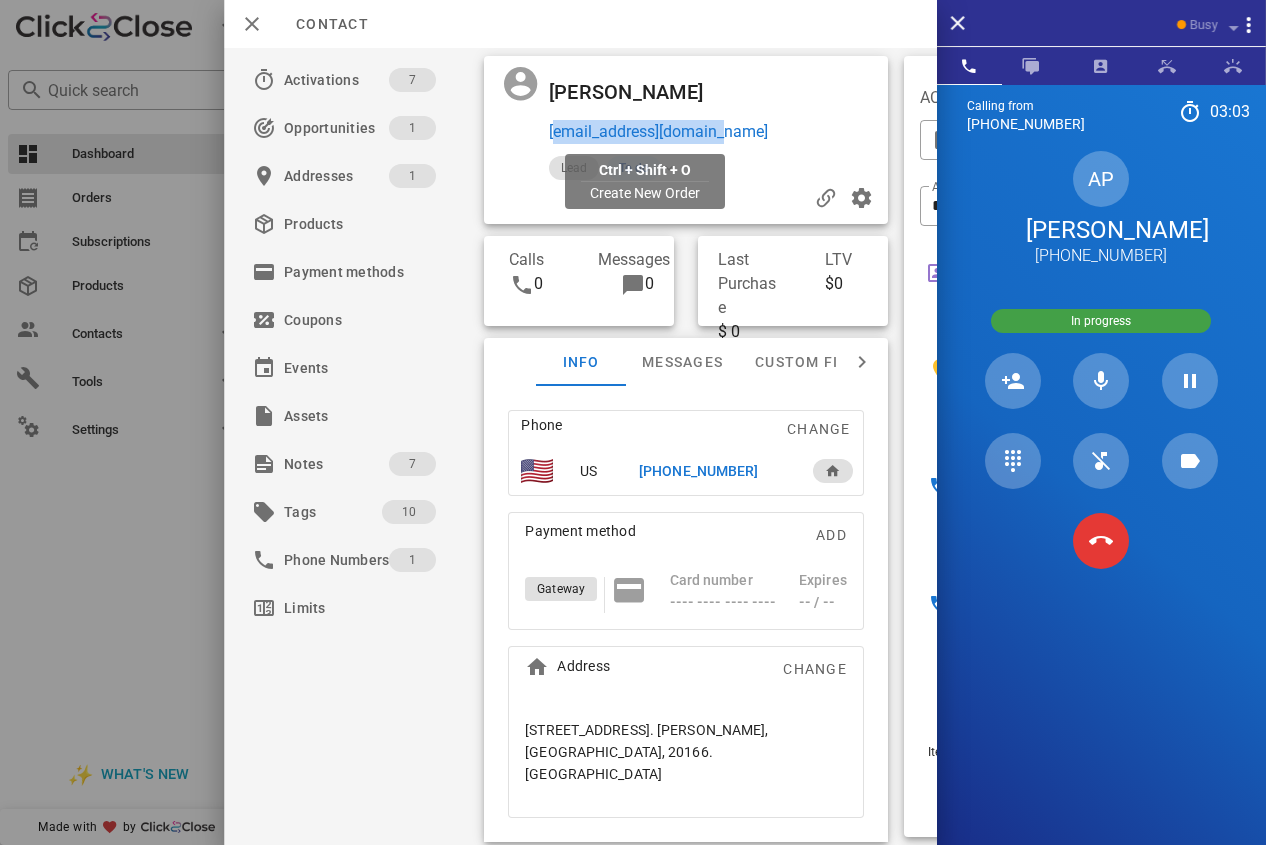 drag, startPoint x: 758, startPoint y: 137, endPoint x: 552, endPoint y: 135, distance: 206.0097 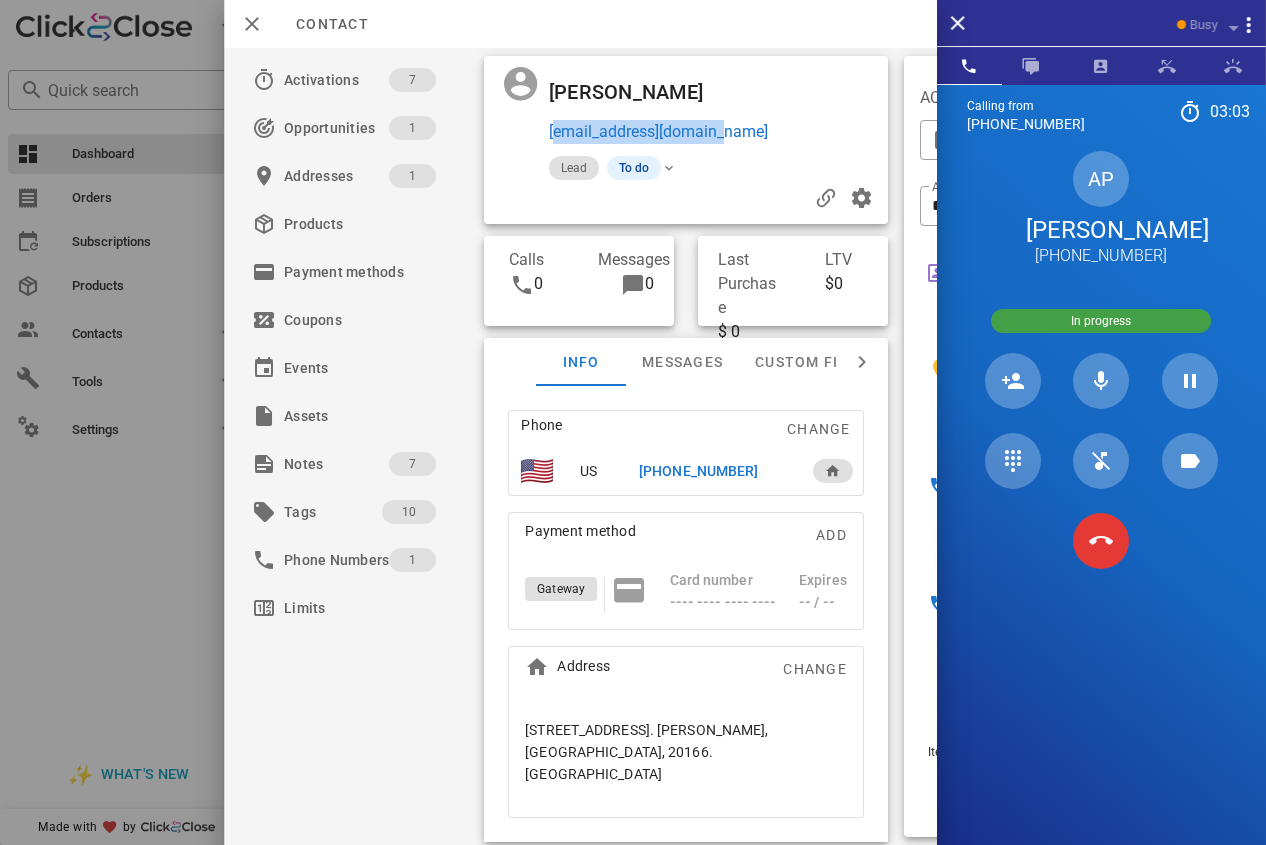 copy on "angieluz1108@gmail.com" 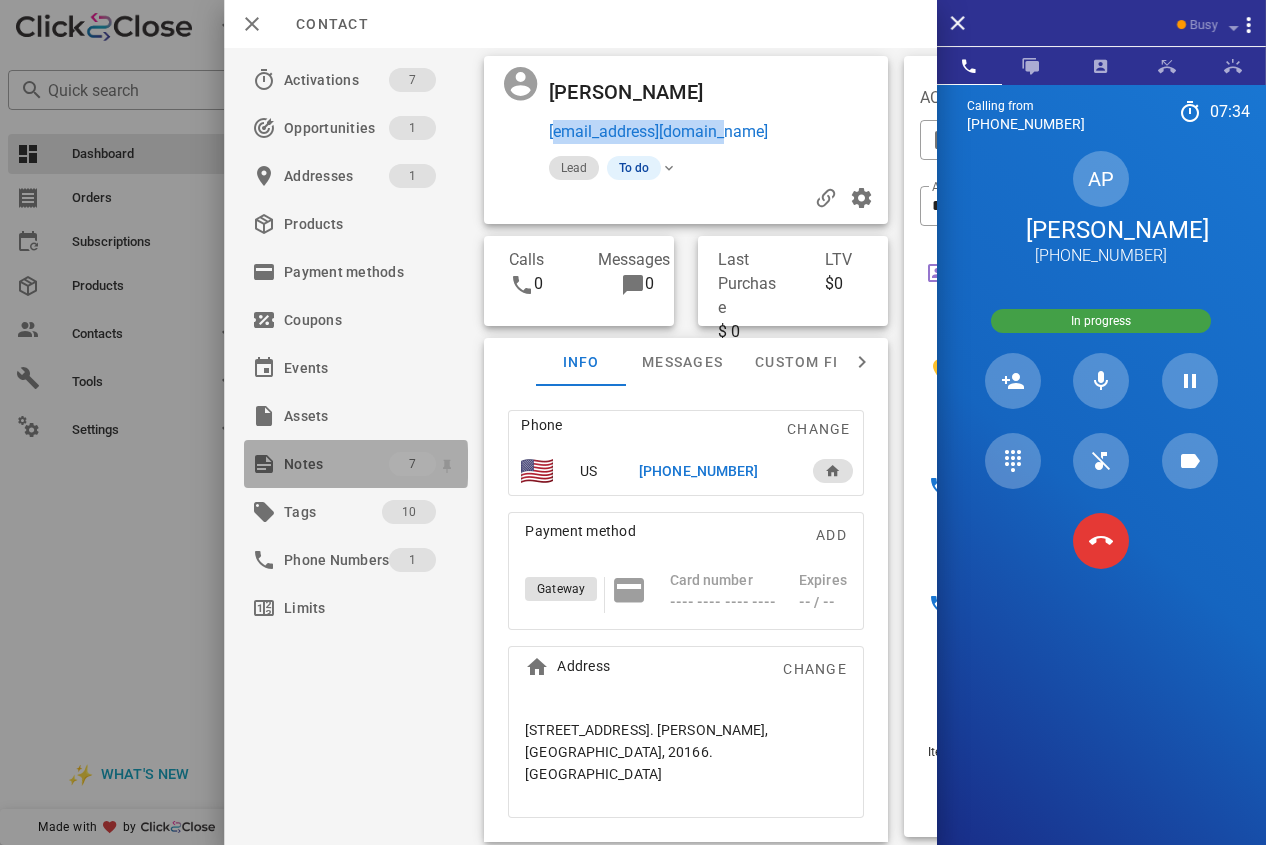 click on "Notes" at bounding box center (336, 464) 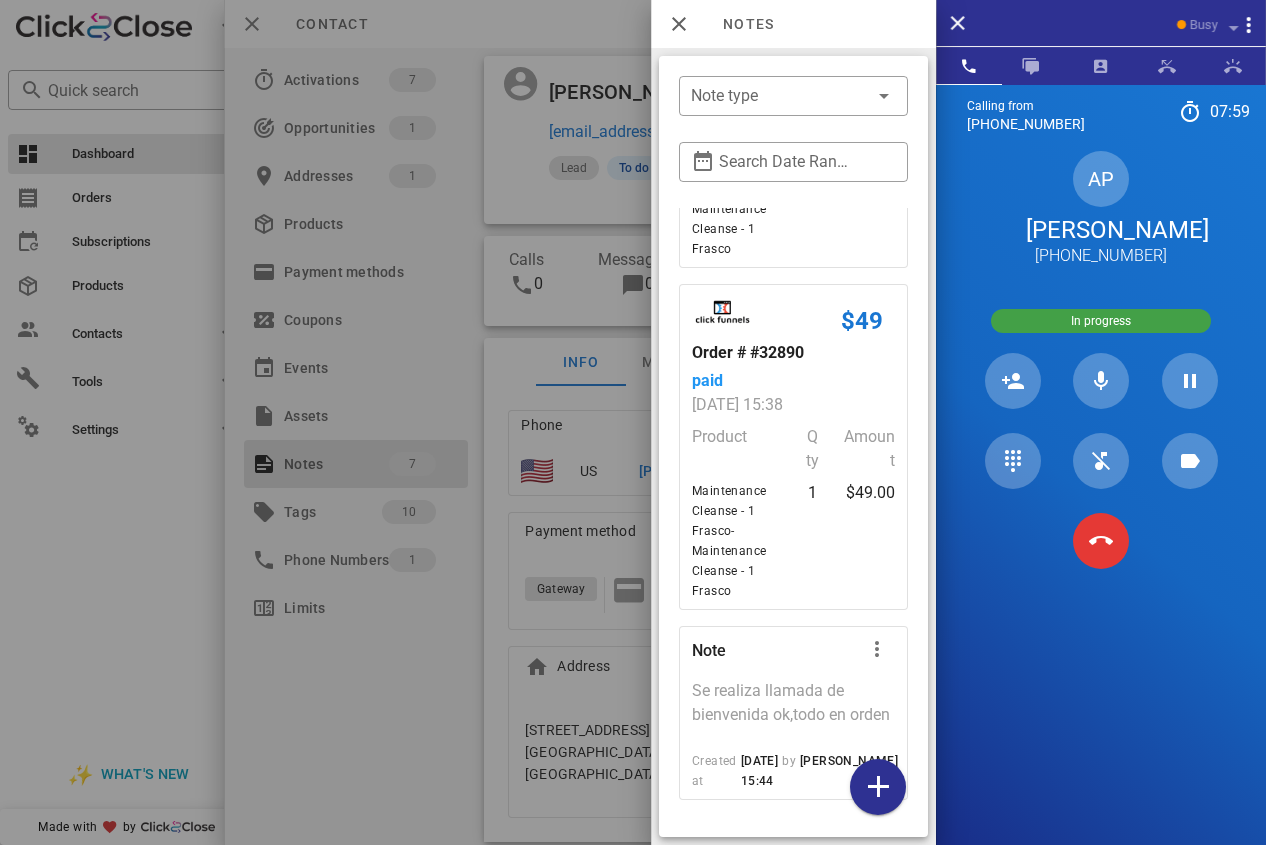 scroll, scrollTop: 1847, scrollLeft: 0, axis: vertical 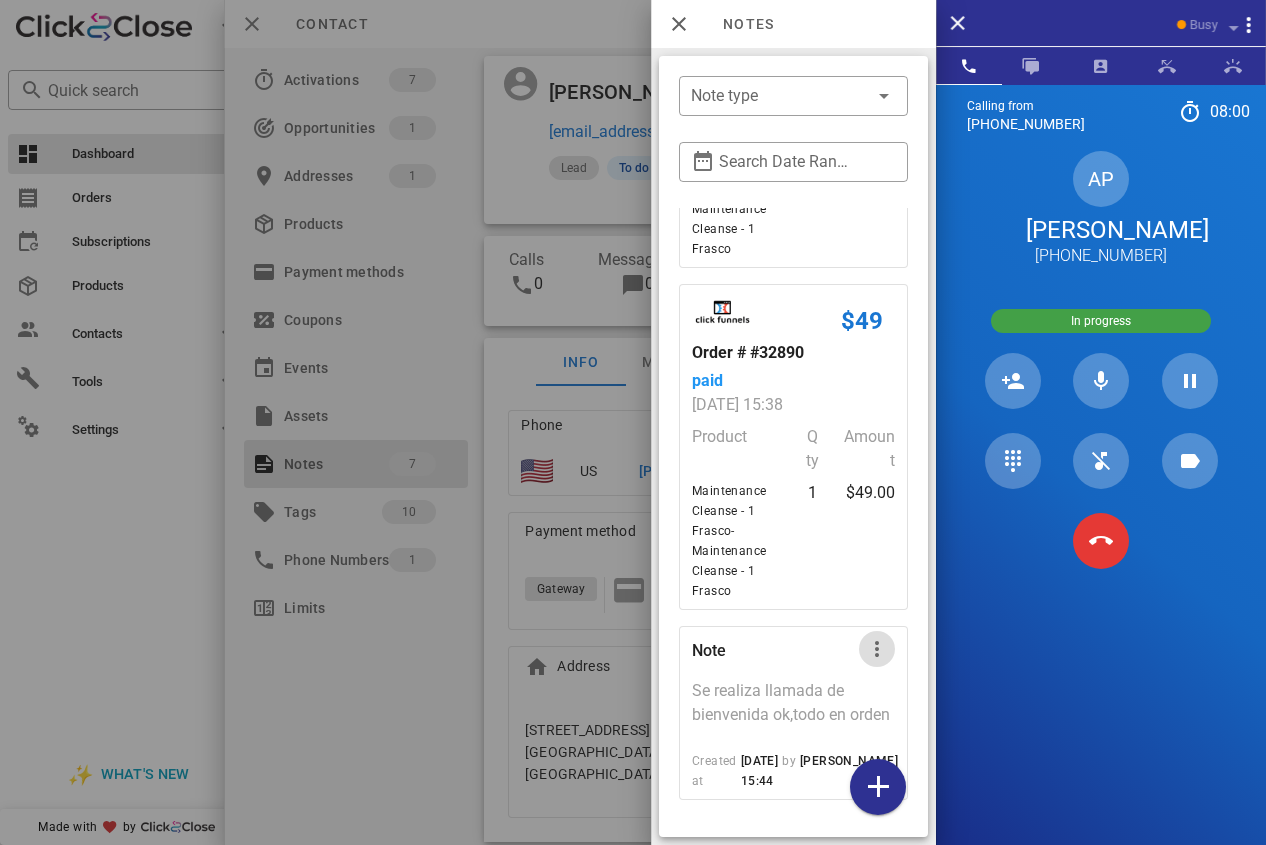 click at bounding box center [877, 649] 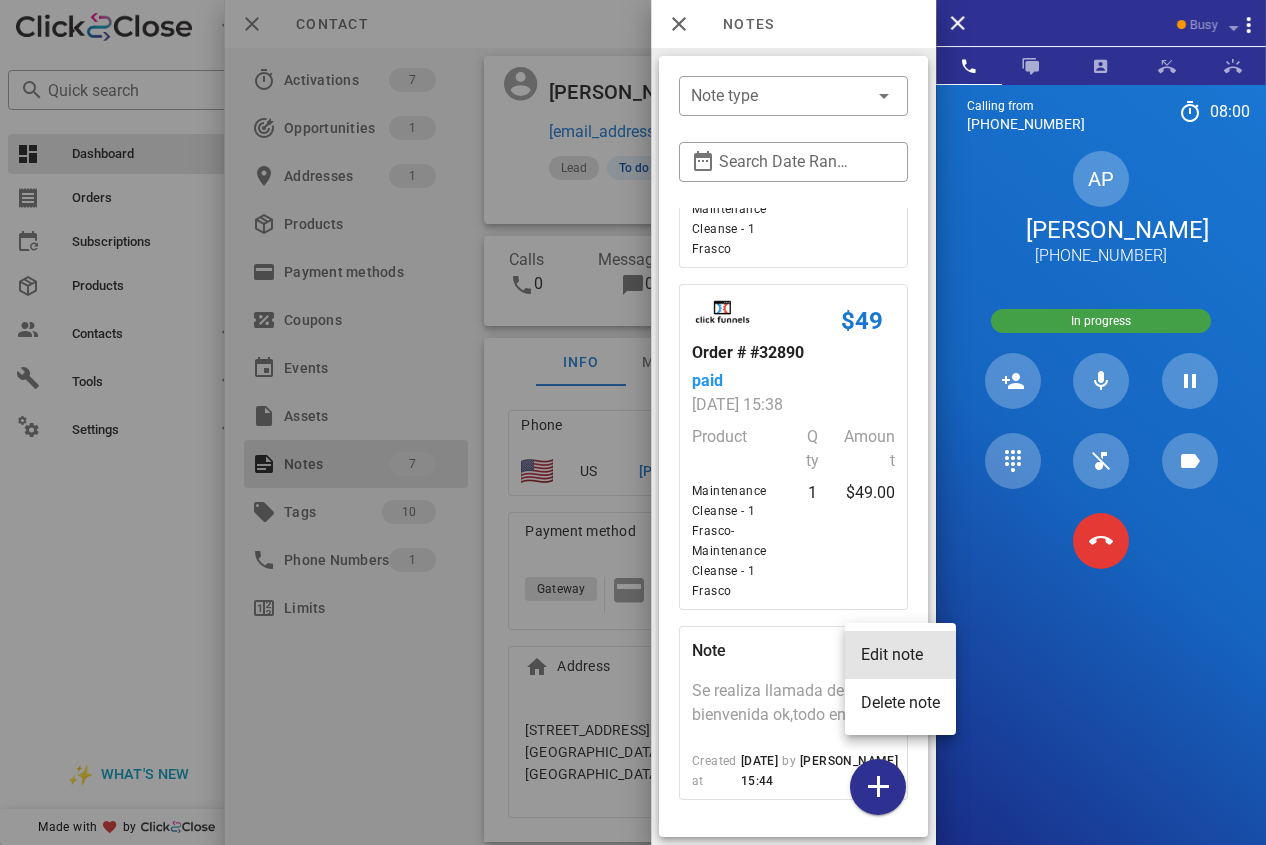 click on "Edit note" at bounding box center [900, 654] 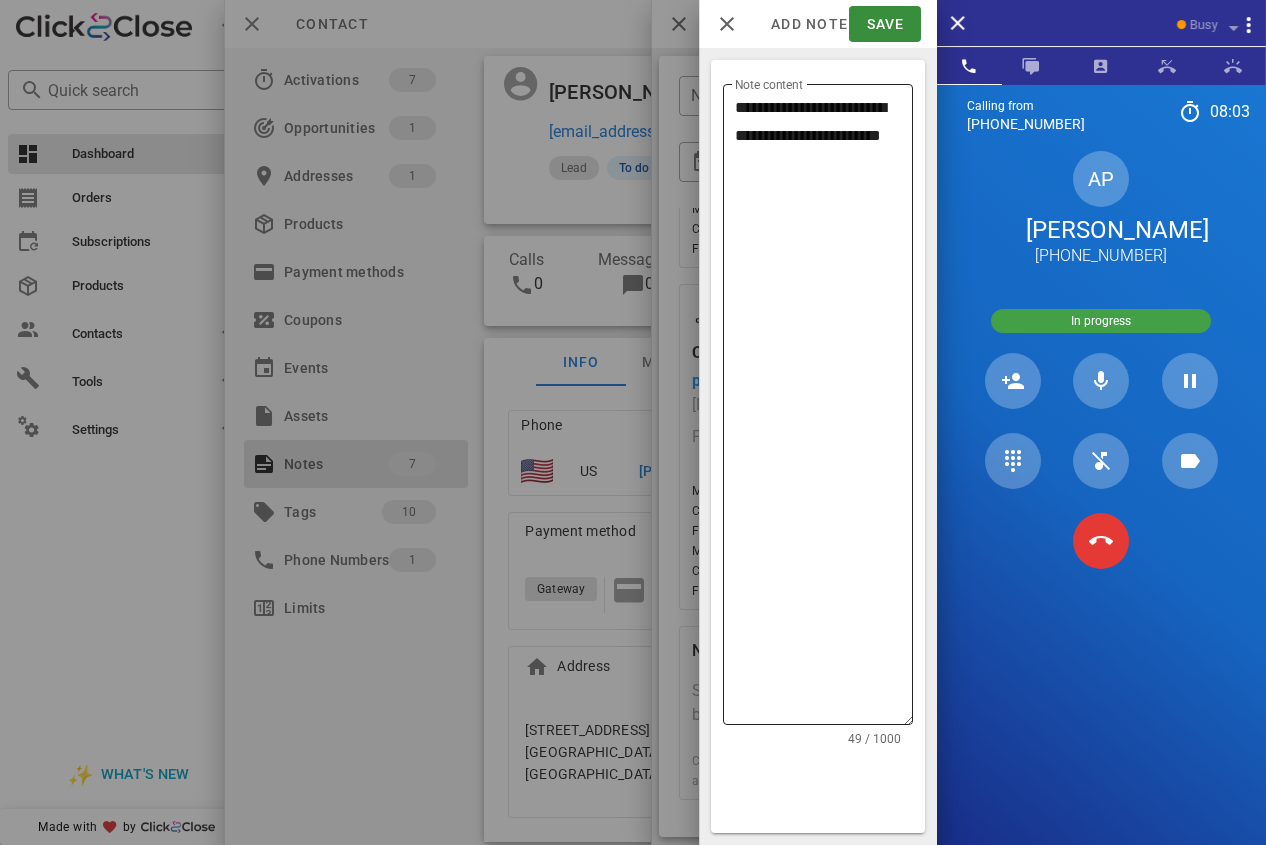click on "**********" at bounding box center [824, 409] 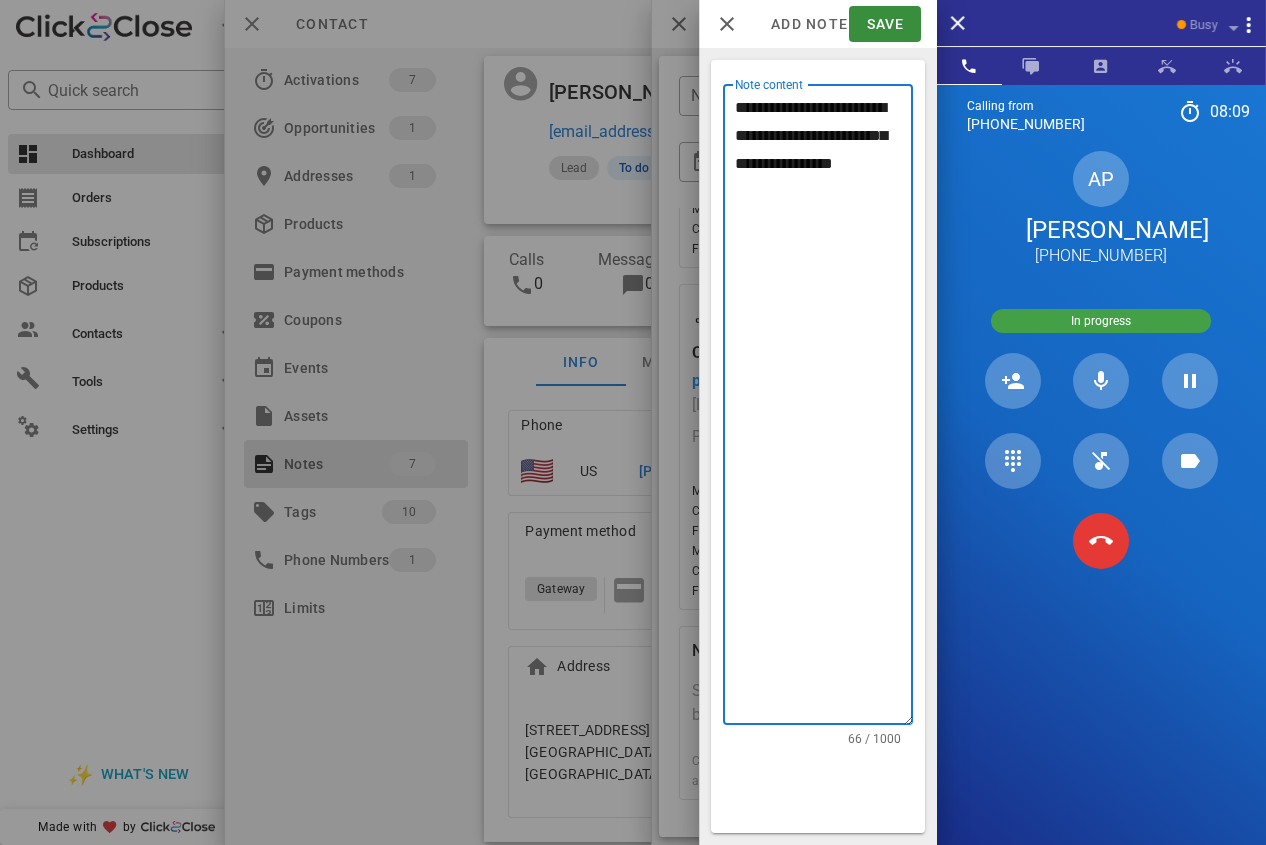 click on "**********" at bounding box center [824, 409] 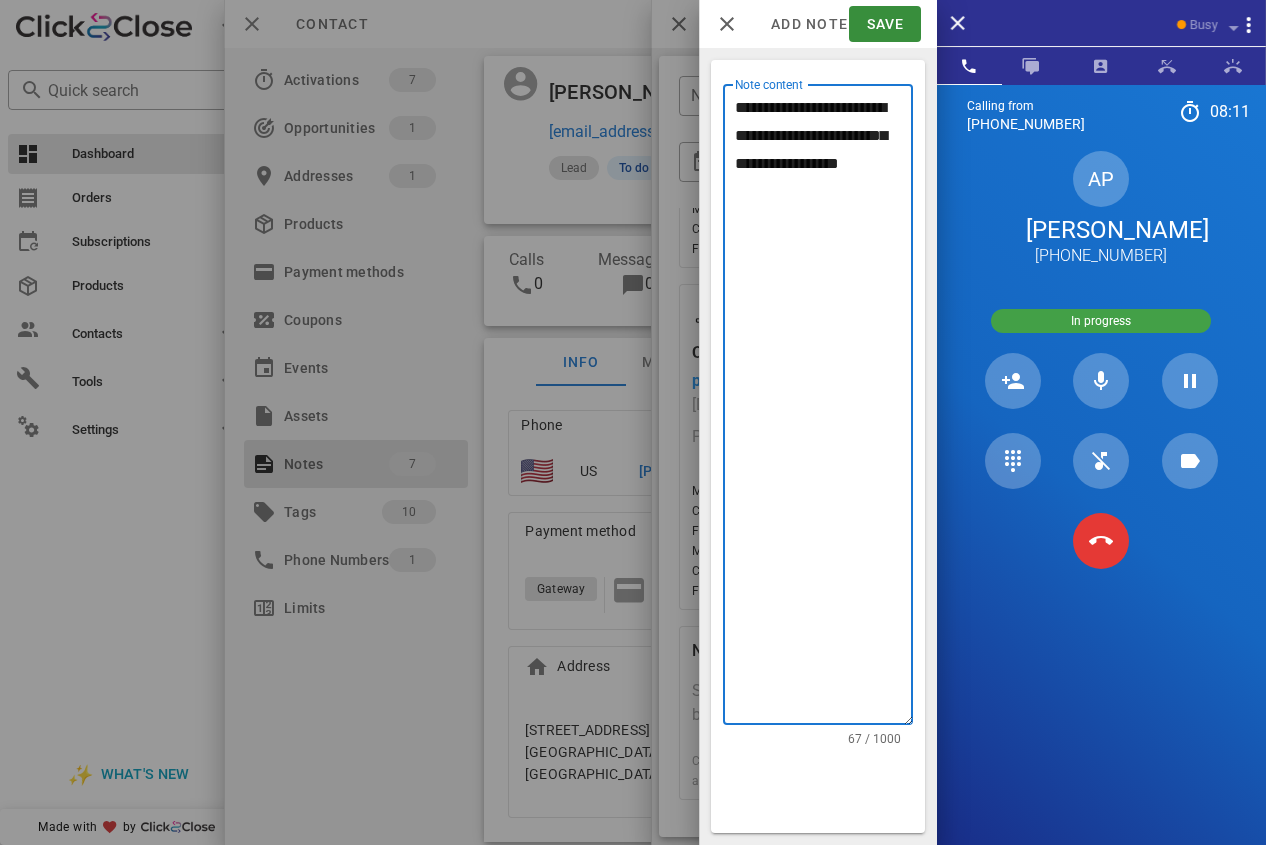 click on "**********" at bounding box center (824, 409) 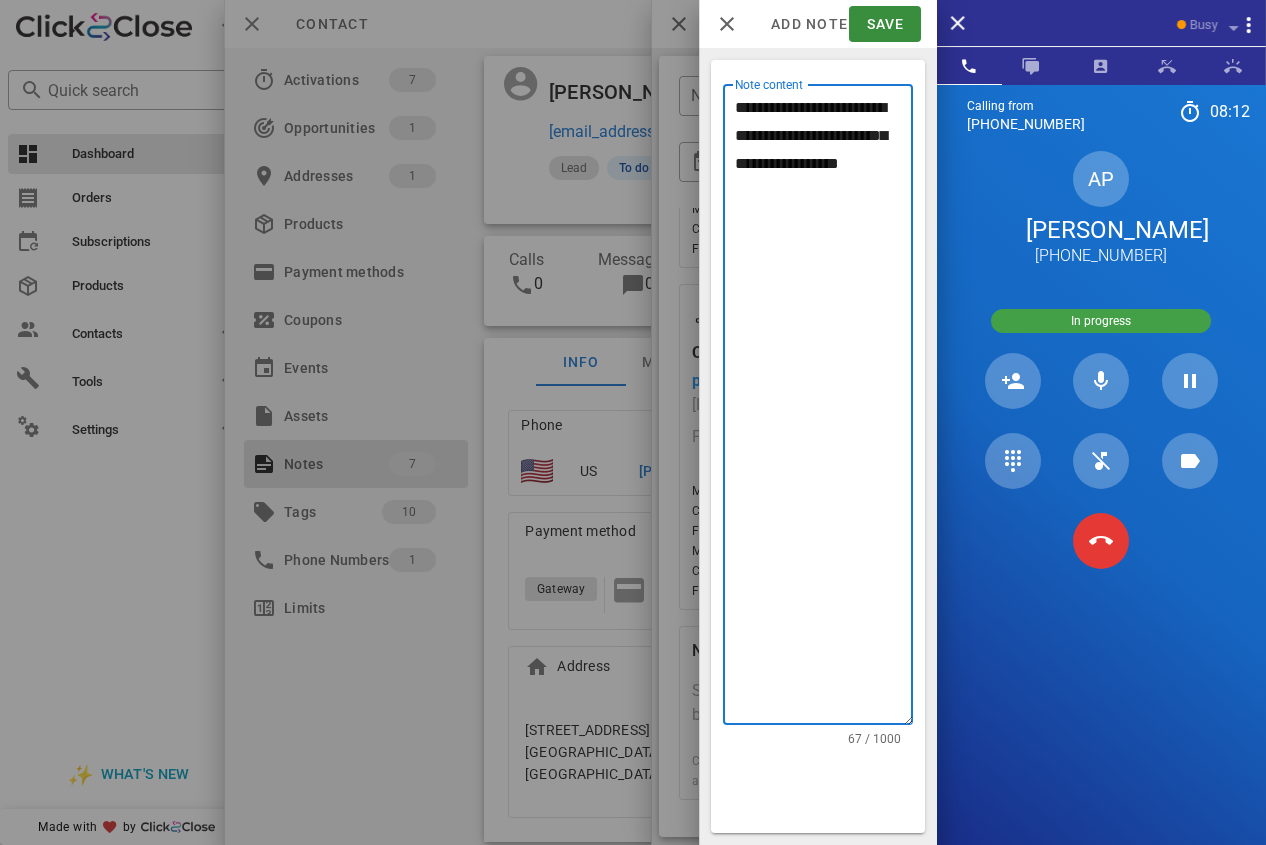 click on "**" 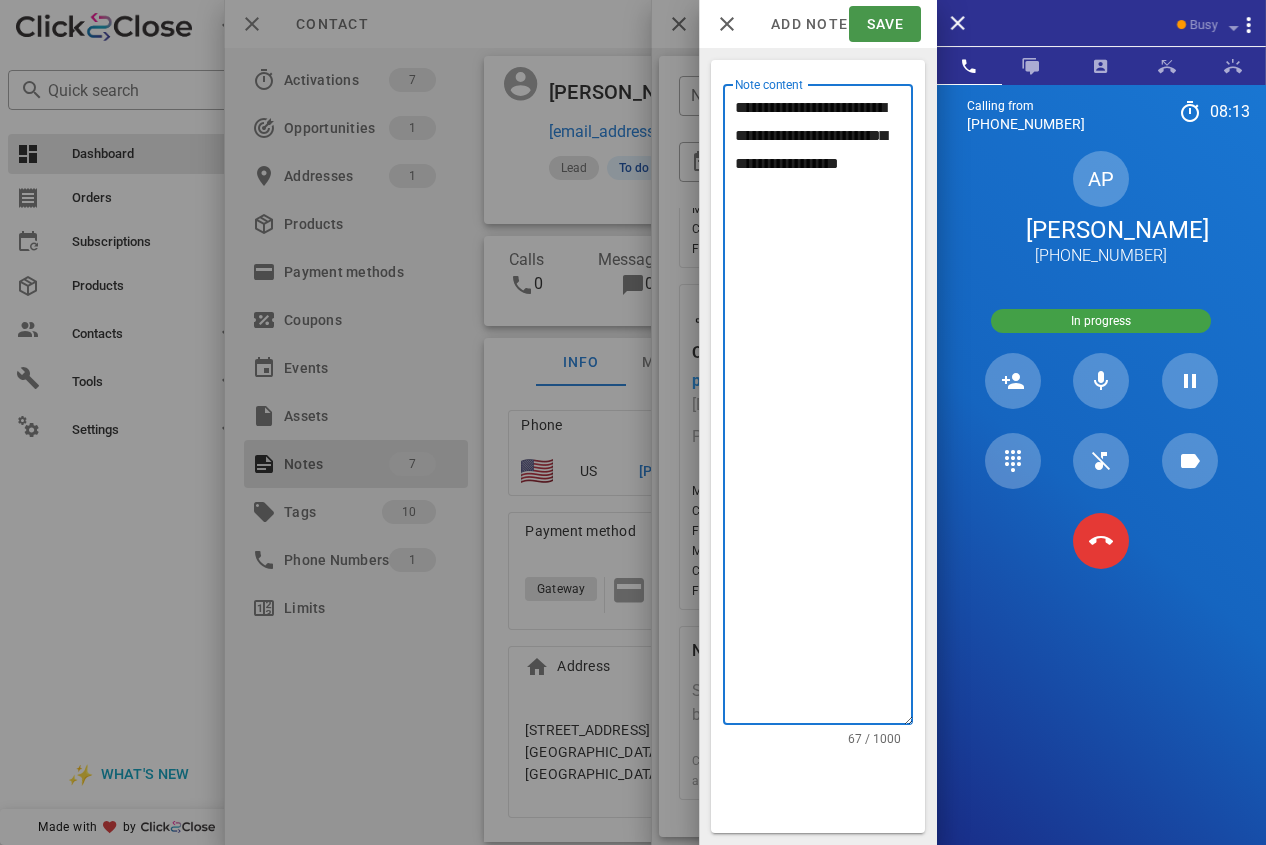 type on "**********" 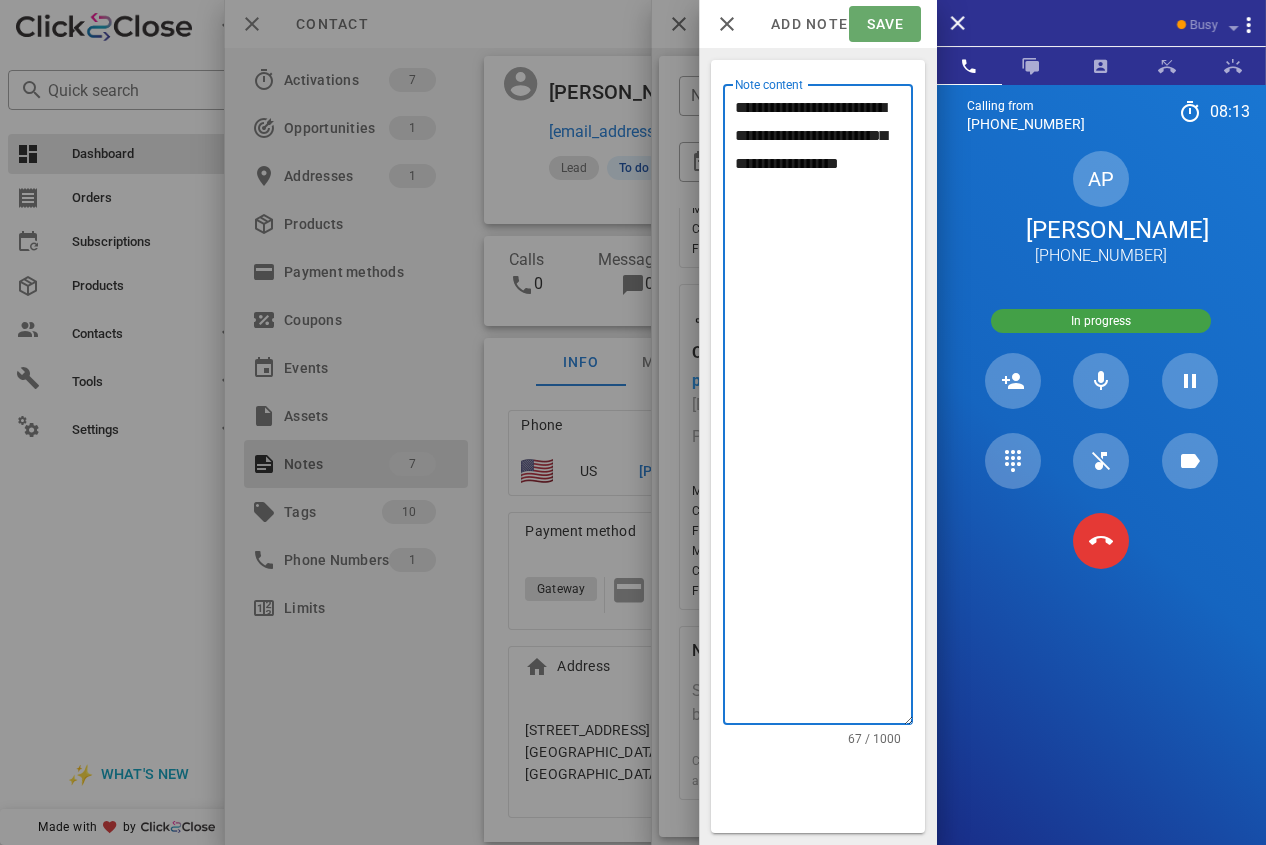 click on "Save" at bounding box center (884, 24) 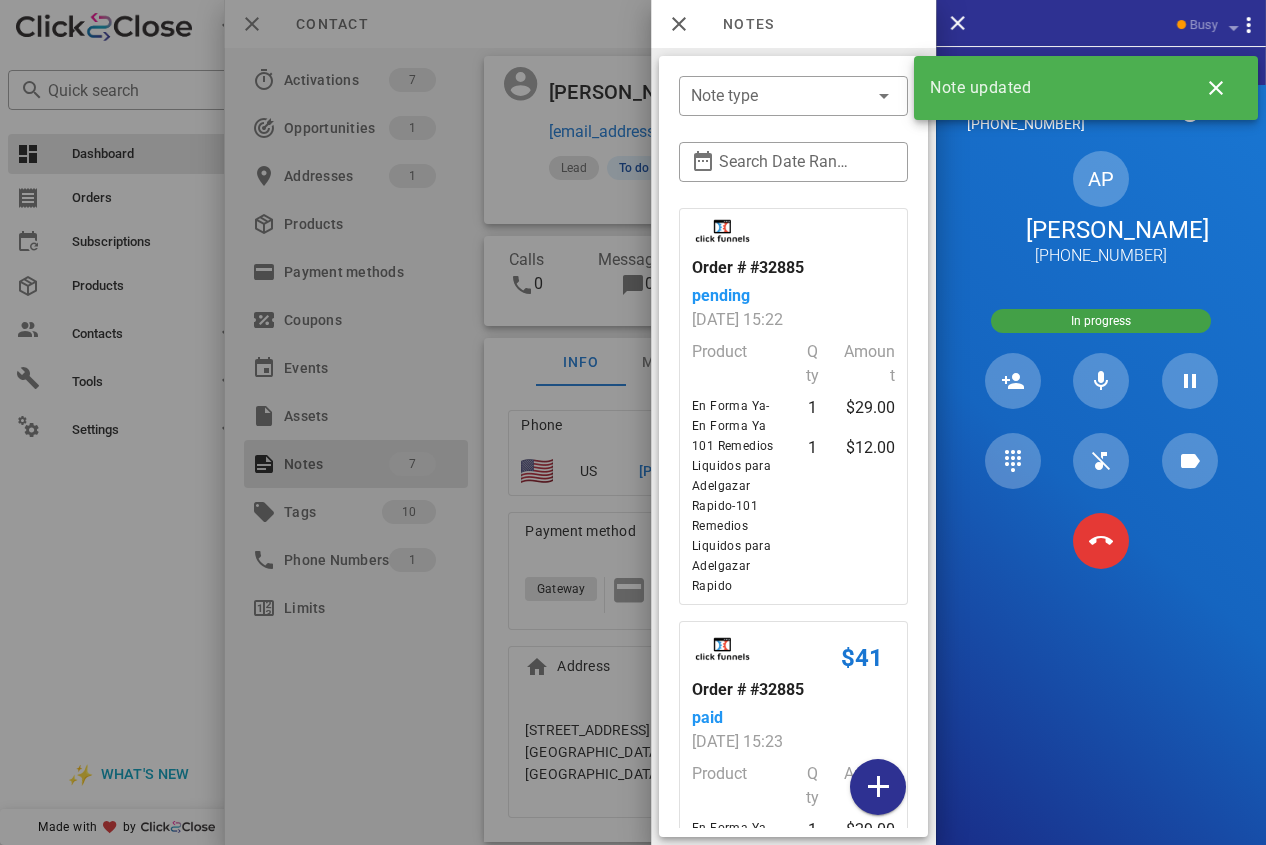 click at bounding box center [633, 422] 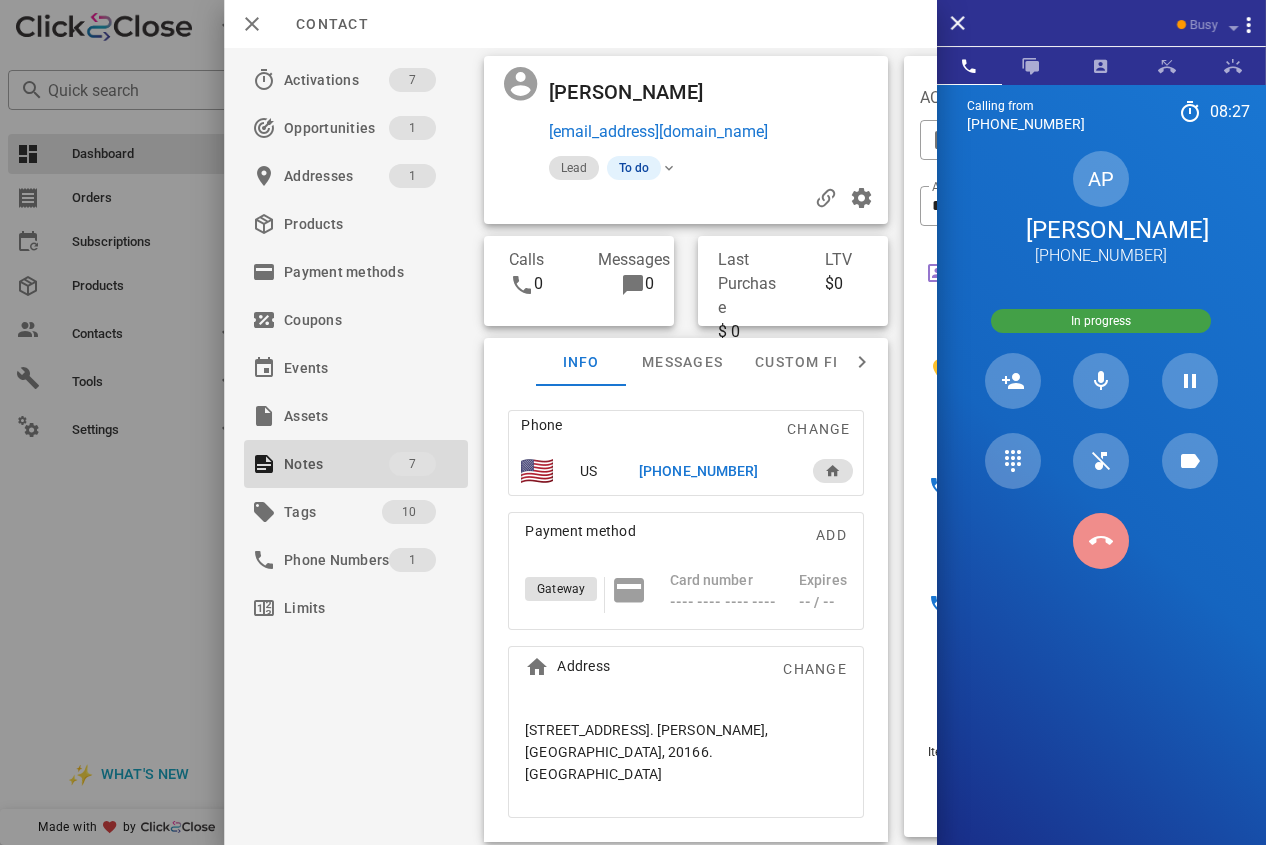 click at bounding box center [1101, 541] 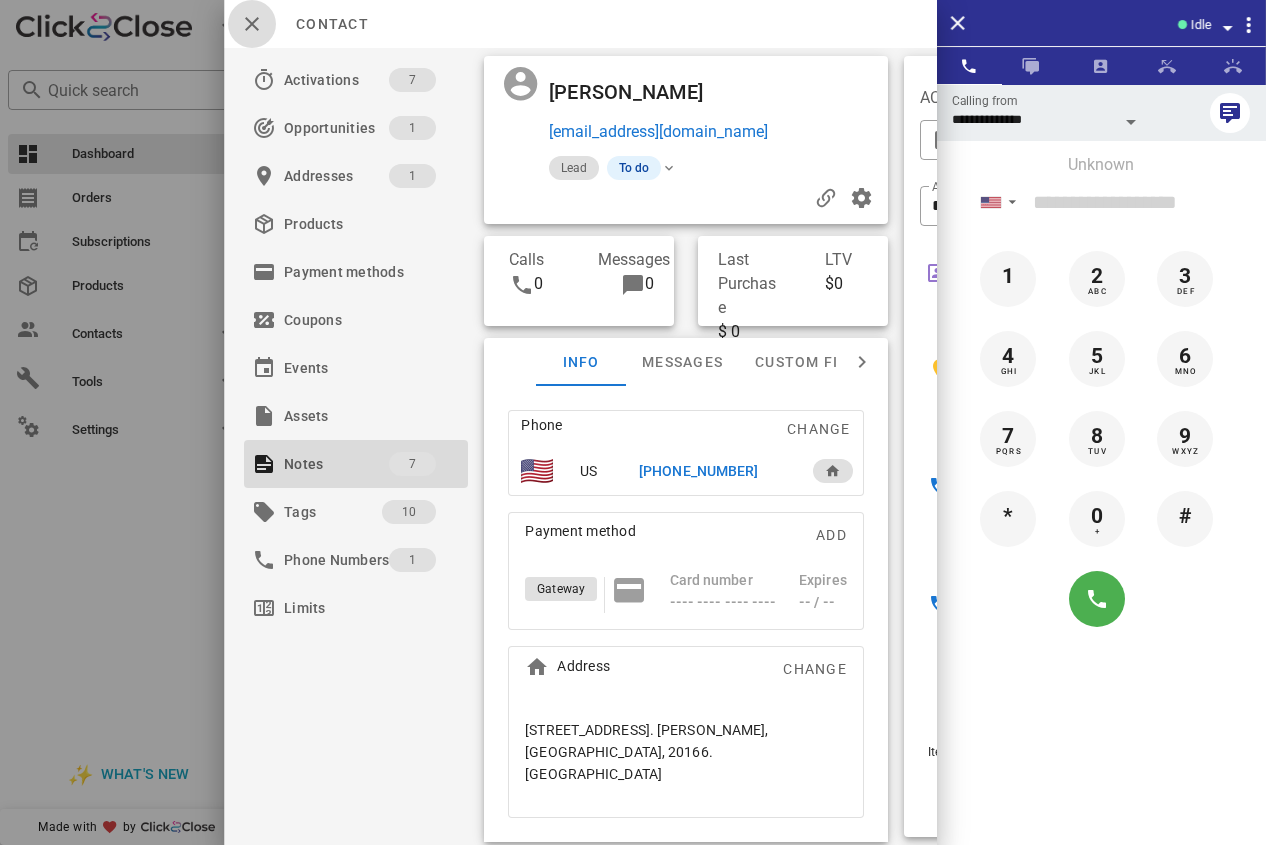 click at bounding box center (252, 24) 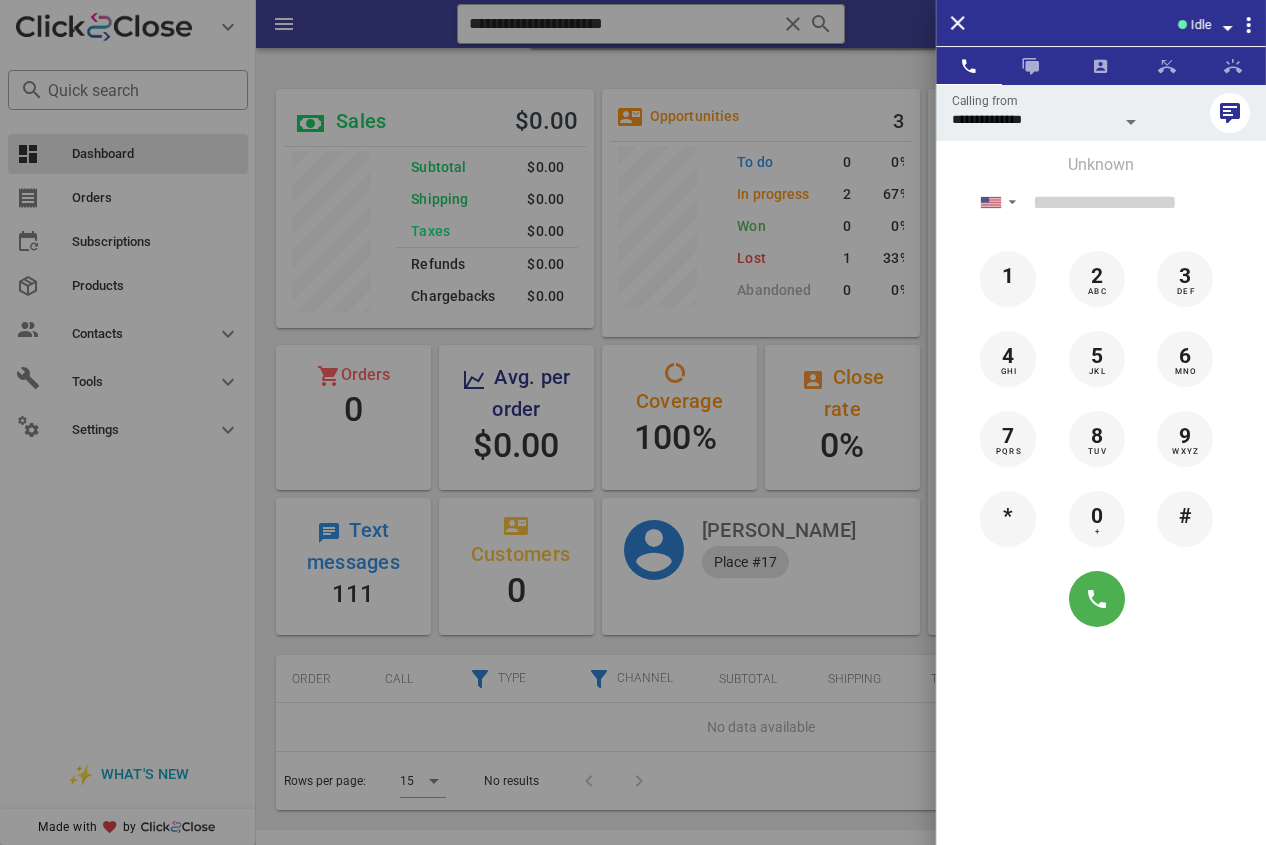 drag, startPoint x: 581, startPoint y: 39, endPoint x: 670, endPoint y: 41, distance: 89.02247 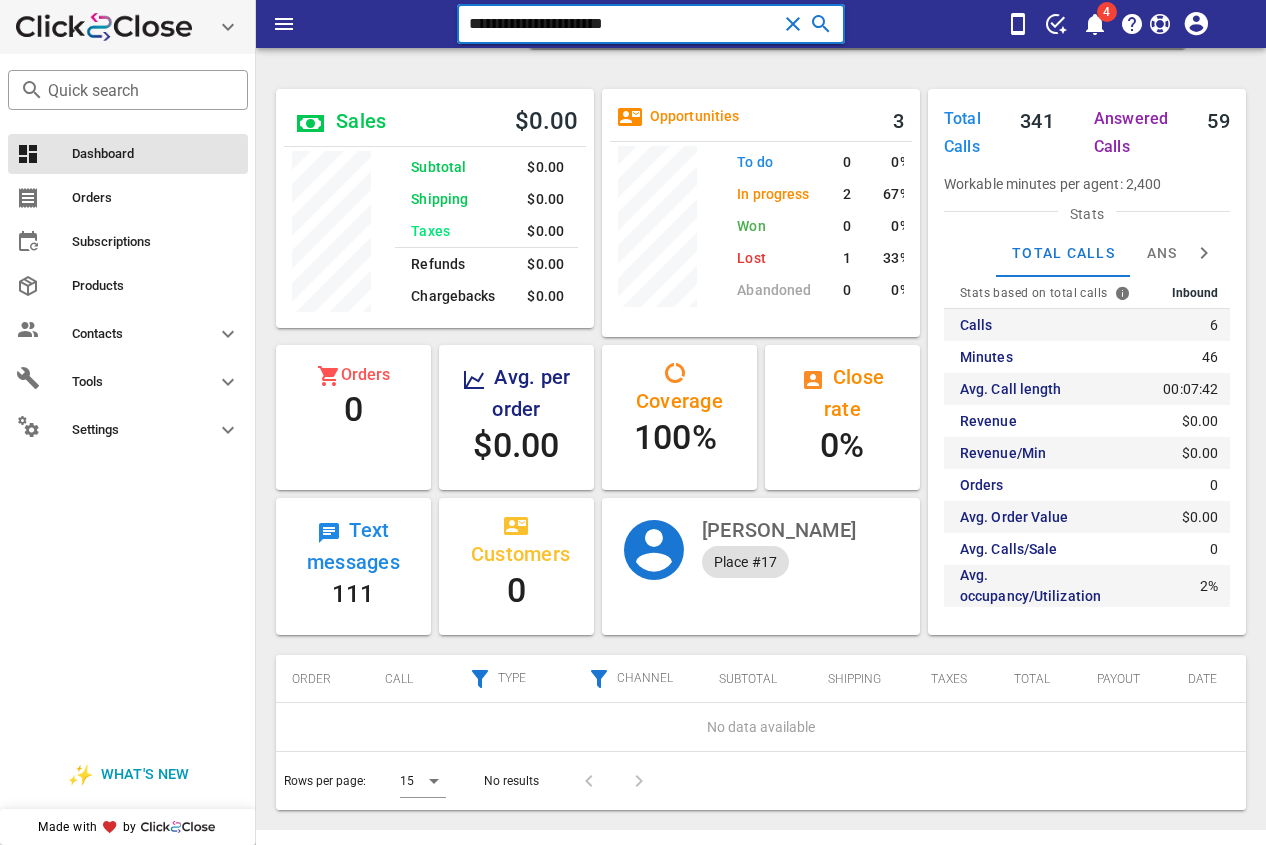 drag, startPoint x: 386, startPoint y: 37, endPoint x: 227, endPoint y: 39, distance: 159.01257 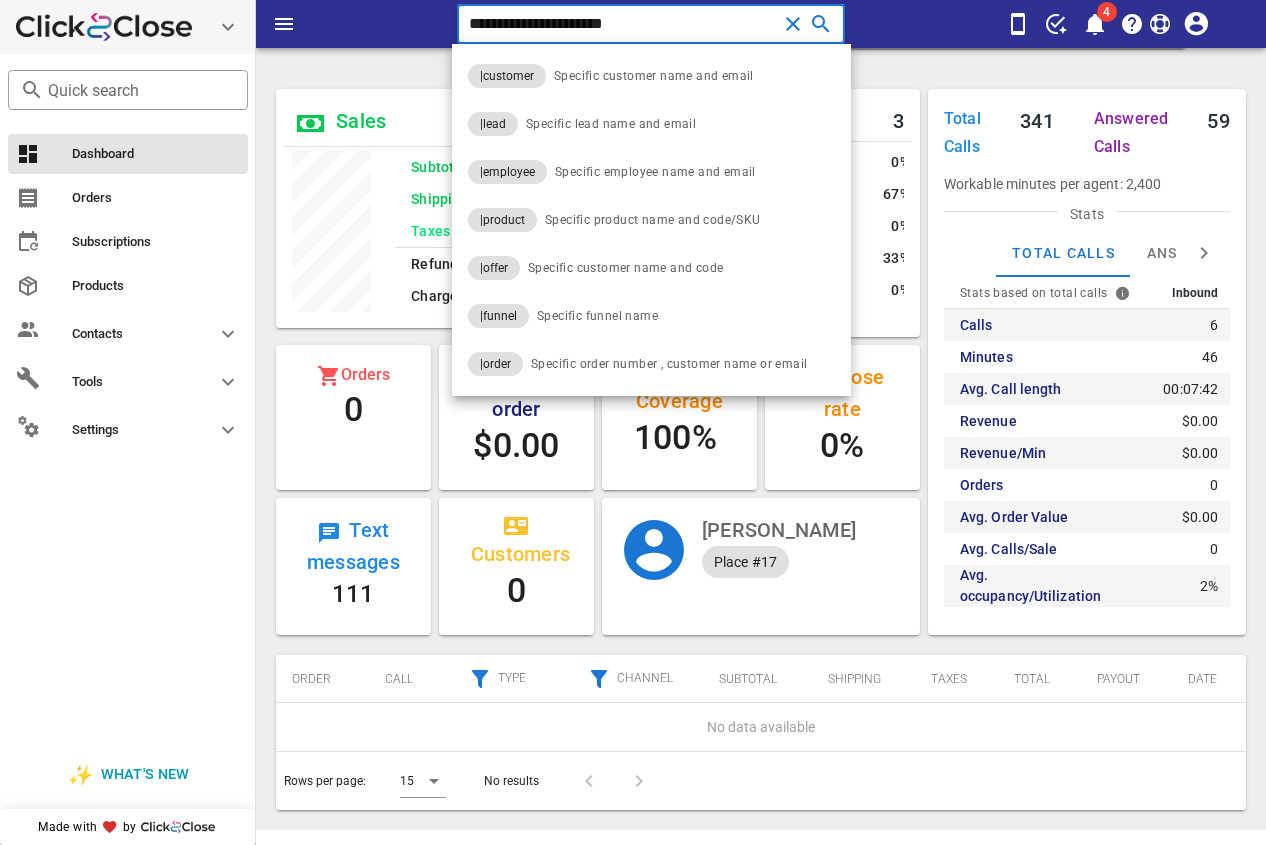 paste 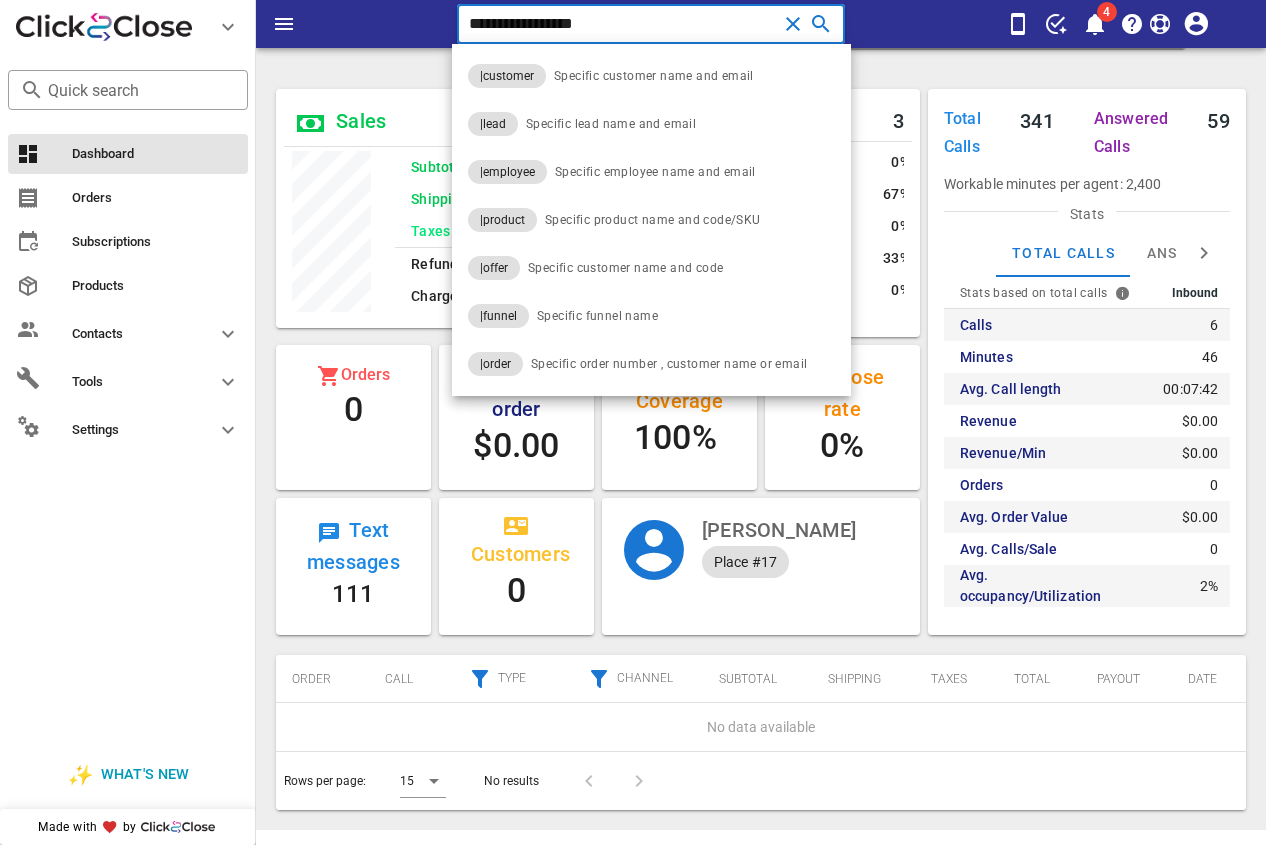 type on "**********" 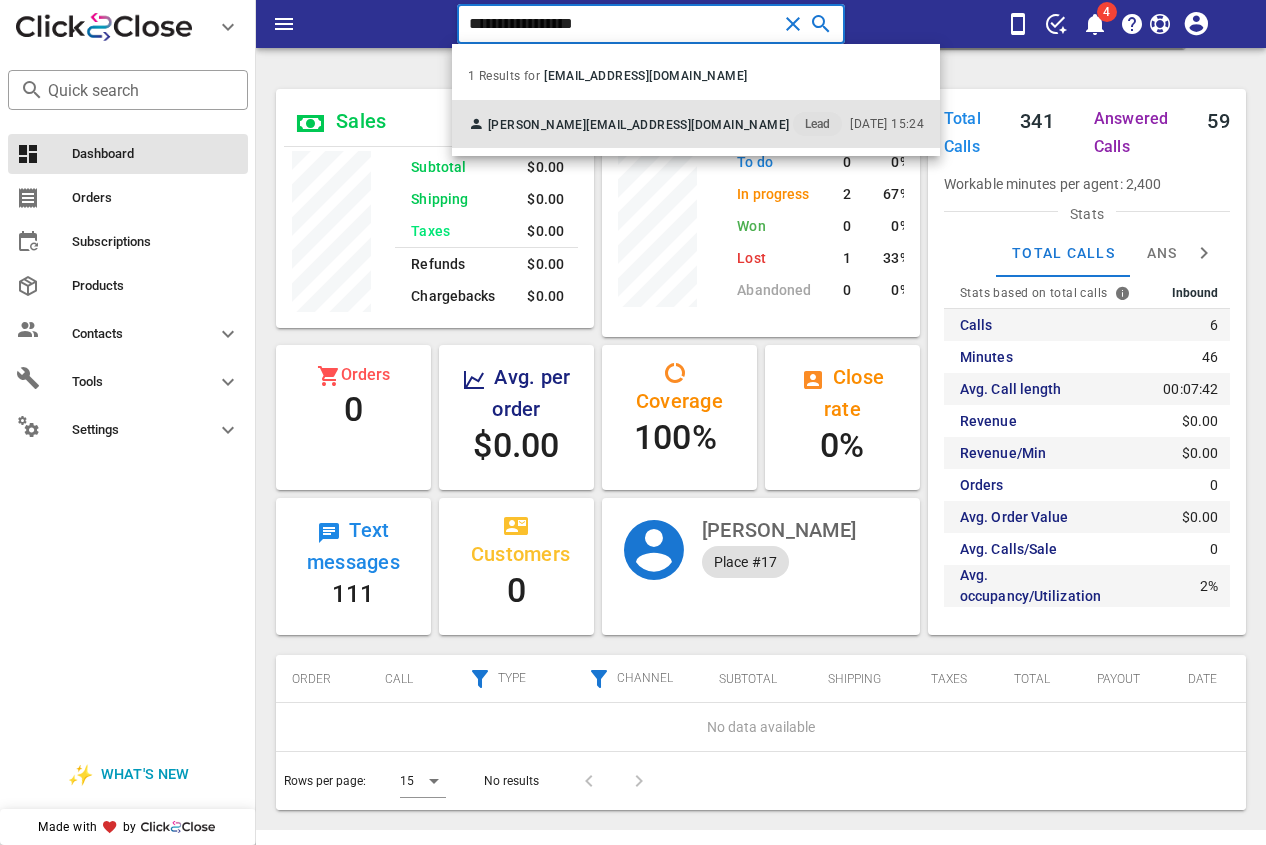 click on "Rossi Ramos   rossir5@yahoo.com   Lead   07/06/2025 15:24" at bounding box center [696, 124] 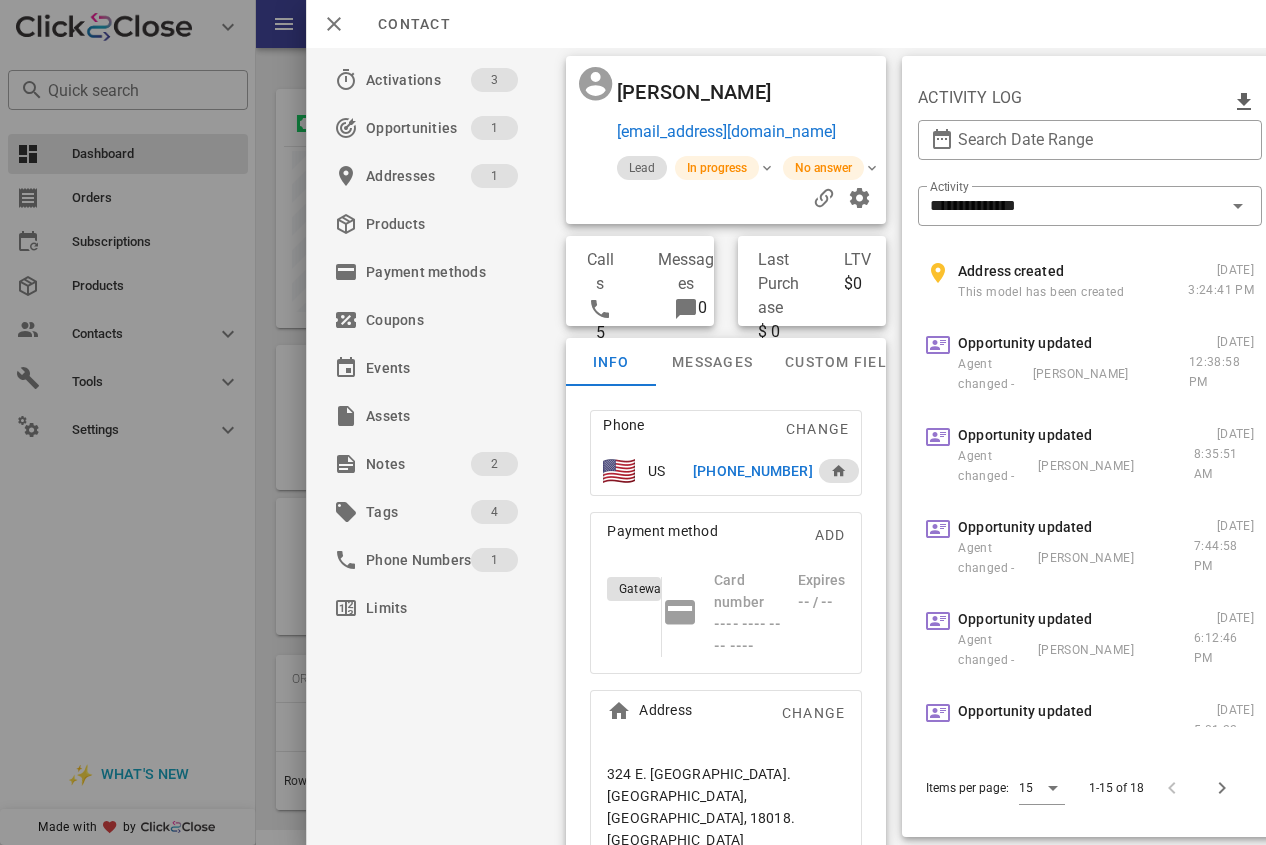 click on "+16468247137" at bounding box center (752, 471) 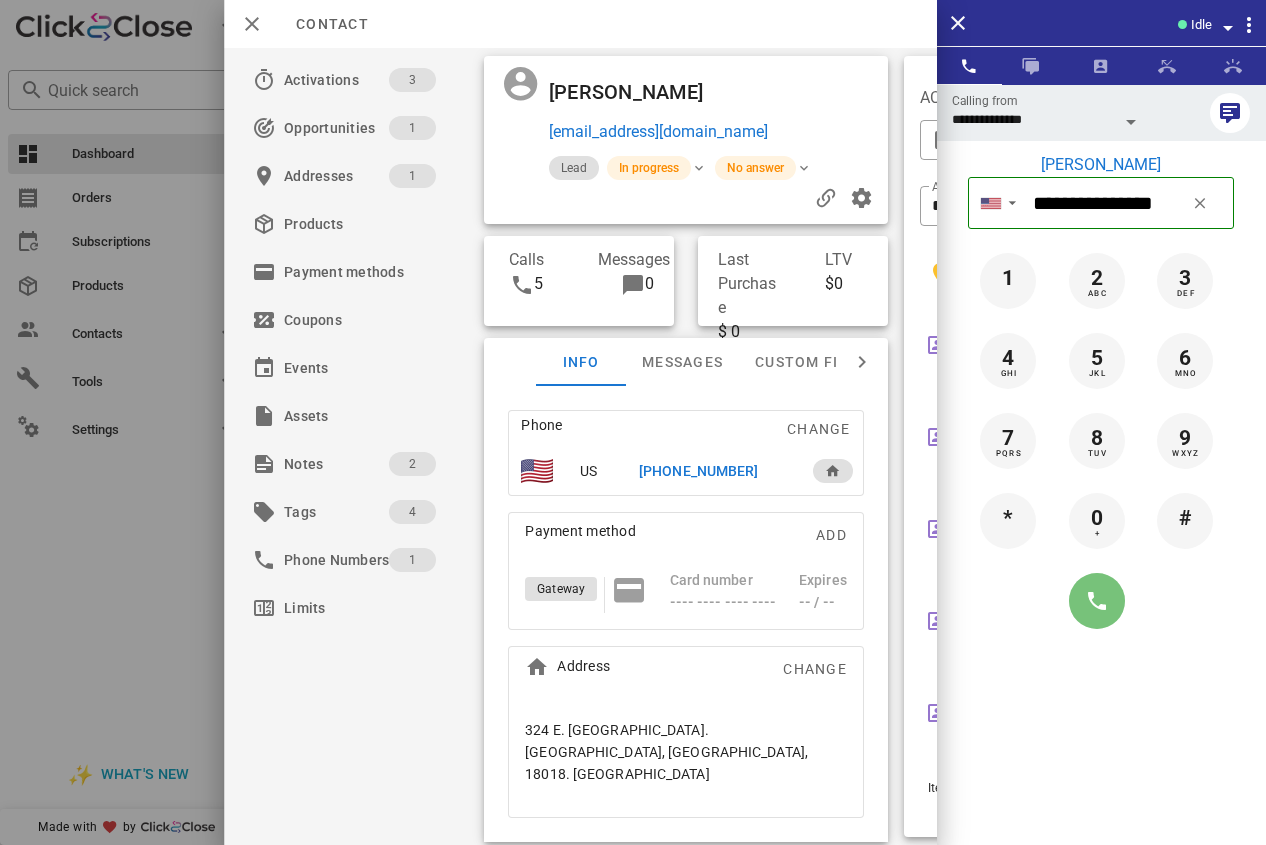 click at bounding box center [1097, 601] 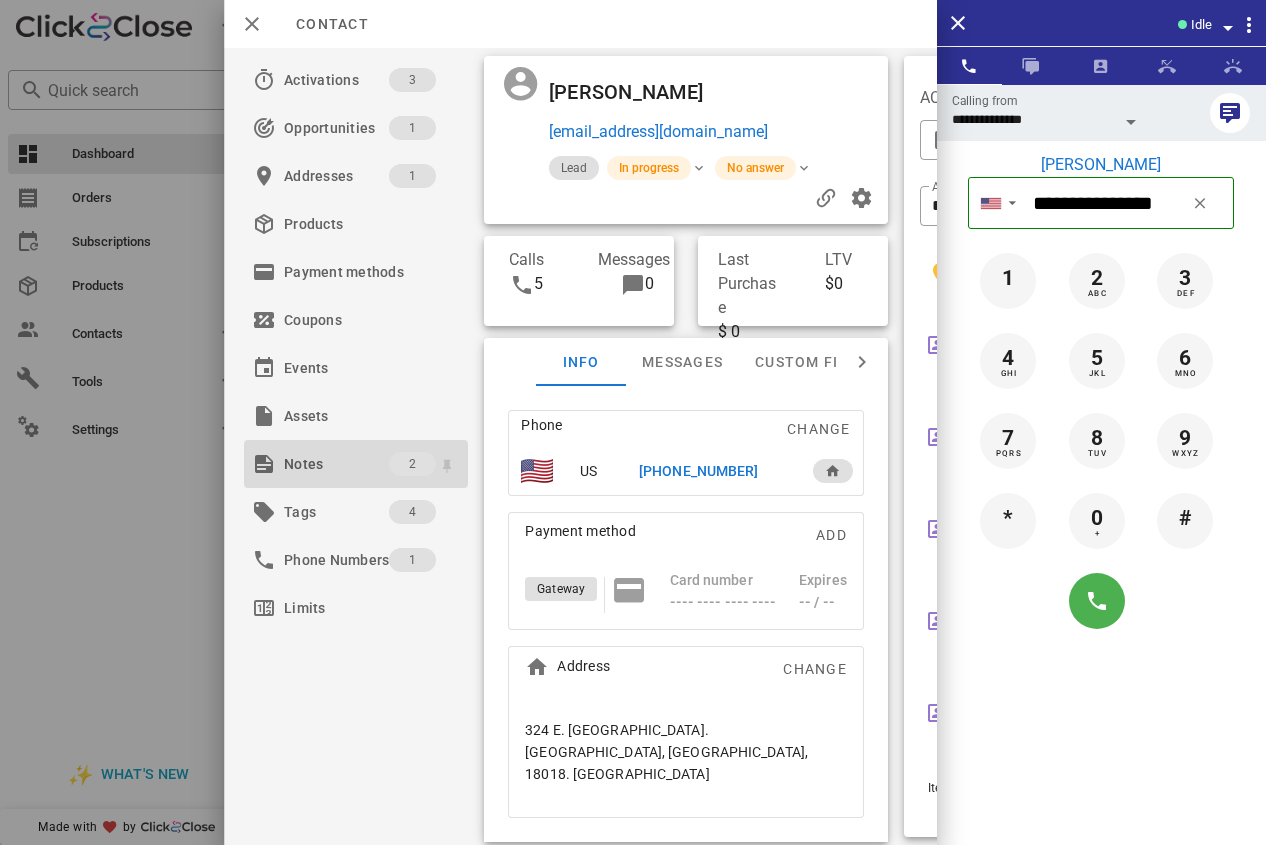 click on "Notes" at bounding box center [336, 464] 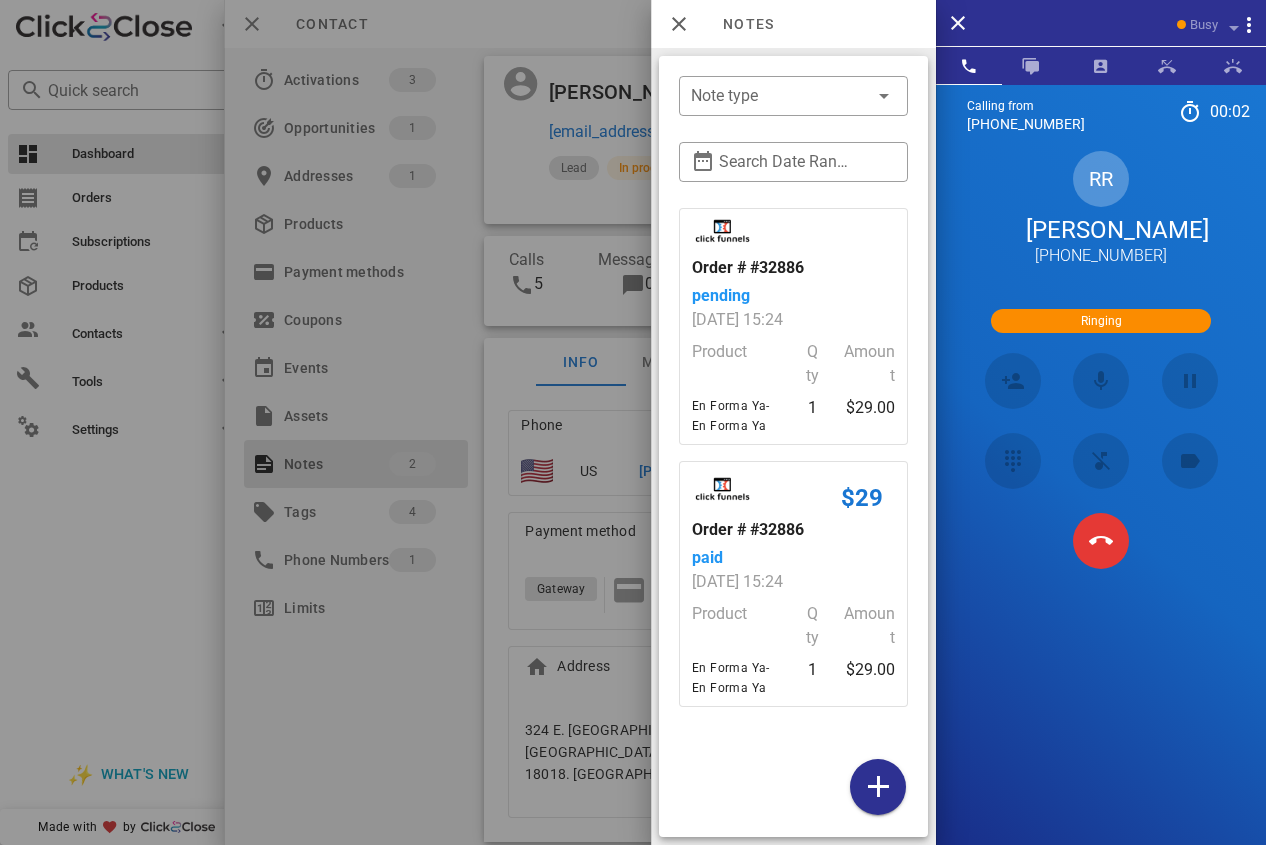 click at bounding box center (633, 422) 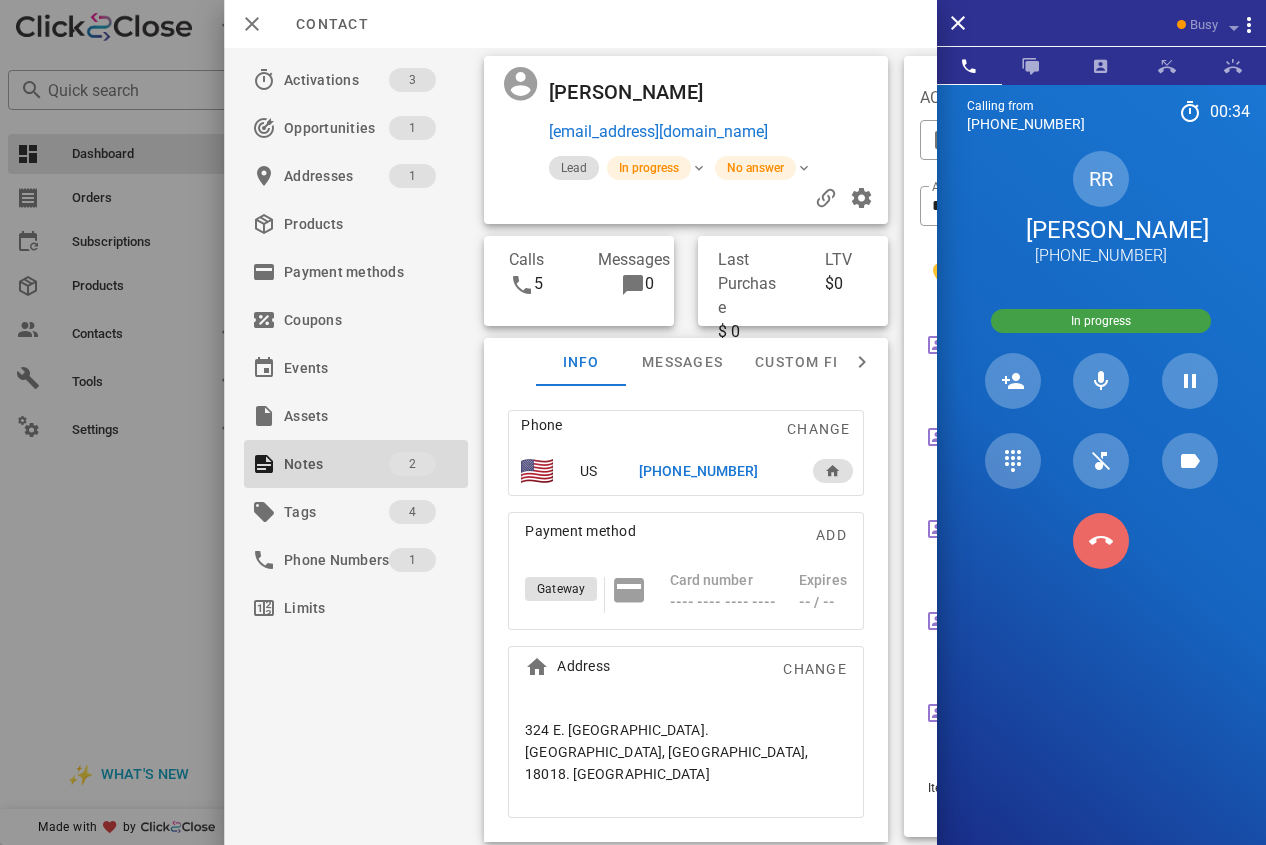 click at bounding box center (1101, 541) 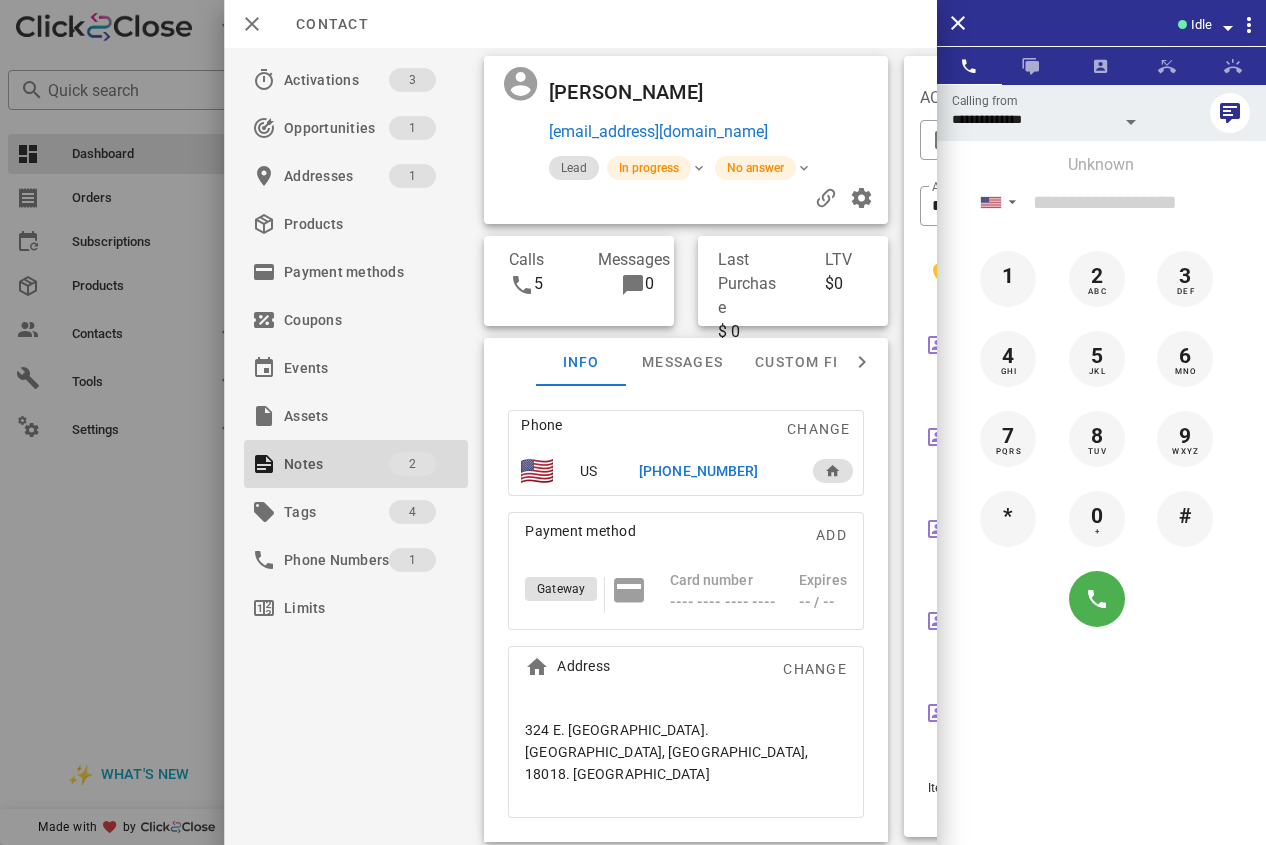 click on "+16468247137" at bounding box center (698, 471) 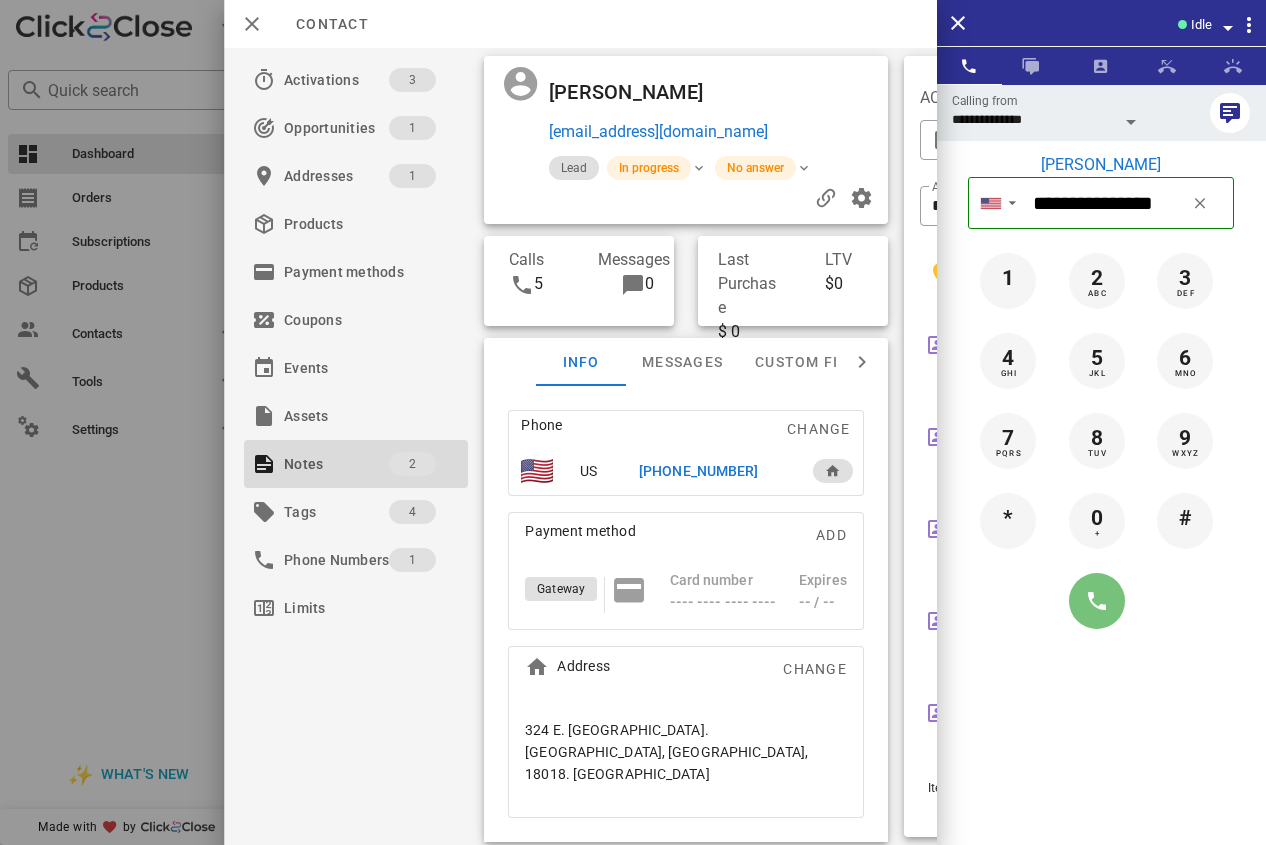 click at bounding box center (1097, 601) 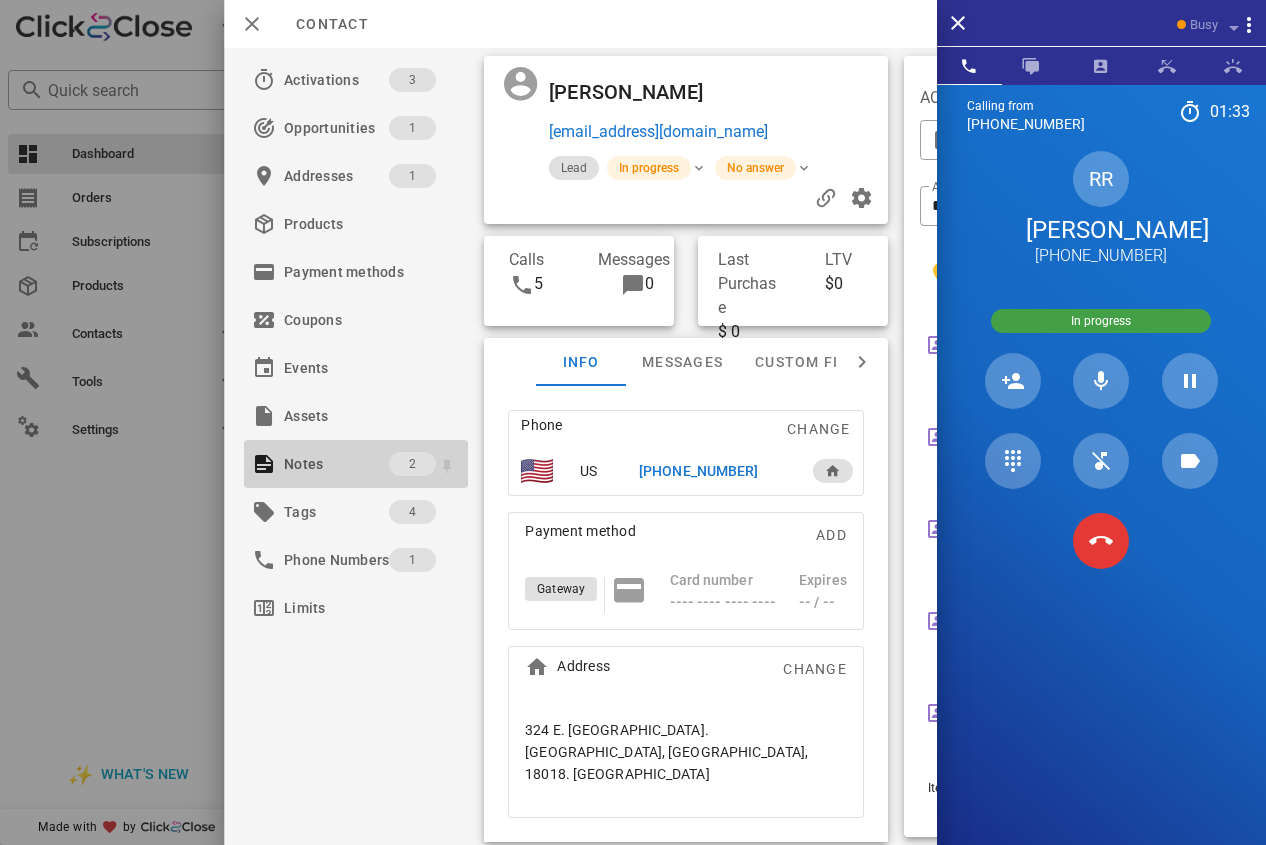 click on "Notes" at bounding box center (336, 464) 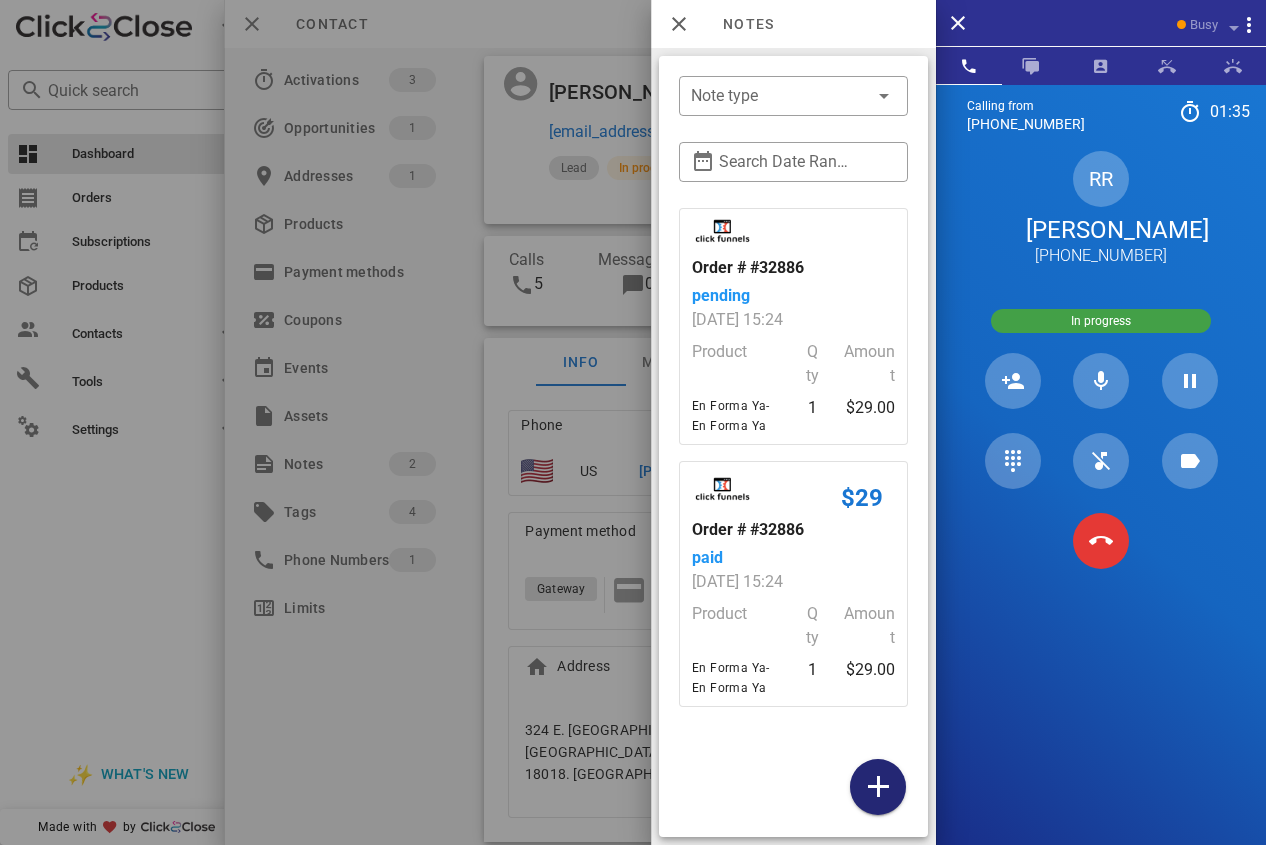 click at bounding box center (878, 787) 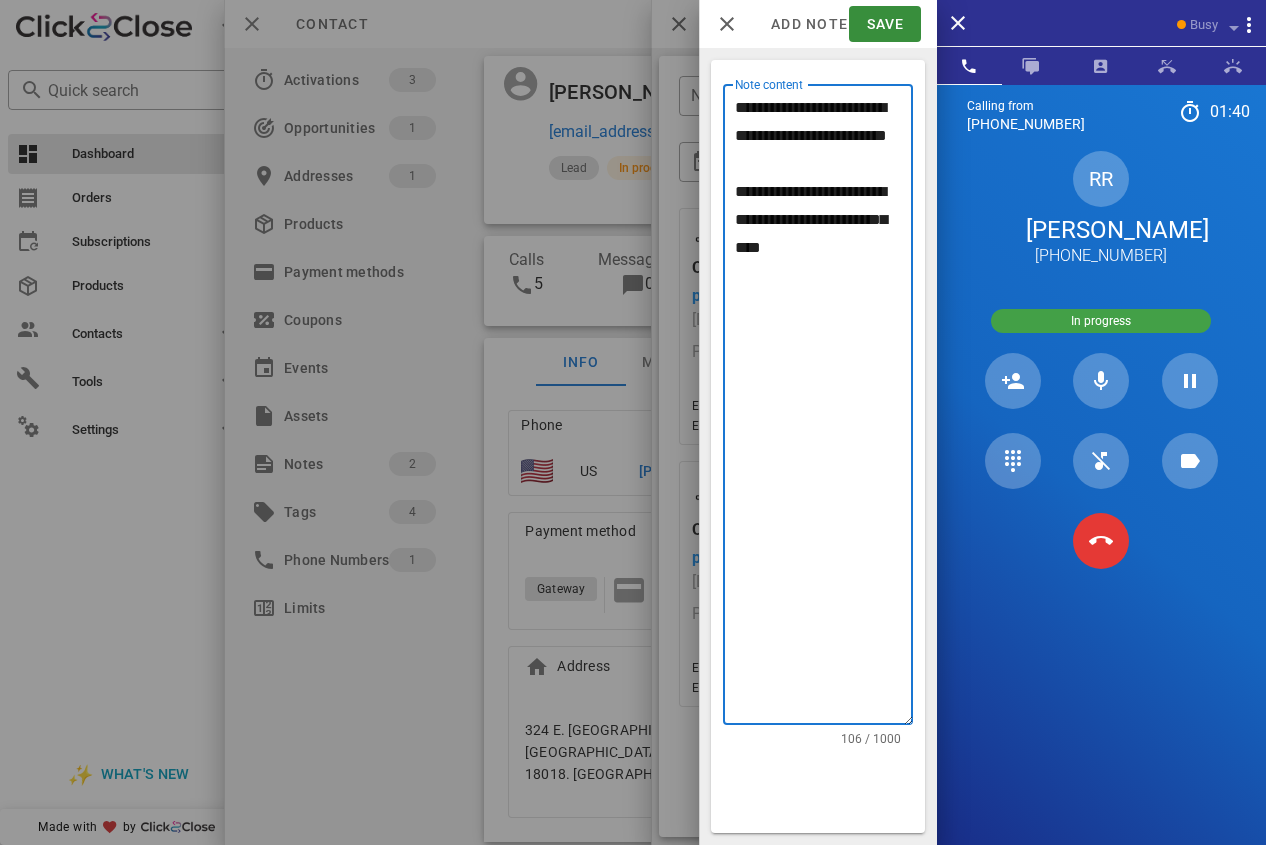drag, startPoint x: 786, startPoint y: 174, endPoint x: 726, endPoint y: 82, distance: 109.83624 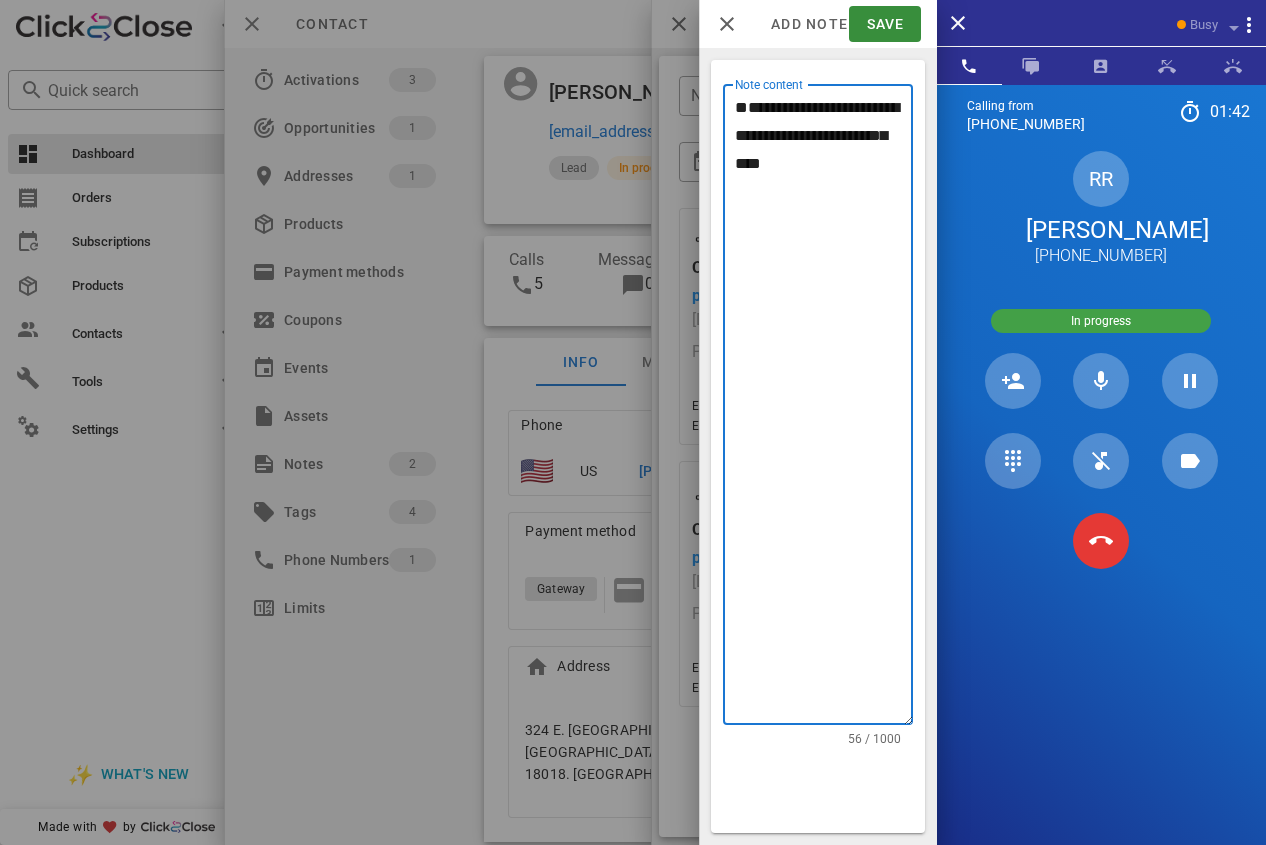 click on "**********" at bounding box center (824, 409) 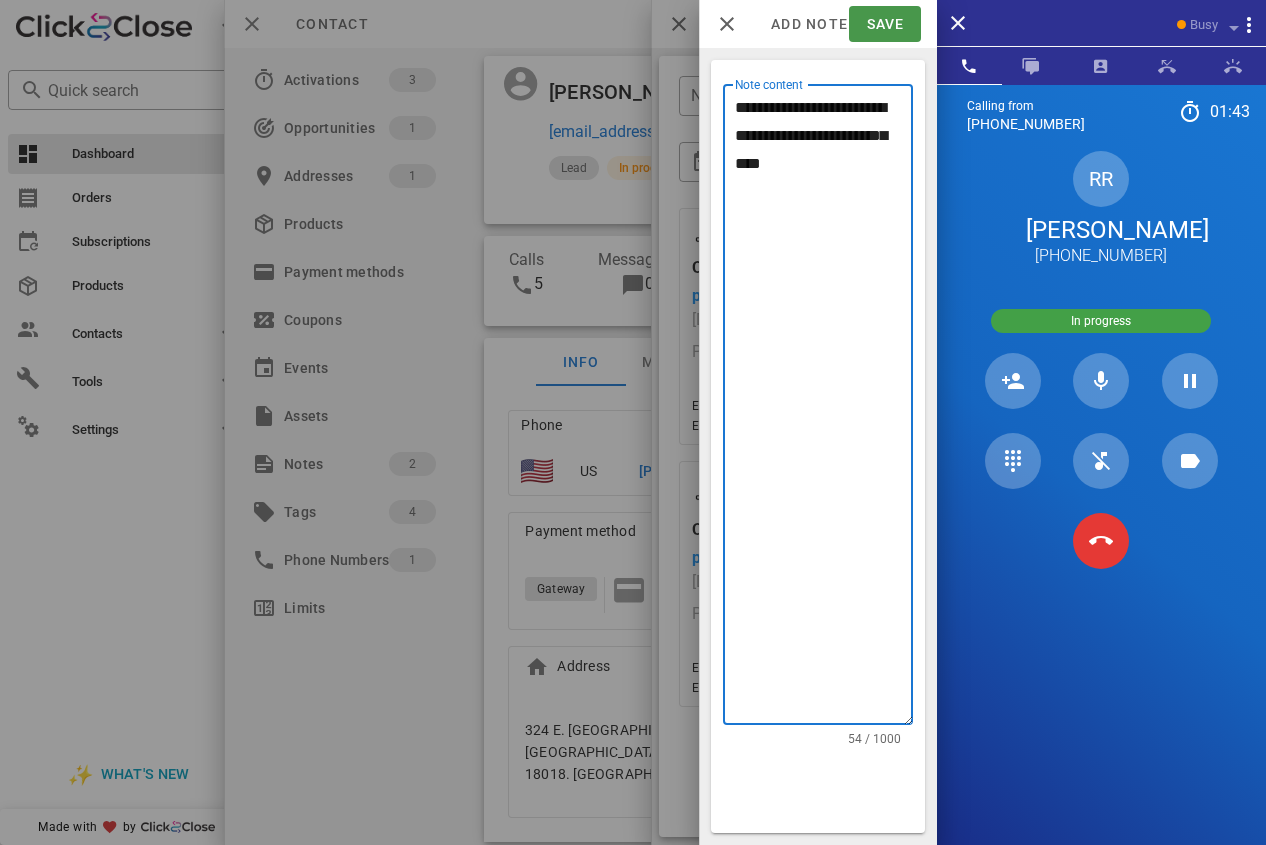 type on "**********" 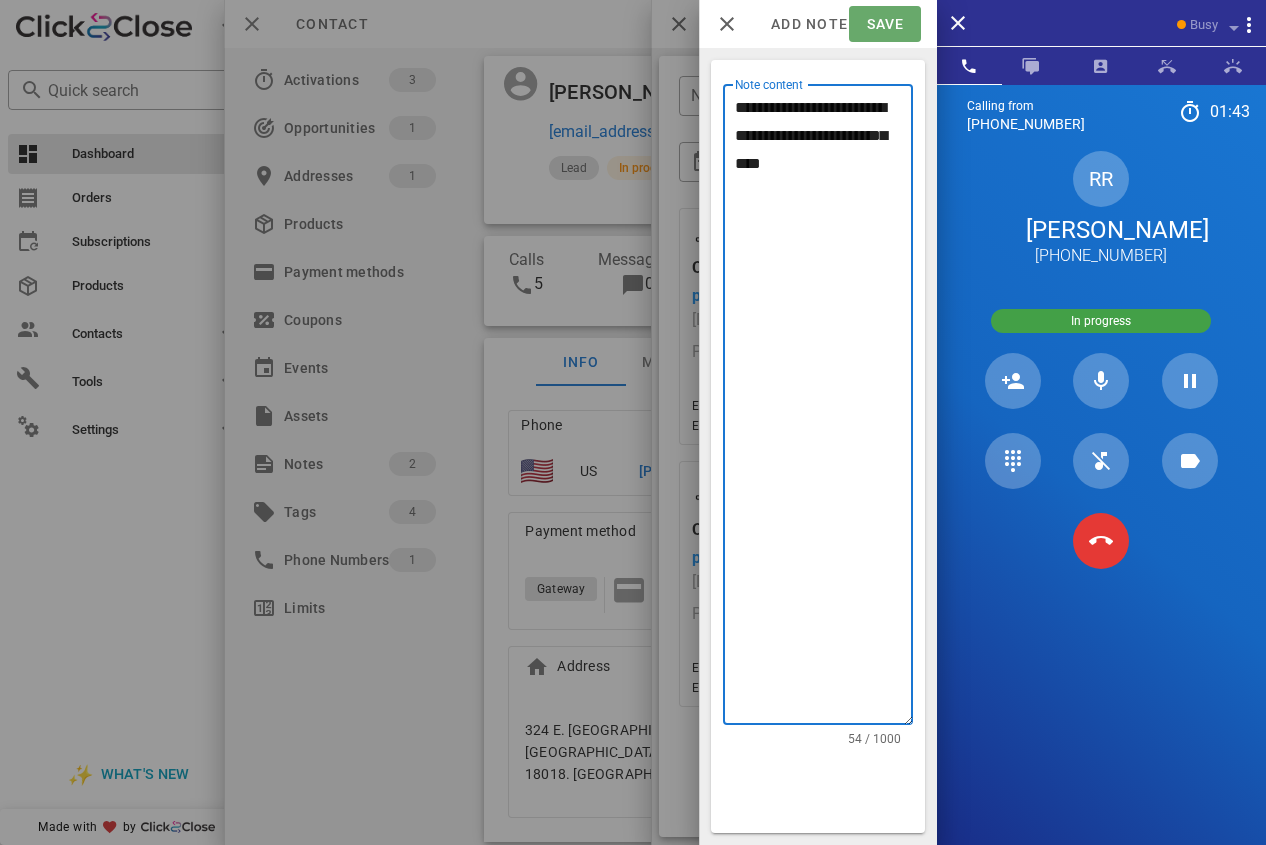 click on "Save" at bounding box center [884, 24] 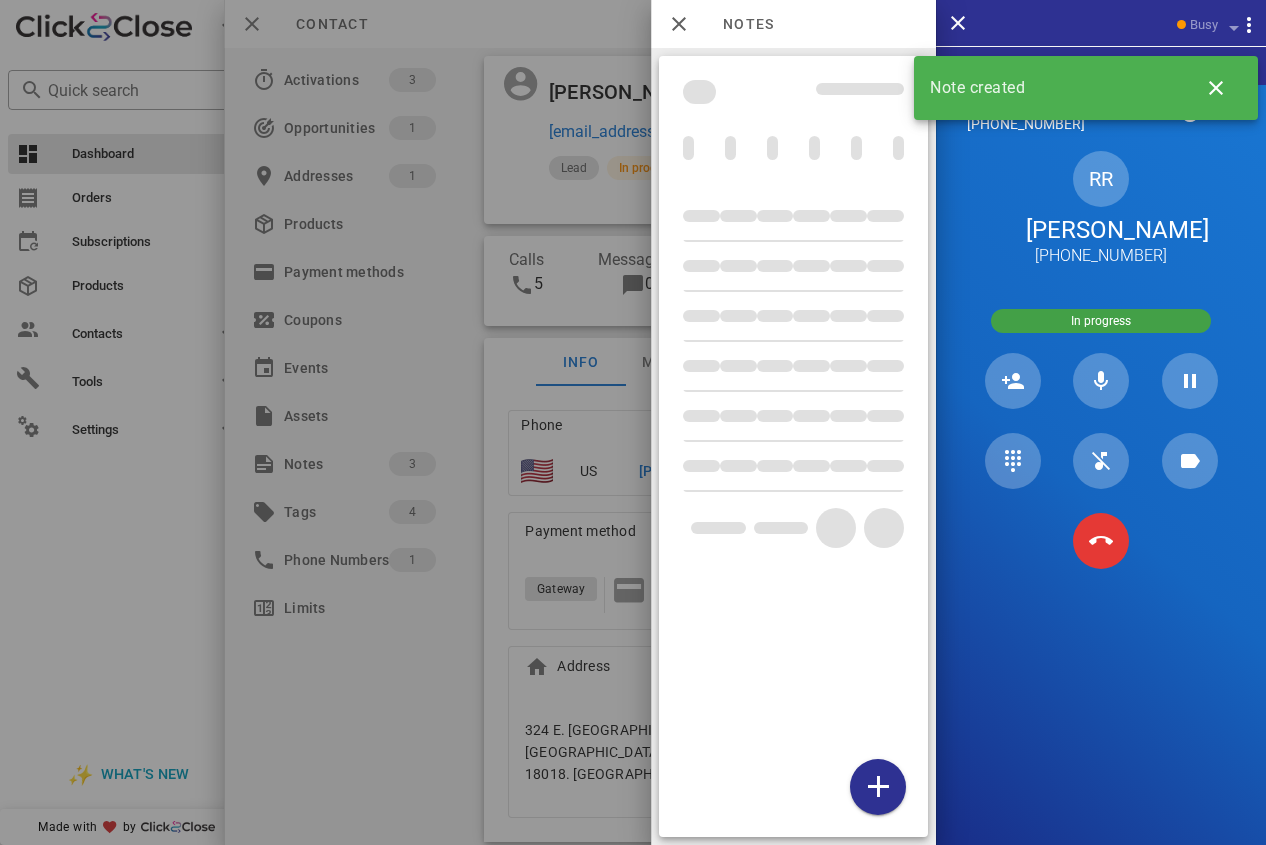 drag, startPoint x: 624, startPoint y: 216, endPoint x: 633, endPoint y: 195, distance: 22.847319 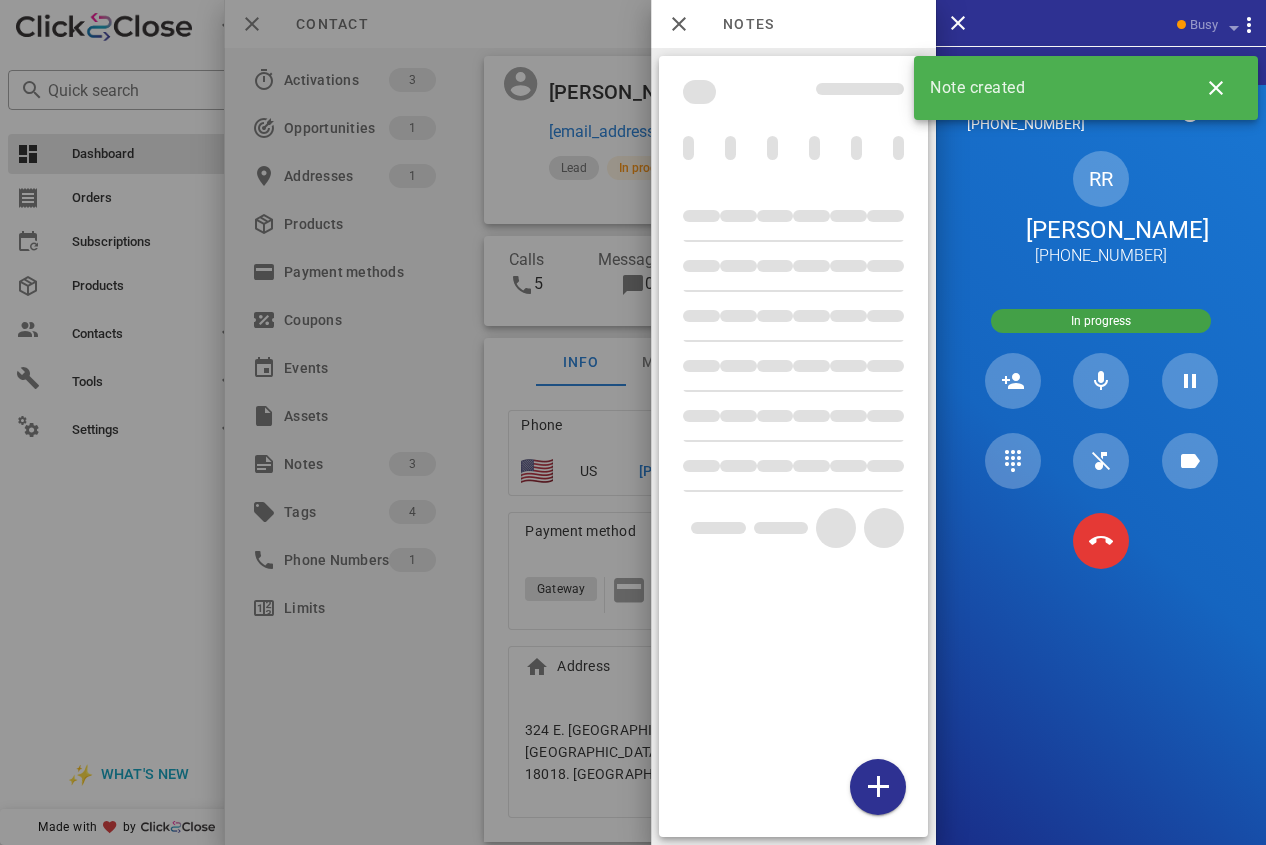 click at bounding box center [633, 422] 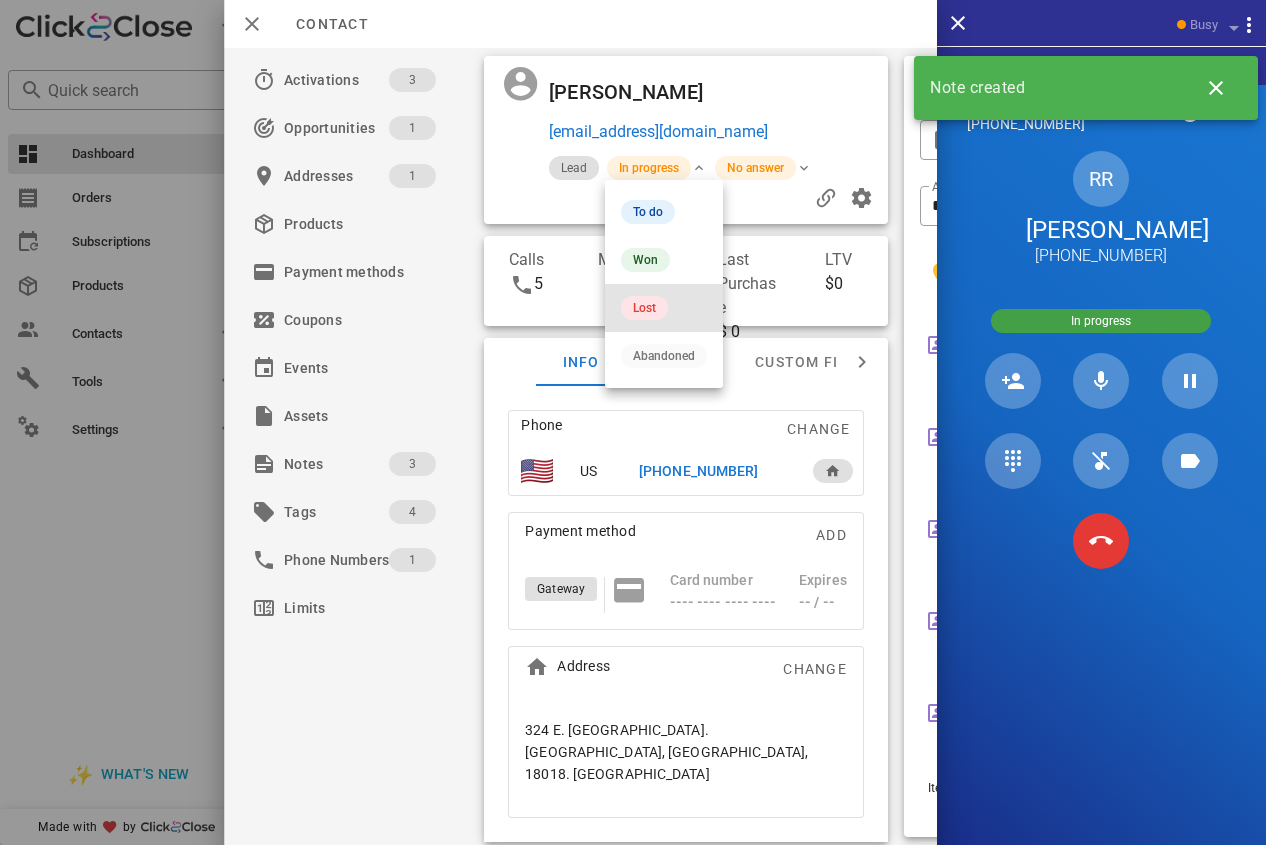 click on "Lost" at bounding box center (644, 308) 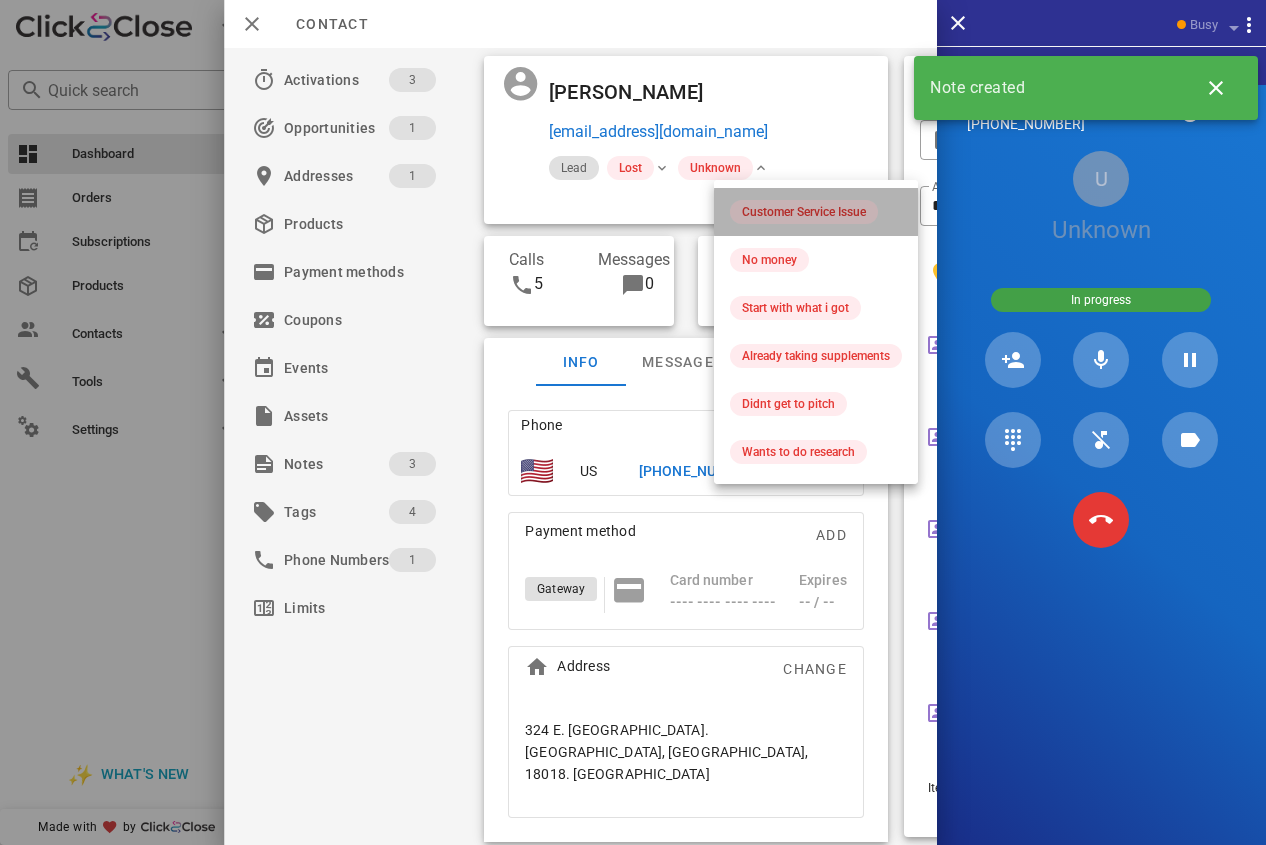 click on "Customer Service Issue" at bounding box center (804, 212) 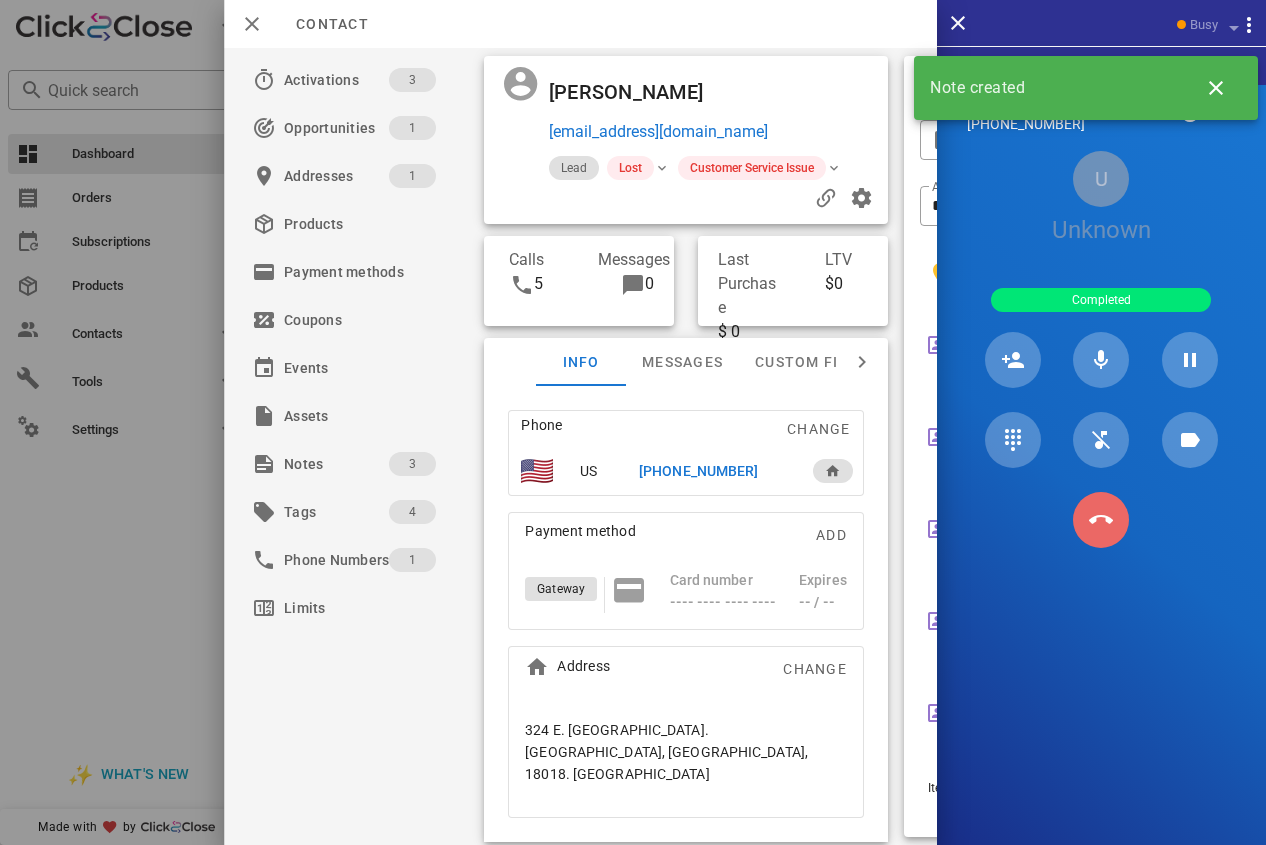 click at bounding box center [1101, 520] 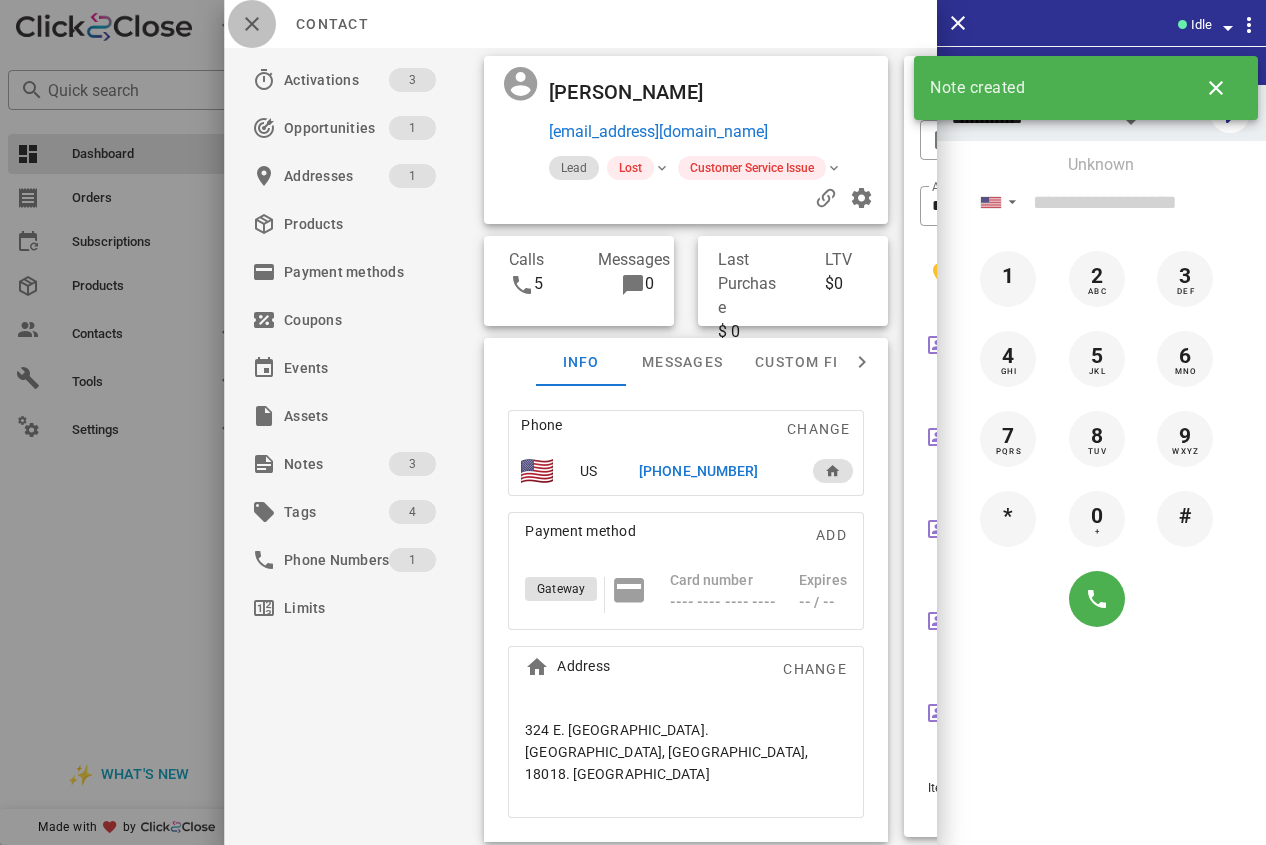click at bounding box center (252, 24) 